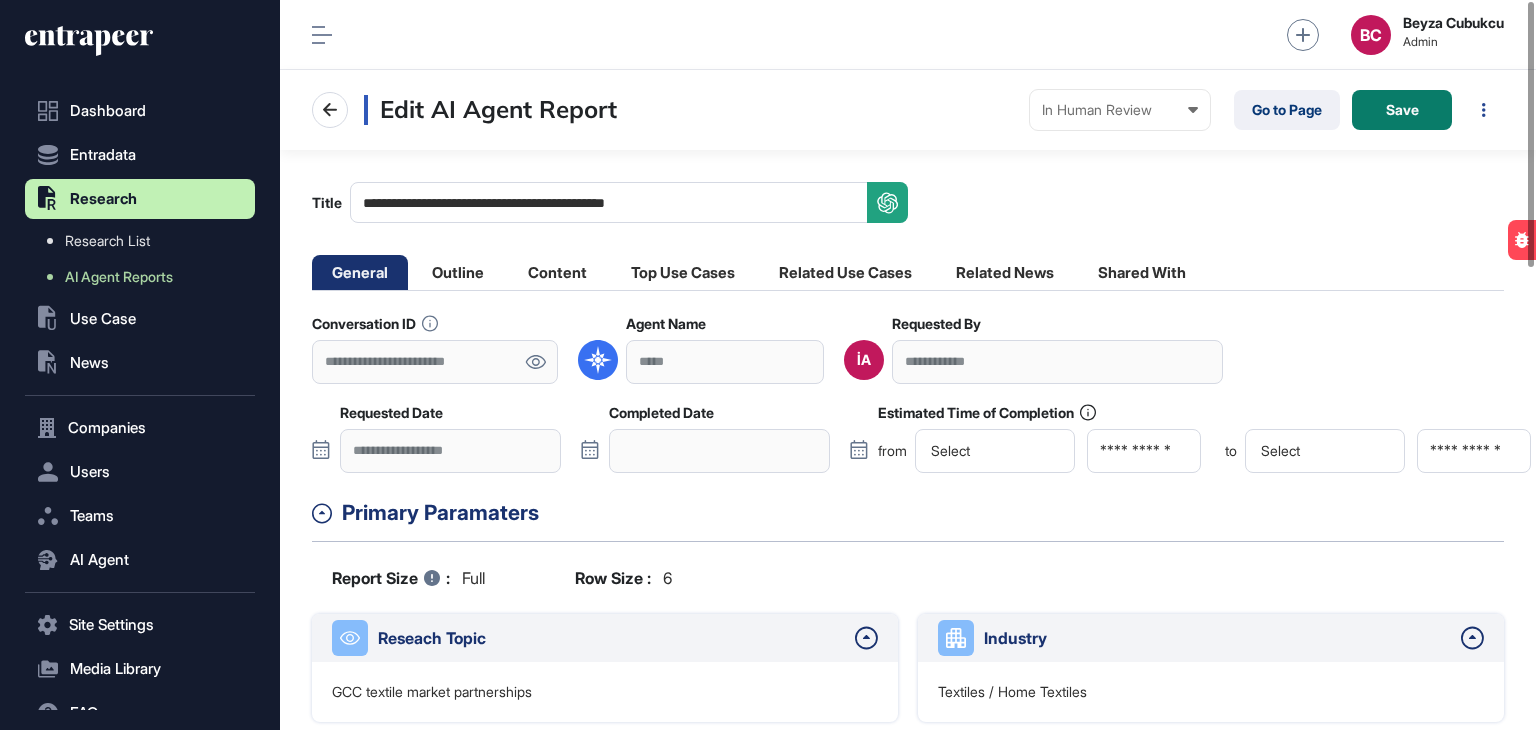 scroll, scrollTop: 0, scrollLeft: 0, axis: both 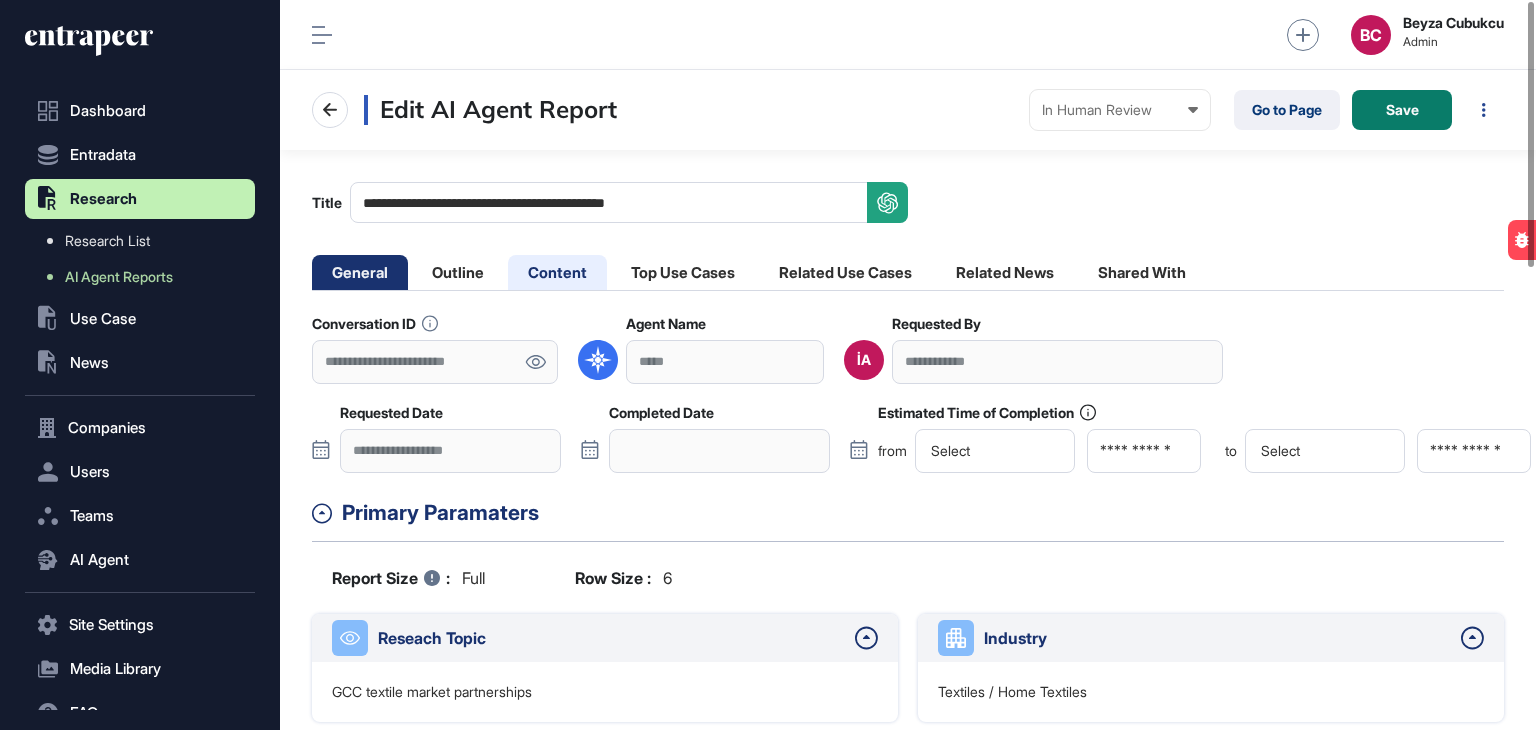 click on "Content" 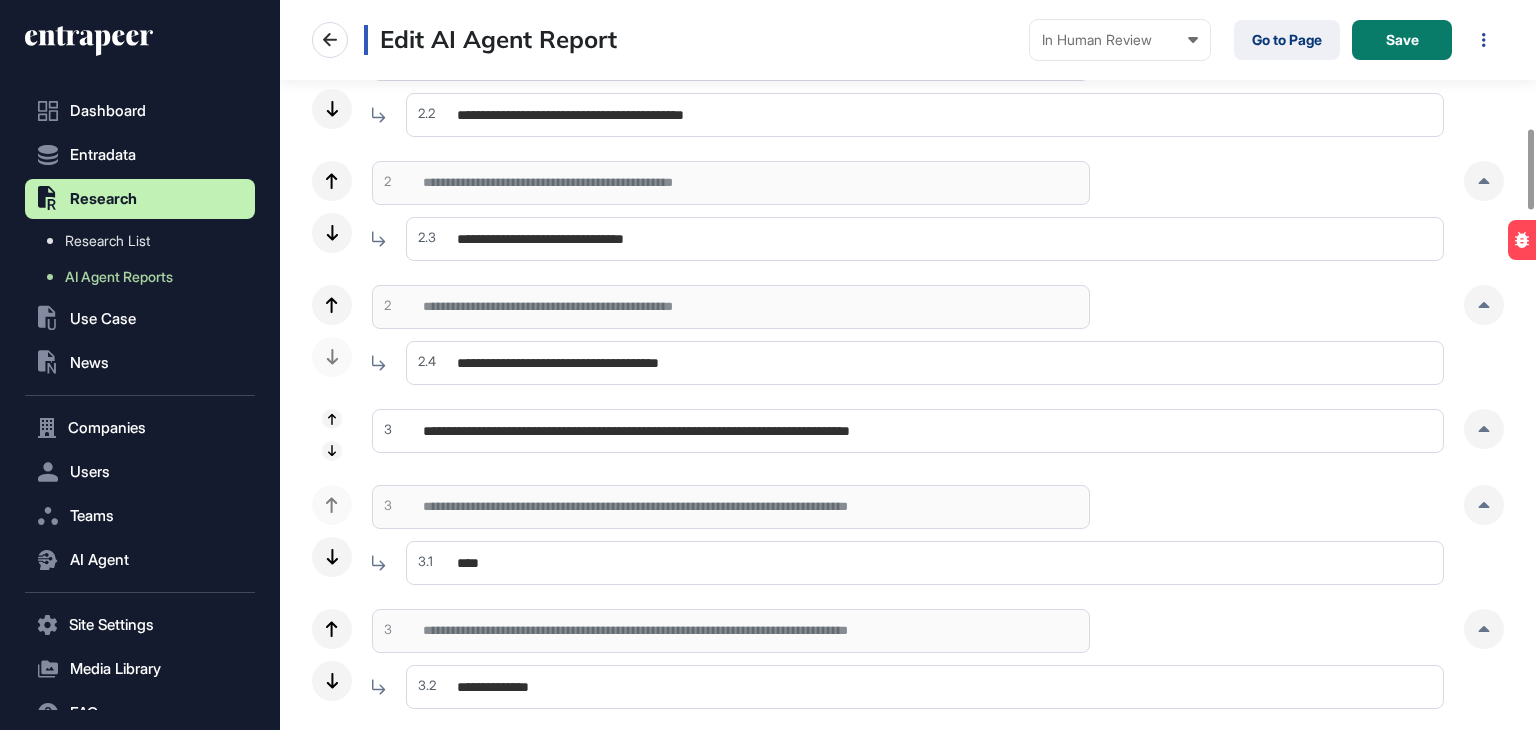scroll, scrollTop: 1200, scrollLeft: 0, axis: vertical 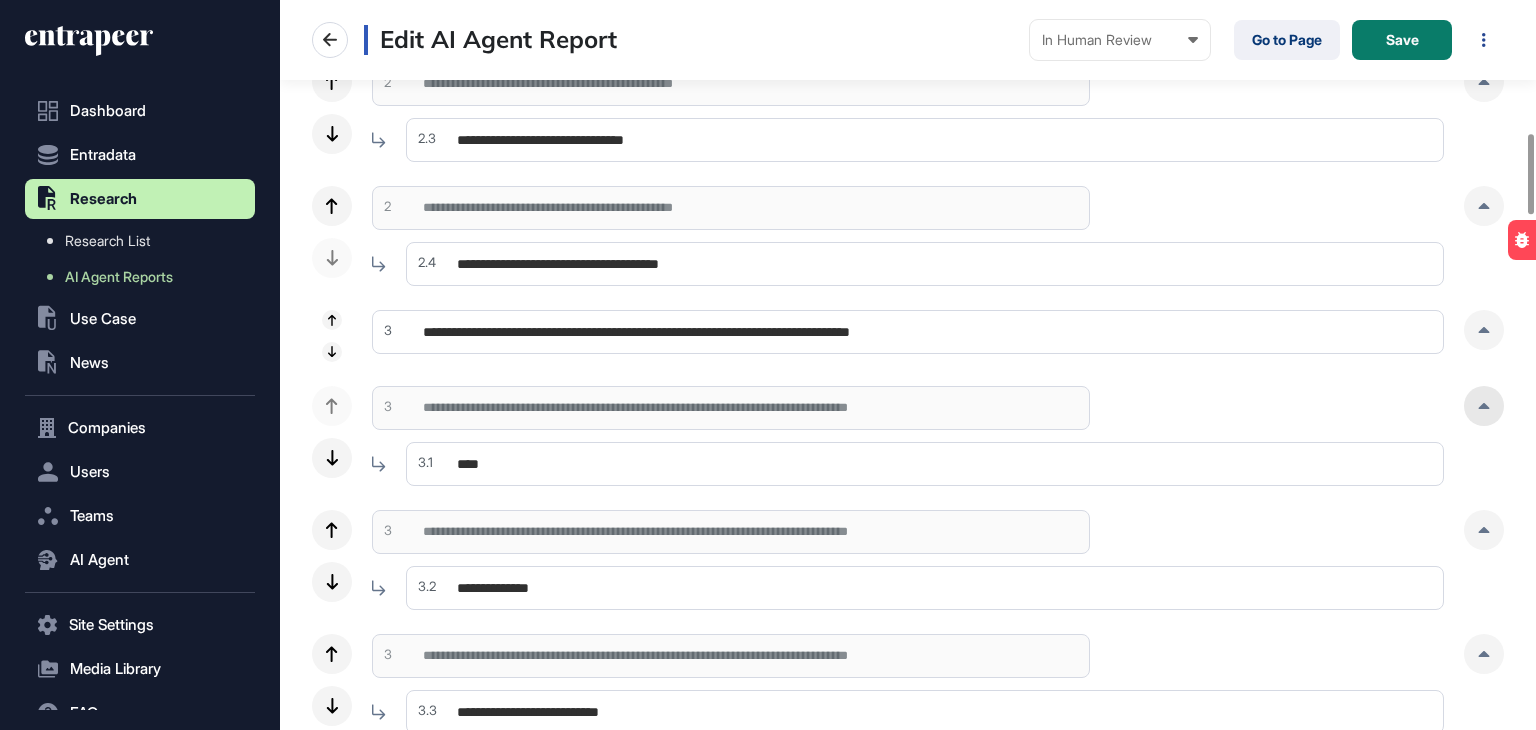 click at bounding box center (1484, 406) 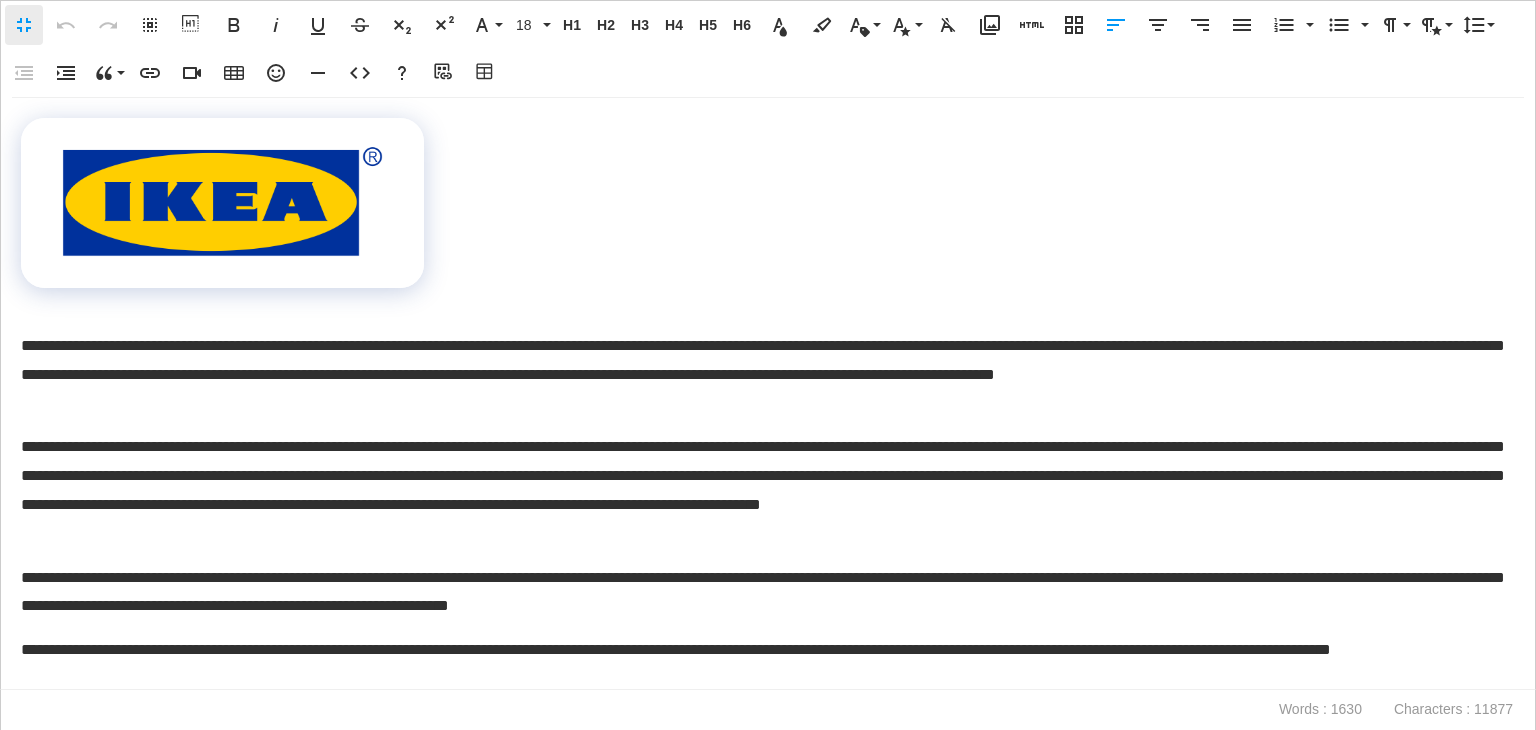 scroll, scrollTop: 0, scrollLeft: 9, axis: horizontal 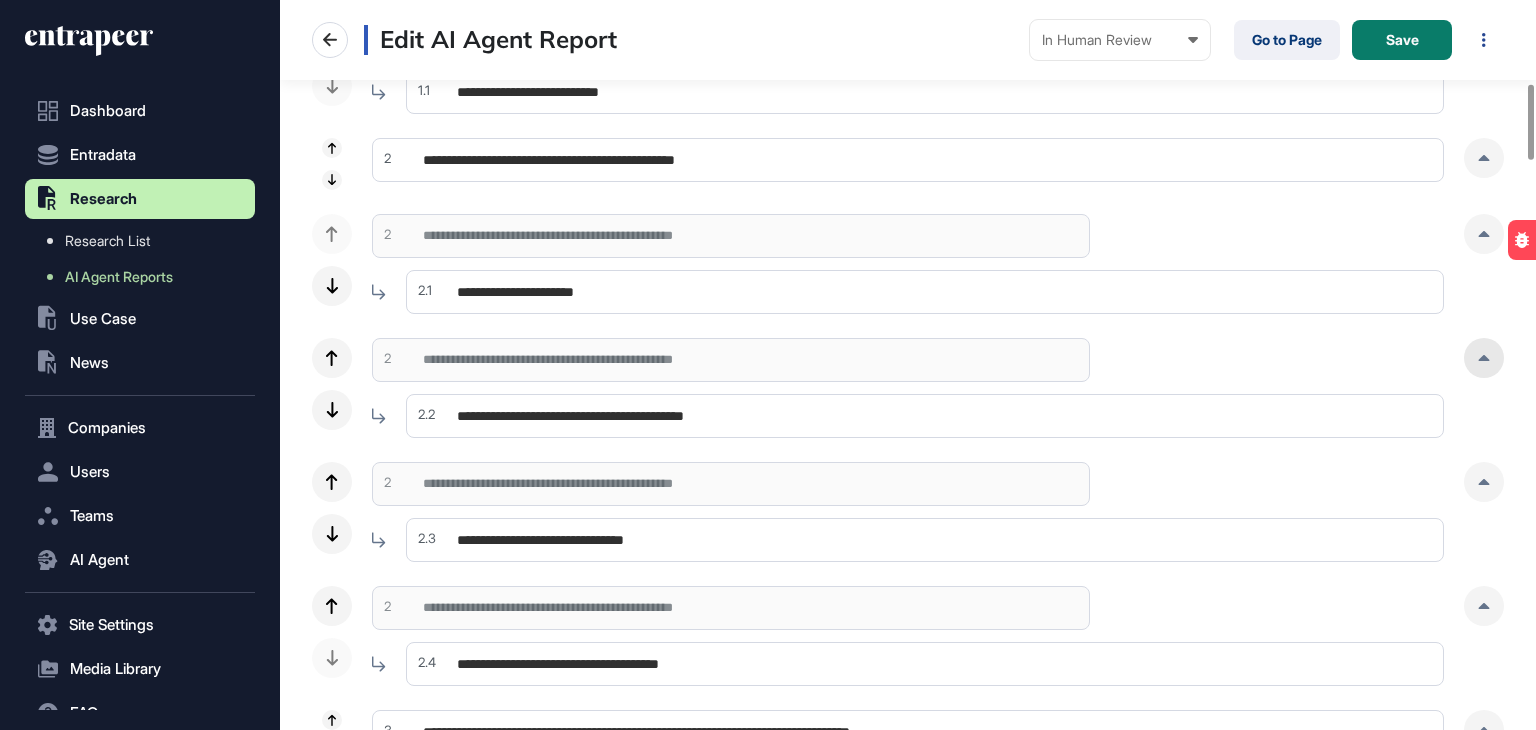 click 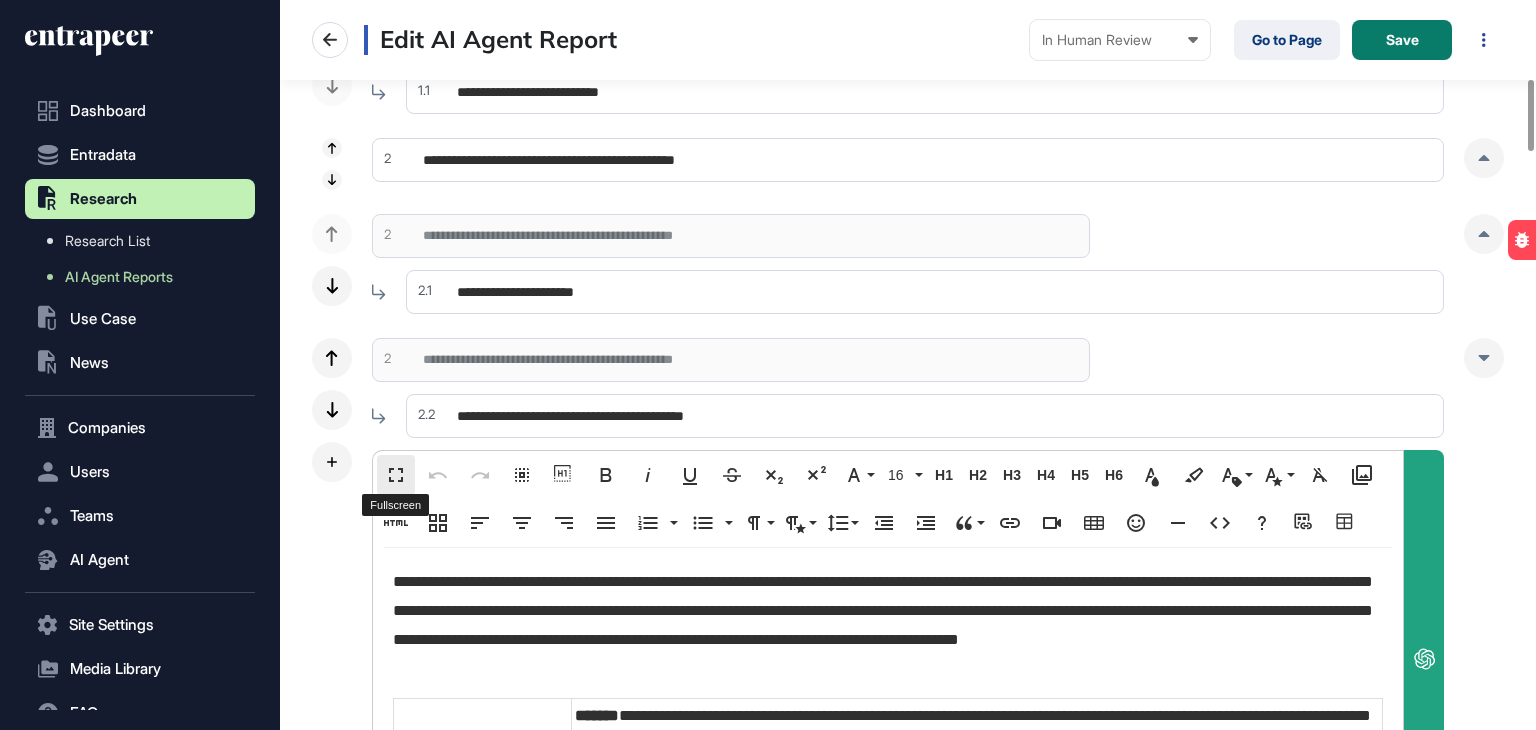 click on "Fullscreen" at bounding box center (396, 475) 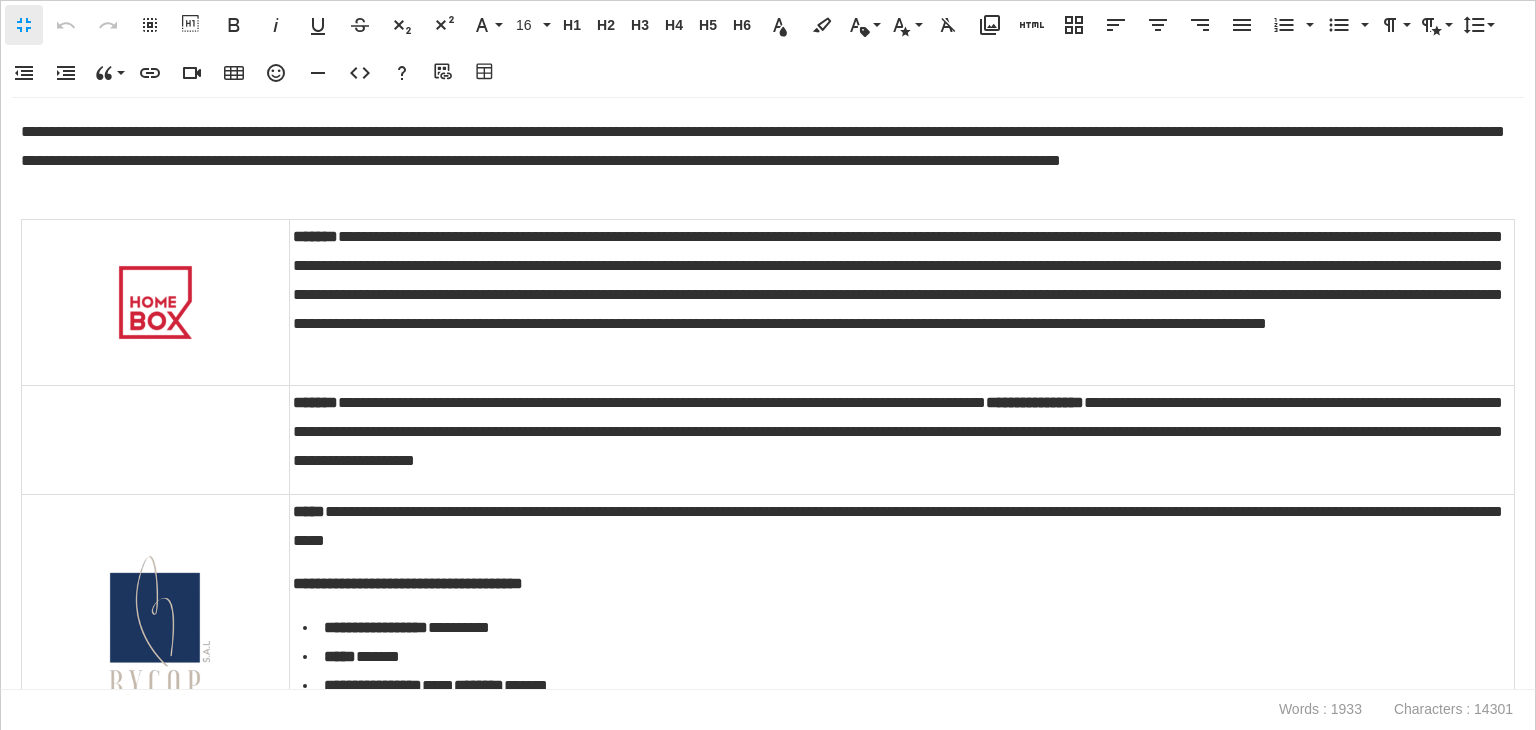 scroll, scrollTop: 0, scrollLeft: 9, axis: horizontal 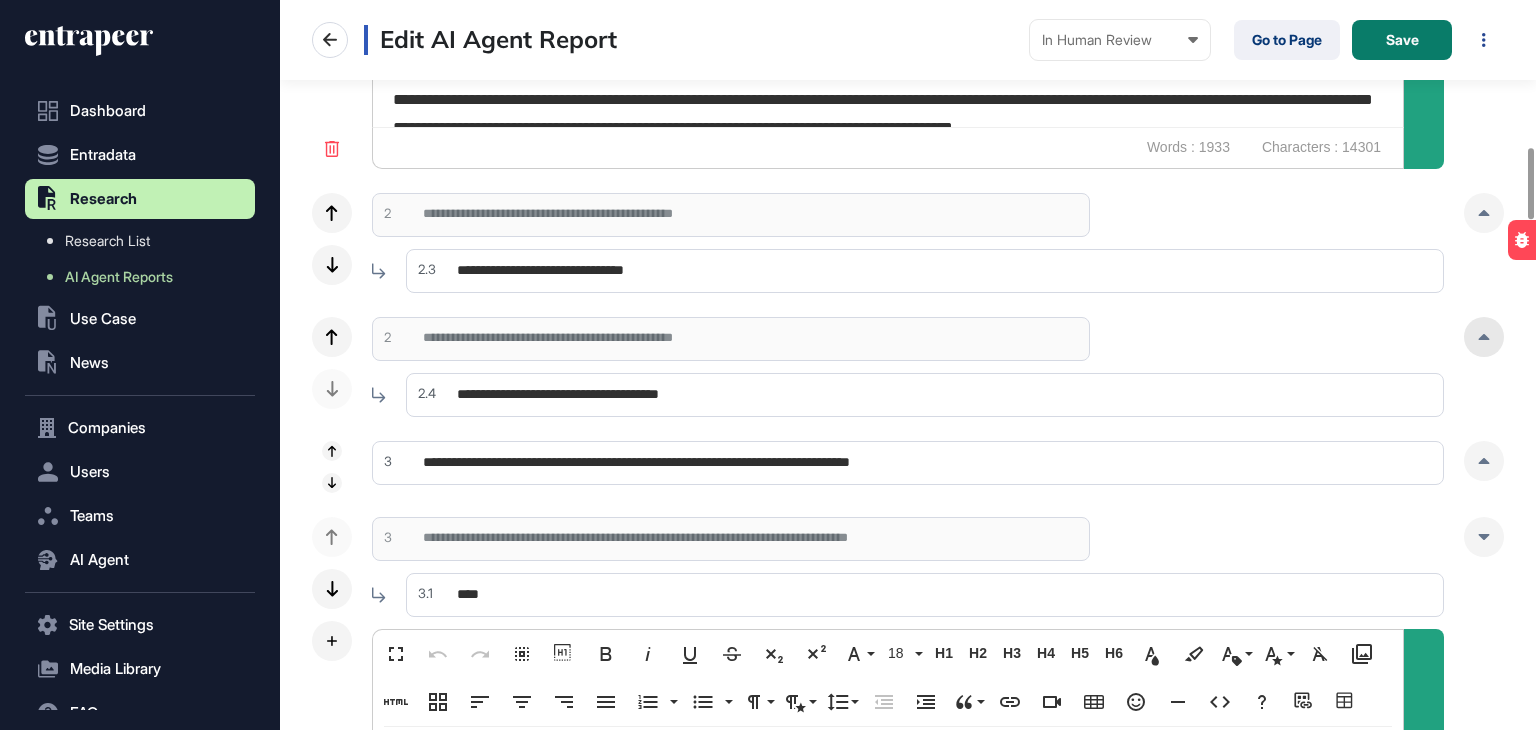 click at bounding box center [1484, 337] 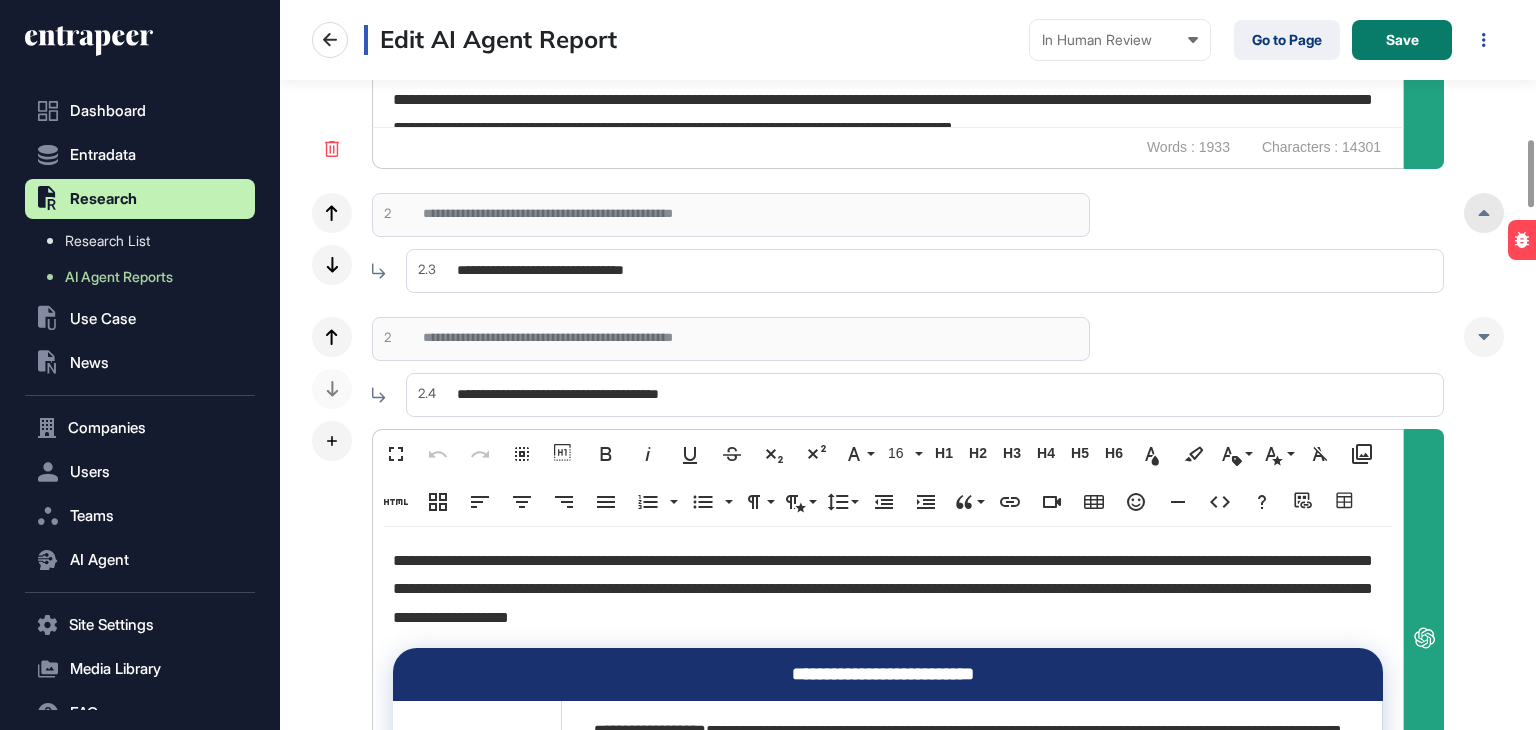 click at bounding box center [1484, 213] 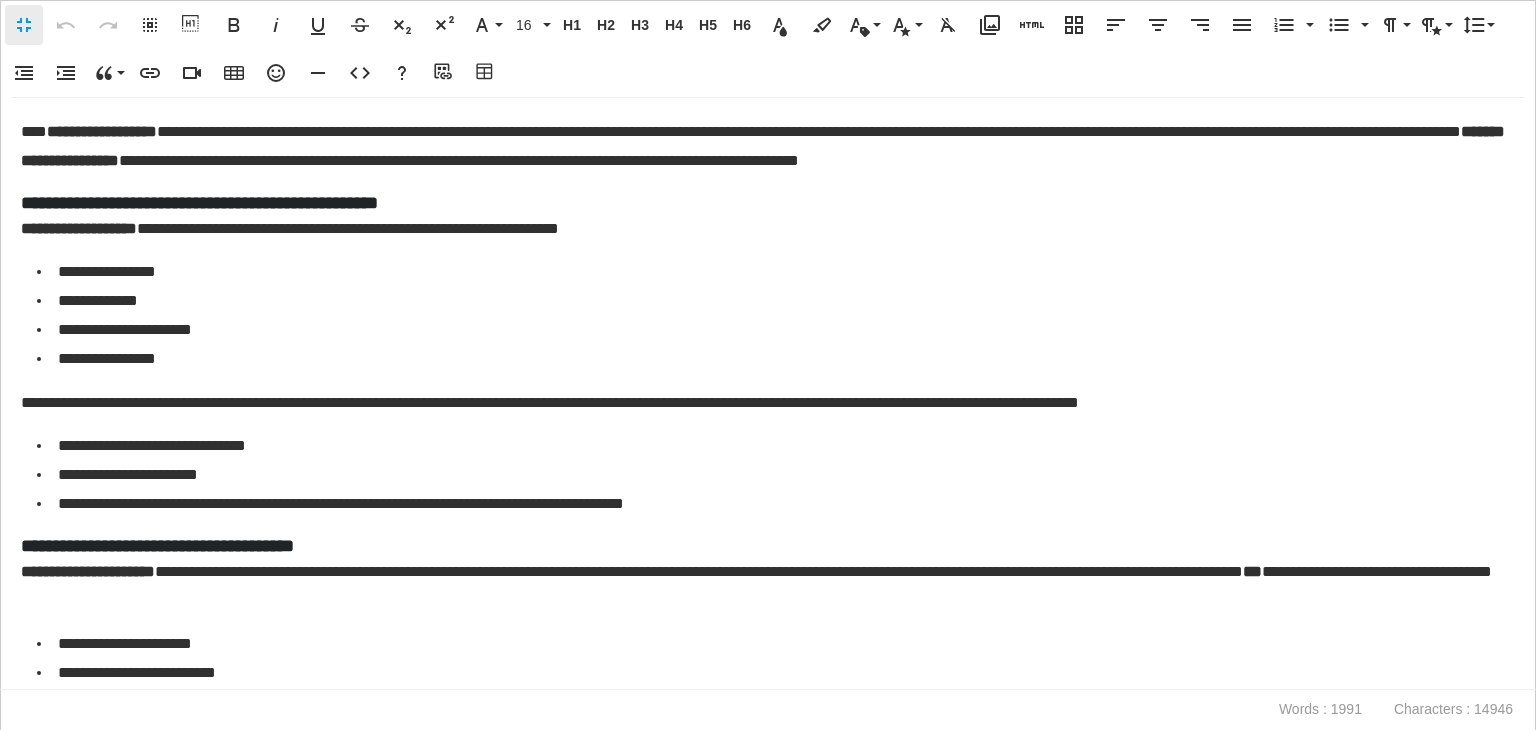 scroll, scrollTop: 0, scrollLeft: 9, axis: horizontal 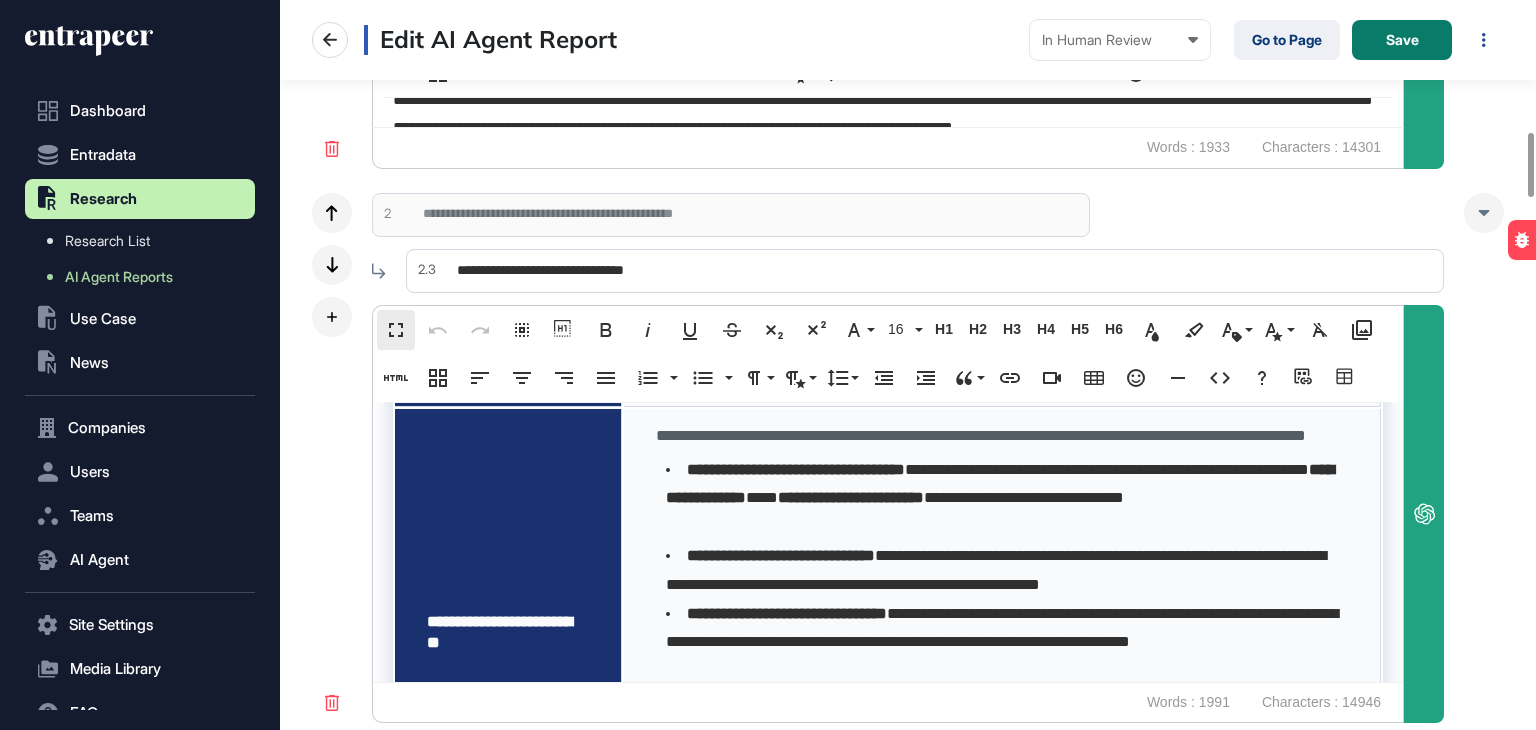 click on "**********" 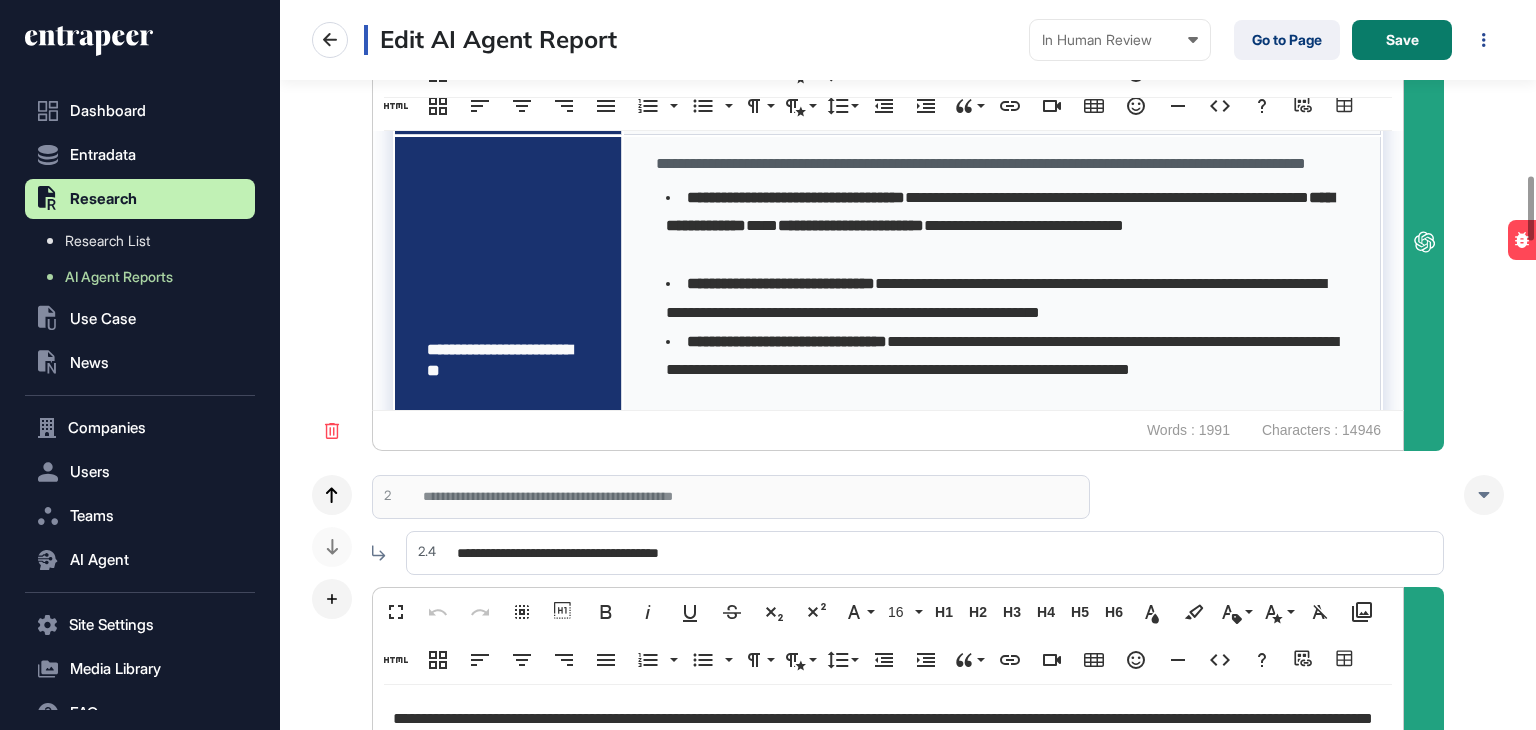 scroll, scrollTop: 2000, scrollLeft: 0, axis: vertical 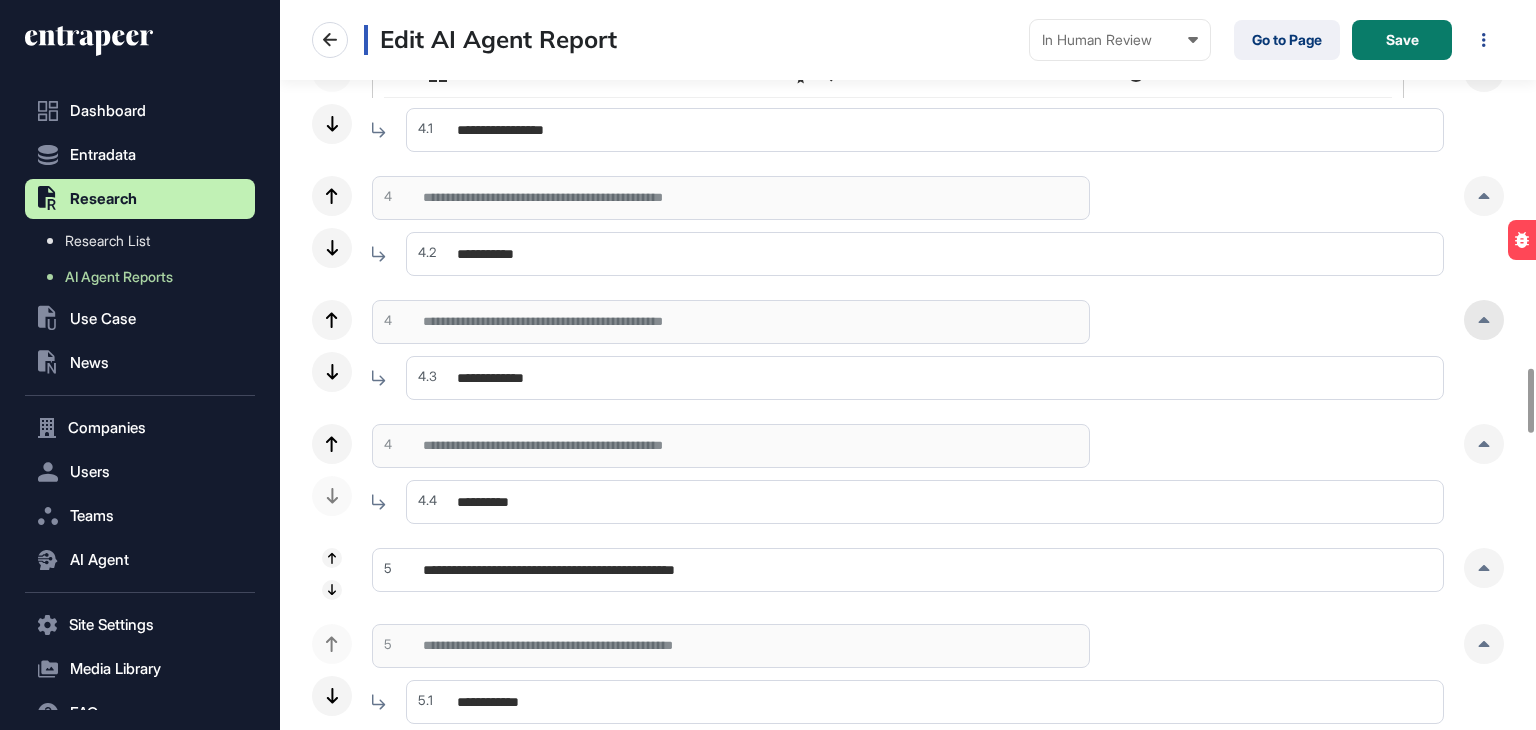 click 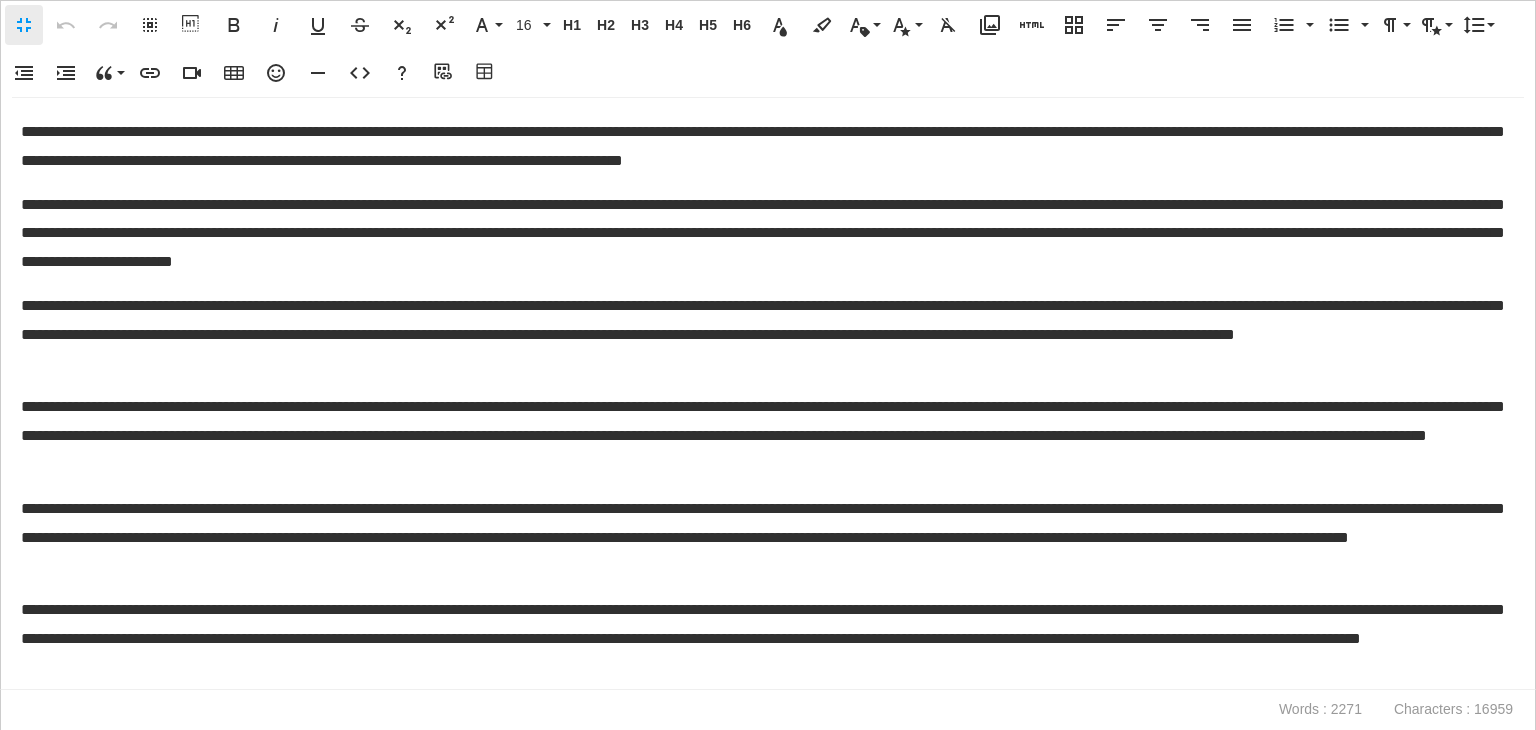 scroll, scrollTop: 0, scrollLeft: 9, axis: horizontal 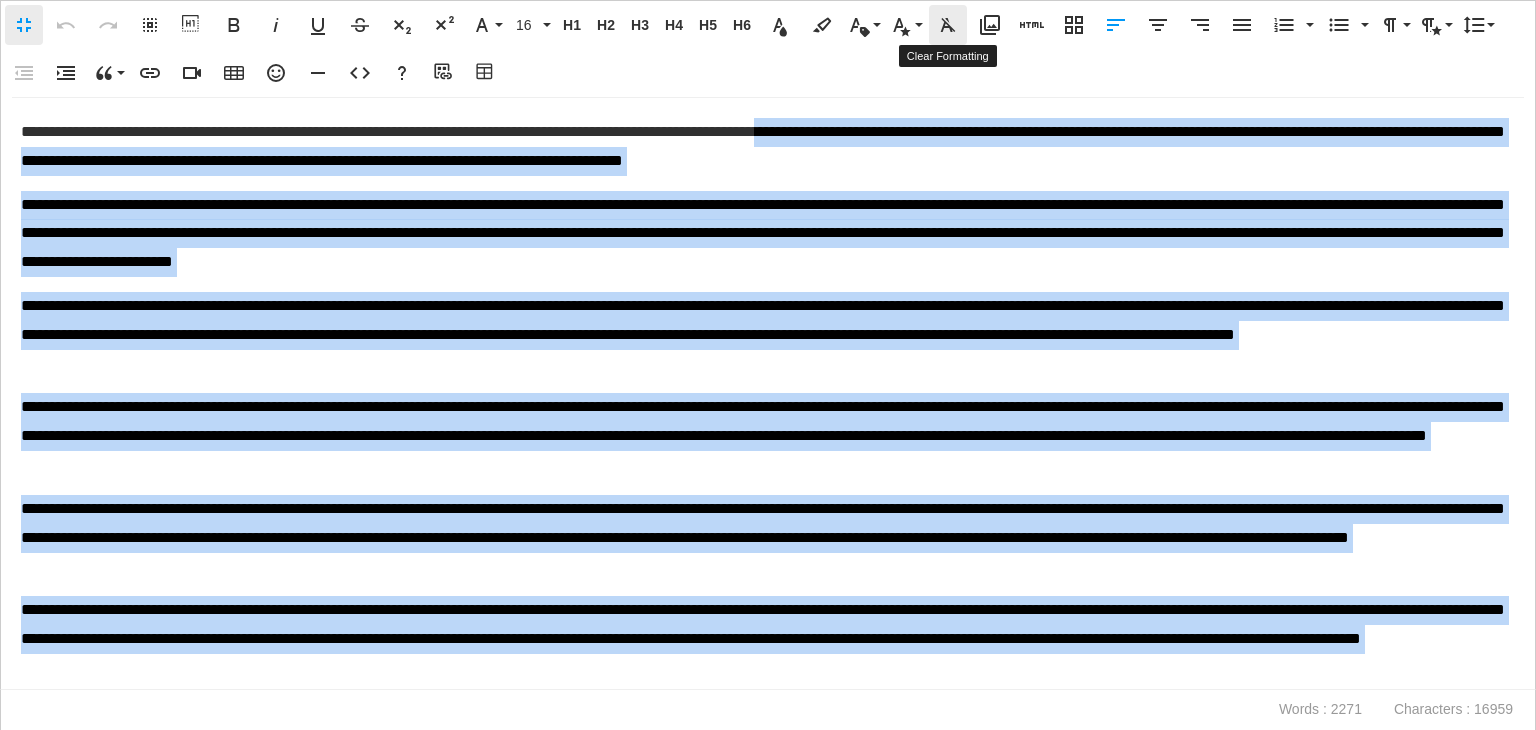 drag, startPoint x: 1178, startPoint y: 474, endPoint x: 928, endPoint y: 9, distance: 527.94415 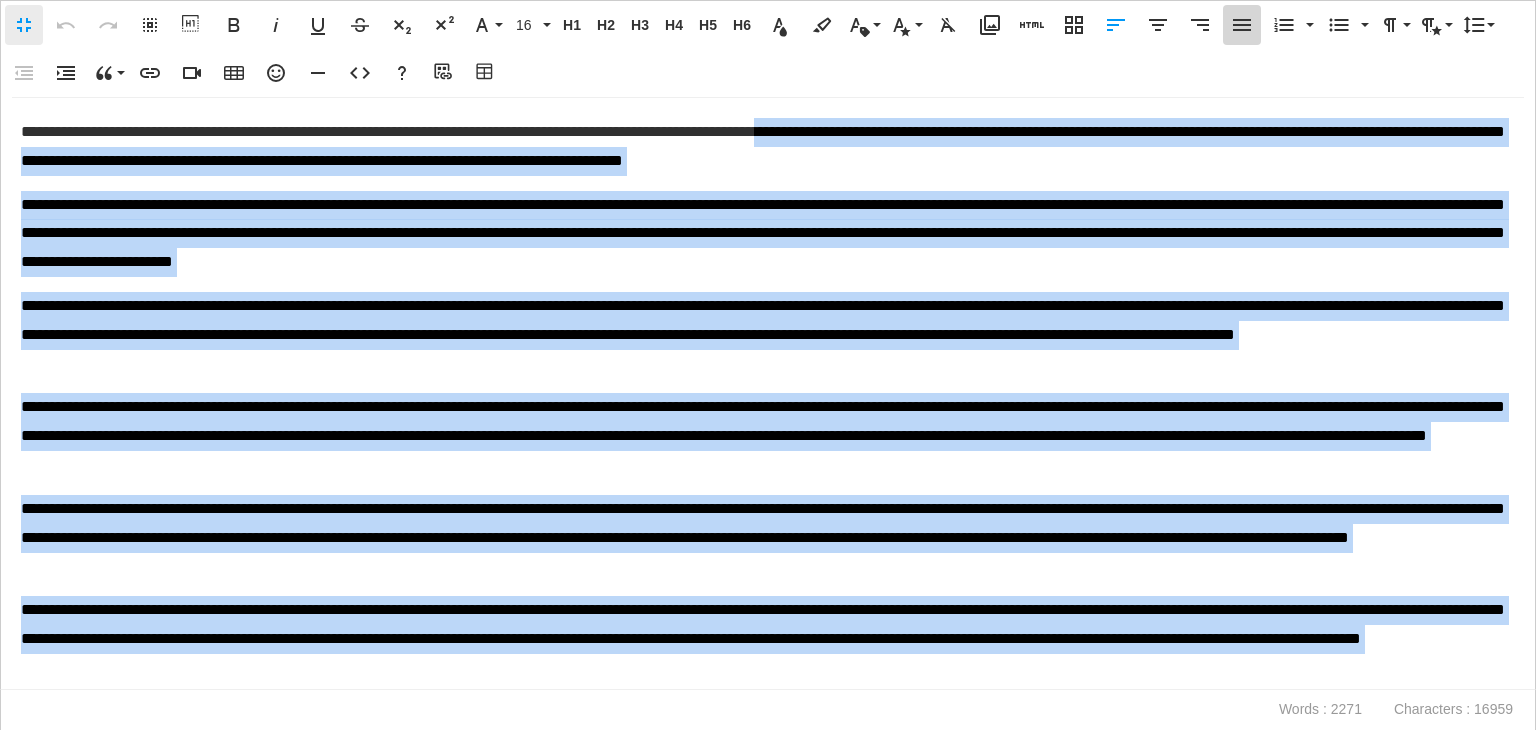 drag, startPoint x: 1254, startPoint y: 23, endPoint x: 1232, endPoint y: 33, distance: 24.166092 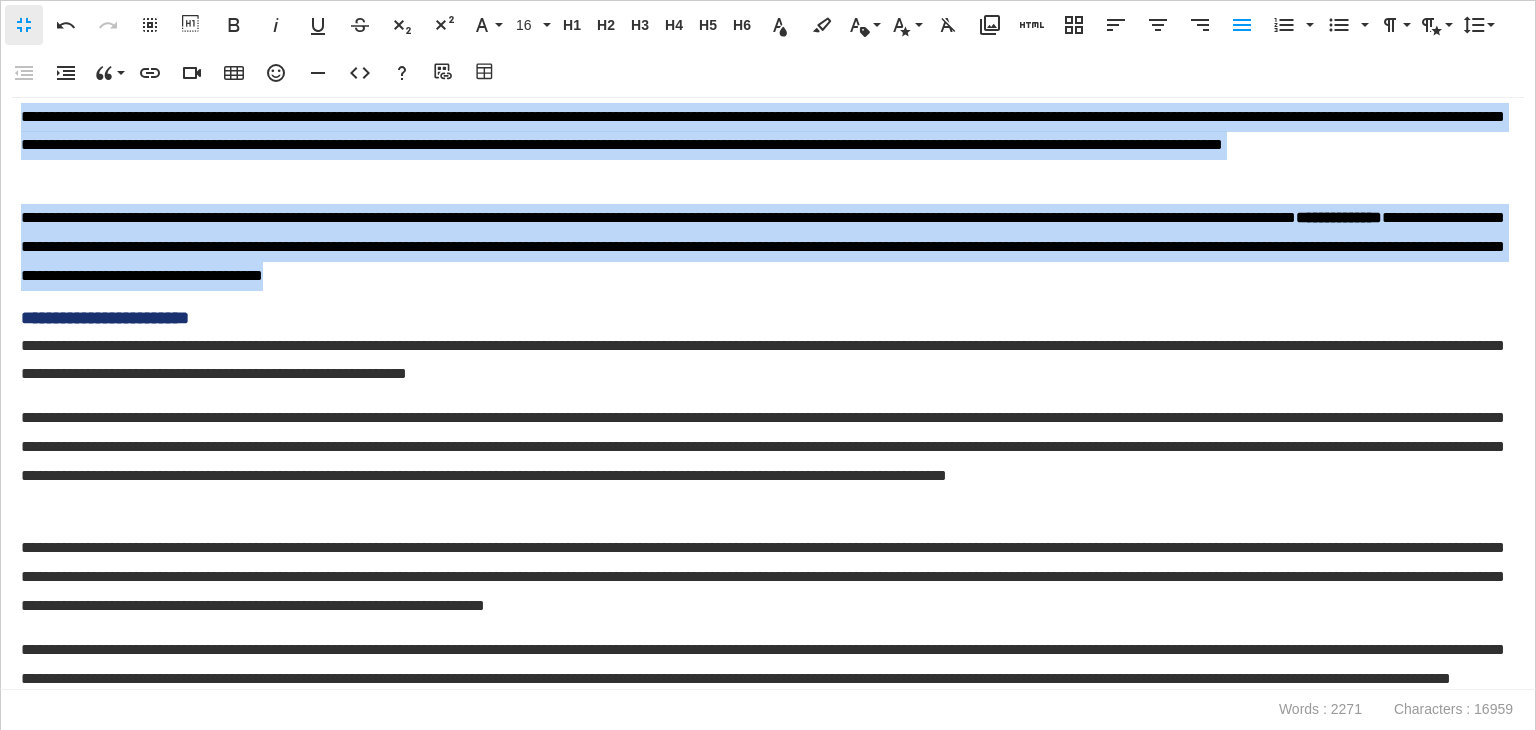 scroll, scrollTop: 600, scrollLeft: 0, axis: vertical 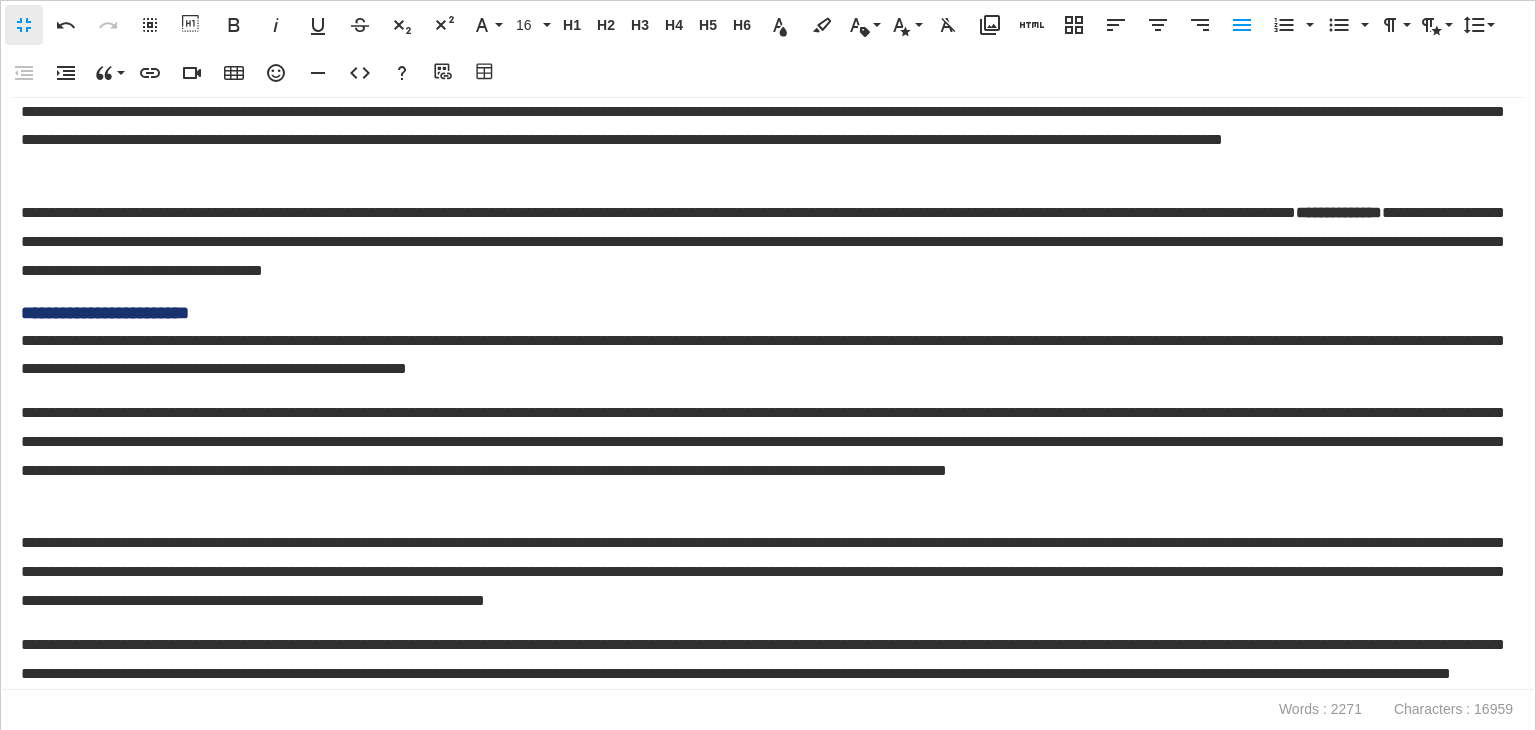 click on "**********" at bounding box center [763, 313] 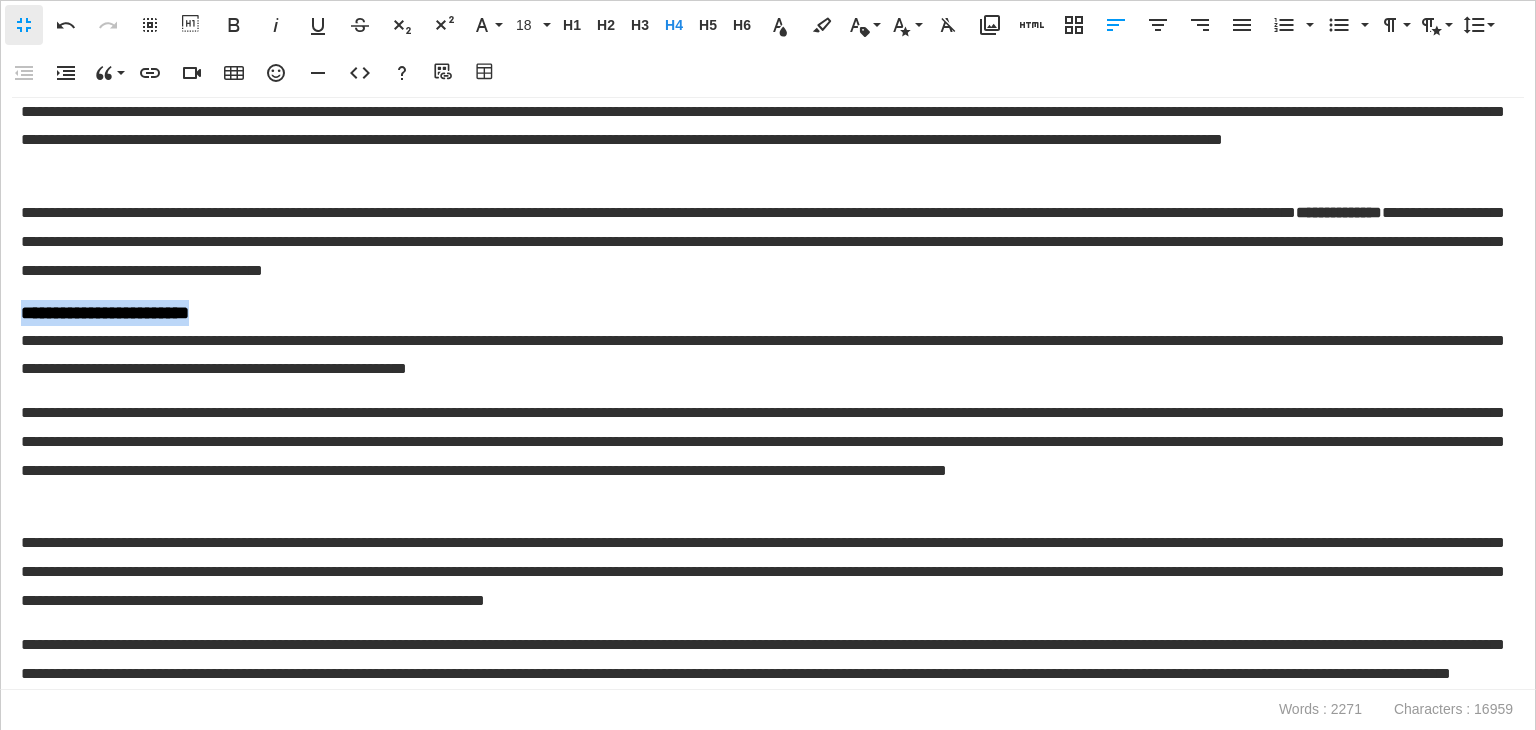 drag, startPoint x: 285, startPoint y: 316, endPoint x: 0, endPoint y: 321, distance: 285.04385 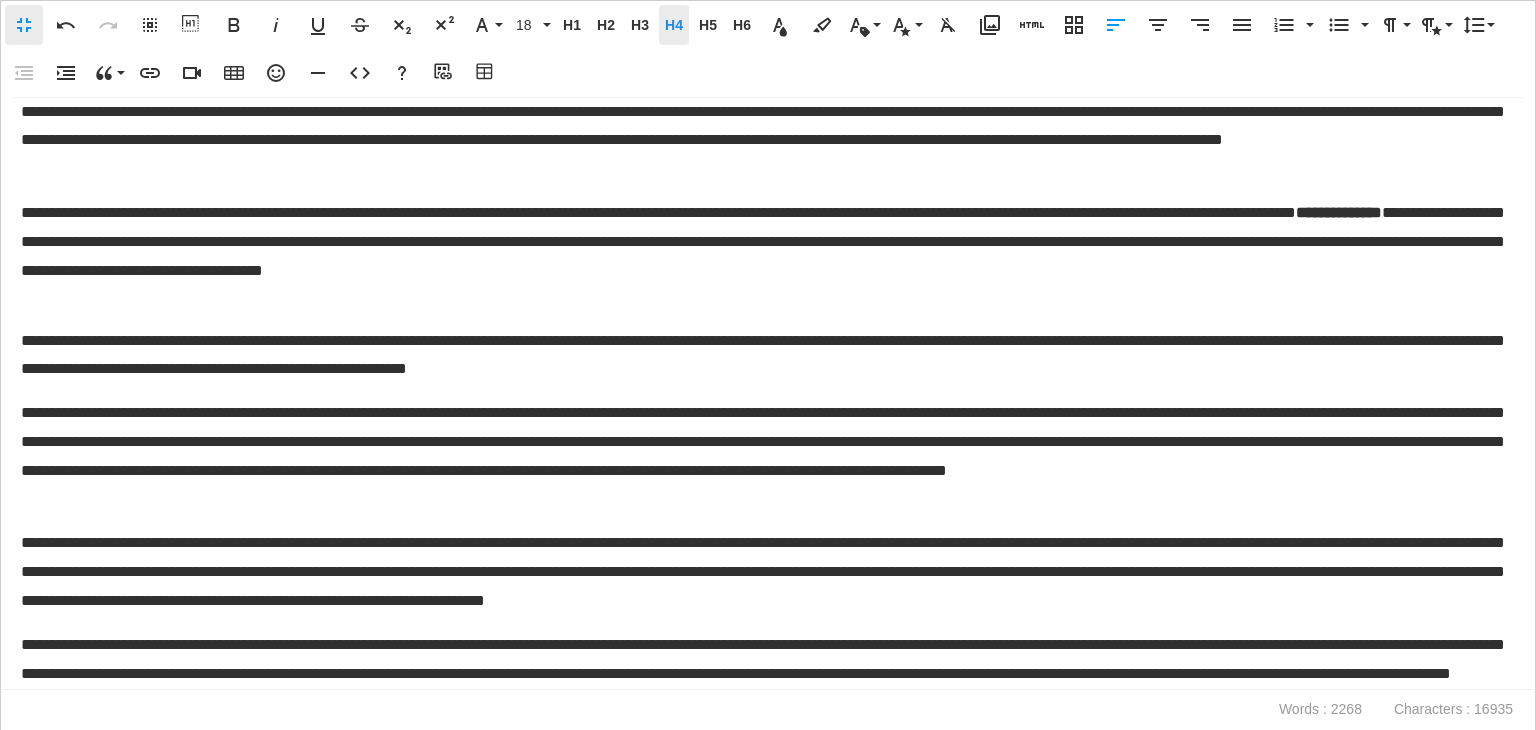 click on "H4" at bounding box center [674, 25] 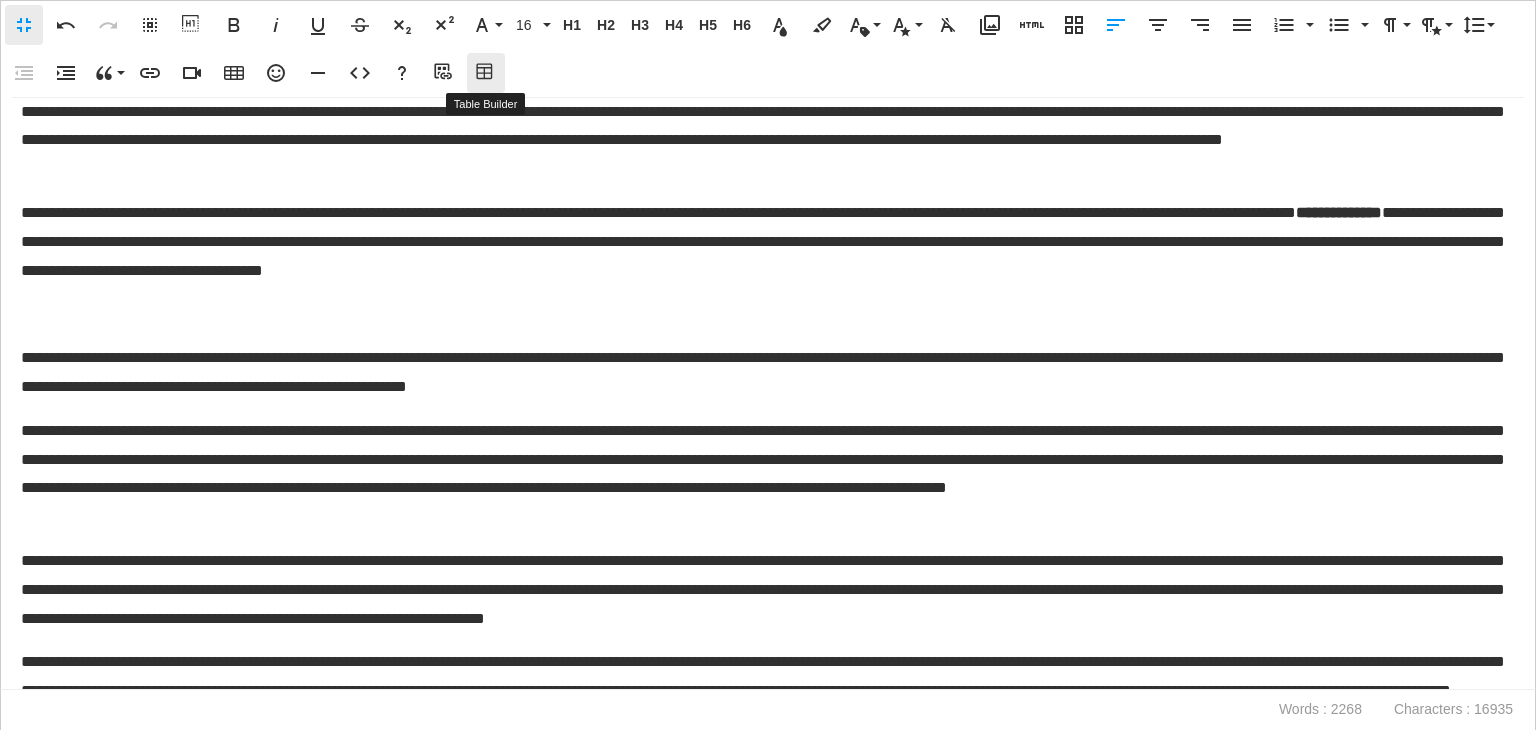 click 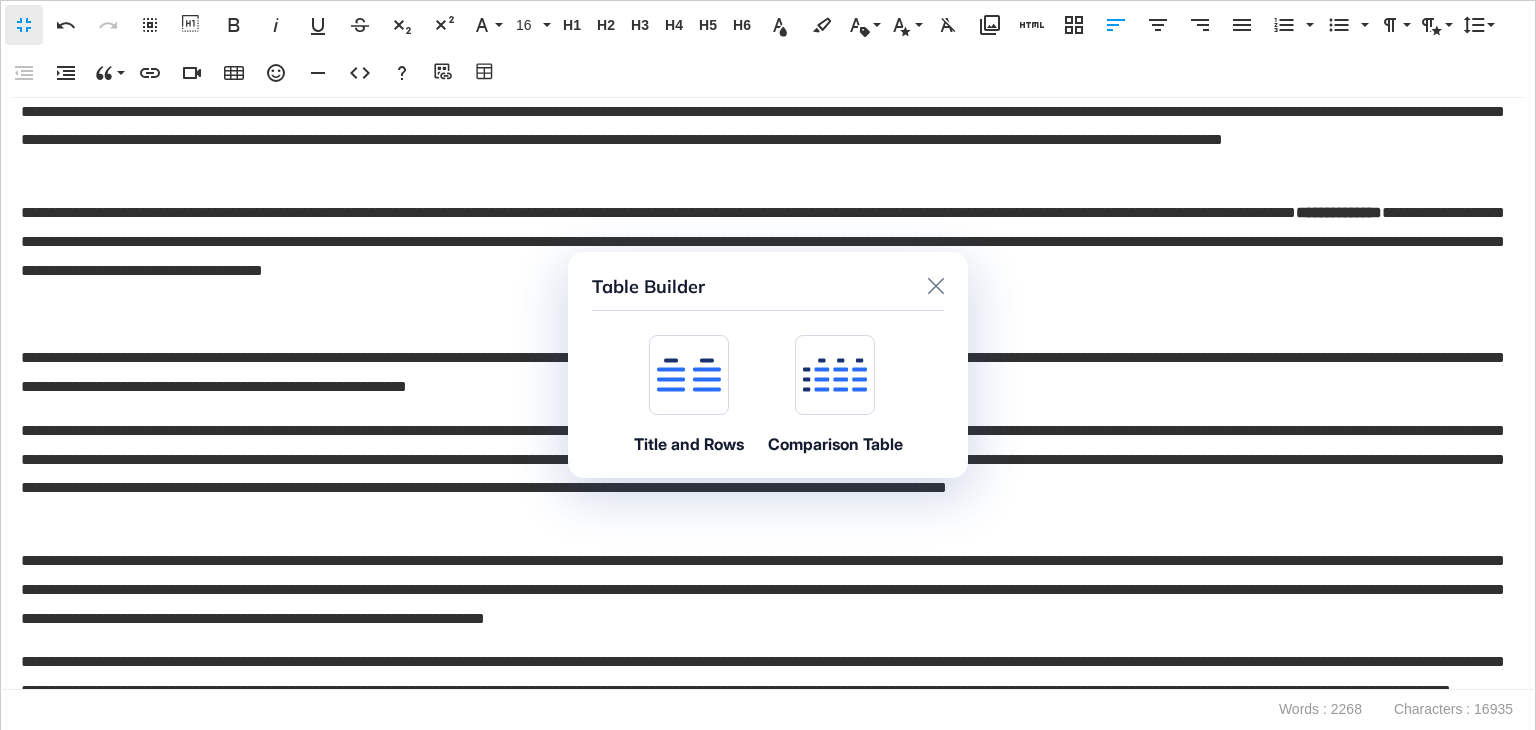 click 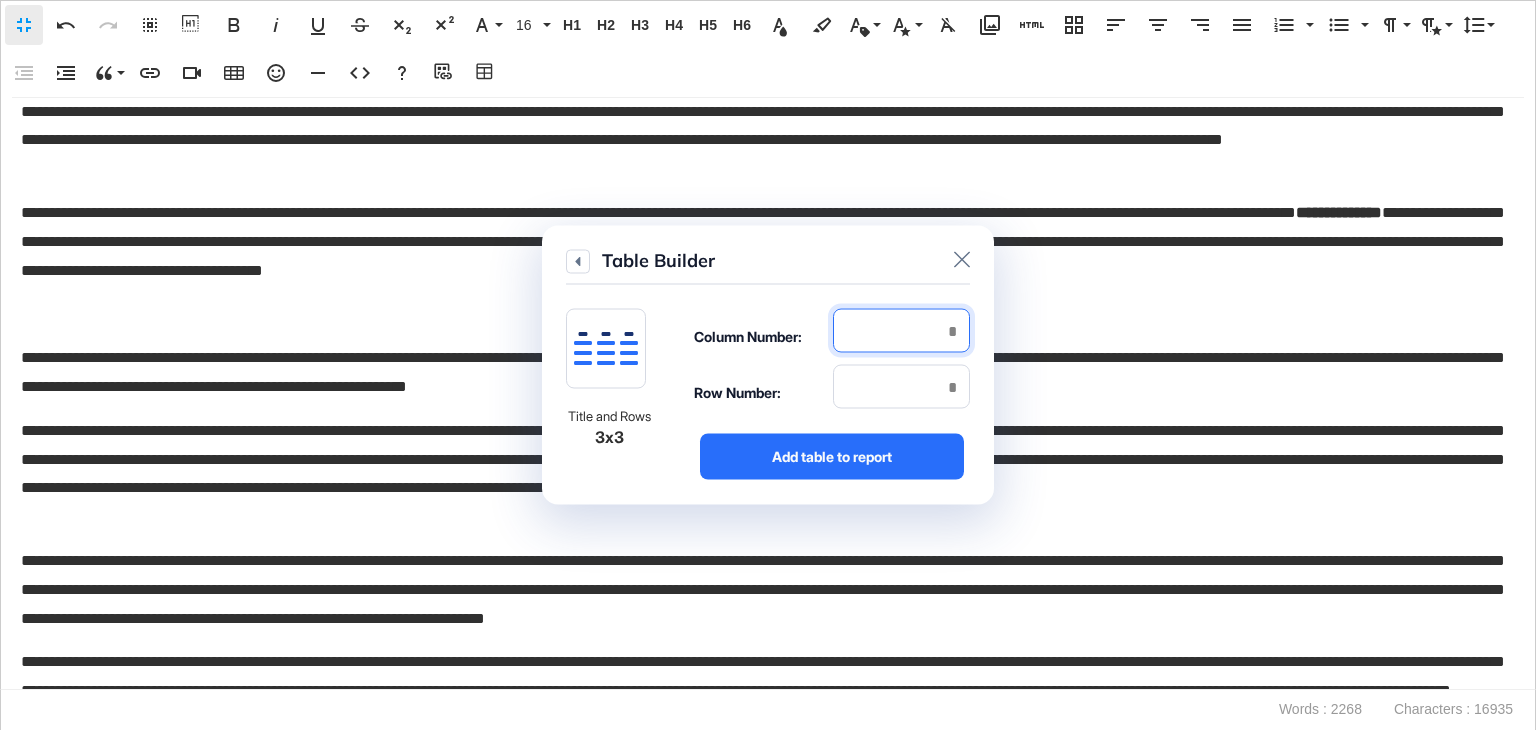 click at bounding box center (901, 331) 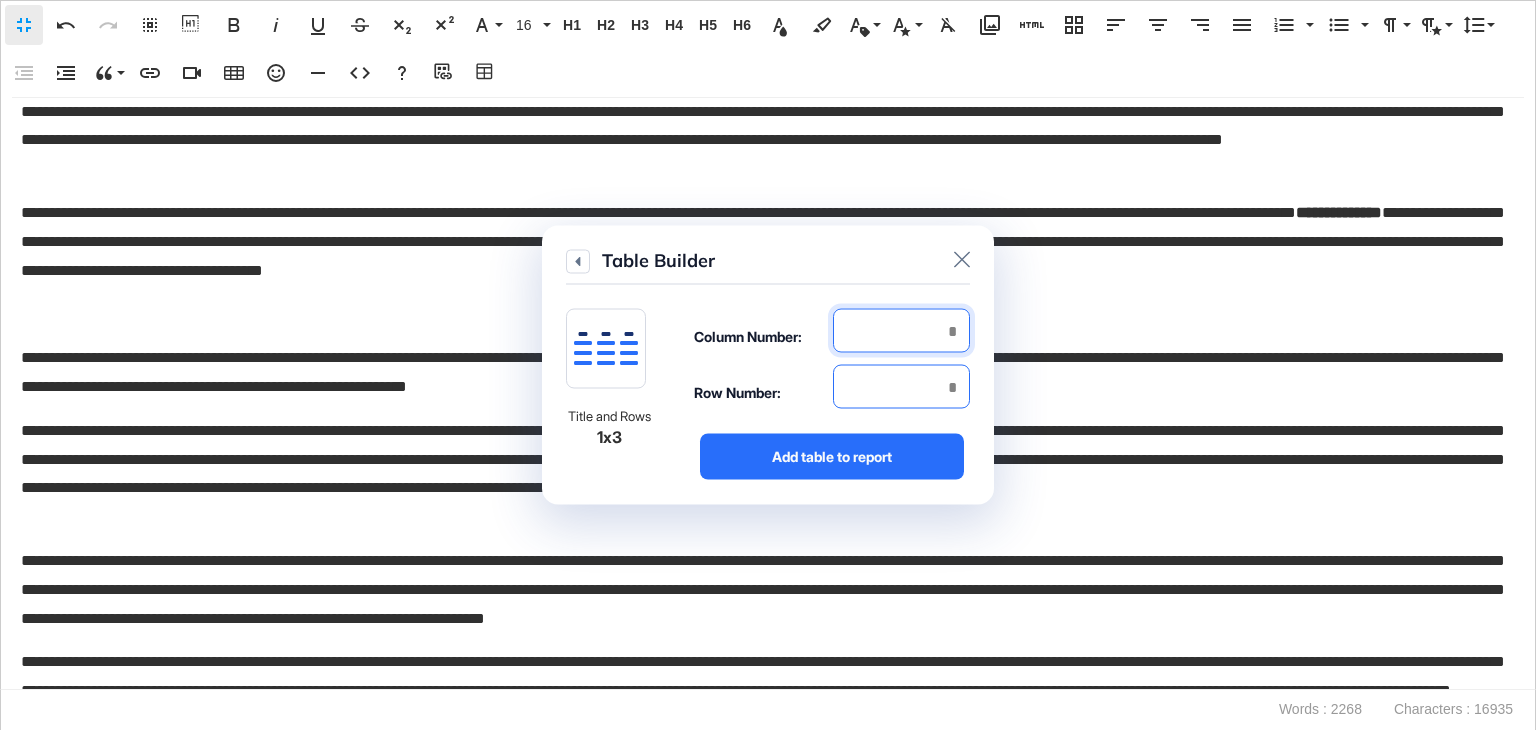 type on "*" 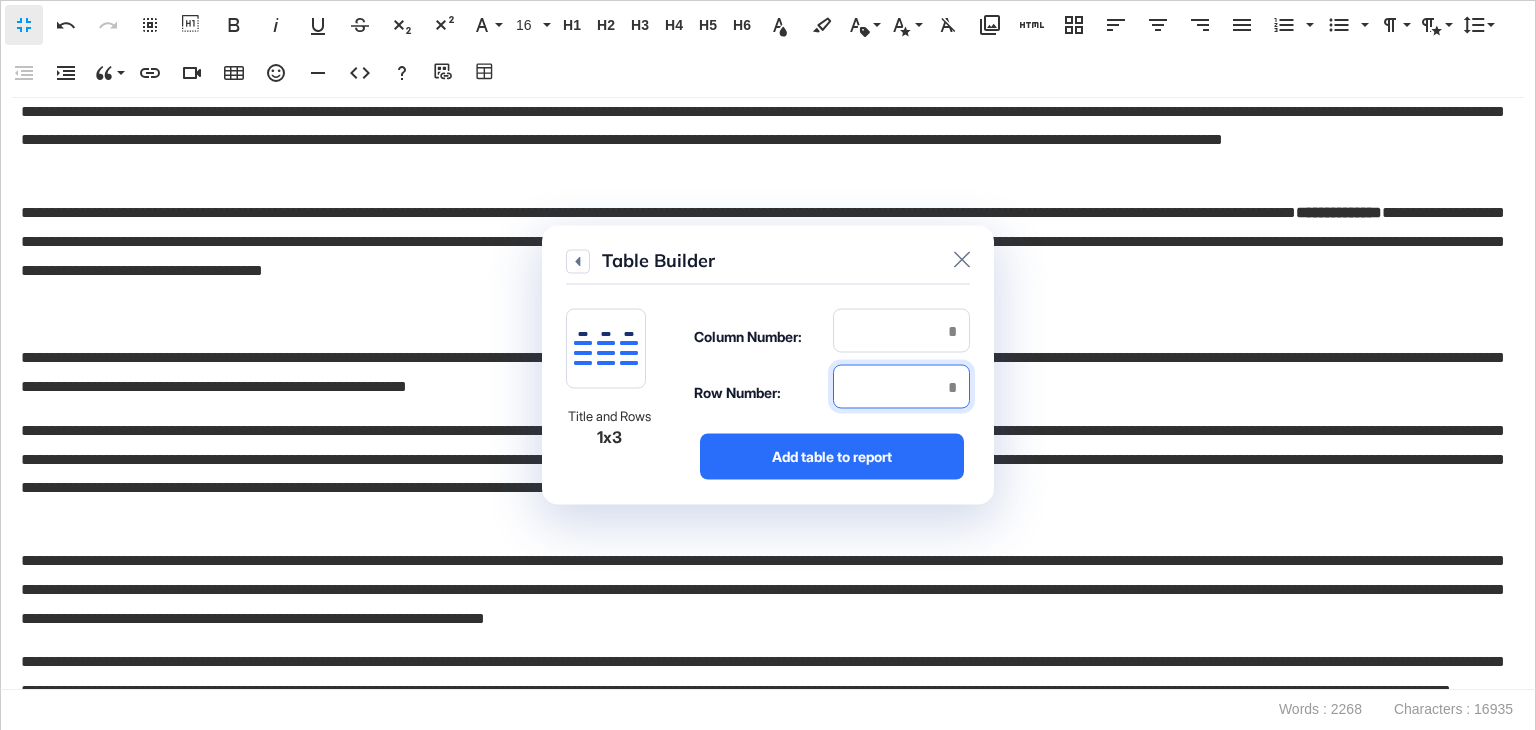click at bounding box center (901, 387) 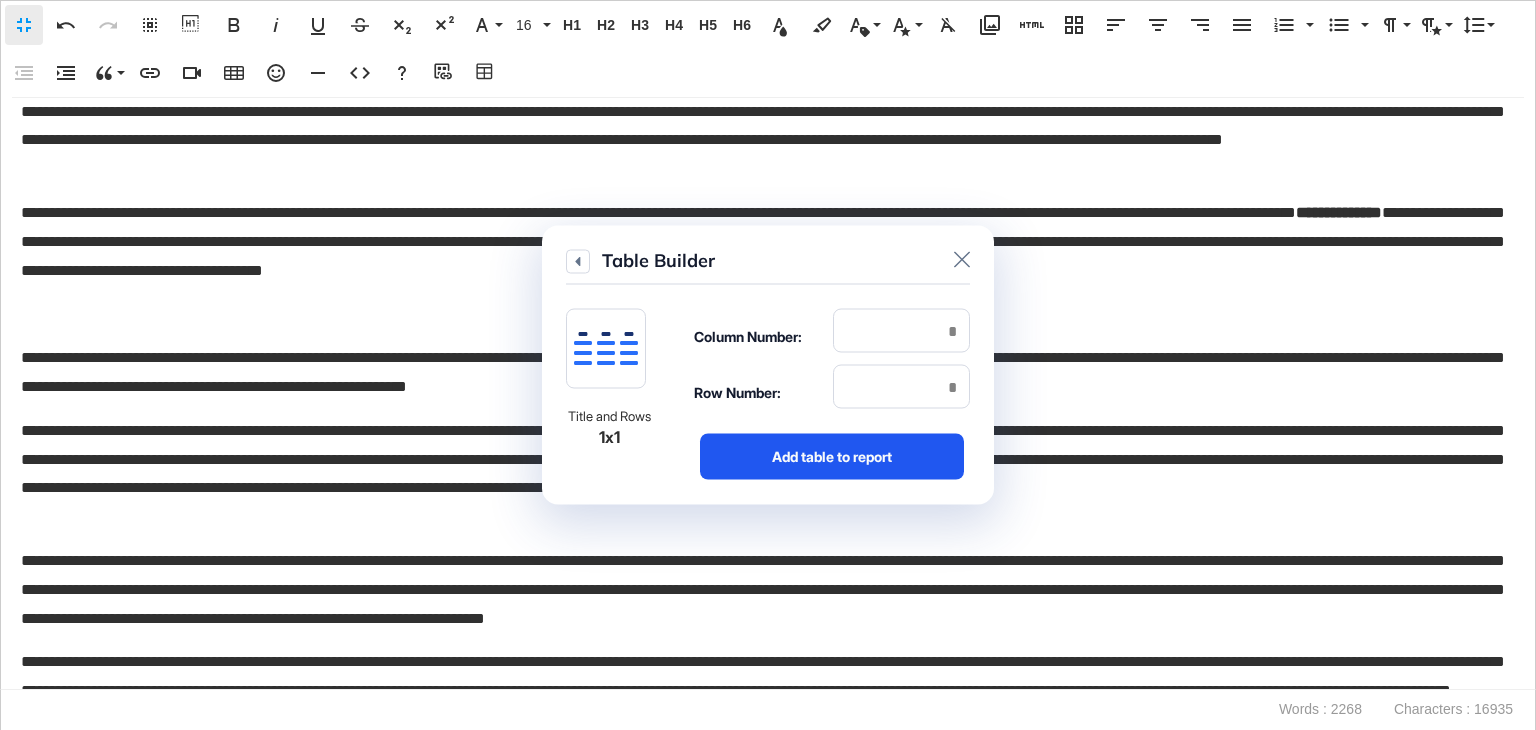 click on "Add table to report" at bounding box center [832, 457] 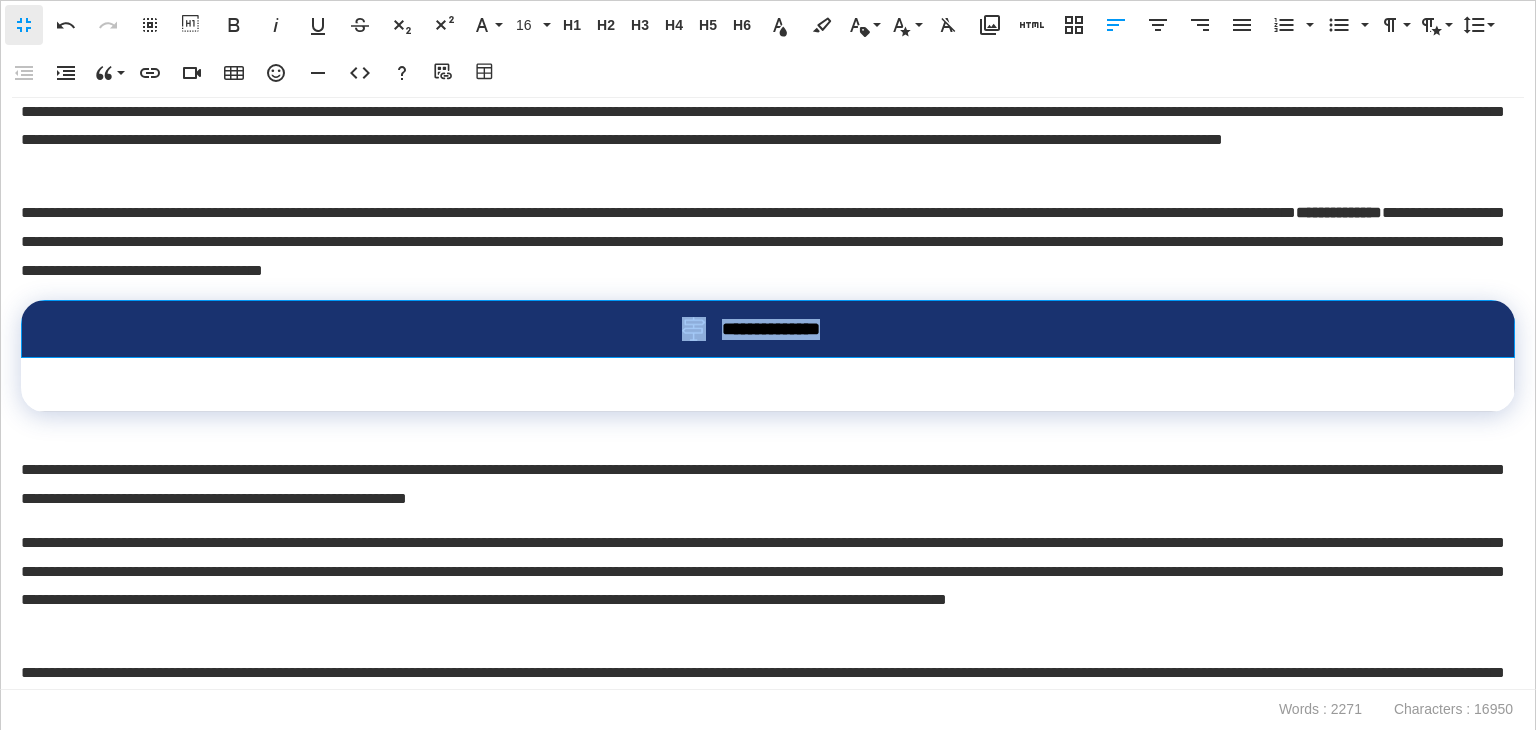 drag, startPoint x: 822, startPoint y: 321, endPoint x: 752, endPoint y: 326, distance: 70.178345 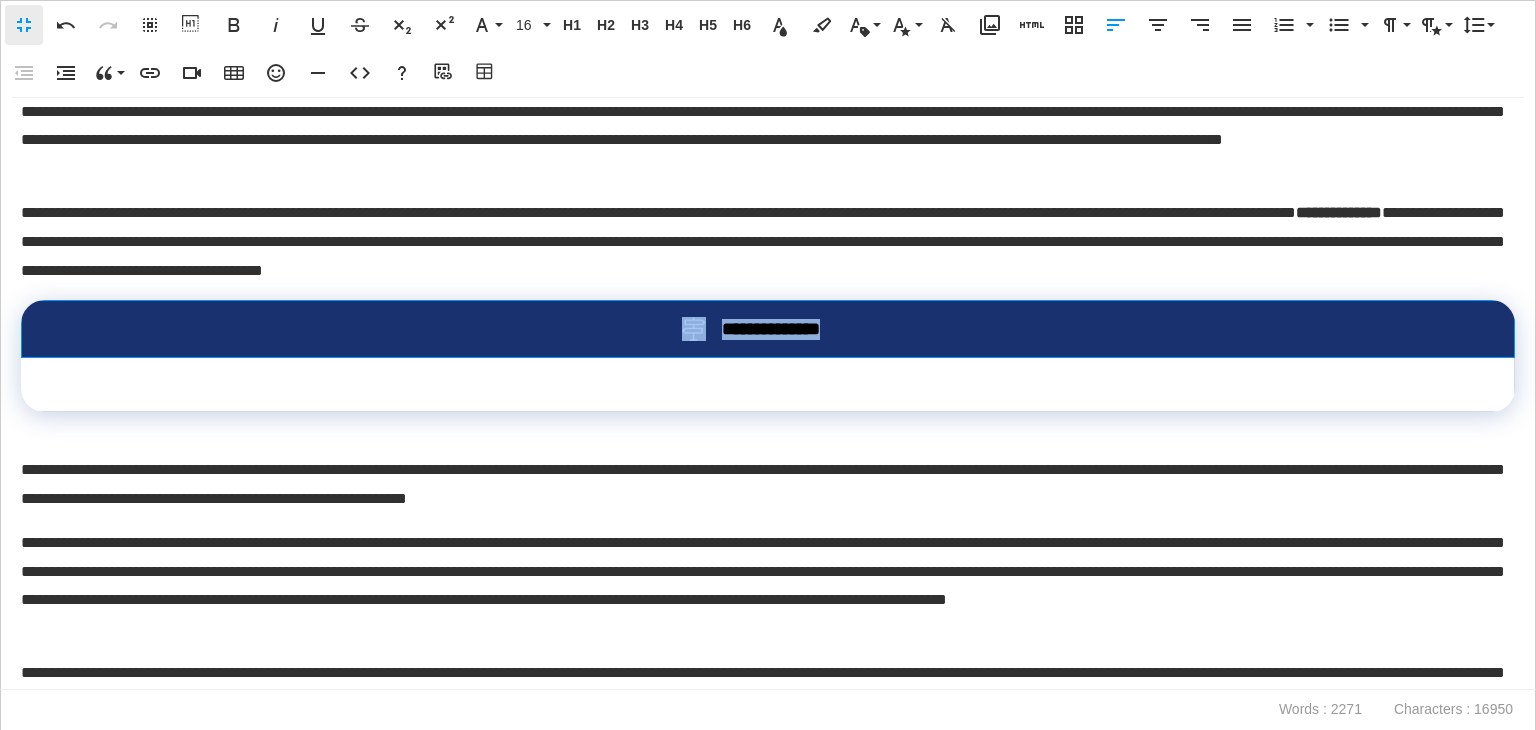 click on "**********" at bounding box center (763, 329) 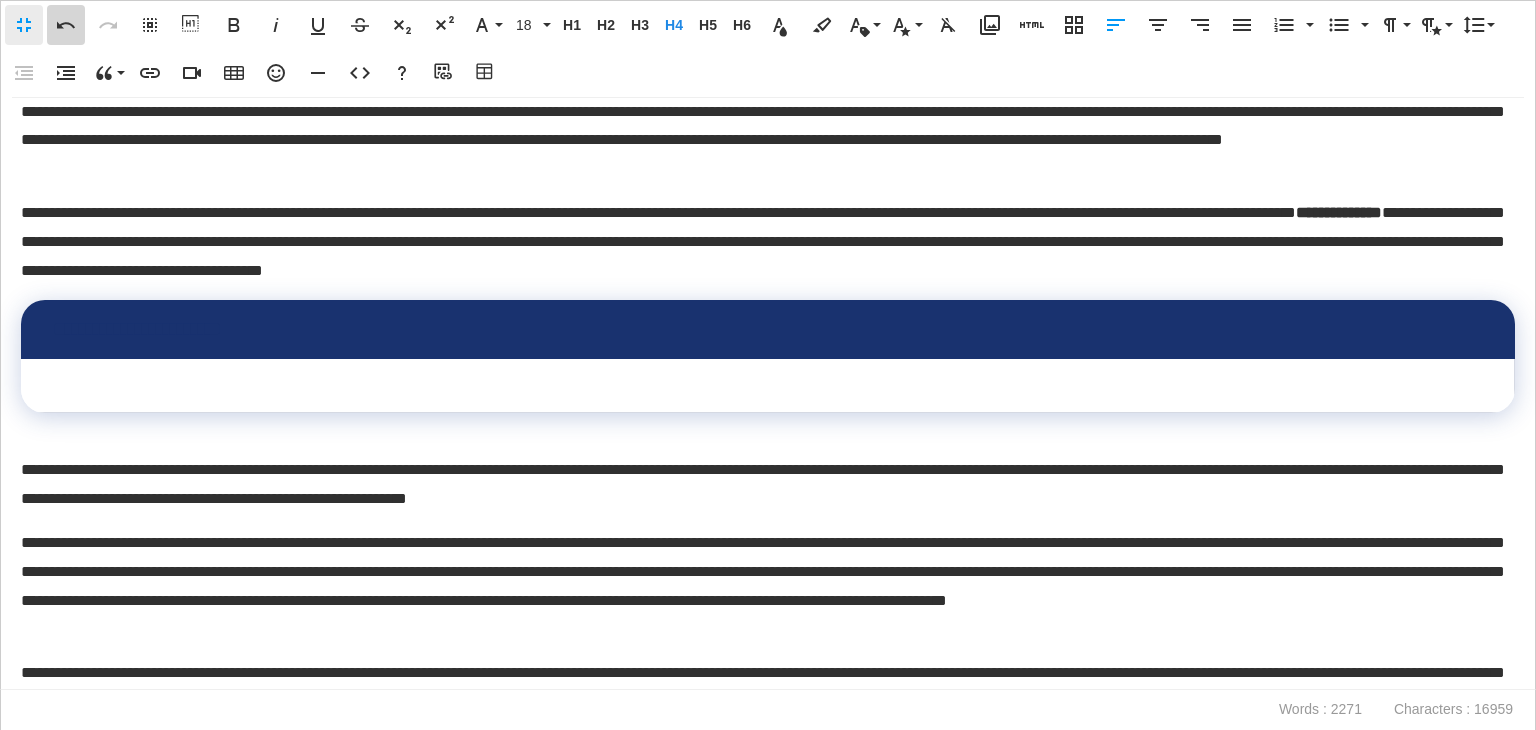 click 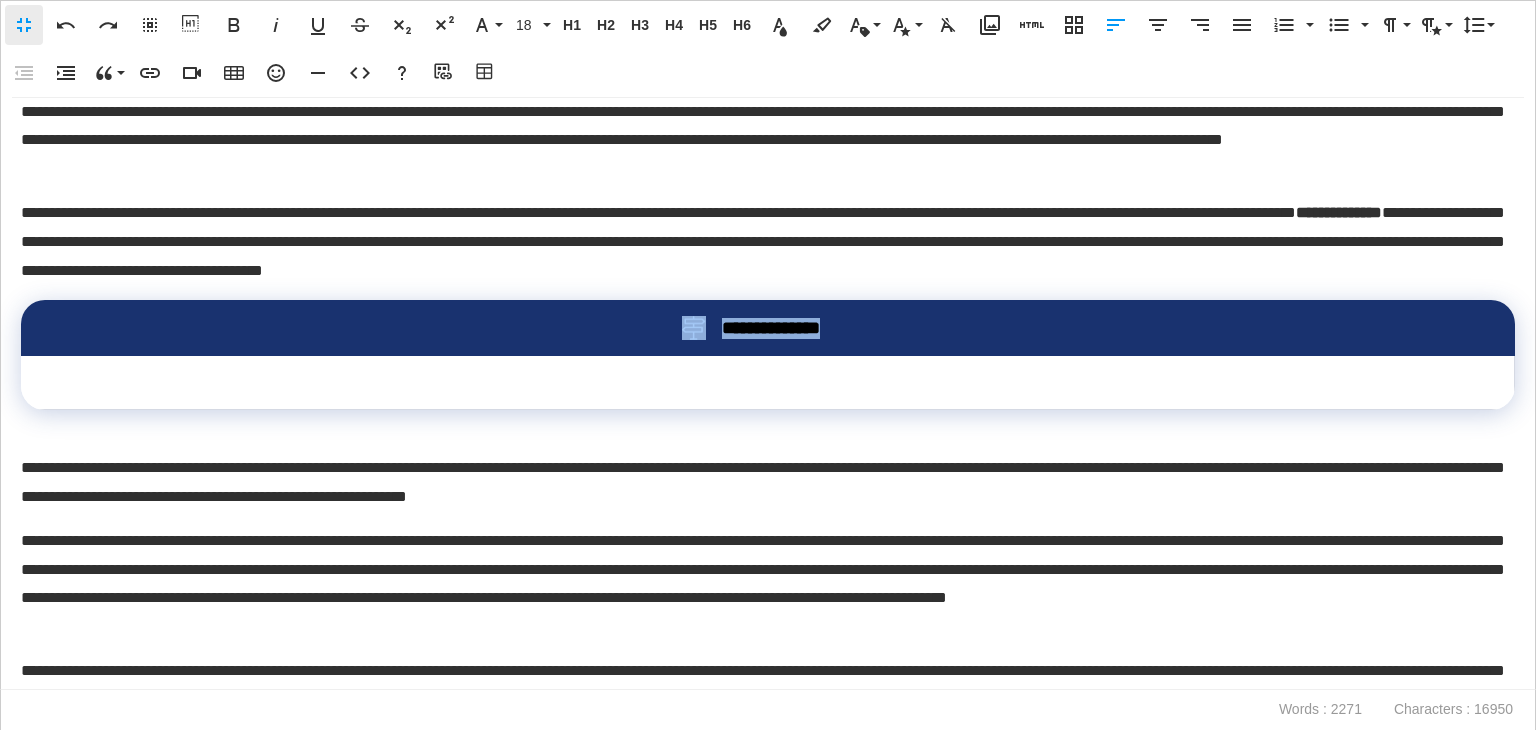 drag, startPoint x: 805, startPoint y: 331, endPoint x: 805, endPoint y: 346, distance: 15 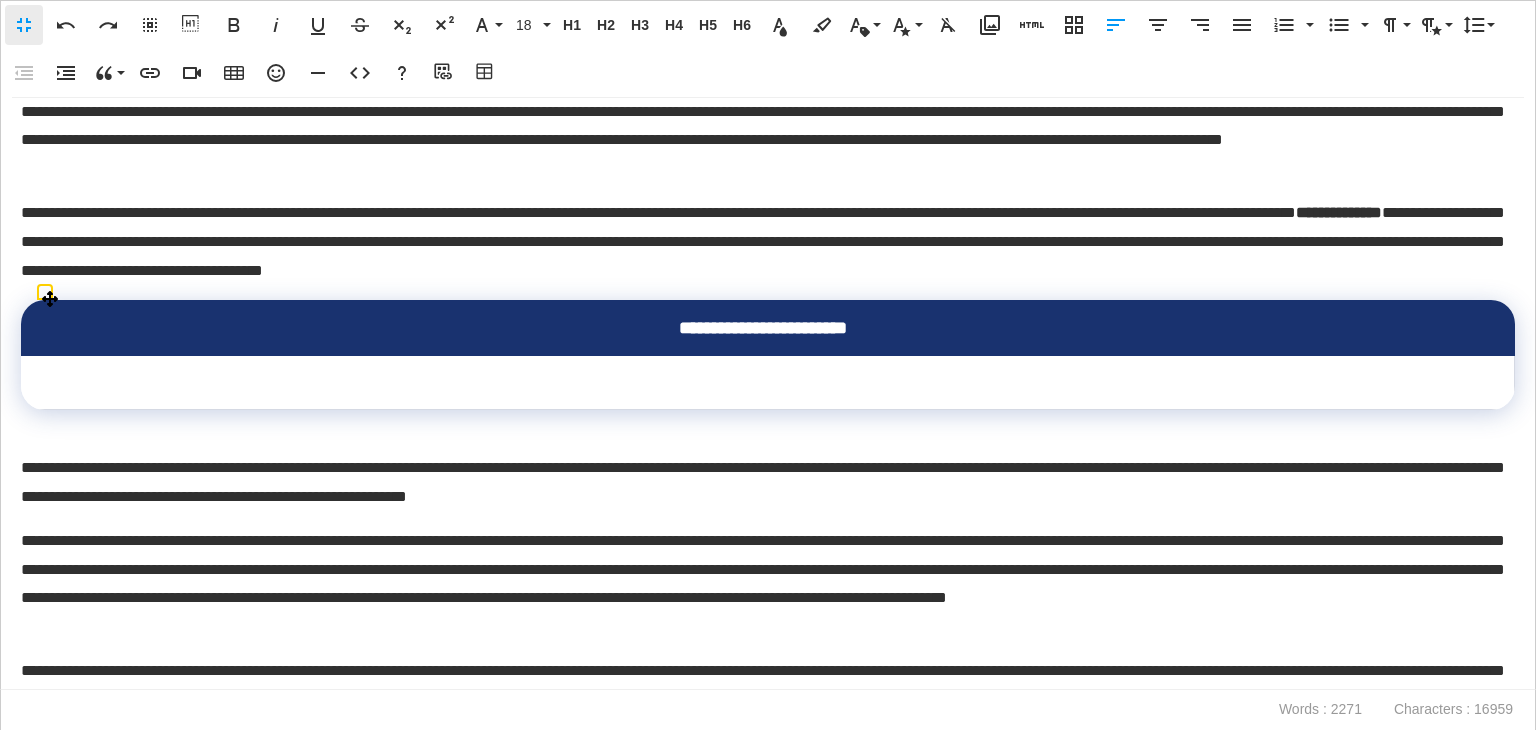 click at bounding box center [768, 383] 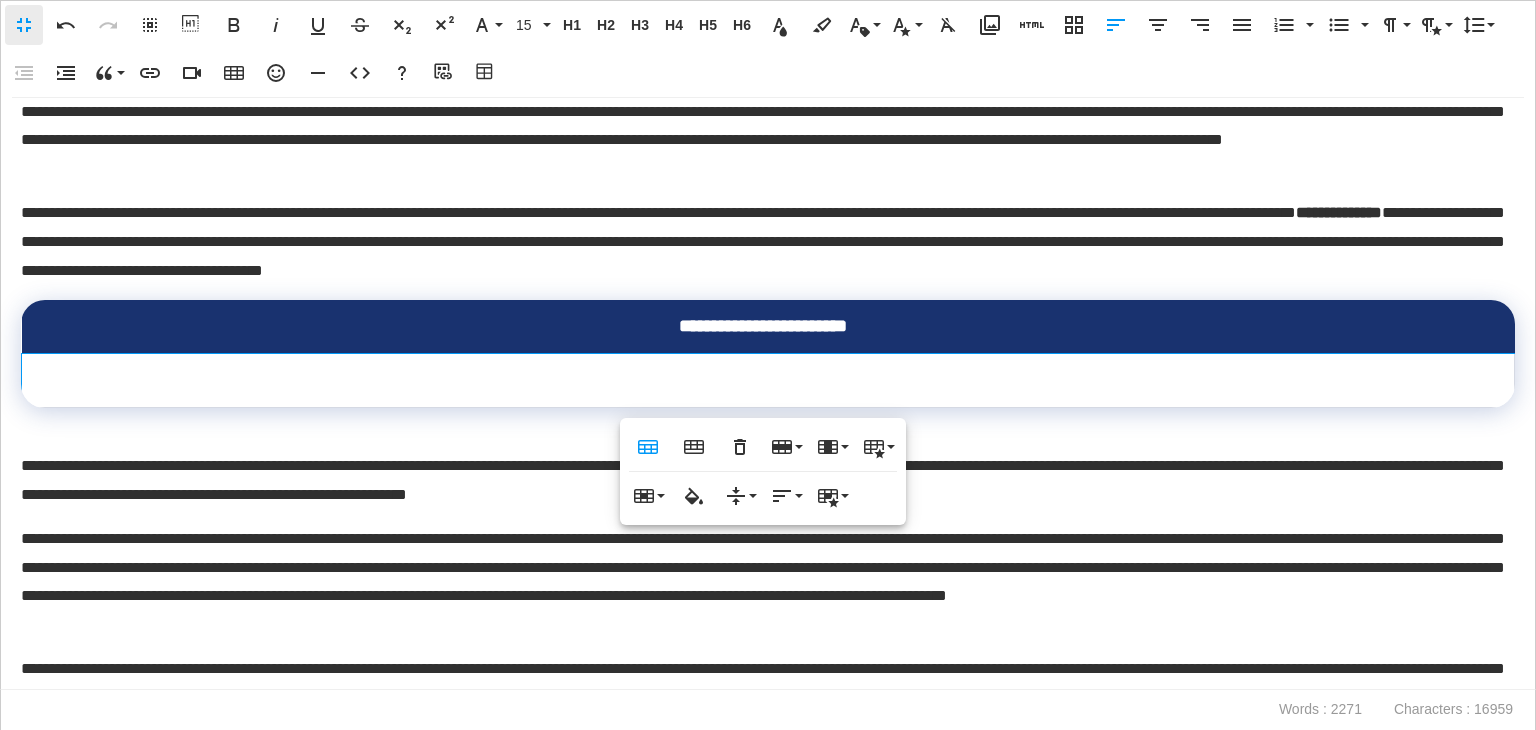 scroll, scrollTop: 0, scrollLeft: 7, axis: horizontal 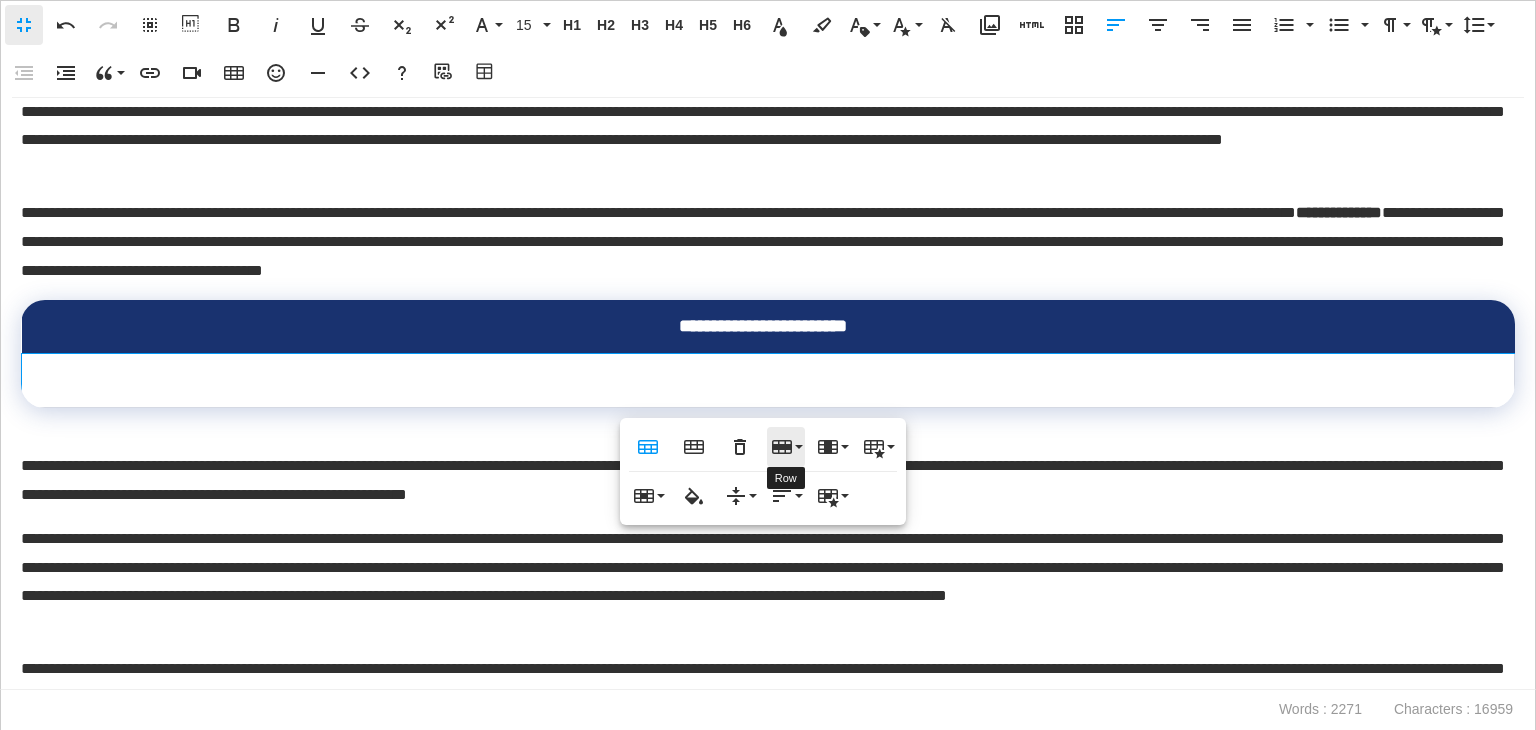 click on "Row" at bounding box center [786, 447] 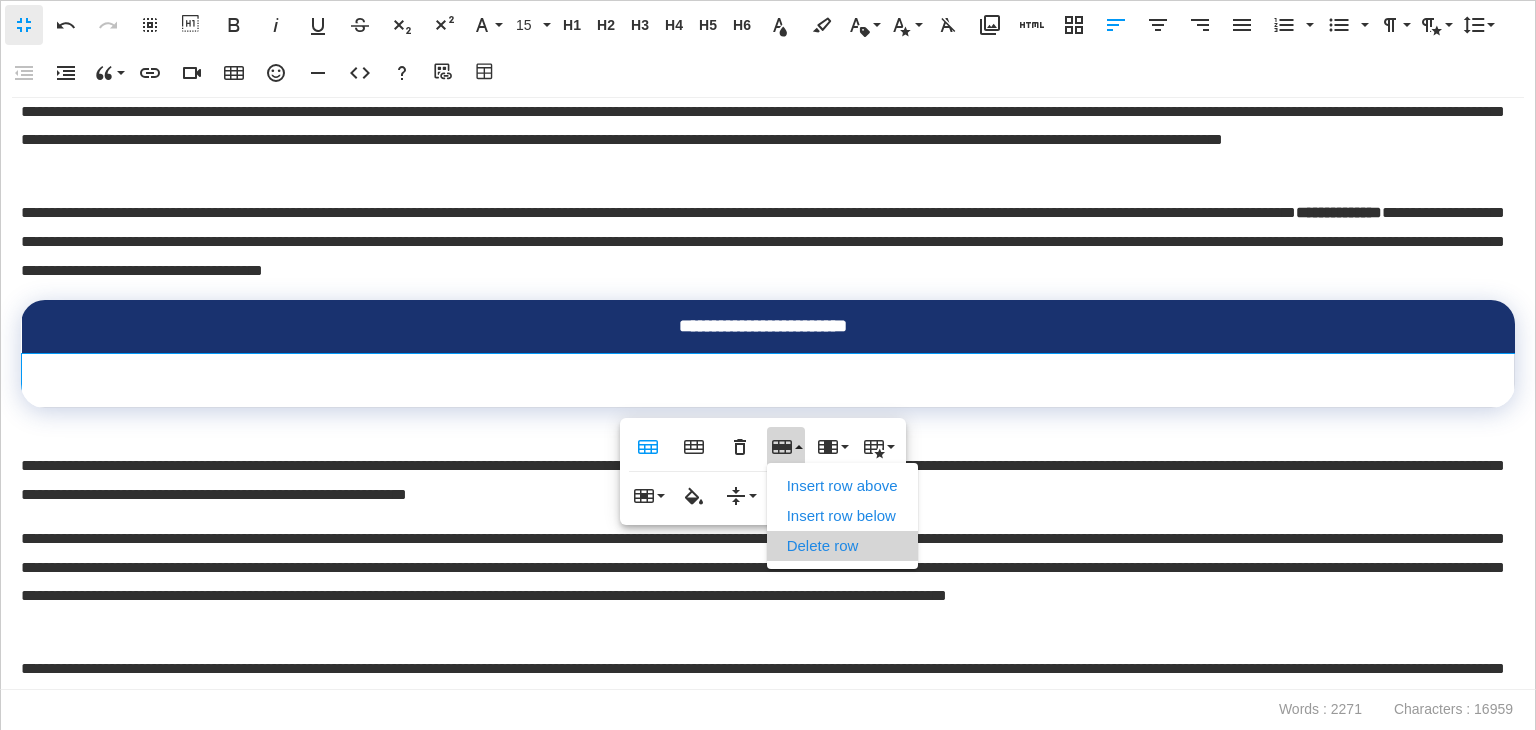 click on "Delete row" at bounding box center (842, 546) 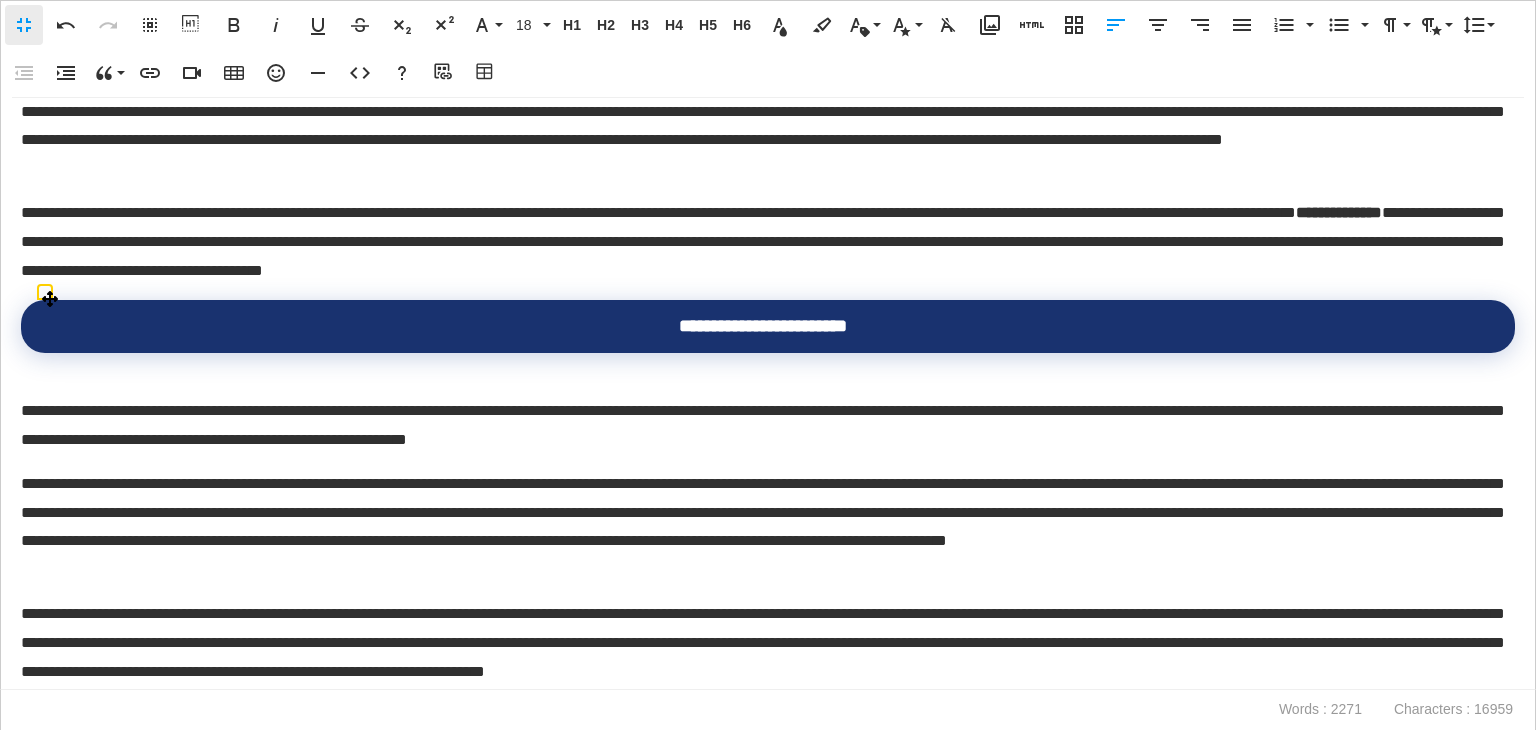 click on "**********" at bounding box center (768, 326) 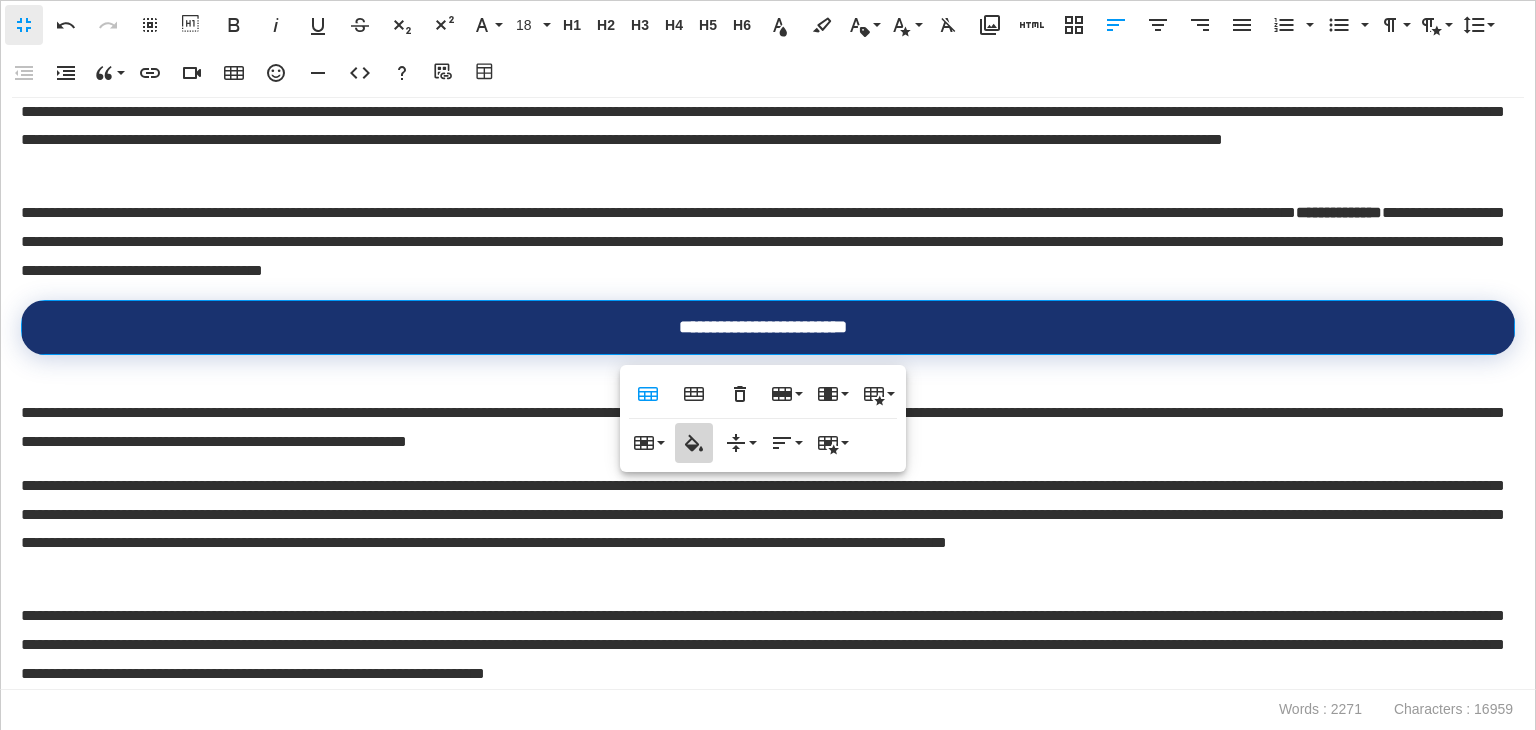 click 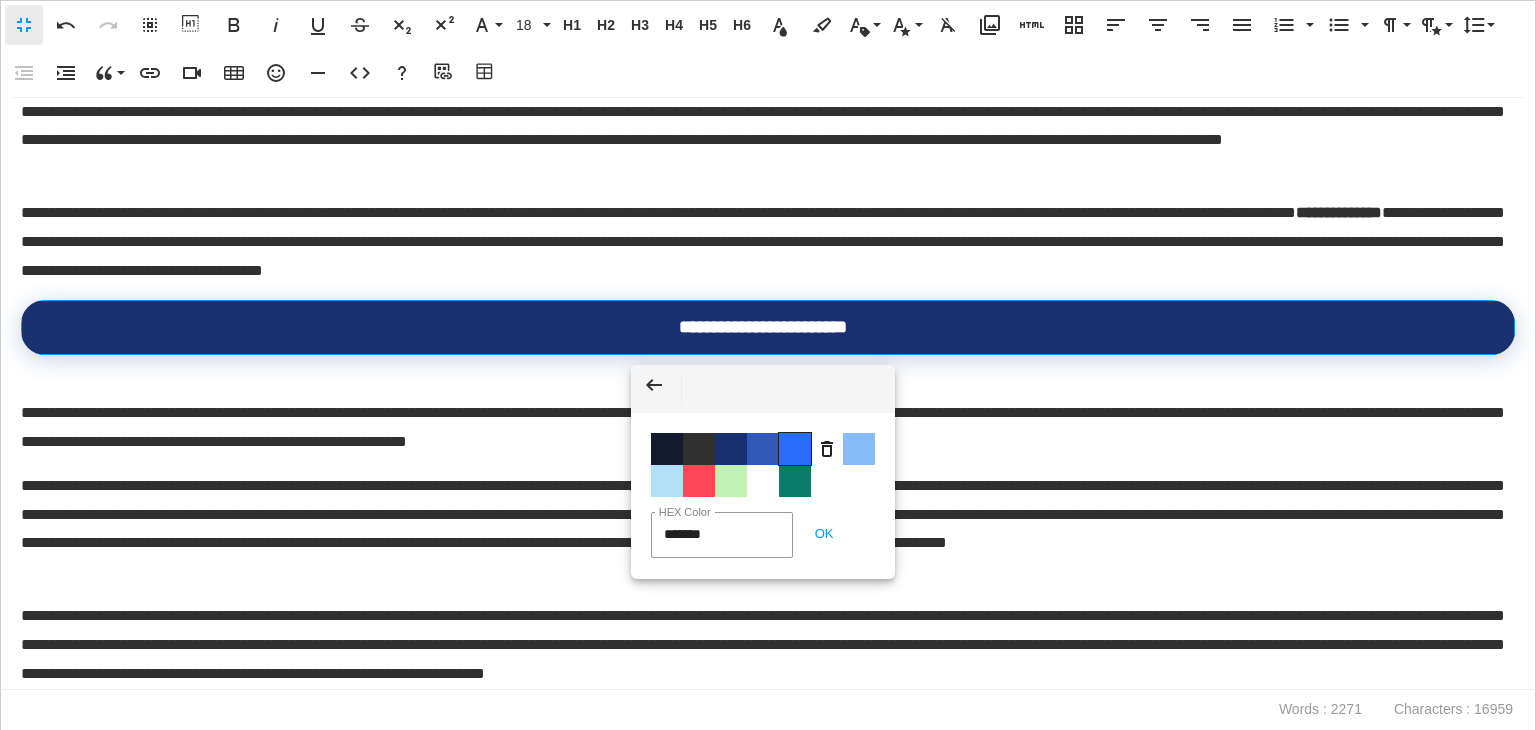click on "Color #286EFA" at bounding box center (795, 449) 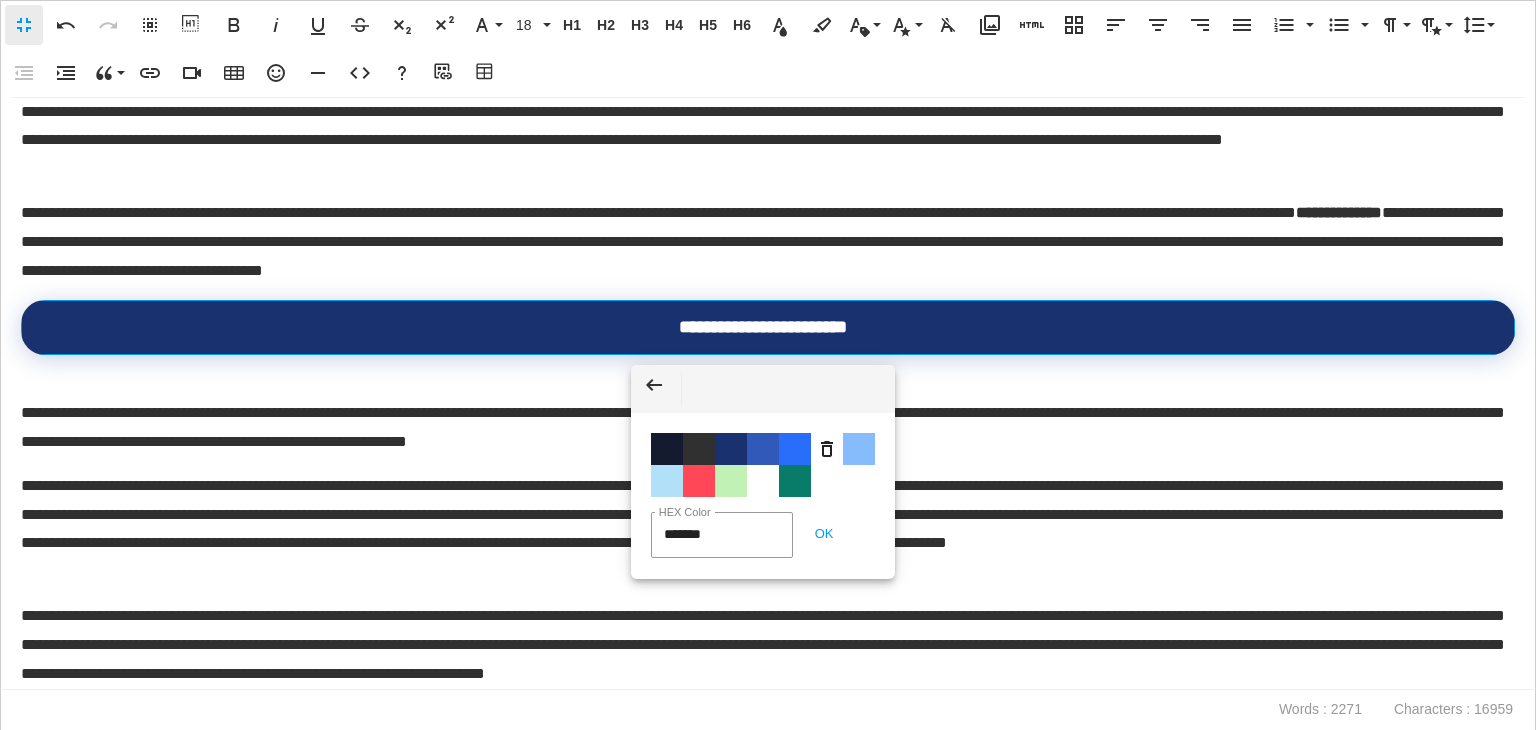 click on "**********" at bounding box center [768, 394] 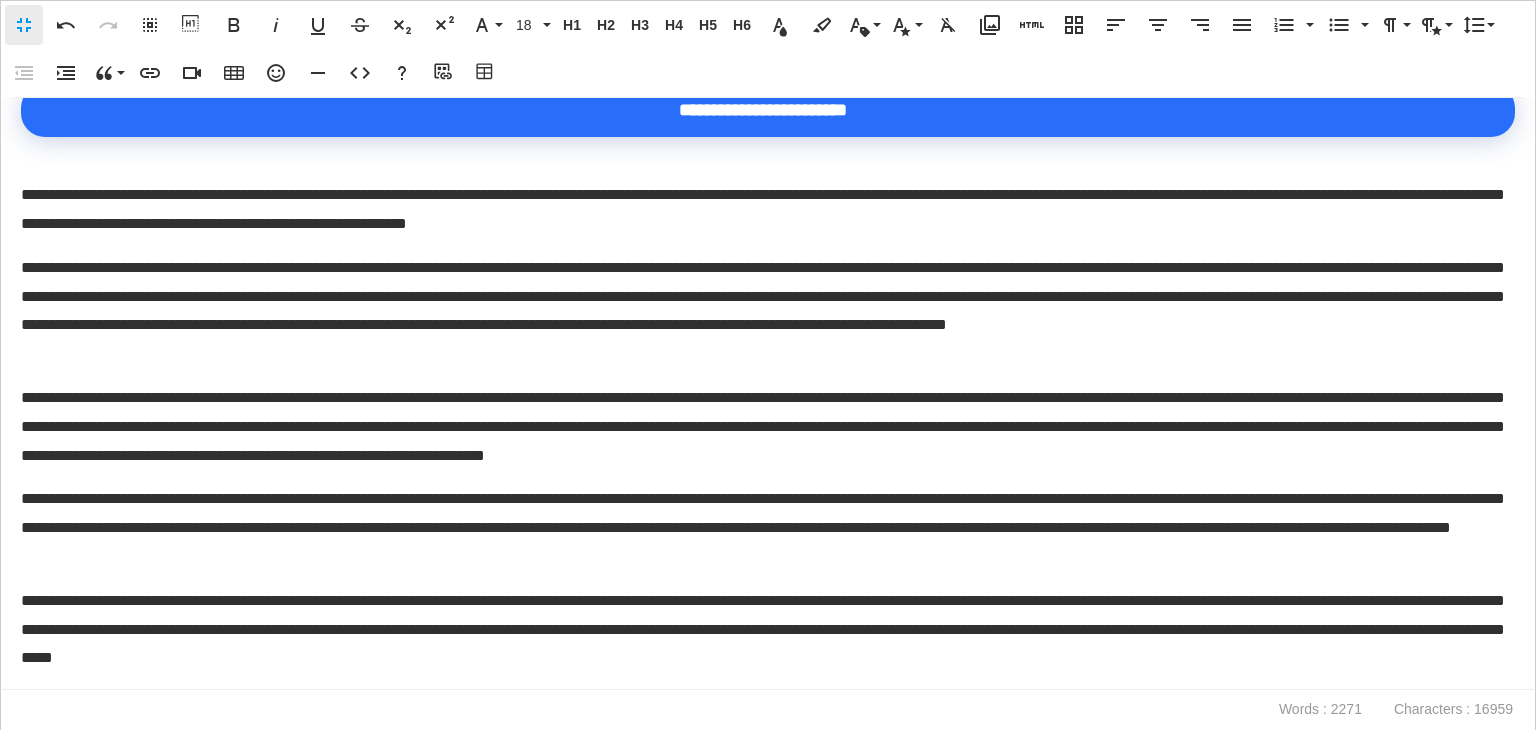 scroll, scrollTop: 800, scrollLeft: 0, axis: vertical 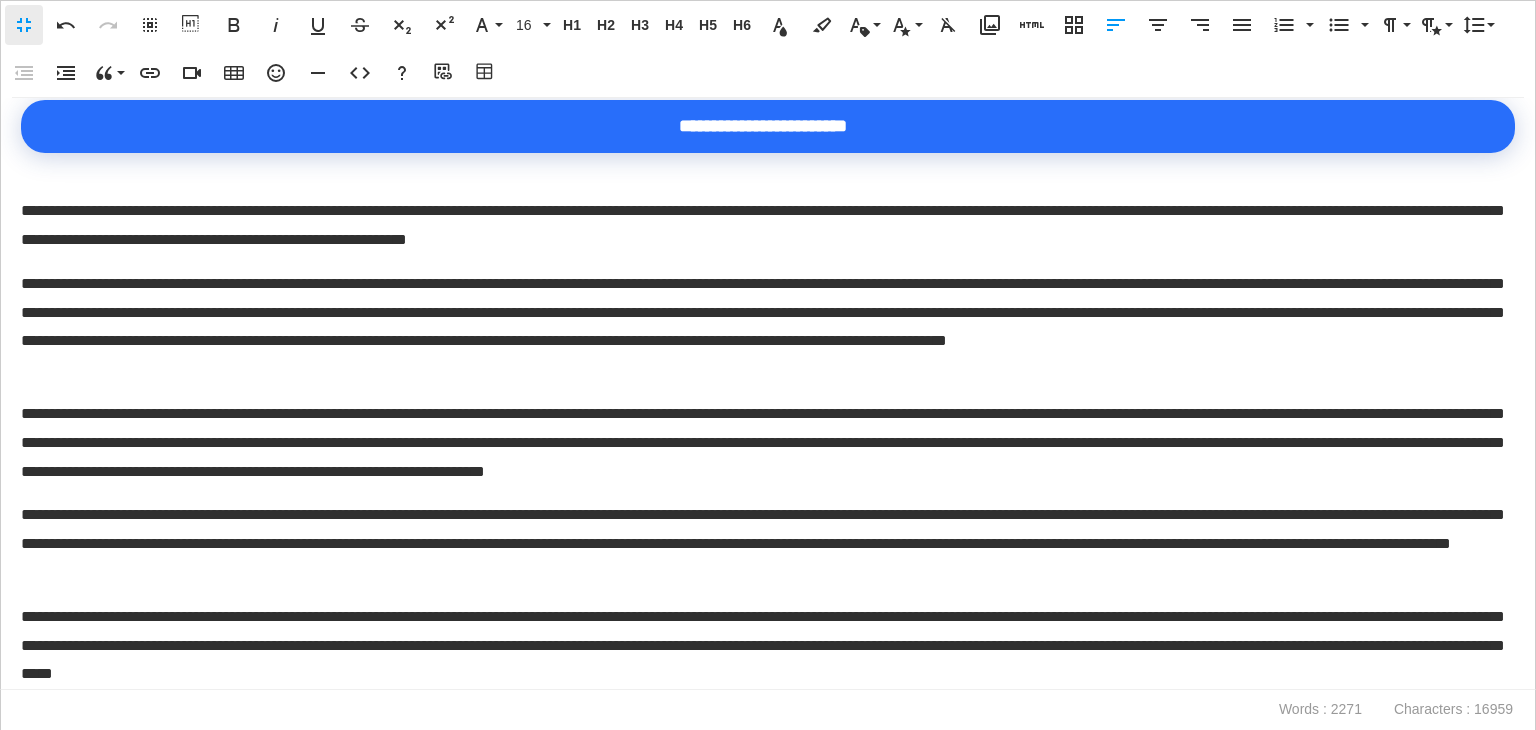 click on "**********" at bounding box center (763, 226) 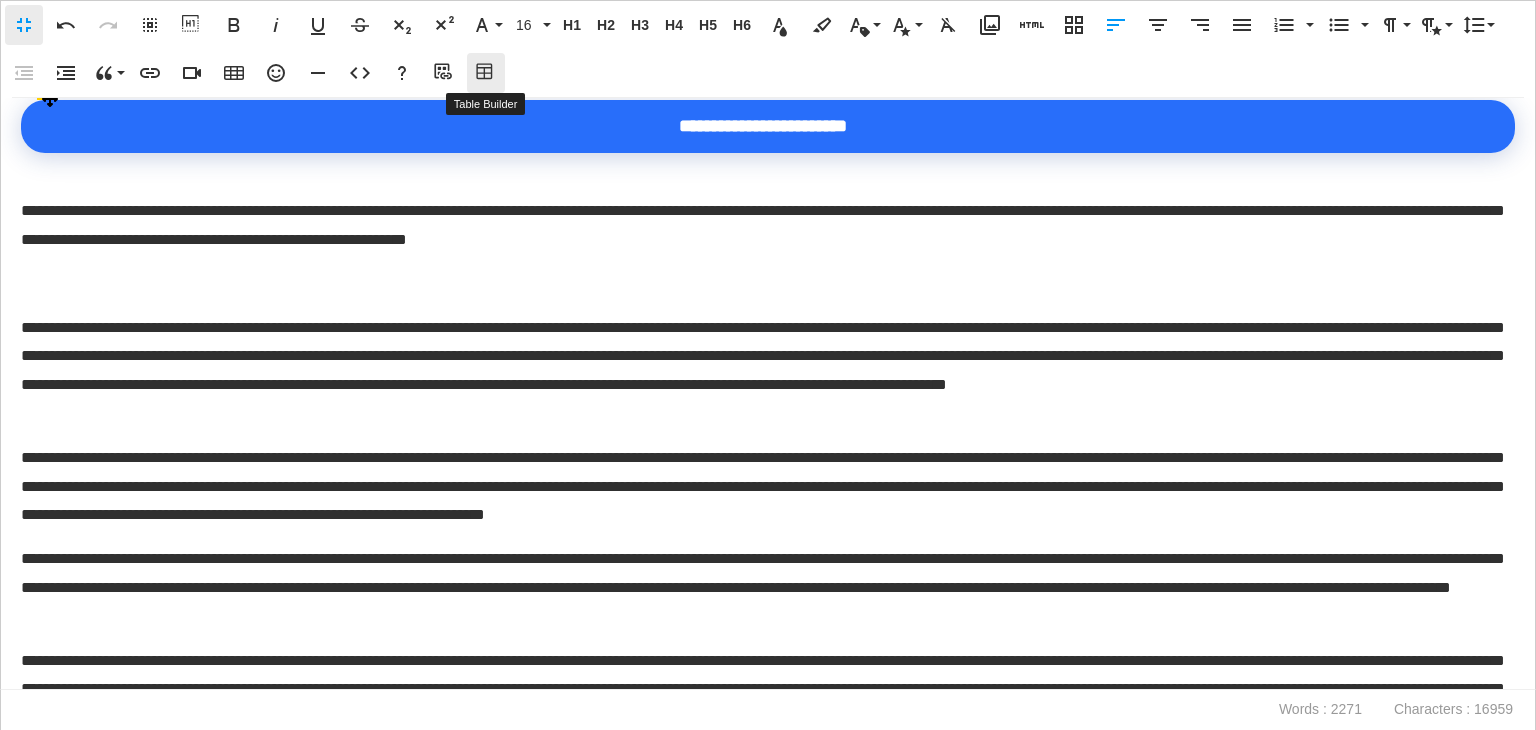 click 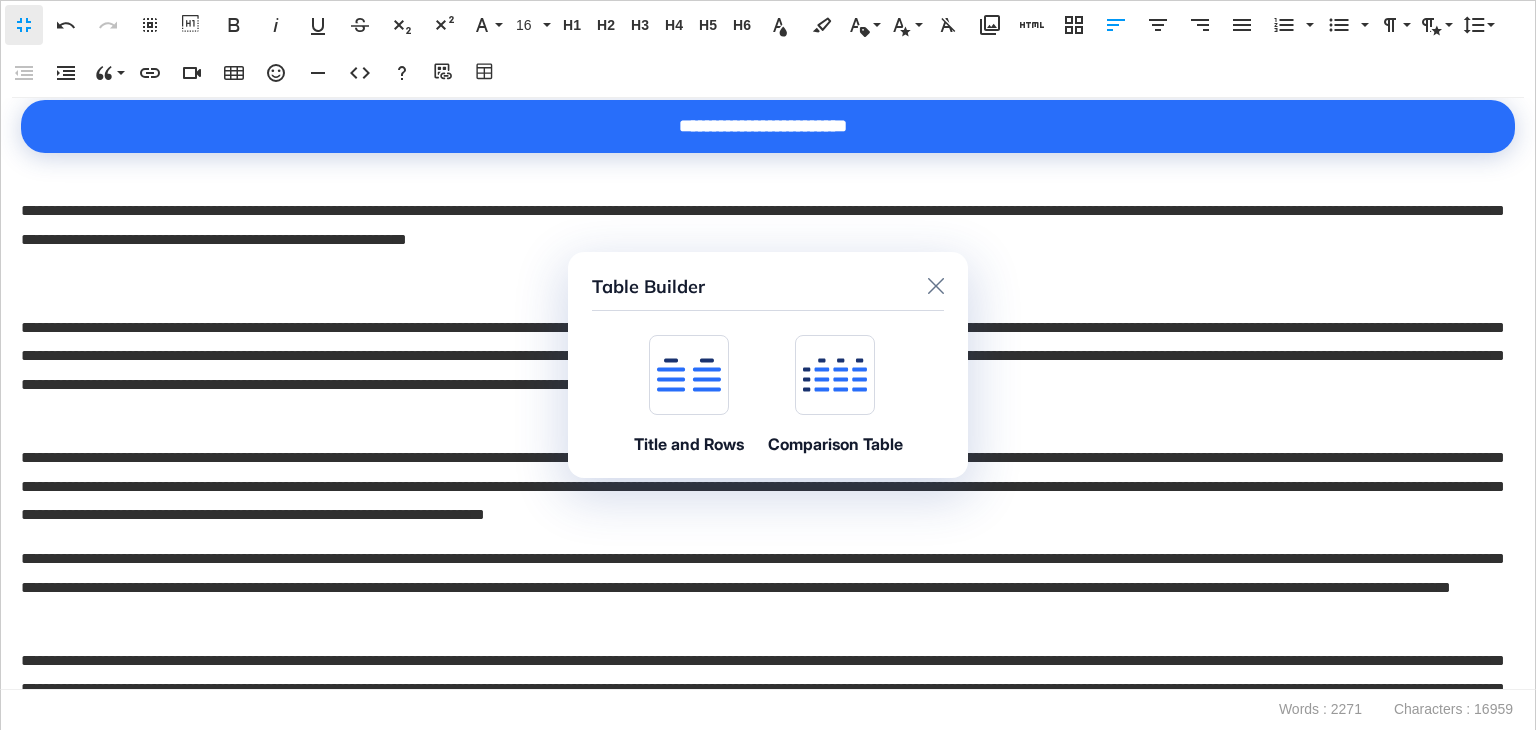 click at bounding box center (689, 375) 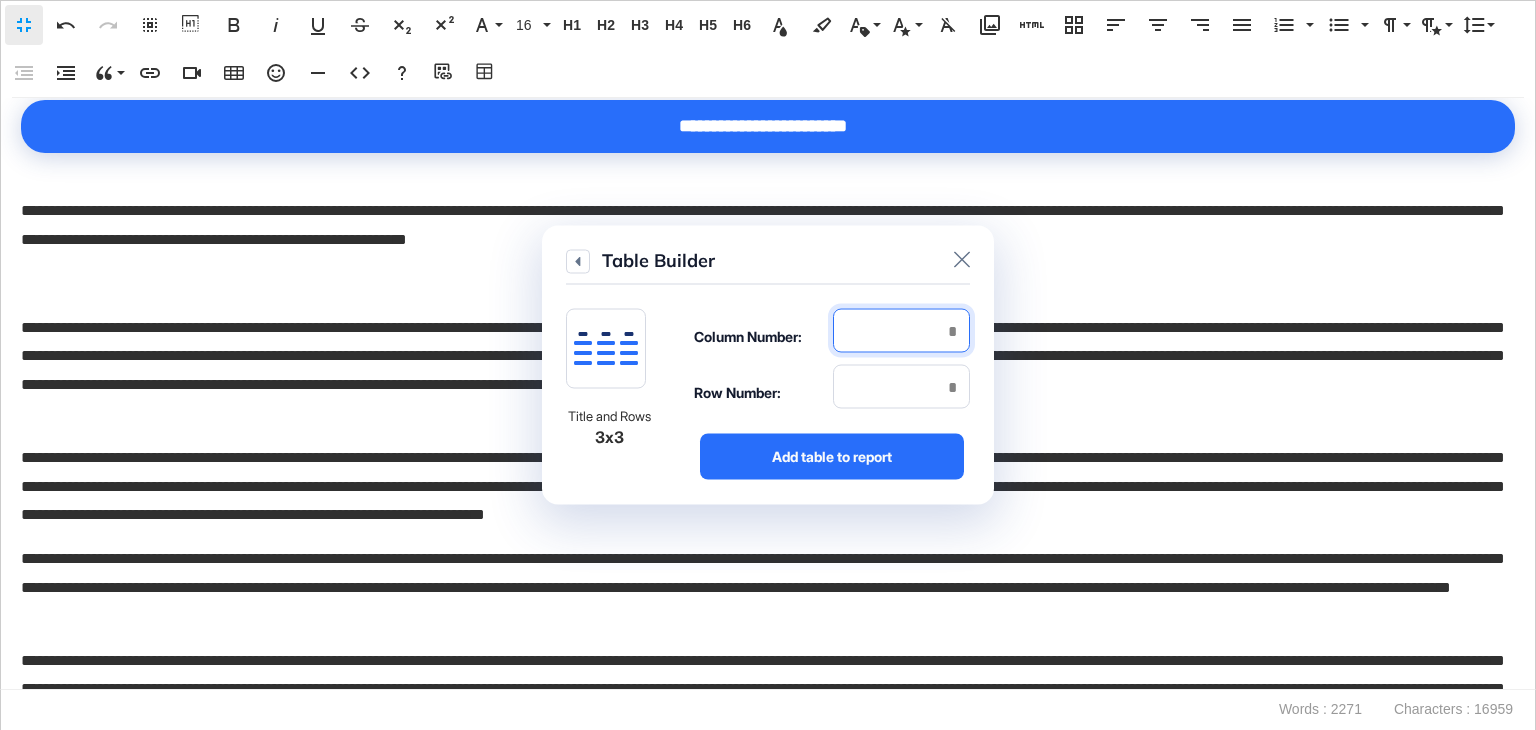 click at bounding box center [901, 331] 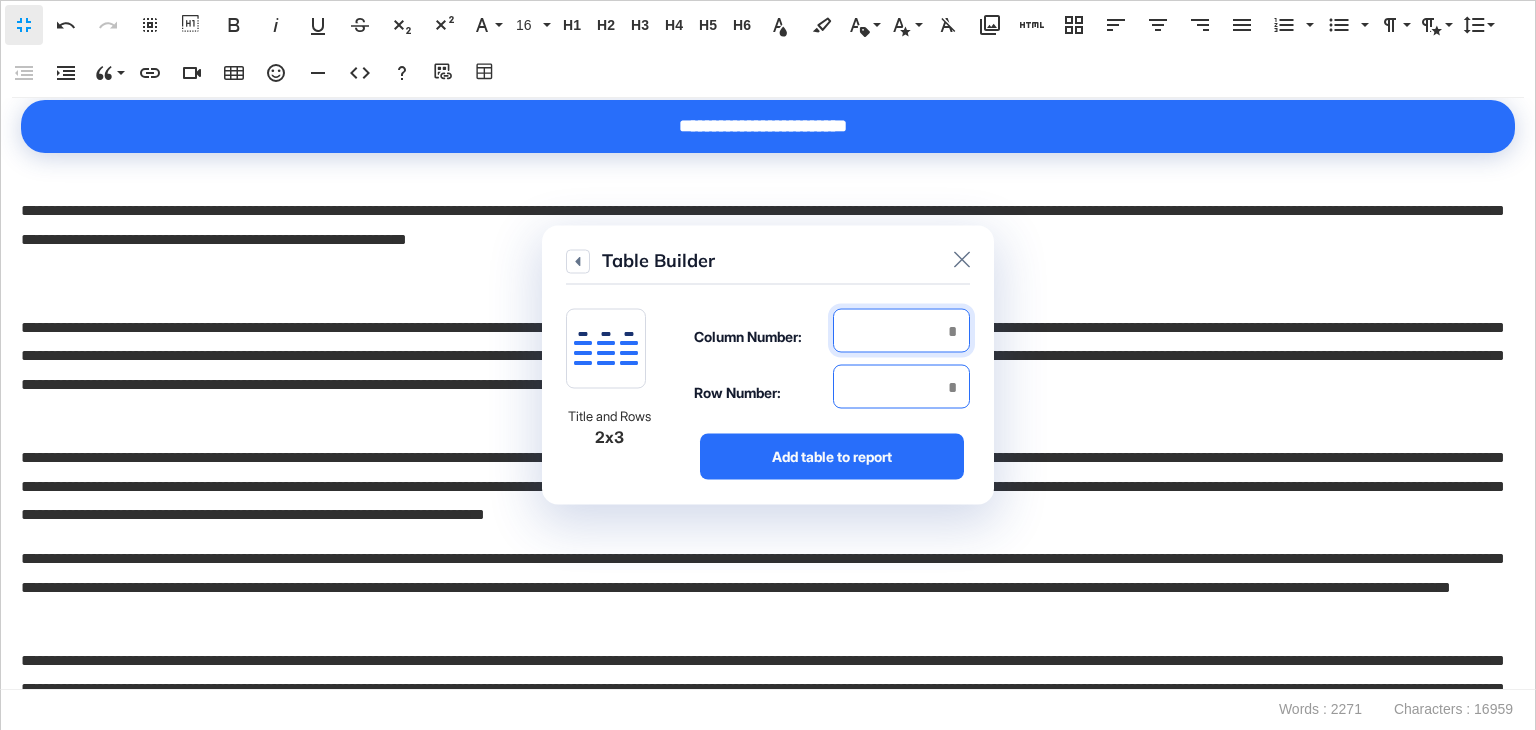 type on "*" 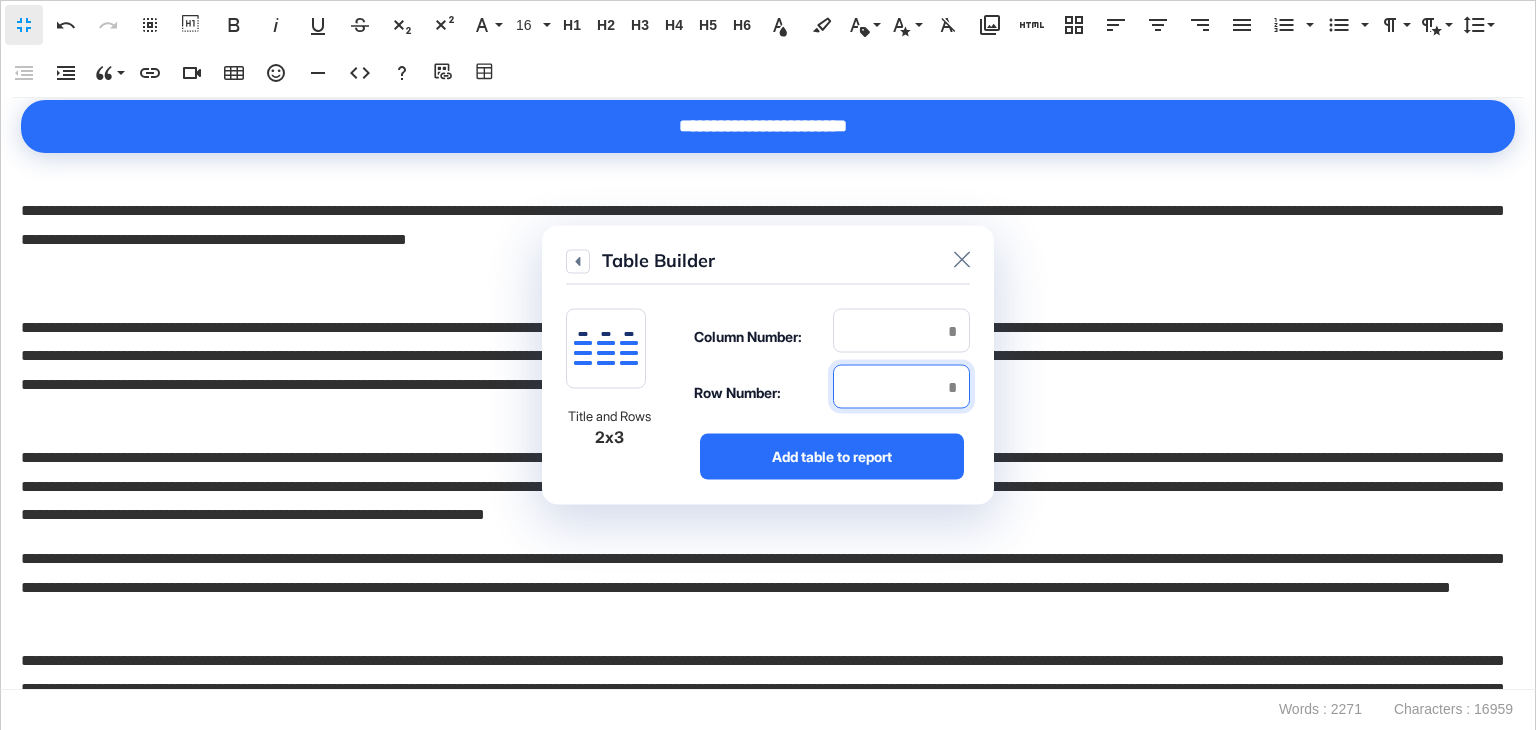 click at bounding box center (901, 387) 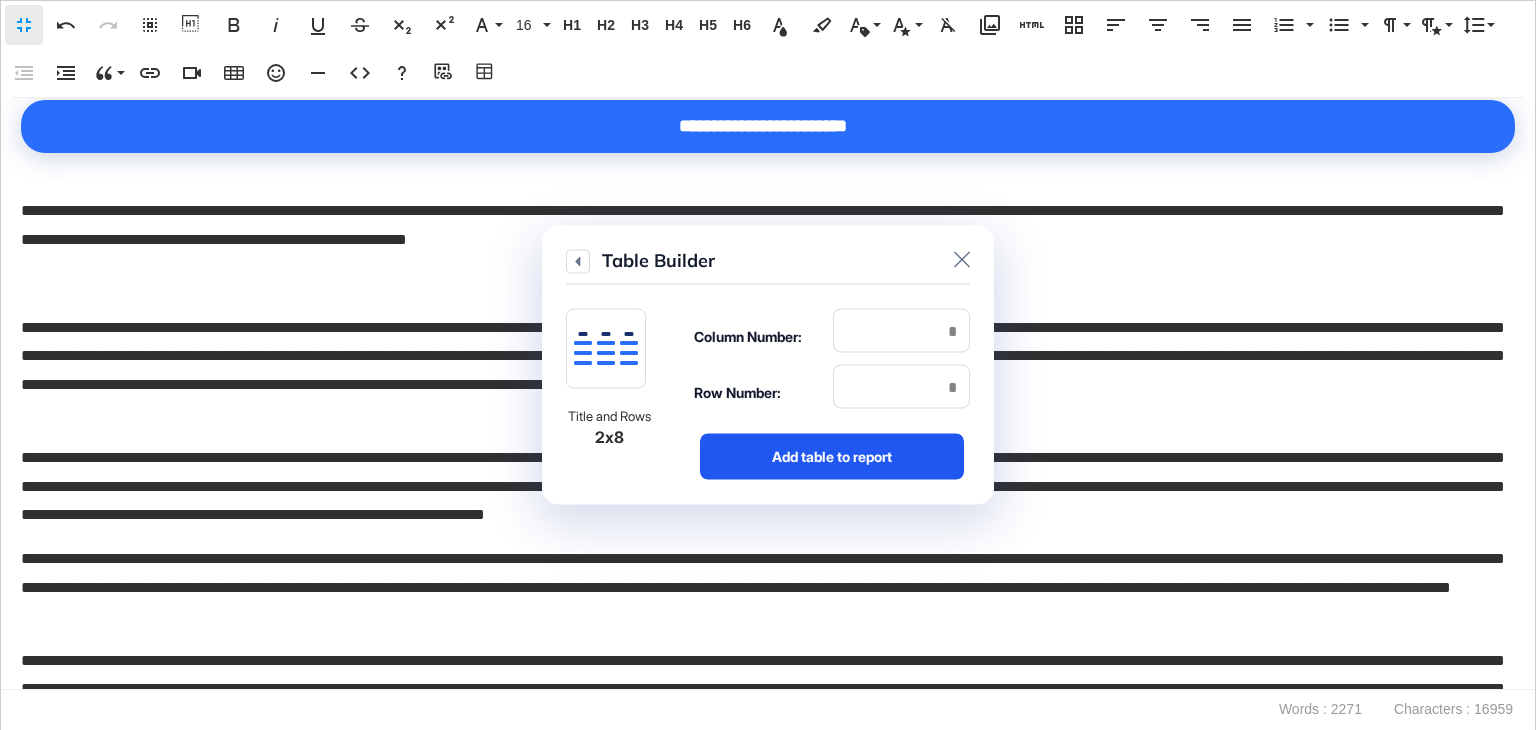 click on "Add table to report" at bounding box center (832, 457) 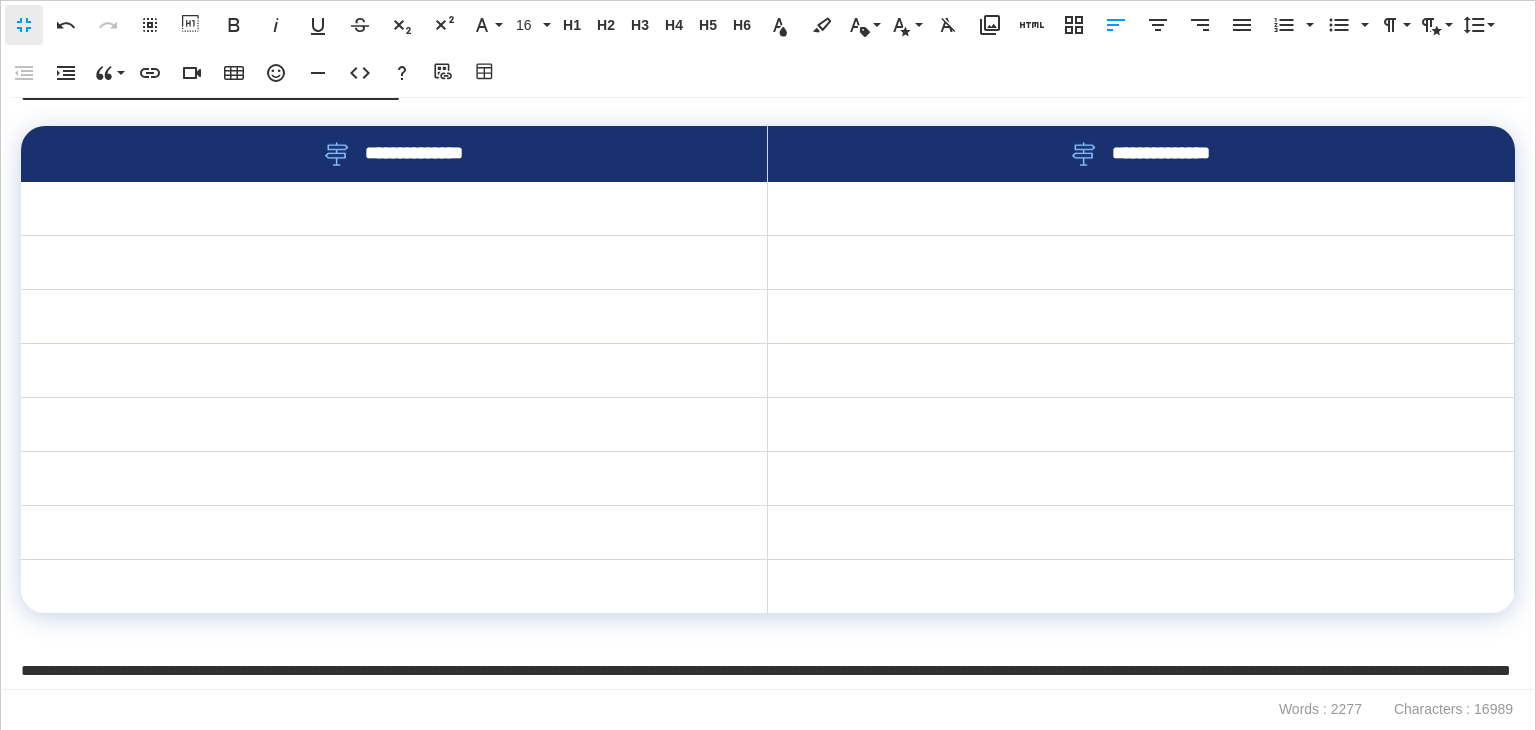 scroll, scrollTop: 890, scrollLeft: 0, axis: vertical 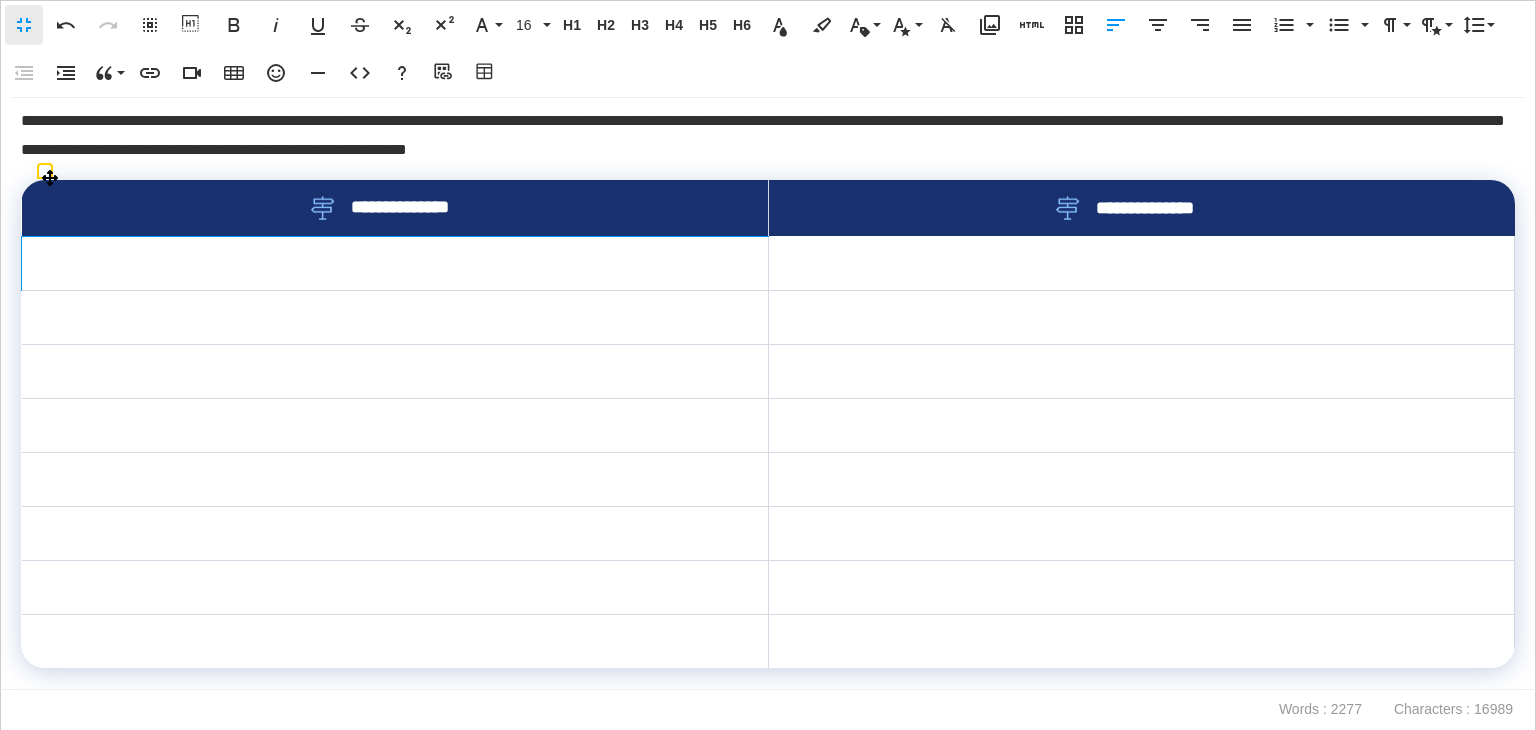 click at bounding box center [395, 263] 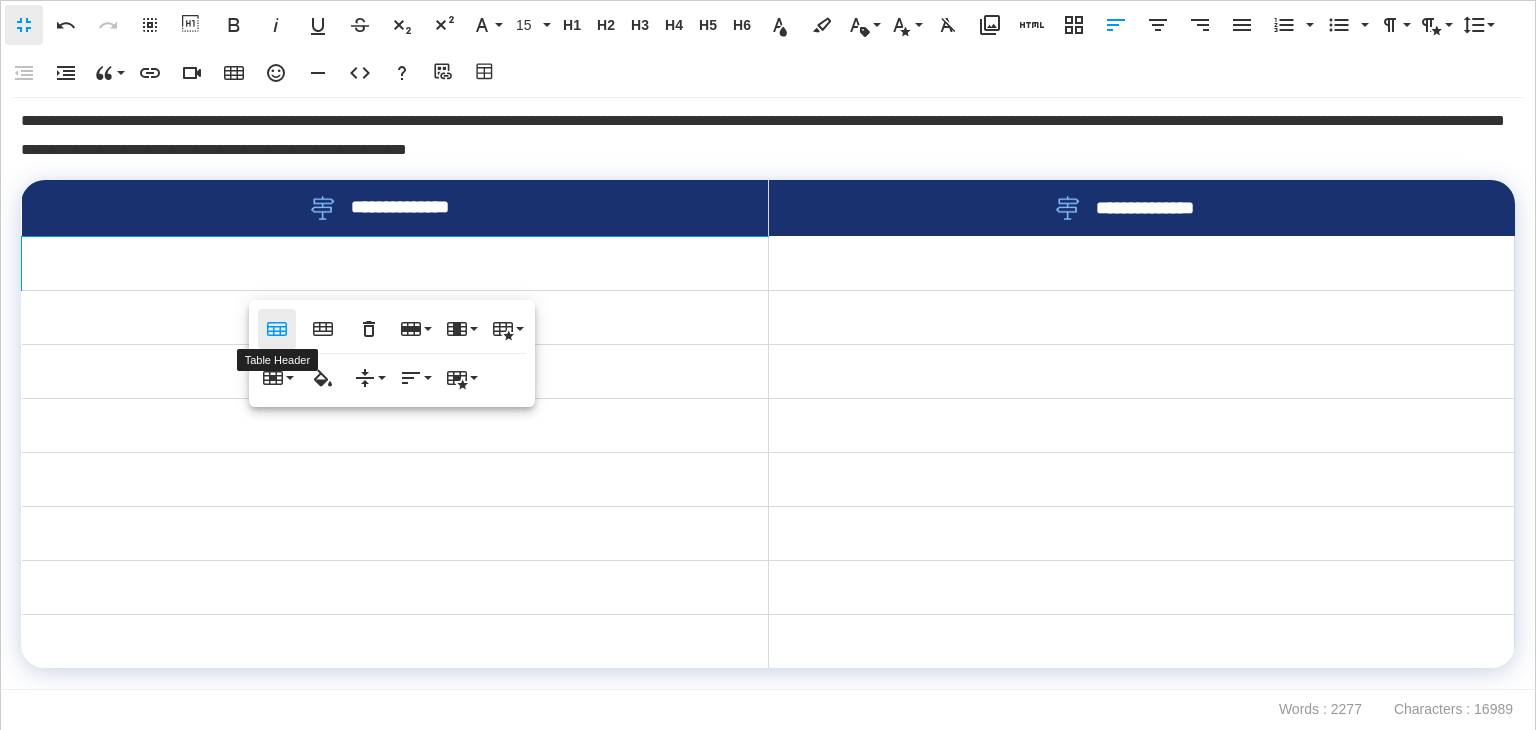 click 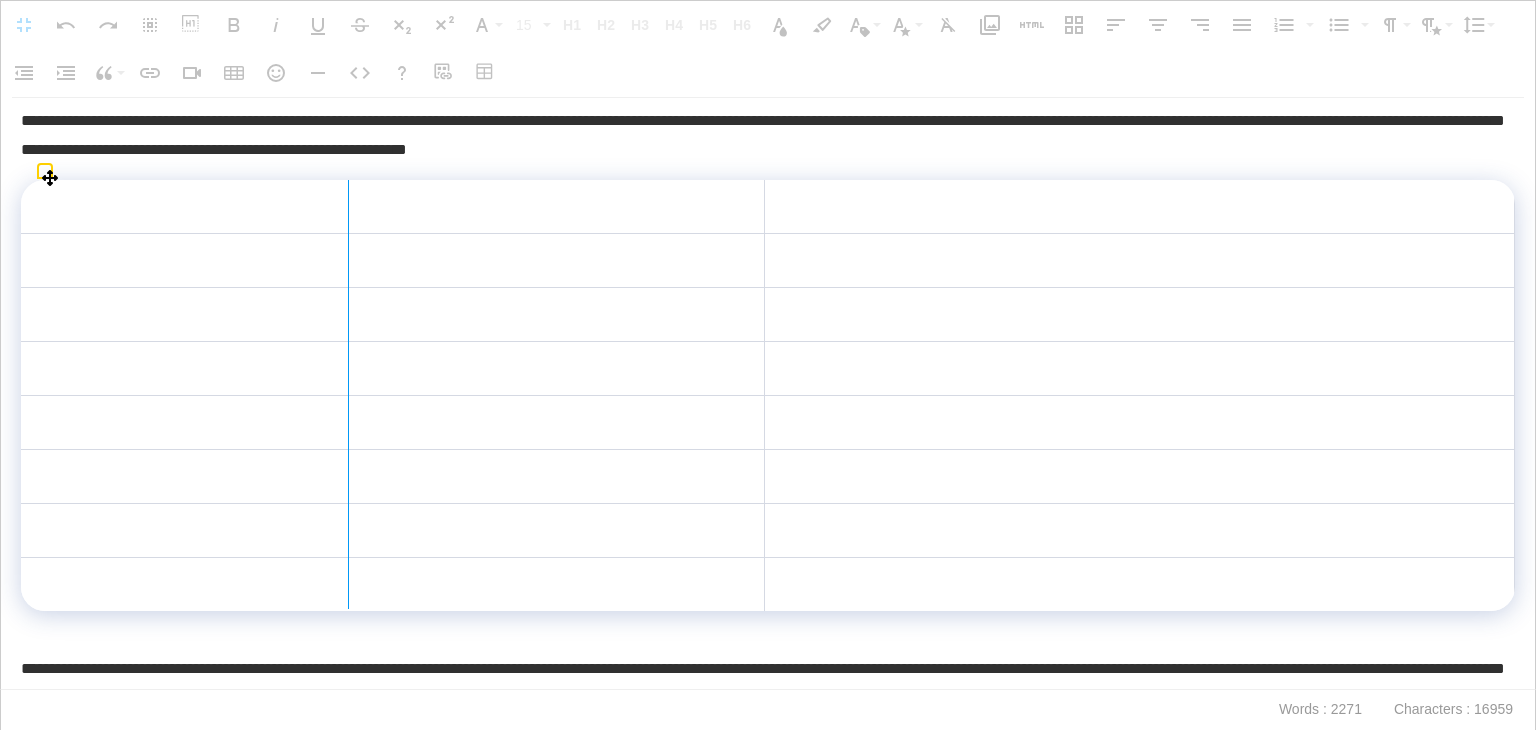drag, startPoint x: 764, startPoint y: 215, endPoint x: 347, endPoint y: 191, distance: 417.69006 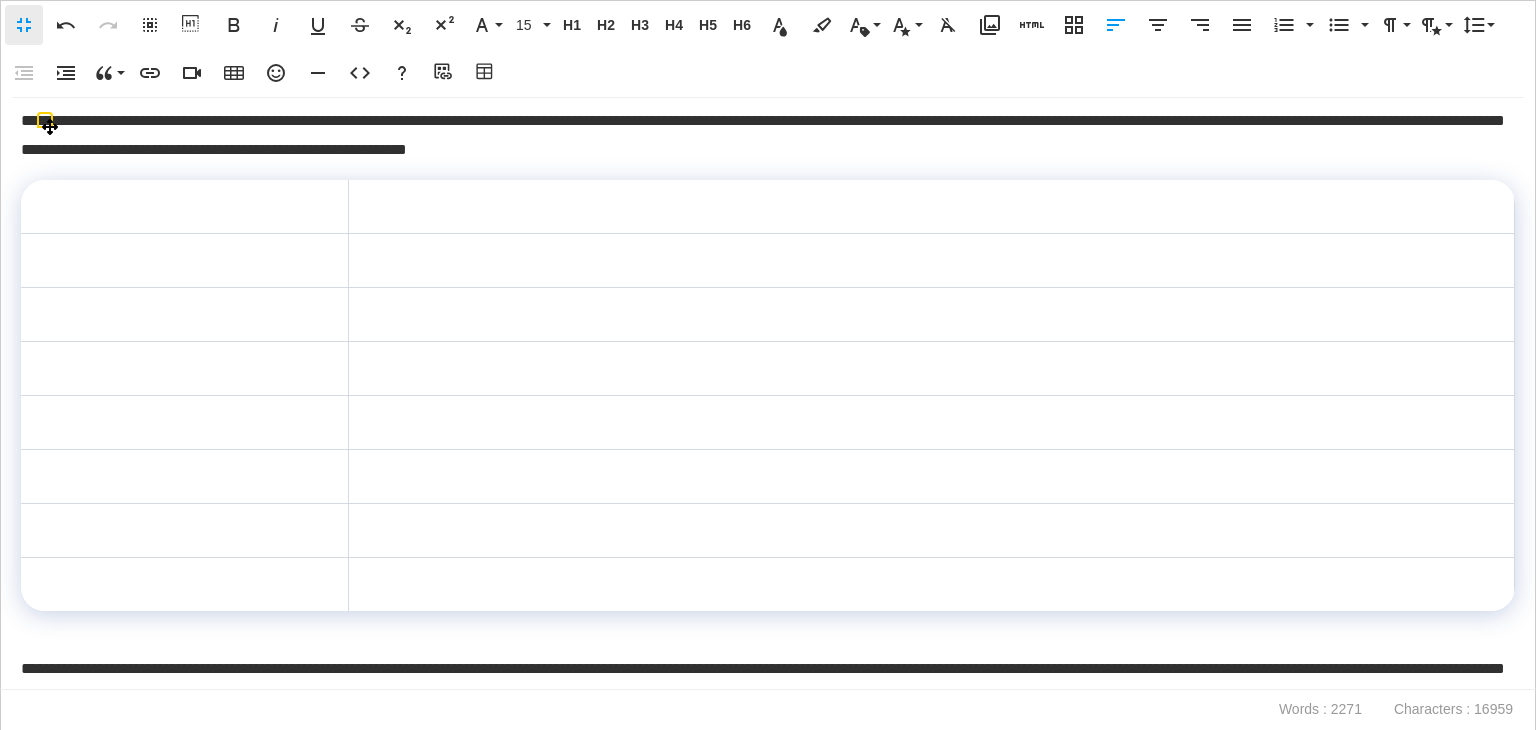 scroll, scrollTop: 990, scrollLeft: 0, axis: vertical 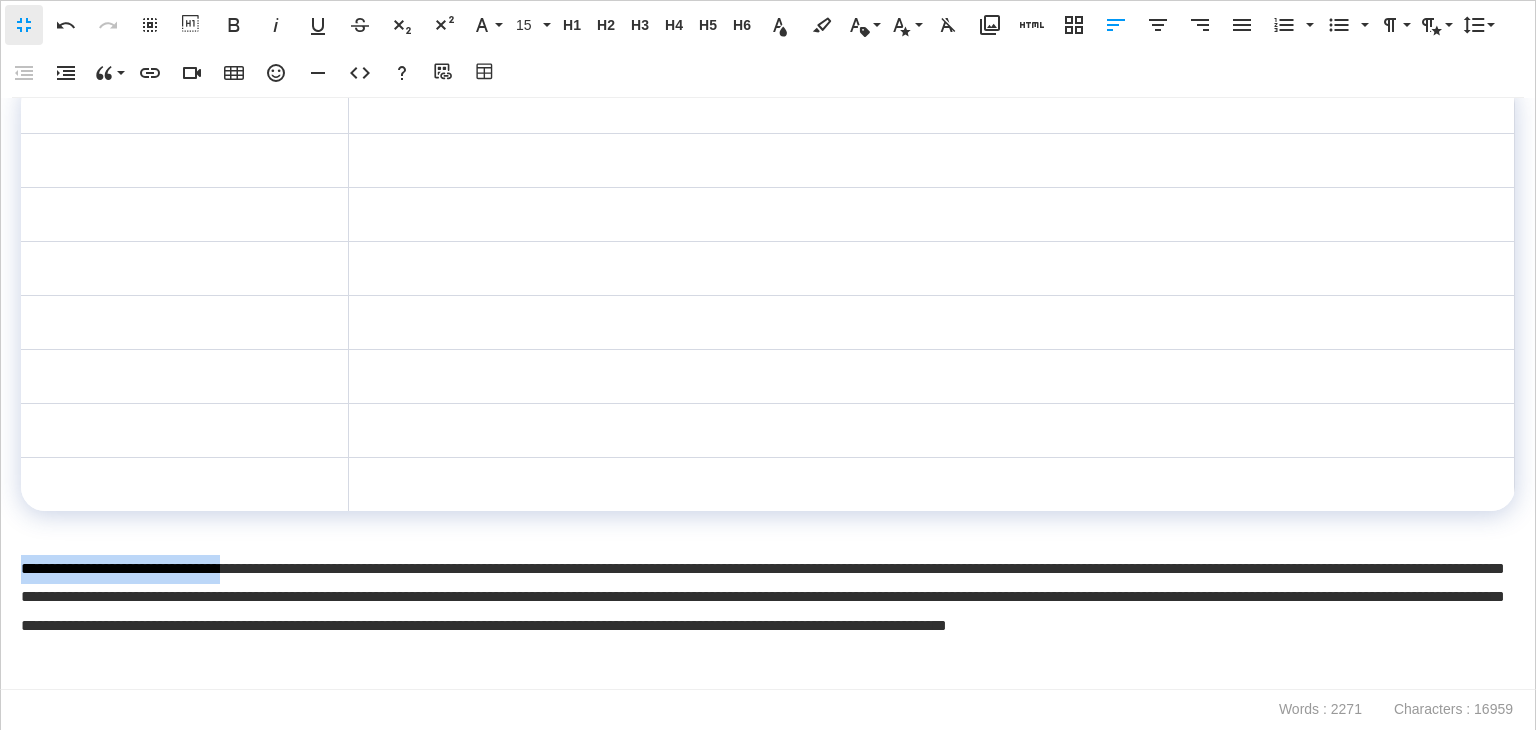 drag, startPoint x: 287, startPoint y: 572, endPoint x: 0, endPoint y: 563, distance: 287.14108 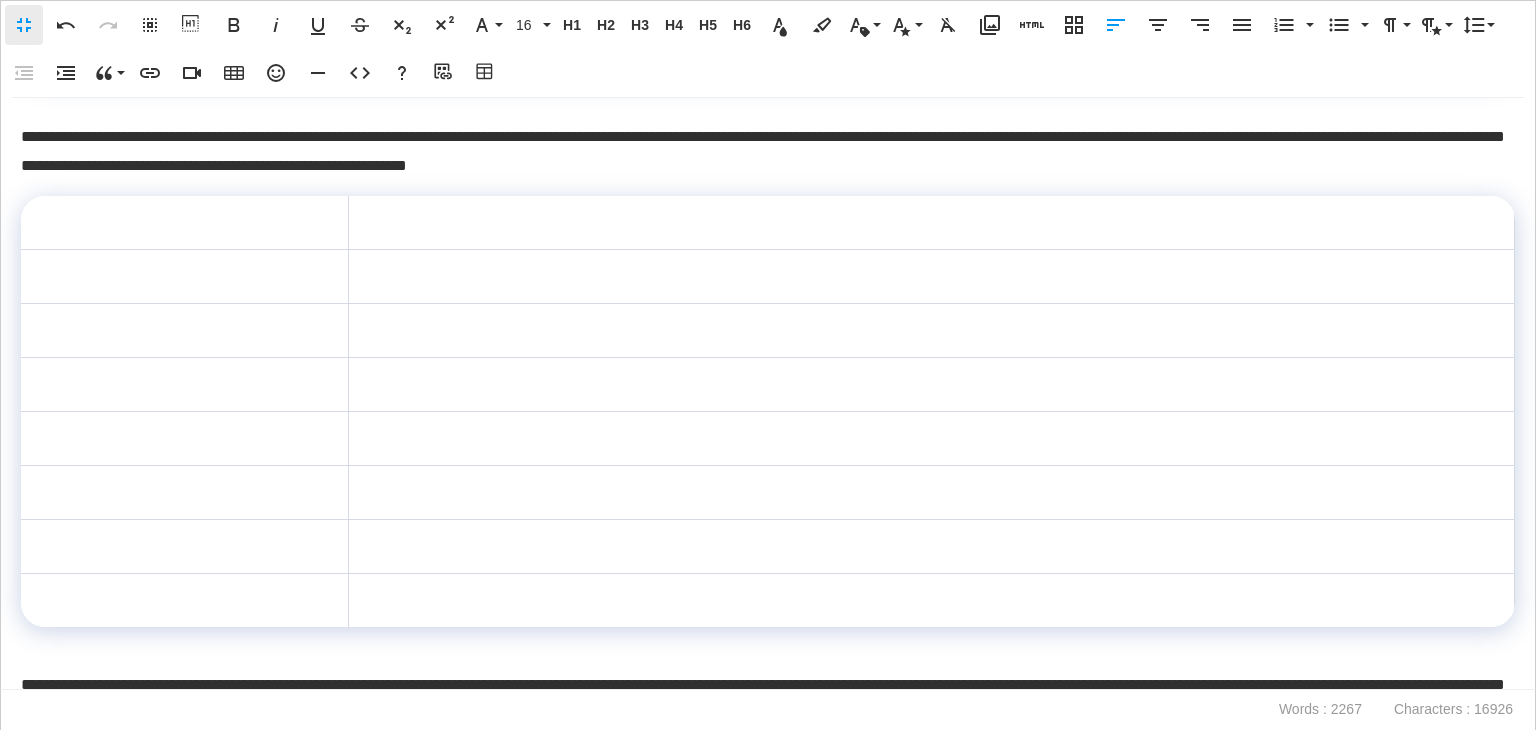 scroll, scrollTop: 790, scrollLeft: 0, axis: vertical 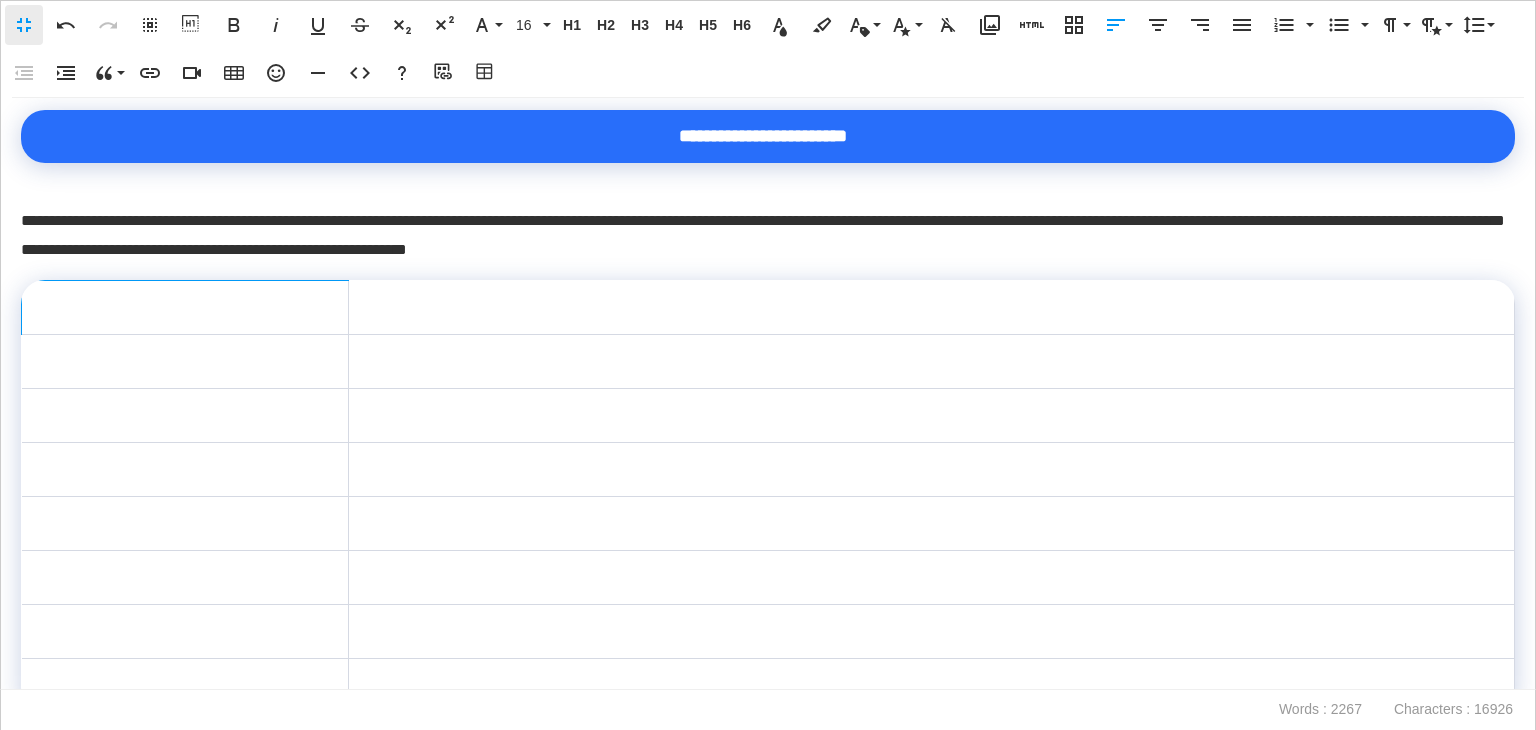 click at bounding box center [185, 307] 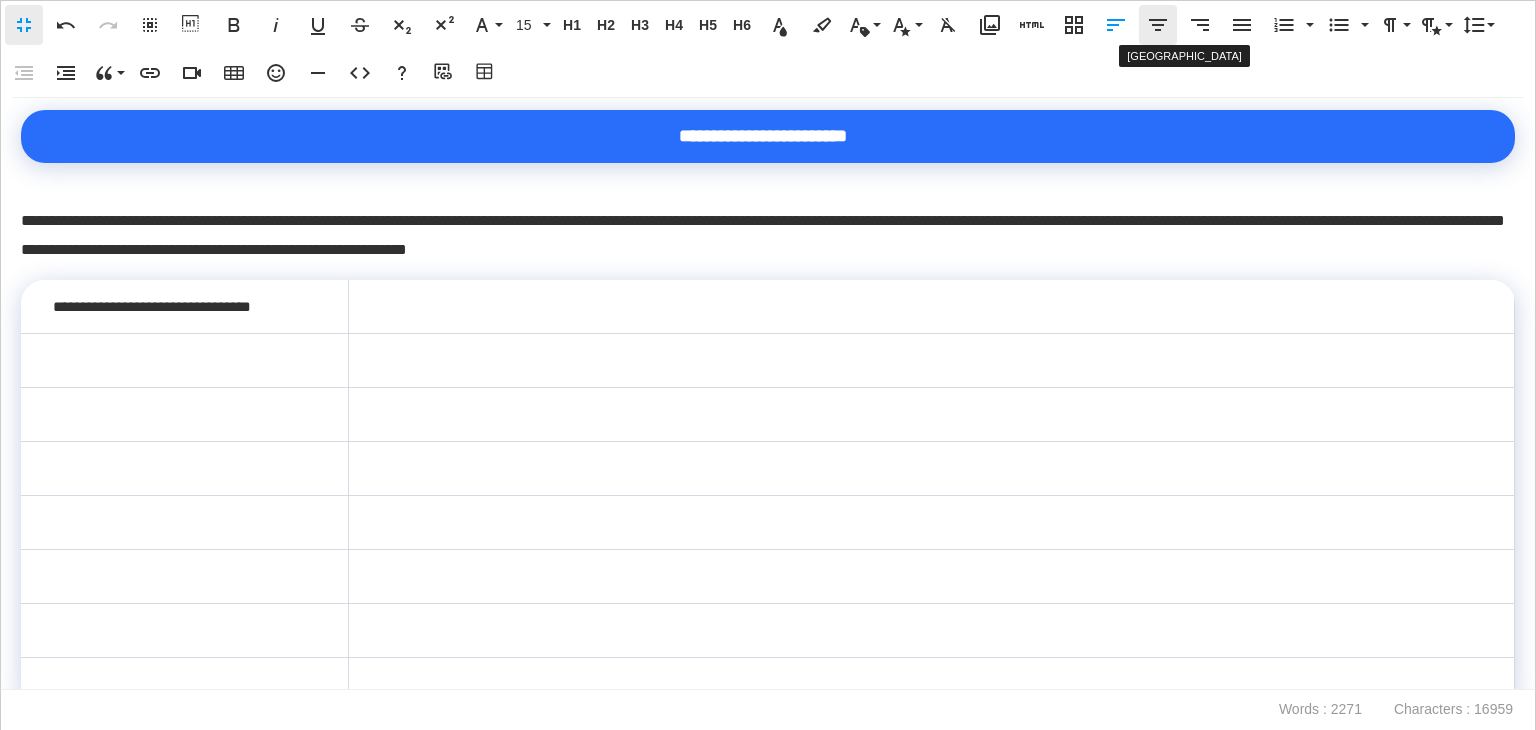 click 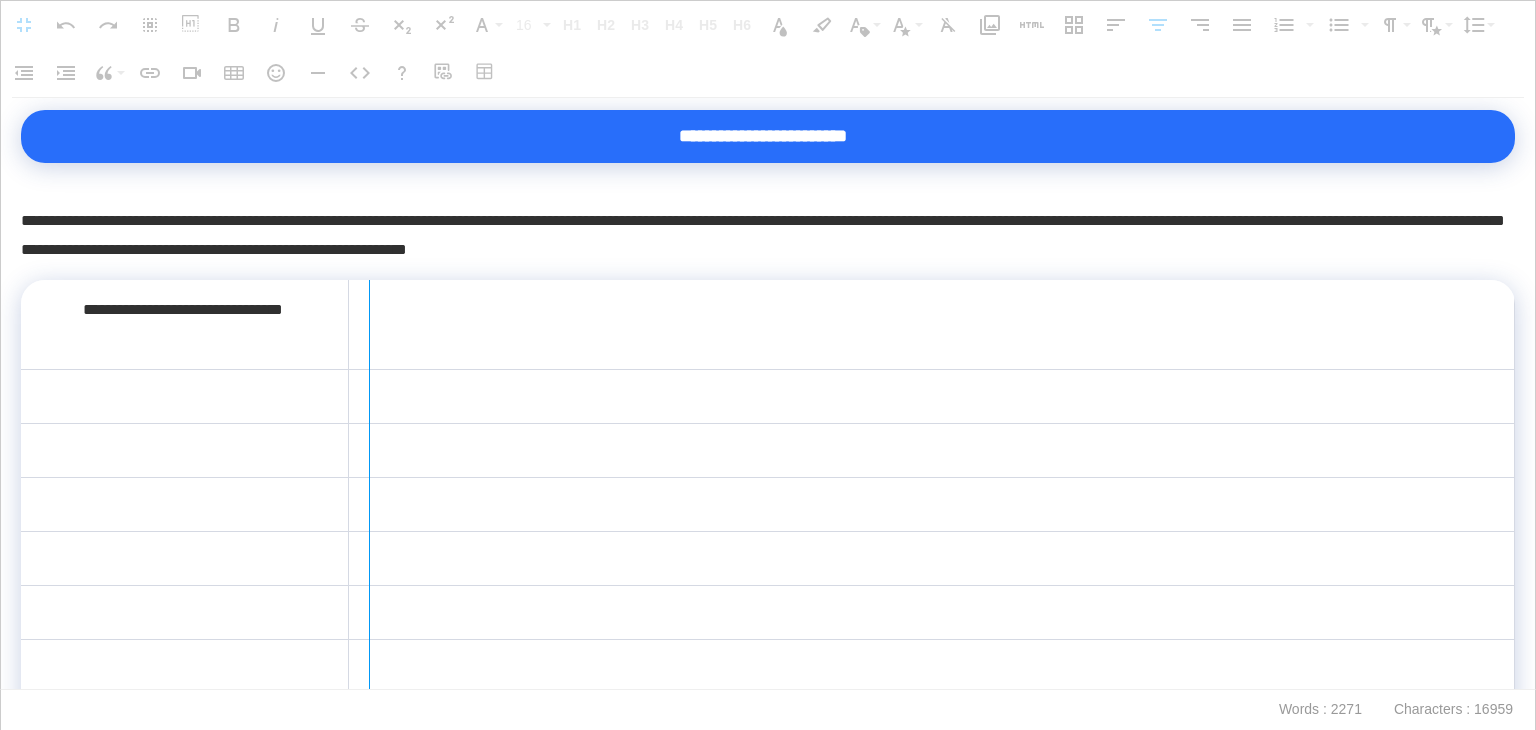 drag, startPoint x: 344, startPoint y: 322, endPoint x: 368, endPoint y: 325, distance: 24.186773 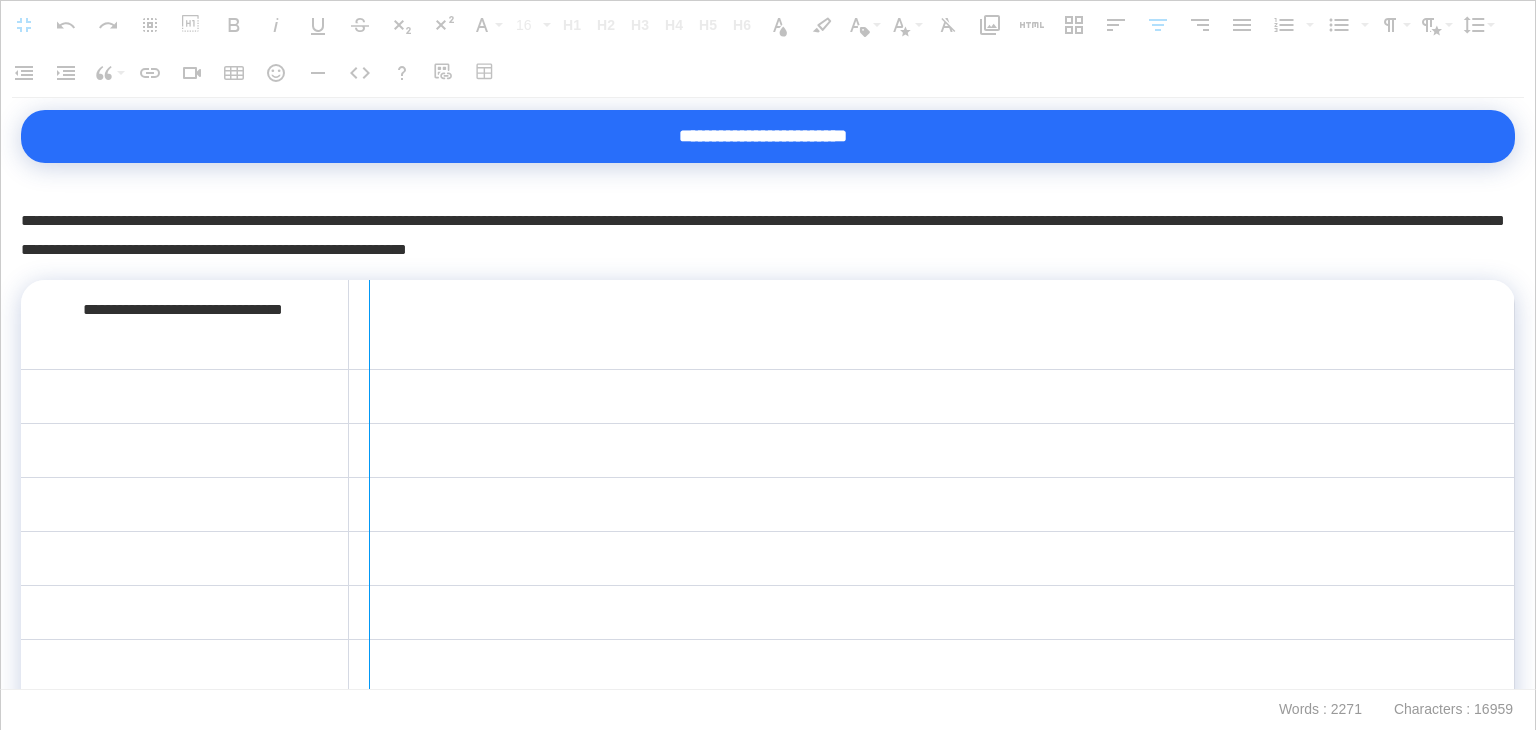 click at bounding box center (369, 512) 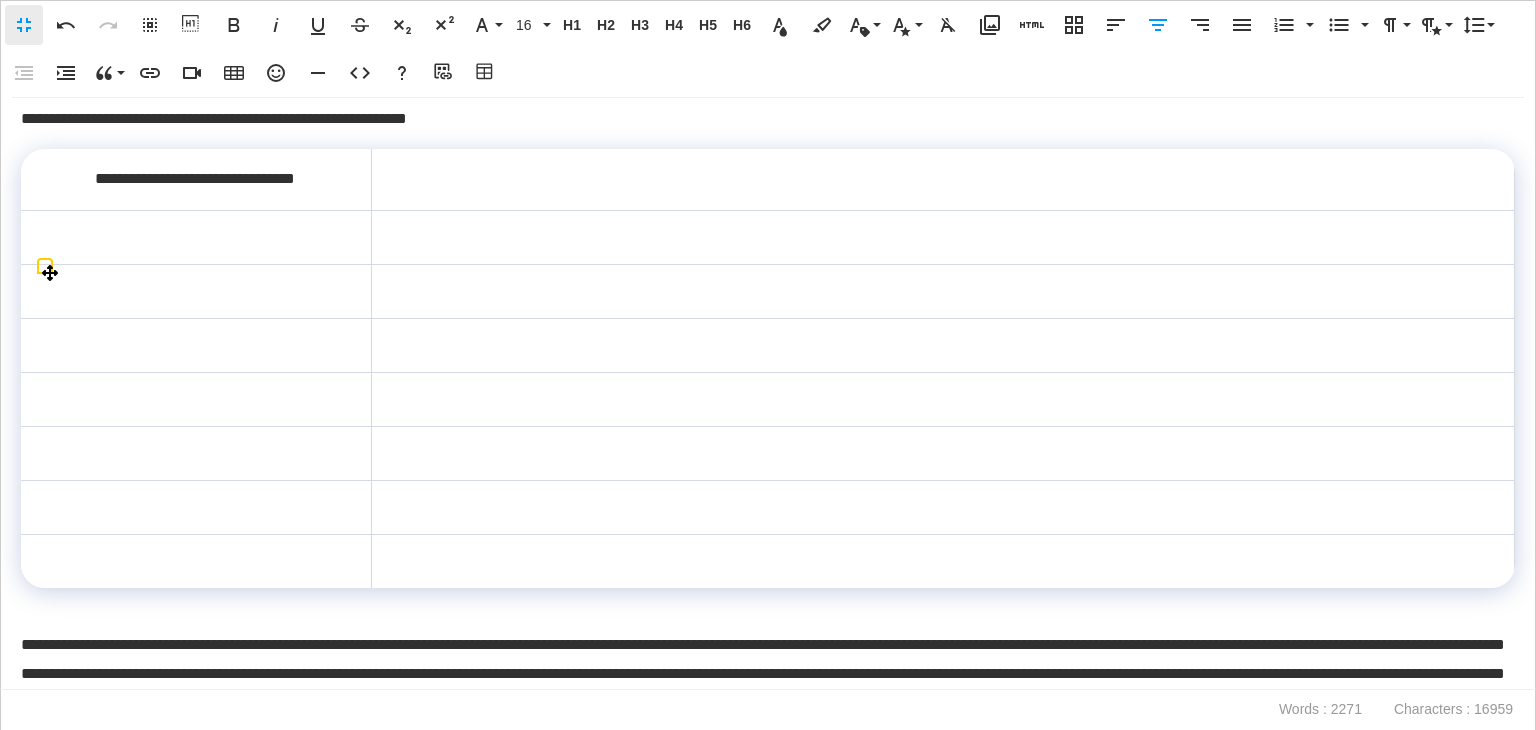 scroll, scrollTop: 1090, scrollLeft: 0, axis: vertical 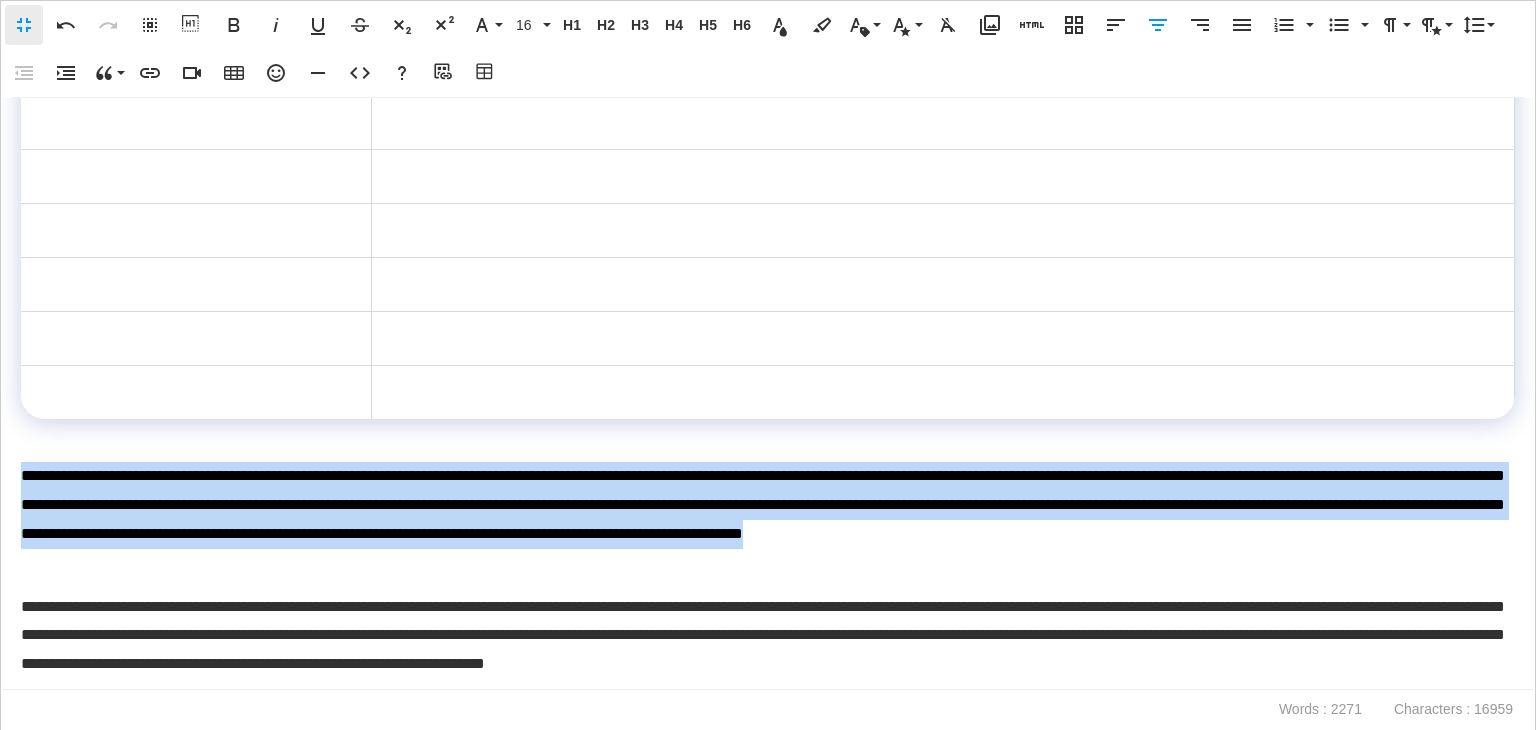 drag, startPoint x: 185, startPoint y: 561, endPoint x: 27, endPoint y: 481, distance: 177.09885 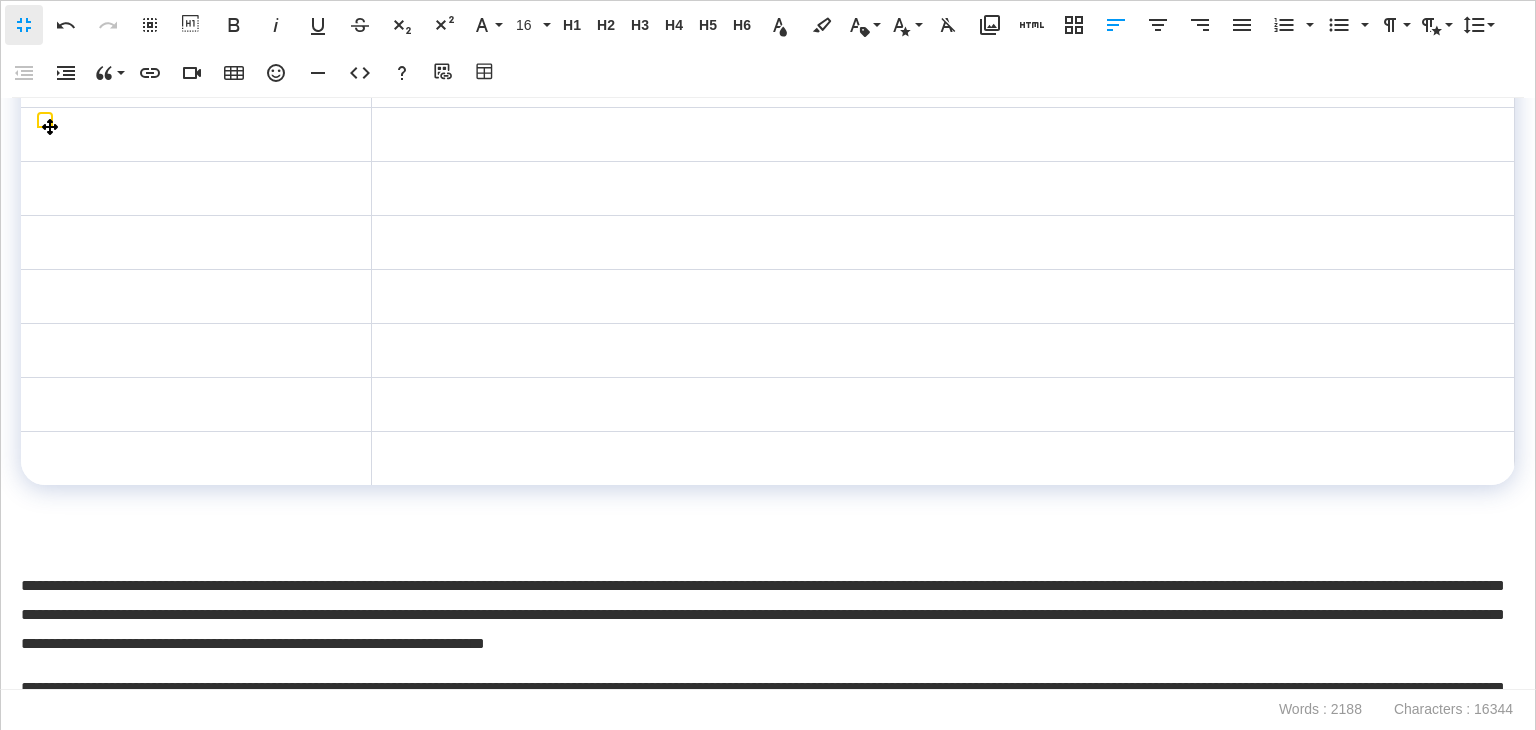 scroll, scrollTop: 890, scrollLeft: 0, axis: vertical 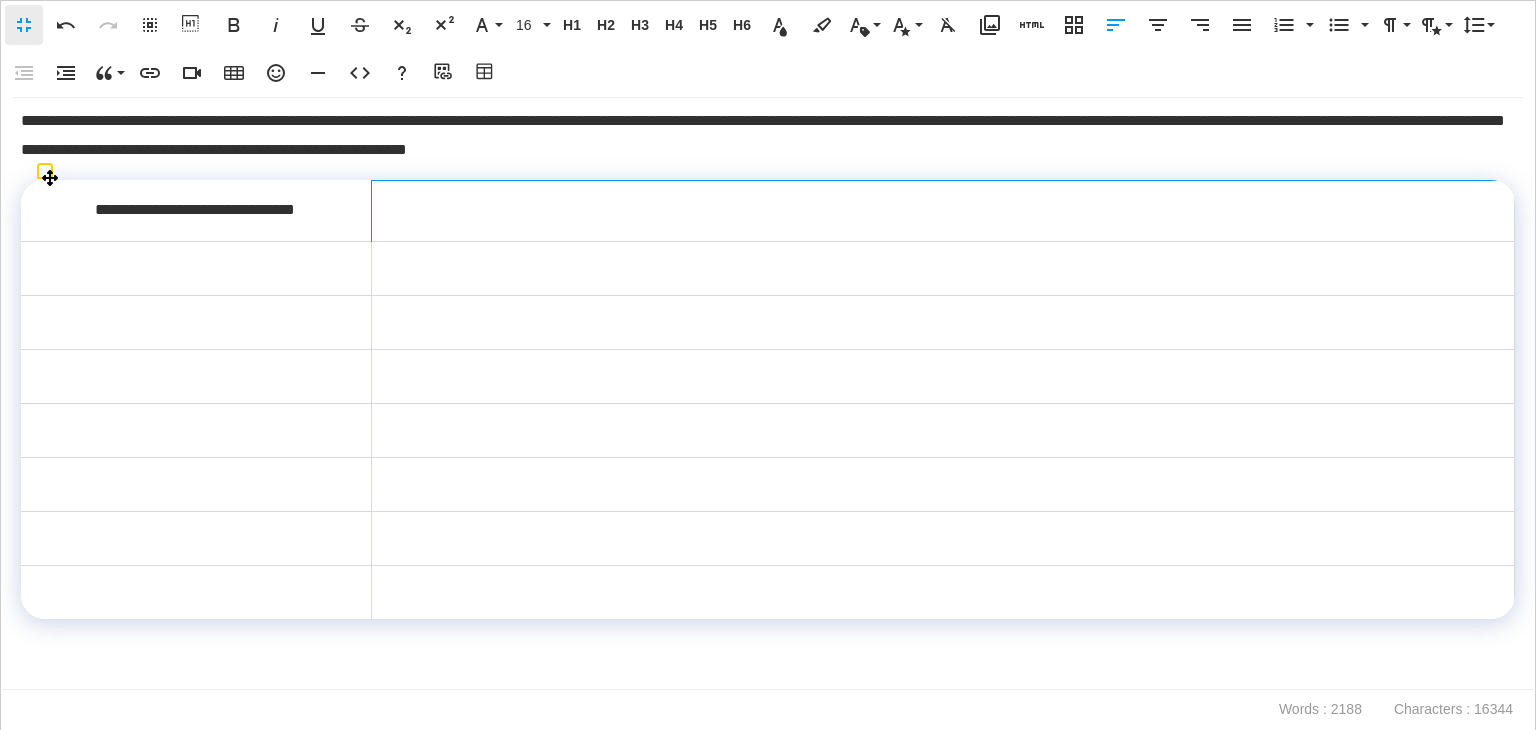 click at bounding box center [942, 210] 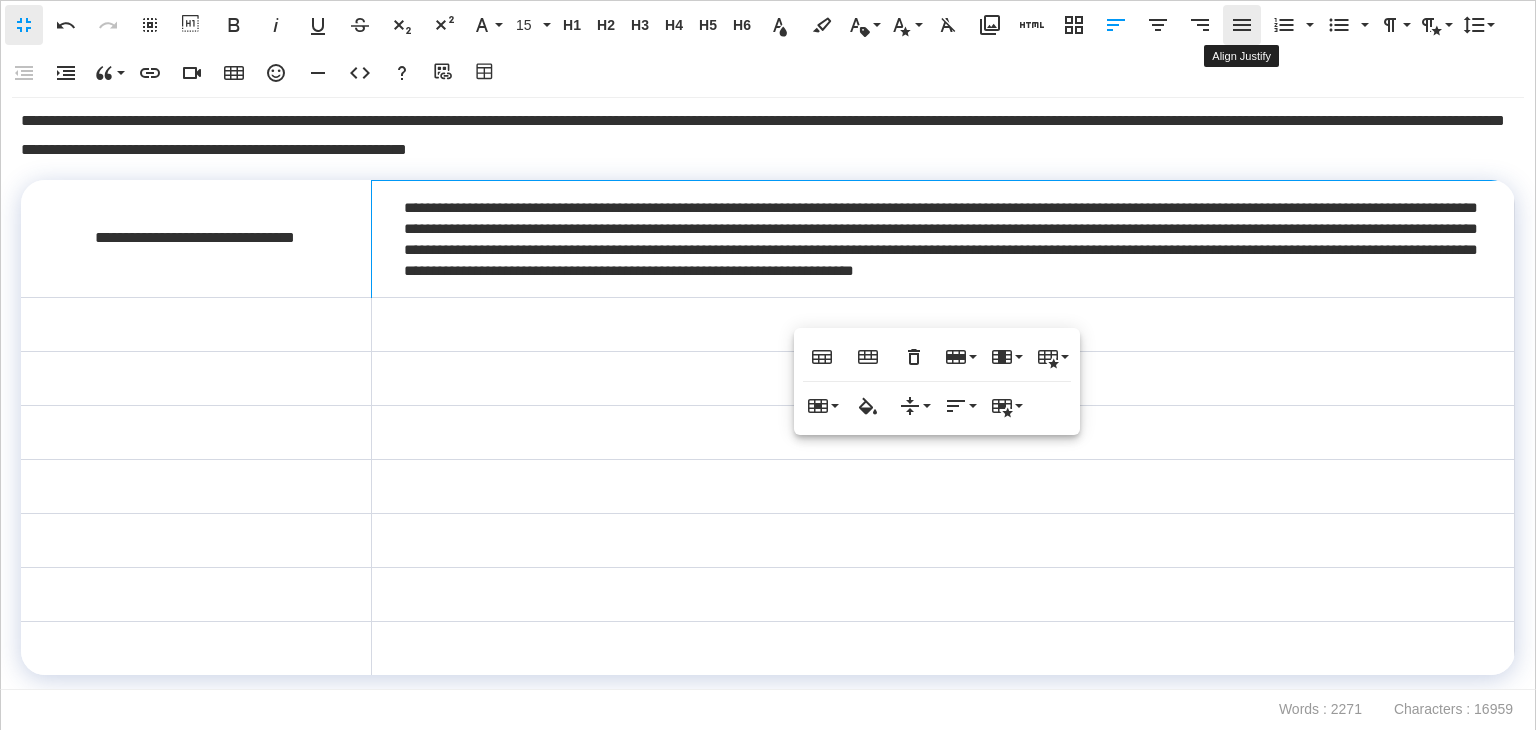click on "Align Justify" at bounding box center (1242, 25) 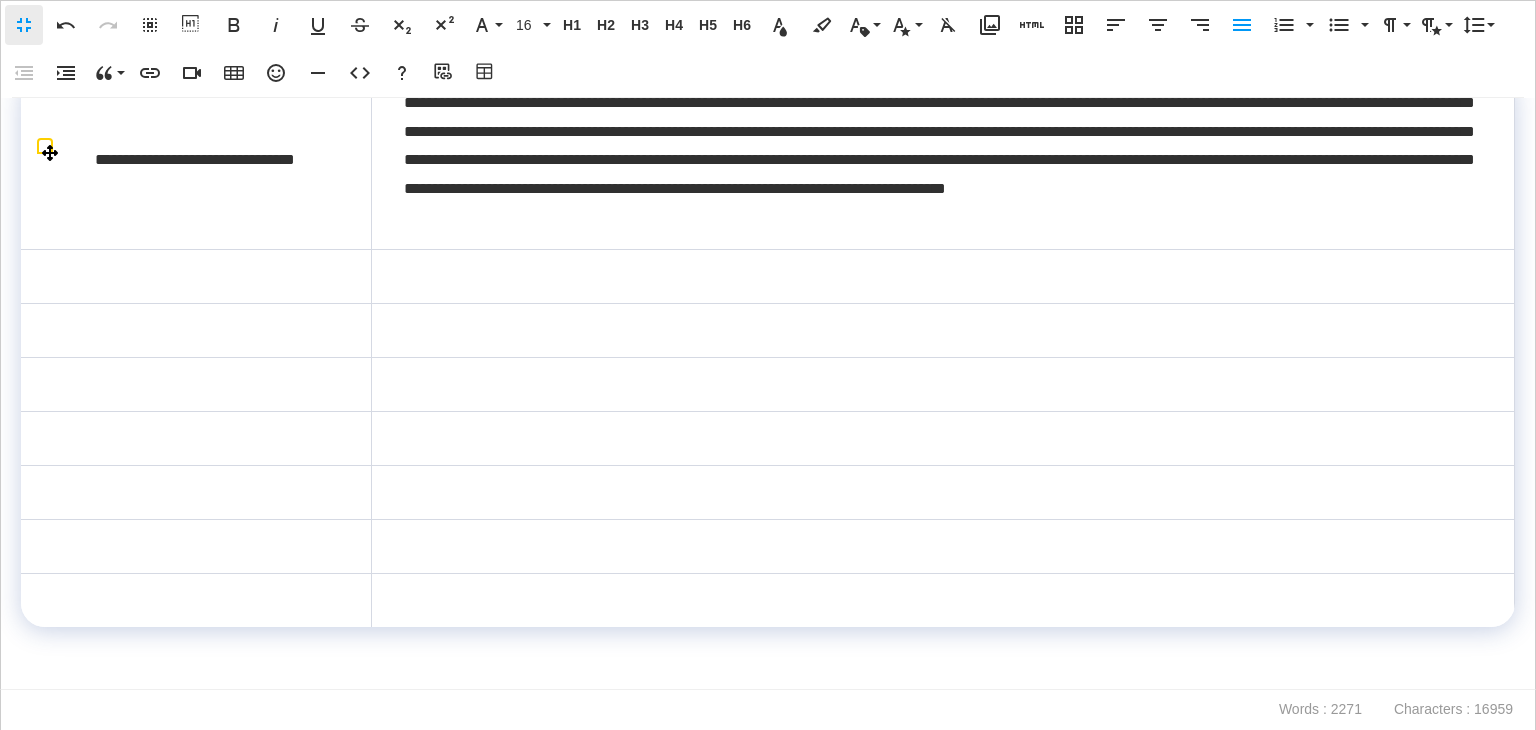 scroll, scrollTop: 1290, scrollLeft: 0, axis: vertical 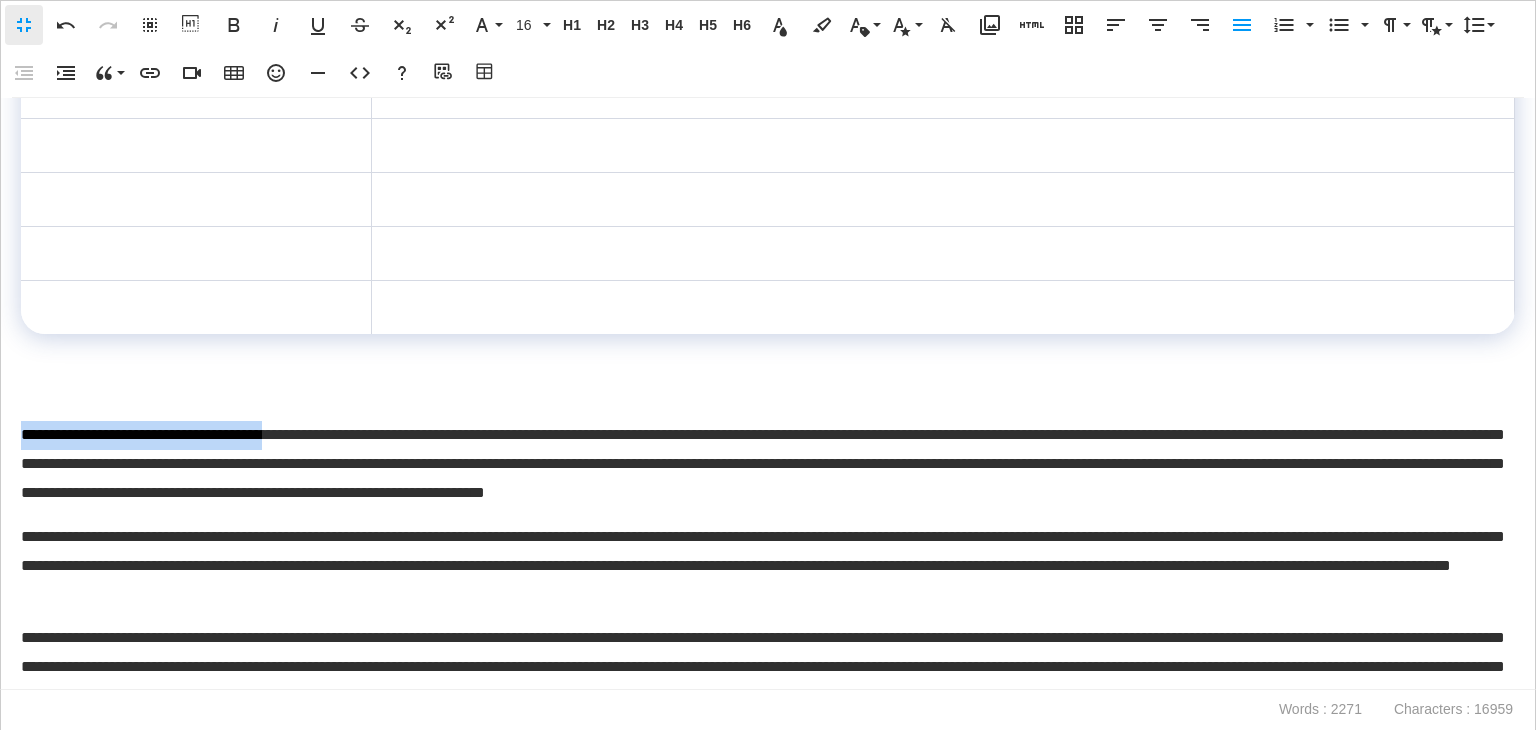 drag, startPoint x: 327, startPoint y: 434, endPoint x: 0, endPoint y: 437, distance: 327.01376 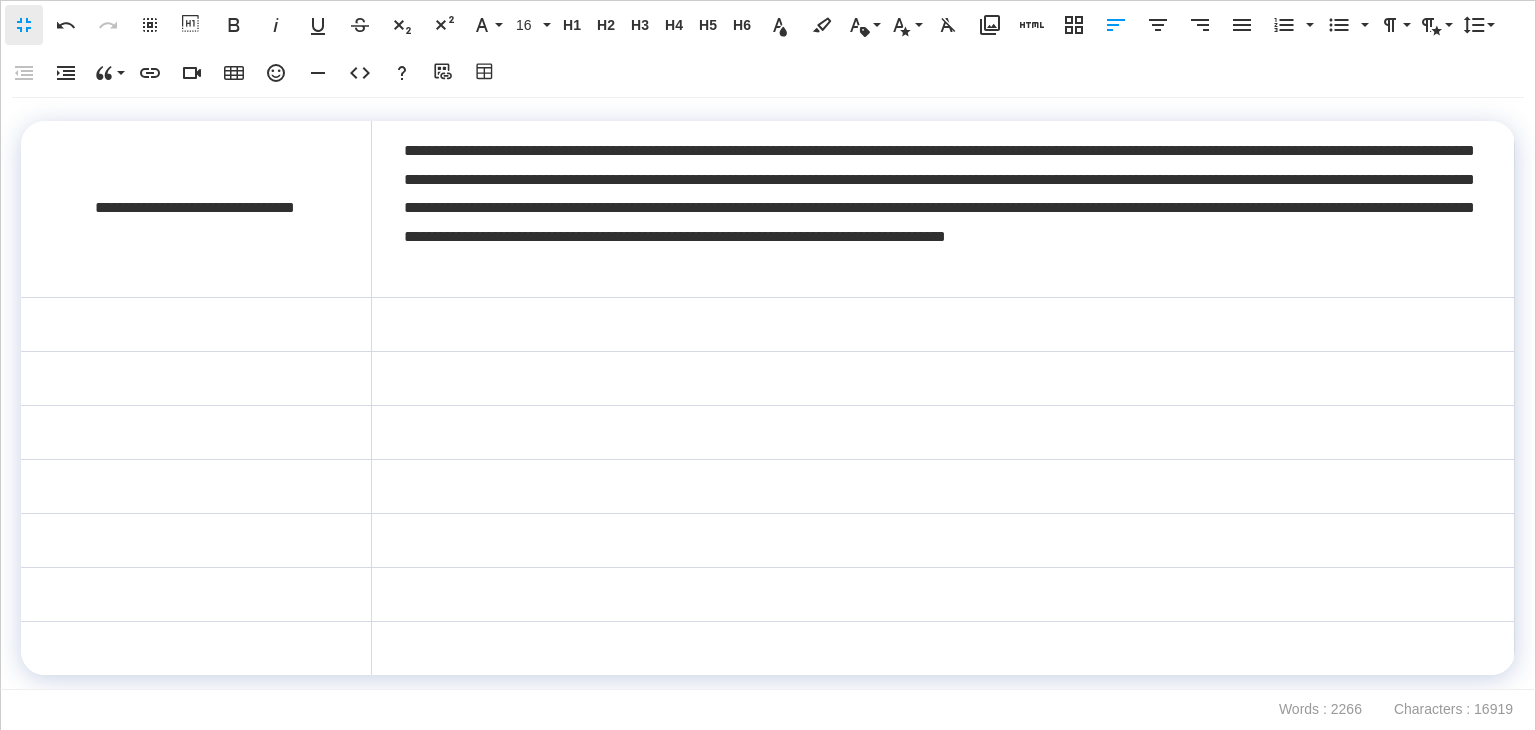 scroll, scrollTop: 890, scrollLeft: 0, axis: vertical 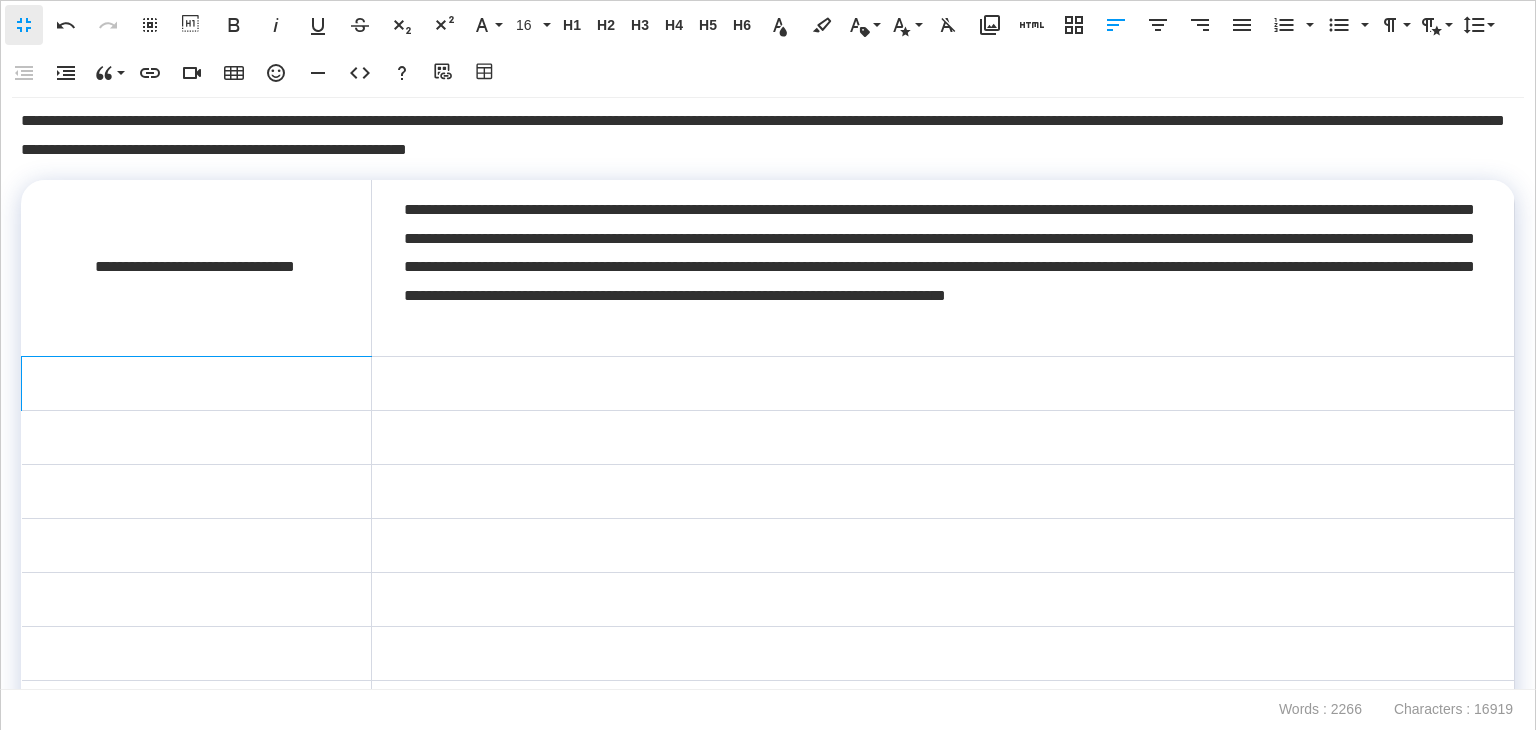 click at bounding box center (197, 383) 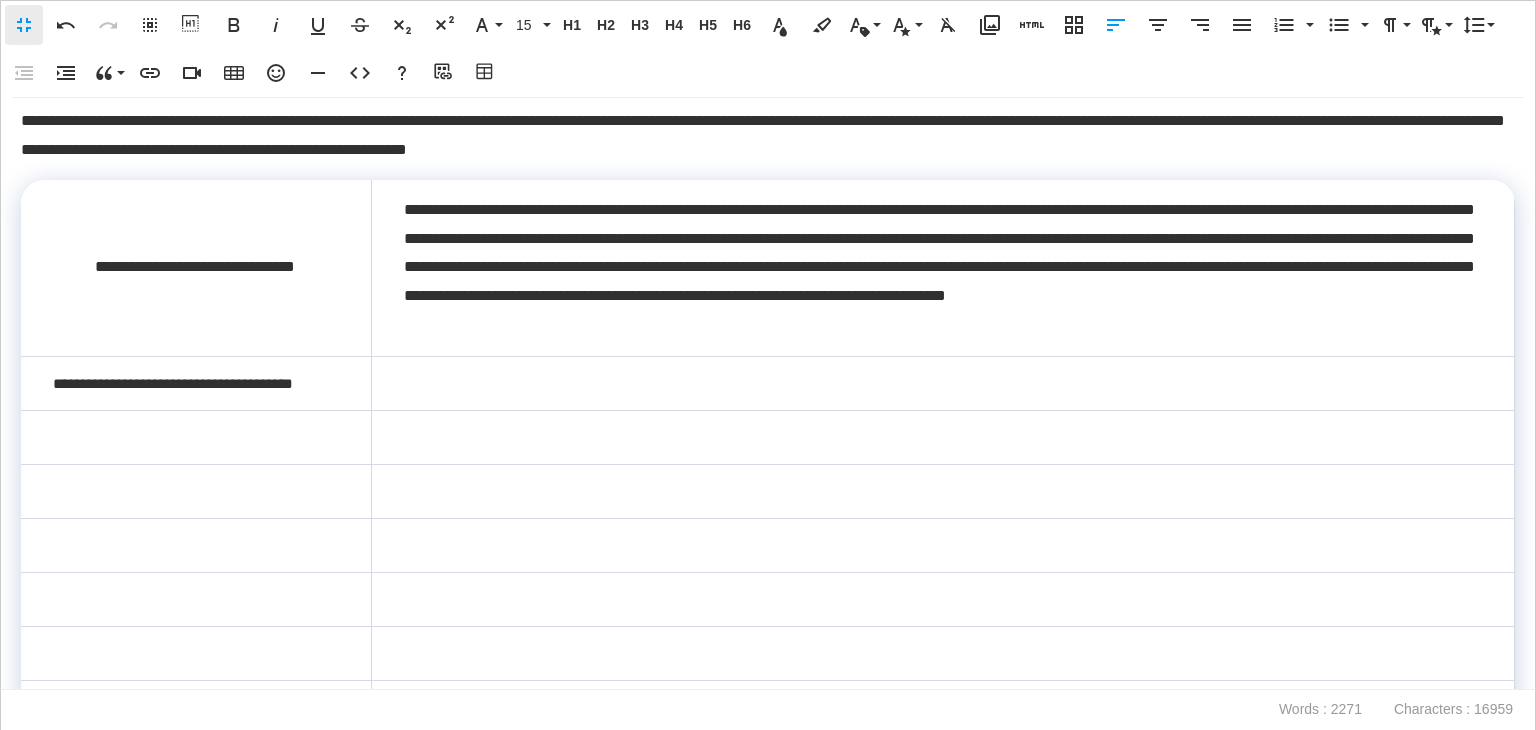 scroll, scrollTop: 76, scrollLeft: 7, axis: both 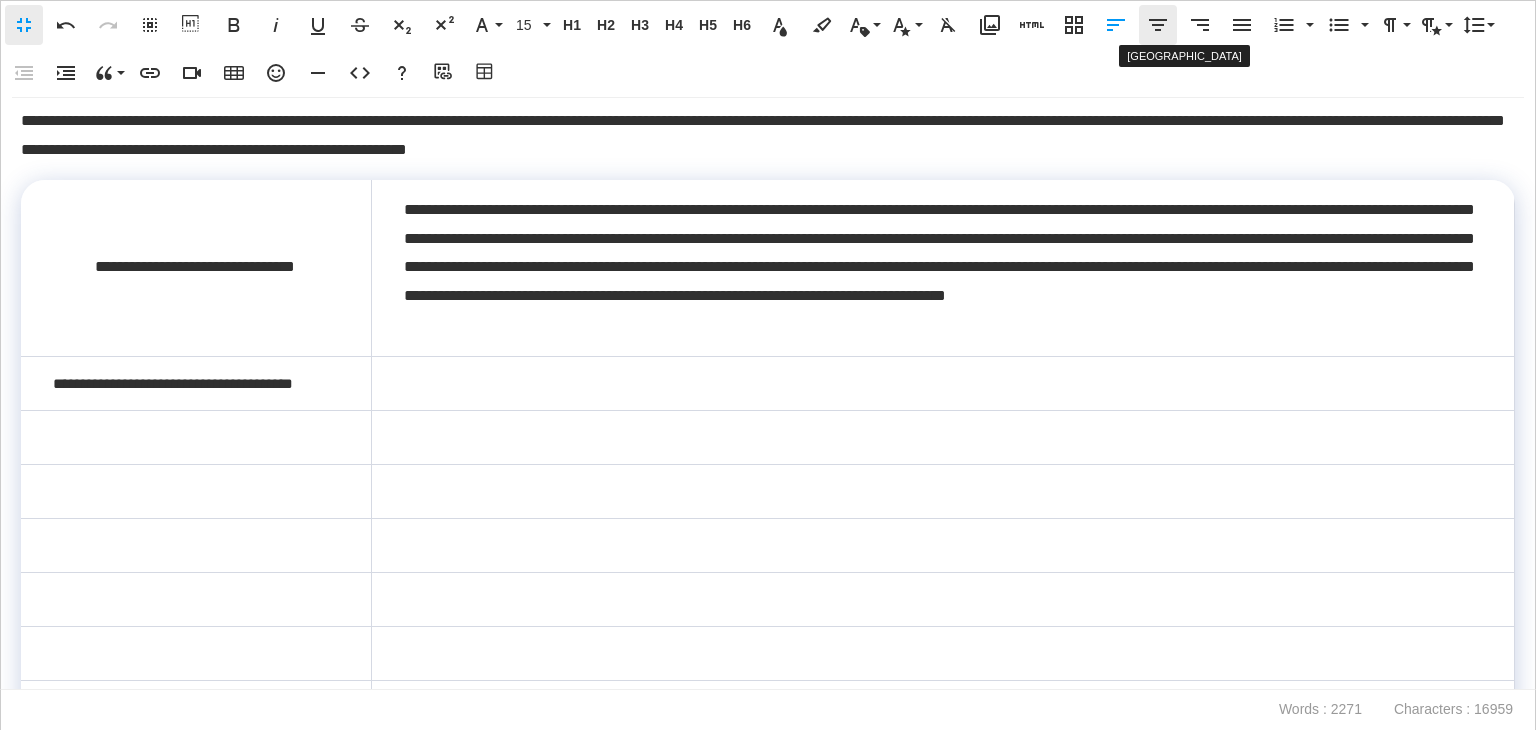 click 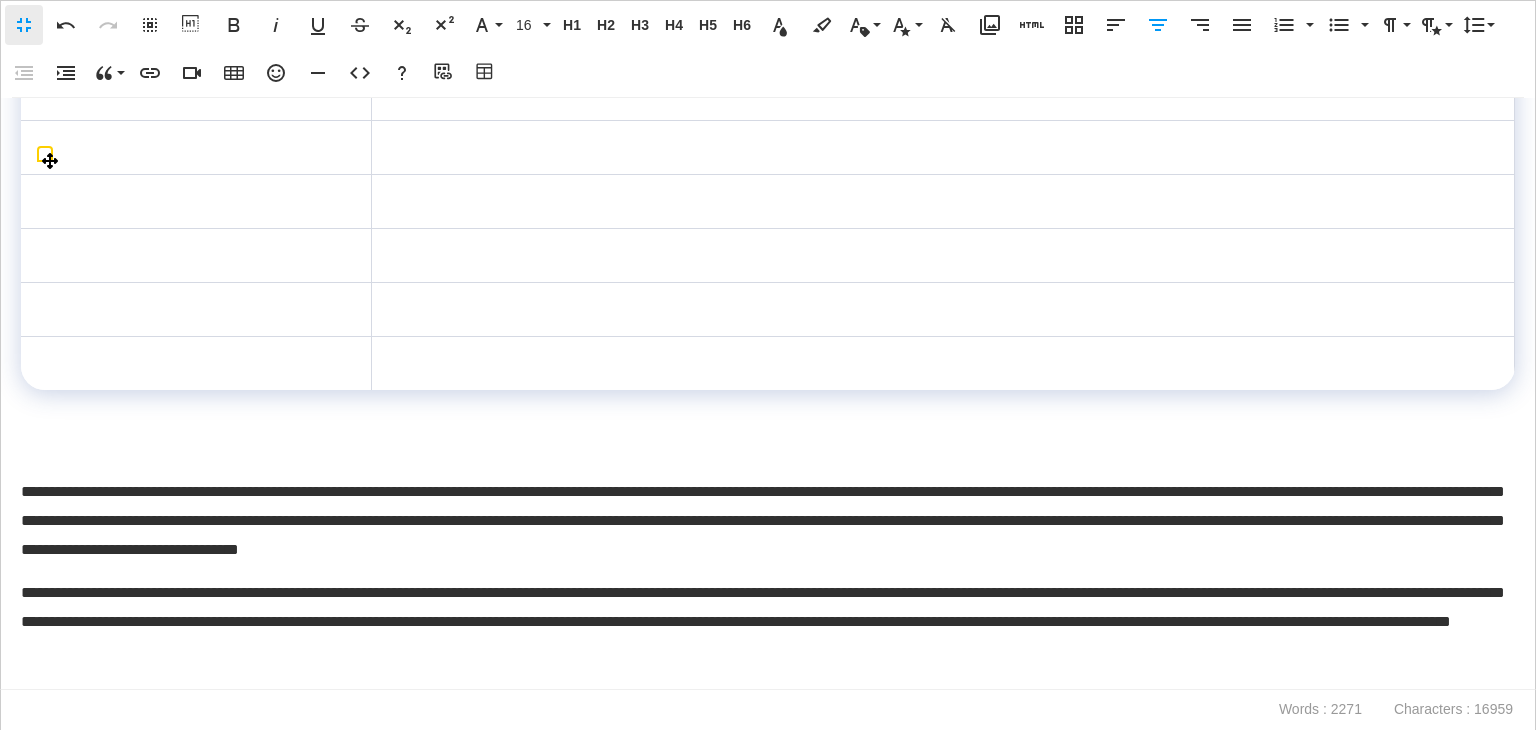 scroll, scrollTop: 1290, scrollLeft: 0, axis: vertical 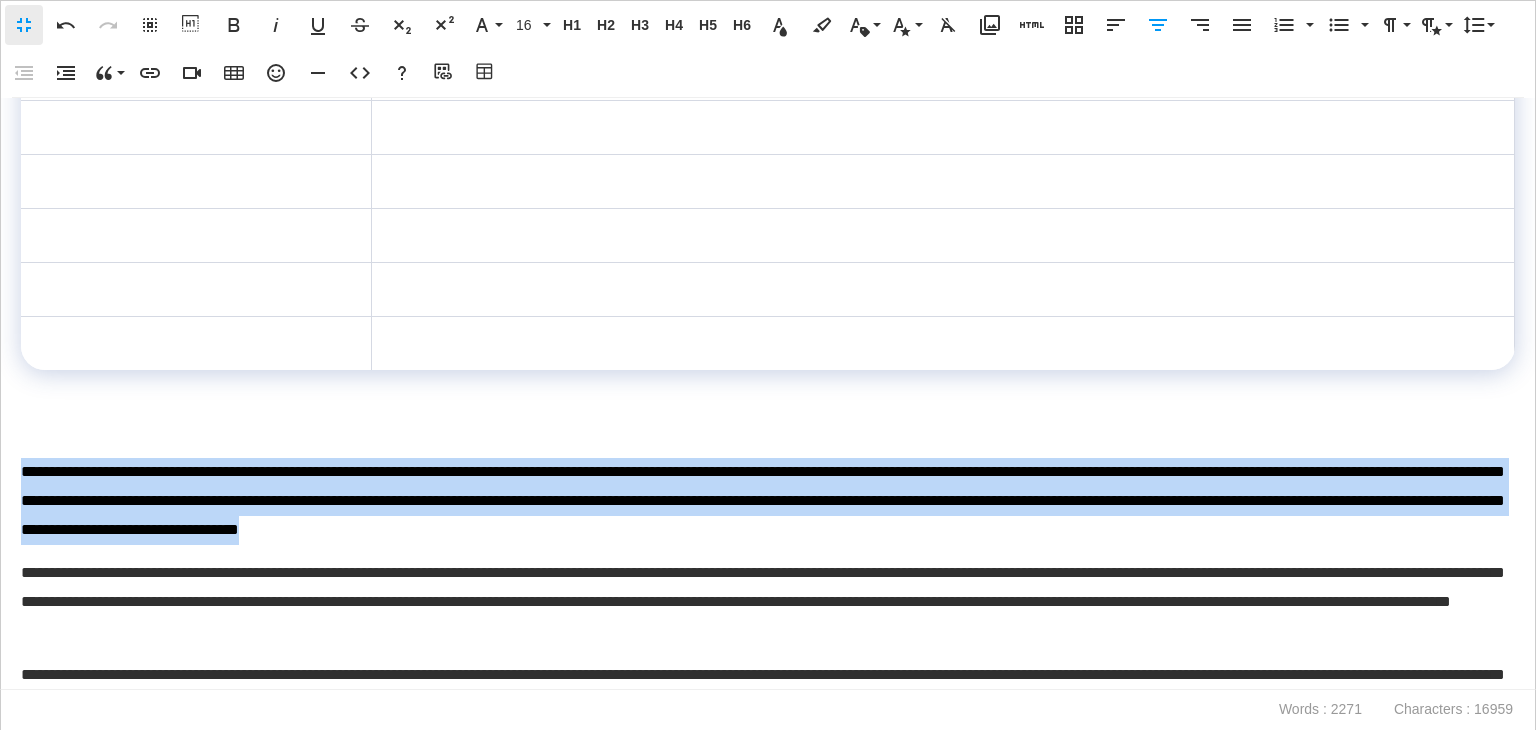 drag, startPoint x: 1101, startPoint y: 537, endPoint x: 25, endPoint y: 479, distance: 1077.562 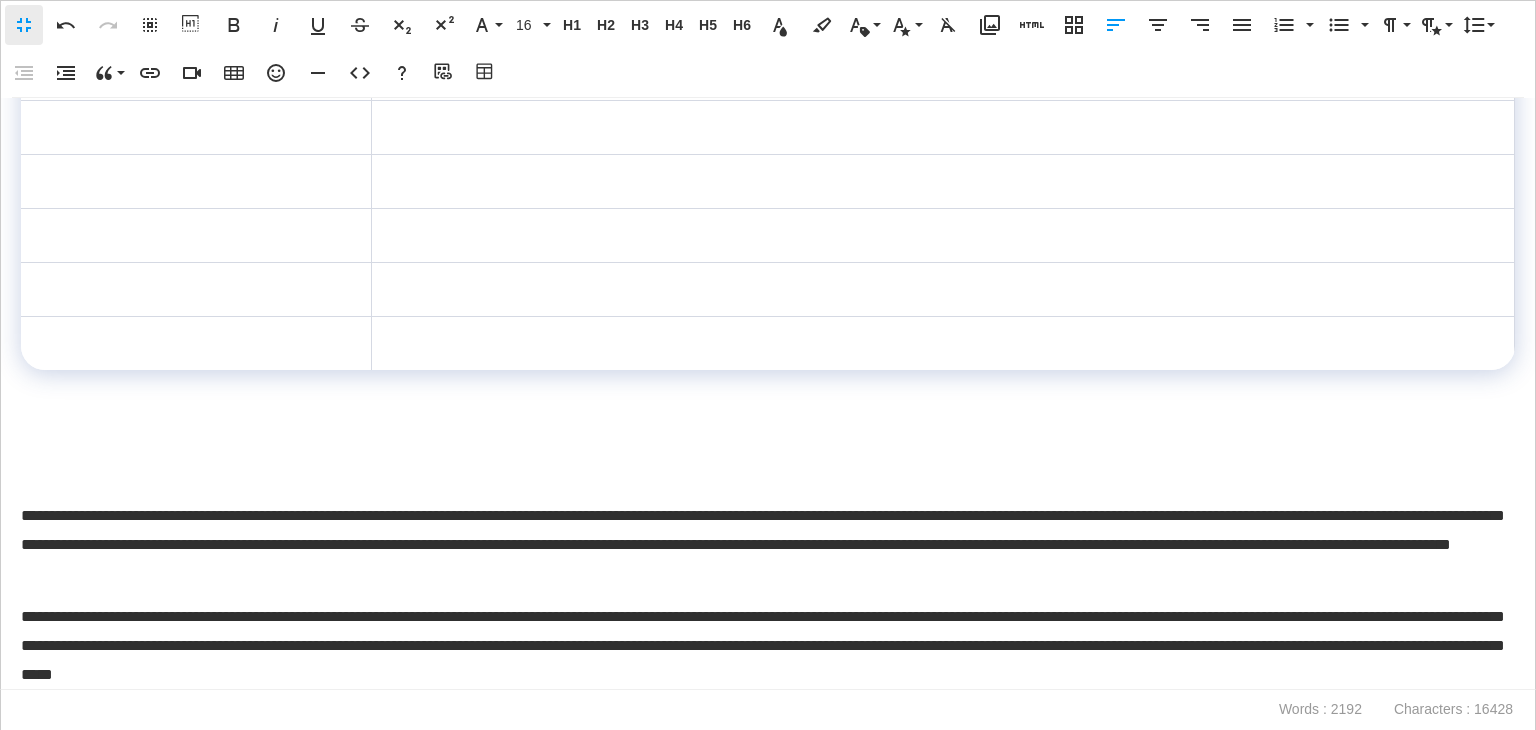 scroll, scrollTop: 890, scrollLeft: 0, axis: vertical 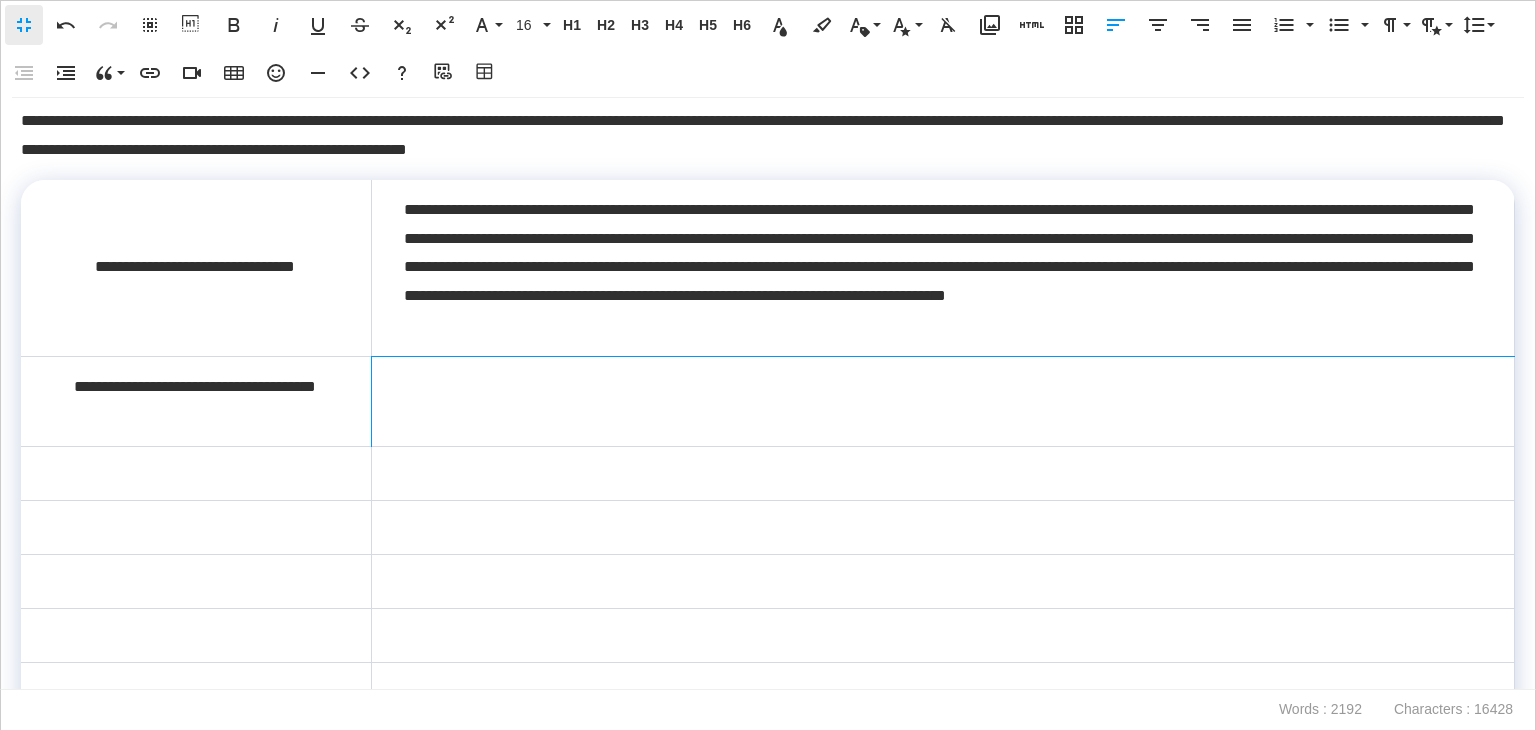click at bounding box center (942, 401) 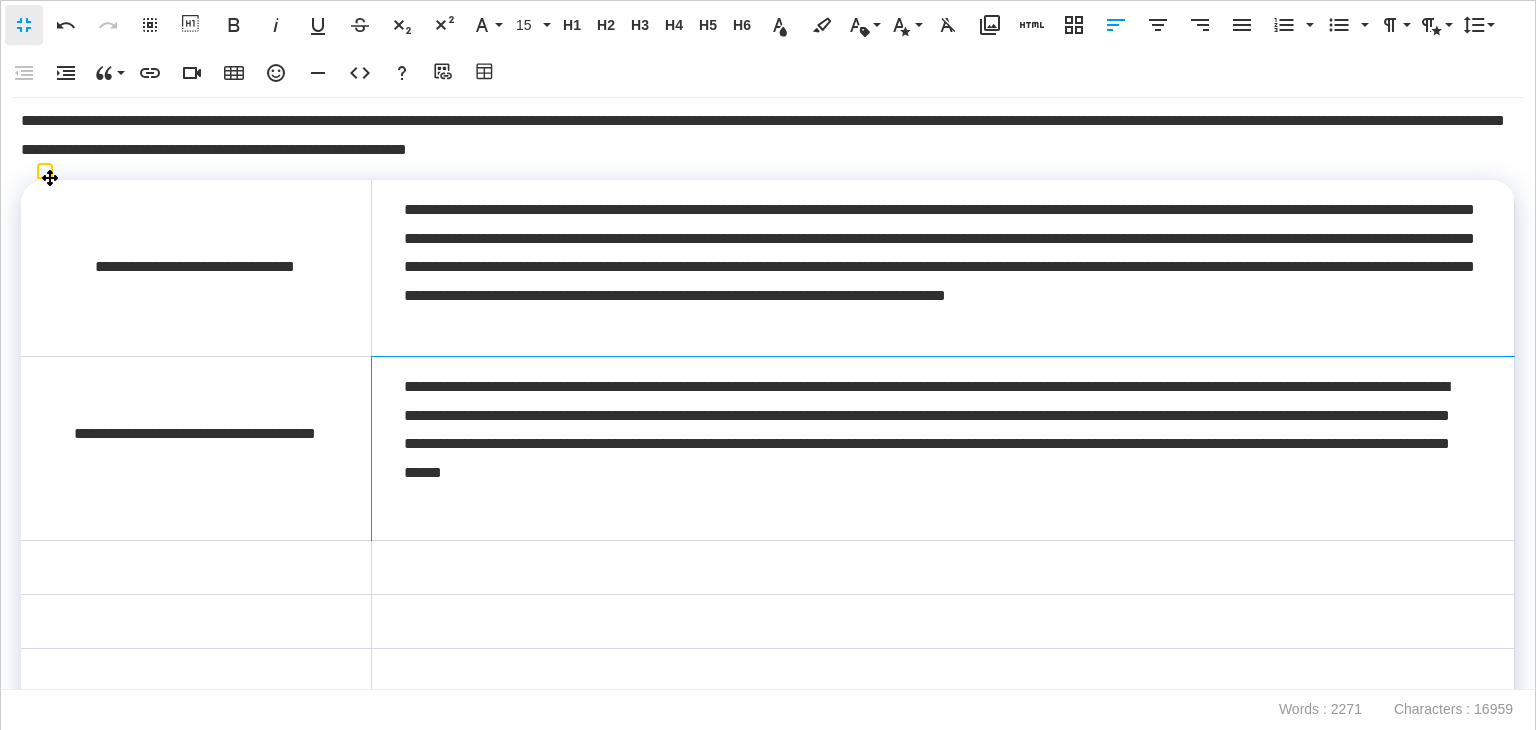 click on "**********" at bounding box center (942, 448) 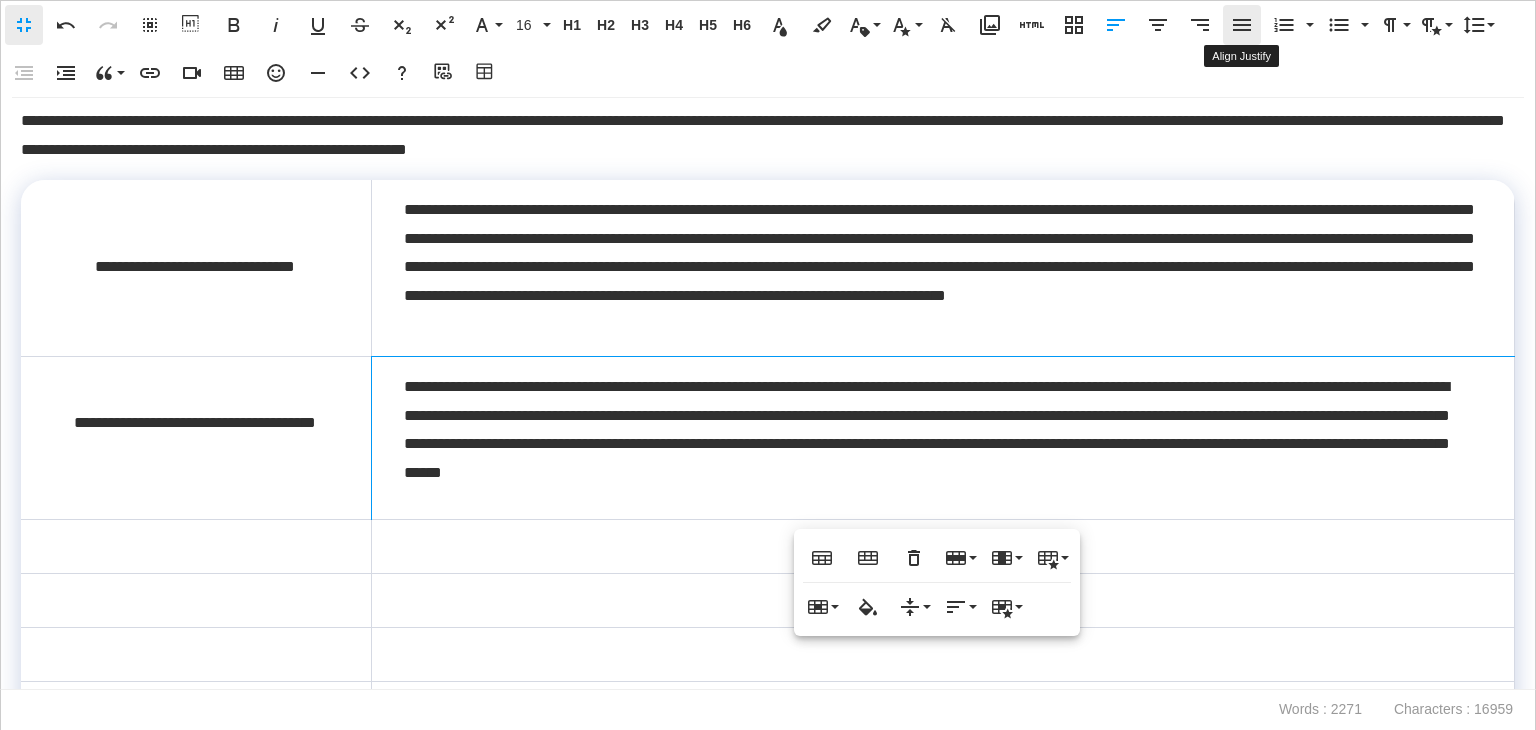 click 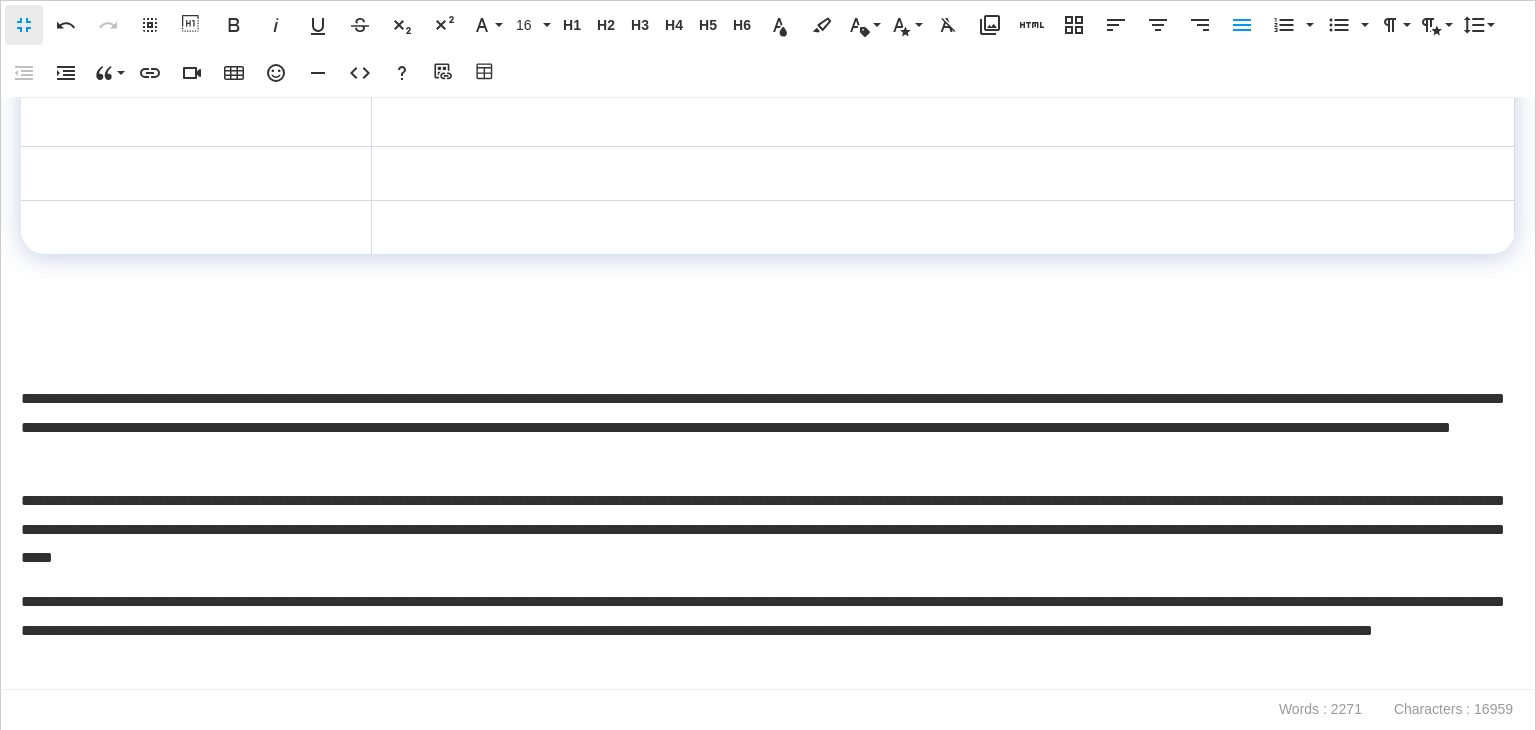 scroll, scrollTop: 1490, scrollLeft: 0, axis: vertical 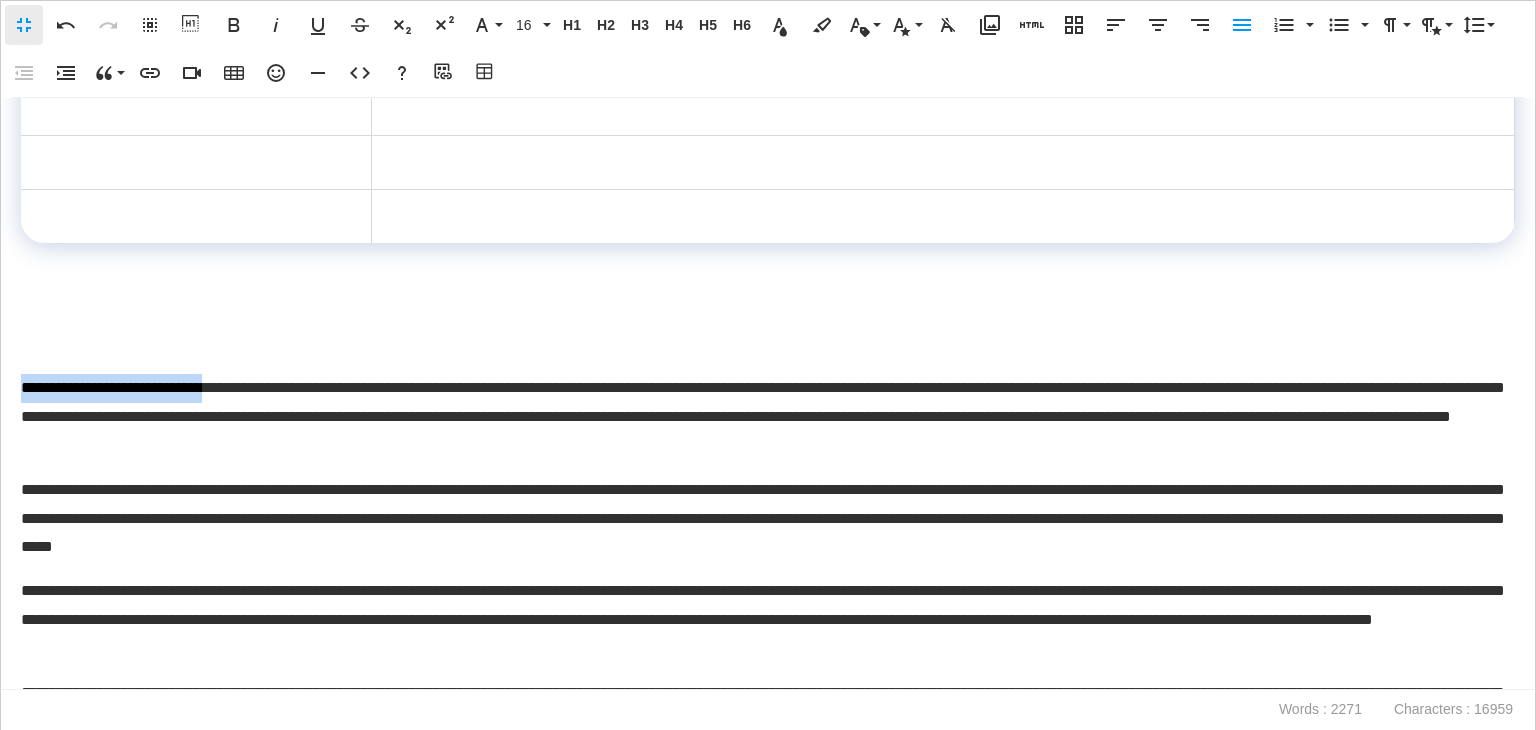 drag, startPoint x: 256, startPoint y: 388, endPoint x: 0, endPoint y: 371, distance: 256.56384 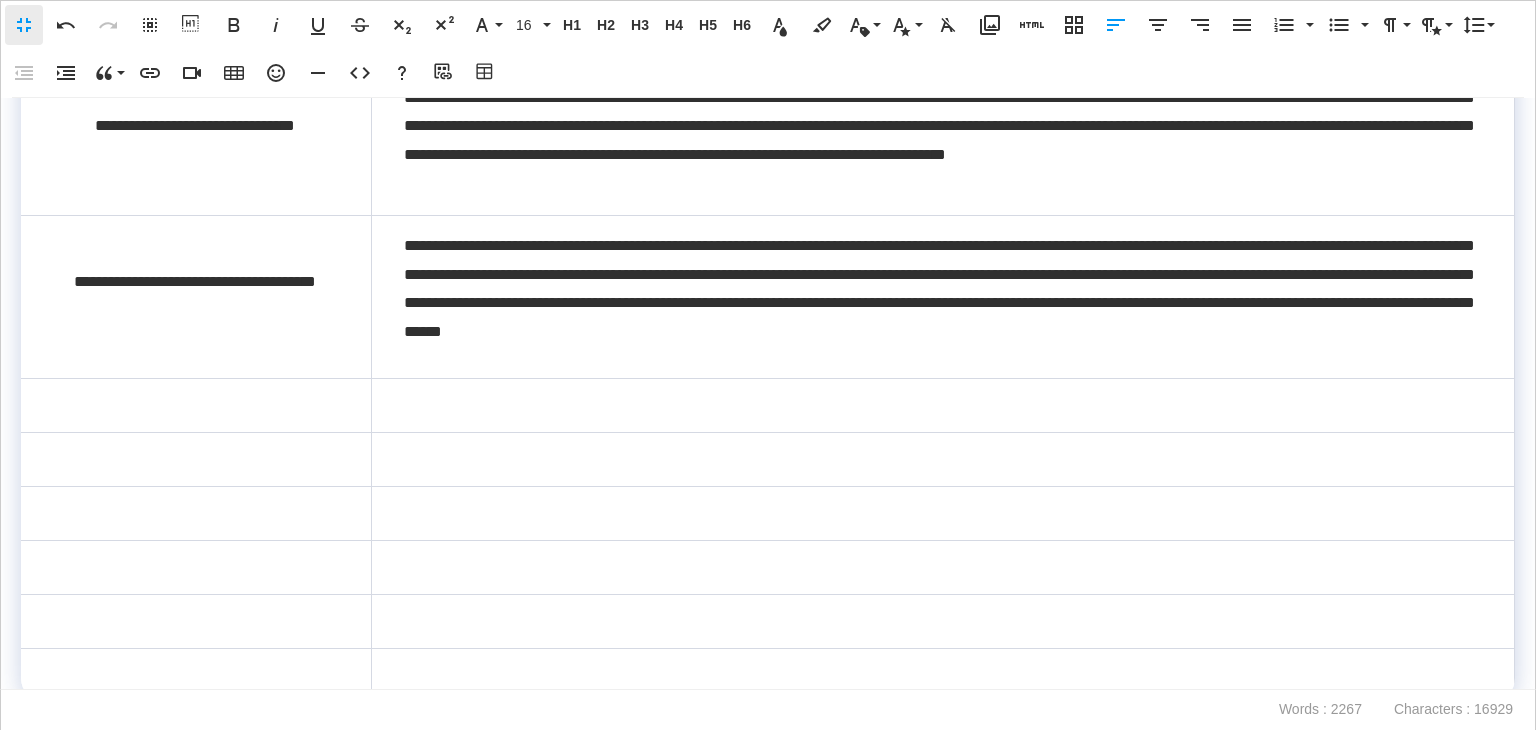 scroll, scrollTop: 990, scrollLeft: 0, axis: vertical 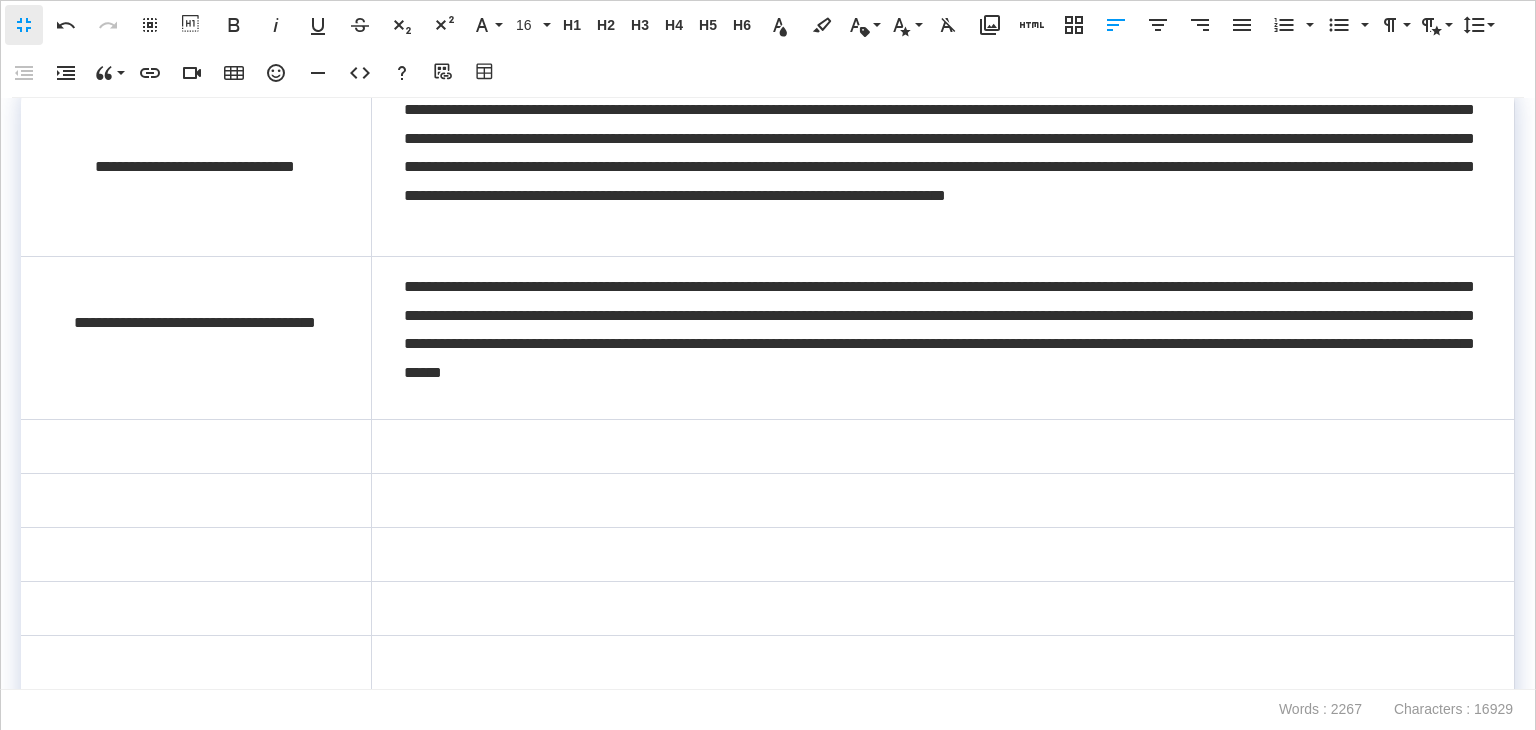 click at bounding box center [196, 446] 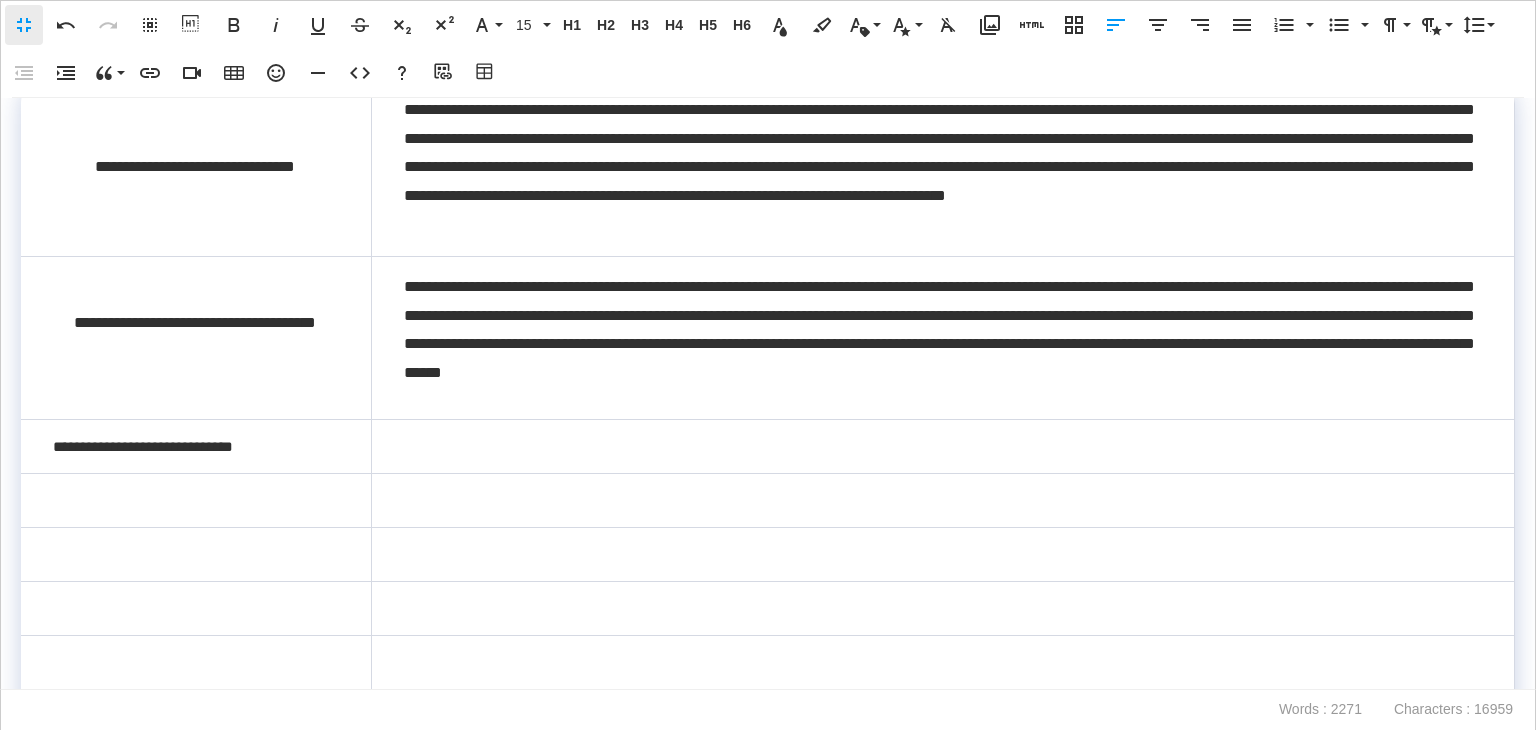 scroll, scrollTop: 0, scrollLeft: 7, axis: horizontal 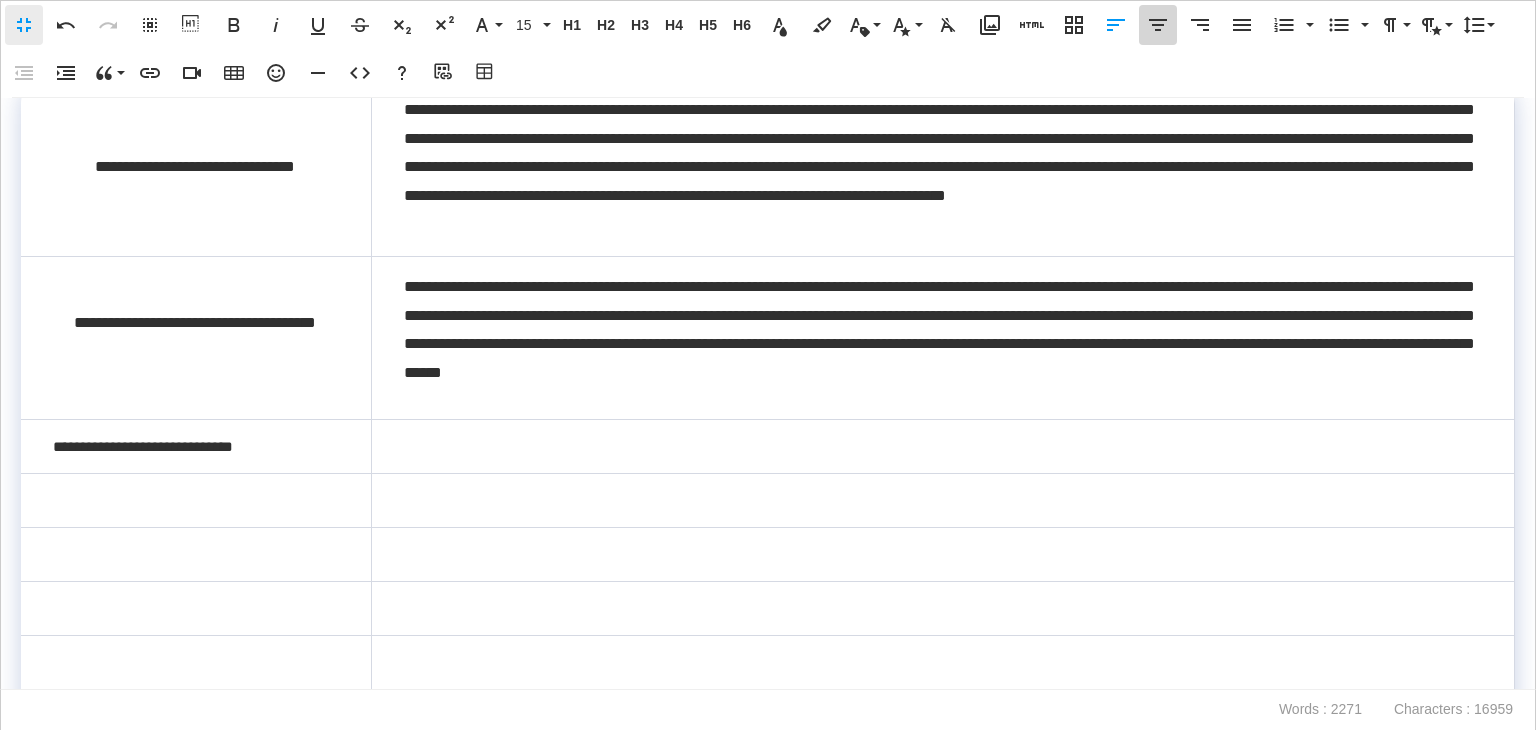 click 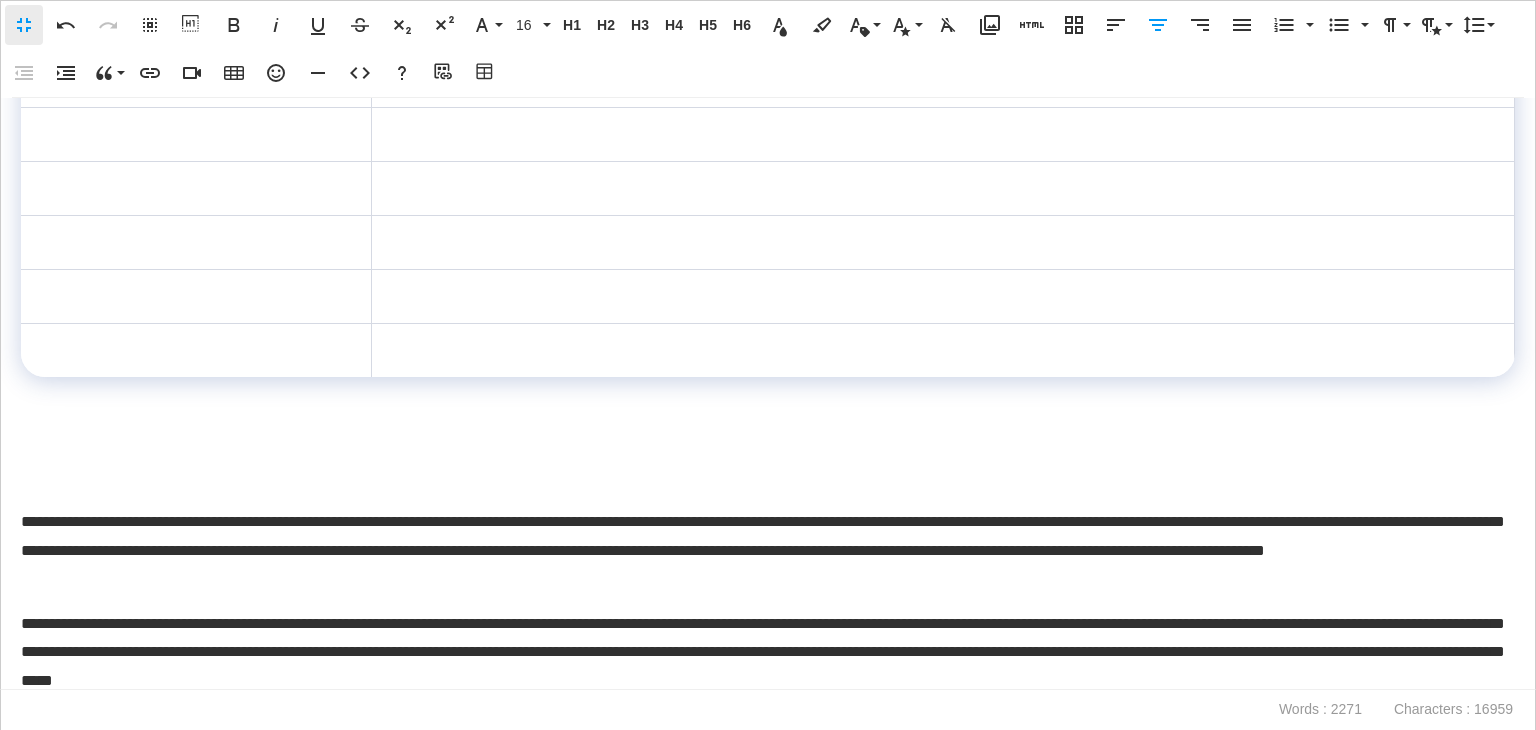 scroll, scrollTop: 1390, scrollLeft: 0, axis: vertical 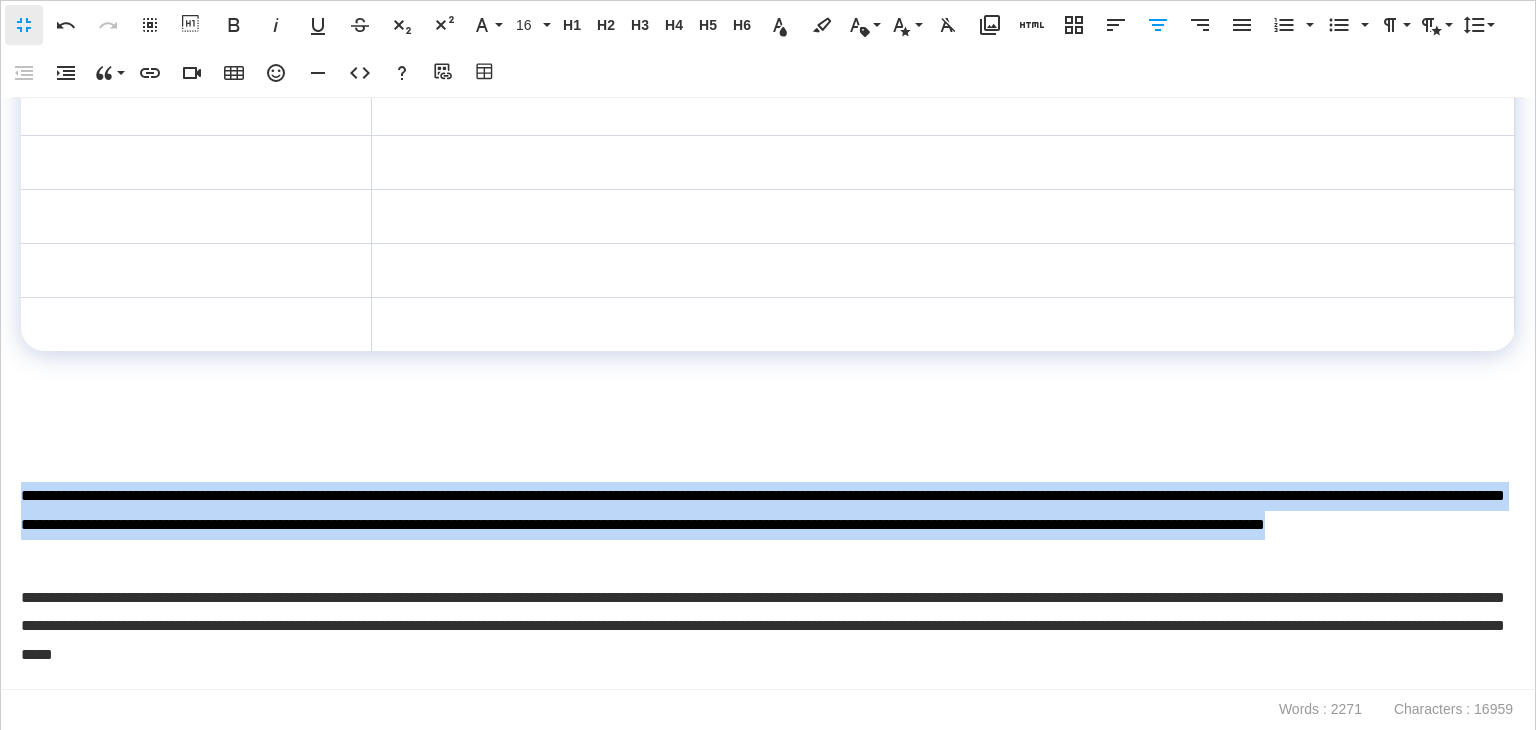 drag, startPoint x: 428, startPoint y: 549, endPoint x: 28, endPoint y: 497, distance: 403.36584 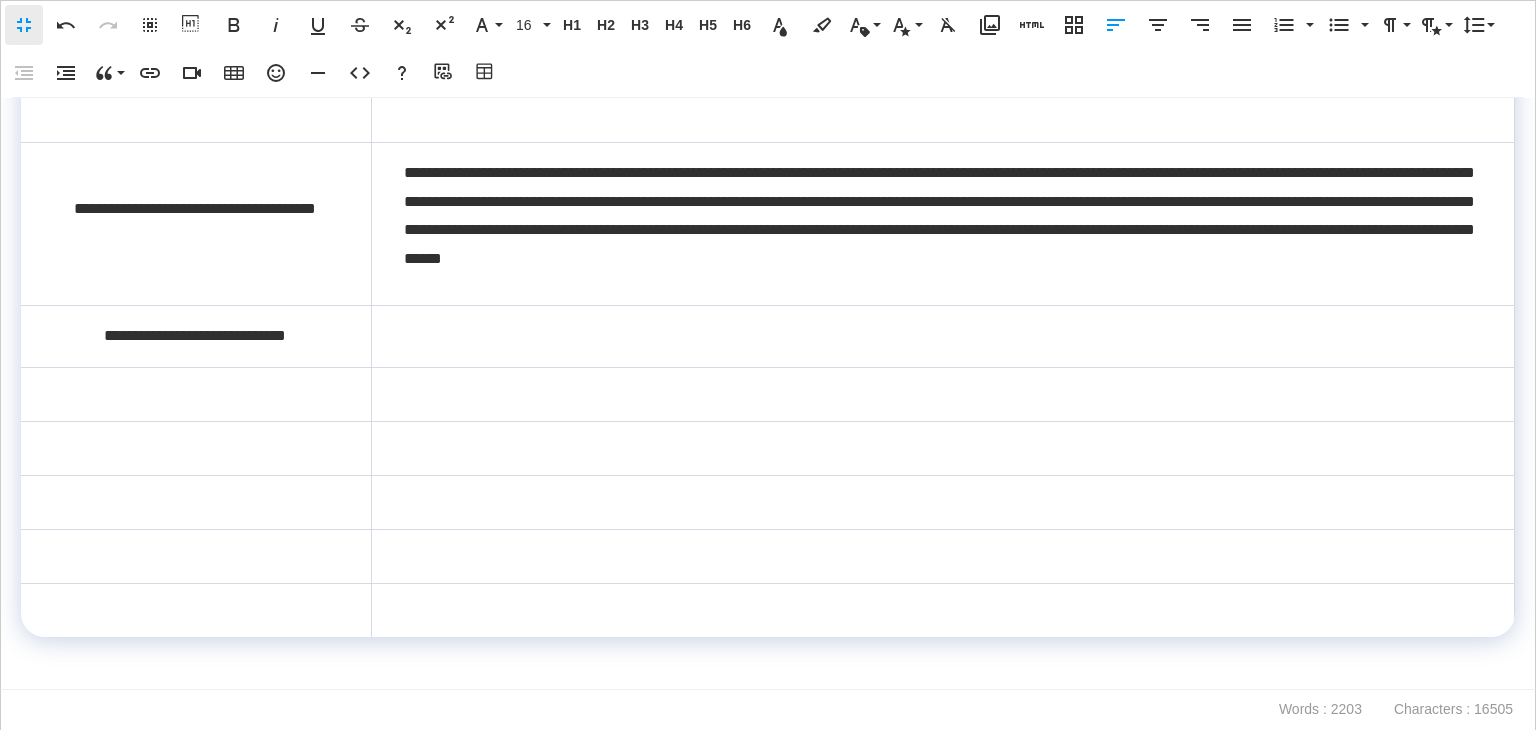 scroll, scrollTop: 1090, scrollLeft: 0, axis: vertical 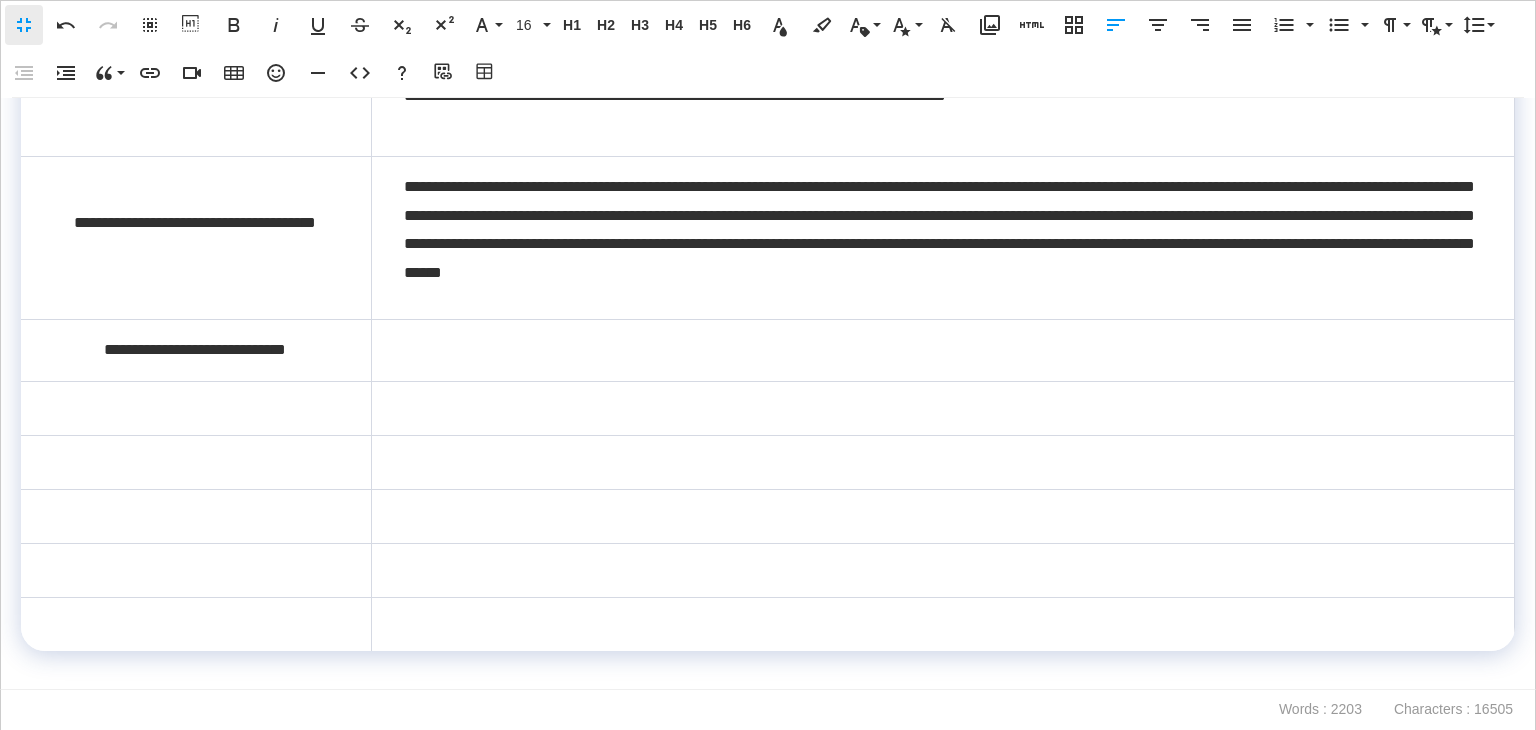 click at bounding box center (942, 350) 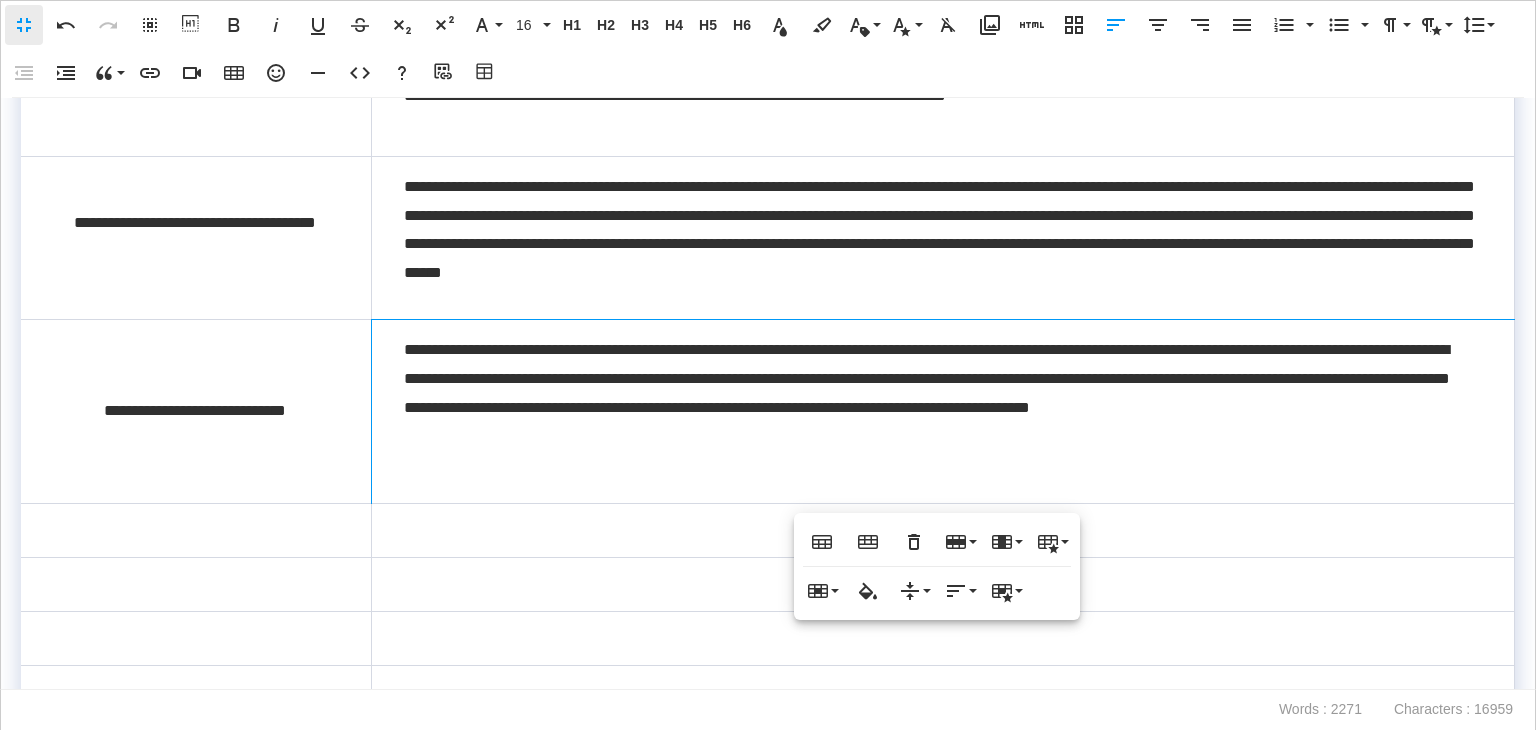 click on "**********" at bounding box center [942, 411] 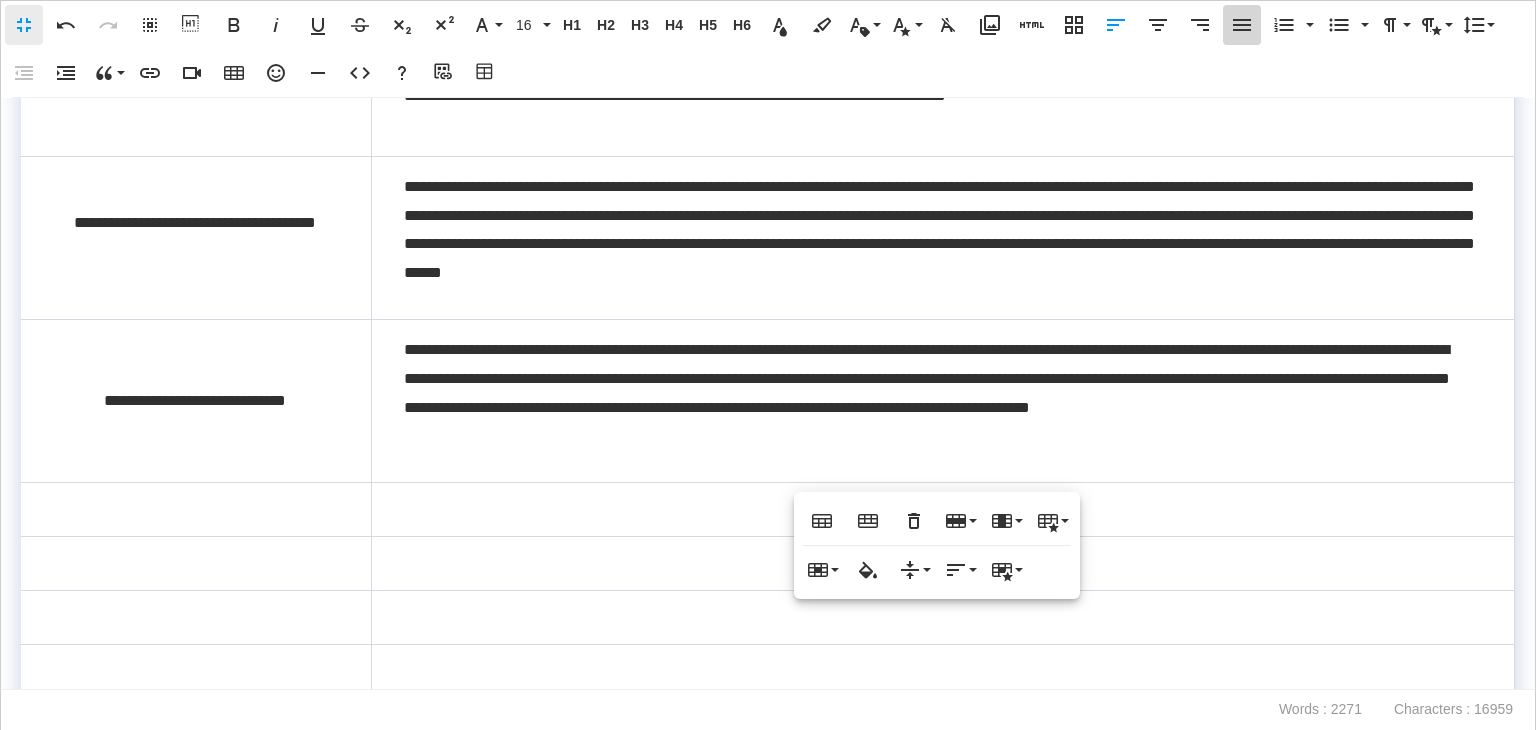 click 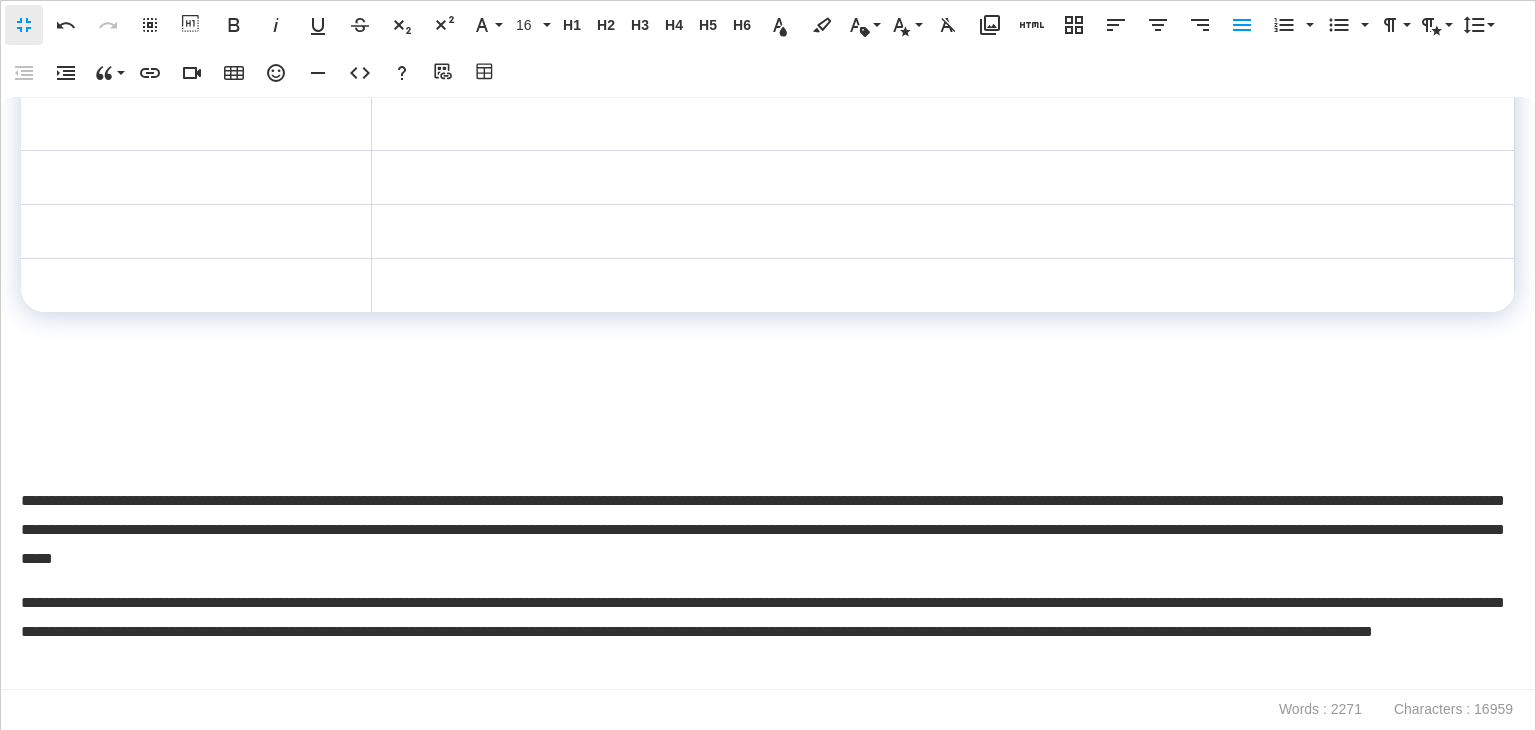scroll, scrollTop: 1590, scrollLeft: 0, axis: vertical 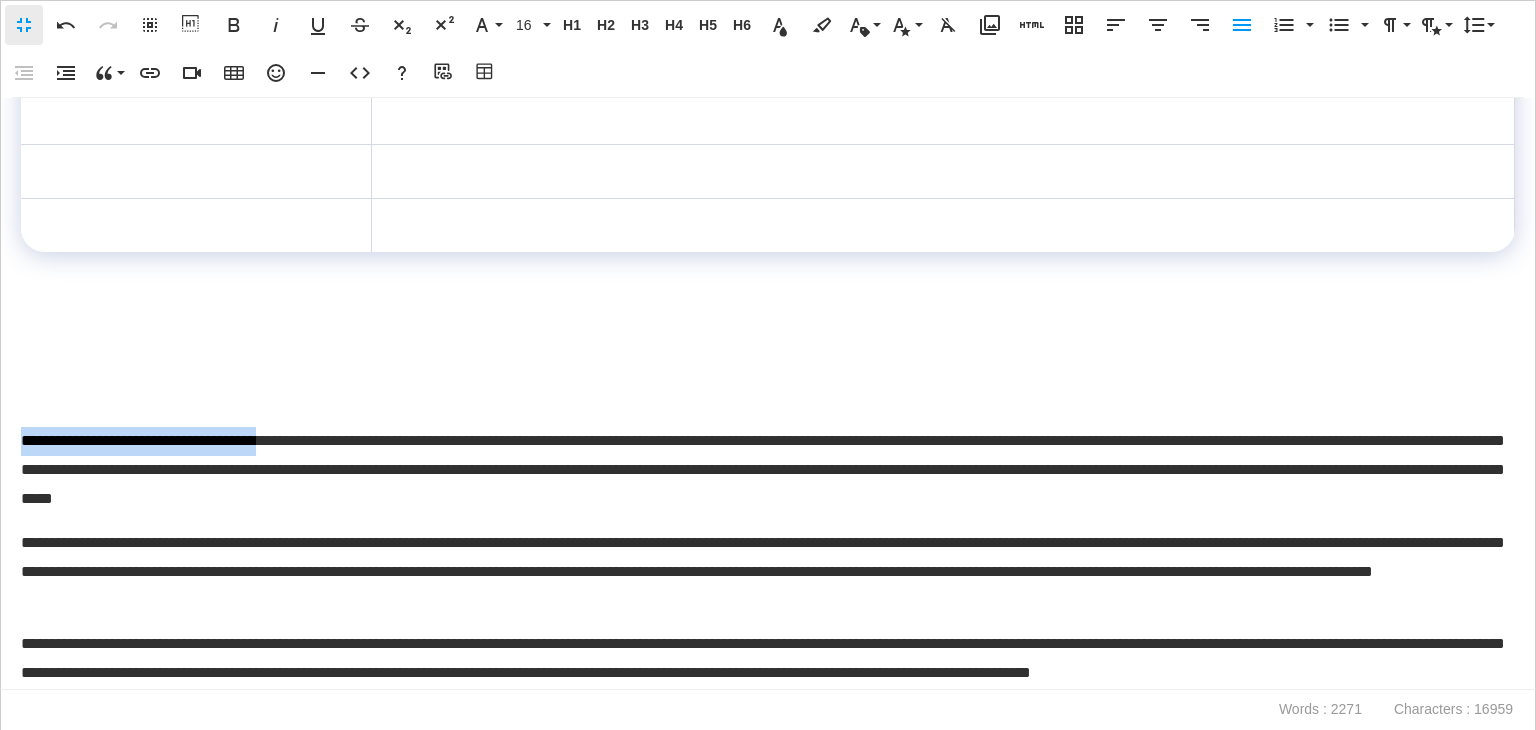 drag, startPoint x: 336, startPoint y: 442, endPoint x: 0, endPoint y: 447, distance: 336.0372 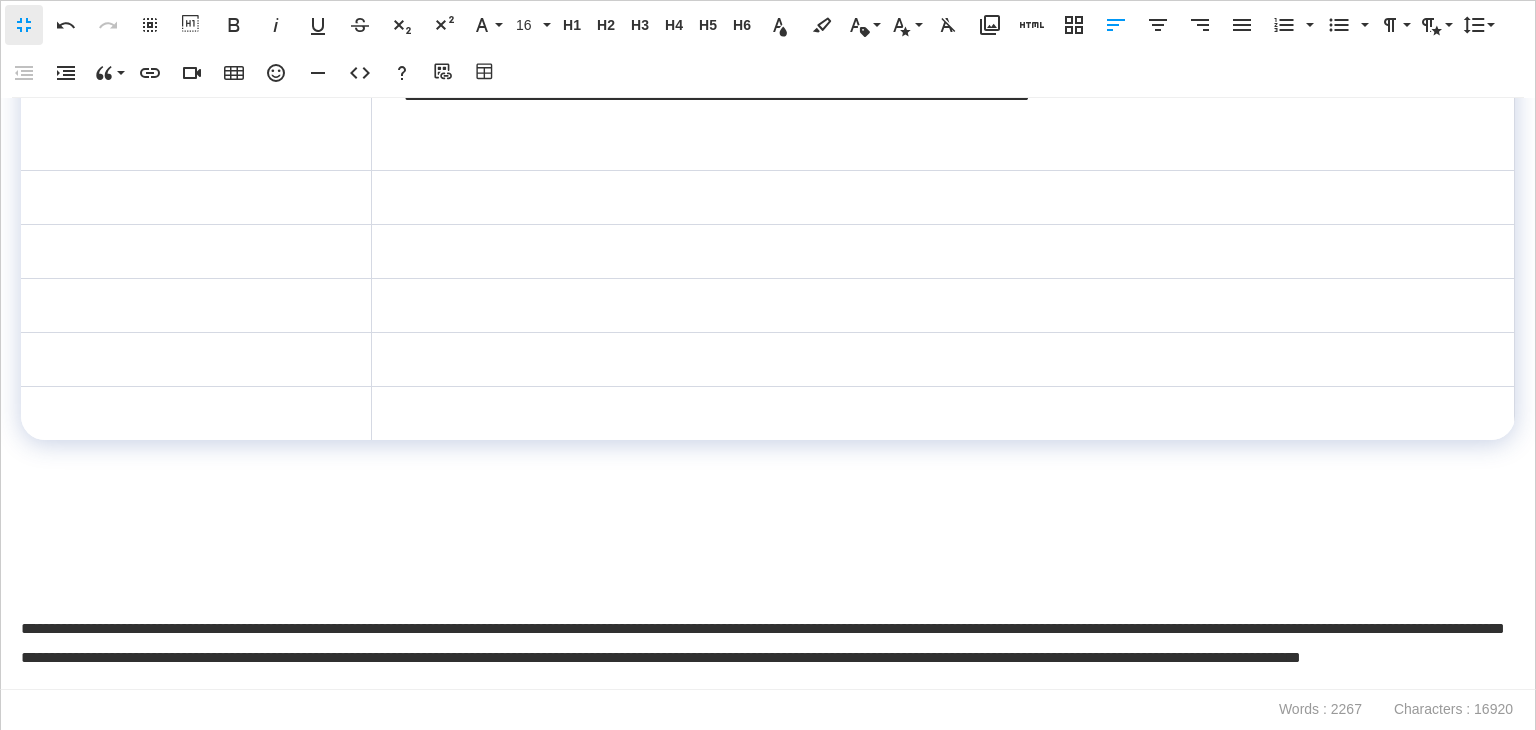 scroll, scrollTop: 1390, scrollLeft: 0, axis: vertical 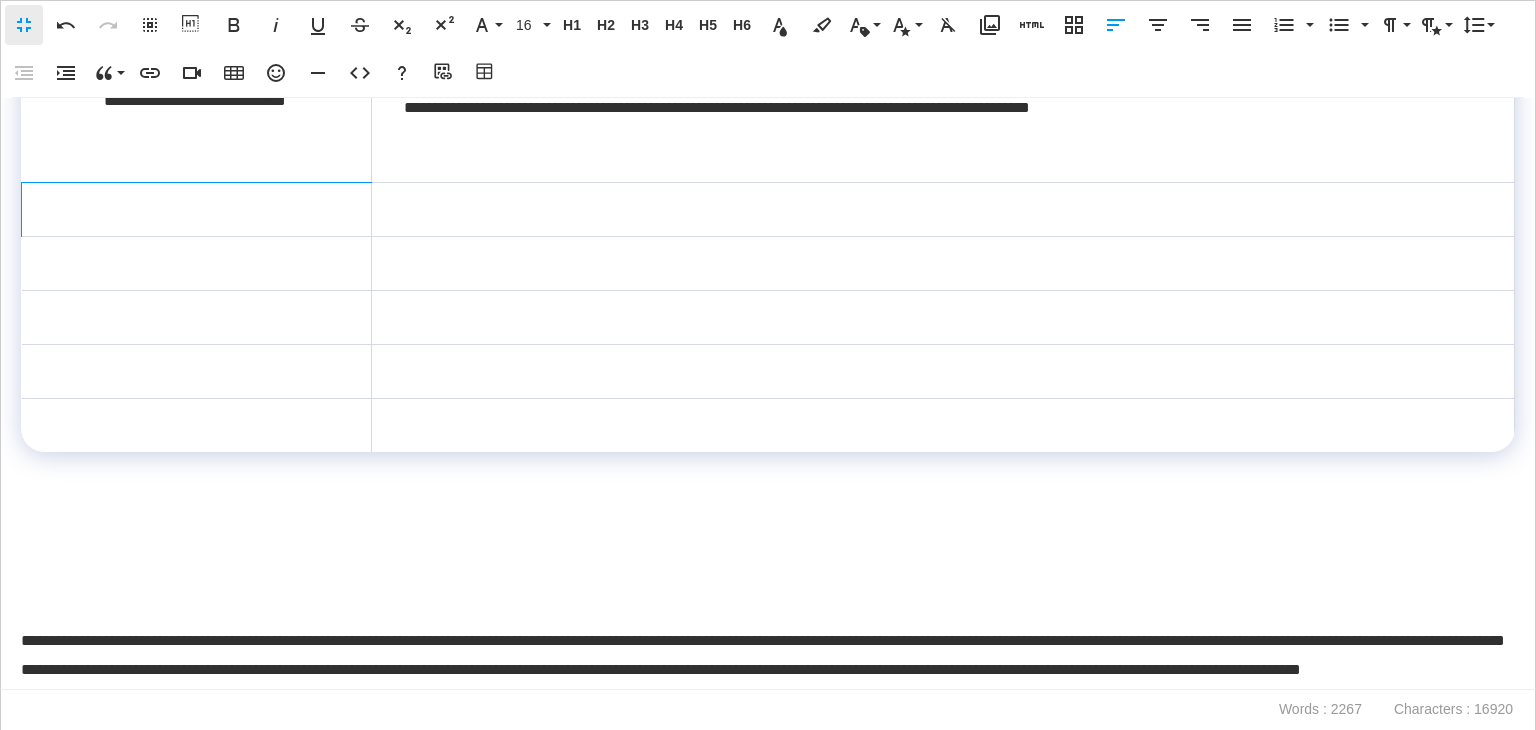 click at bounding box center [197, 210] 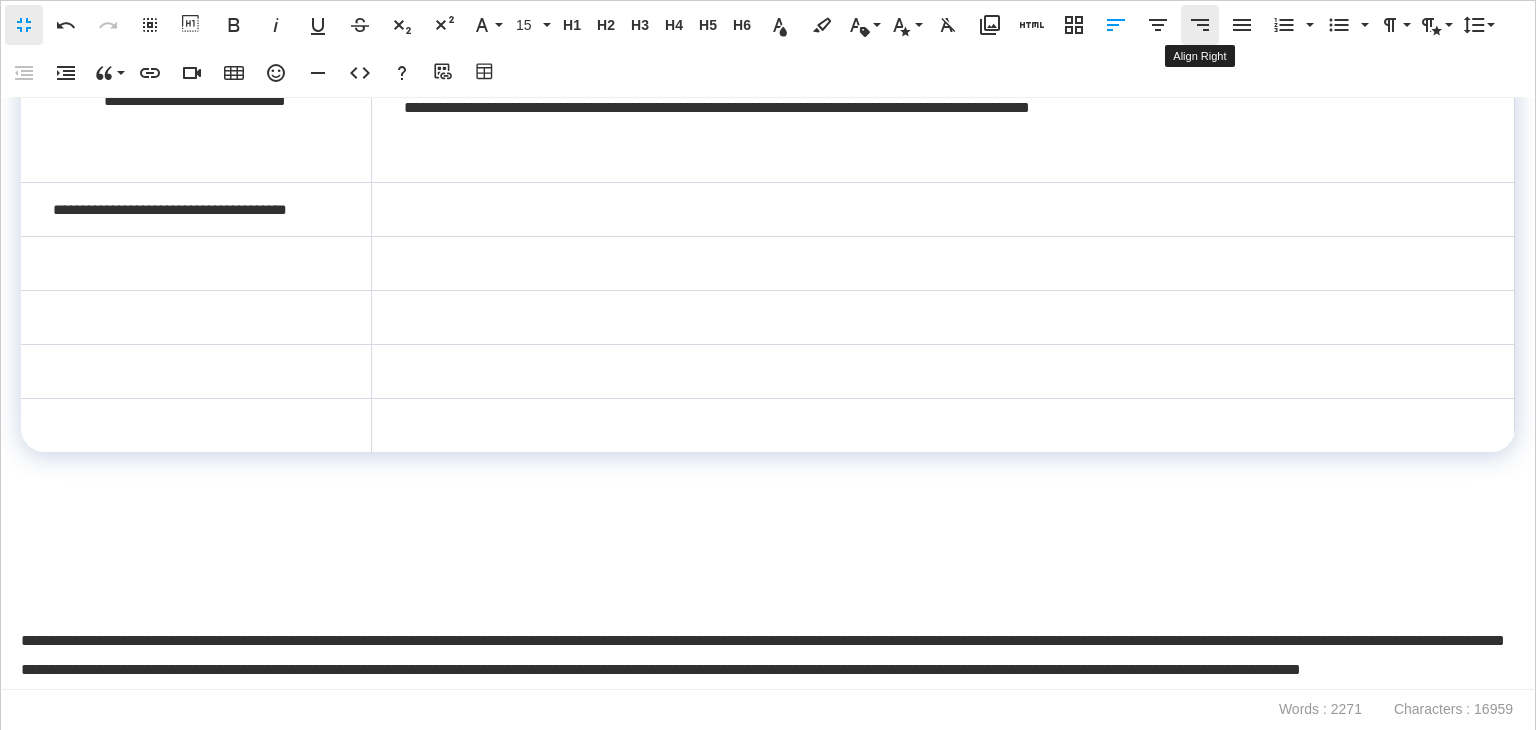 scroll, scrollTop: 75, scrollLeft: 7, axis: both 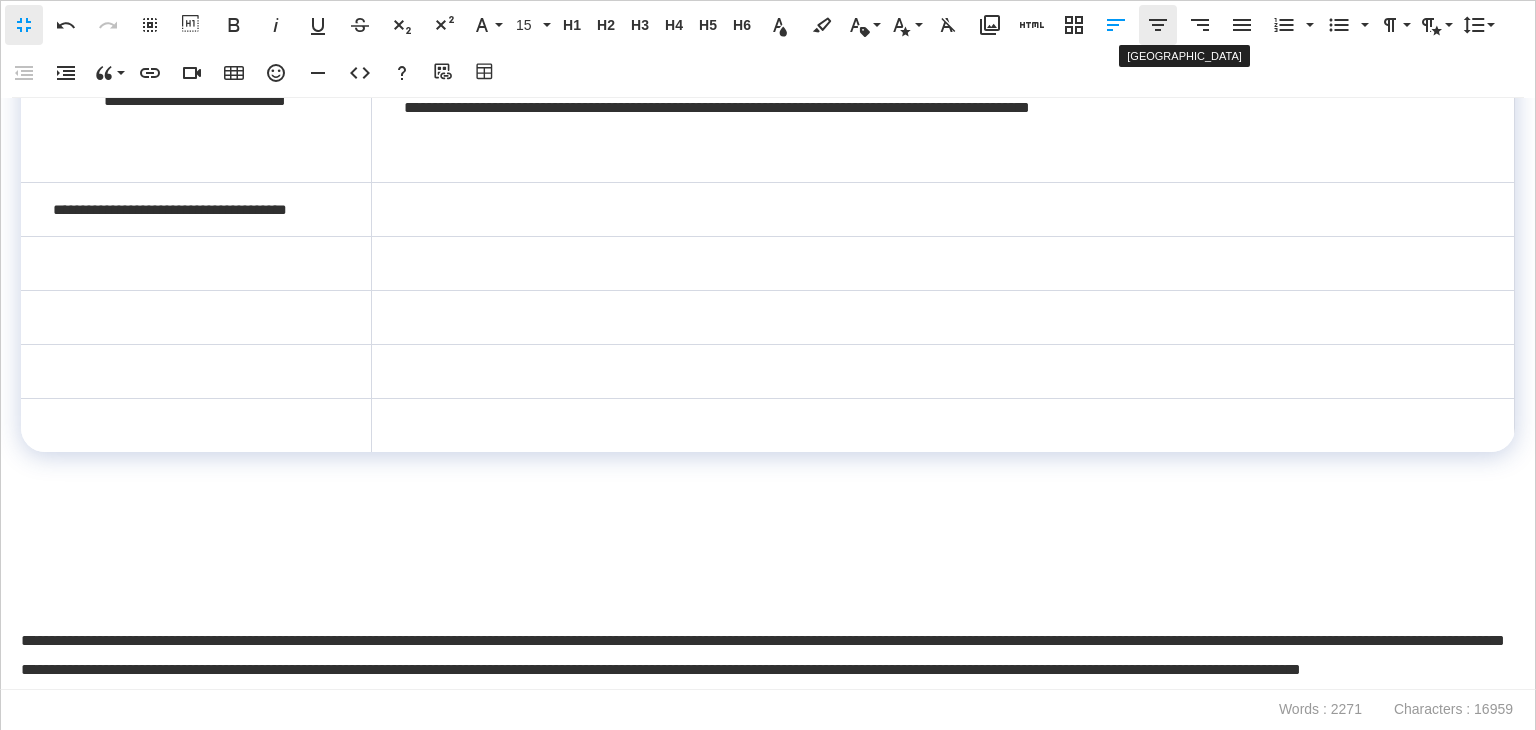 click 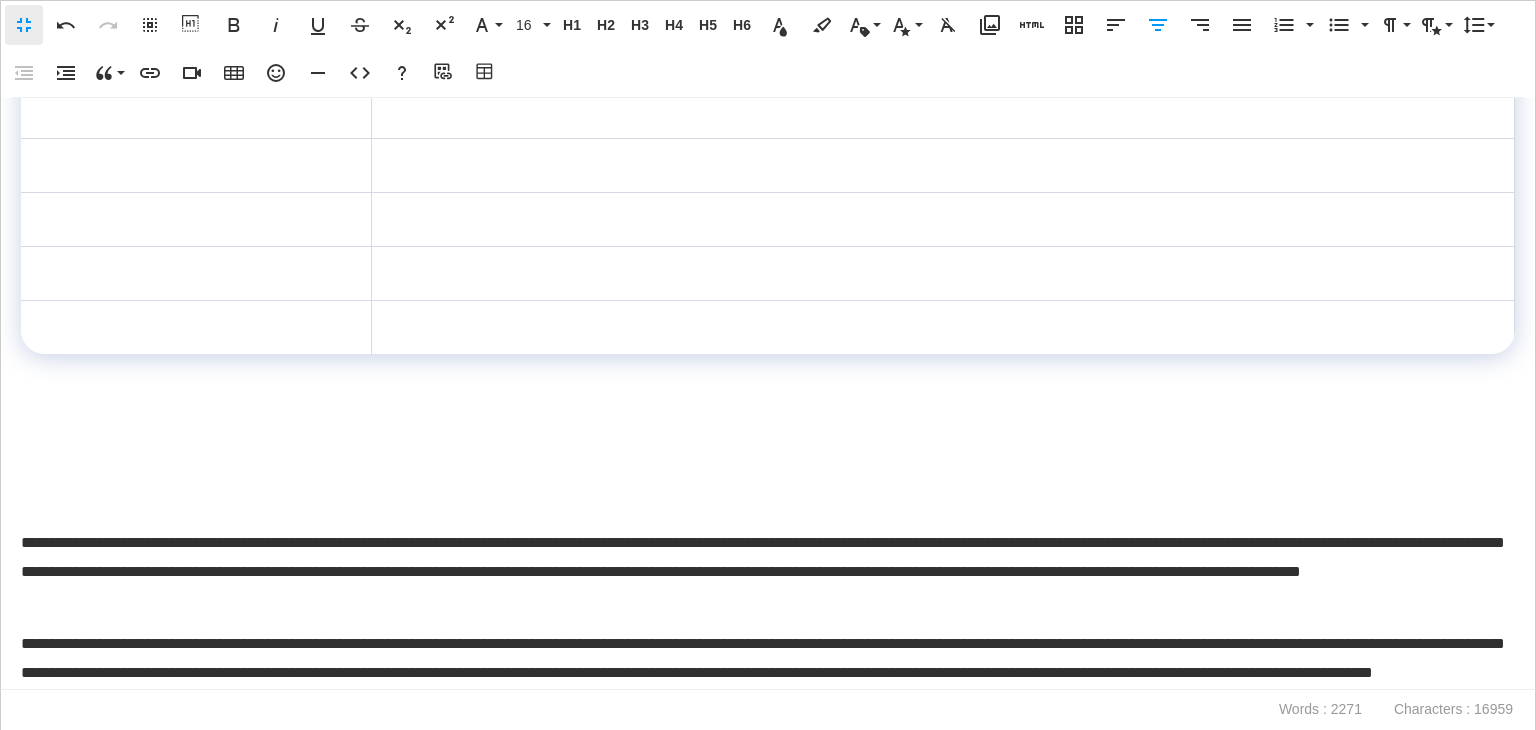 scroll, scrollTop: 1690, scrollLeft: 0, axis: vertical 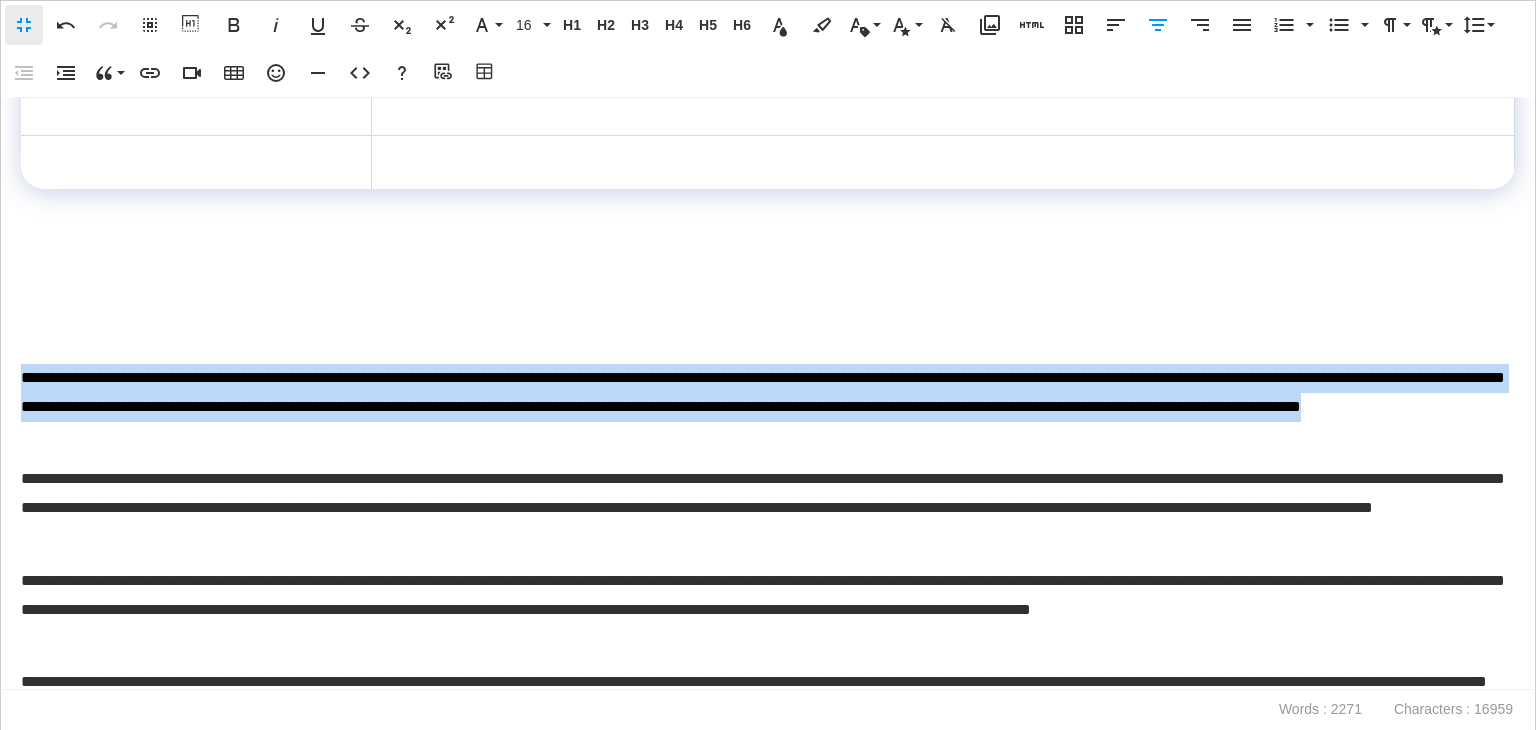 drag, startPoint x: 432, startPoint y: 437, endPoint x: 24, endPoint y: 377, distance: 412.38815 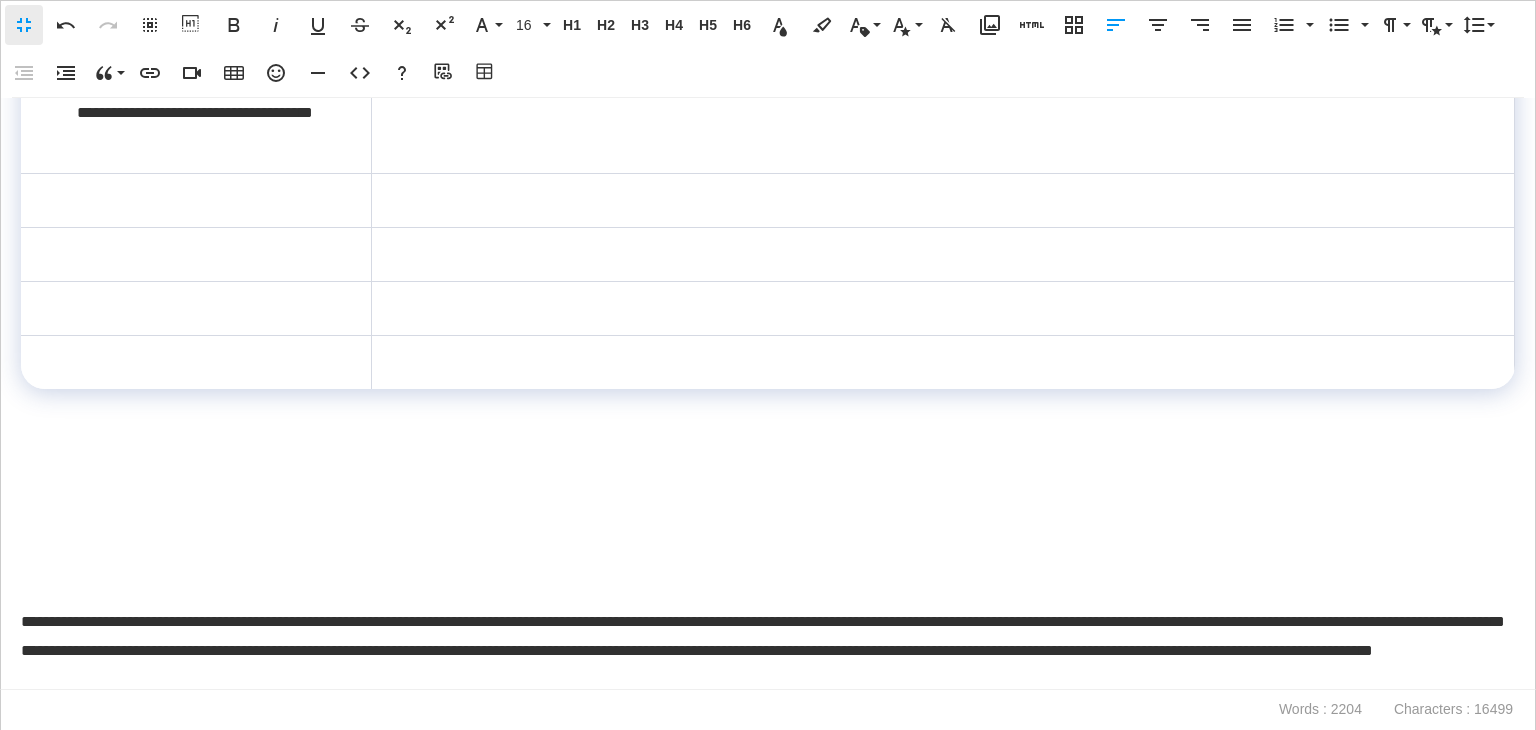 scroll, scrollTop: 1290, scrollLeft: 0, axis: vertical 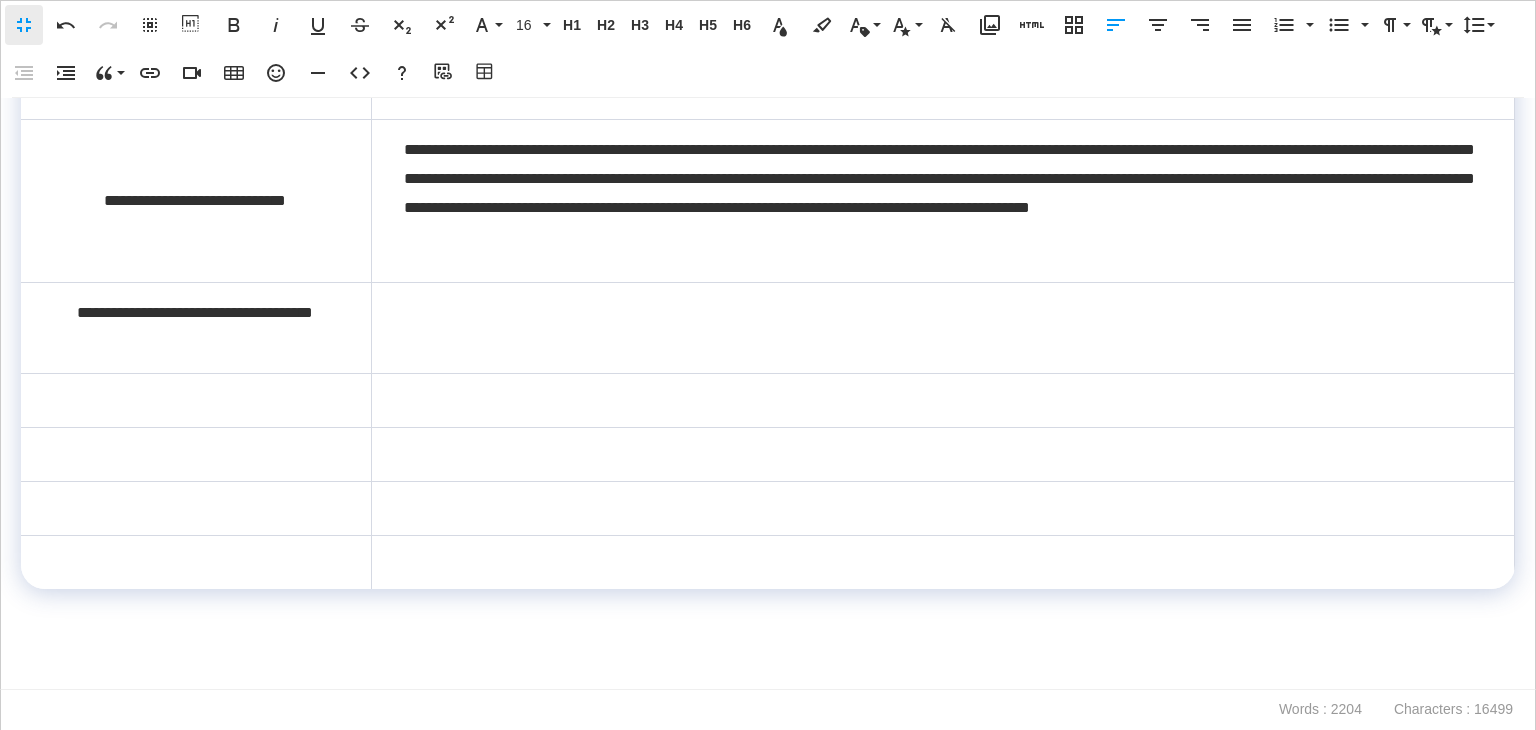click at bounding box center [942, 328] 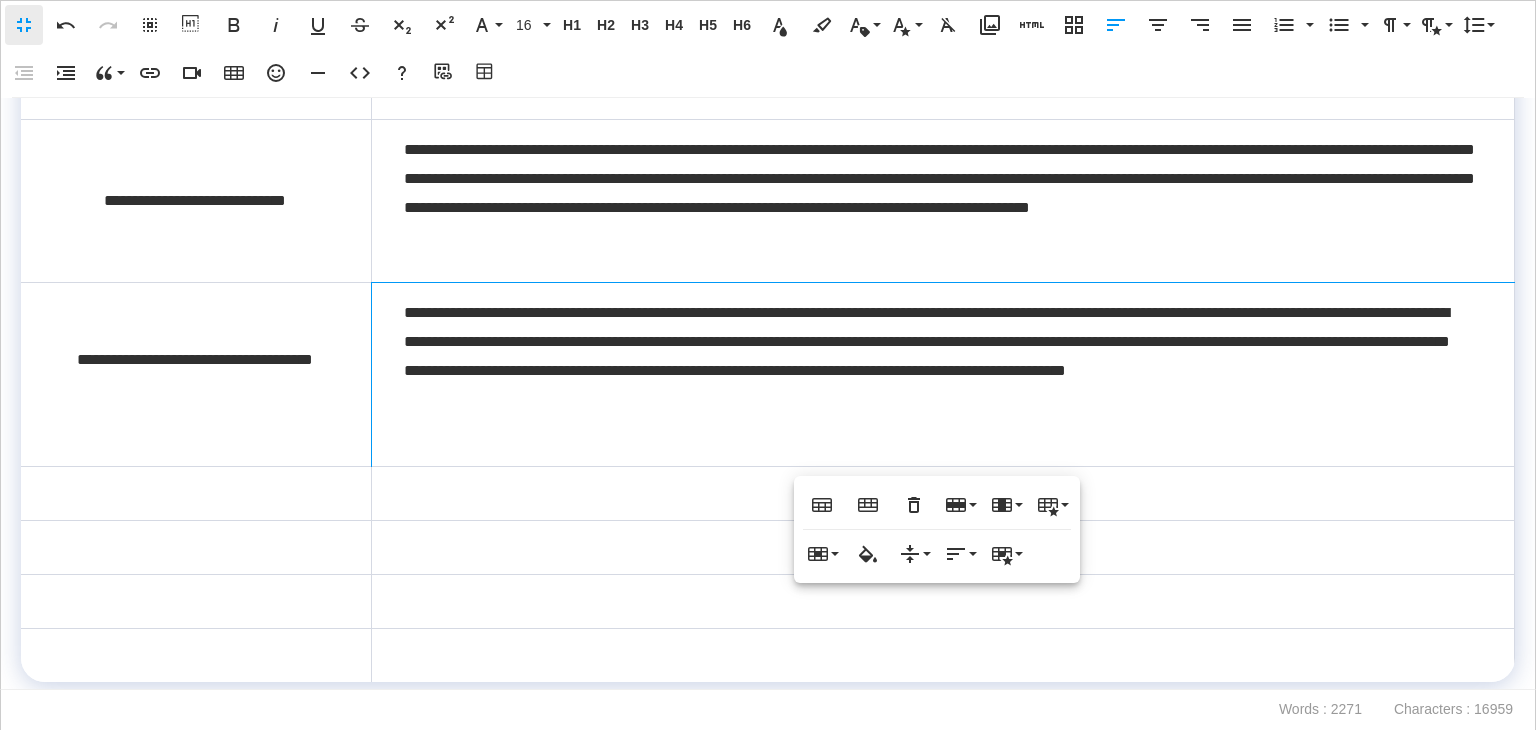 click on "**********" at bounding box center (942, 375) 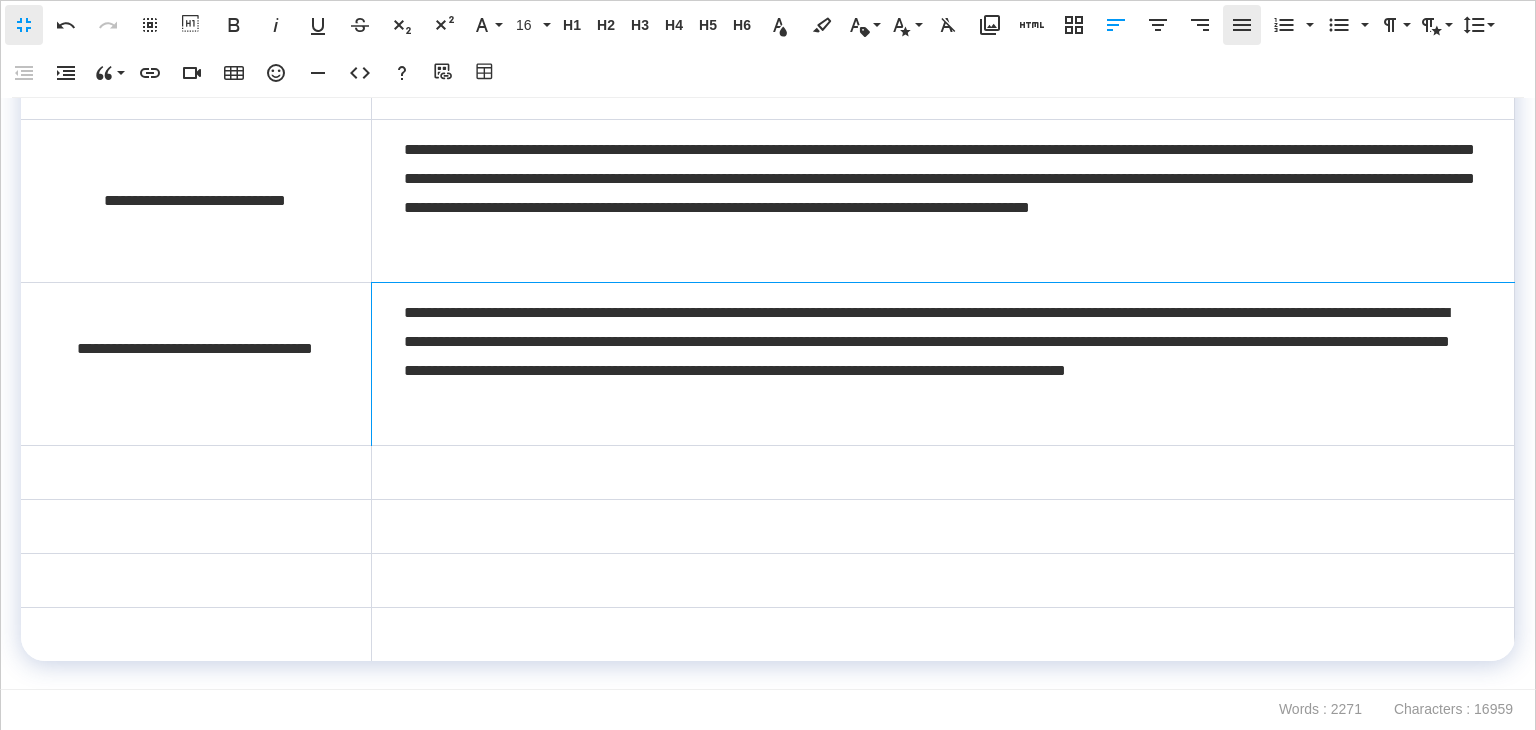 click on "Align Justify" at bounding box center (1242, 25) 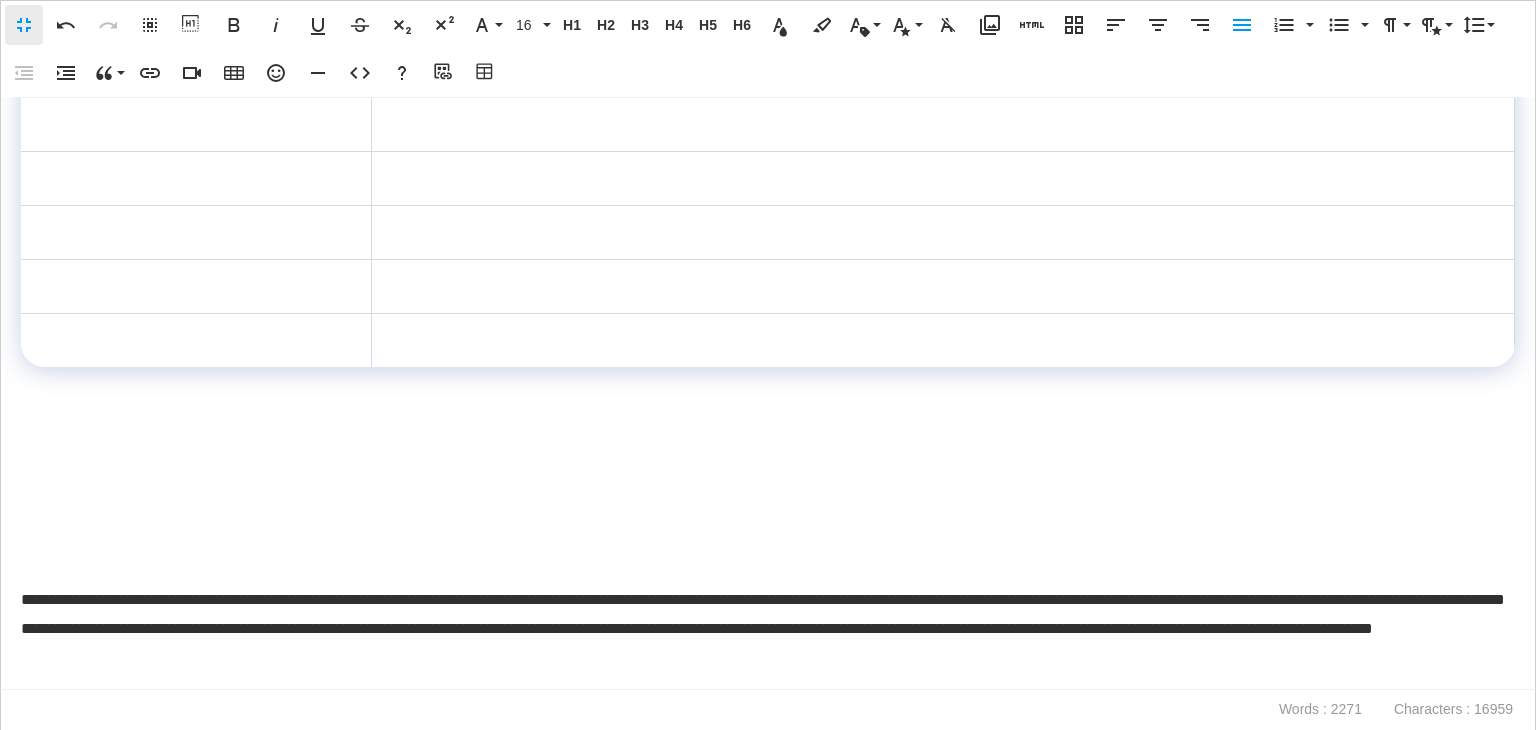 scroll, scrollTop: 1590, scrollLeft: 0, axis: vertical 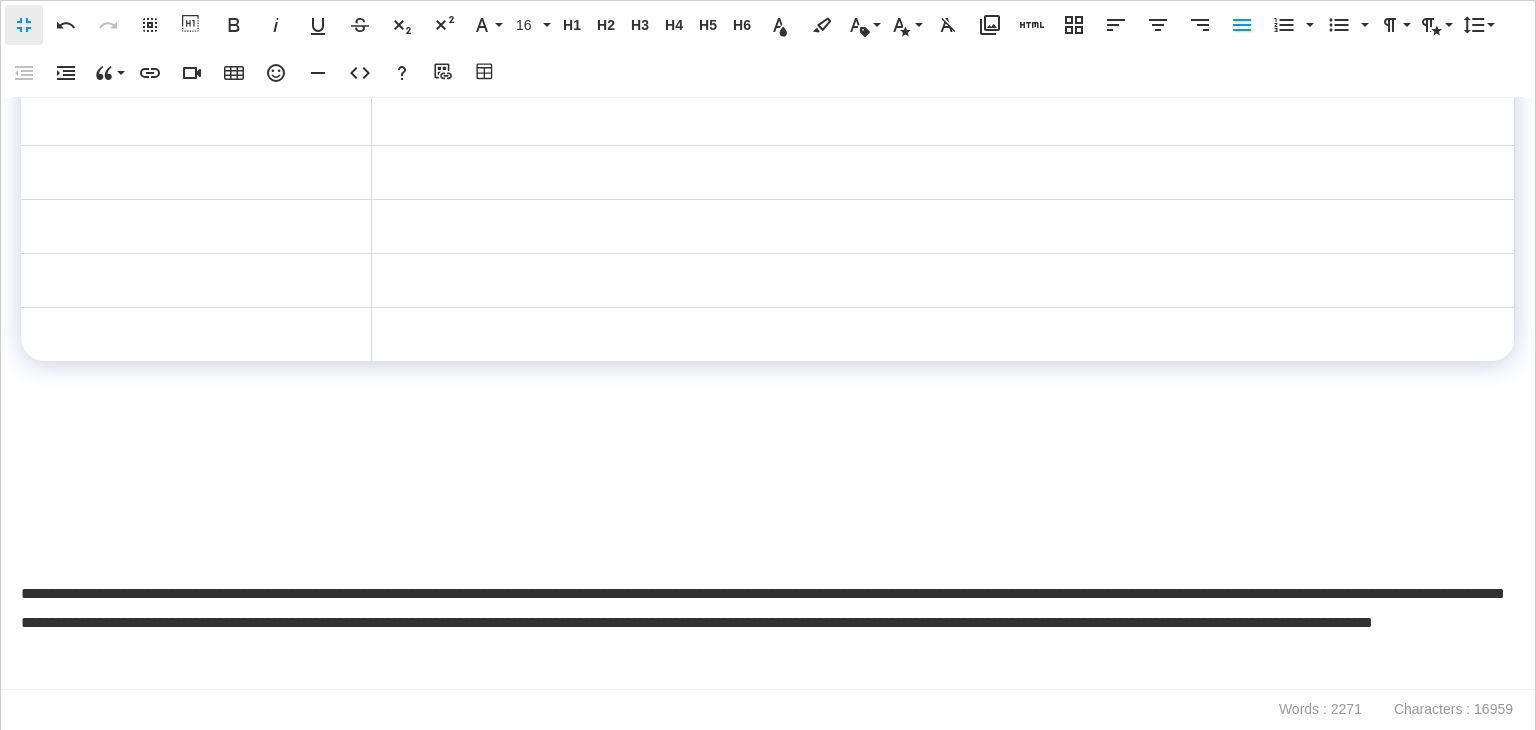 click at bounding box center [763, 551] 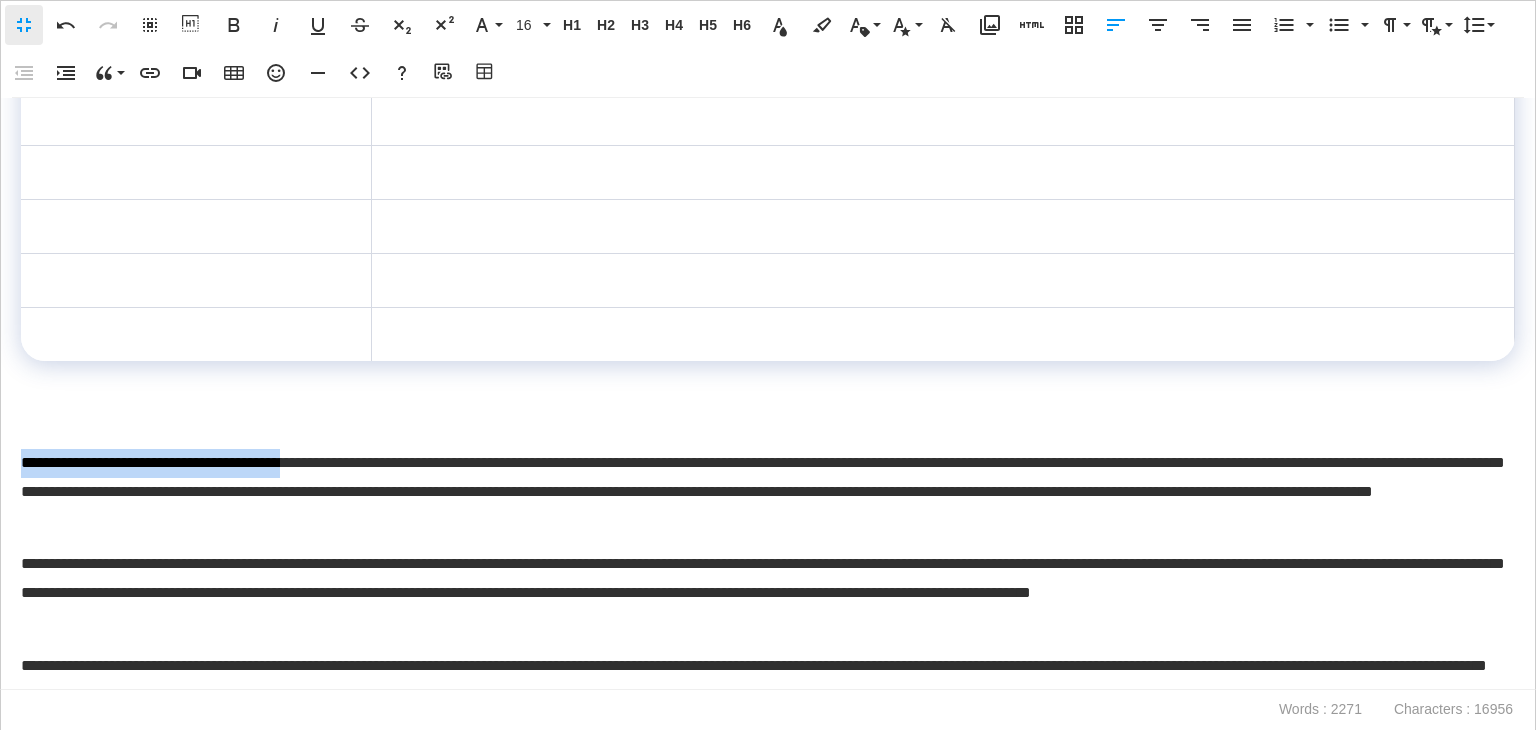 drag, startPoint x: 360, startPoint y: 460, endPoint x: 0, endPoint y: 461, distance: 360.0014 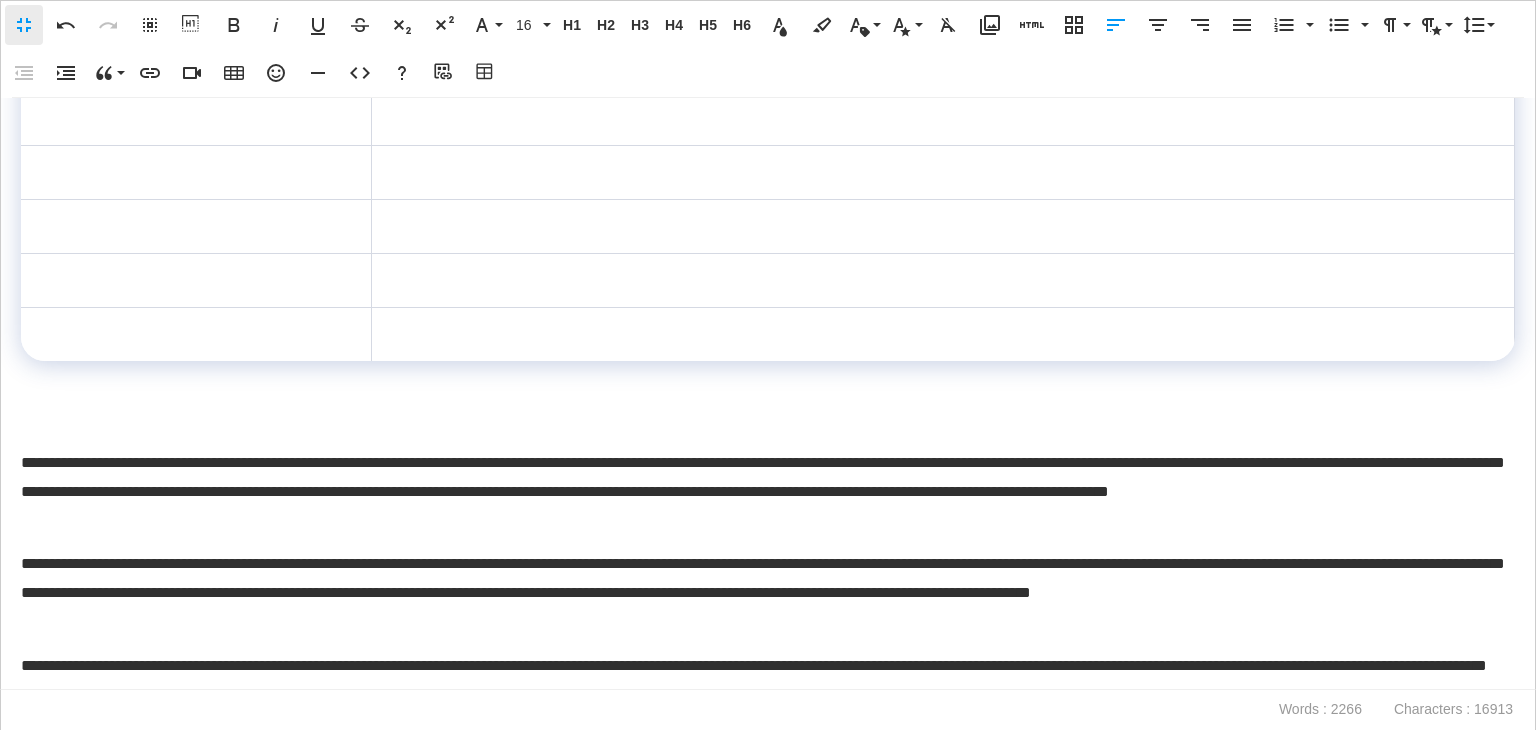 scroll, scrollTop: 1490, scrollLeft: 0, axis: vertical 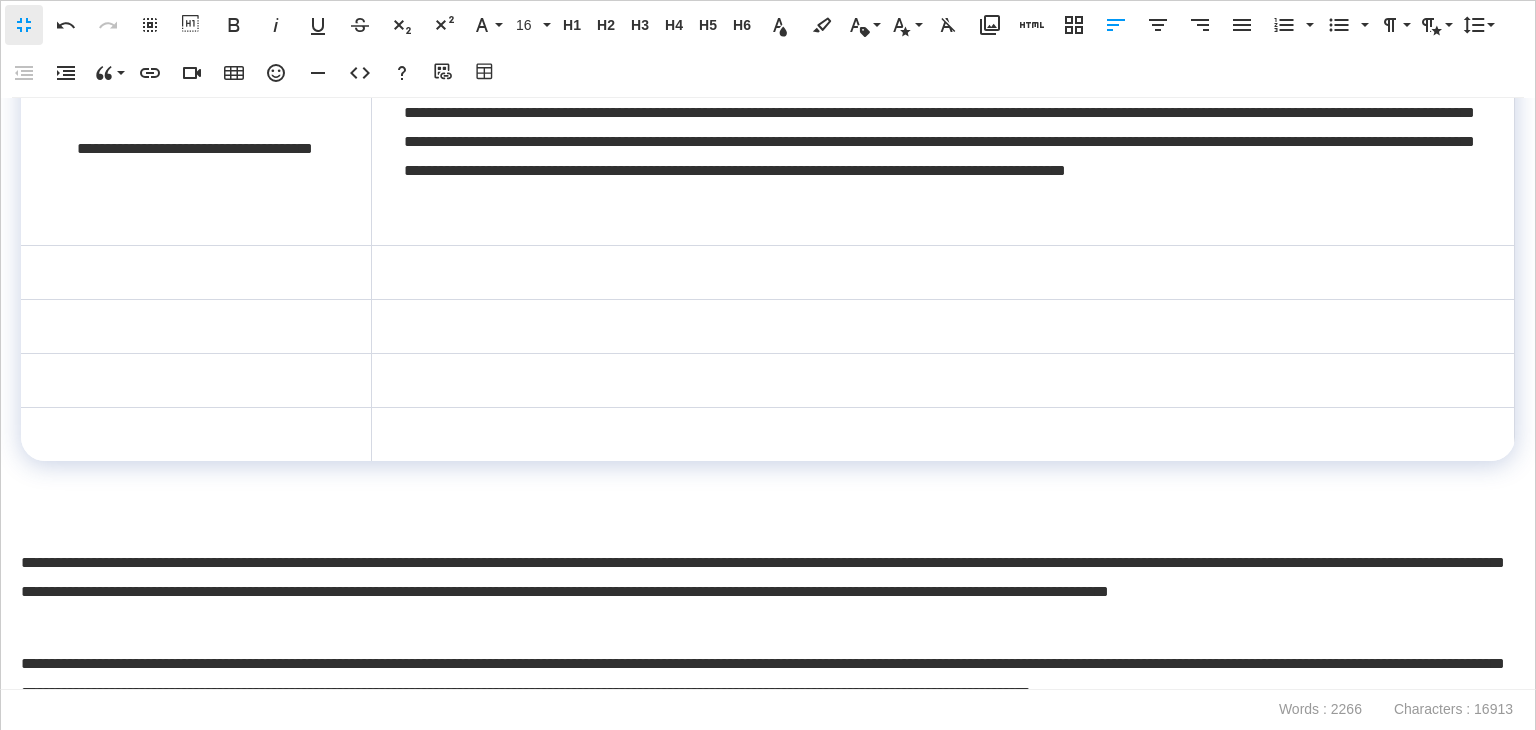 click at bounding box center [196, 273] 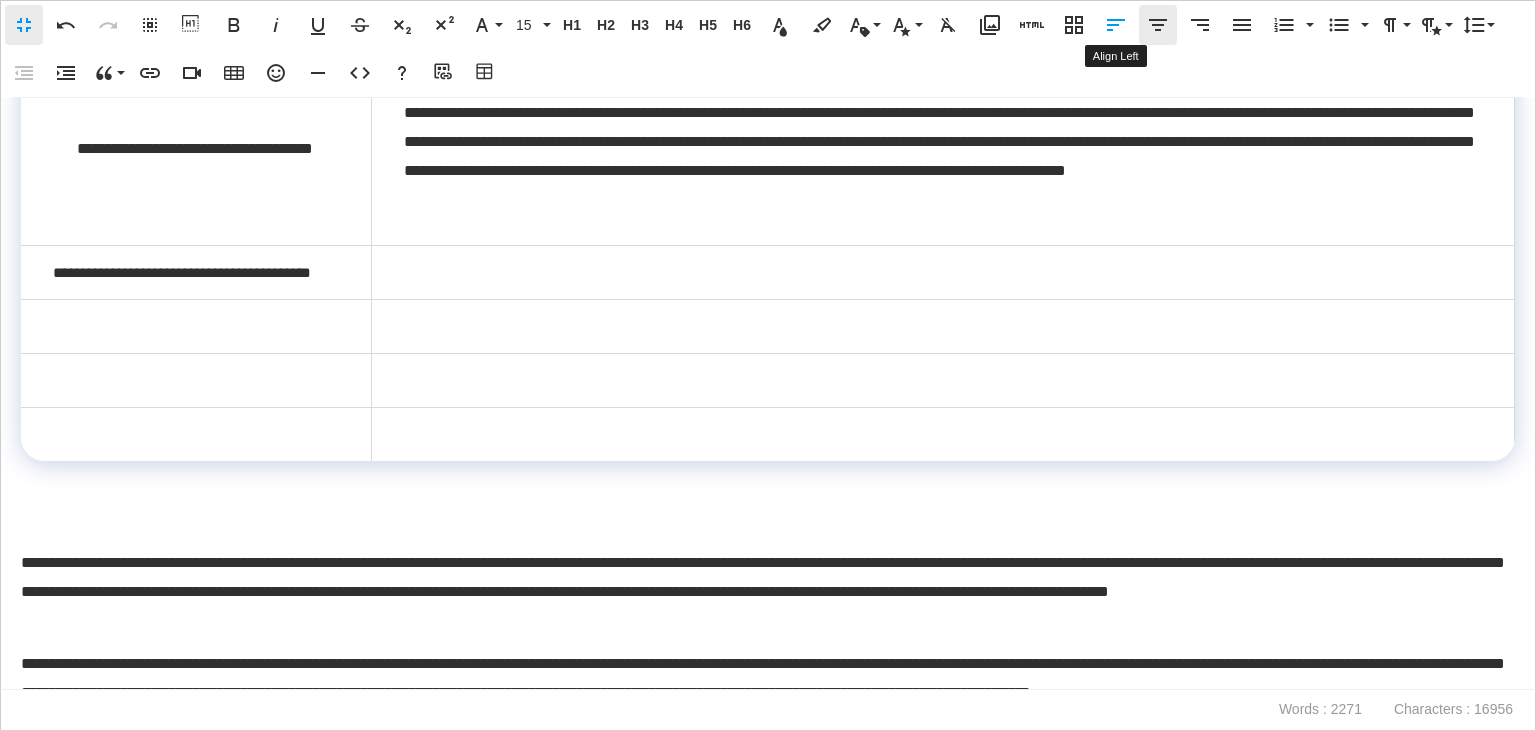 scroll, scrollTop: 143, scrollLeft: 7, axis: both 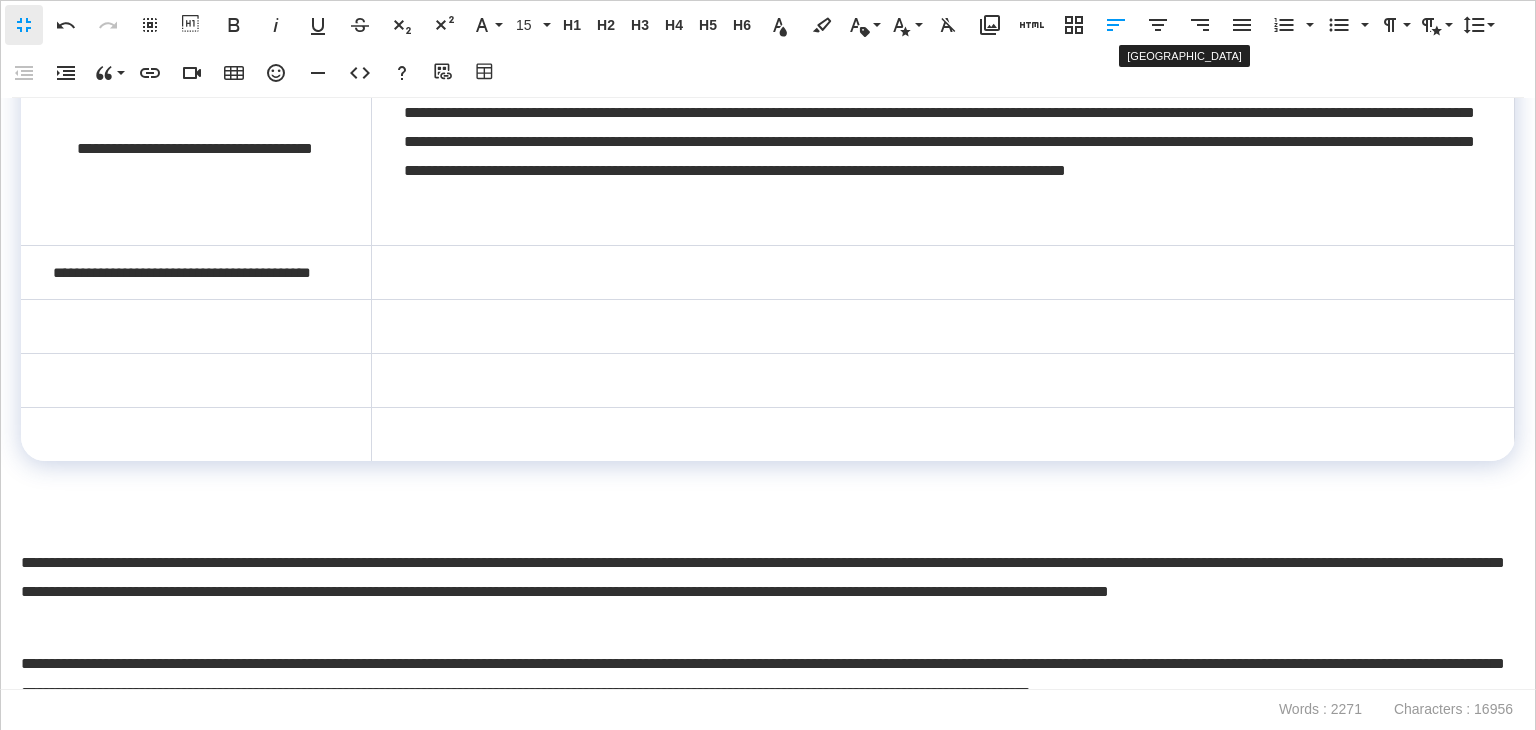 click 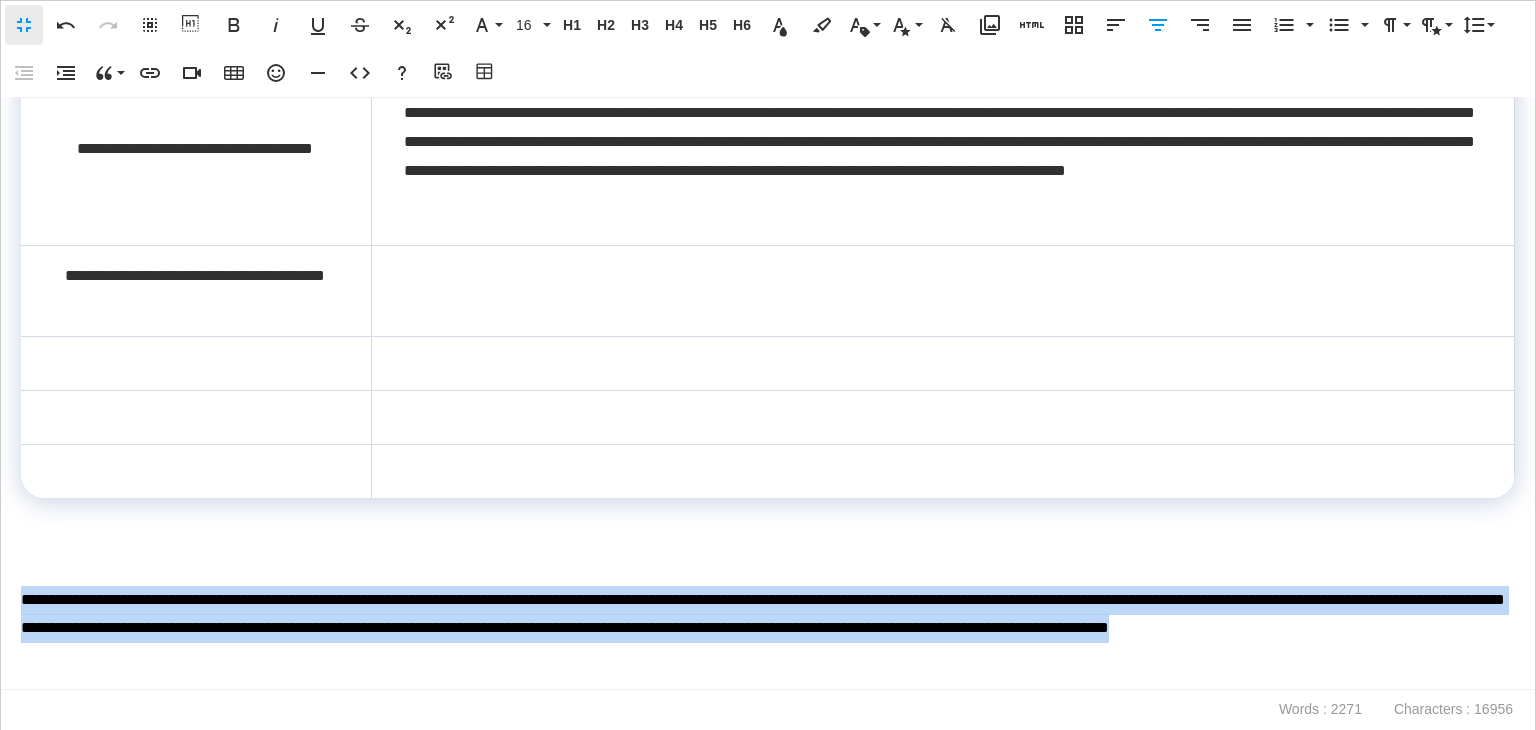 drag, startPoint x: 335, startPoint y: 658, endPoint x: 28, endPoint y: 597, distance: 313.0016 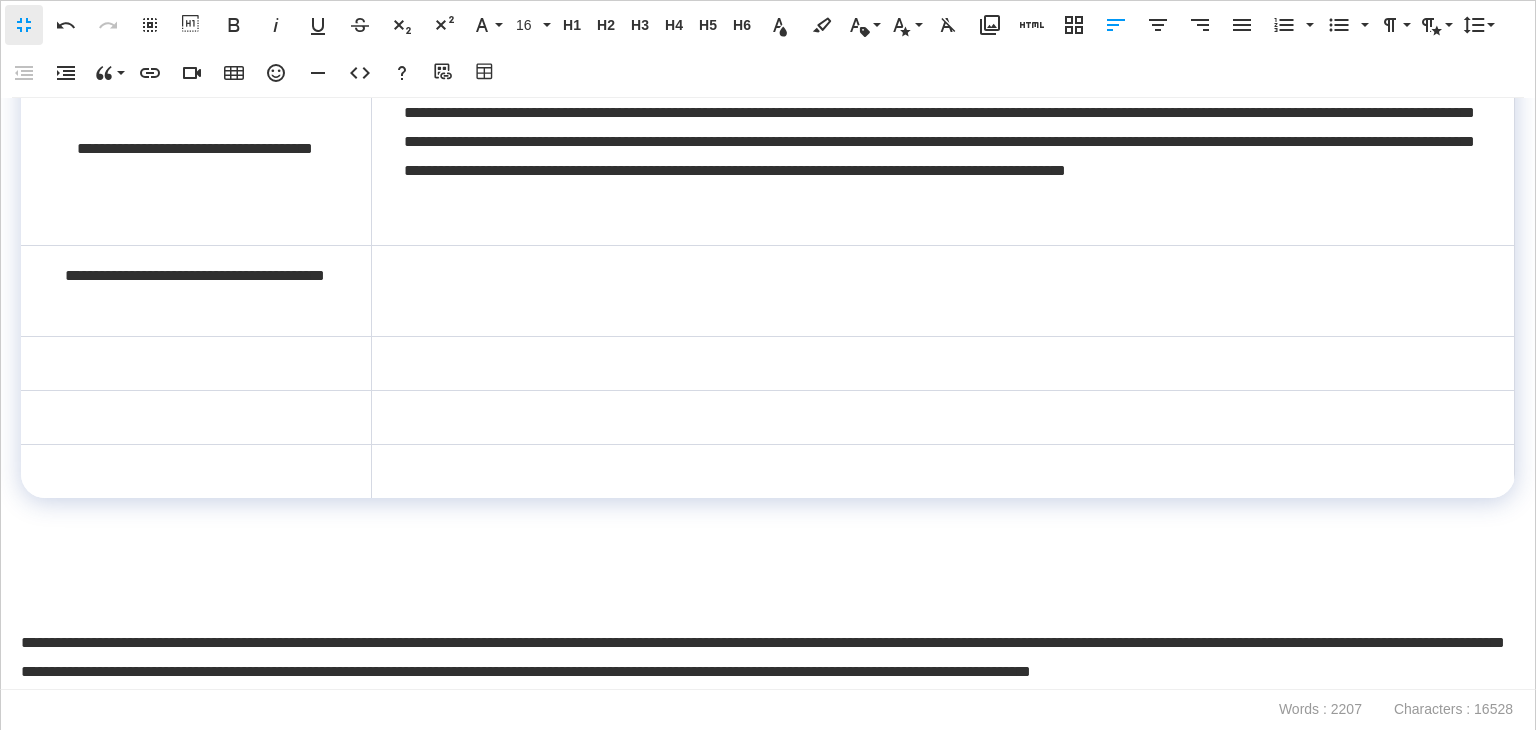 click at bounding box center [942, 291] 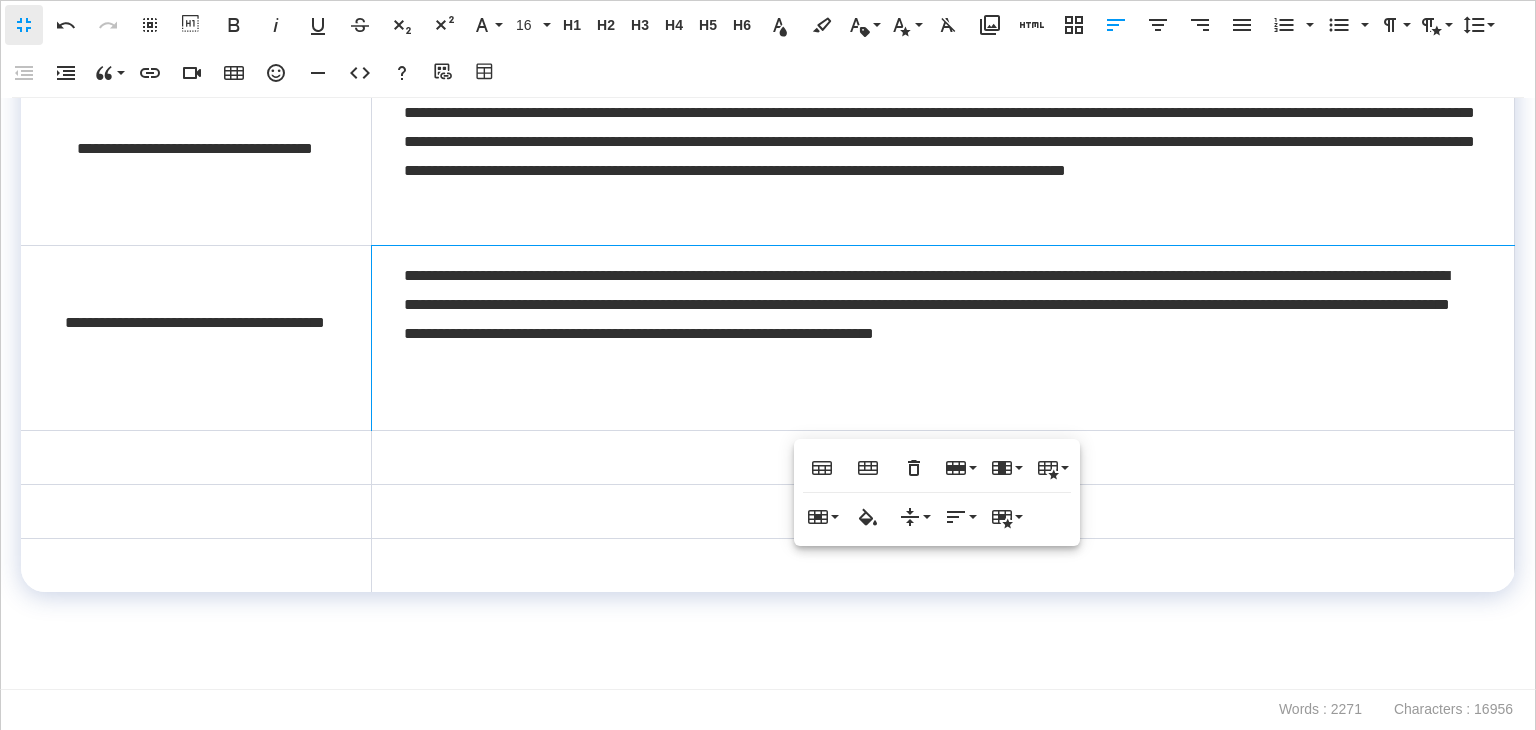 click on "**********" at bounding box center (942, 338) 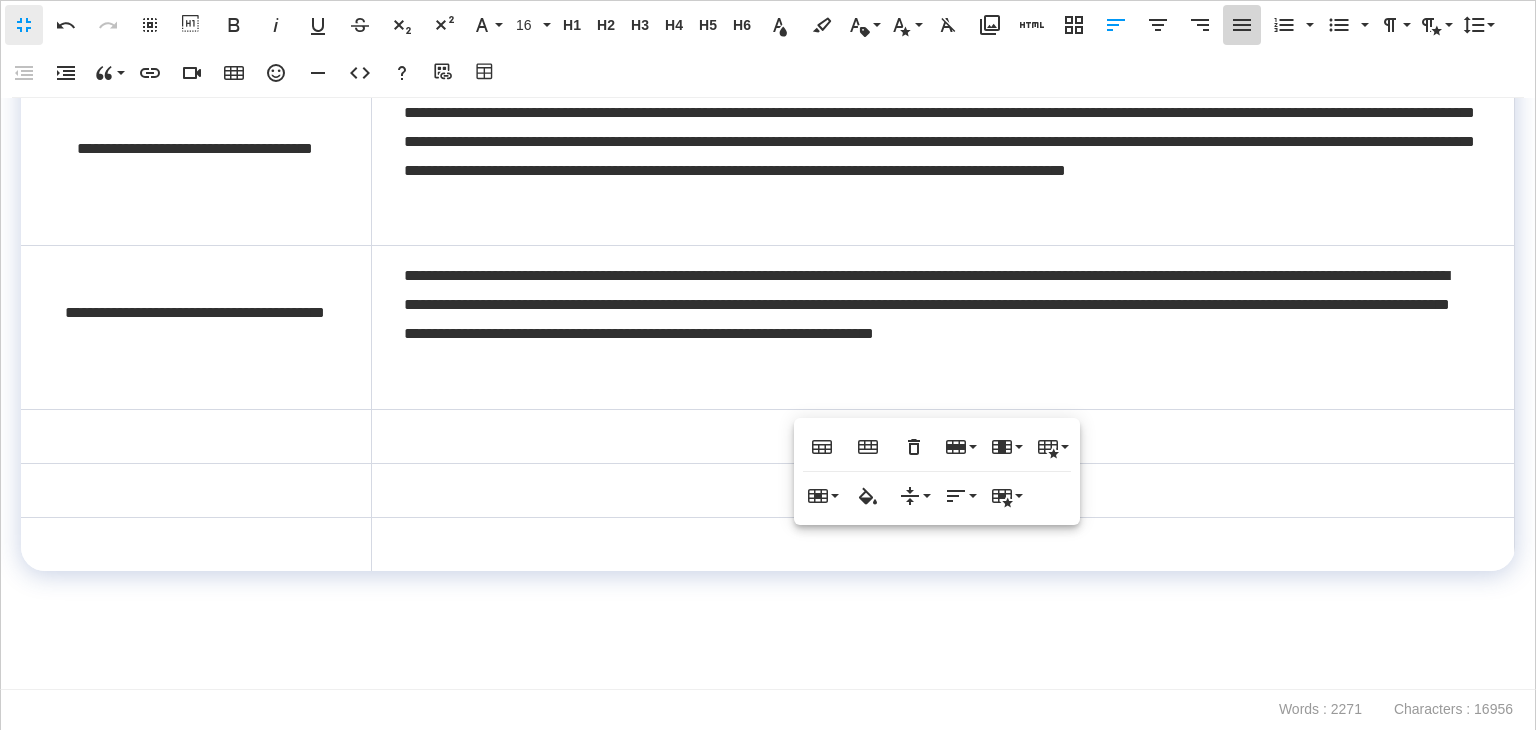 click 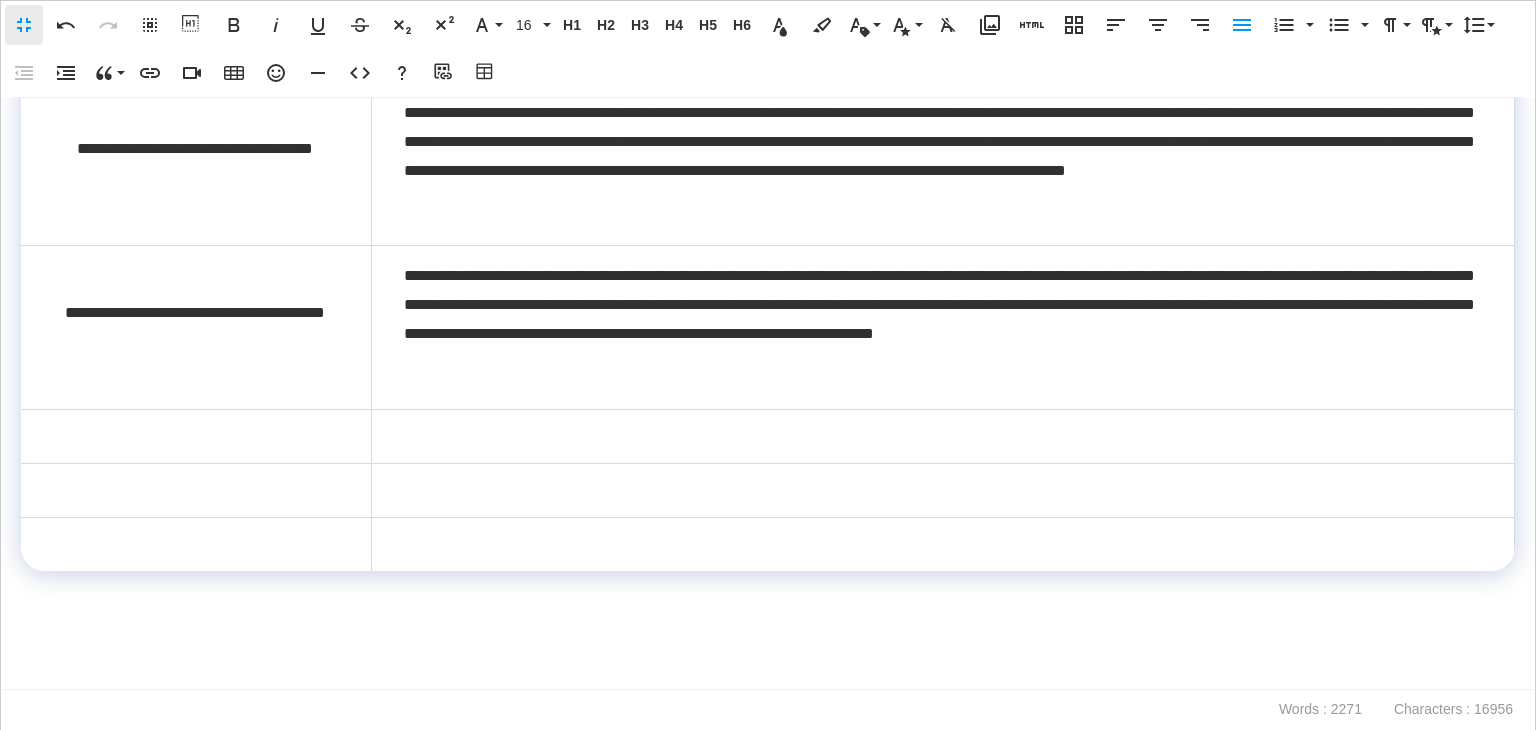 scroll, scrollTop: 1790, scrollLeft: 0, axis: vertical 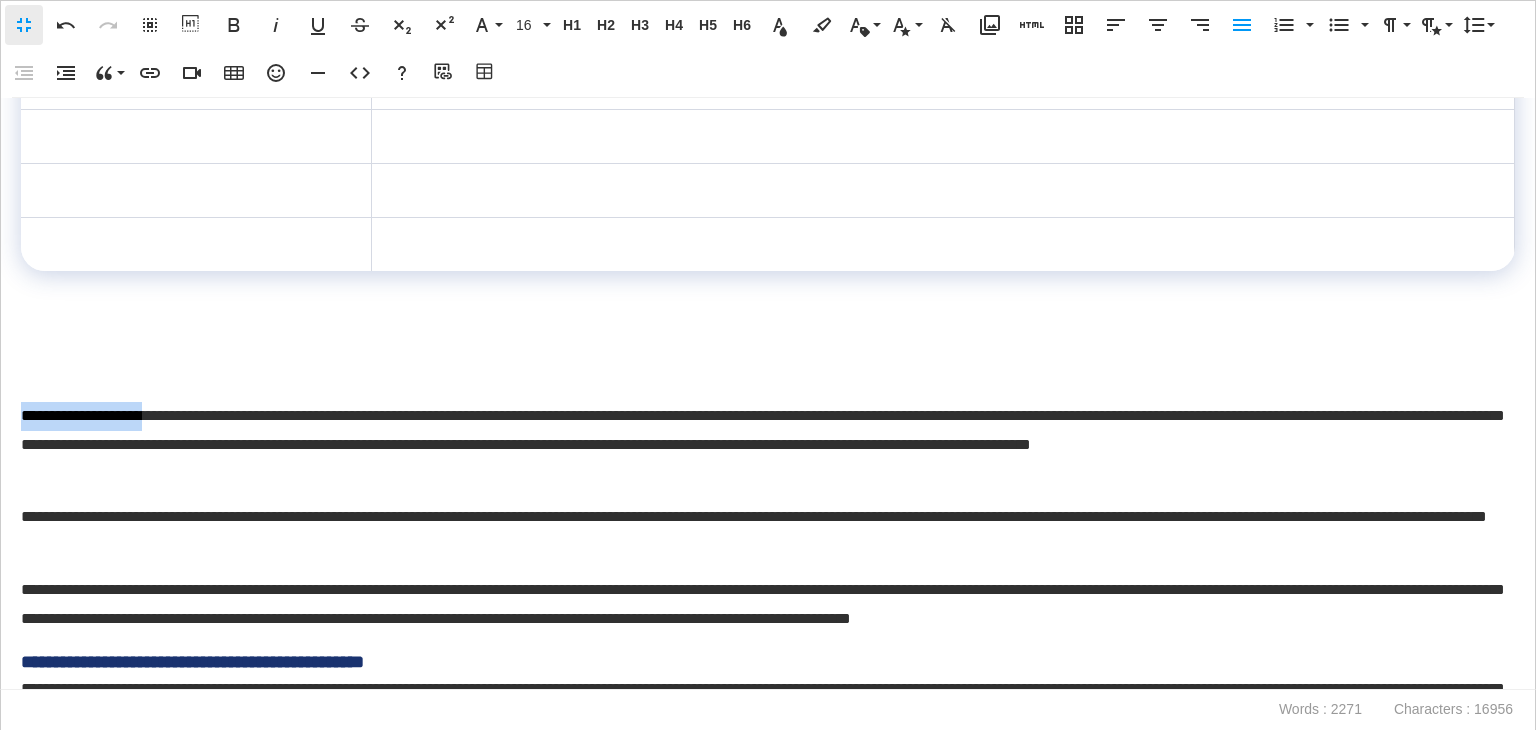 drag, startPoint x: 190, startPoint y: 409, endPoint x: 0, endPoint y: 417, distance: 190.16835 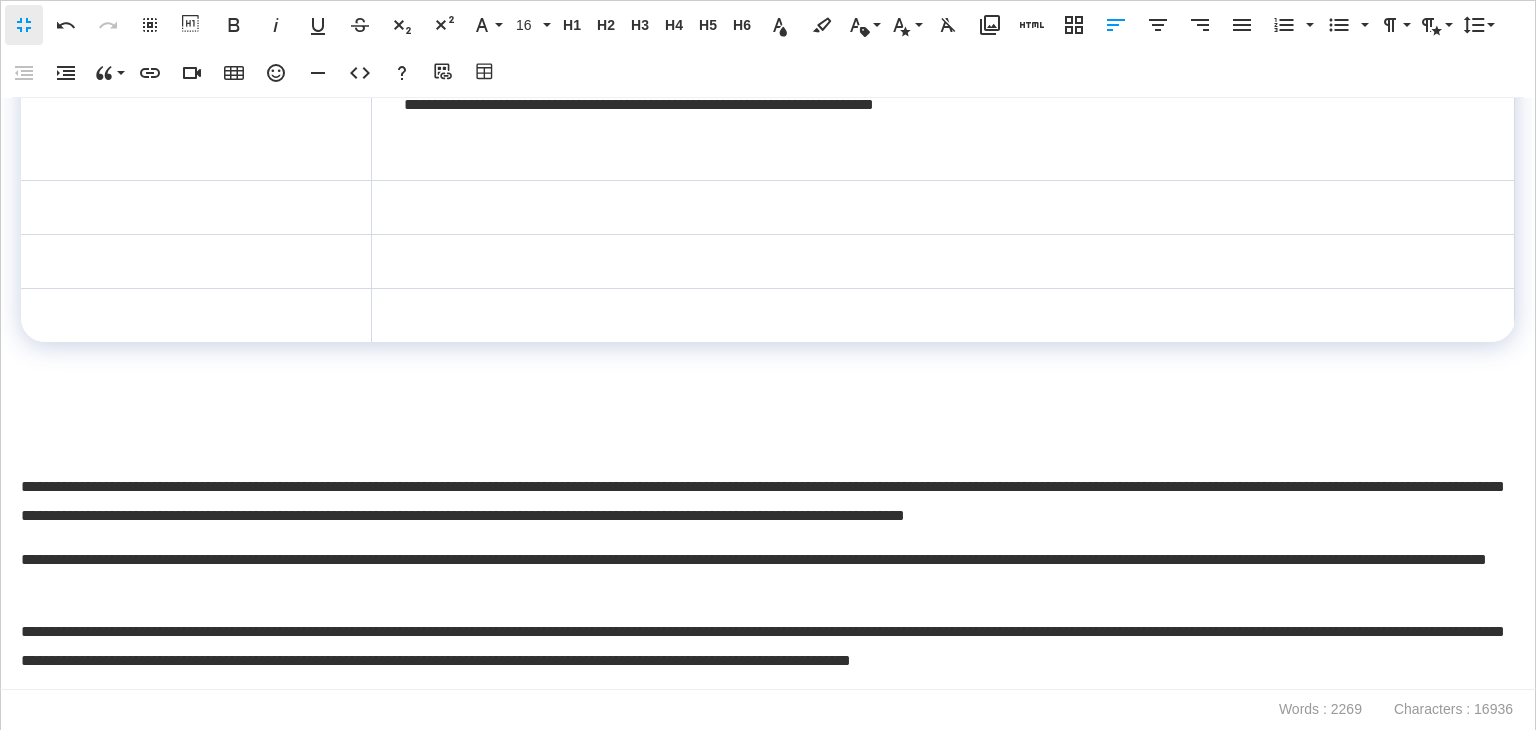 scroll, scrollTop: 1690, scrollLeft: 0, axis: vertical 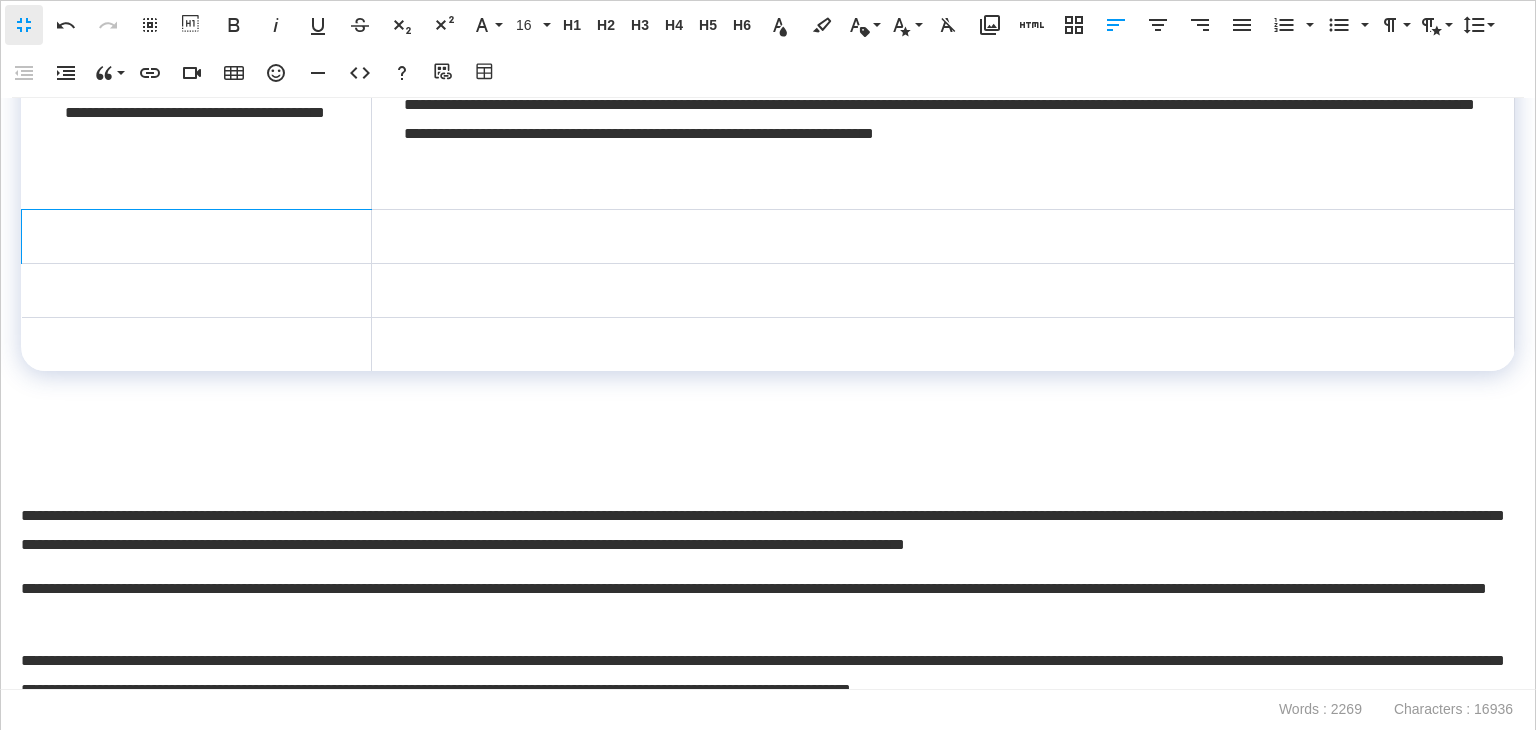 click at bounding box center [197, 236] 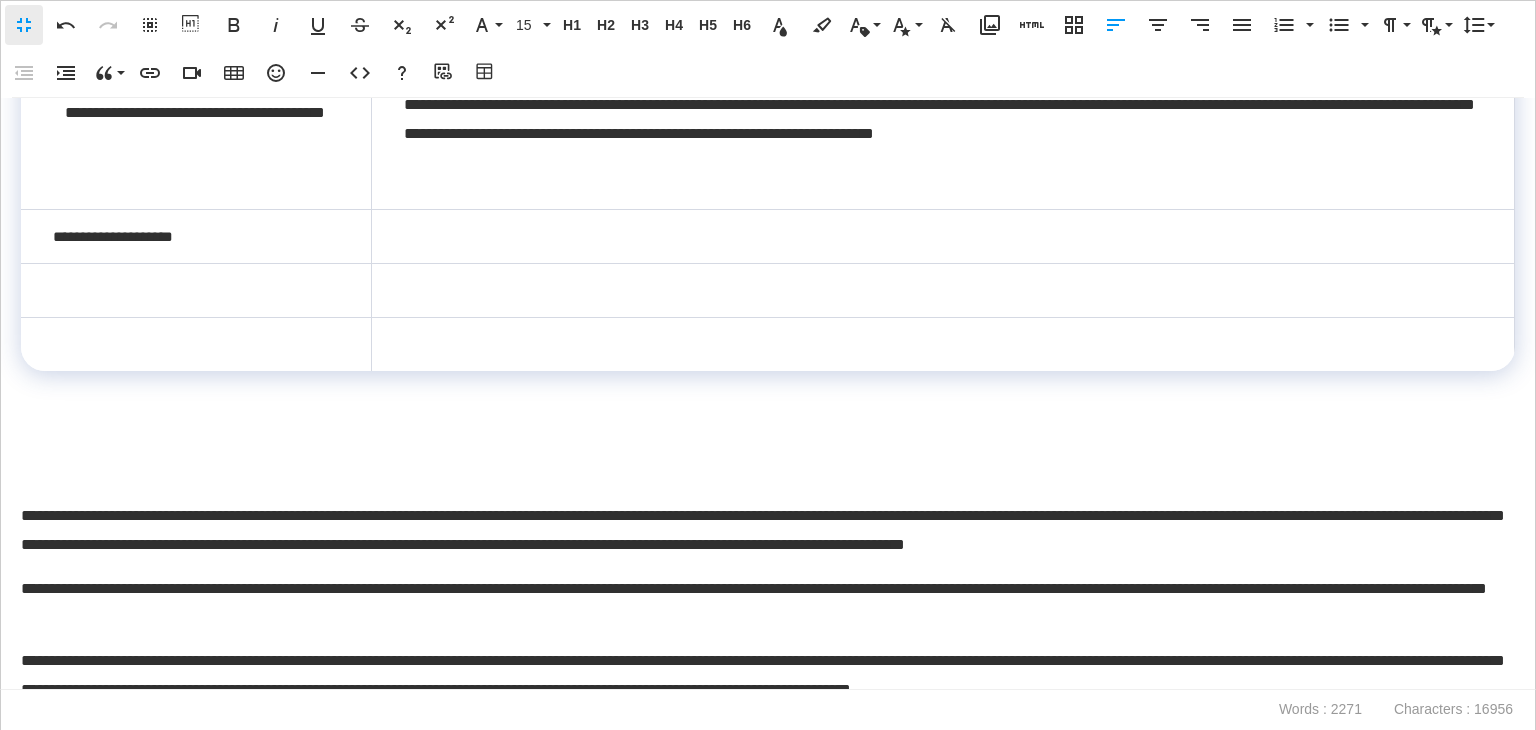 scroll, scrollTop: 0, scrollLeft: 4, axis: horizontal 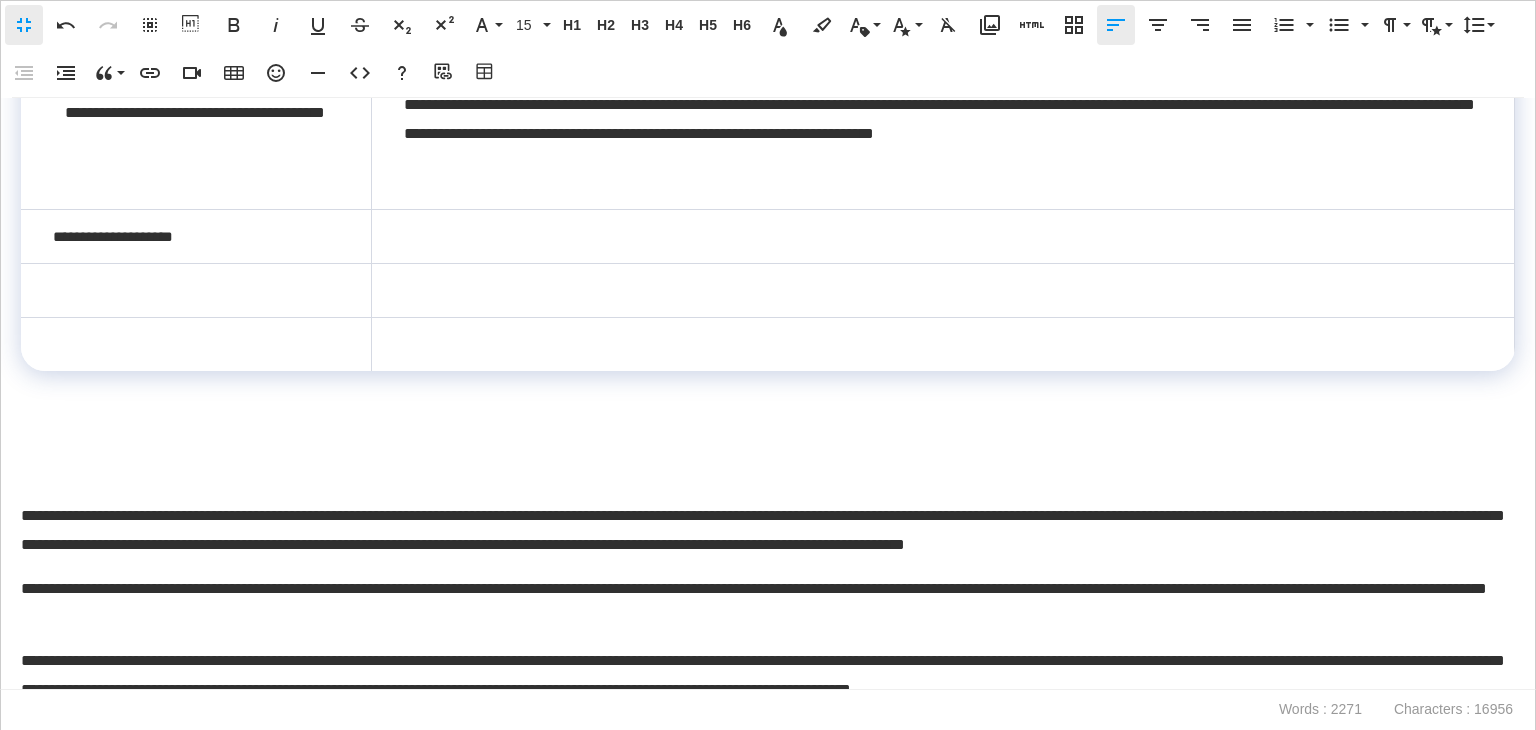 click 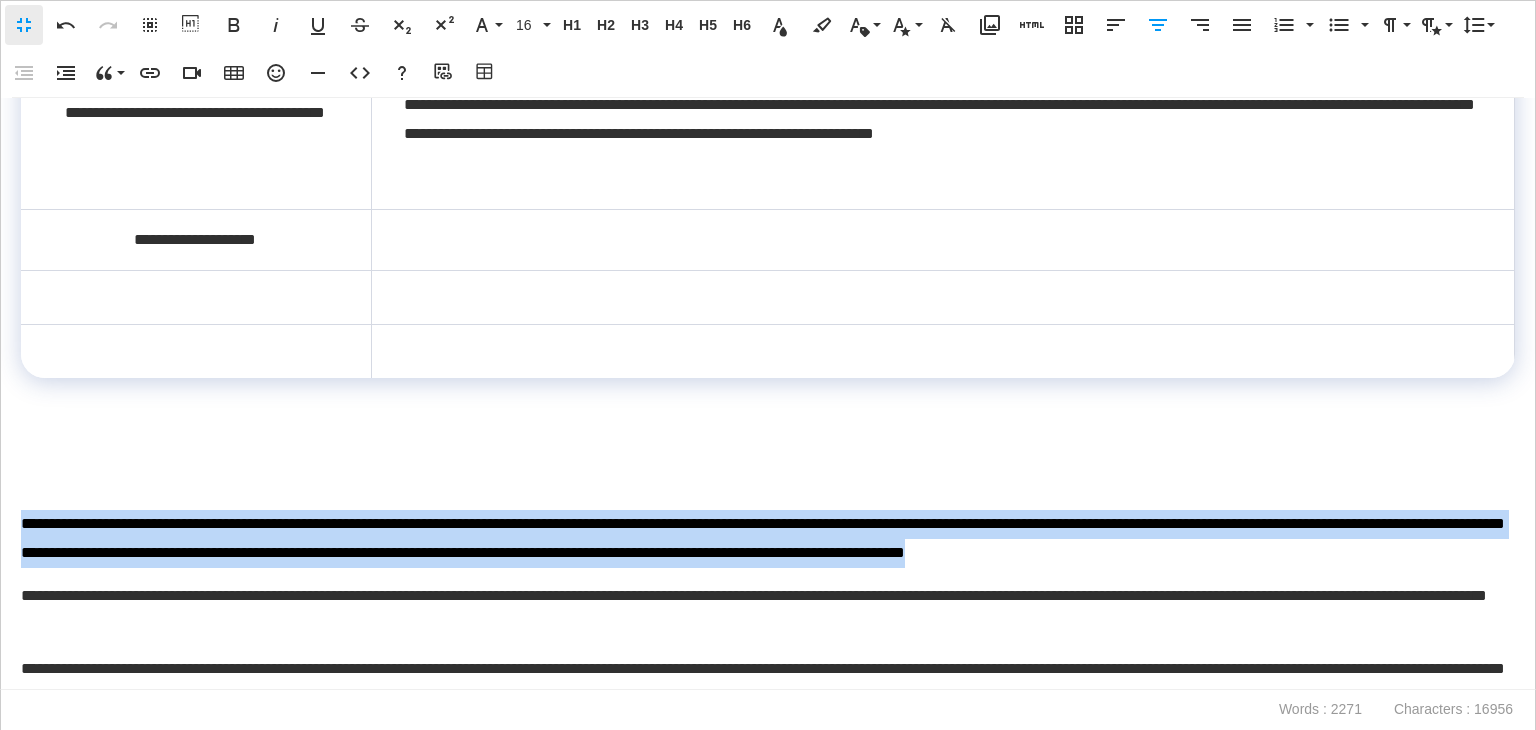 drag, startPoint x: 1494, startPoint y: 555, endPoint x: 26, endPoint y: 530, distance: 1468.2129 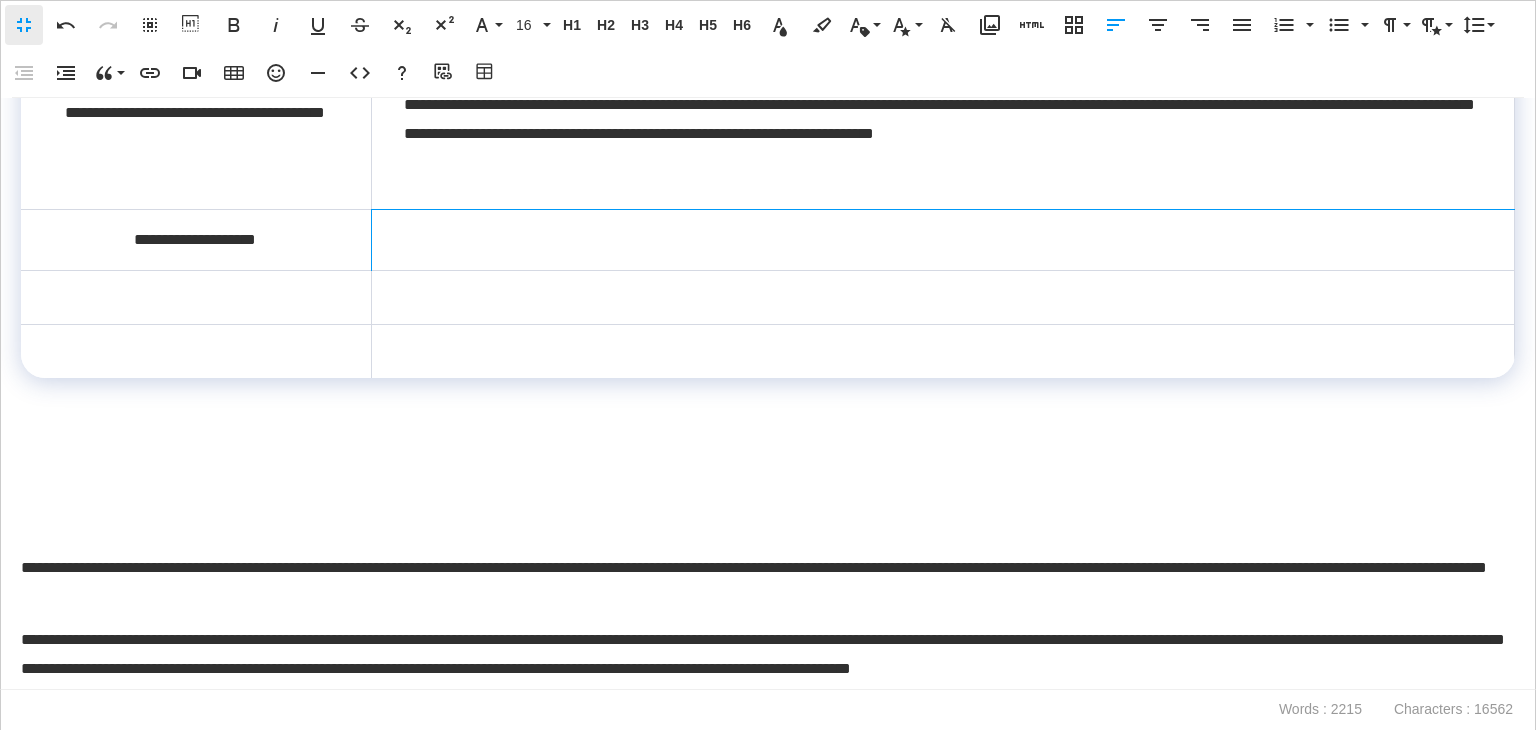 click at bounding box center [942, 240] 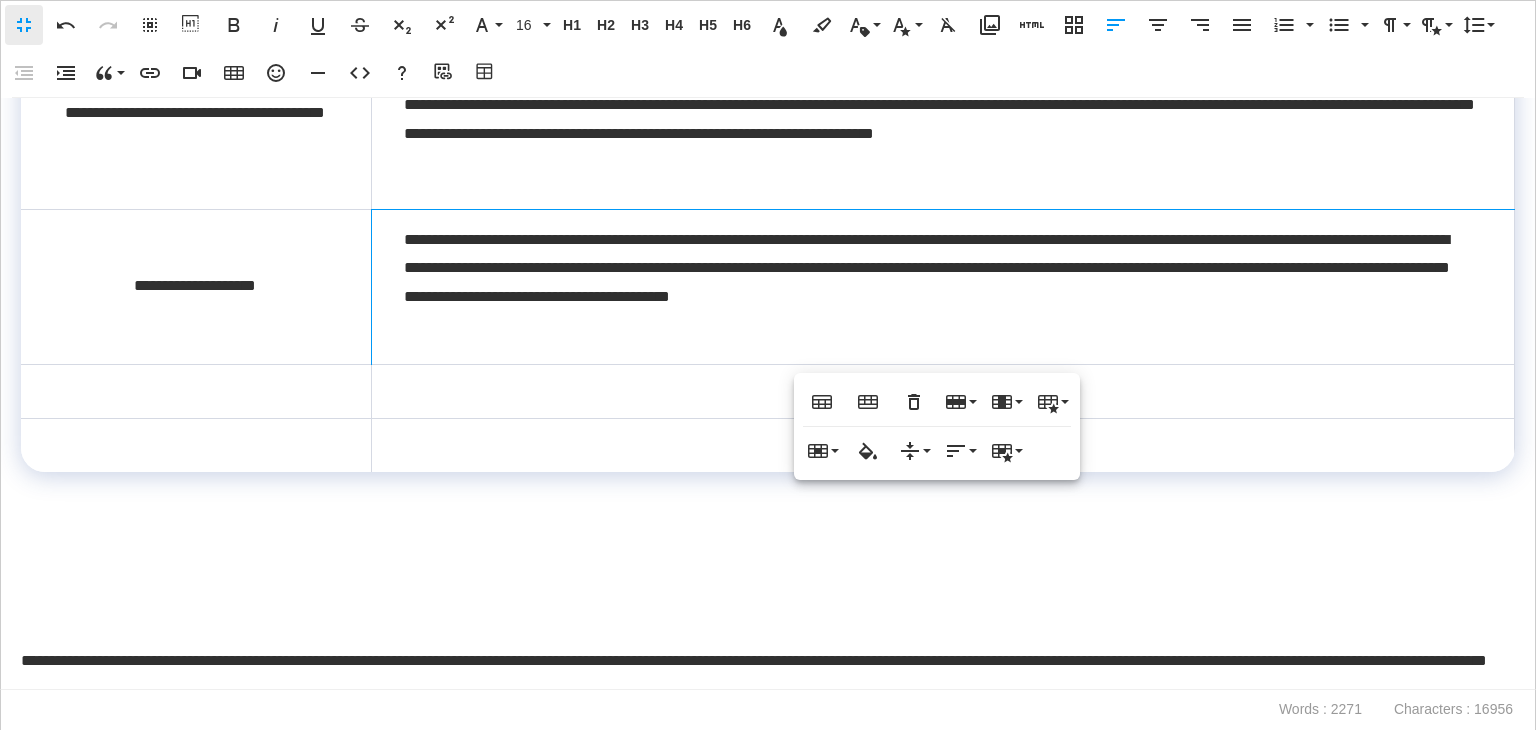 click on "**********" at bounding box center (942, 286) 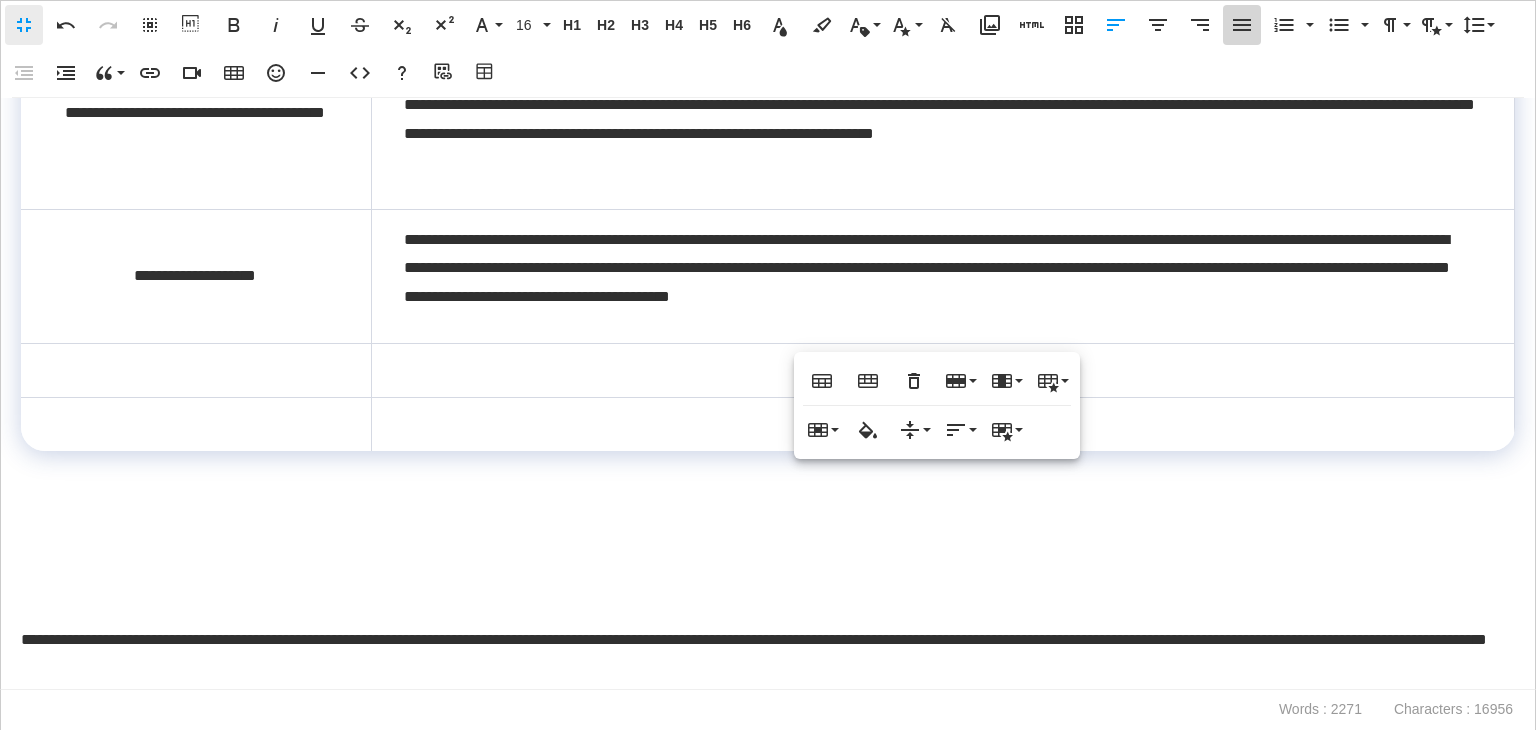 click 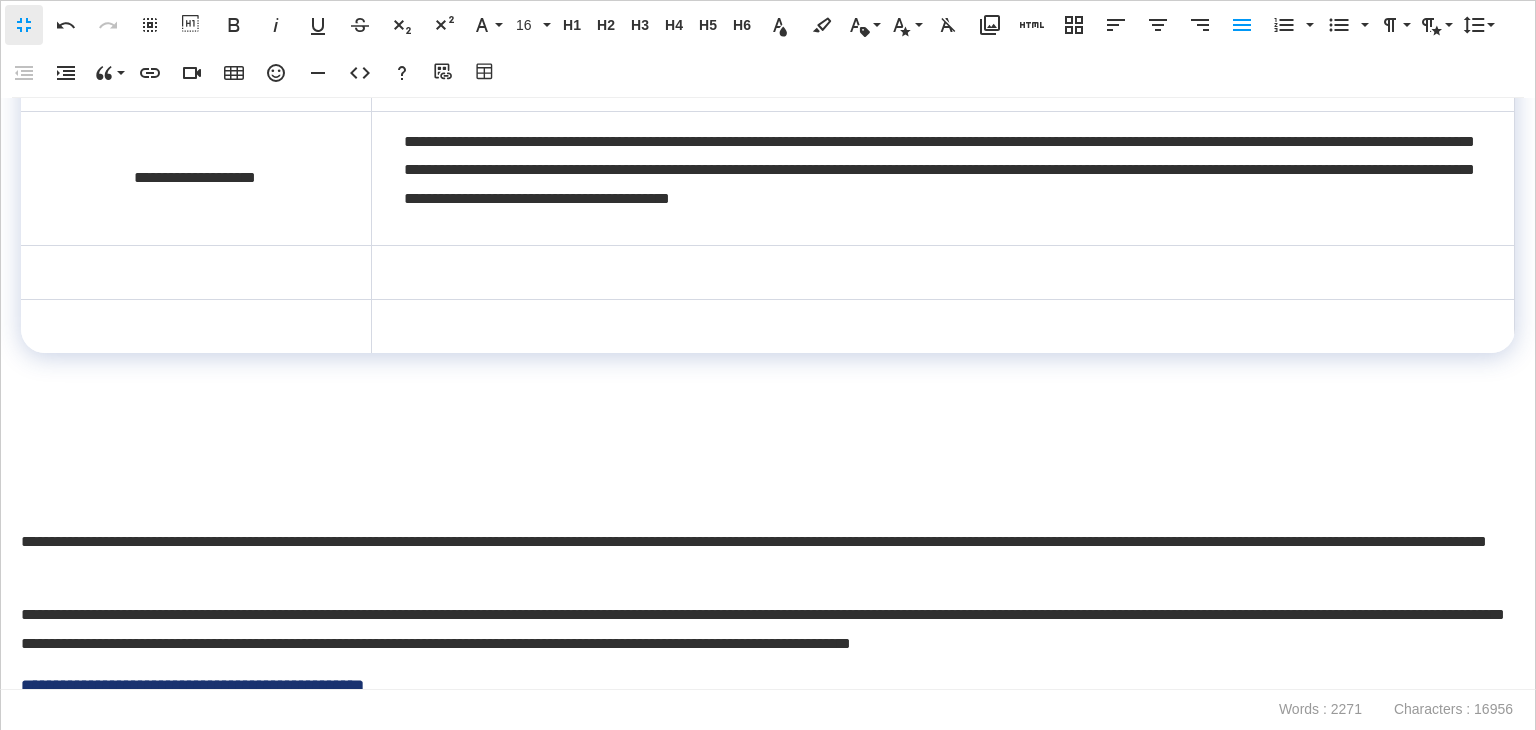 scroll, scrollTop: 1790, scrollLeft: 0, axis: vertical 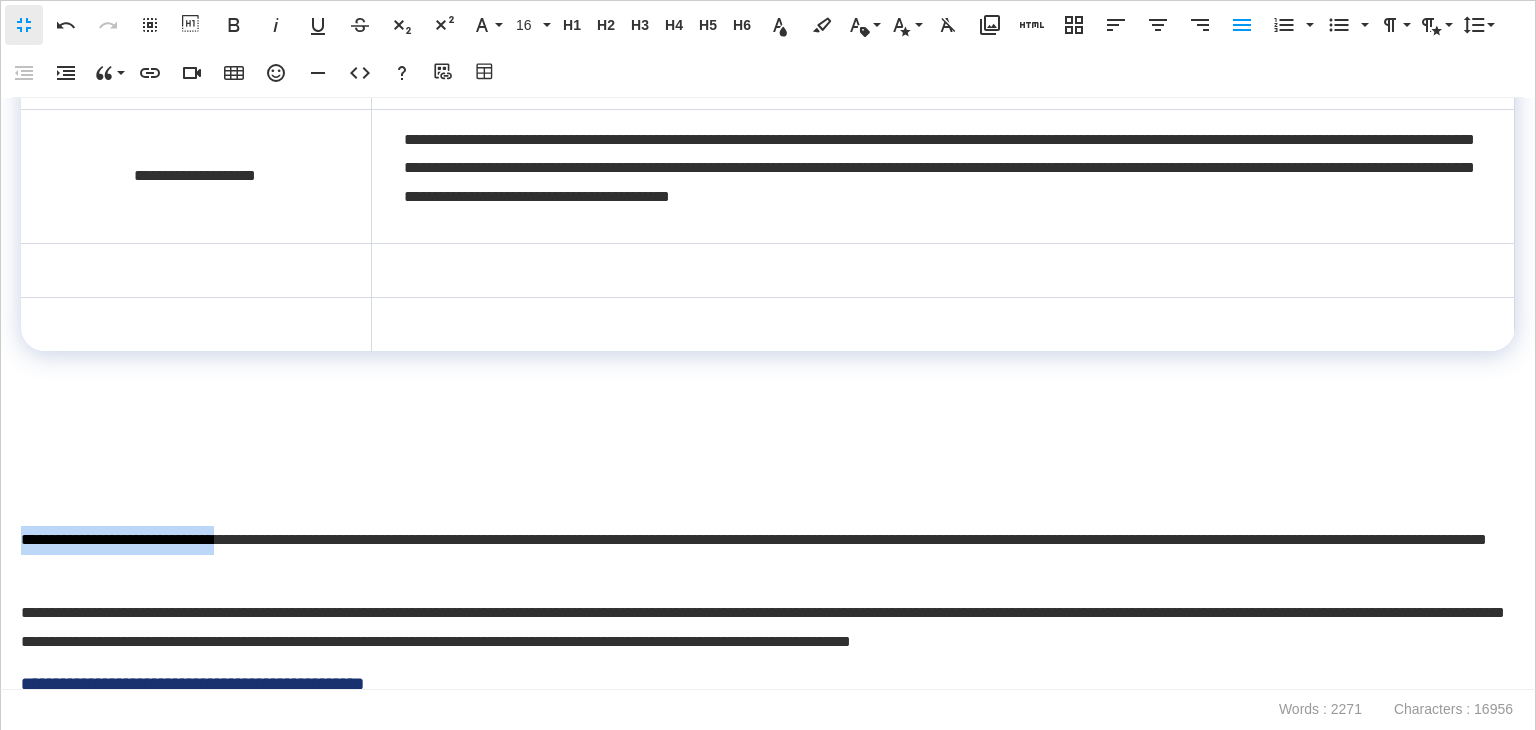 drag, startPoint x: 275, startPoint y: 545, endPoint x: 0, endPoint y: 535, distance: 275.18176 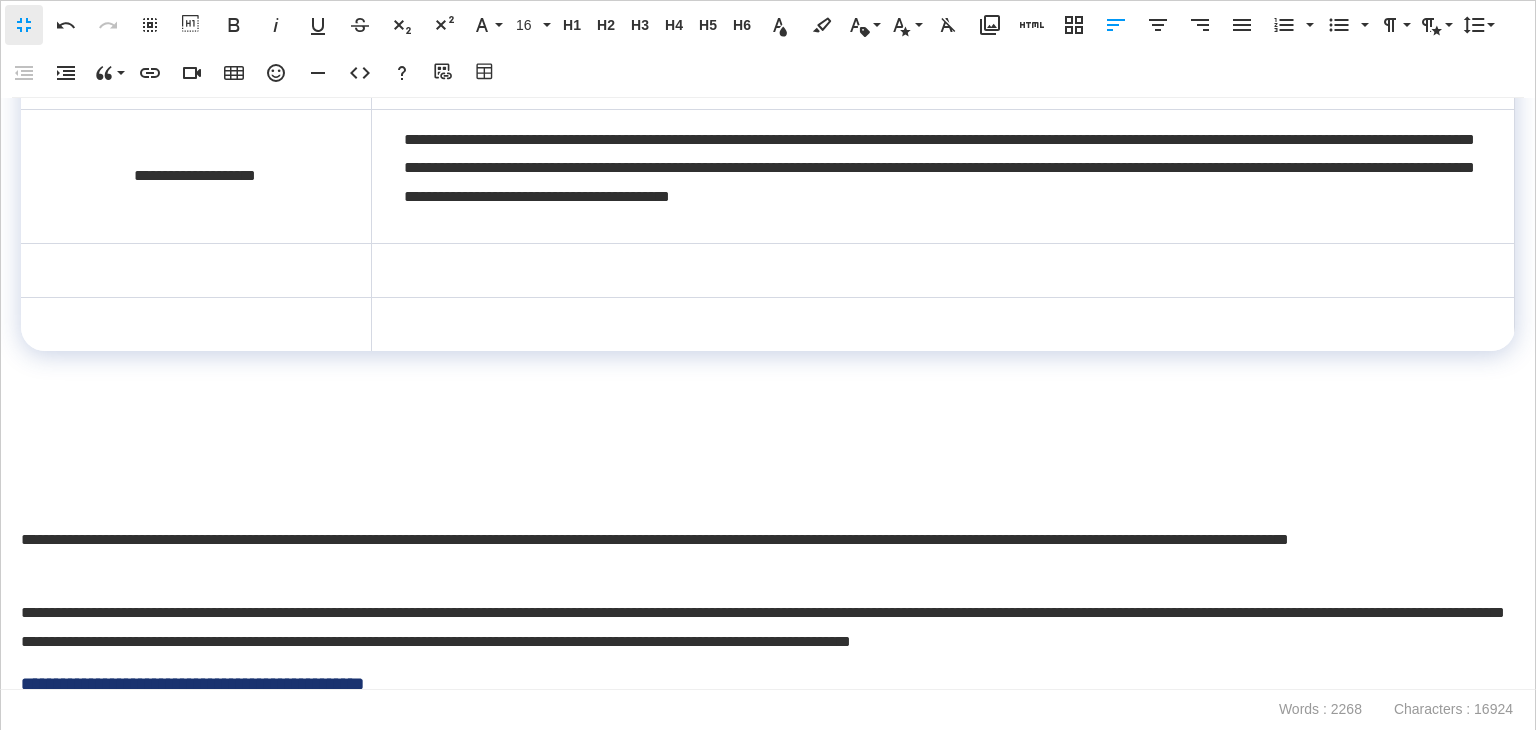 click at bounding box center [196, 270] 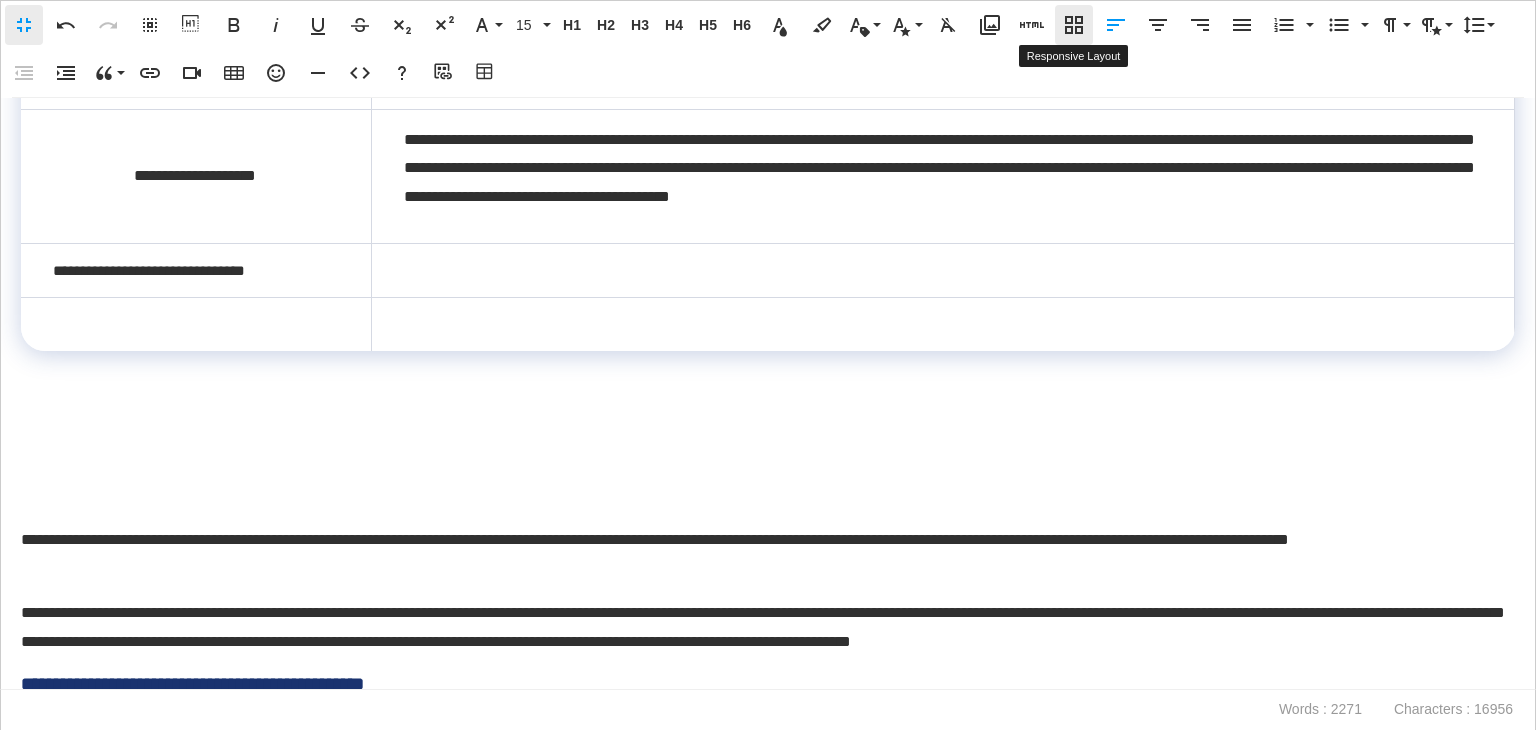 scroll, scrollTop: 0, scrollLeft: 7, axis: horizontal 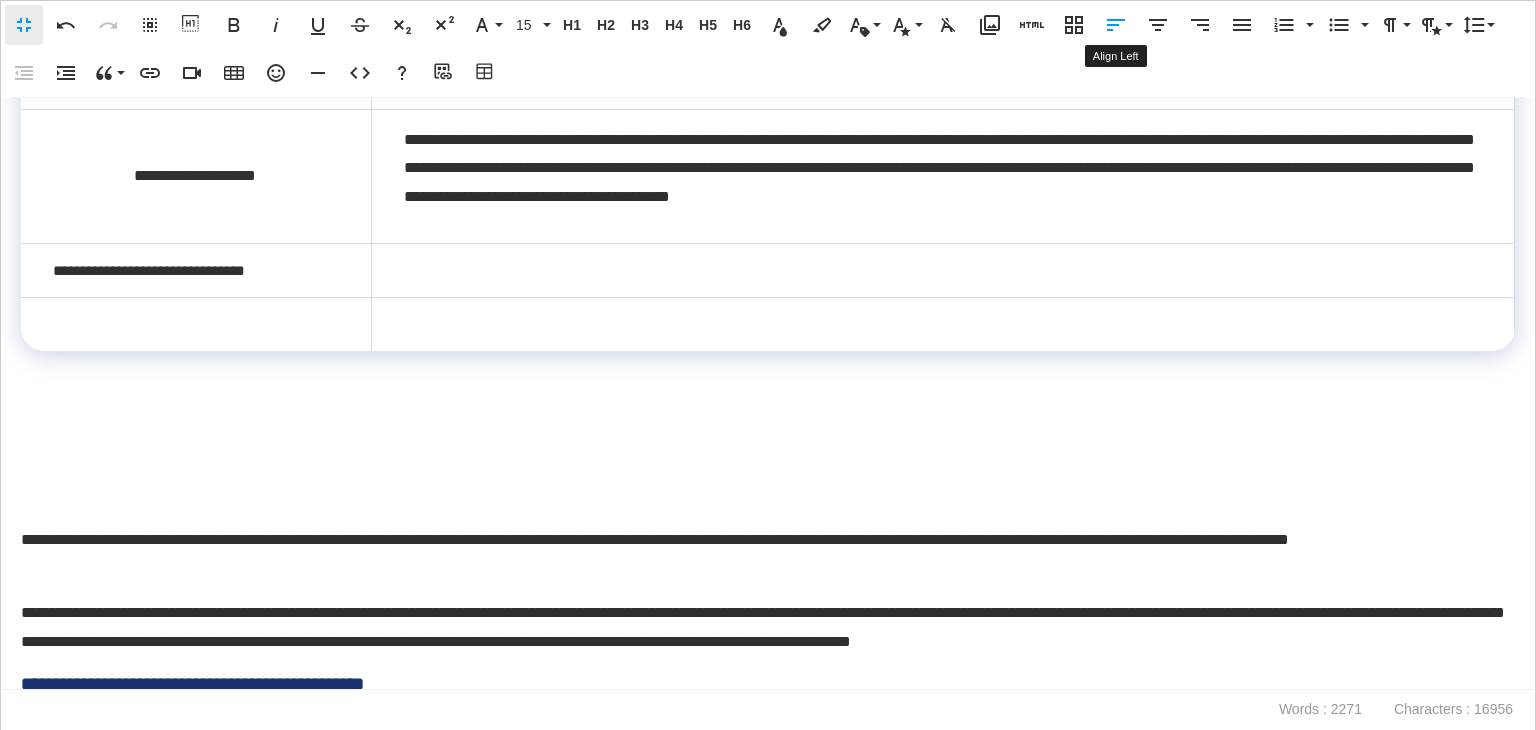 click 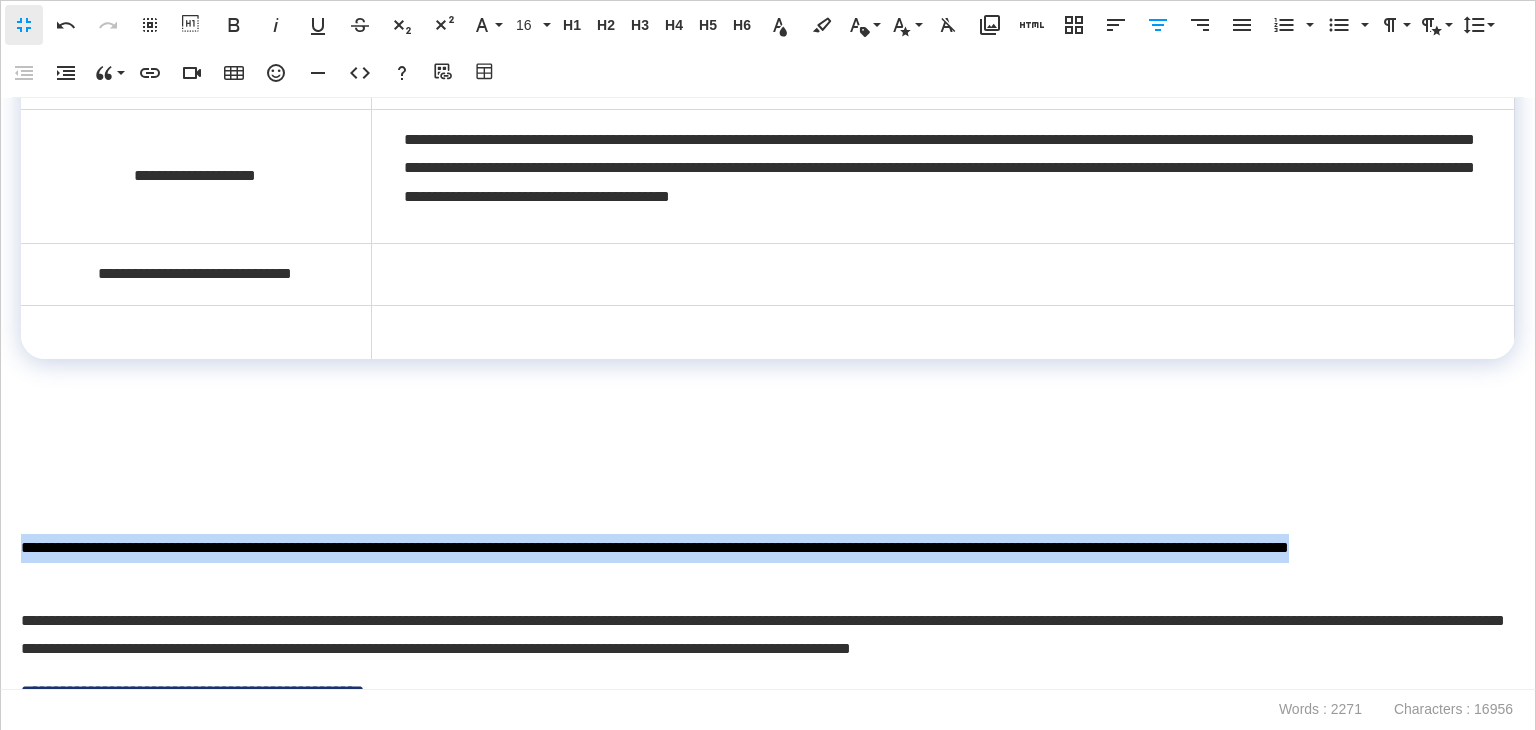 drag, startPoint x: 100, startPoint y: 575, endPoint x: 24, endPoint y: 549, distance: 80.32434 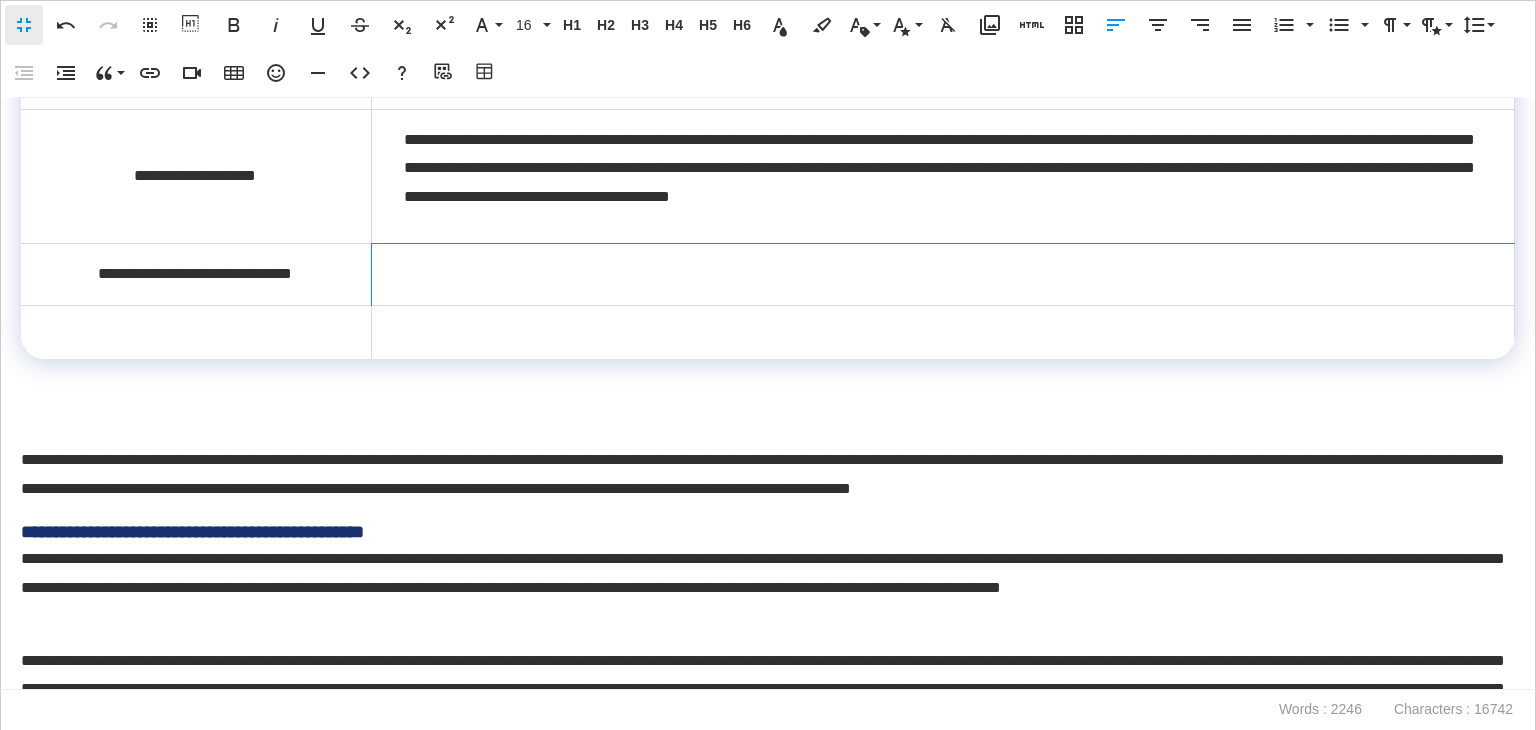 click at bounding box center (942, 274) 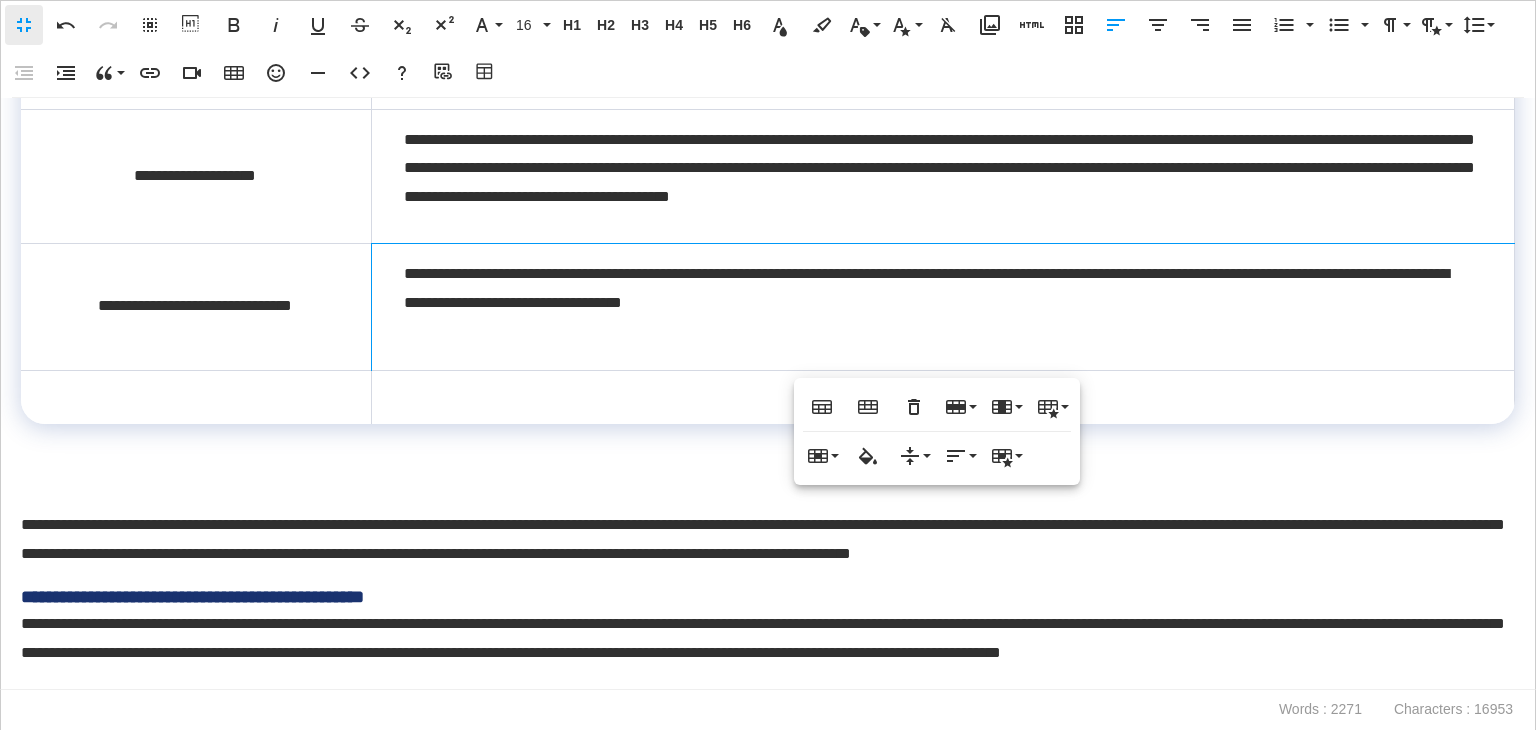 click at bounding box center [942, 397] 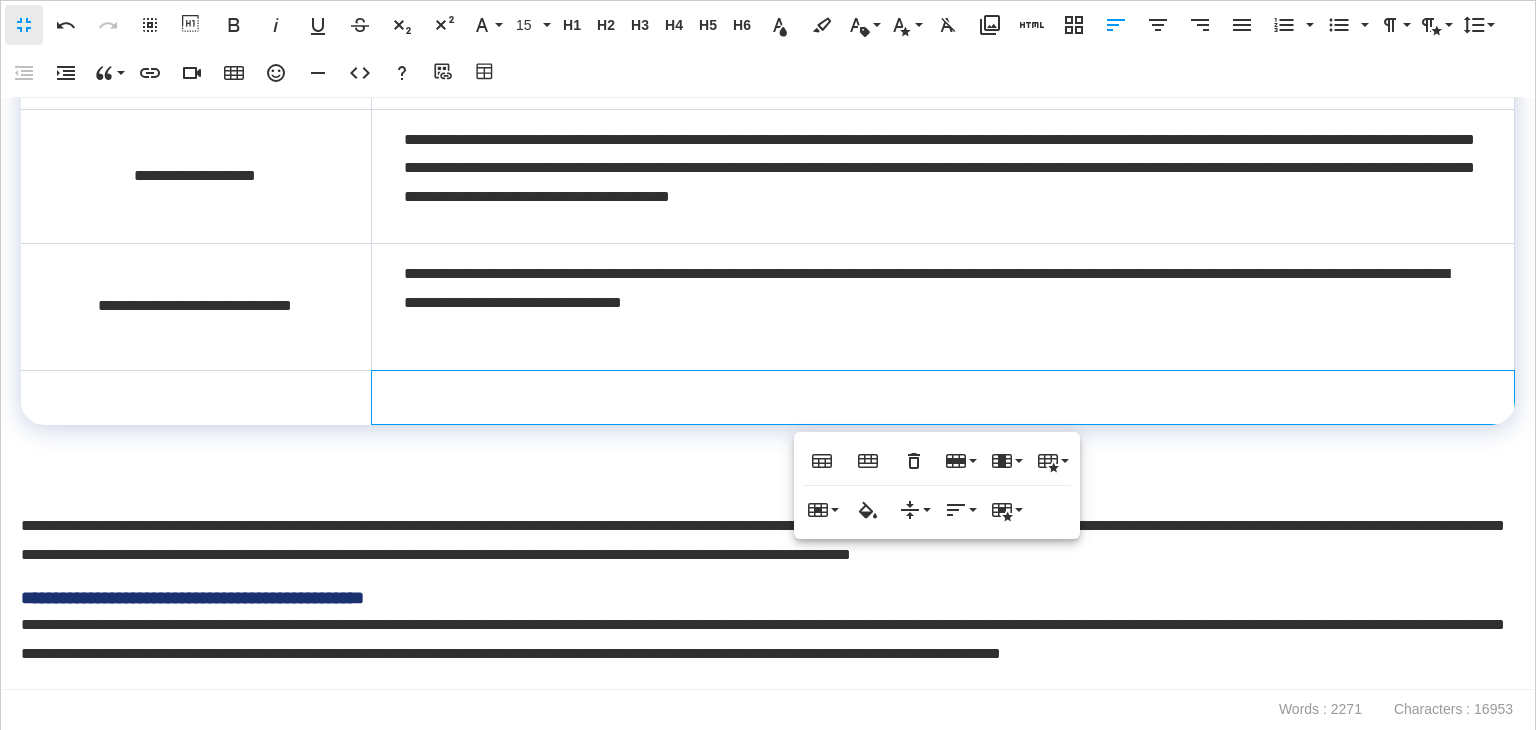 click on "**********" at bounding box center (942, 306) 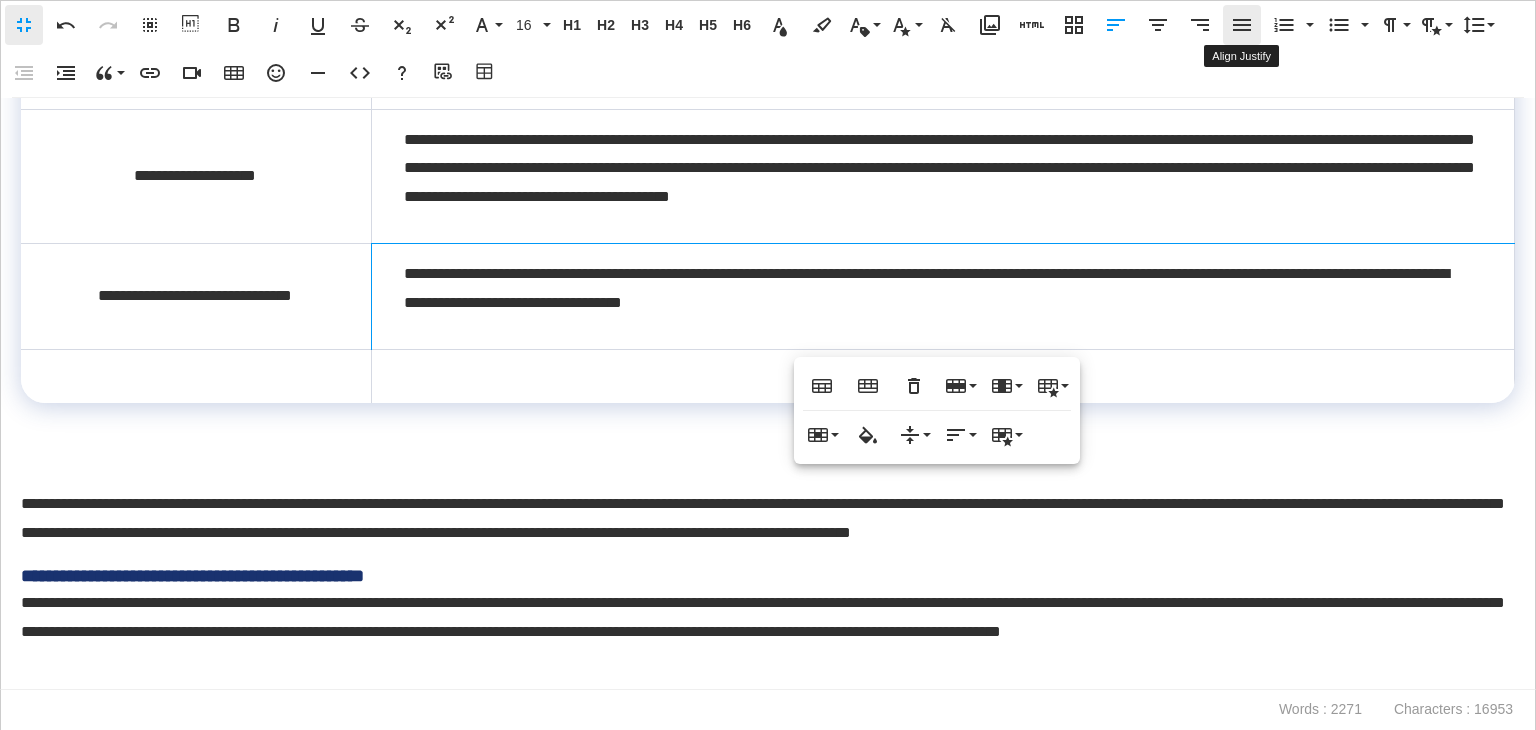 click on "Align Justify" at bounding box center (1242, 25) 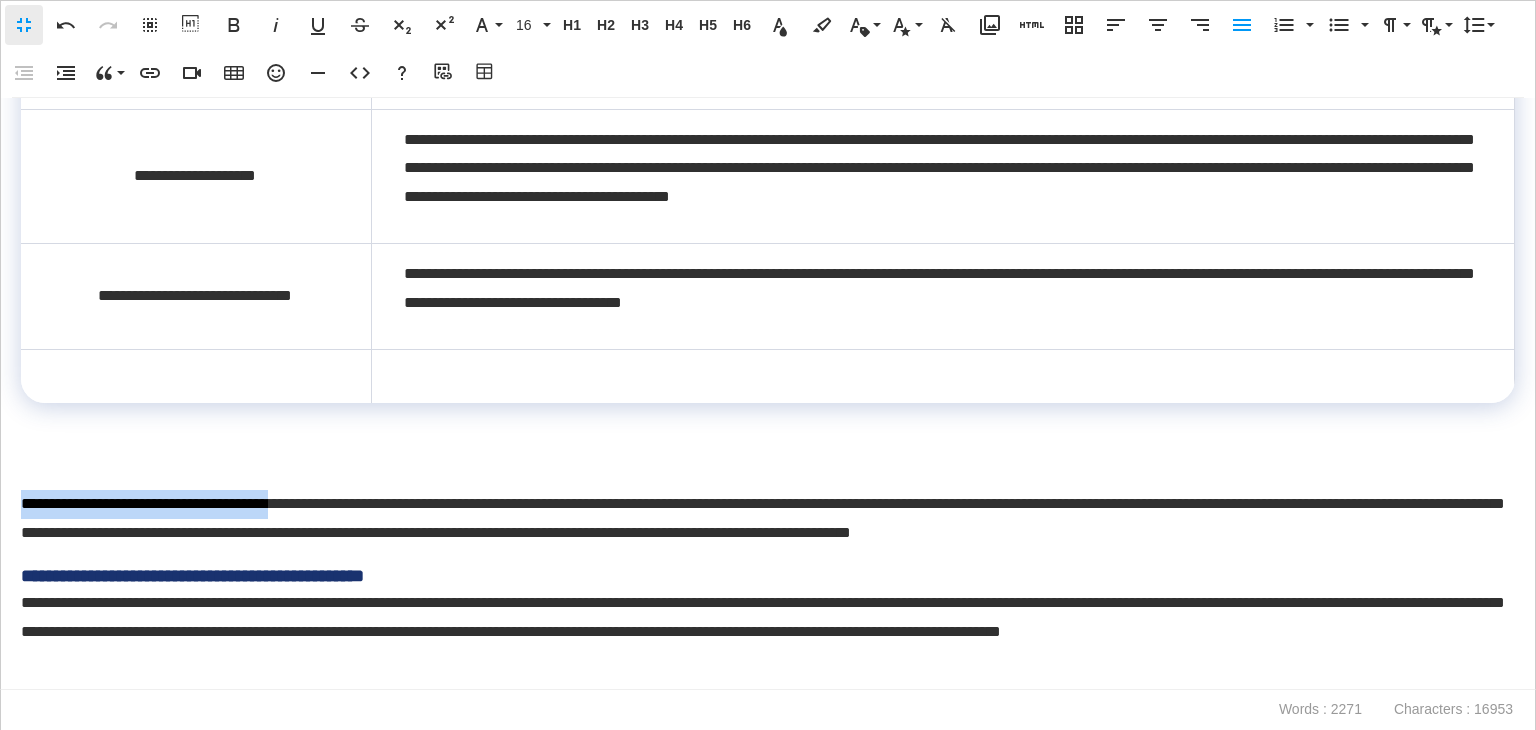 drag, startPoint x: 319, startPoint y: 507, endPoint x: 0, endPoint y: 515, distance: 319.1003 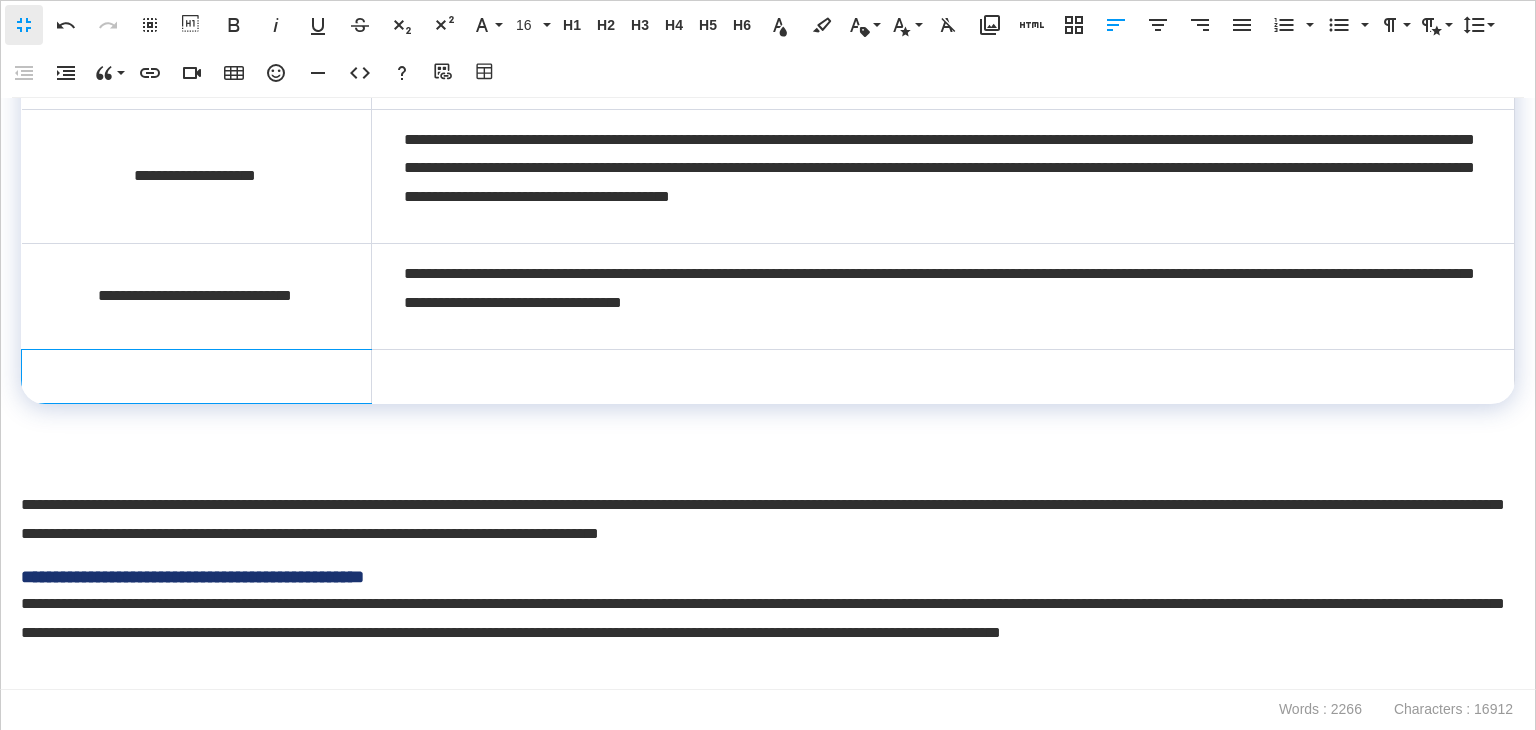 click at bounding box center (197, 376) 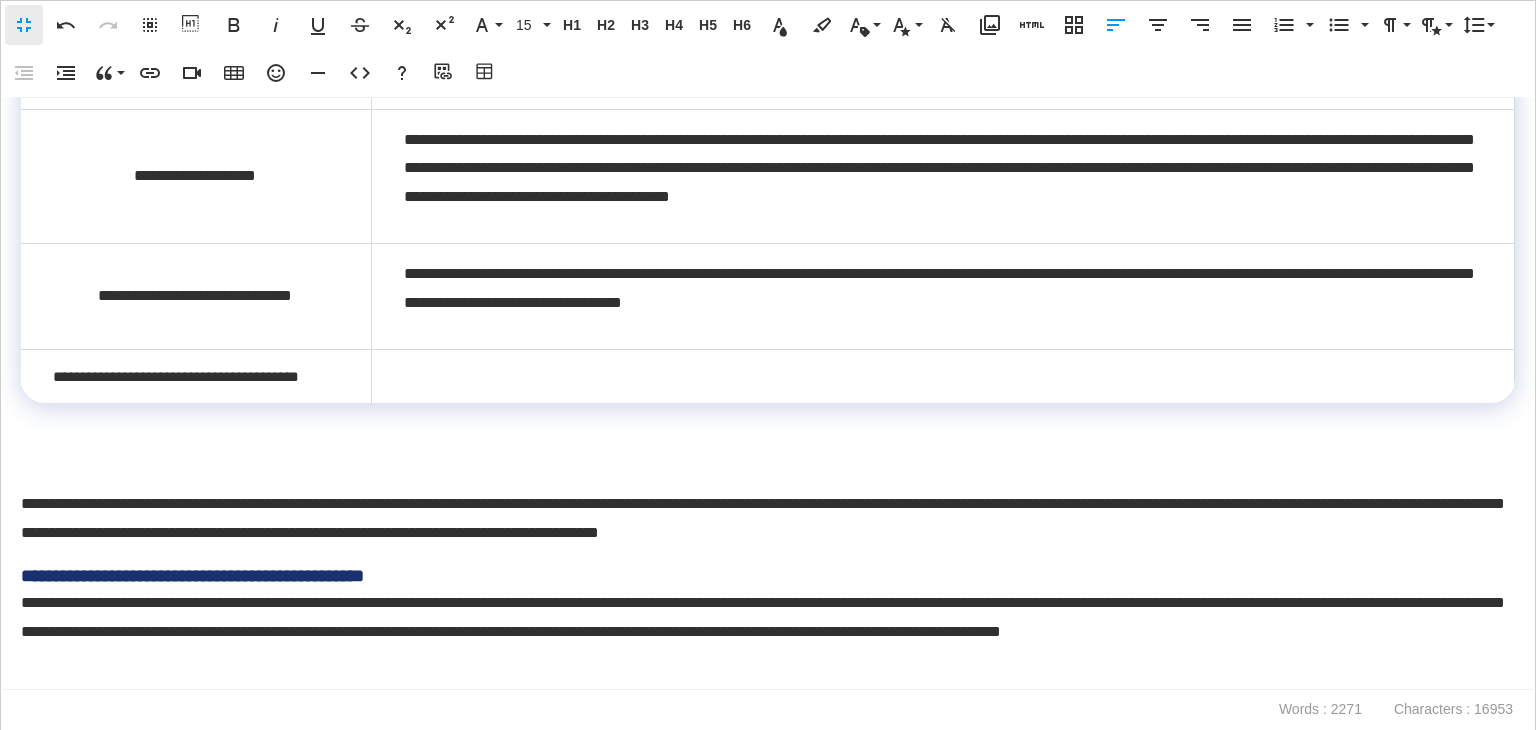 scroll, scrollTop: 98, scrollLeft: 7, axis: both 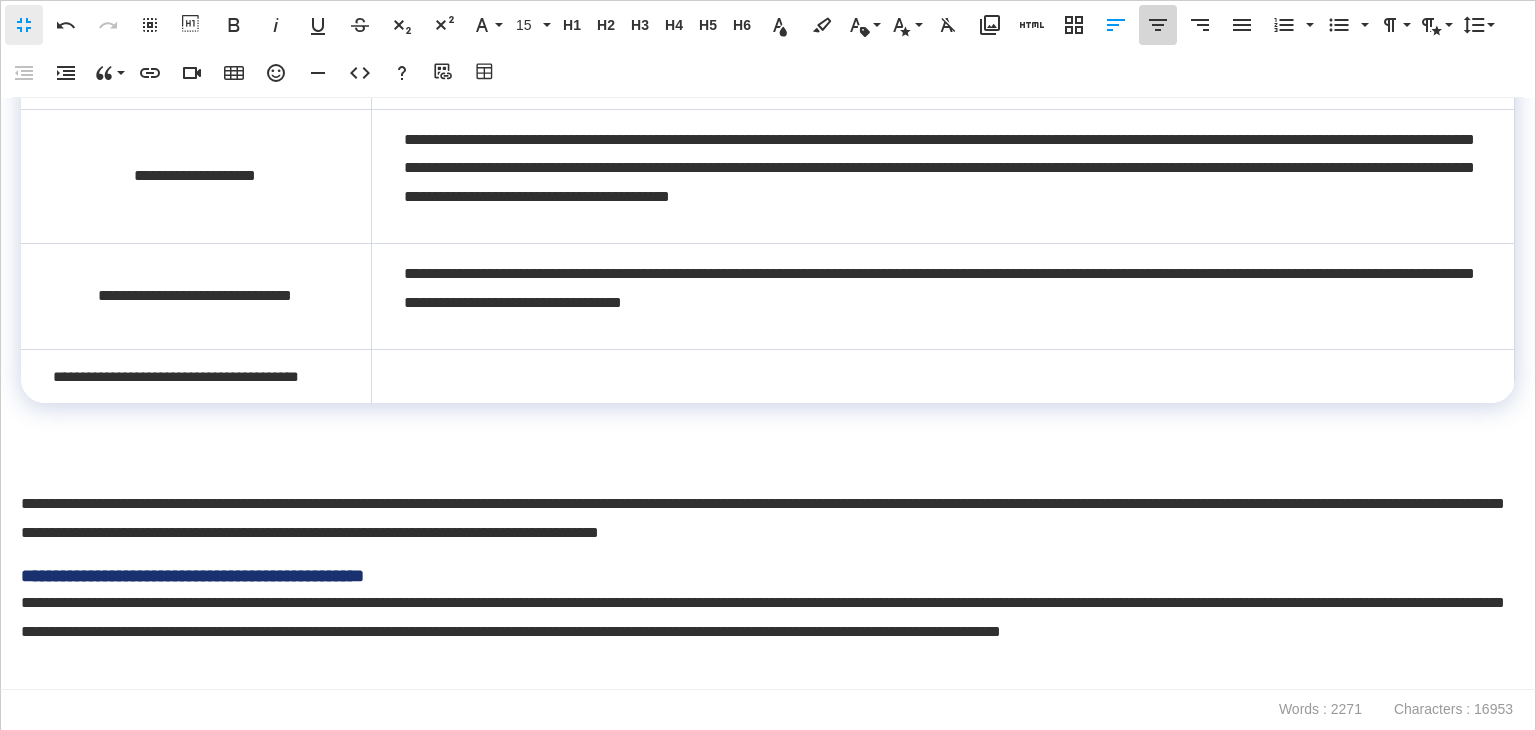 click 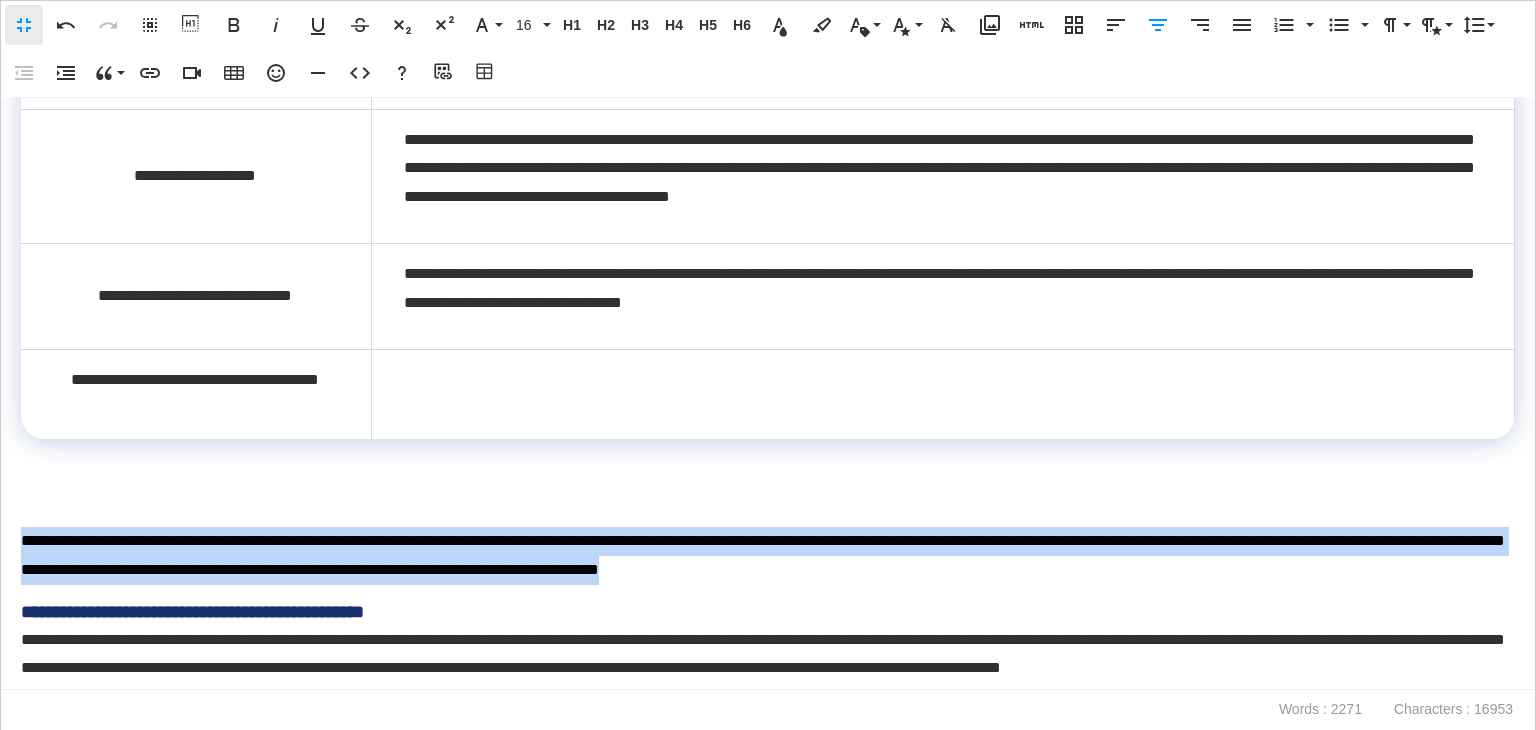 drag, startPoint x: 1096, startPoint y: 571, endPoint x: 25, endPoint y: 539, distance: 1071.4779 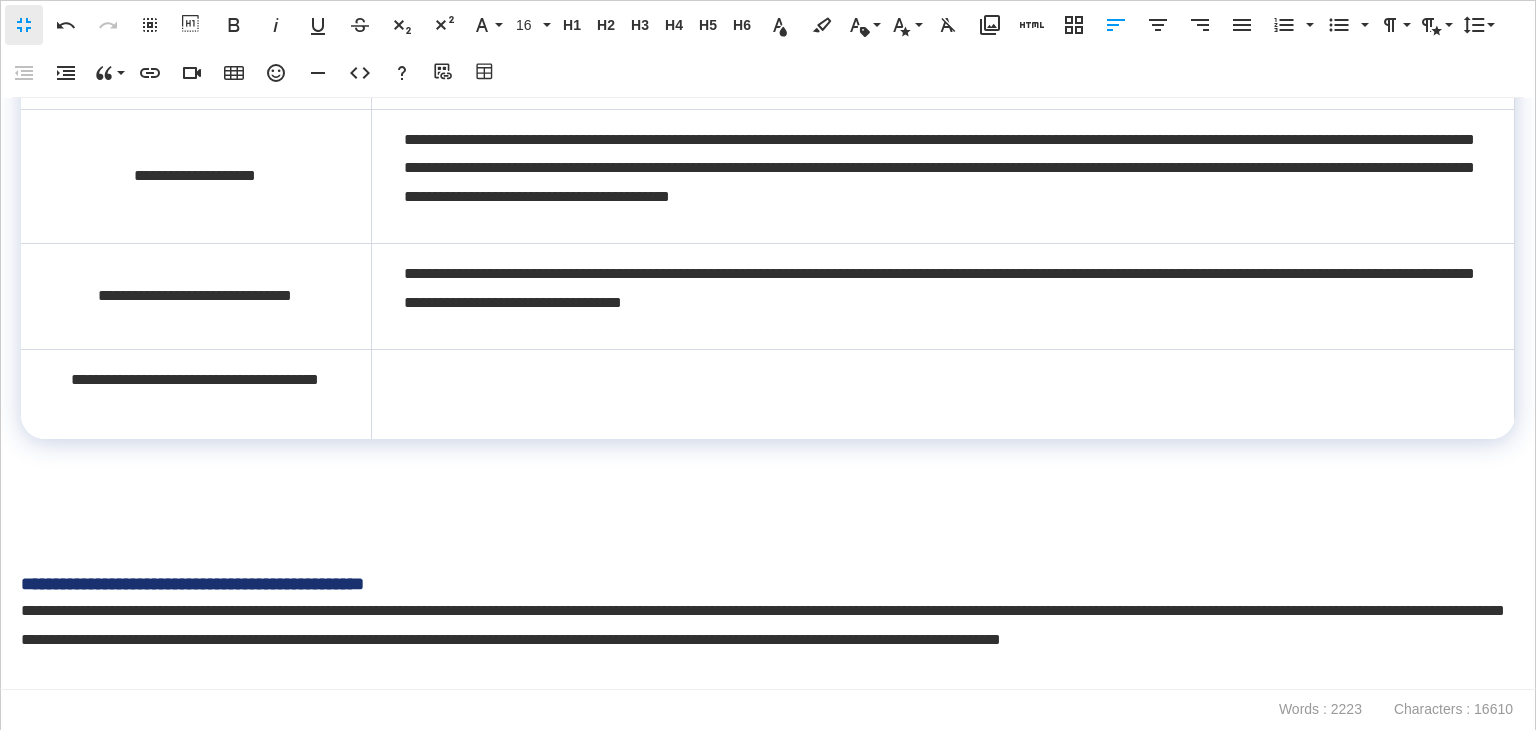 click at bounding box center [942, 394] 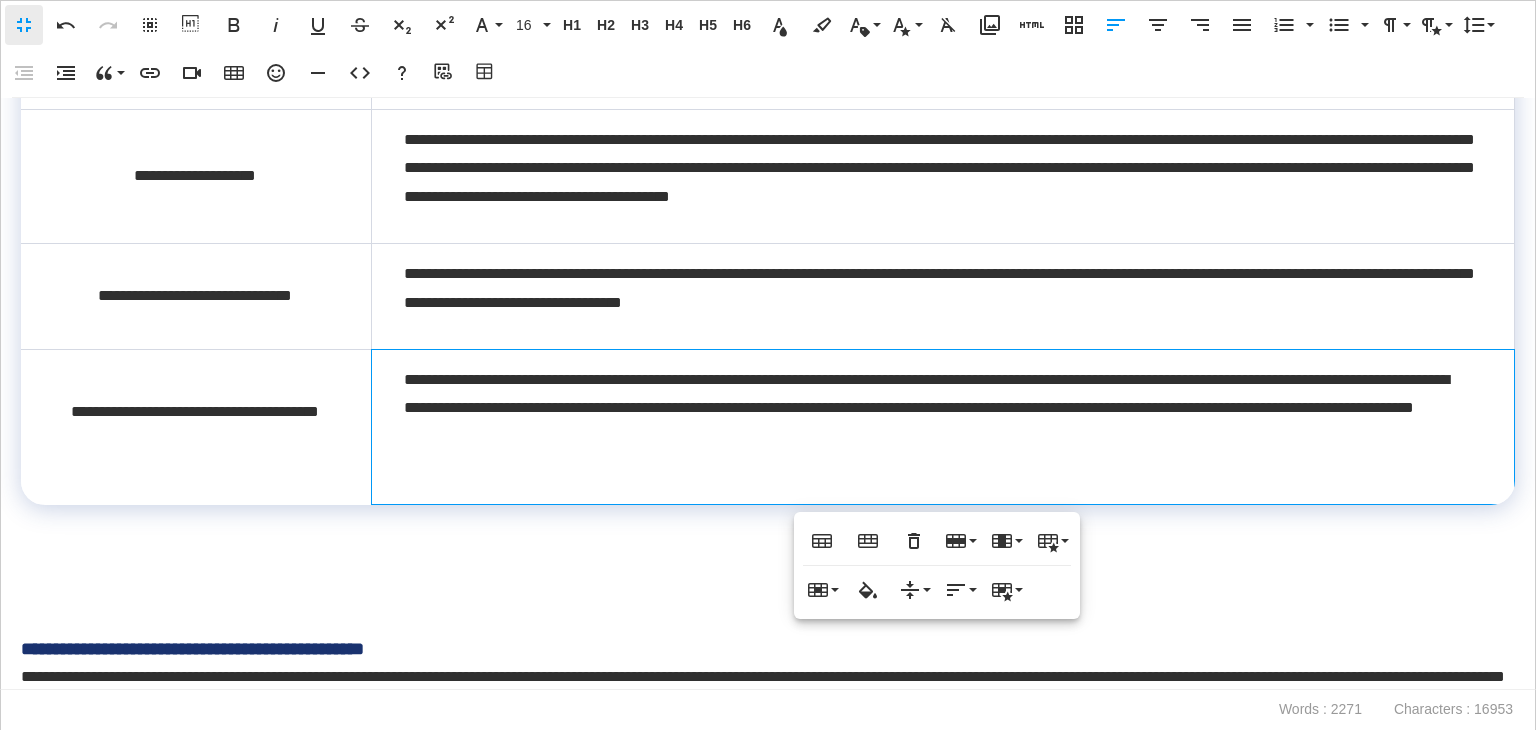 click on "**********" at bounding box center (942, 426) 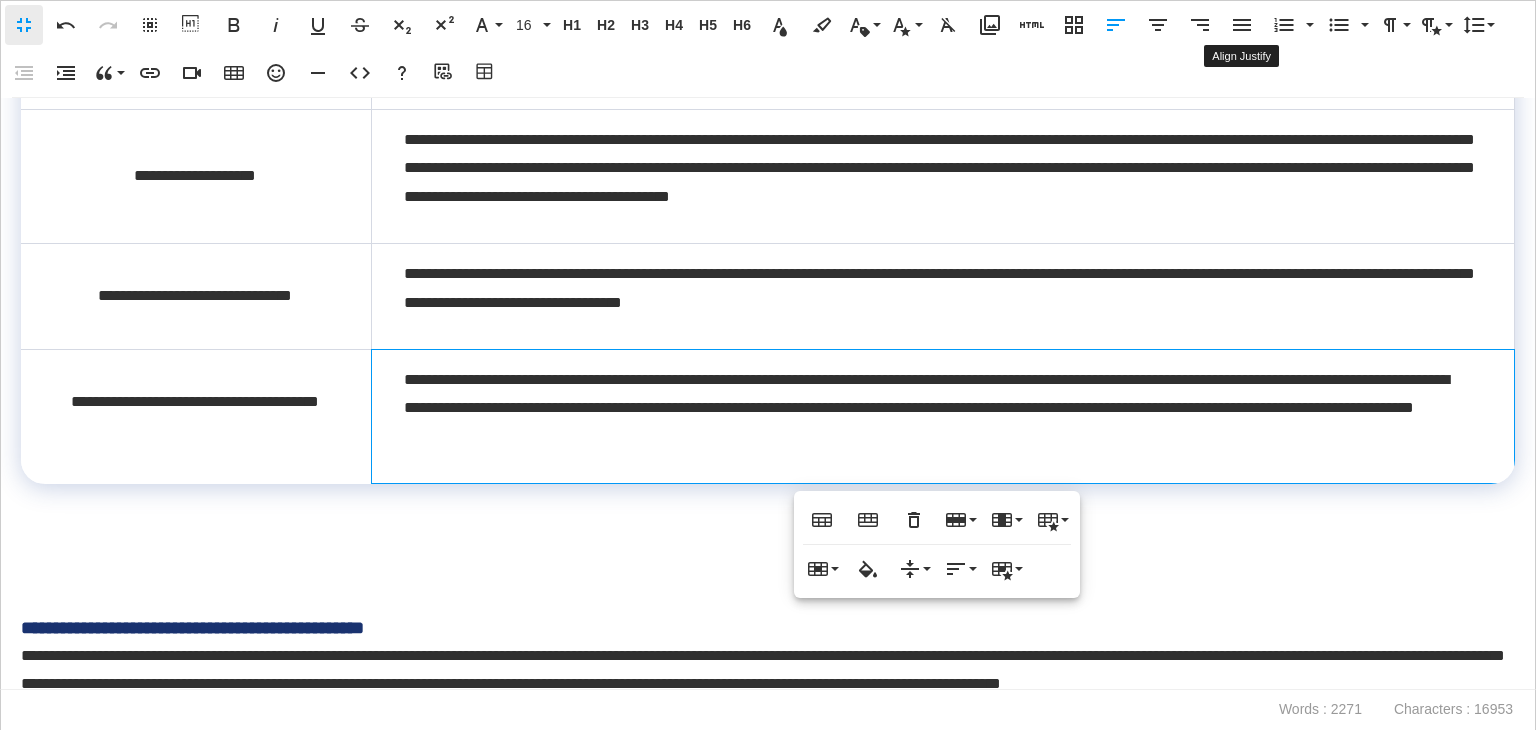 click 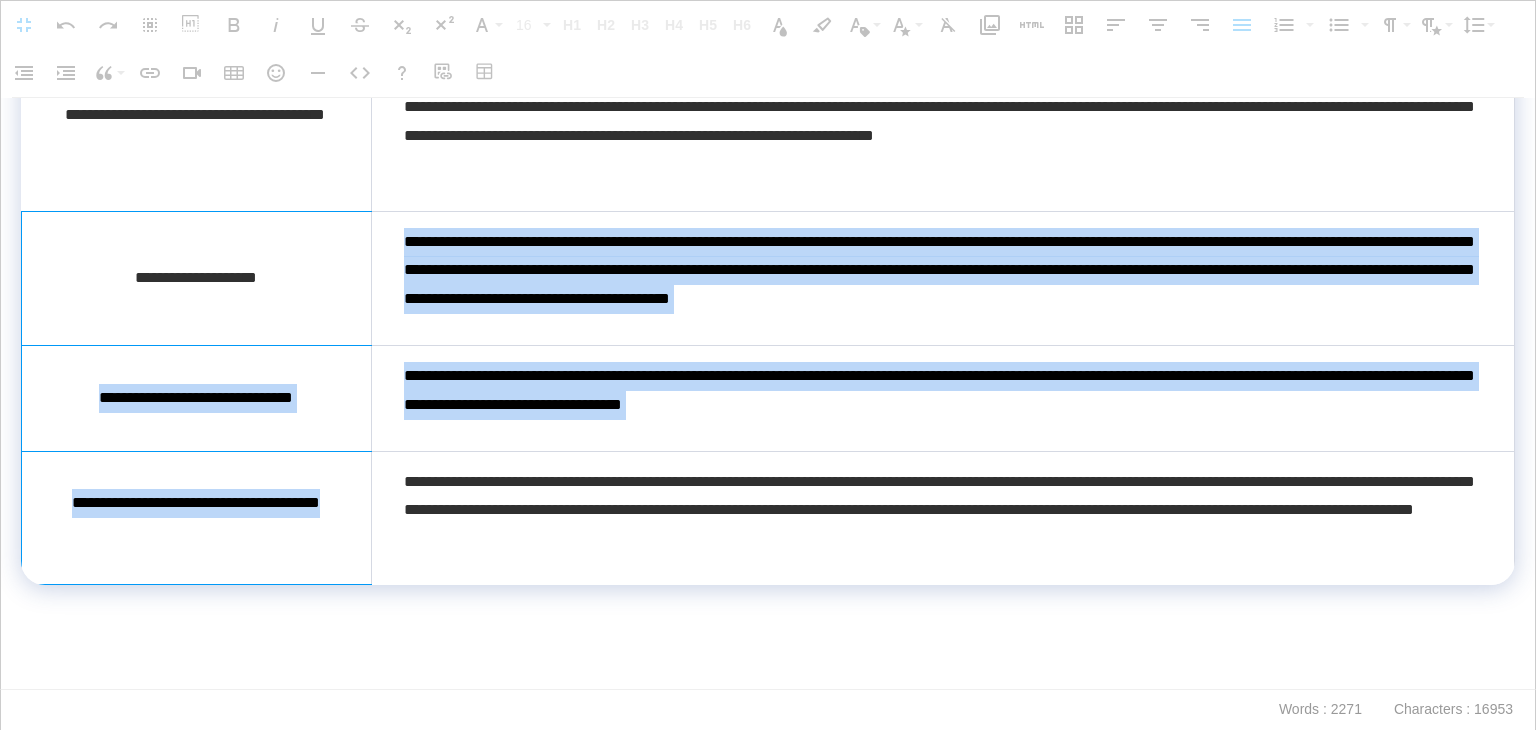 scroll, scrollTop: 1590, scrollLeft: 0, axis: vertical 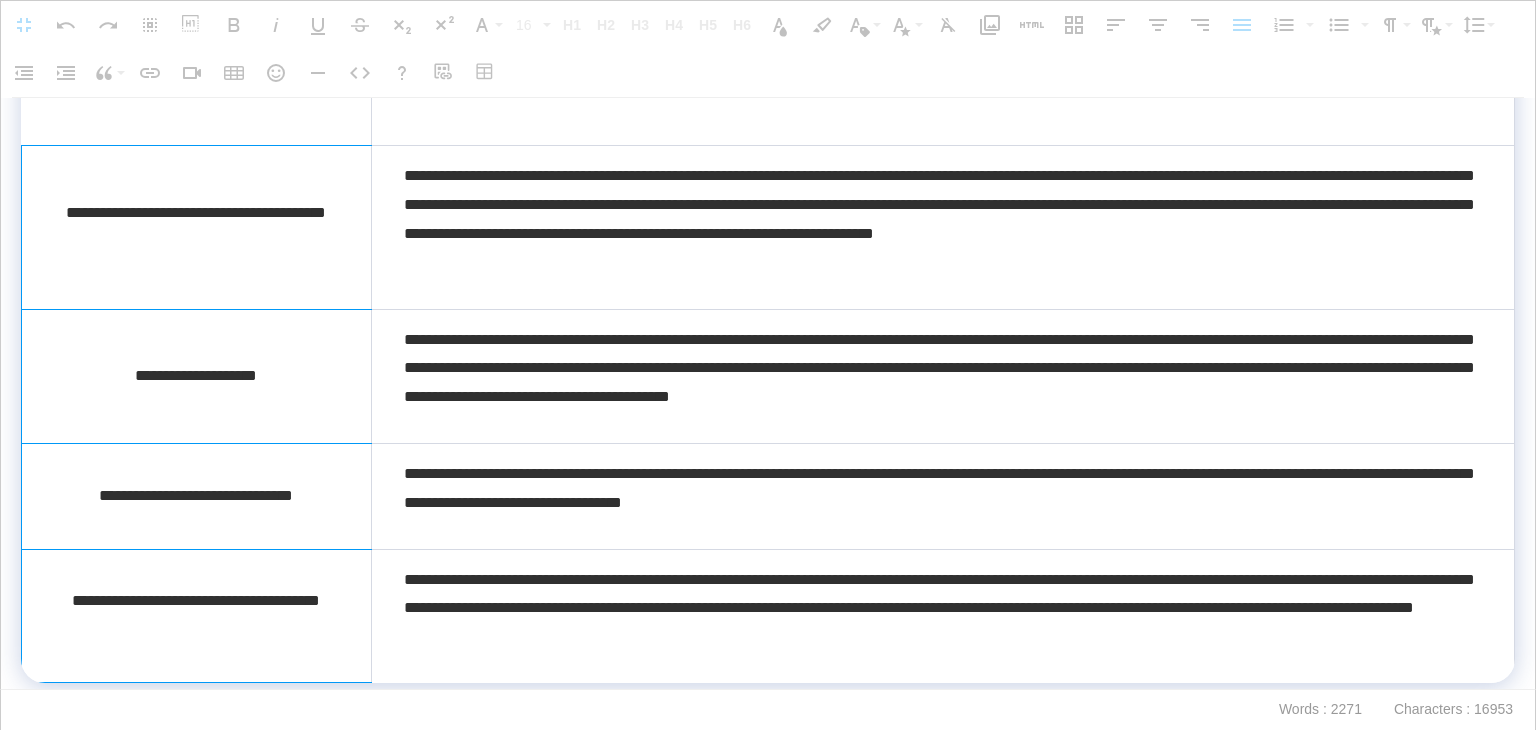 drag, startPoint x: 308, startPoint y: 345, endPoint x: 297, endPoint y: 290, distance: 56.089214 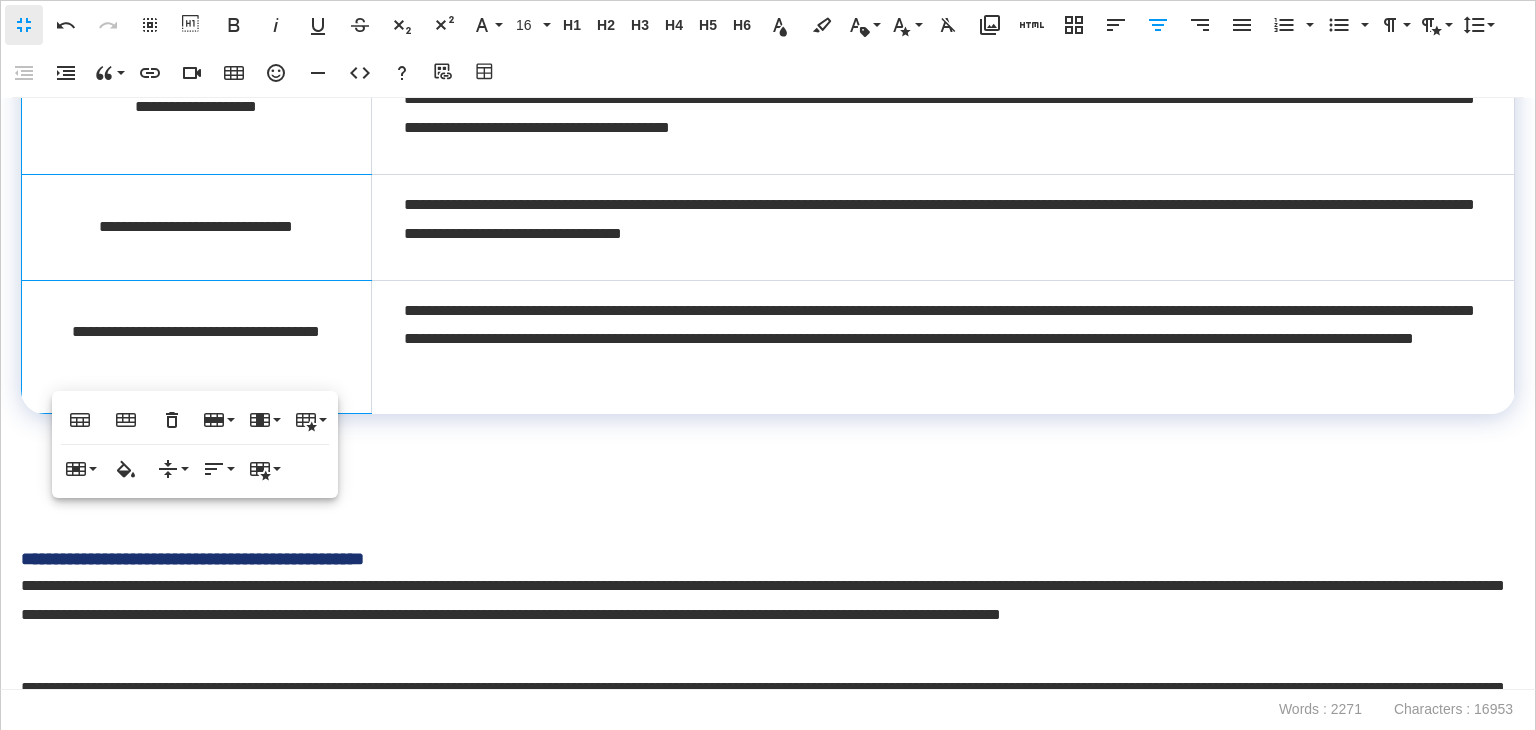 scroll, scrollTop: 1890, scrollLeft: 0, axis: vertical 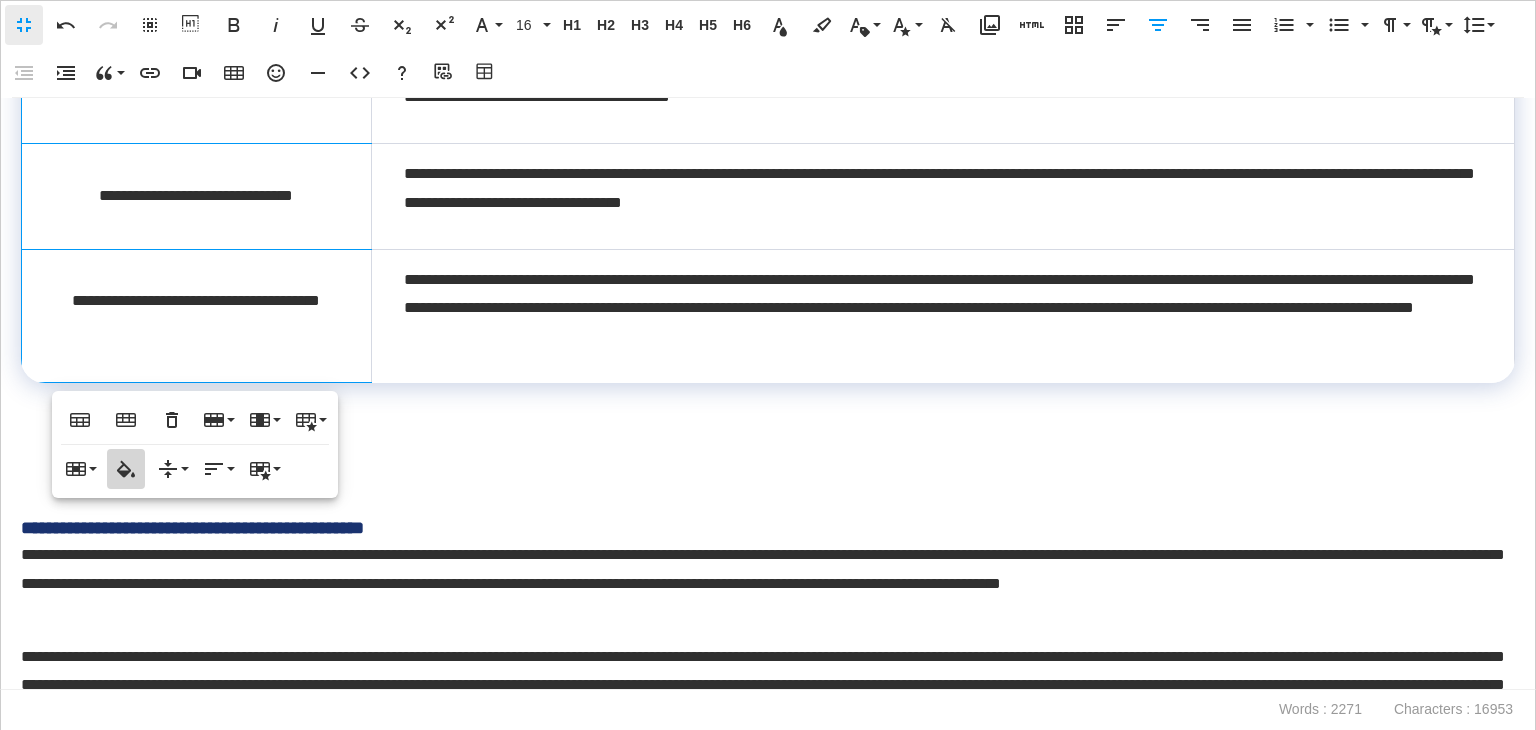 type on "*******" 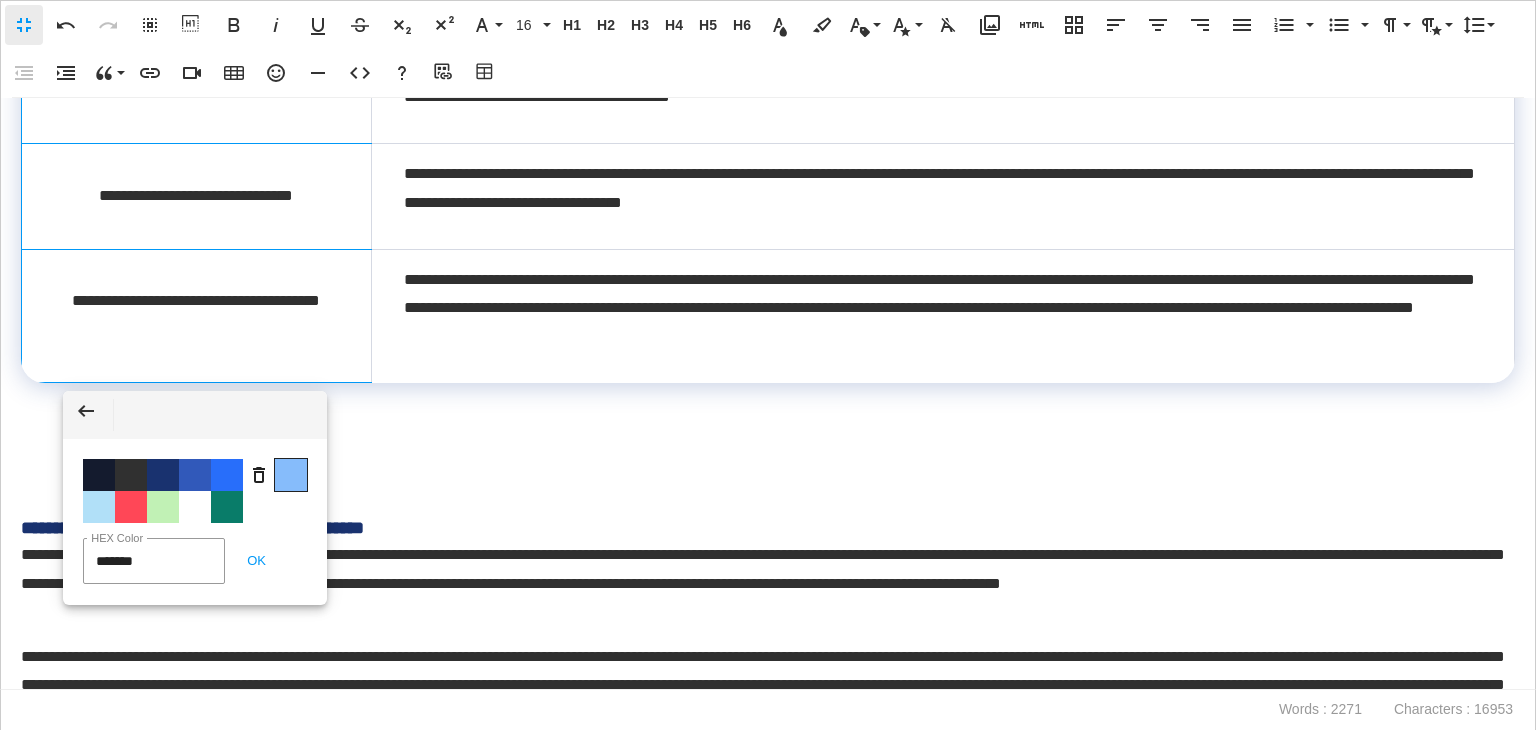 click on "Color #86BCFB" at bounding box center [291, 475] 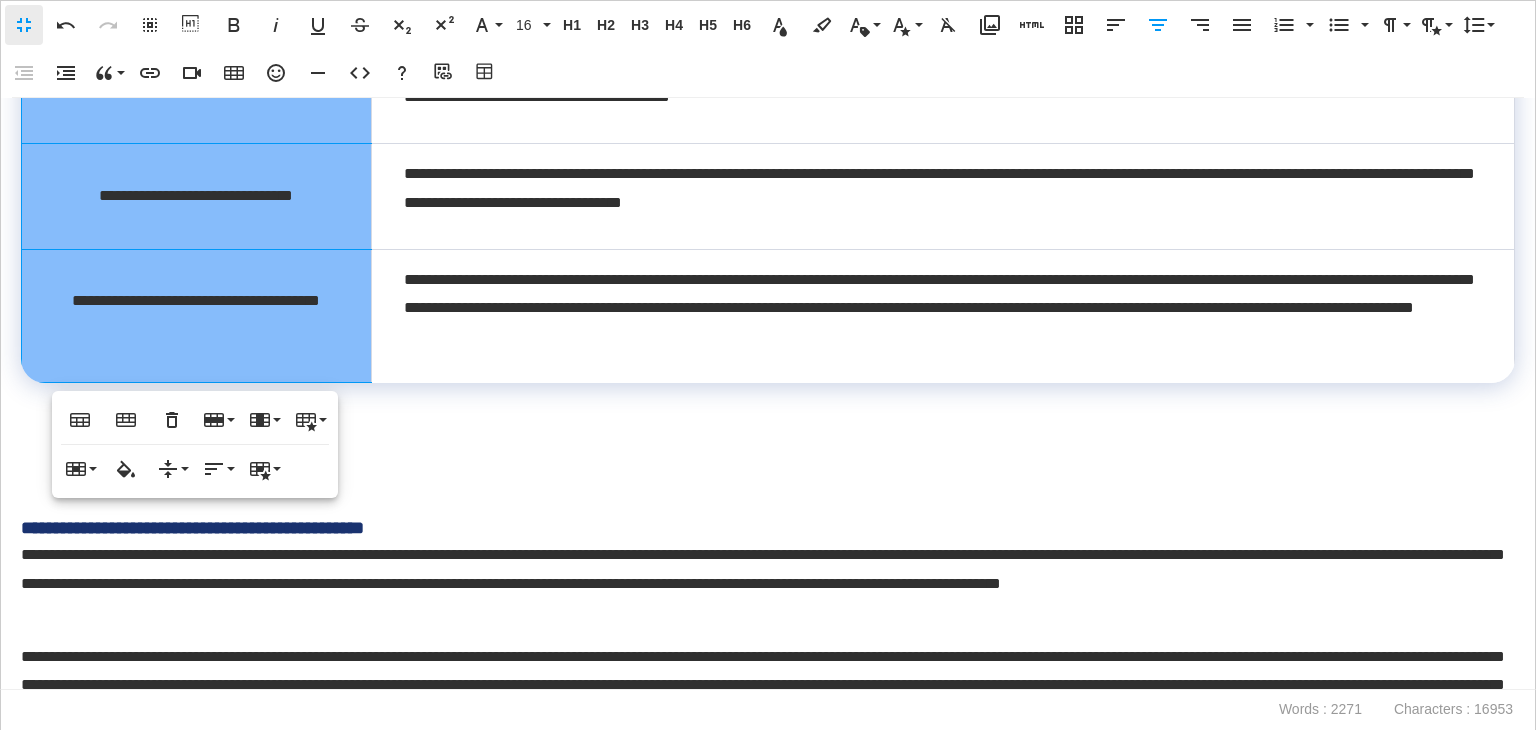 click on "**********" at bounding box center (939, 309) 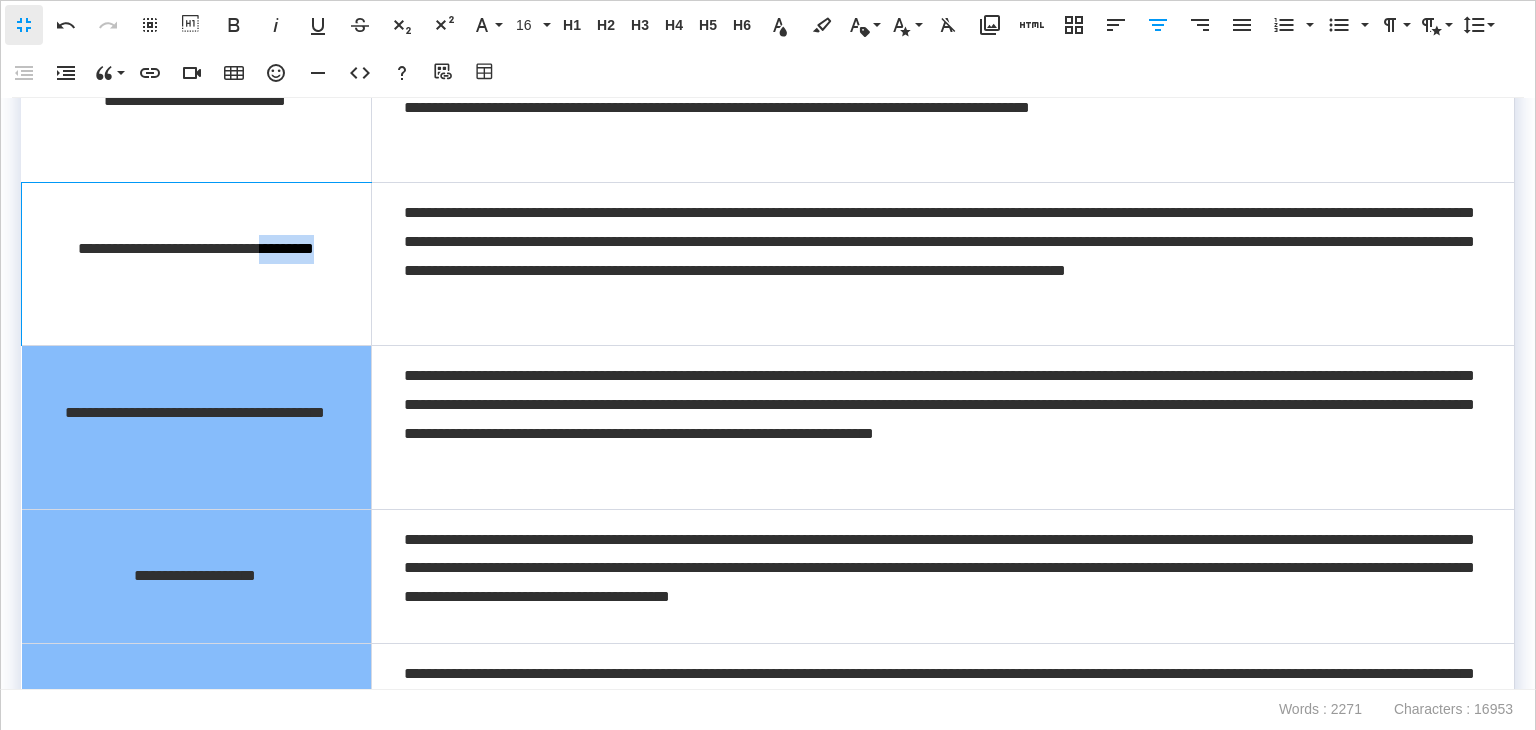 scroll, scrollTop: 1190, scrollLeft: 0, axis: vertical 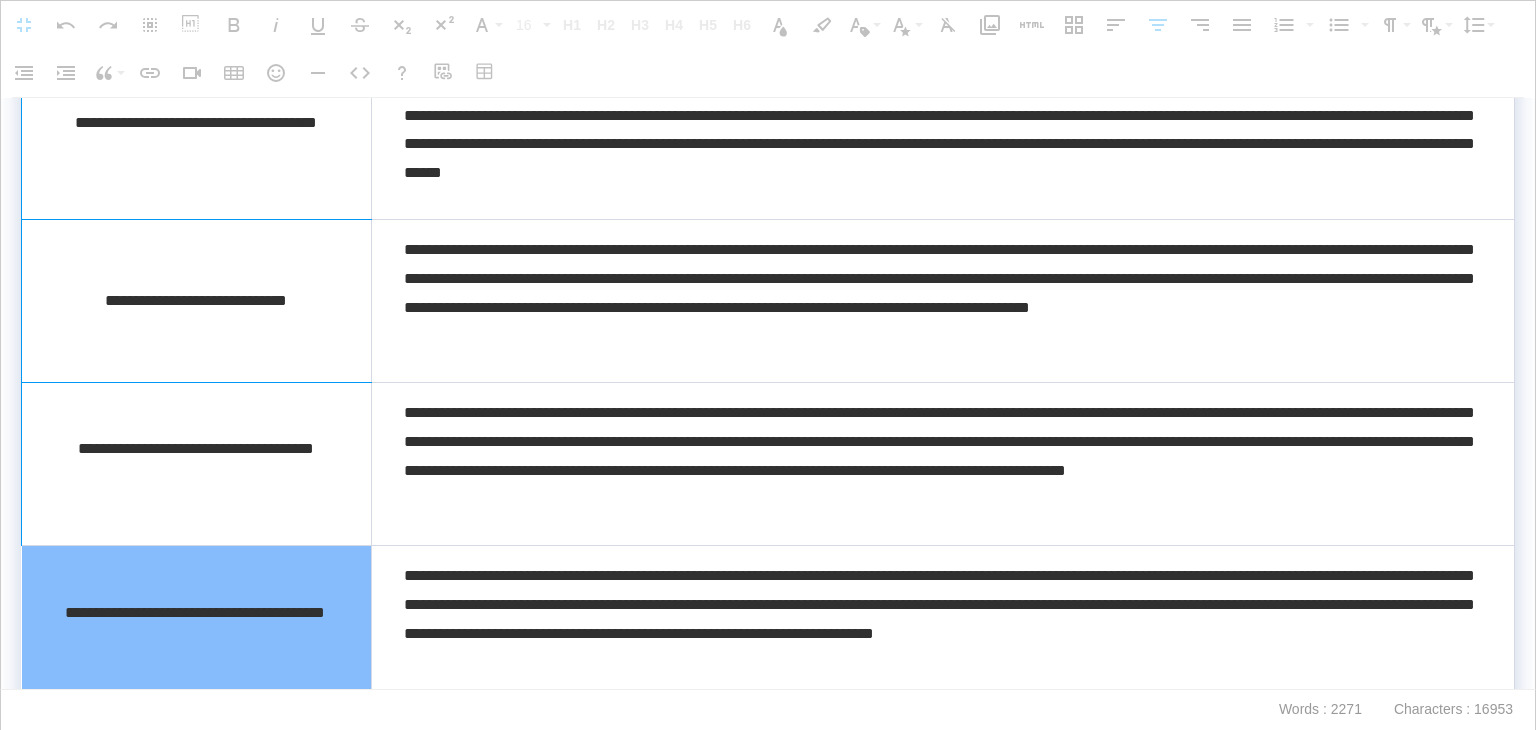 drag, startPoint x: 324, startPoint y: 281, endPoint x: 276, endPoint y: 197, distance: 96.74709 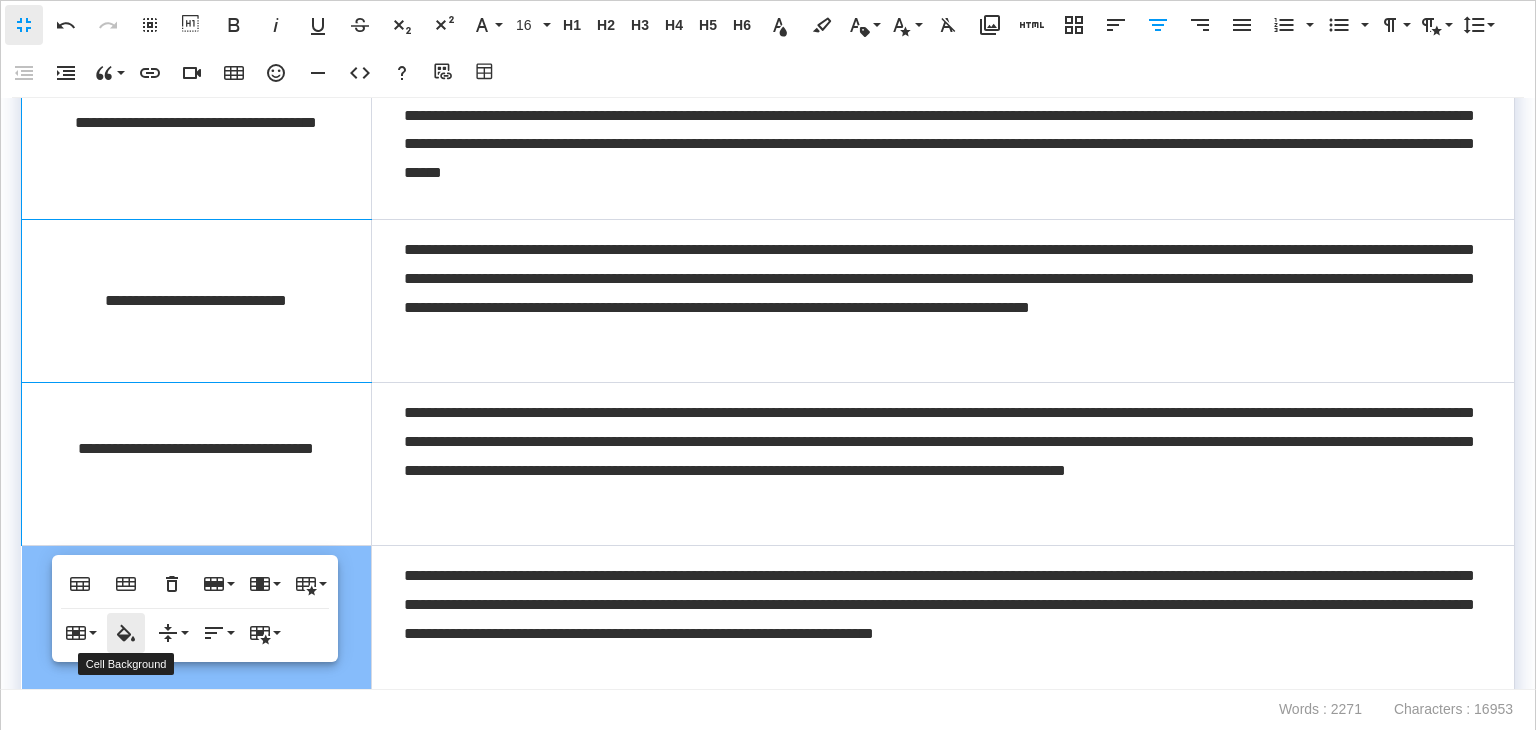 click 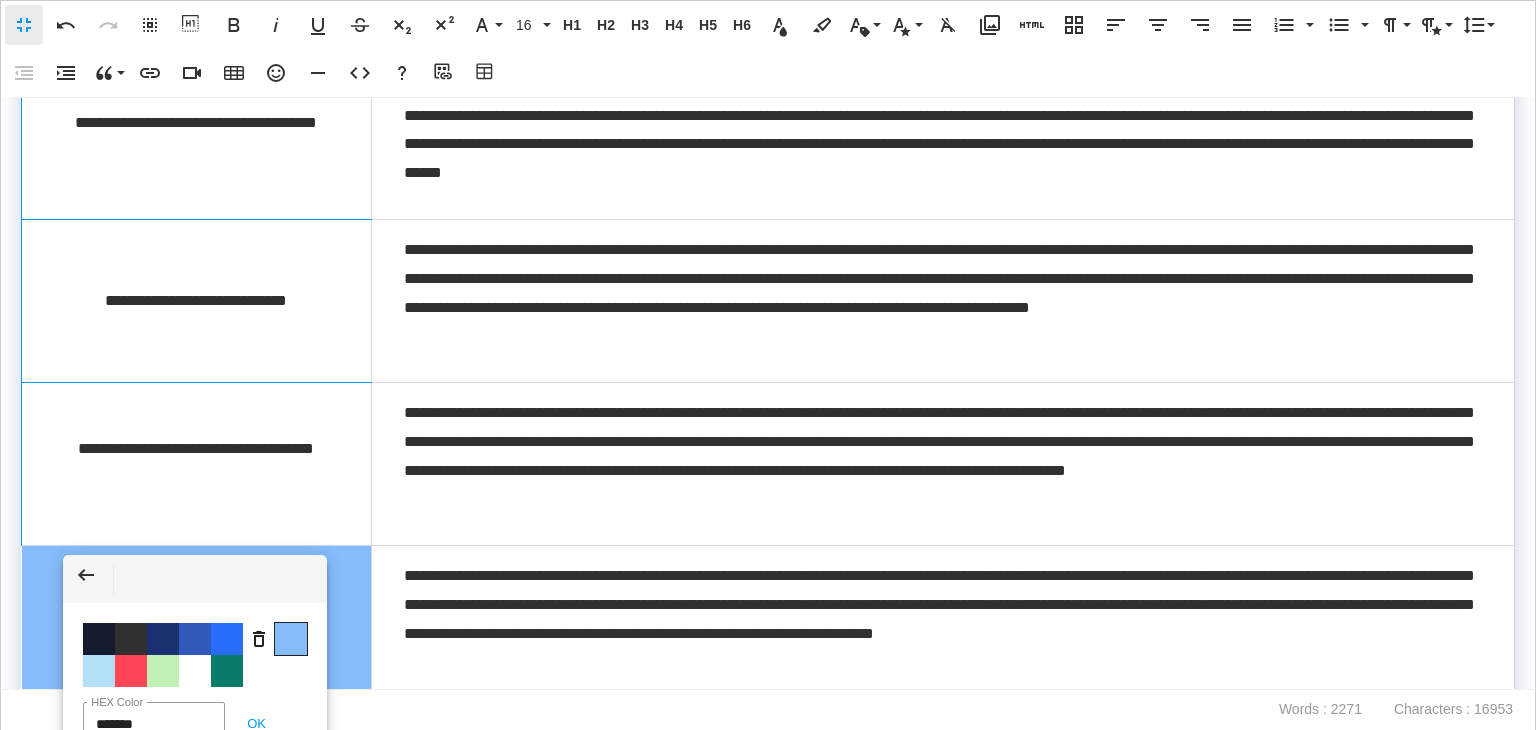 click on "Color #86BCFB" at bounding box center [291, 639] 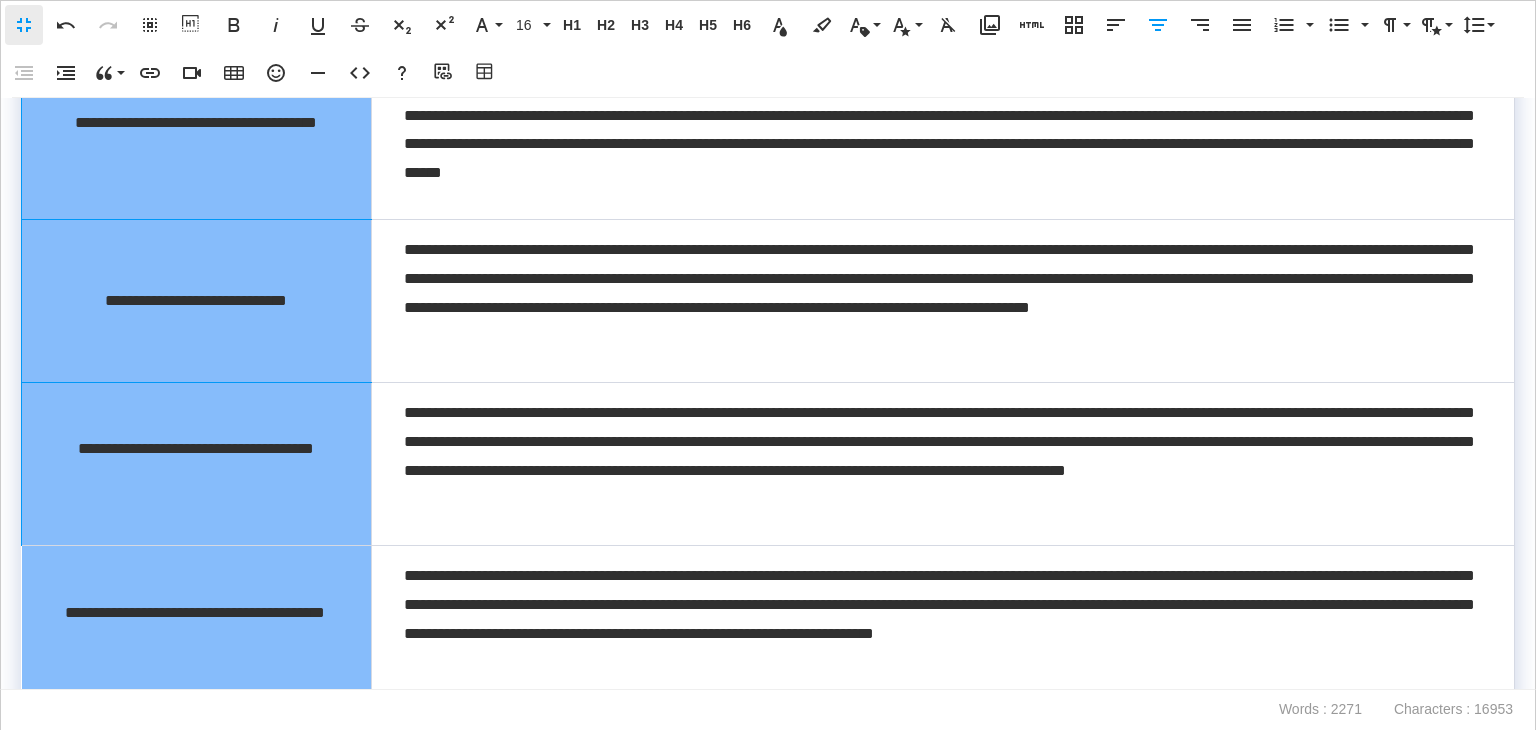 scroll, scrollTop: 890, scrollLeft: 0, axis: vertical 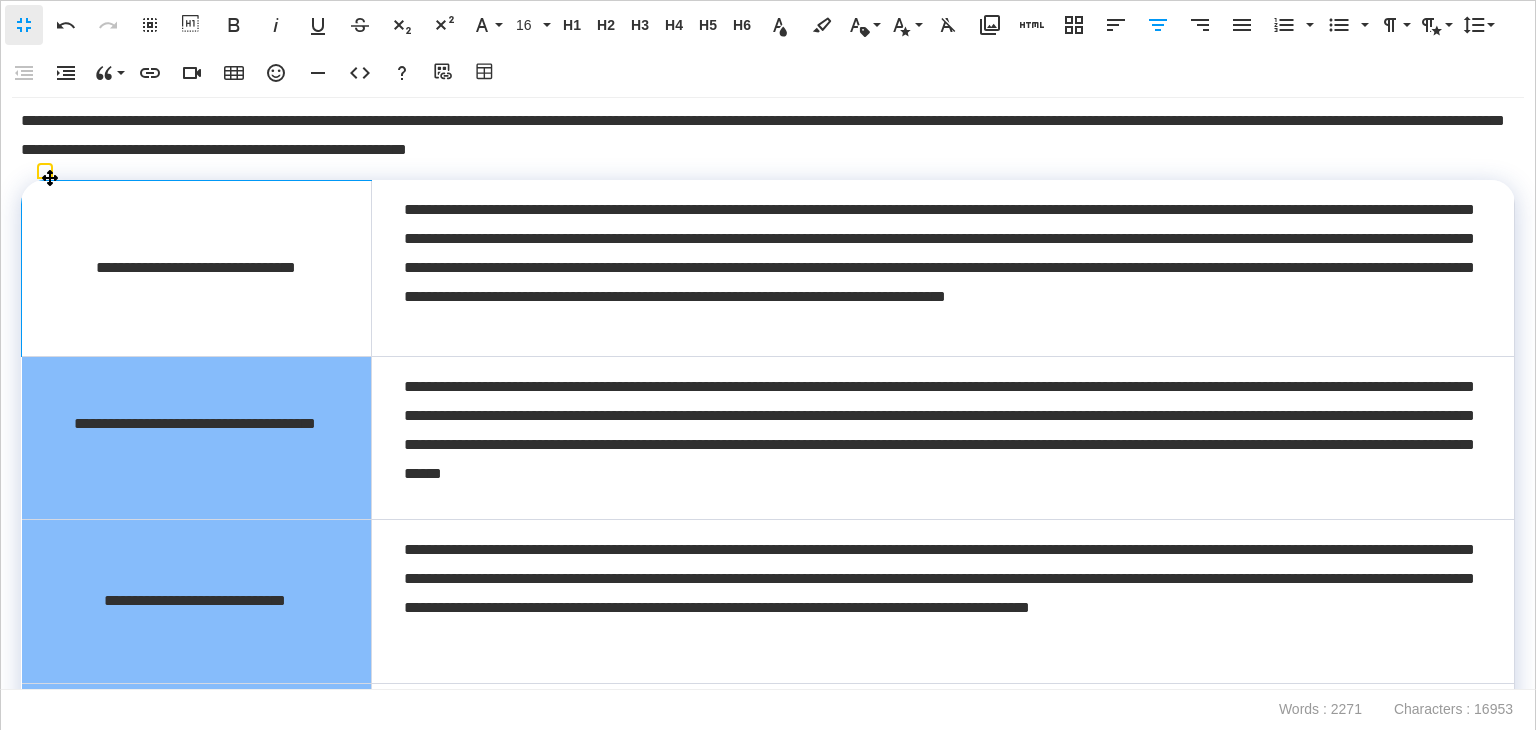 click on "**********" at bounding box center [197, 268] 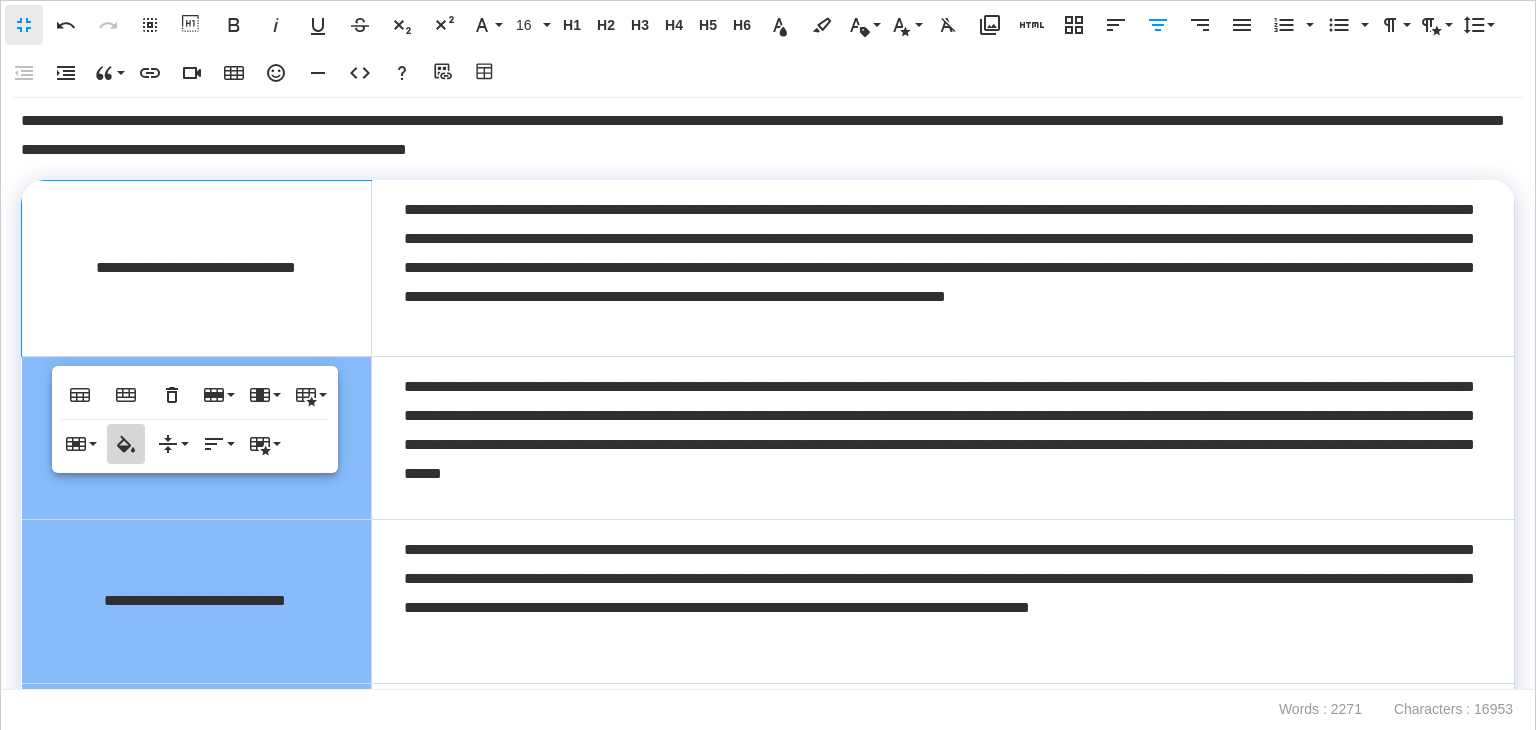 click 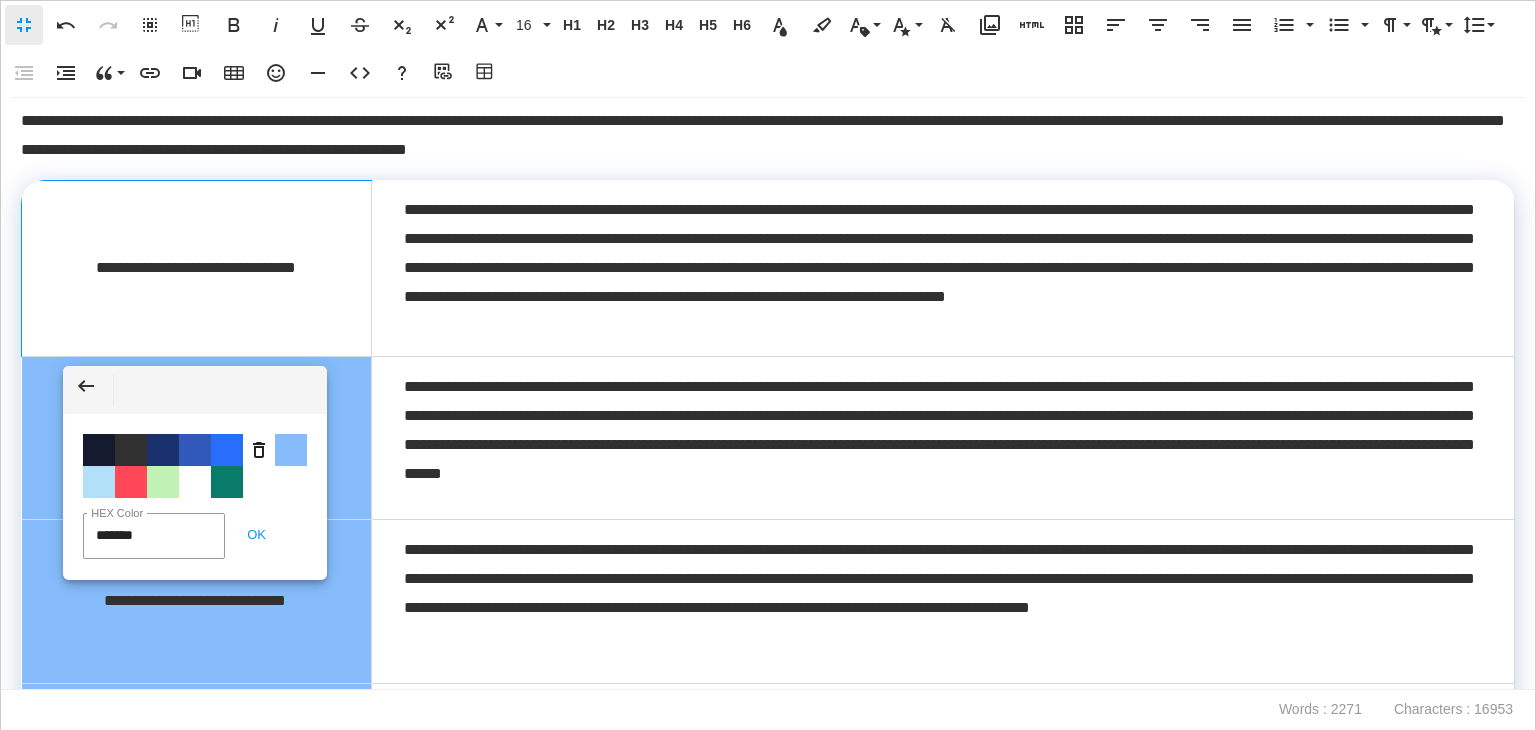 click on "Color #86BCFB" at bounding box center [291, 450] 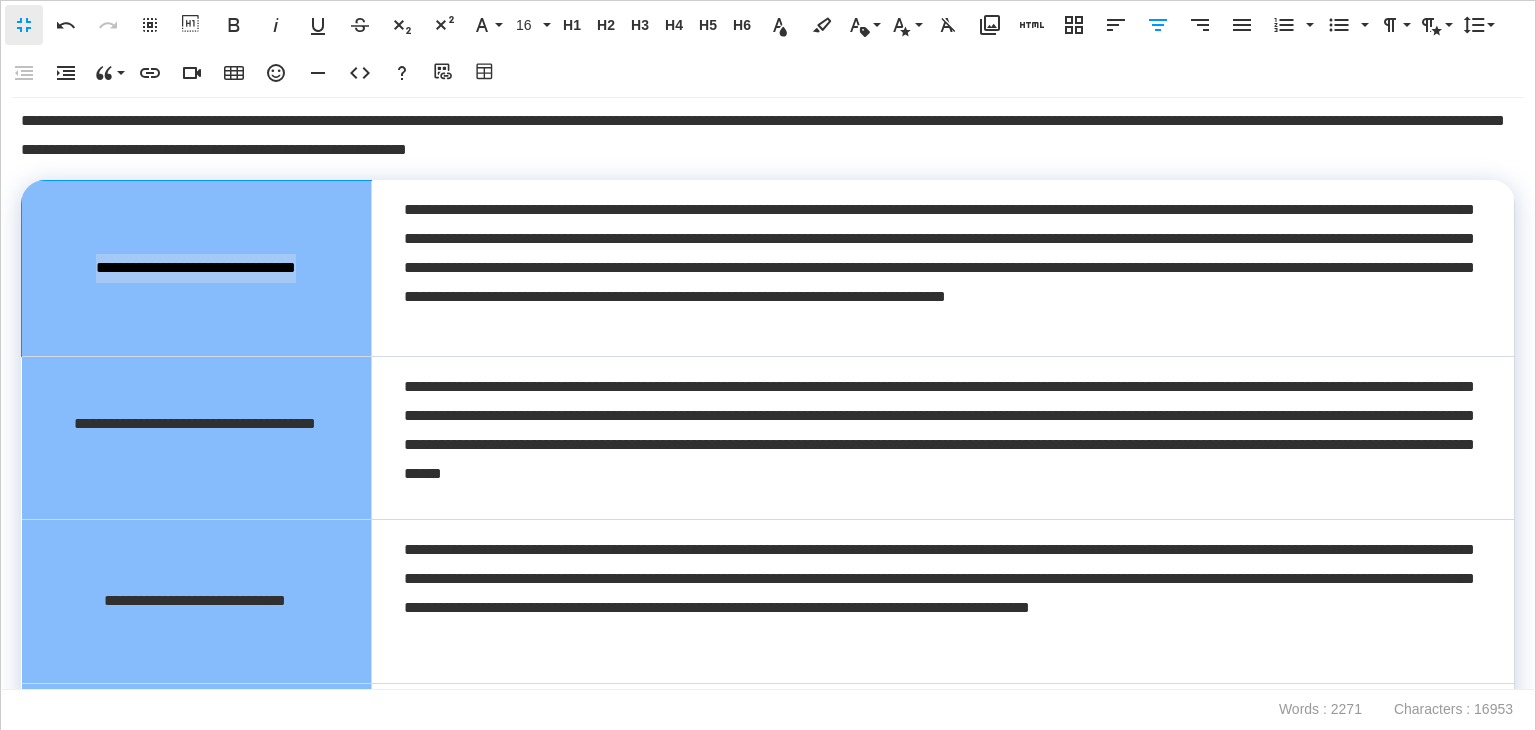 drag, startPoint x: 342, startPoint y: 265, endPoint x: 61, endPoint y: 269, distance: 281.02847 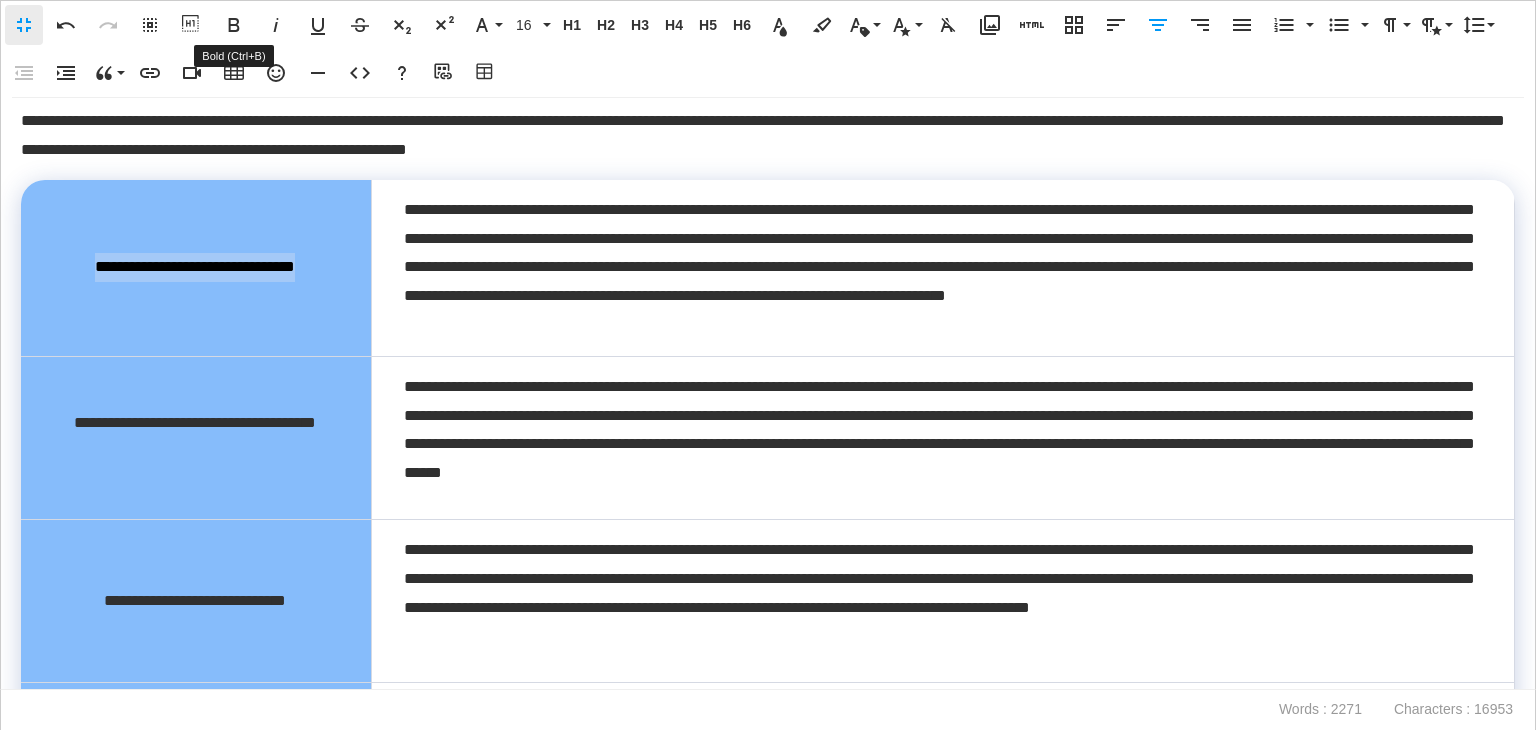 click 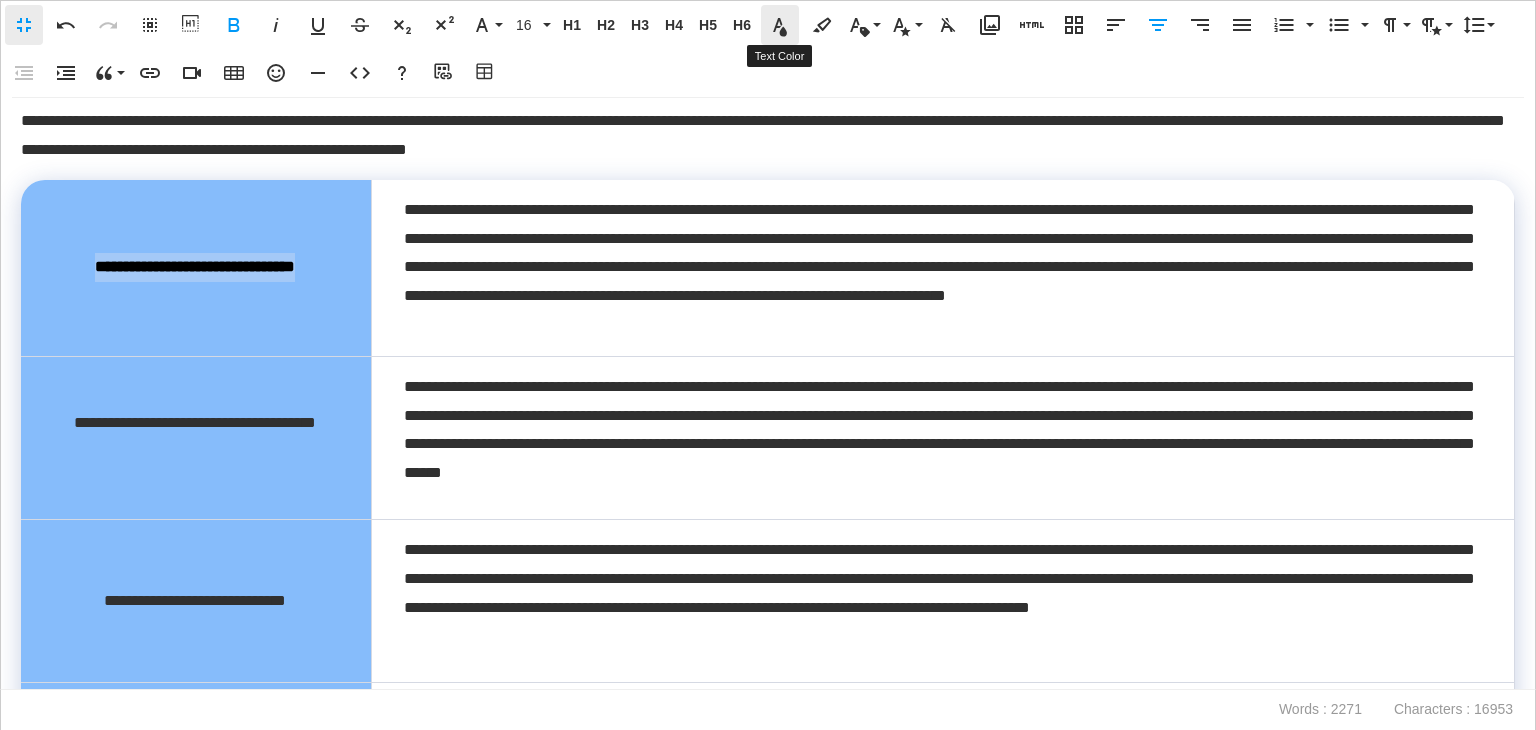 click 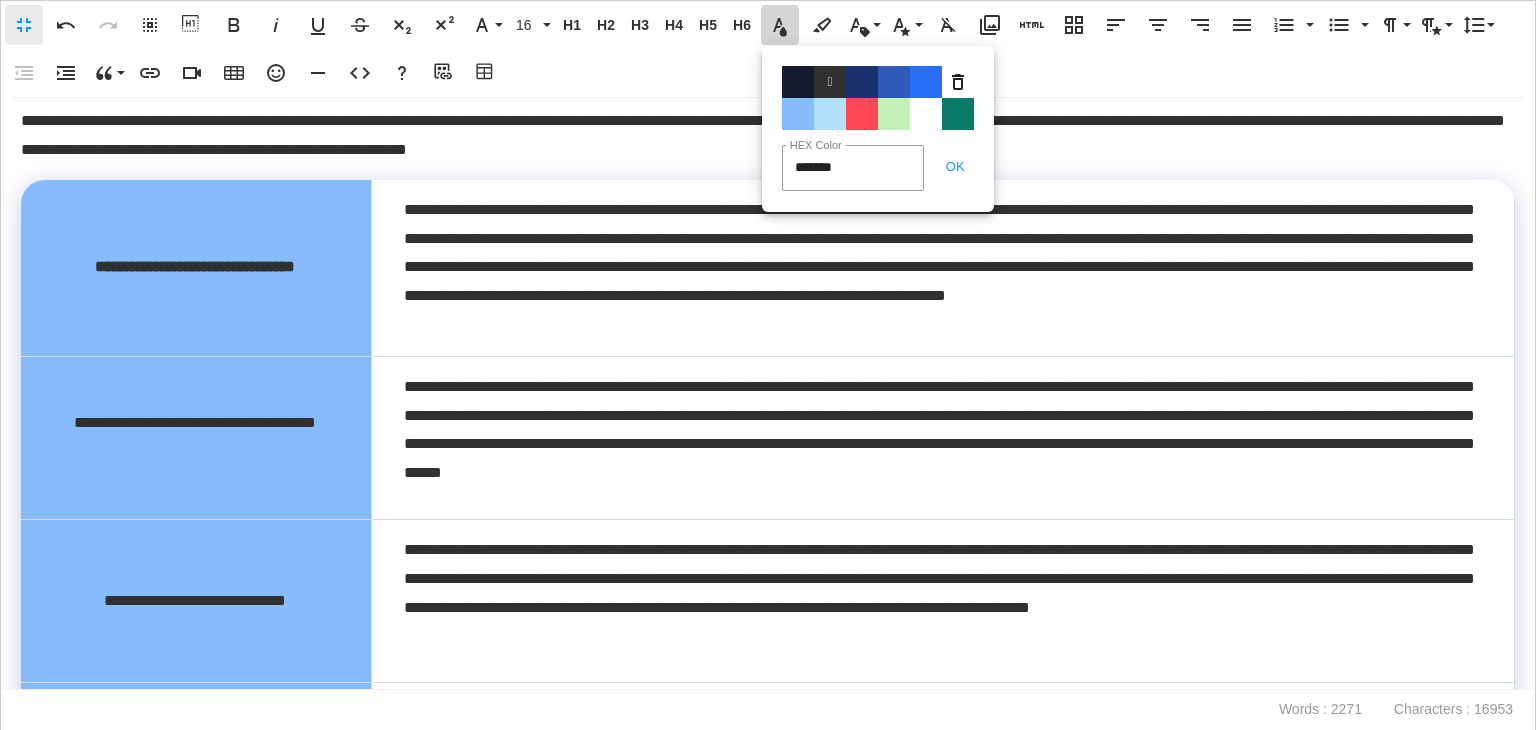 drag, startPoint x: 857, startPoint y: 81, endPoint x: 318, endPoint y: 396, distance: 624.2964 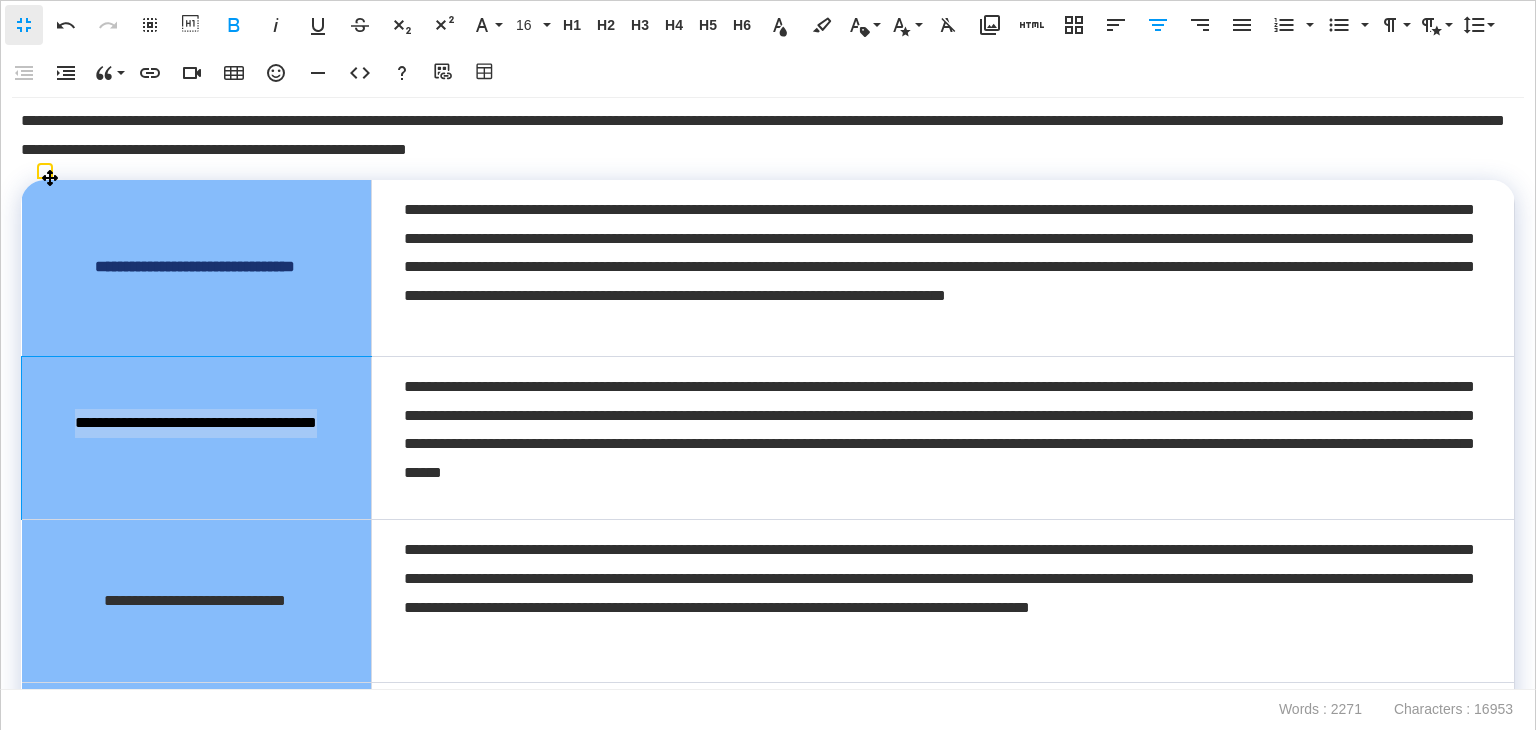 drag, startPoint x: 275, startPoint y: 453, endPoint x: 74, endPoint y: 424, distance: 203.08127 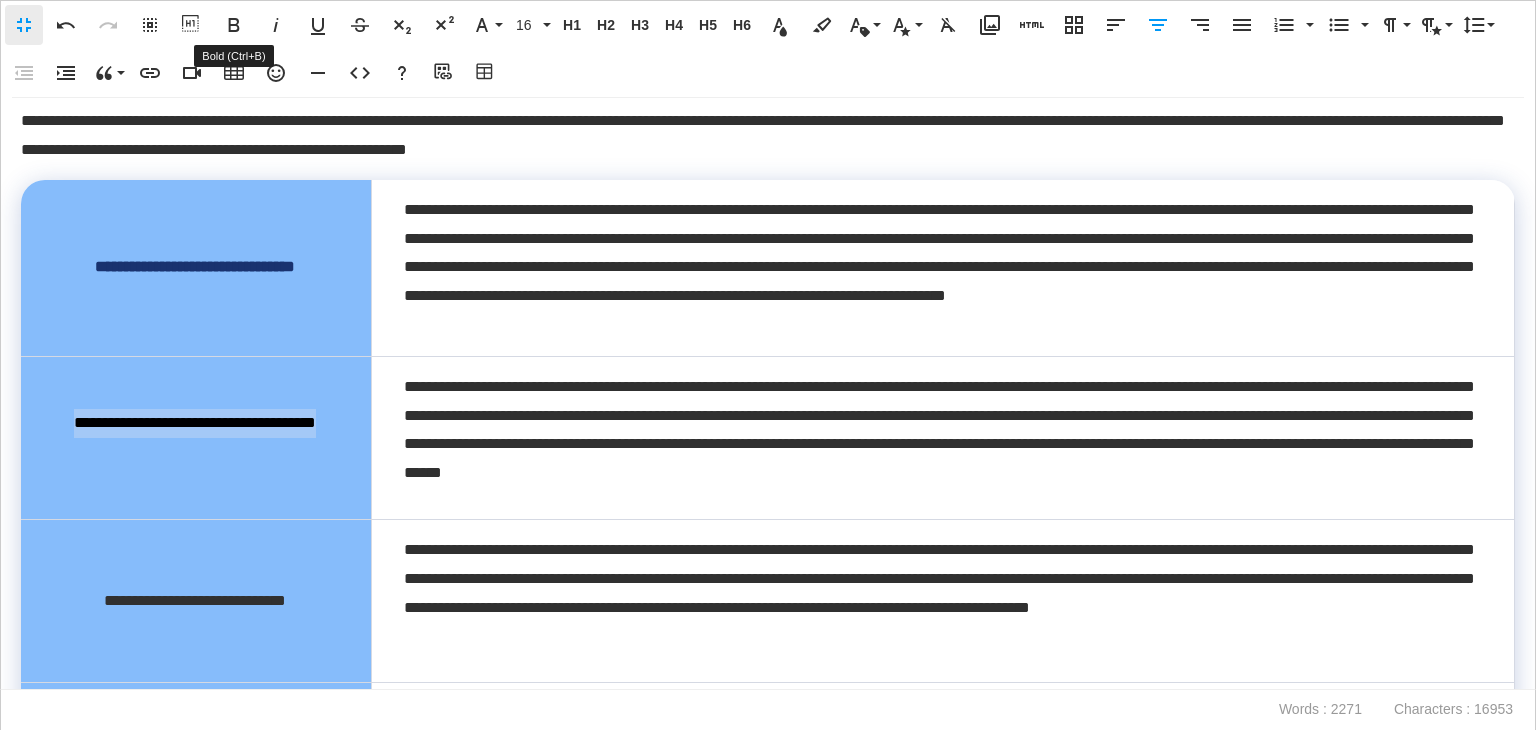 drag, startPoint x: 232, startPoint y: 25, endPoint x: 869, endPoint y: 65, distance: 638.25464 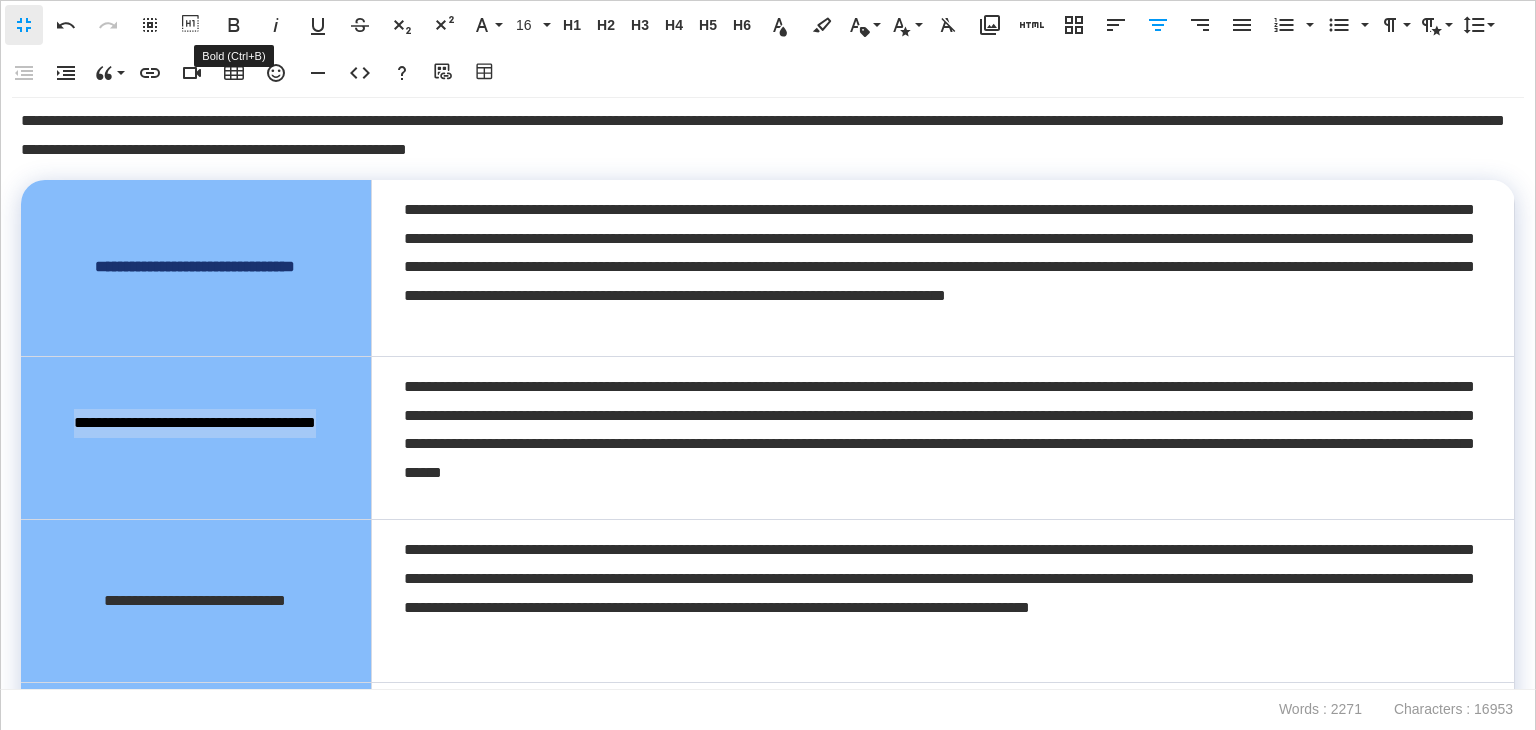 click 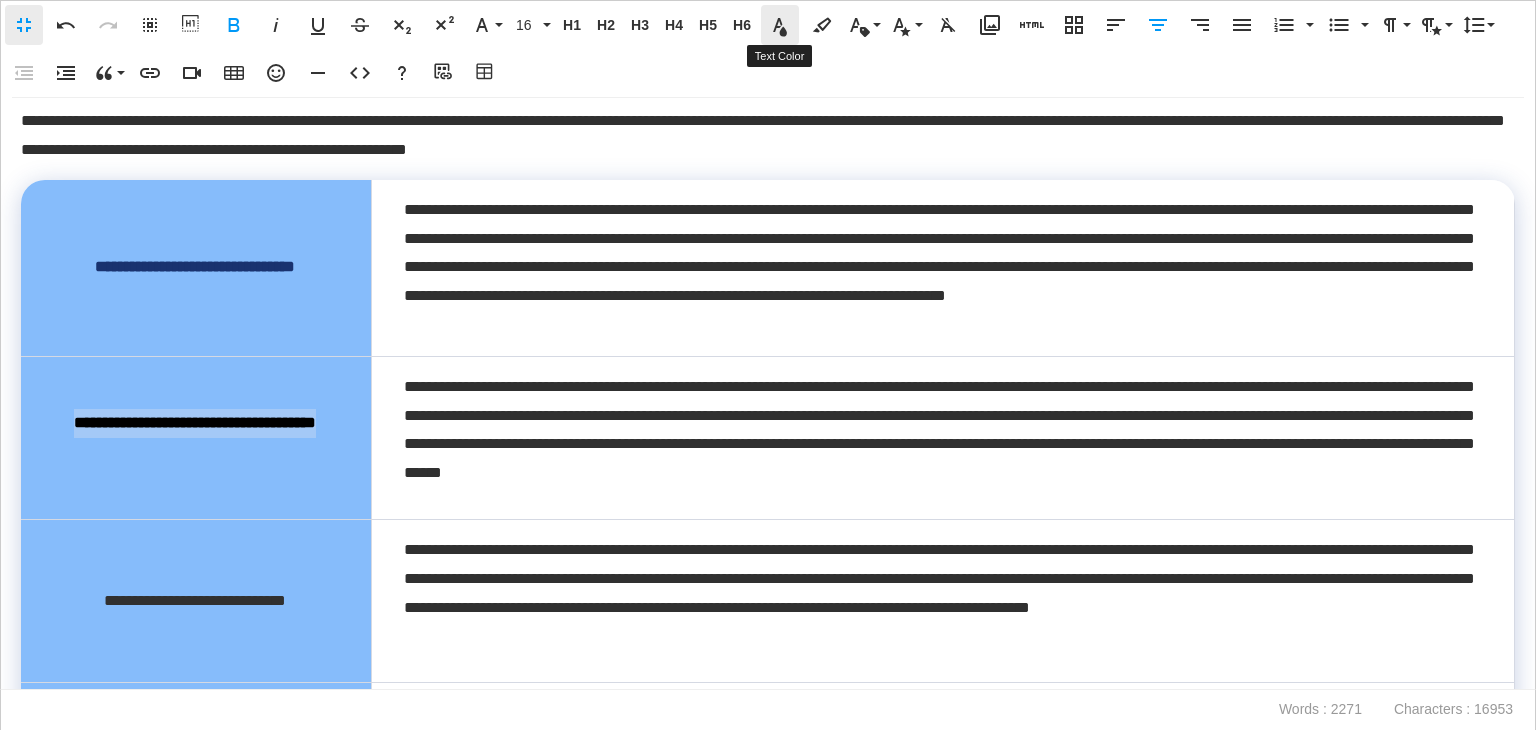 click 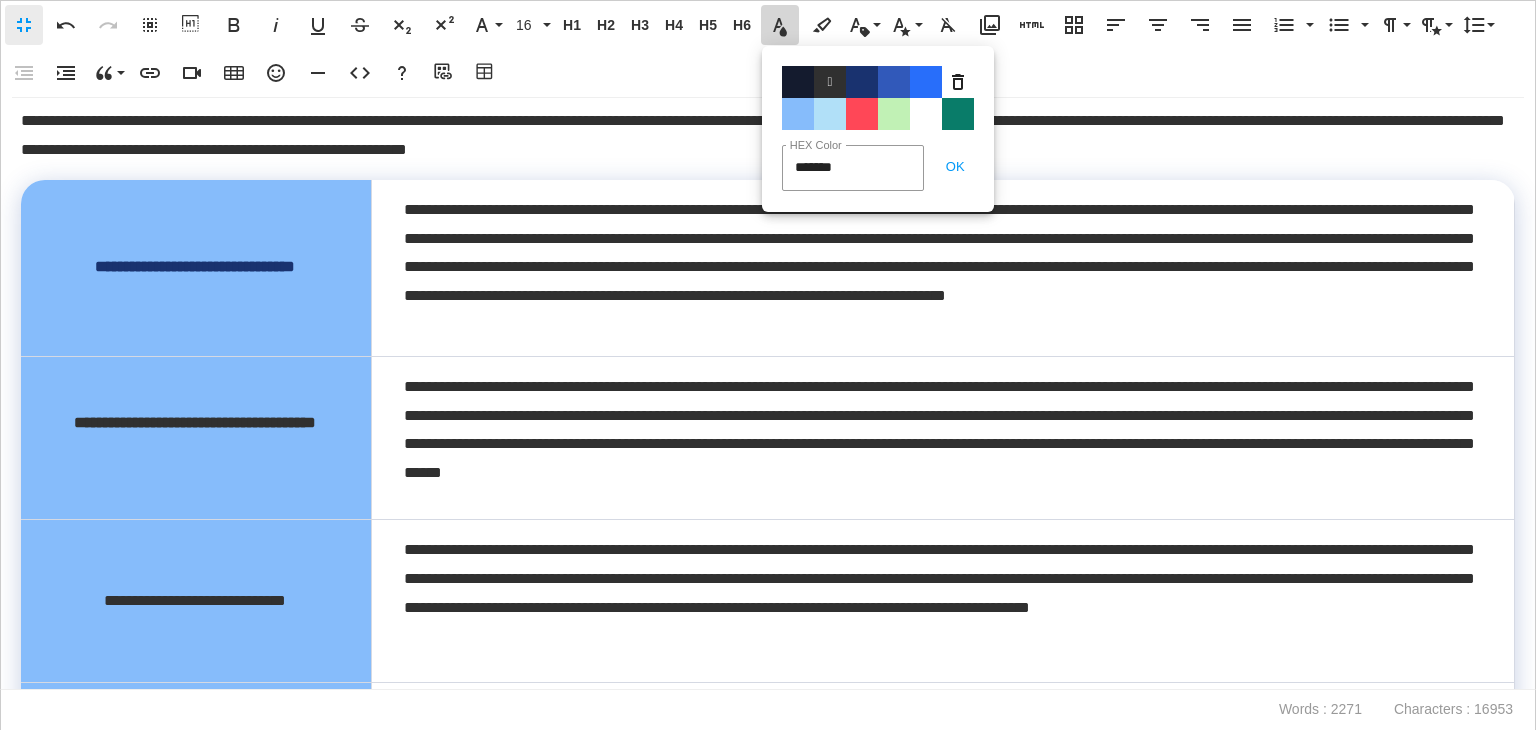click on "Color#19326F" at bounding box center (862, 82) 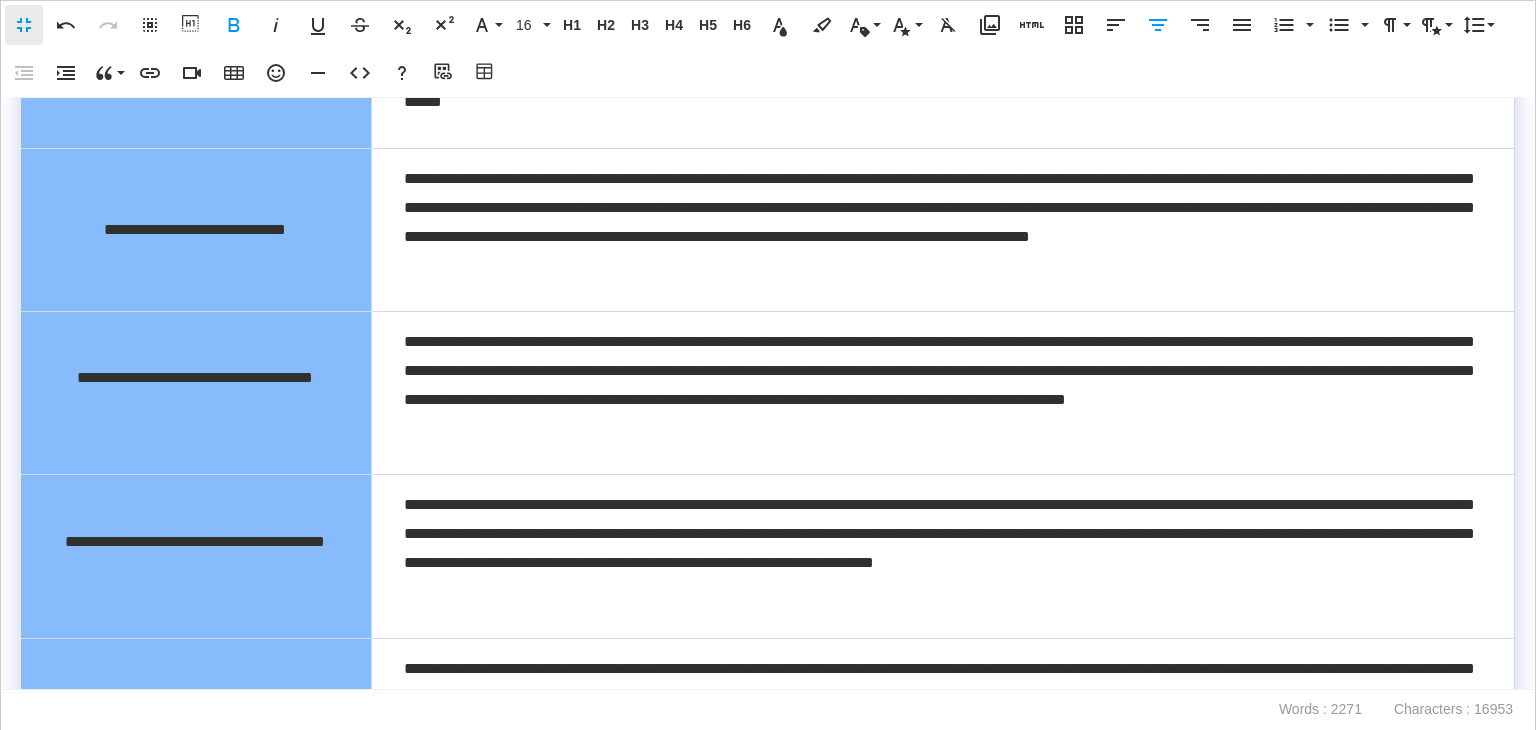 scroll, scrollTop: 1290, scrollLeft: 0, axis: vertical 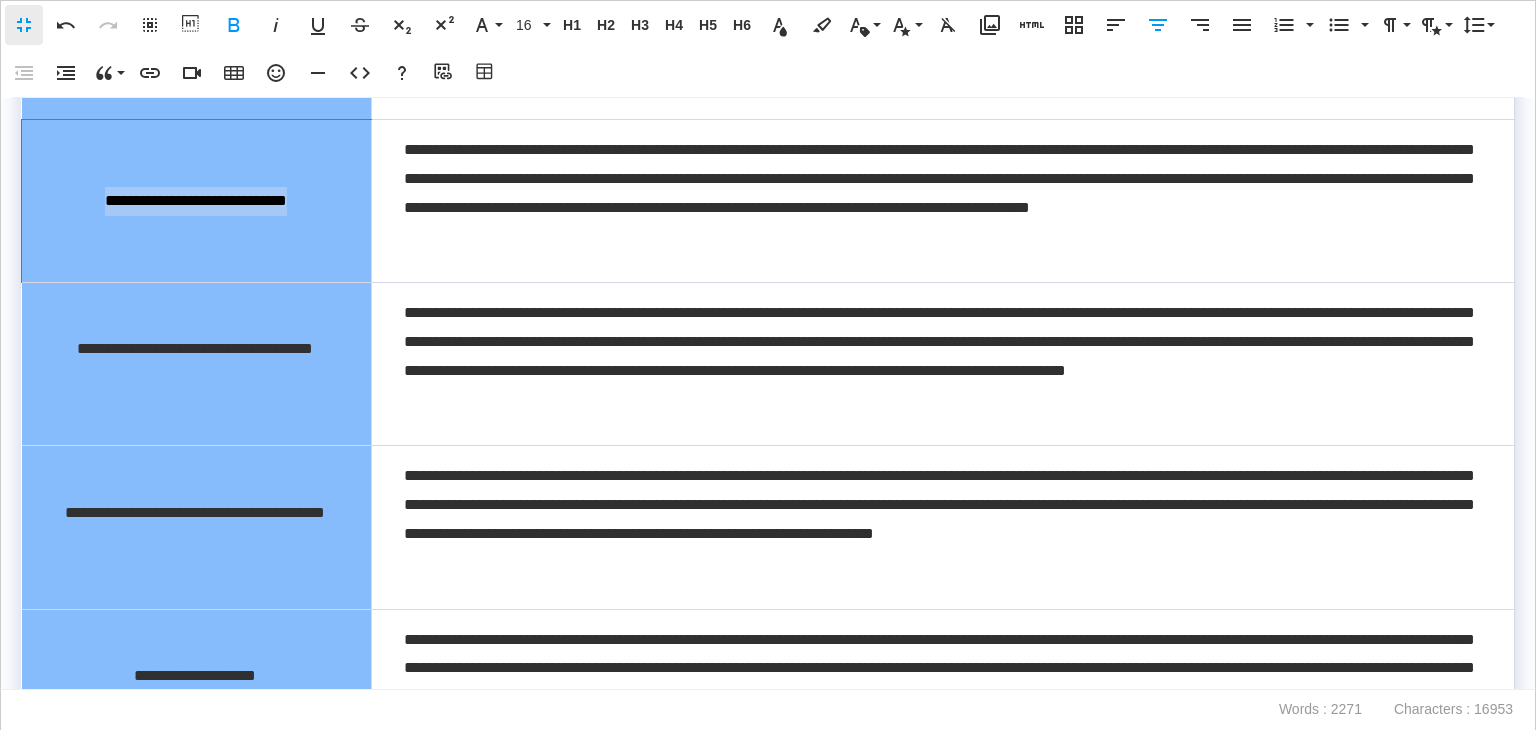drag, startPoint x: 89, startPoint y: 193, endPoint x: 70, endPoint y: 194, distance: 19.026299 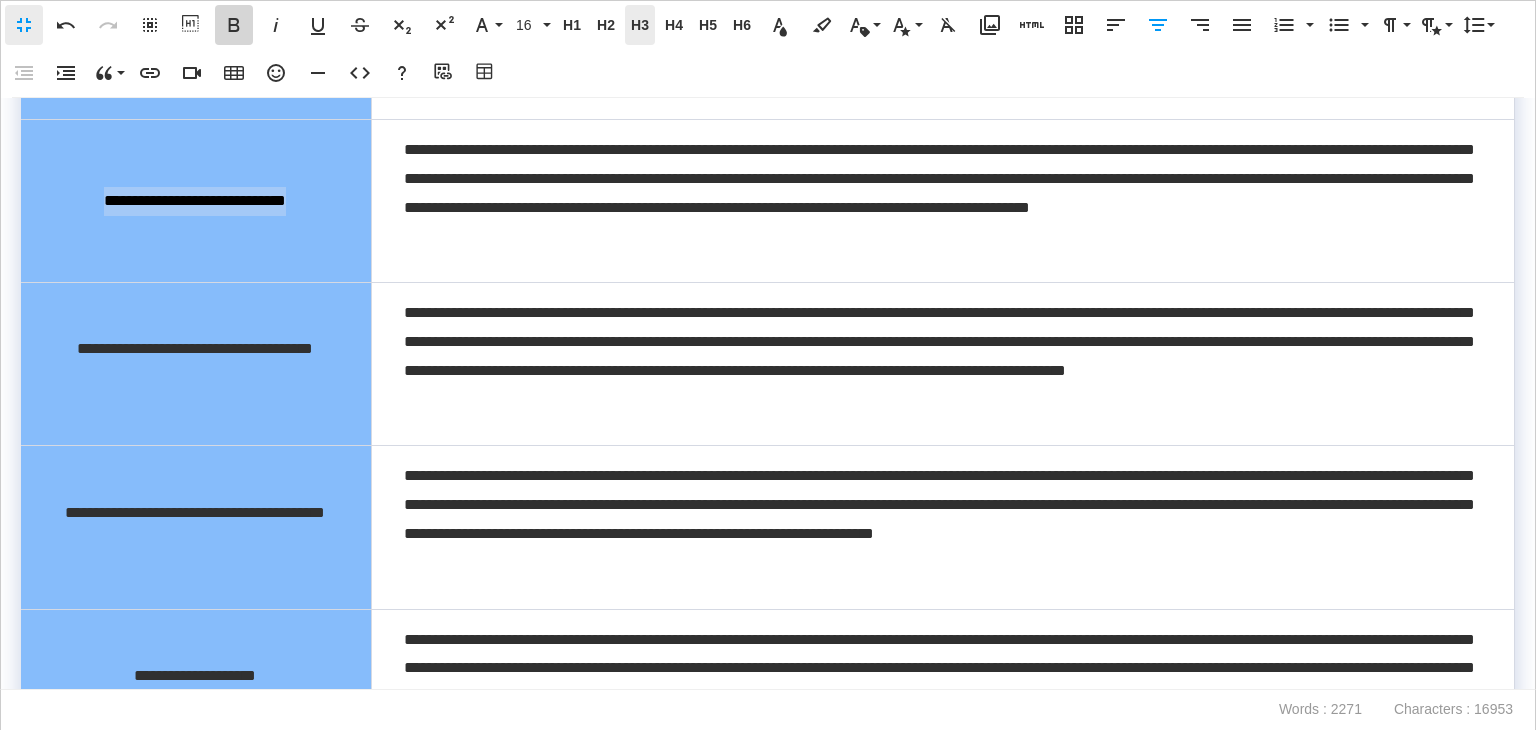 drag, startPoint x: 230, startPoint y: 19, endPoint x: 640, endPoint y: 20, distance: 410.00122 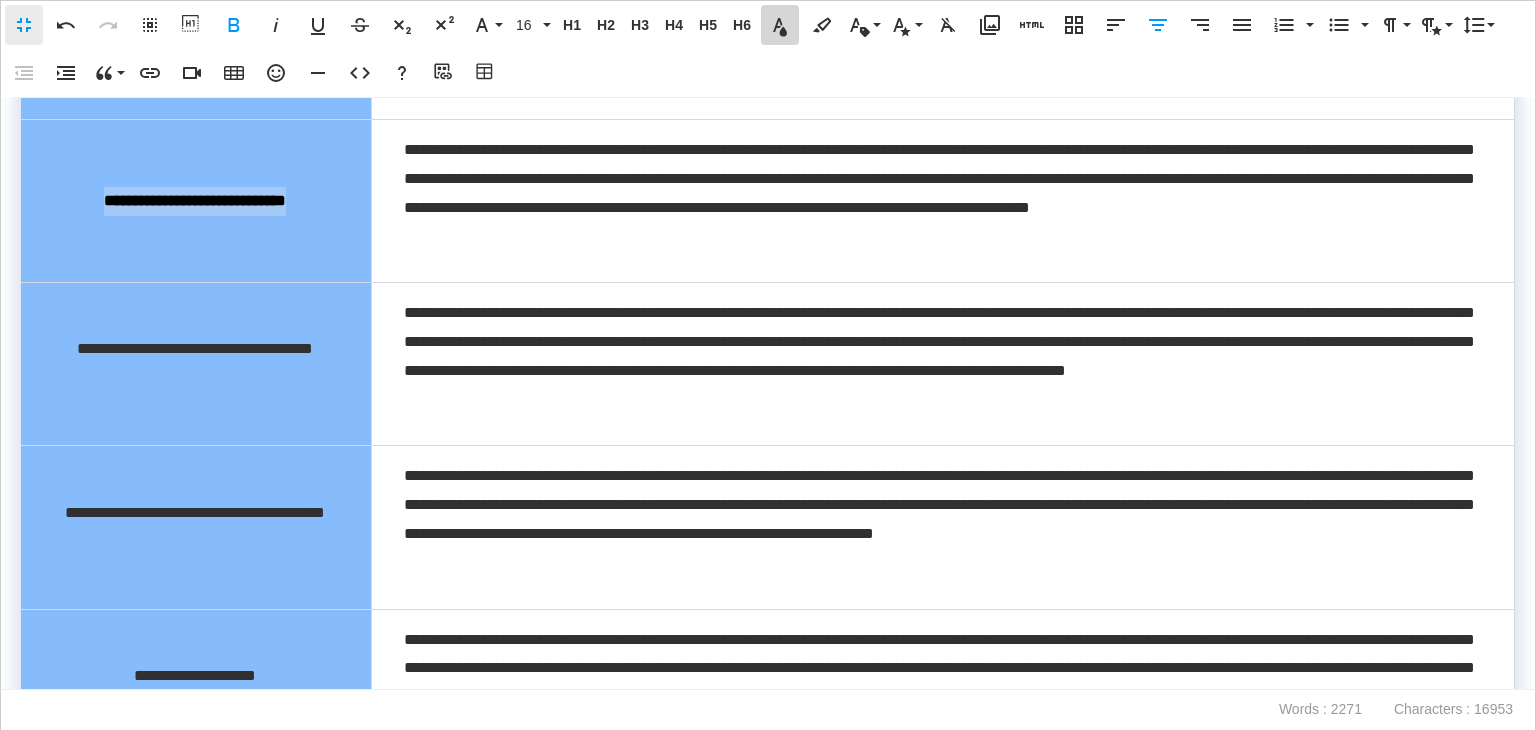 click 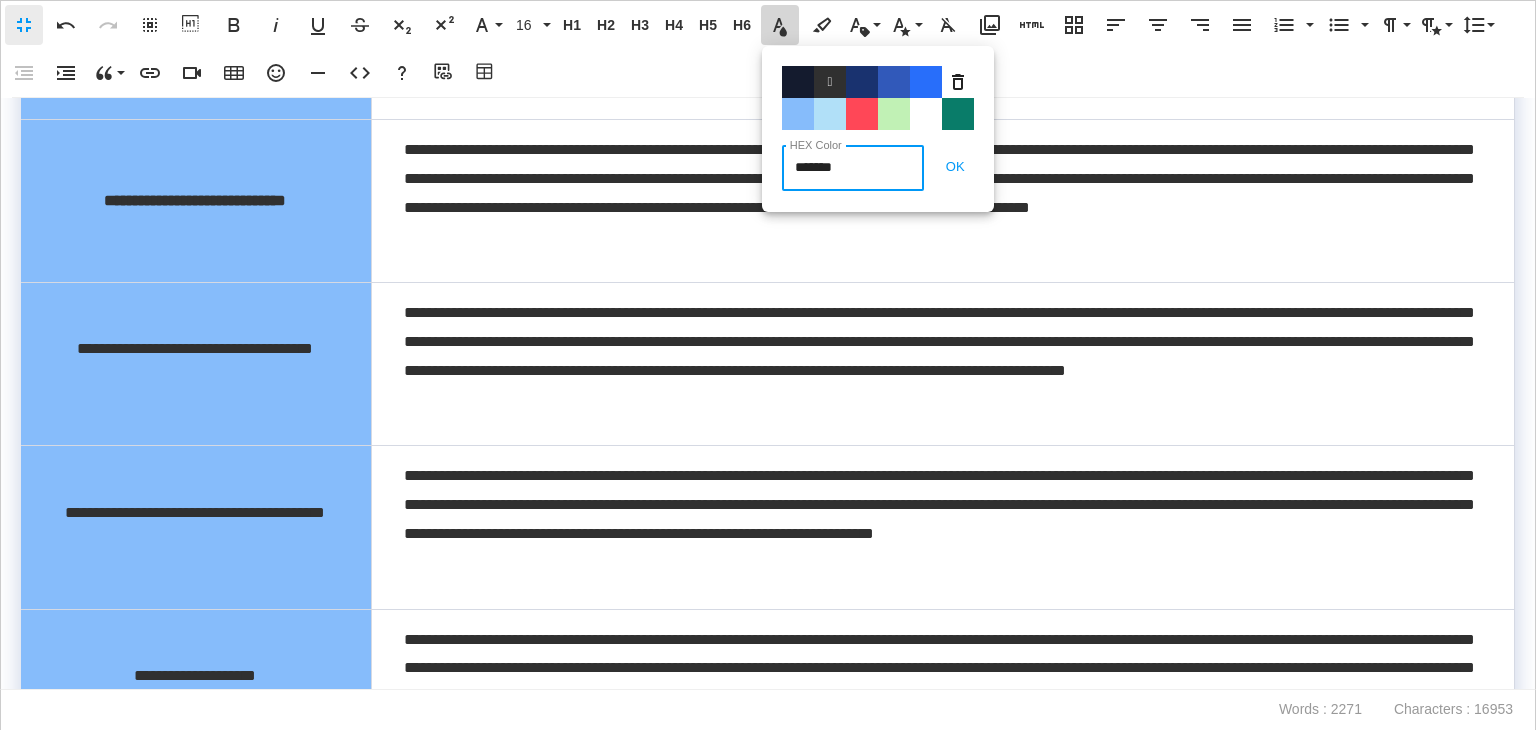 drag, startPoint x: 858, startPoint y: 80, endPoint x: 288, endPoint y: 373, distance: 640.89703 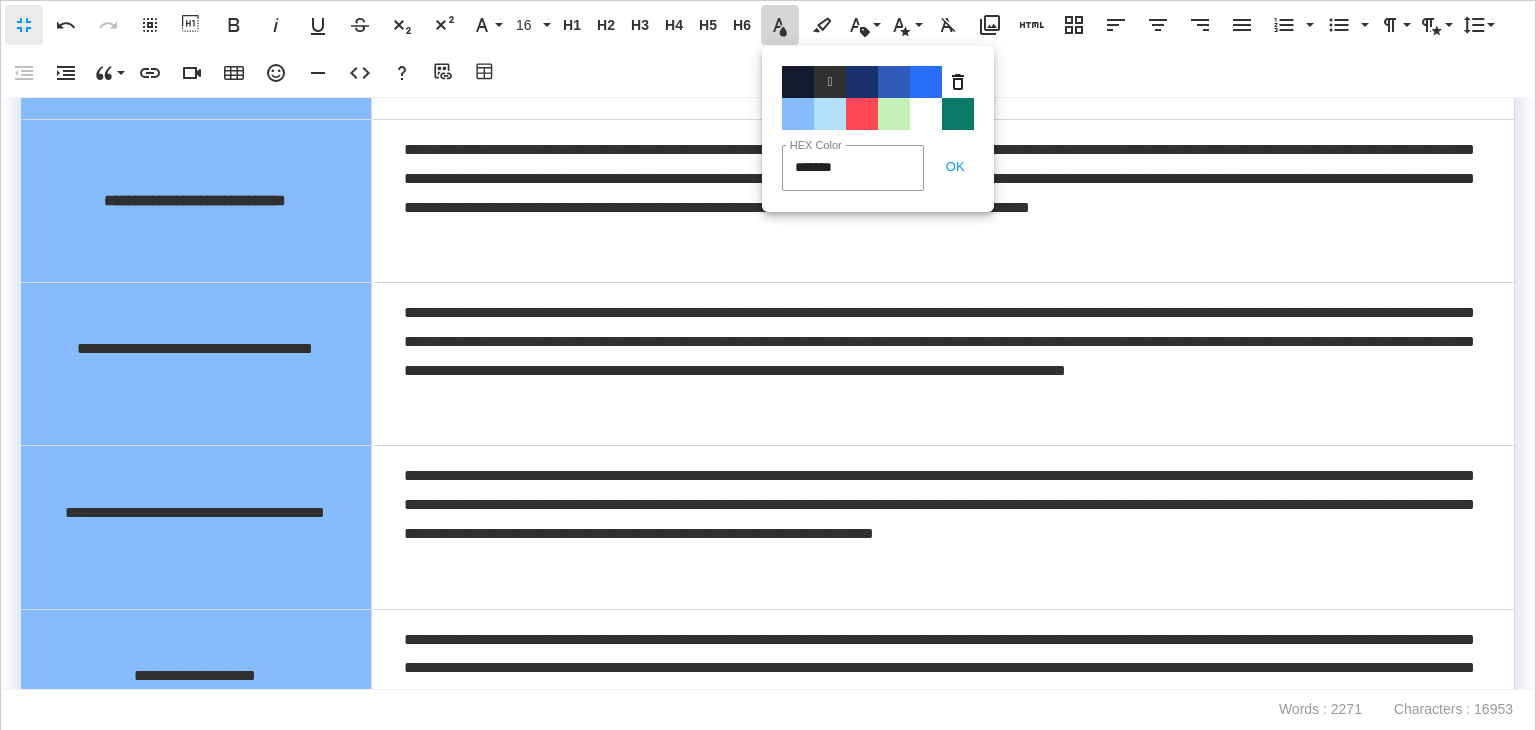 click on "Color#19326F" at bounding box center (862, 82) 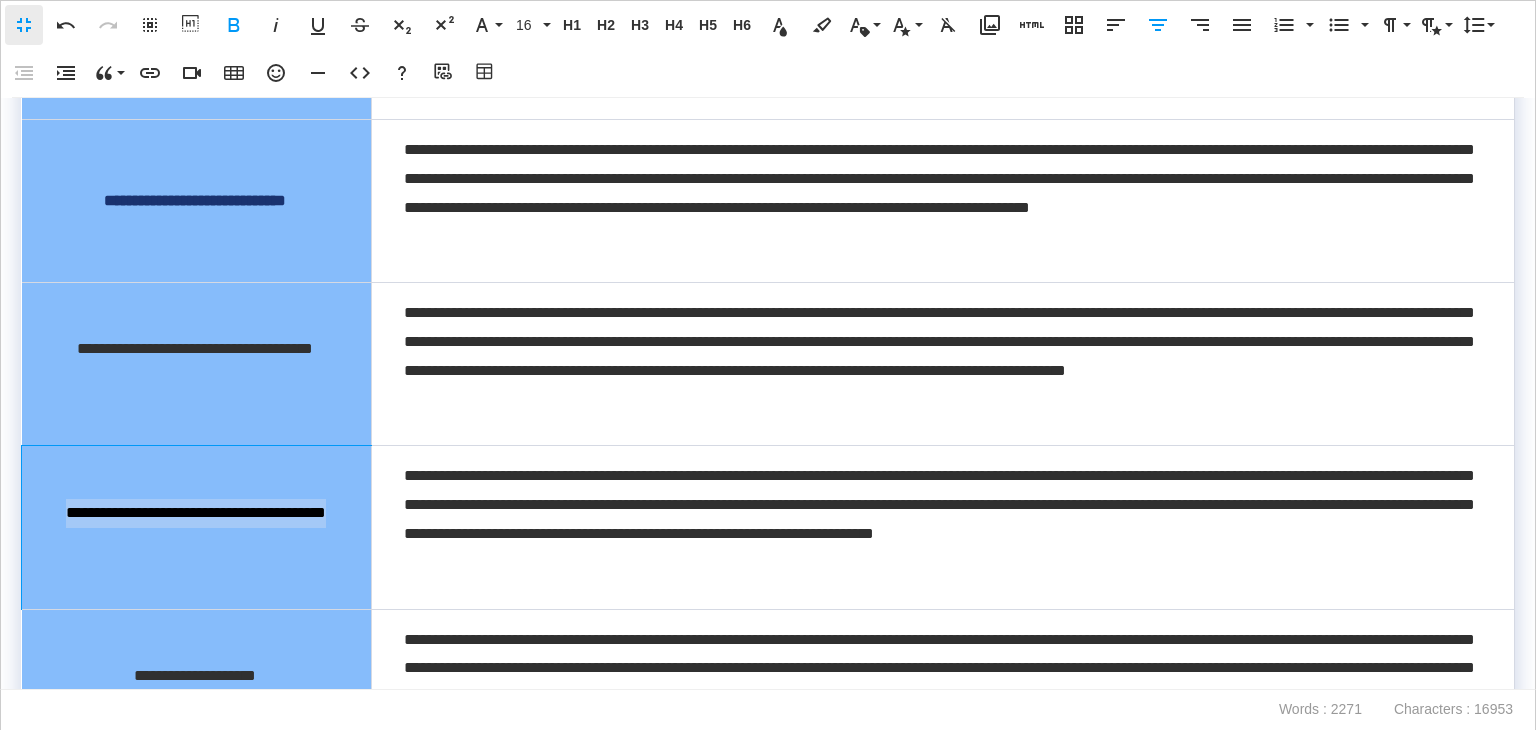drag, startPoint x: 250, startPoint y: 553, endPoint x: 24, endPoint y: 505, distance: 231.04112 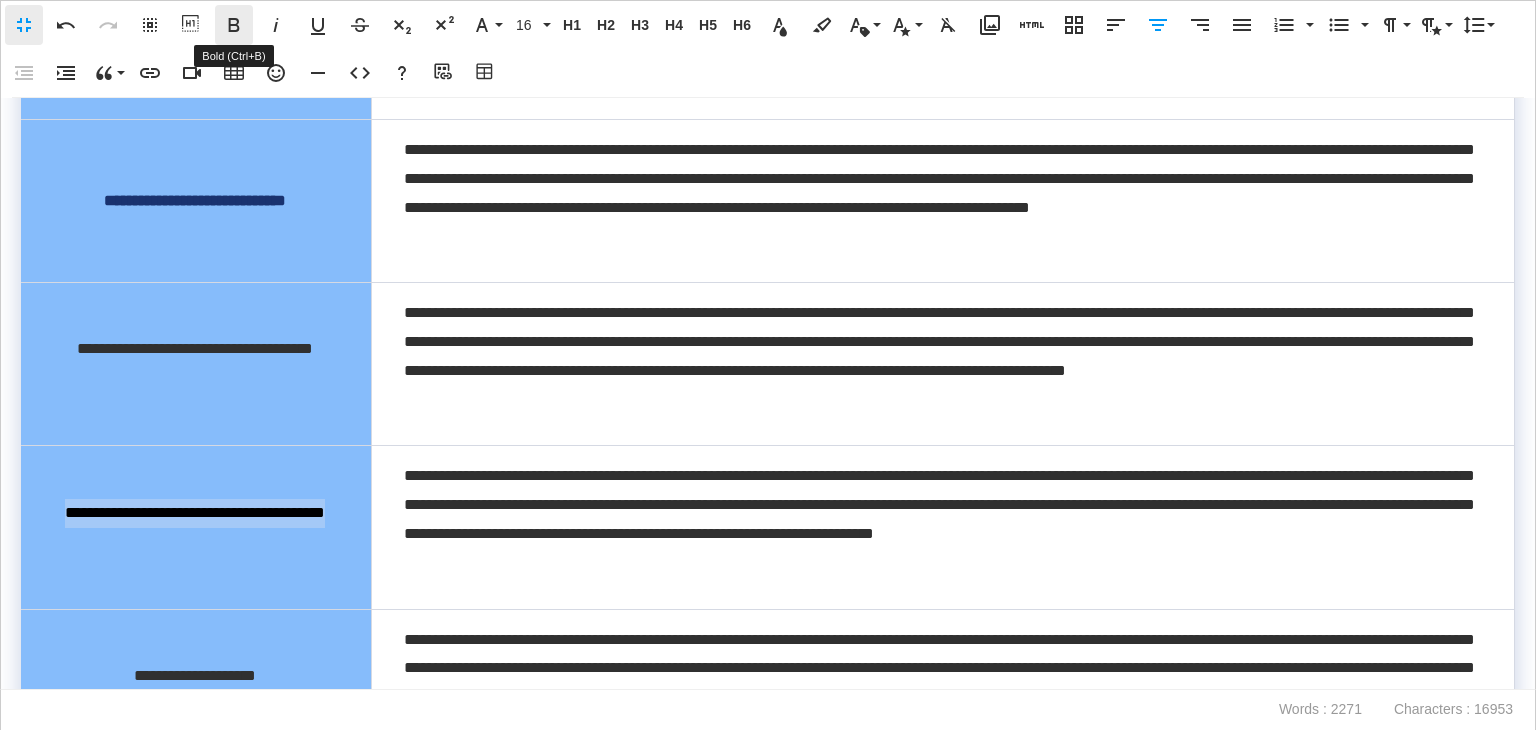 click 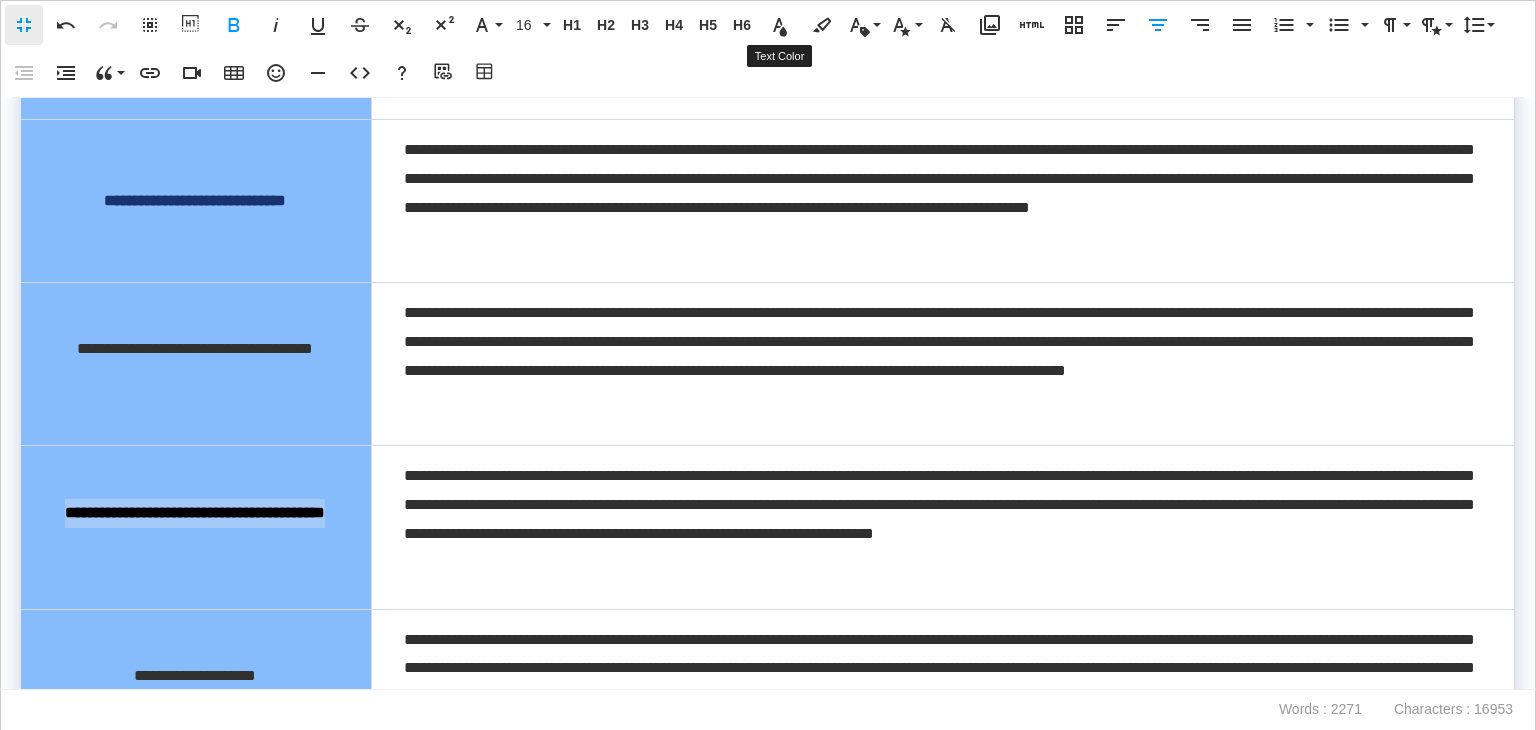 click 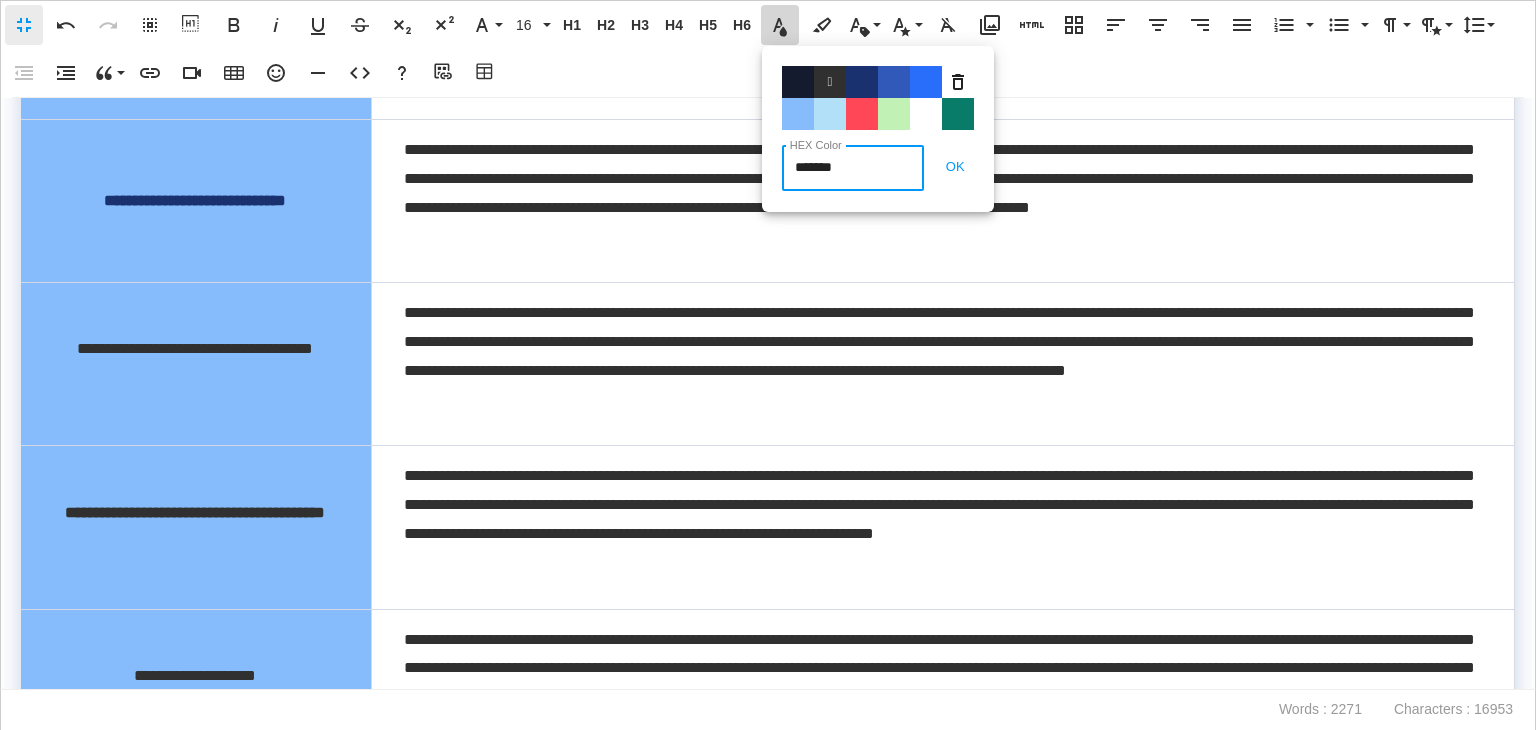drag, startPoint x: 860, startPoint y: 75, endPoint x: 162, endPoint y: 289, distance: 730.0685 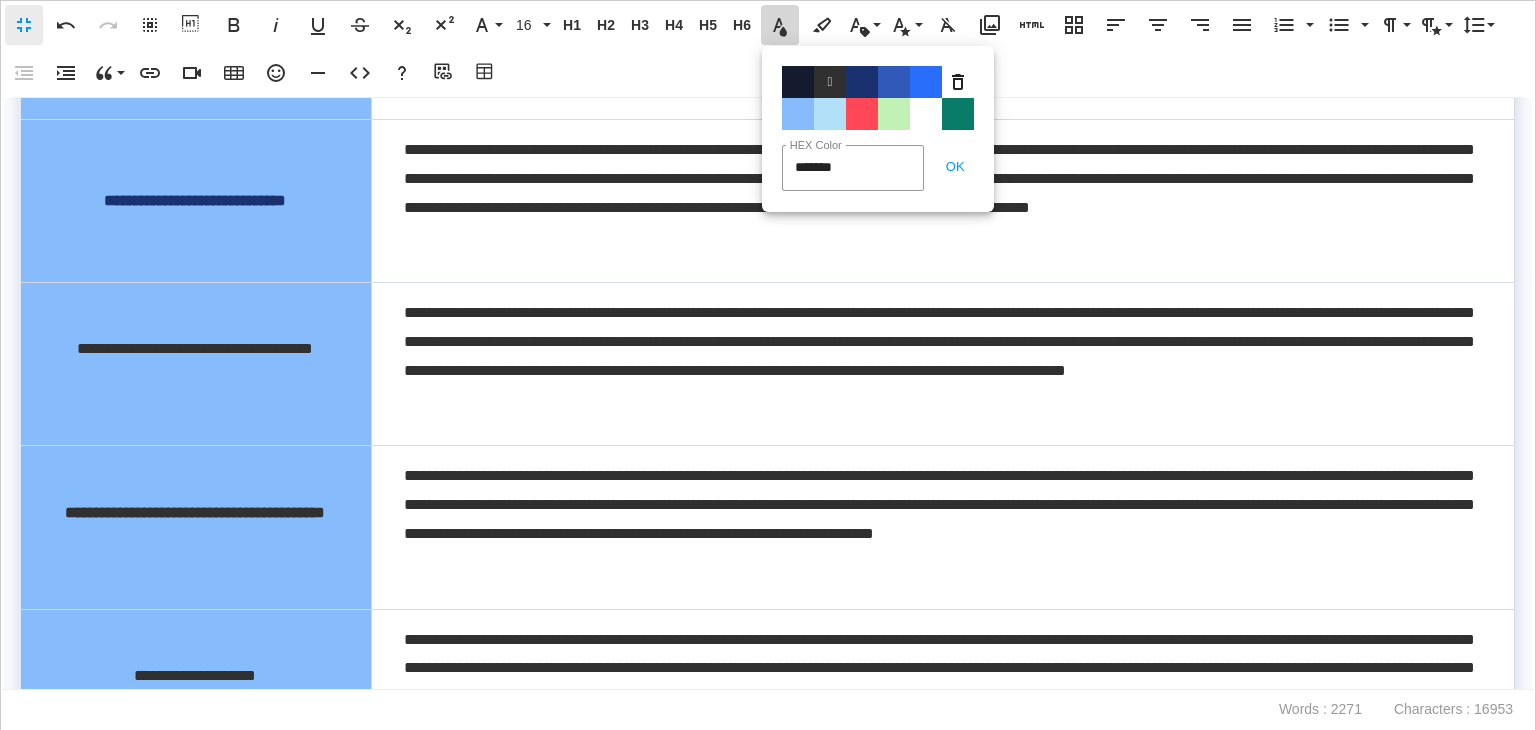 click on "Color#19326F" at bounding box center [862, 82] 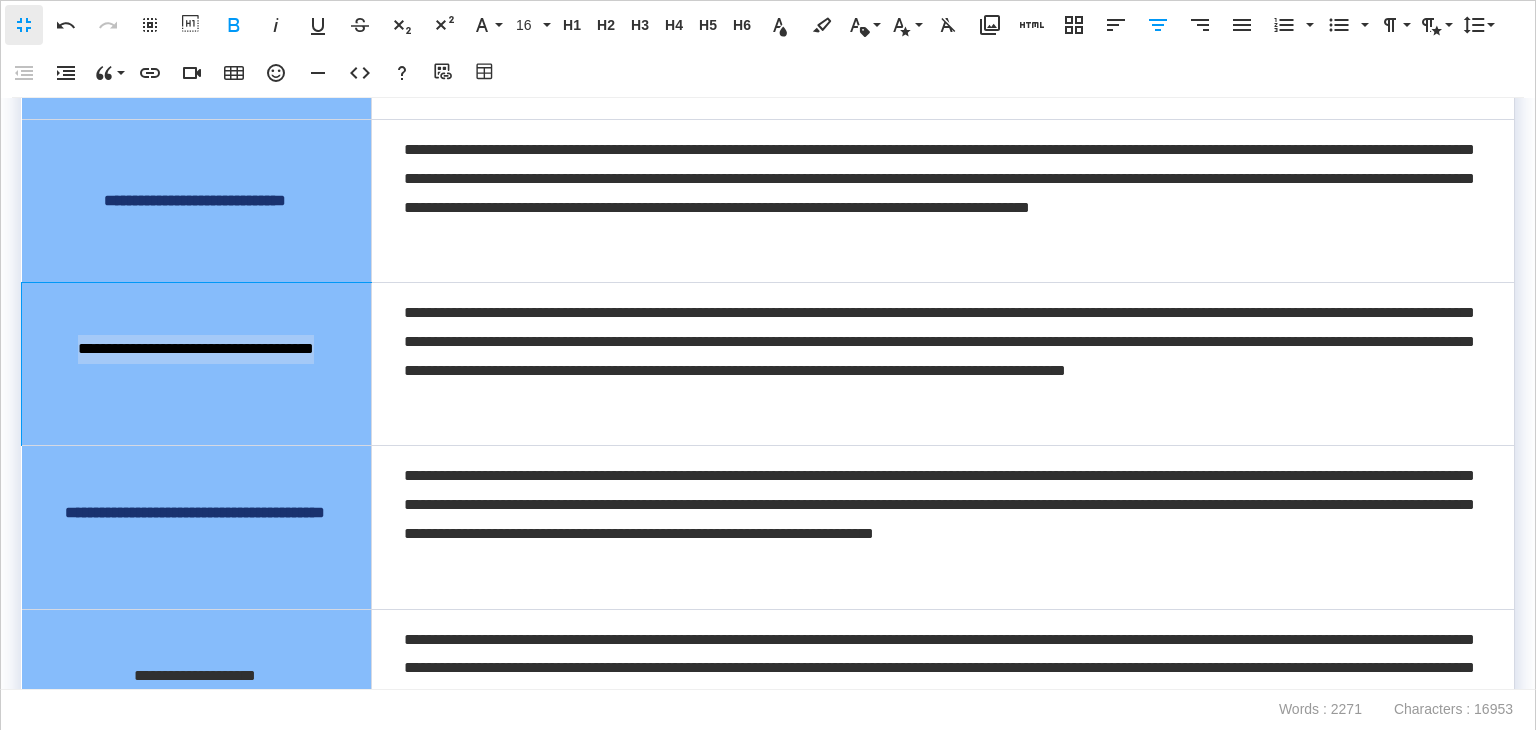 drag, startPoint x: 260, startPoint y: 381, endPoint x: 55, endPoint y: 334, distance: 210.3188 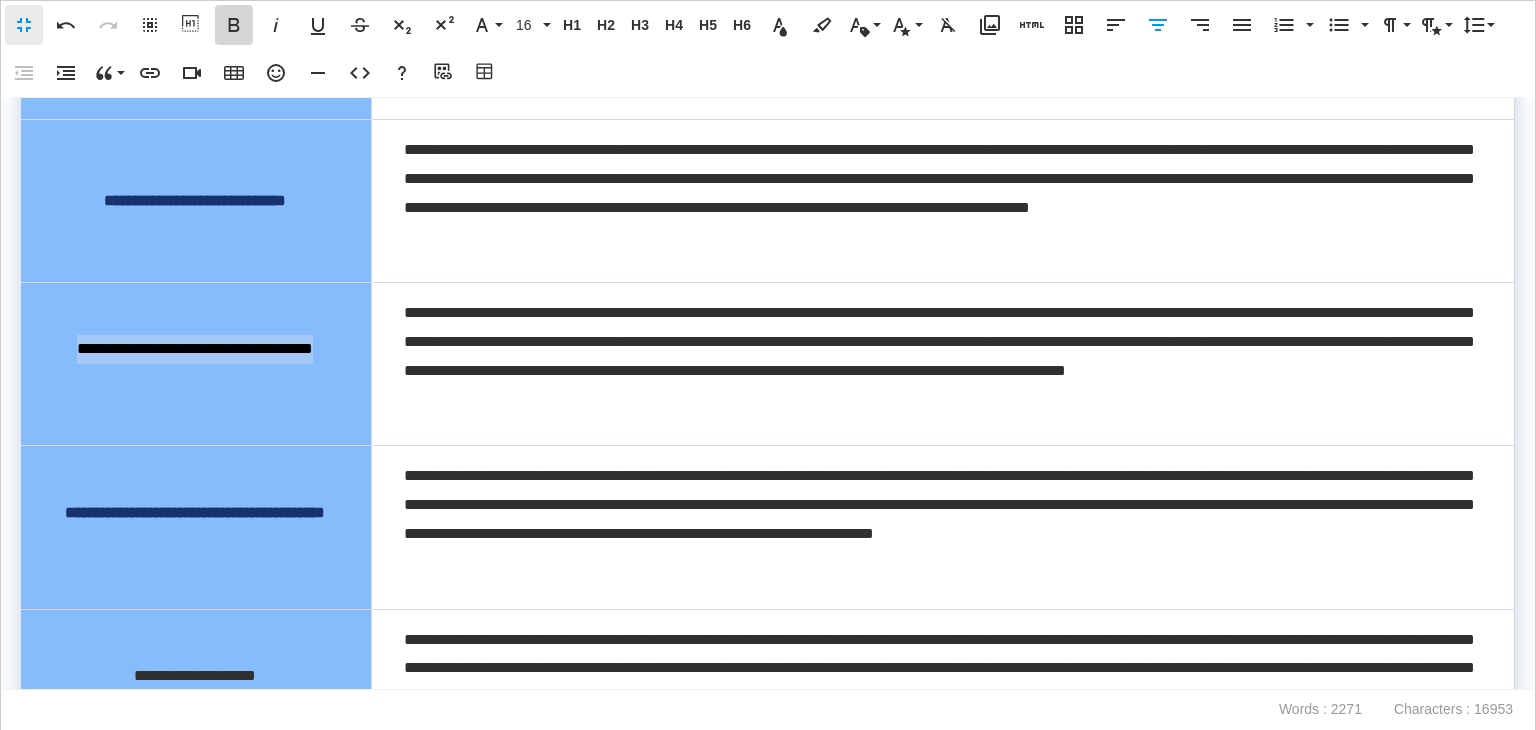 click on "Bold" at bounding box center (234, 25) 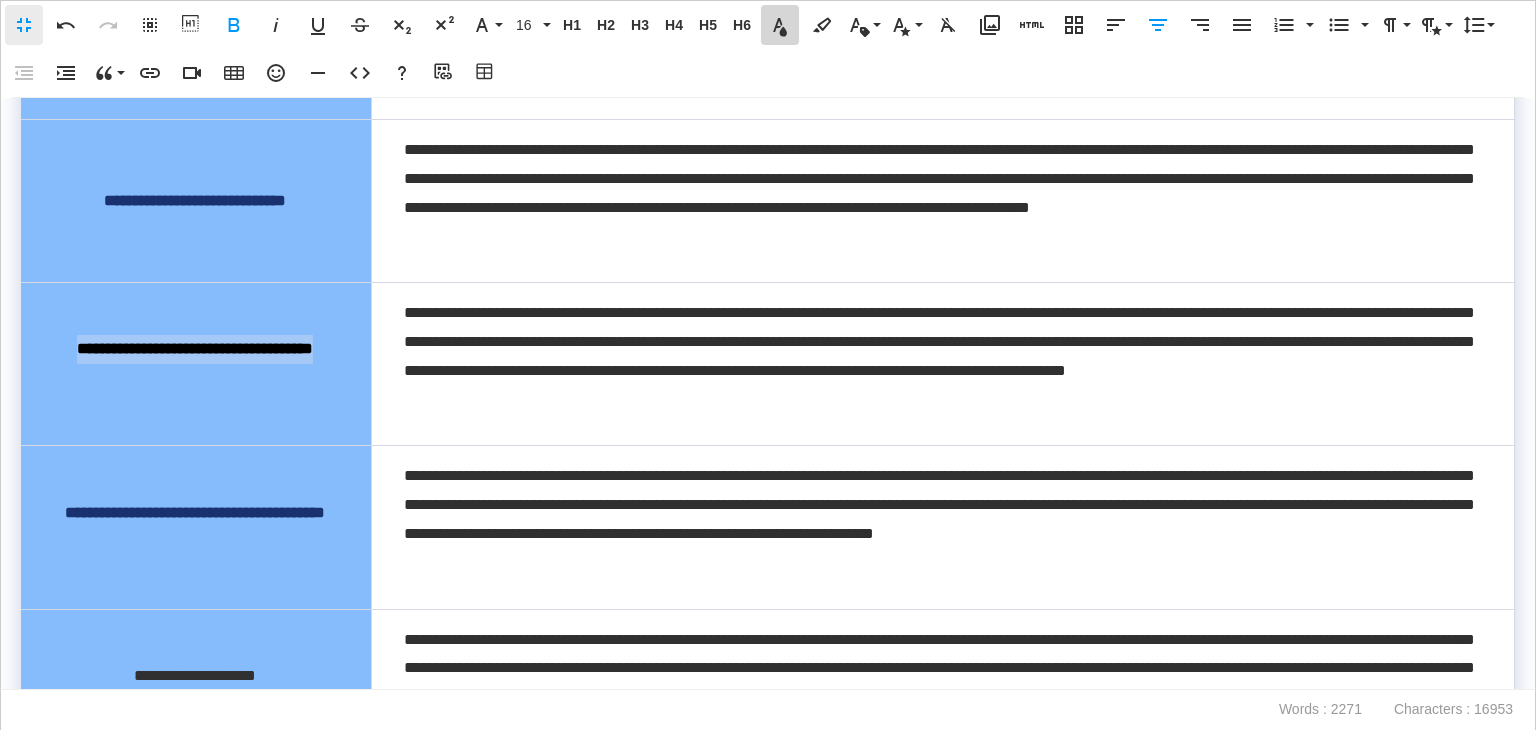 click 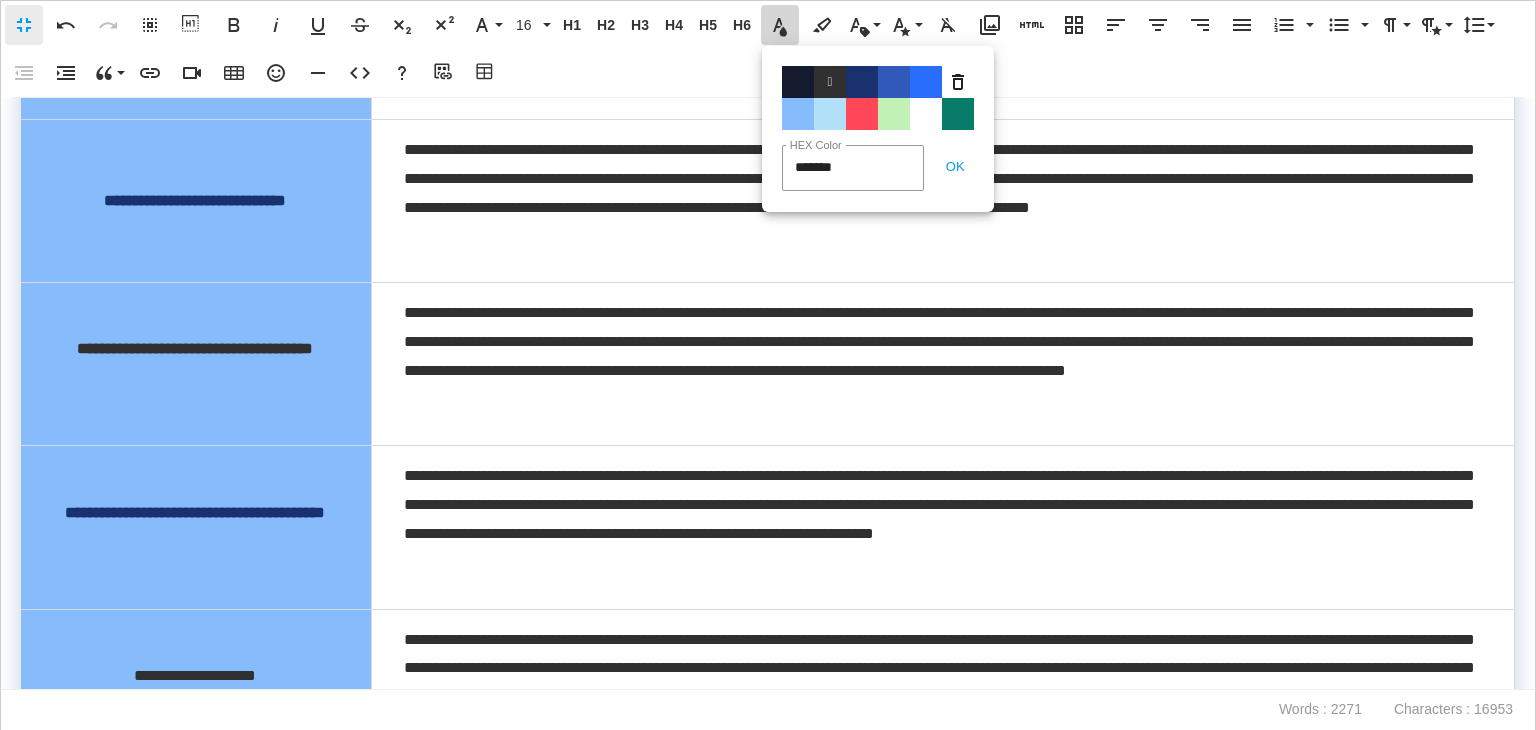 click on "Color#19326F" at bounding box center (862, 82) 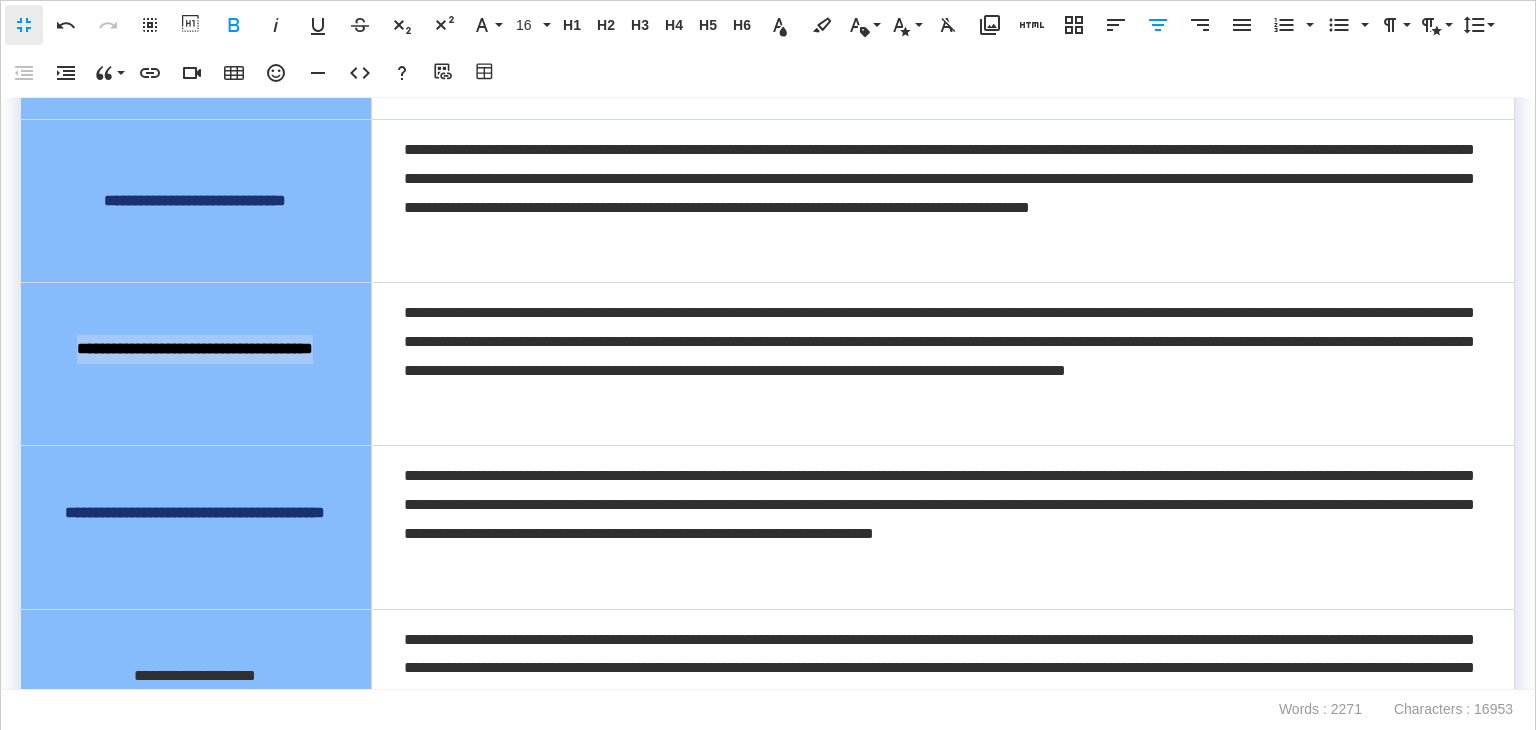 scroll, scrollTop: 1690, scrollLeft: 0, axis: vertical 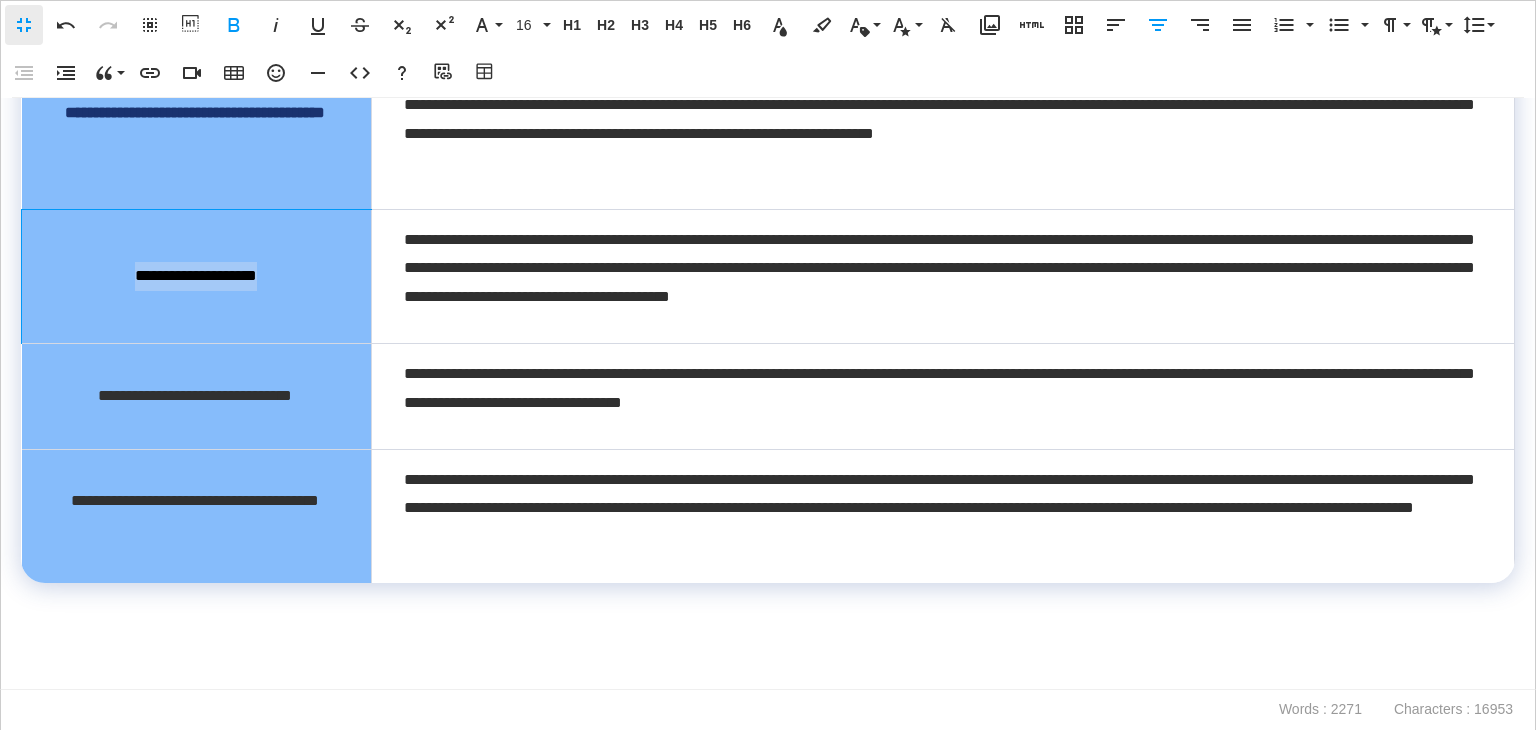 drag, startPoint x: 297, startPoint y: 273, endPoint x: 105, endPoint y: 277, distance: 192.04166 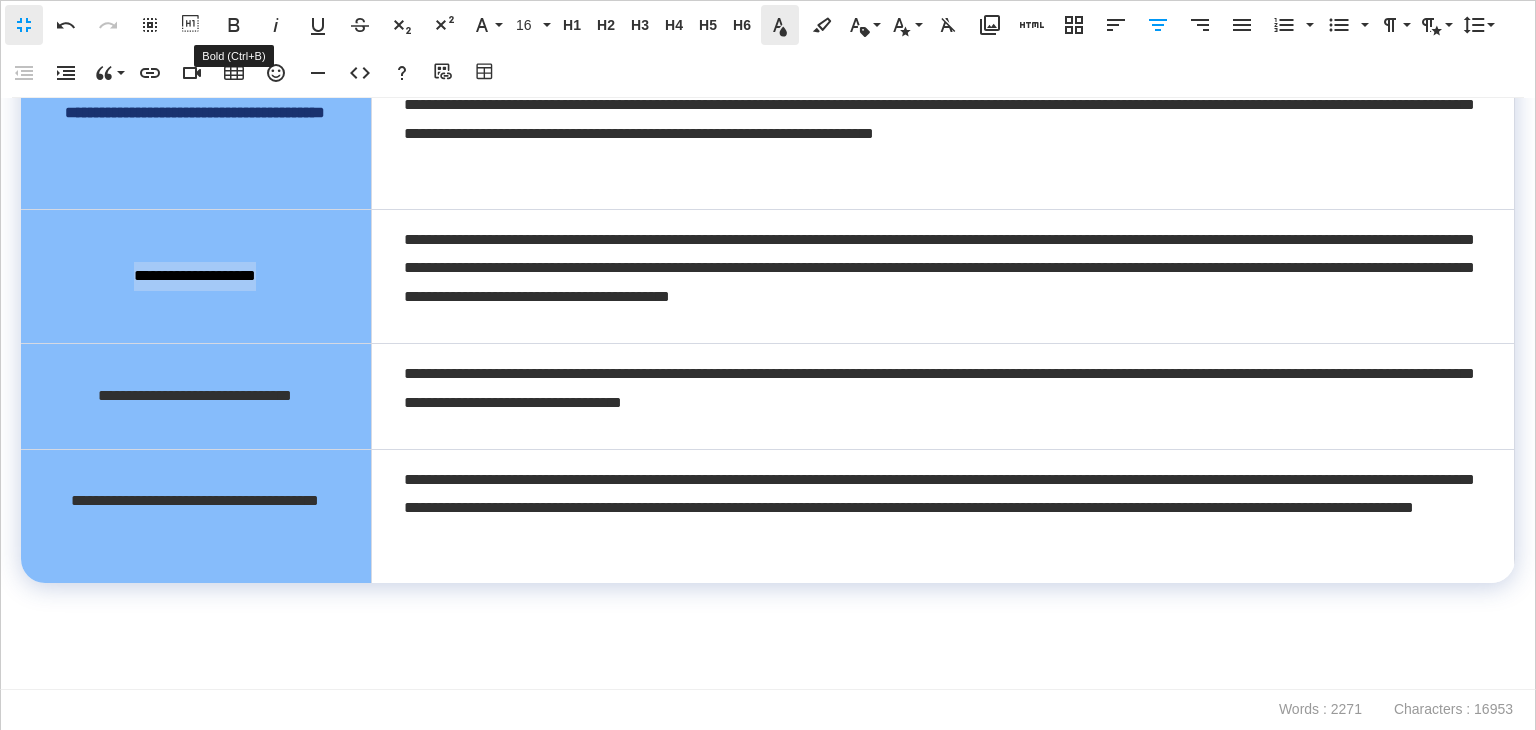click 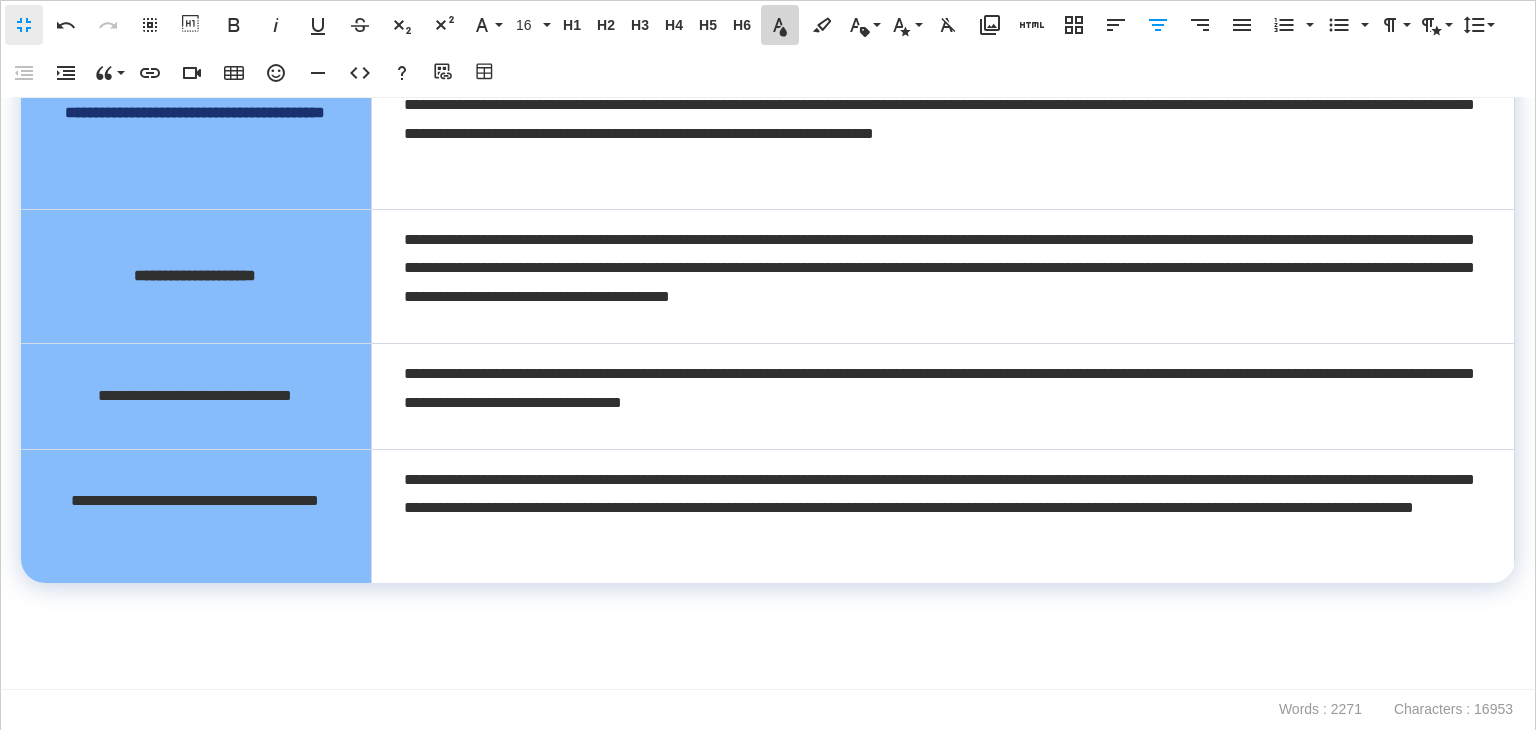 click 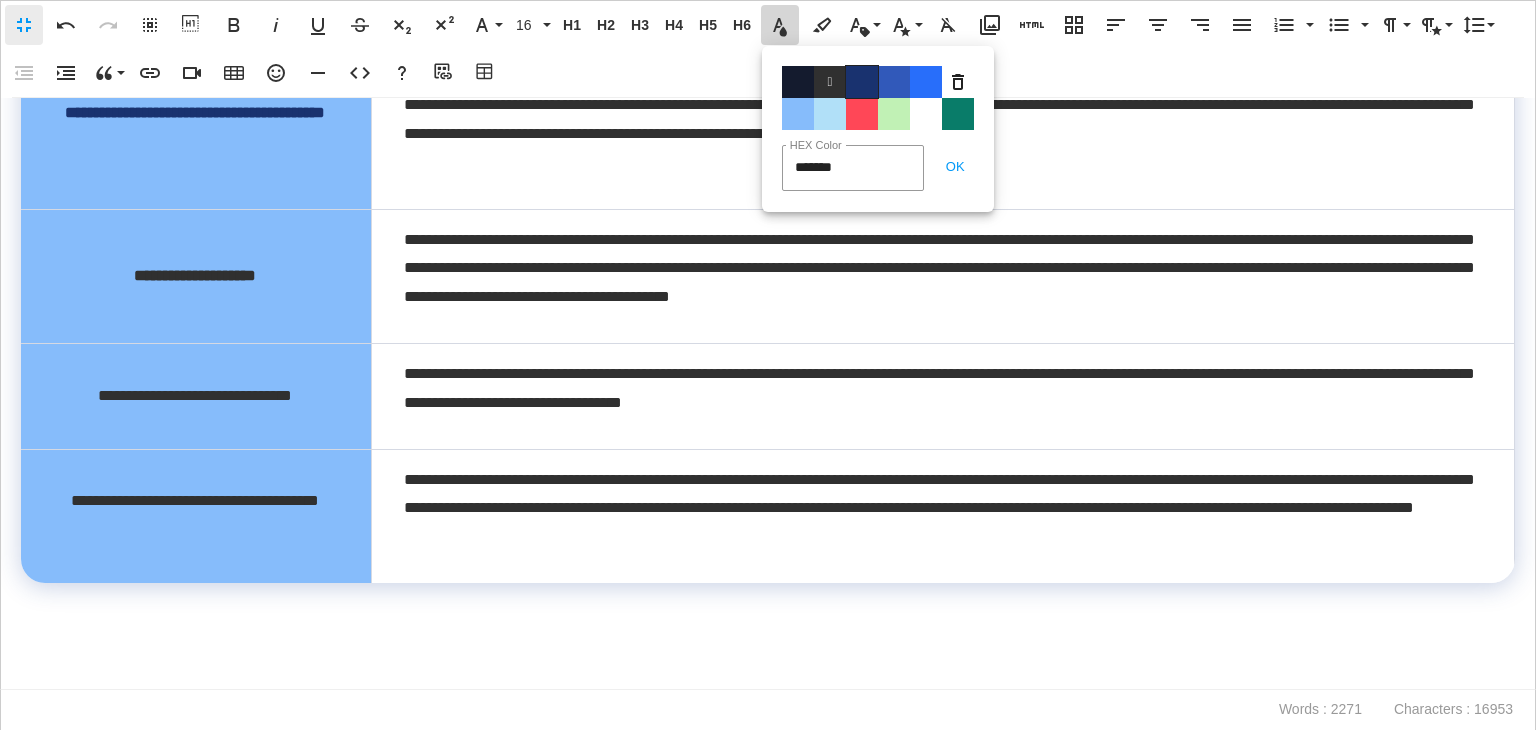 click on "Color#19326F" at bounding box center (862, 82) 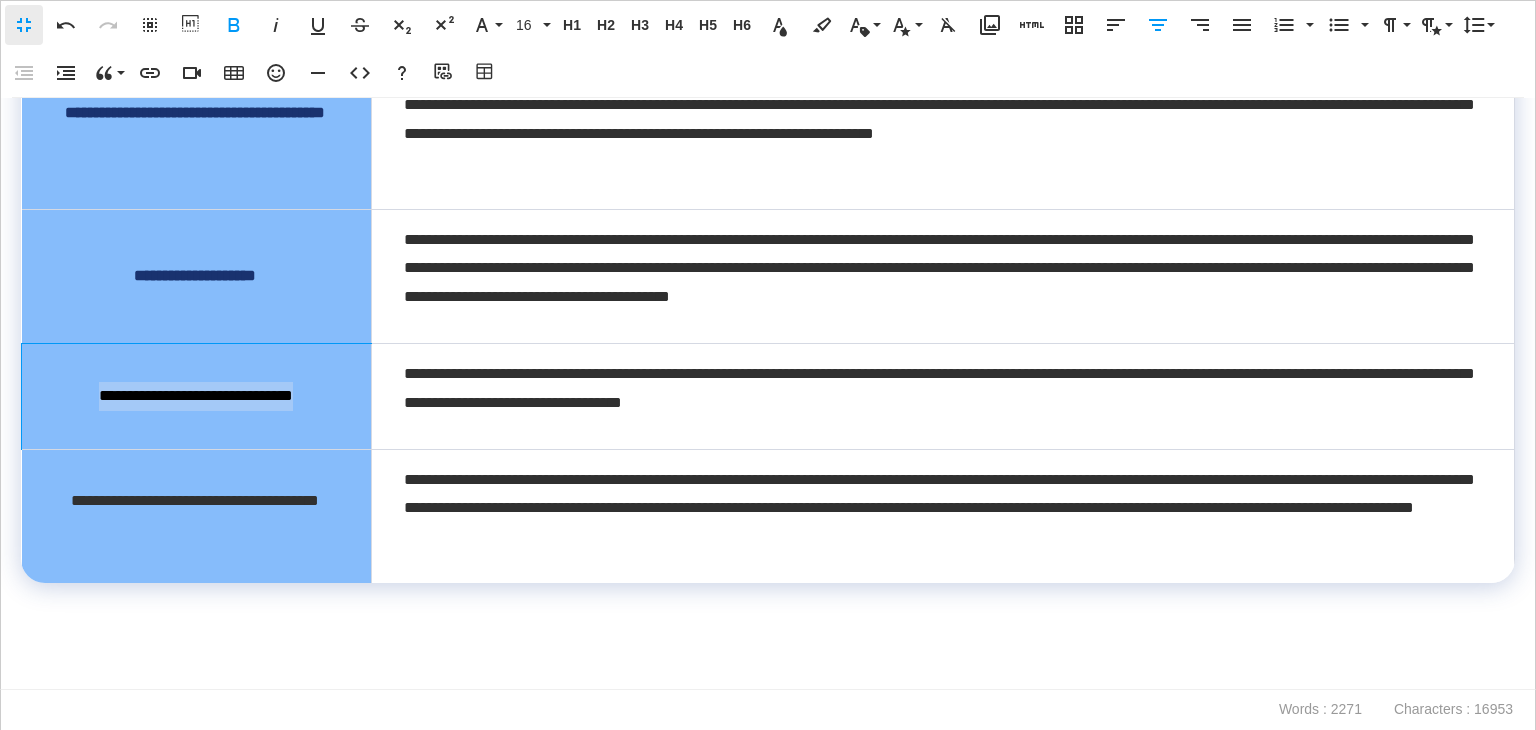 drag, startPoint x: 341, startPoint y: 397, endPoint x: 56, endPoint y: 387, distance: 285.17538 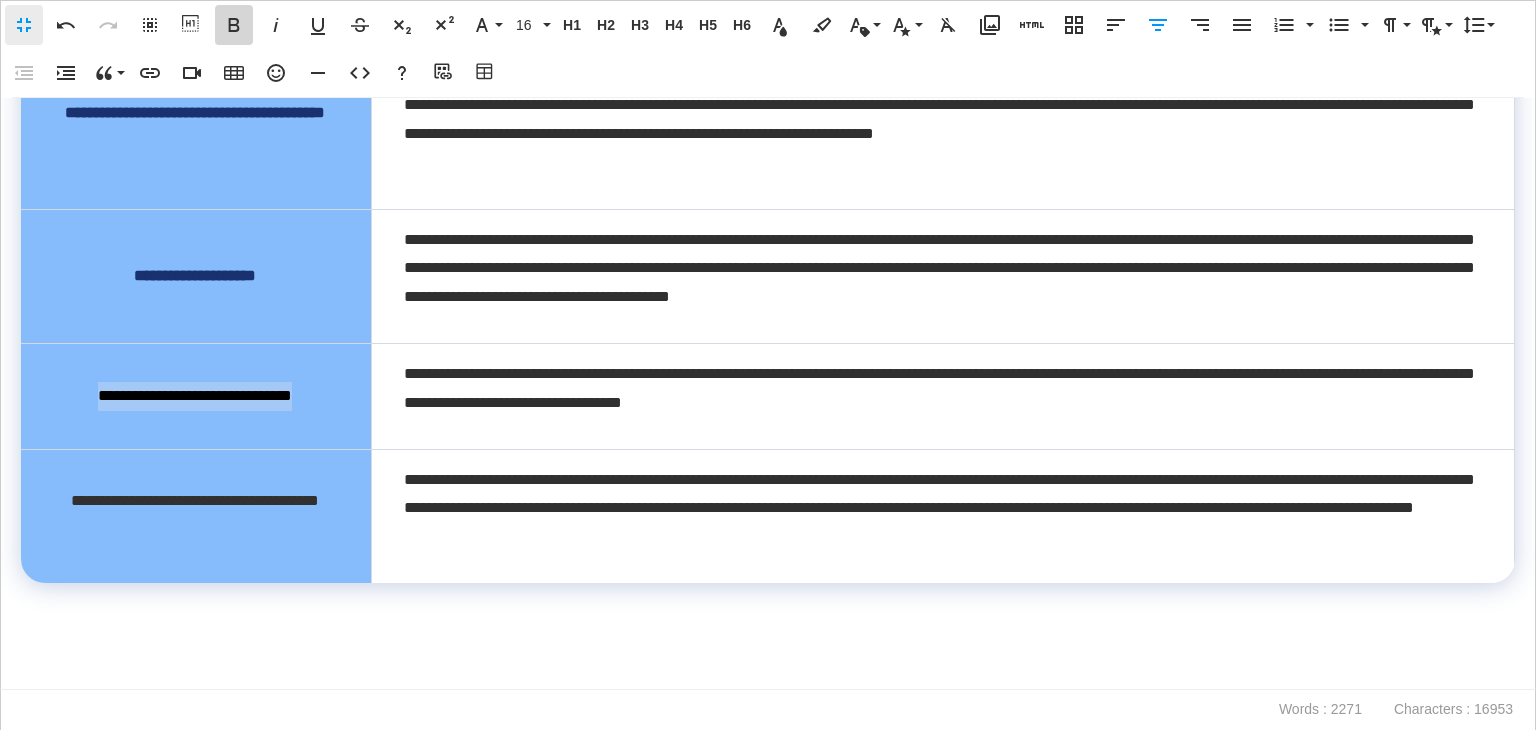click 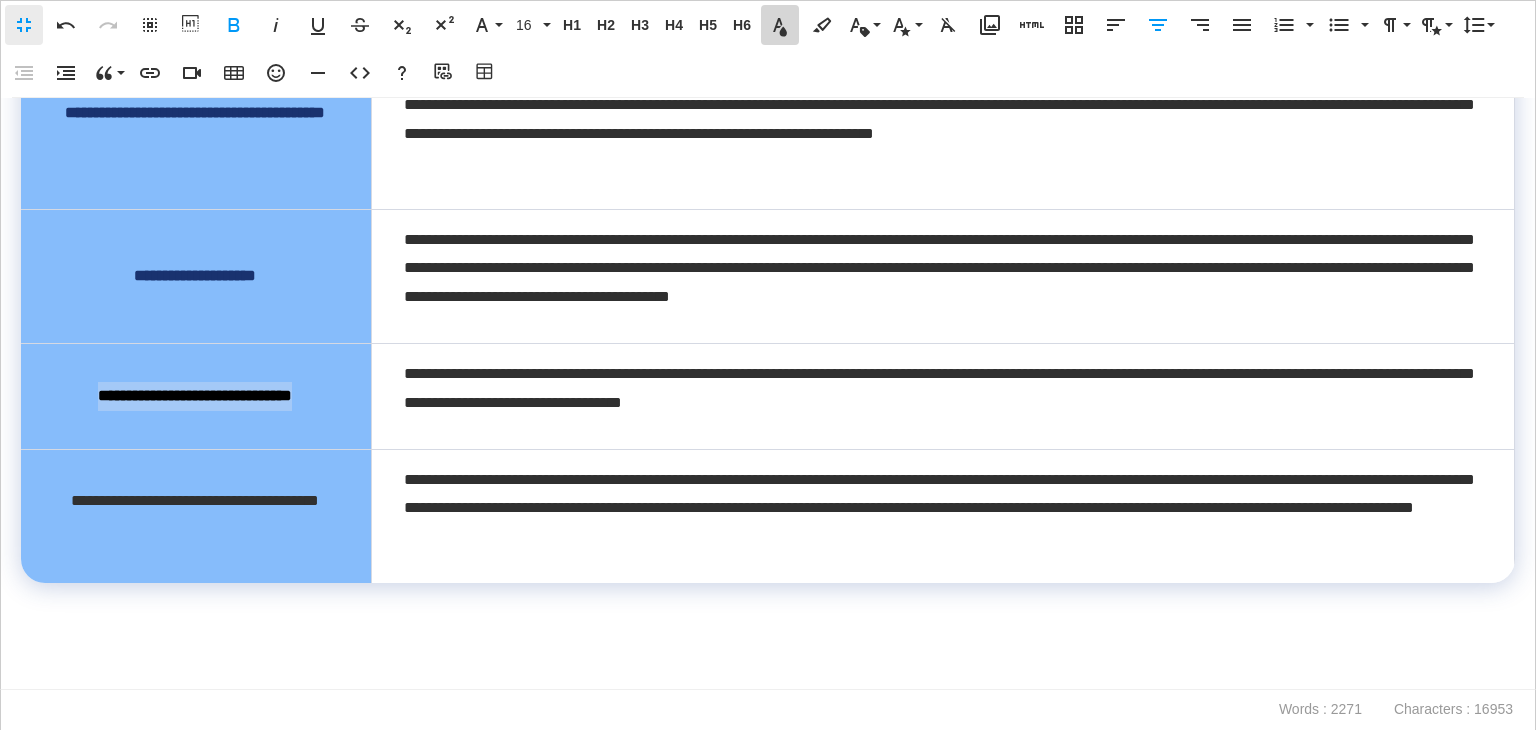 click 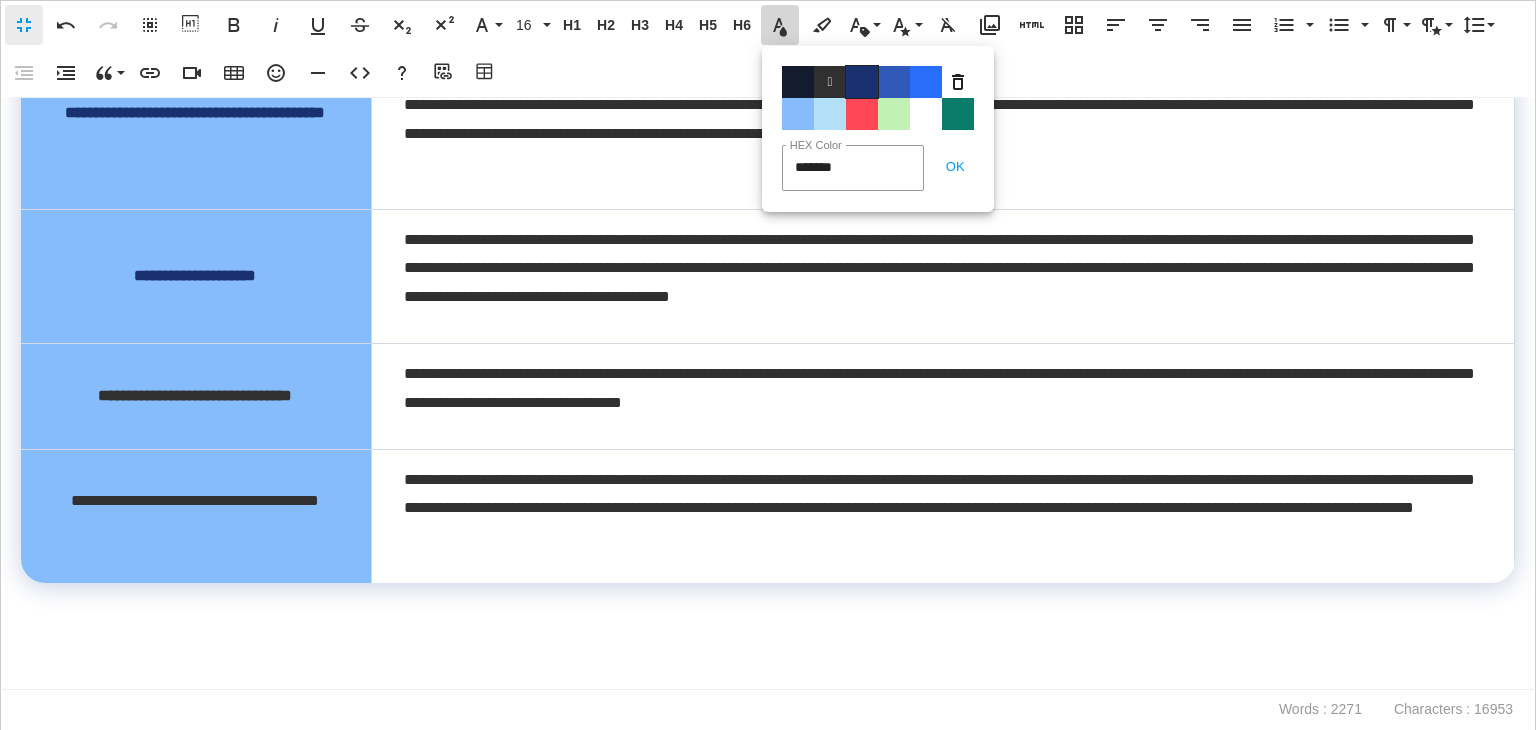 click on "Color#19326F" at bounding box center (862, 82) 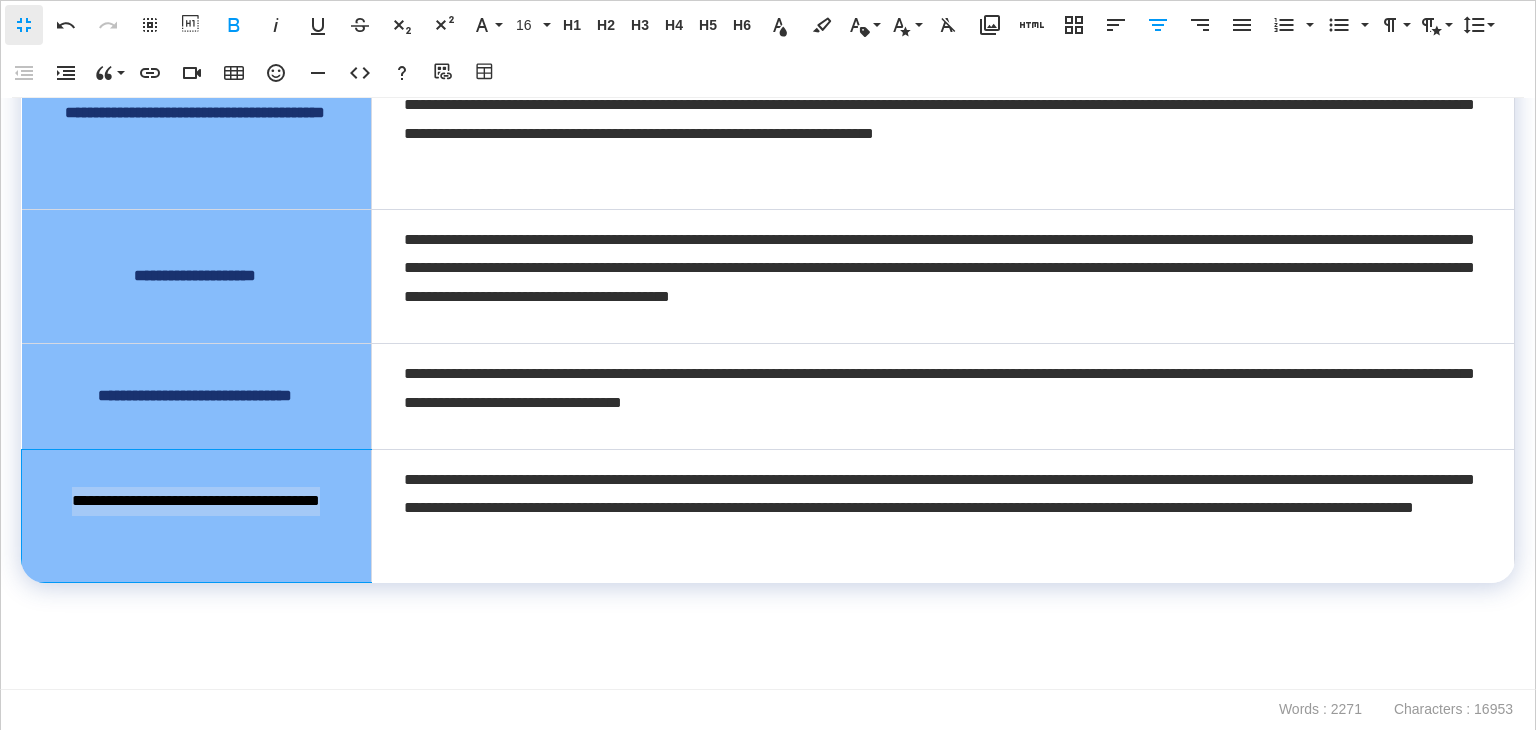 drag, startPoint x: 113, startPoint y: 476, endPoint x: 70, endPoint y: 486, distance: 44.14748 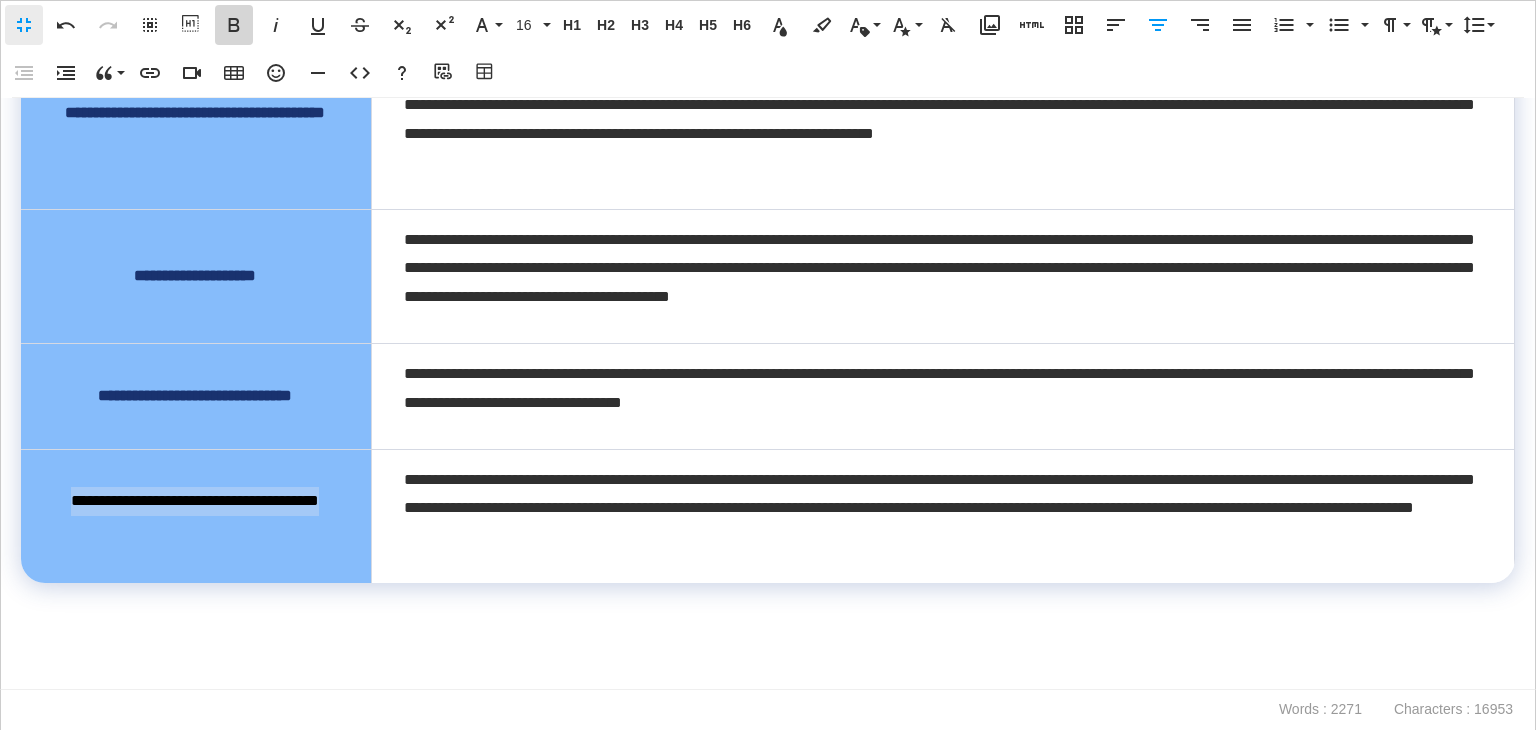 click on "Bold" at bounding box center (234, 25) 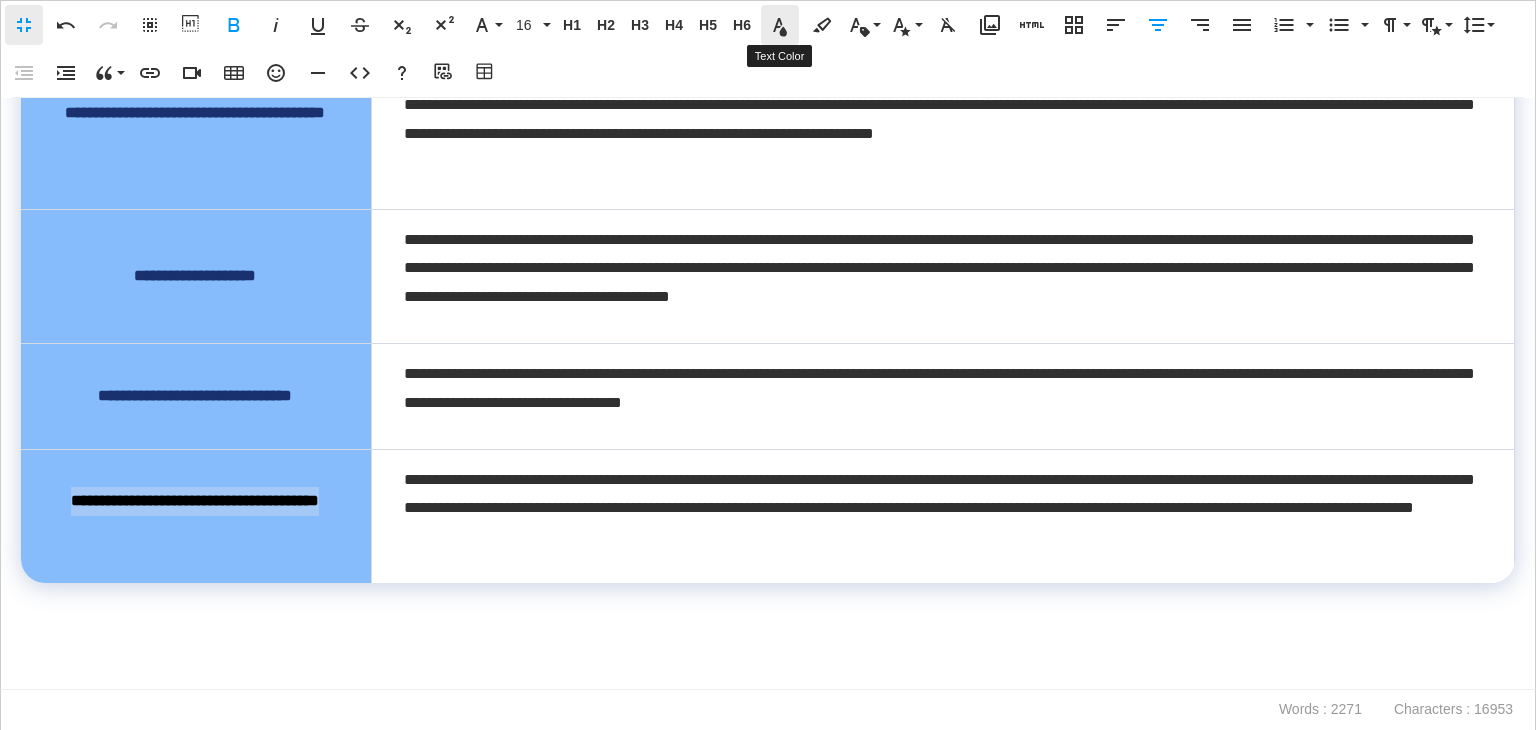 click on "Text Color" at bounding box center [780, 25] 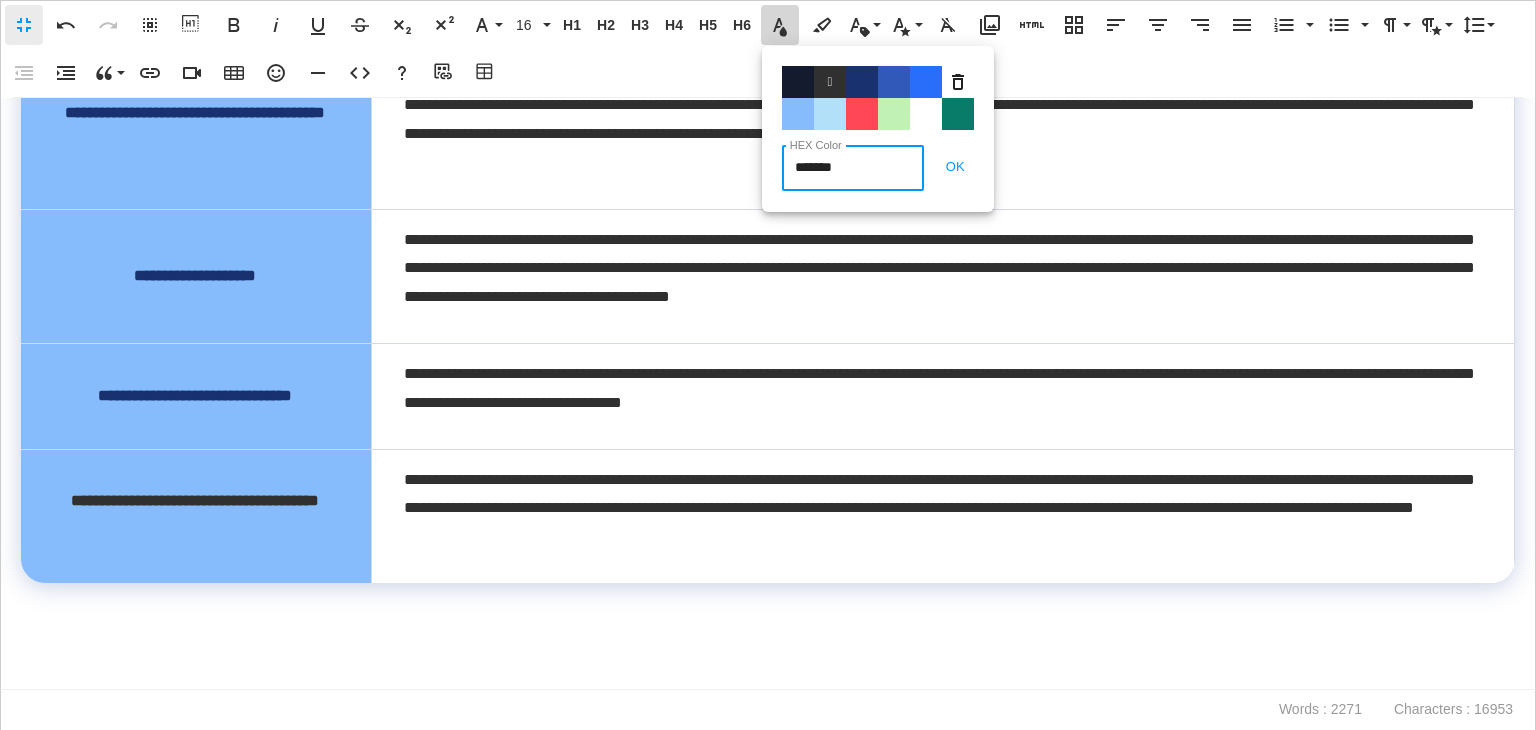 drag, startPoint x: 864, startPoint y: 75, endPoint x: 400, endPoint y: 425, distance: 581.2022 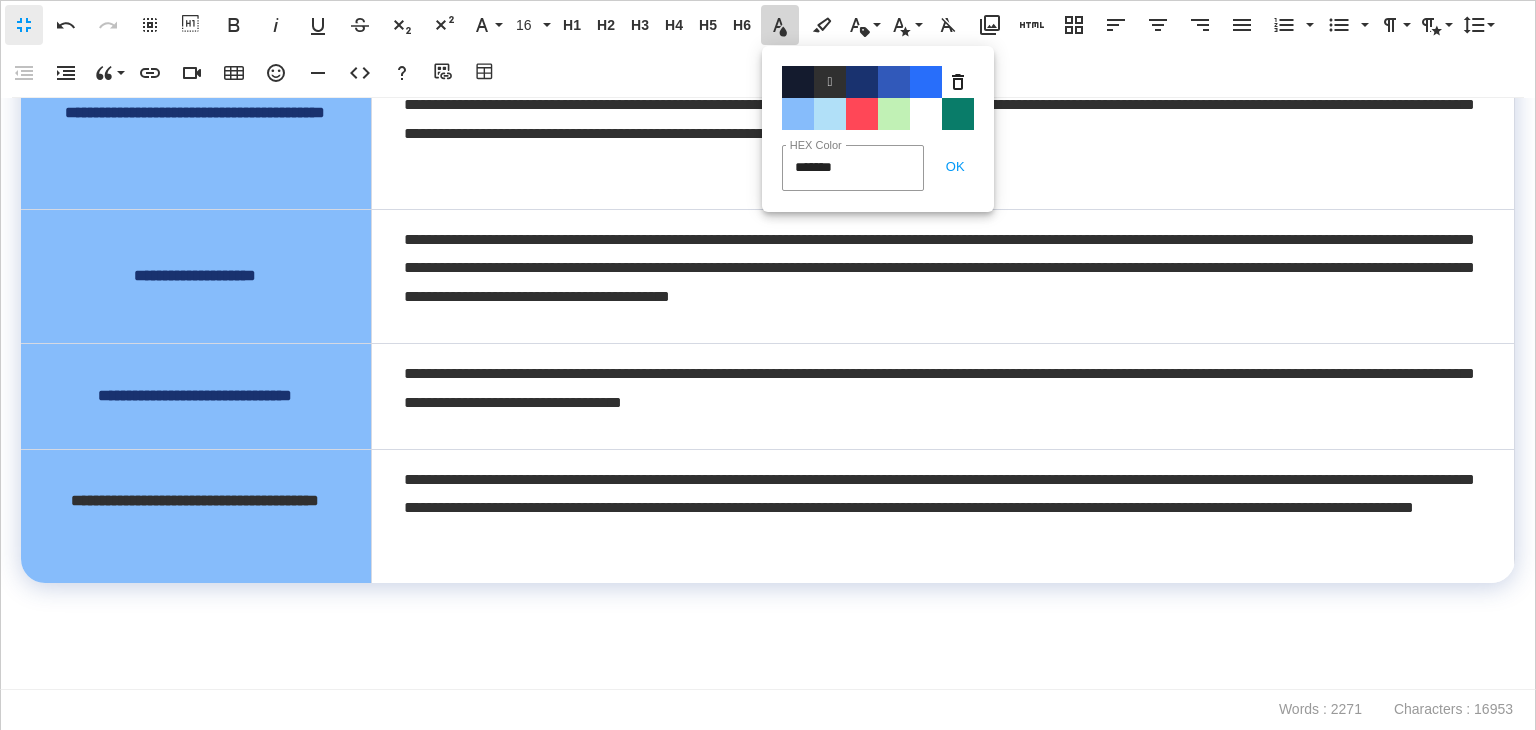 click on "Color#19326F" at bounding box center [862, 82] 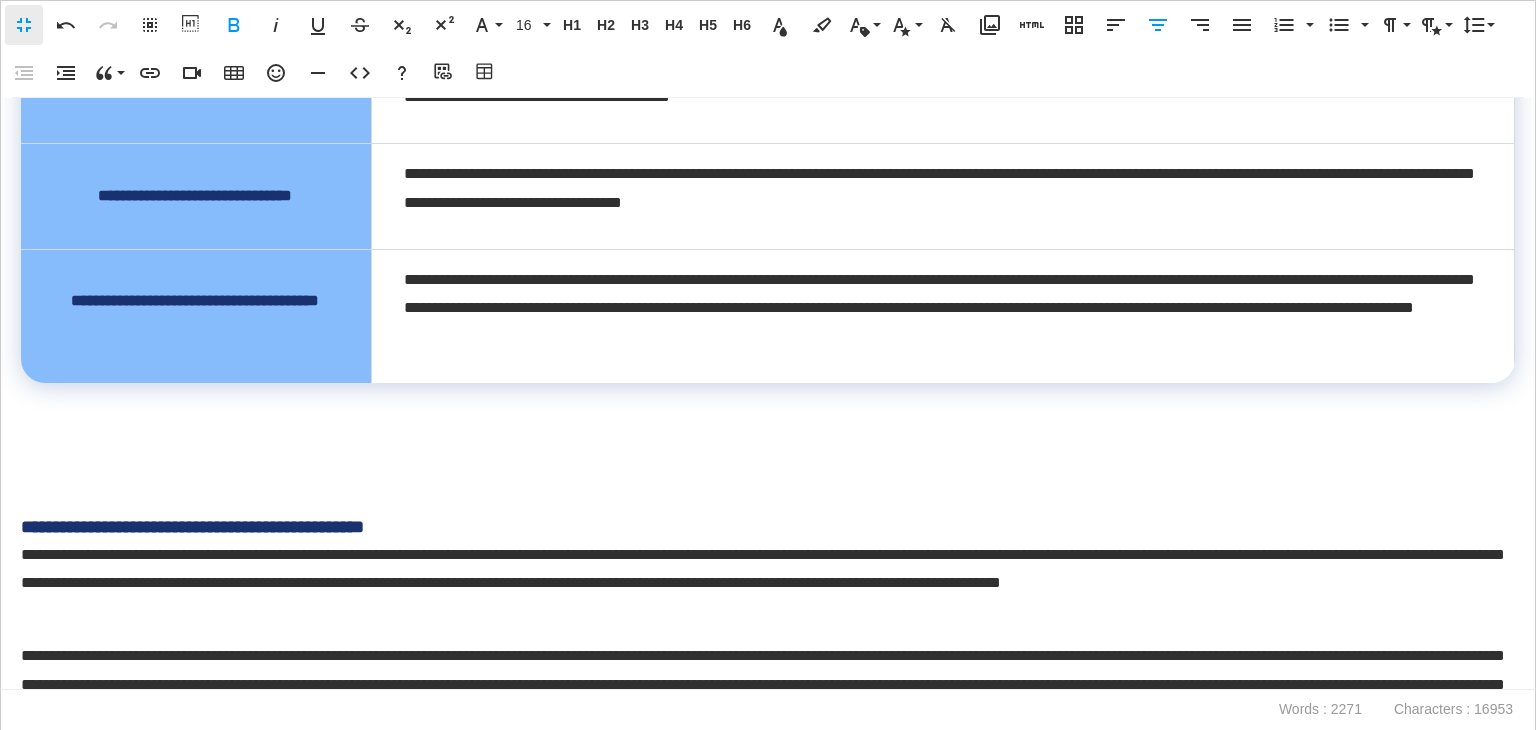 scroll, scrollTop: 1990, scrollLeft: 0, axis: vertical 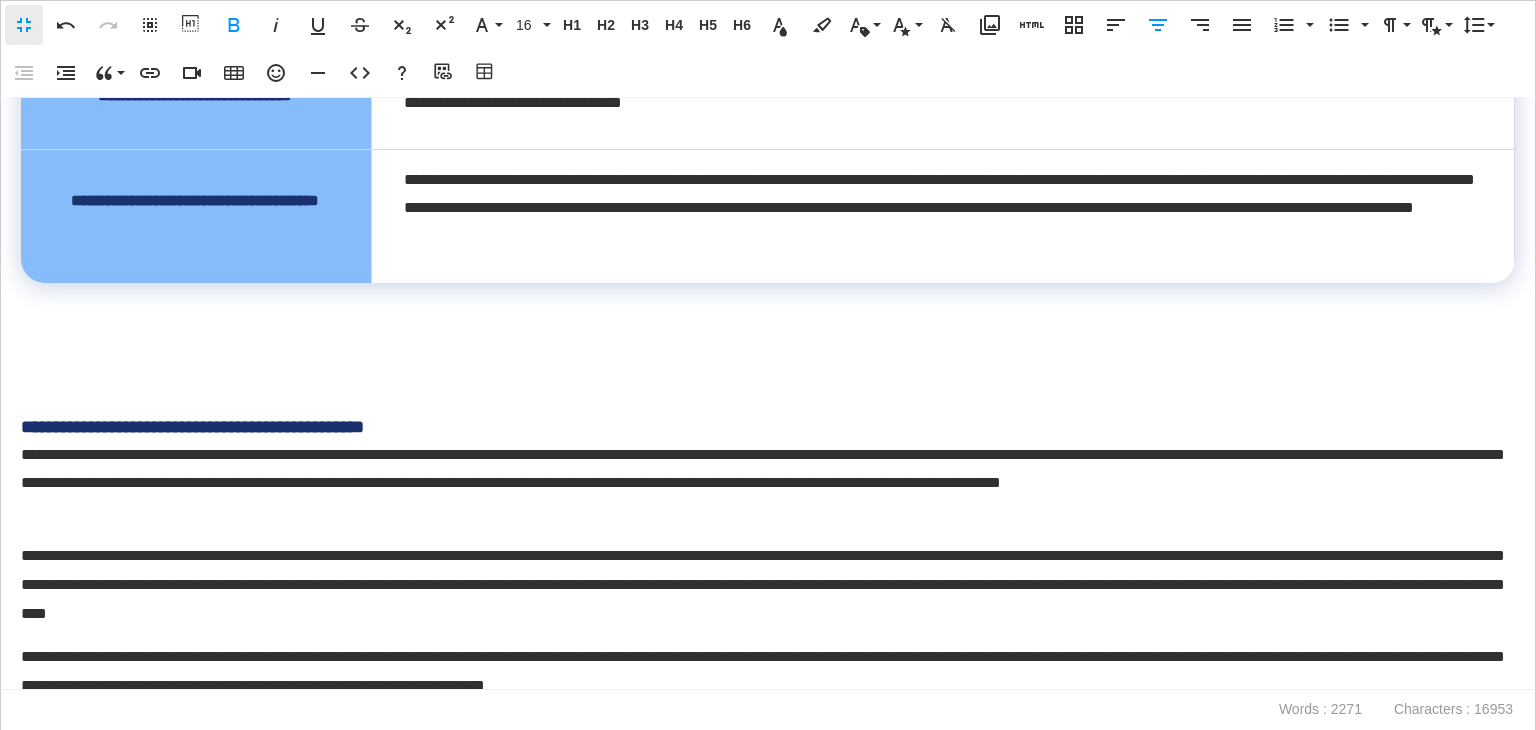 click at bounding box center (763, 385) 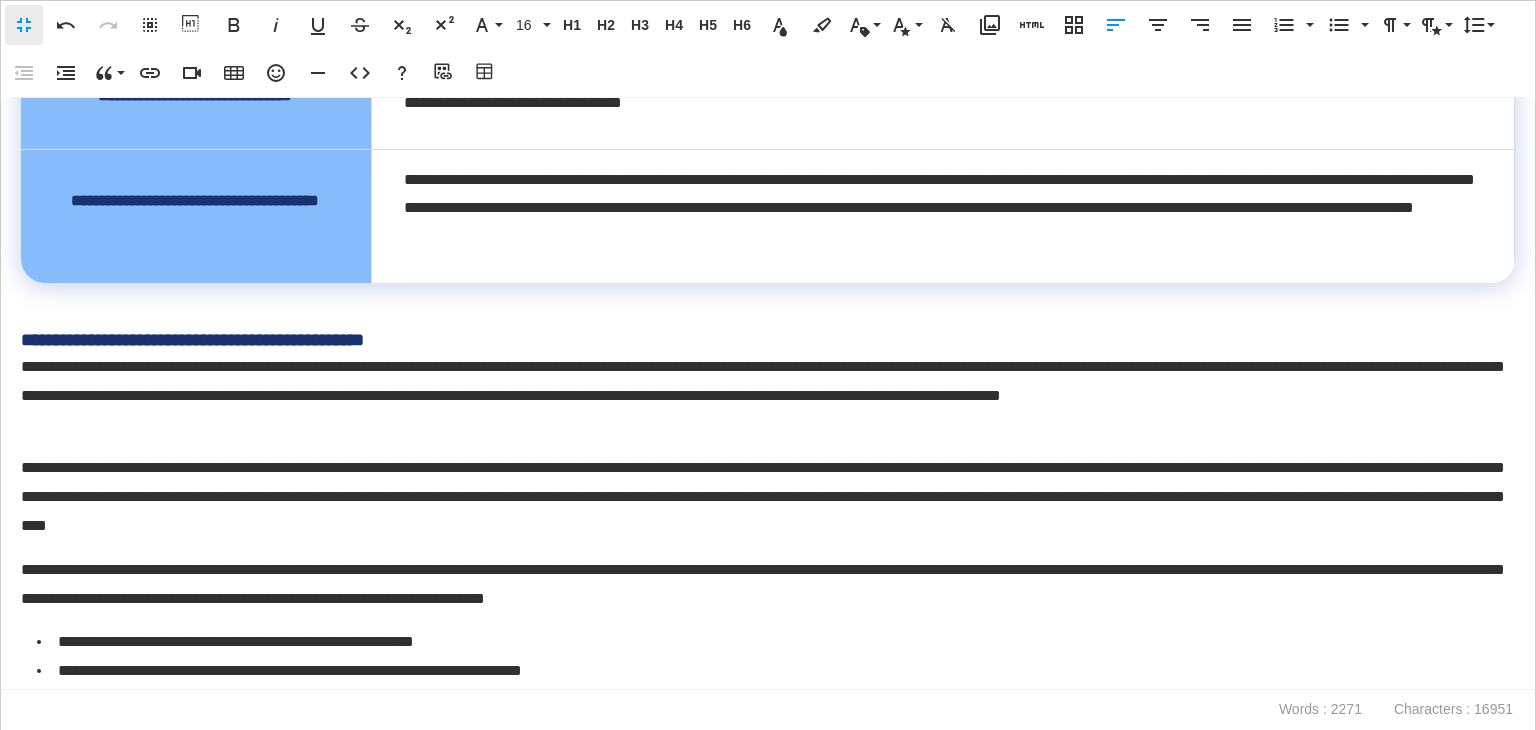 drag, startPoint x: 502, startPoint y: 317, endPoint x: 493, endPoint y: 326, distance: 12.727922 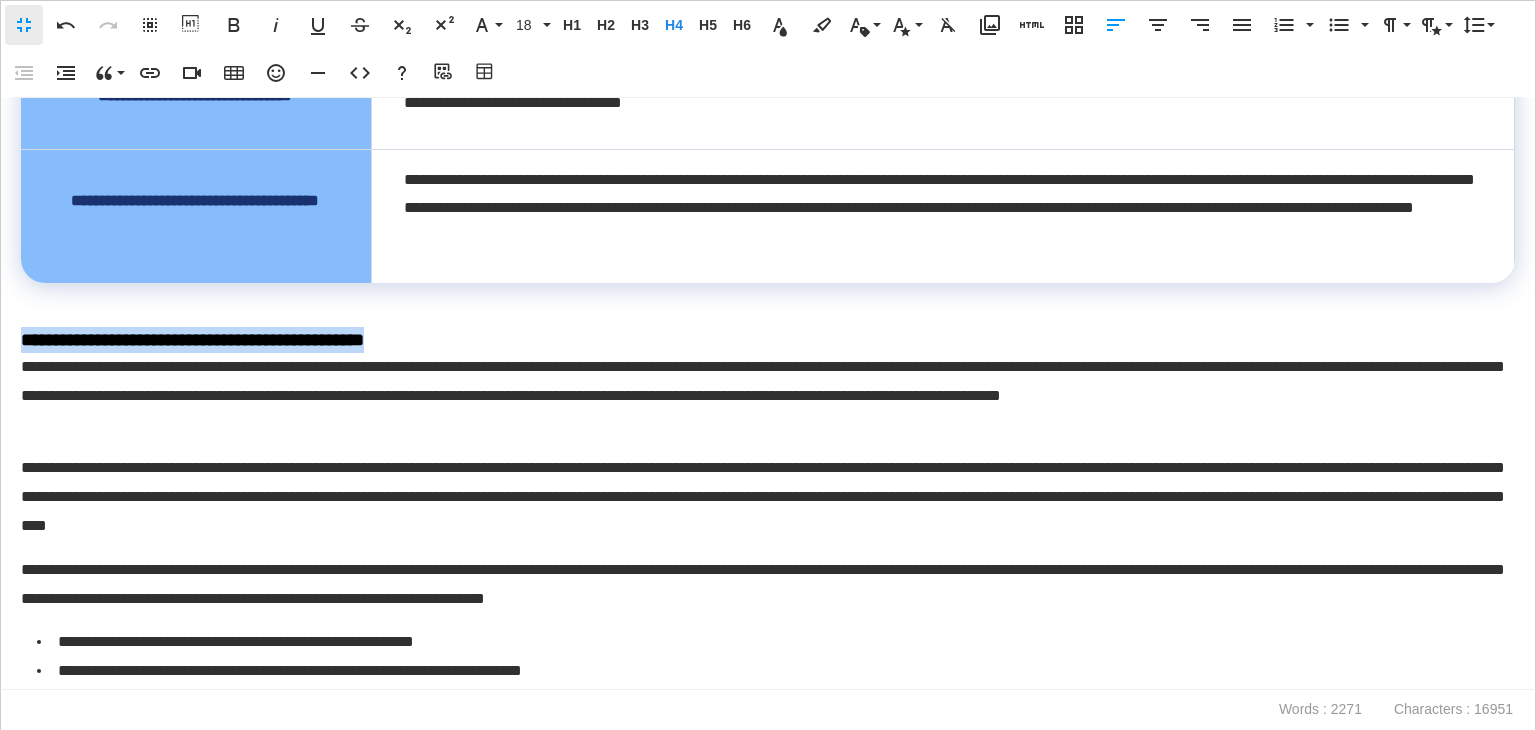 drag, startPoint x: 496, startPoint y: 331, endPoint x: 0, endPoint y: 326, distance: 496.0252 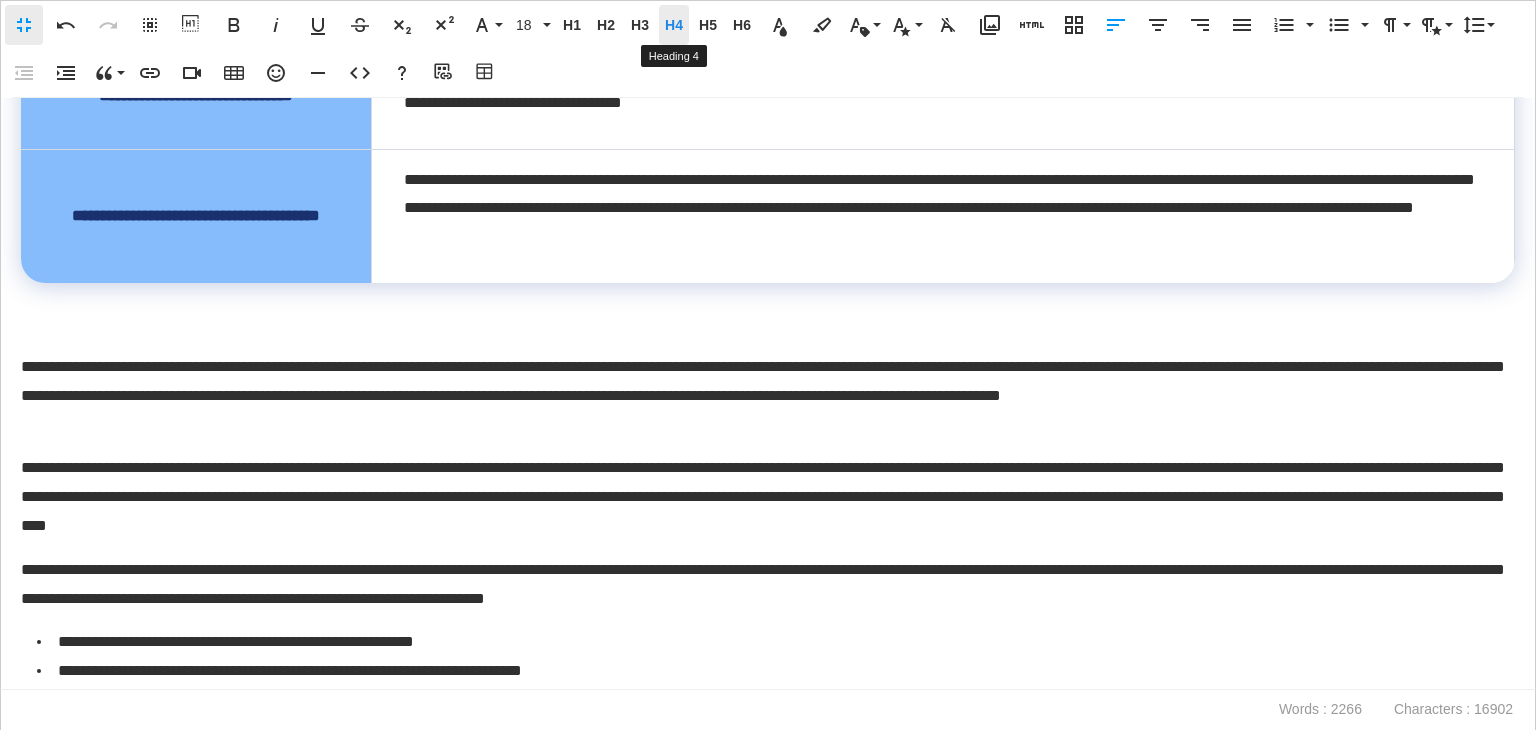 click on "H4" at bounding box center [674, 25] 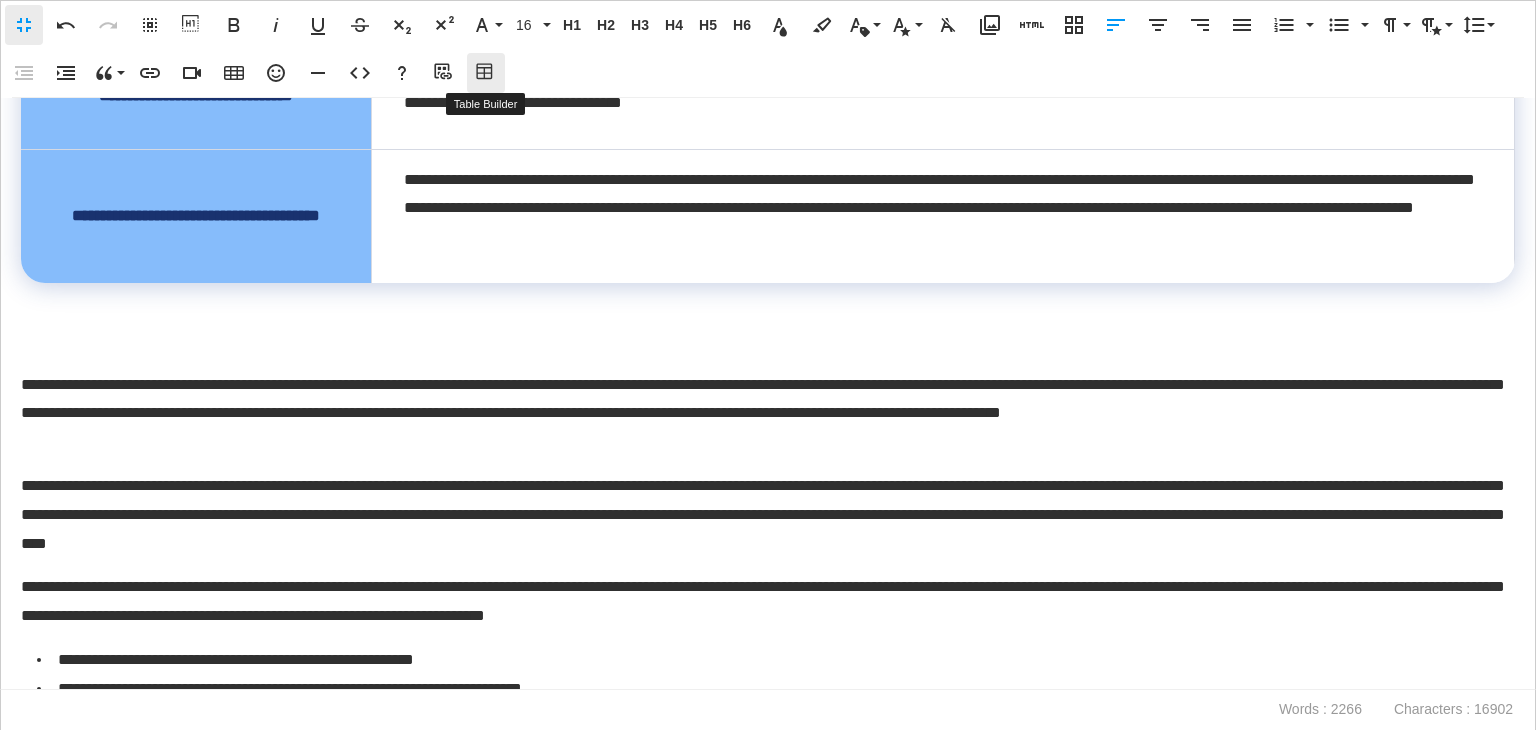 click on "Table Builder" at bounding box center [486, 73] 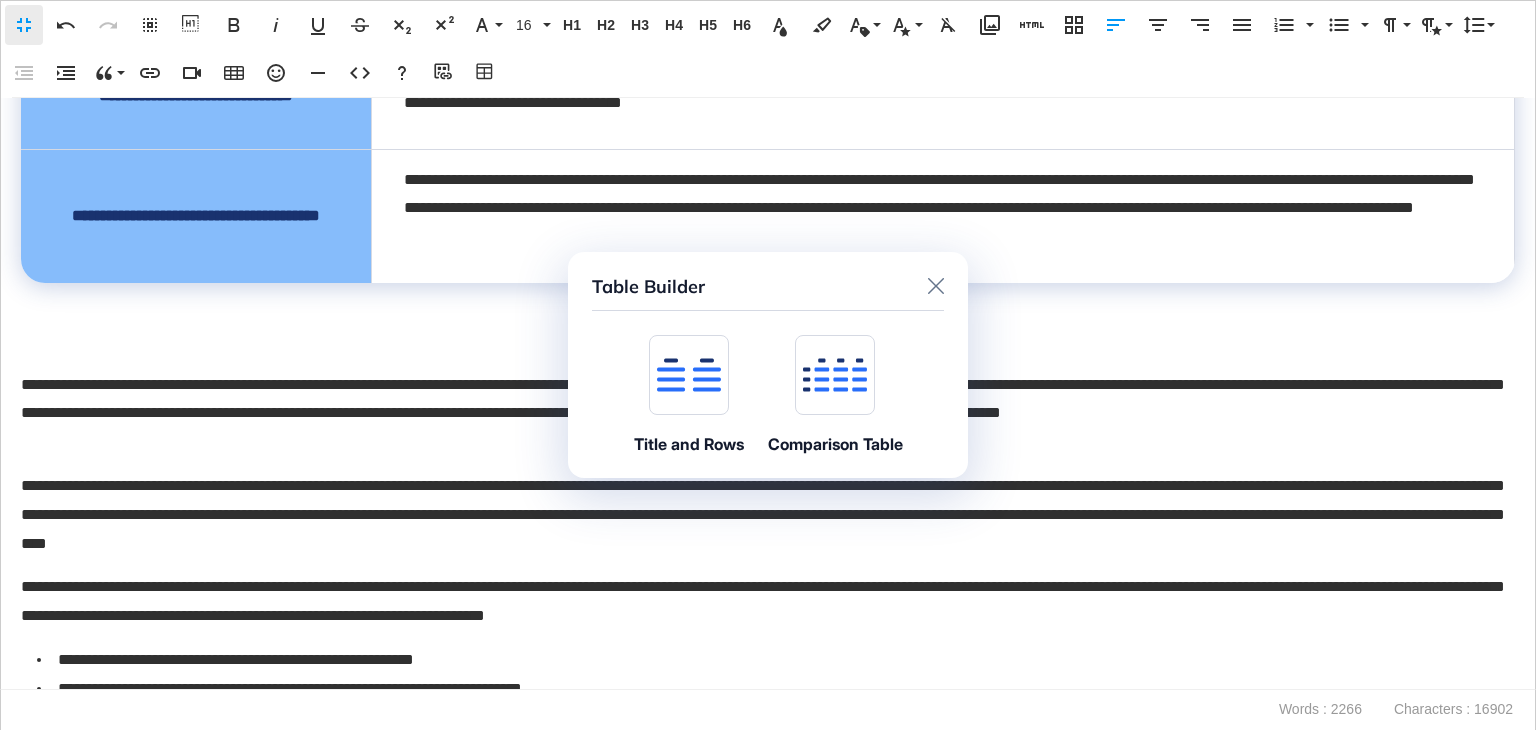 click 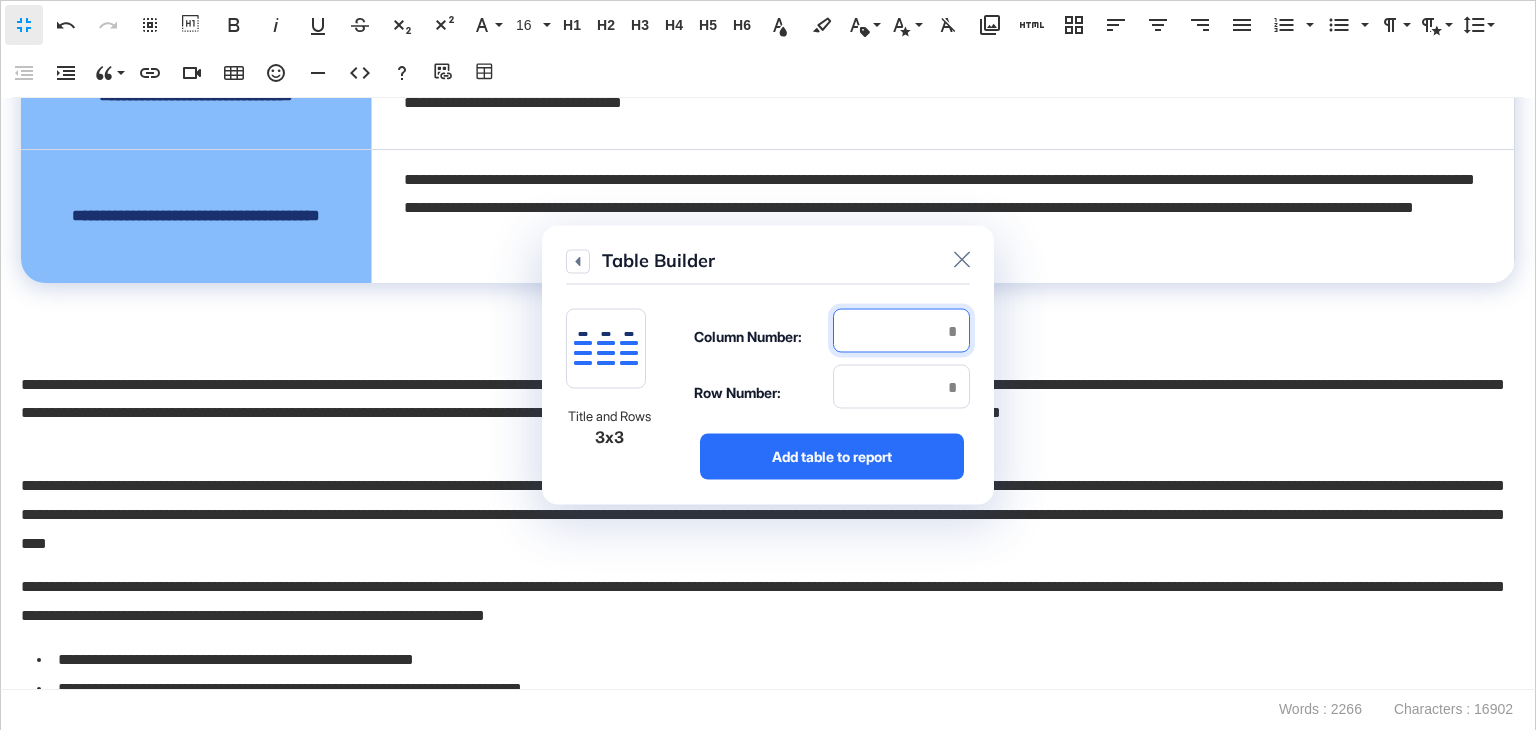 click at bounding box center (901, 331) 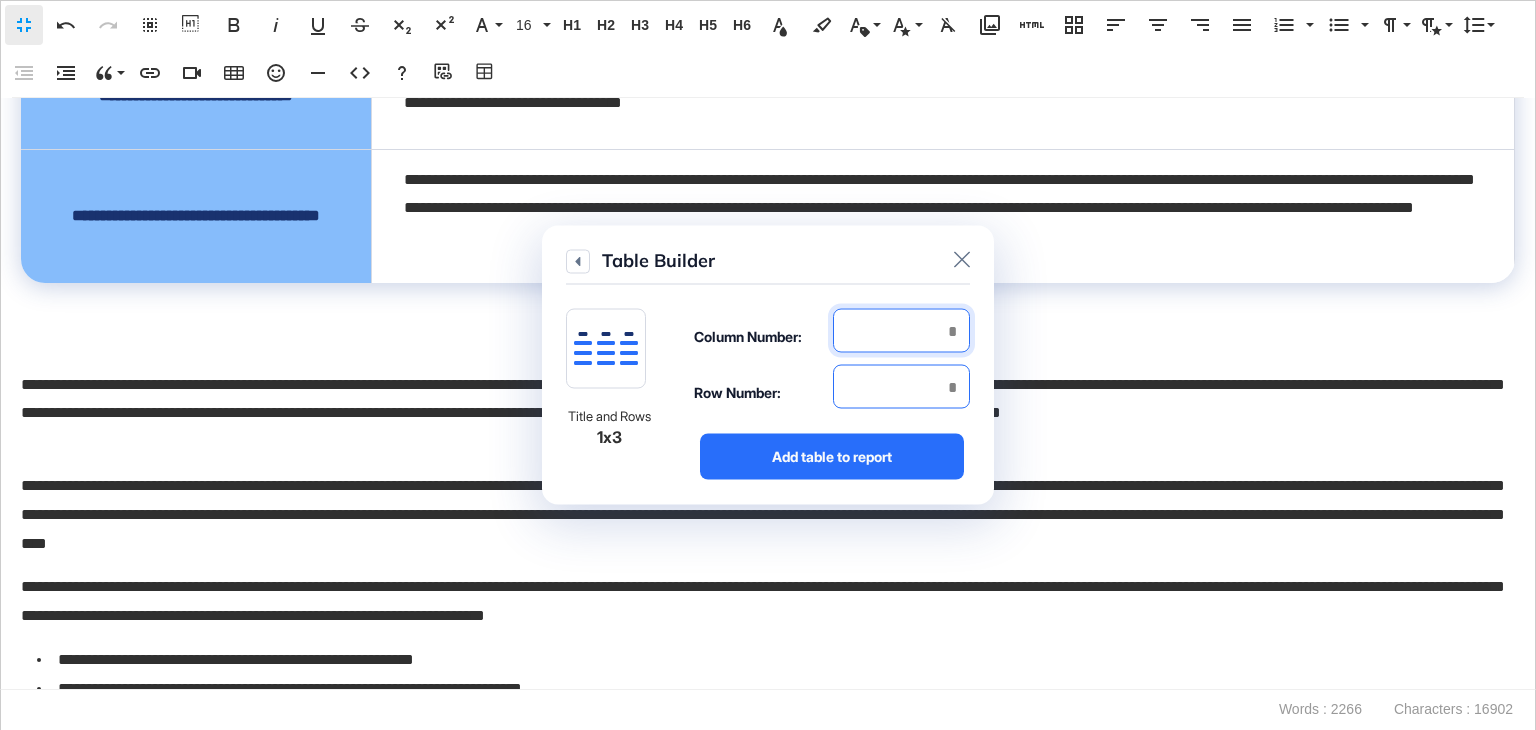 type on "*" 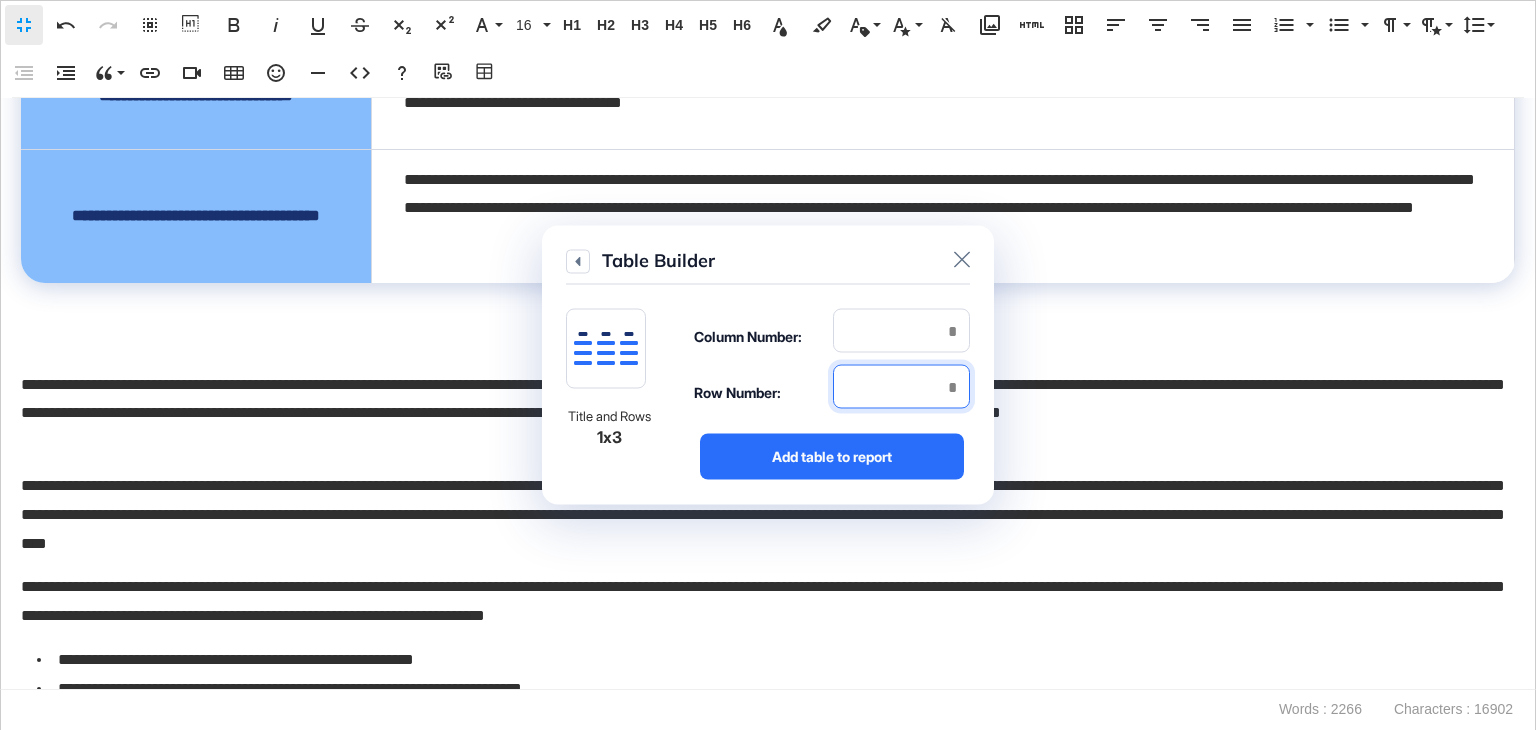 drag, startPoint x: 911, startPoint y: 387, endPoint x: 883, endPoint y: 430, distance: 51.312767 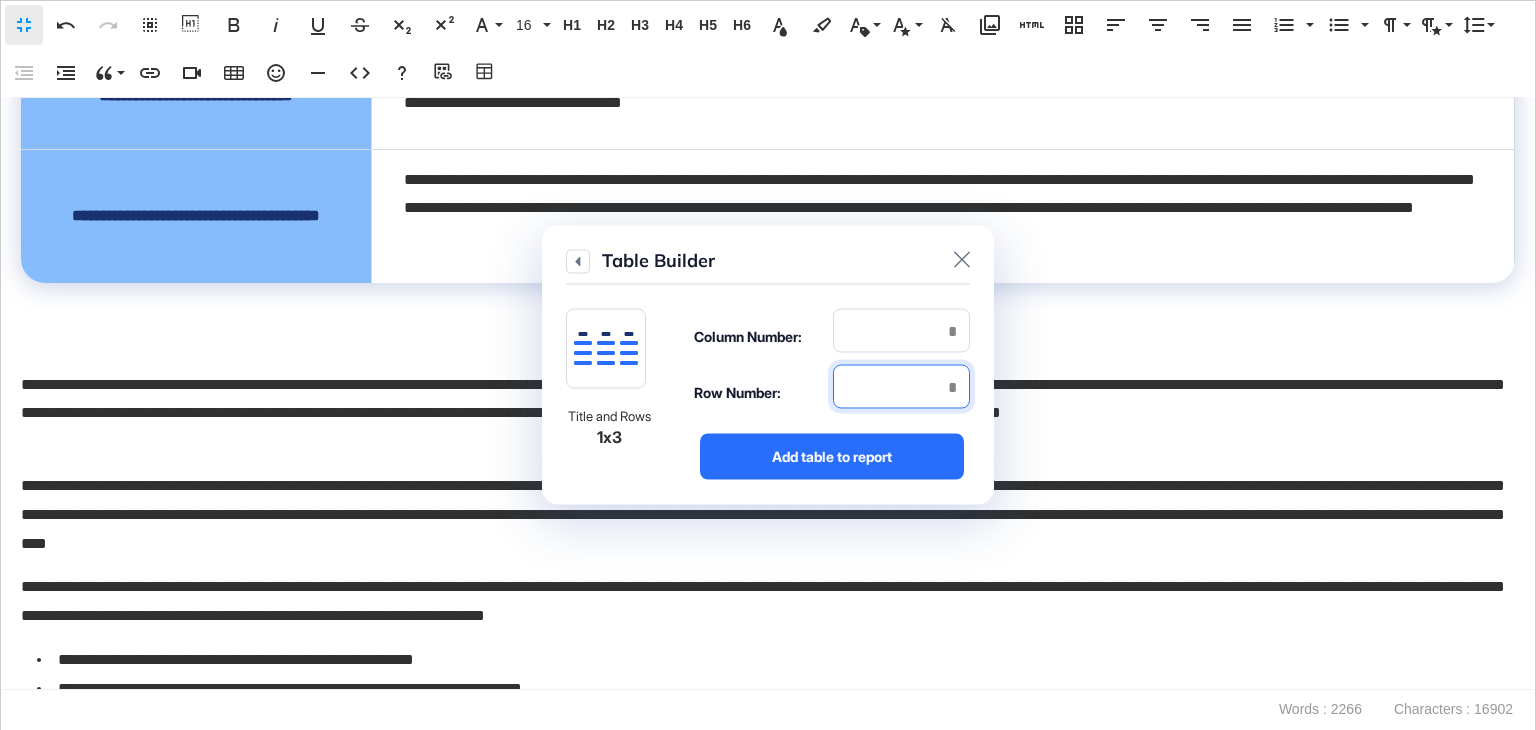 click at bounding box center (901, 387) 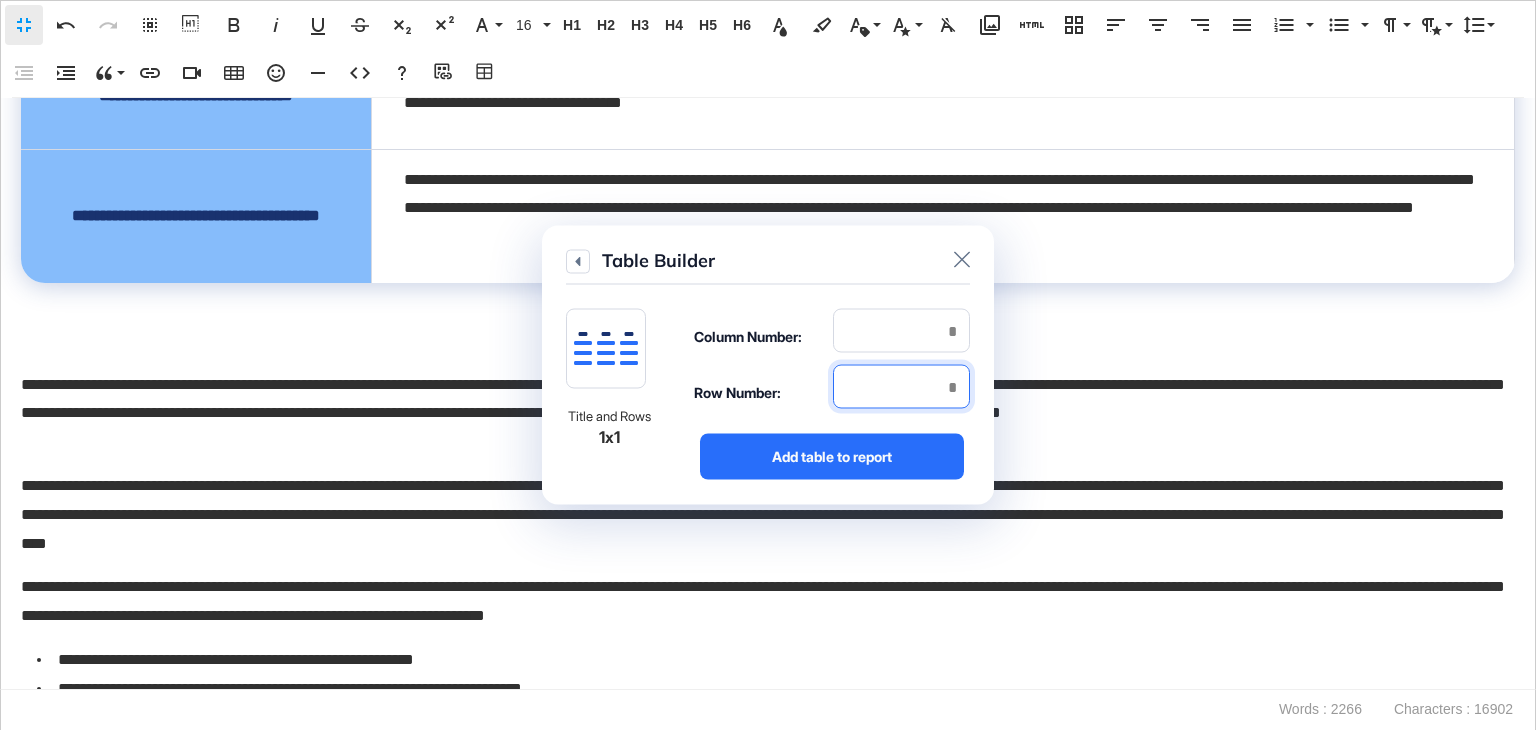 type on "*" 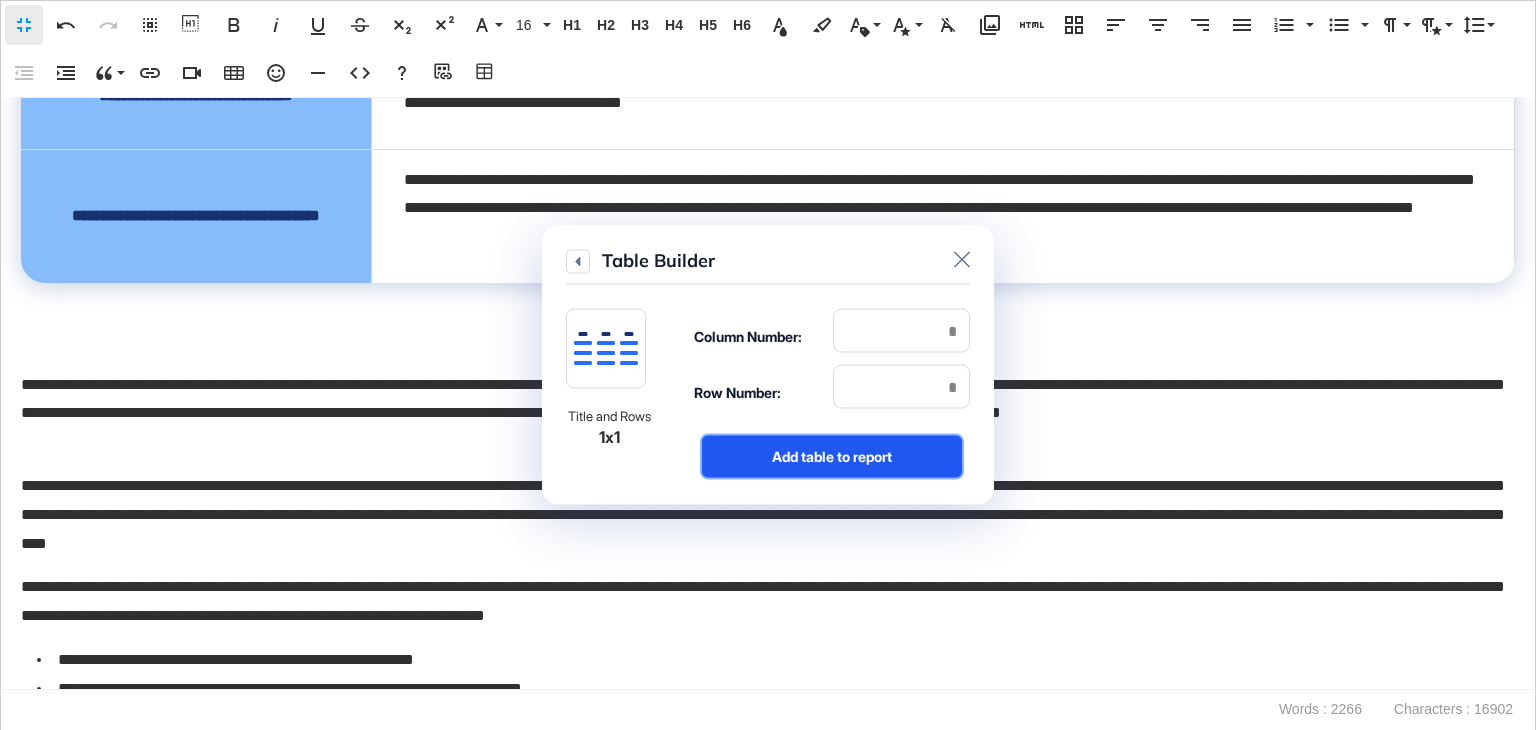 click on "Add table to report" at bounding box center (832, 457) 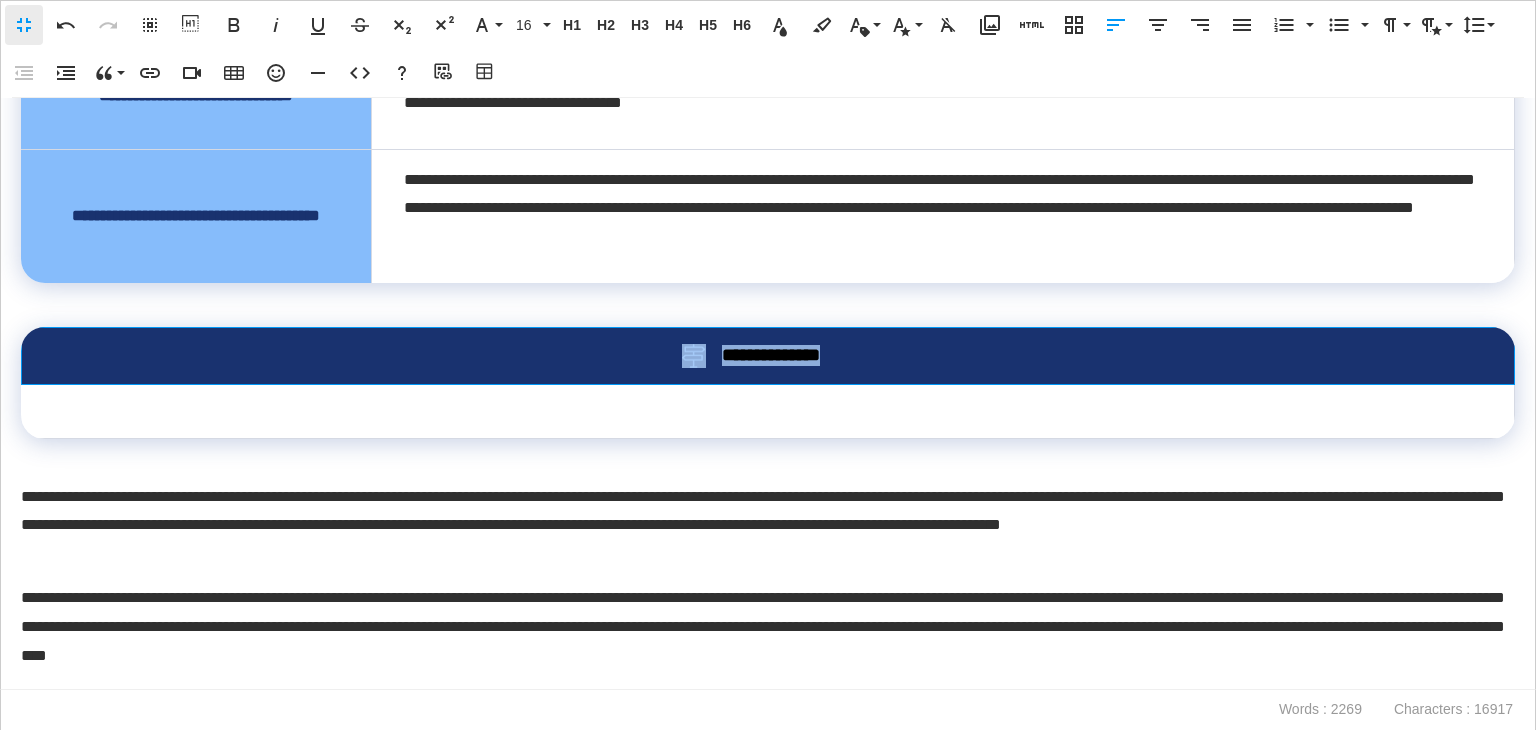 drag, startPoint x: 780, startPoint y: 340, endPoint x: 580, endPoint y: 330, distance: 200.24985 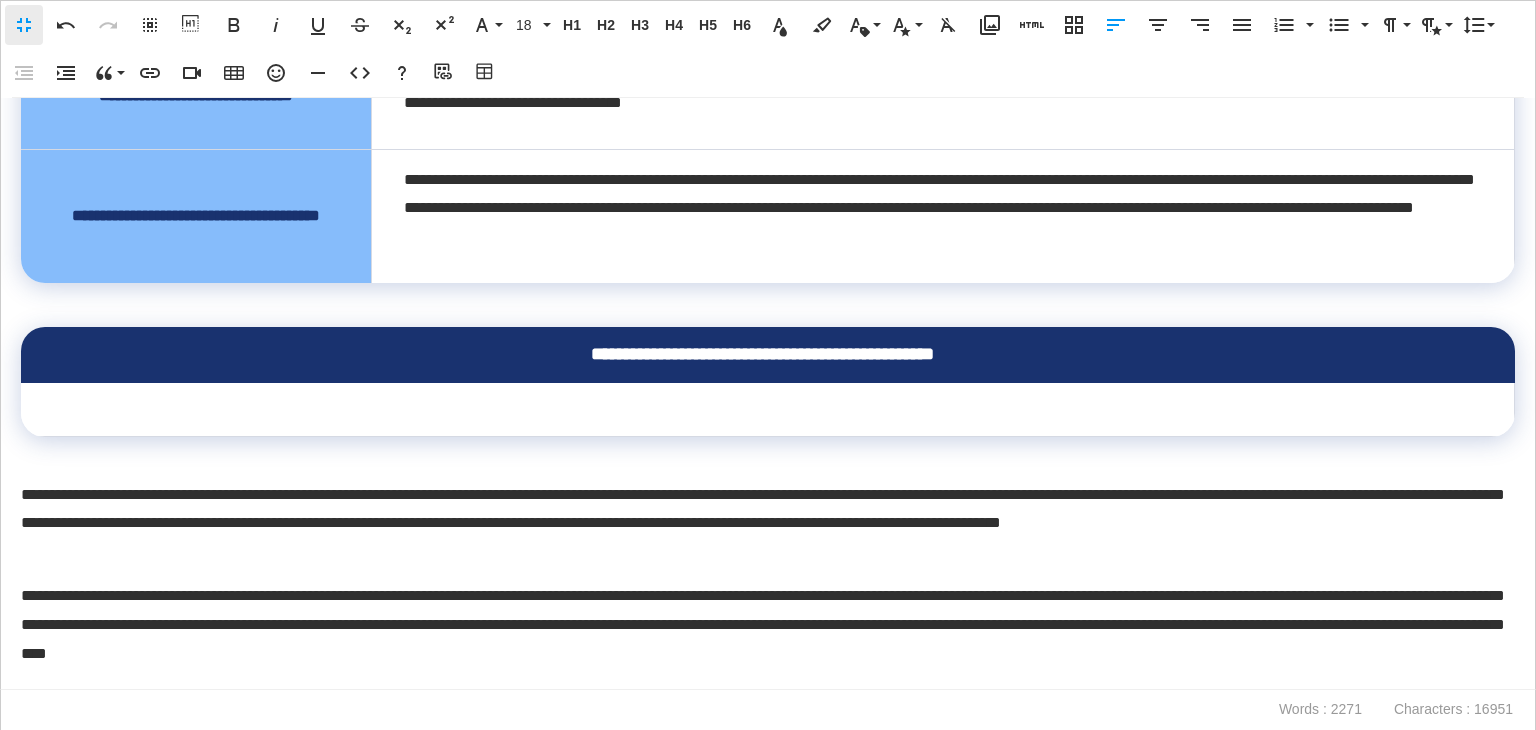 scroll, scrollTop: 277, scrollLeft: 7, axis: both 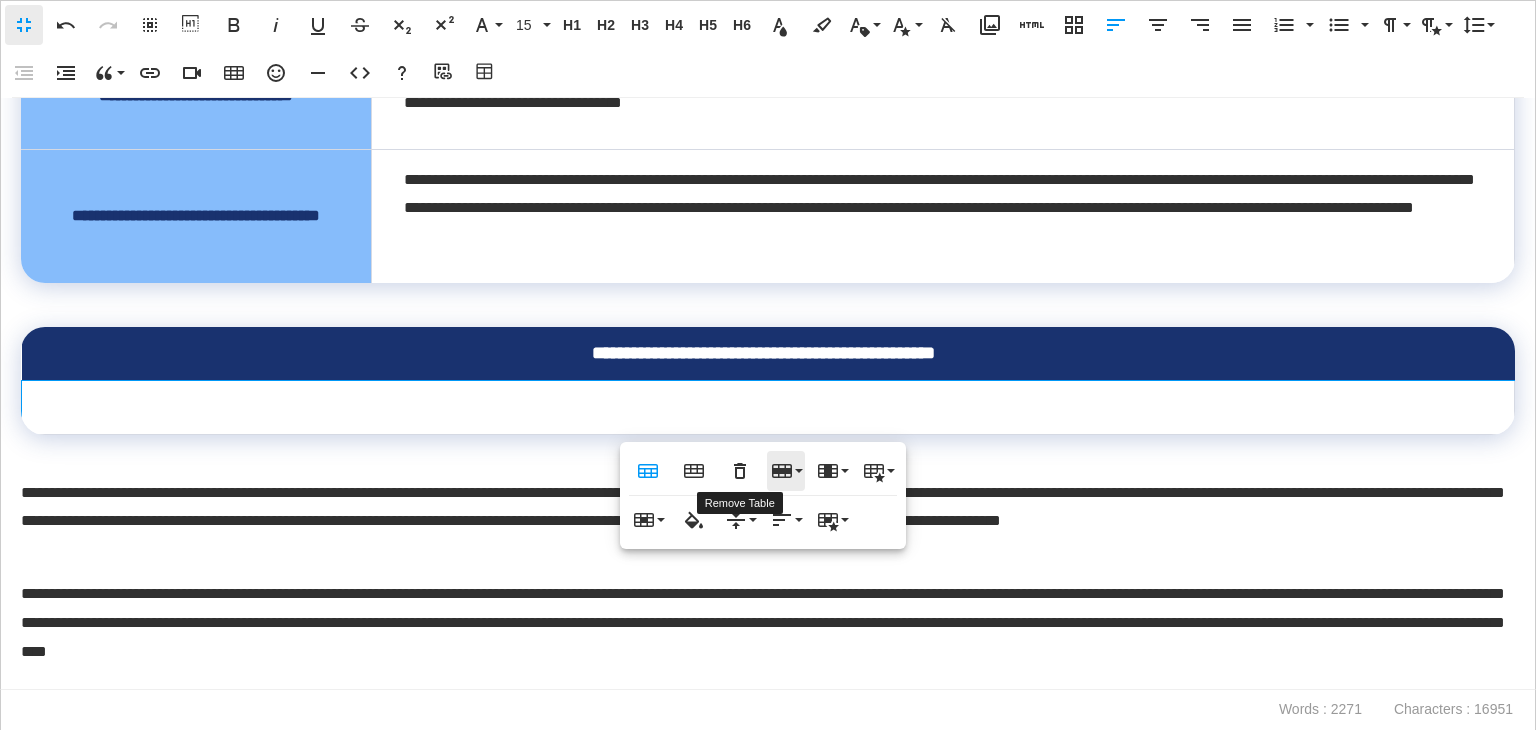 drag, startPoint x: 775, startPoint y: 467, endPoint x: 779, endPoint y: 479, distance: 12.649111 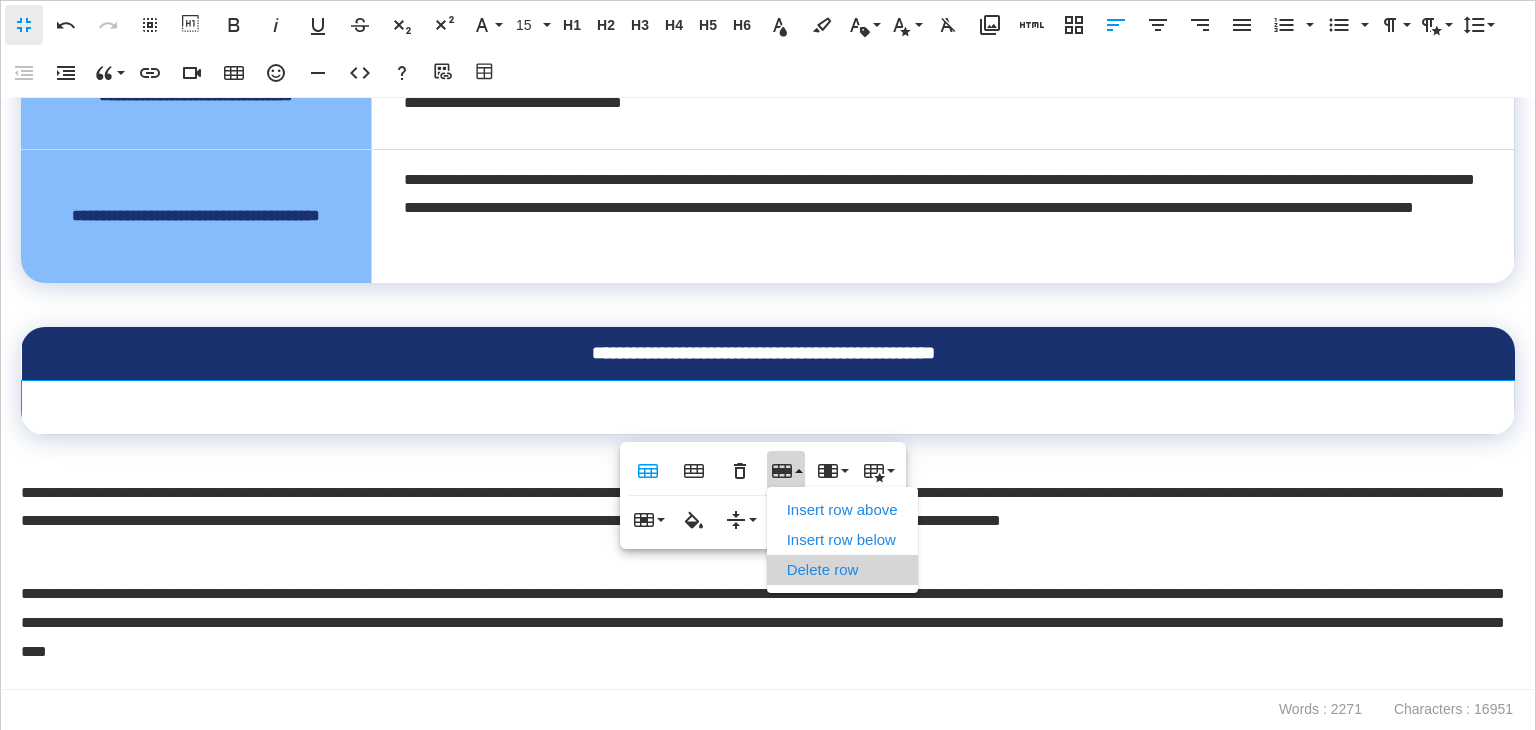click on "Delete row" at bounding box center (842, 570) 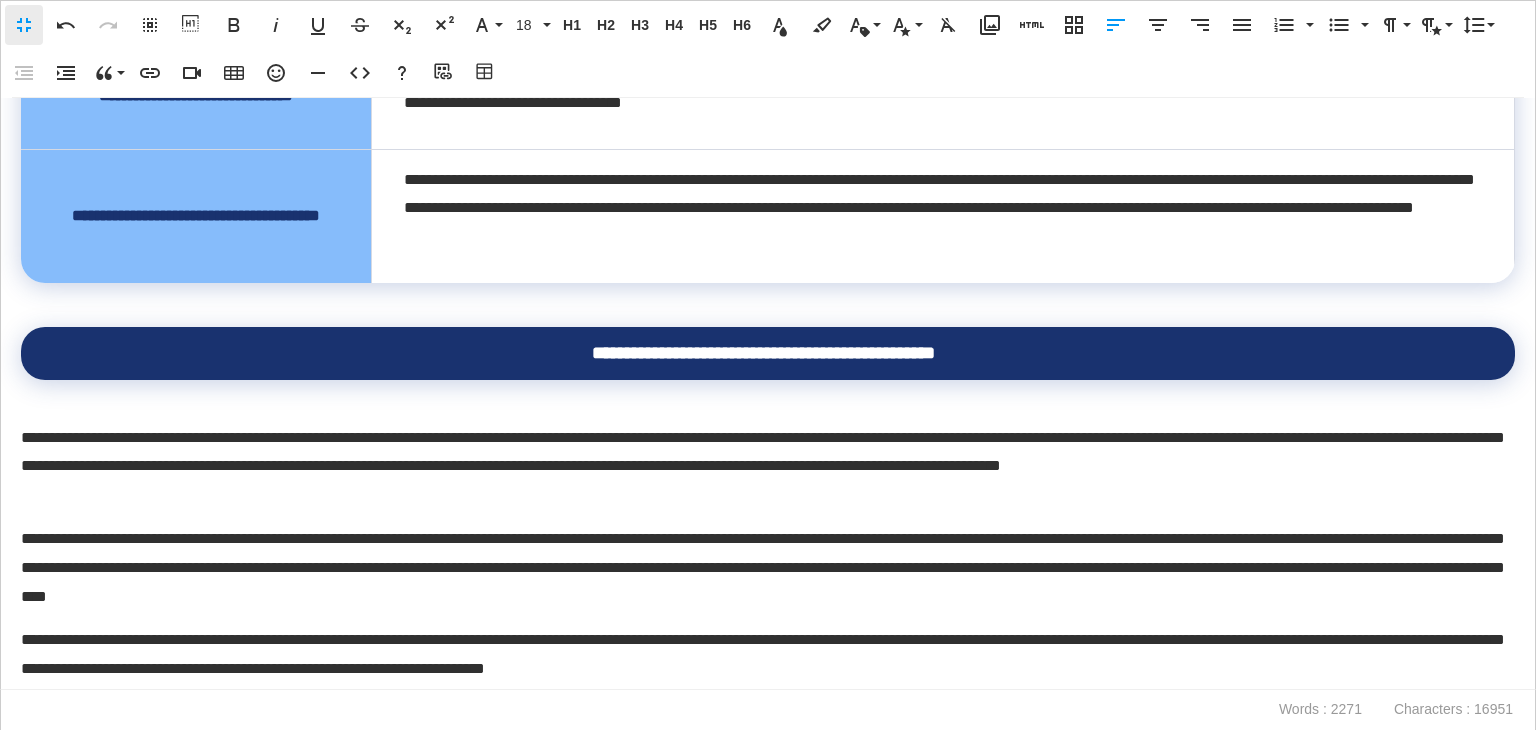 click on "**********" at bounding box center (763, 353) 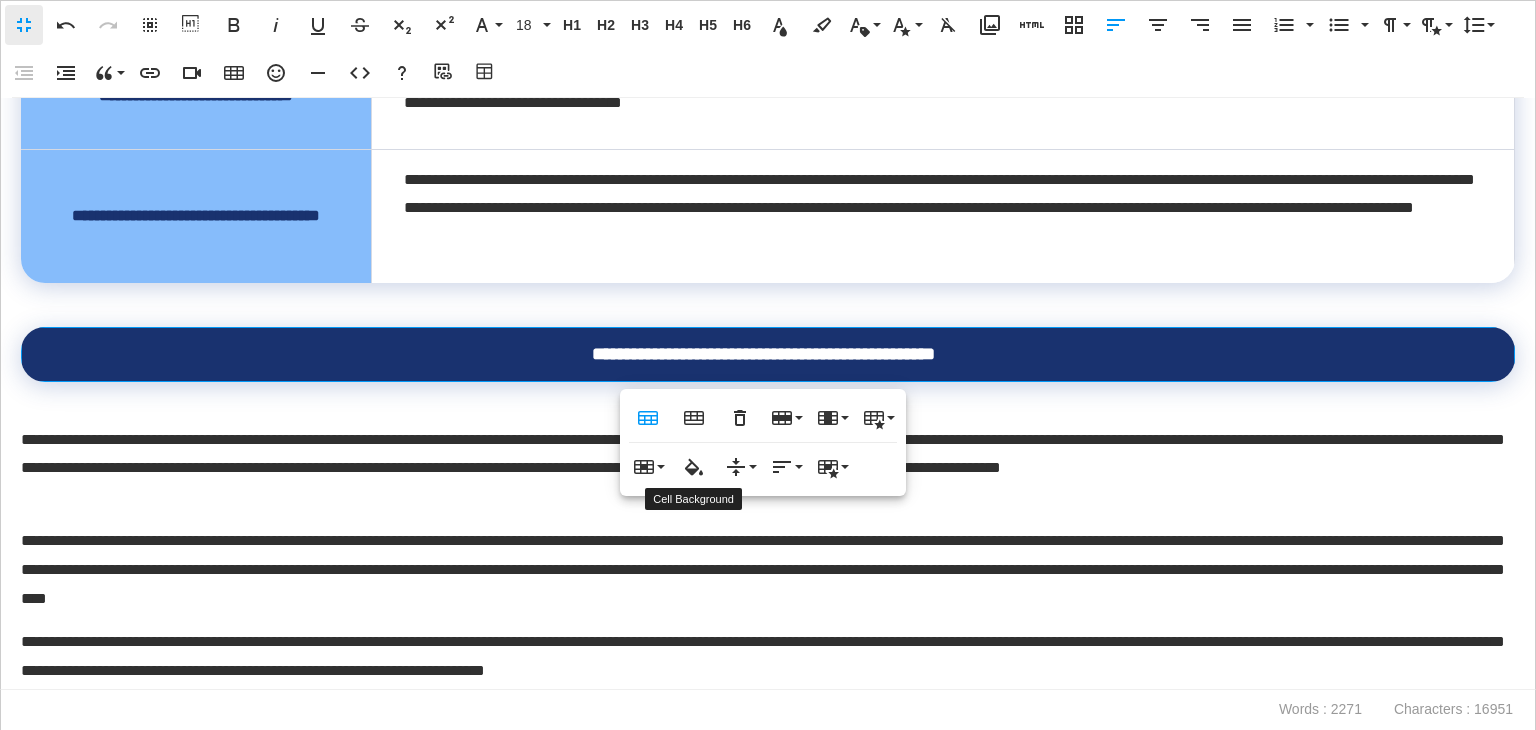 type on "*******" 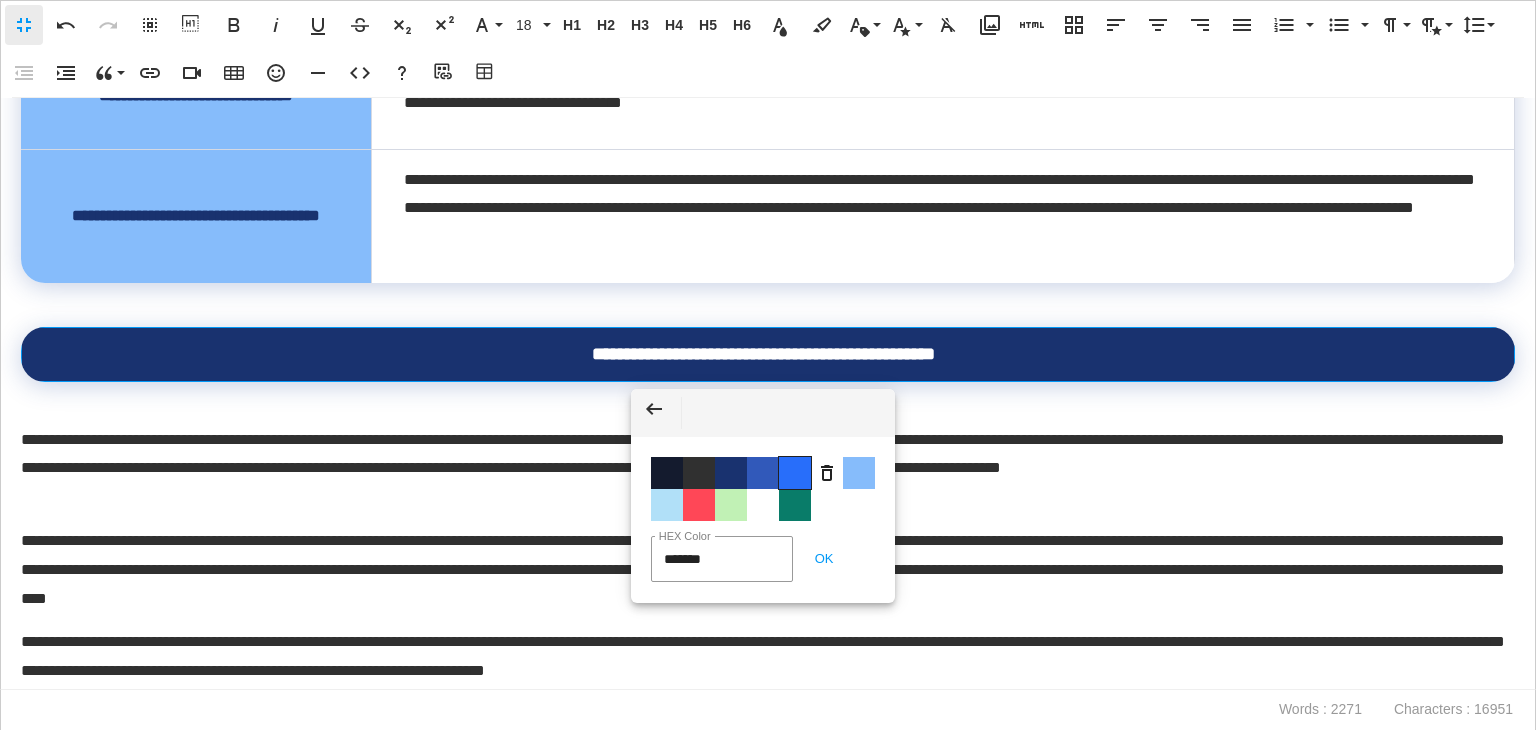 click on "Color #286EFA" at bounding box center [795, 473] 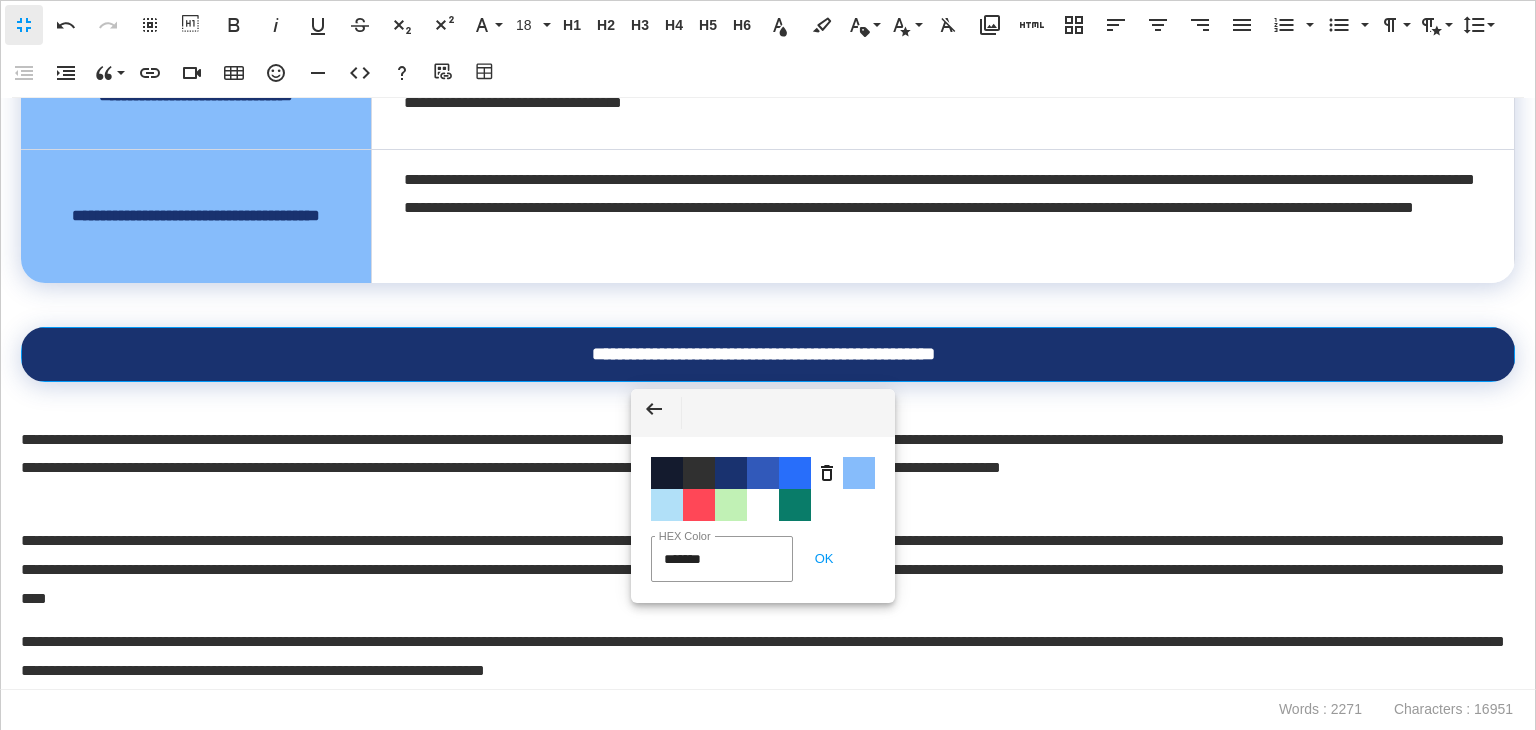 click on "**********" at bounding box center (763, 469) 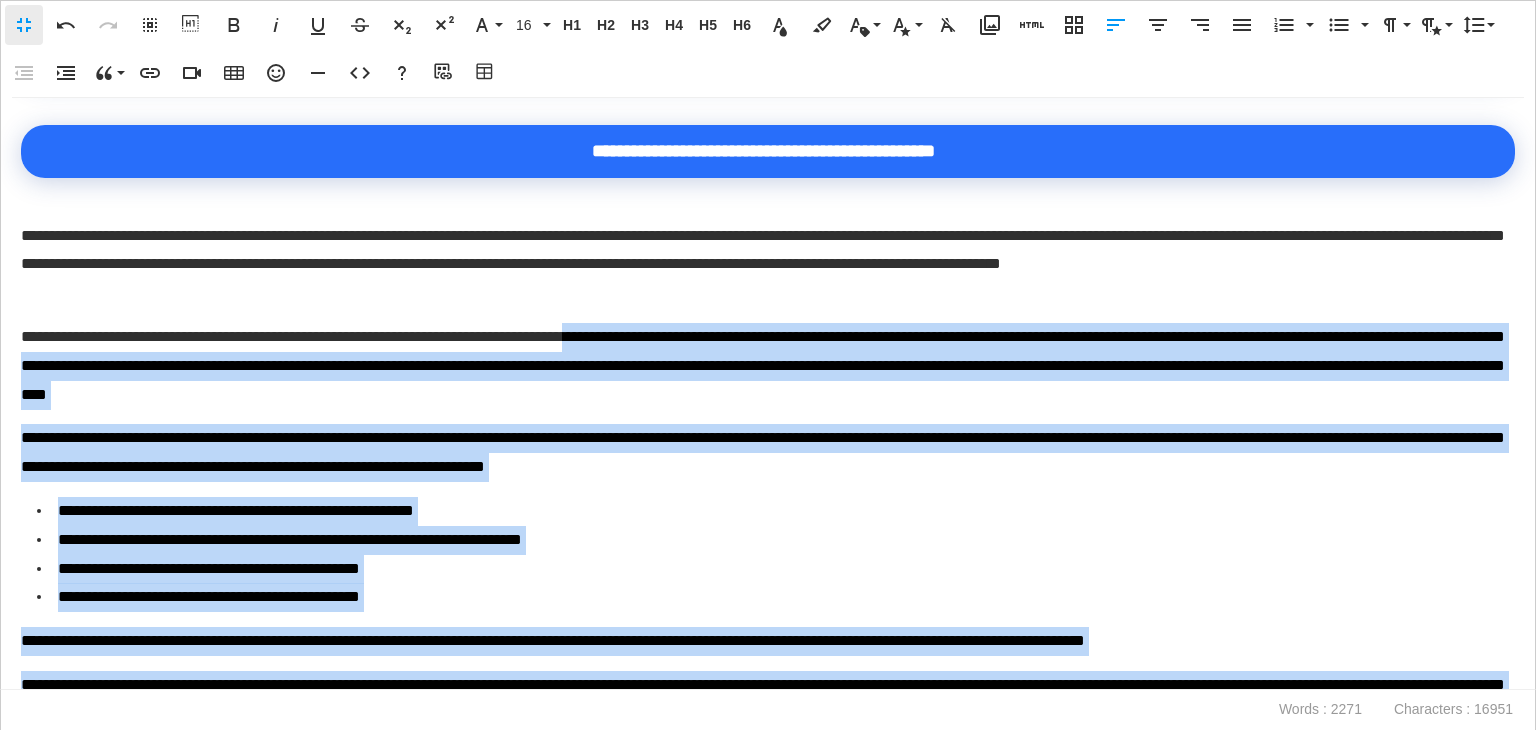 scroll, scrollTop: 2190, scrollLeft: 0, axis: vertical 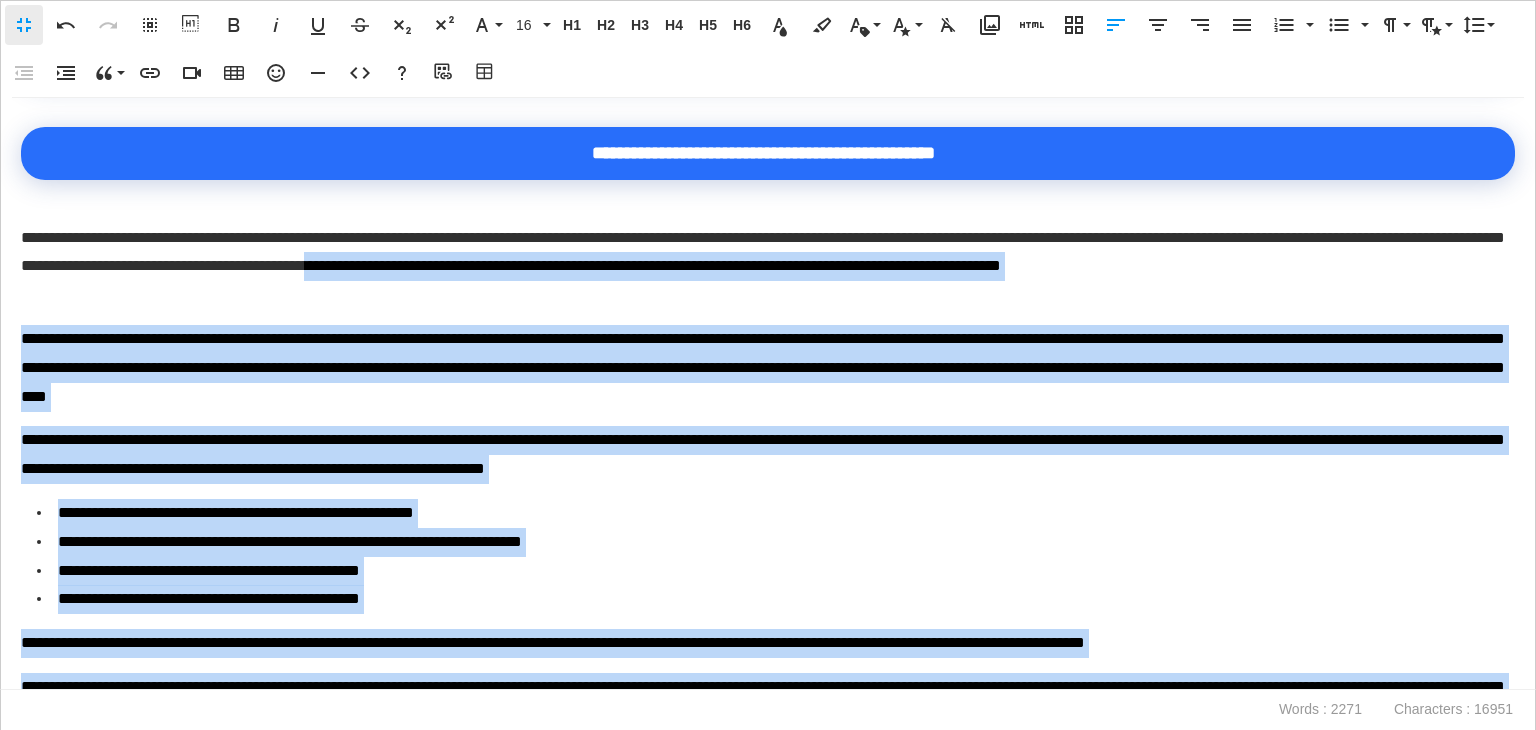 drag, startPoint x: 1040, startPoint y: 595, endPoint x: 760, endPoint y: 260, distance: 436.60623 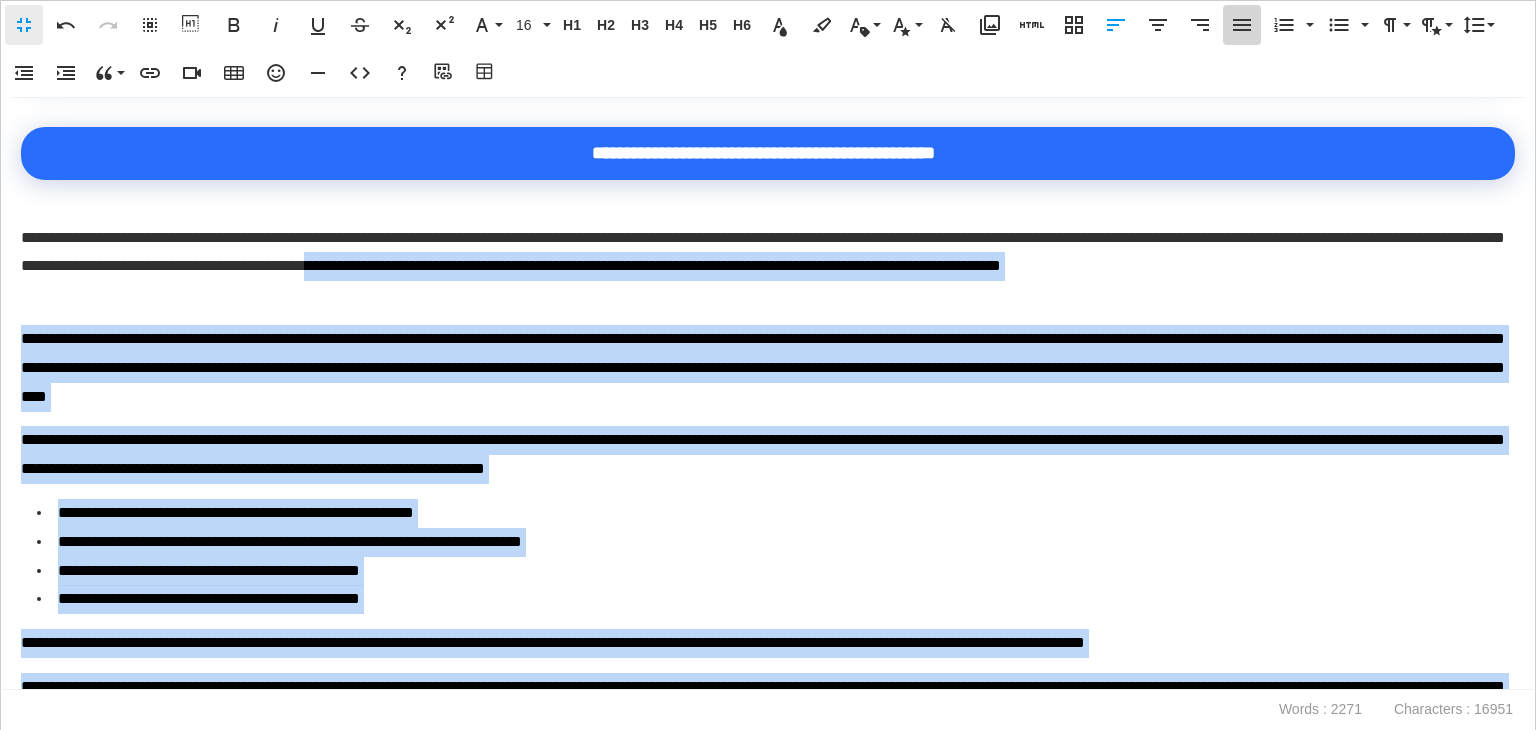 click 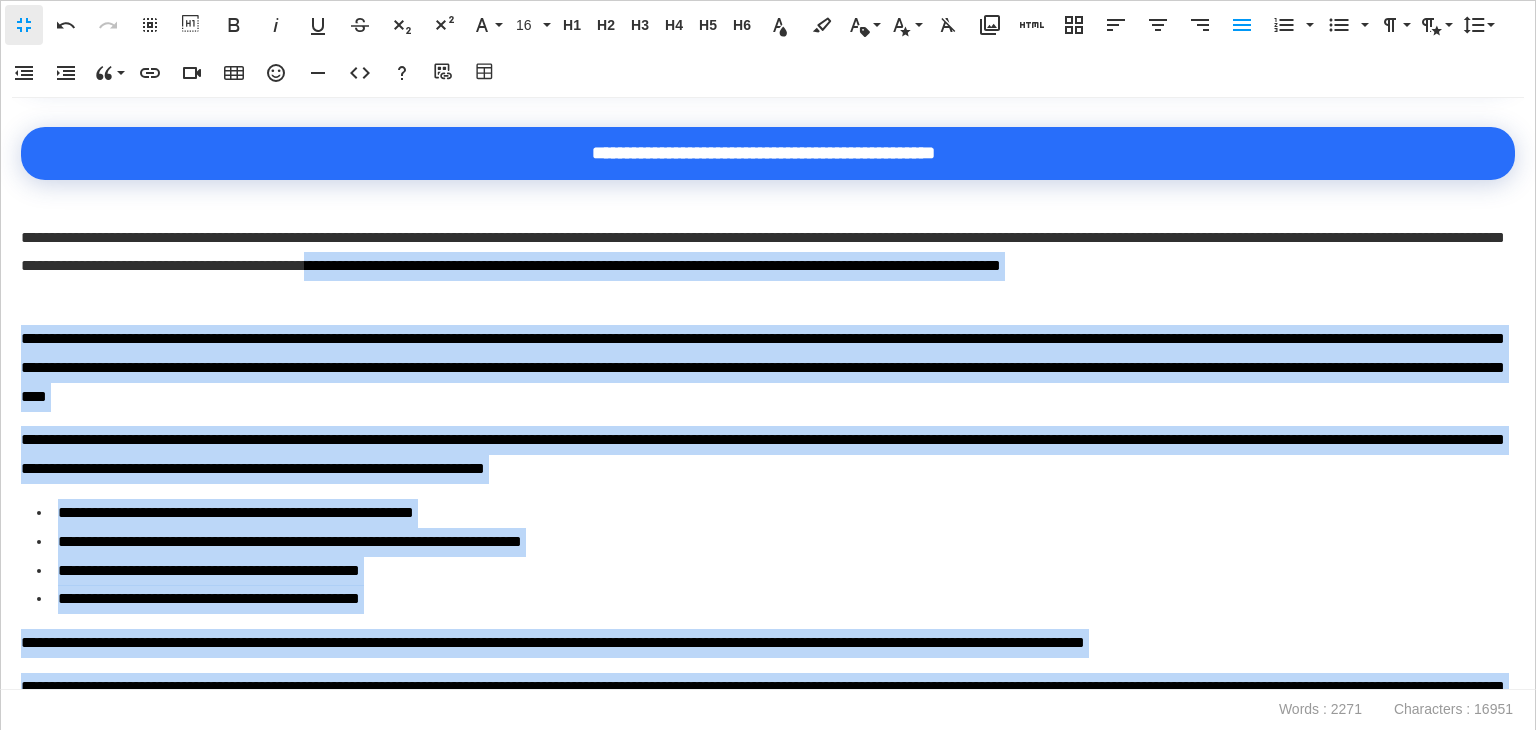 click on "**********" at bounding box center (763, 368) 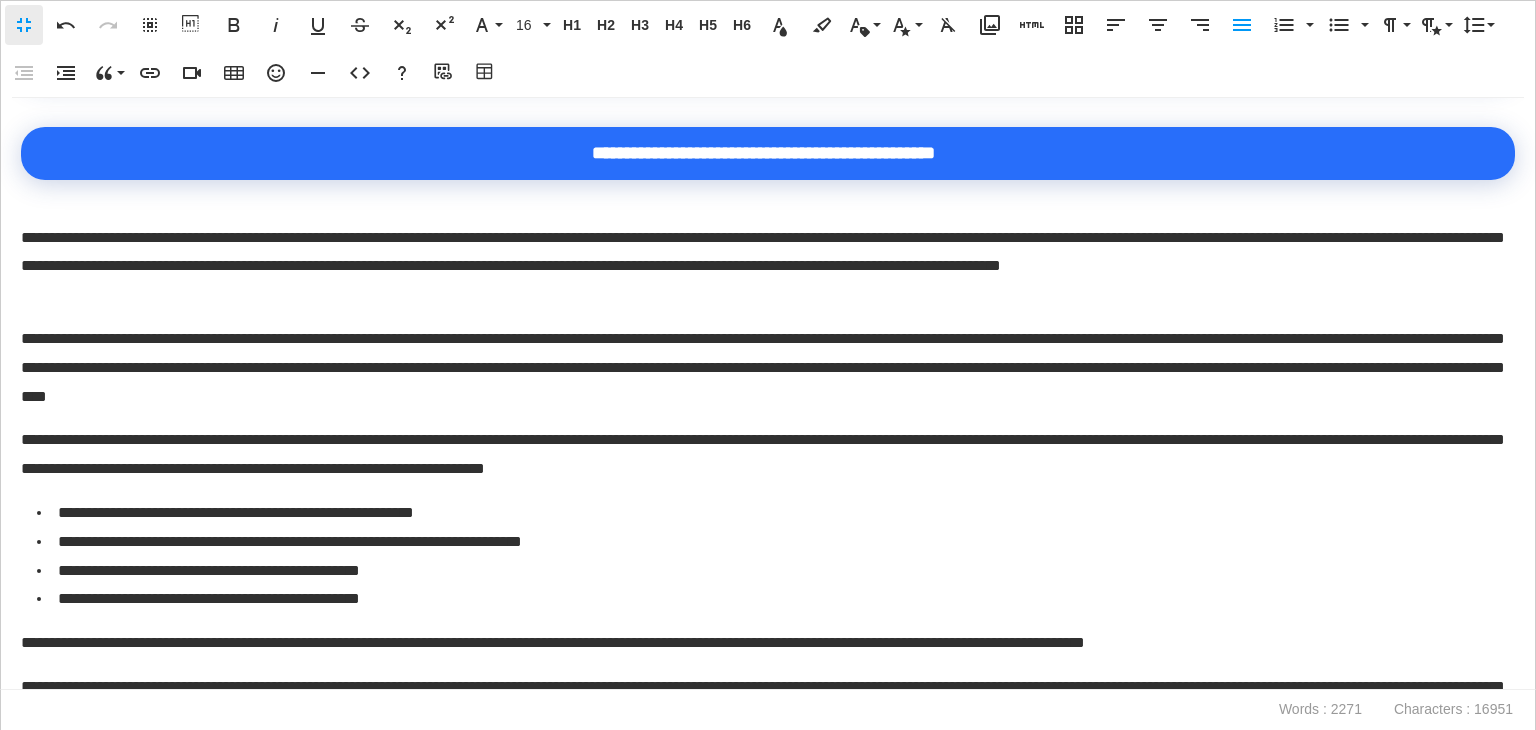 click on "**********" at bounding box center (763, 368) 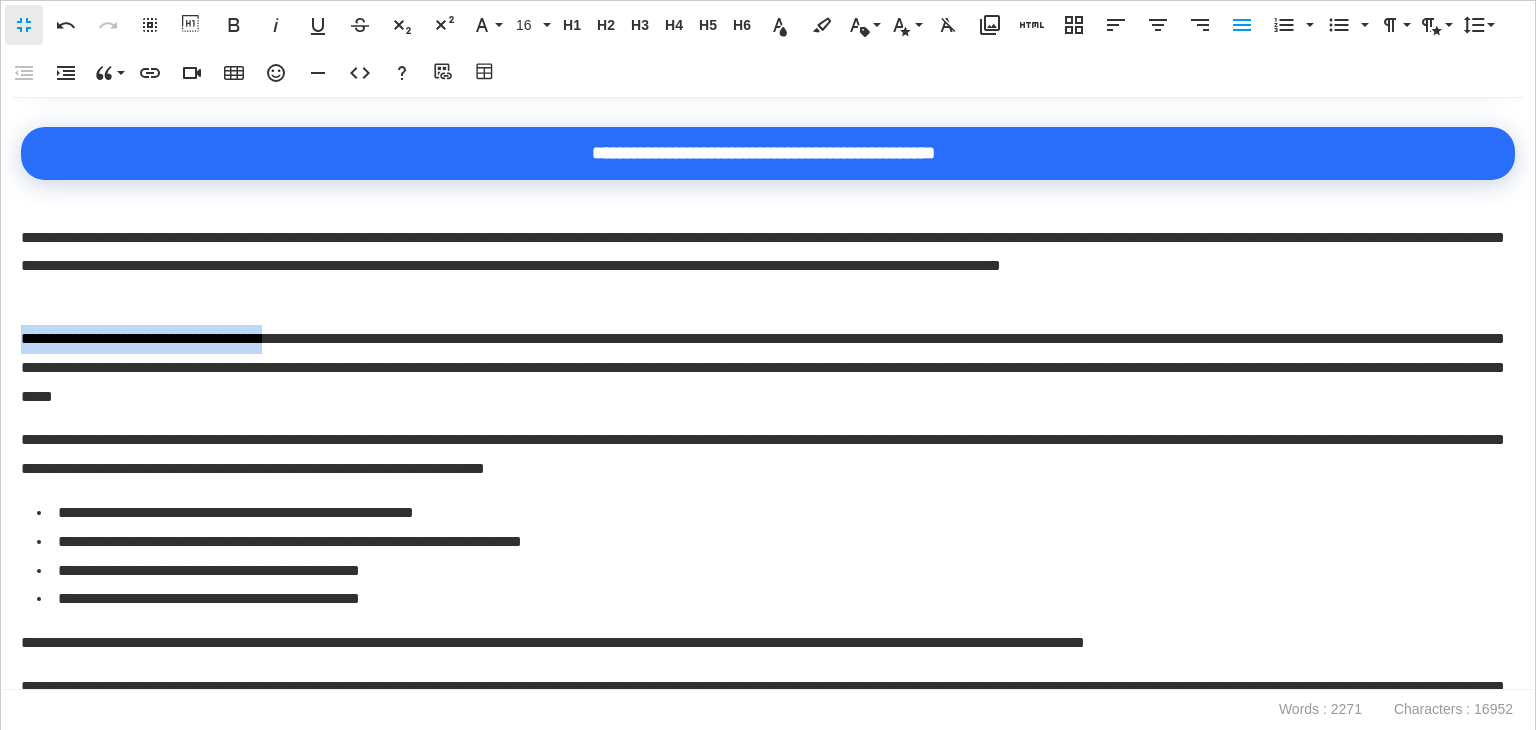 drag, startPoint x: 341, startPoint y: 341, endPoint x: 1, endPoint y: 341, distance: 340 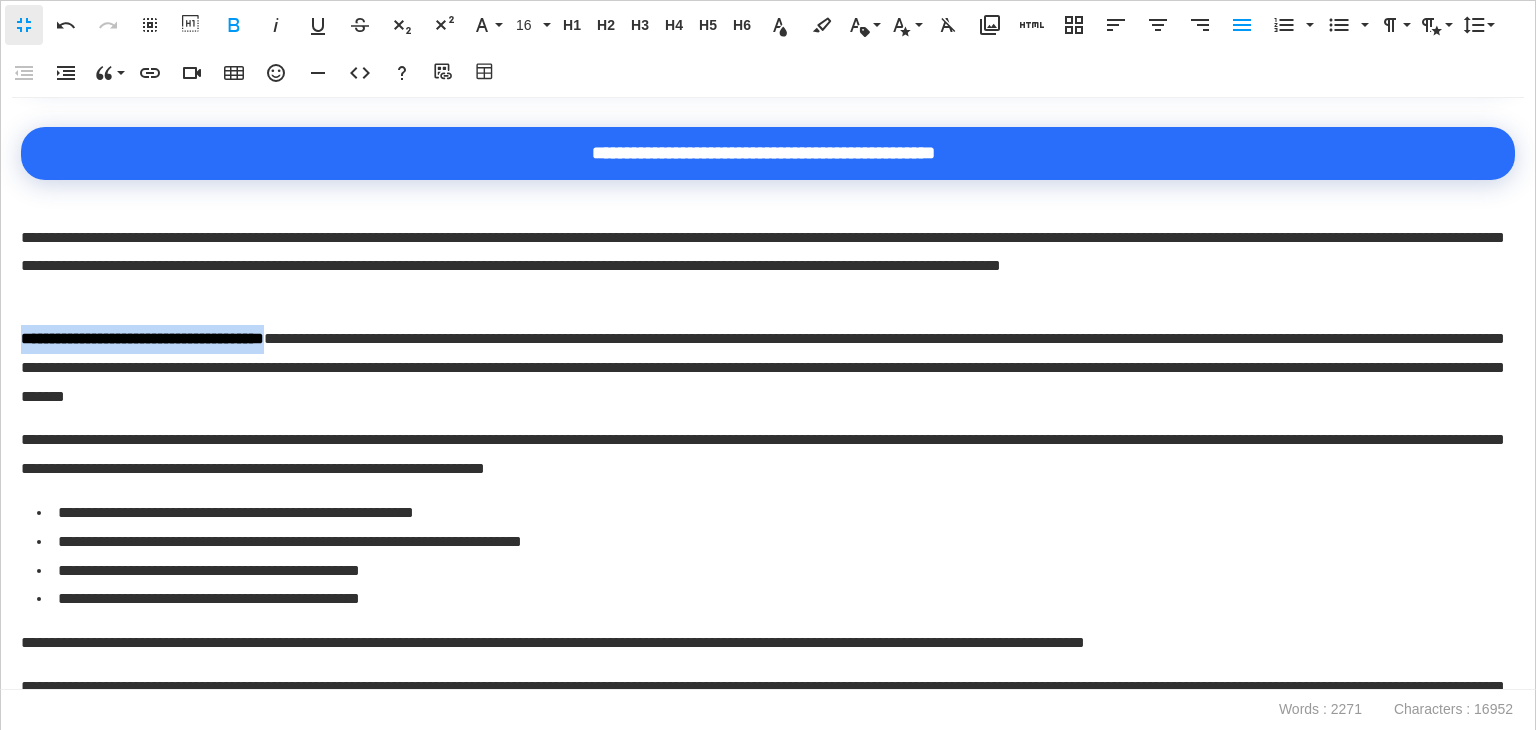 click on "**********" at bounding box center (142, 338) 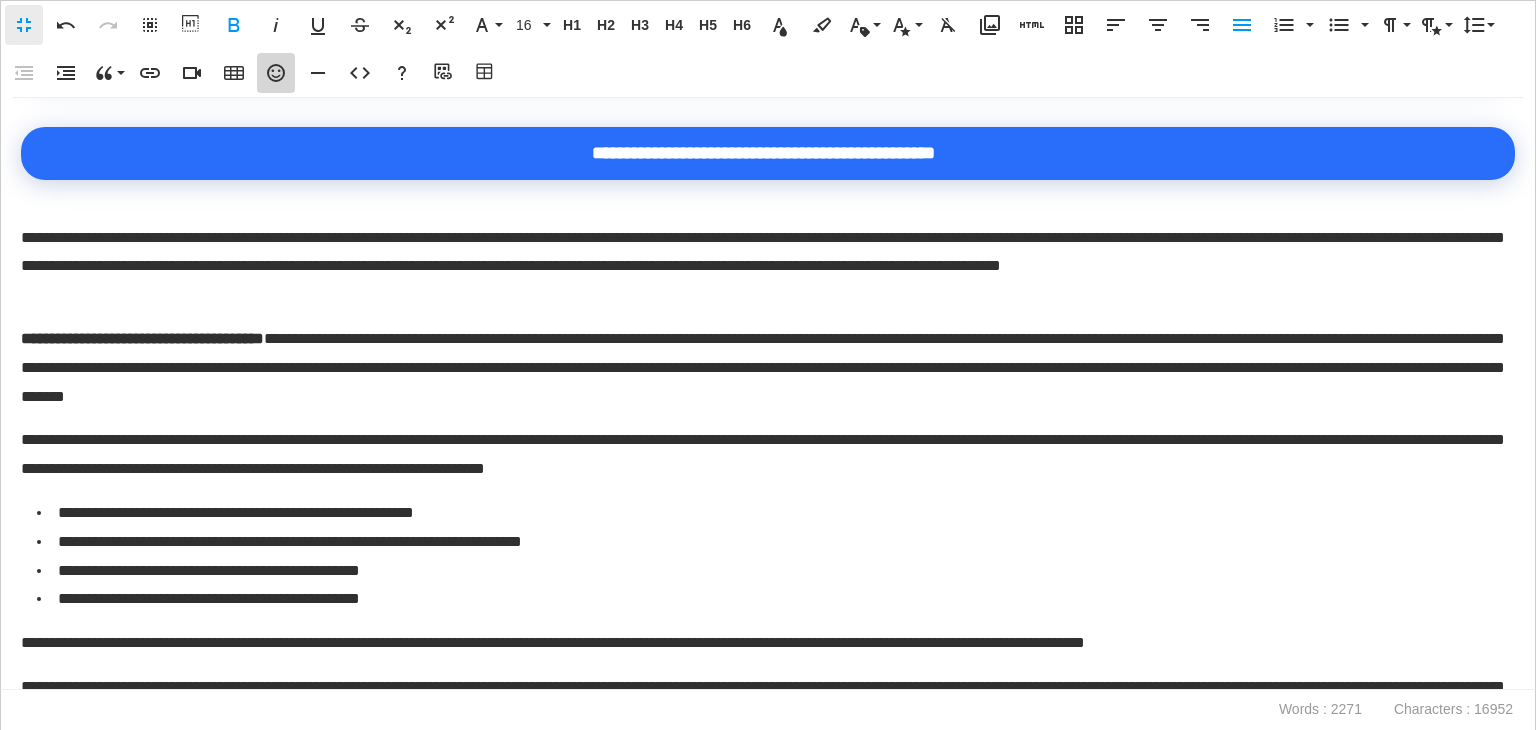 click 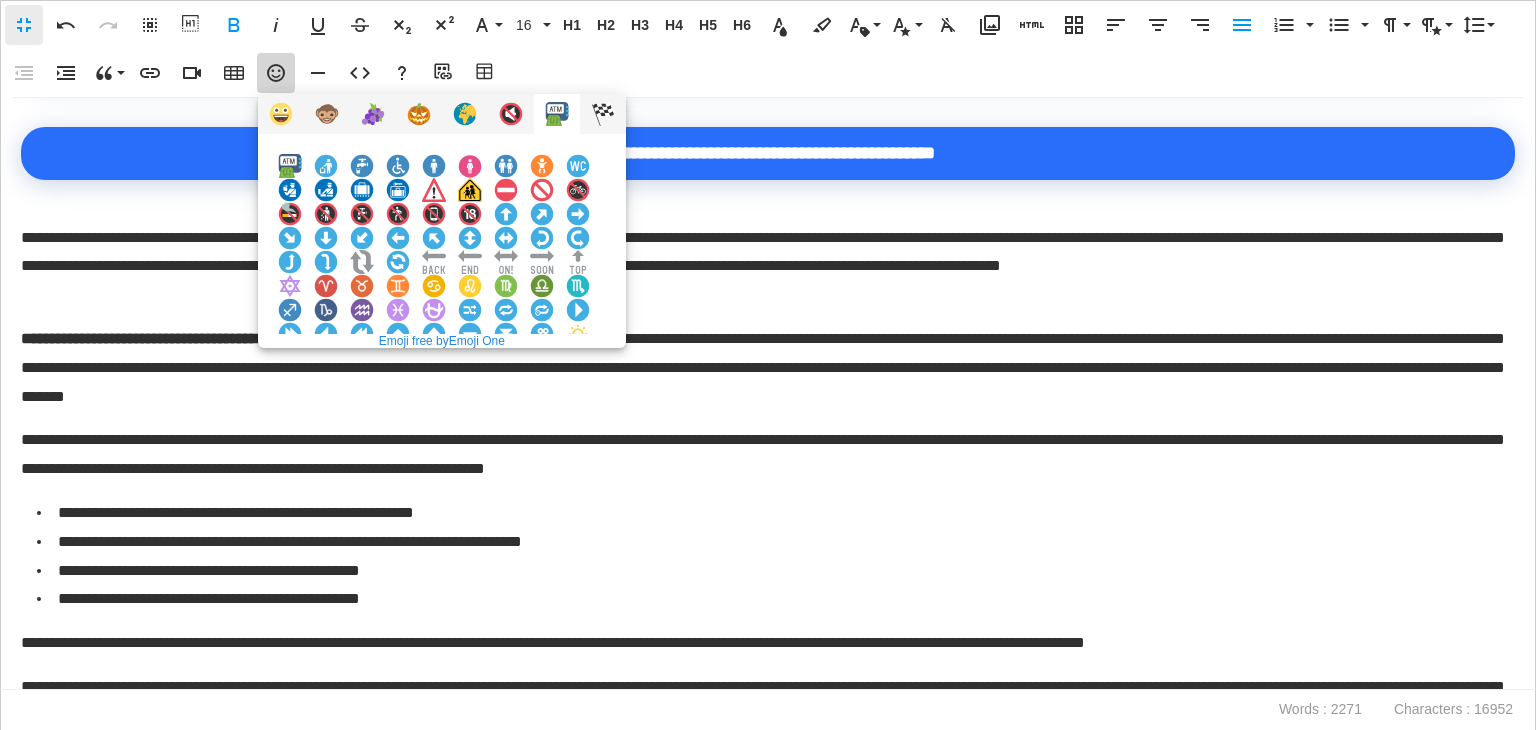 click at bounding box center [290, 382] 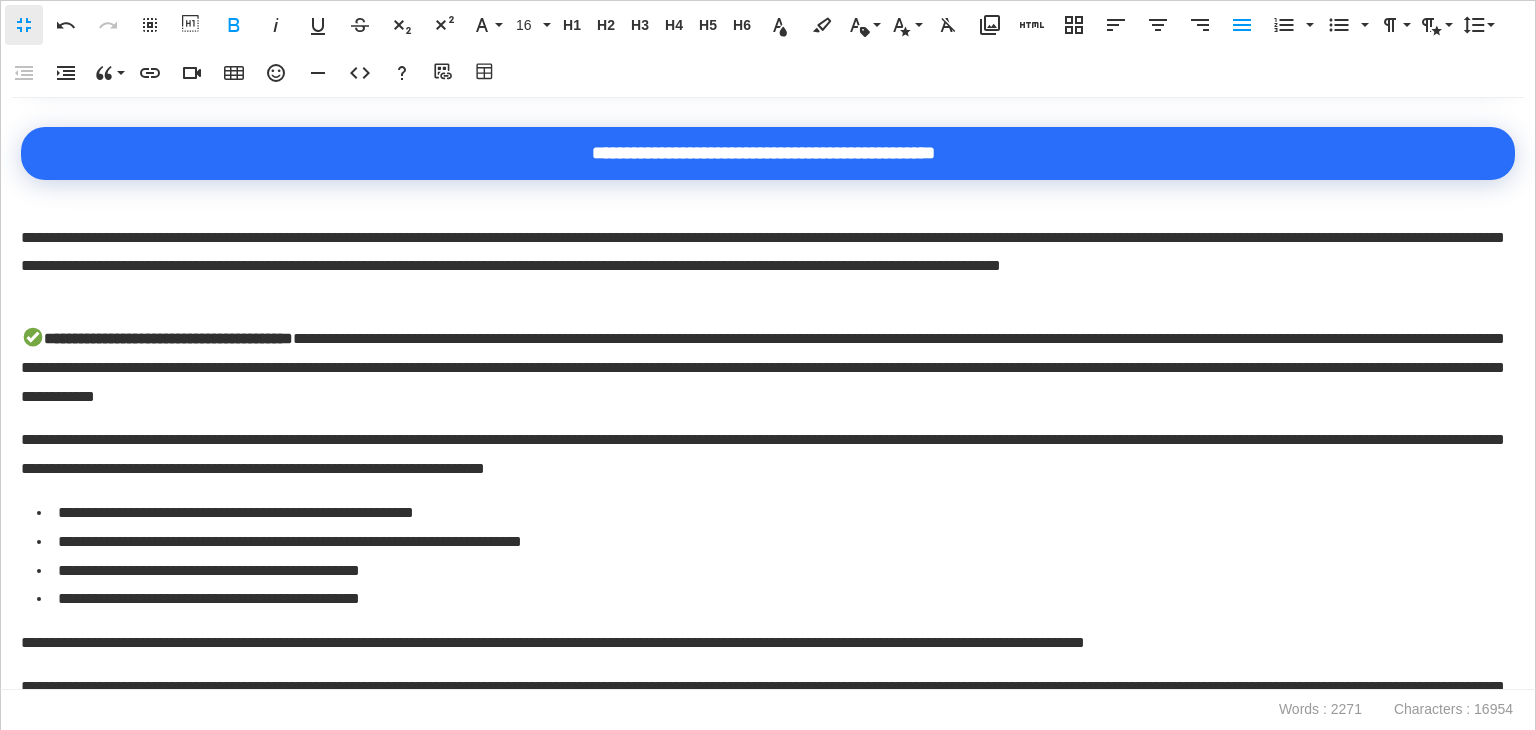 scroll, scrollTop: 0, scrollLeft: 0, axis: both 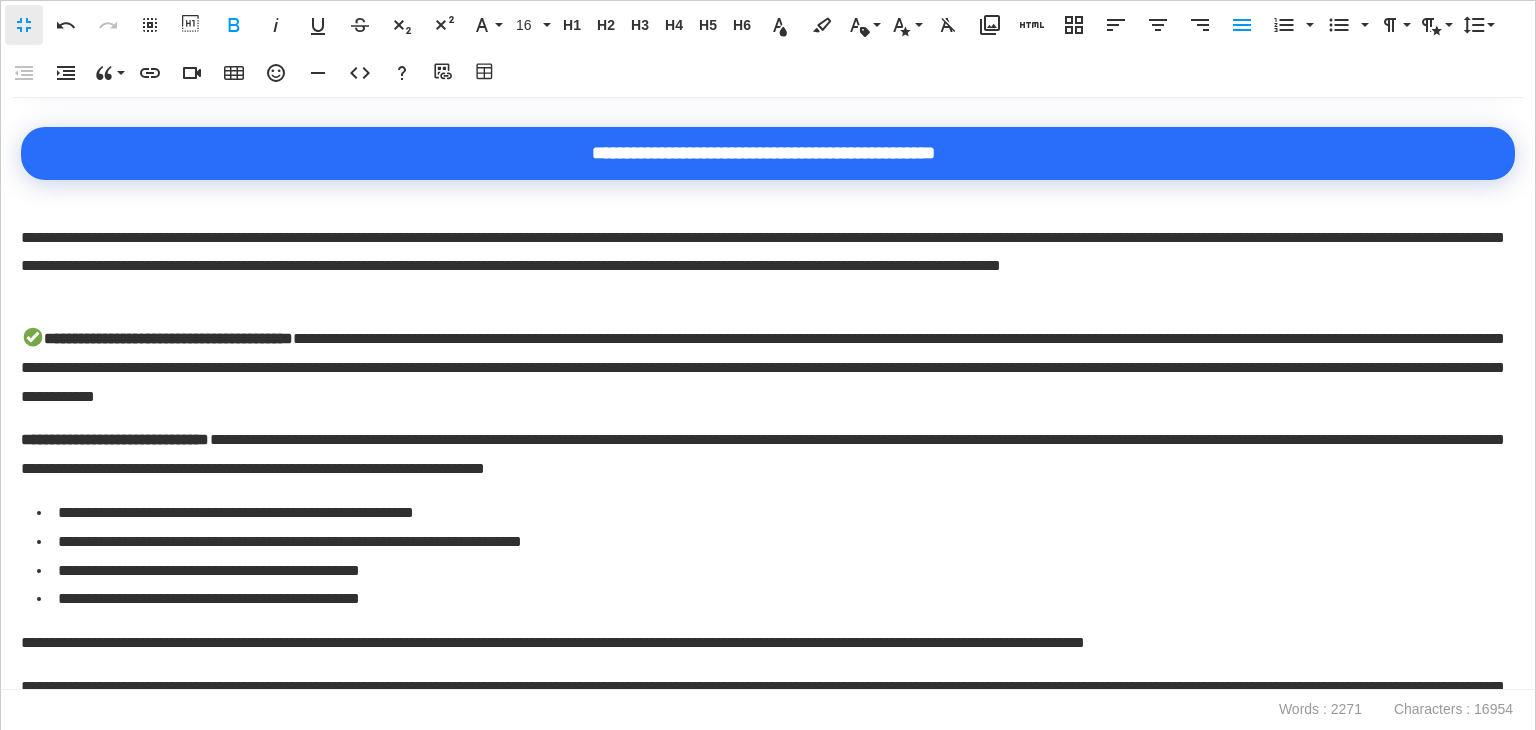 click on "**********" at bounding box center (115, 439) 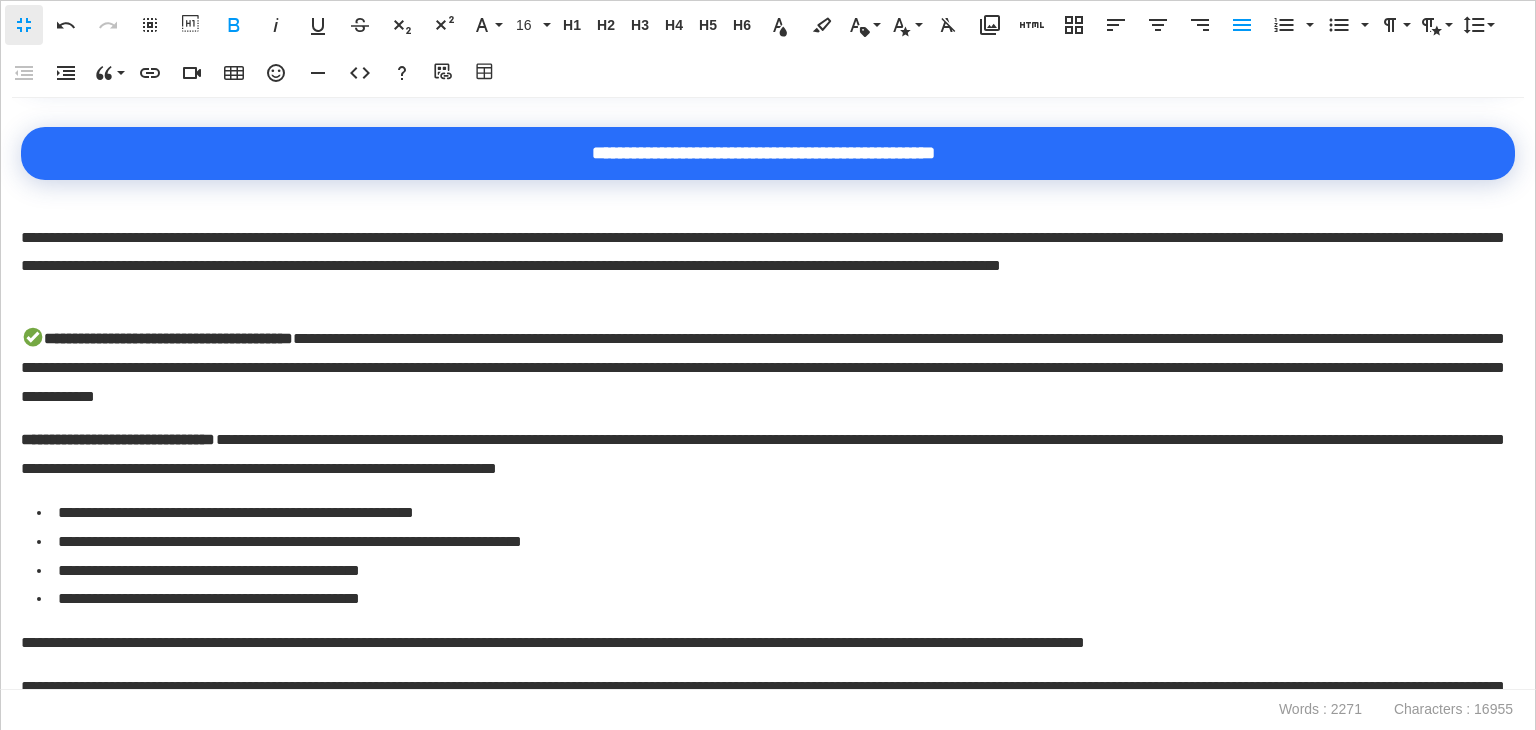 click on "**********" at bounding box center (118, 439) 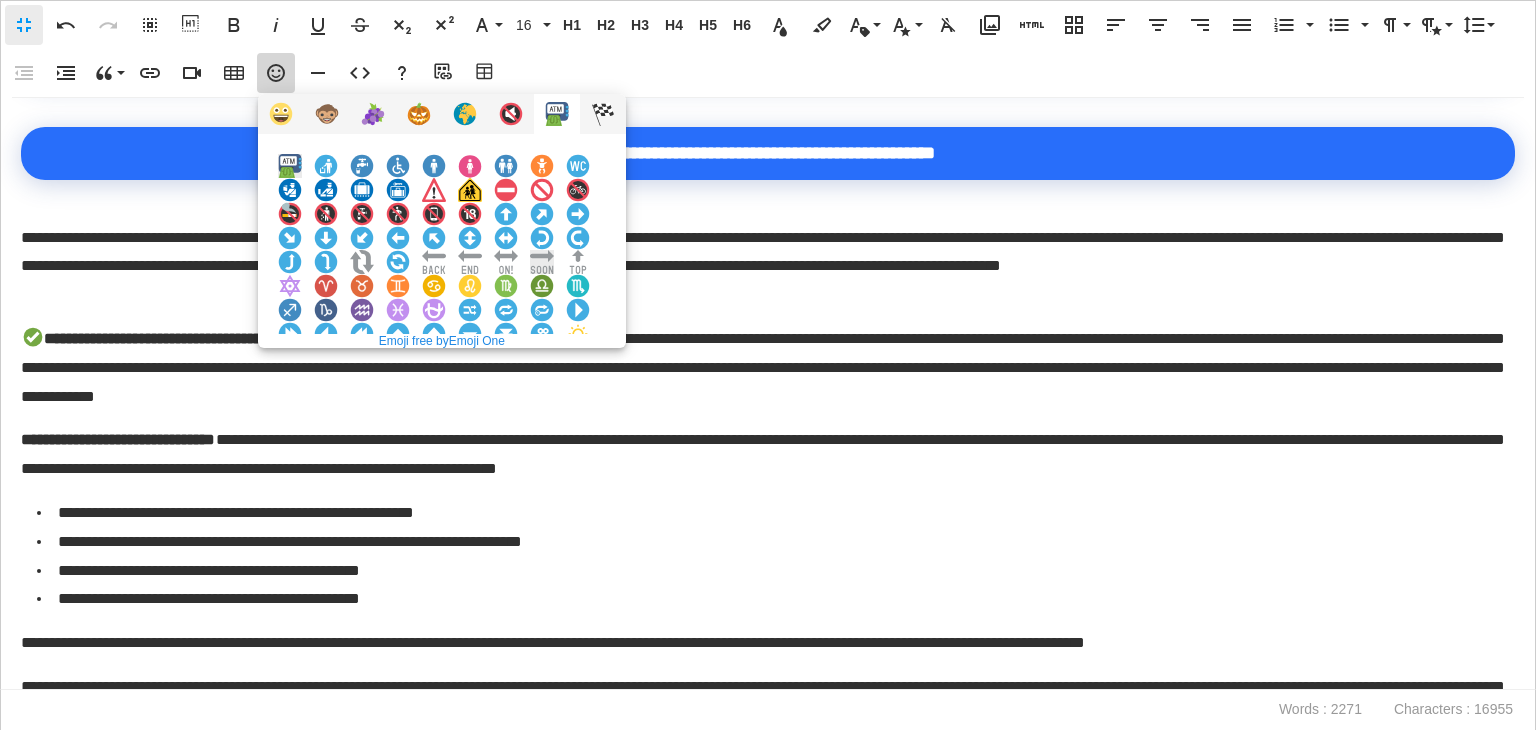 scroll, scrollTop: 2290, scrollLeft: 0, axis: vertical 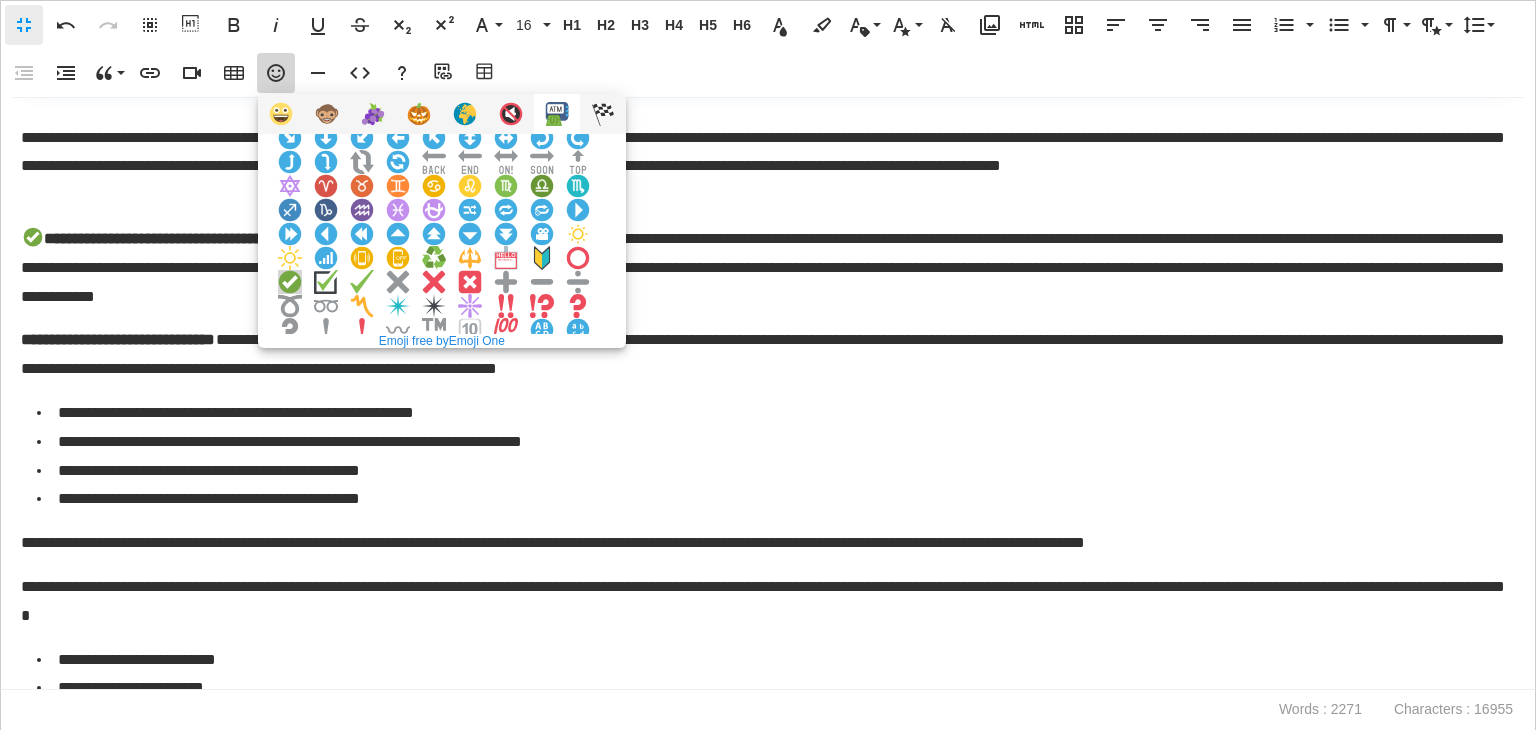click at bounding box center [290, 282] 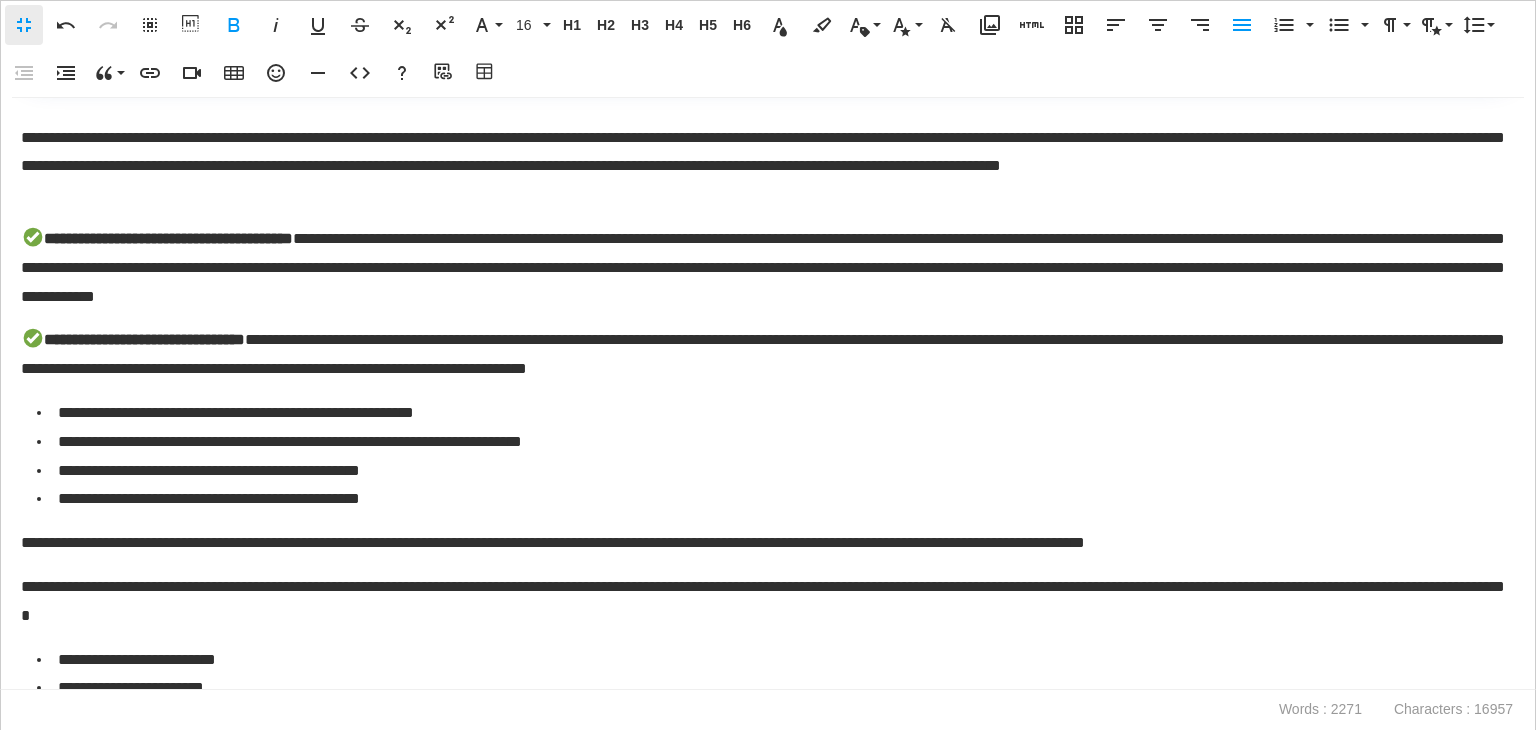 scroll, scrollTop: 2390, scrollLeft: 0, axis: vertical 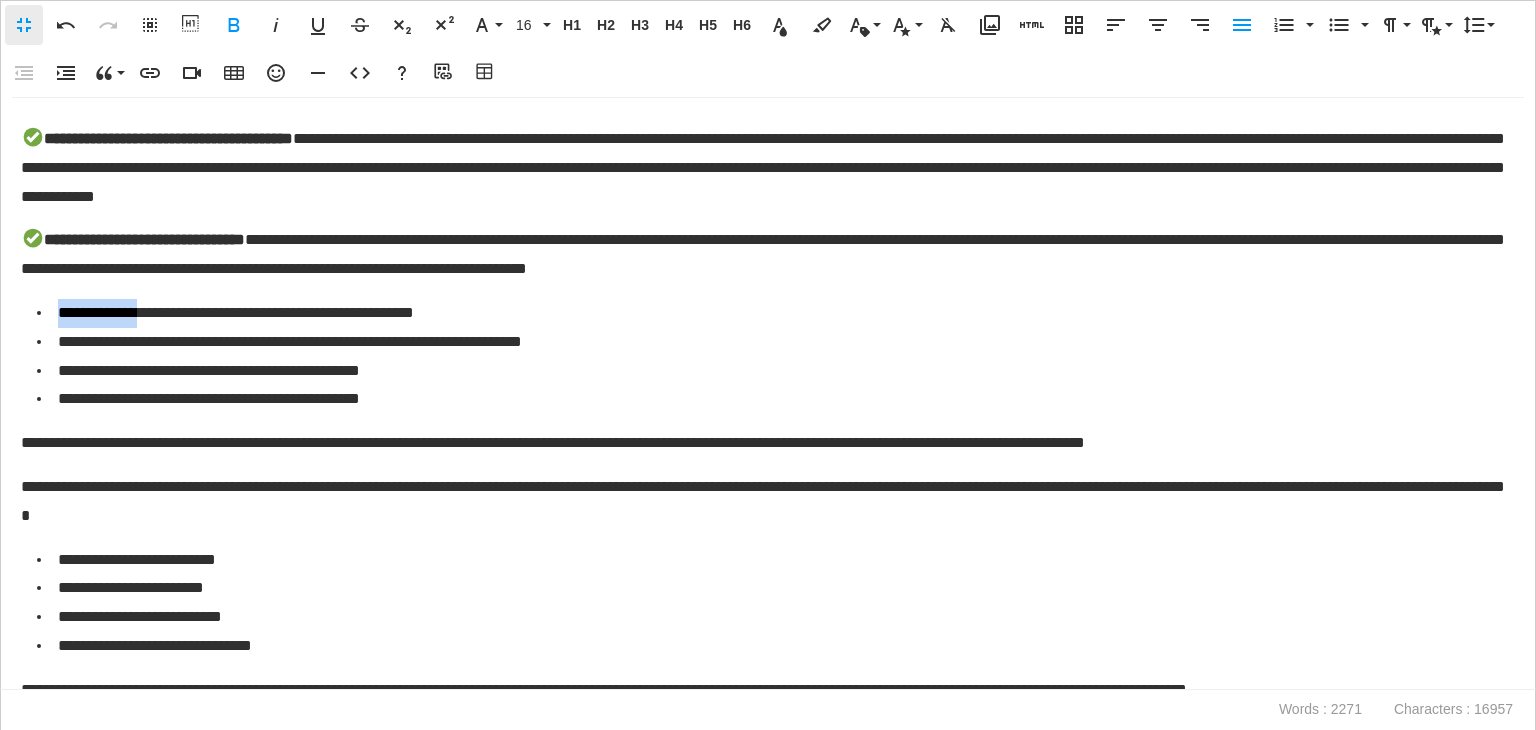 drag, startPoint x: 157, startPoint y: 315, endPoint x: 56, endPoint y: 319, distance: 101.07918 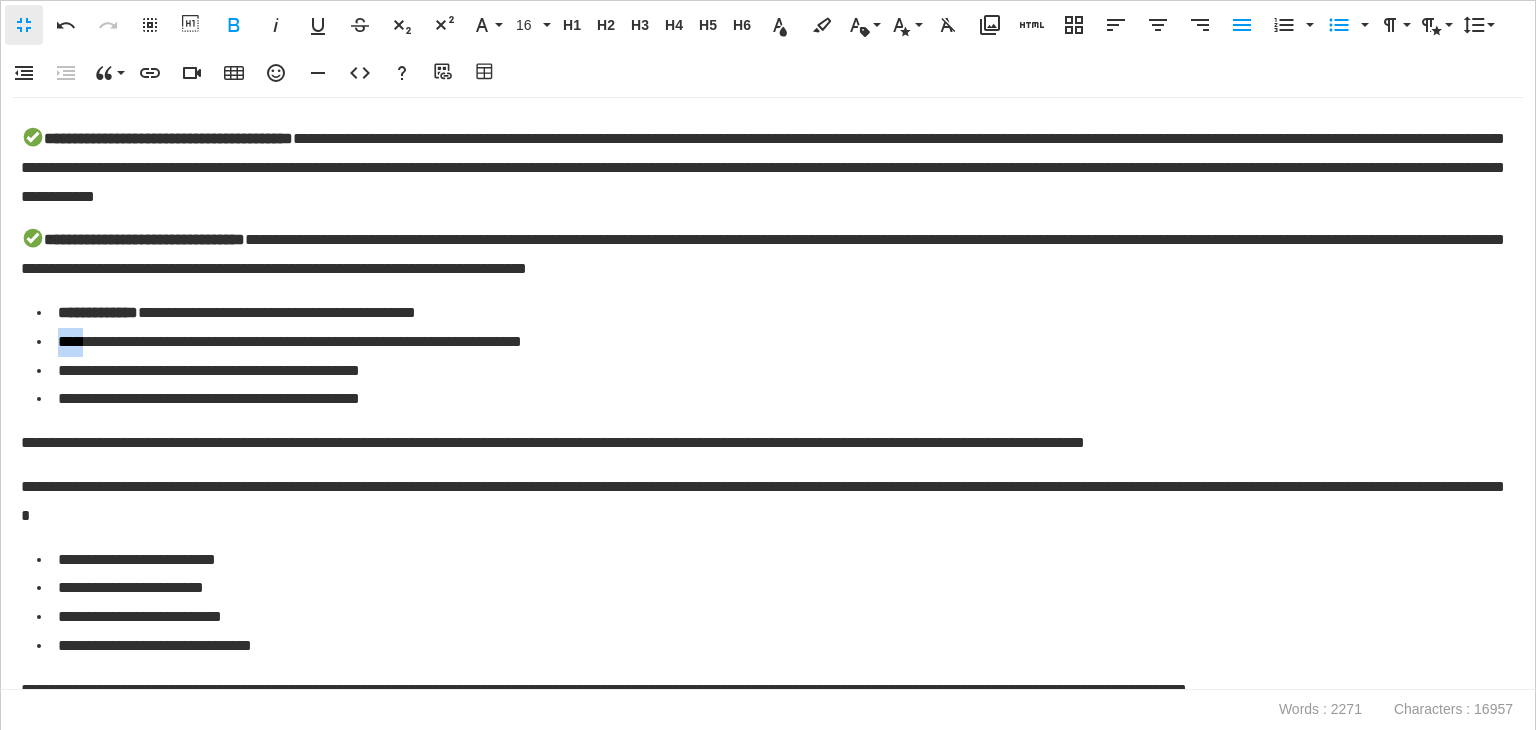 drag, startPoint x: 96, startPoint y: 347, endPoint x: 61, endPoint y: 347, distance: 35 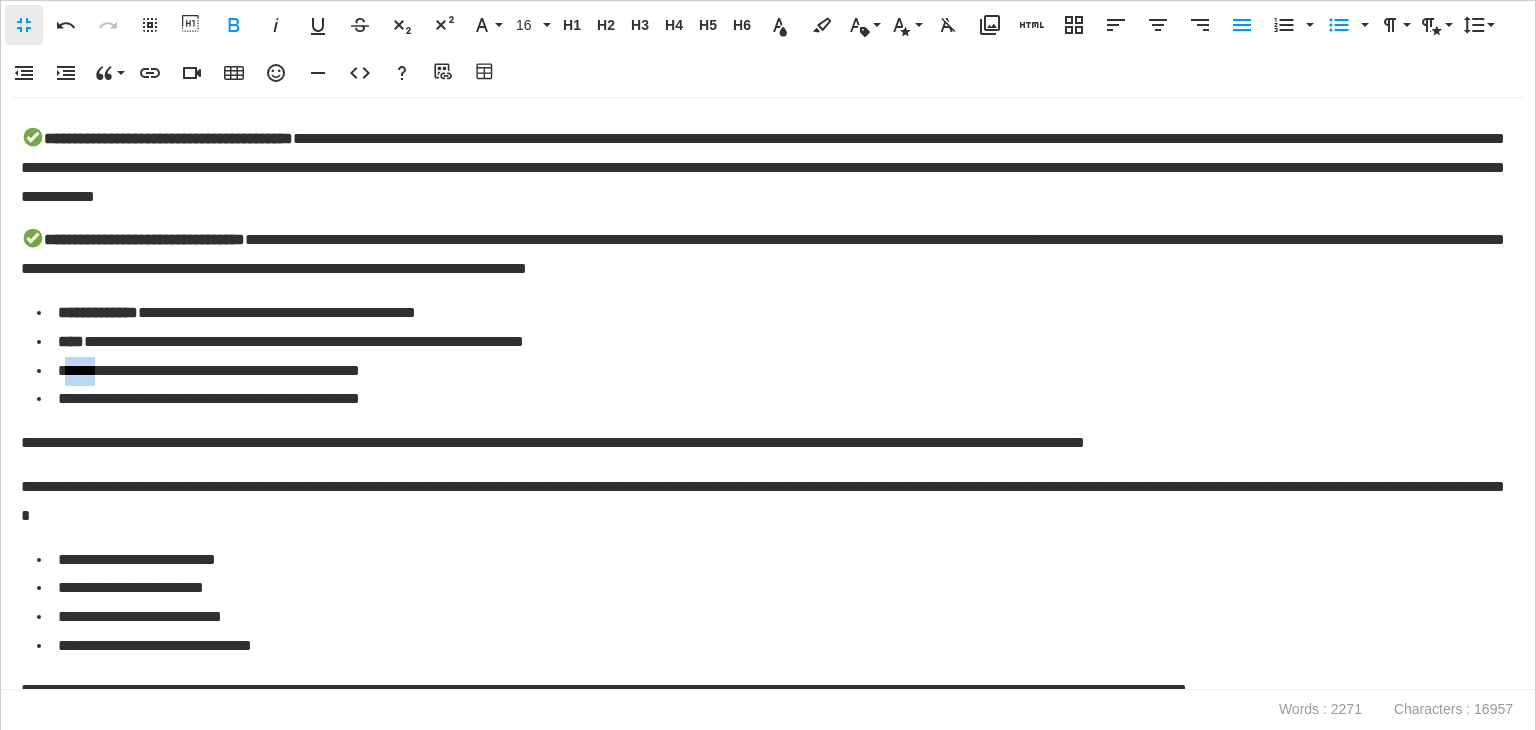 drag, startPoint x: 104, startPoint y: 365, endPoint x: 63, endPoint y: 369, distance: 41.19466 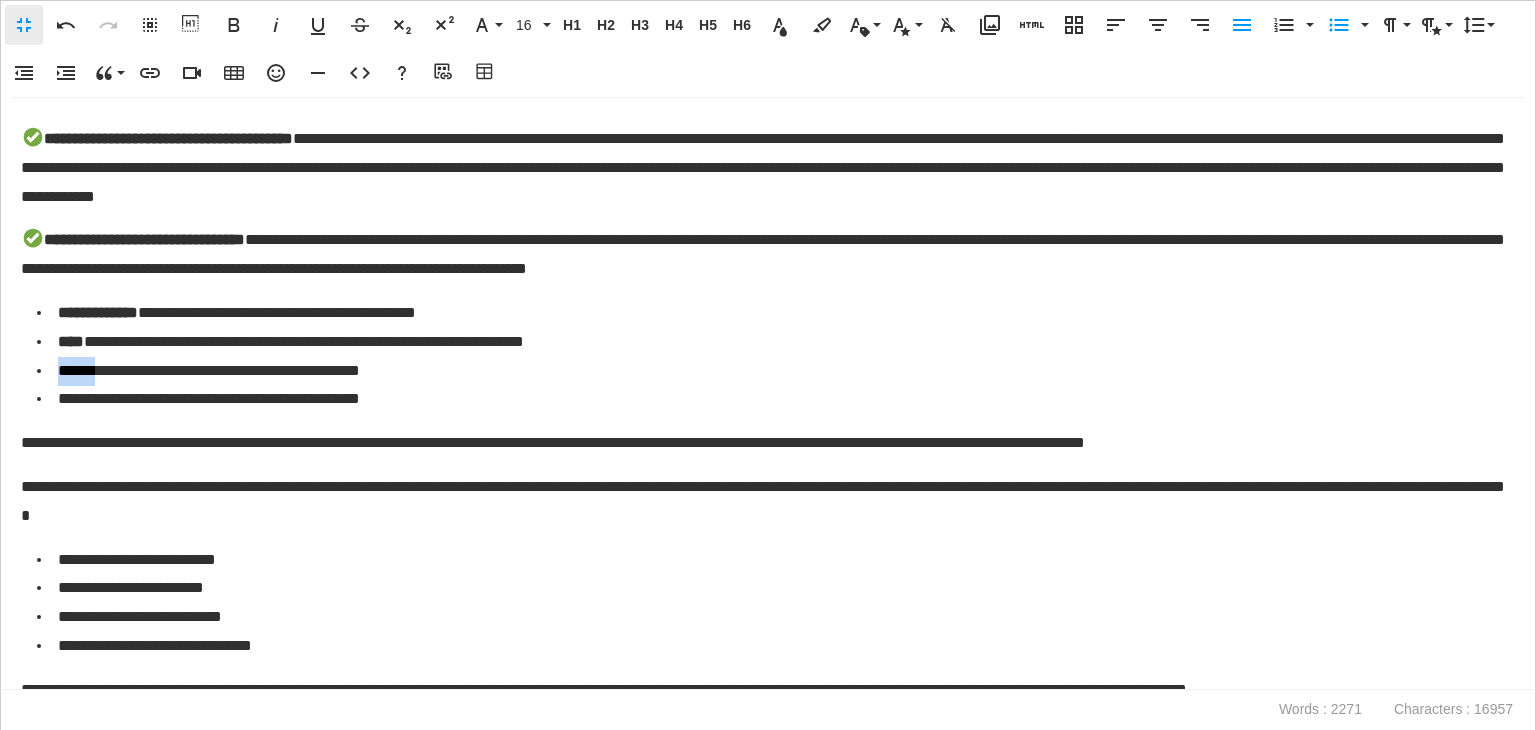 click on "**********" at bounding box center (771, 371) 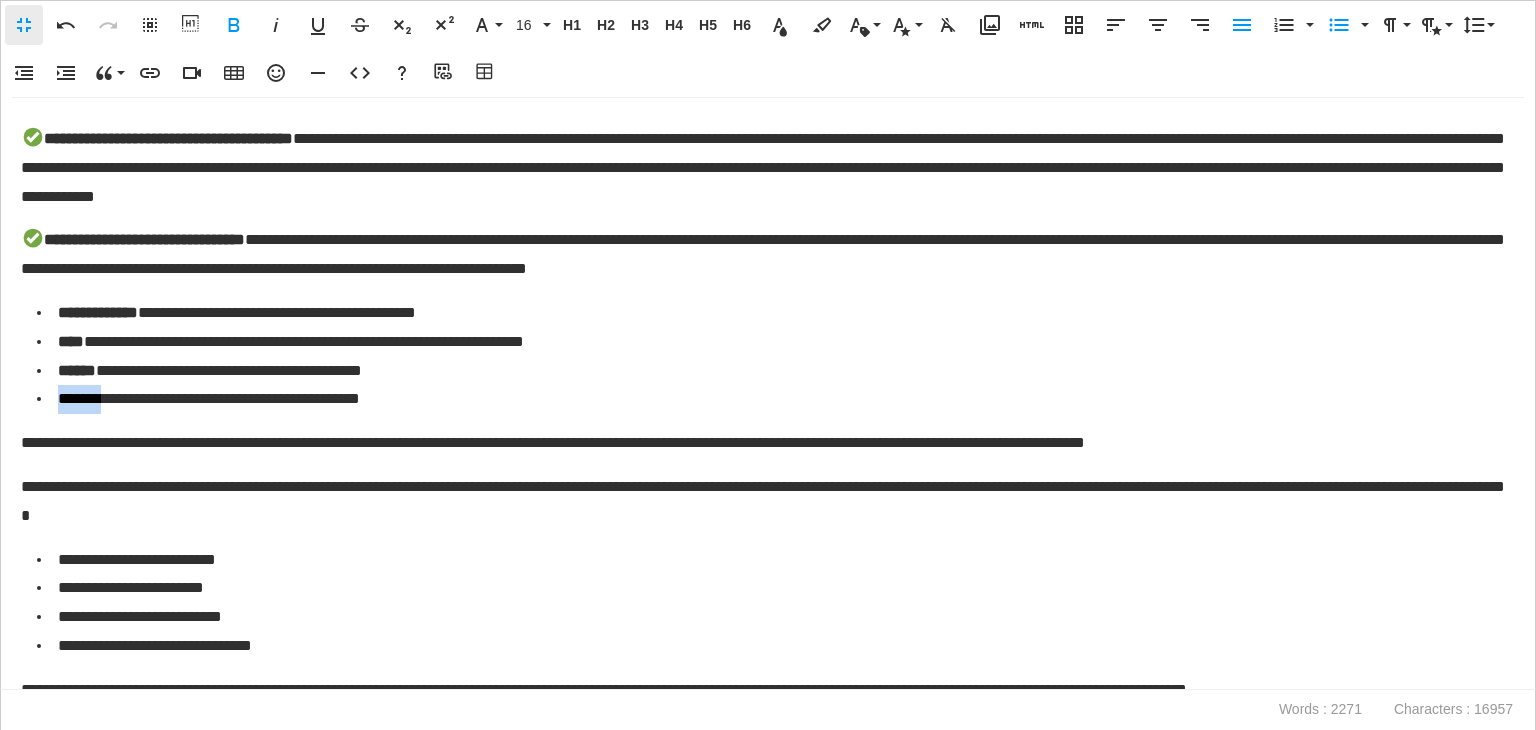 drag, startPoint x: 113, startPoint y: 399, endPoint x: 56, endPoint y: 403, distance: 57.14018 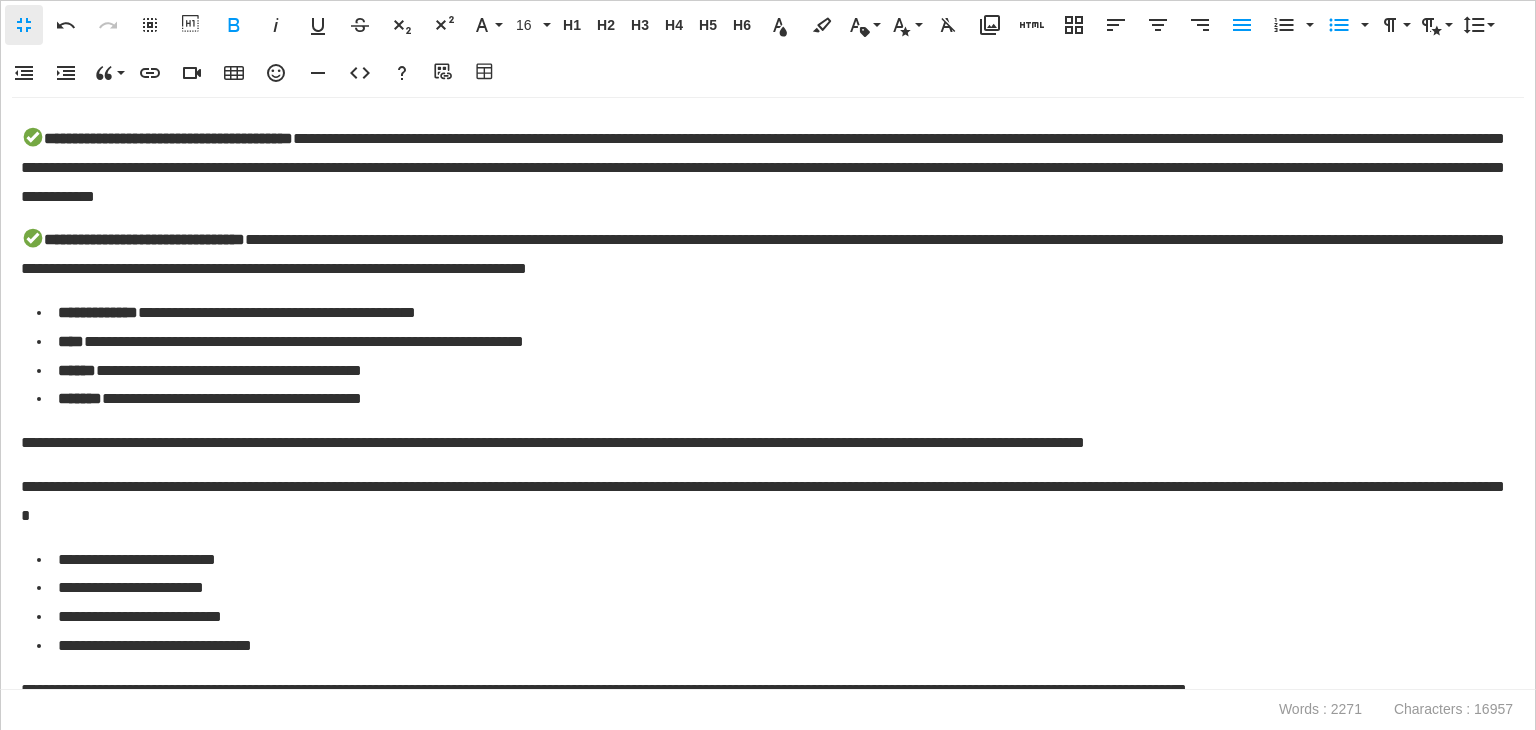 click on "**********" at bounding box center (771, 399) 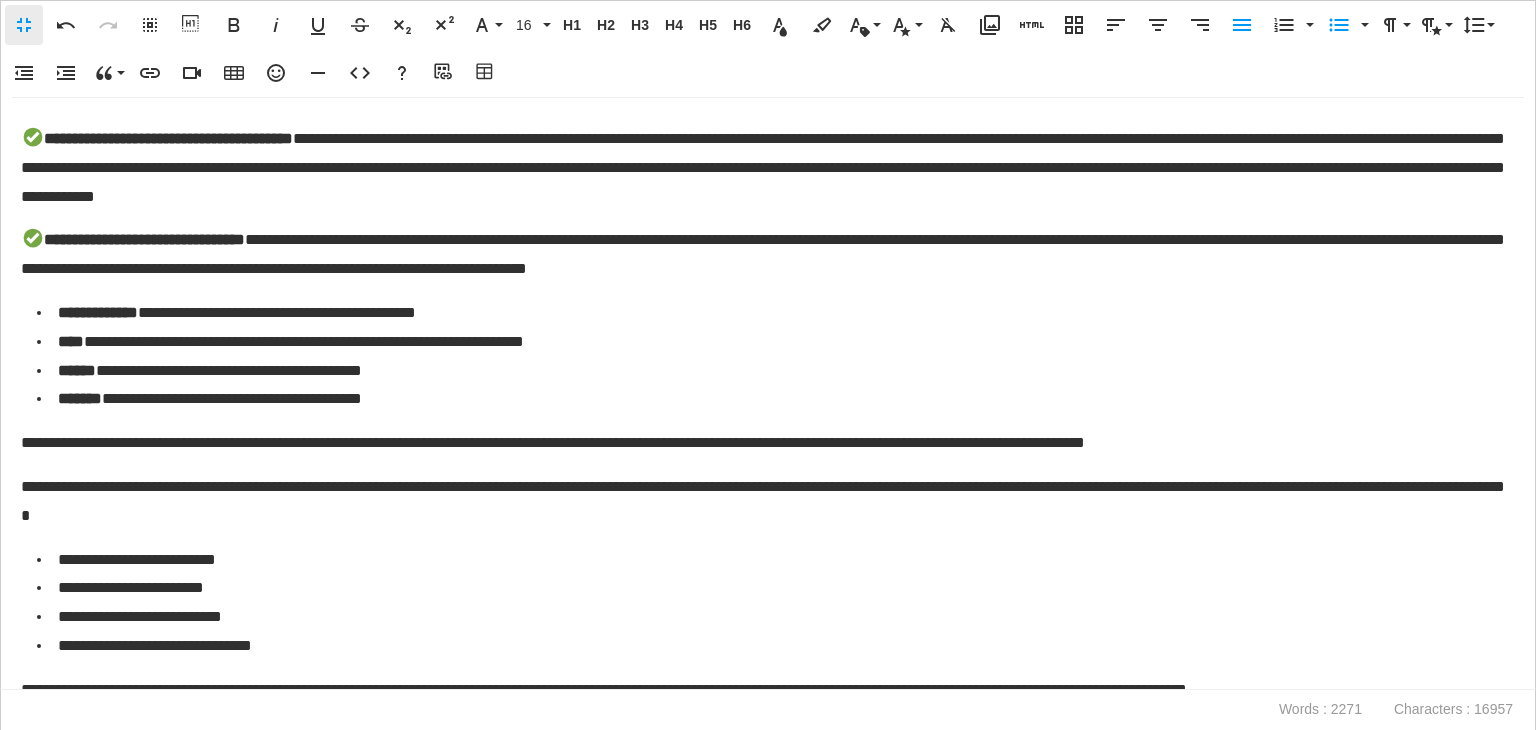 scroll, scrollTop: 2490, scrollLeft: 0, axis: vertical 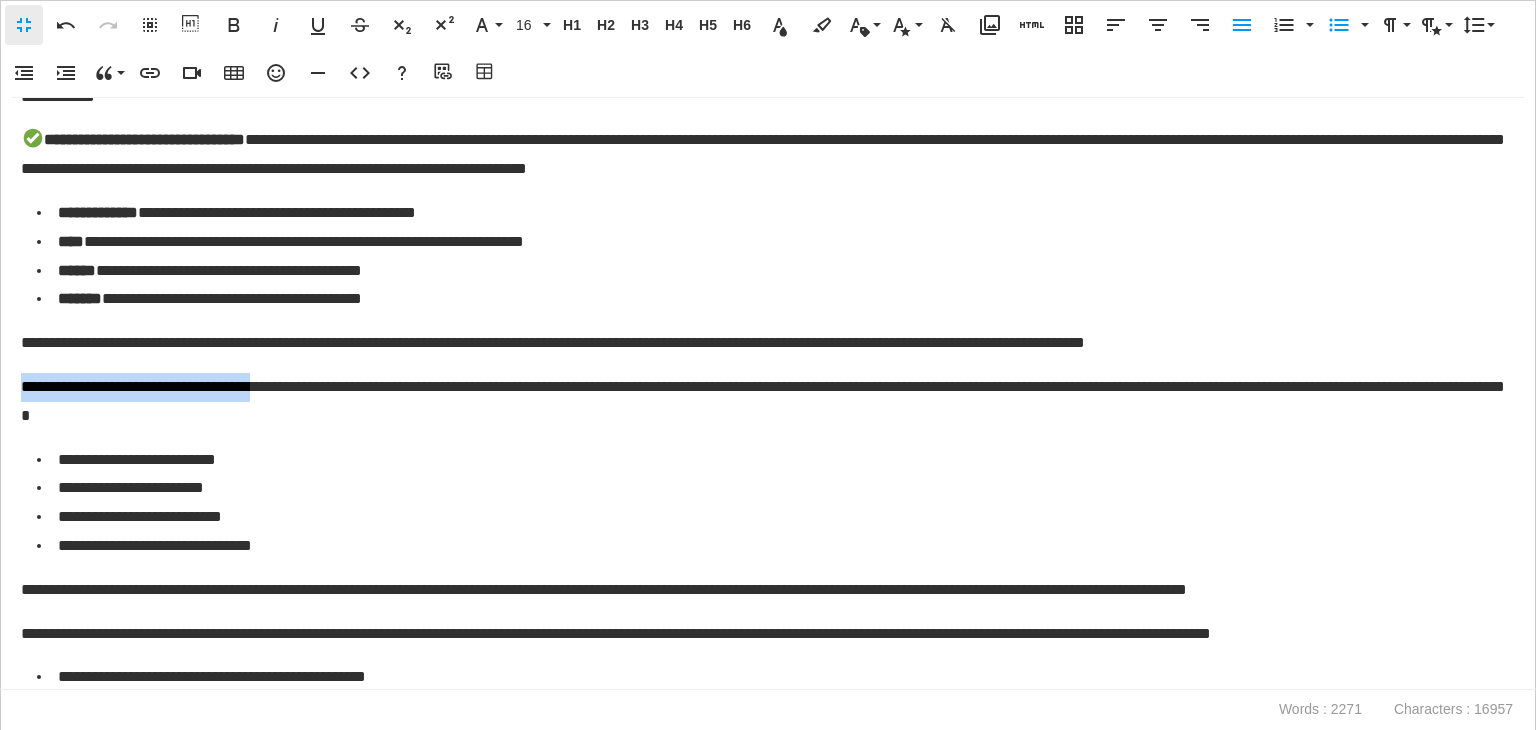 drag, startPoint x: 318, startPoint y: 393, endPoint x: 0, endPoint y: 367, distance: 319.06113 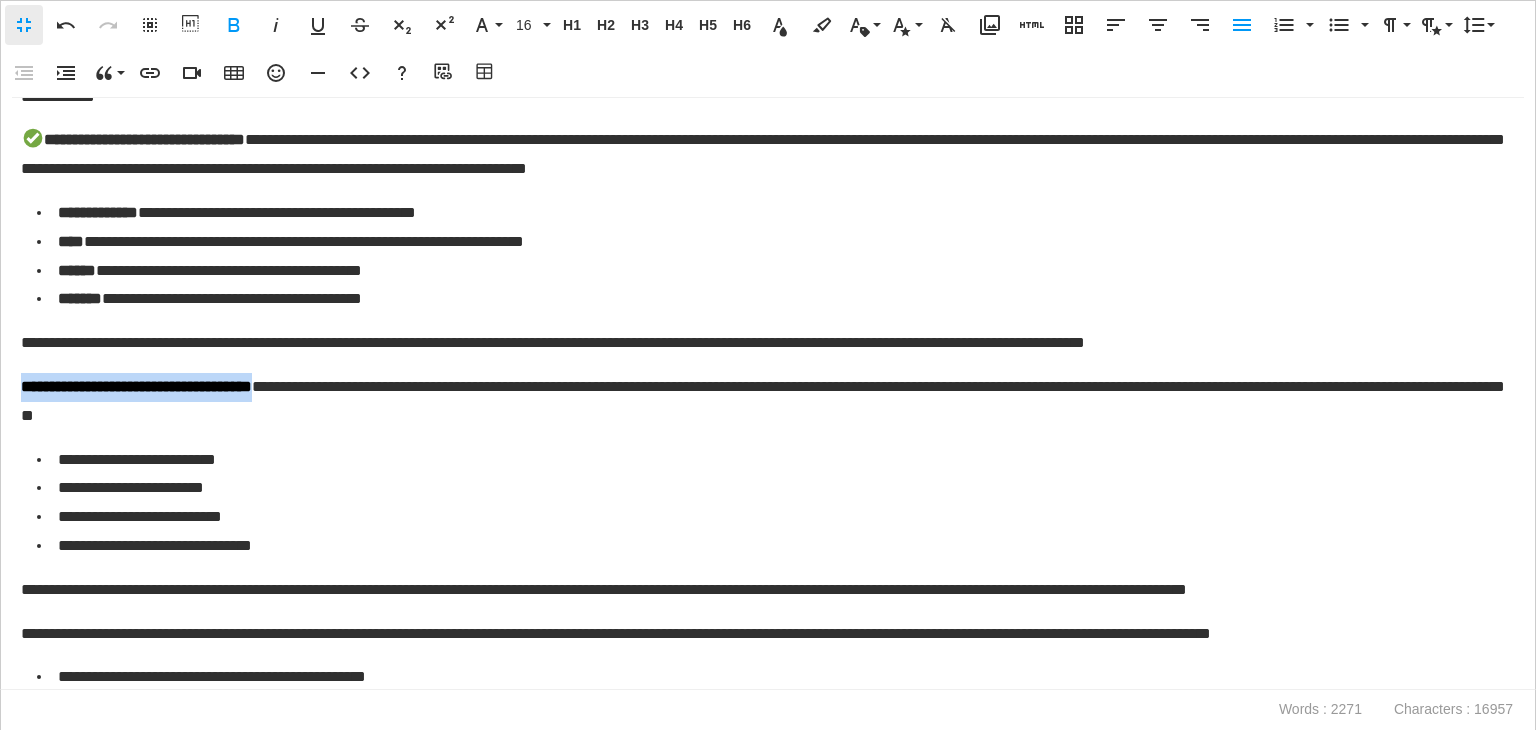 click on "**********" at bounding box center (136, 386) 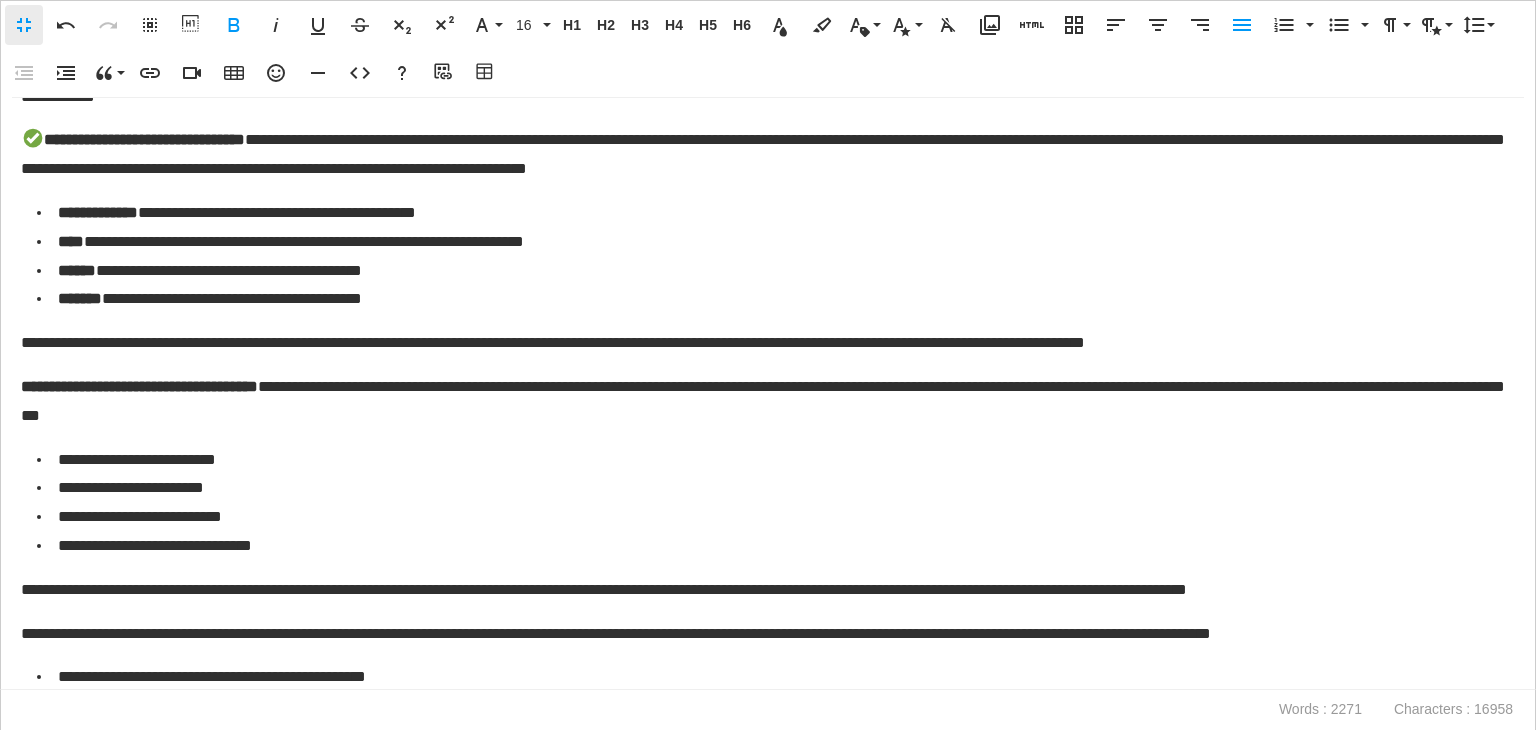 click on "**********" at bounding box center (139, 386) 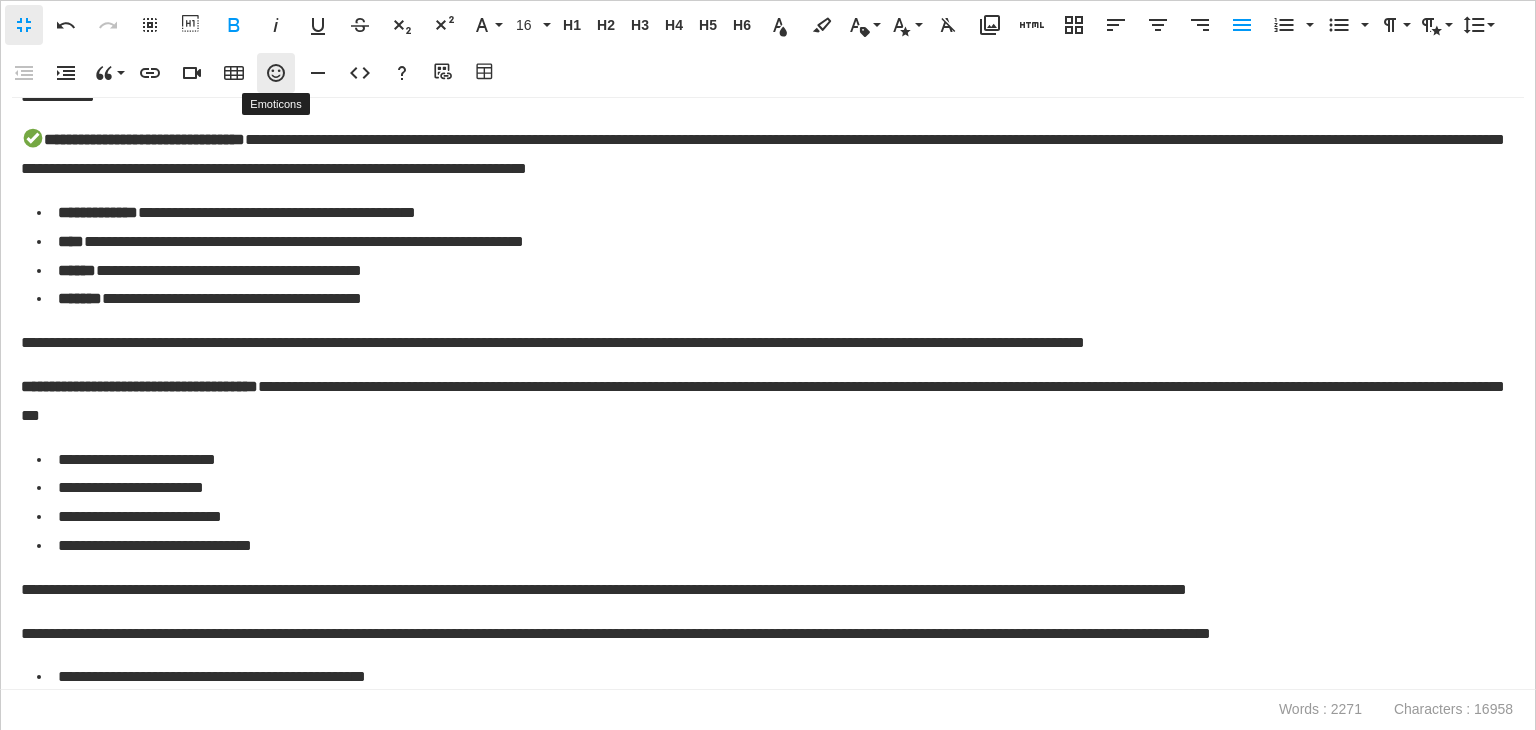 click 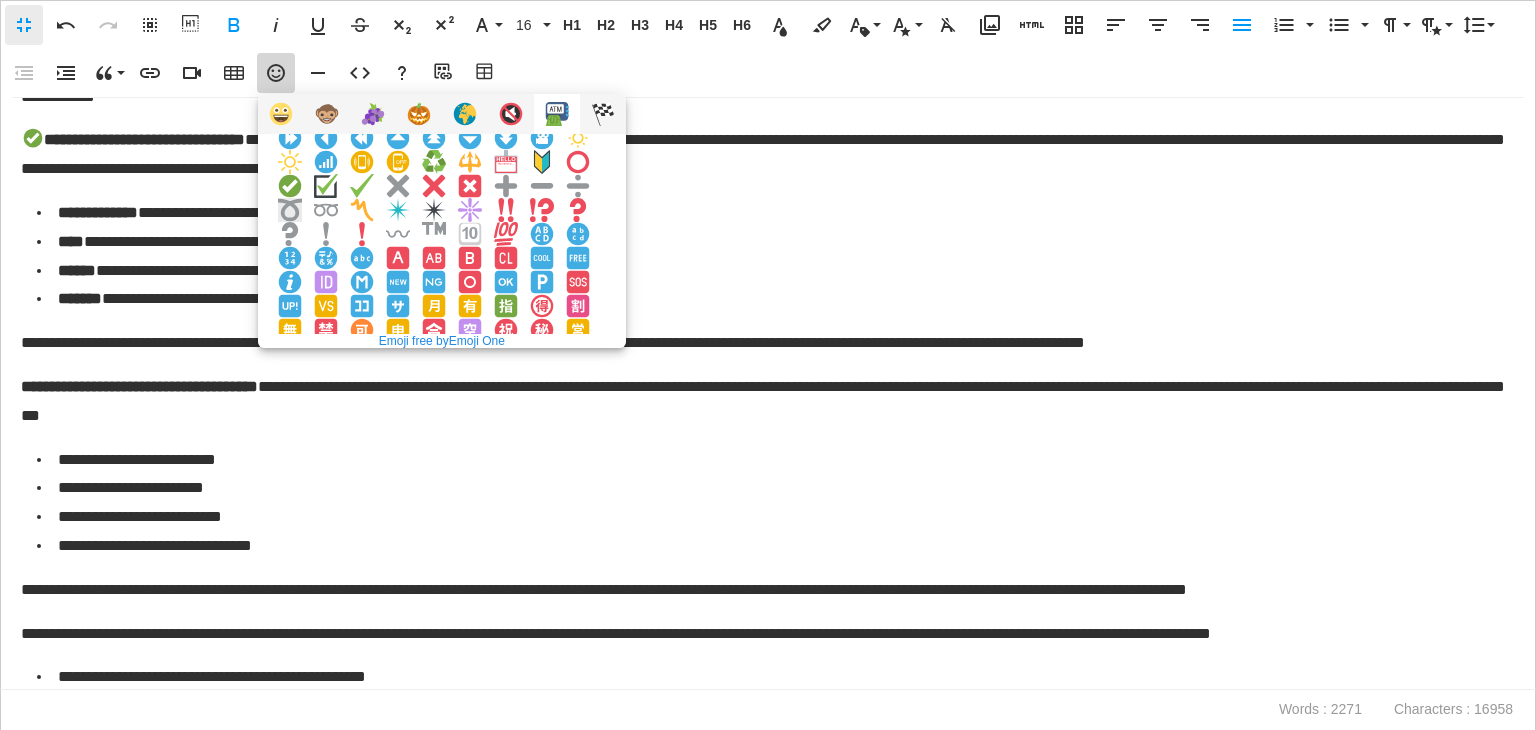scroll, scrollTop: 200, scrollLeft: 0, axis: vertical 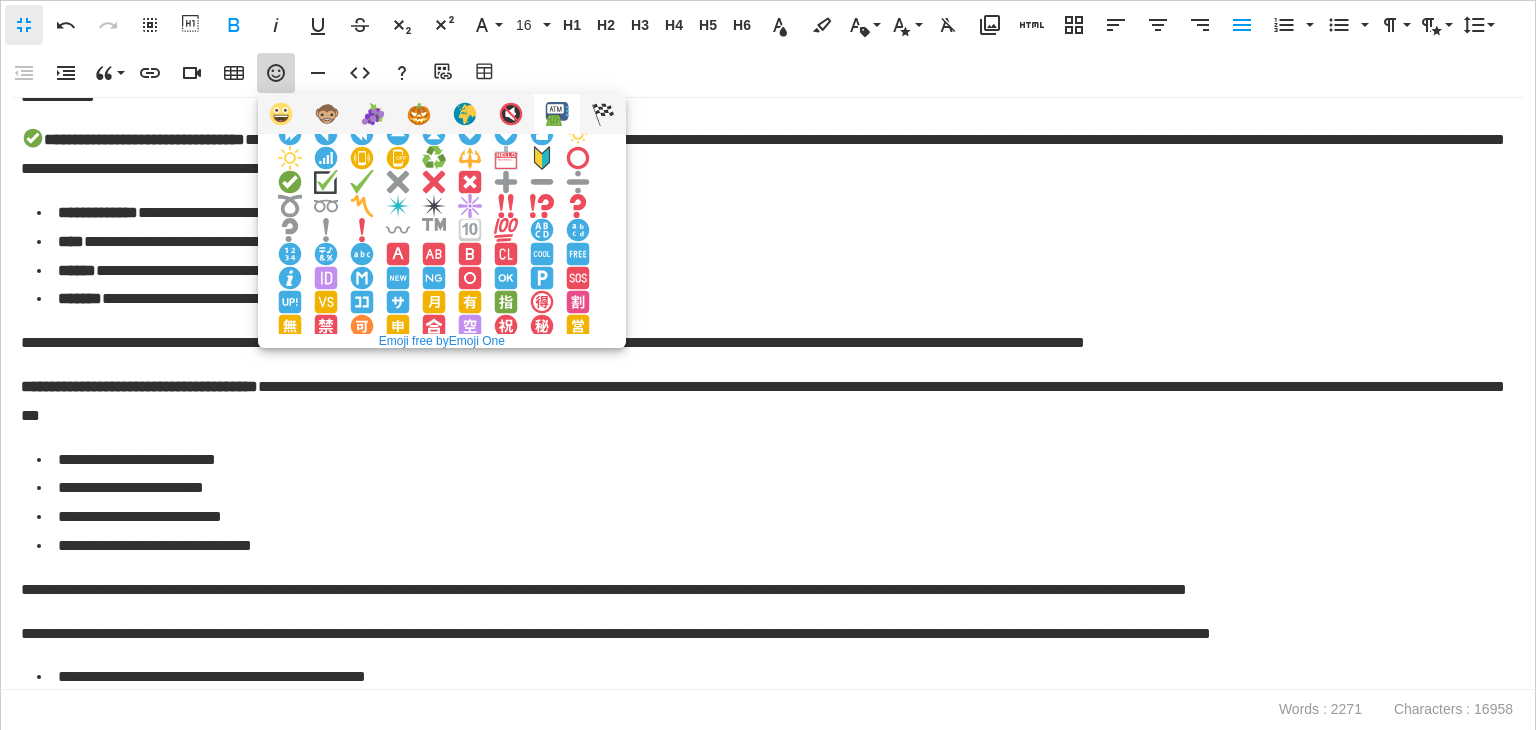 click at bounding box center (290, 182) 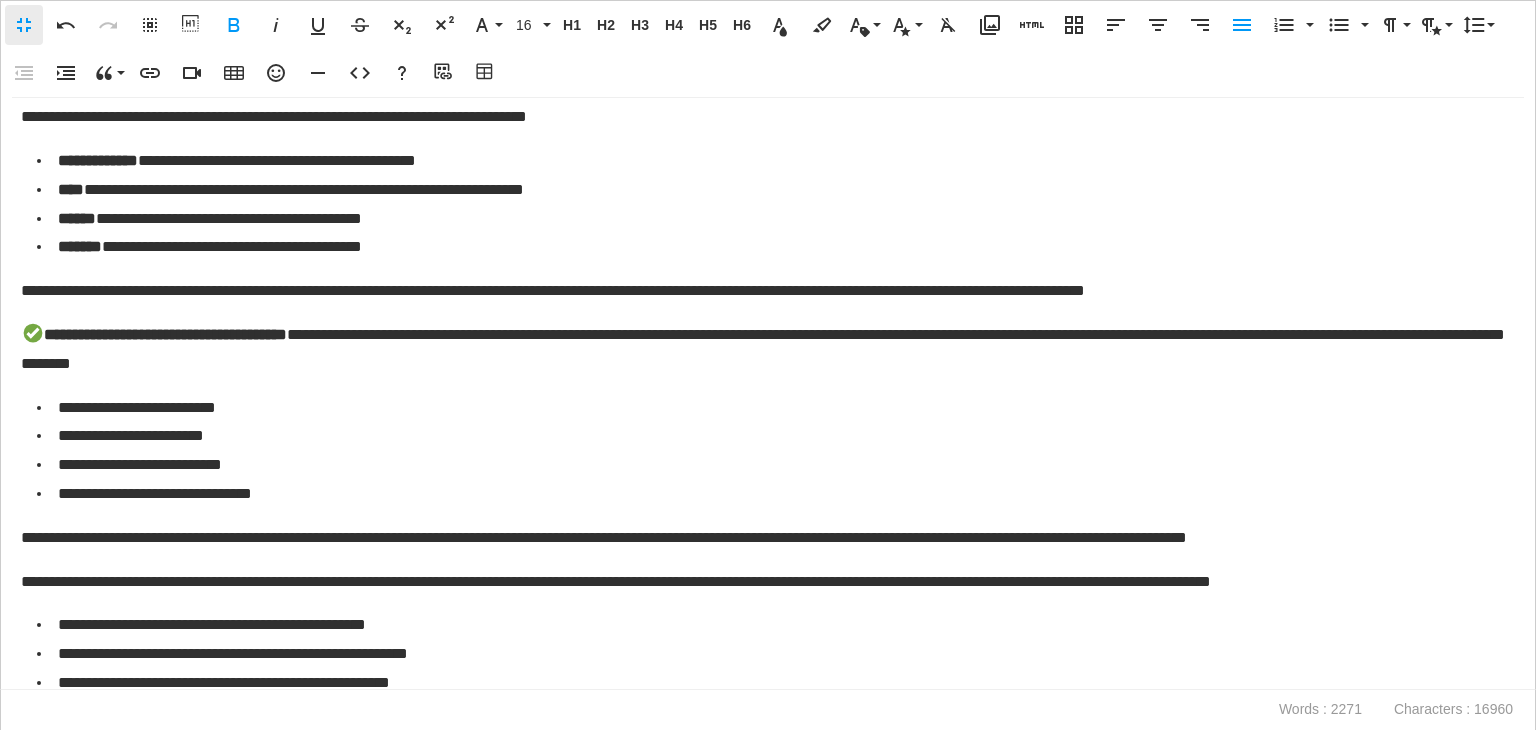 scroll, scrollTop: 2690, scrollLeft: 0, axis: vertical 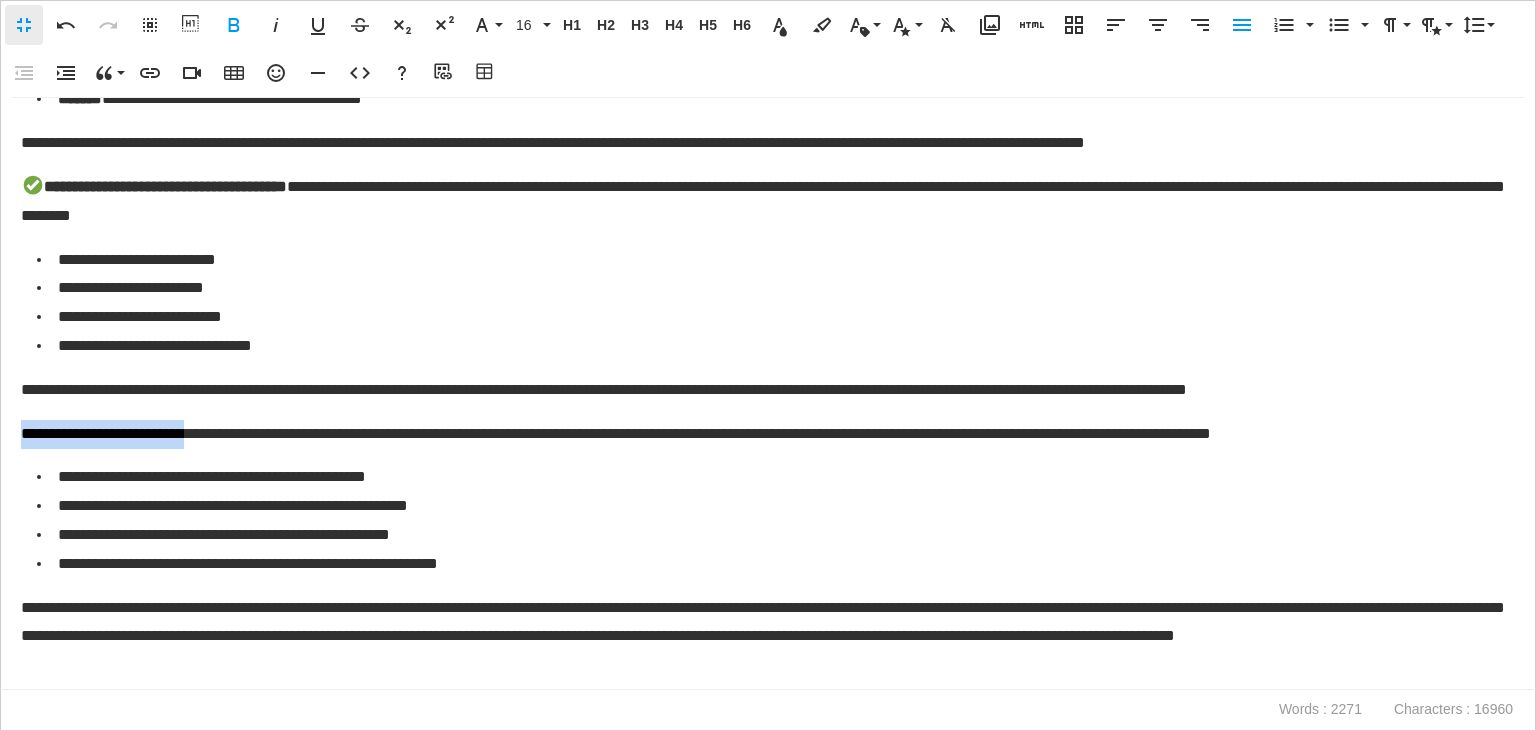 drag, startPoint x: 228, startPoint y: 434, endPoint x: 0, endPoint y: 421, distance: 228.37032 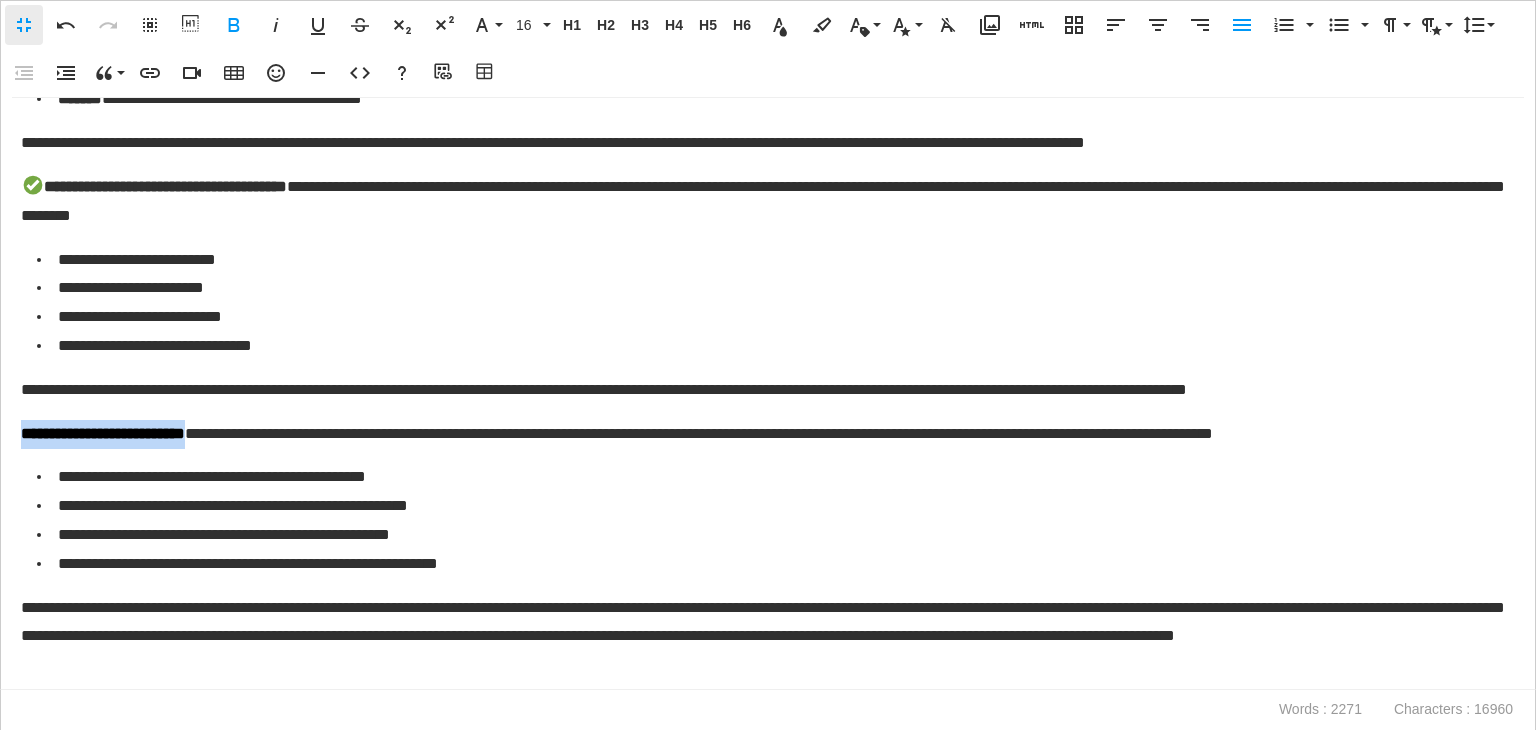 click on "**********" at bounding box center [103, 433] 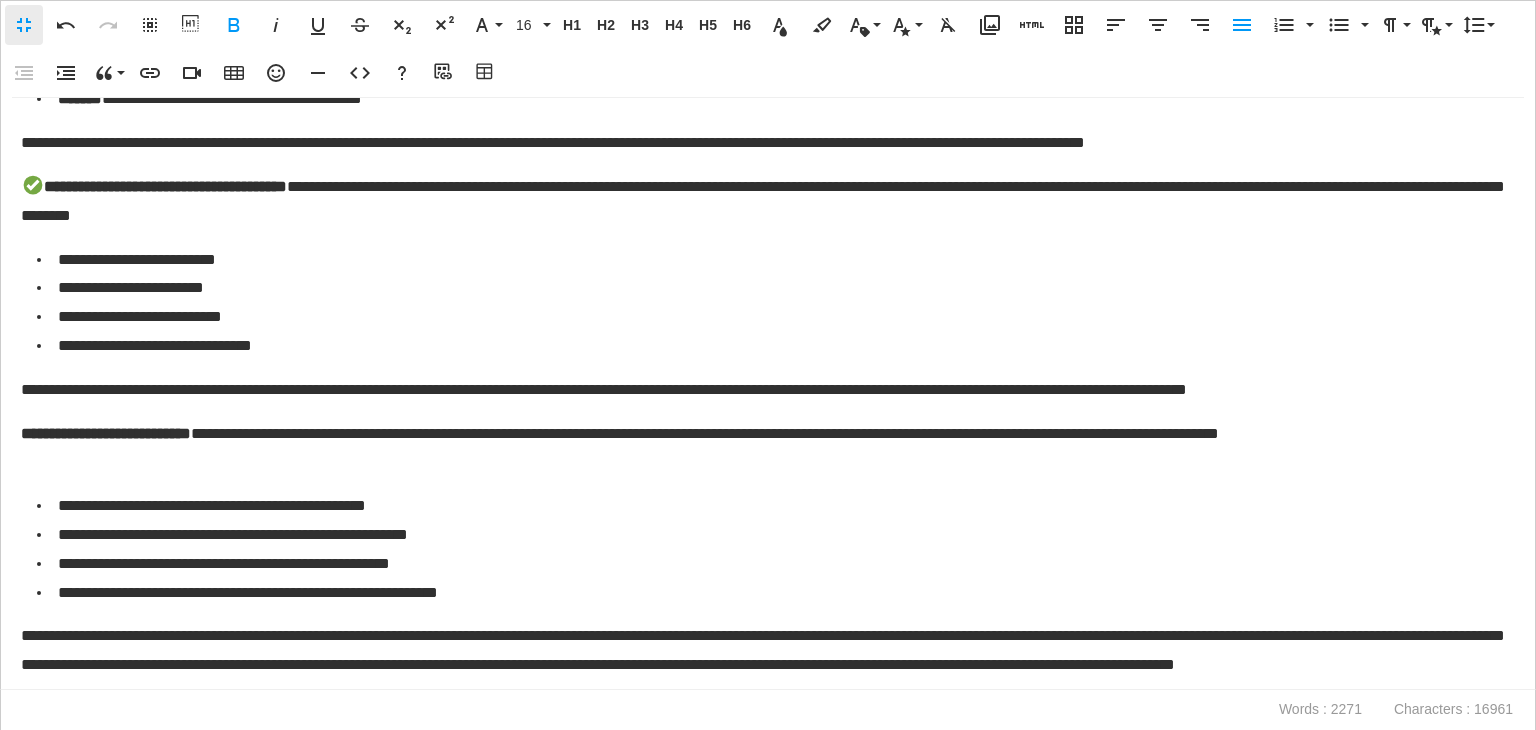 click on "**********" at bounding box center [106, 433] 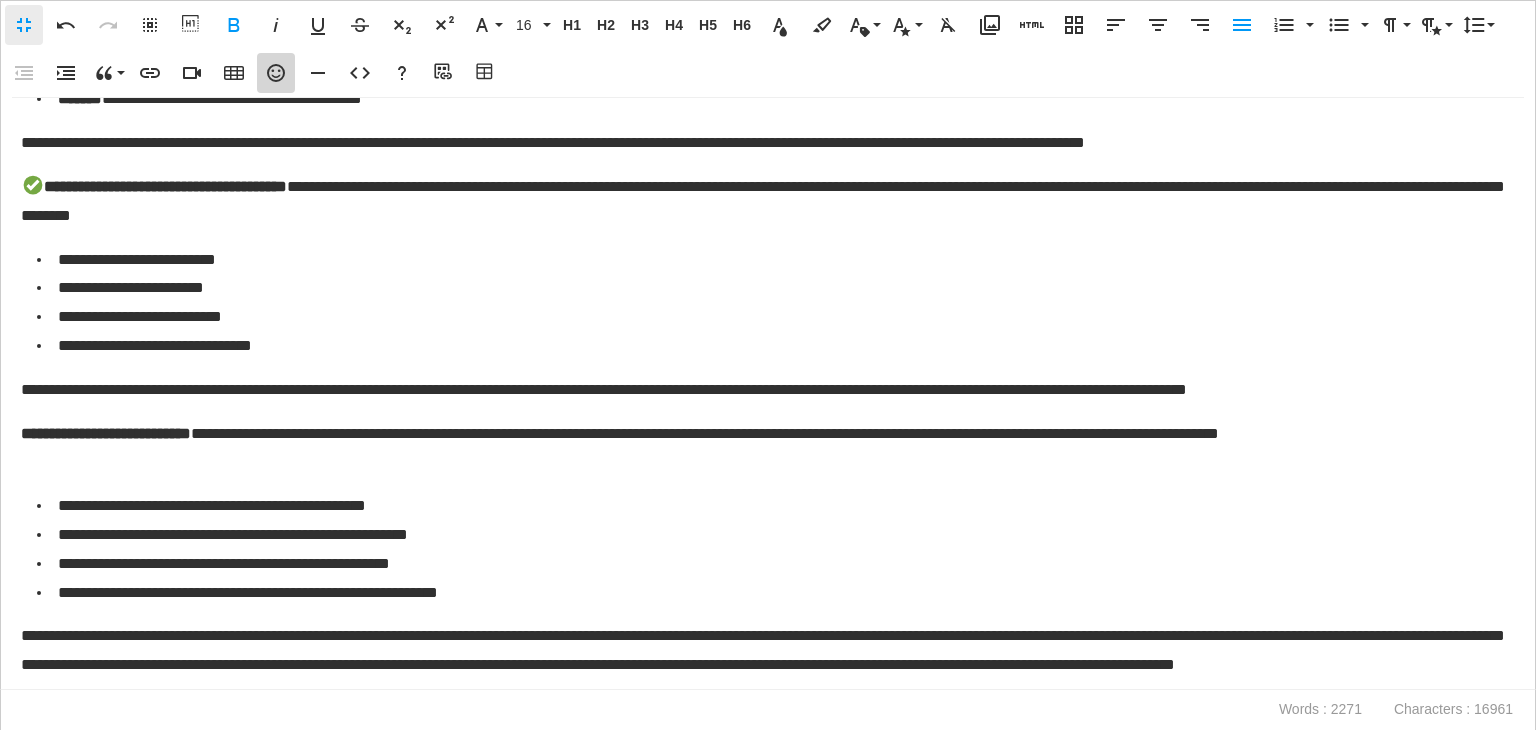 click 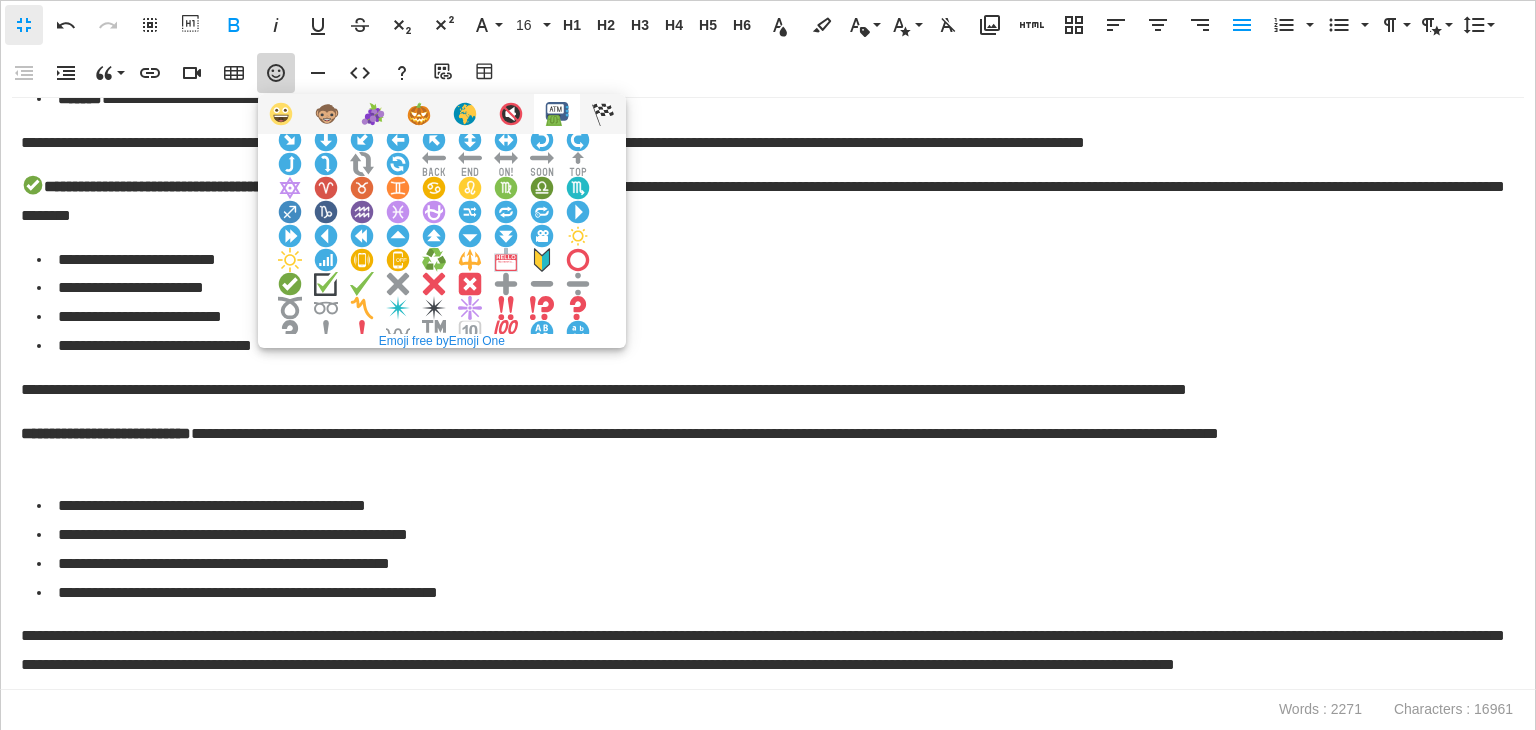scroll, scrollTop: 100, scrollLeft: 0, axis: vertical 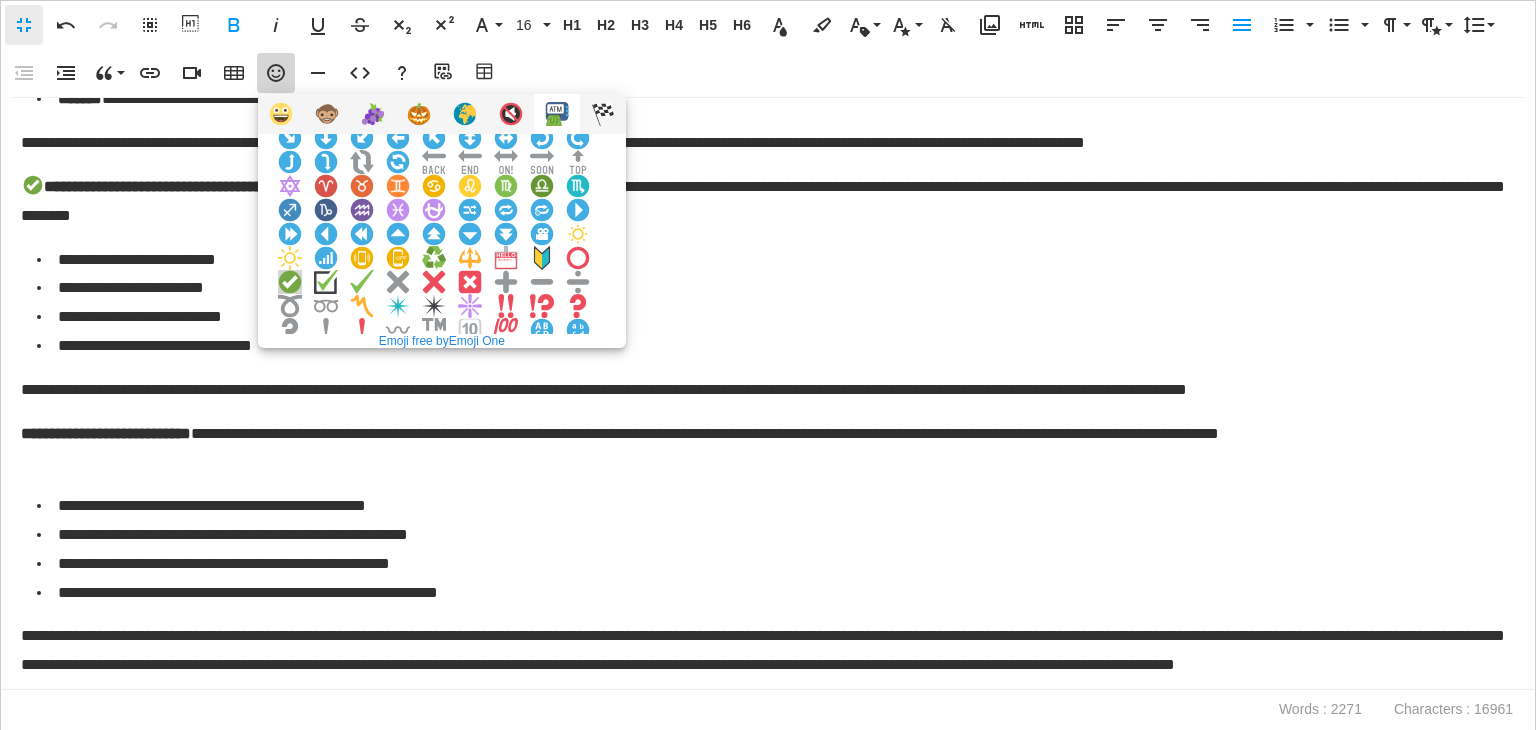 click at bounding box center [290, 282] 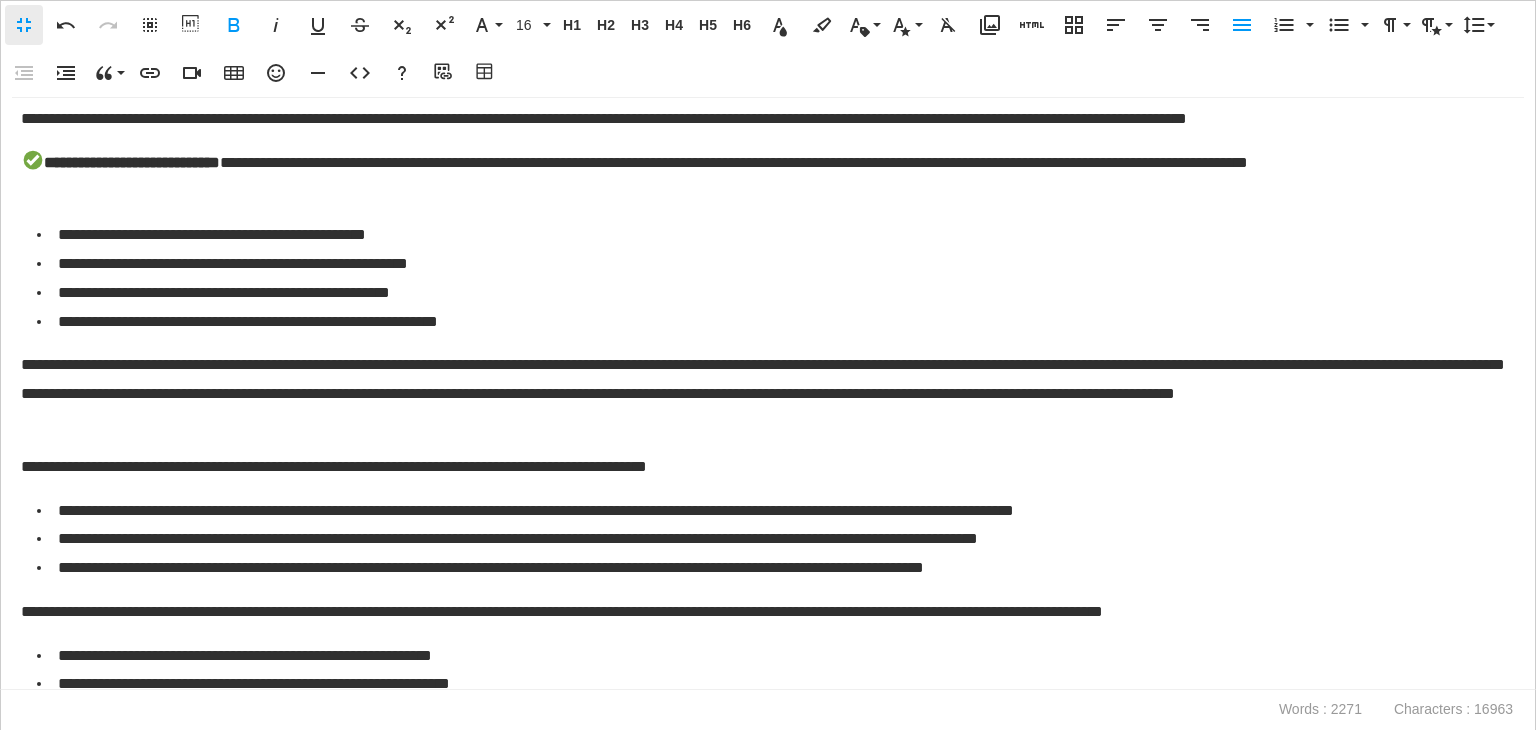scroll, scrollTop: 2990, scrollLeft: 0, axis: vertical 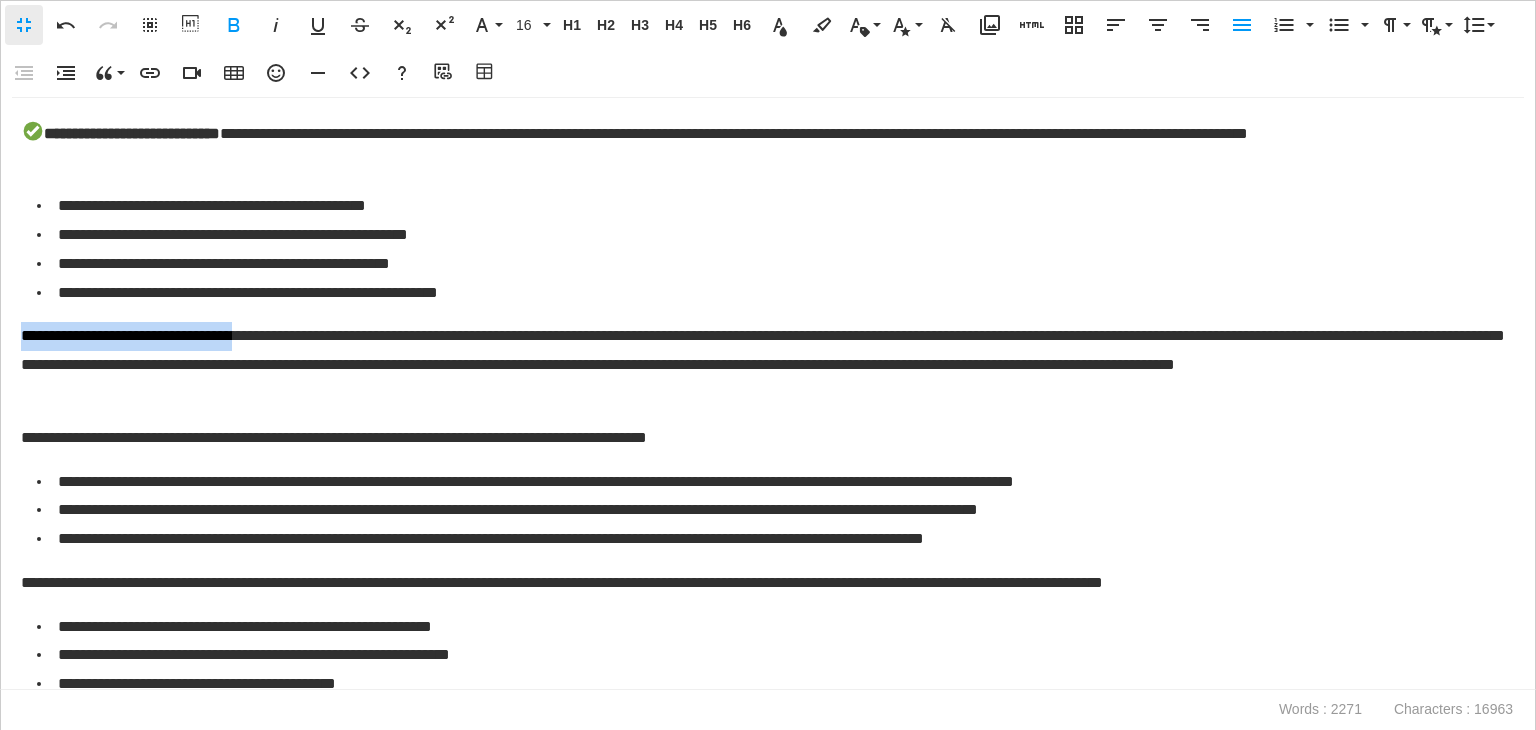 drag, startPoint x: 315, startPoint y: 336, endPoint x: 0, endPoint y: 309, distance: 316.15503 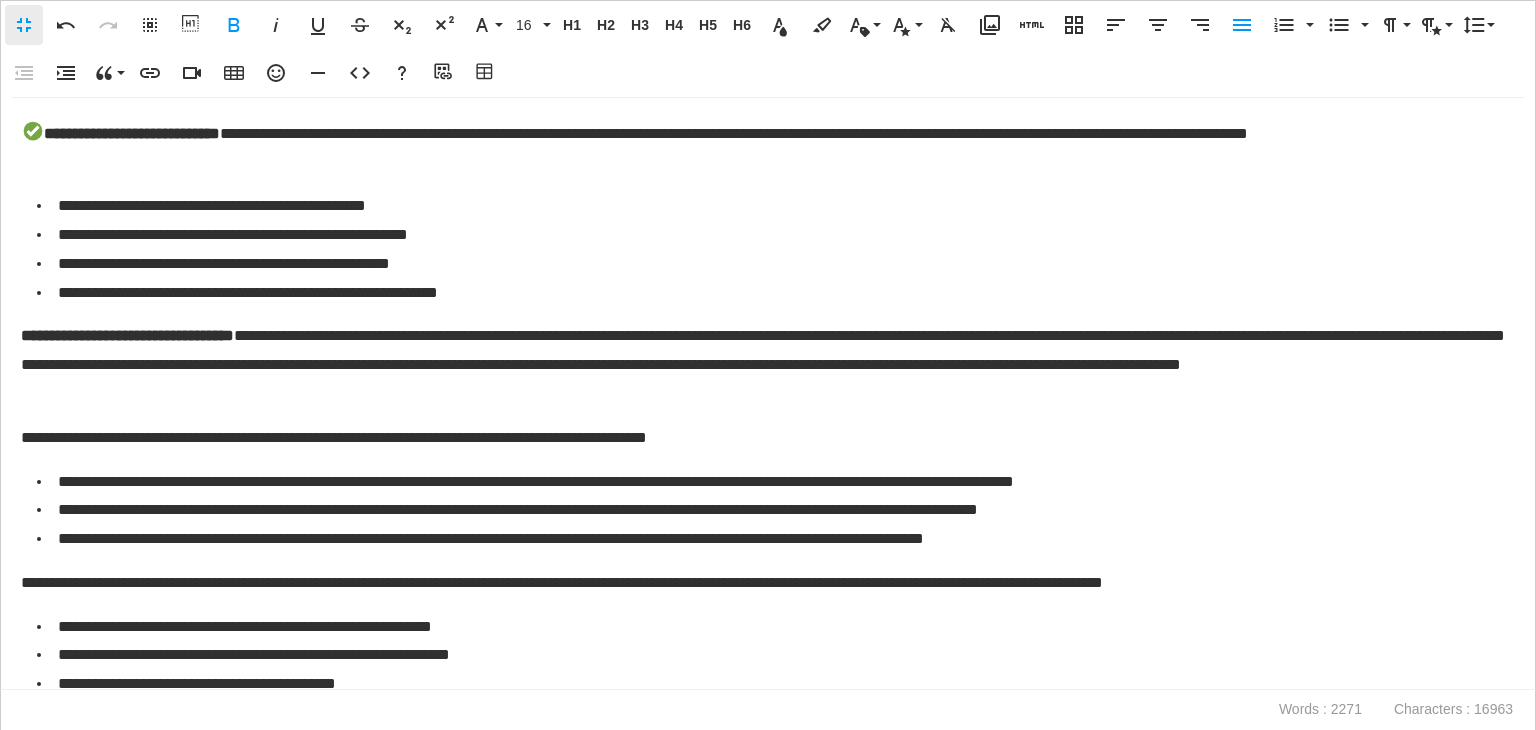 click on "**********" at bounding box center [763, 365] 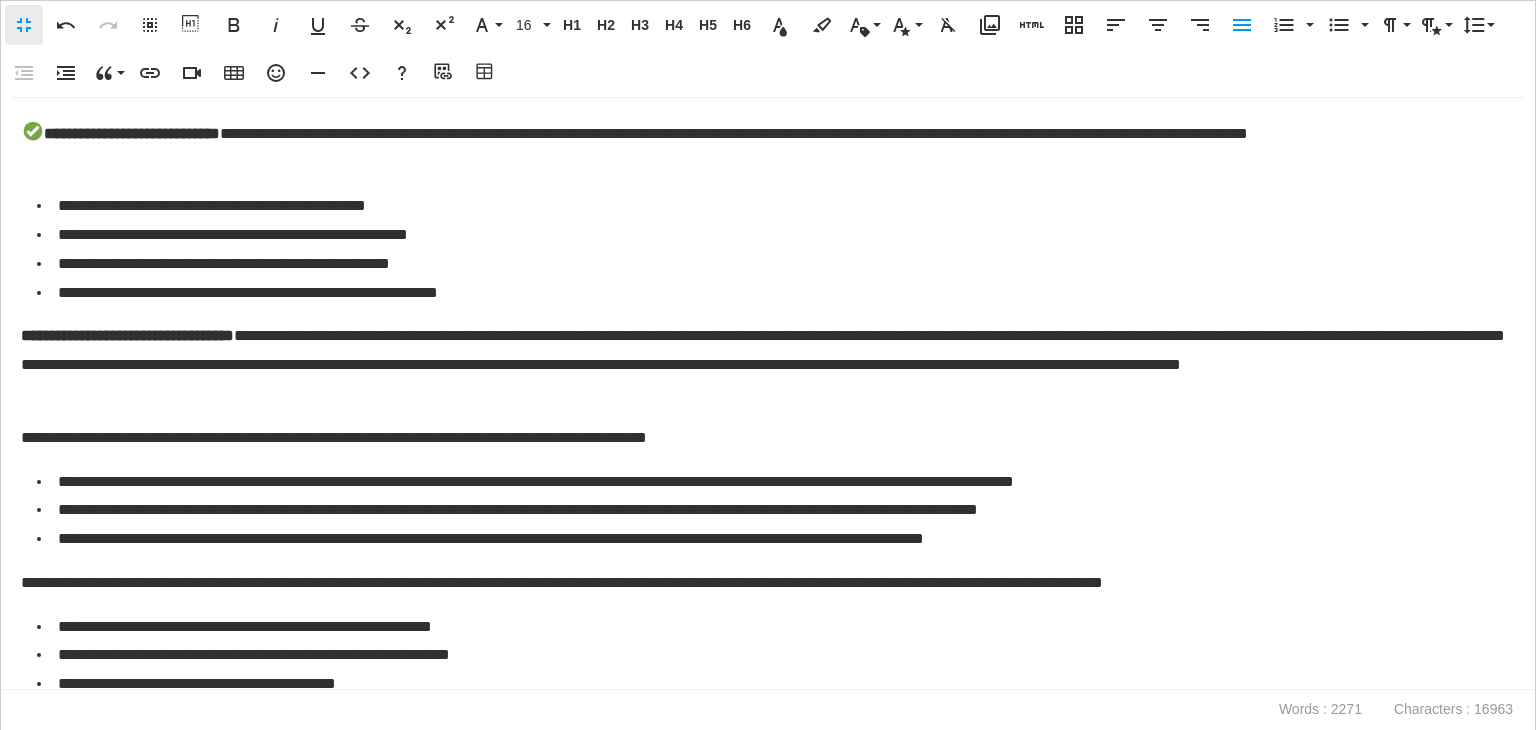 click on "**********" at bounding box center [127, 335] 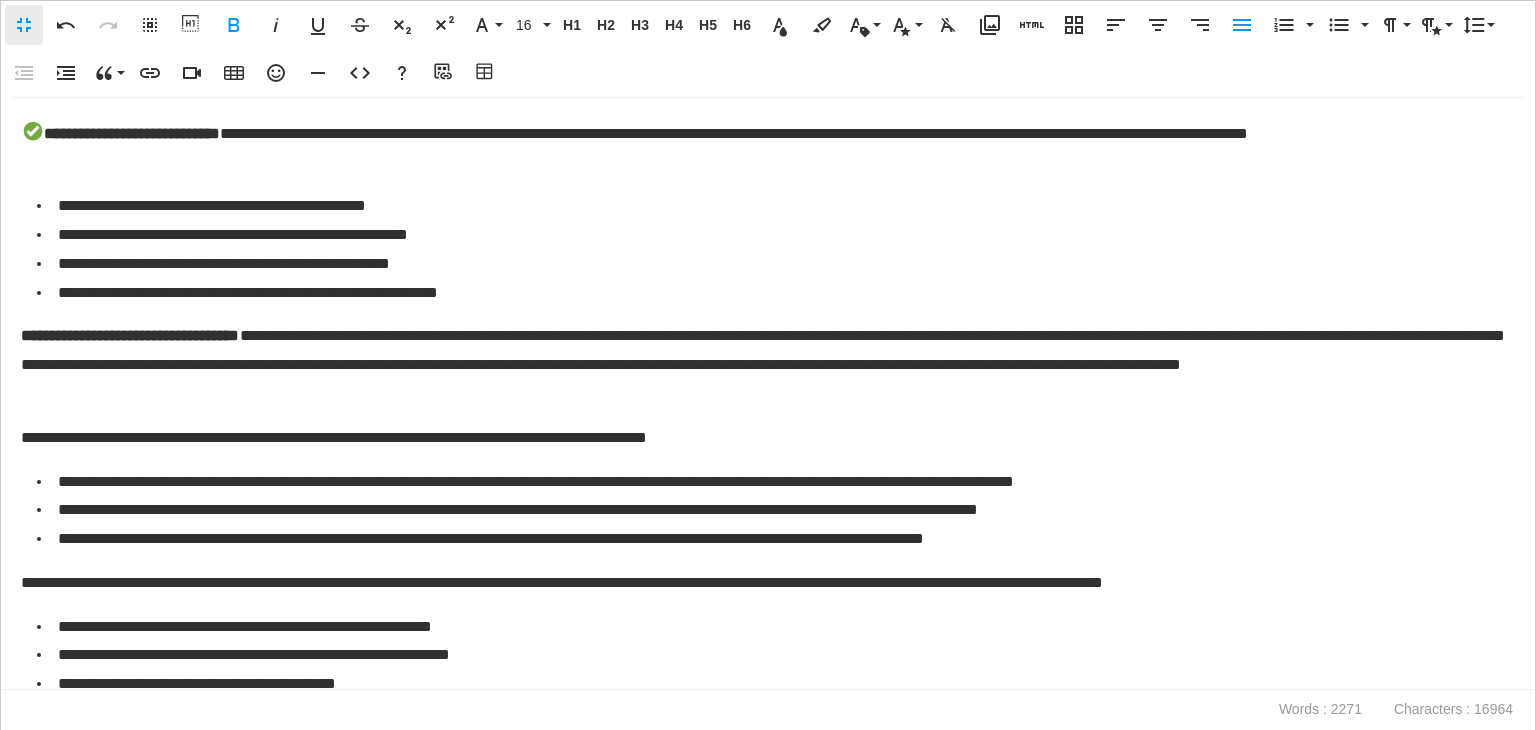 click on "**********" at bounding box center (130, 335) 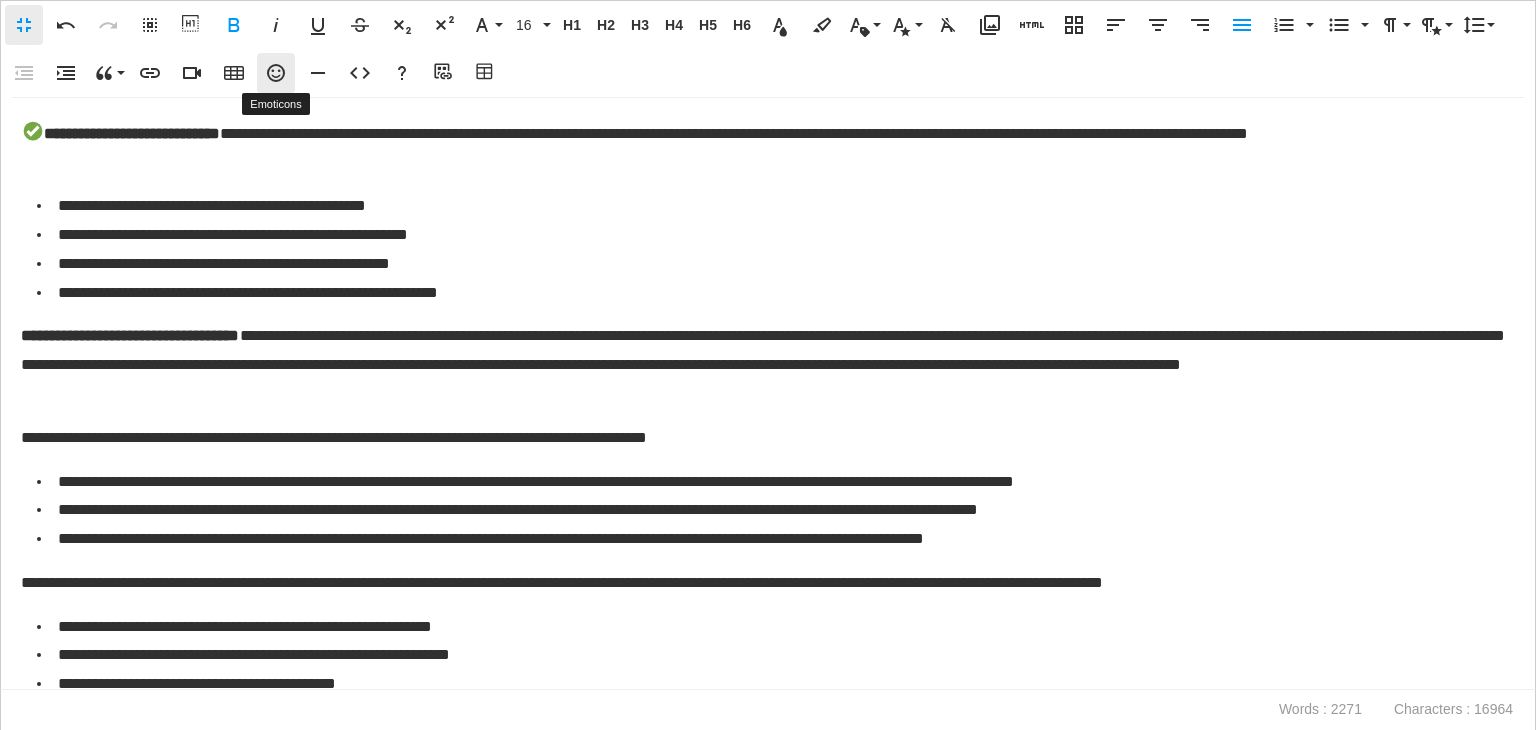click 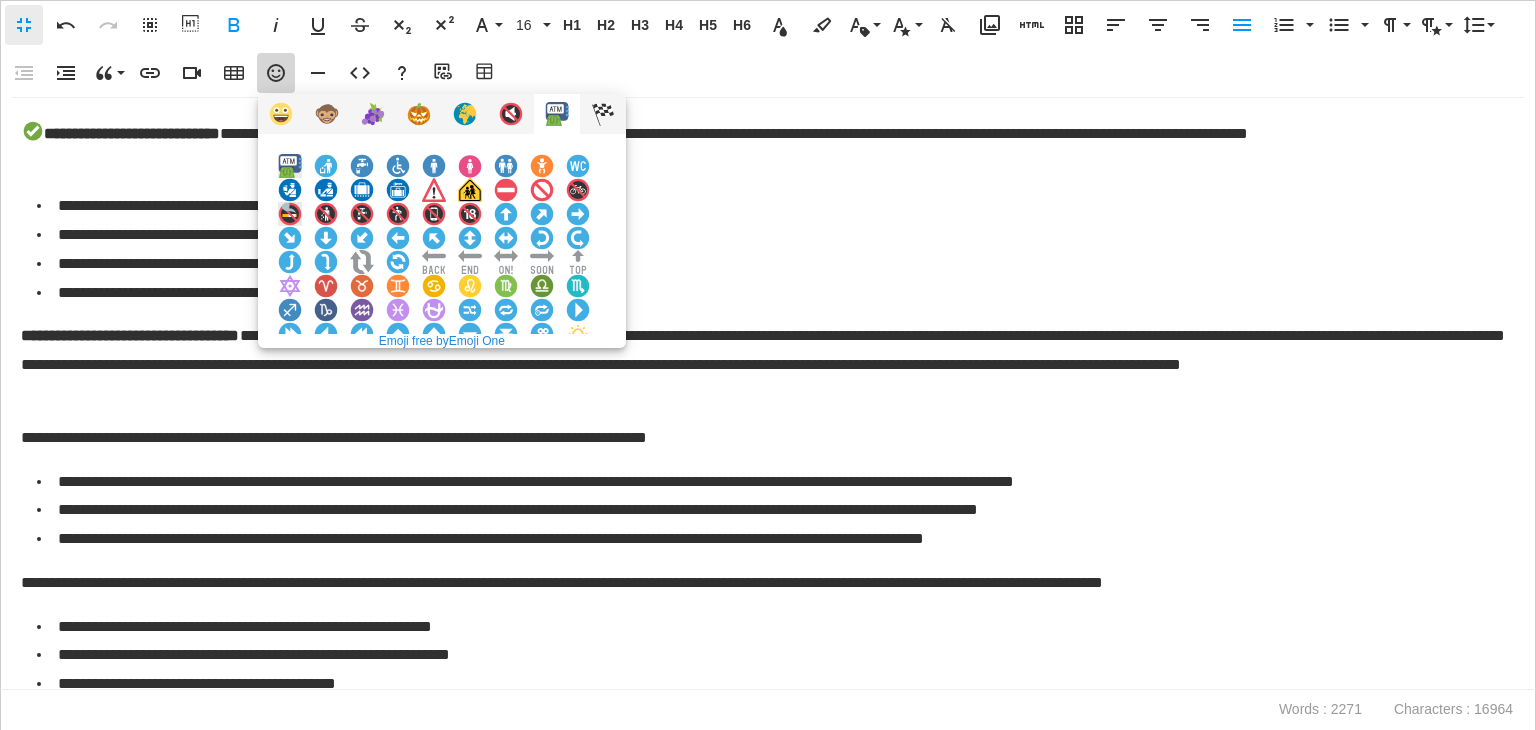 scroll, scrollTop: 200, scrollLeft: 0, axis: vertical 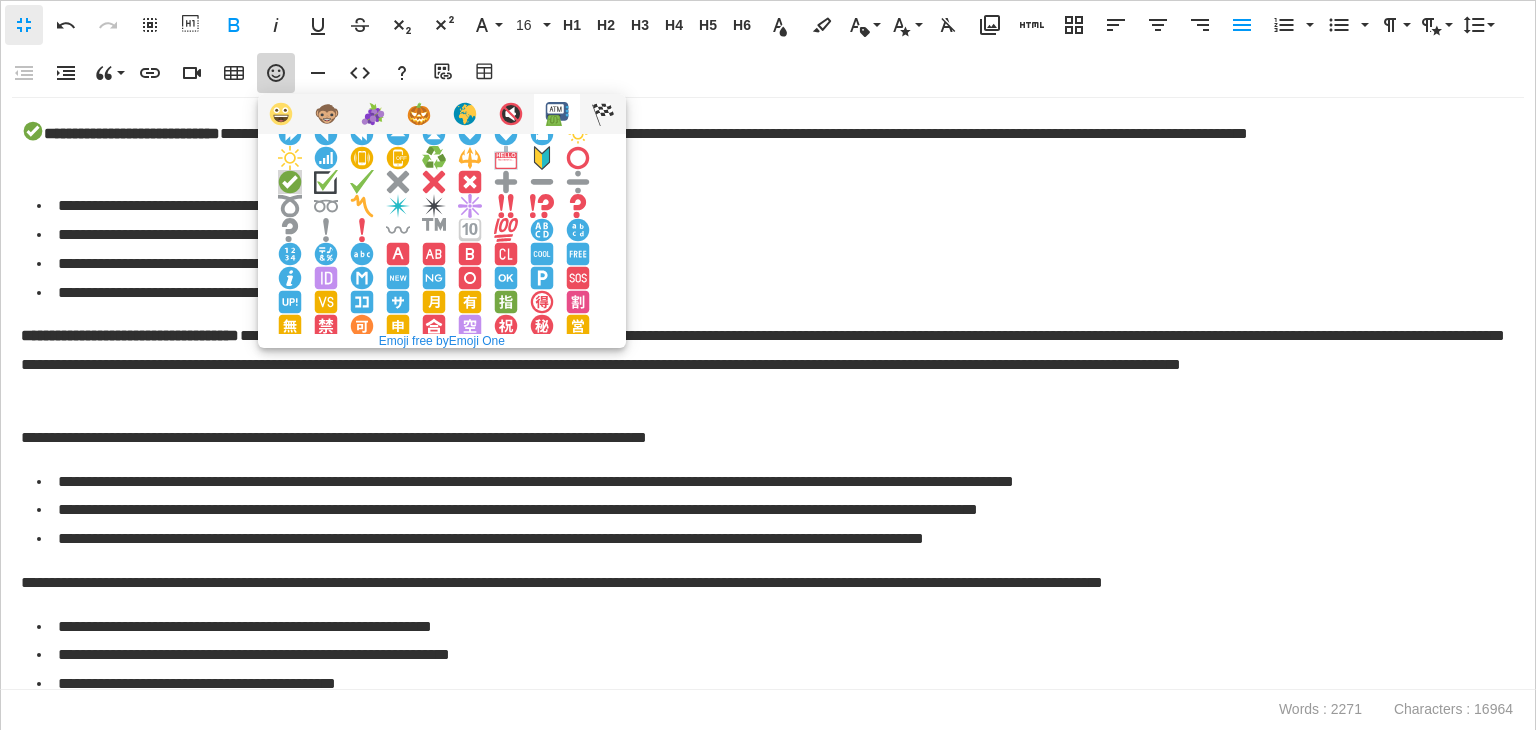 click at bounding box center (290, 182) 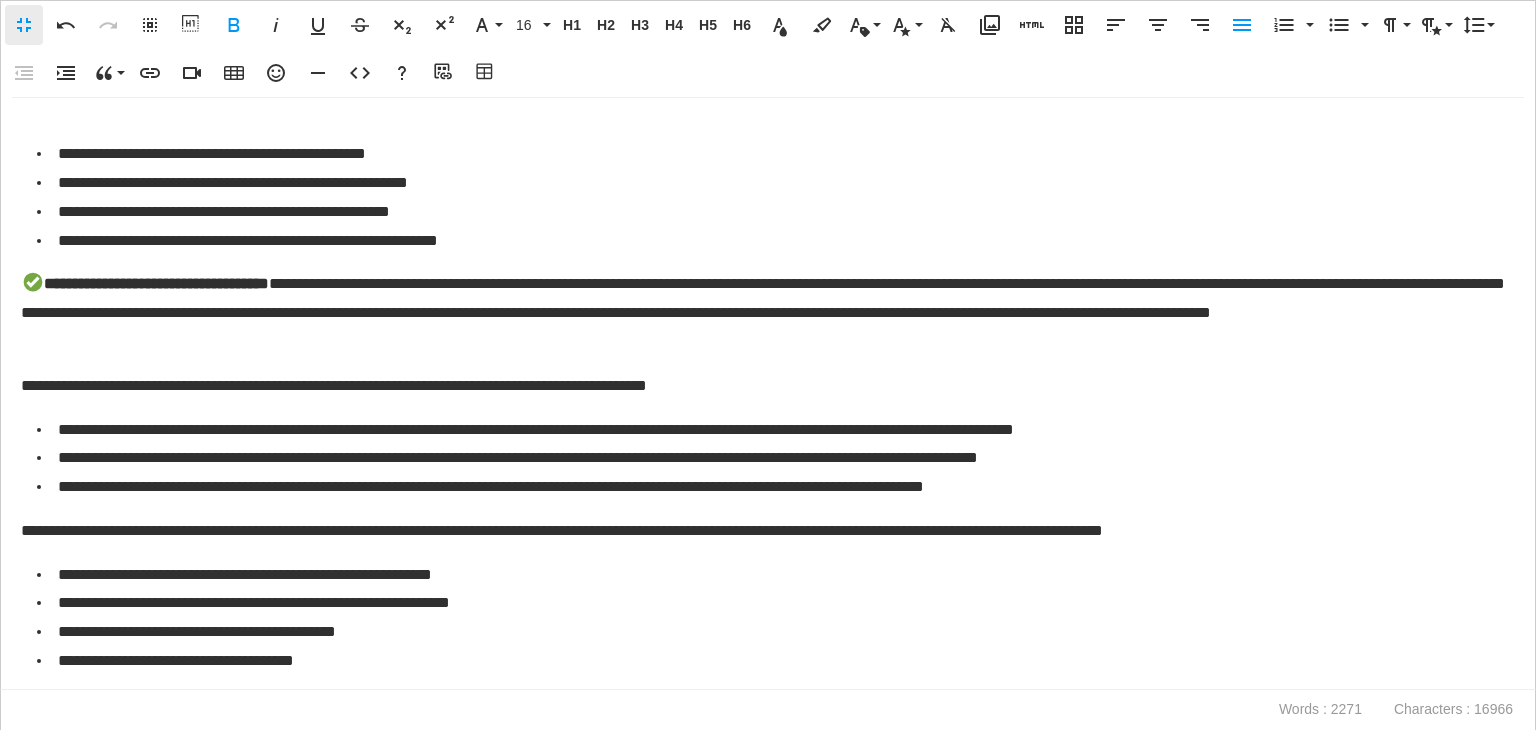 scroll, scrollTop: 3090, scrollLeft: 0, axis: vertical 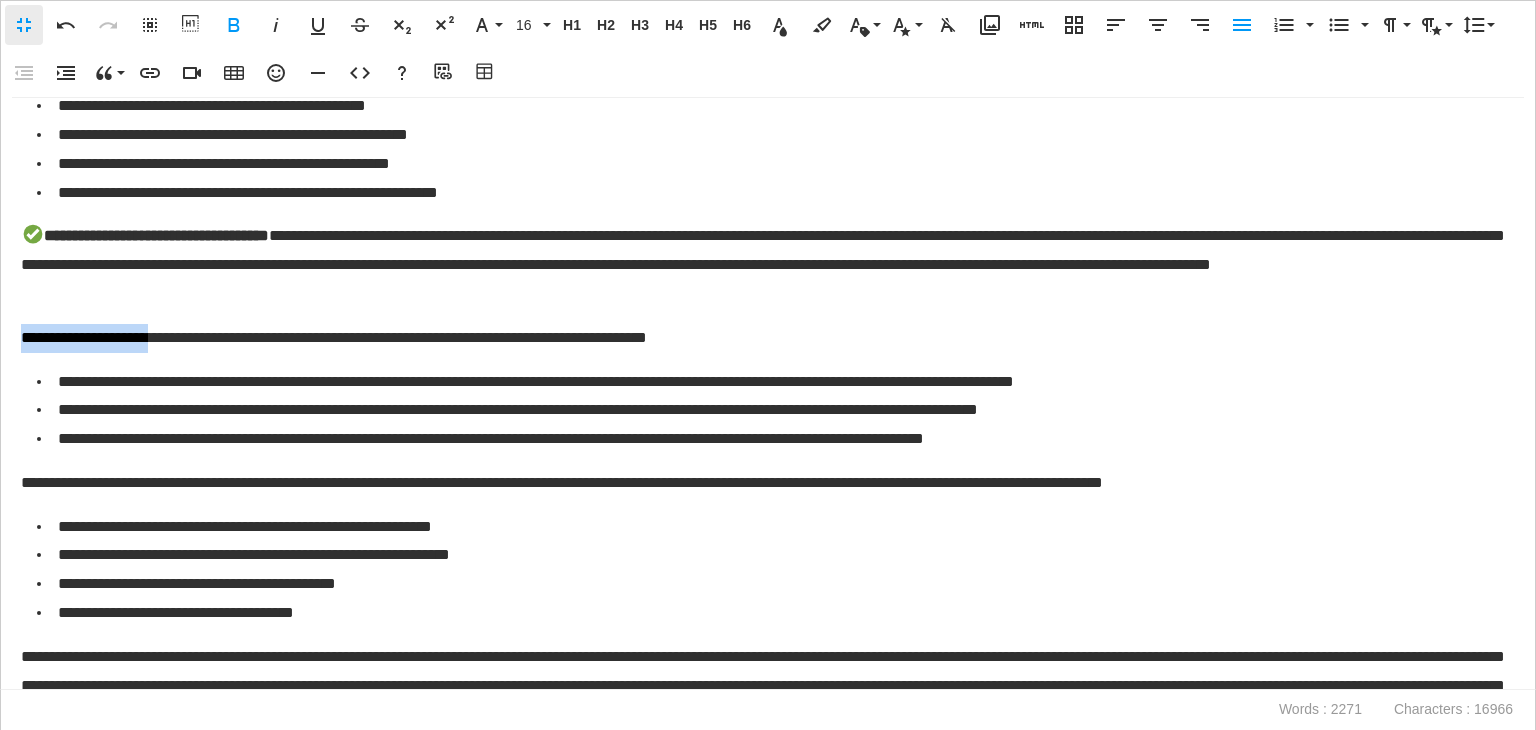 drag, startPoint x: 186, startPoint y: 339, endPoint x: 0, endPoint y: 340, distance: 186.00269 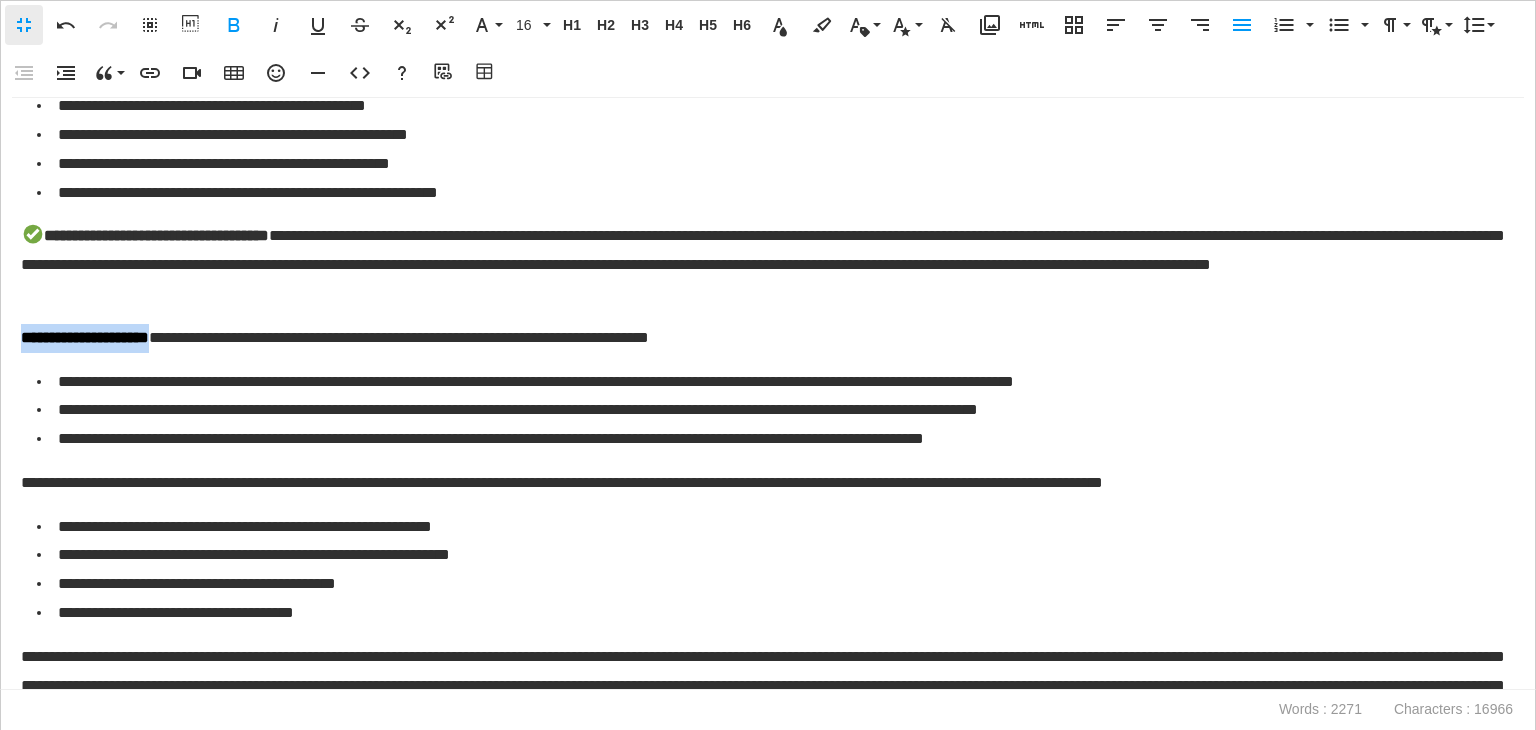 click on "**********" at bounding box center (85, 337) 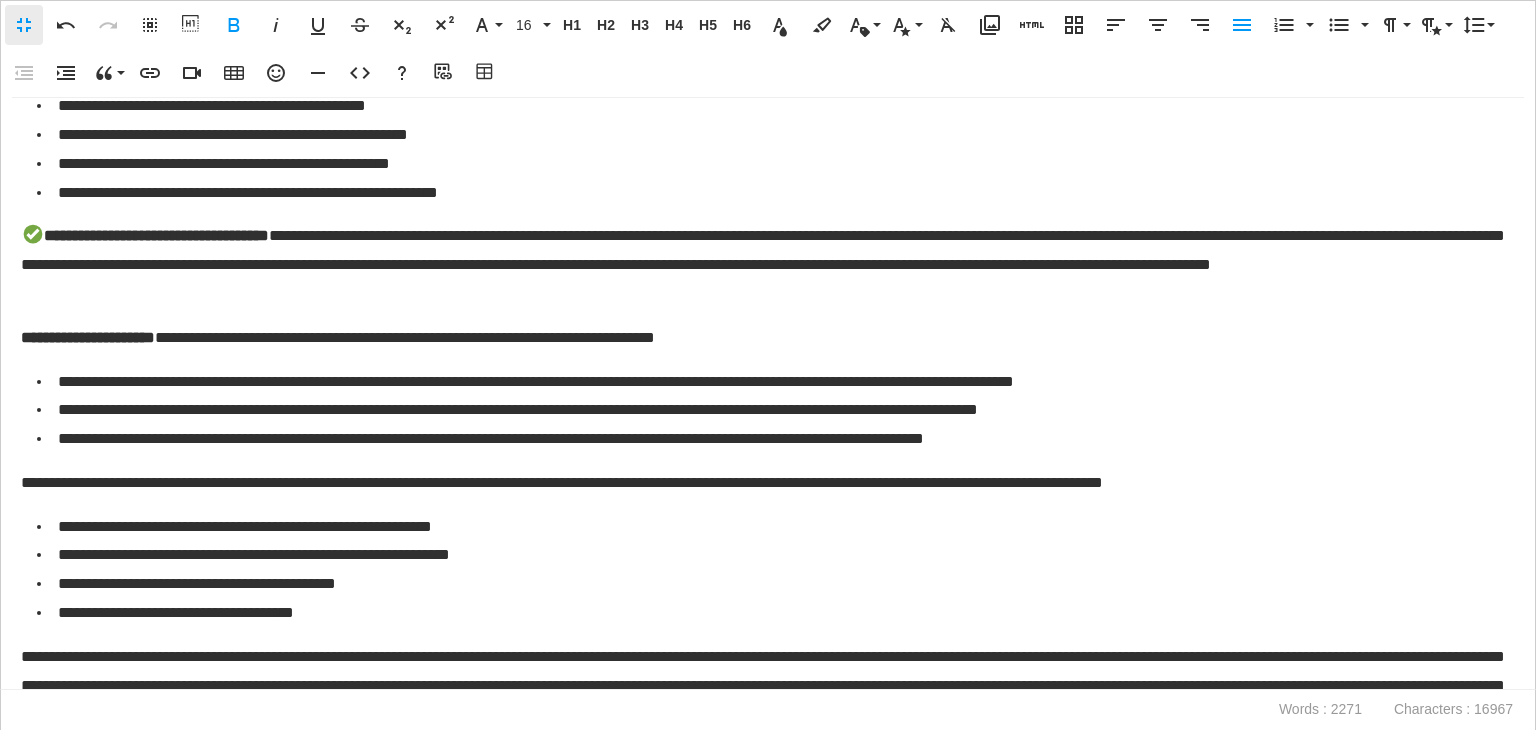 click on "**********" at bounding box center (88, 337) 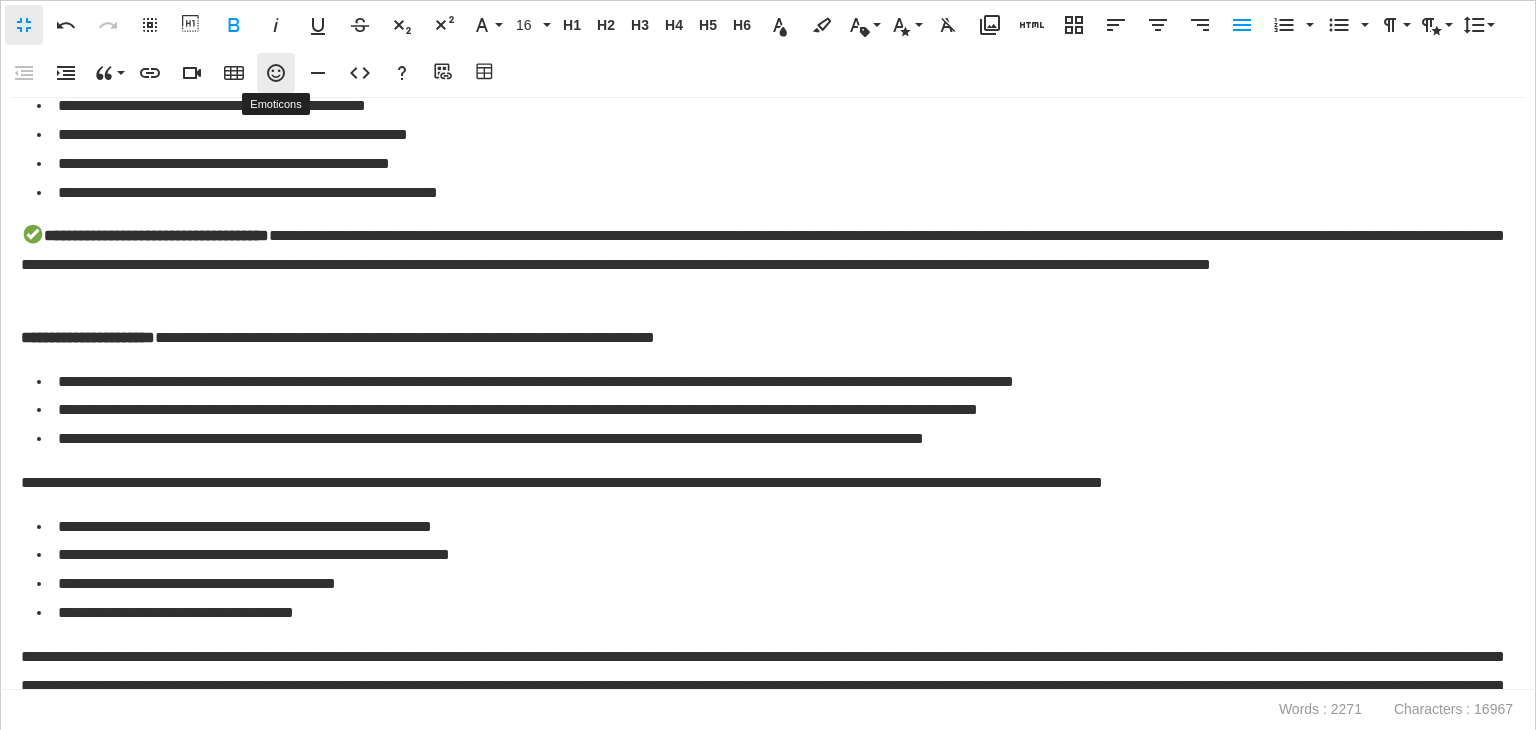 click on "Emoticons" at bounding box center (276, 73) 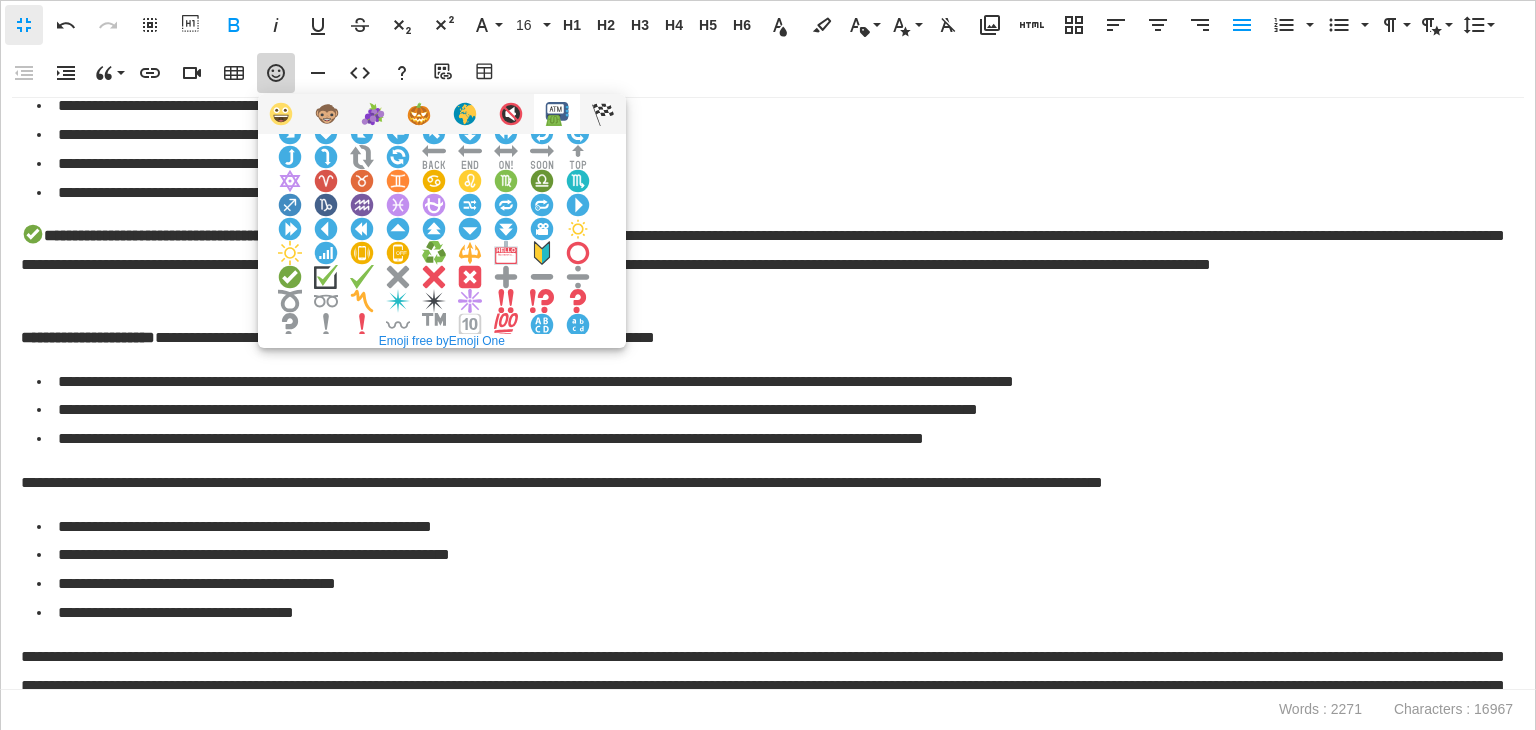 scroll, scrollTop: 200, scrollLeft: 0, axis: vertical 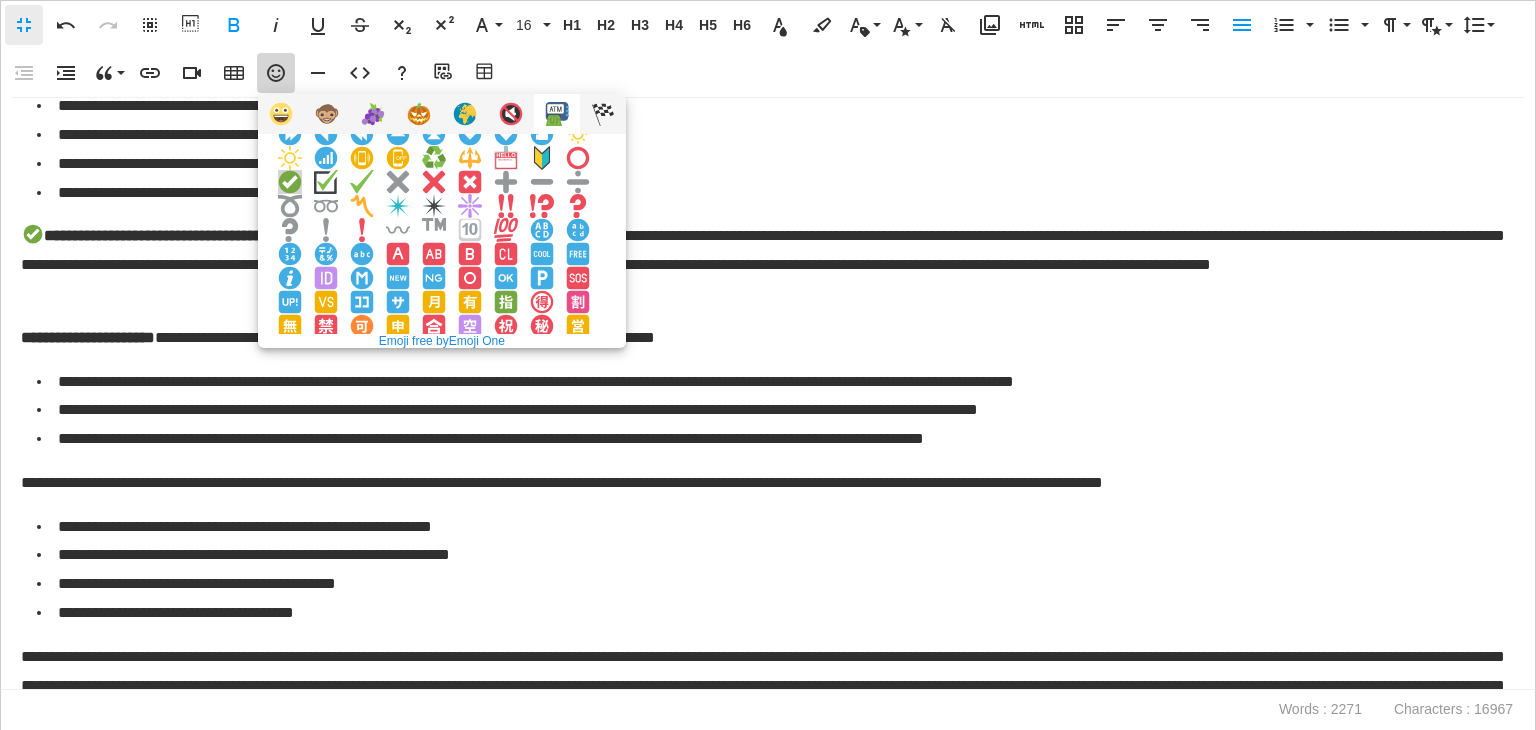 click at bounding box center [290, 182] 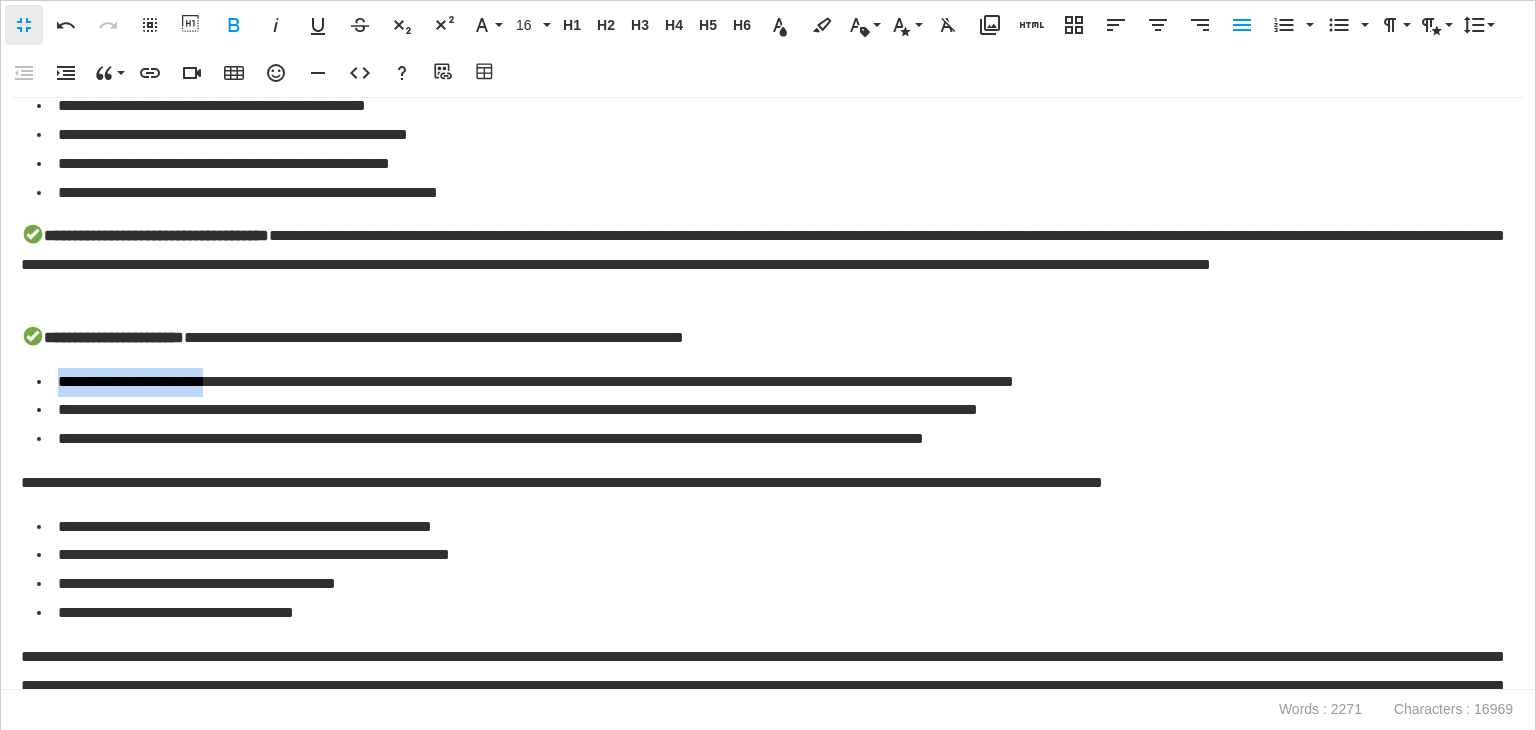 drag, startPoint x: 232, startPoint y: 384, endPoint x: 64, endPoint y: 381, distance: 168.02678 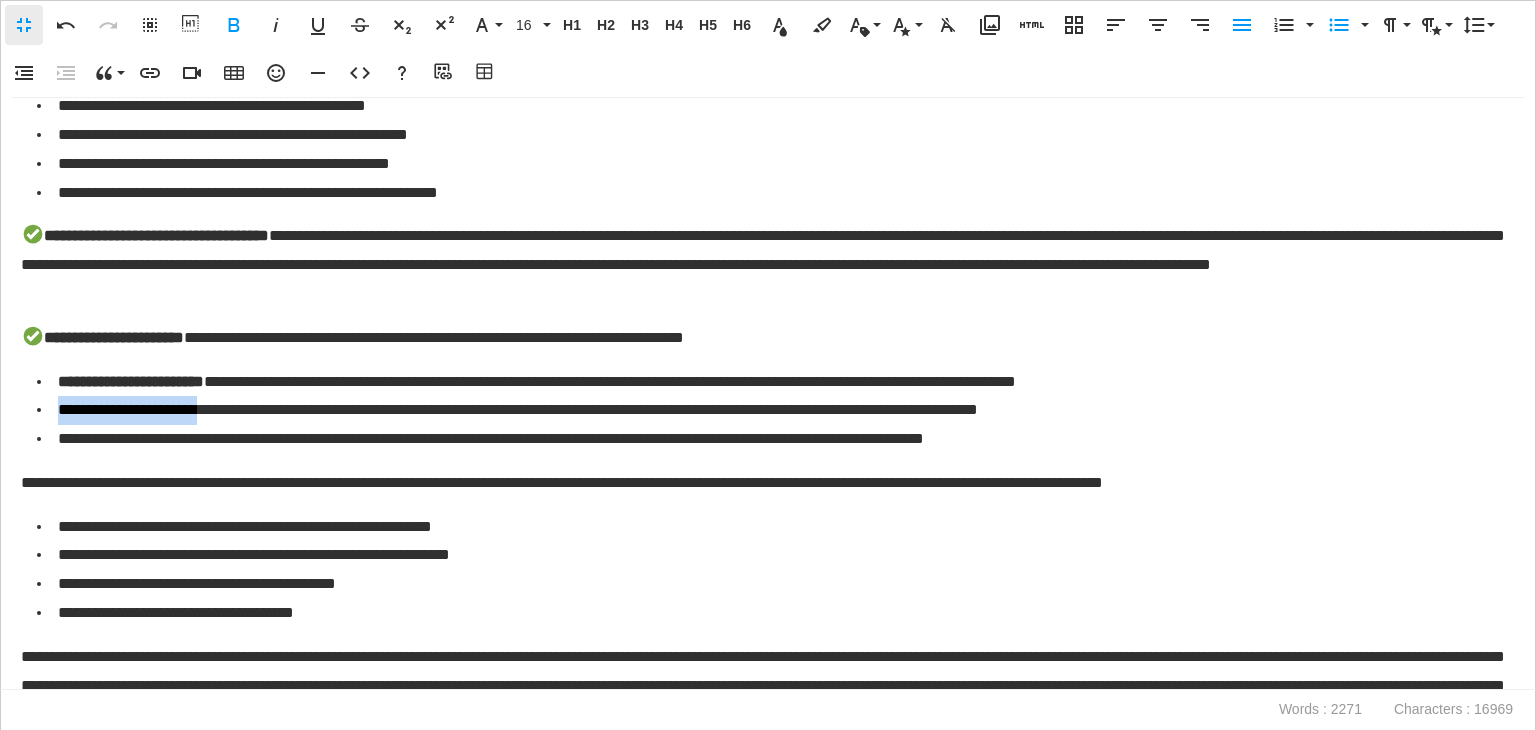 drag, startPoint x: 234, startPoint y: 413, endPoint x: 60, endPoint y: 412, distance: 174.00287 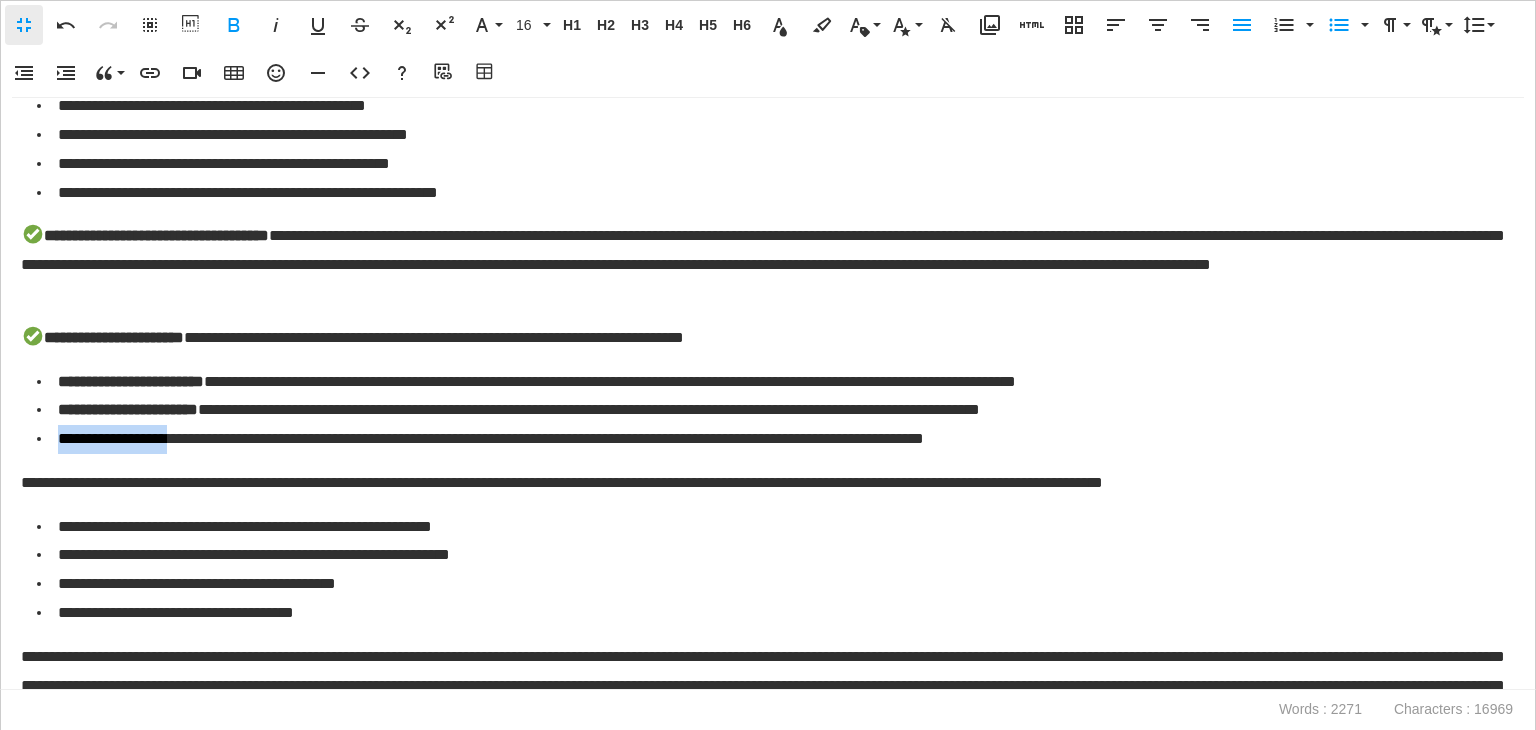 drag, startPoint x: 212, startPoint y: 439, endPoint x: 60, endPoint y: 433, distance: 152.11838 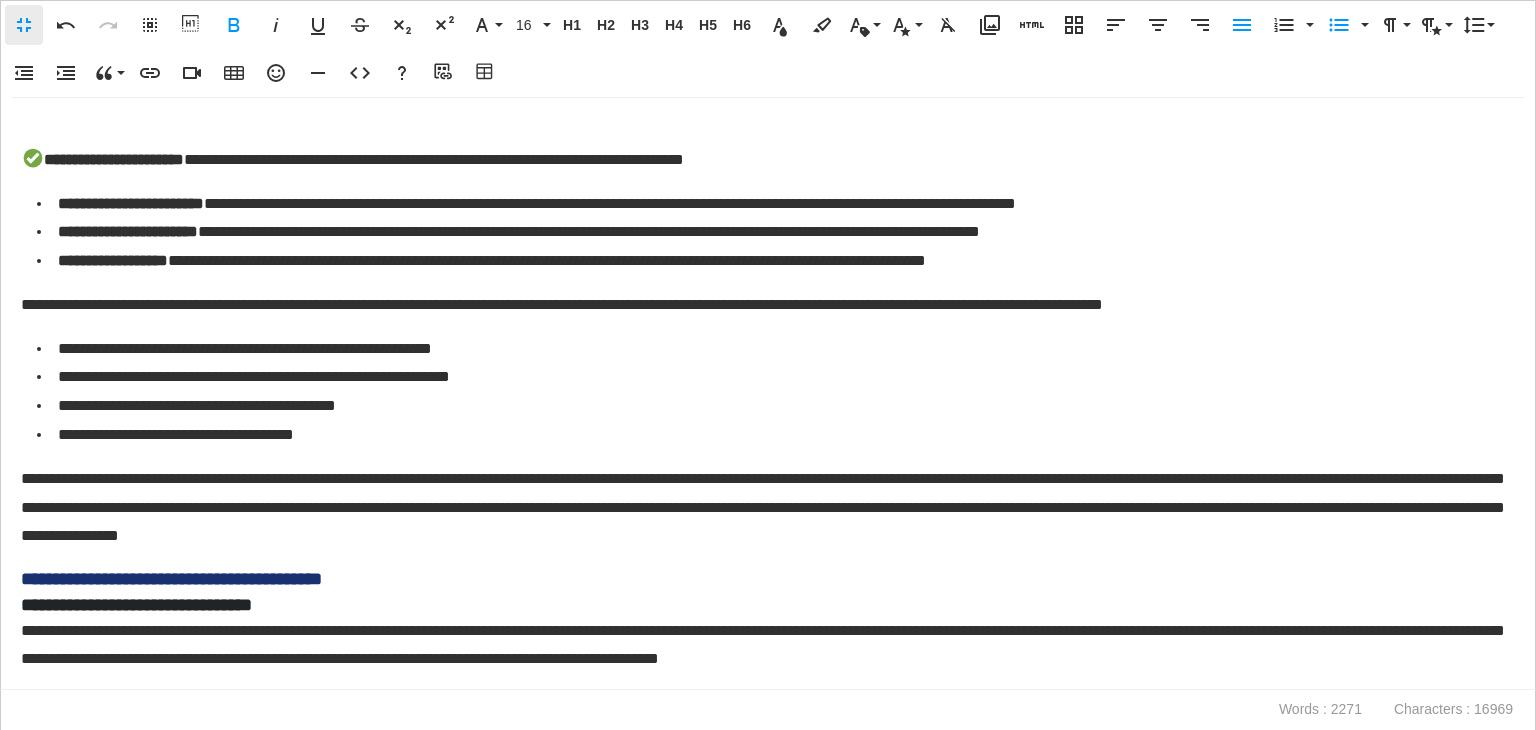 scroll, scrollTop: 3290, scrollLeft: 0, axis: vertical 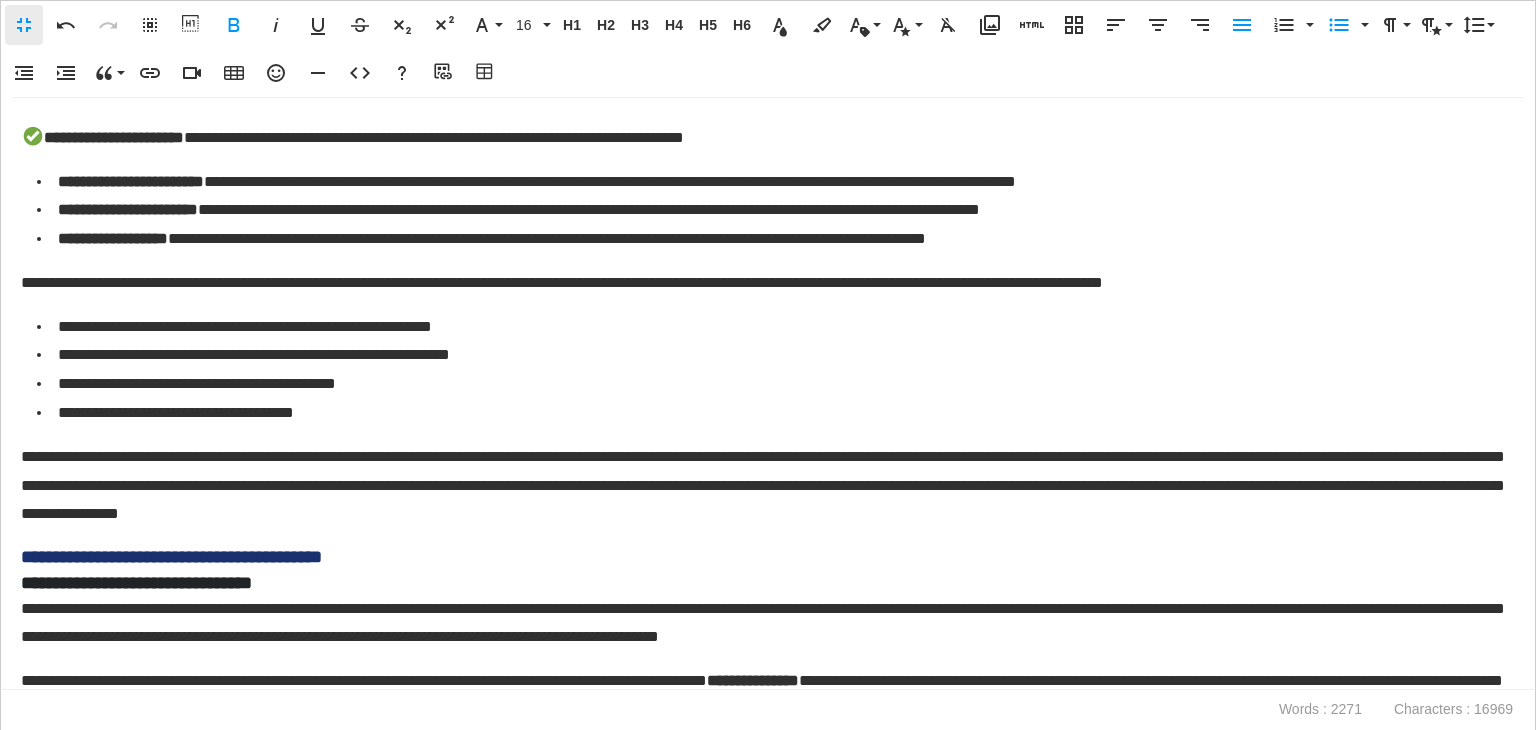 click on "**********" at bounding box center (768, 394) 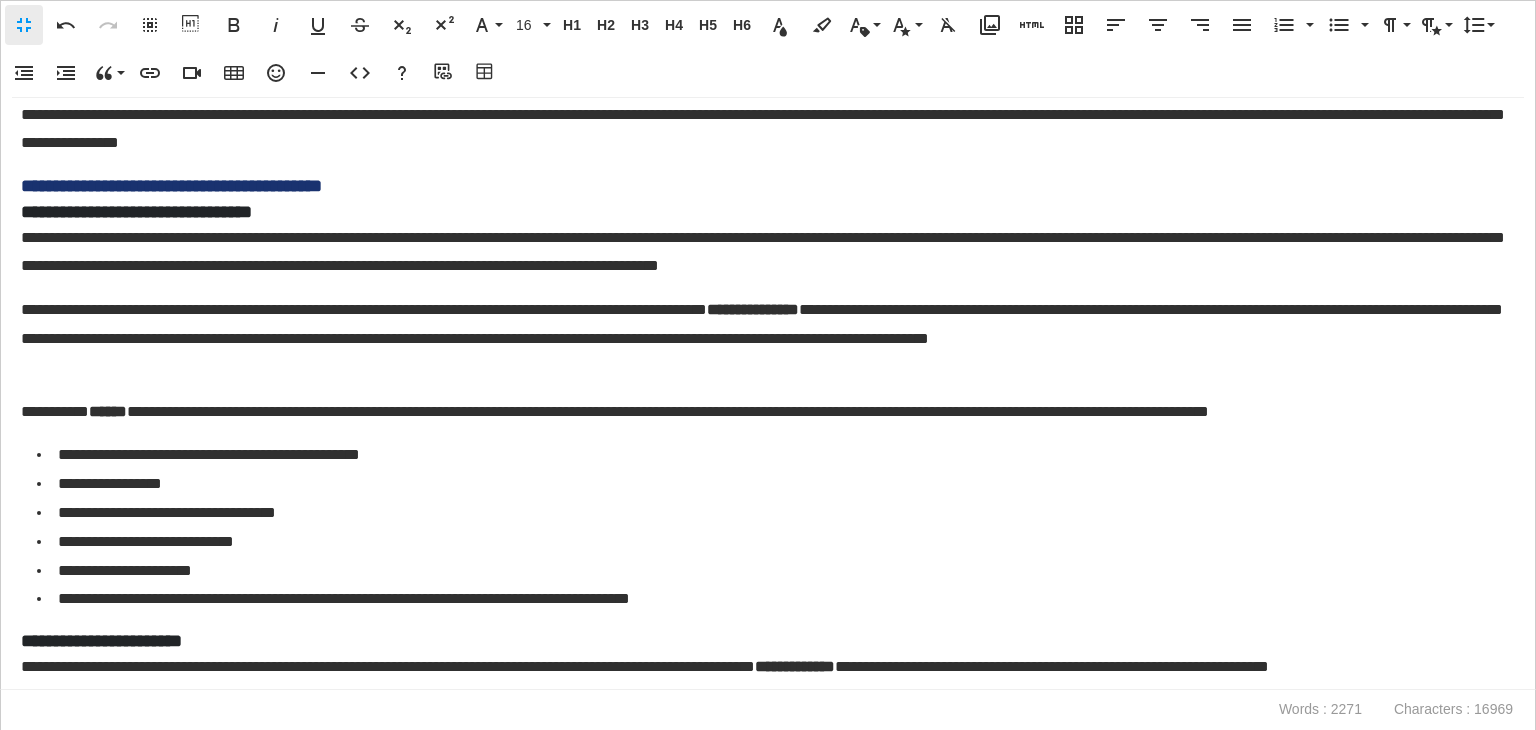 scroll, scrollTop: 3563, scrollLeft: 0, axis: vertical 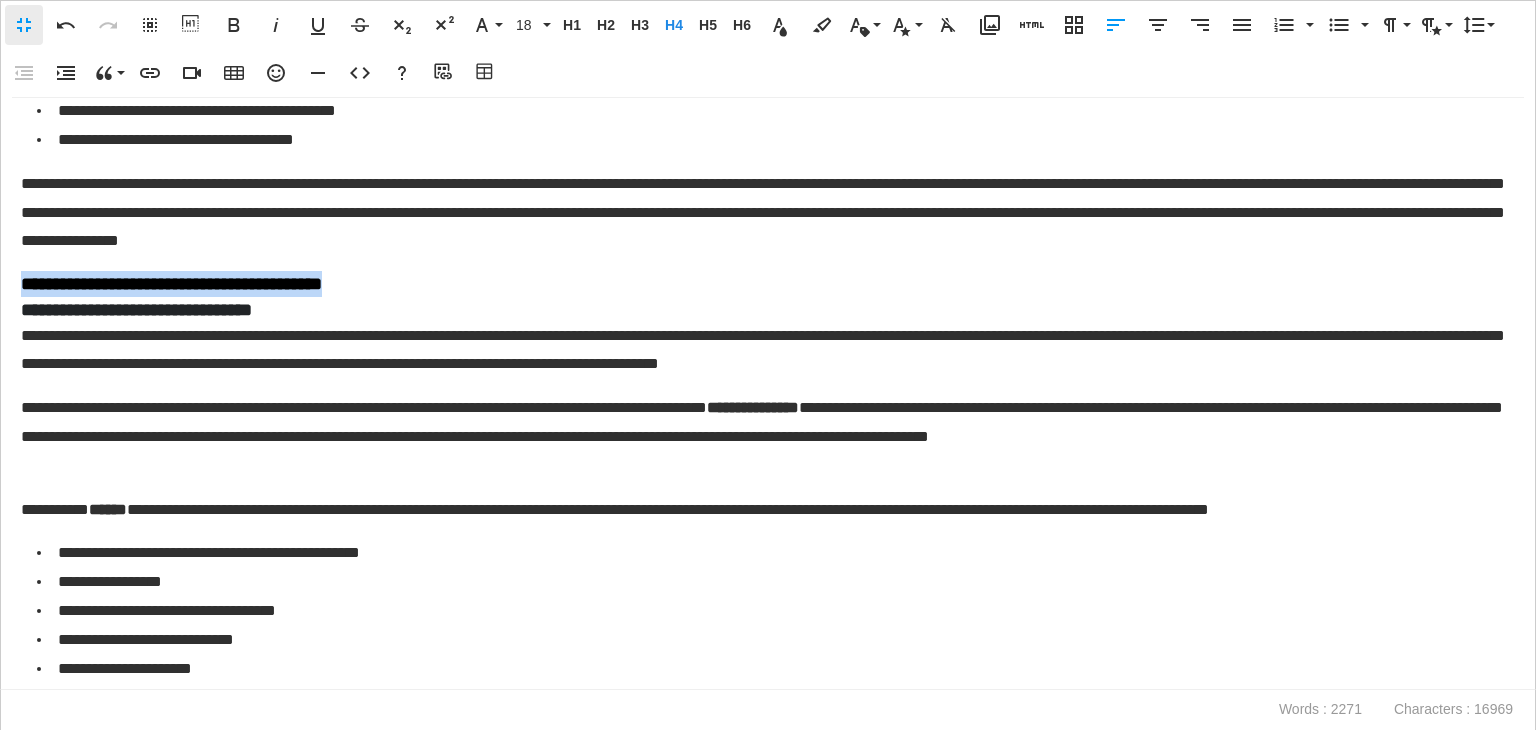 drag, startPoint x: 337, startPoint y: 281, endPoint x: 0, endPoint y: 289, distance: 337.09494 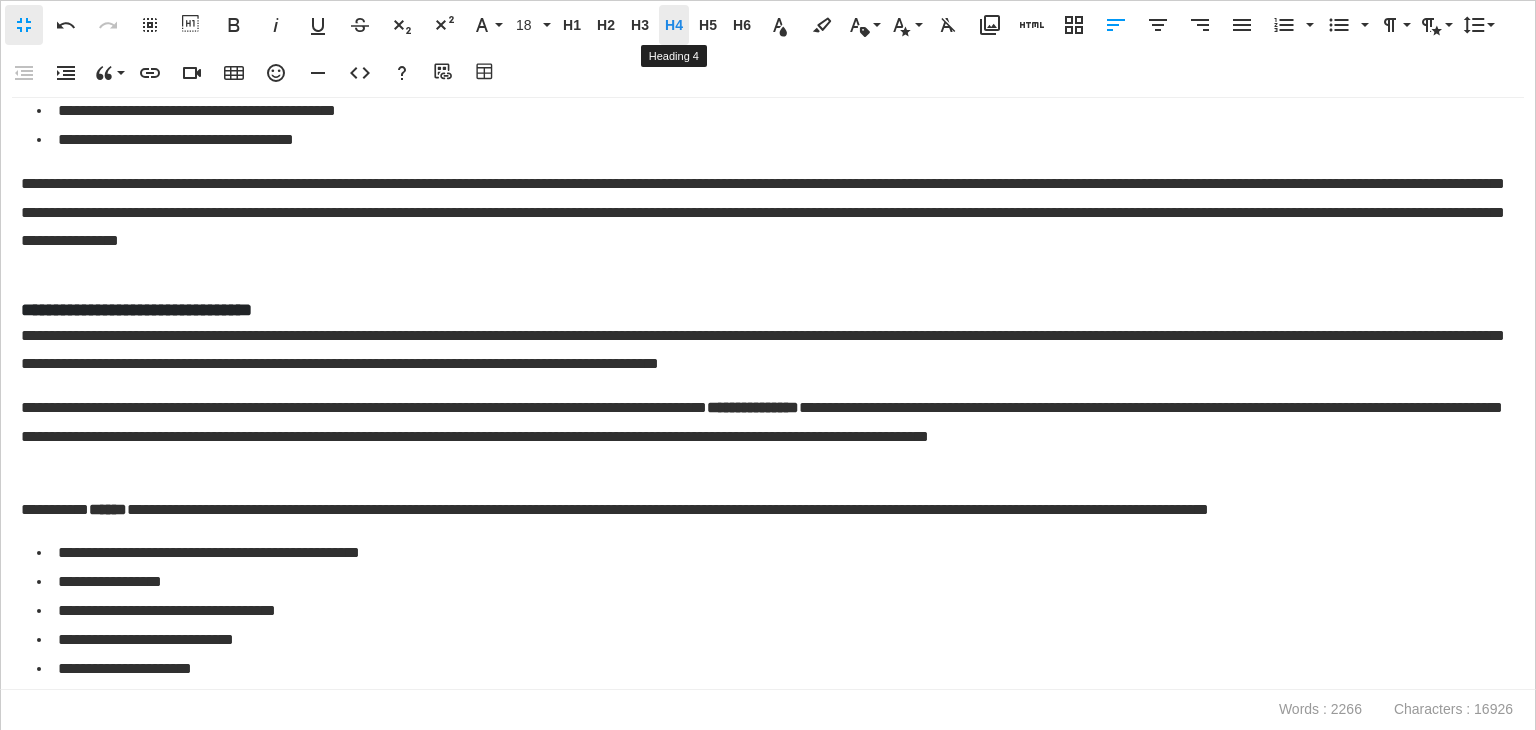 click on "H4" at bounding box center (674, 25) 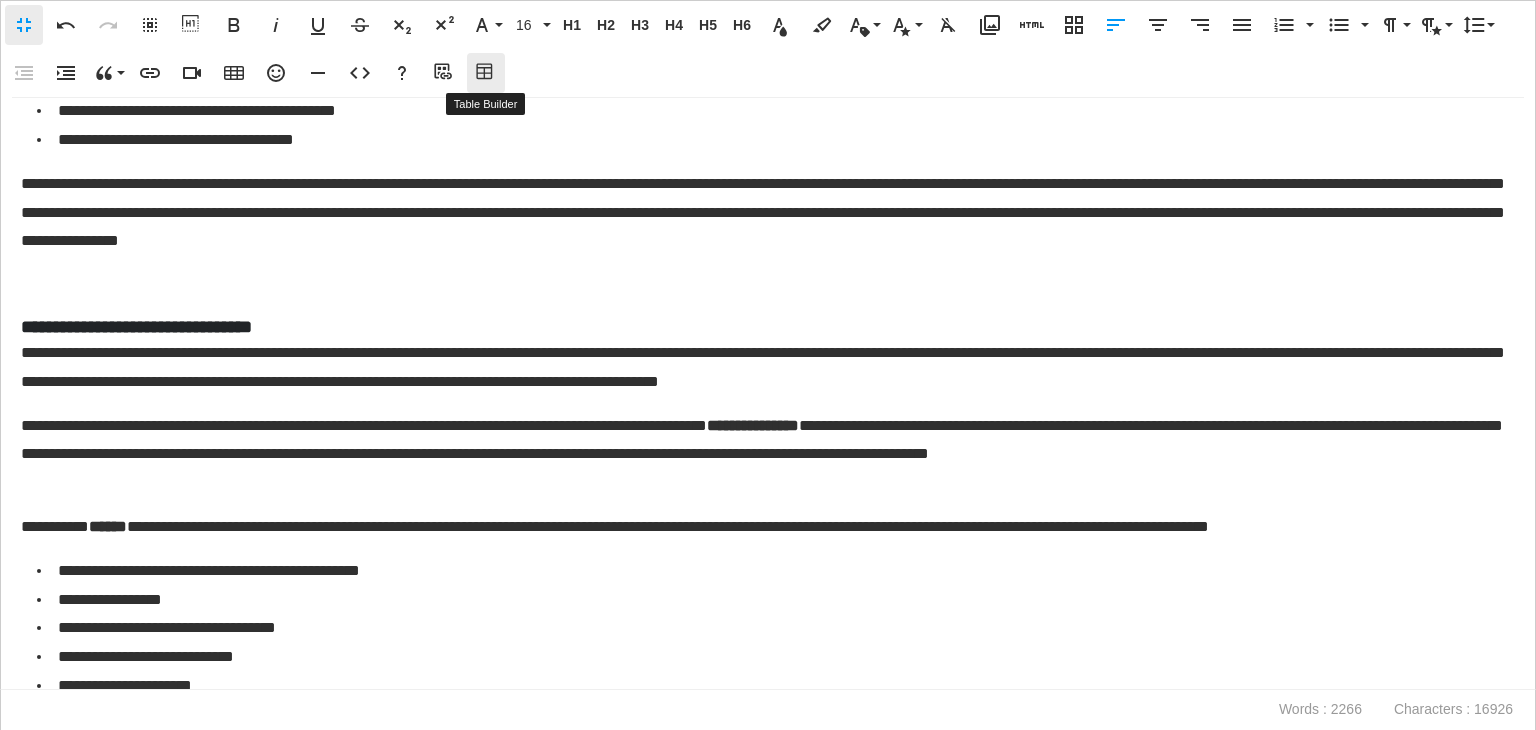 click 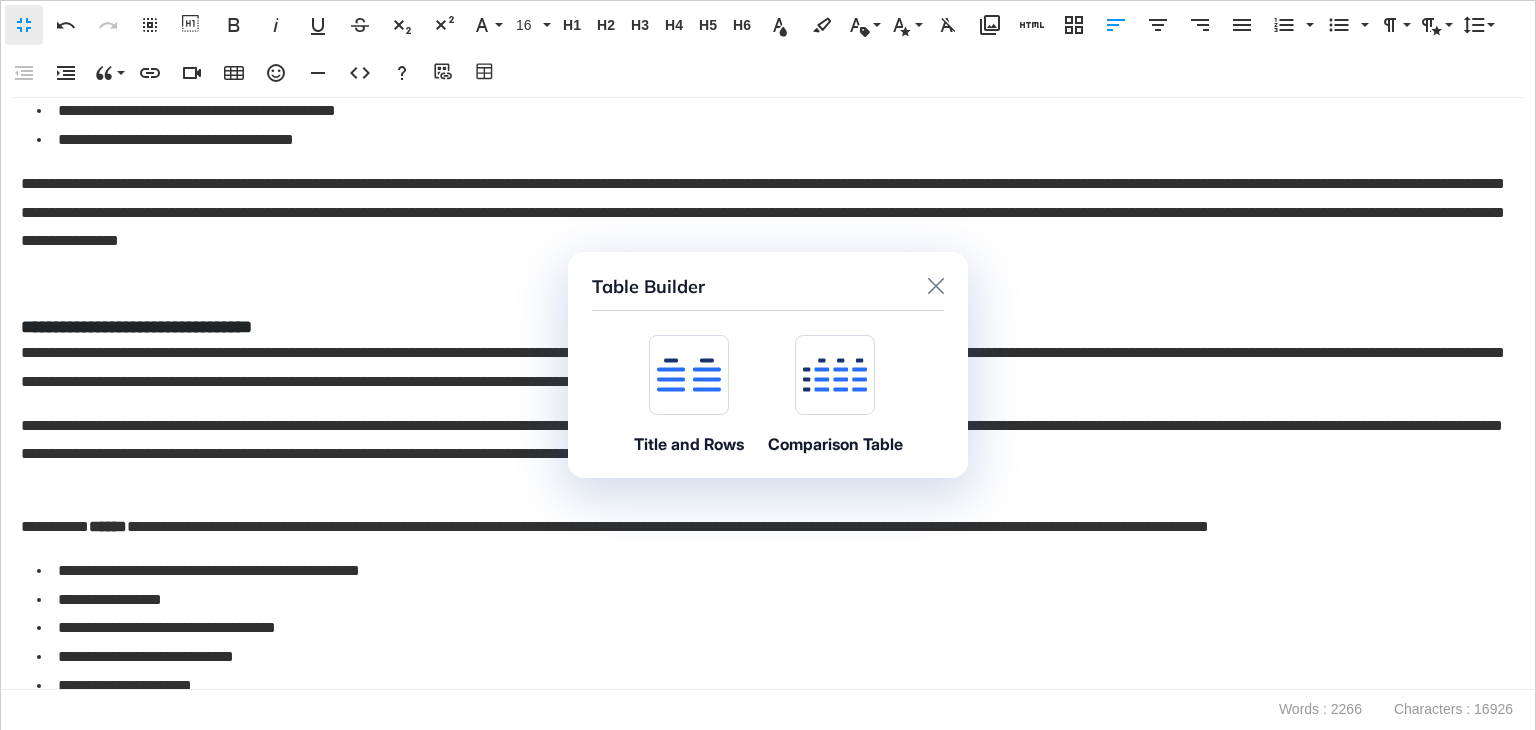 click 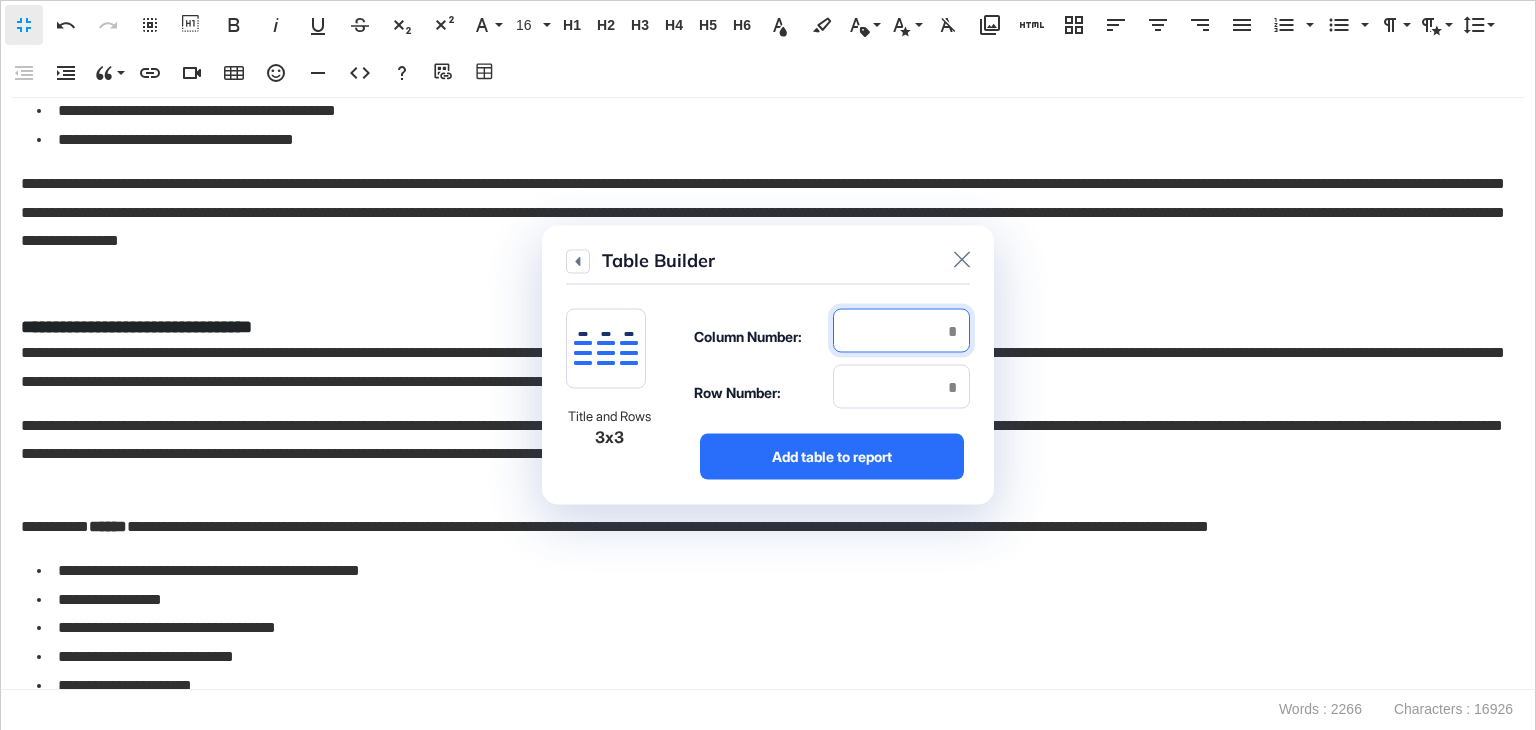 click at bounding box center (901, 331) 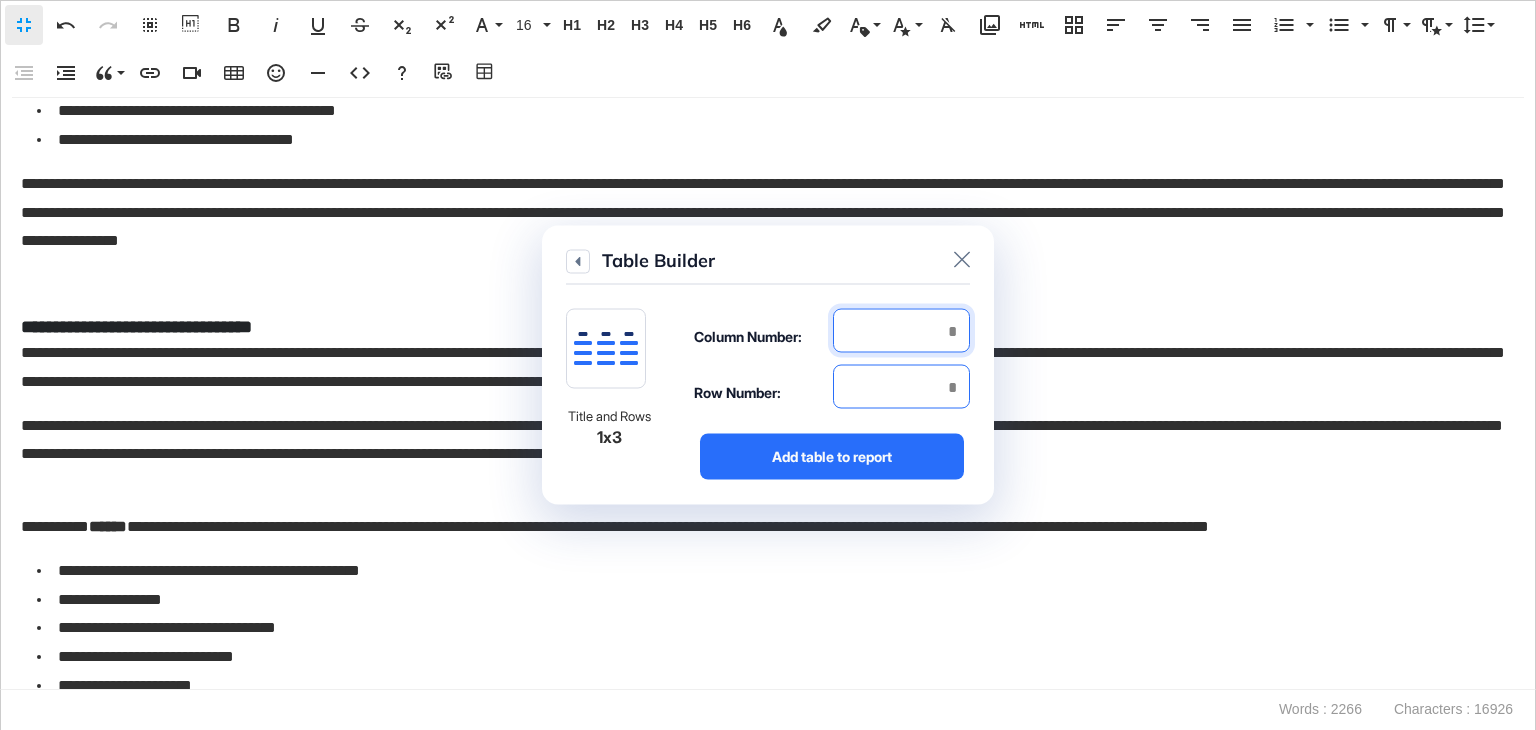 type on "*" 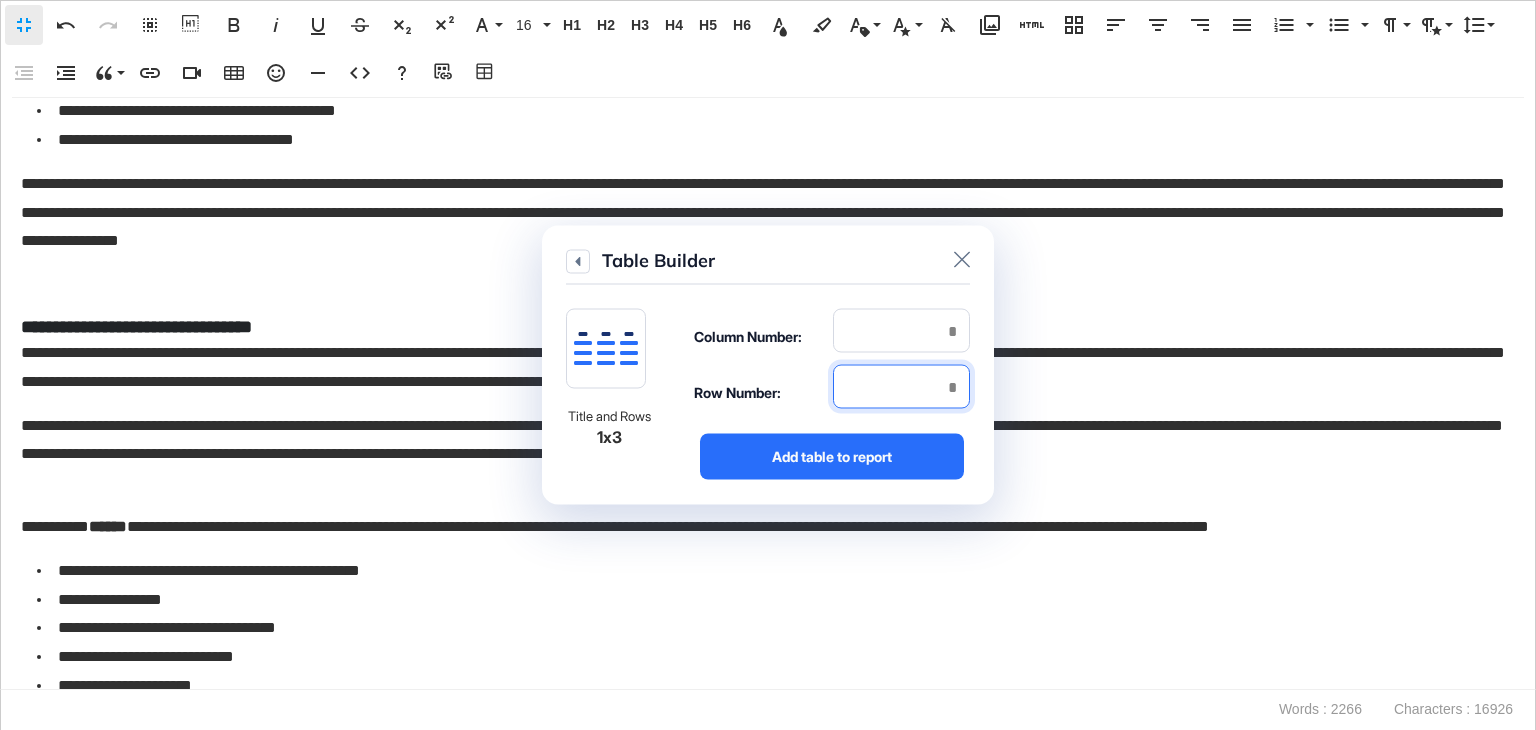 click at bounding box center (901, 387) 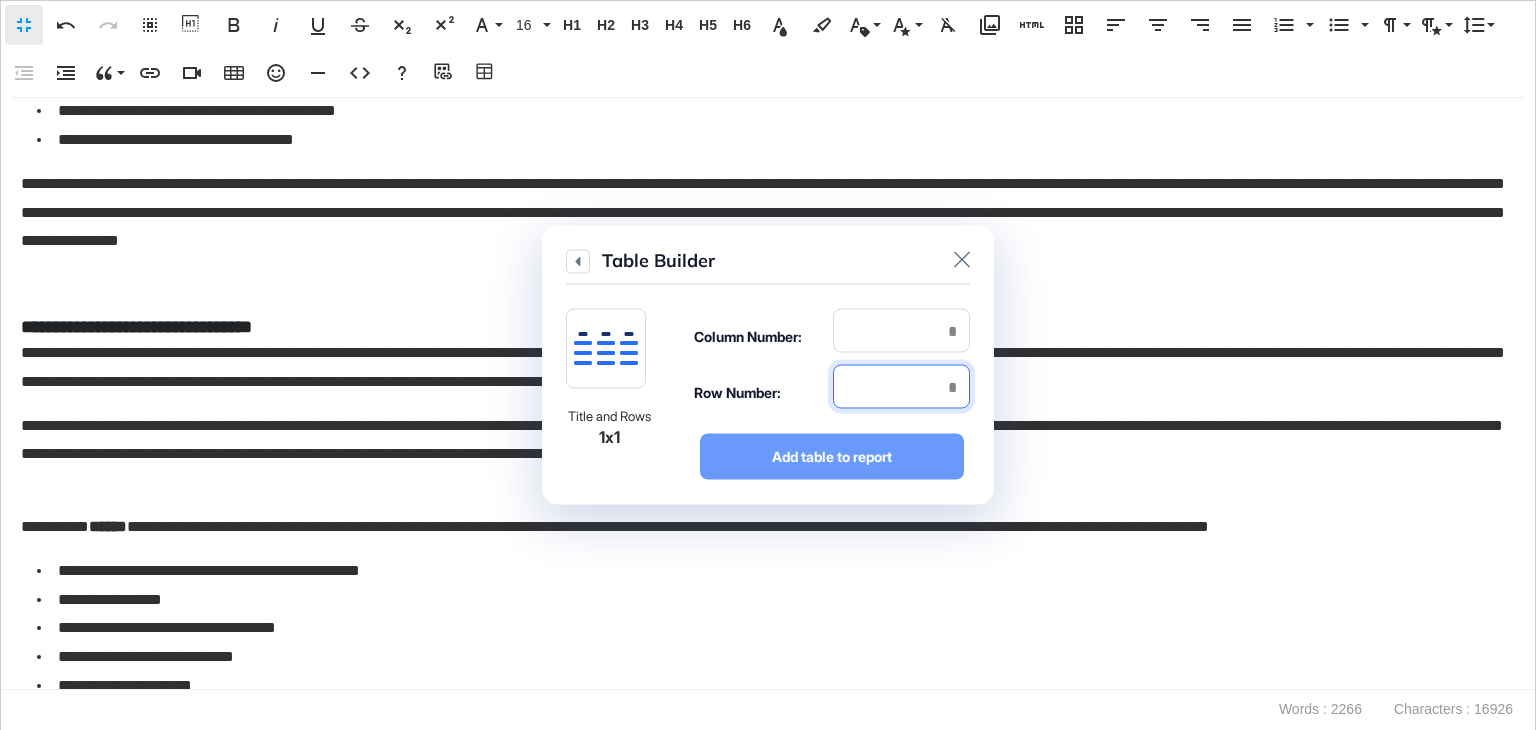 type on "*" 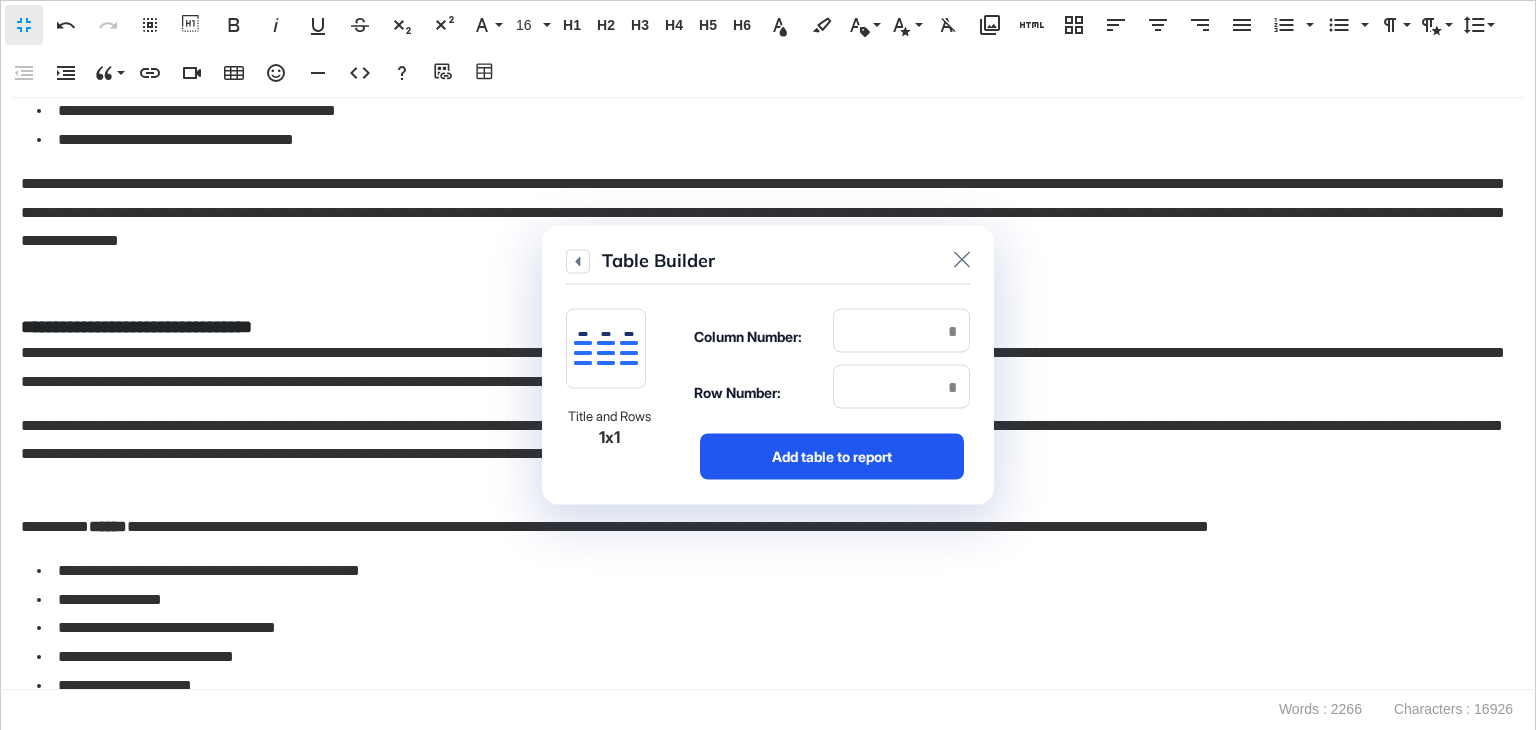 click on "Add table to report" at bounding box center (832, 457) 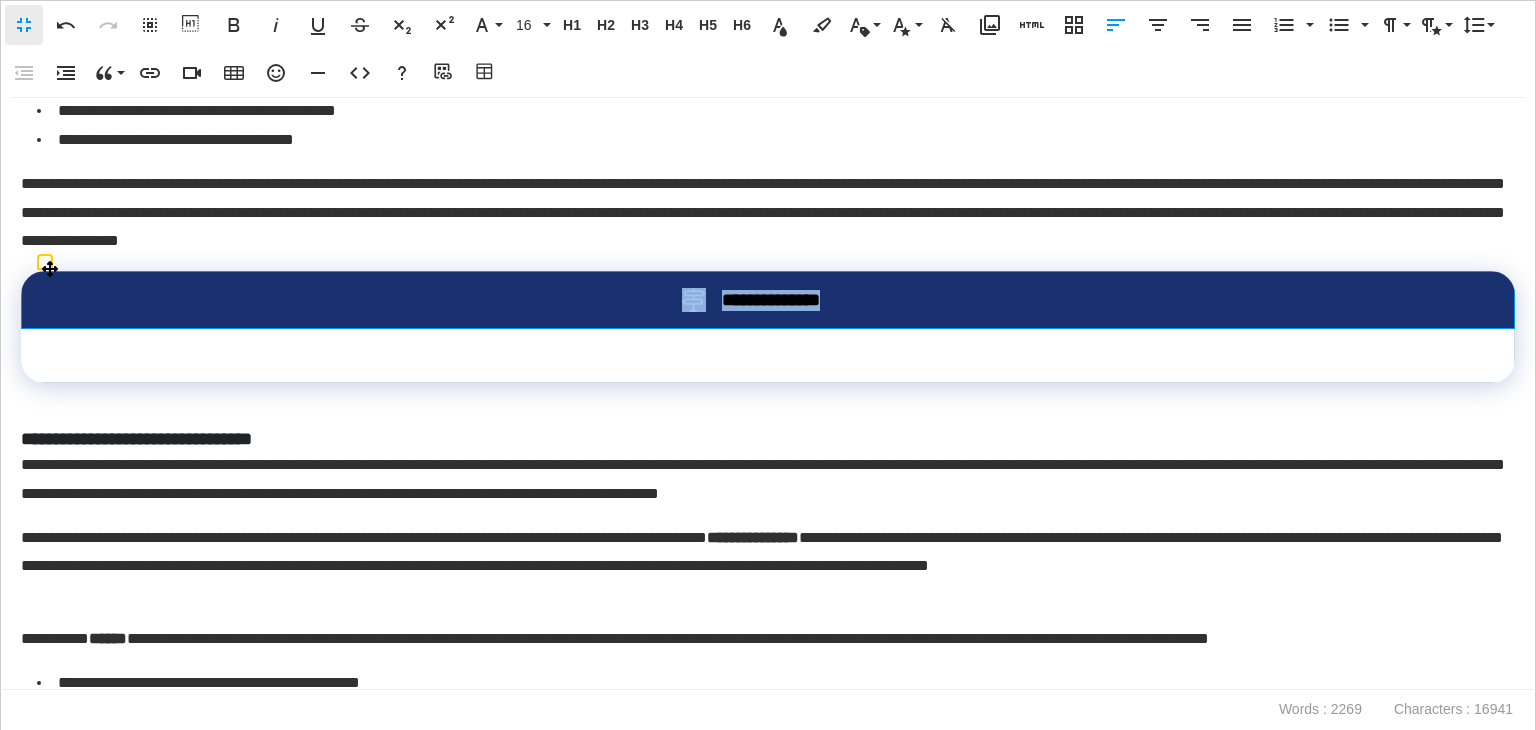 drag, startPoint x: 691, startPoint y: 273, endPoint x: 713, endPoint y: 288, distance: 26.627054 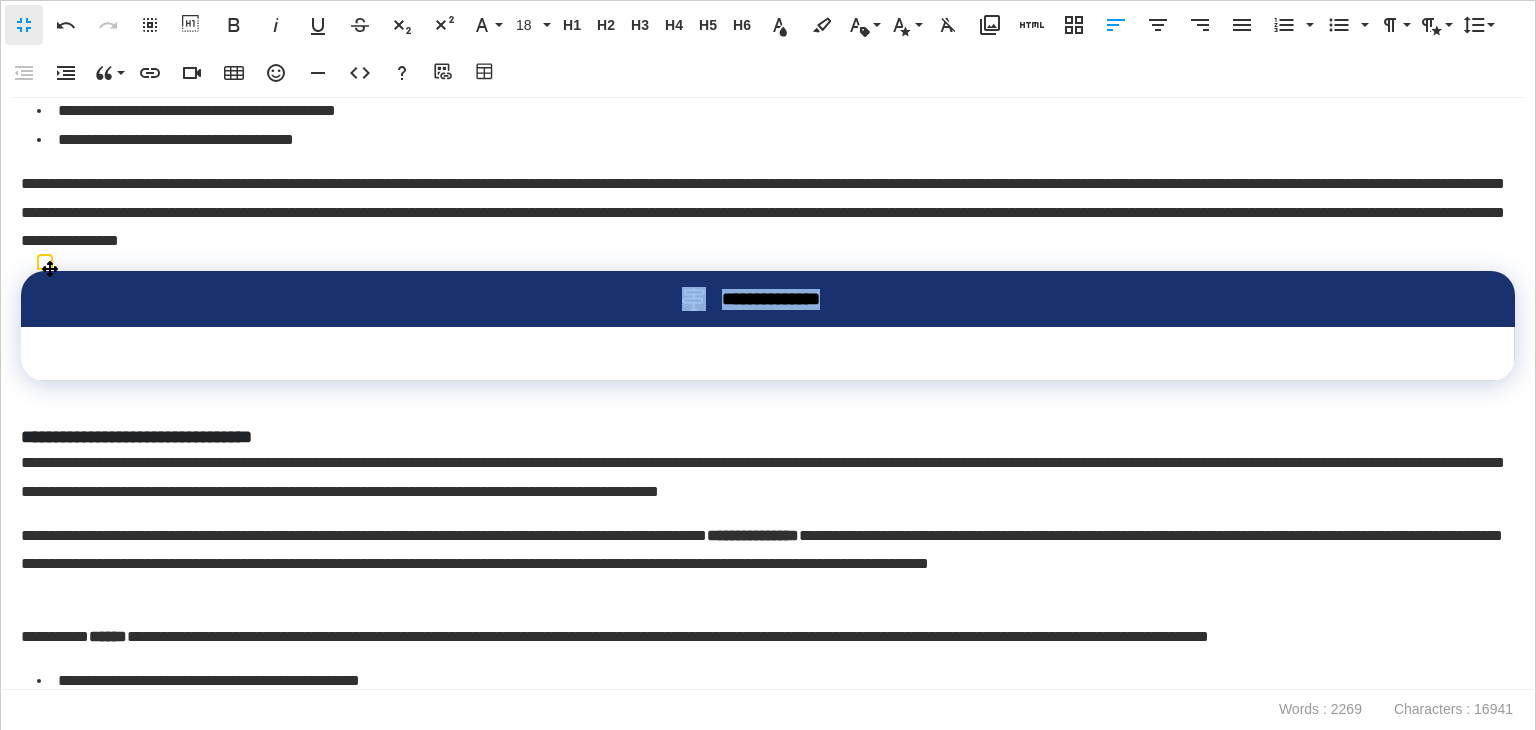 click at bounding box center [768, 354] 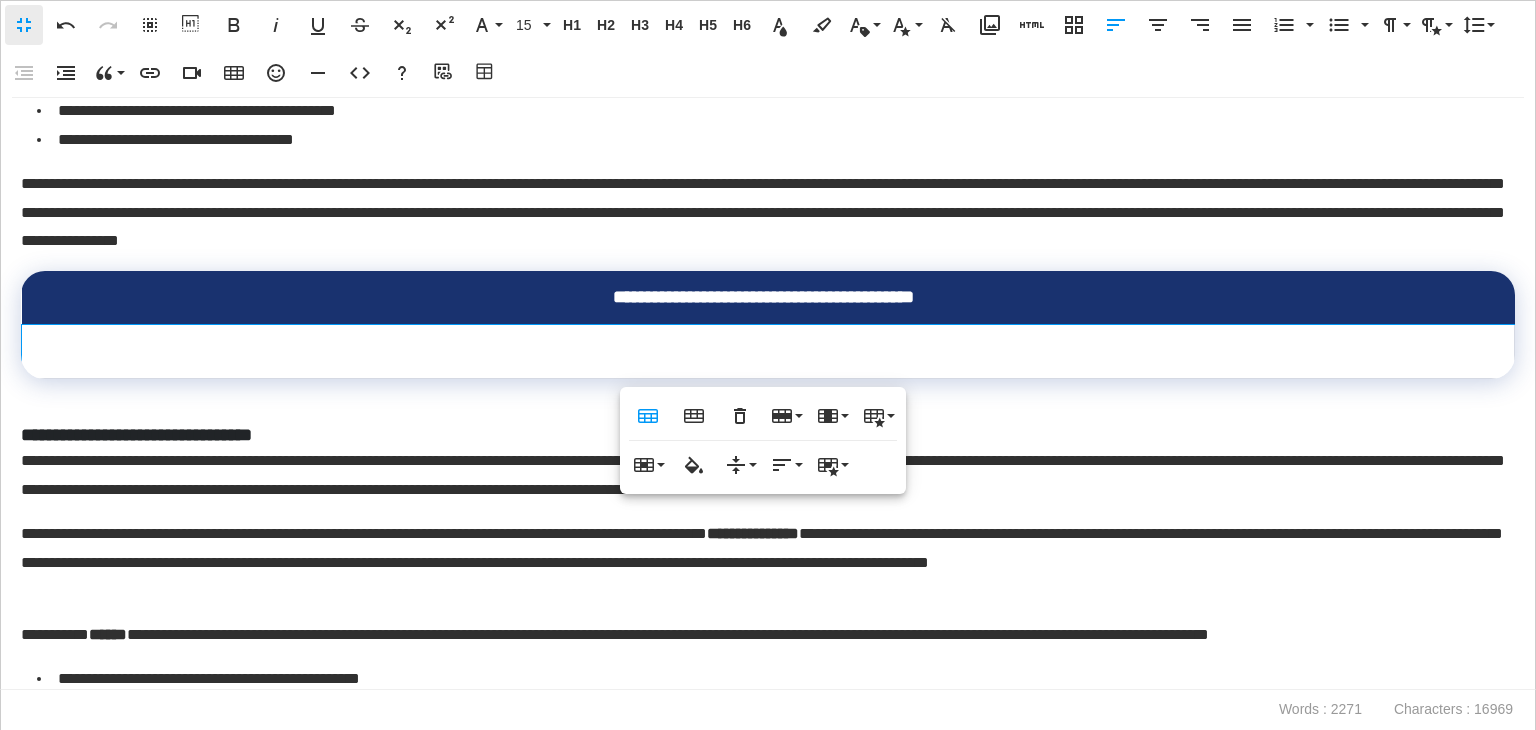 scroll, scrollTop: 143, scrollLeft: 8, axis: both 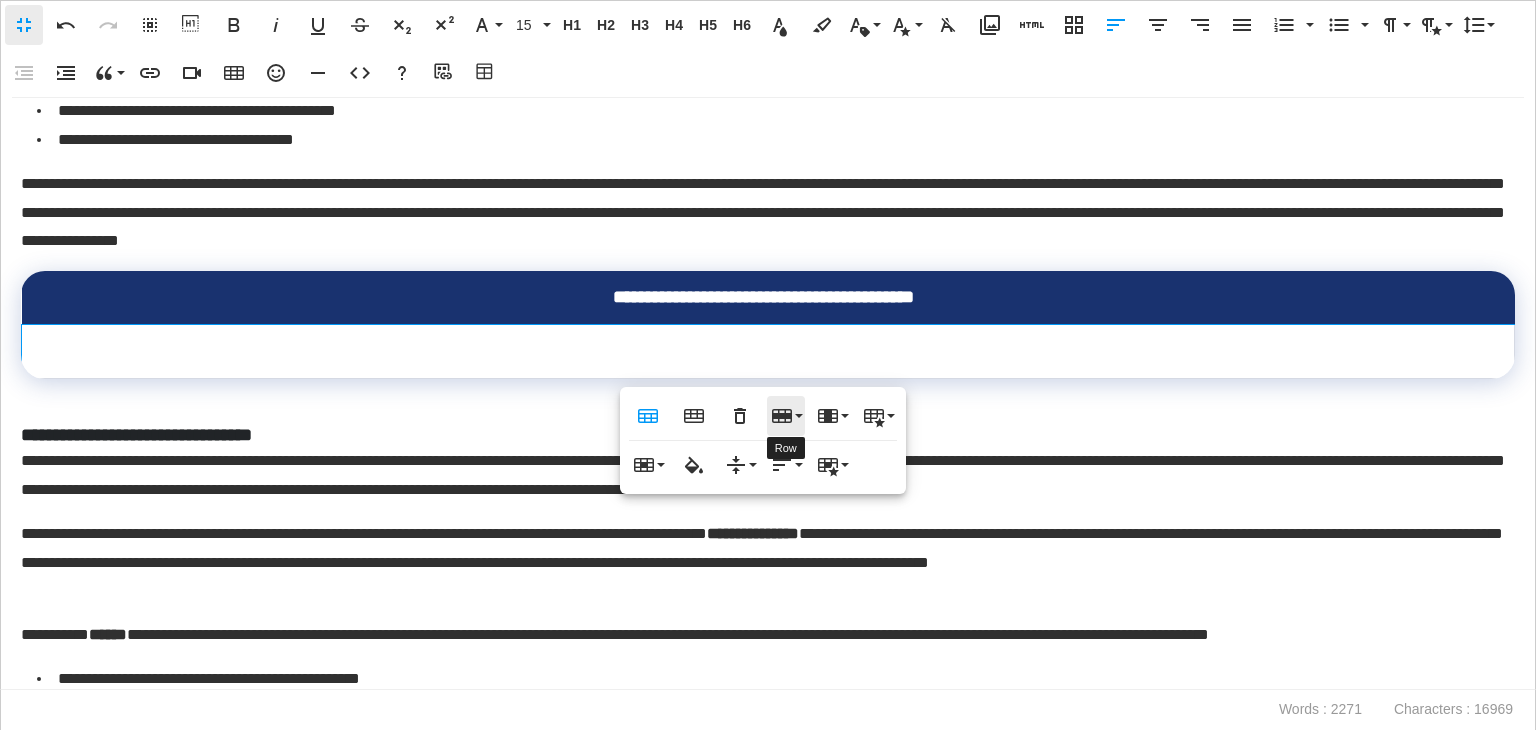 click 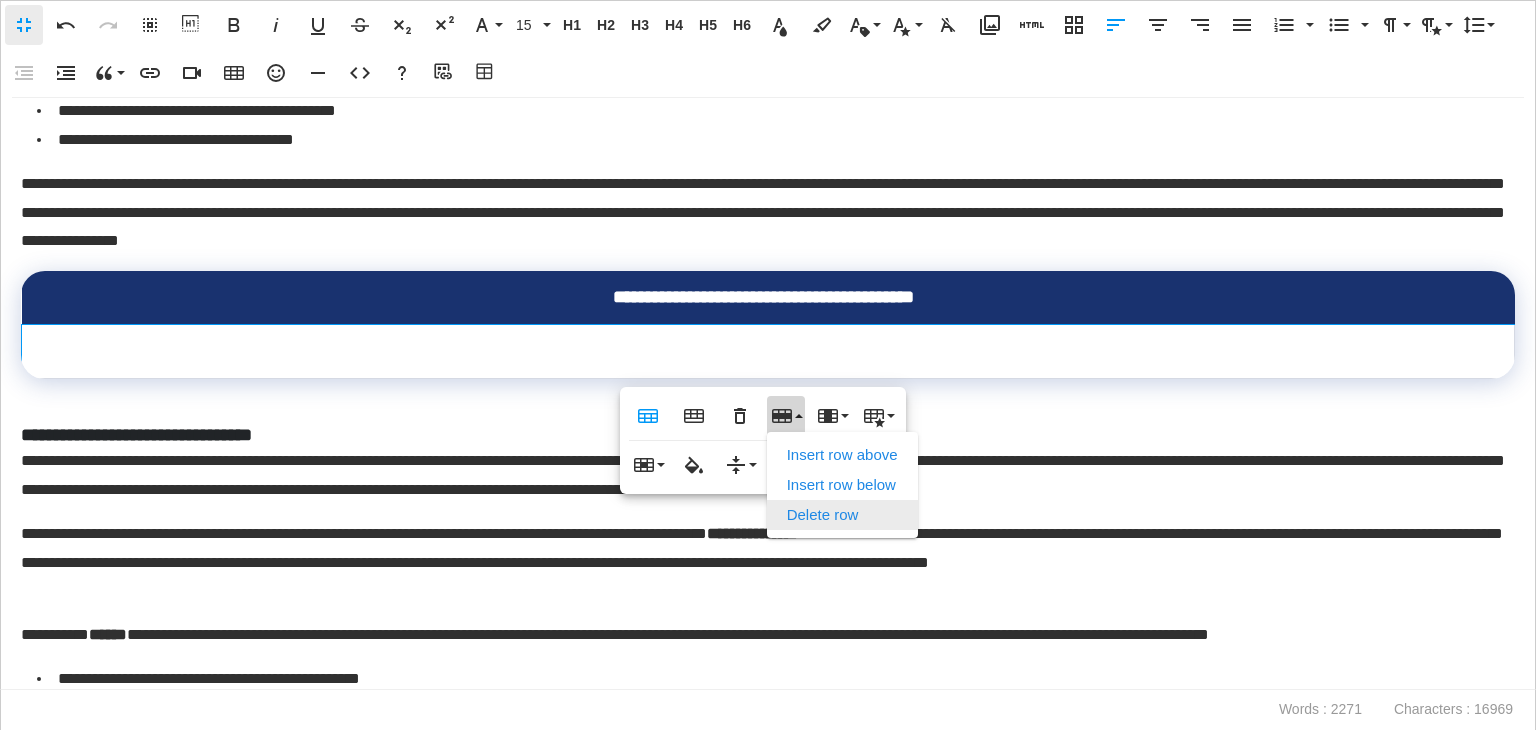 click on "Delete row" at bounding box center (842, 515) 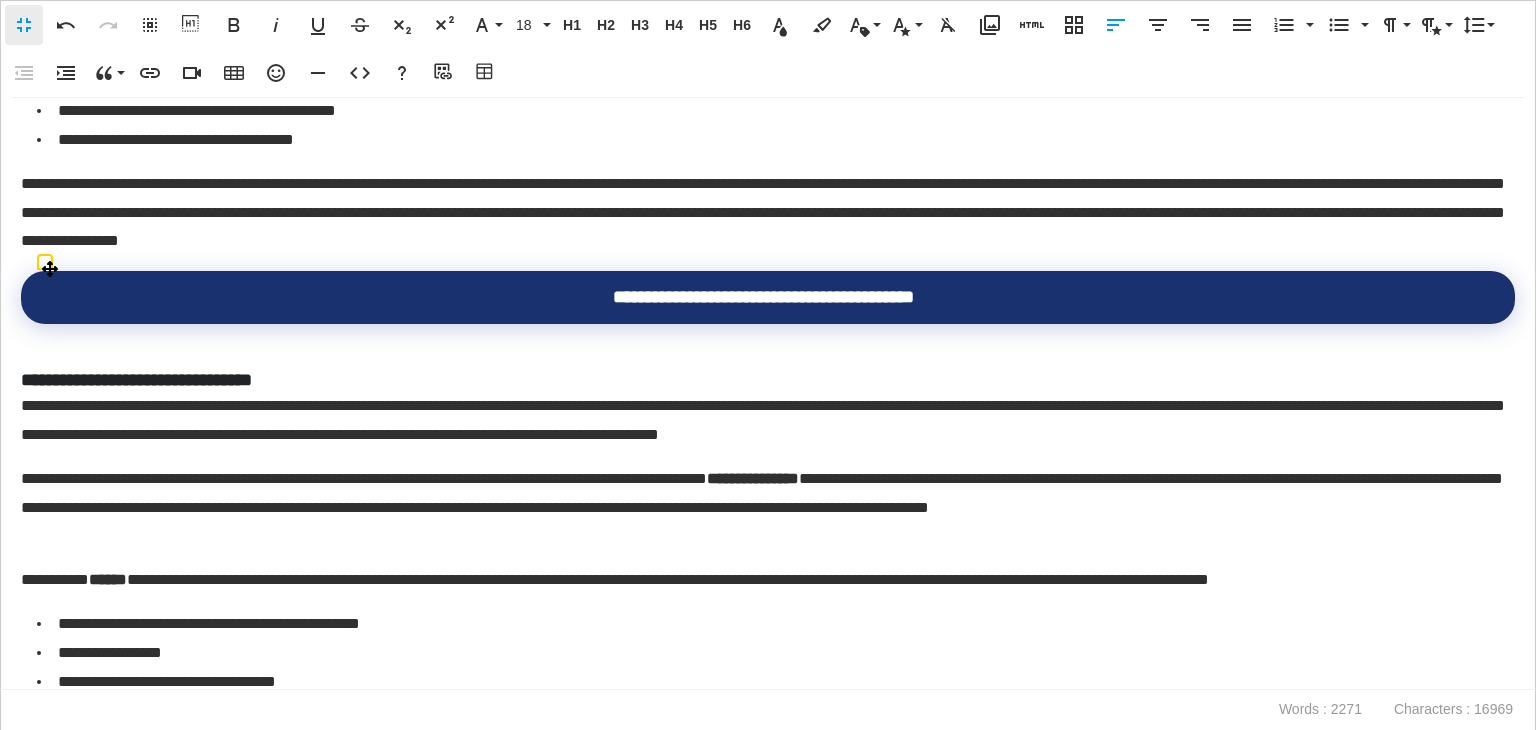 click on "**********" at bounding box center [763, 297] 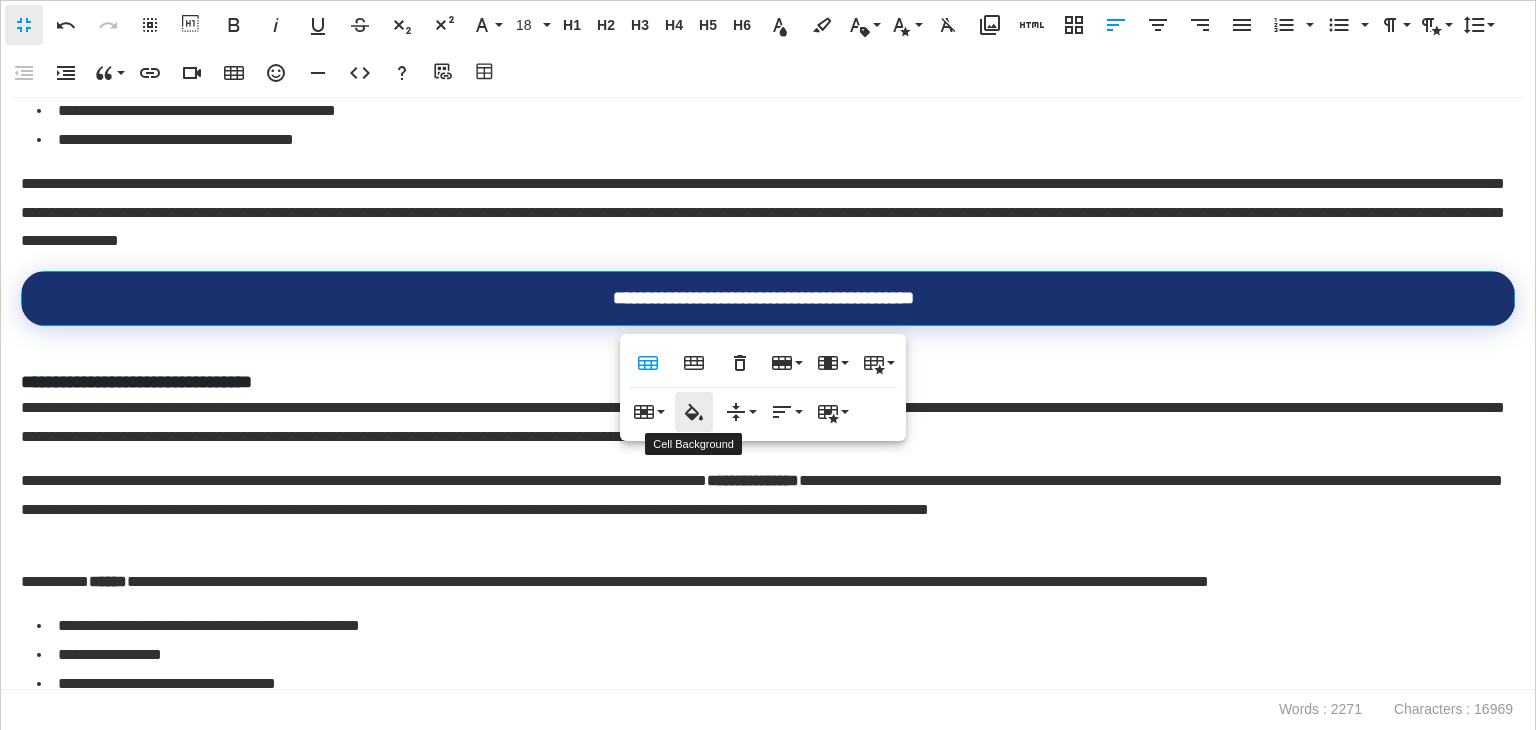 click 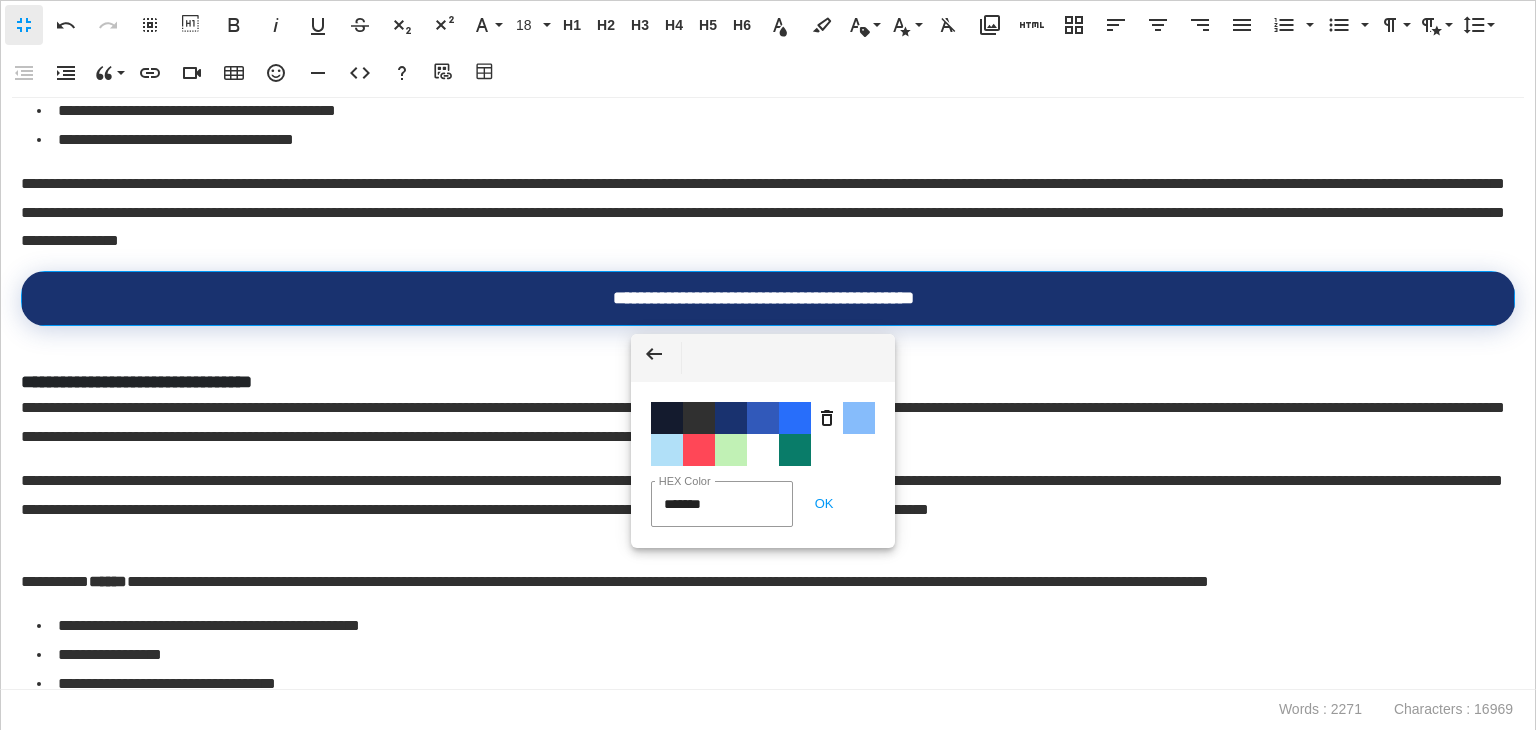 click on "Color #286EFA" at bounding box center (795, 418) 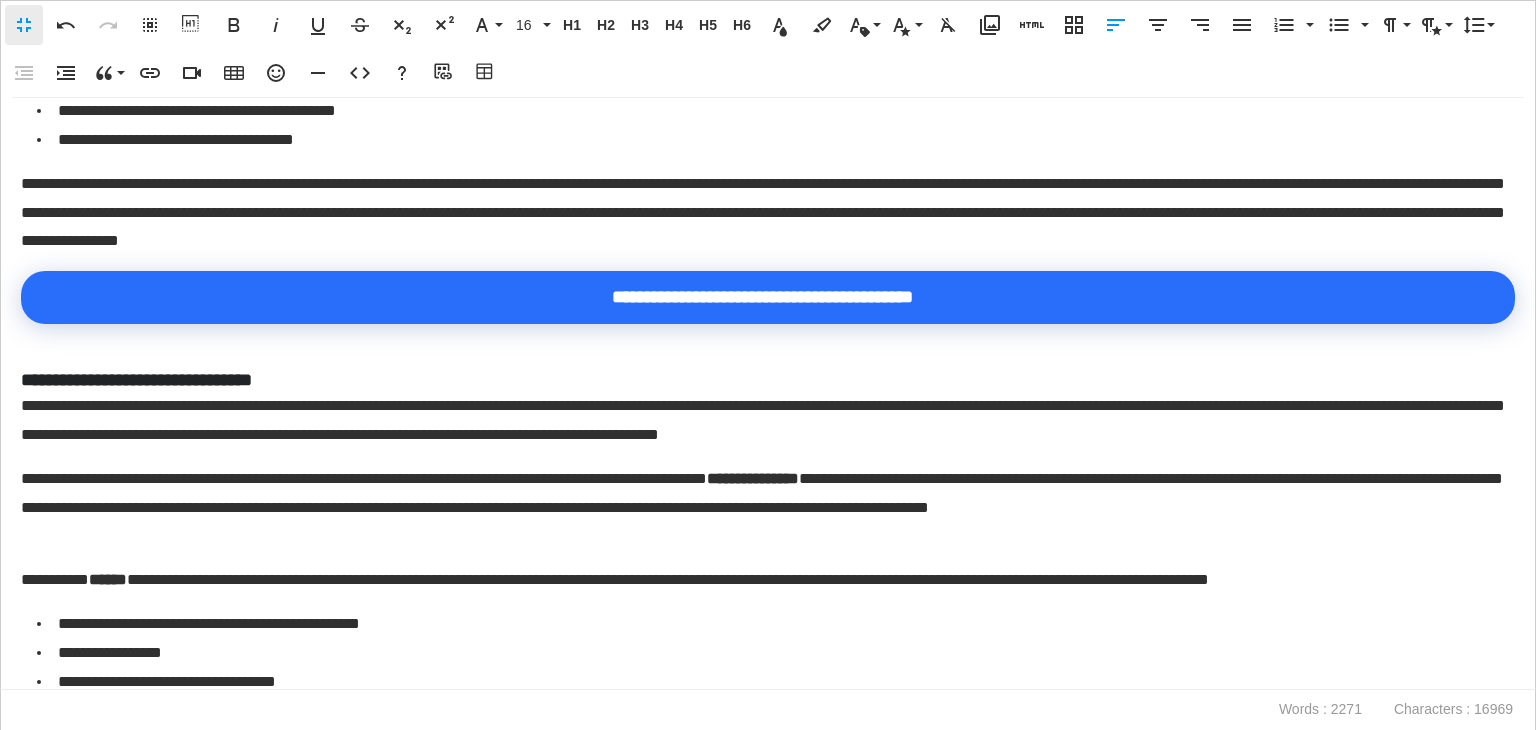 click on "**********" at bounding box center (763, 421) 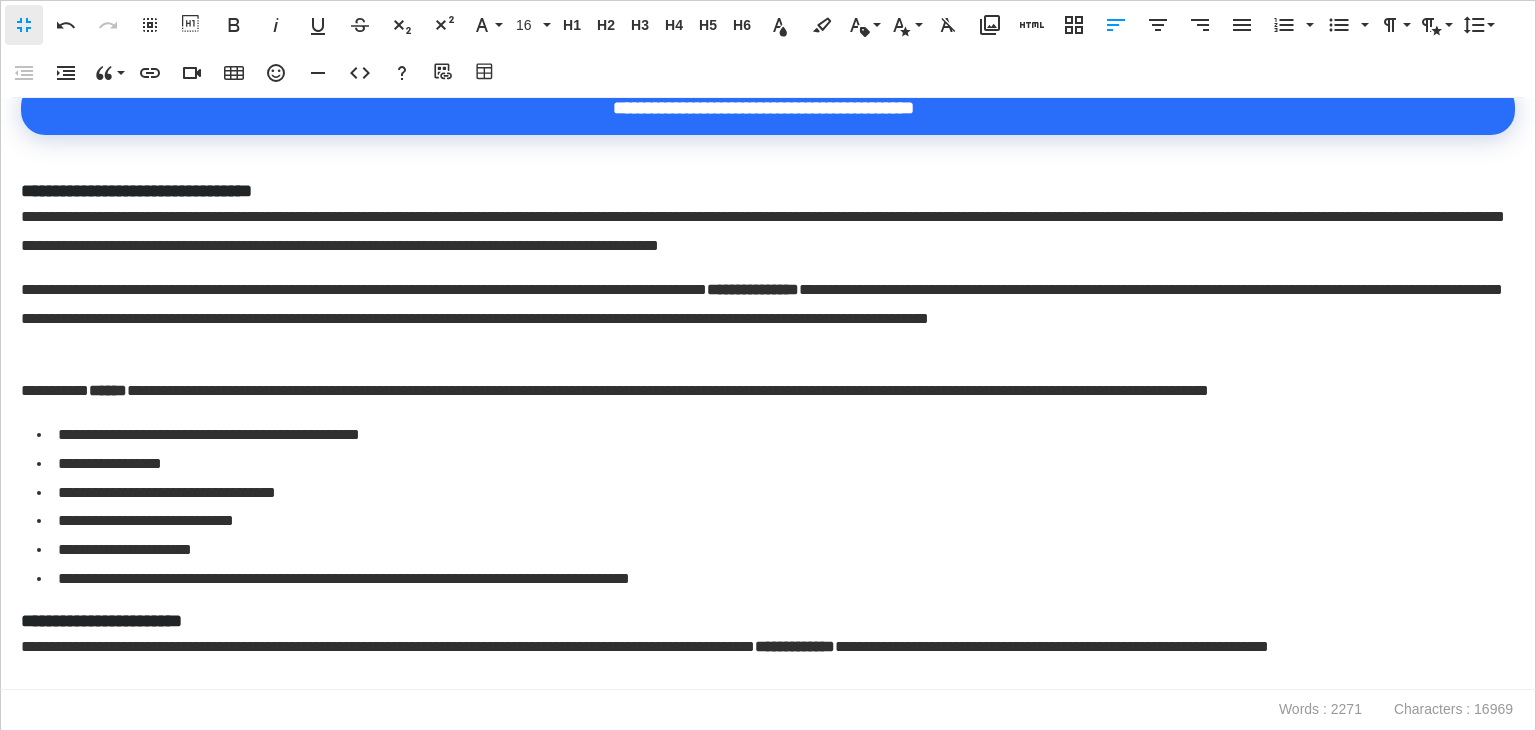 scroll, scrollTop: 3763, scrollLeft: 0, axis: vertical 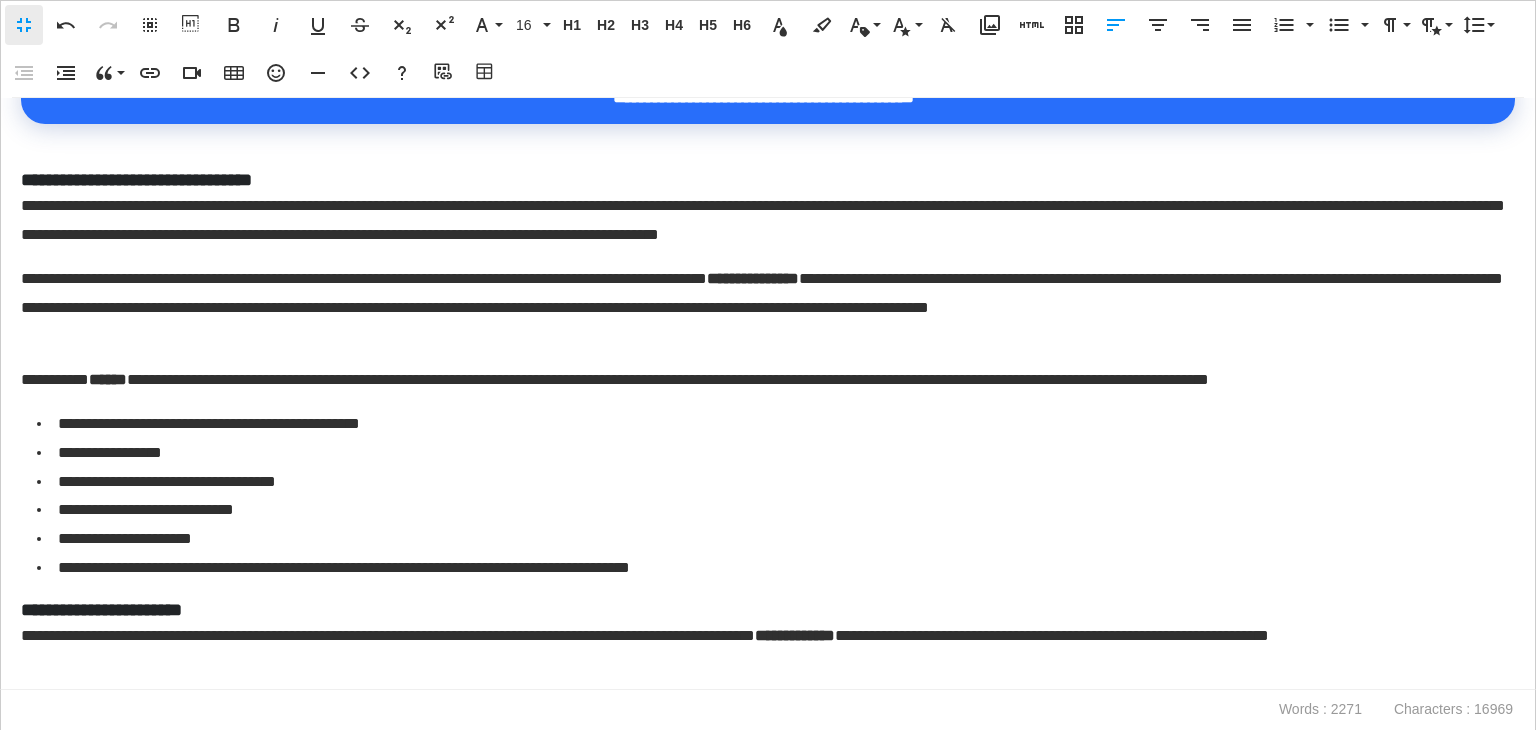 click on "**********" at bounding box center (763, 180) 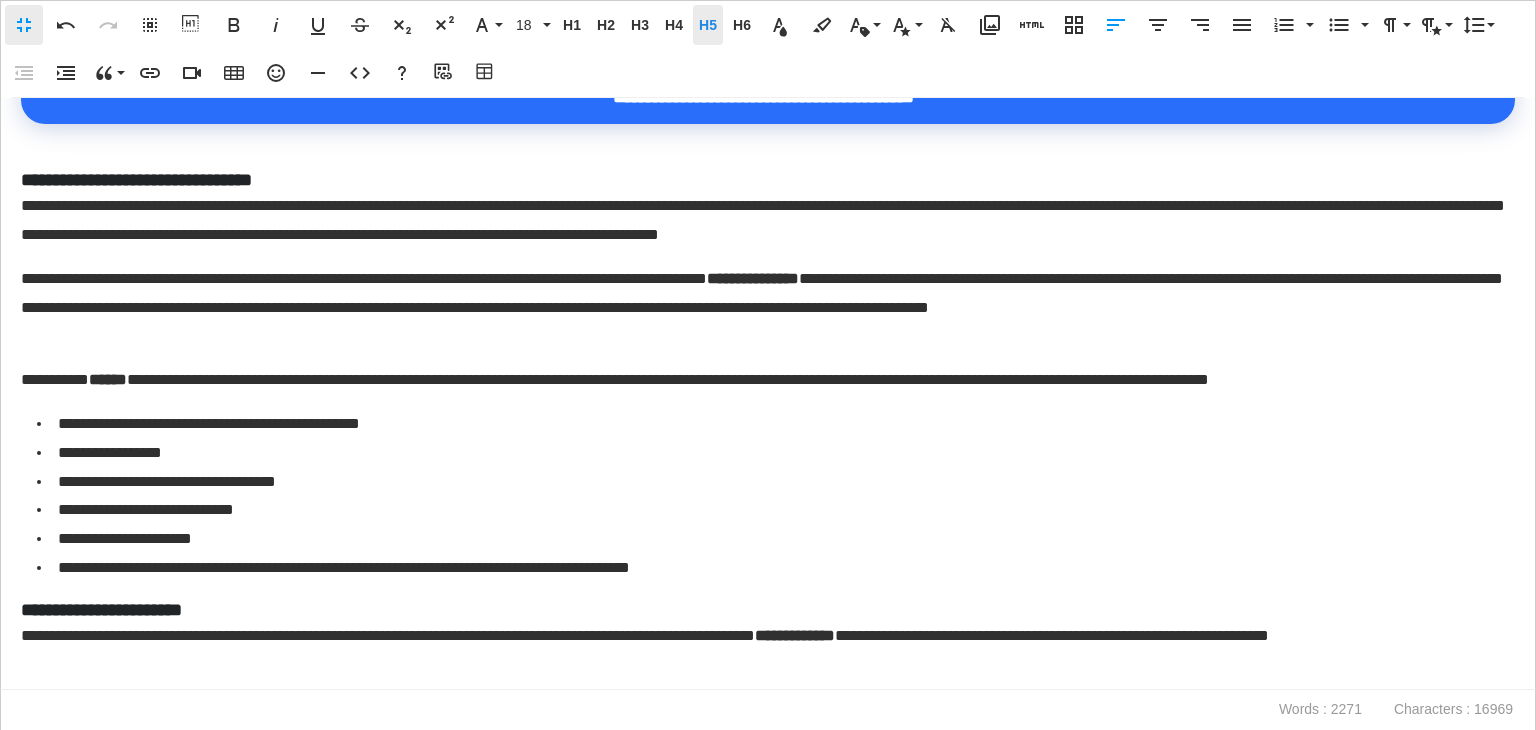 click on "H5" at bounding box center [708, 25] 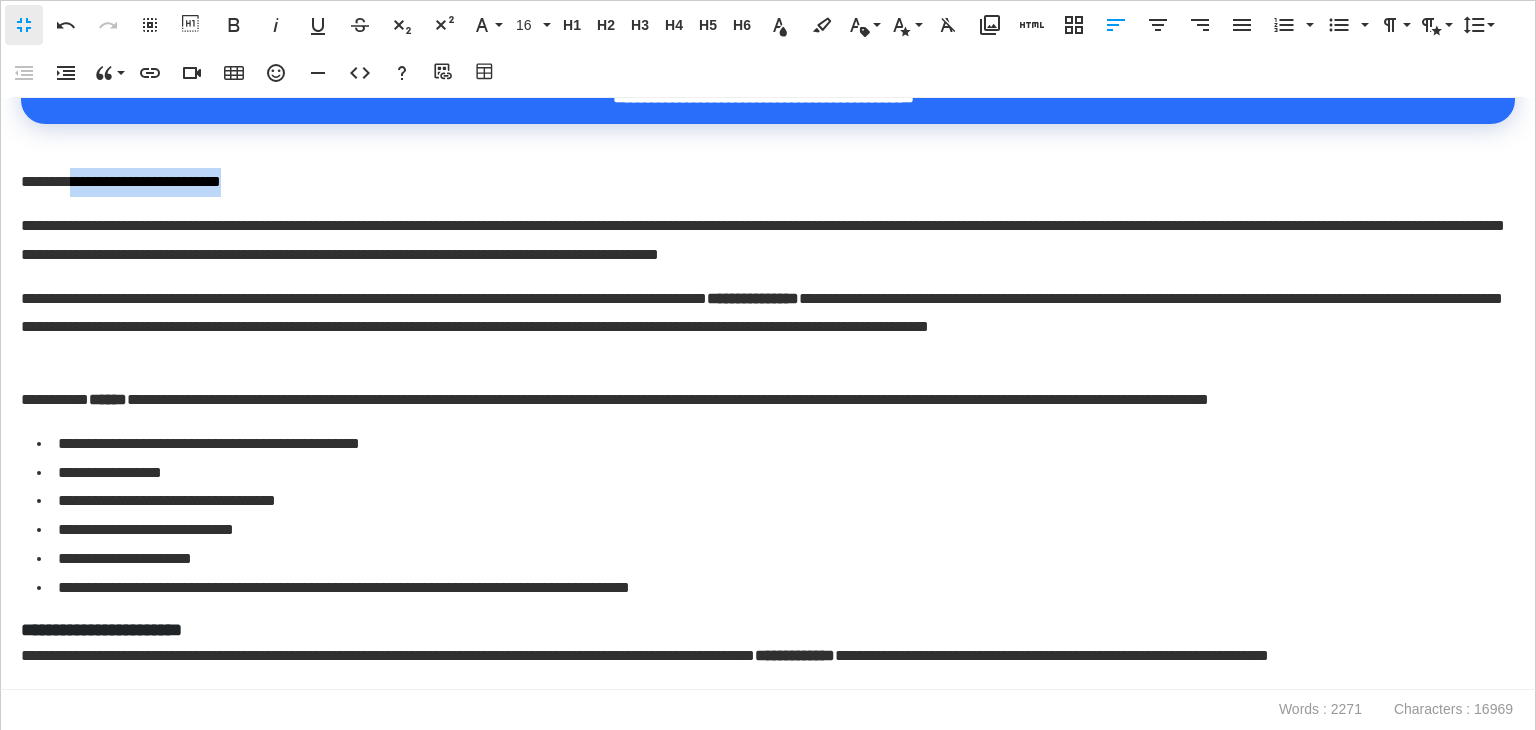 drag, startPoint x: 72, startPoint y: 189, endPoint x: 0, endPoint y: 188, distance: 72.00694 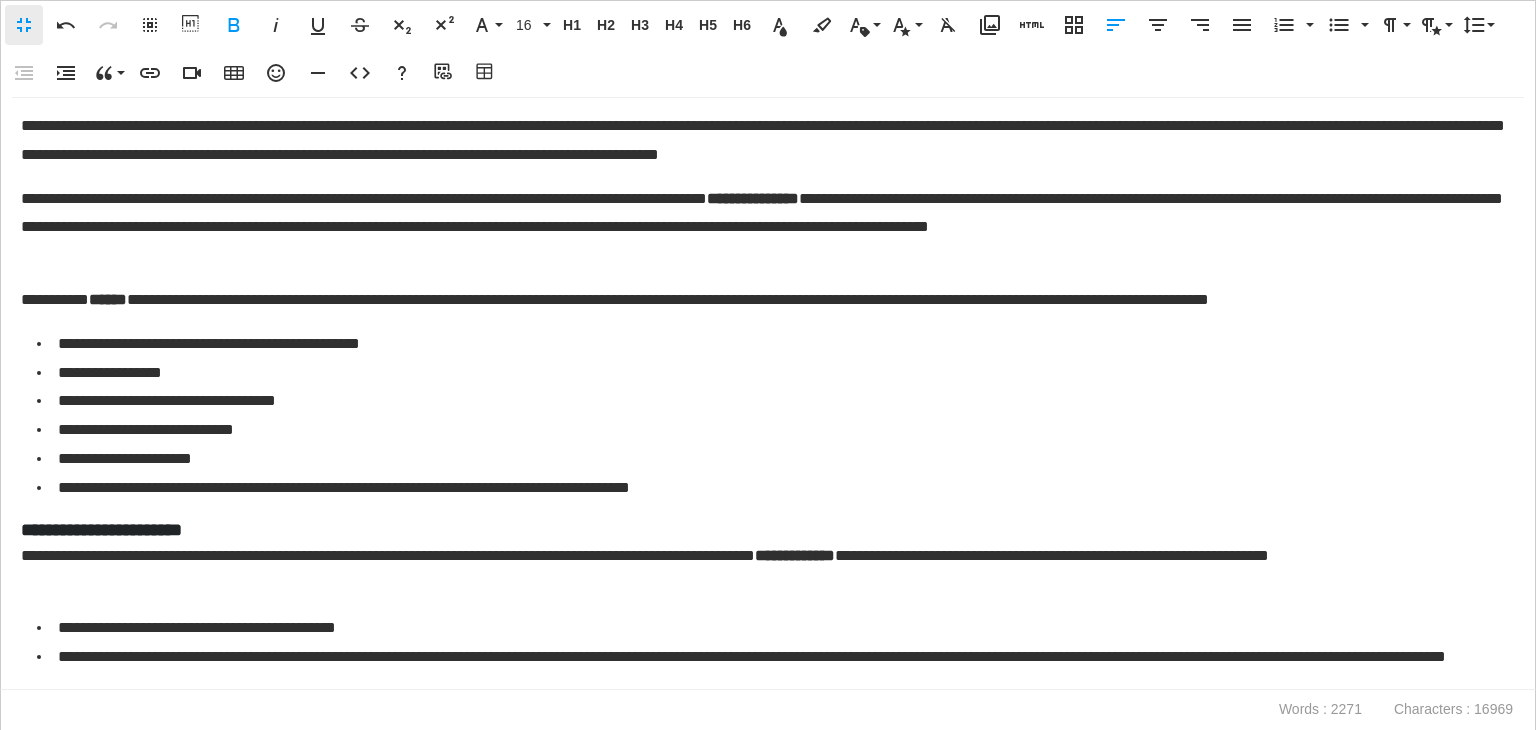 scroll, scrollTop: 3663, scrollLeft: 0, axis: vertical 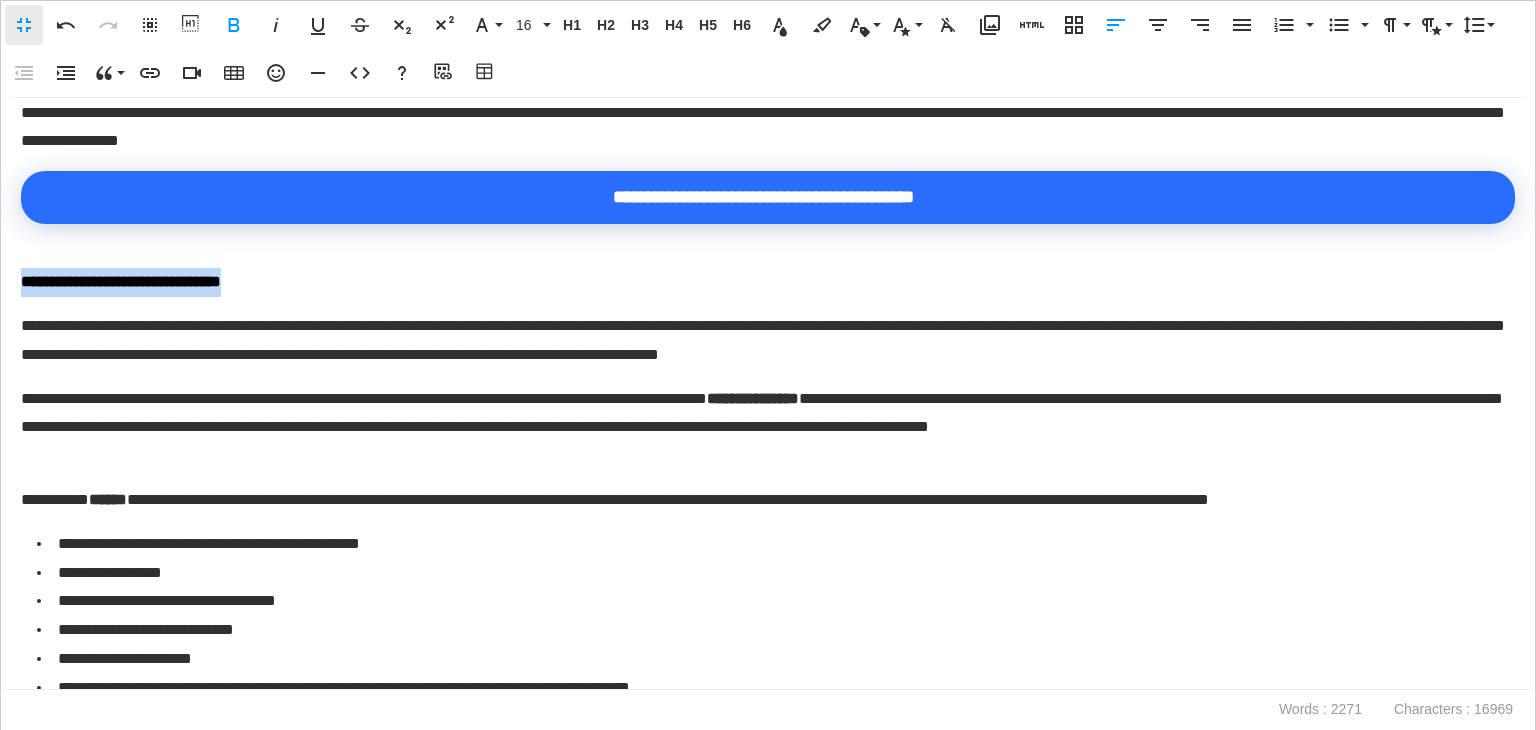 click on "**********" at bounding box center (768, 394) 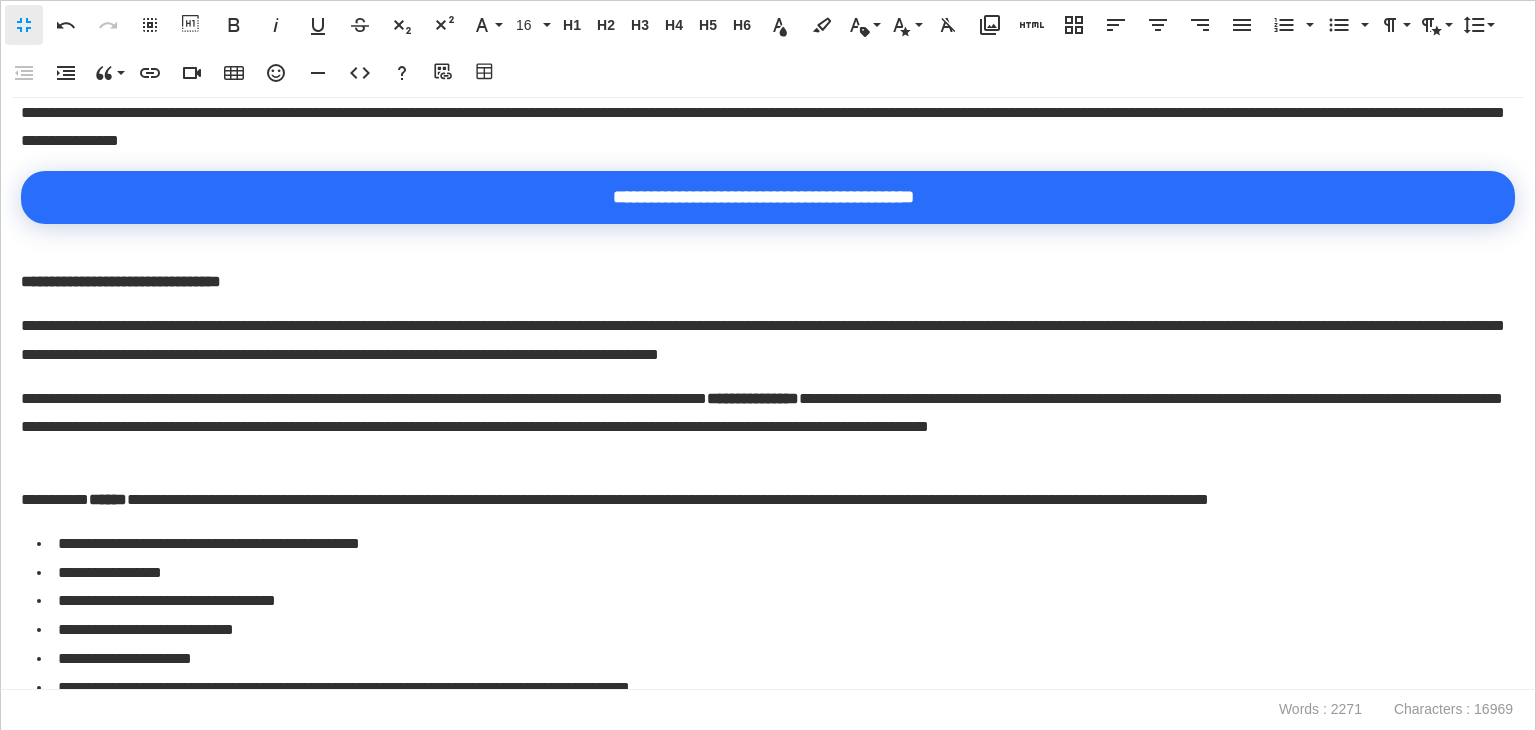 click on "**********" at bounding box center (121, 281) 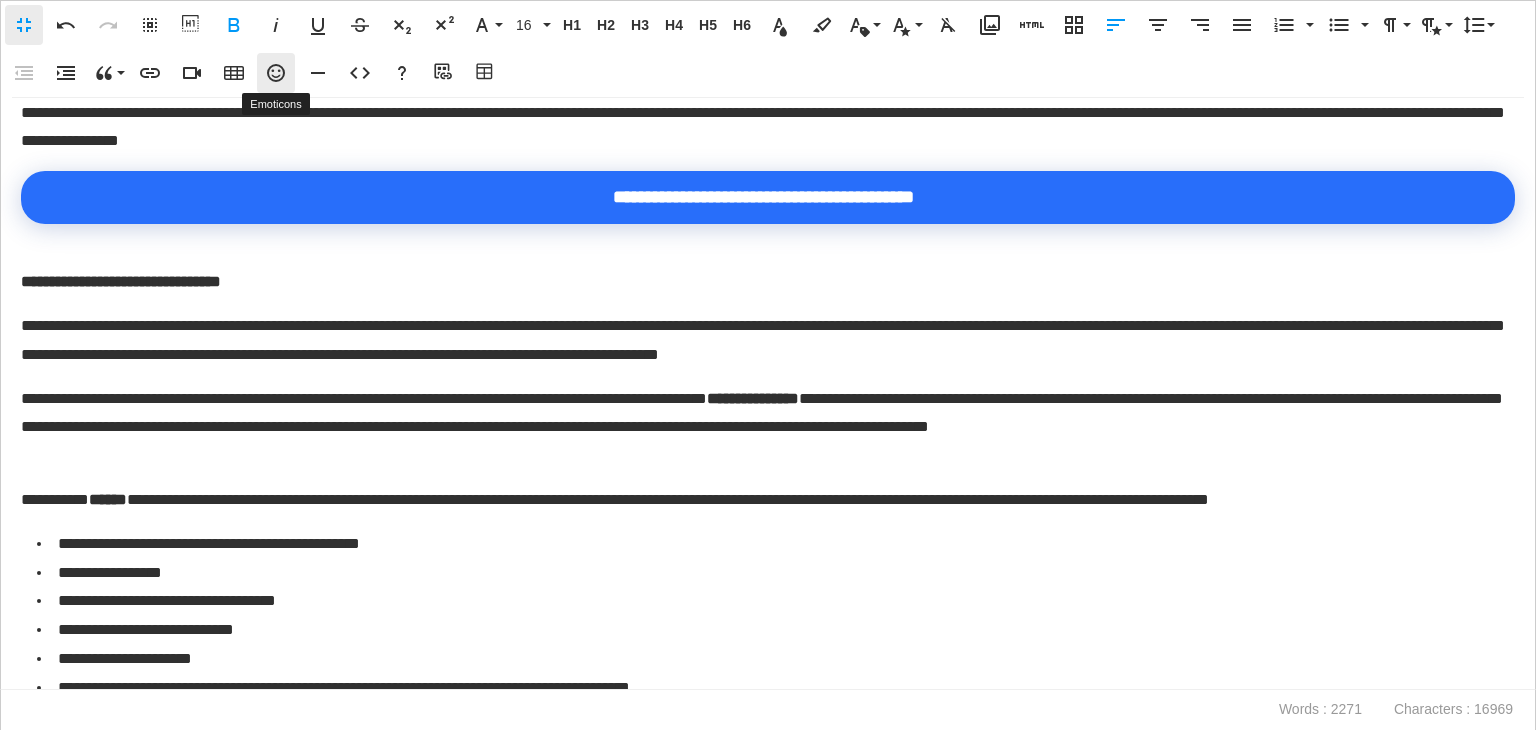 click 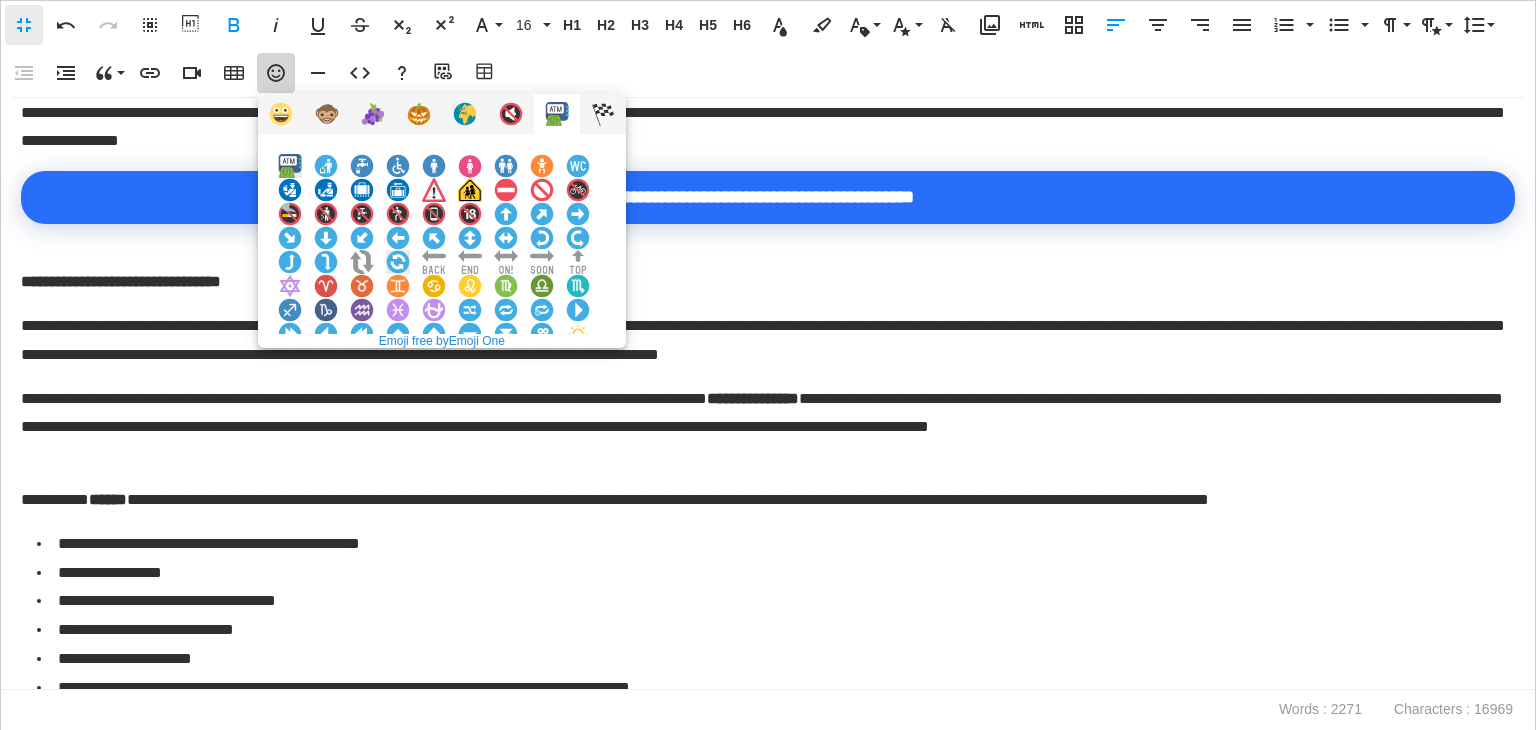 scroll, scrollTop: 100, scrollLeft: 0, axis: vertical 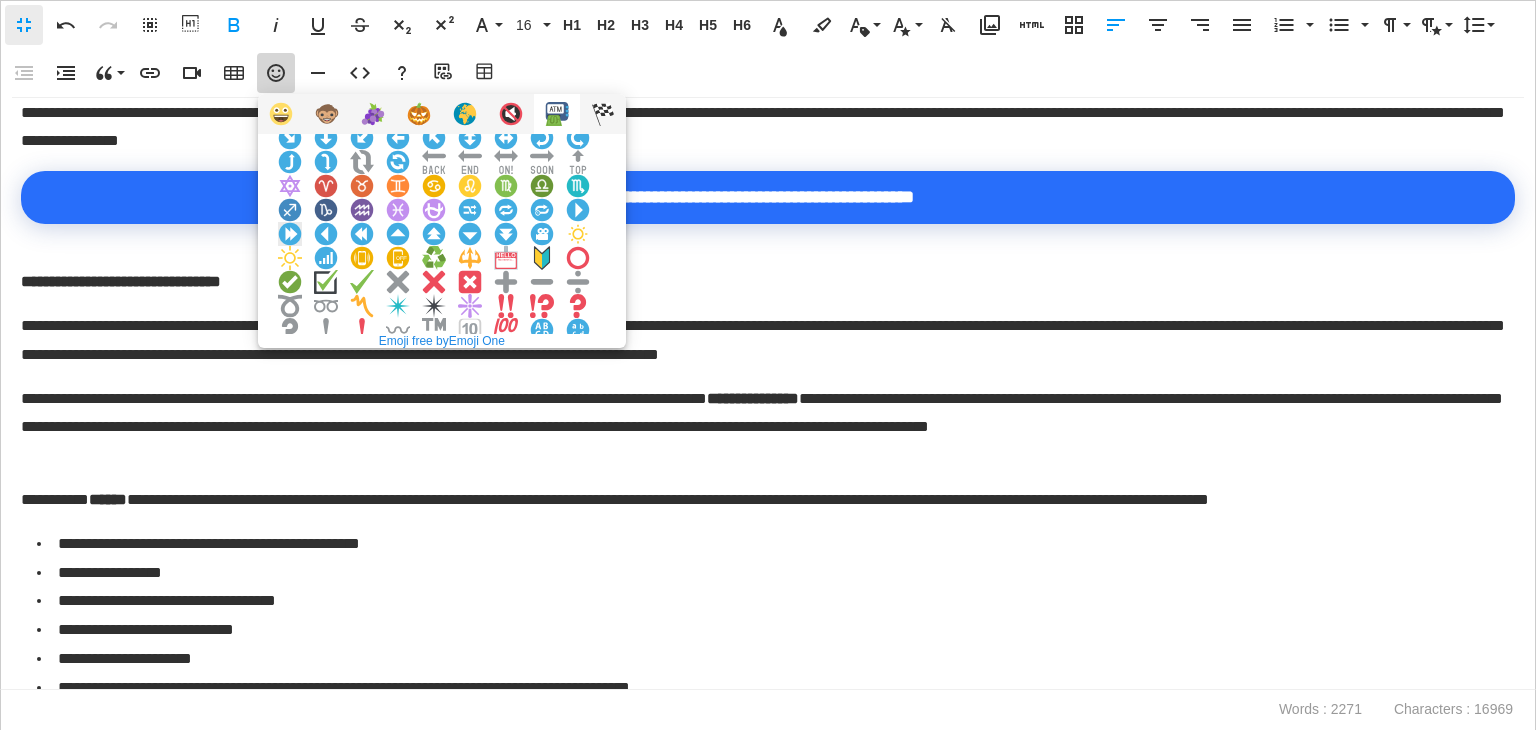 click at bounding box center (290, 234) 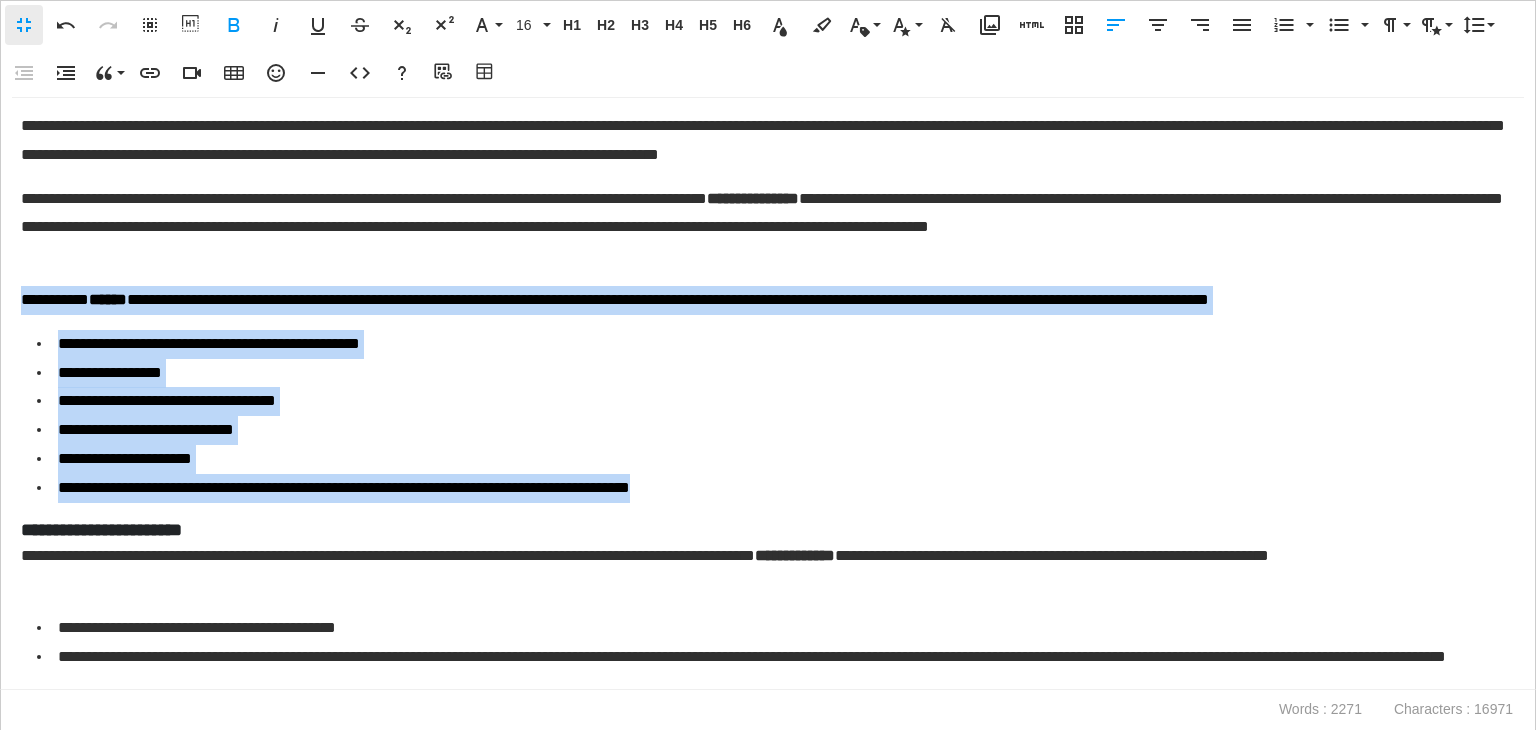 scroll, scrollTop: 3663, scrollLeft: 0, axis: vertical 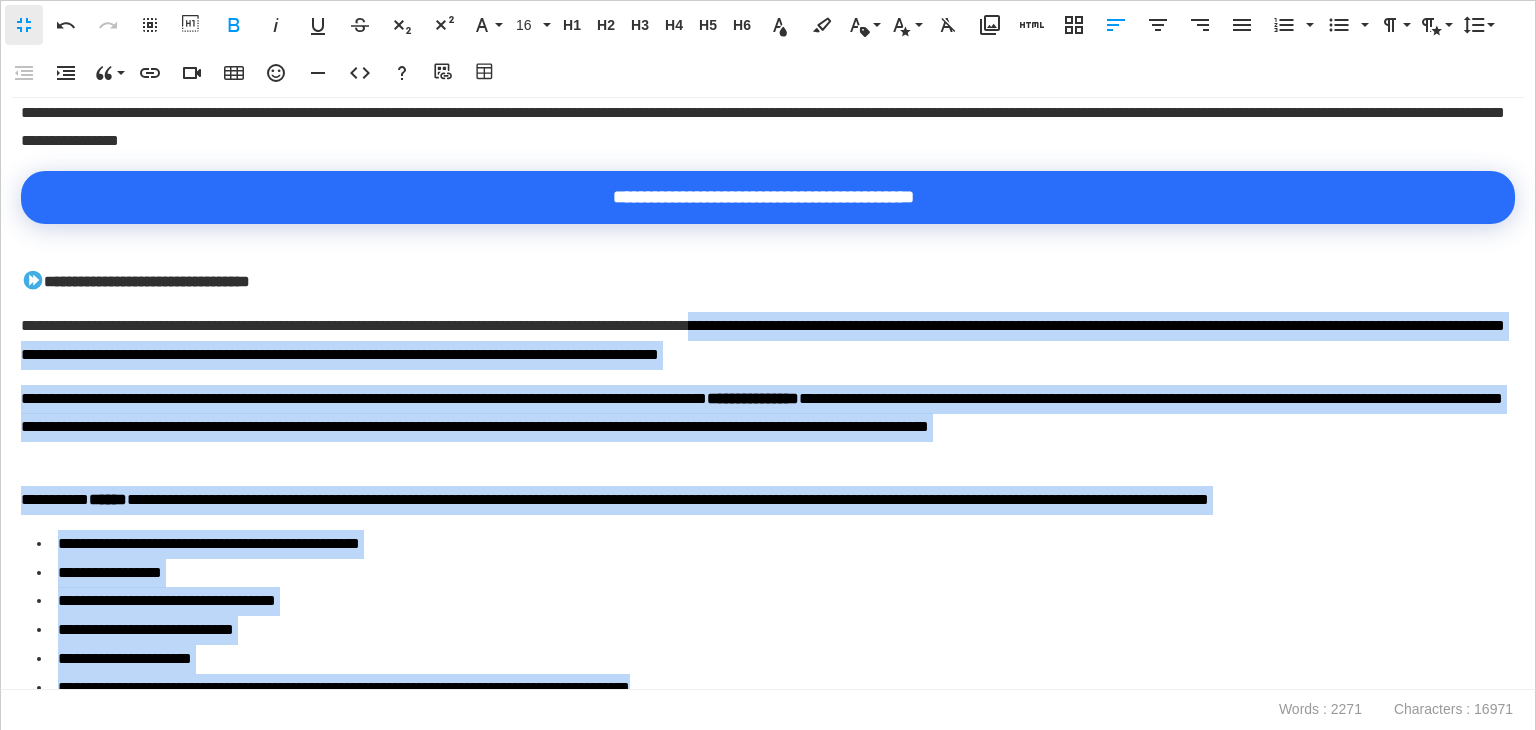 drag, startPoint x: 822, startPoint y: 477, endPoint x: 848, endPoint y: 313, distance: 166.04819 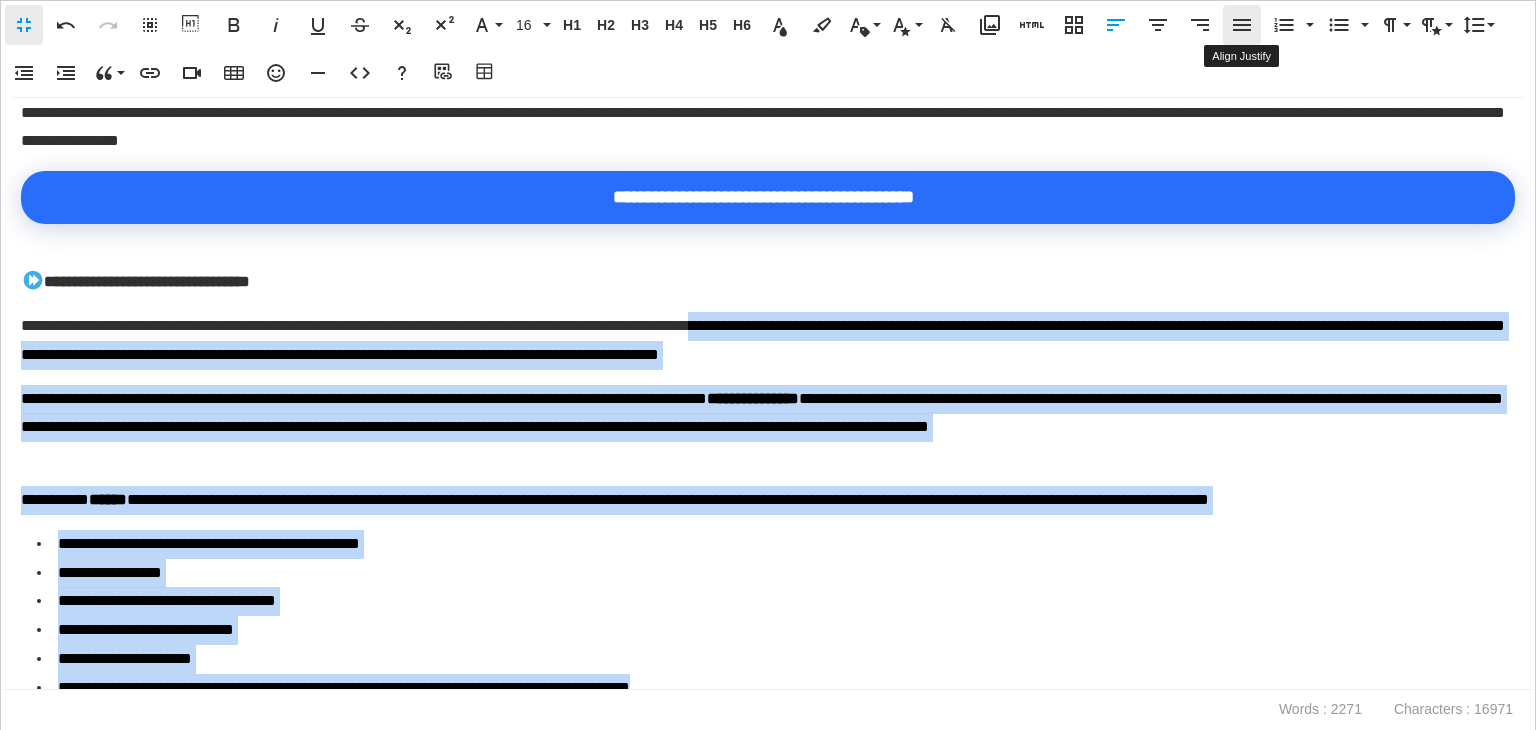 click 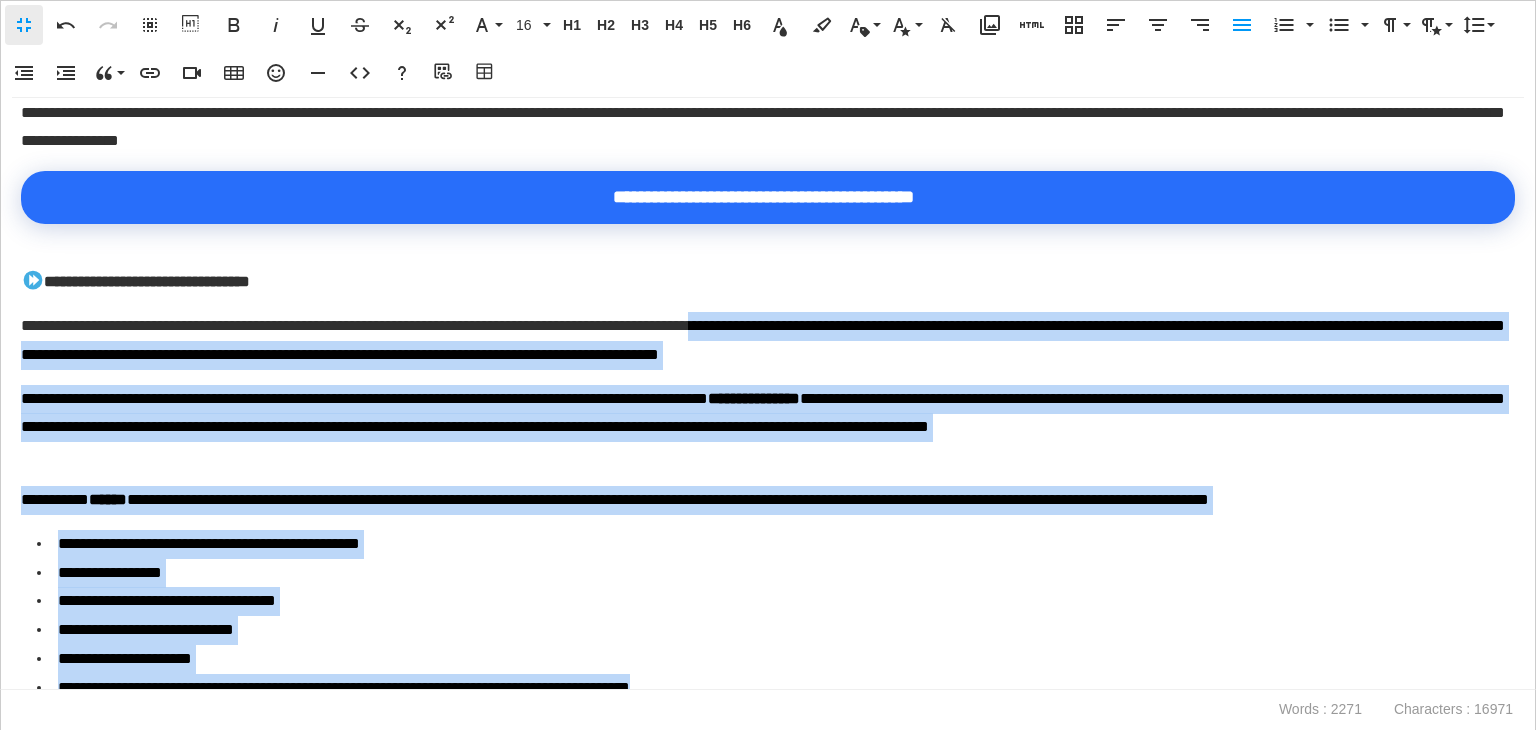 click on "**********" at bounding box center (763, 428) 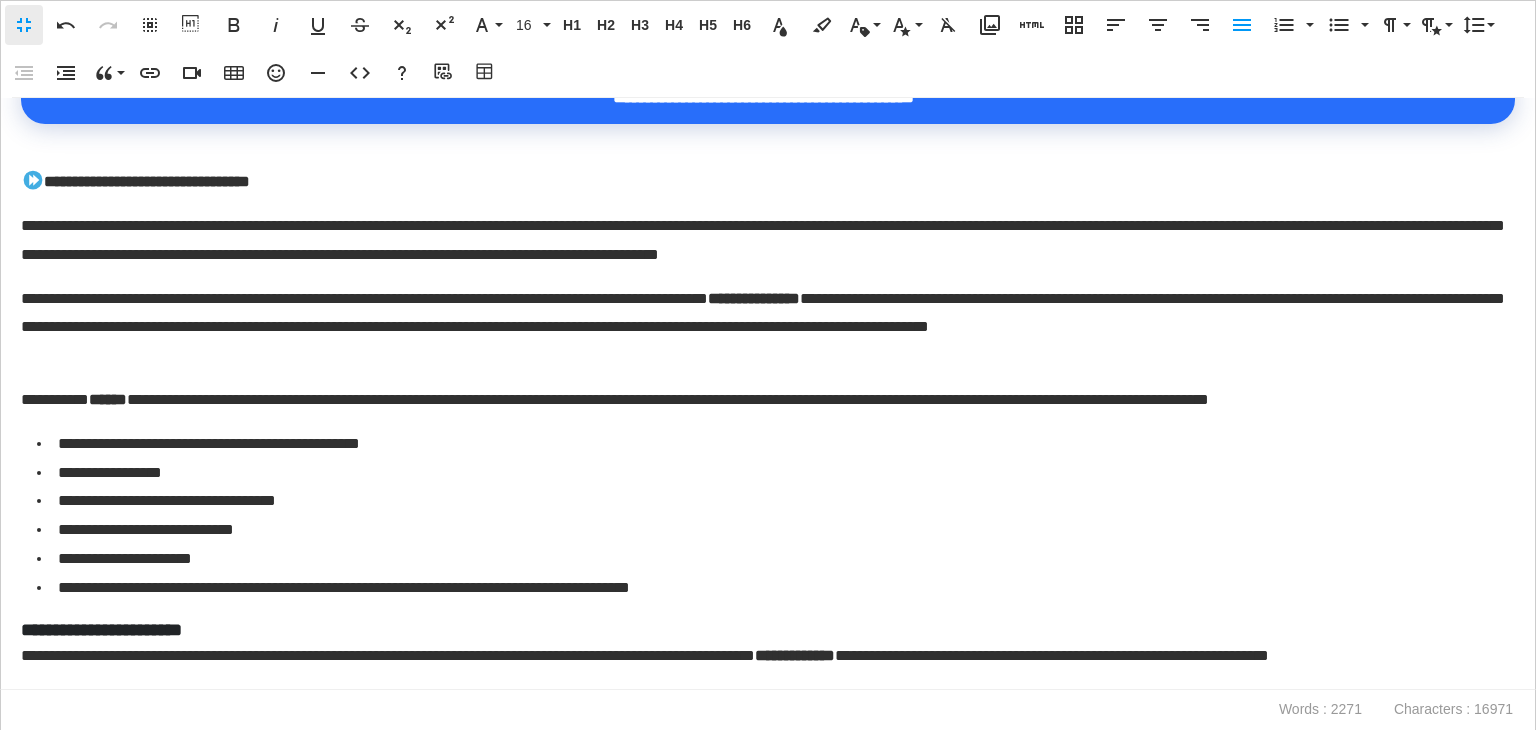 scroll, scrollTop: 3863, scrollLeft: 0, axis: vertical 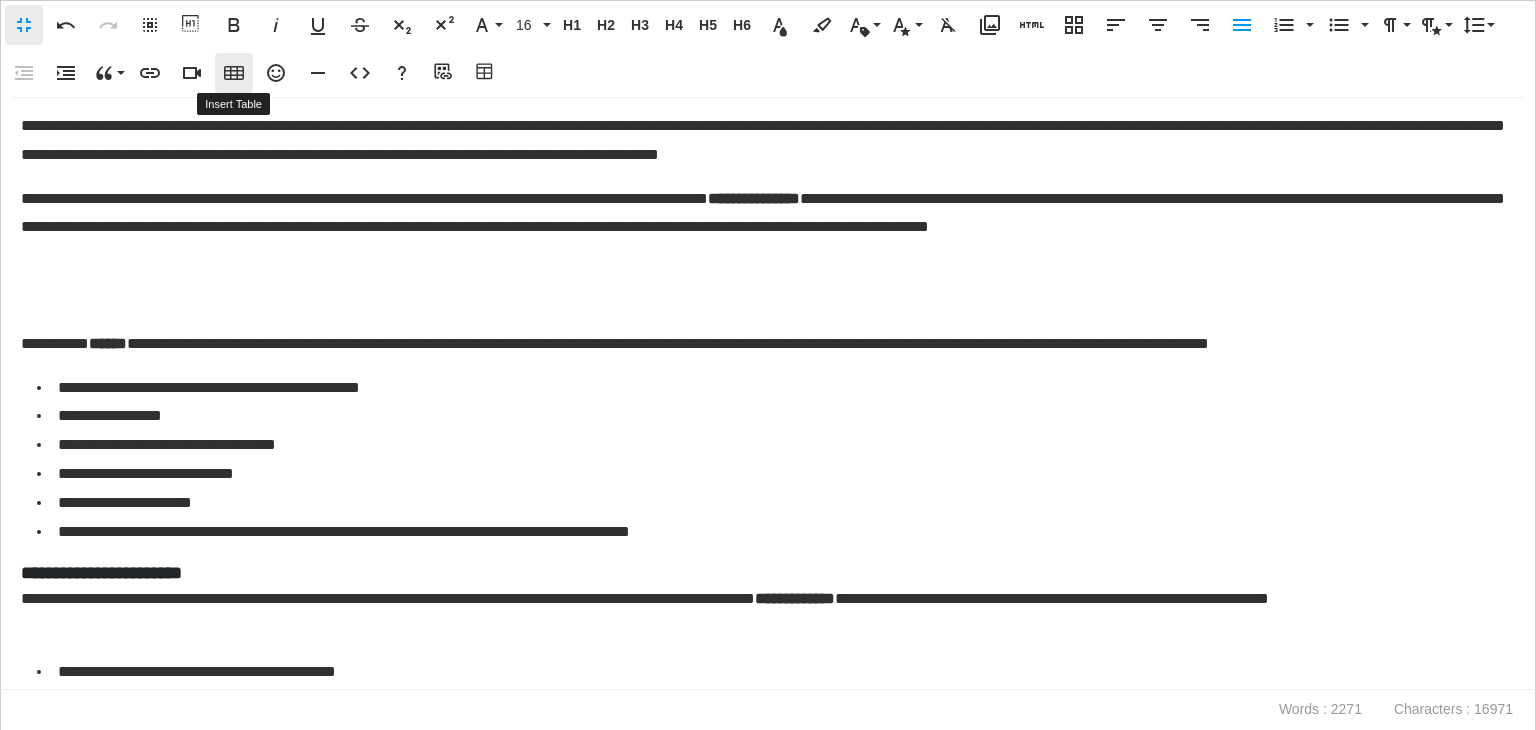 click 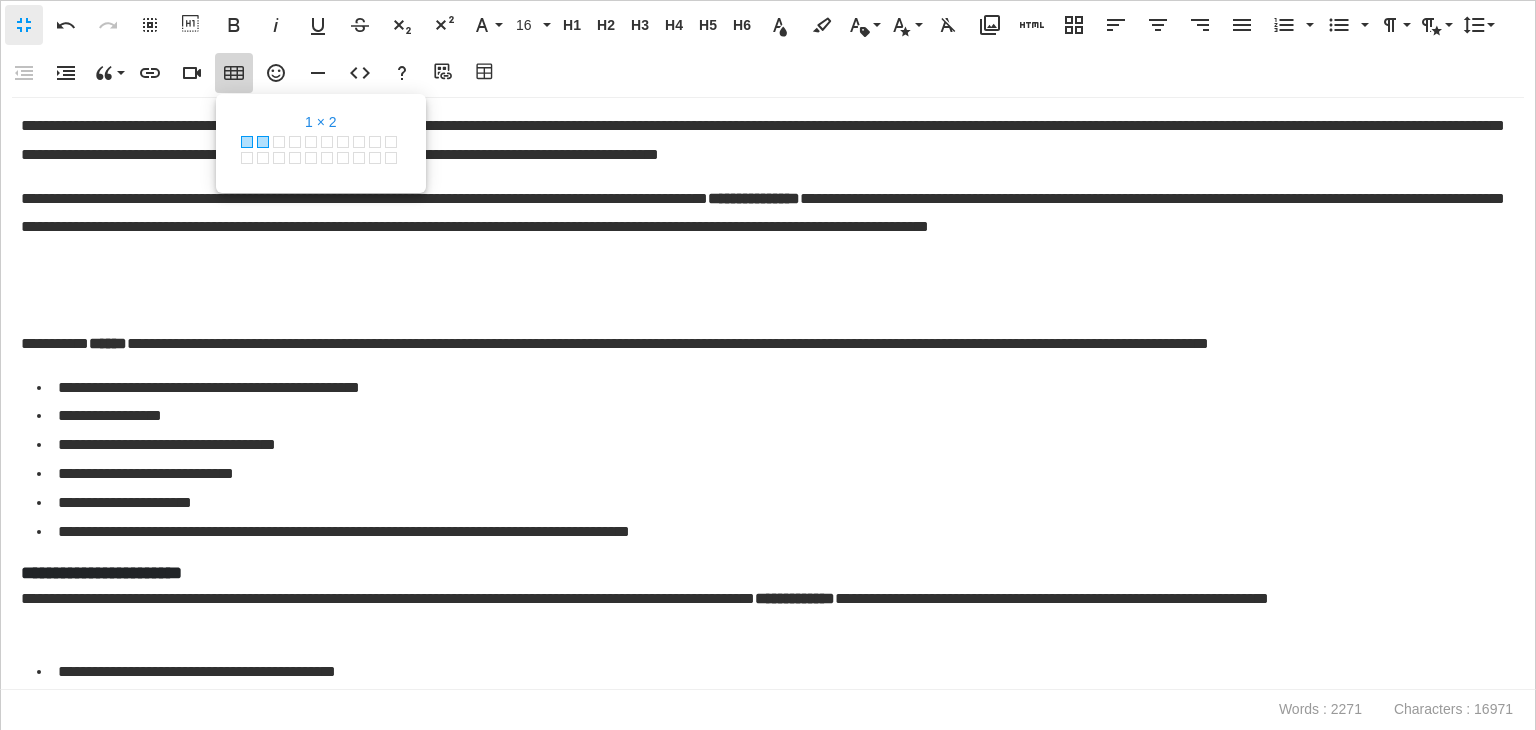 click at bounding box center [263, 142] 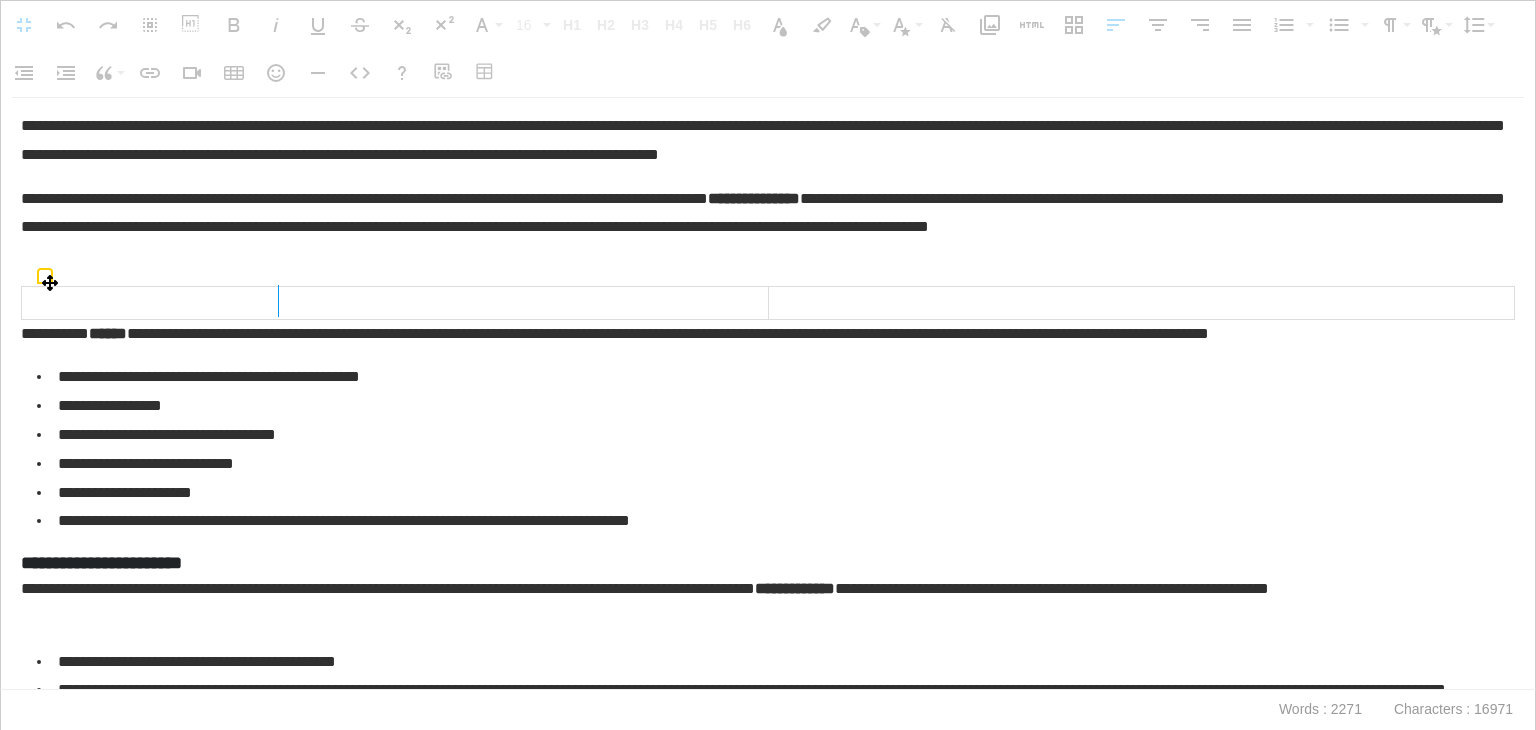 drag, startPoint x: 764, startPoint y: 296, endPoint x: 277, endPoint y: 304, distance: 487.0657 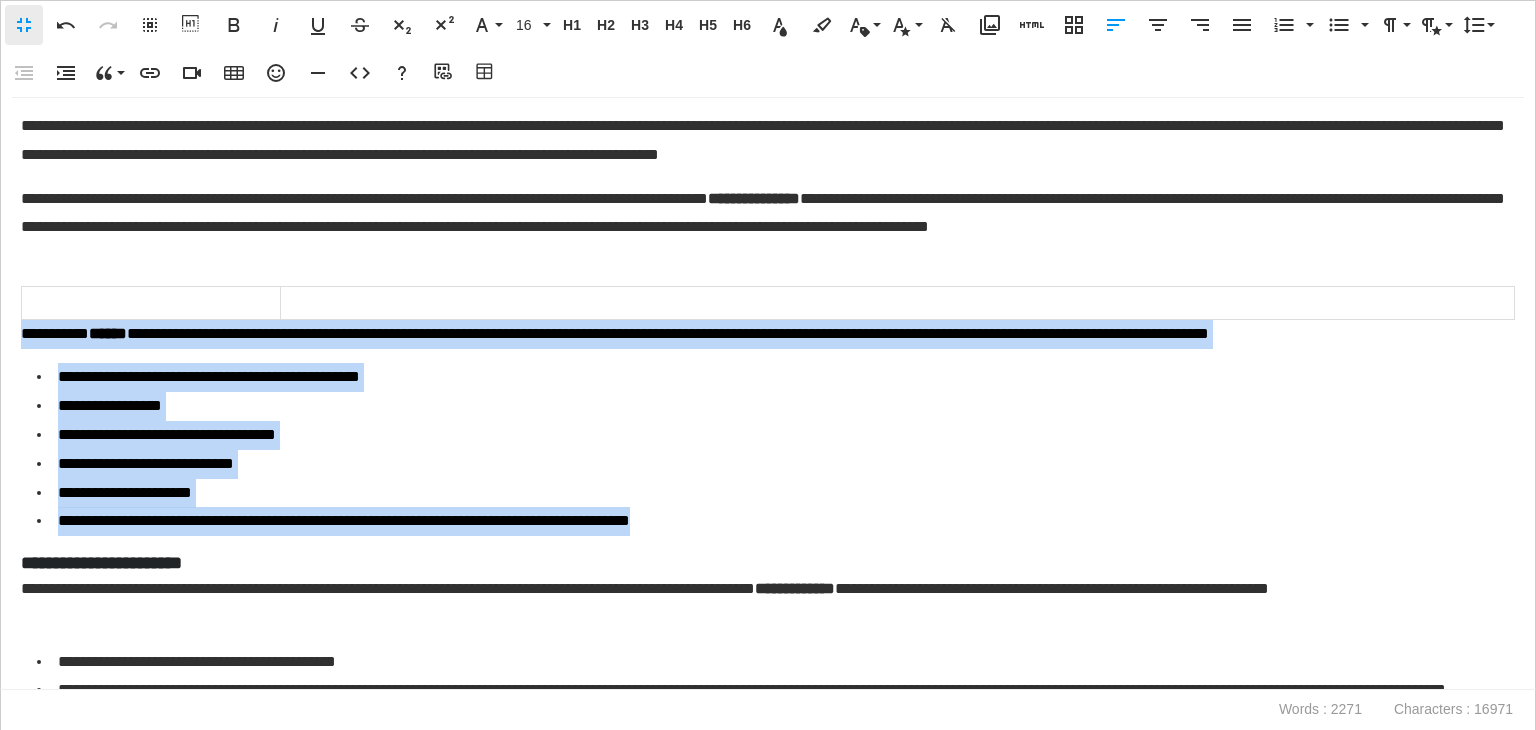 drag, startPoint x: 807, startPoint y: 513, endPoint x: 12, endPoint y: 330, distance: 815.7904 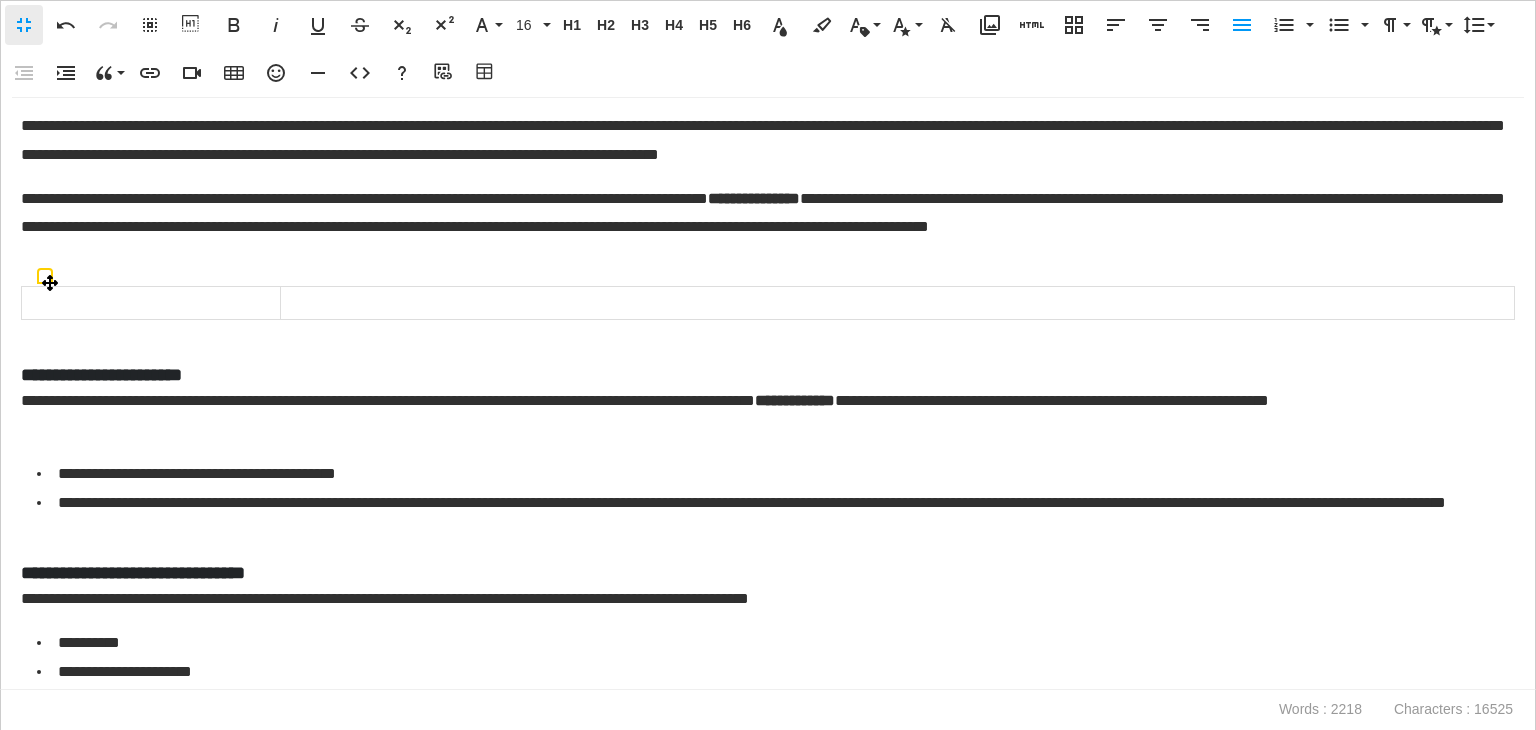 click at bounding box center (897, 302) 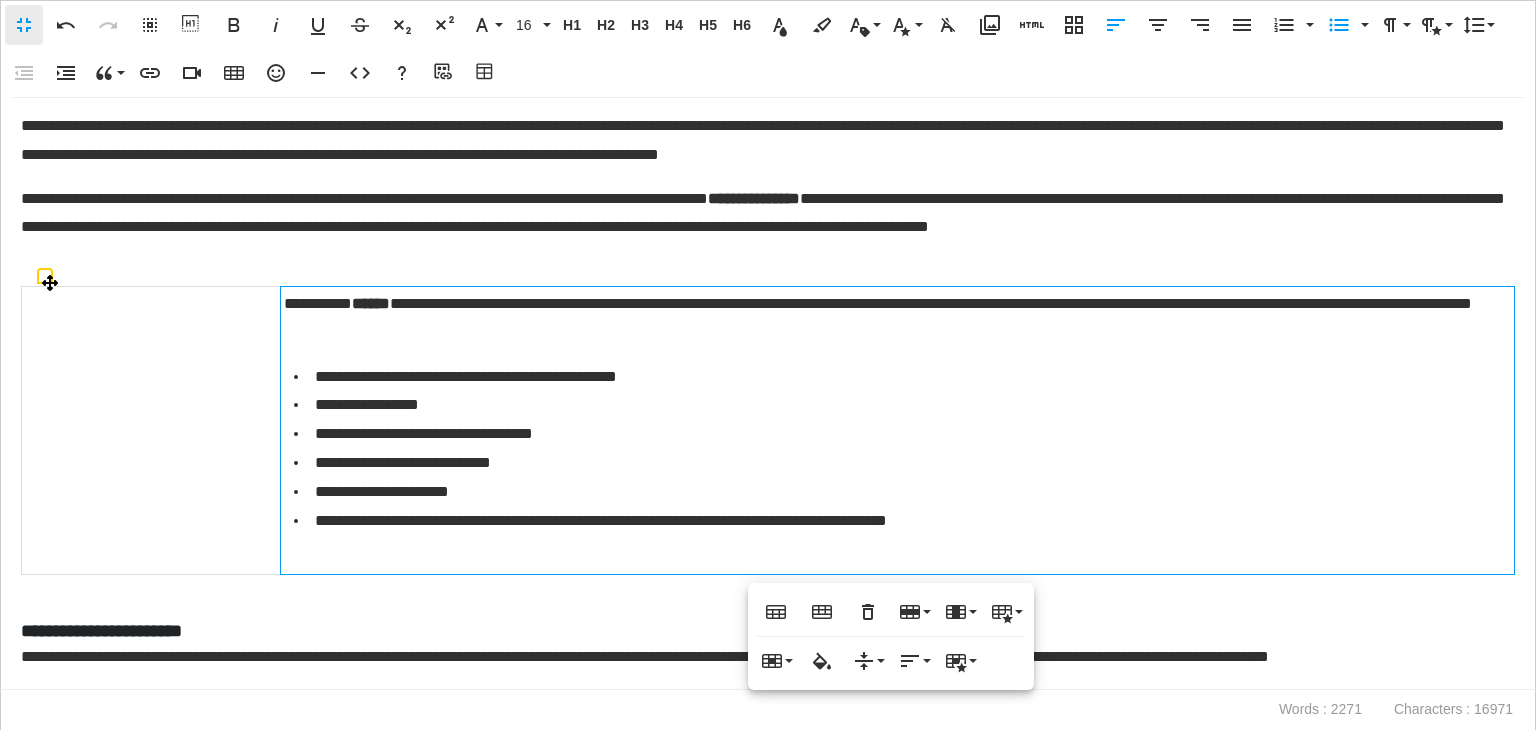 click on "**********" at bounding box center (897, 430) 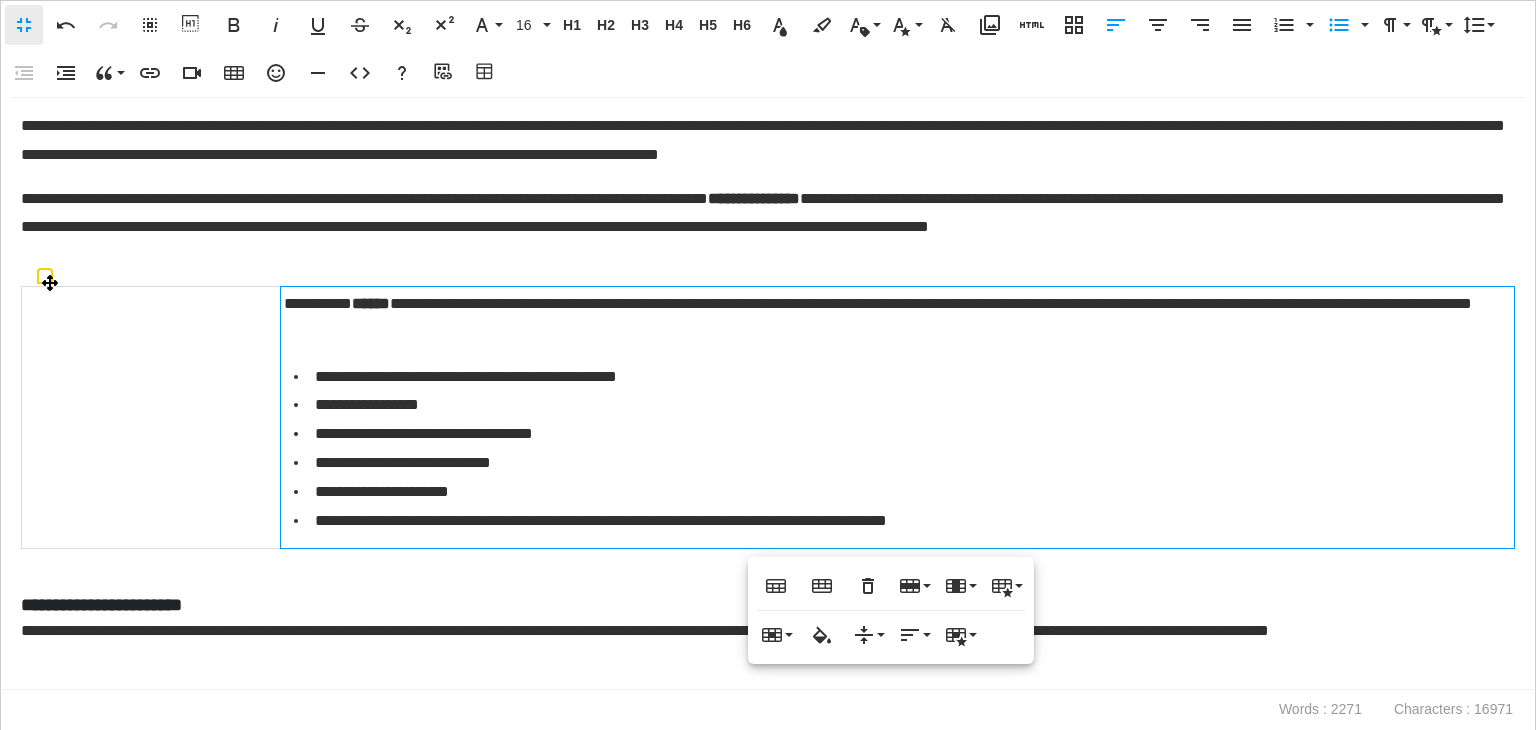 click on "**********" at bounding box center [893, 319] 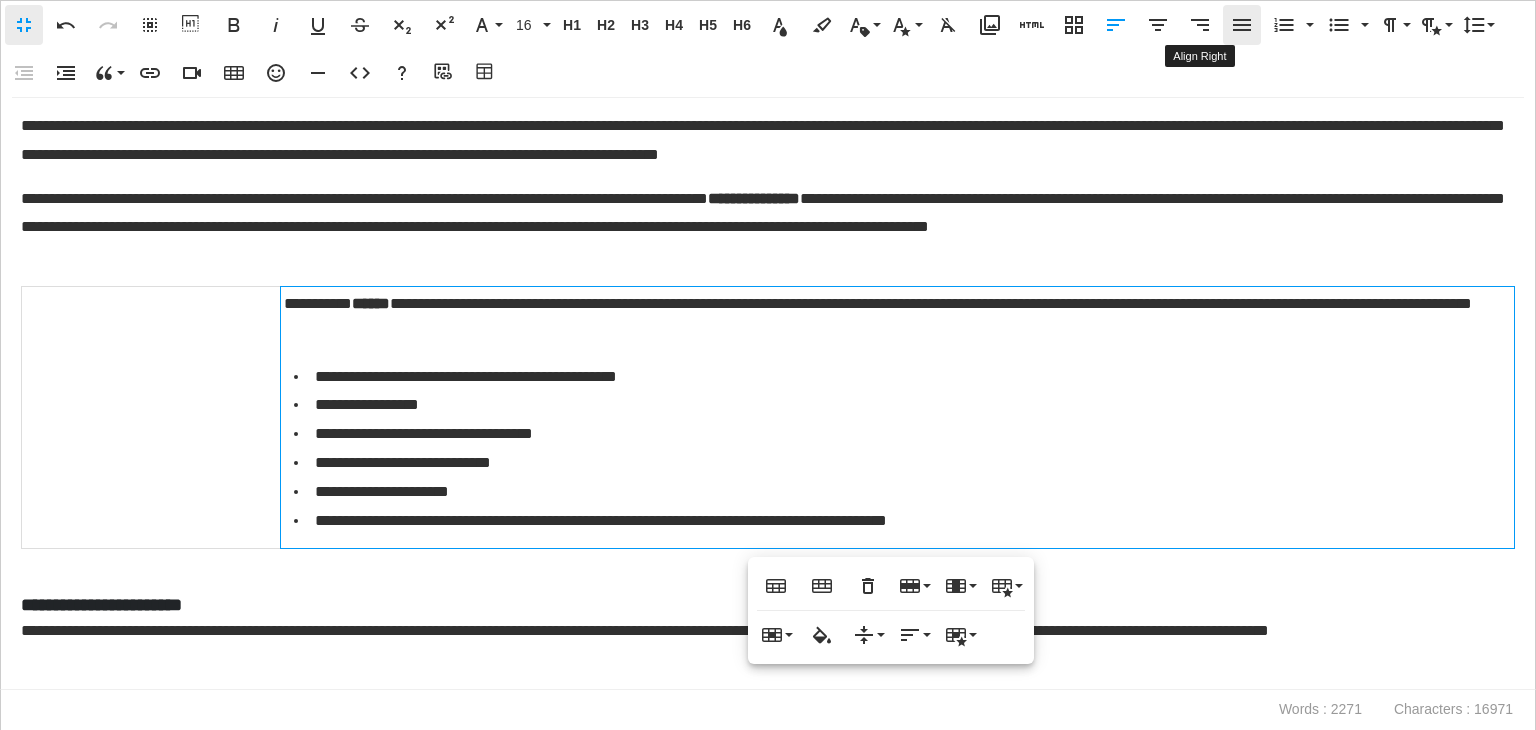 click on "Align Justify" at bounding box center [1242, 25] 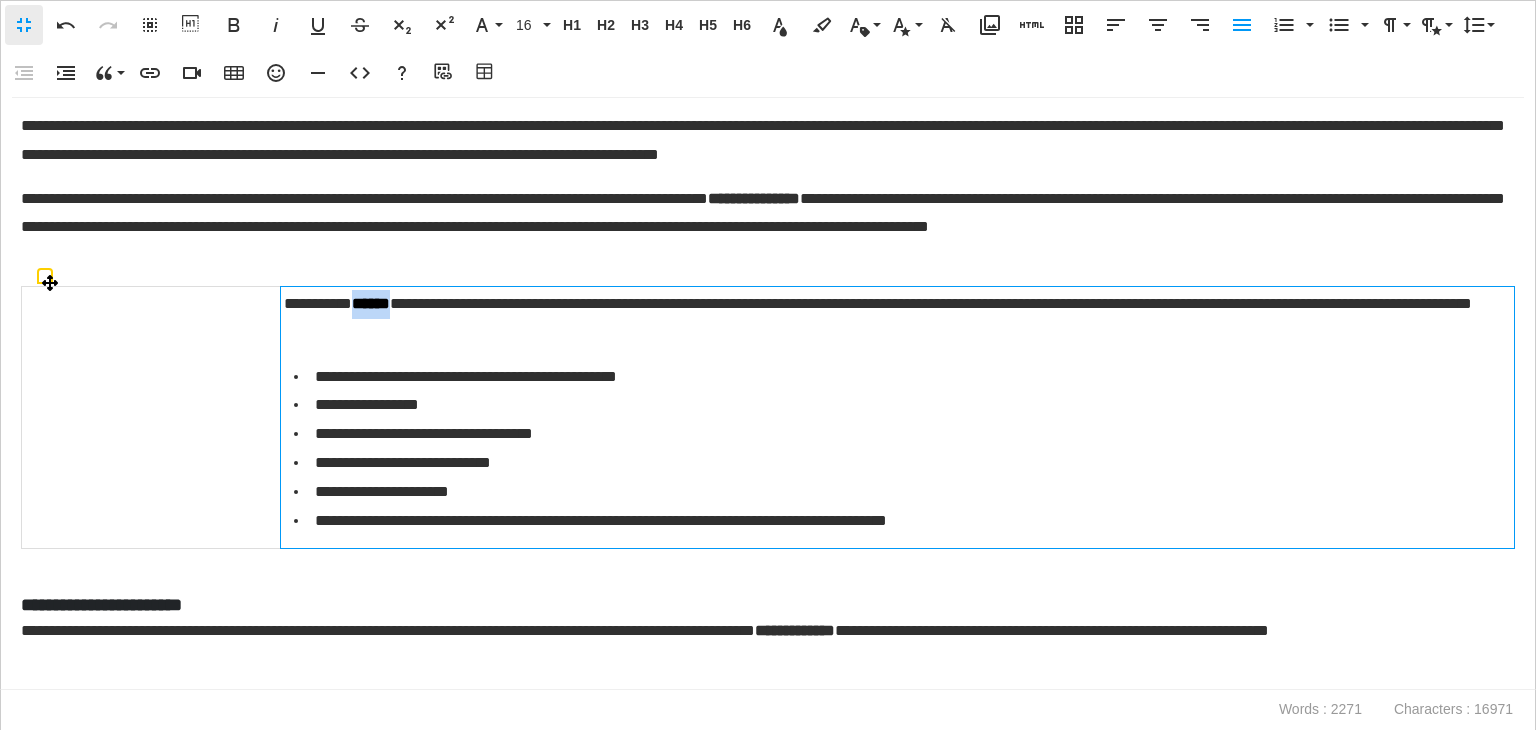 drag, startPoint x: 380, startPoint y: 301, endPoint x: 361, endPoint y: 301, distance: 19 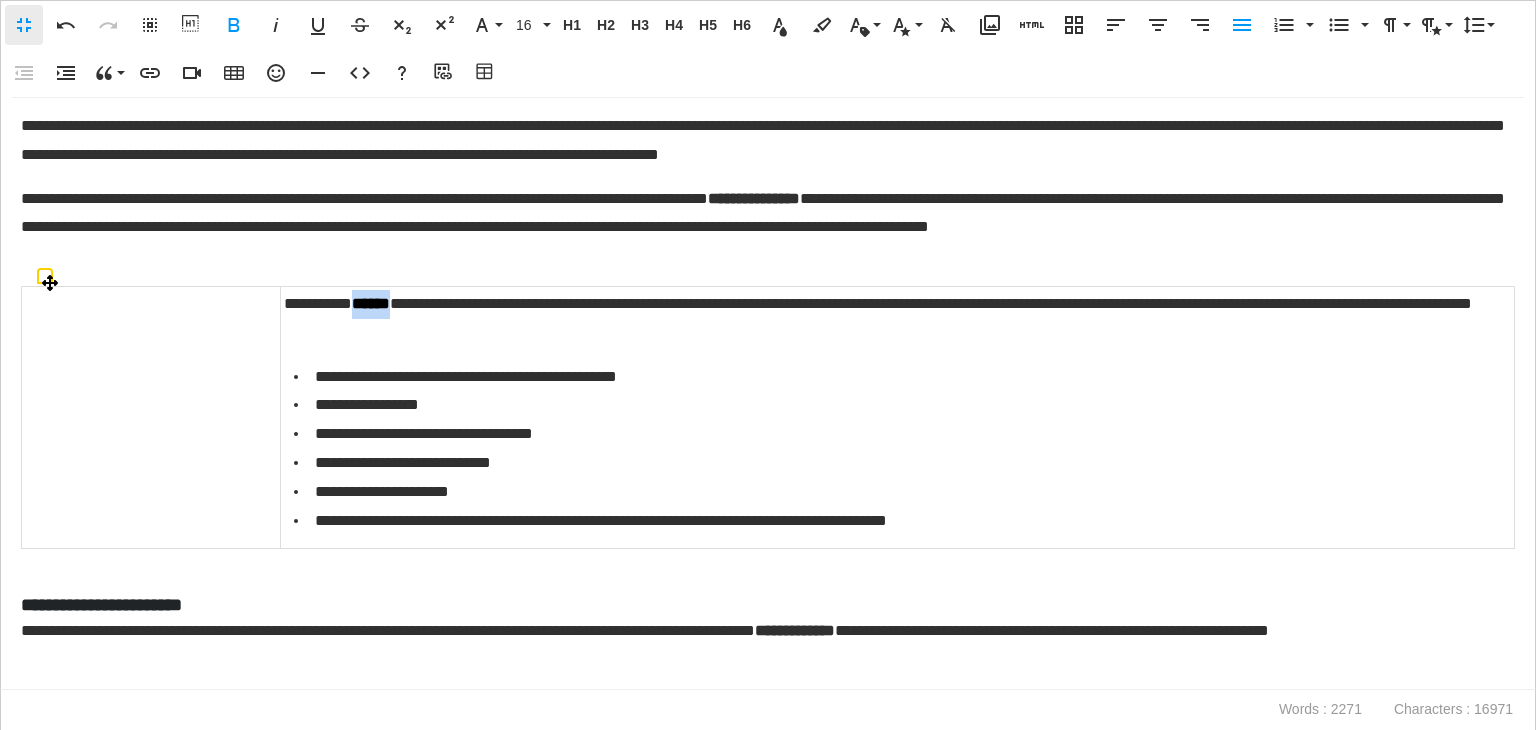 copy on "******" 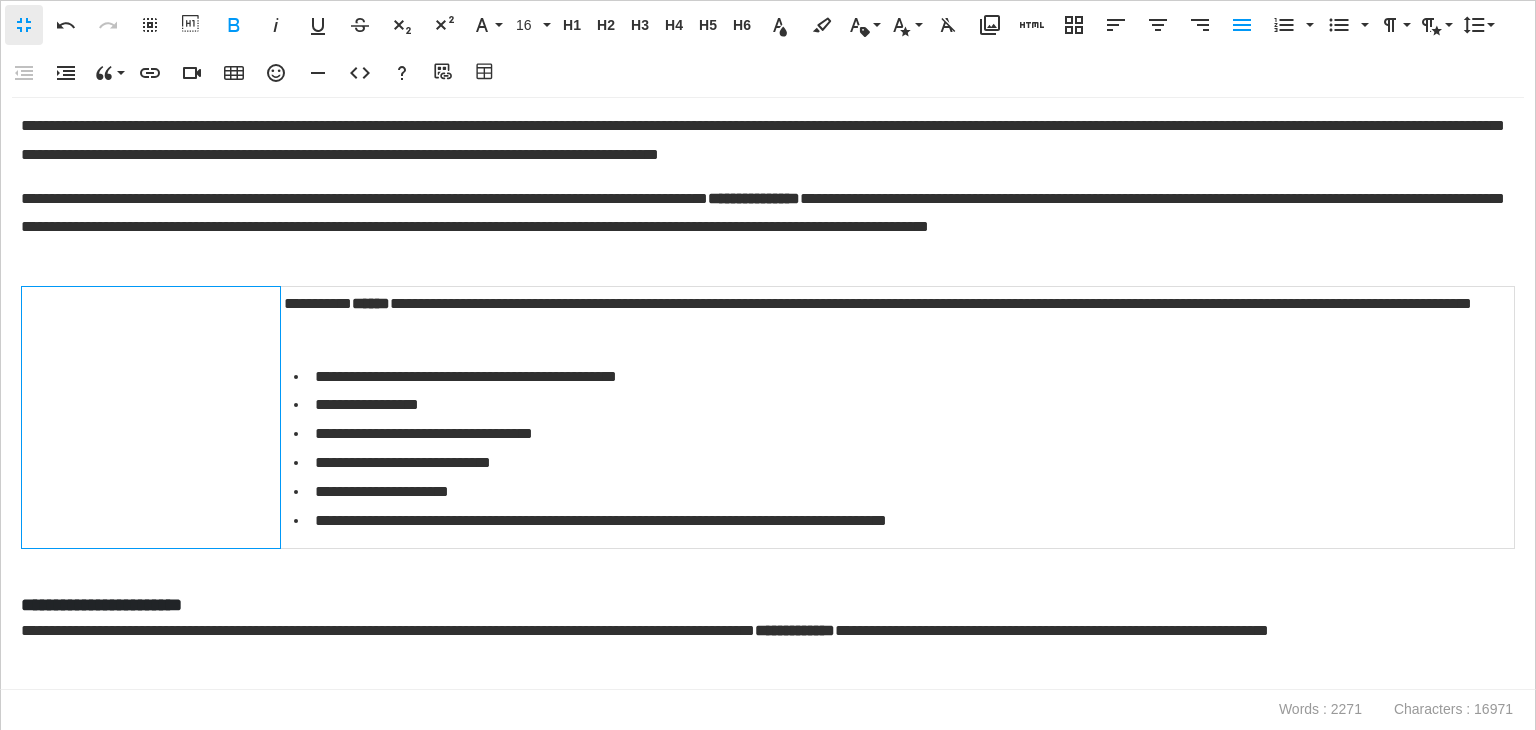 click at bounding box center [151, 417] 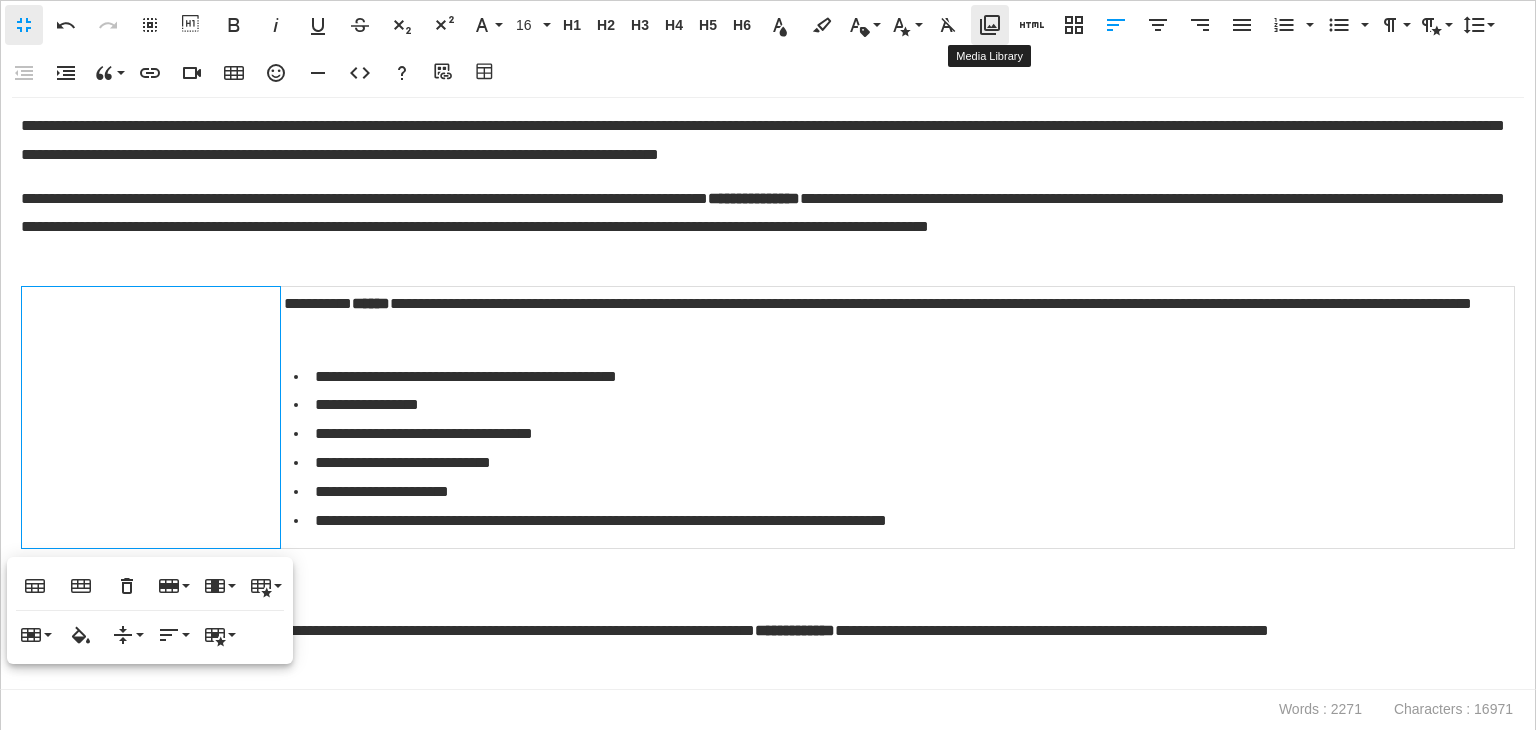 click 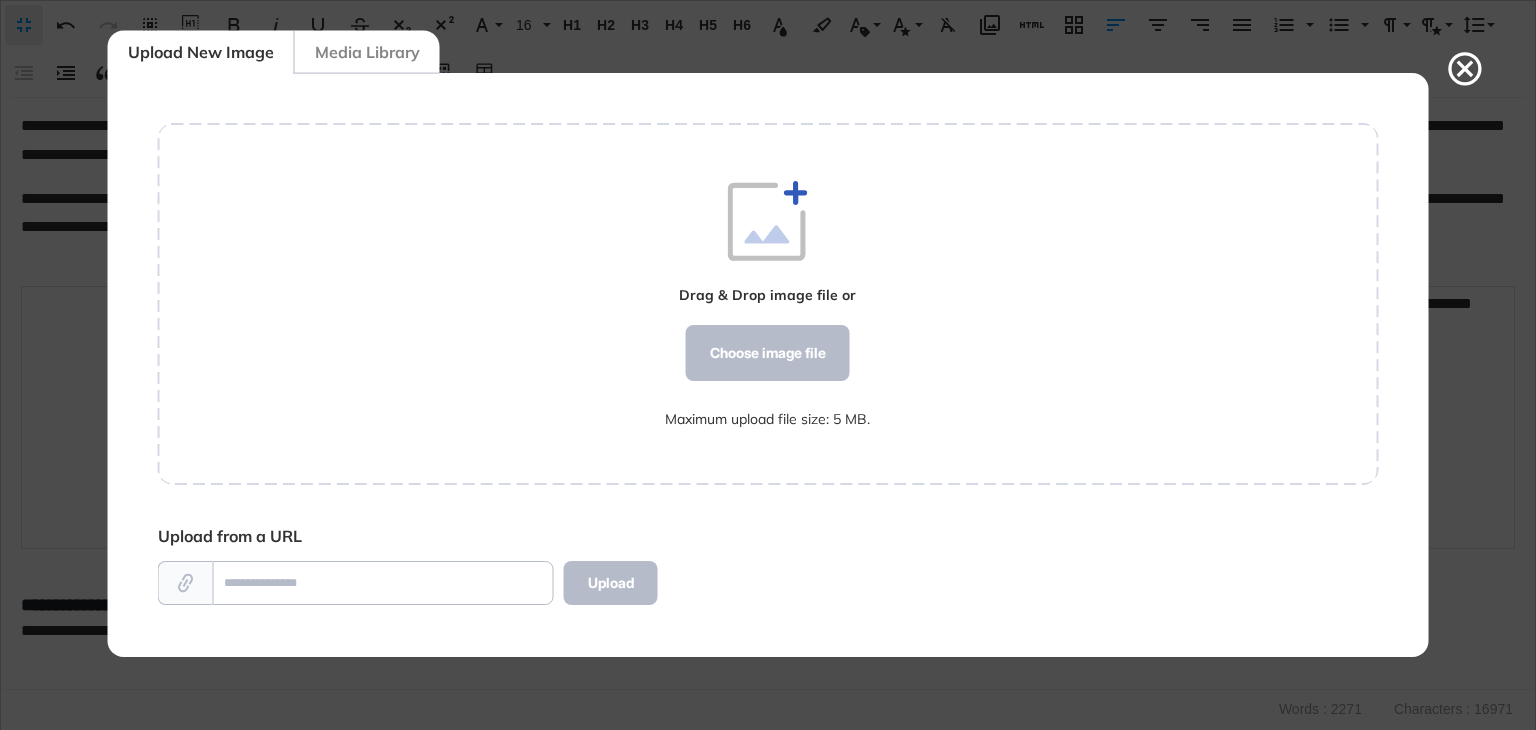 scroll, scrollTop: 583, scrollLeft: 1220, axis: both 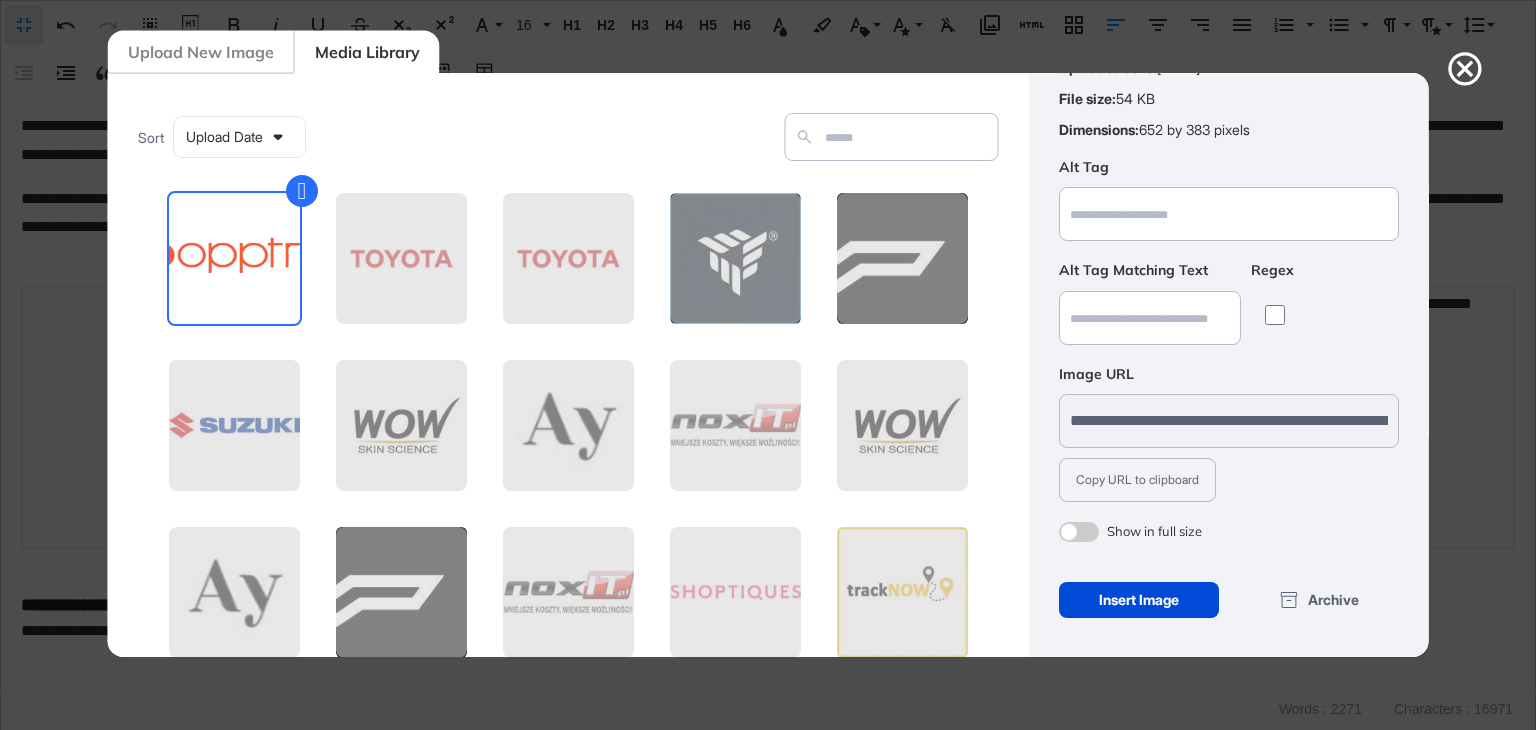 click on "Insert Image" at bounding box center (1138, 600) 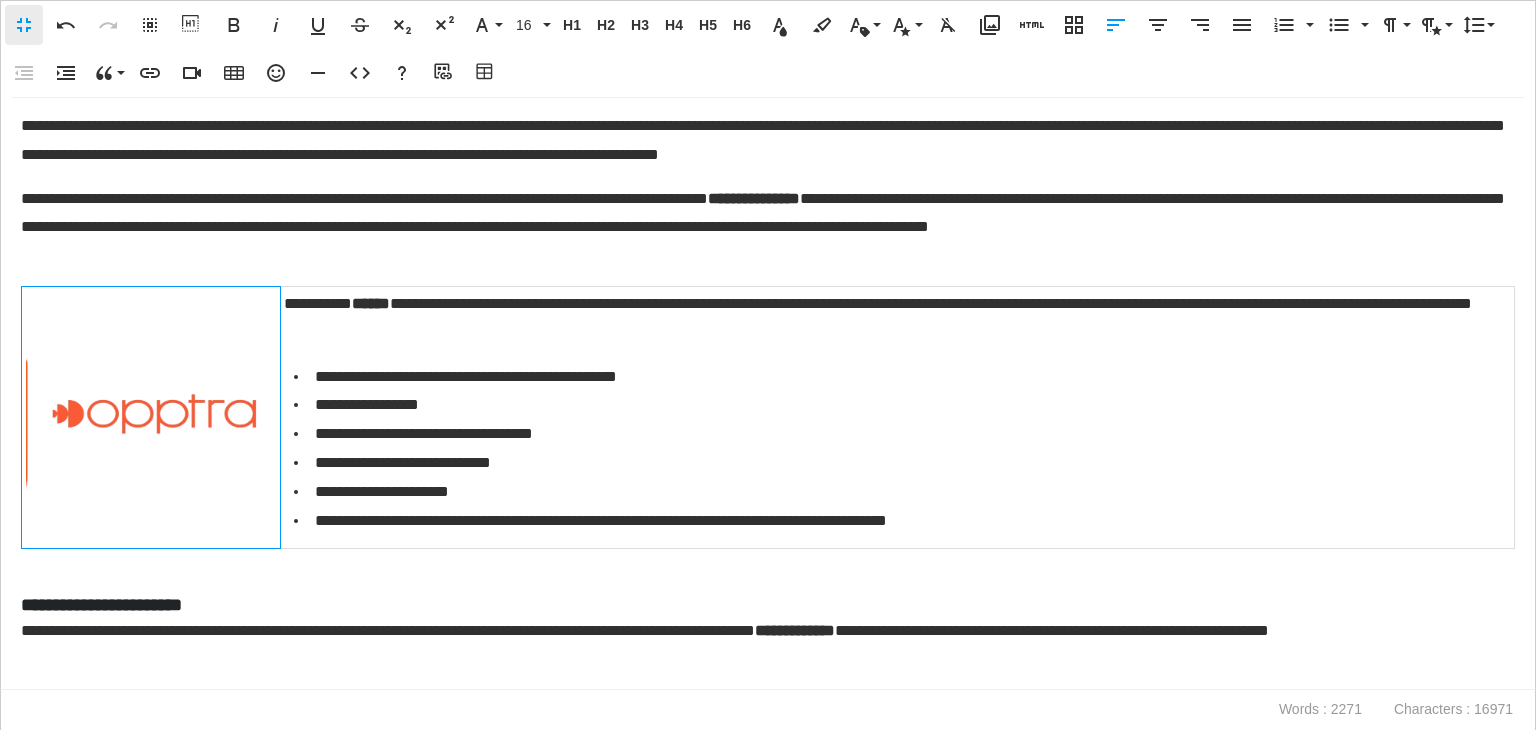 click at bounding box center (151, 417) 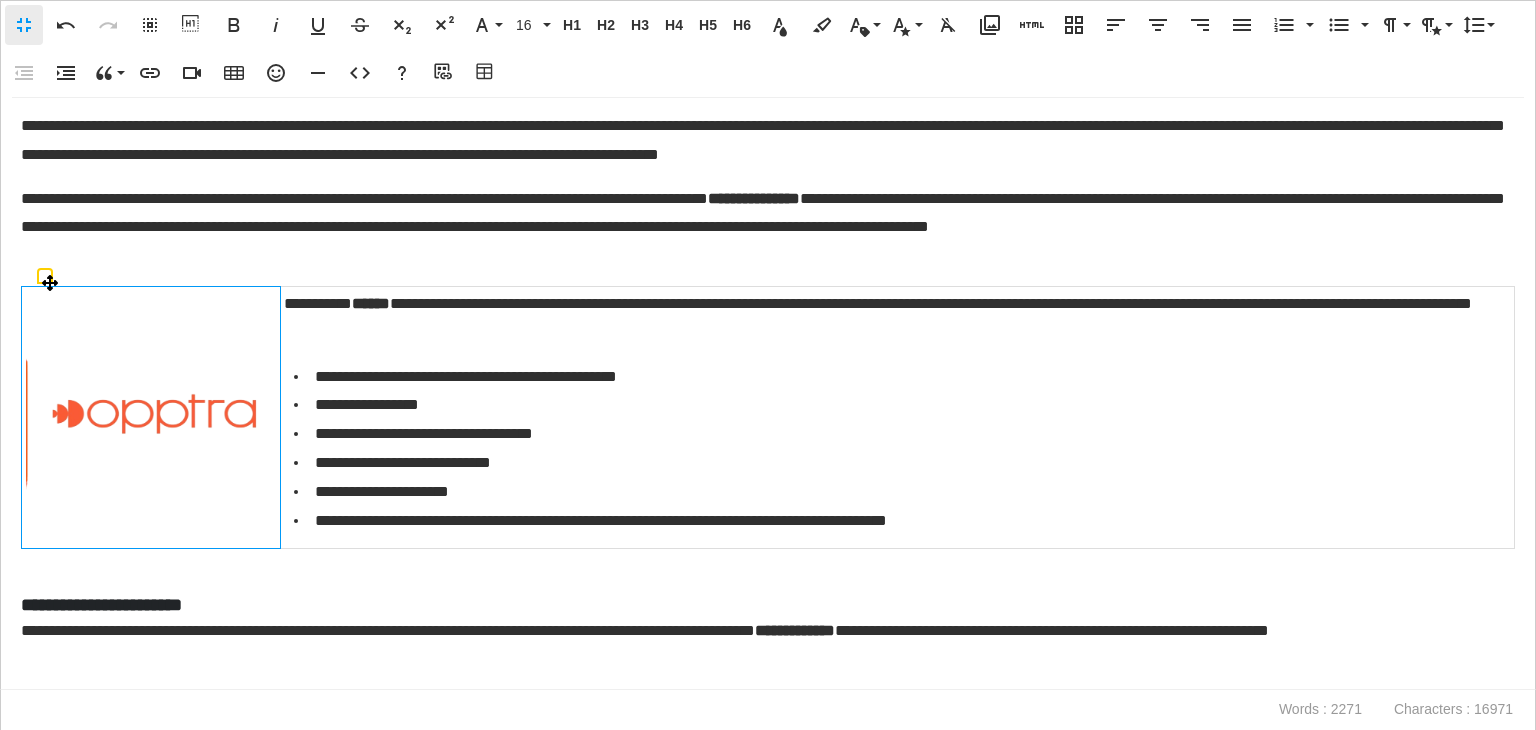 click at bounding box center (151, 417) 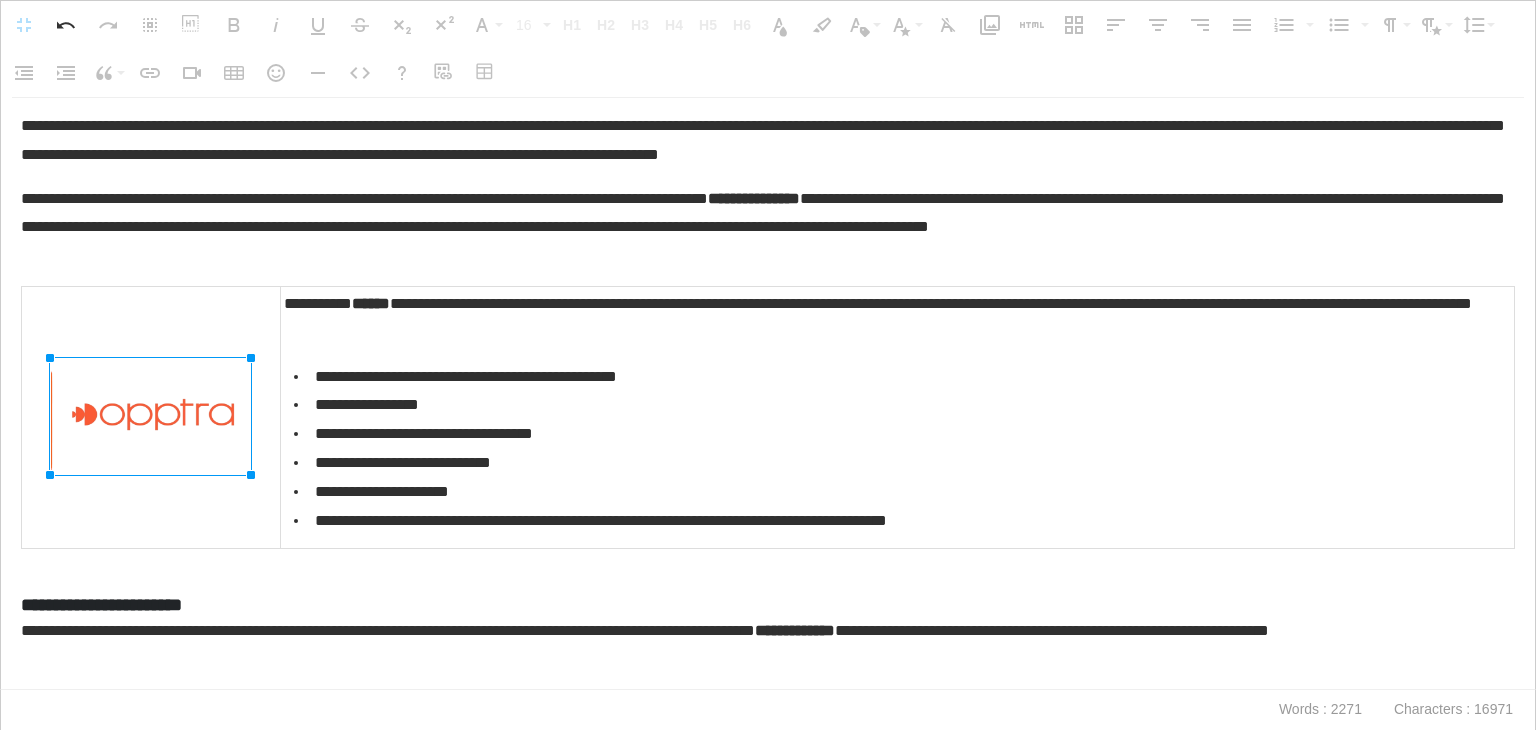 drag, startPoint x: 272, startPoint y: 490, endPoint x: 223, endPoint y: 461, distance: 56.938564 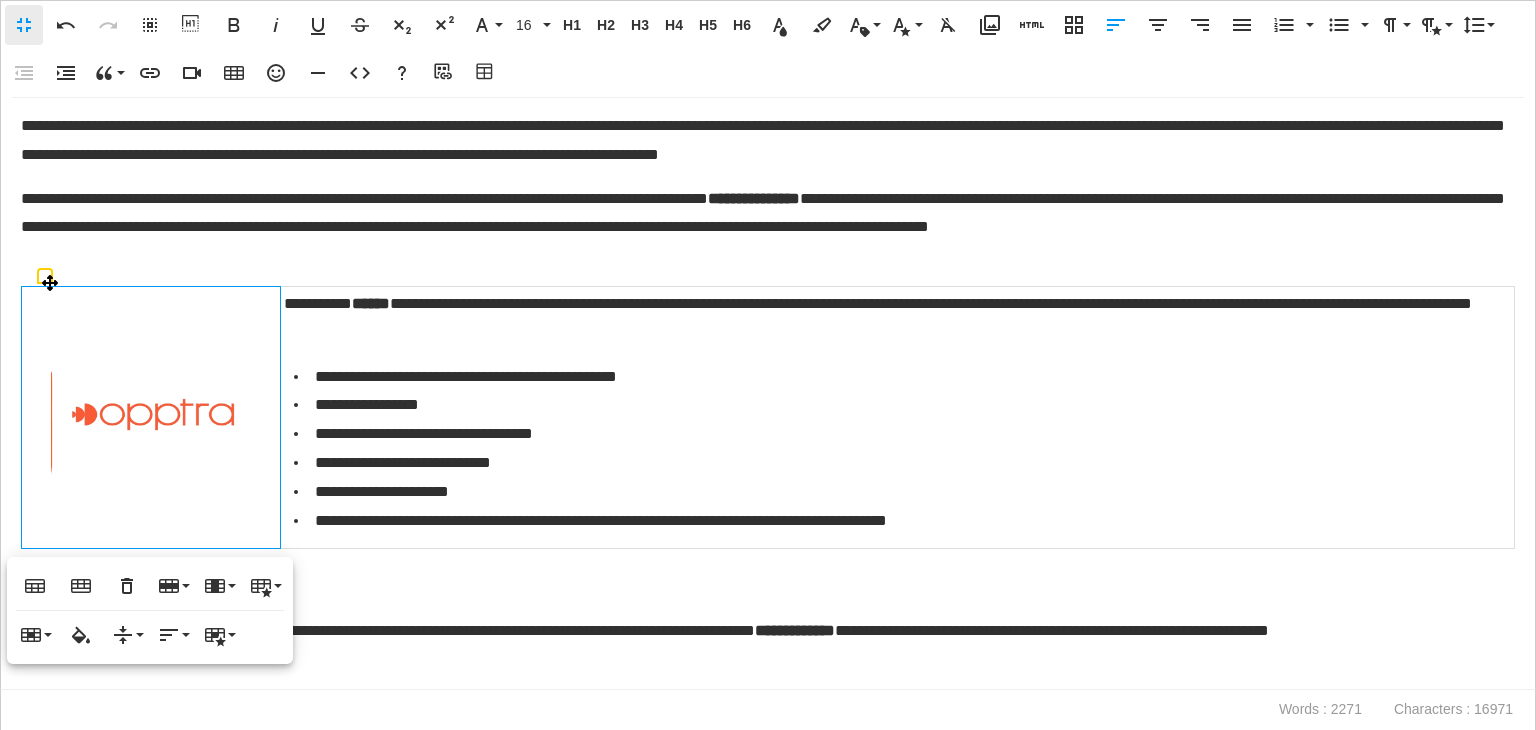 click at bounding box center [151, 417] 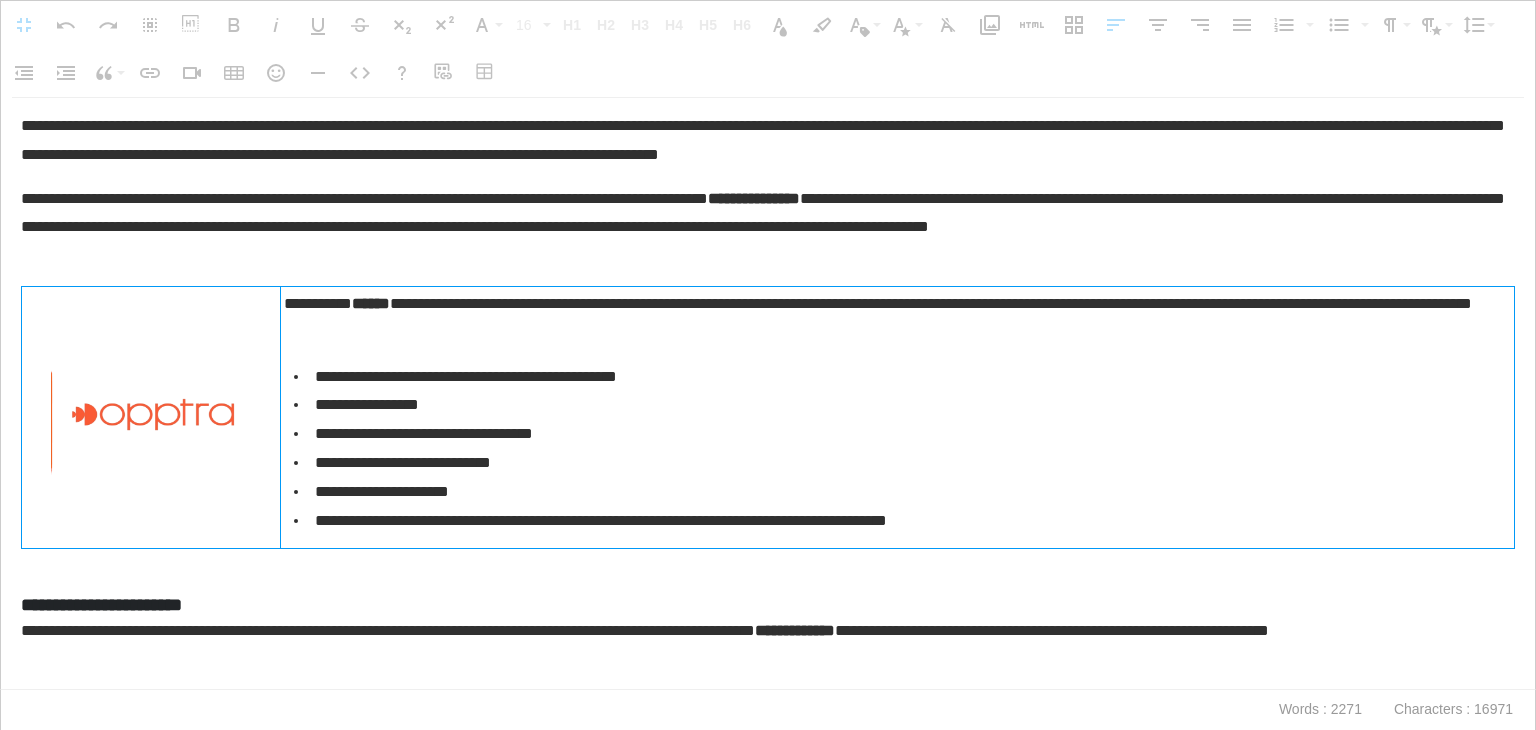 drag, startPoint x: 344, startPoint y: 491, endPoint x: 408, endPoint y: 496, distance: 64.195015 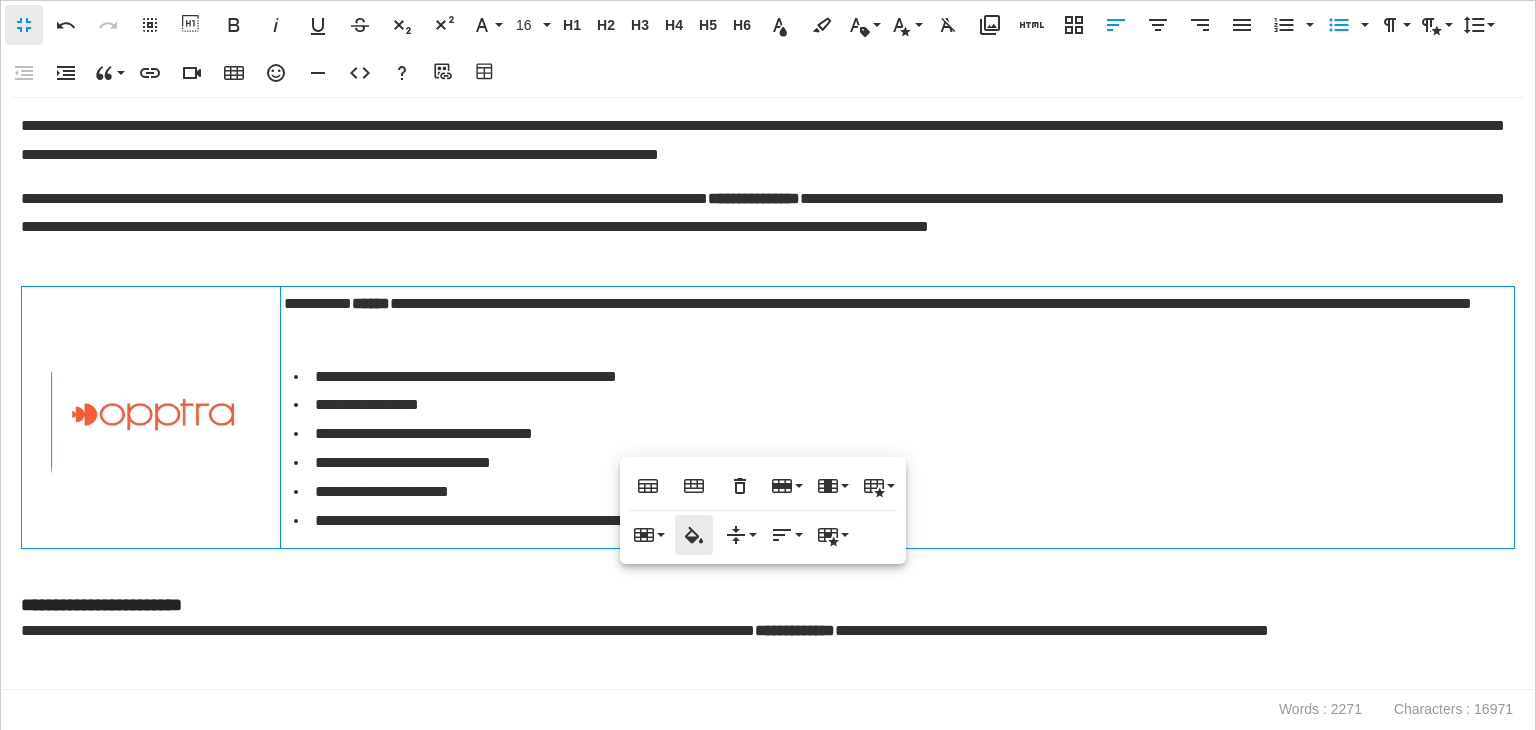 scroll, scrollTop: 3963, scrollLeft: 0, axis: vertical 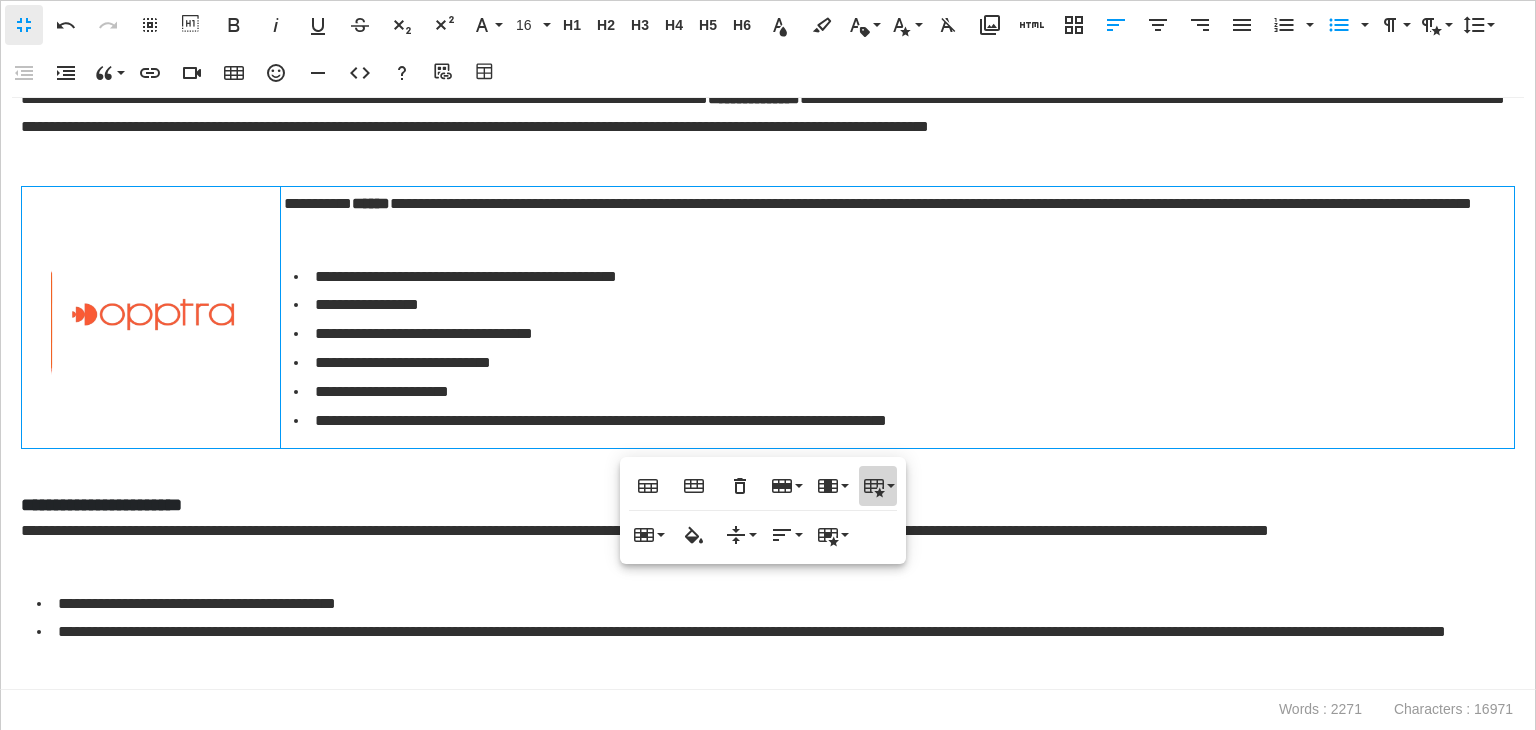 click 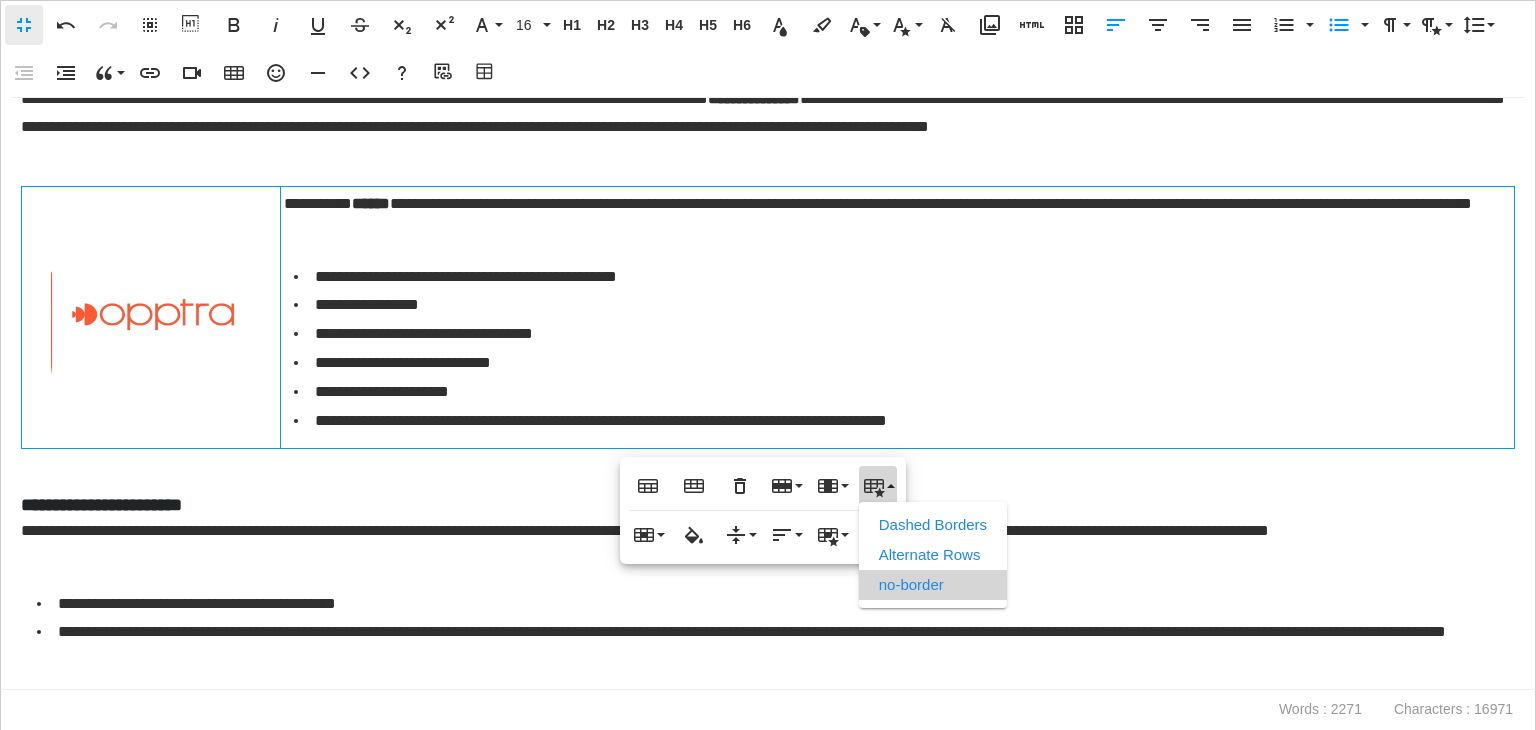 click on "no-border" at bounding box center [933, 585] 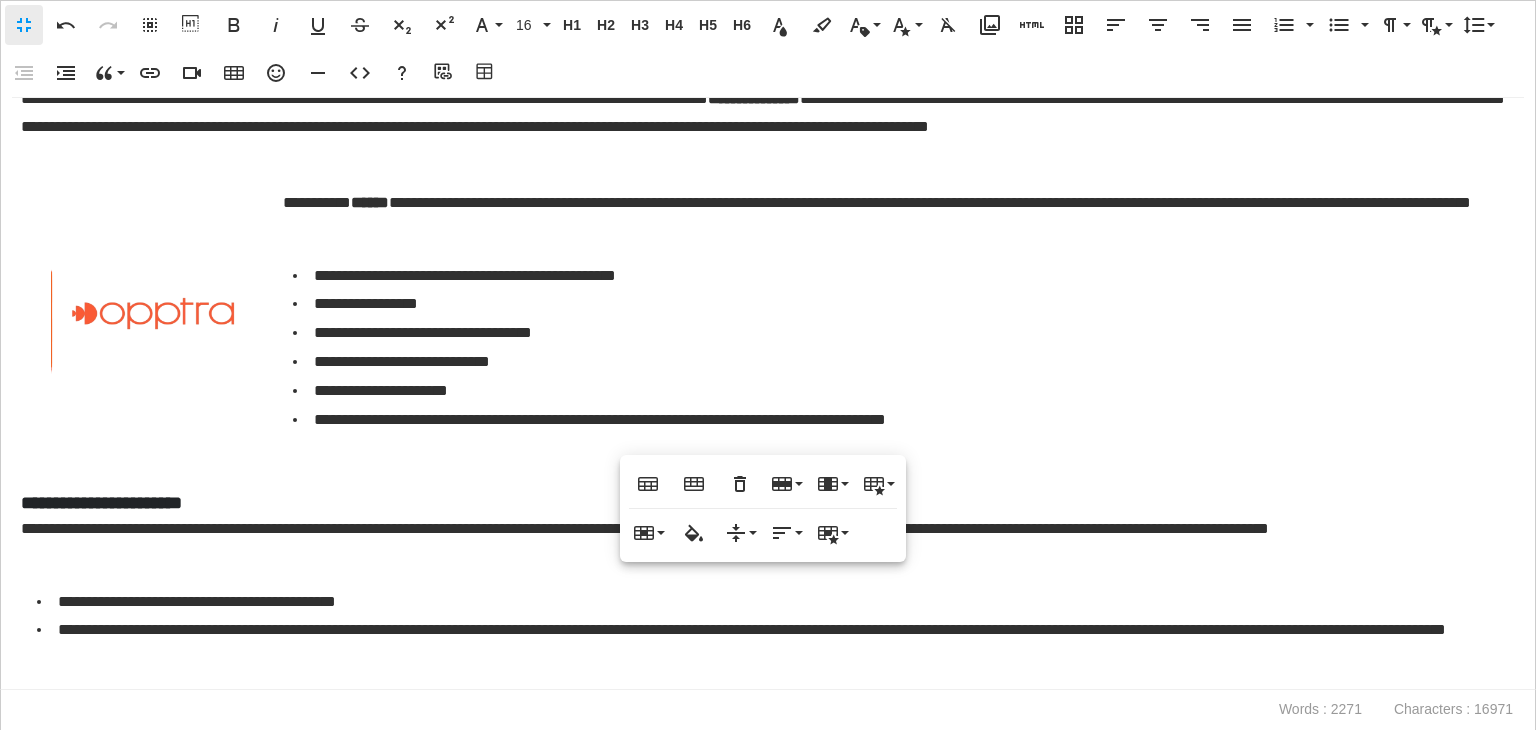 click on "**********" at bounding box center (763, 544) 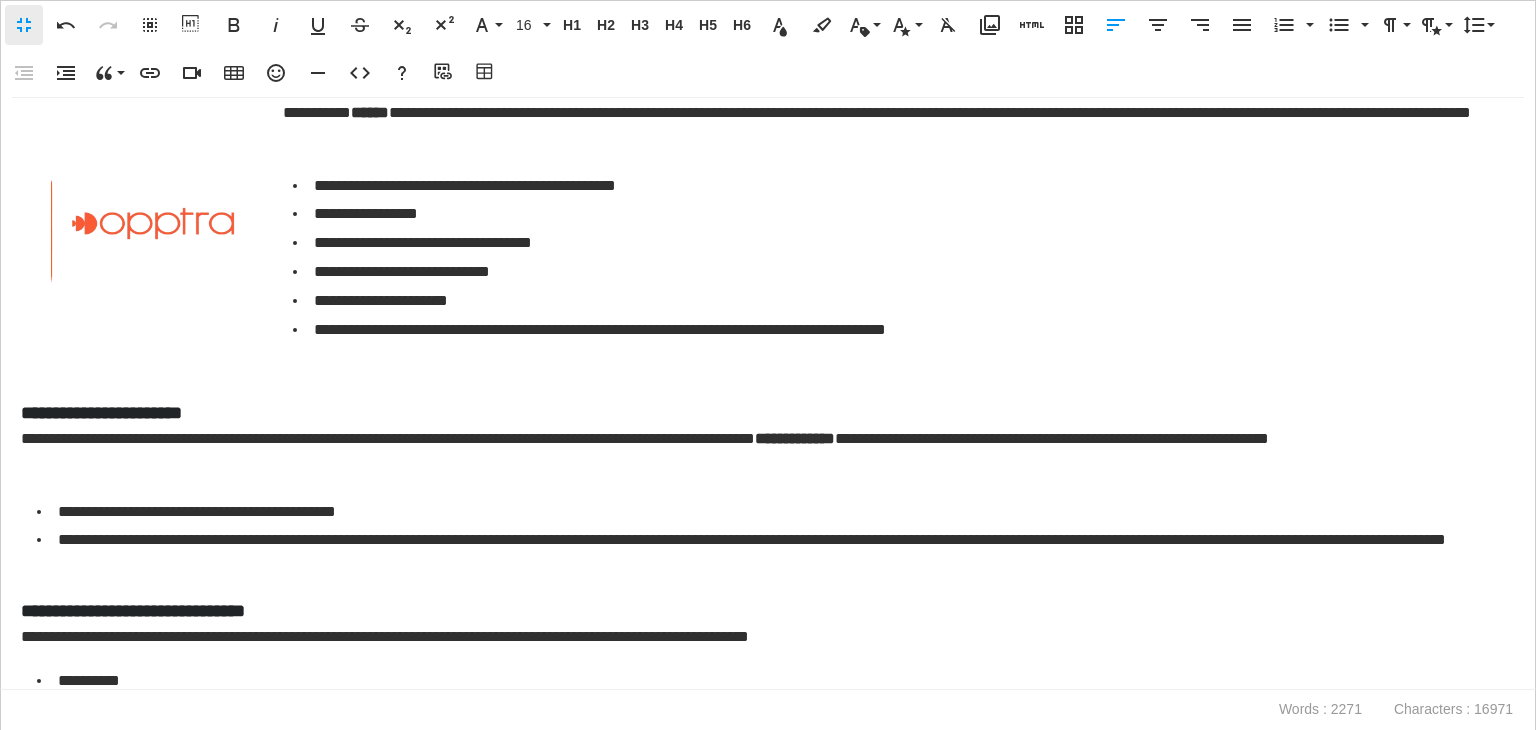 scroll, scrollTop: 4063, scrollLeft: 0, axis: vertical 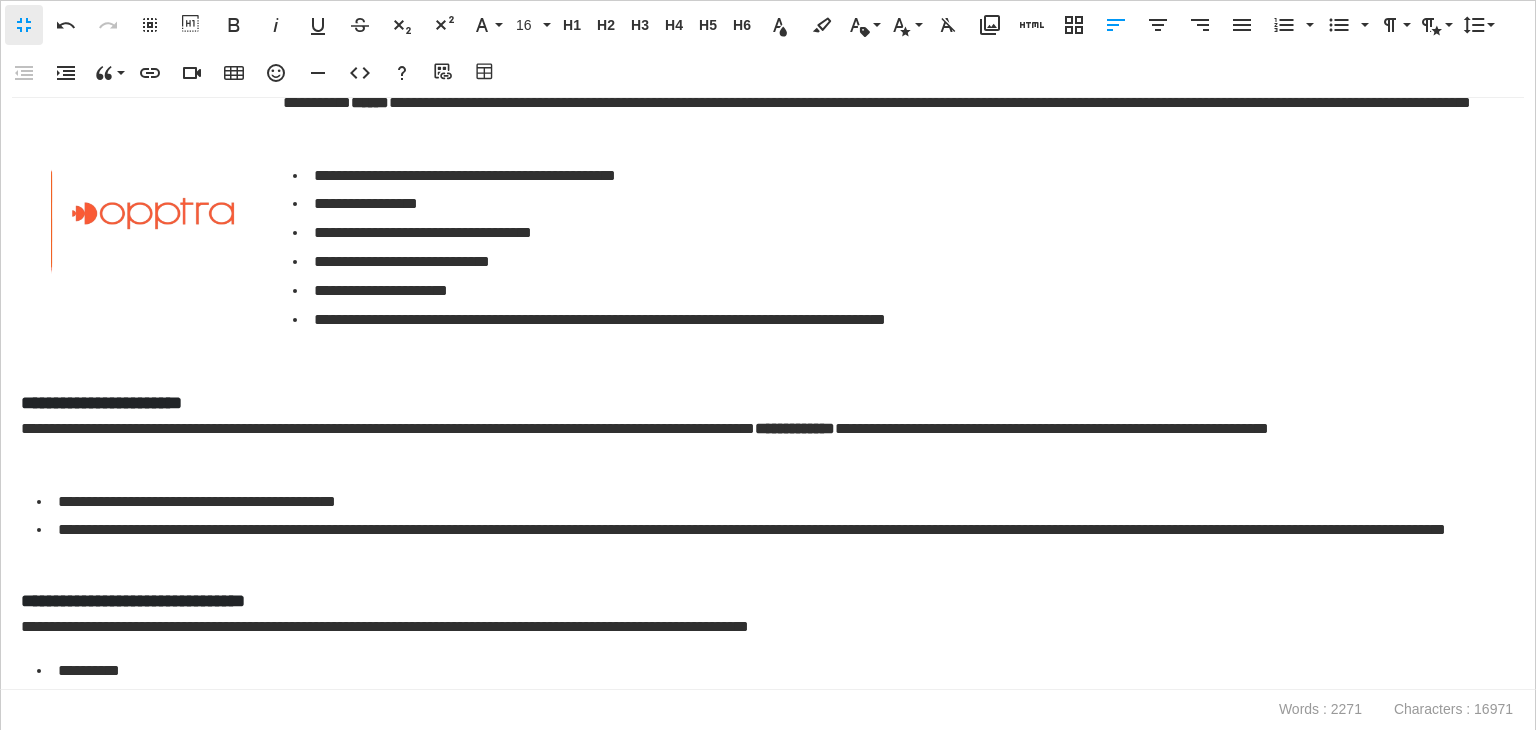 click on "**********" at bounding box center [763, 403] 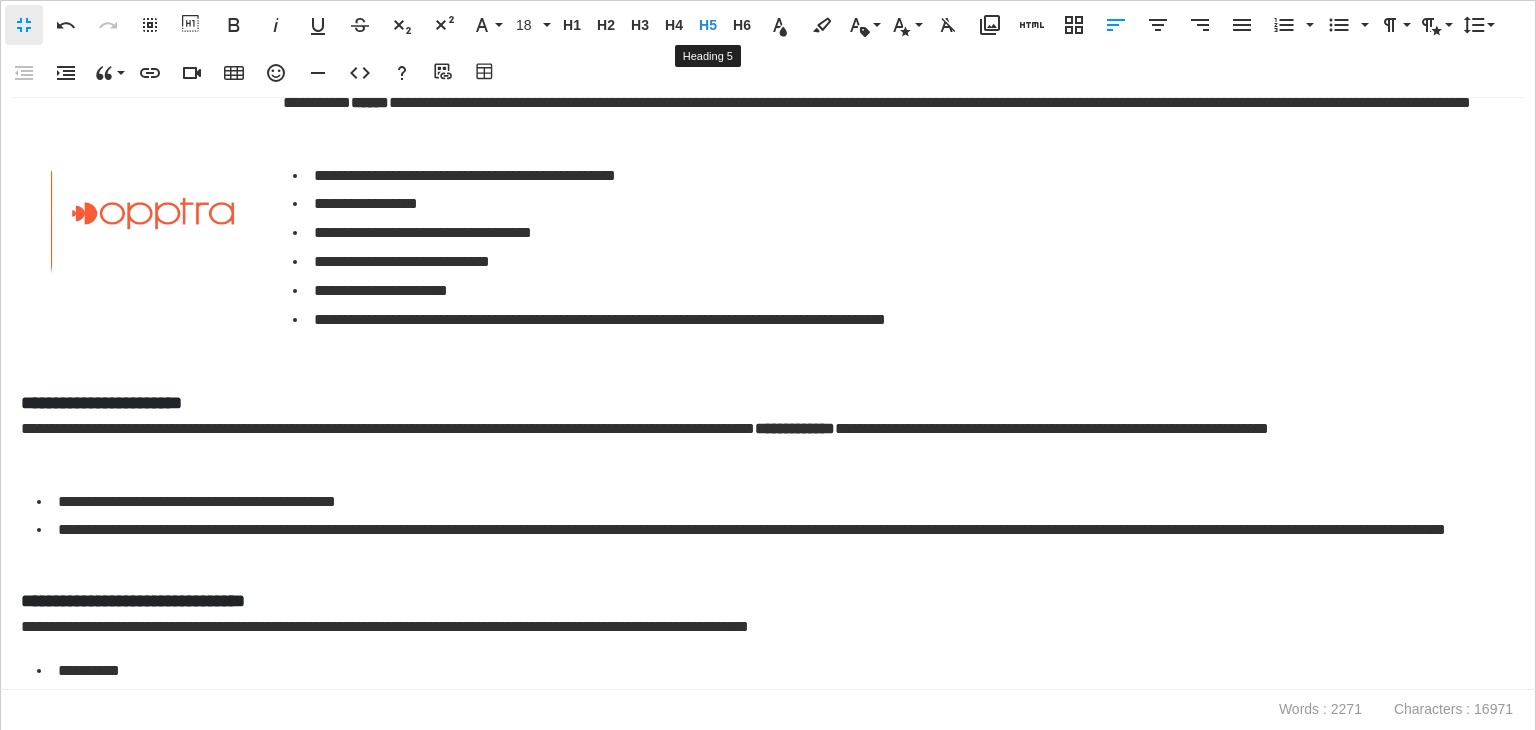 click on "H5 Heading 5" at bounding box center [708, 25] 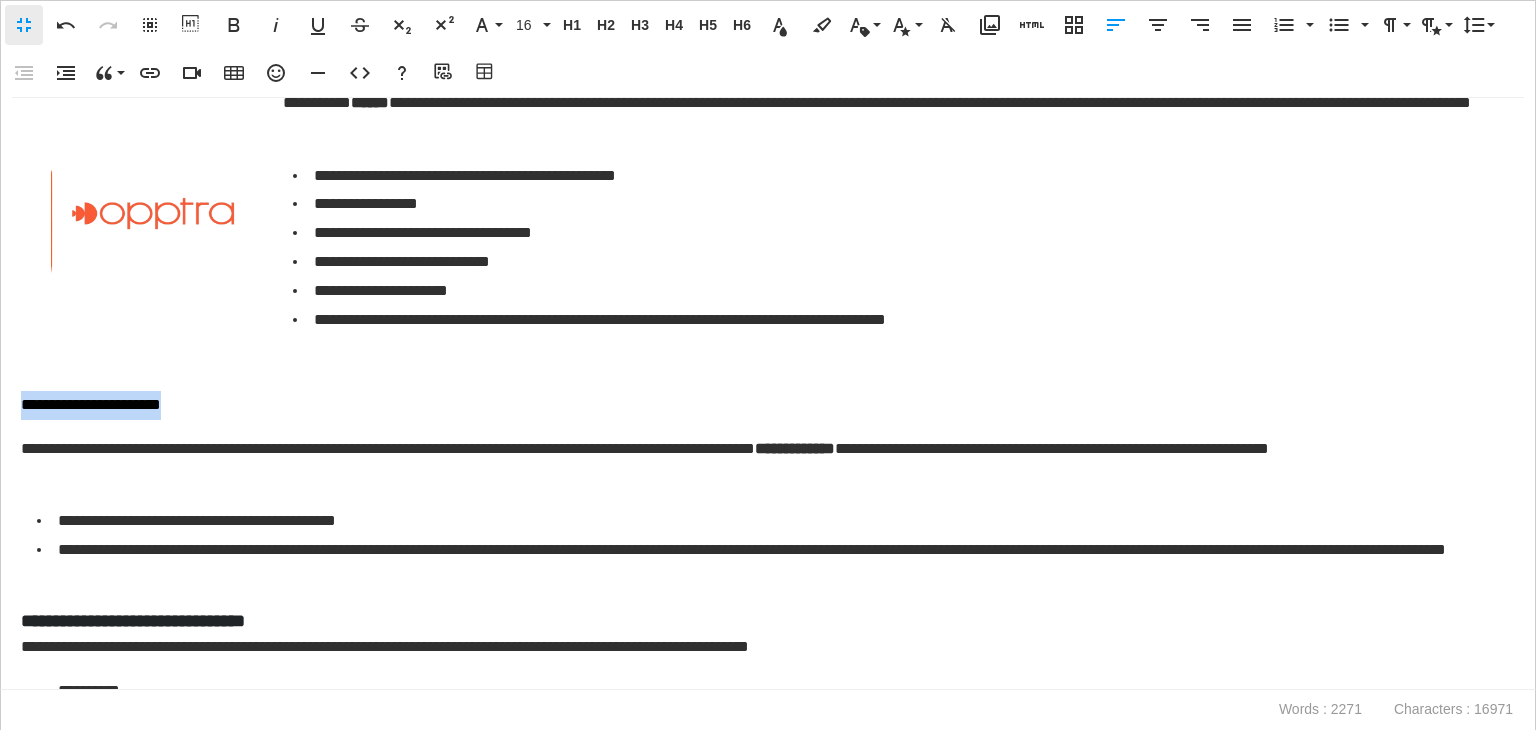 drag, startPoint x: 232, startPoint y: 396, endPoint x: 0, endPoint y: 414, distance: 232.69724 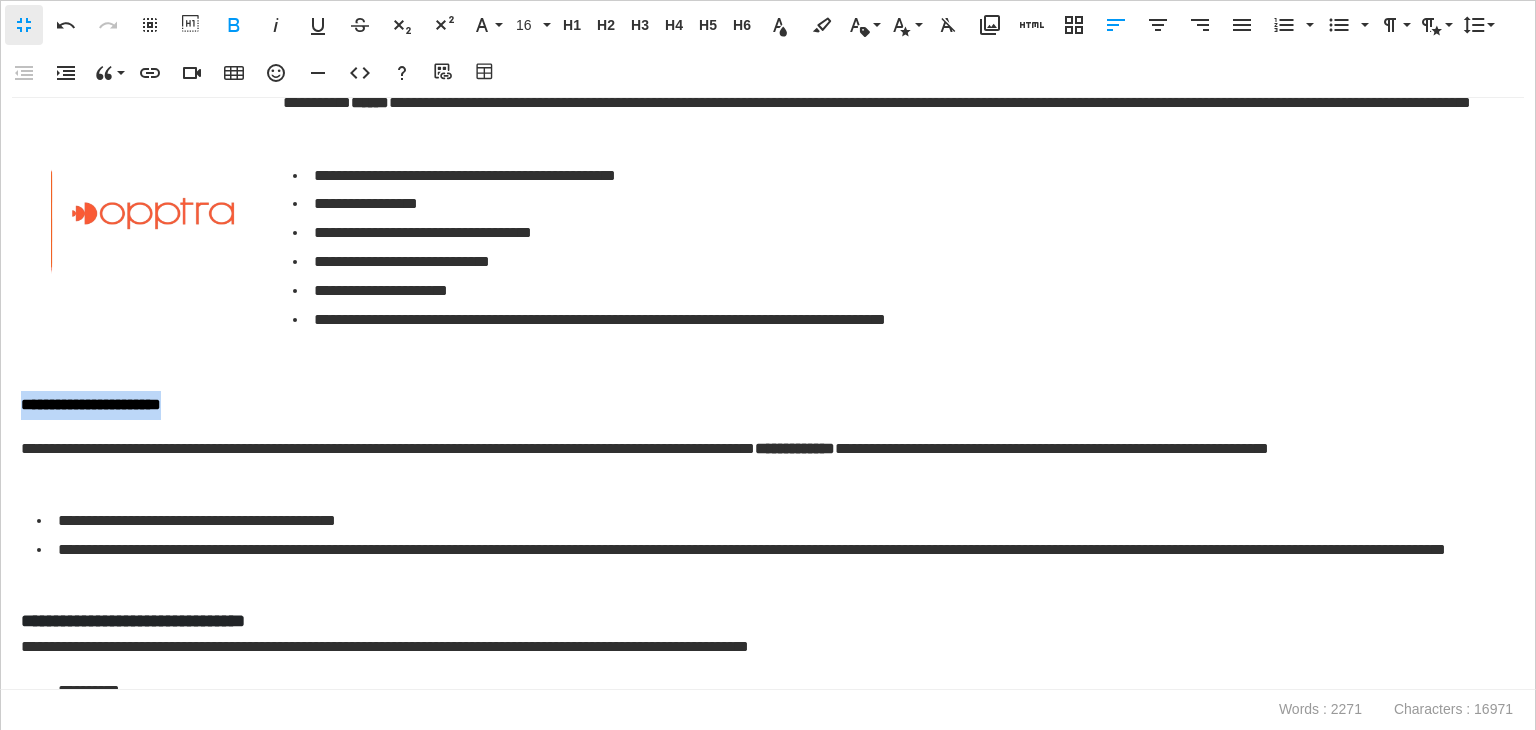 click on "**********" at bounding box center [768, 394] 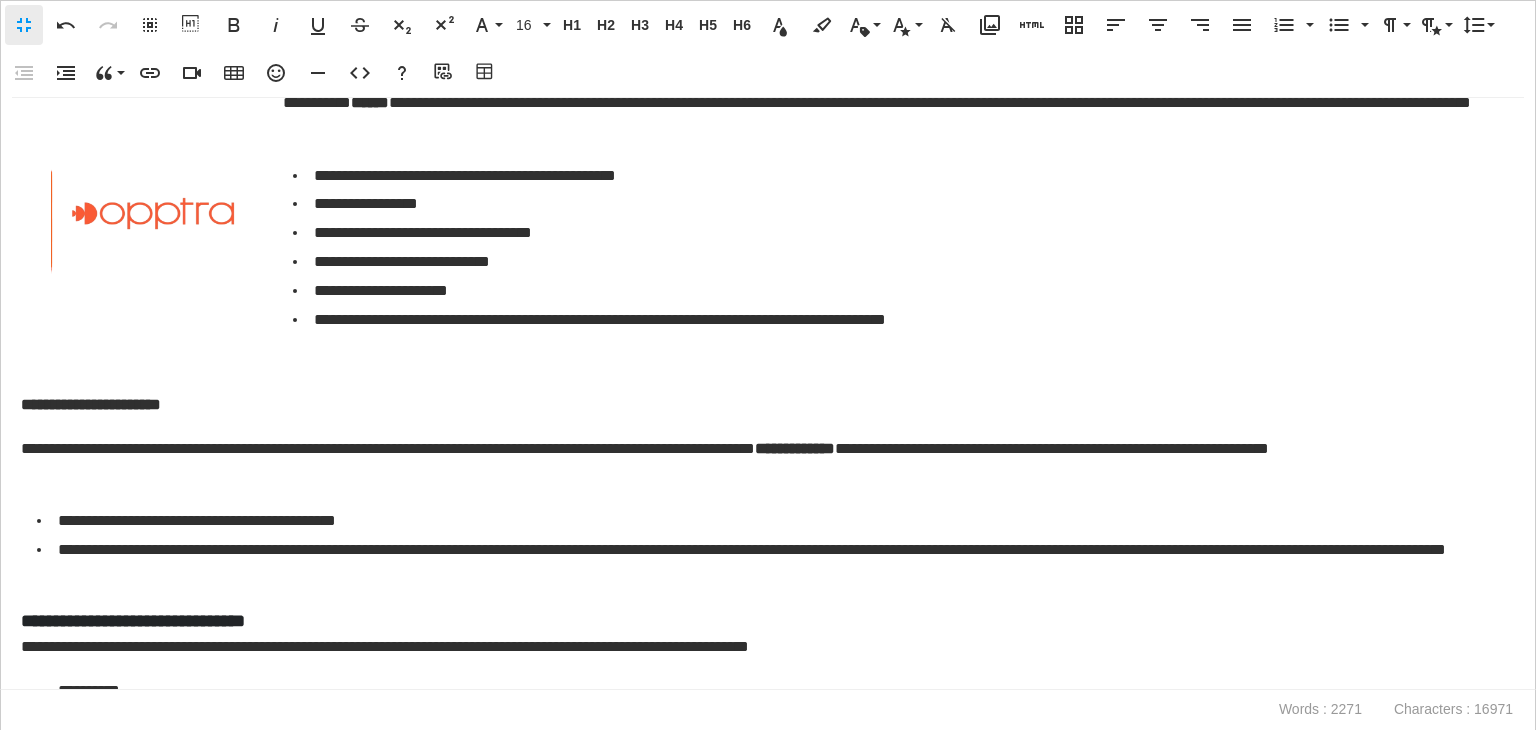 click on "**********" at bounding box center (768, 394) 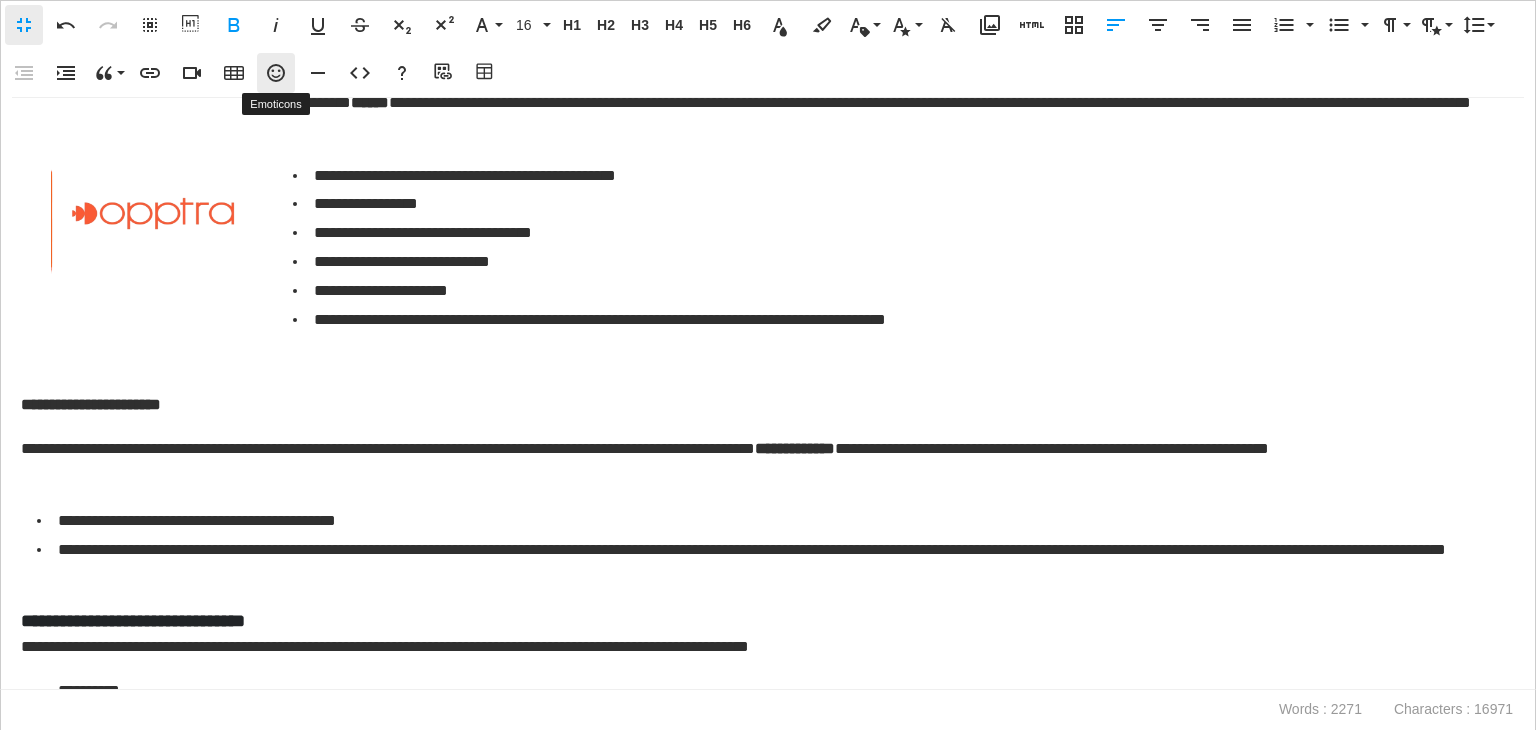 click 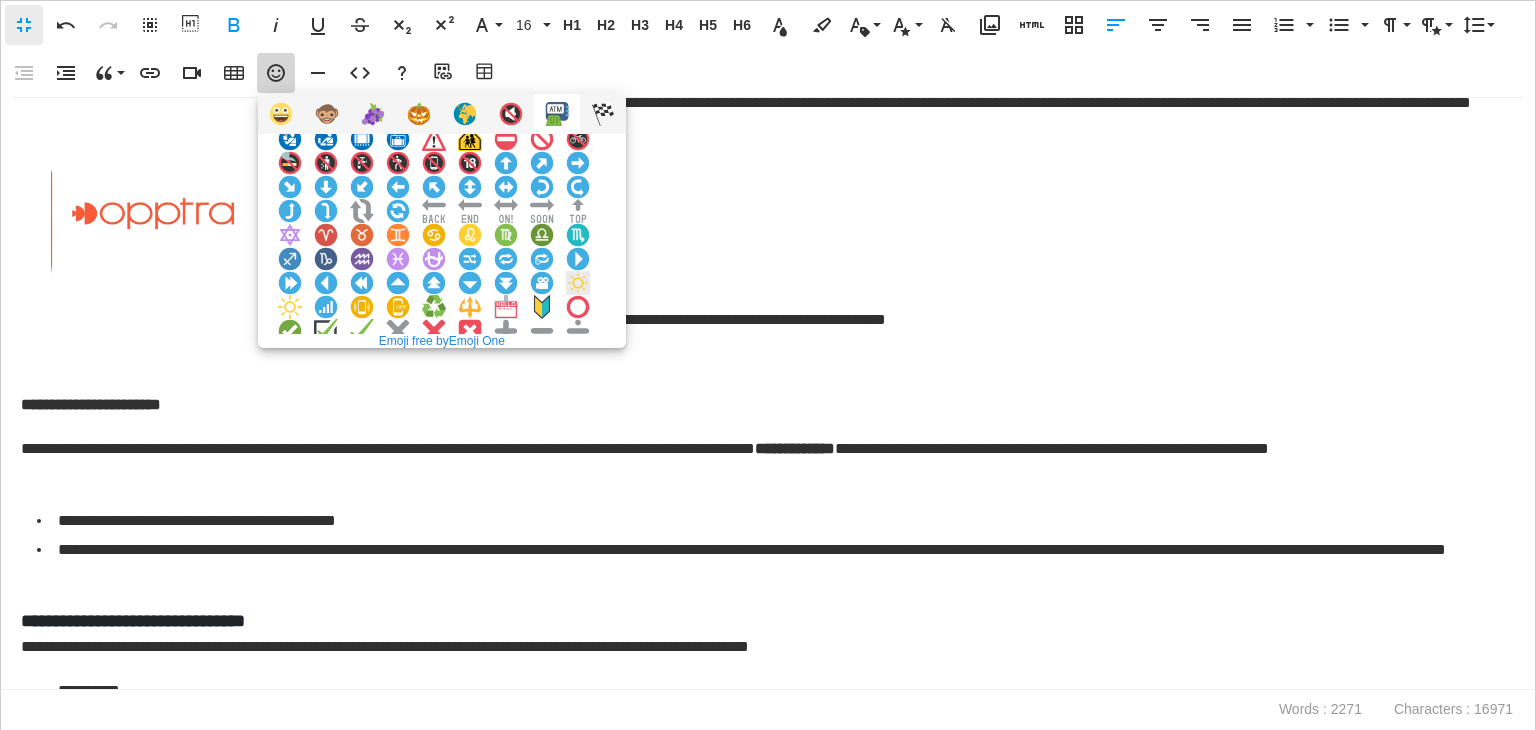 scroll, scrollTop: 100, scrollLeft: 0, axis: vertical 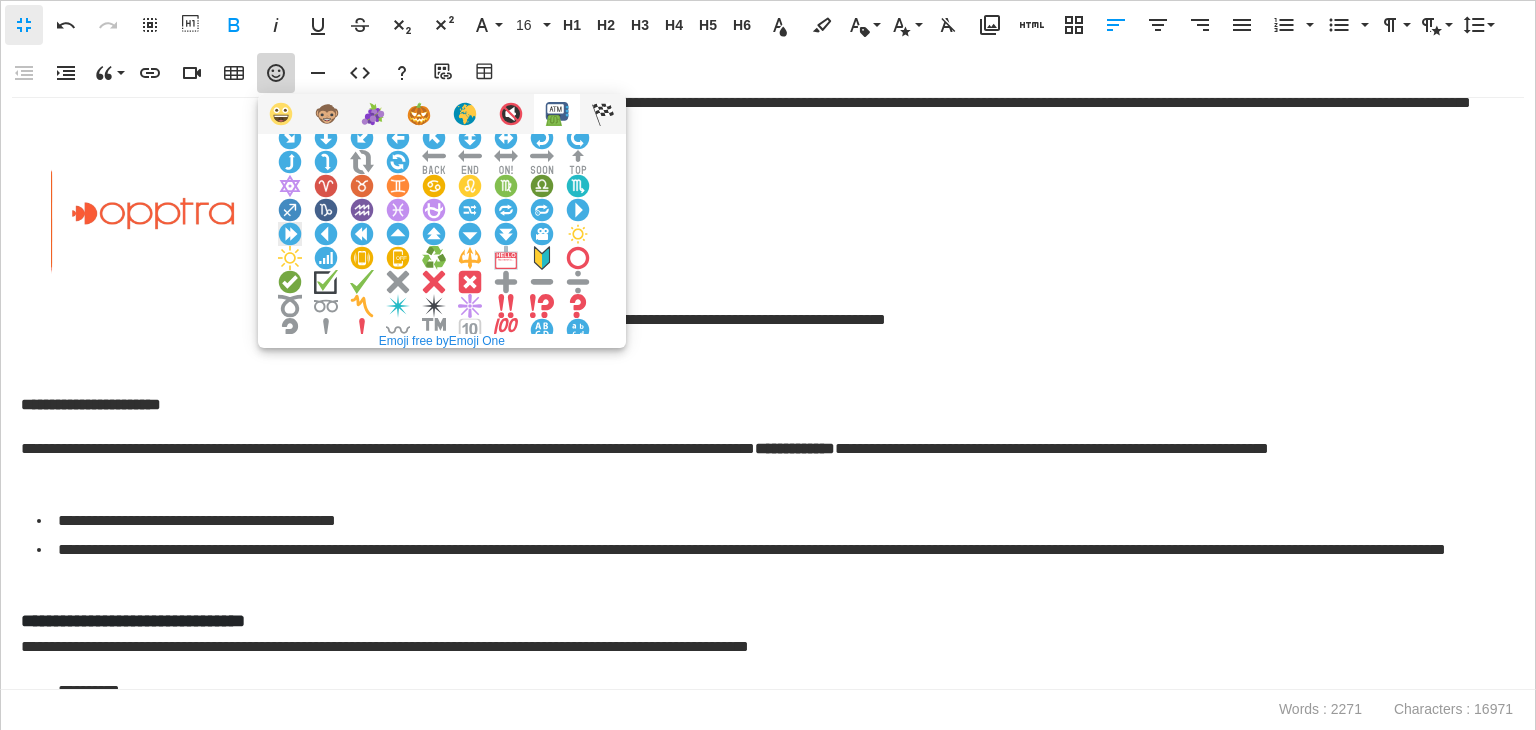 click at bounding box center (290, 234) 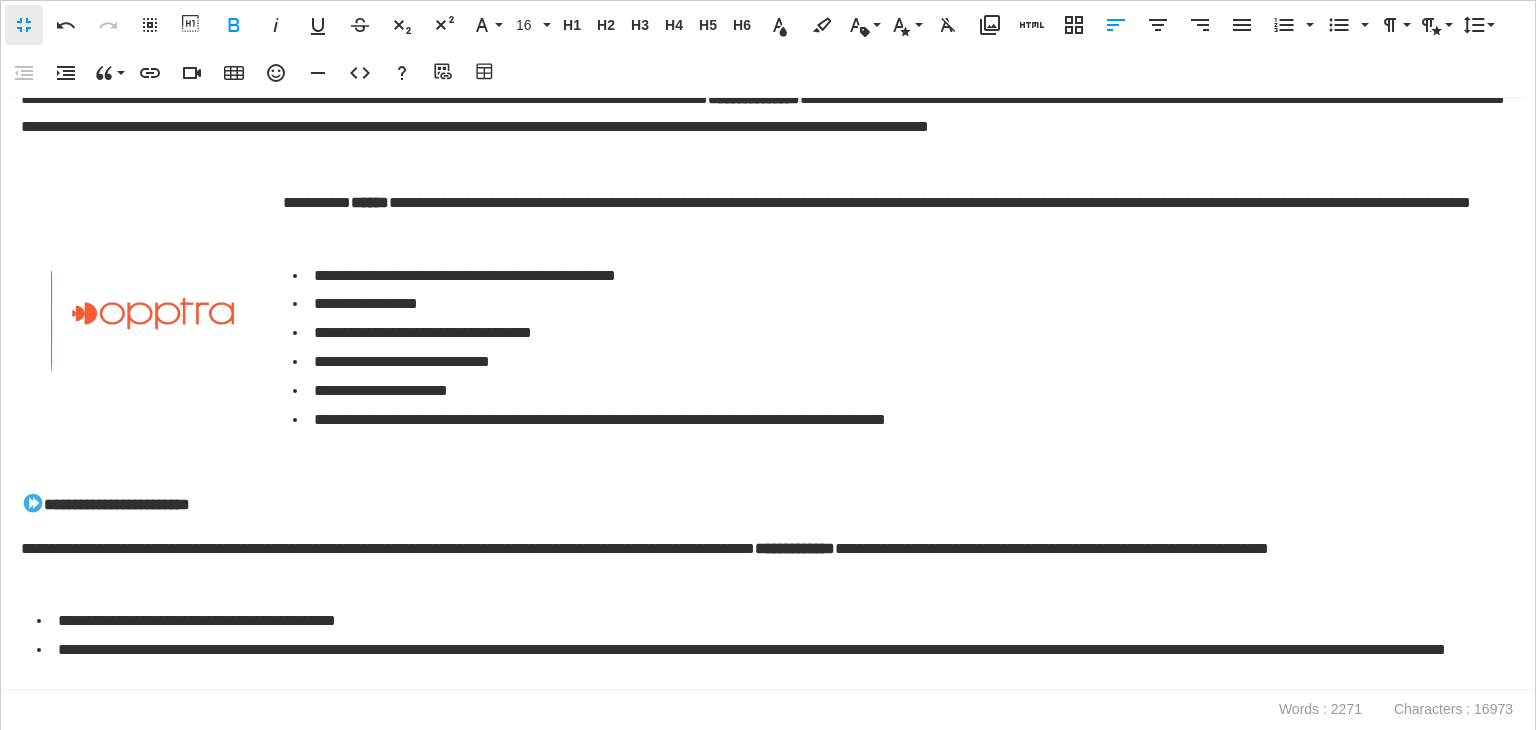 scroll, scrollTop: 4163, scrollLeft: 0, axis: vertical 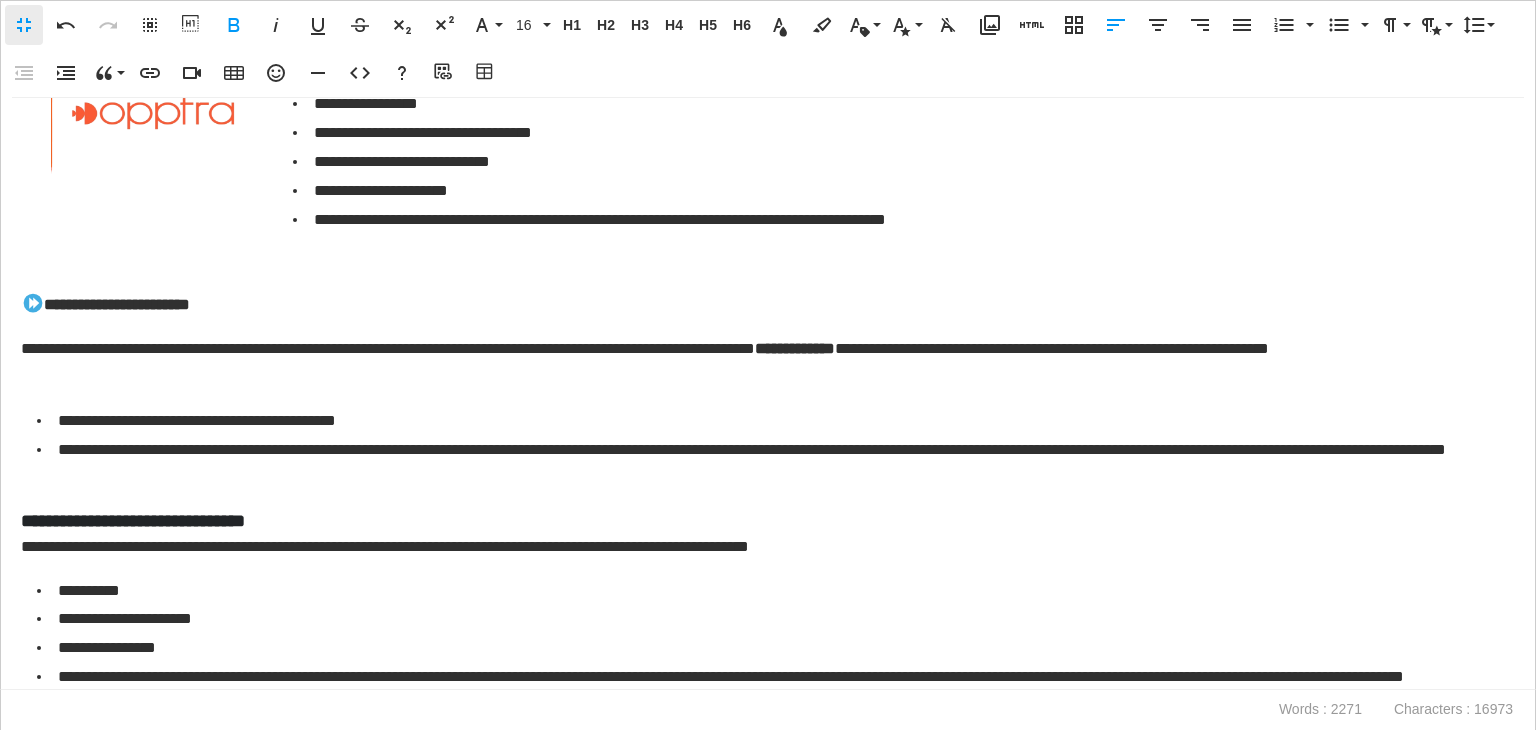 click on "**********" at bounding box center (763, 364) 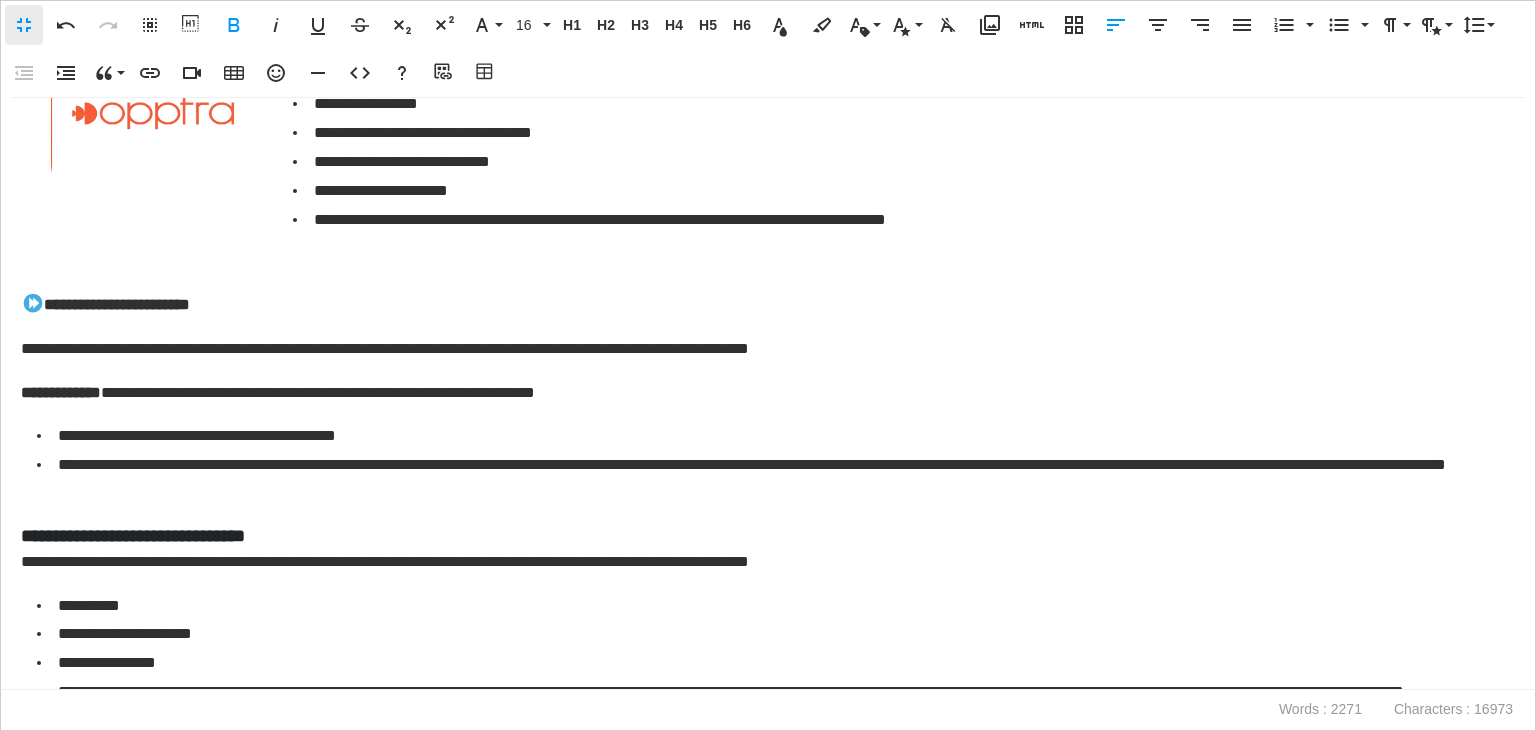 click on "**********" at bounding box center [763, 349] 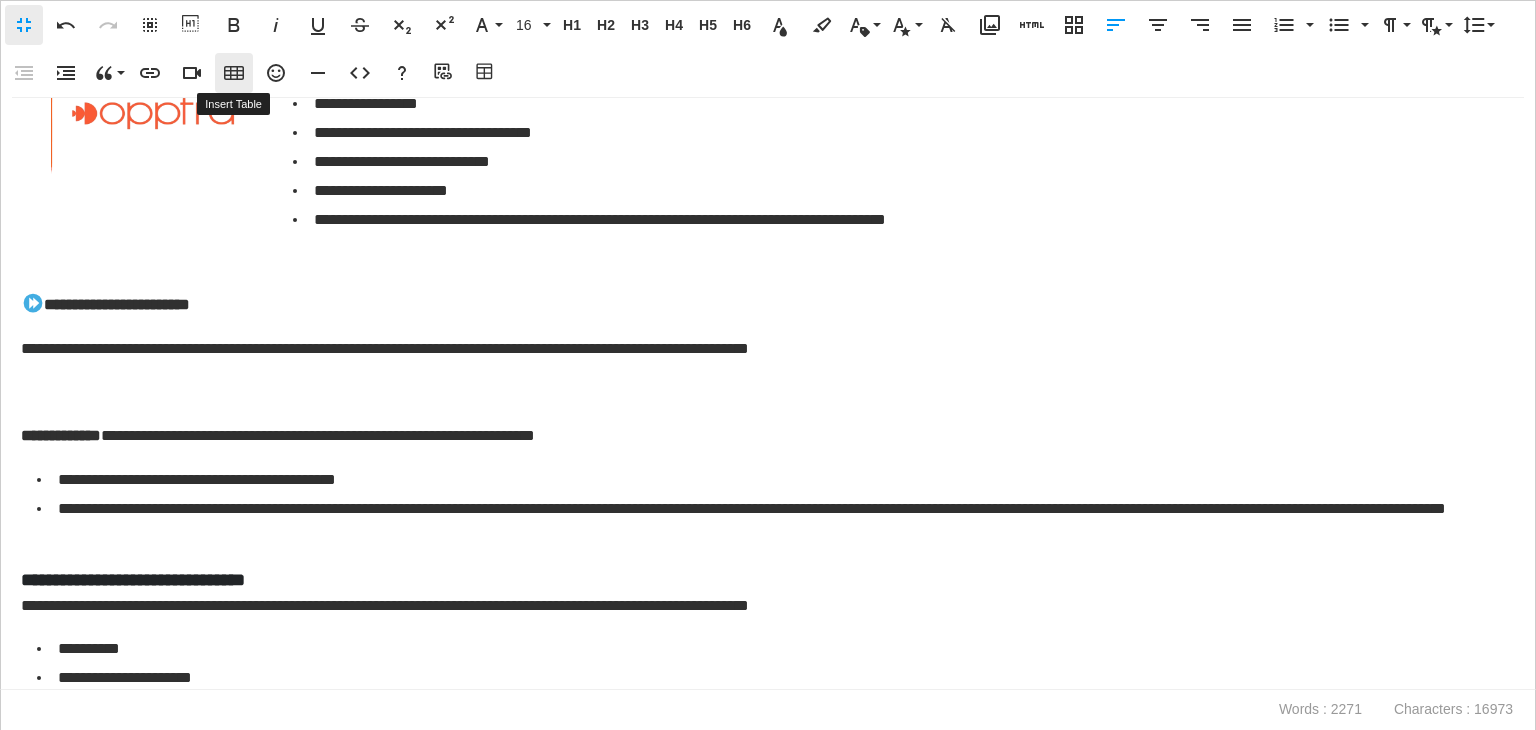 click 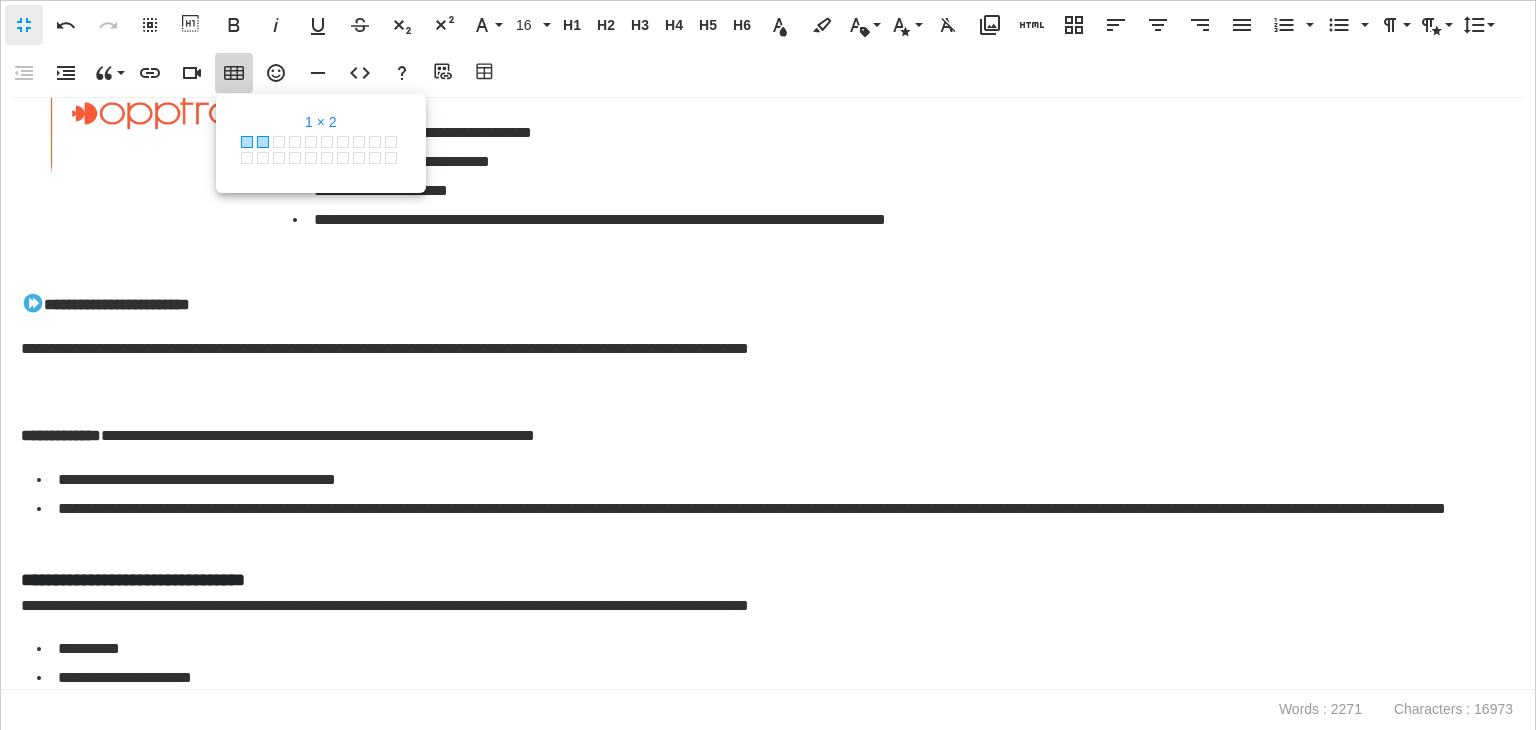 click at bounding box center [263, 142] 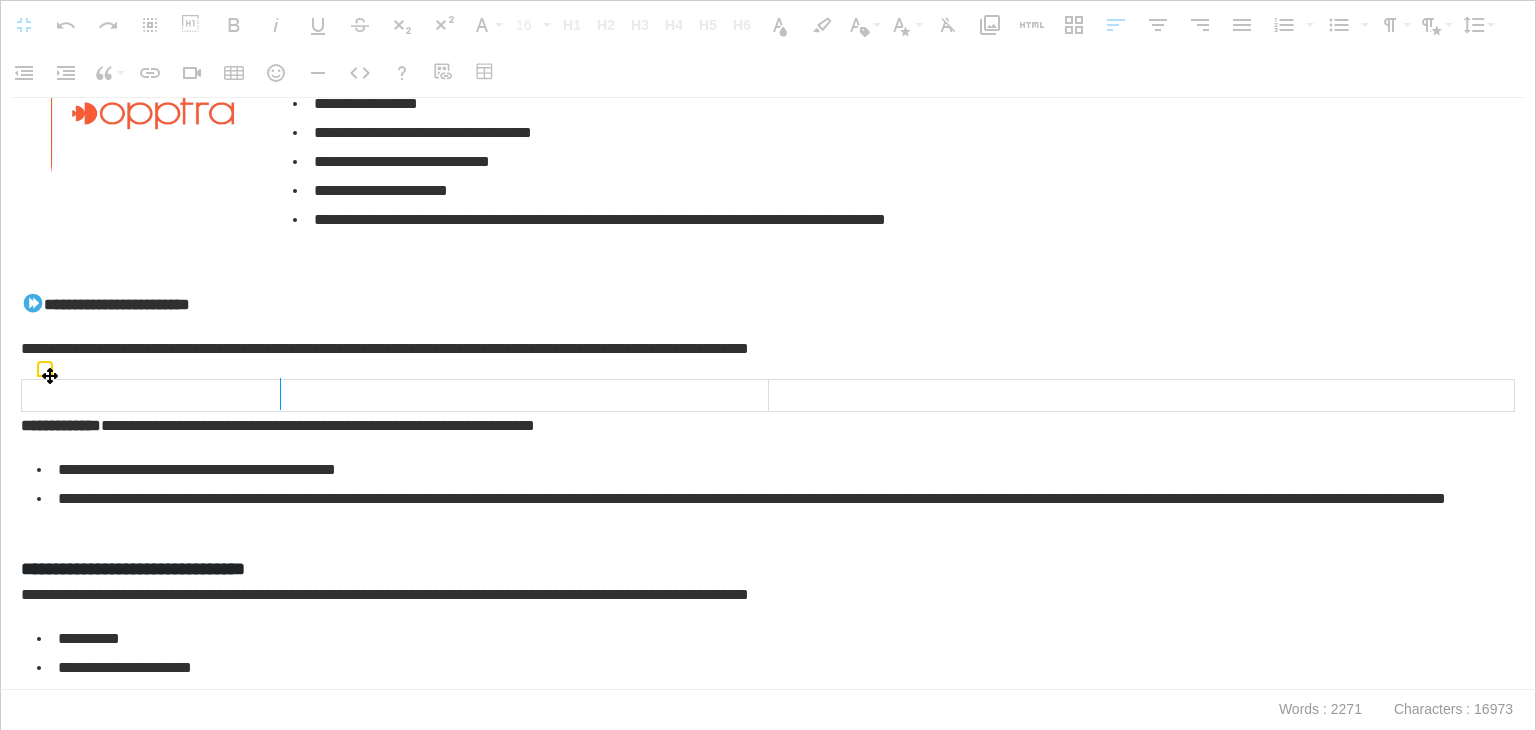 drag, startPoint x: 764, startPoint y: 398, endPoint x: 279, endPoint y: 385, distance: 485.1742 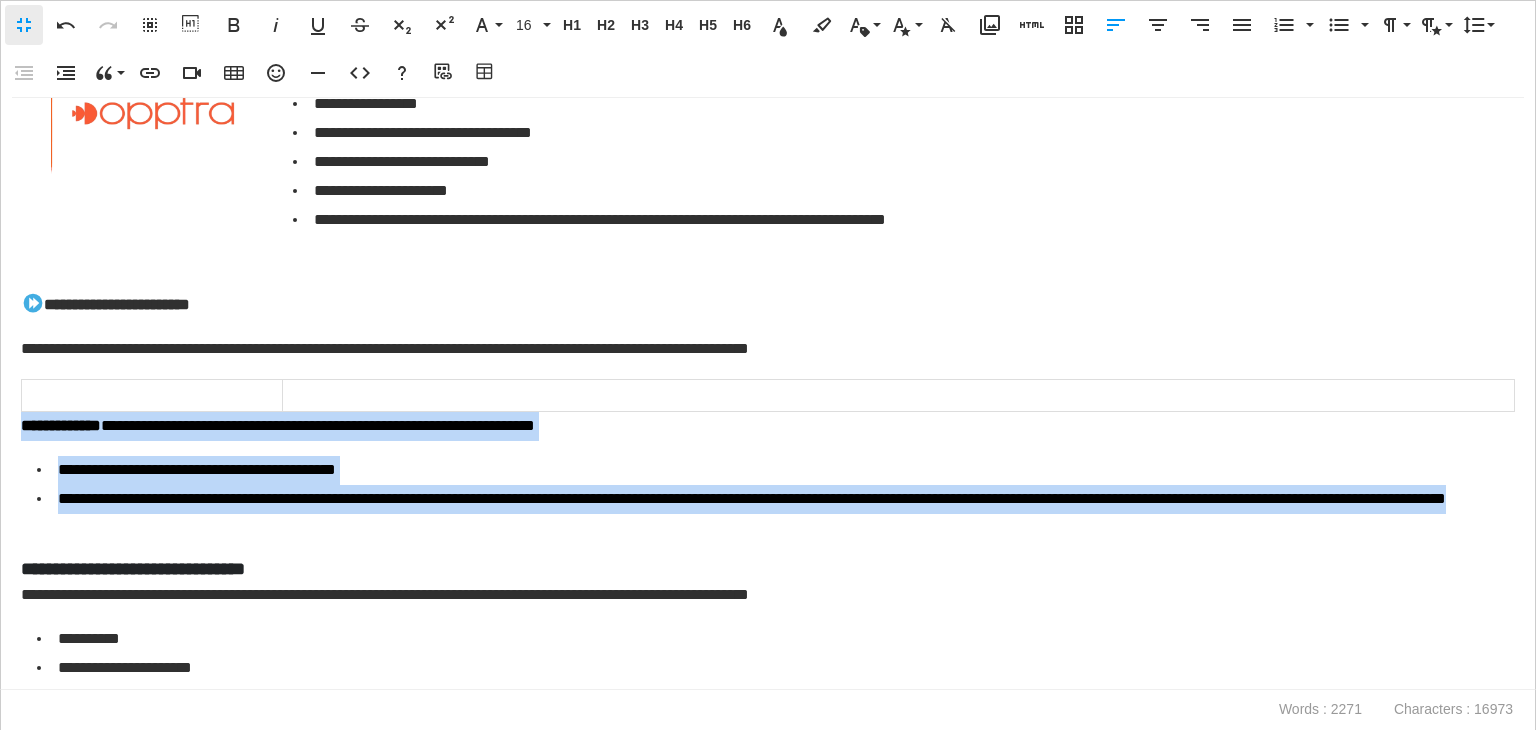 drag, startPoint x: 162, startPoint y: 493, endPoint x: 0, endPoint y: 427, distance: 174.92856 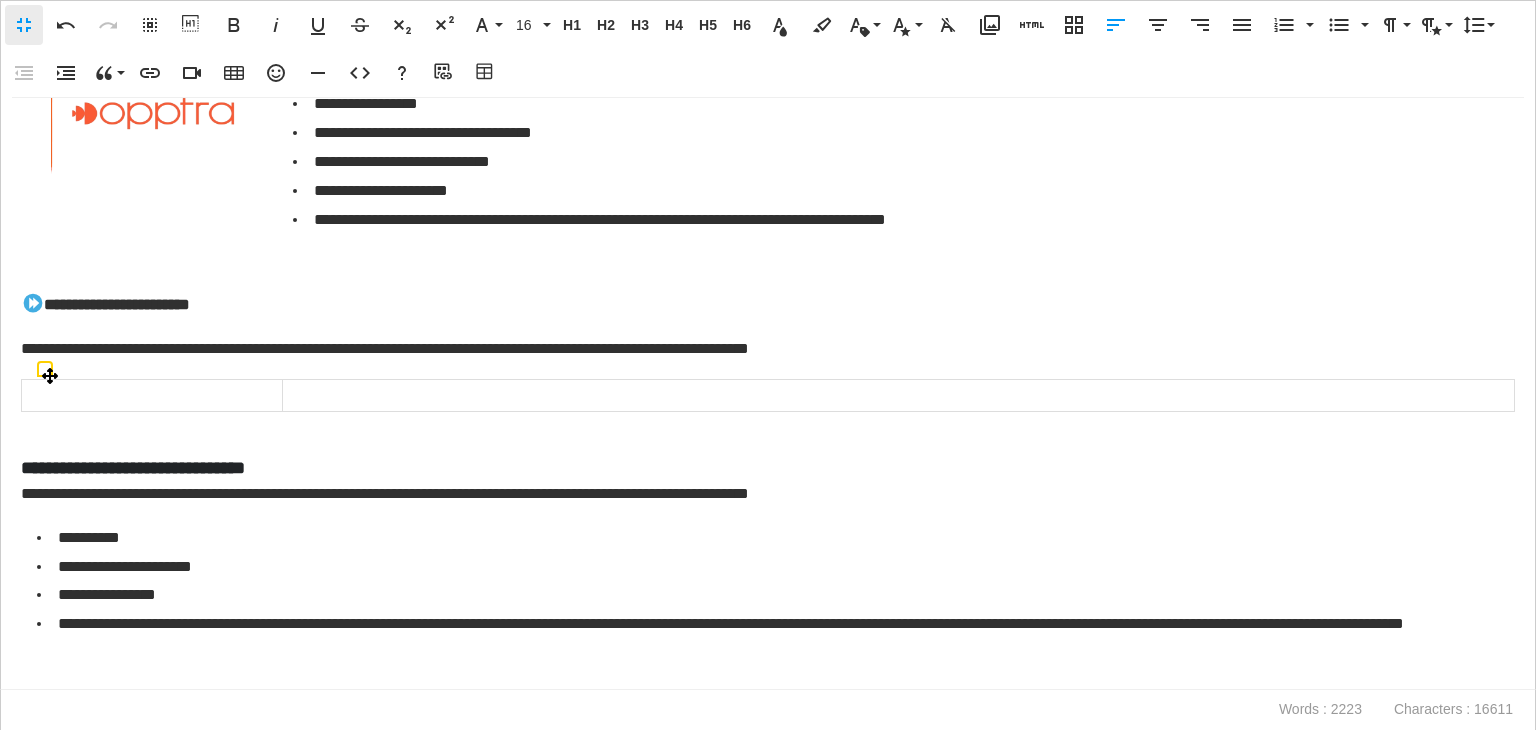 click at bounding box center (898, 395) 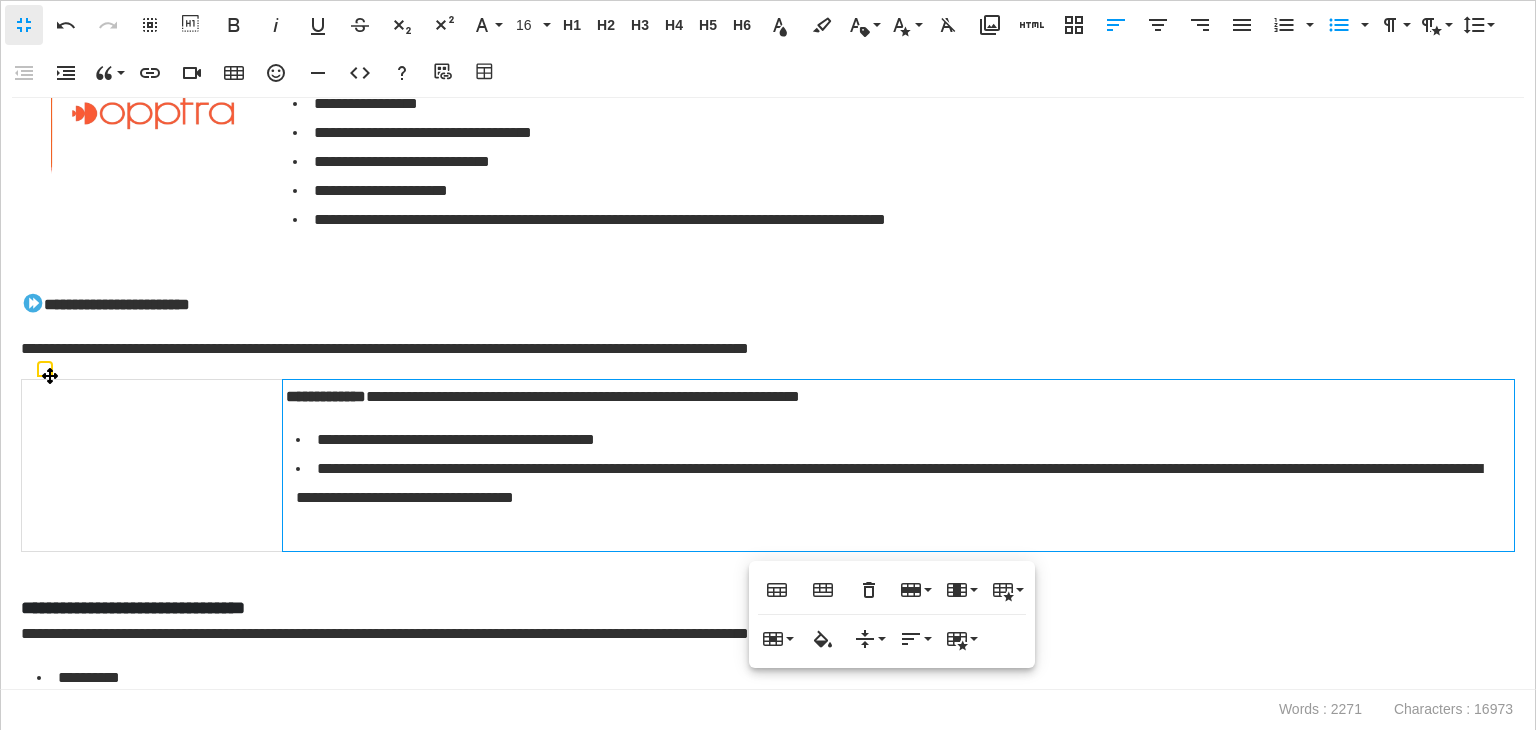 click at bounding box center (763, 566) 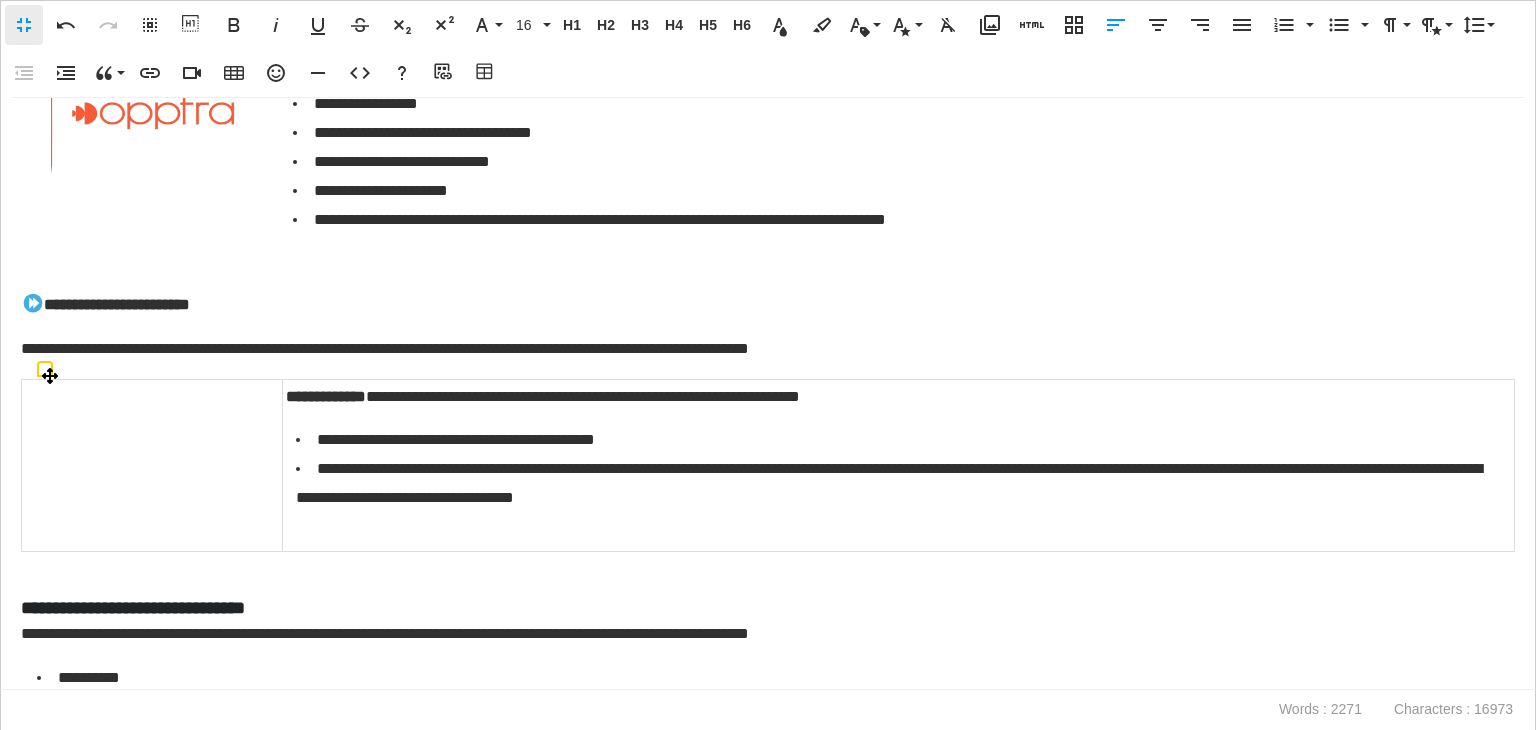 click on "**********" at bounding box center (898, 465) 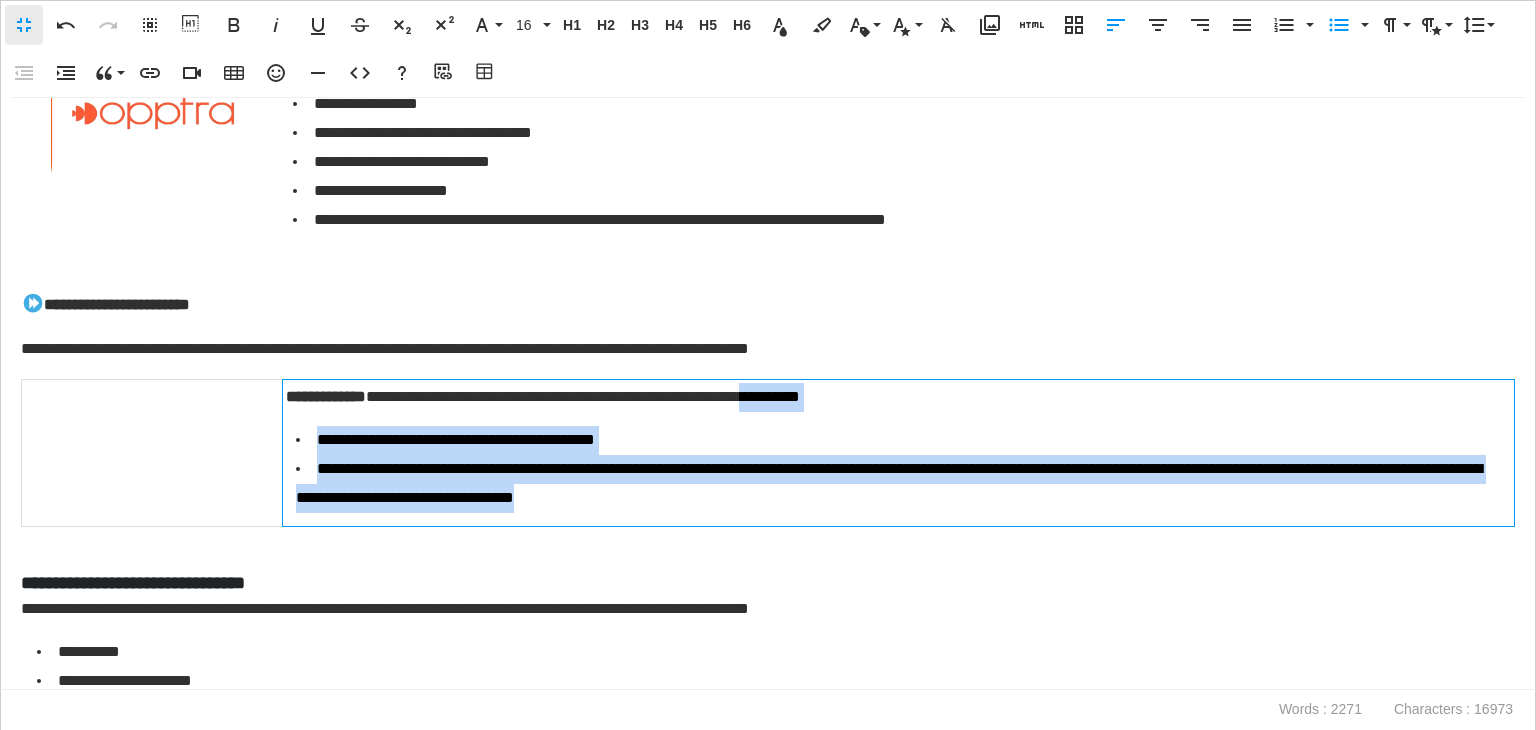 drag, startPoint x: 867, startPoint y: 501, endPoint x: 1082, endPoint y: 283, distance: 306.18457 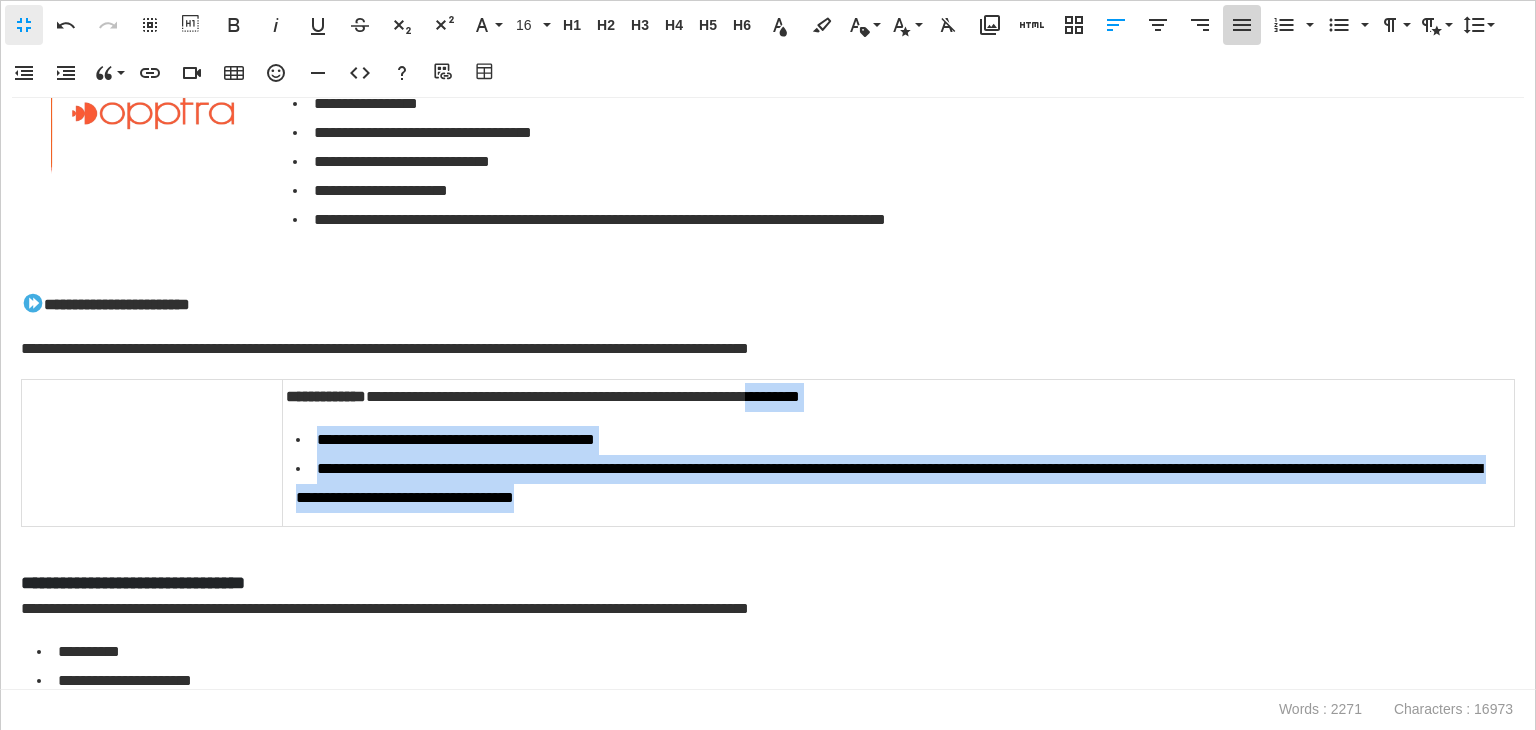 drag, startPoint x: 1238, startPoint y: 25, endPoint x: 486, endPoint y: 386, distance: 834.16125 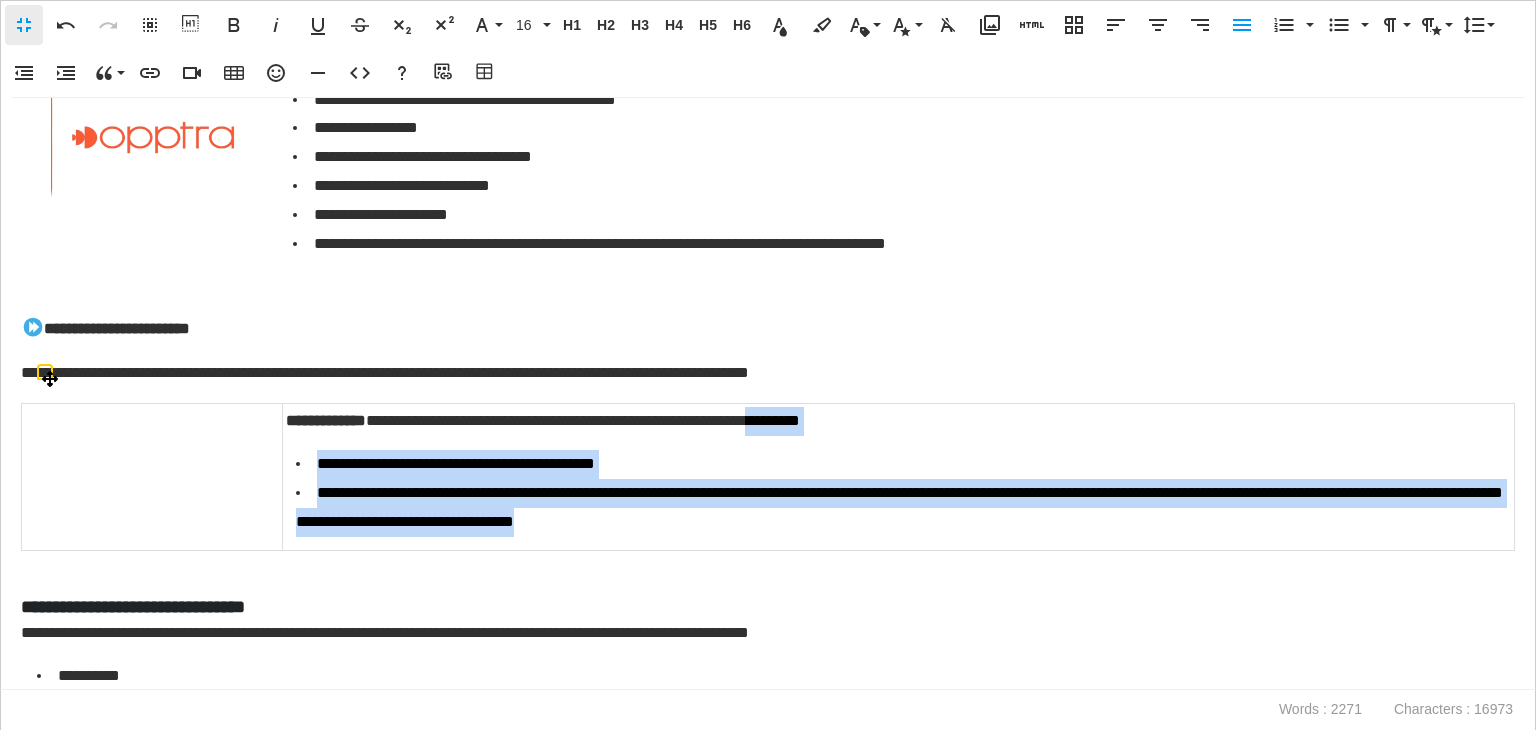 scroll, scrollTop: 4163, scrollLeft: 0, axis: vertical 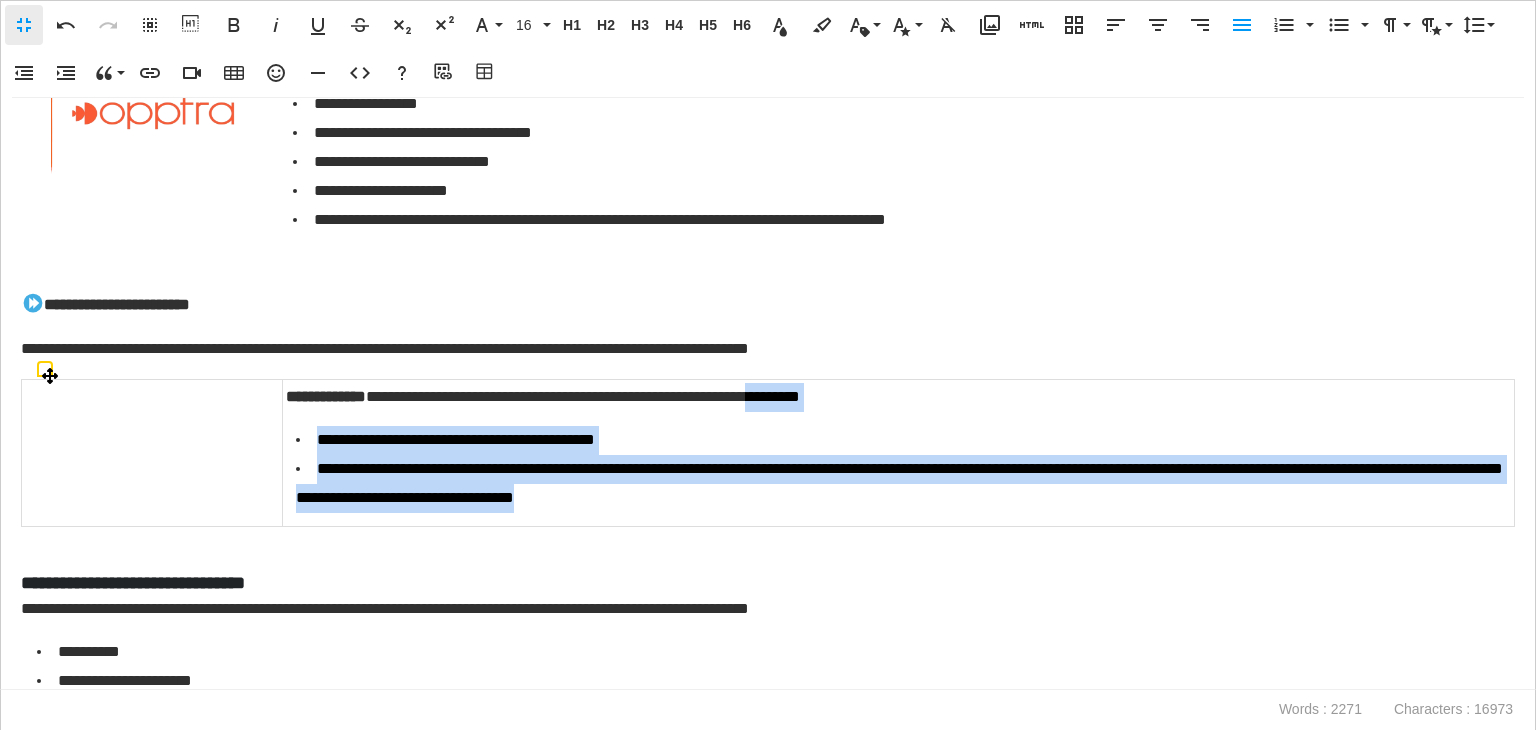 click at bounding box center (152, 452) 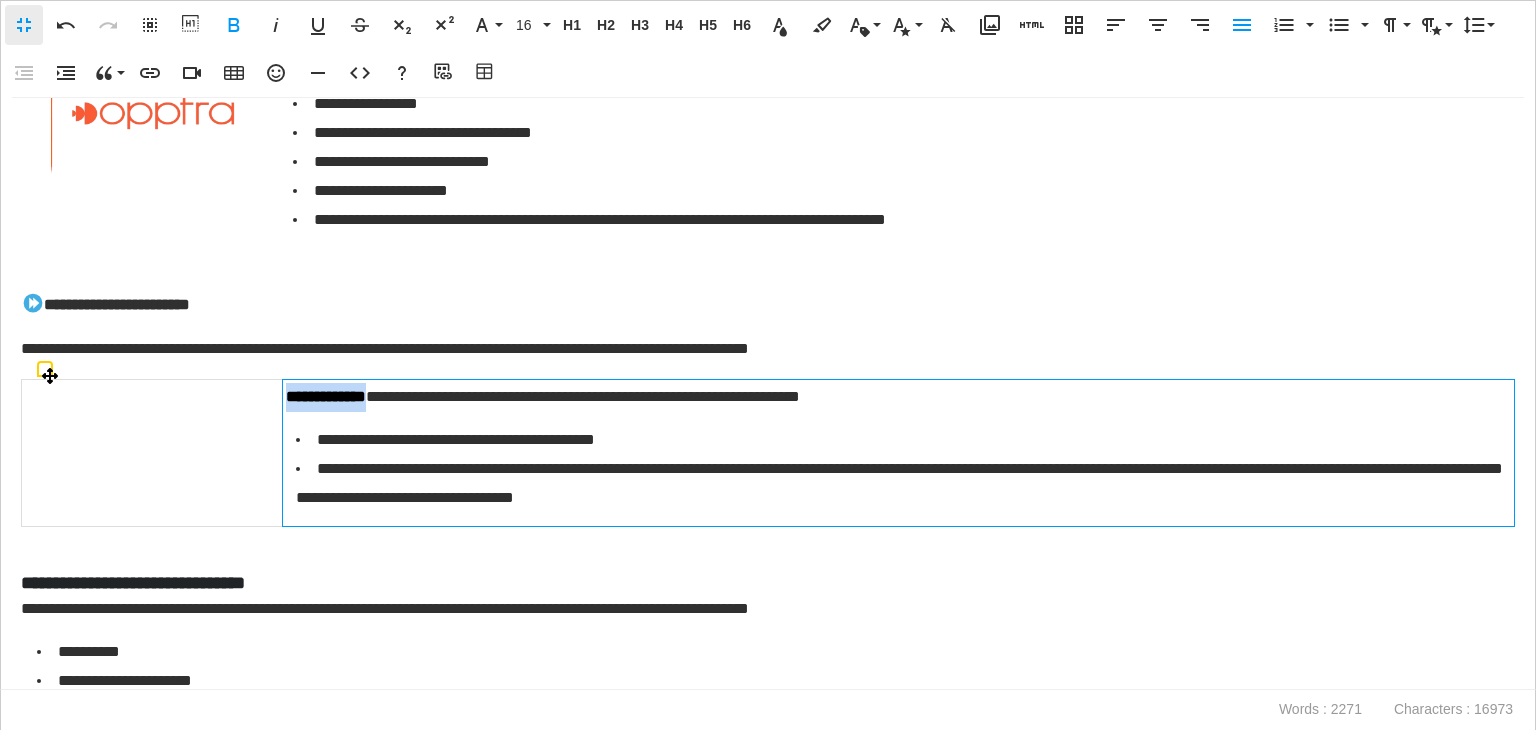 drag, startPoint x: 393, startPoint y: 391, endPoint x: 288, endPoint y: 395, distance: 105.076164 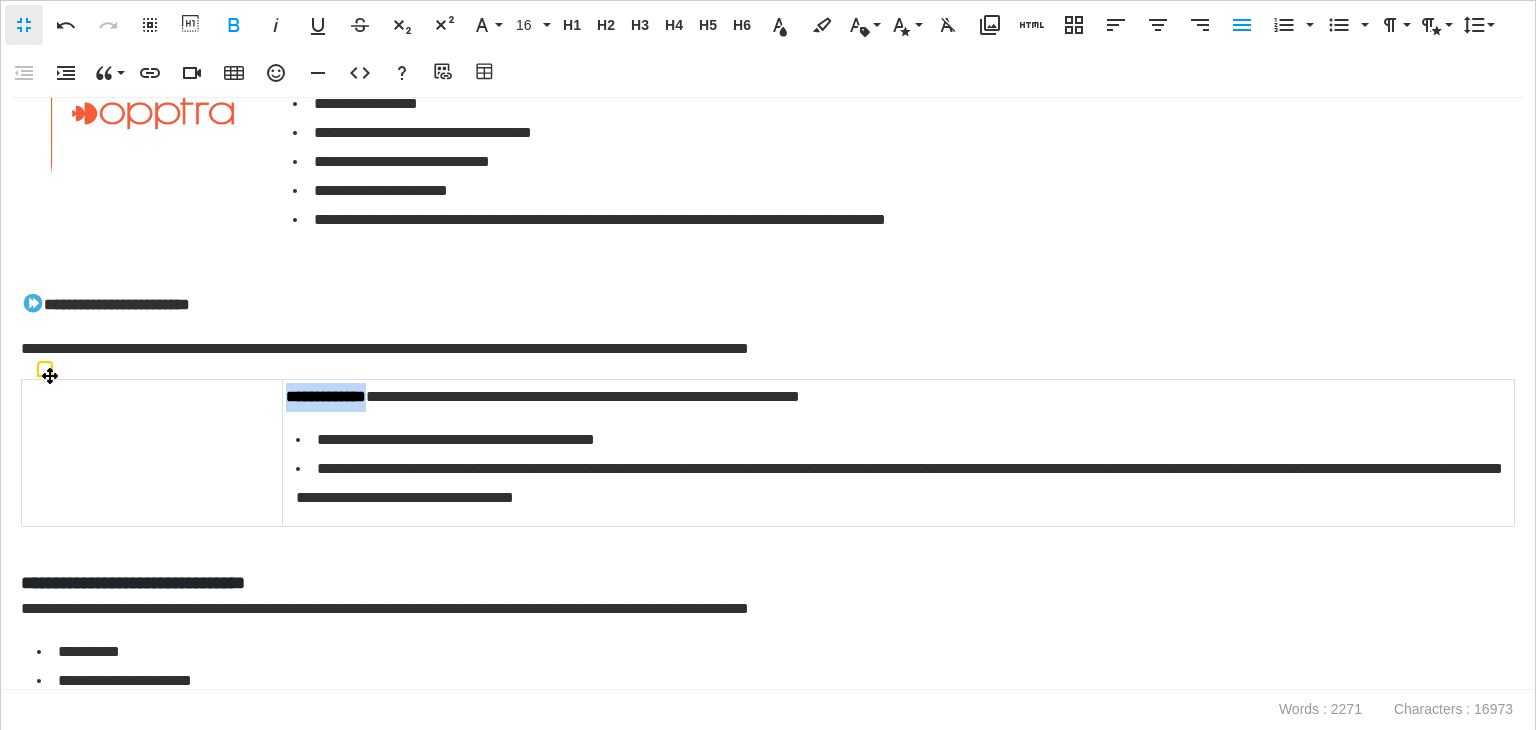 copy on "**********" 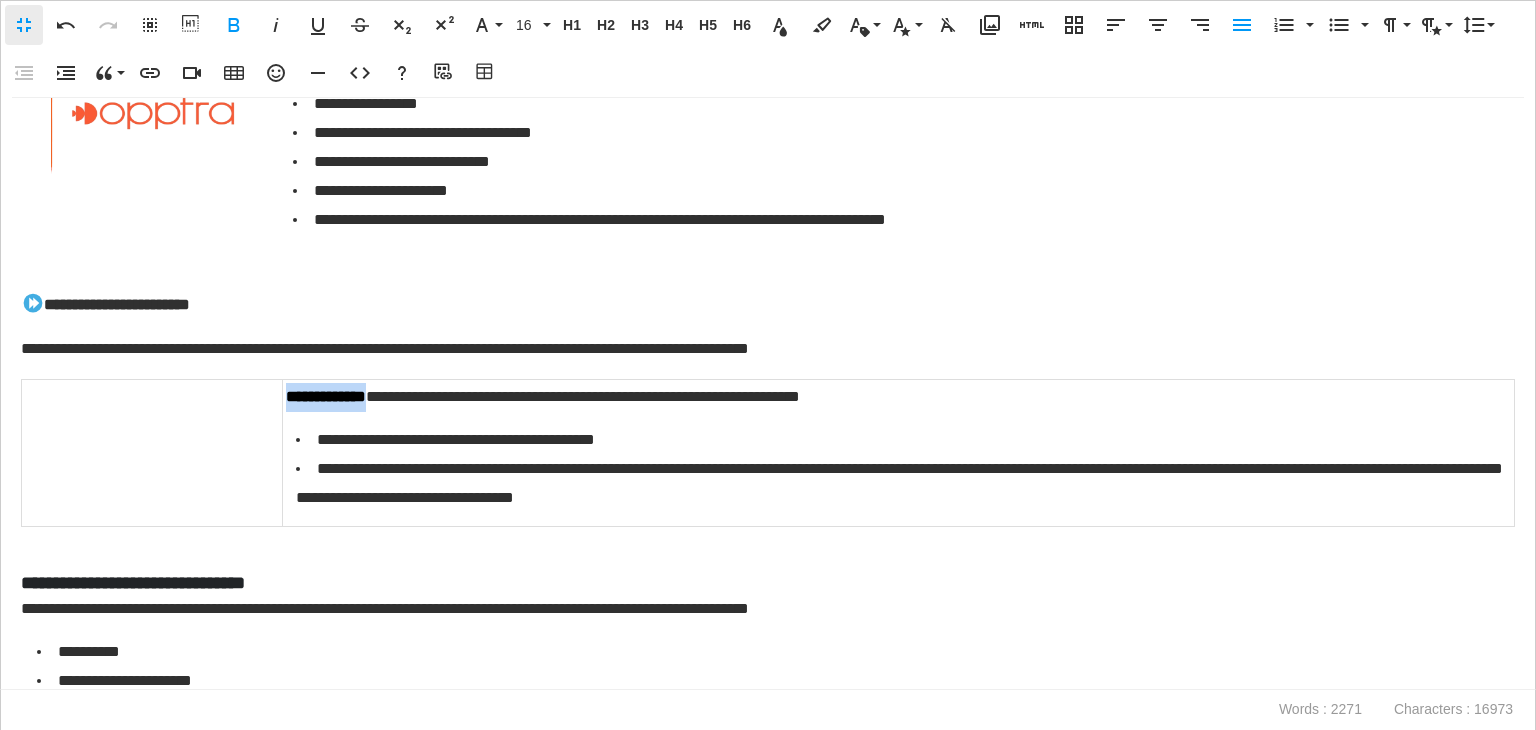 click at bounding box center [152, 452] 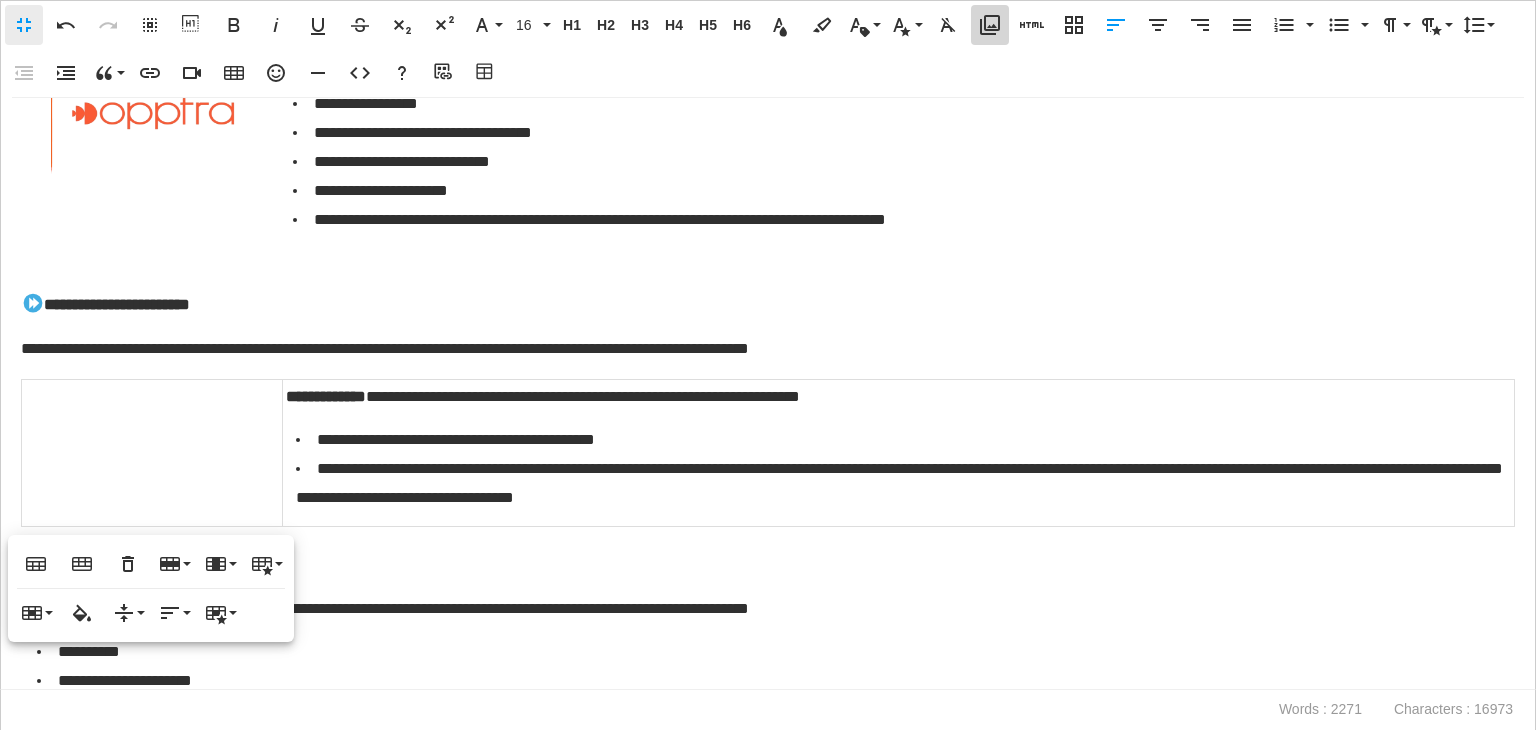 click 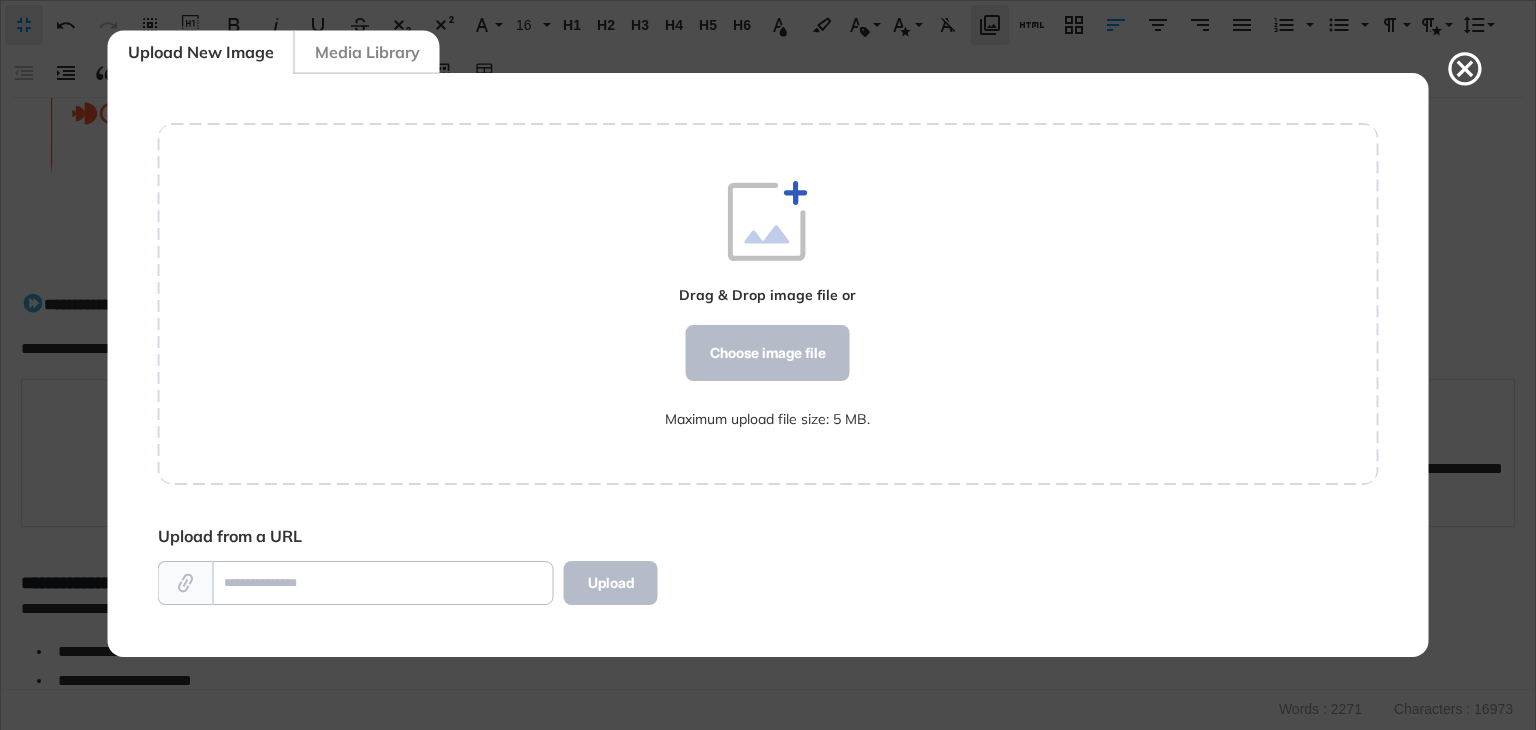 scroll, scrollTop: 583, scrollLeft: 1220, axis: both 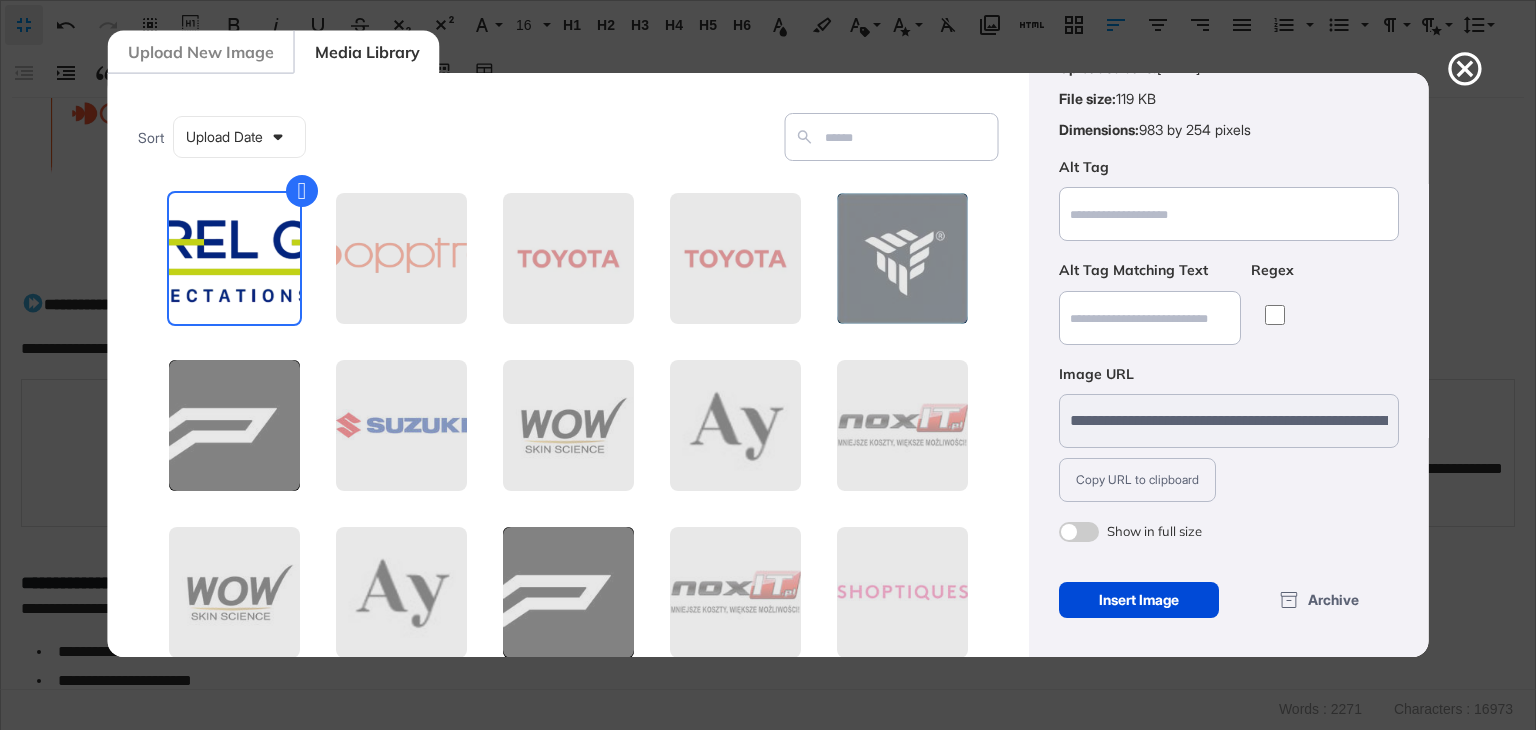 drag, startPoint x: 1166, startPoint y: 603, endPoint x: 1139, endPoint y: 575, distance: 38.8973 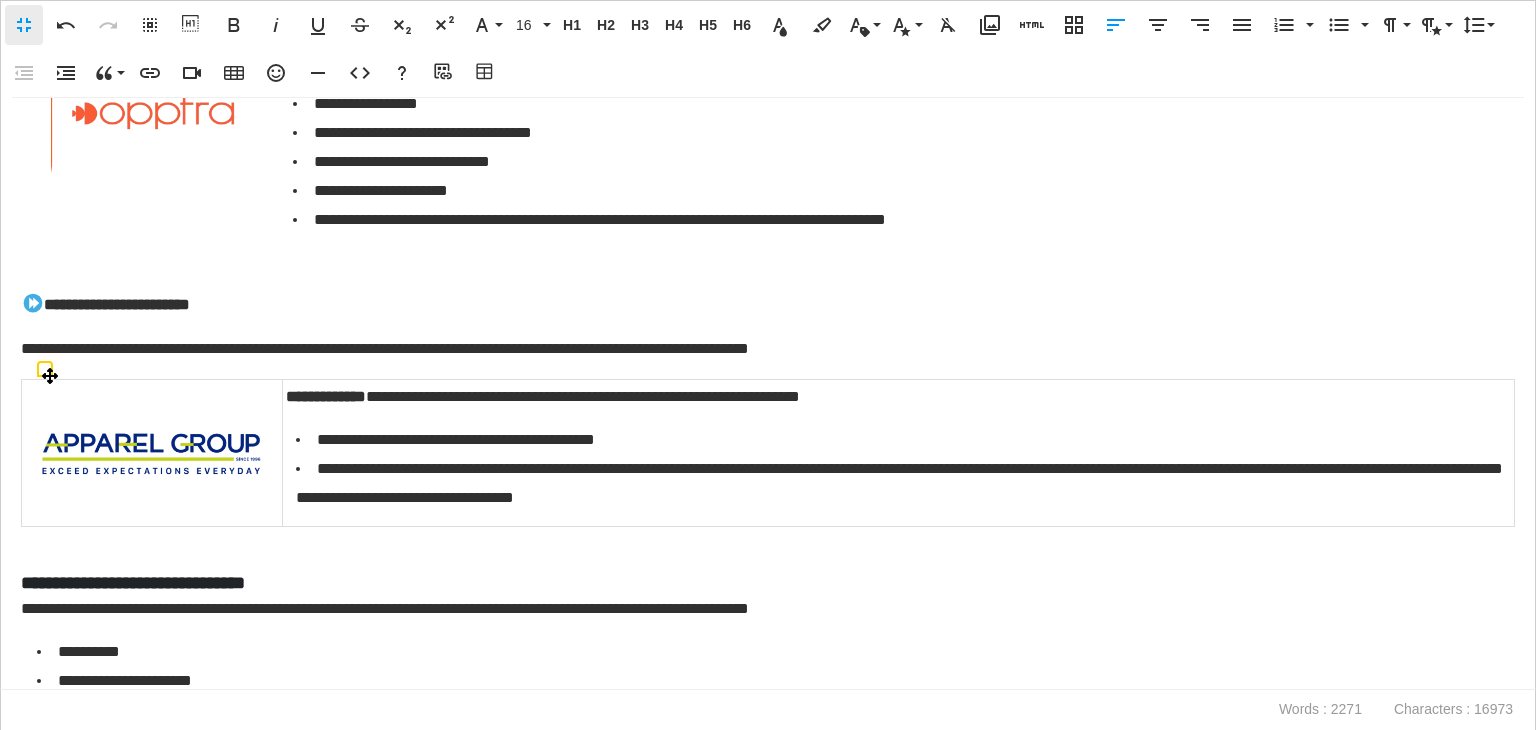 click at bounding box center (152, 452) 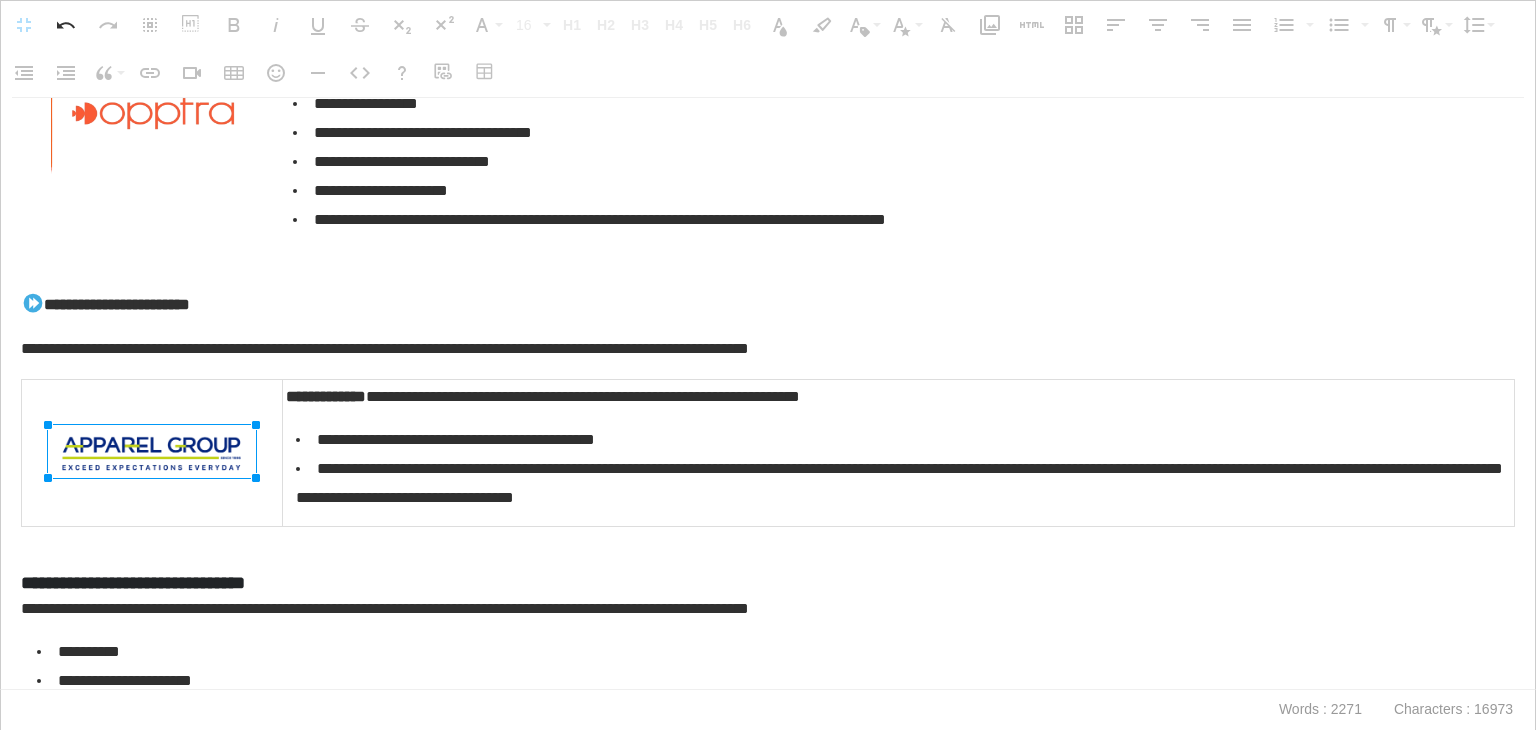 drag, startPoint x: 279, startPoint y: 481, endPoint x: 236, endPoint y: 457, distance: 49.24429 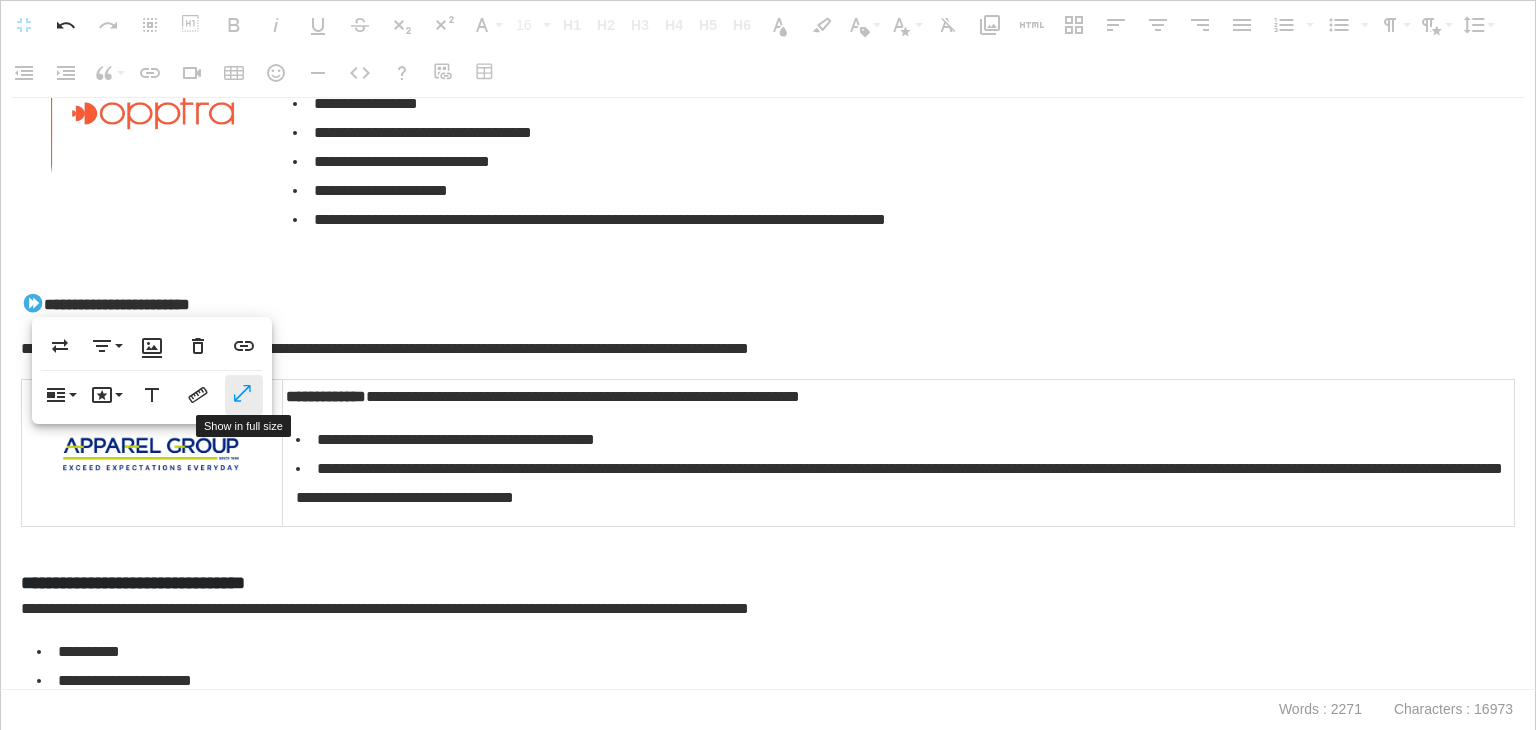 click 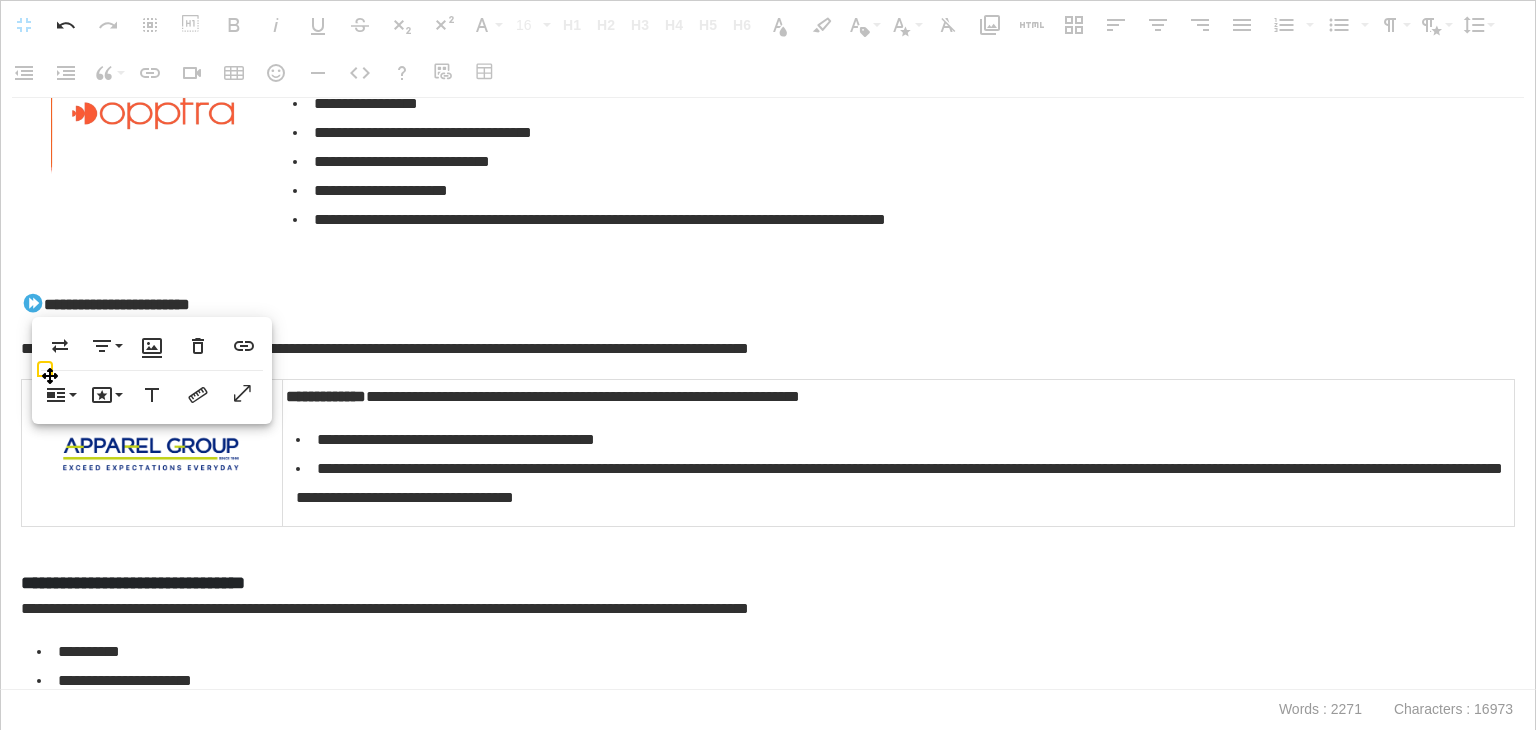 click on "**********" at bounding box center (899, 484) 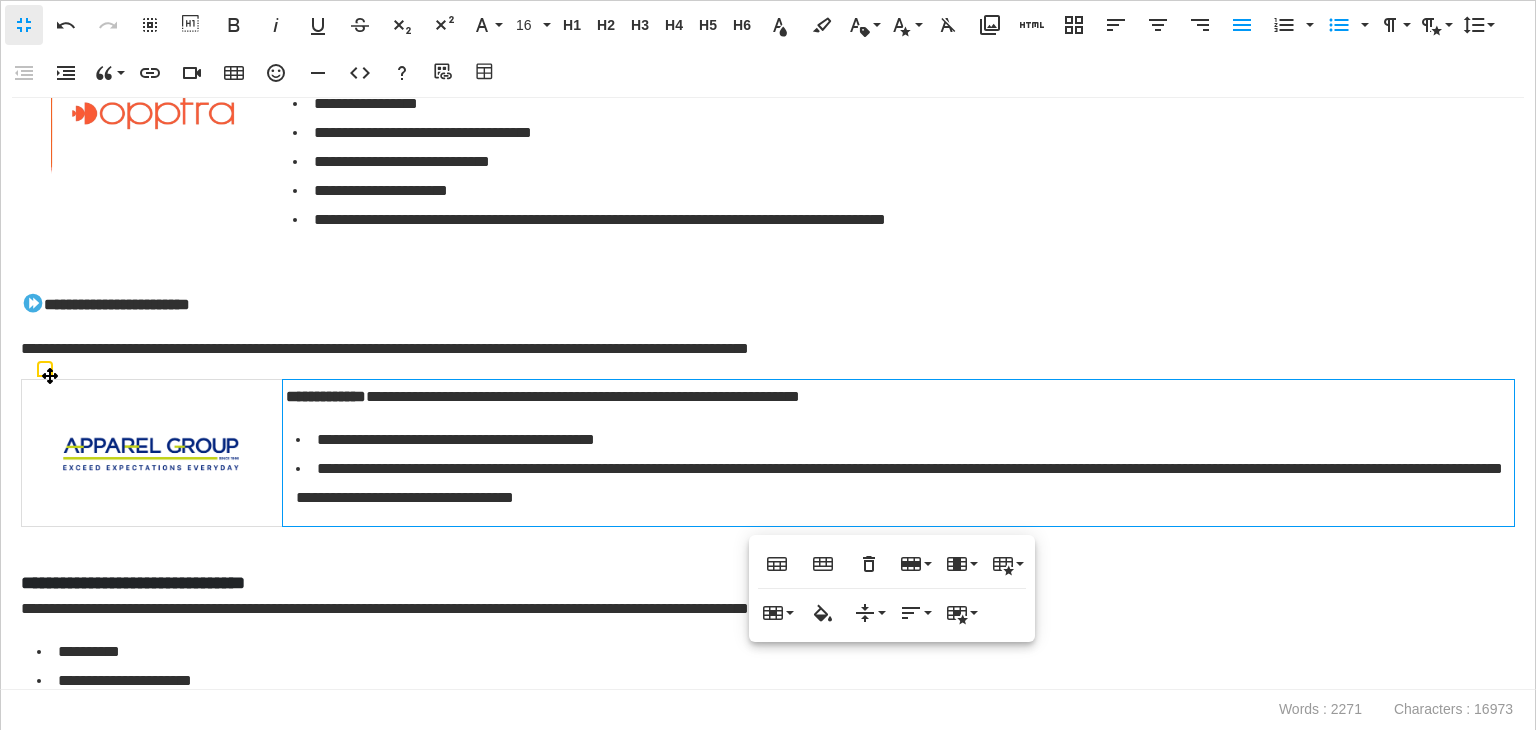 click on "**********" at bounding box center (768, 452) 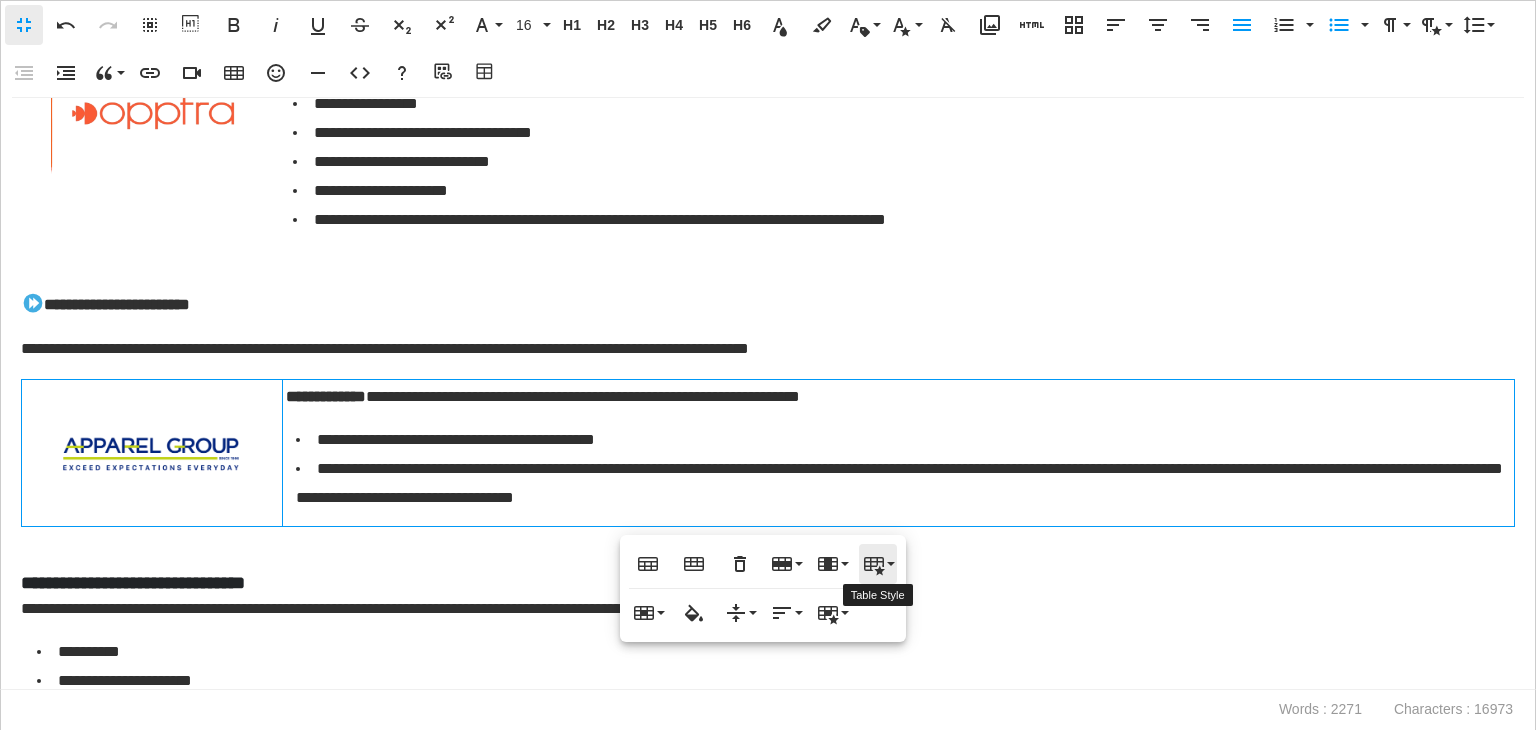 click on "Table Style" at bounding box center [878, 564] 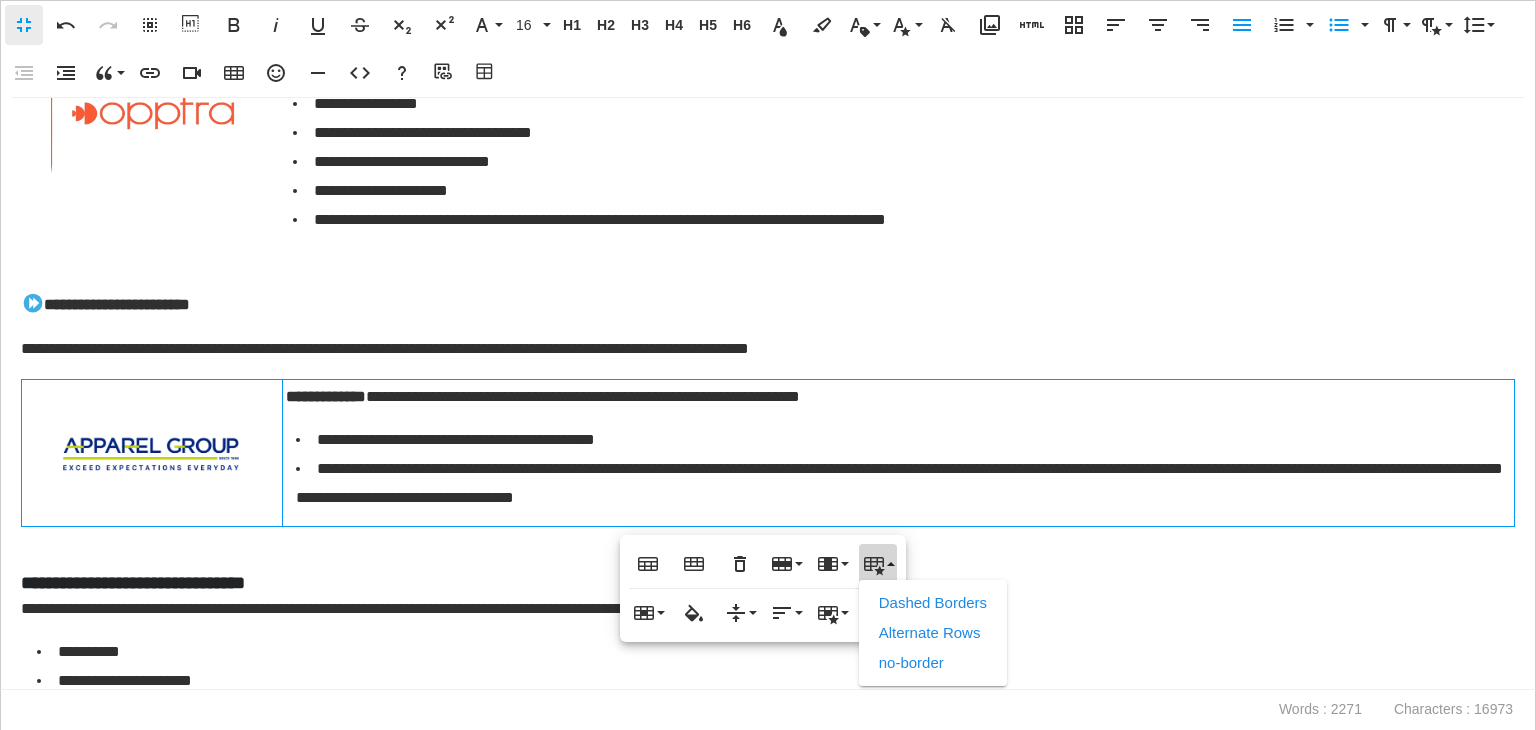 click on "no-border" at bounding box center (933, 663) 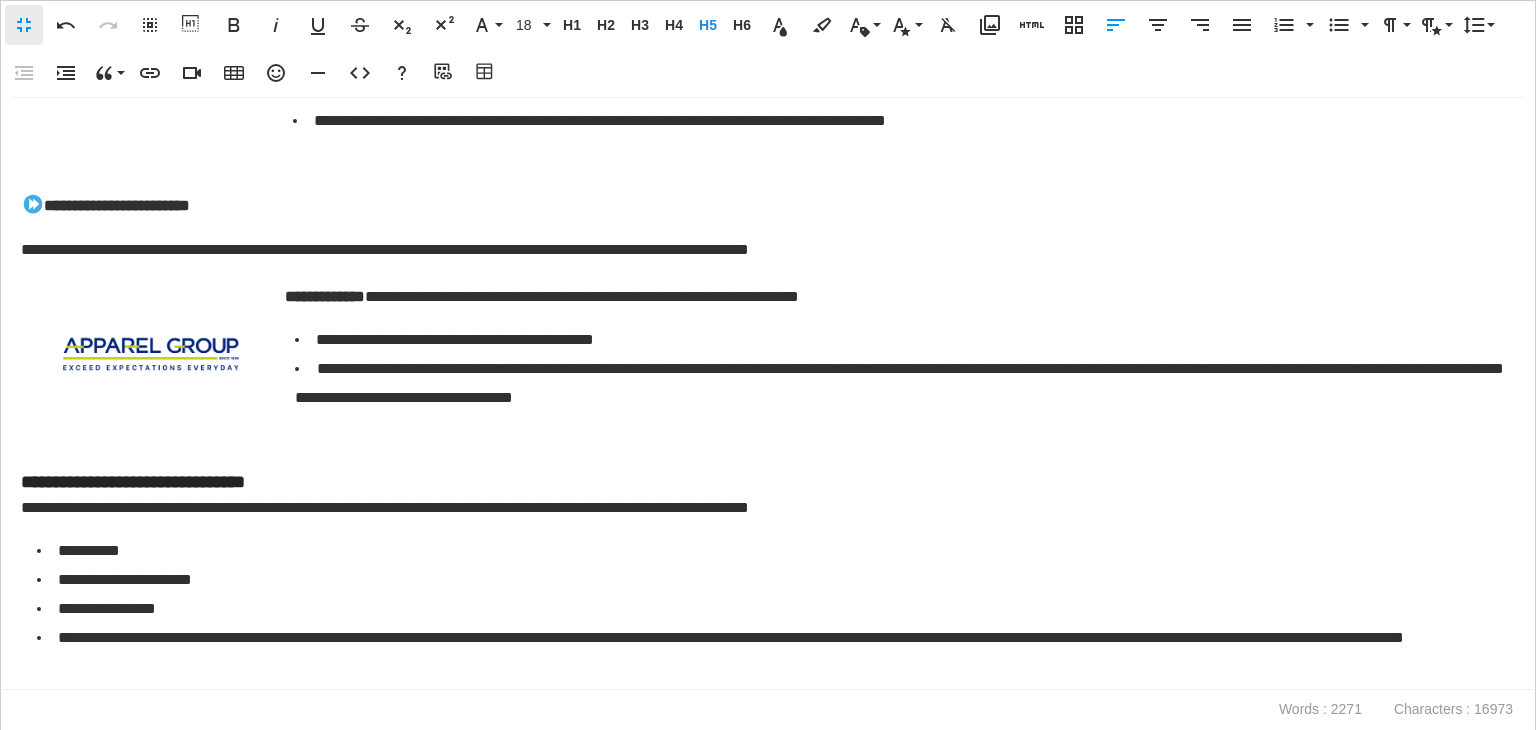 scroll, scrollTop: 4263, scrollLeft: 0, axis: vertical 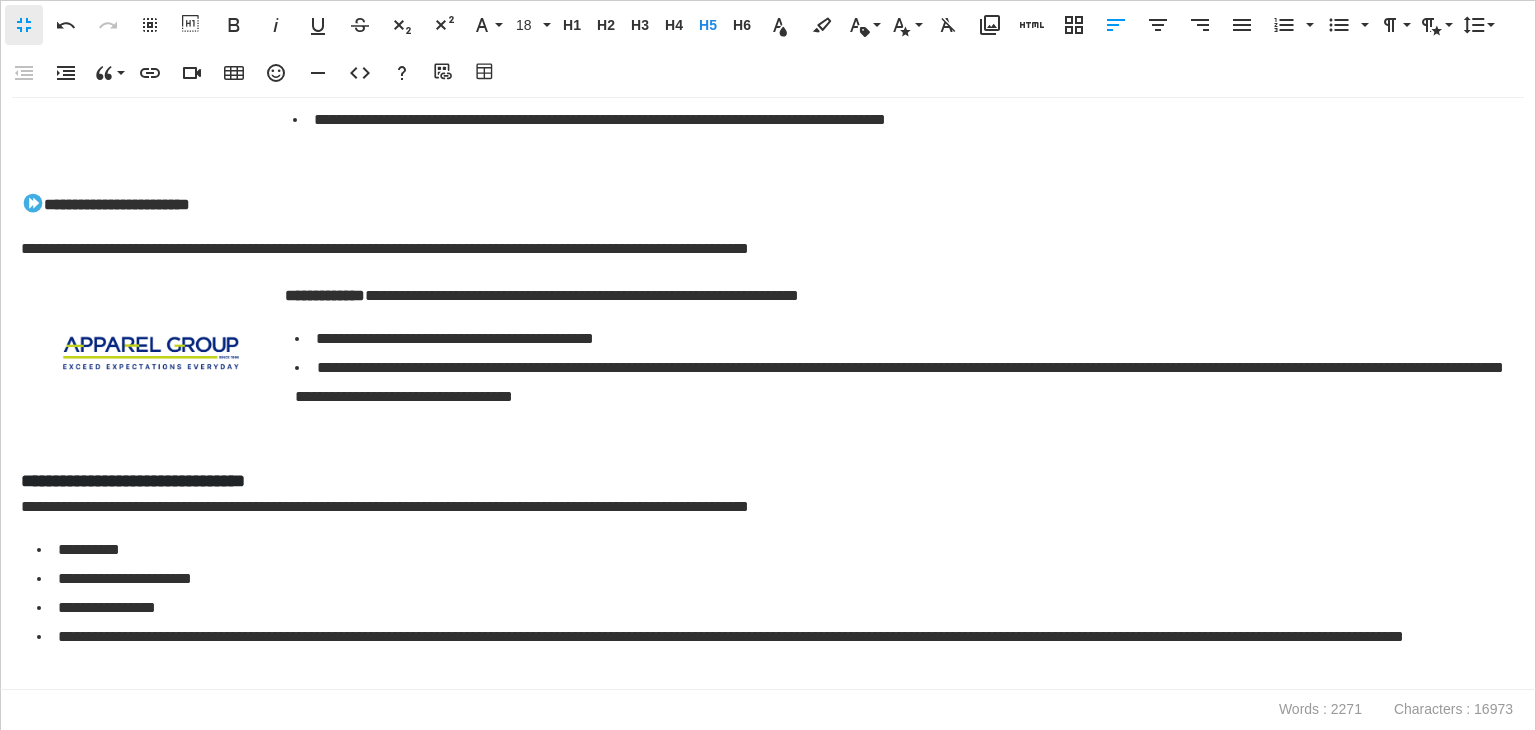 click on "**********" at bounding box center (763, 481) 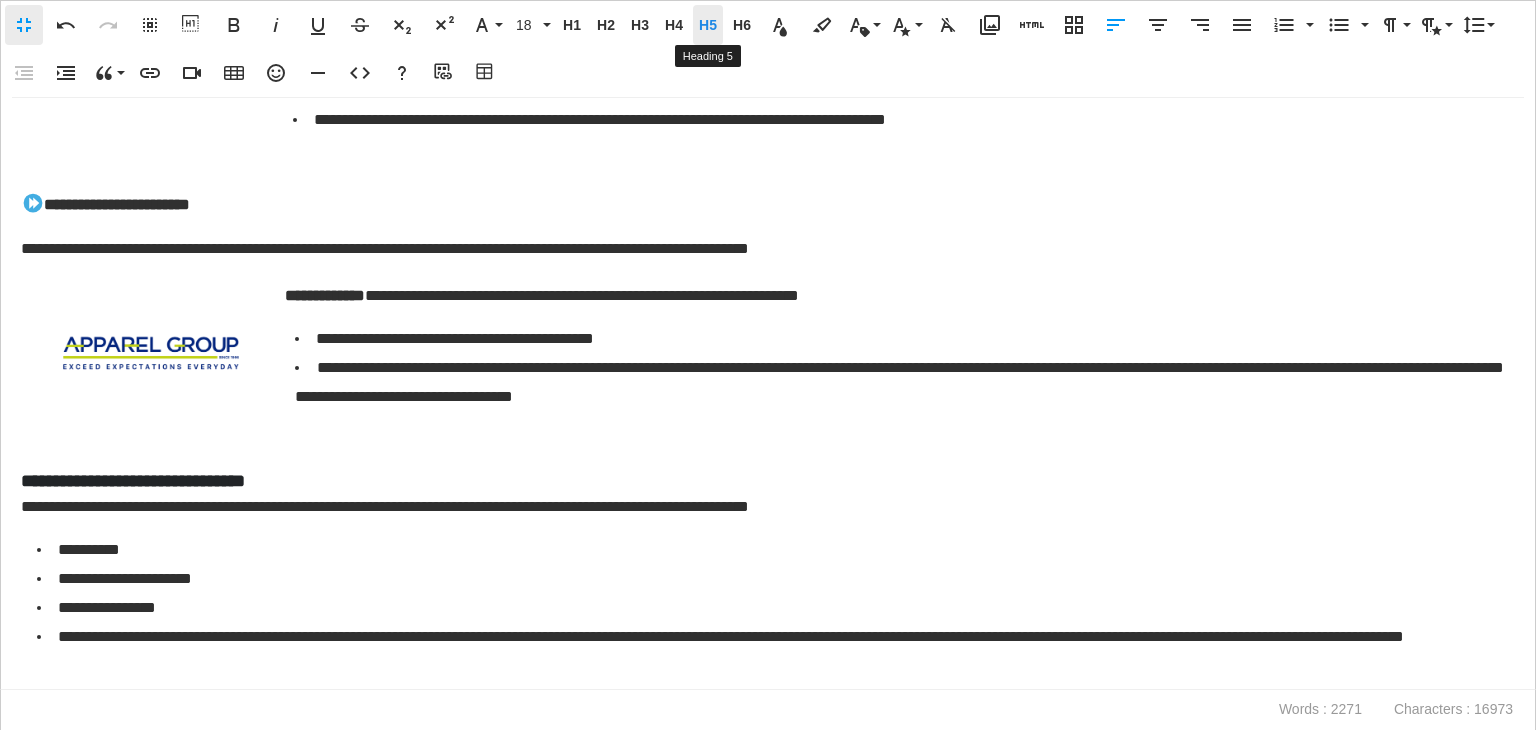 click on "H5" at bounding box center (708, 25) 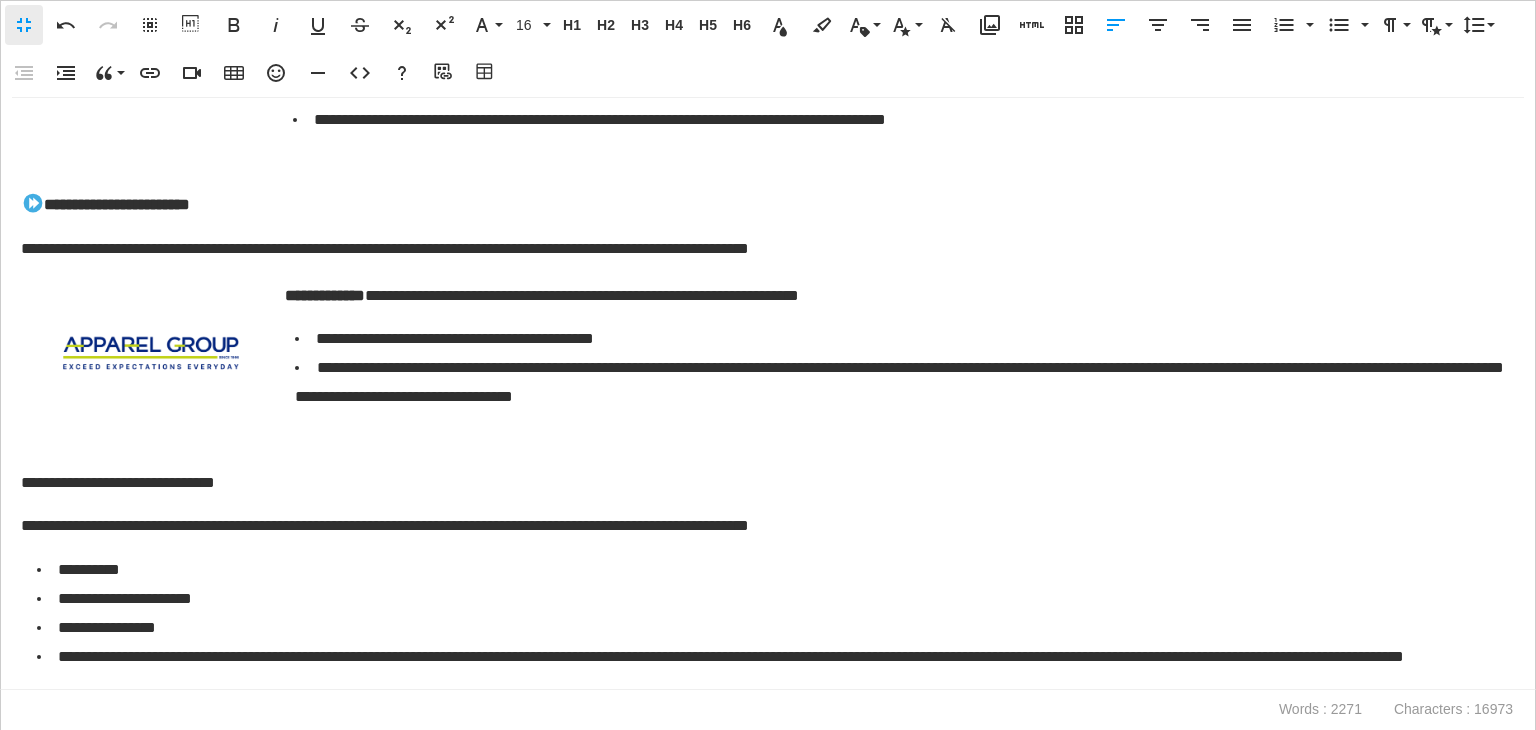 click at bounding box center (763, 439) 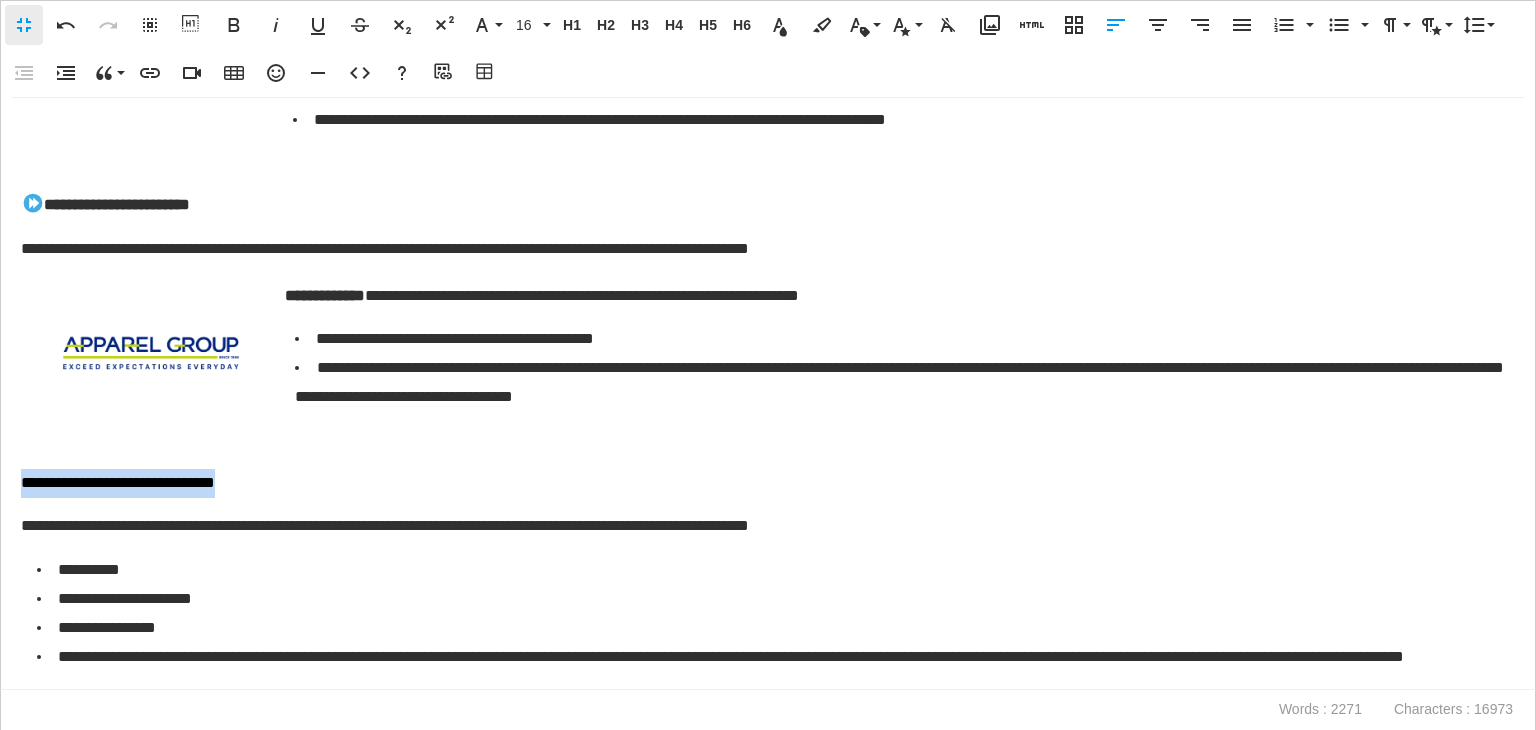 drag, startPoint x: 188, startPoint y: 484, endPoint x: 0, endPoint y: 477, distance: 188.13028 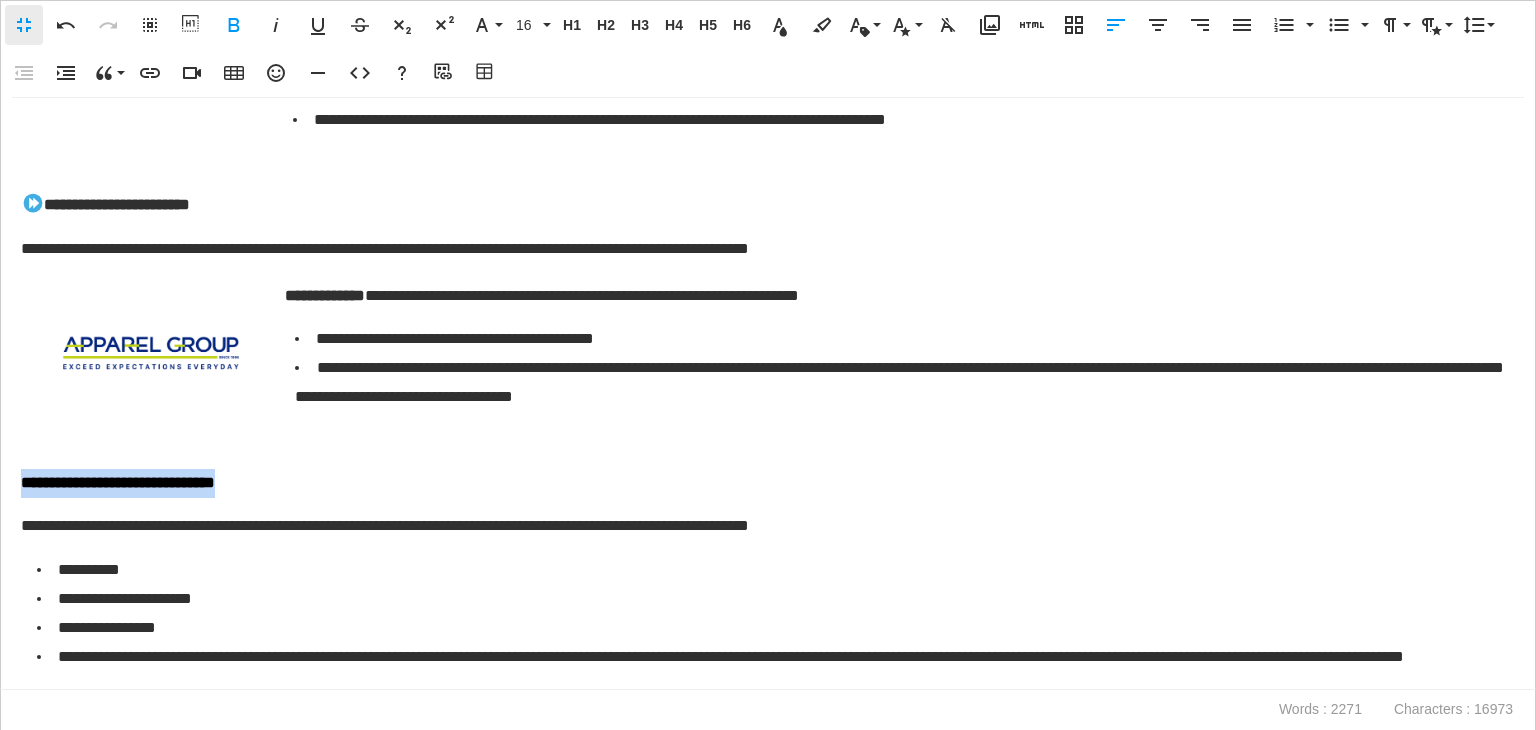 click on "**********" at bounding box center (118, 482) 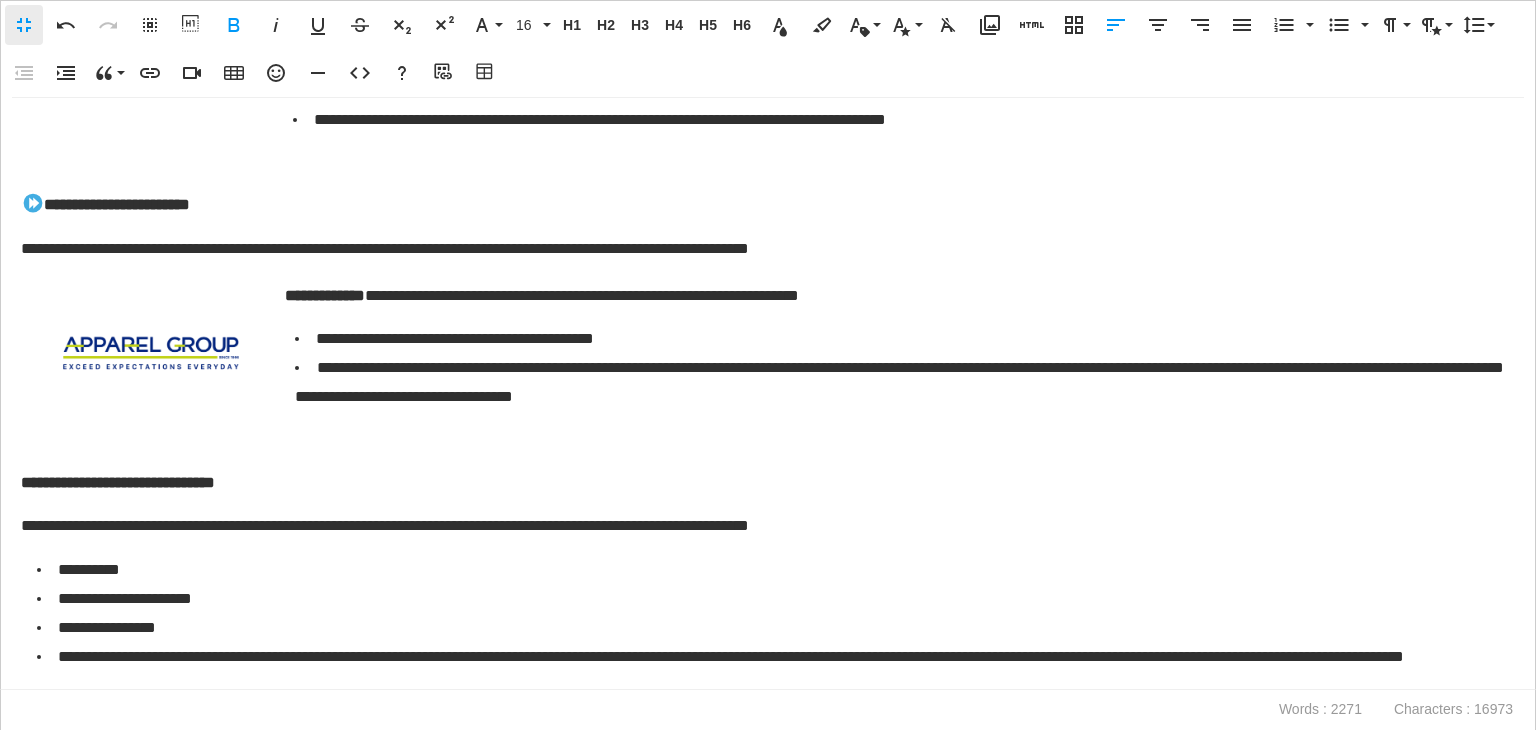 click on "**********" at bounding box center (118, 482) 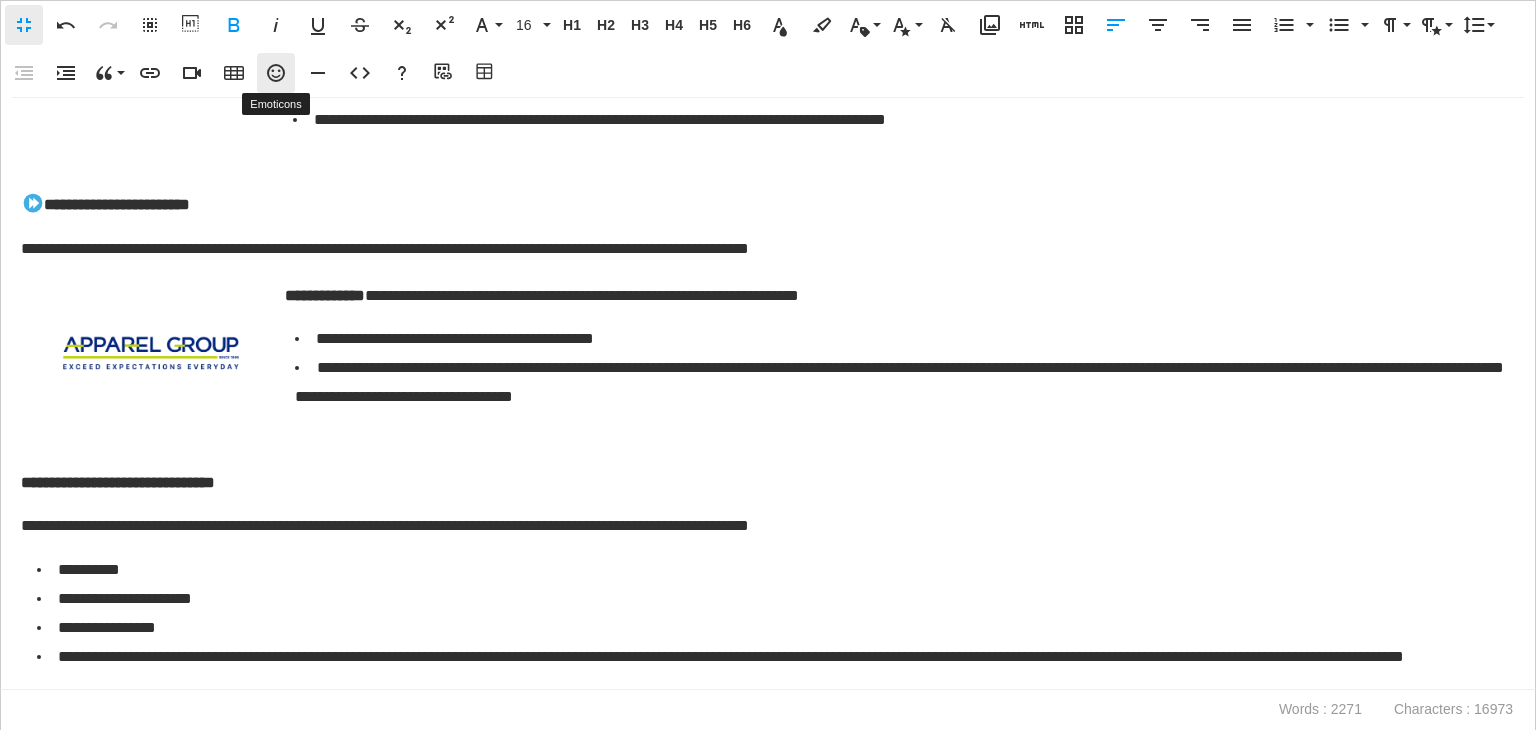 click 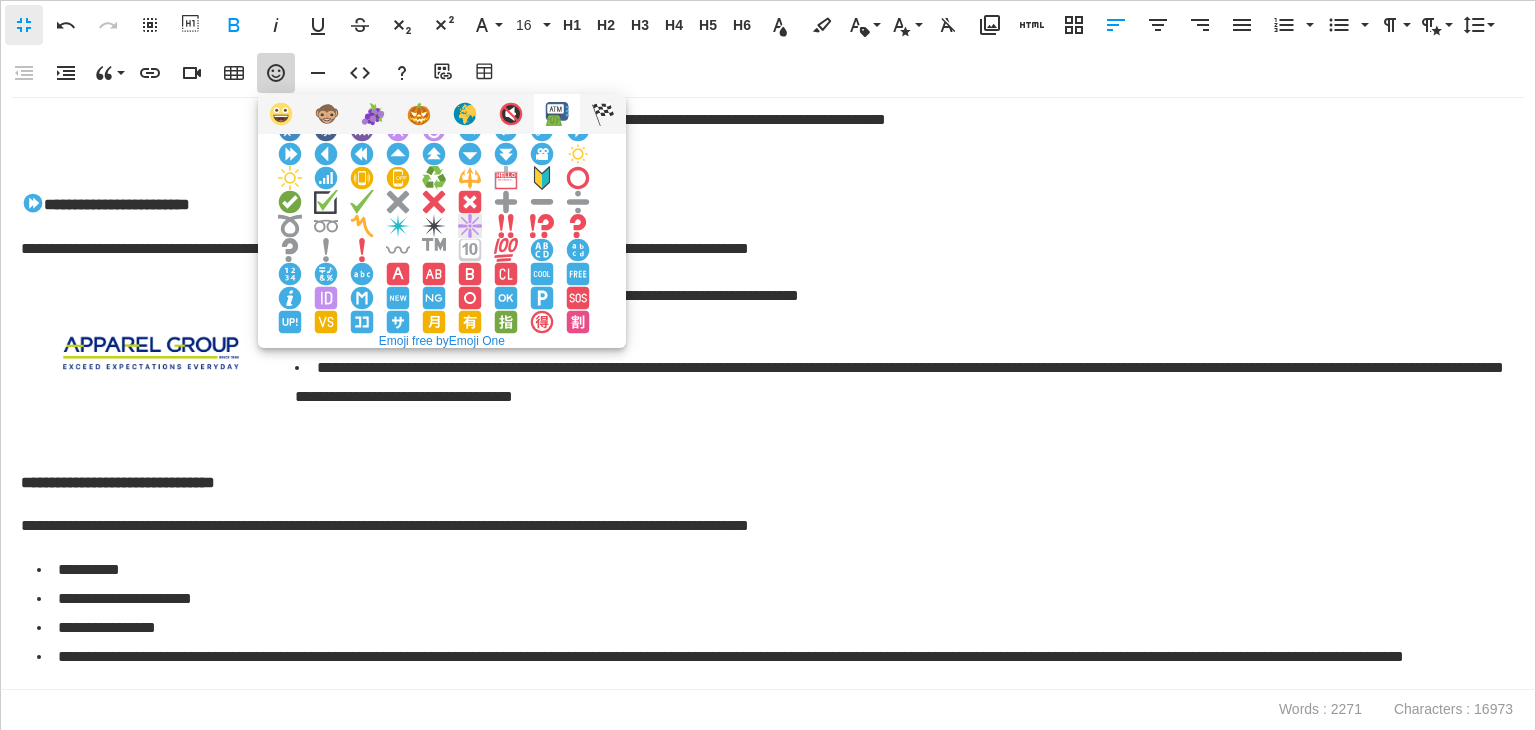 scroll, scrollTop: 200, scrollLeft: 0, axis: vertical 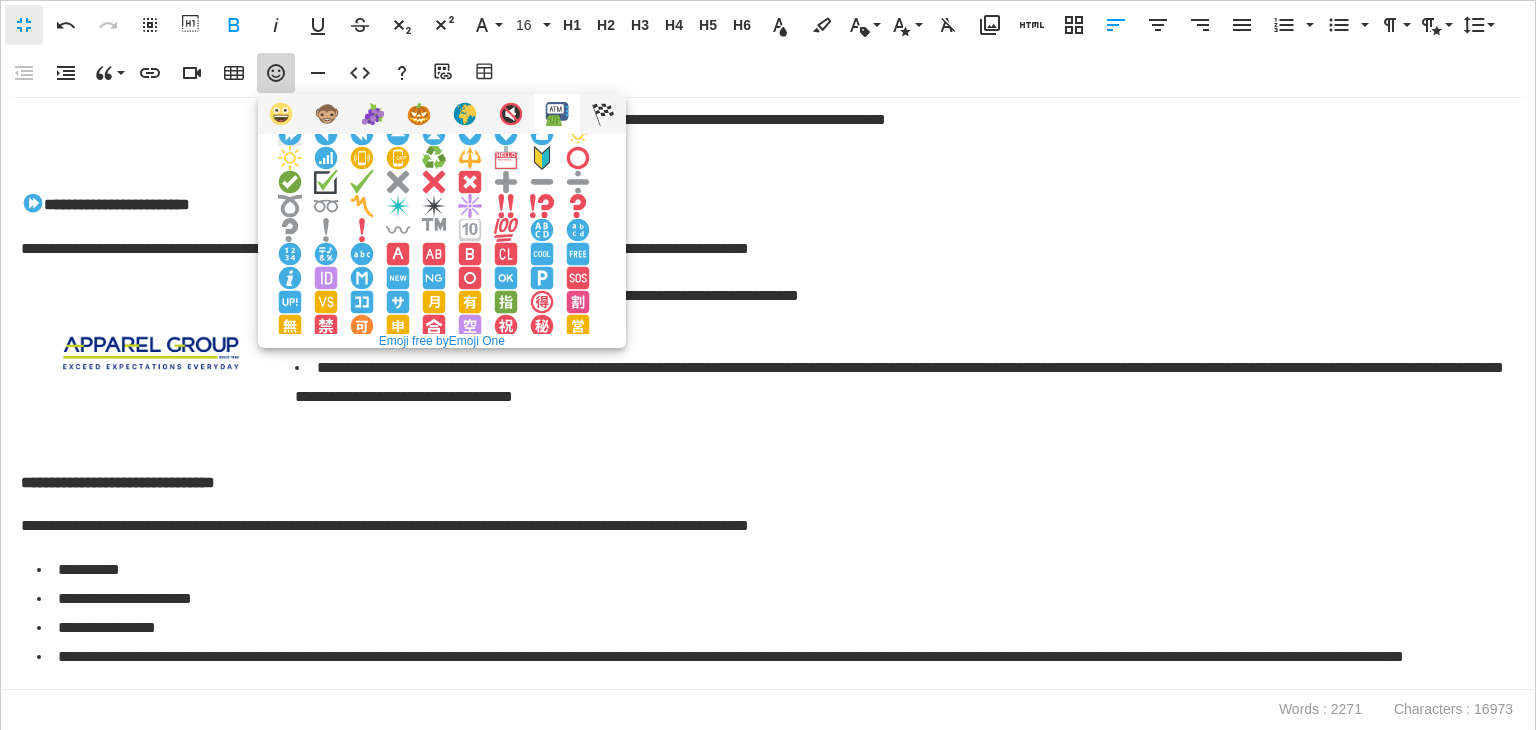 click at bounding box center [290, 134] 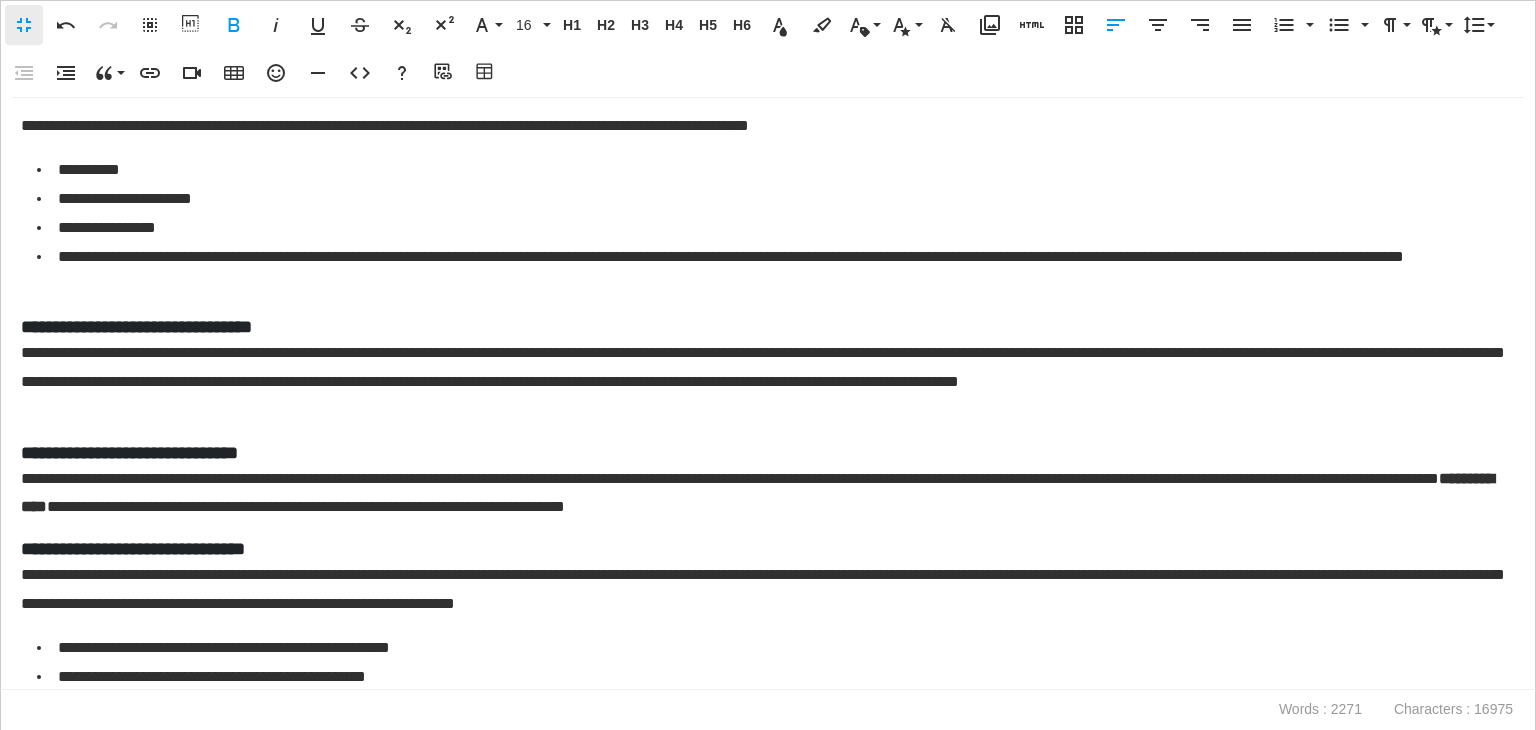 scroll, scrollTop: 4563, scrollLeft: 0, axis: vertical 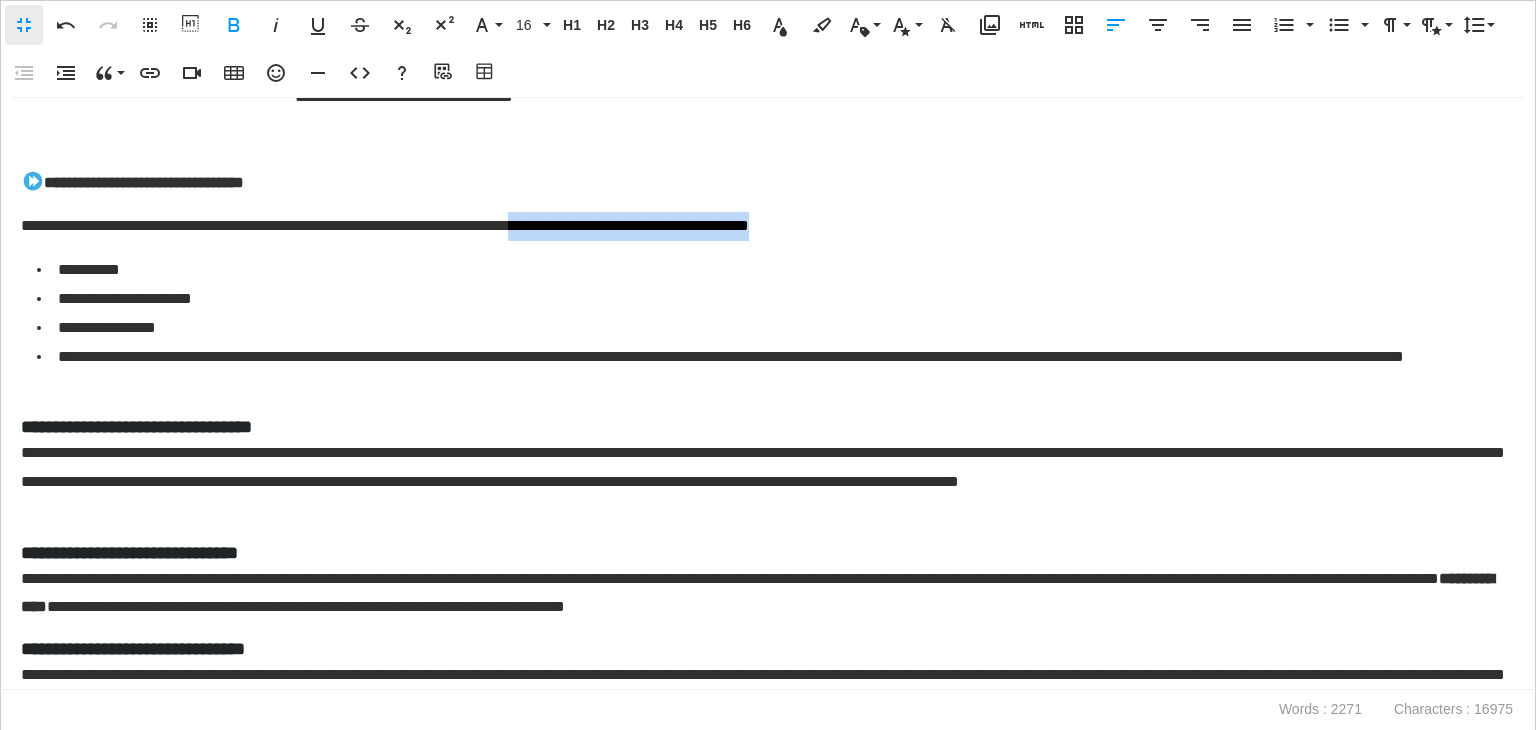 drag, startPoint x: 641, startPoint y: 220, endPoint x: 951, endPoint y: 229, distance: 310.1306 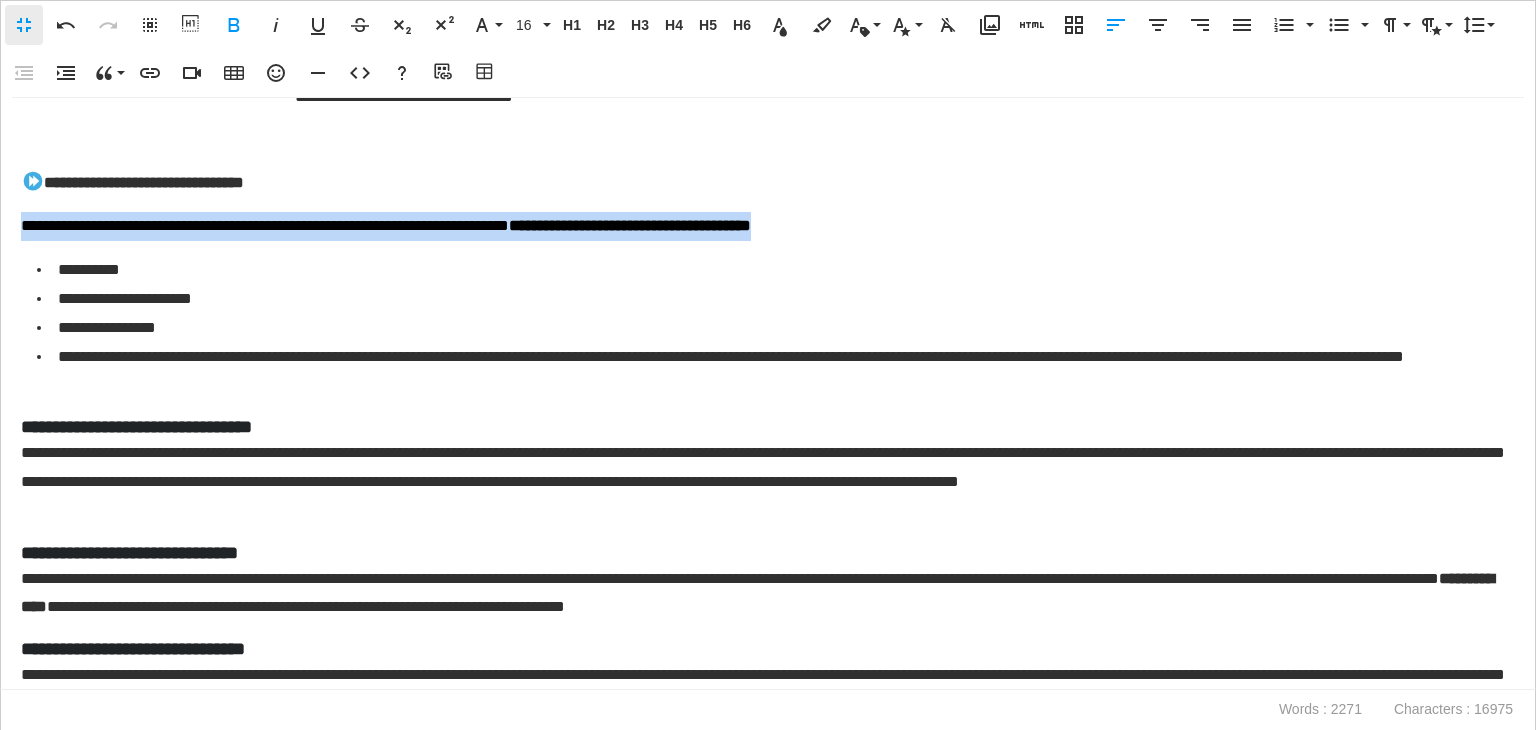 click on "**********" at bounding box center (771, 372) 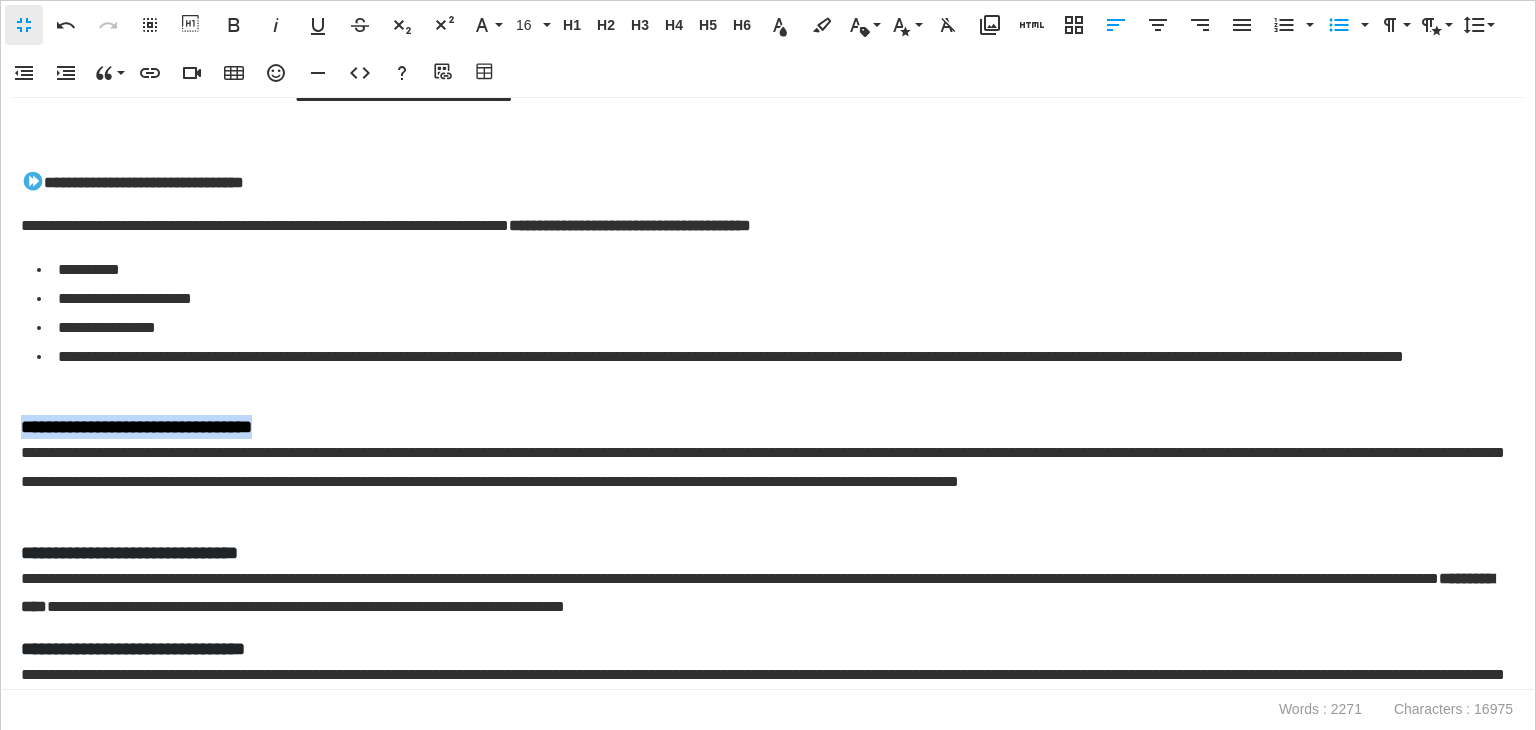 drag, startPoint x: 304, startPoint y: 433, endPoint x: 7, endPoint y: 413, distance: 297.67264 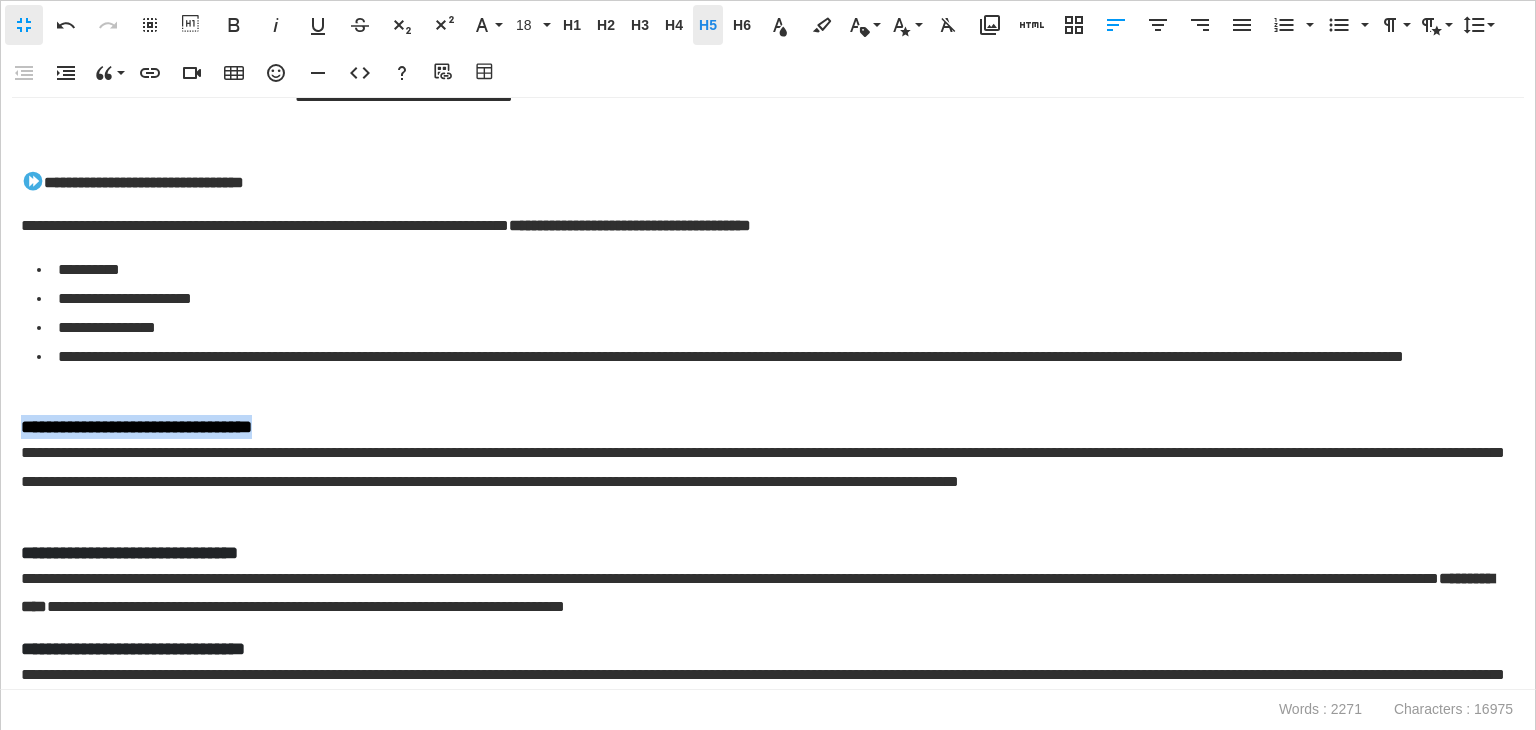 click on "H5" at bounding box center [708, 25] 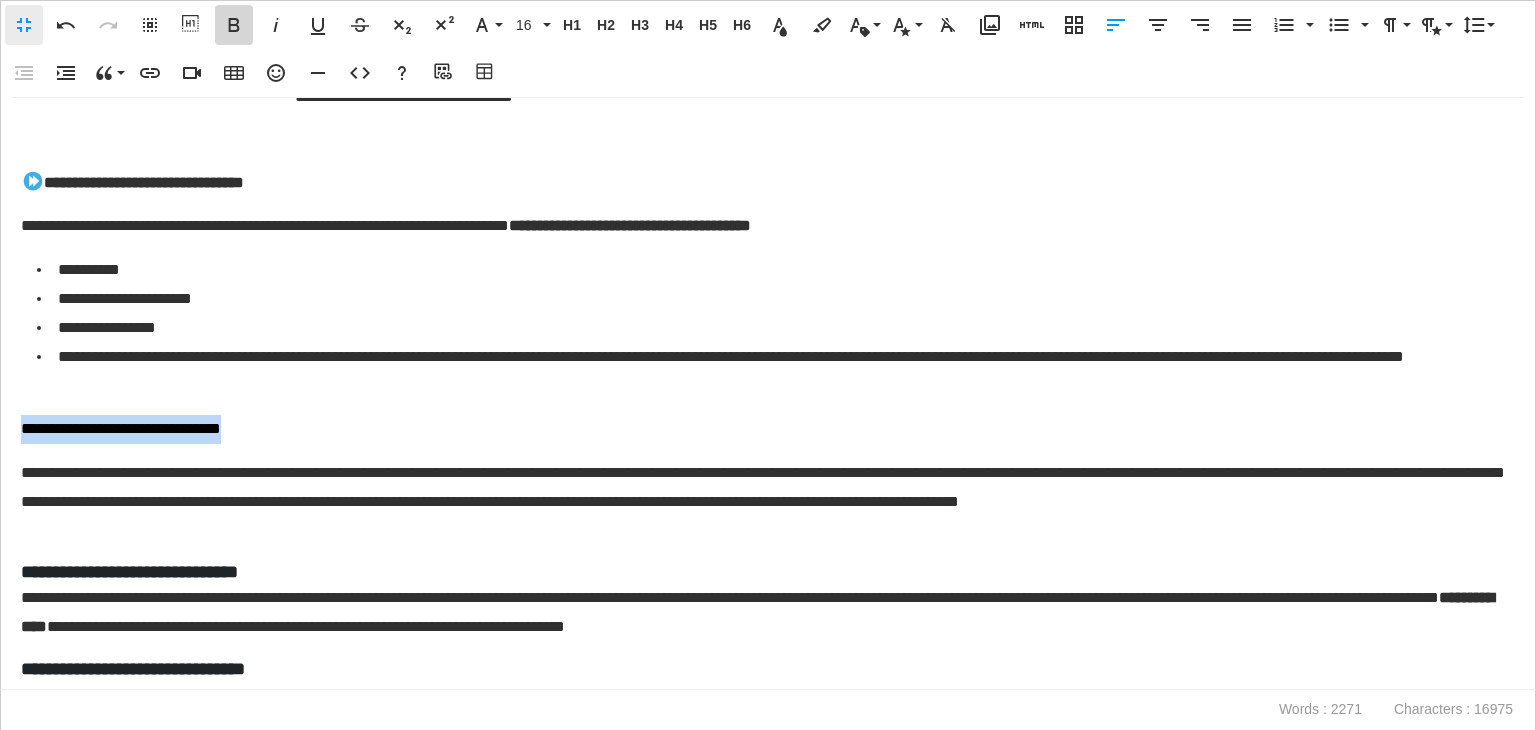 click 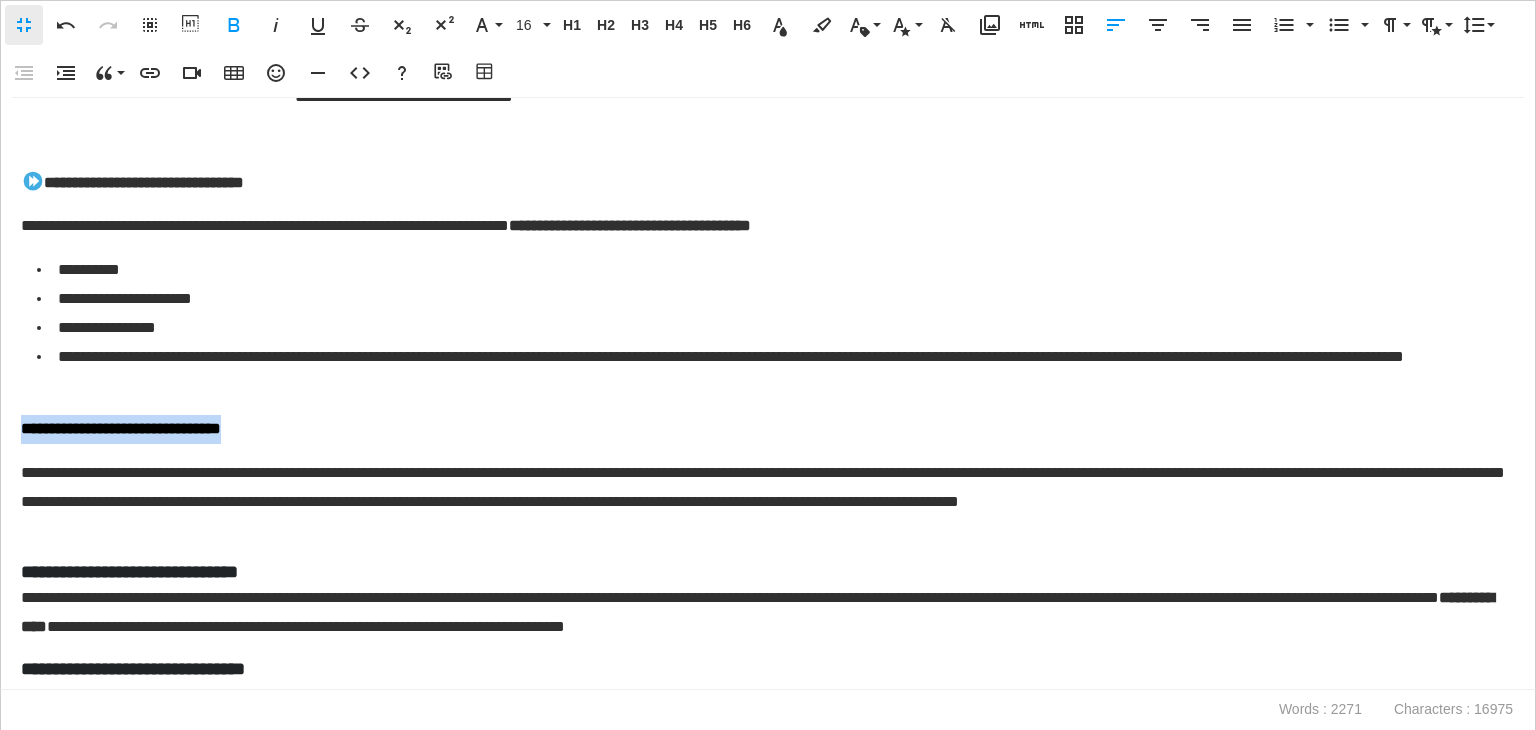 click on "**********" at bounding box center (121, 428) 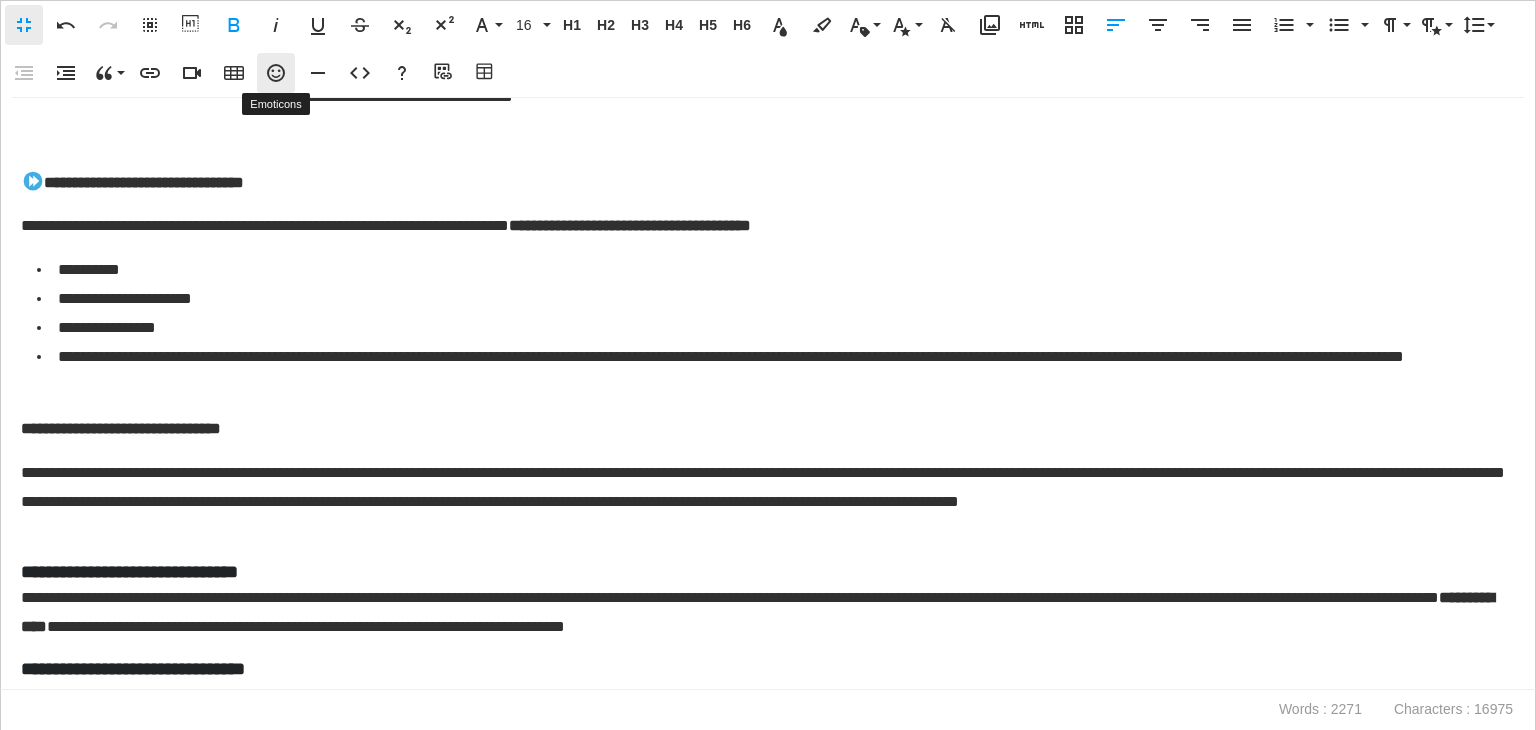 click on "Emoticons" at bounding box center (276, 73) 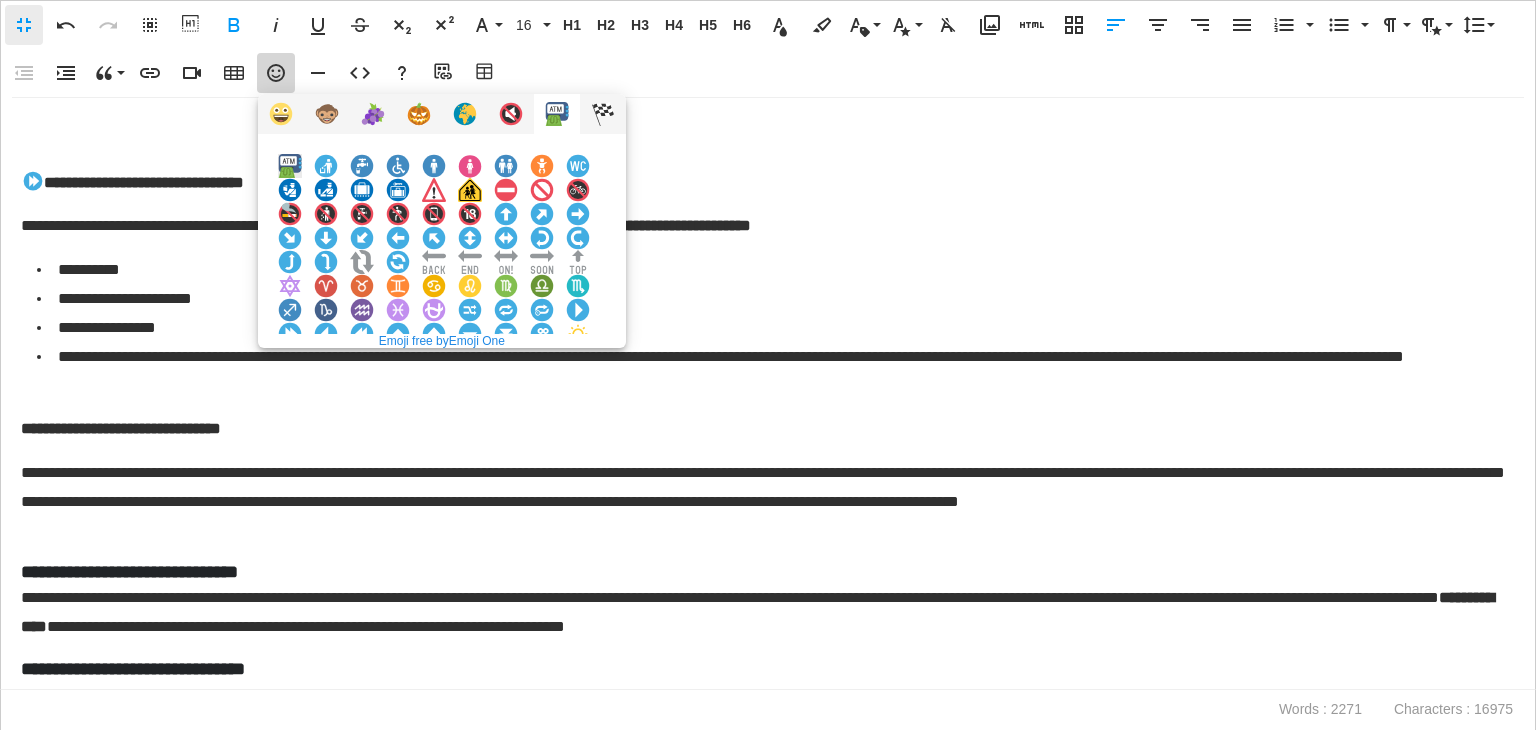 scroll, scrollTop: 100, scrollLeft: 0, axis: vertical 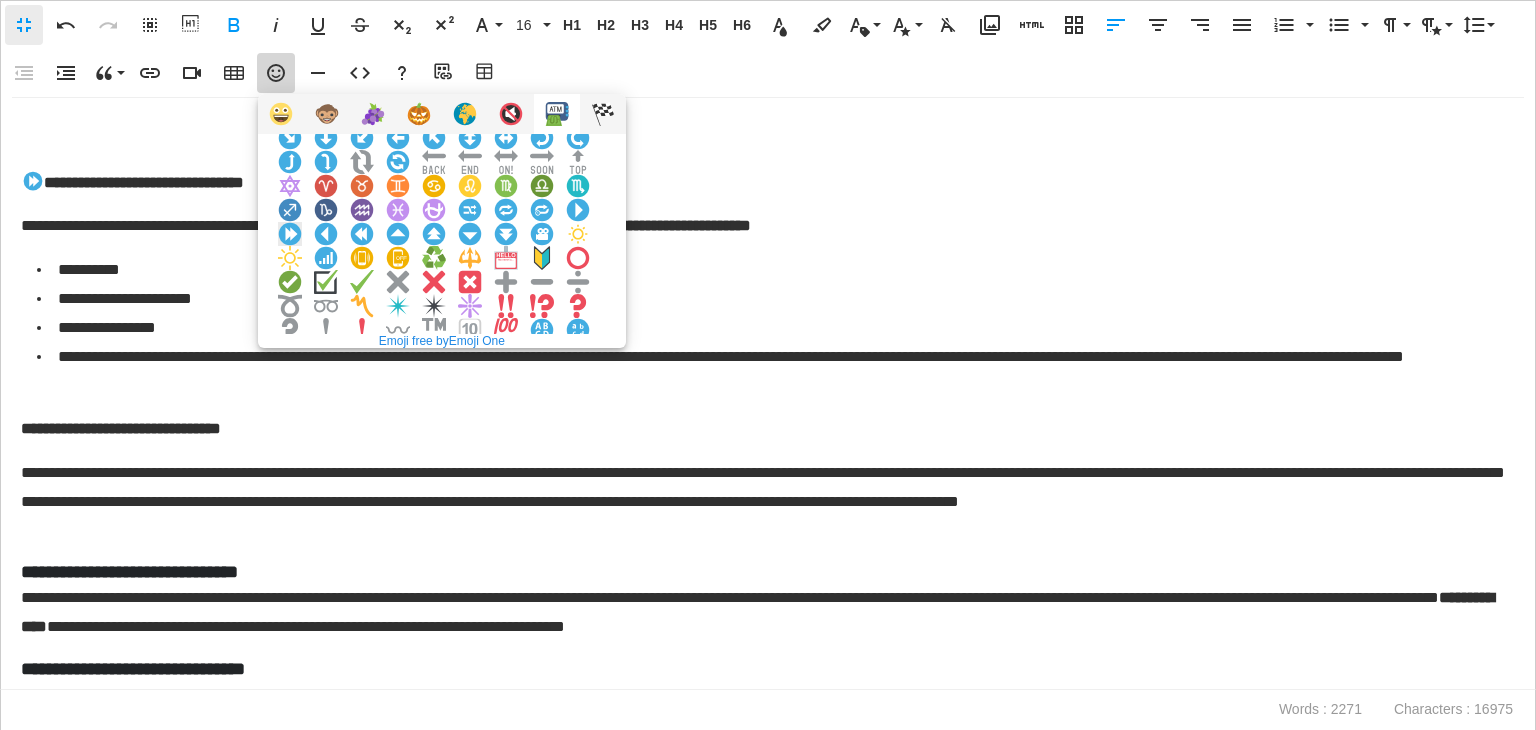 click at bounding box center [290, 234] 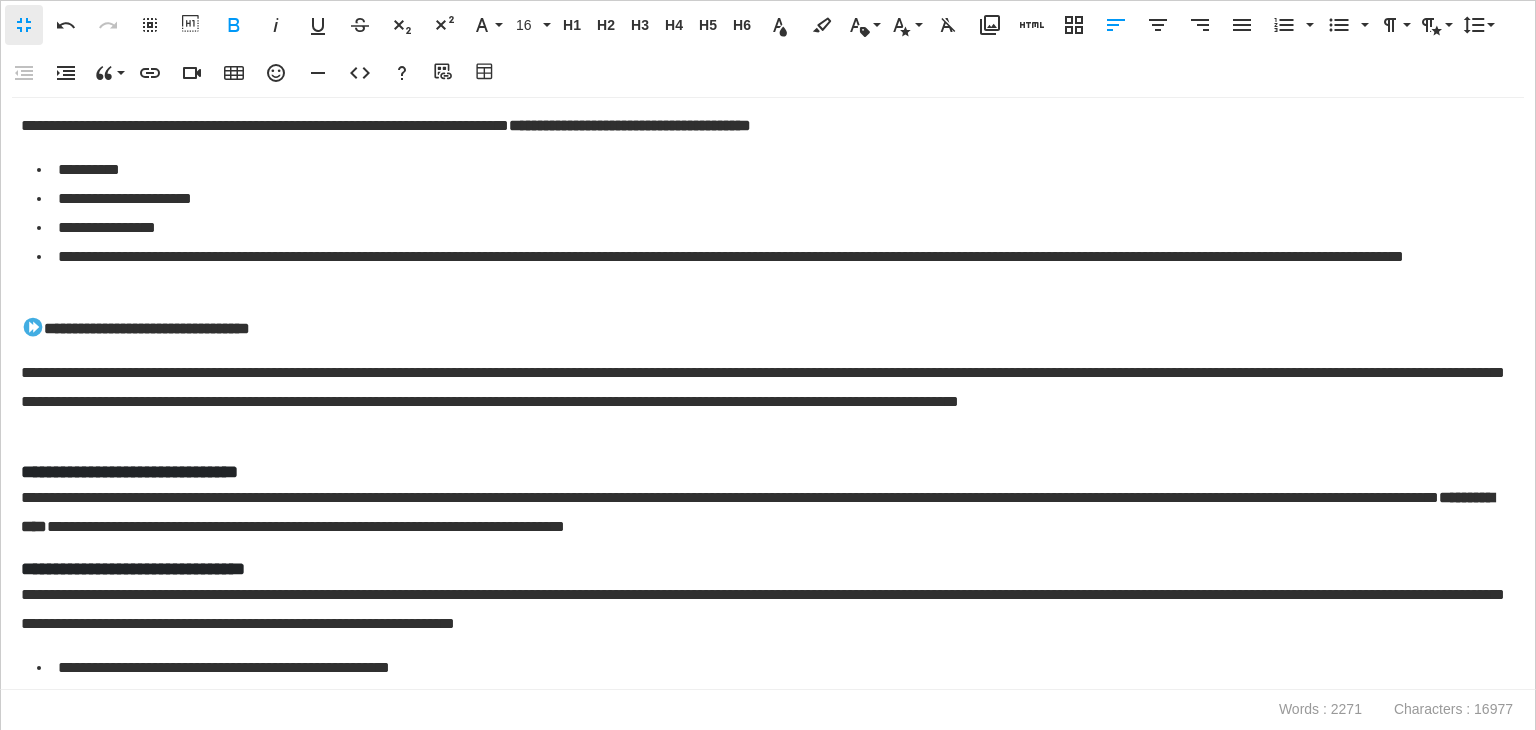 scroll, scrollTop: 4763, scrollLeft: 0, axis: vertical 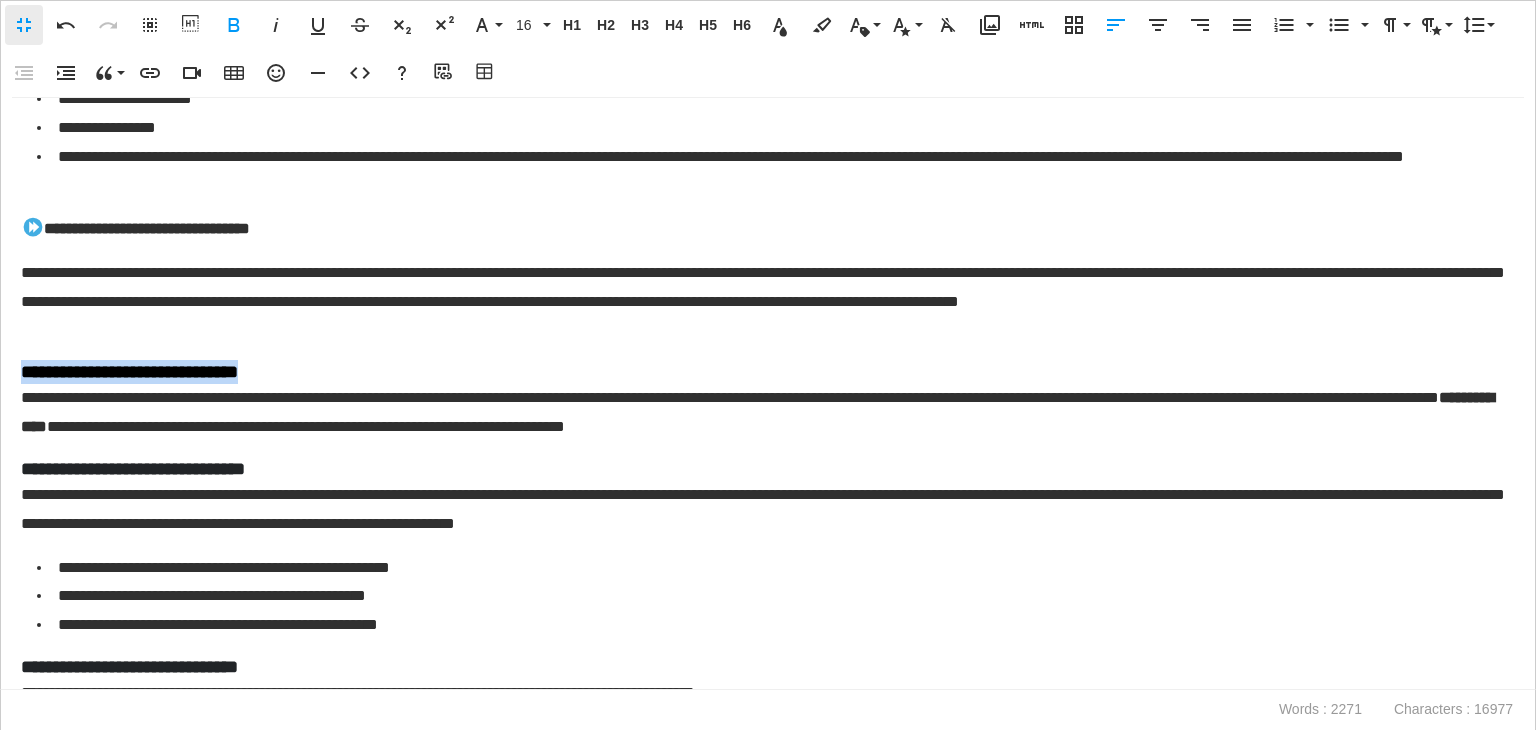 drag, startPoint x: 293, startPoint y: 362, endPoint x: 548, endPoint y: 141, distance: 337.44037 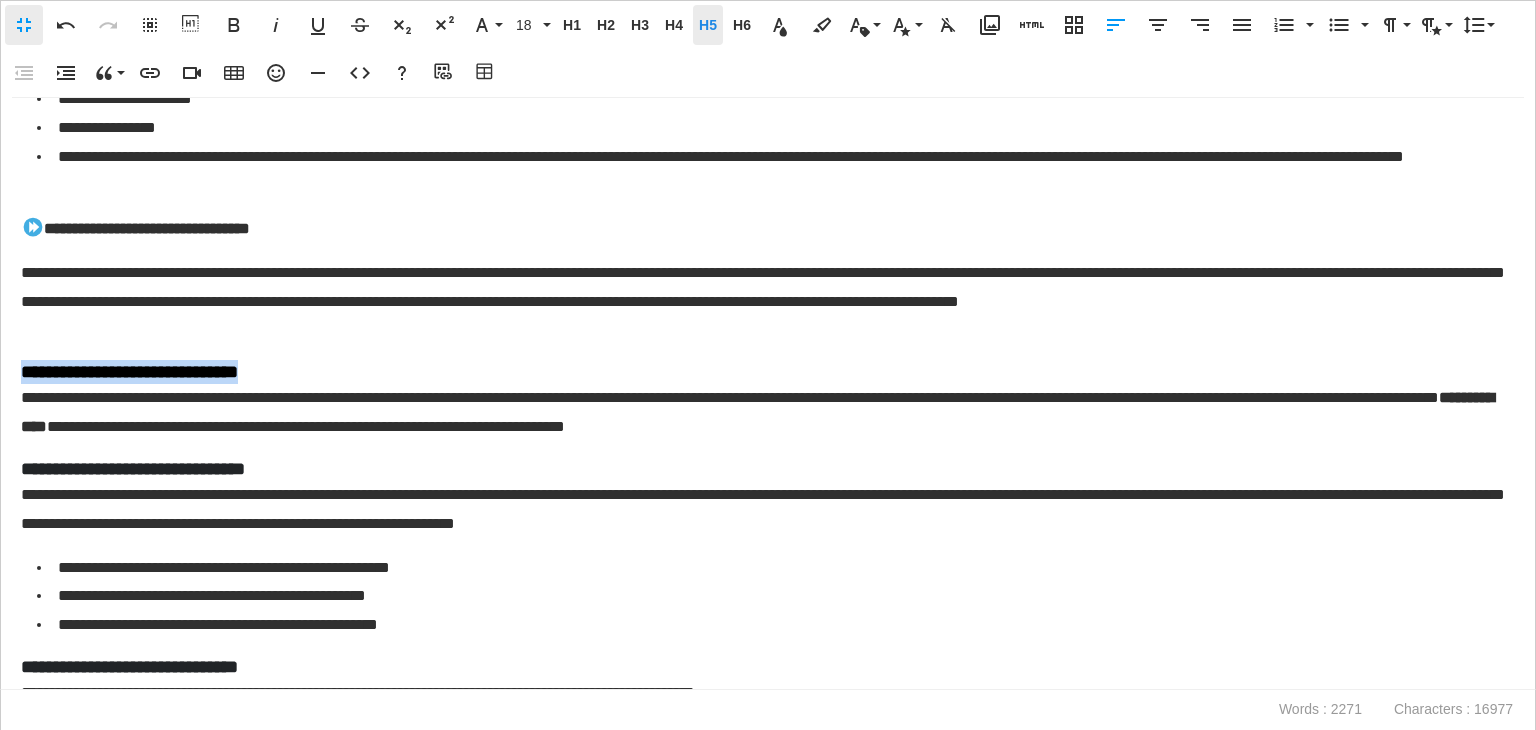 click on "H5" at bounding box center [708, 25] 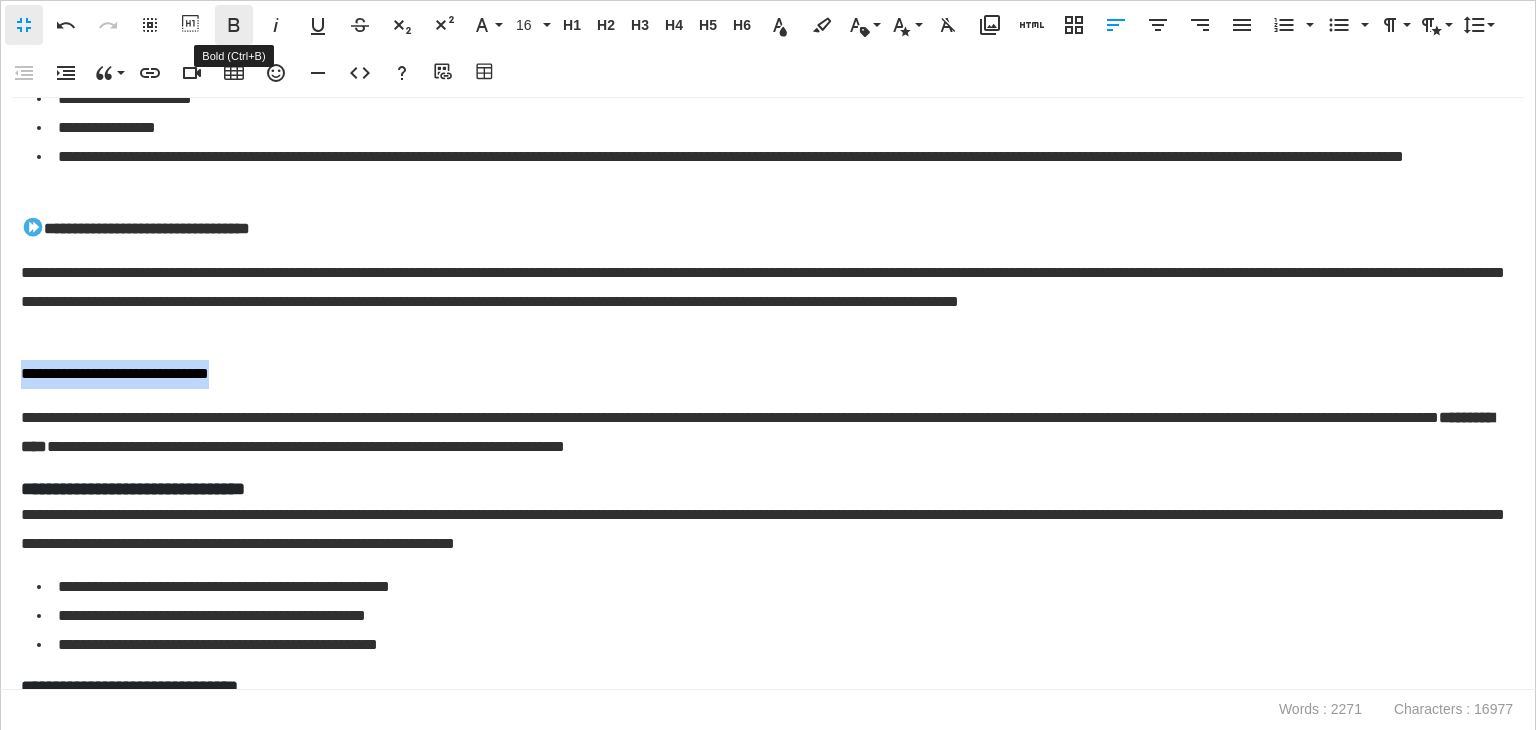 click 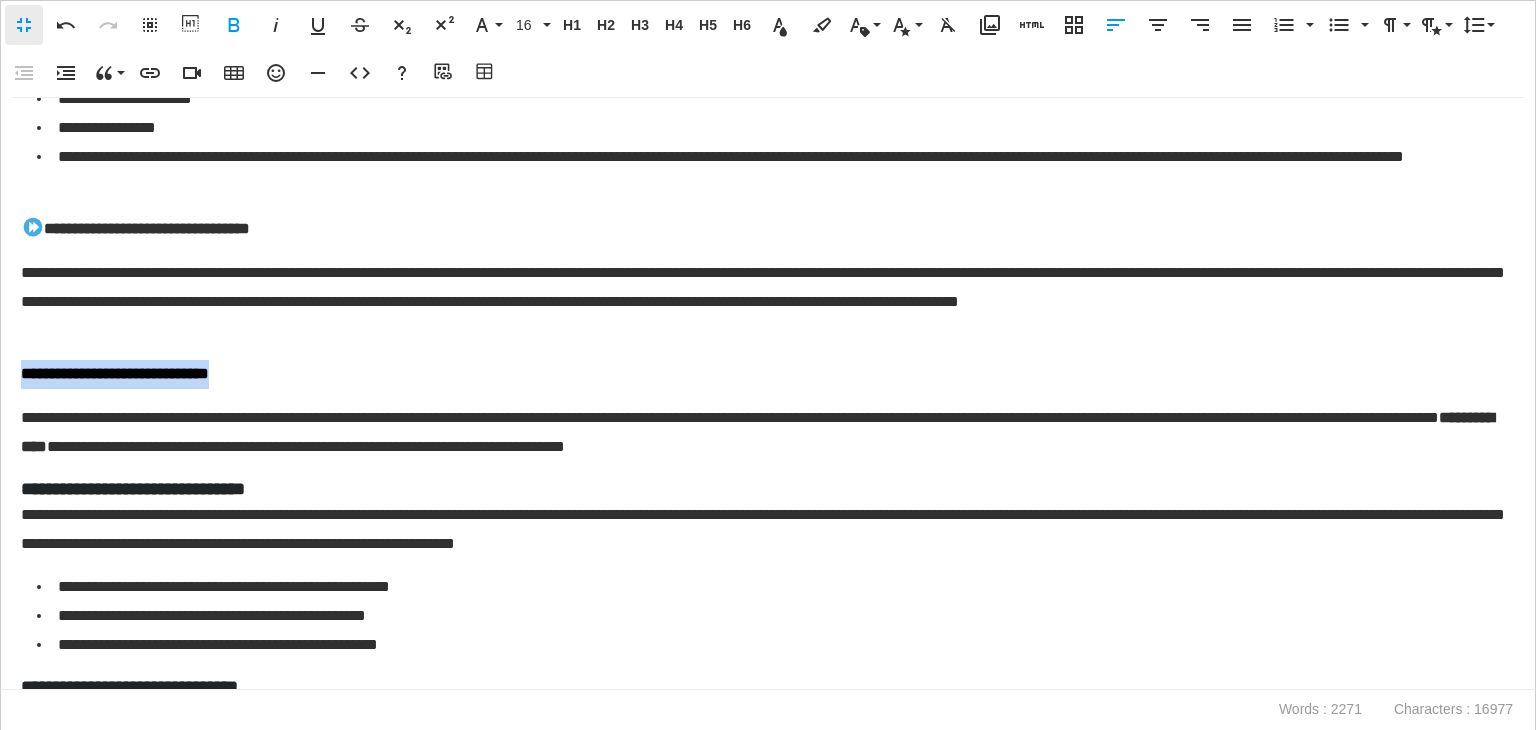 click on "**********" at bounding box center (115, 373) 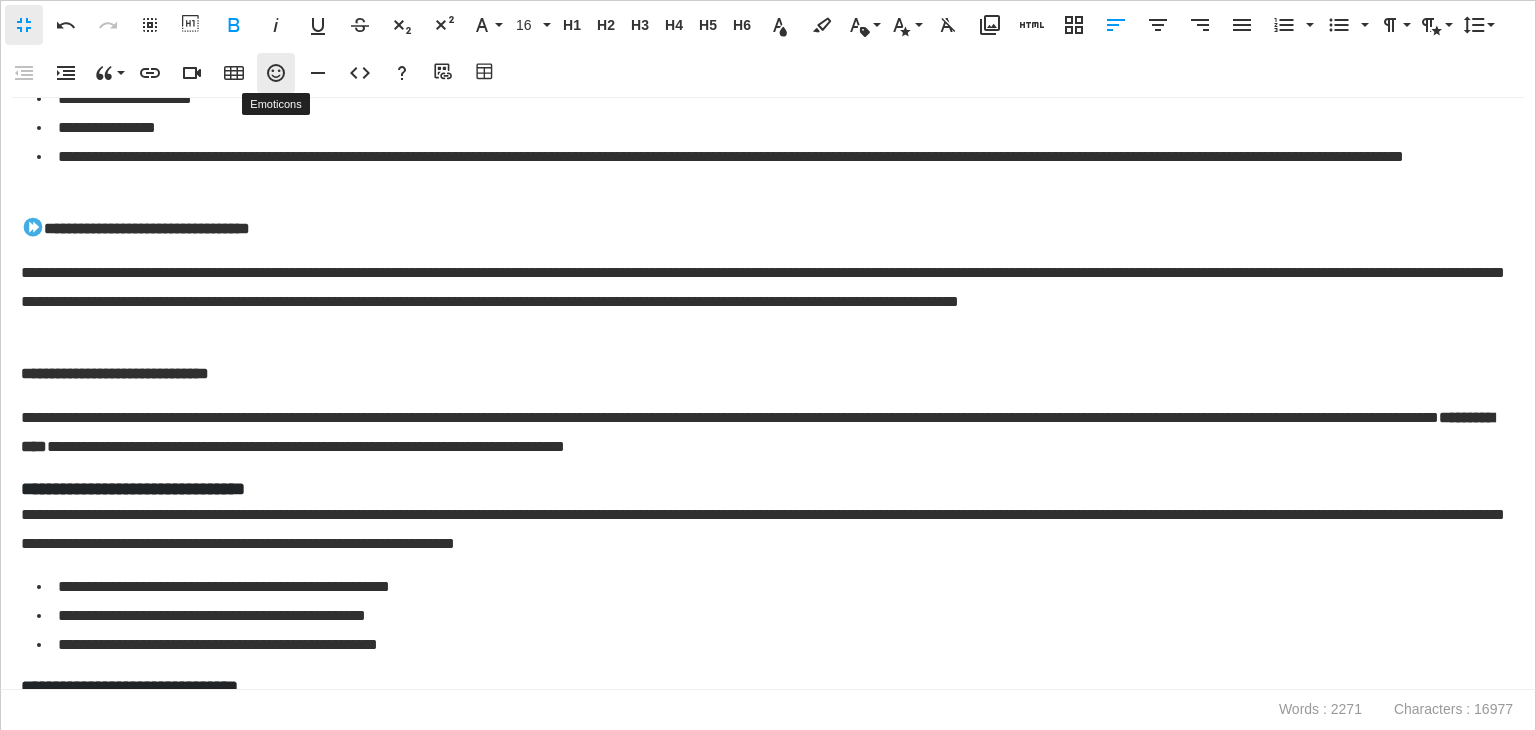 click 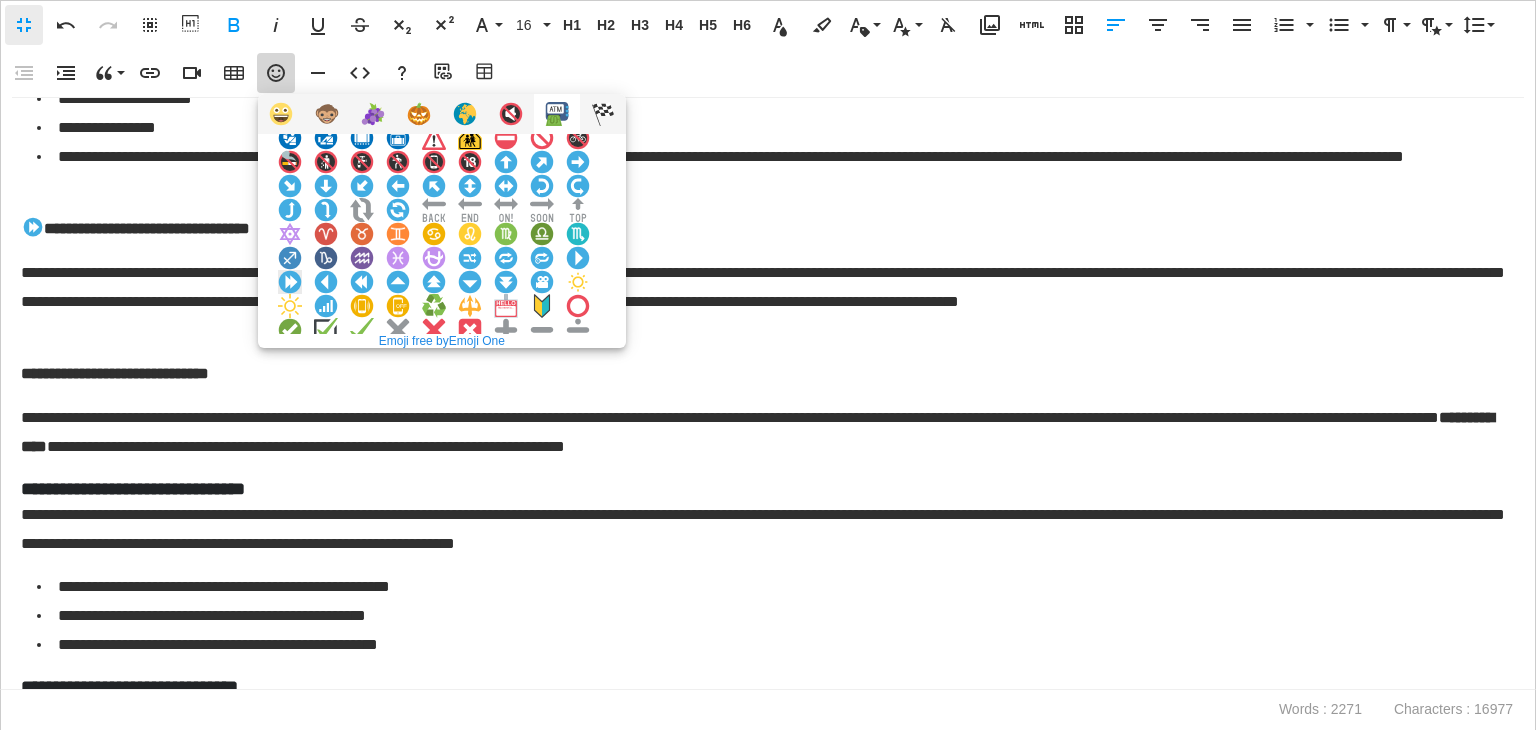 scroll, scrollTop: 100, scrollLeft: 0, axis: vertical 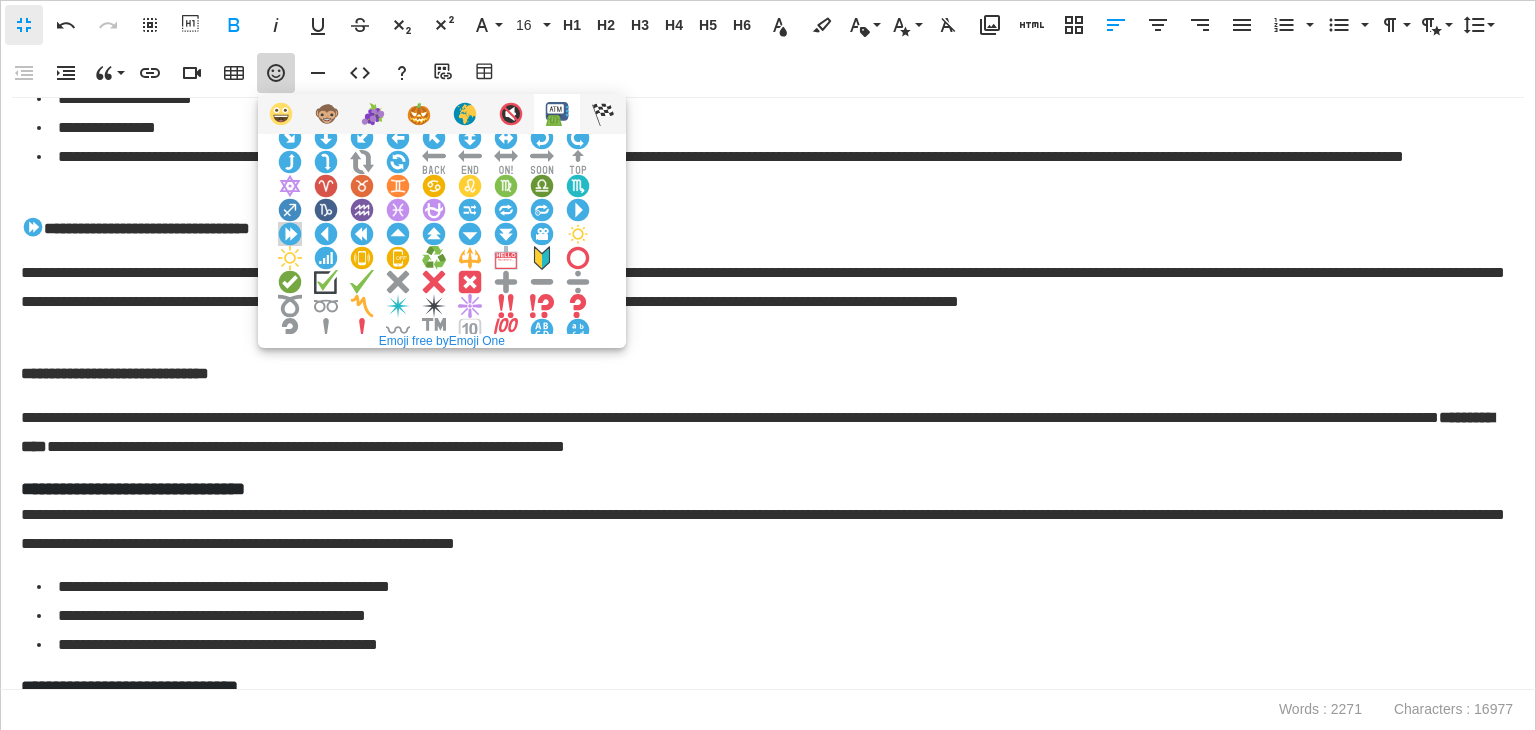 click at bounding box center [290, 234] 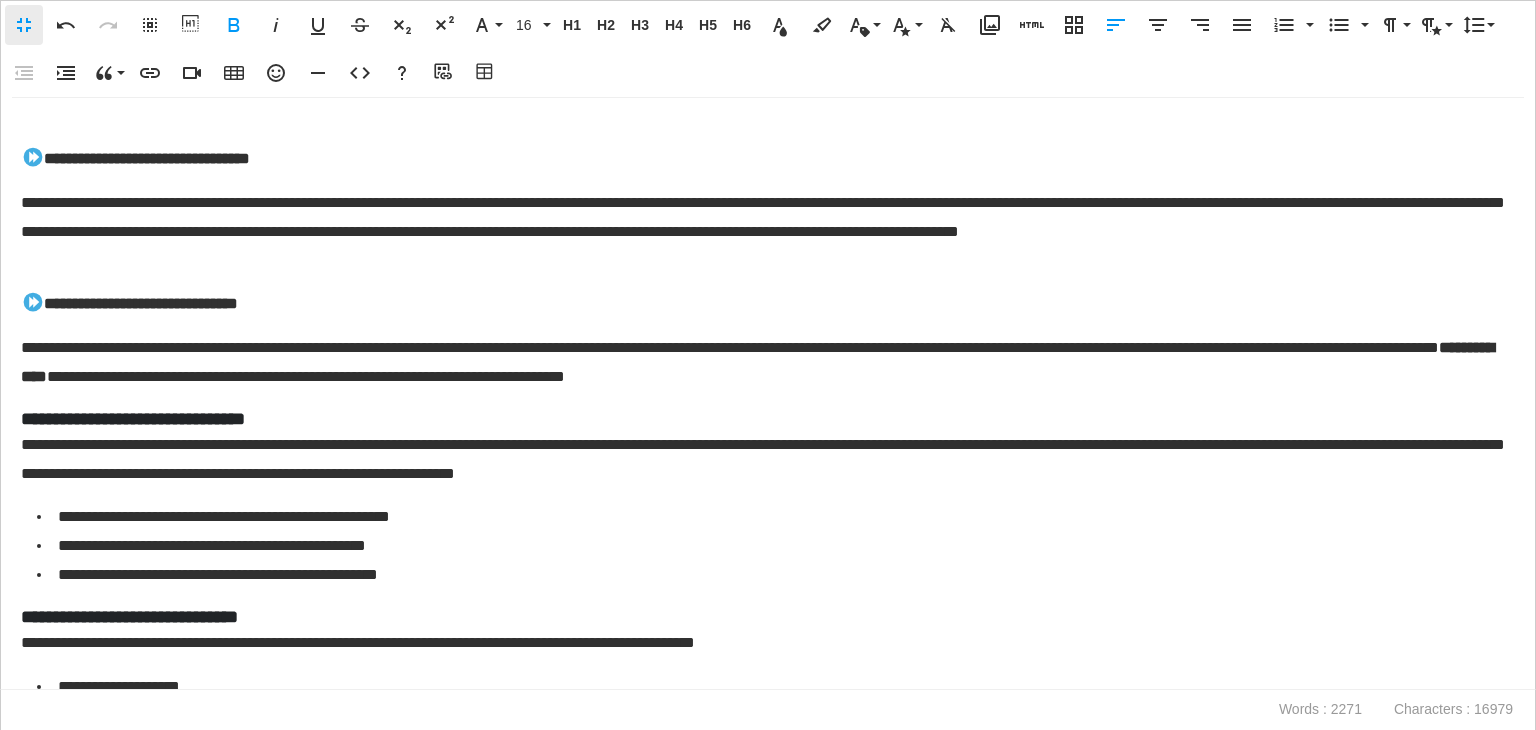 scroll, scrollTop: 4863, scrollLeft: 0, axis: vertical 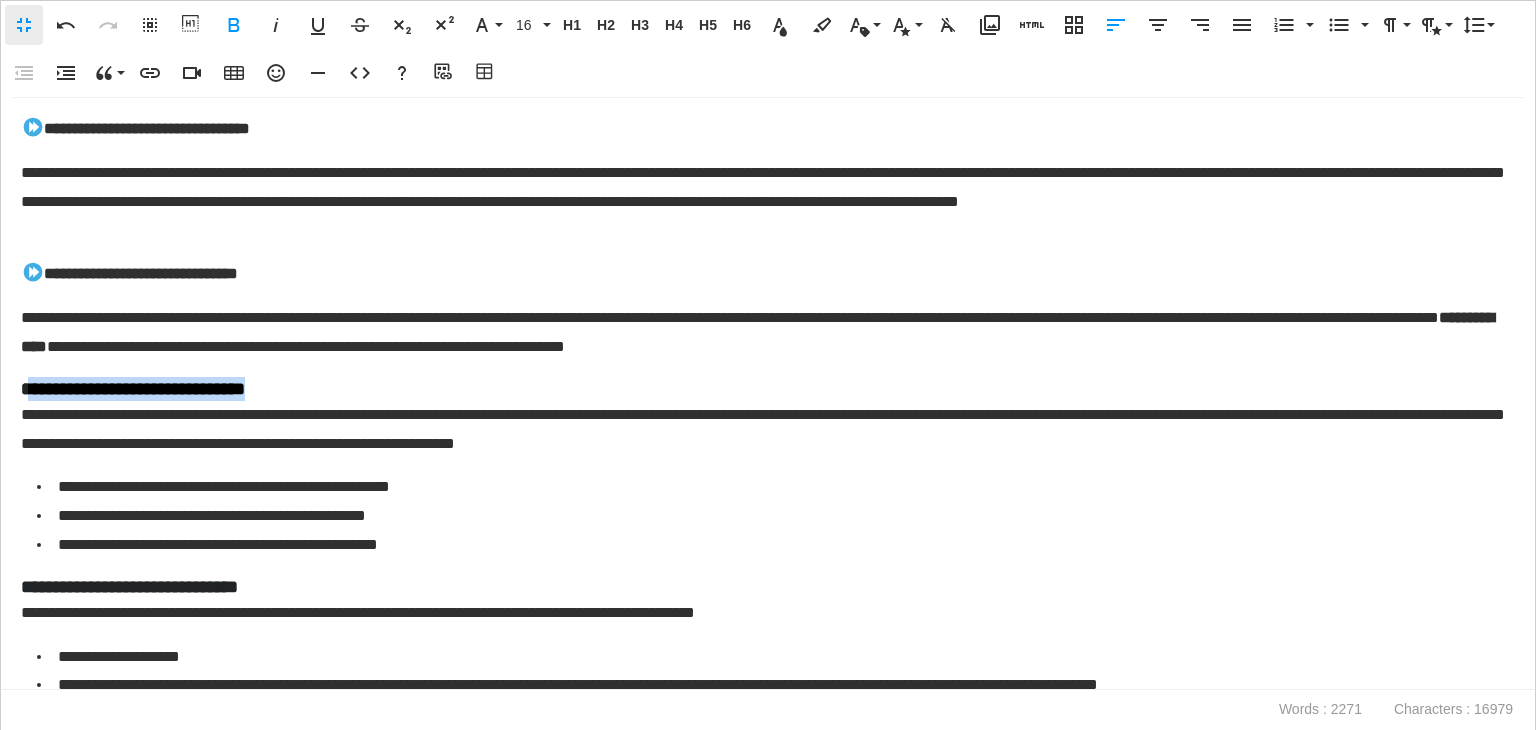 drag, startPoint x: 337, startPoint y: 381, endPoint x: 0, endPoint y: 382, distance: 337.0015 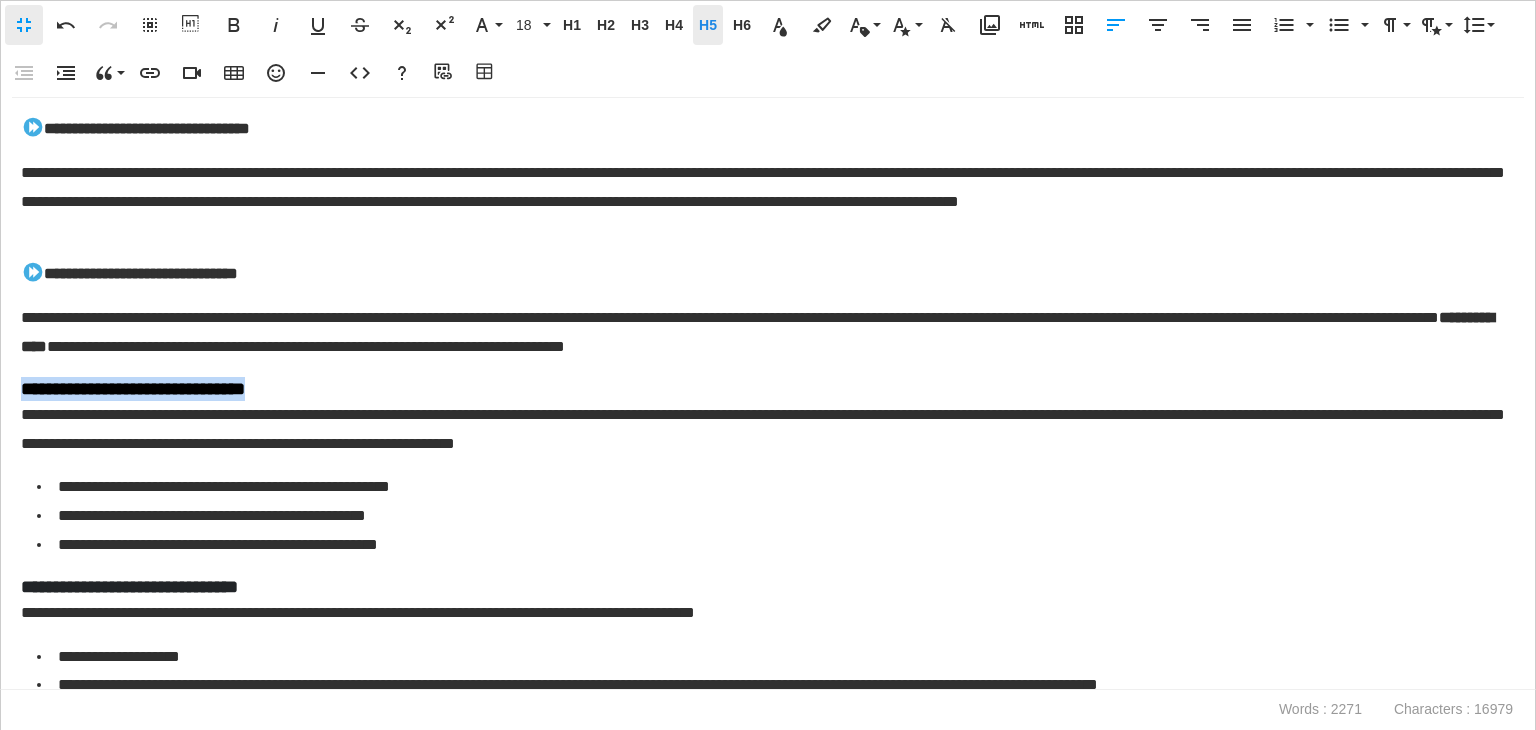 click on "H5" at bounding box center (708, 25) 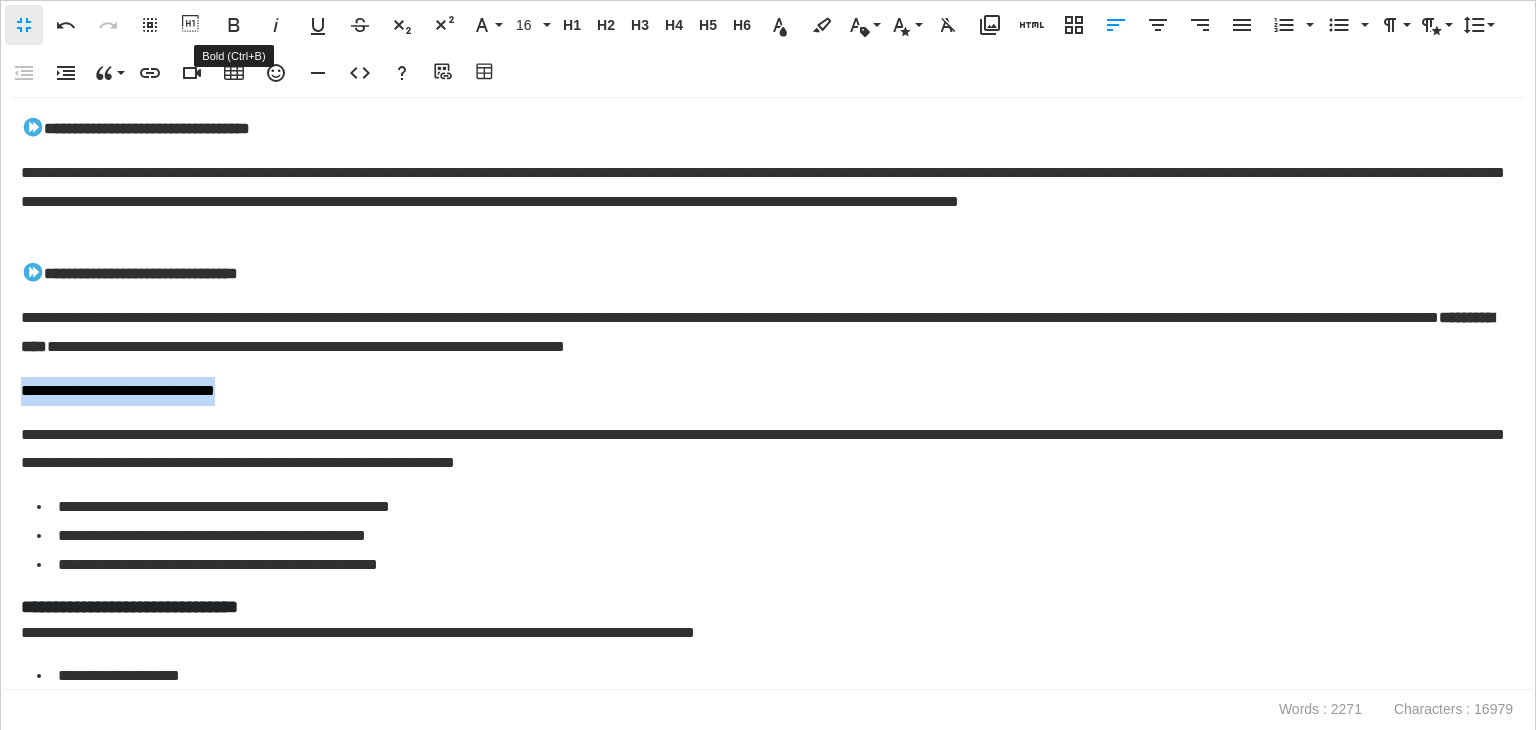 click 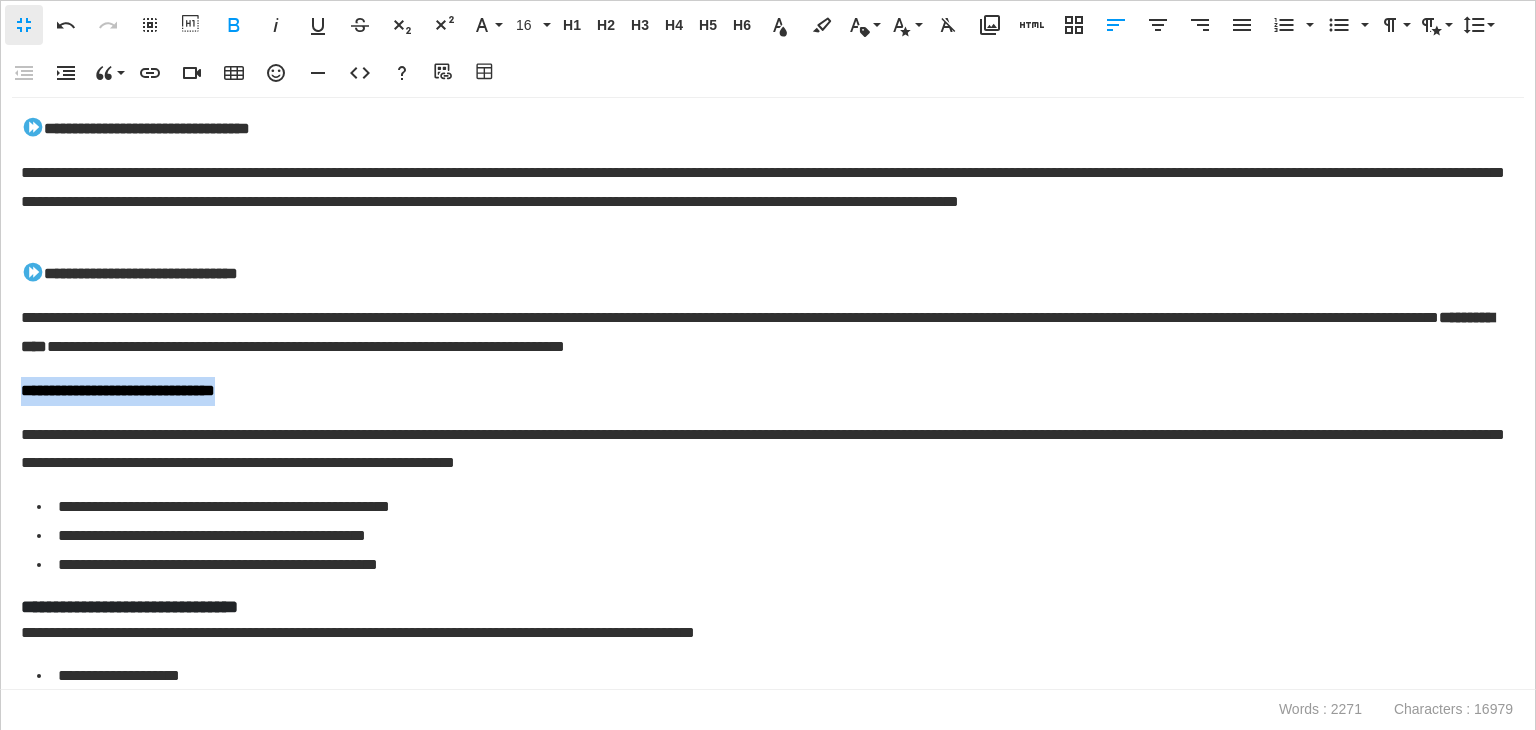 click on "**********" at bounding box center [118, 390] 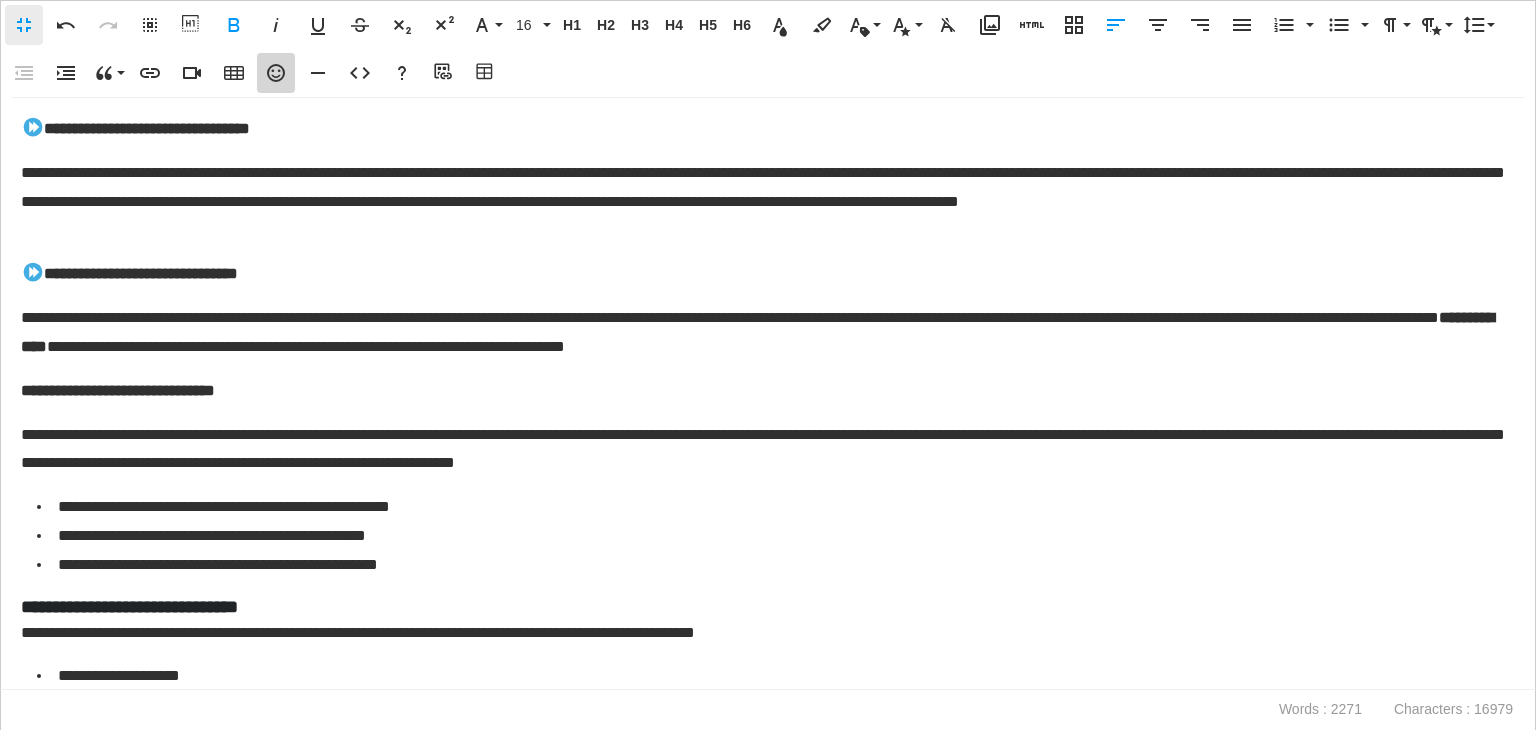 click 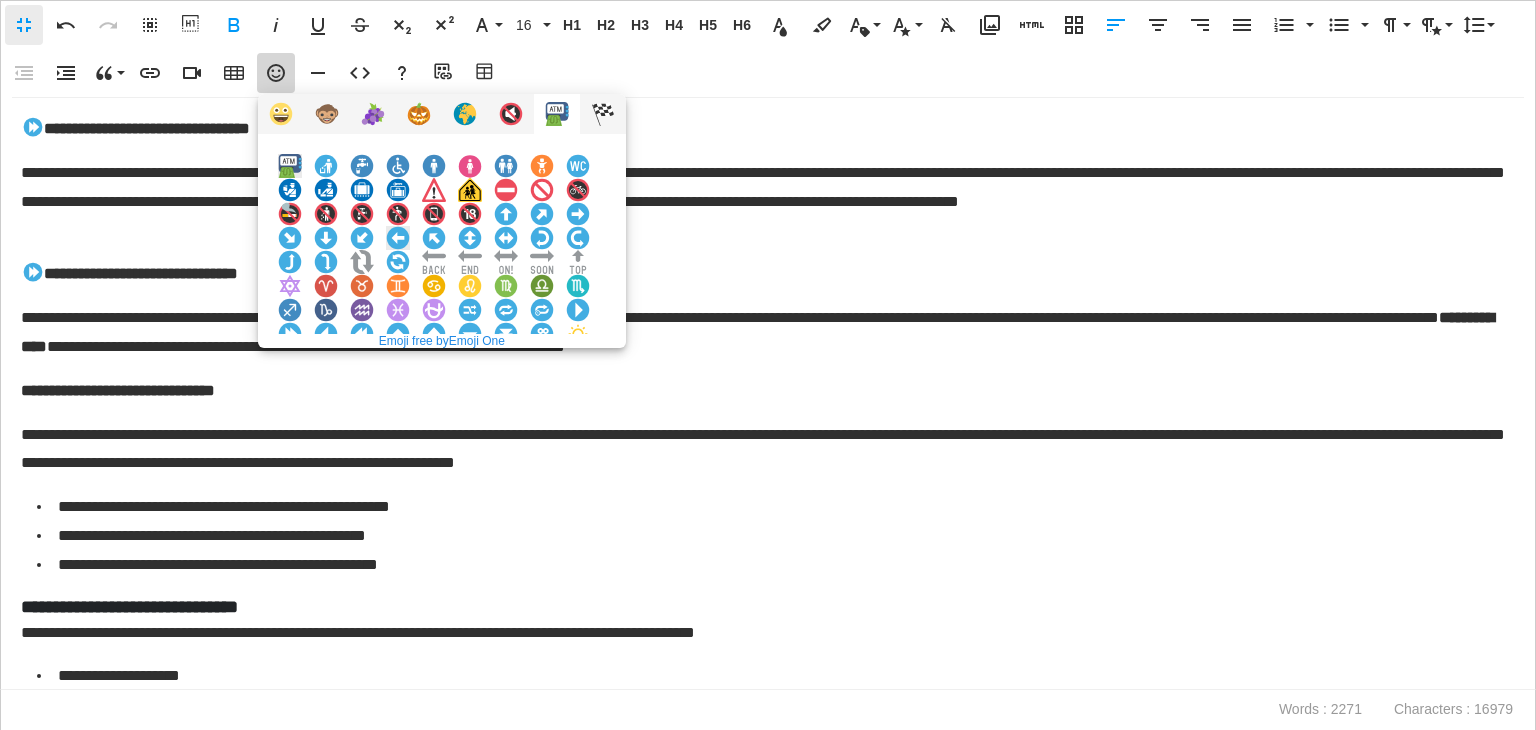 scroll, scrollTop: 100, scrollLeft: 0, axis: vertical 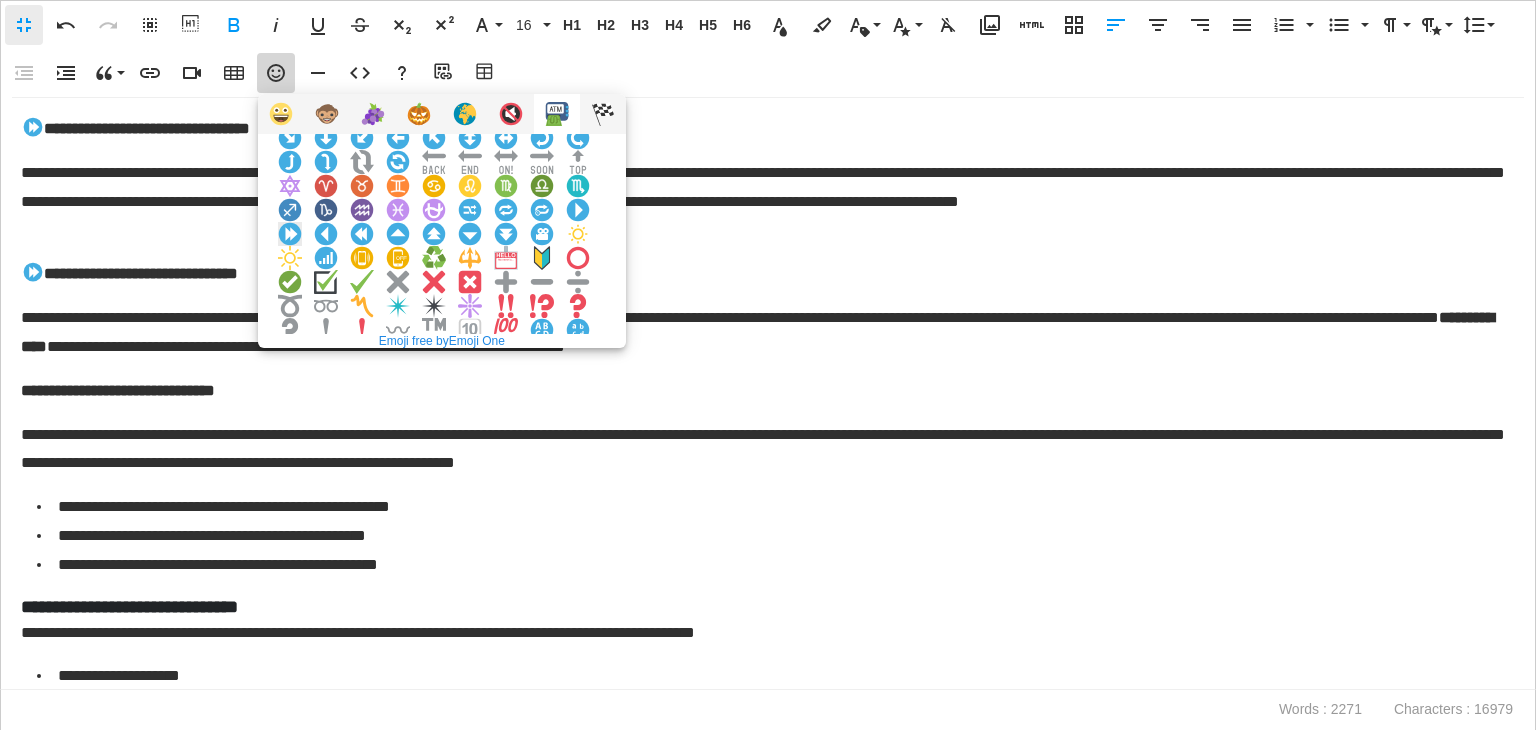 click at bounding box center [290, 234] 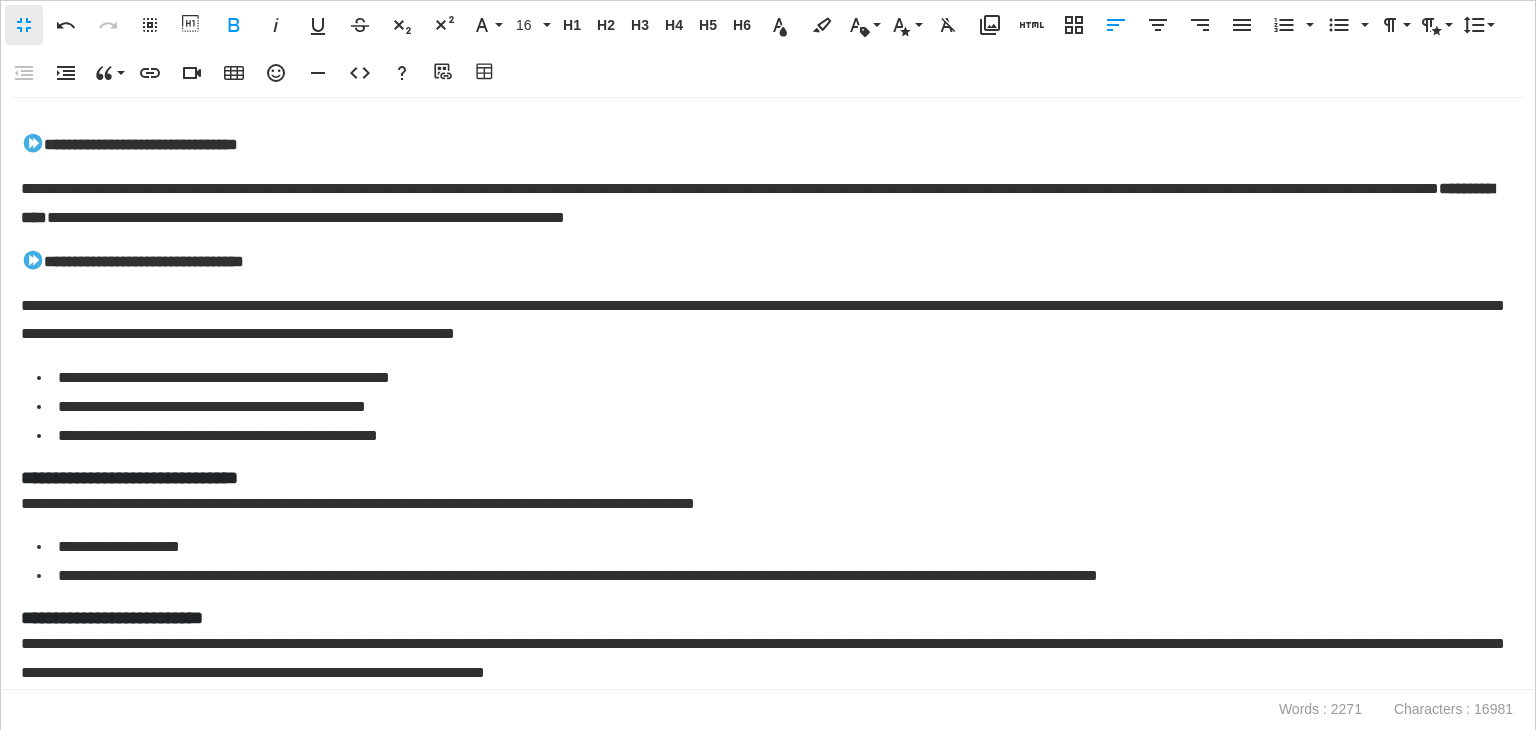 scroll, scrollTop: 5063, scrollLeft: 0, axis: vertical 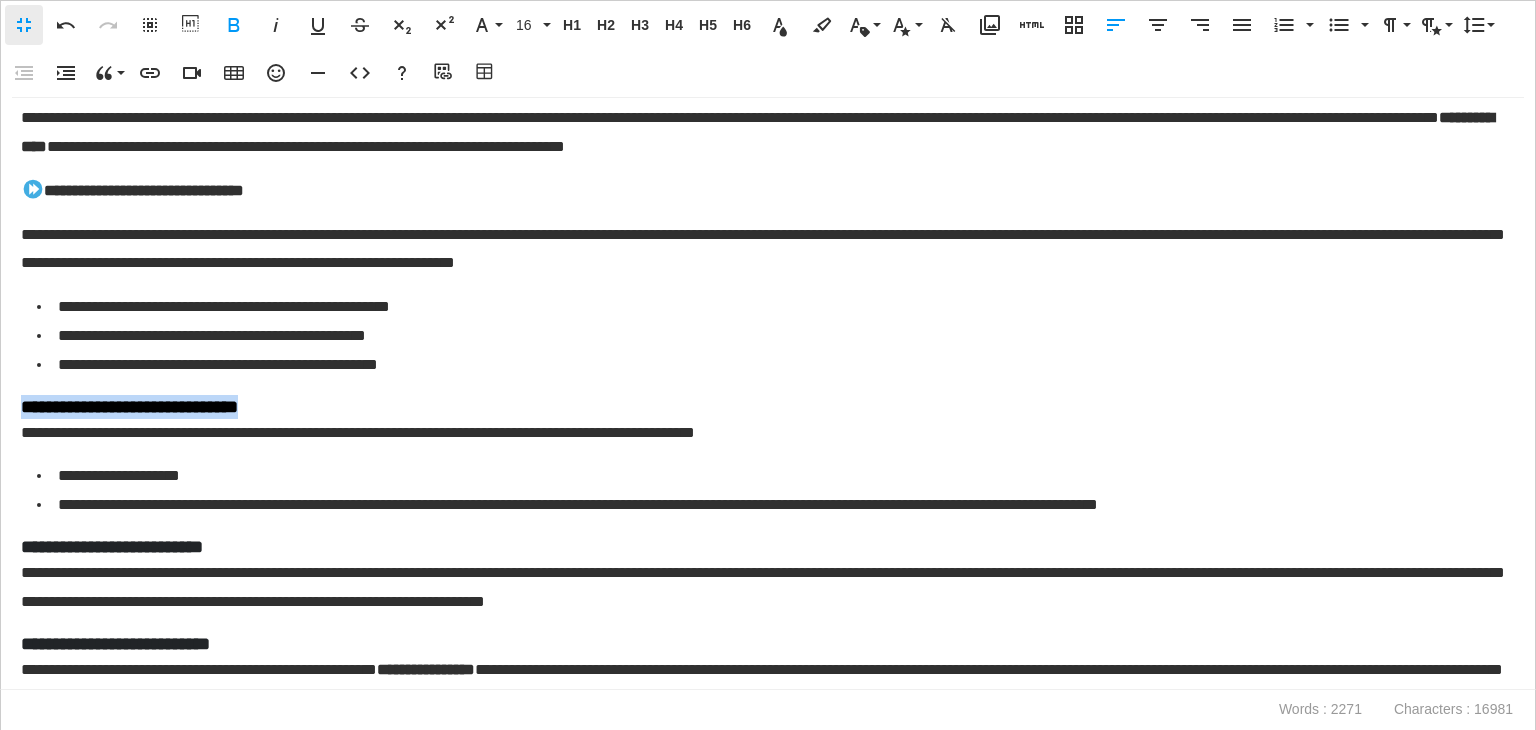 drag, startPoint x: 245, startPoint y: 401, endPoint x: 0, endPoint y: 399, distance: 245.00816 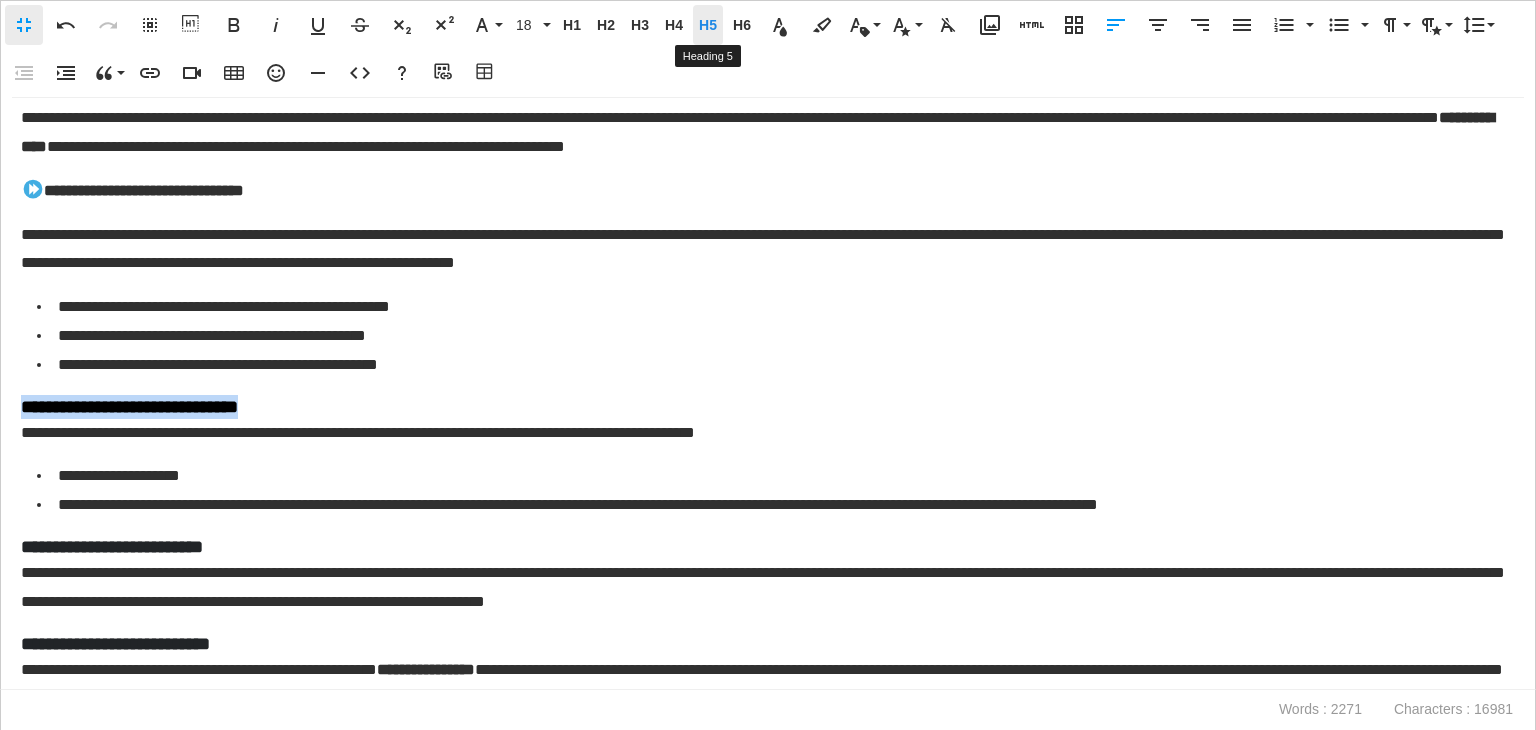 click on "H5 Heading 5" at bounding box center [708, 25] 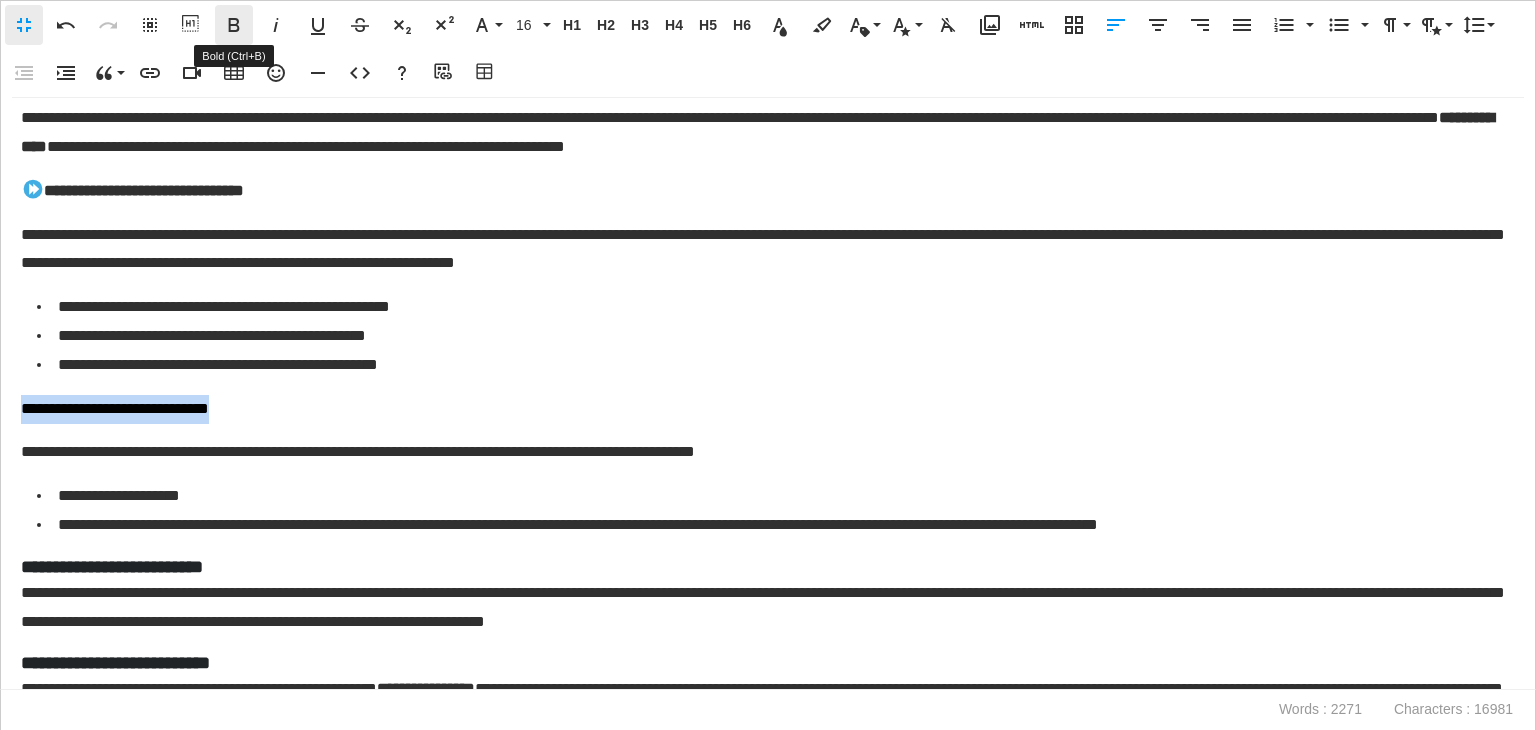 click 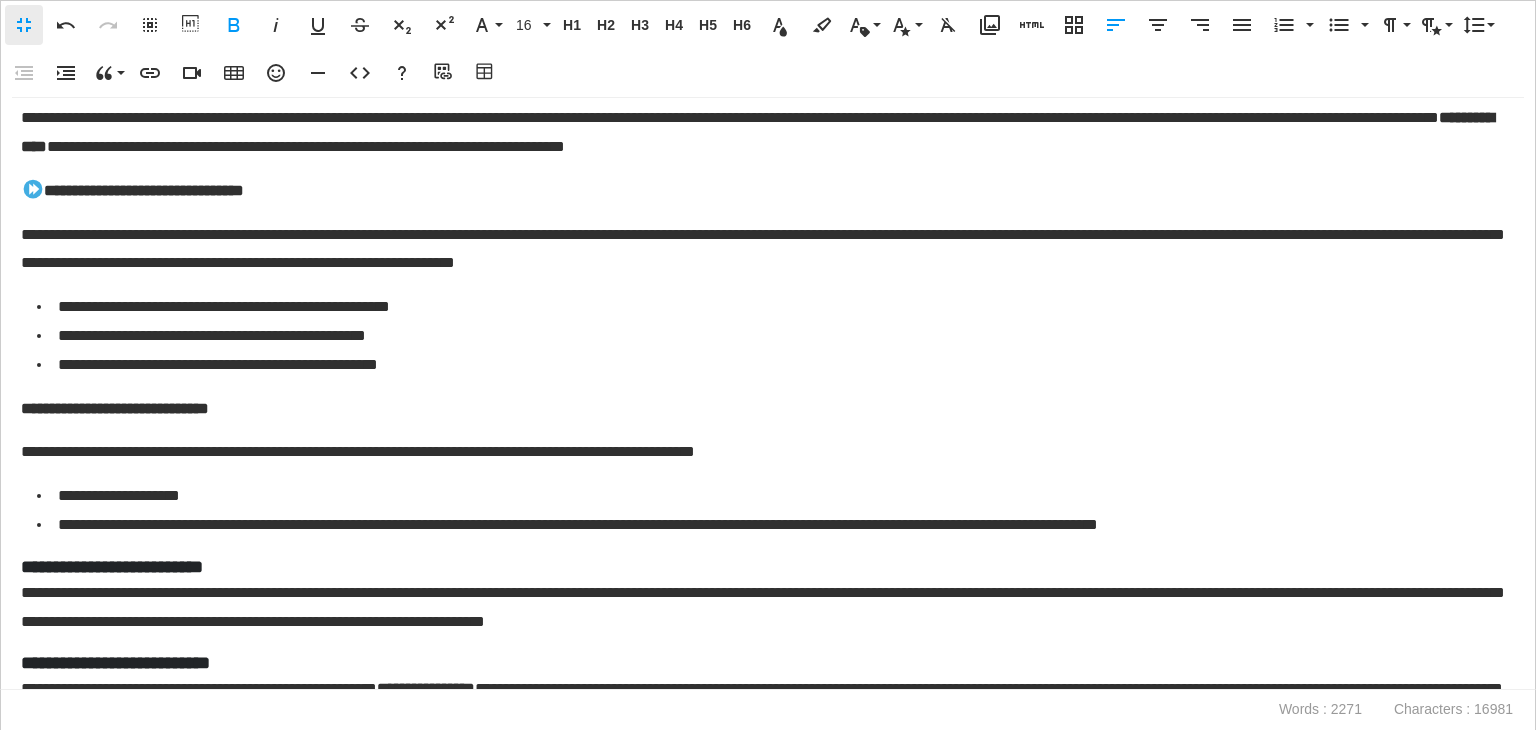 click on "**********" at bounding box center [768, 394] 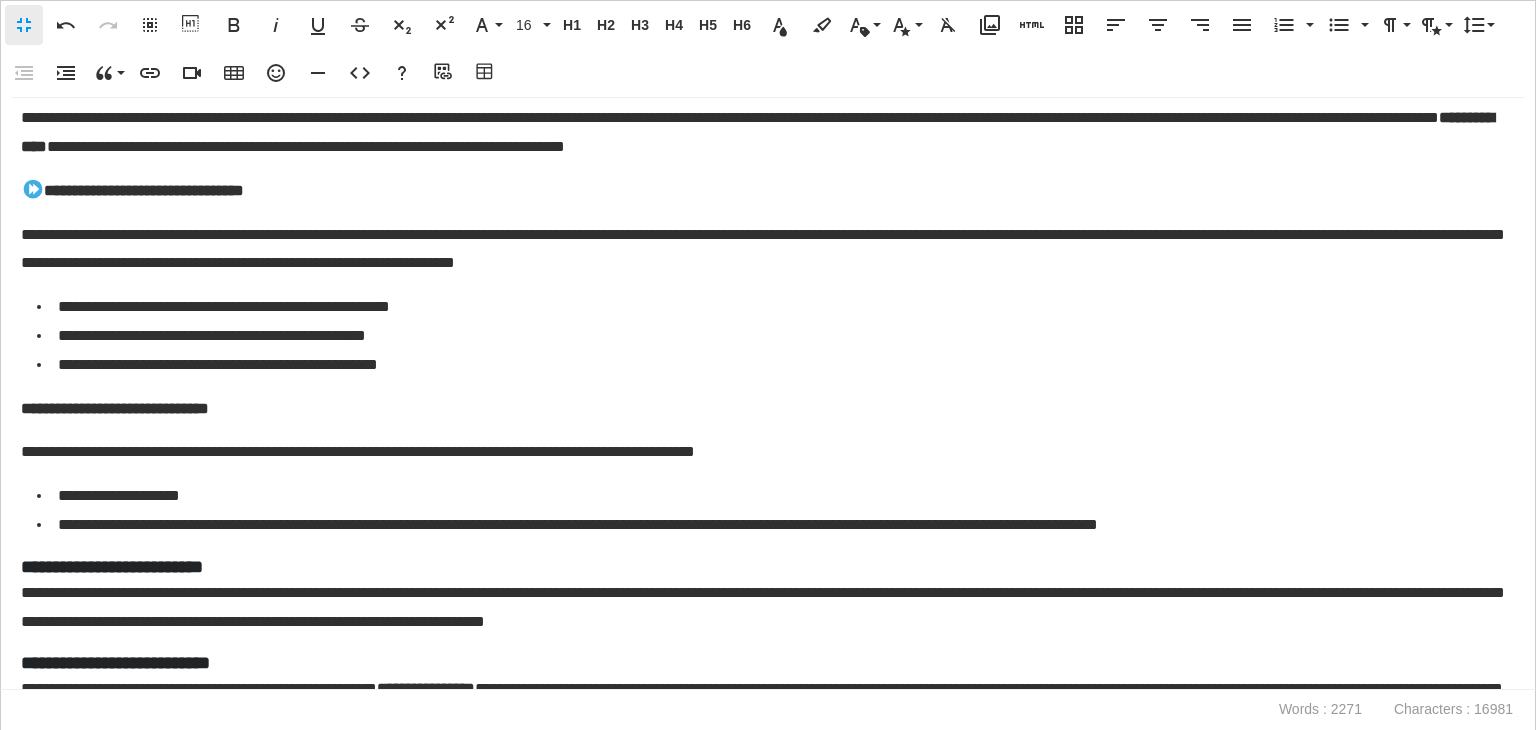 click on "**********" at bounding box center (115, 408) 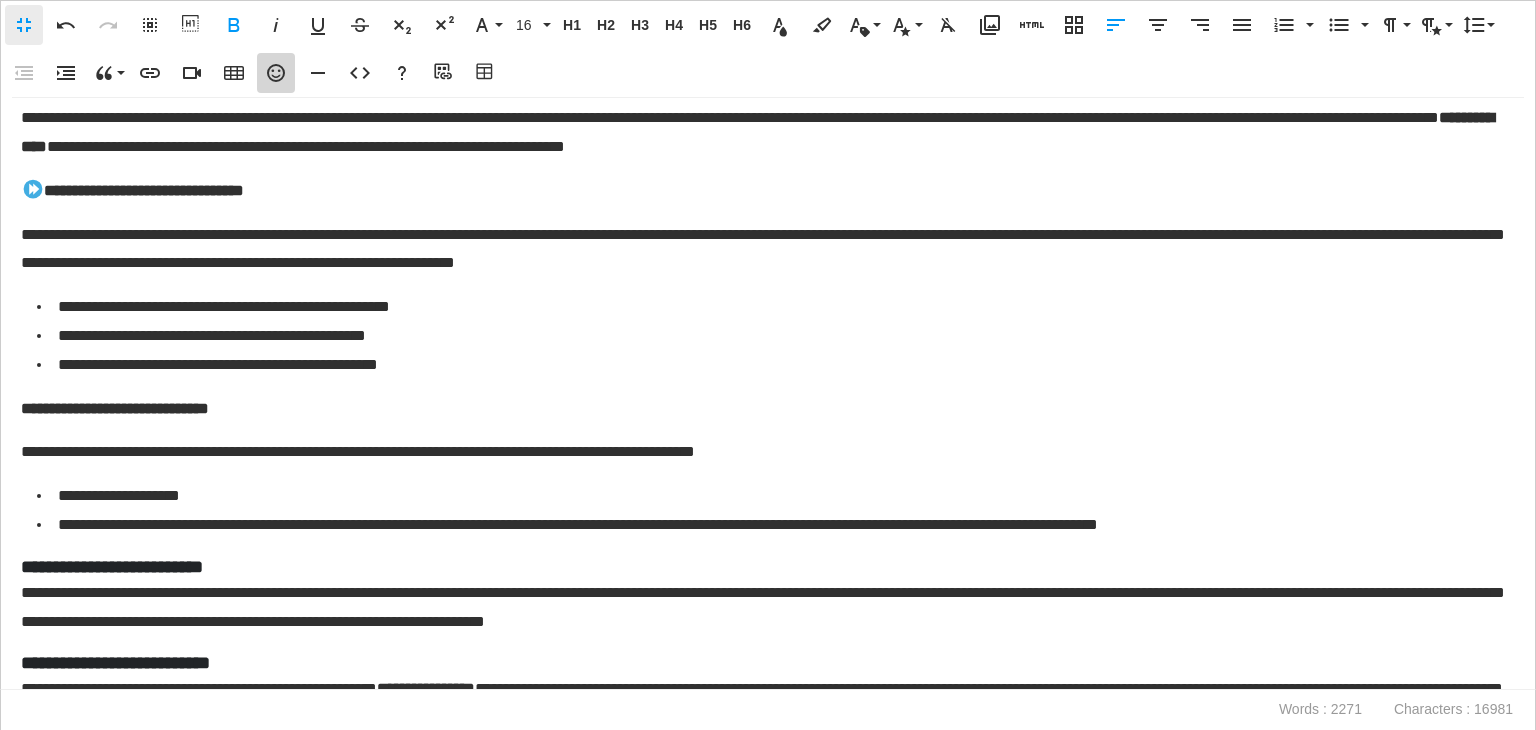 click 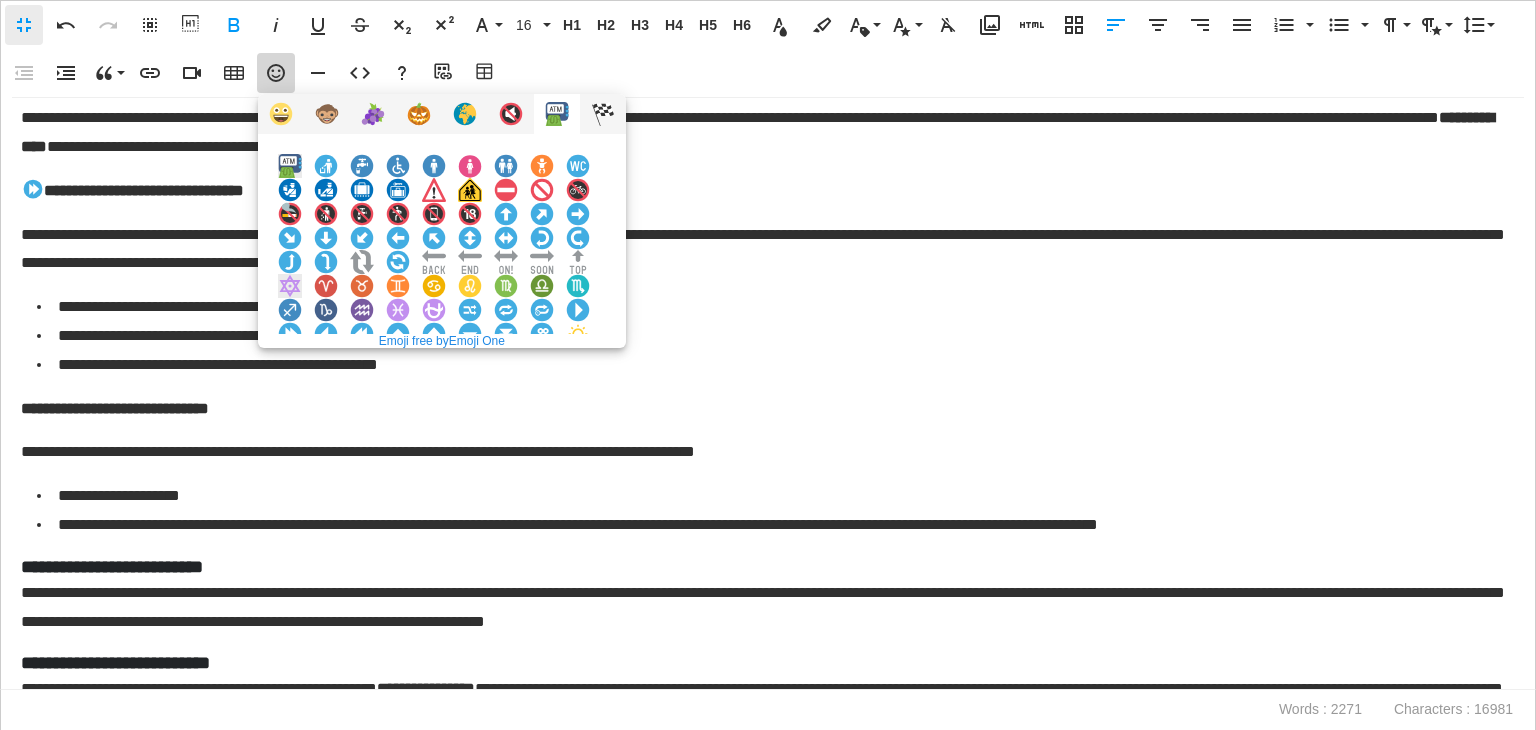 scroll, scrollTop: 100, scrollLeft: 0, axis: vertical 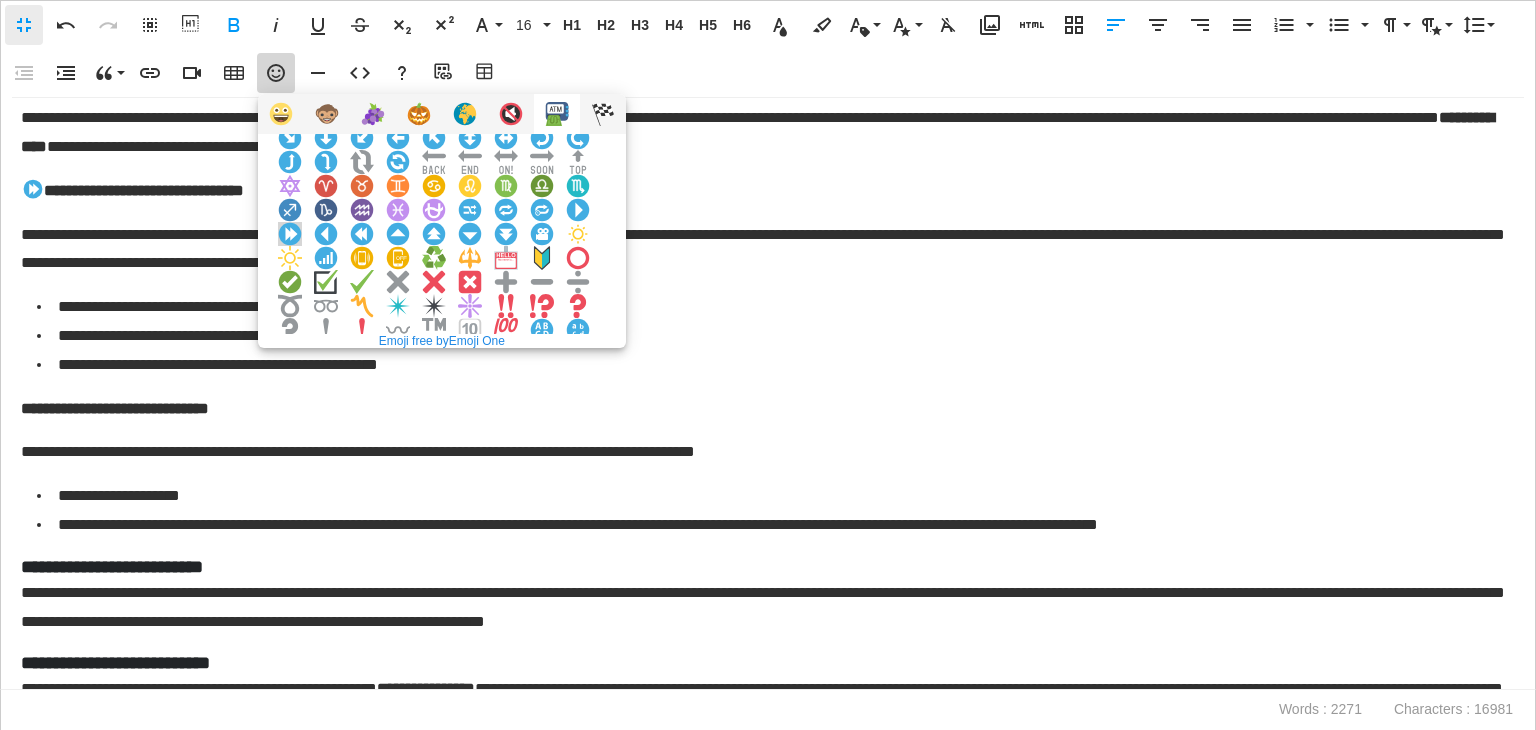 click at bounding box center [290, 234] 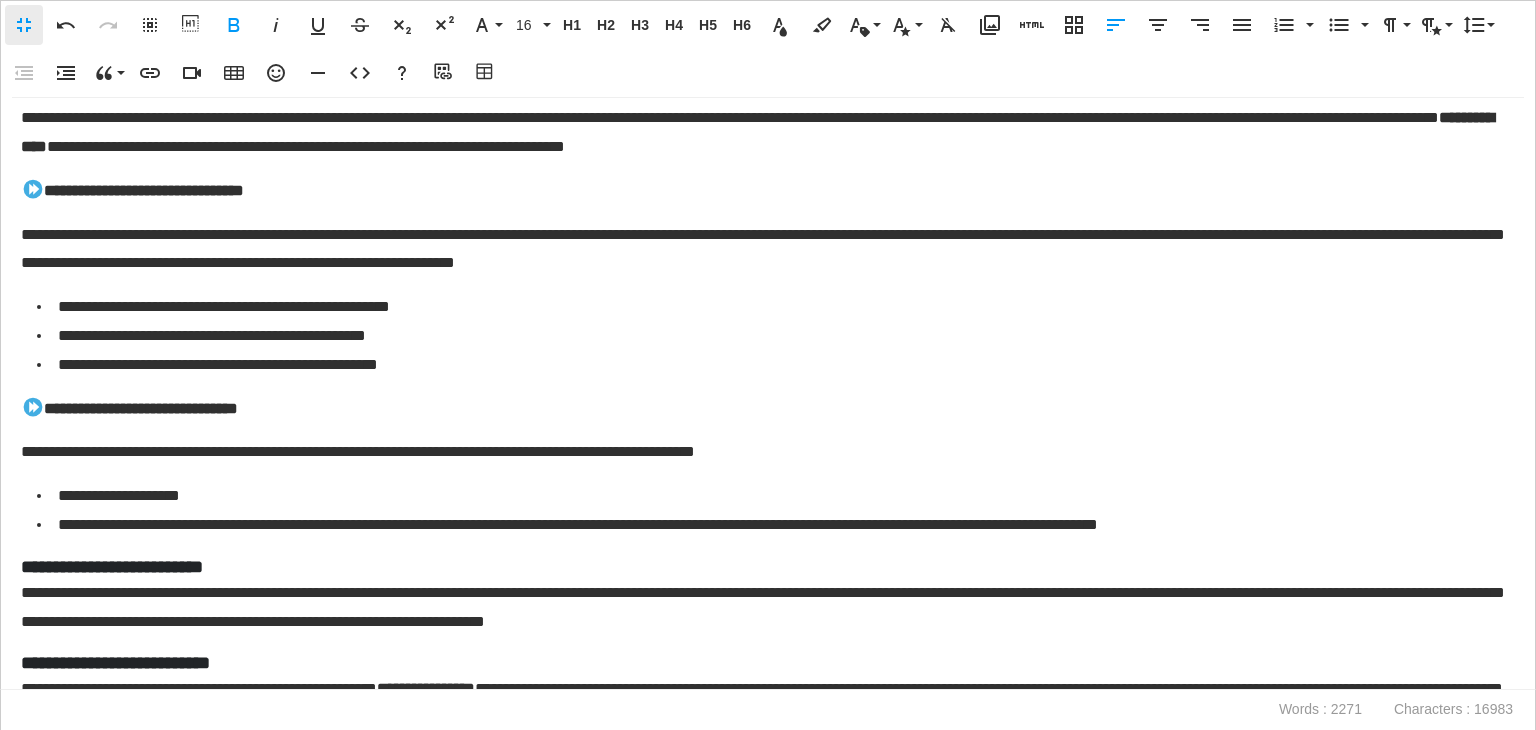 scroll, scrollTop: 5105, scrollLeft: 0, axis: vertical 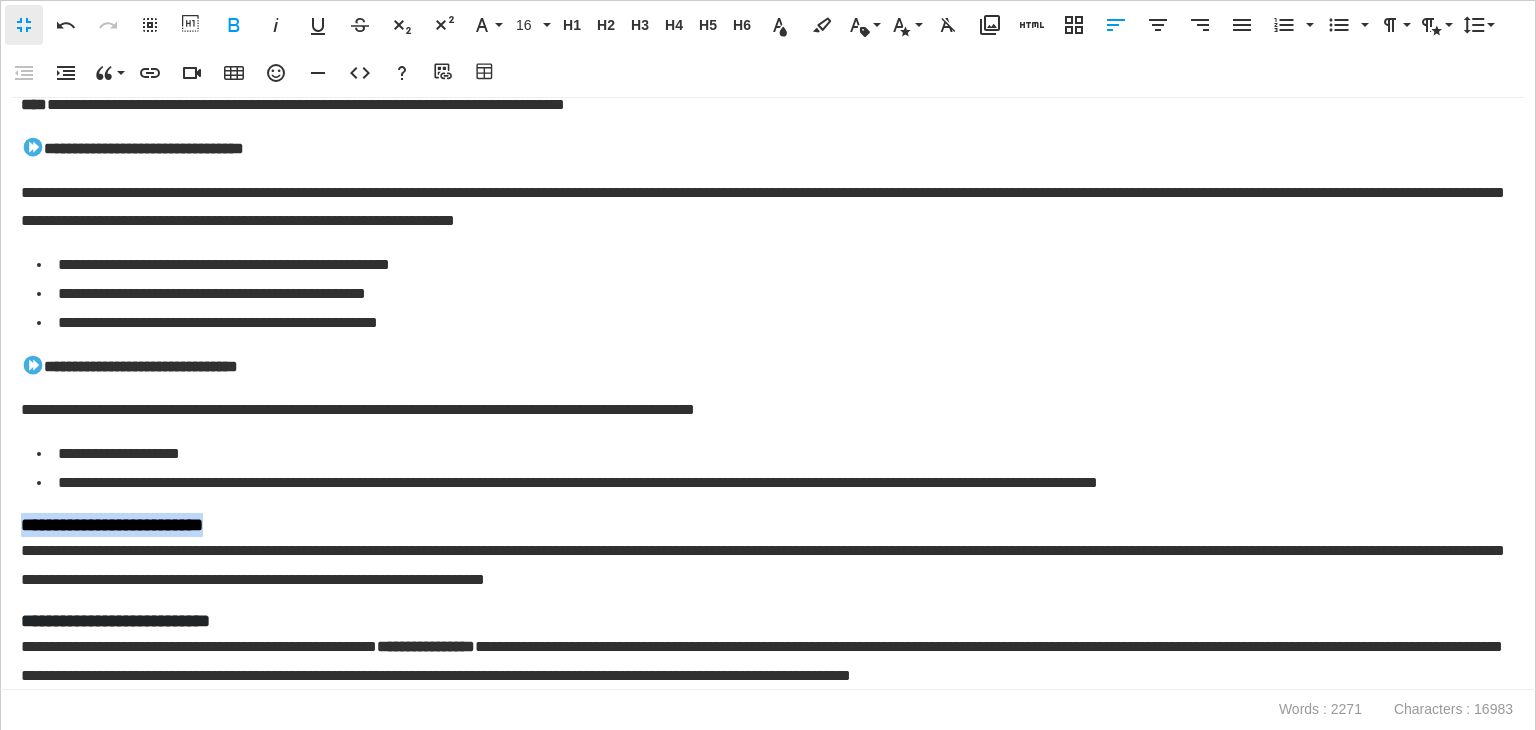 drag, startPoint x: 82, startPoint y: 504, endPoint x: 0, endPoint y: 507, distance: 82.05486 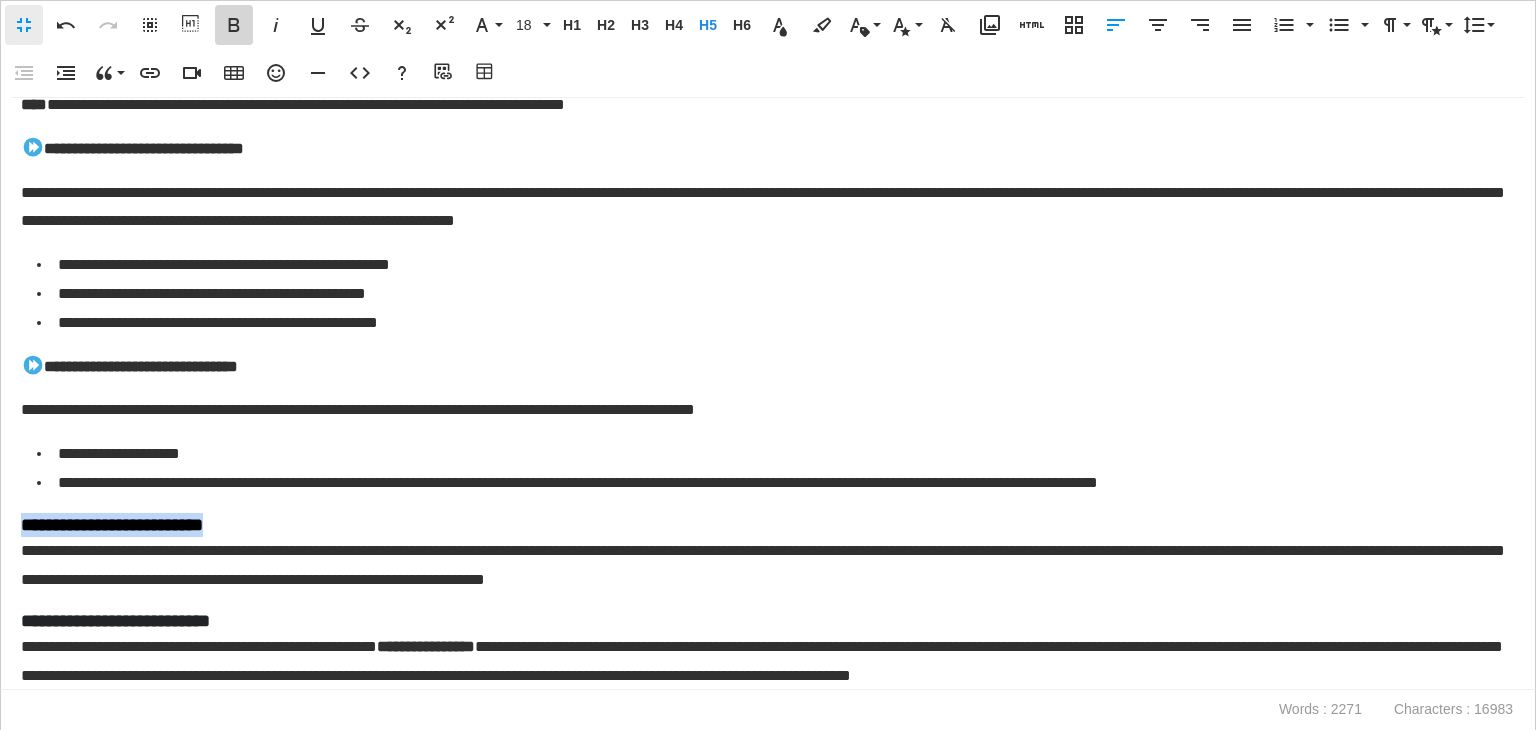 click 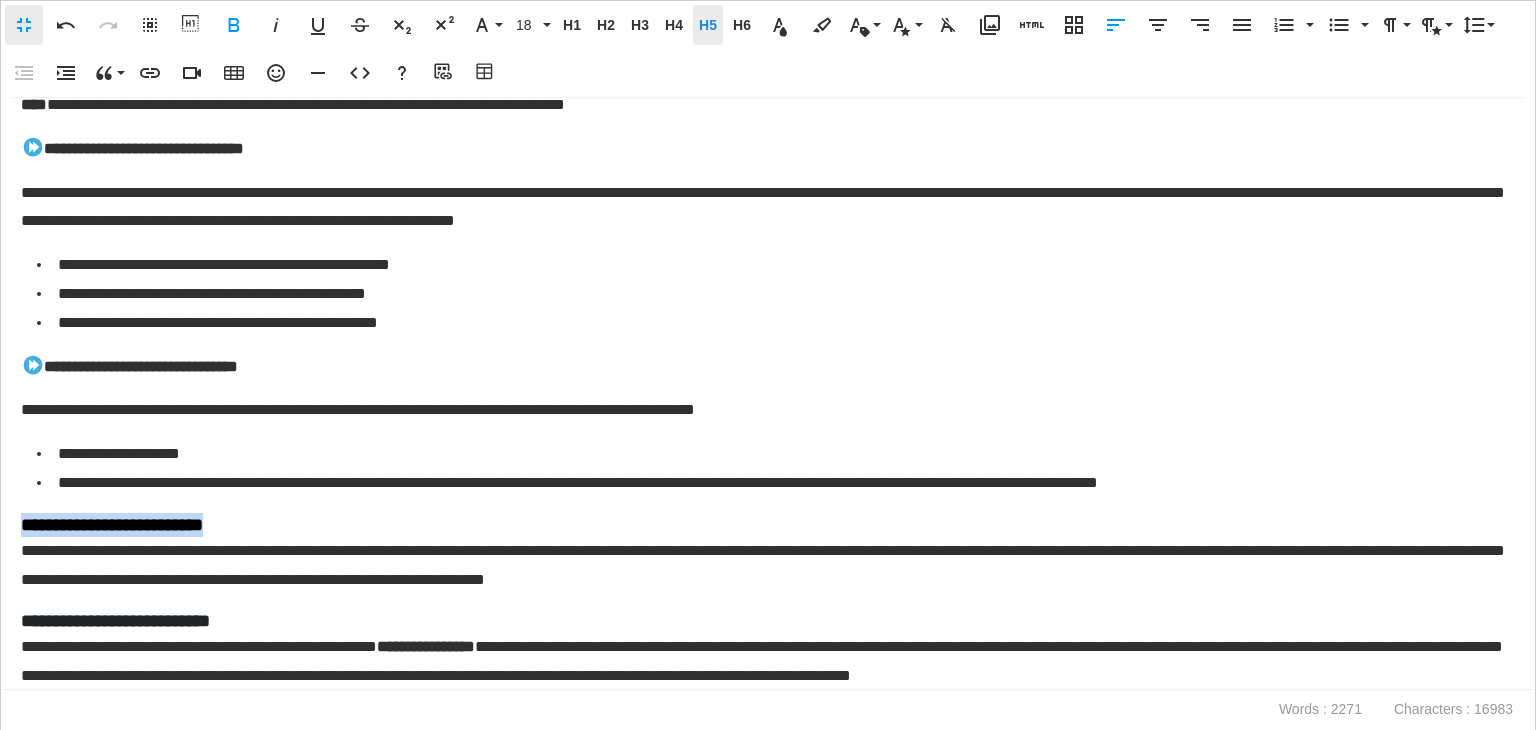 click on "H5 Heading 5" at bounding box center (708, 25) 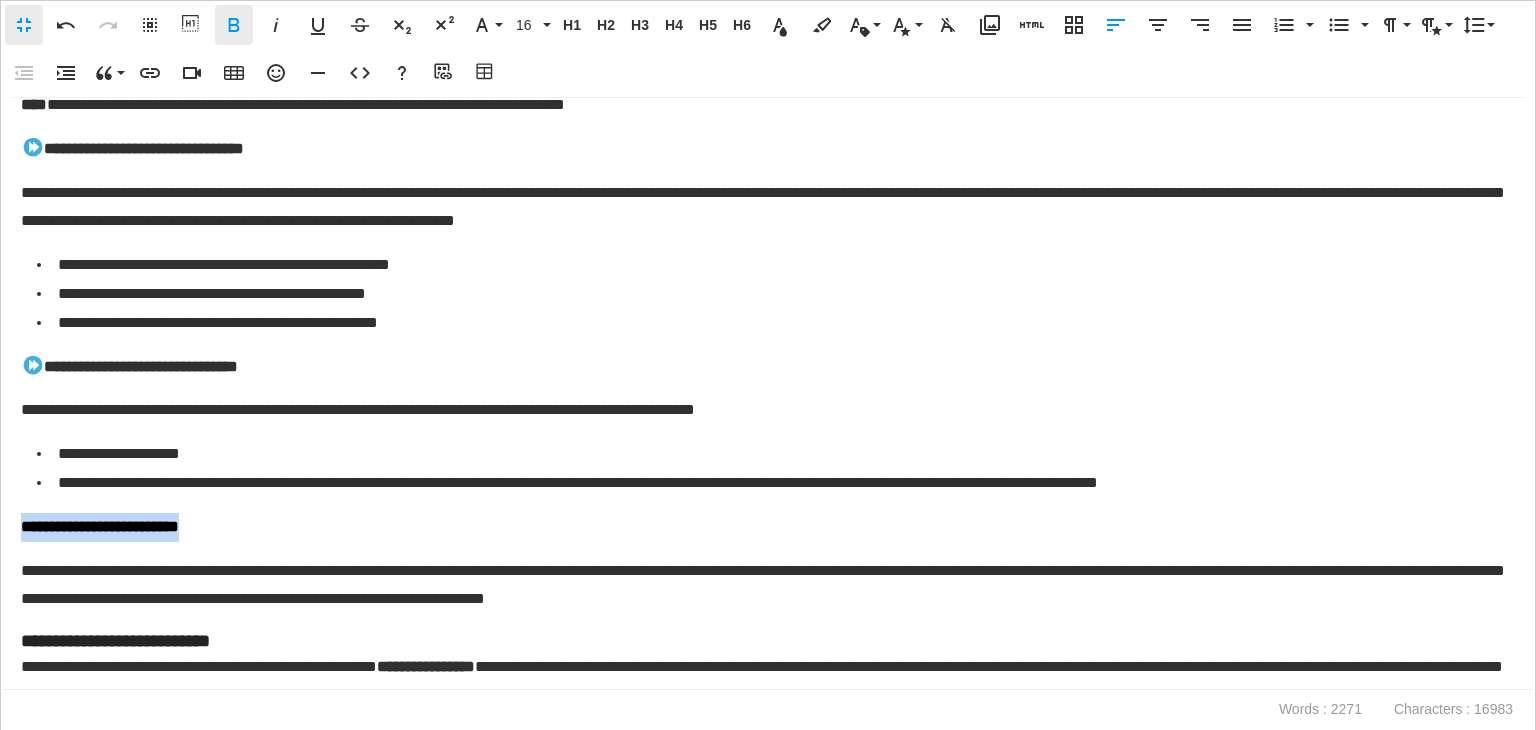 click 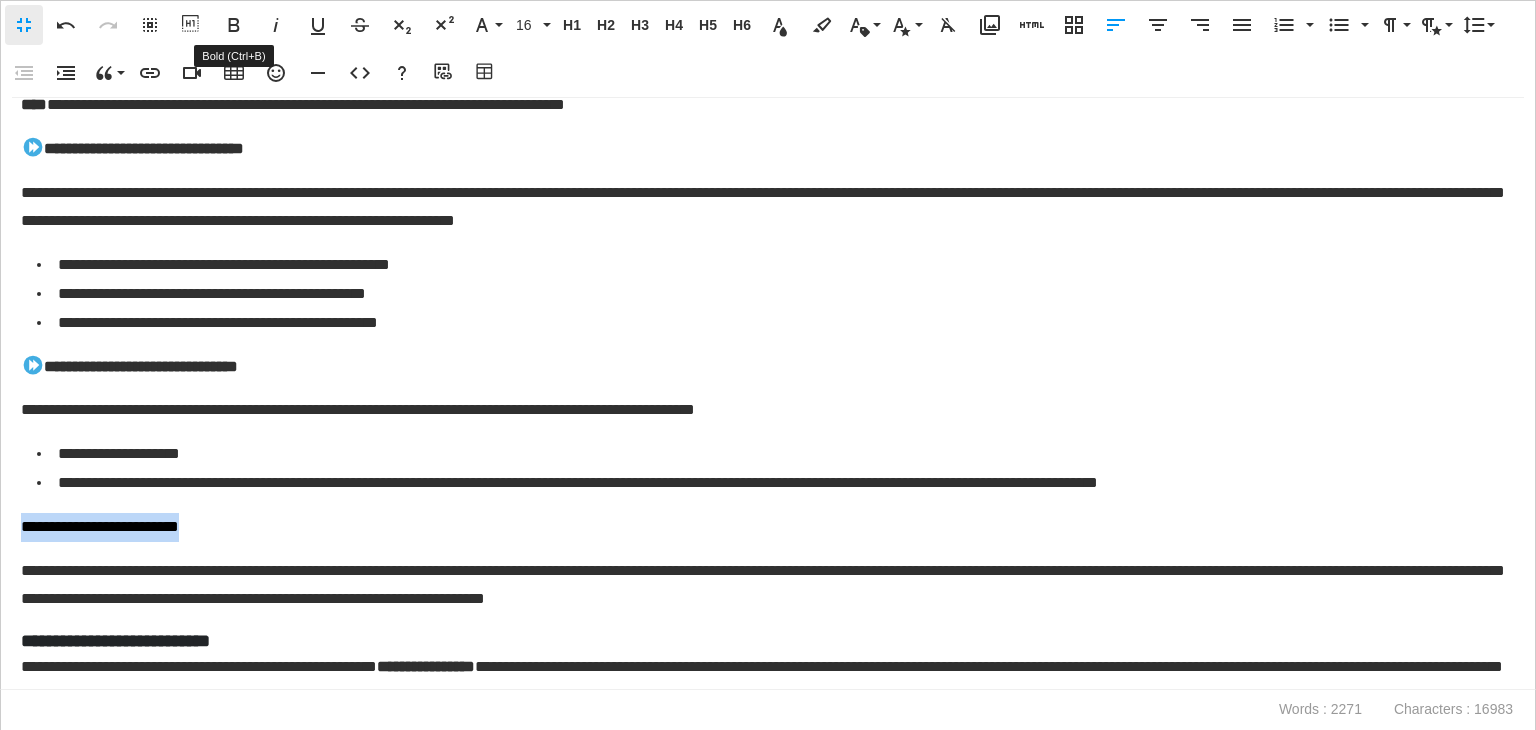 click 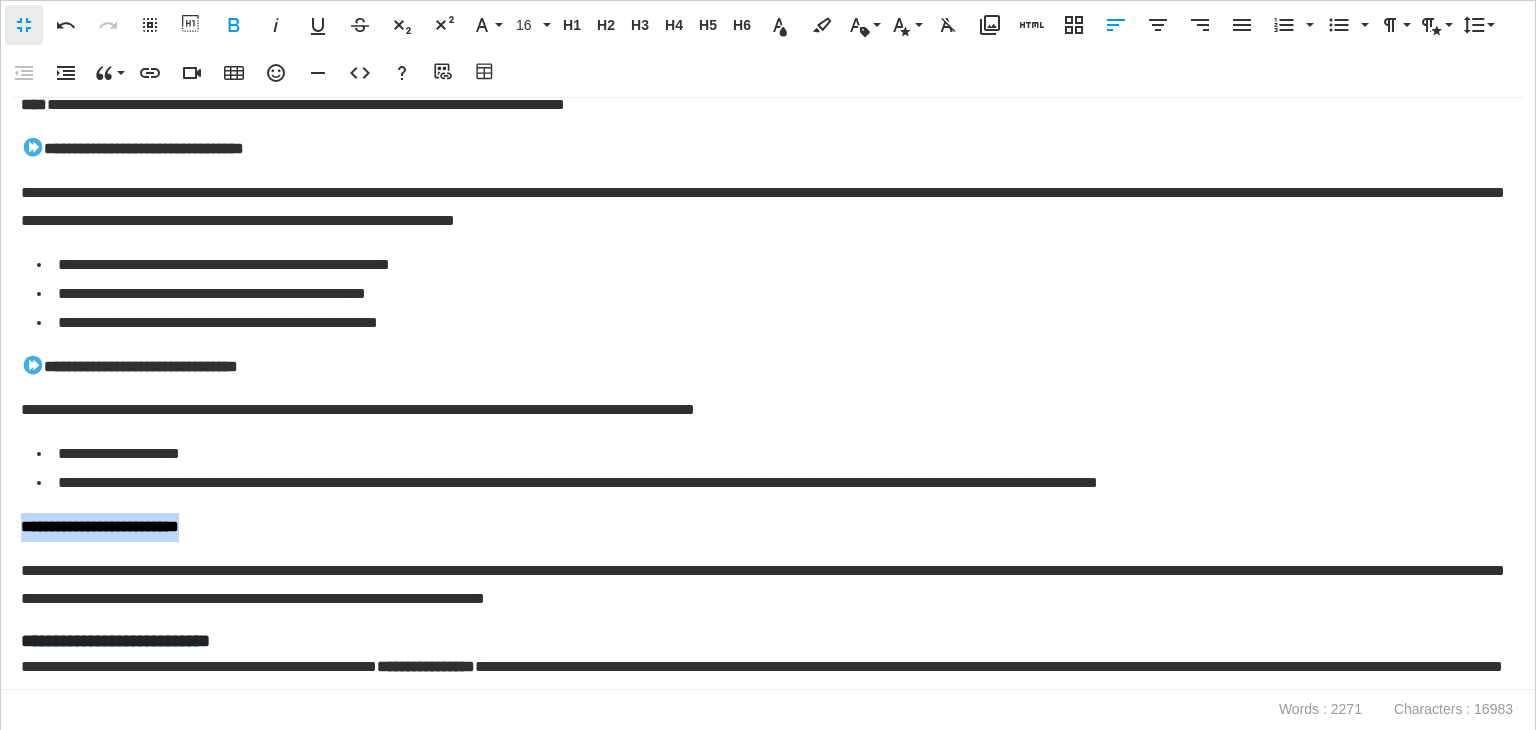 click on "**********" at bounding box center [768, 394] 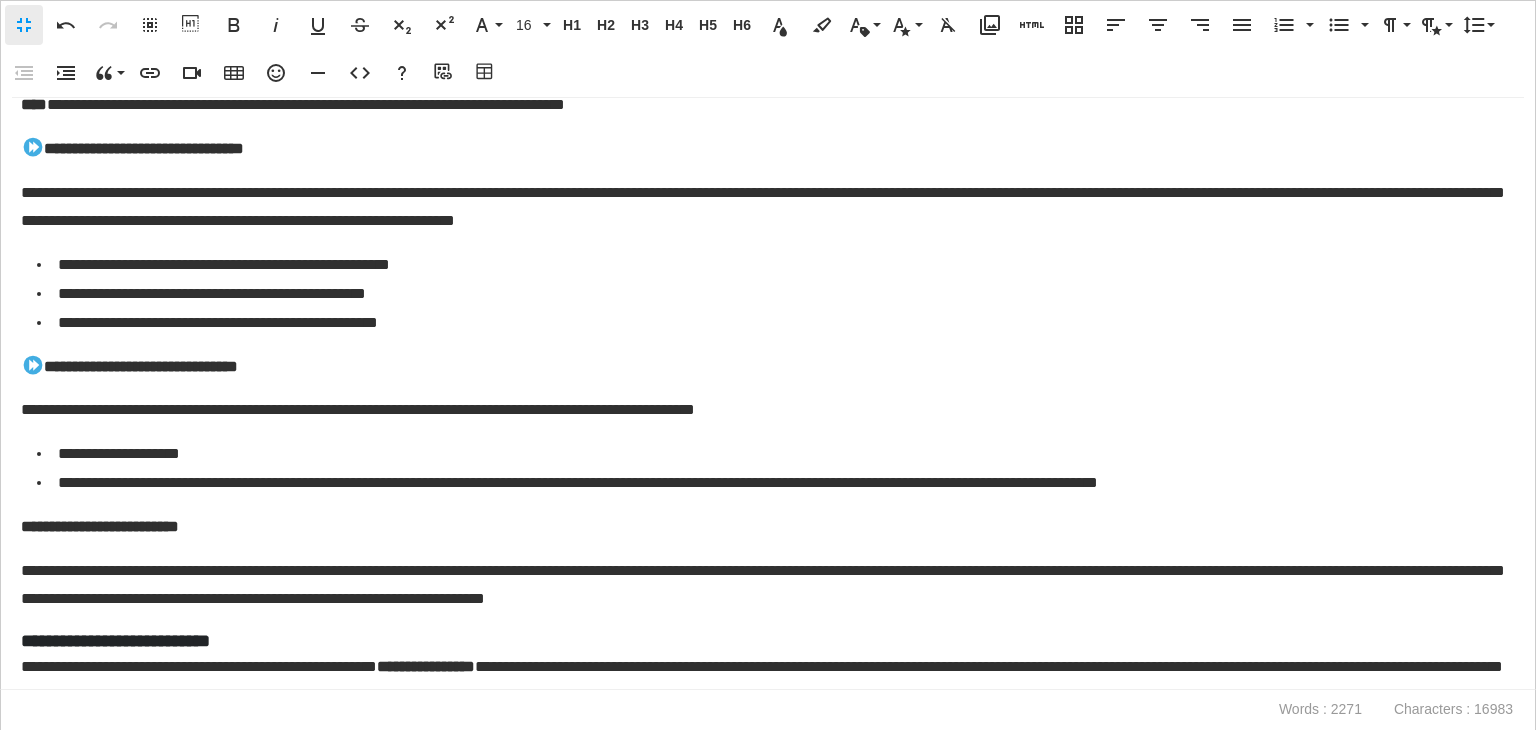 click on "**********" at bounding box center (100, 526) 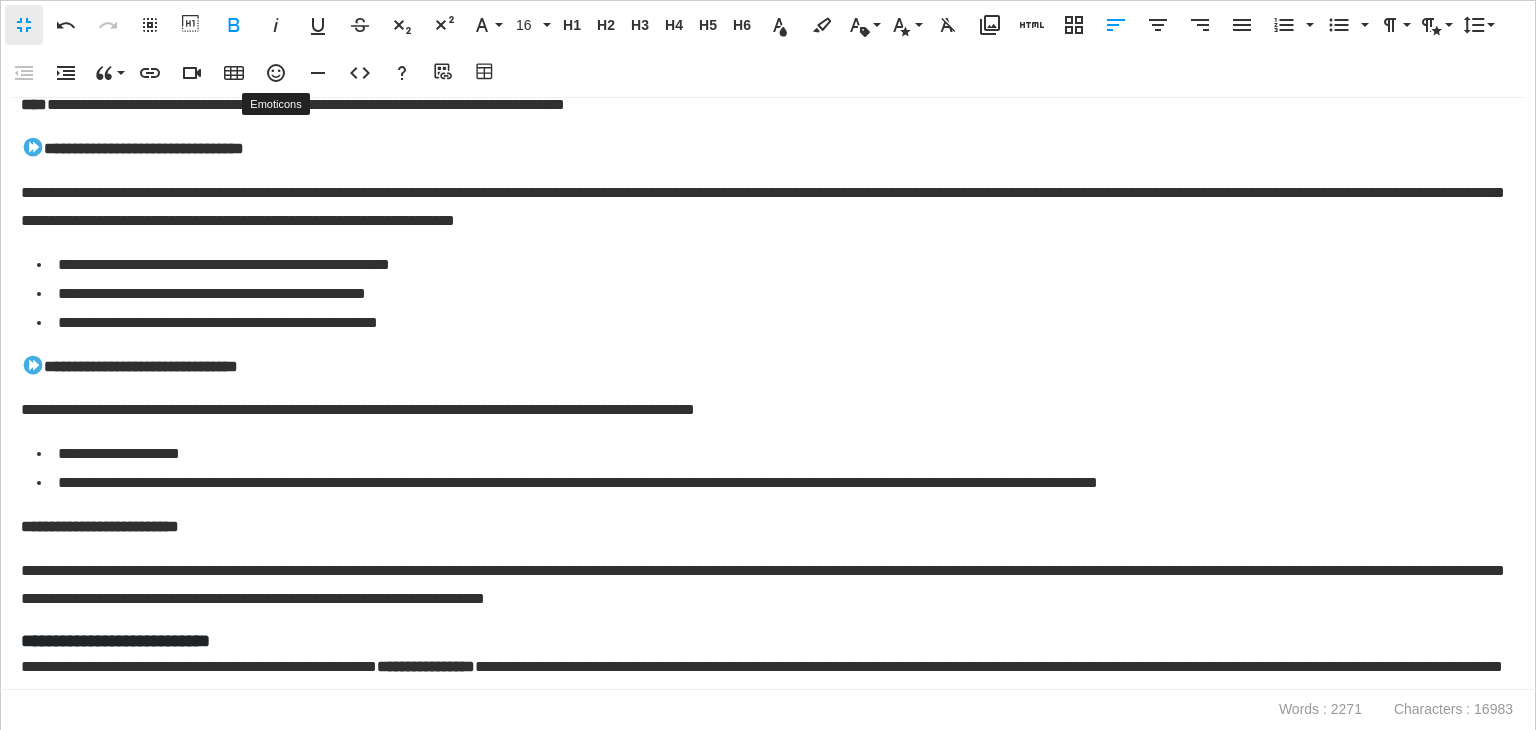 click 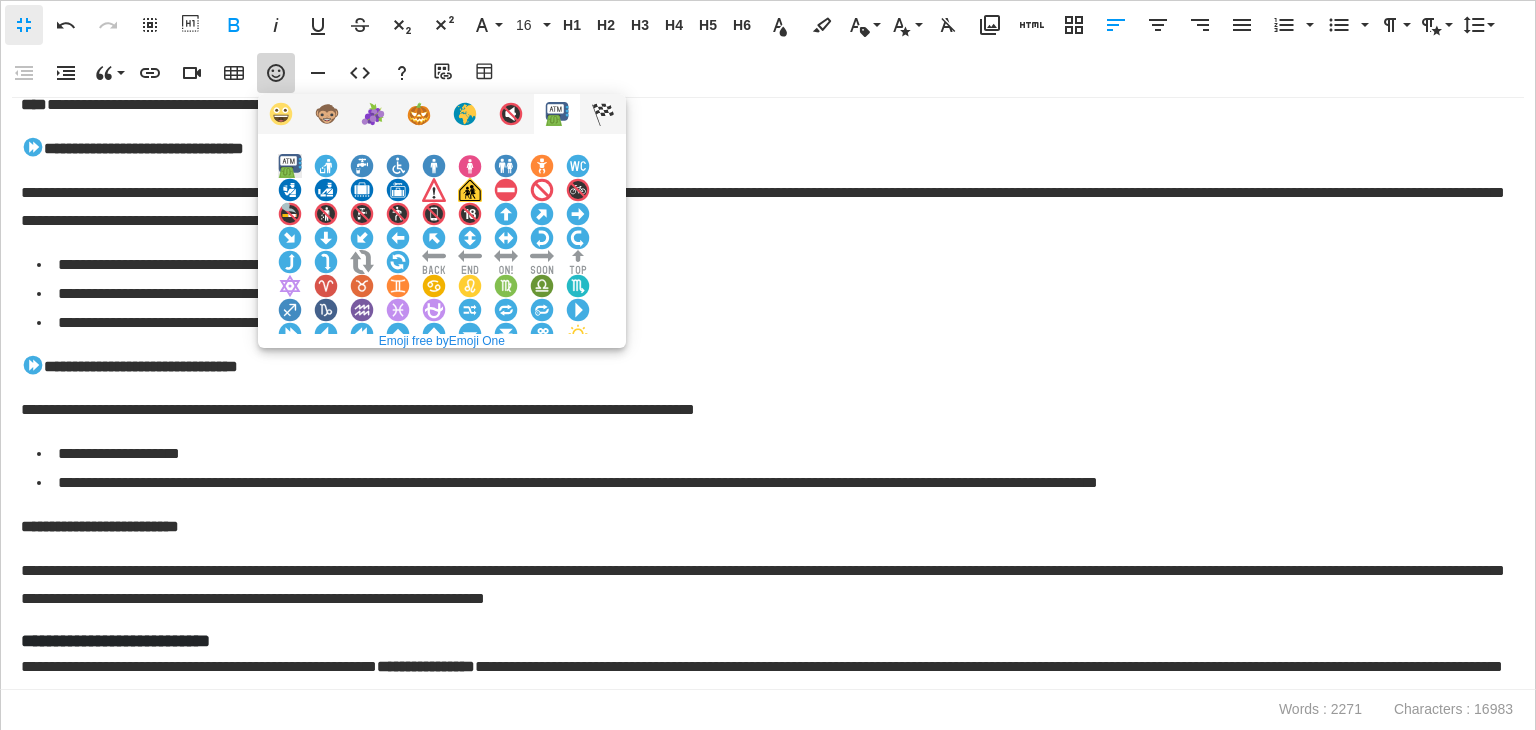scroll, scrollTop: 100, scrollLeft: 0, axis: vertical 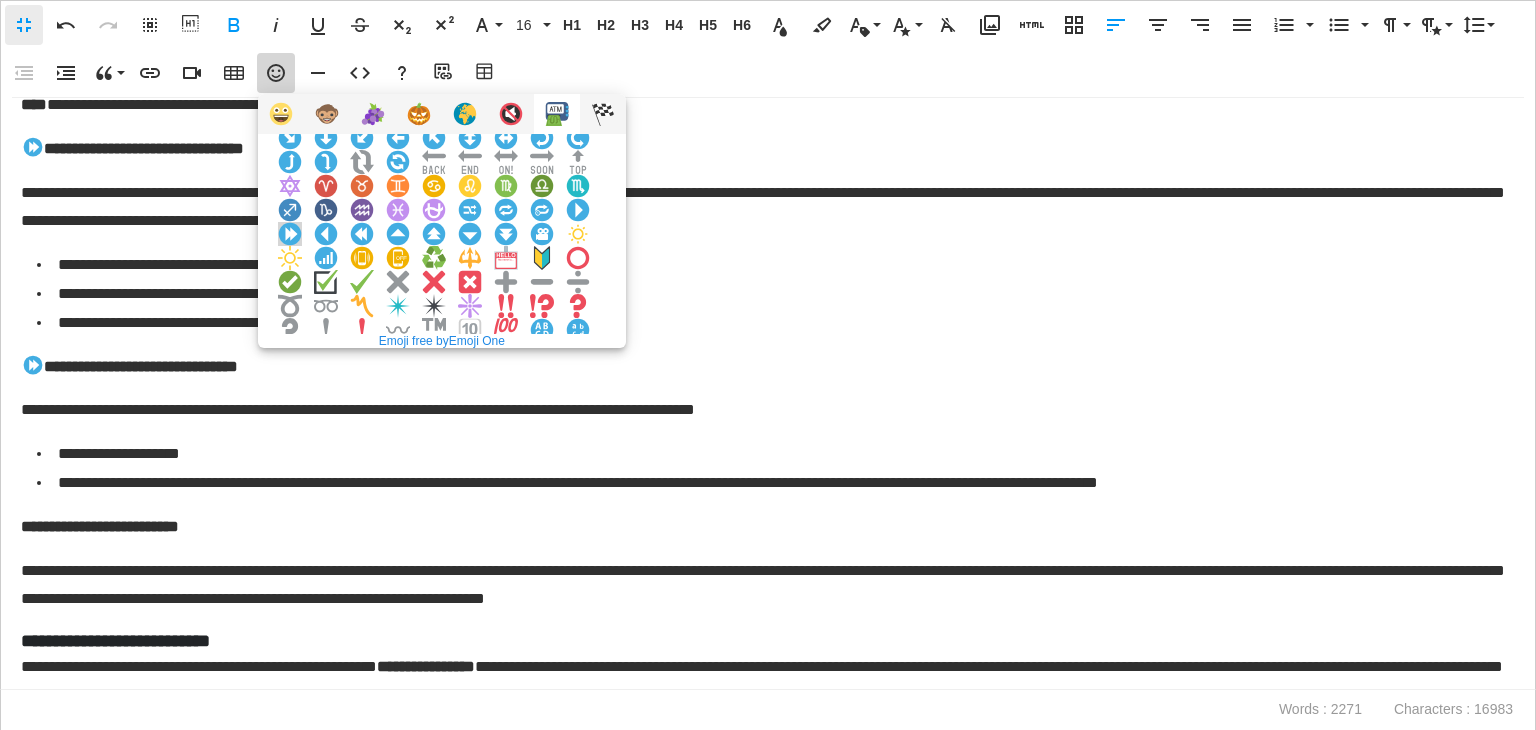 click at bounding box center [290, 234] 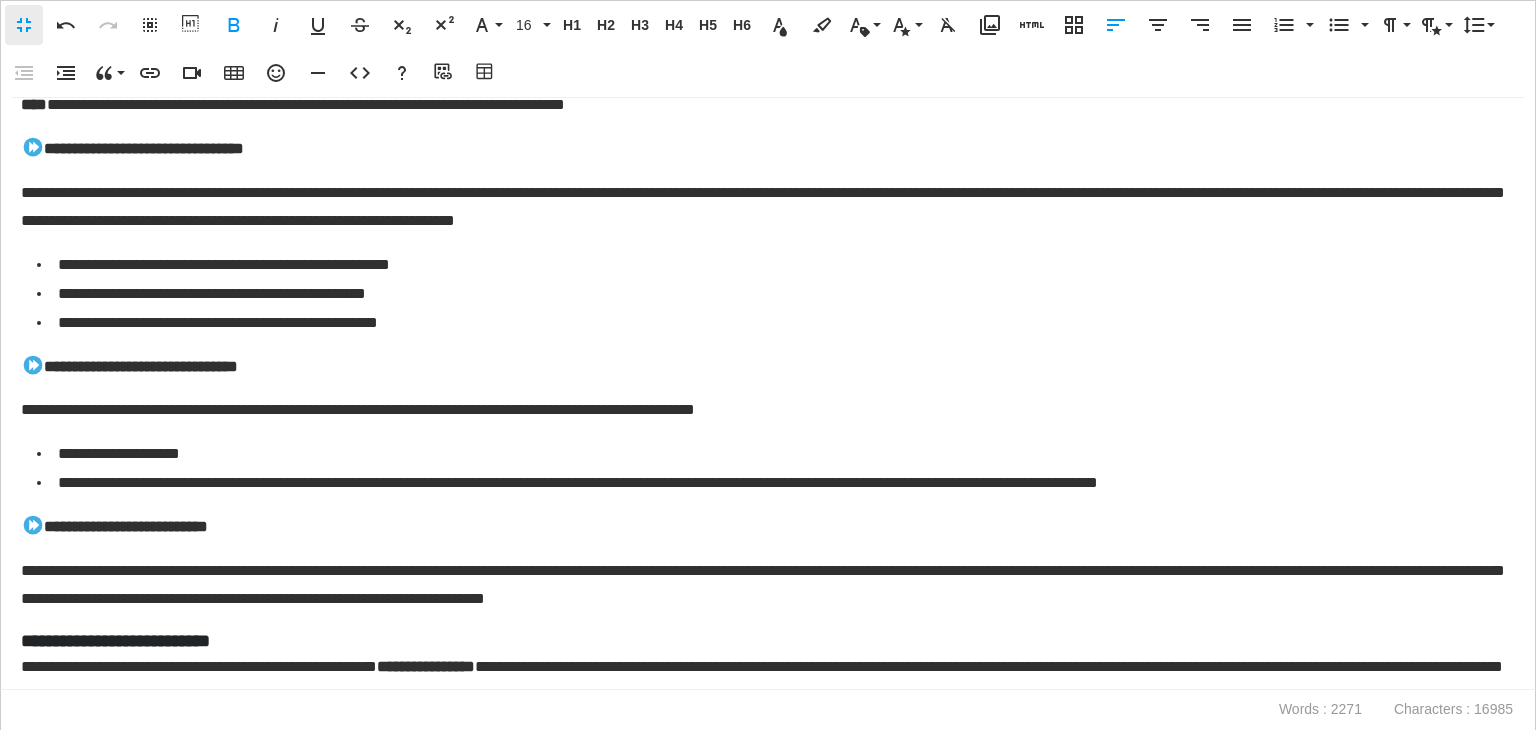 scroll, scrollTop: 5125, scrollLeft: 0, axis: vertical 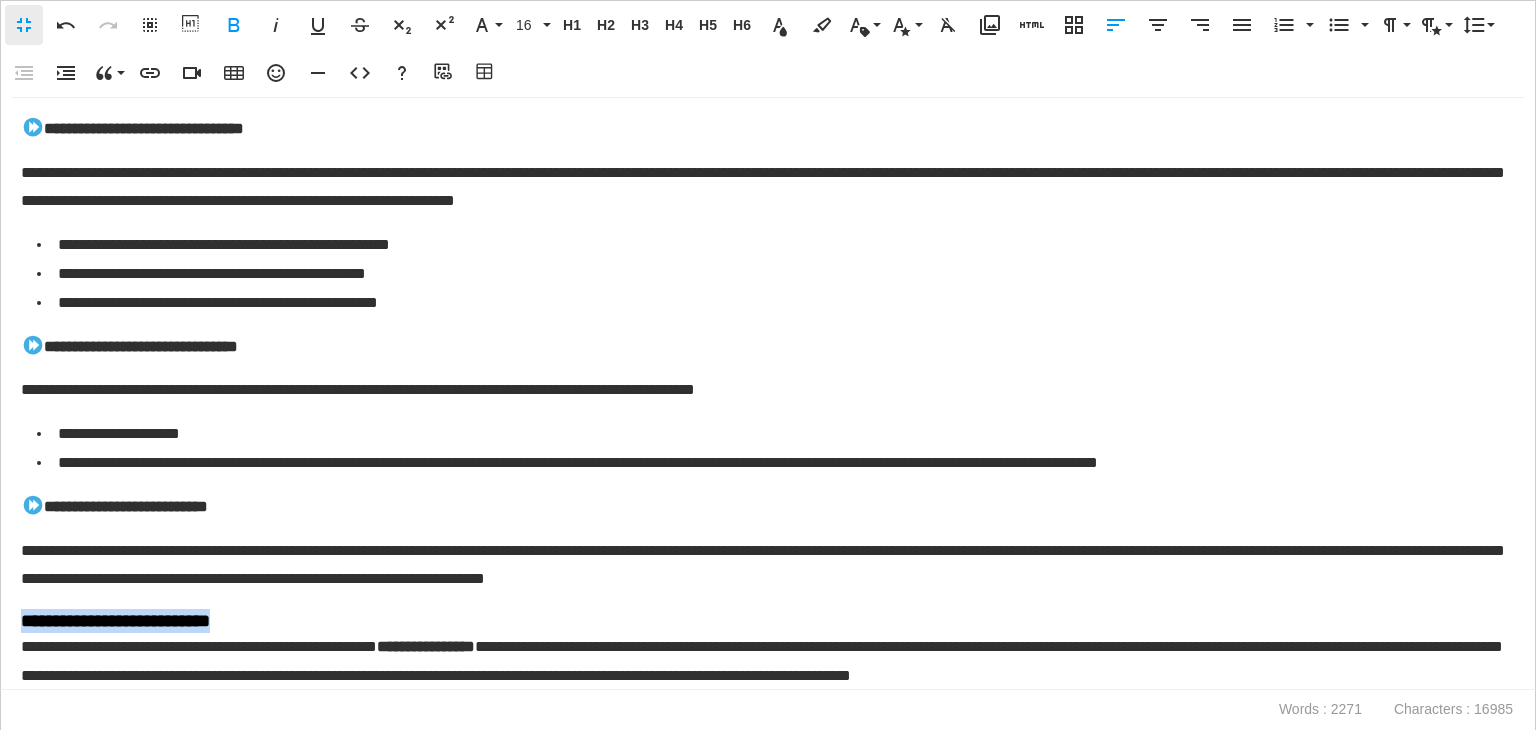 drag, startPoint x: 1, startPoint y: 624, endPoint x: 7, endPoint y: 594, distance: 30.594116 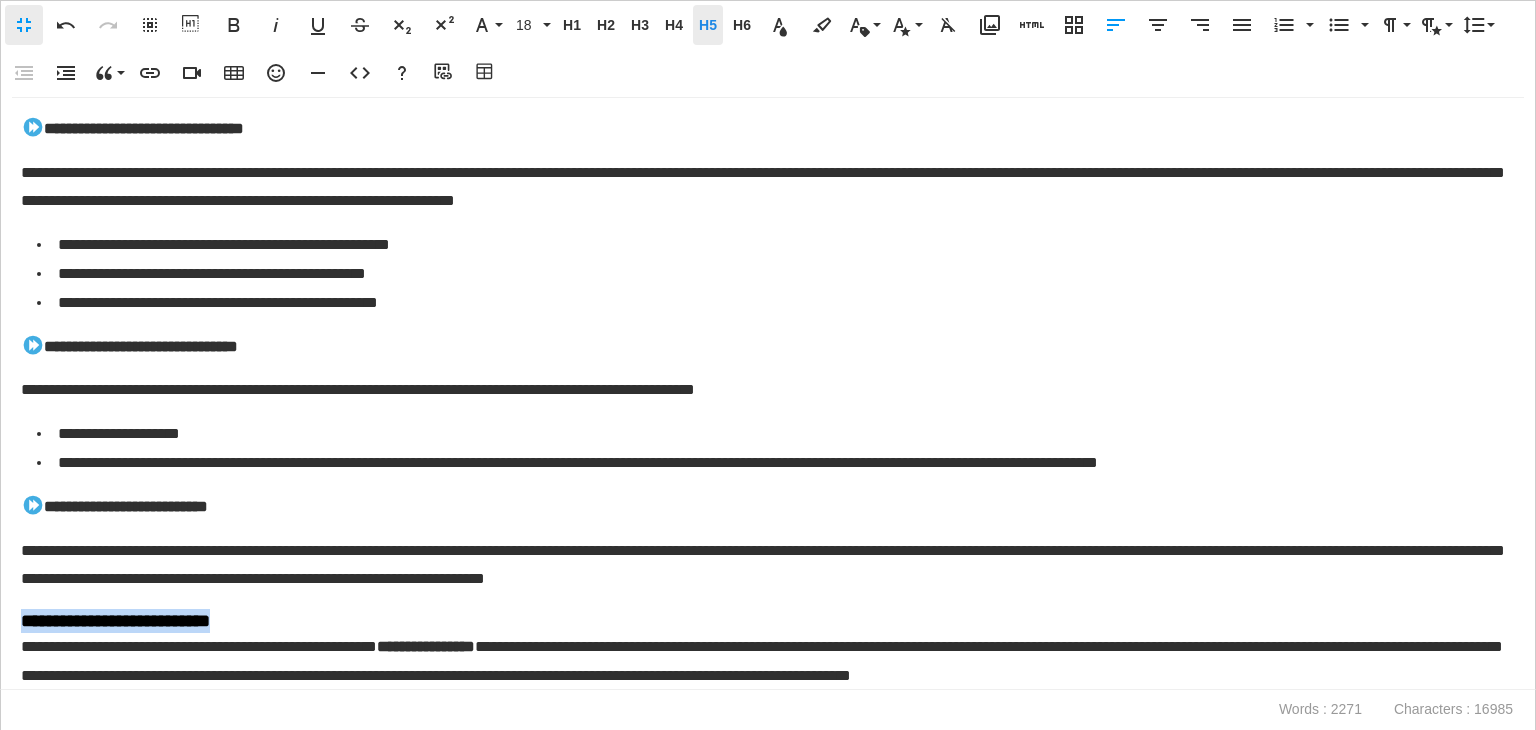 click on "H5" at bounding box center [708, 25] 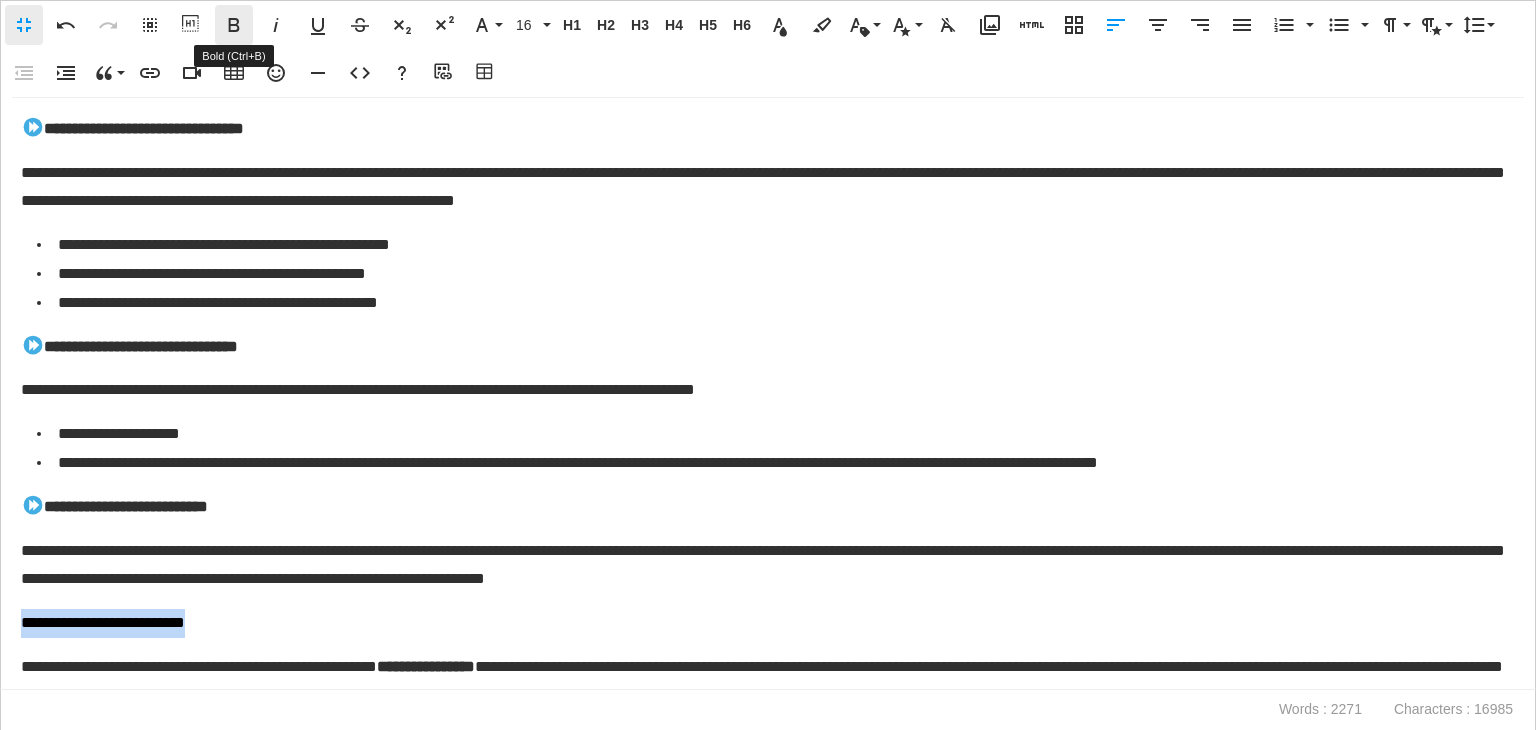 click 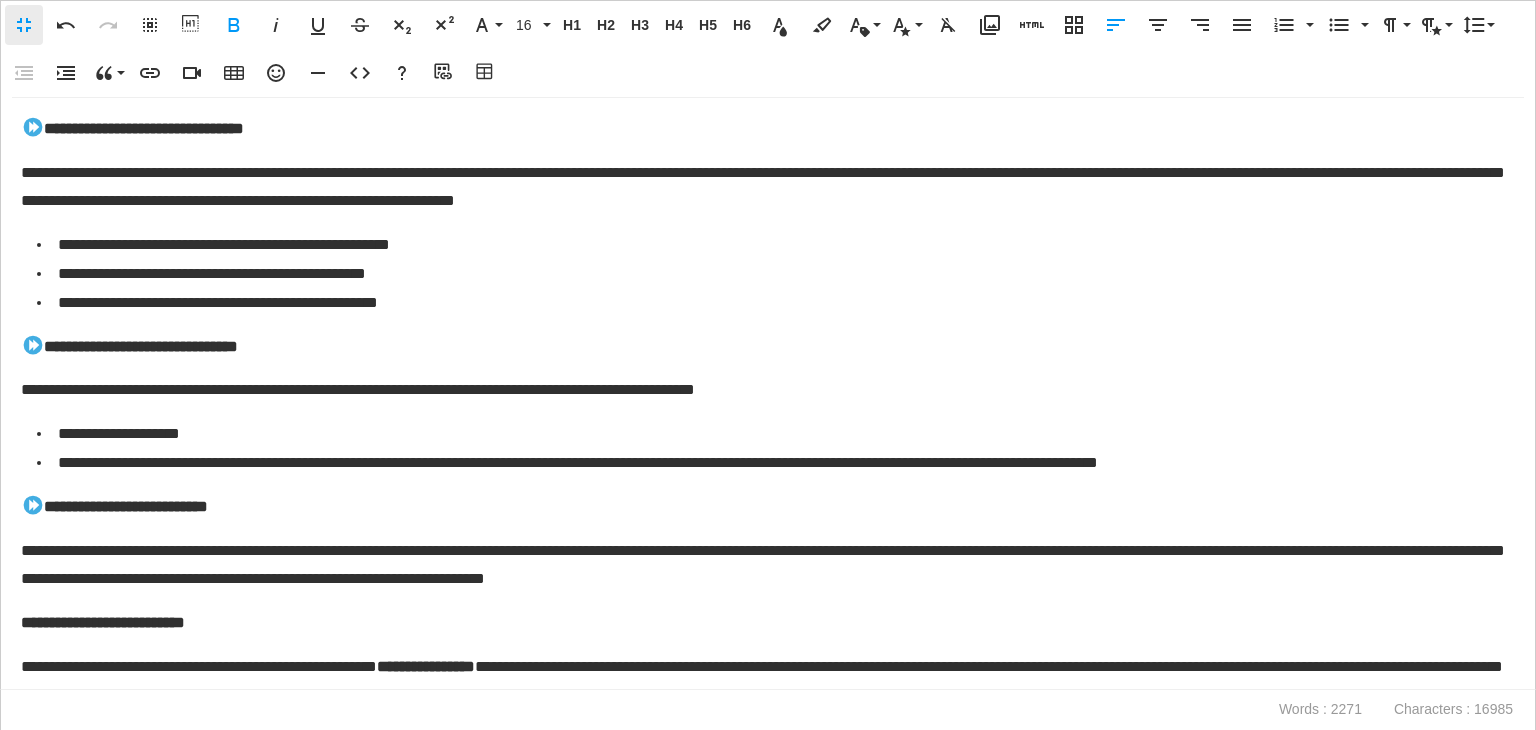 scroll, scrollTop: 5145, scrollLeft: 0, axis: vertical 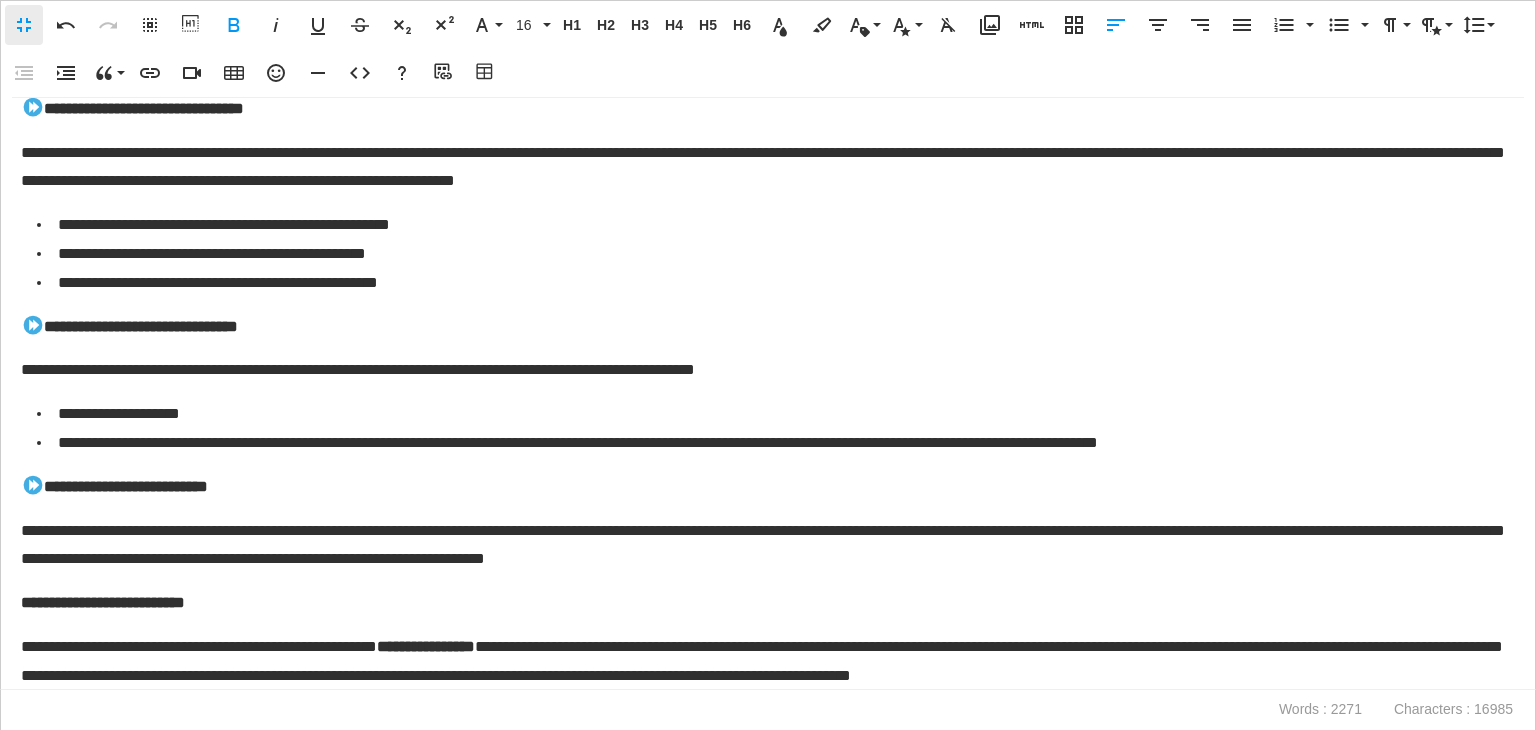 click on "**********" at bounding box center [763, 662] 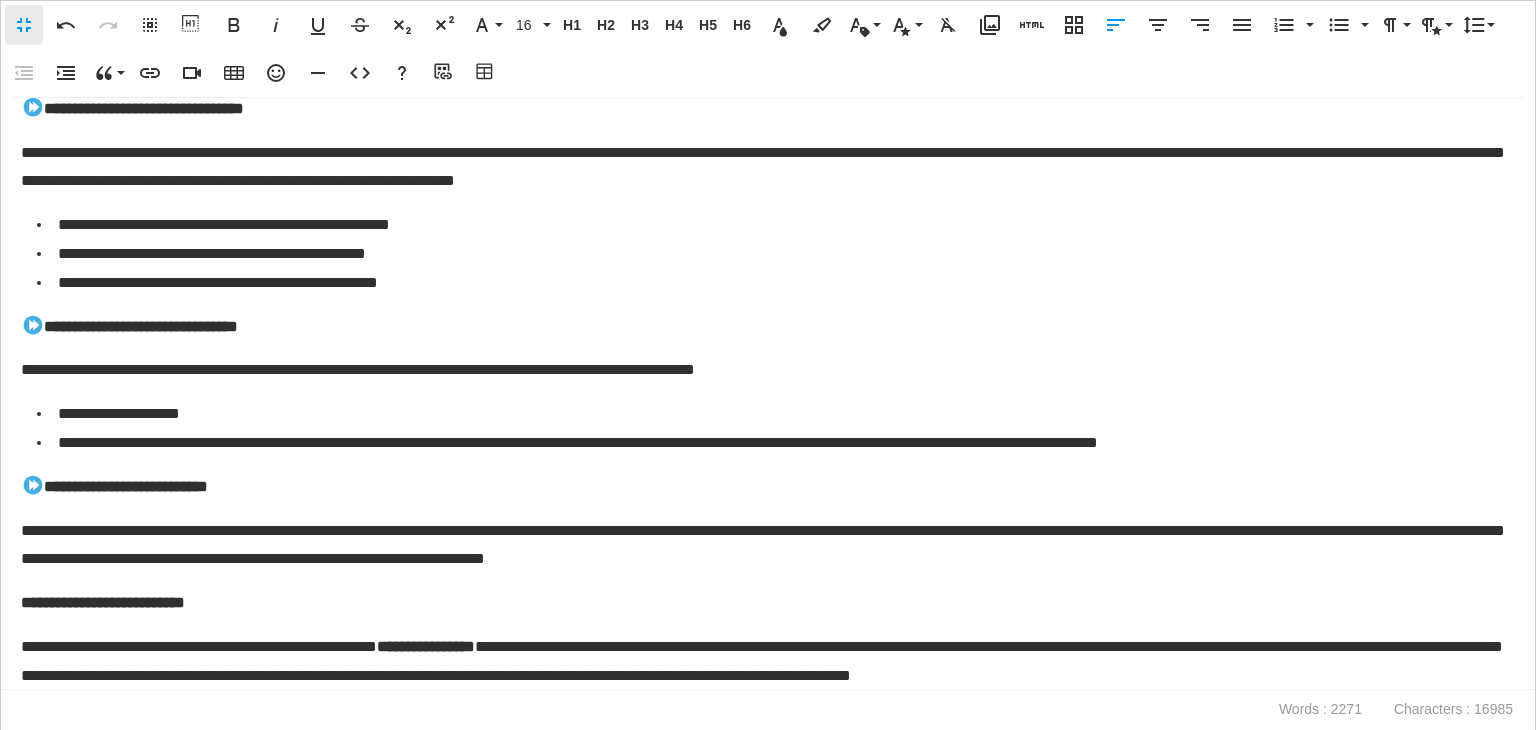 scroll, scrollTop: 5184, scrollLeft: 0, axis: vertical 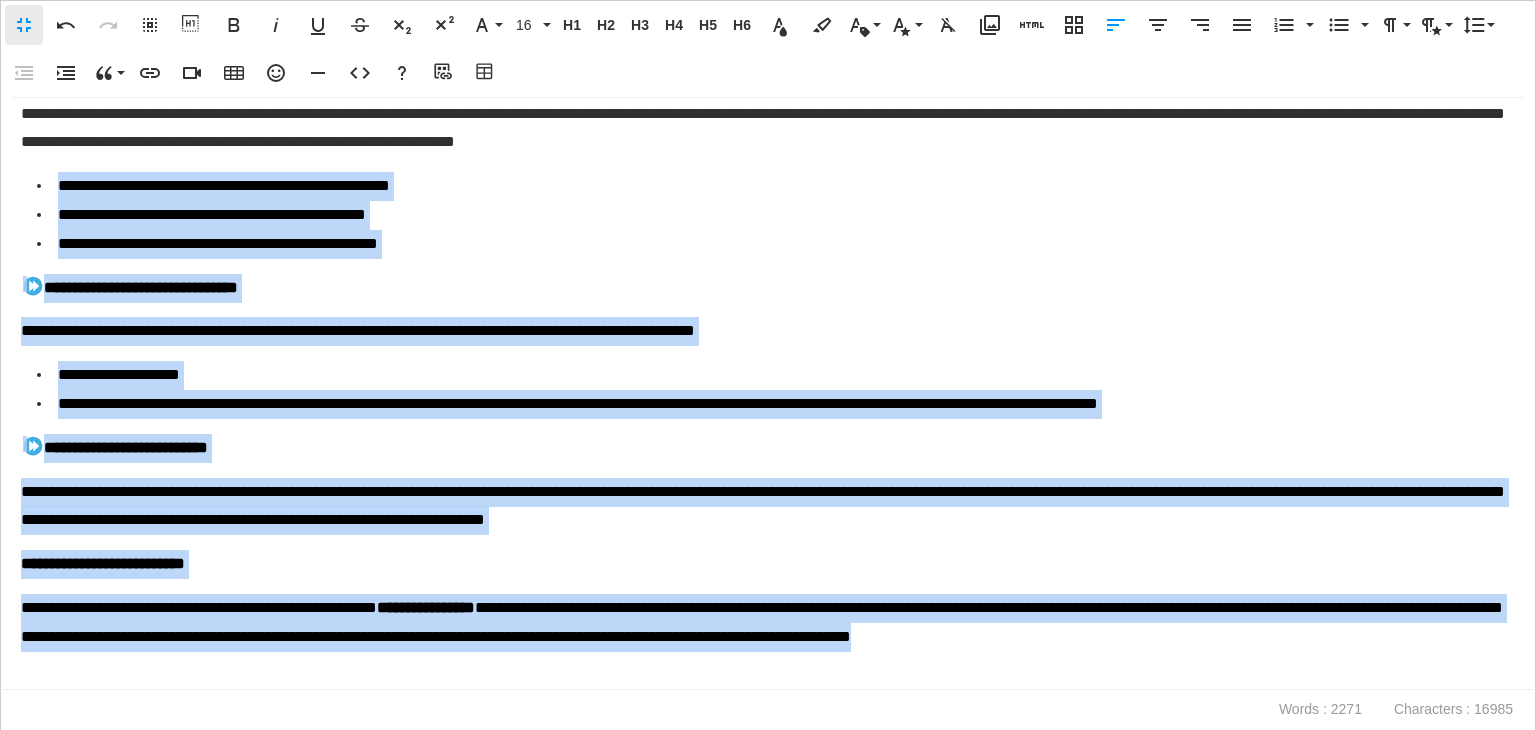 drag, startPoint x: 1428, startPoint y: 648, endPoint x: 1174, endPoint y: 100, distance: 604.0033 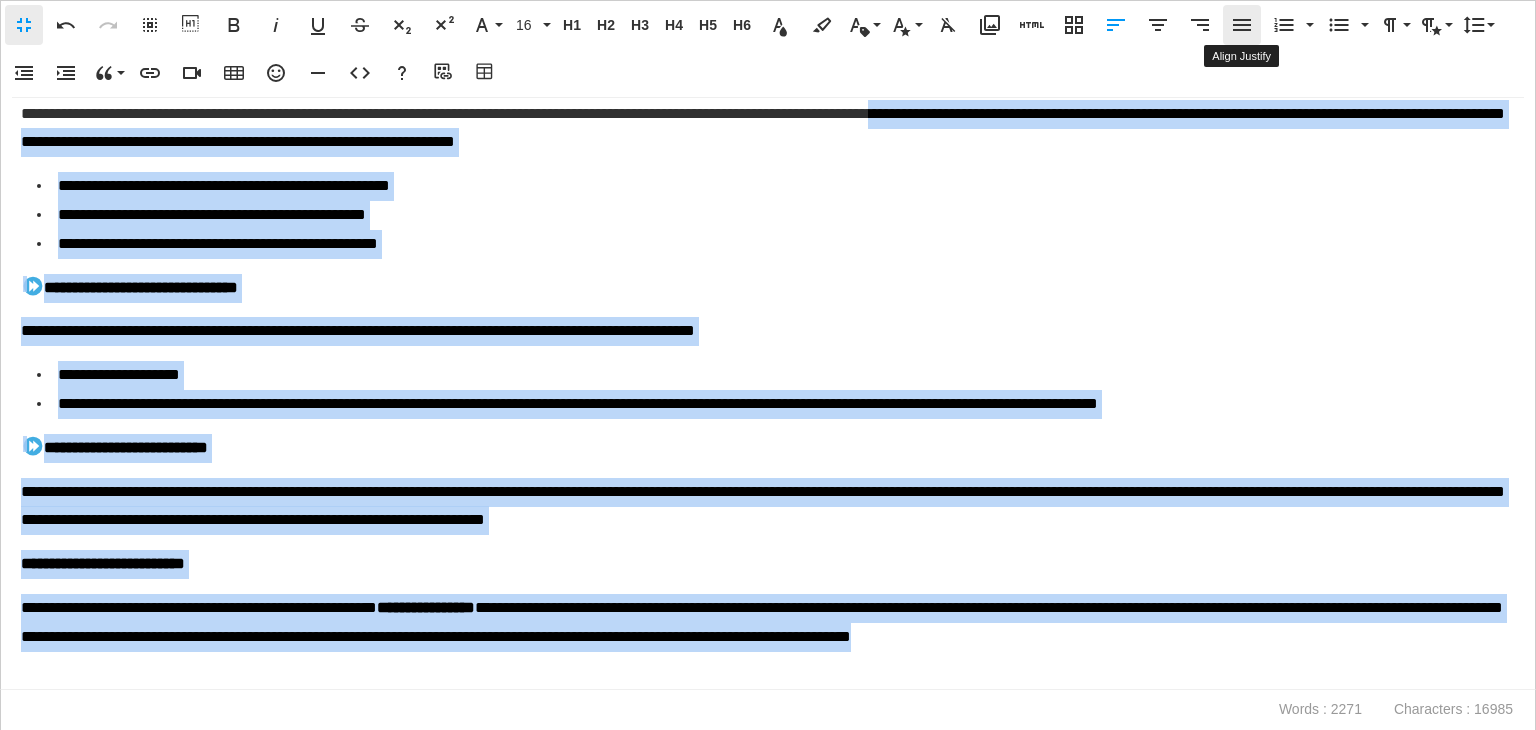 click on "Align Justify" at bounding box center [1242, 25] 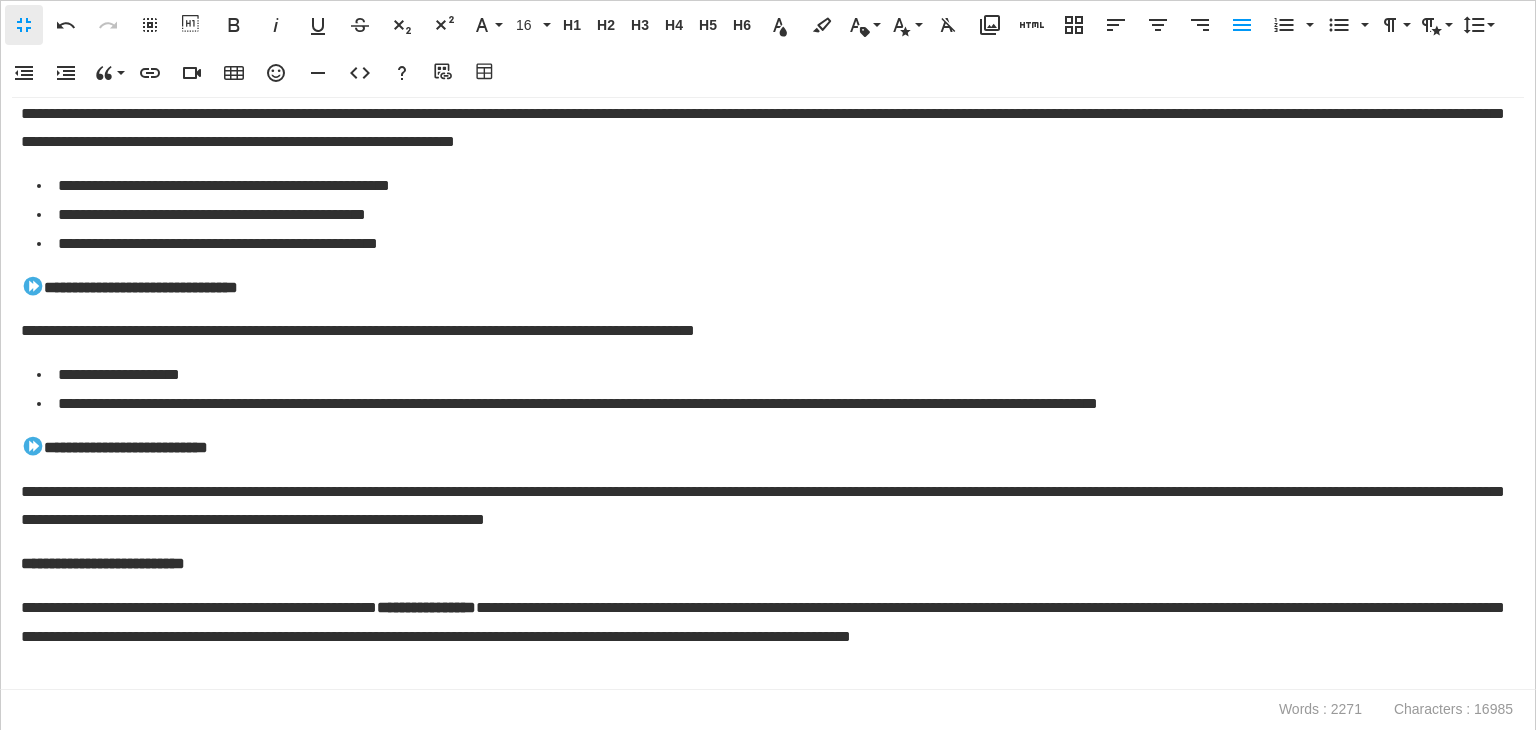 click on "**********" at bounding box center [768, 394] 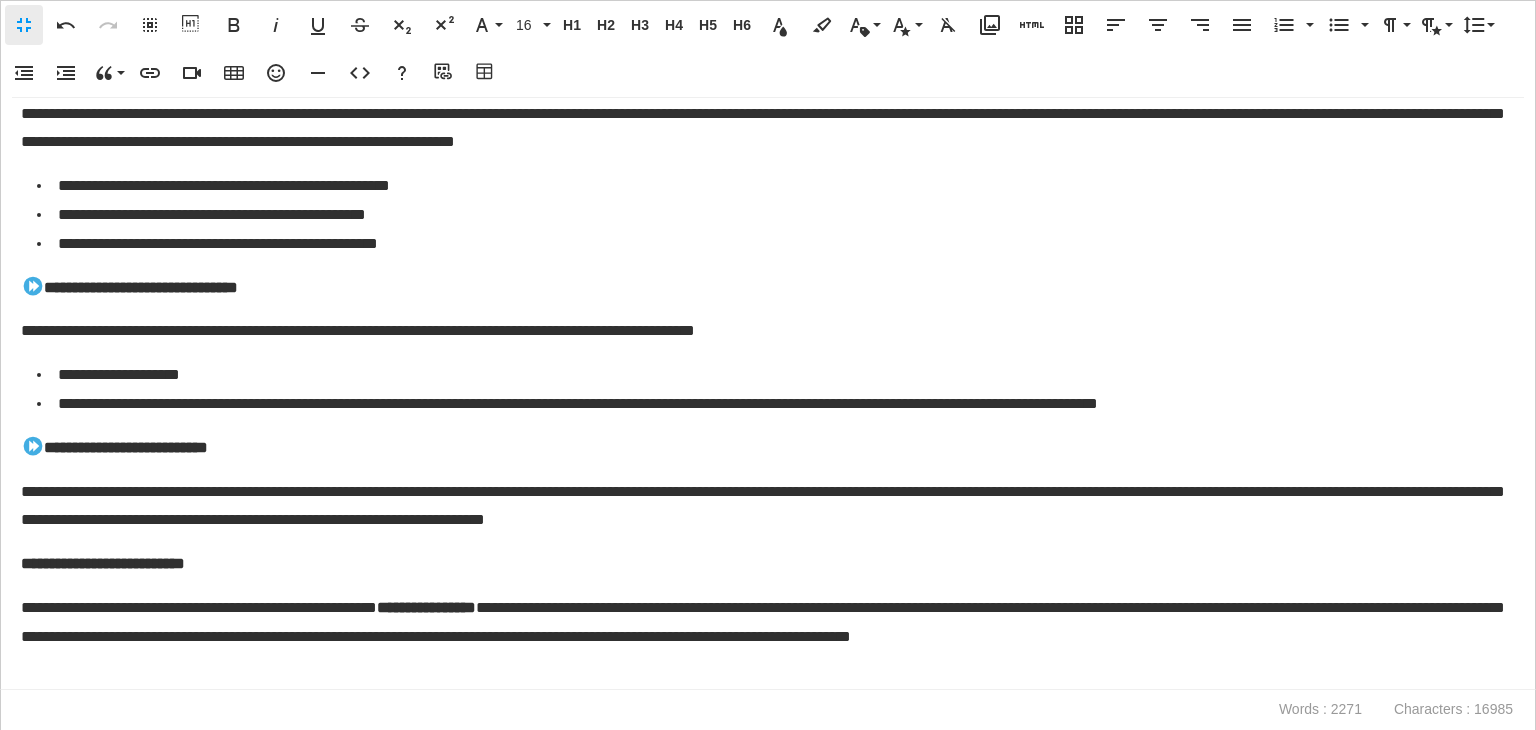 click on "**********" at bounding box center [103, 563] 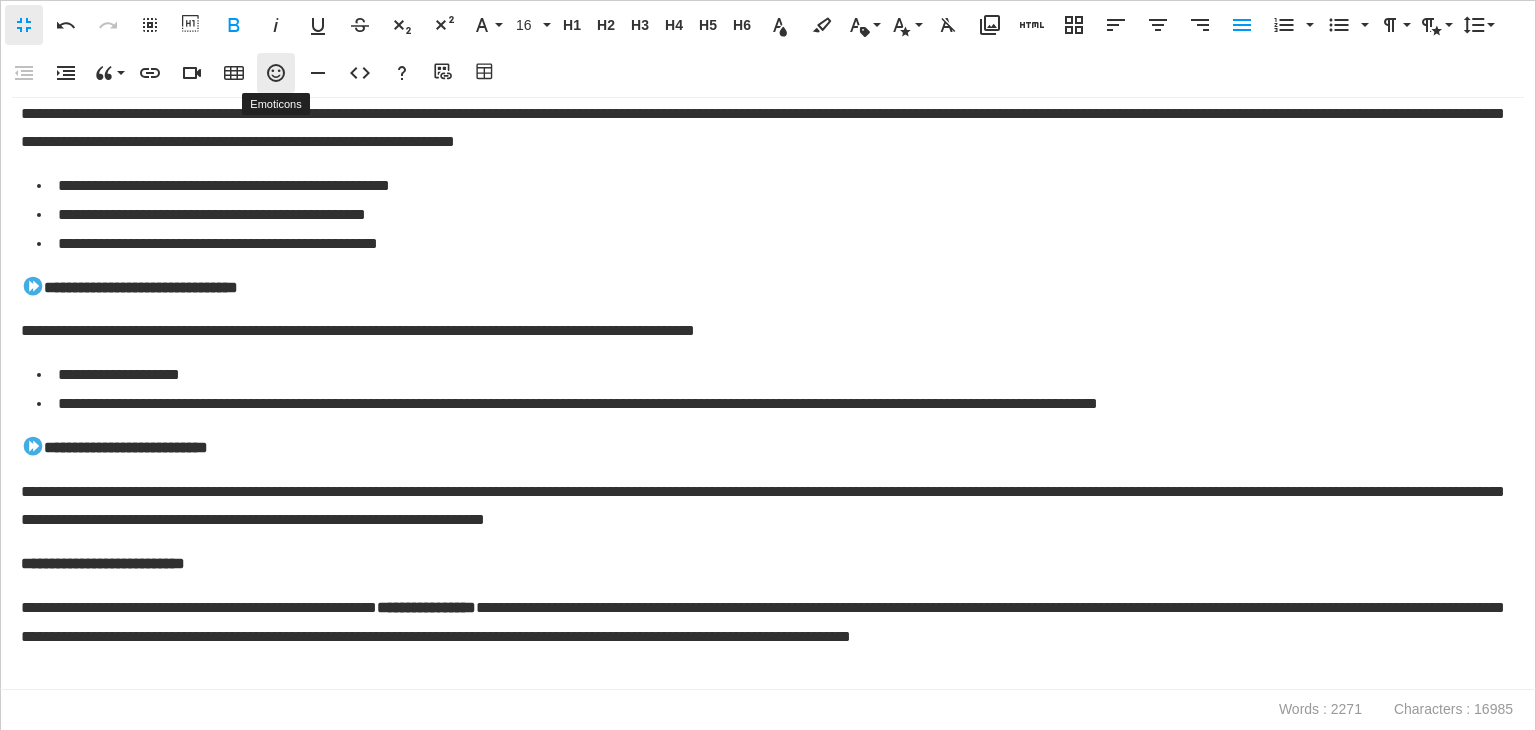 click 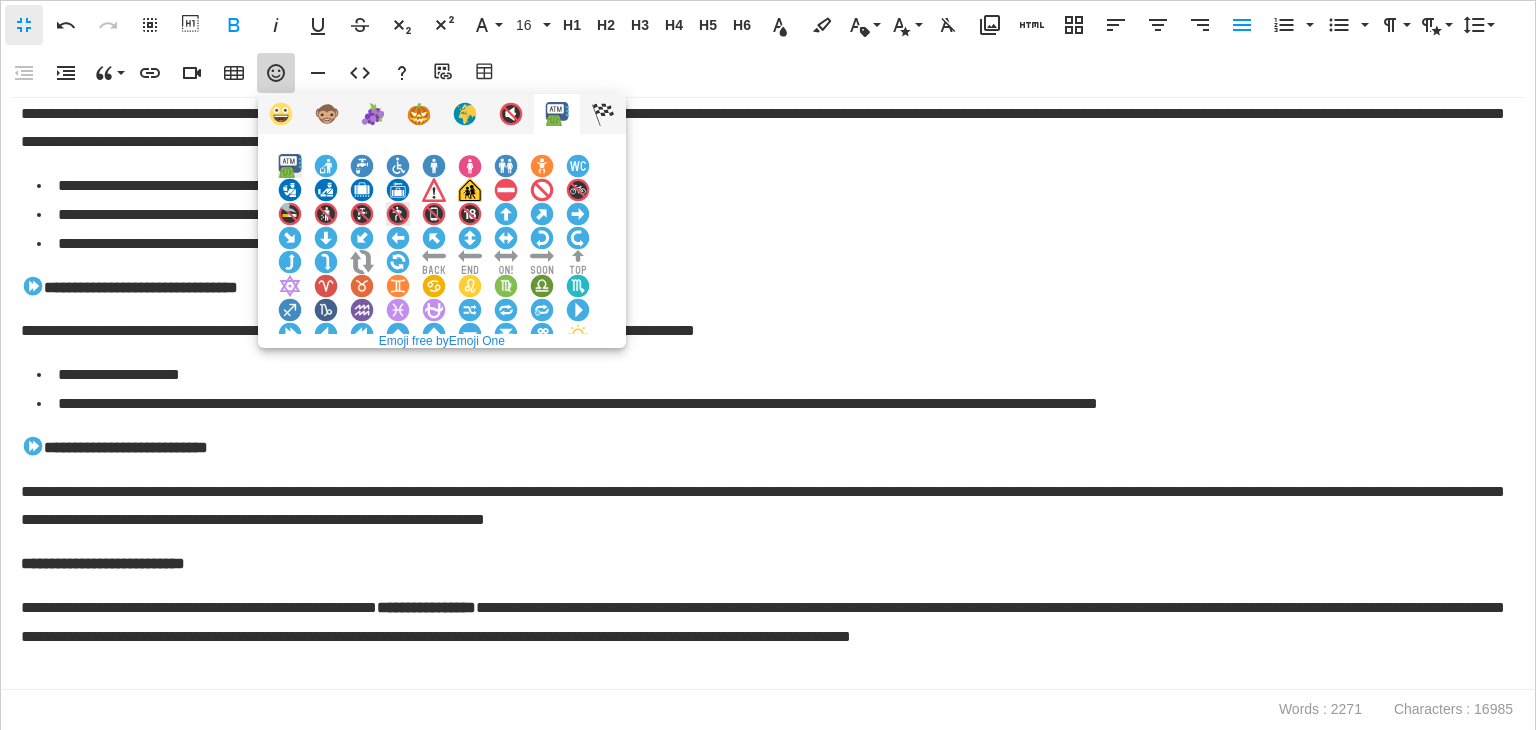 scroll, scrollTop: 100, scrollLeft: 0, axis: vertical 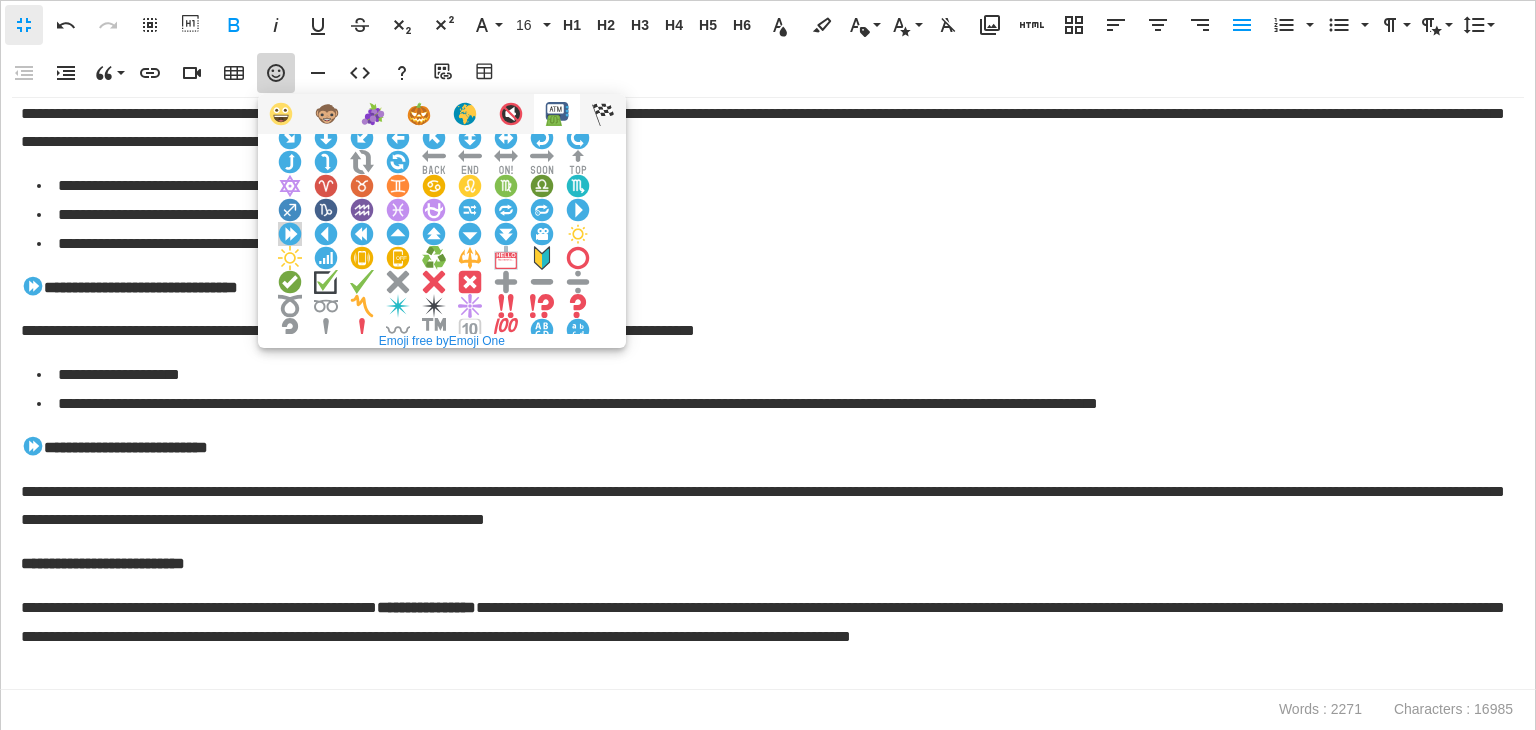 click at bounding box center [290, 234] 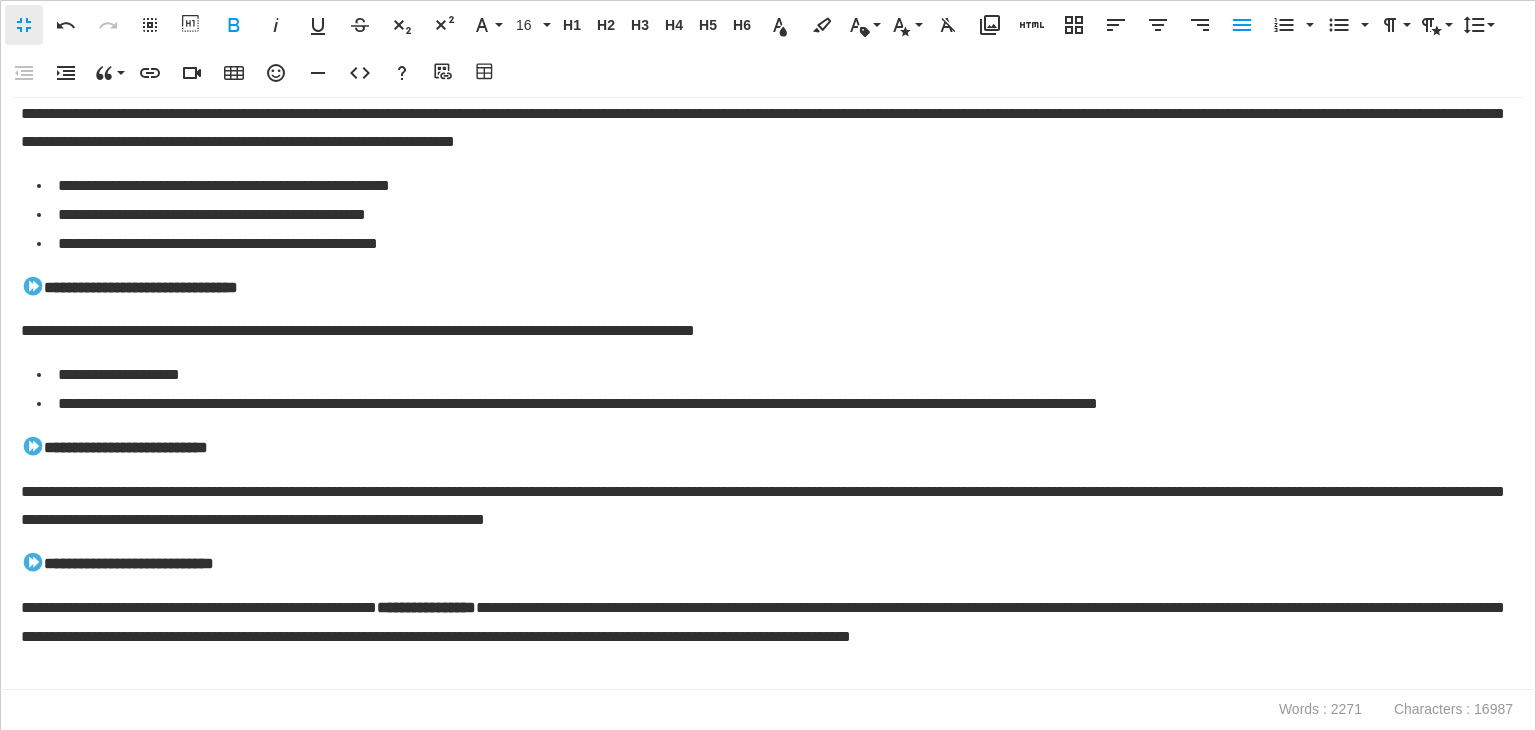 click on "**********" at bounding box center [763, 623] 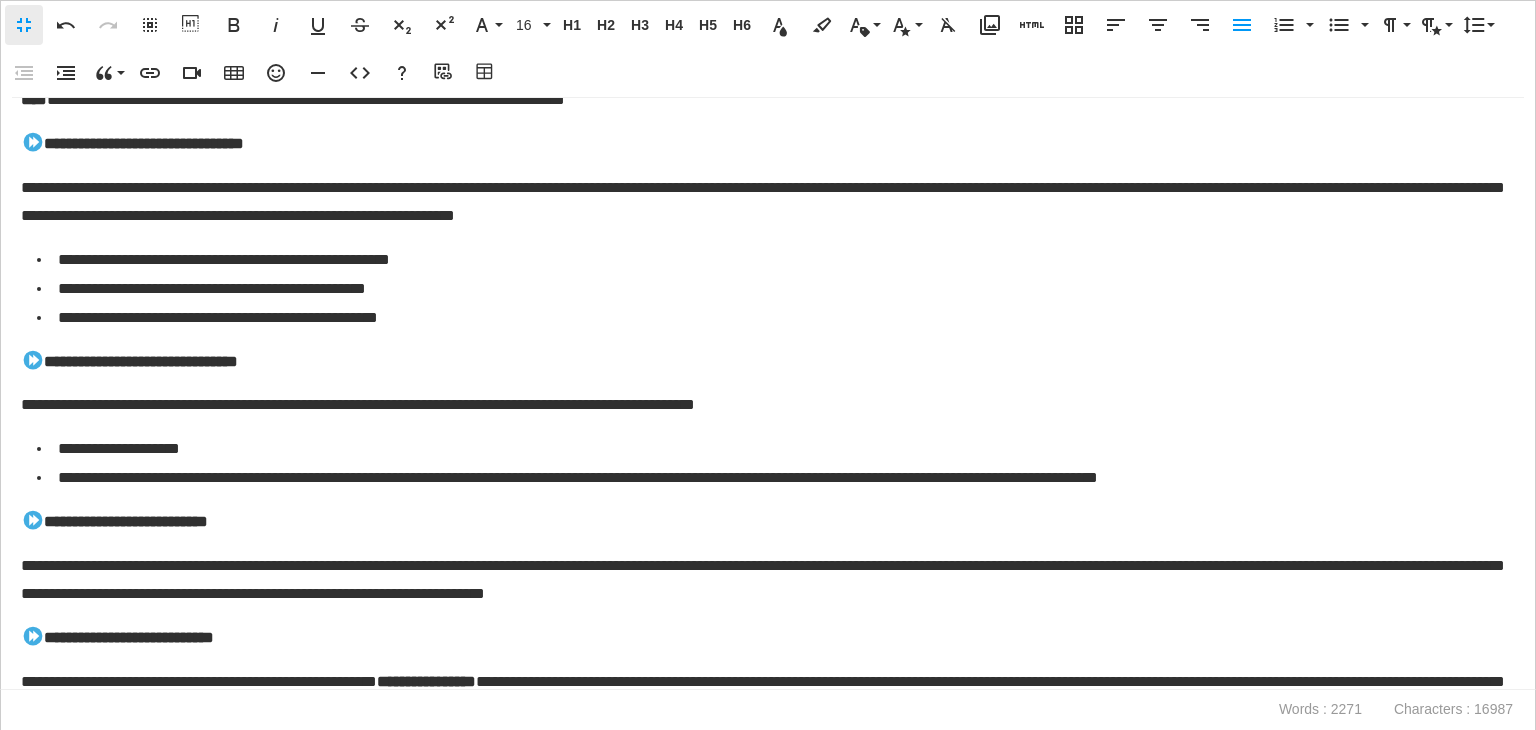 scroll, scrollTop: 5189, scrollLeft: 0, axis: vertical 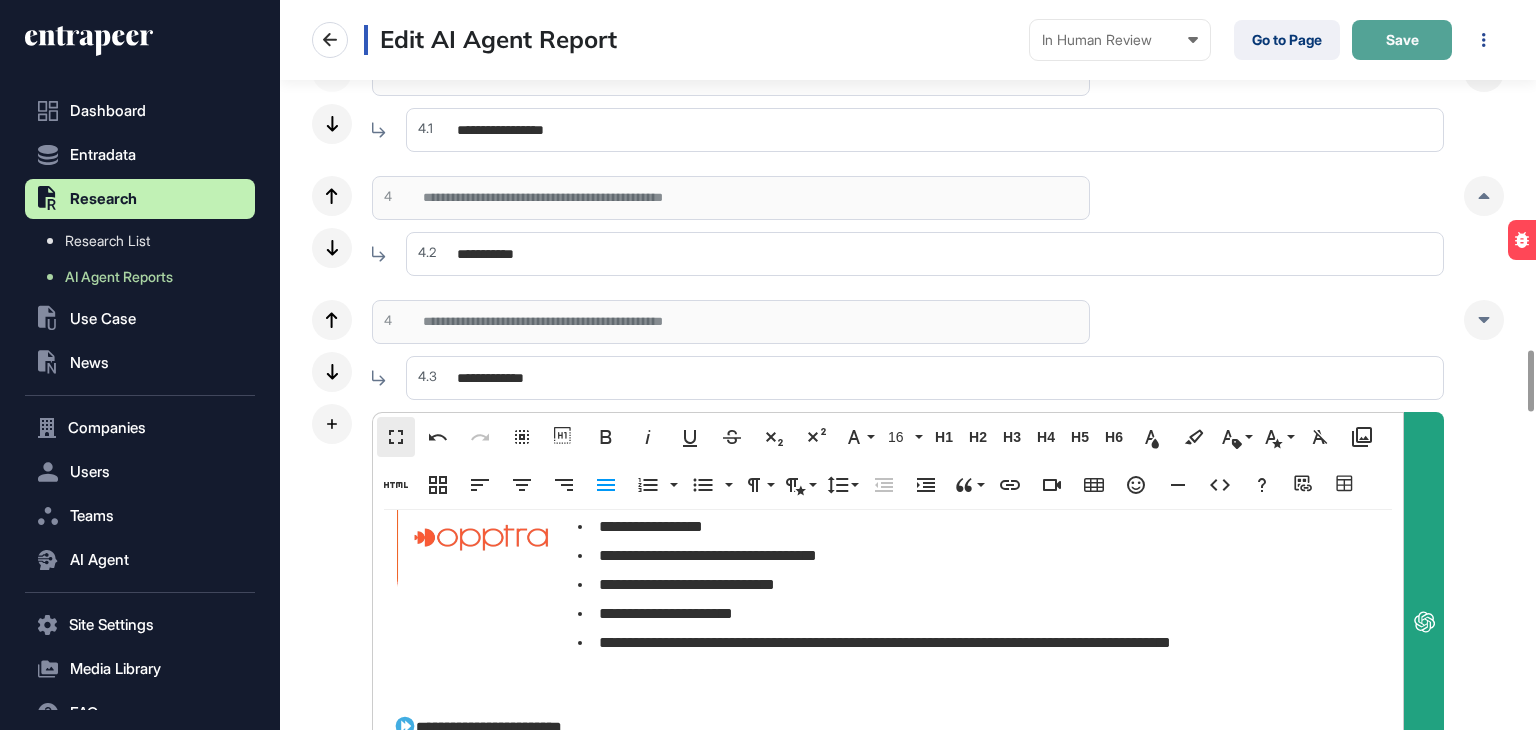 click on "Save" 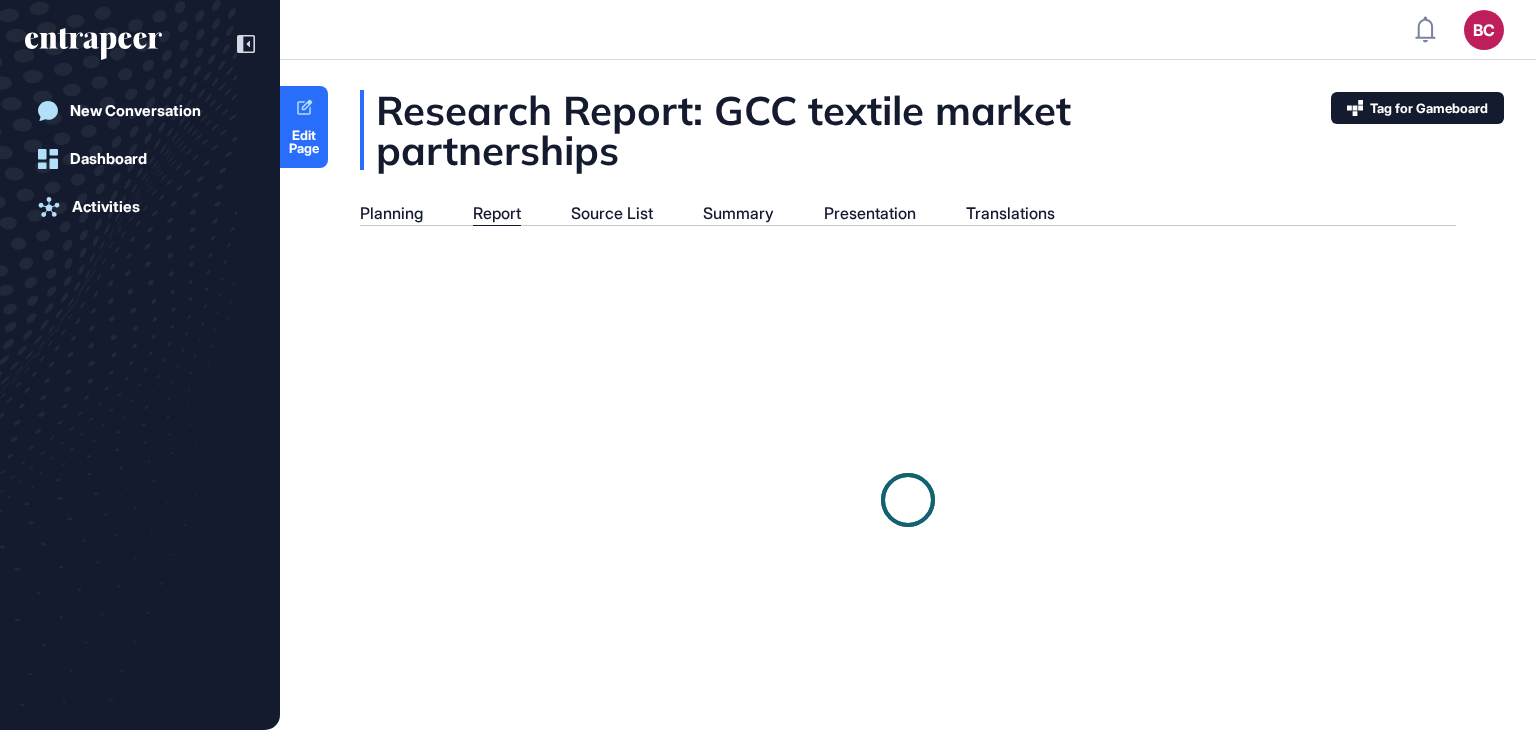 scroll, scrollTop: 0, scrollLeft: 0, axis: both 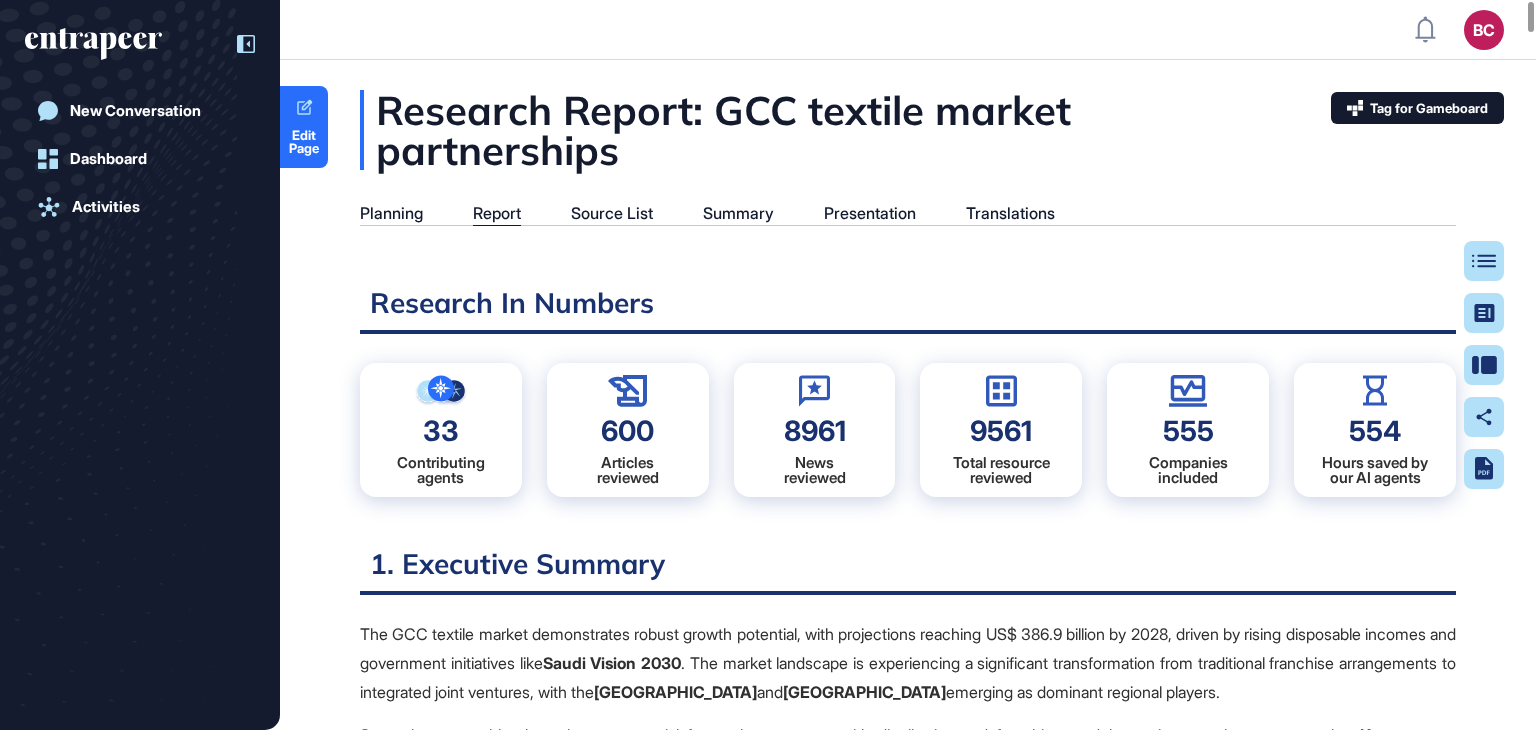 click 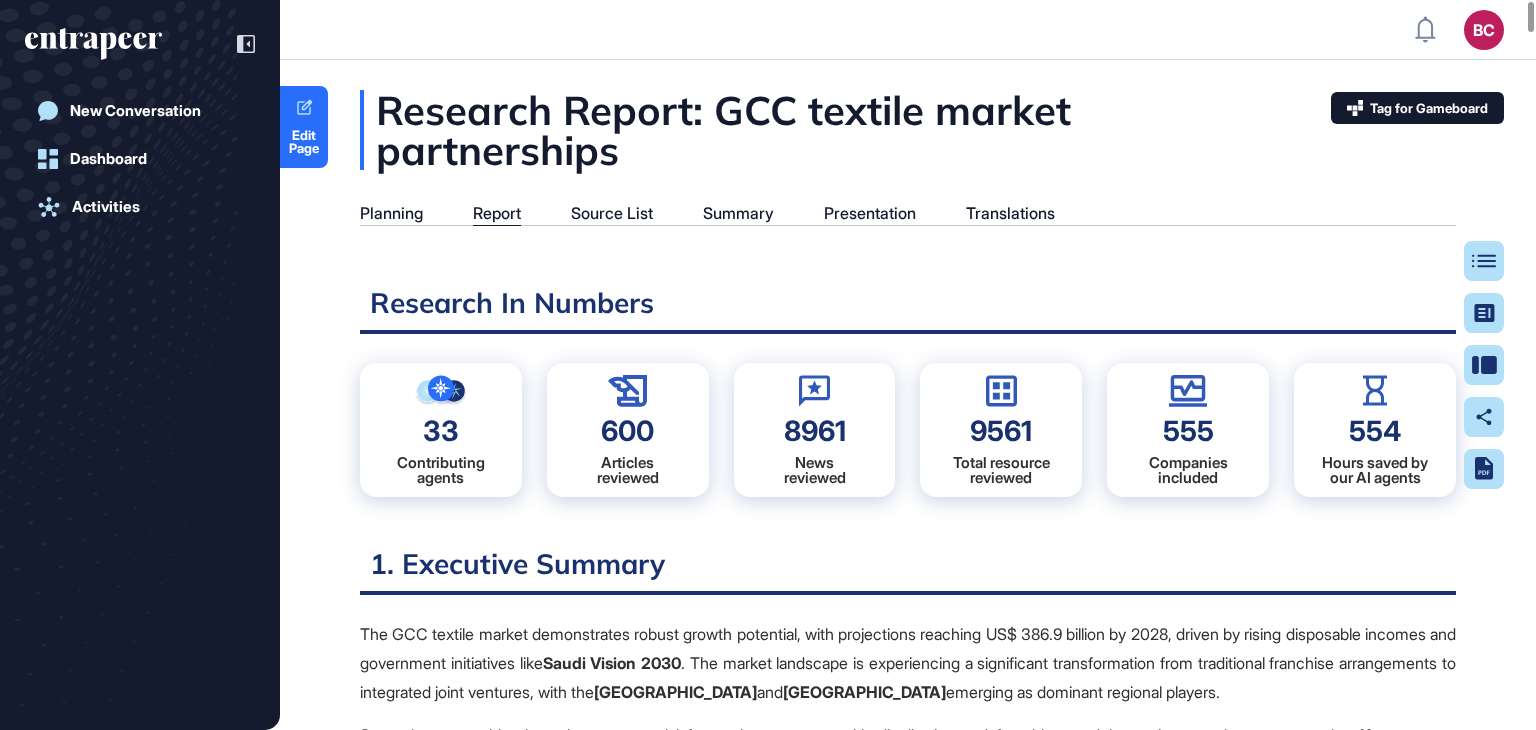 scroll, scrollTop: 729, scrollLeft: 1536, axis: both 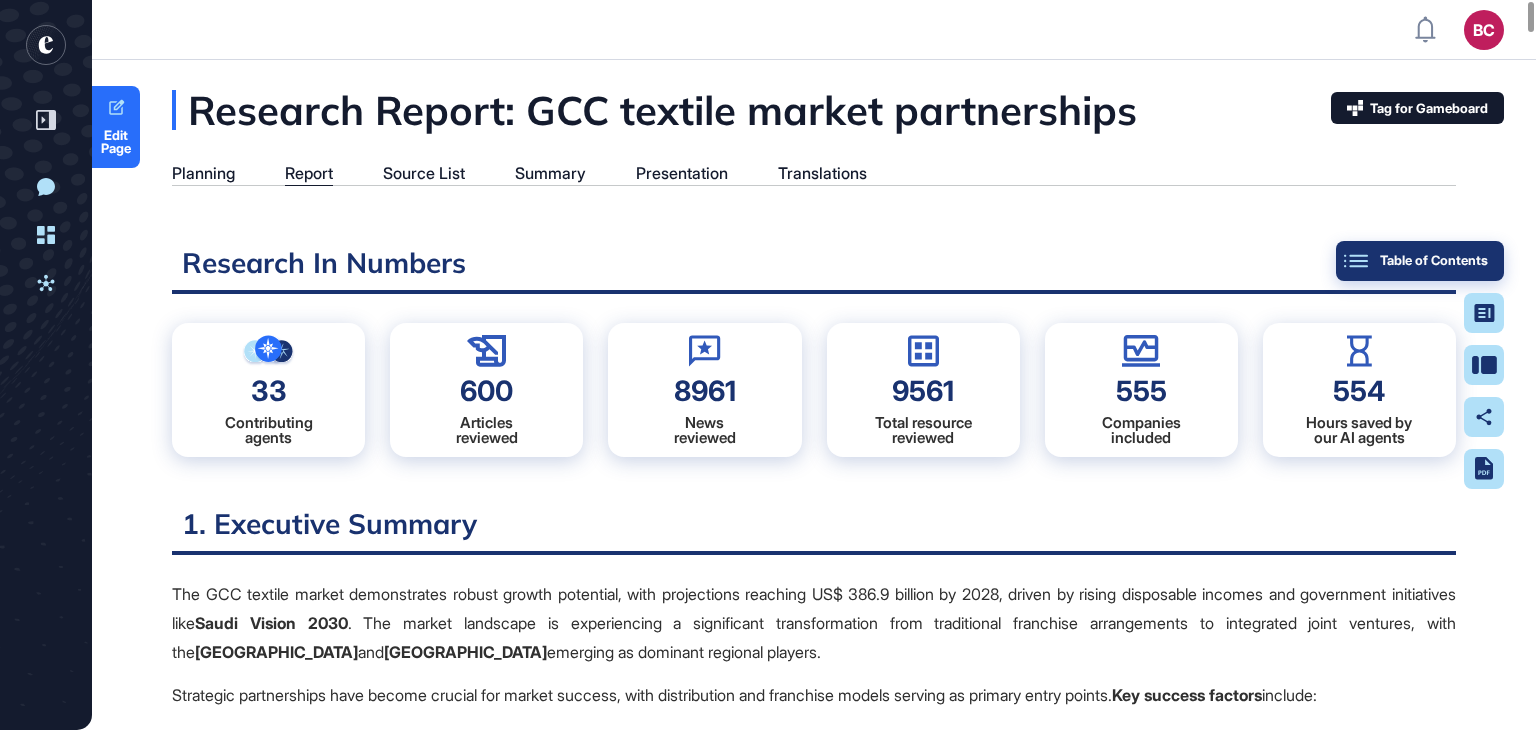 click on "Table of Contents" 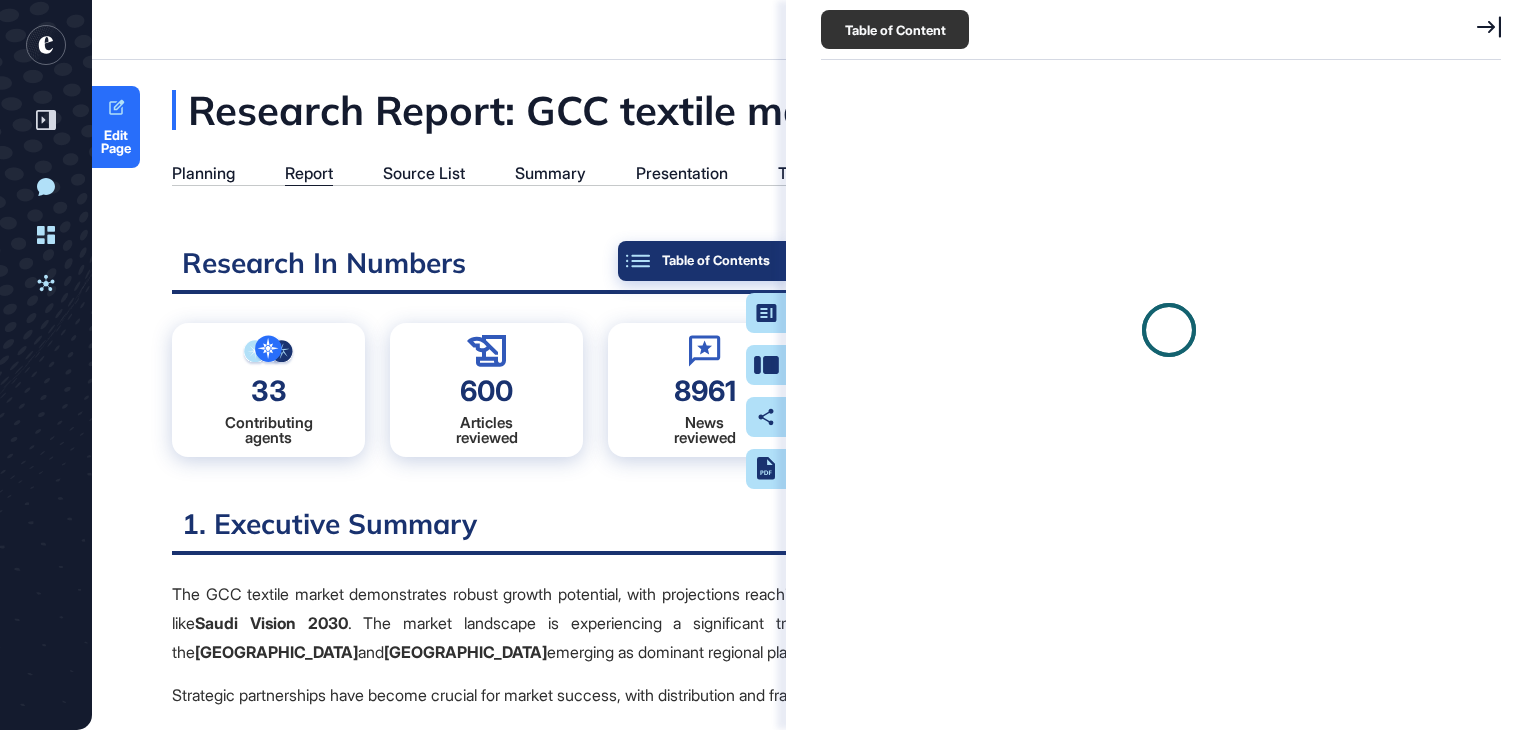 scroll, scrollTop: 0, scrollLeft: 0, axis: both 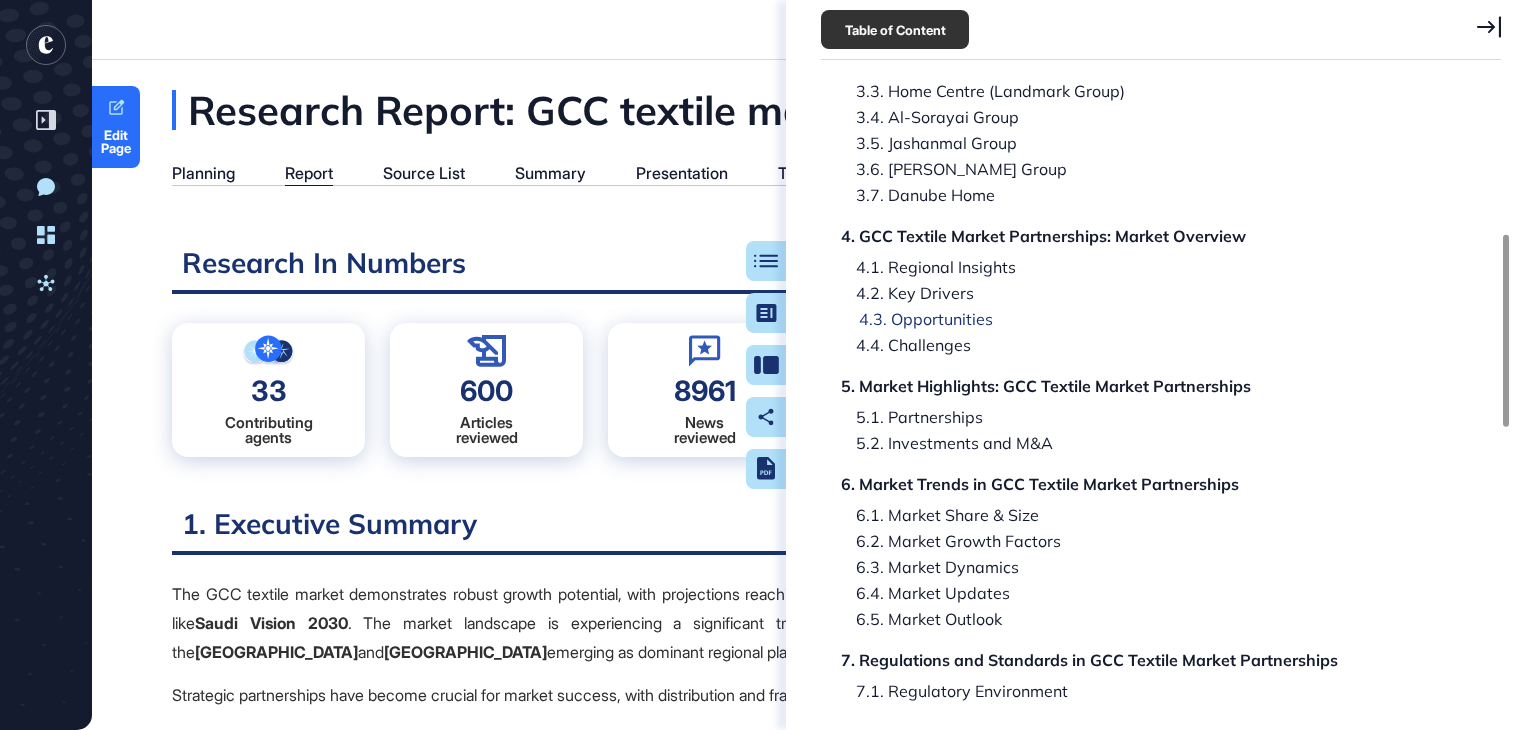 click on "4.3. Opportunities" 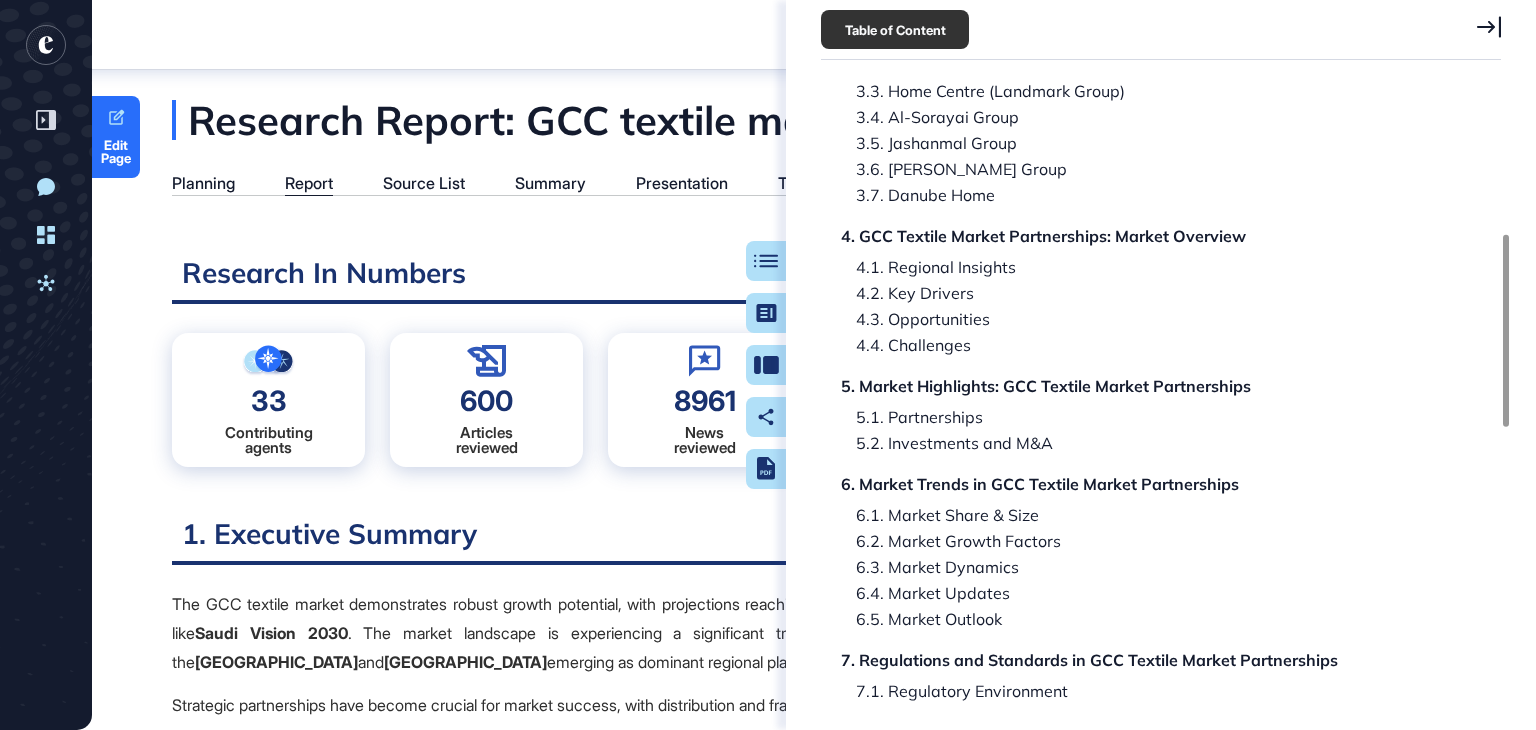 scroll, scrollTop: 65316, scrollLeft: 0, axis: vertical 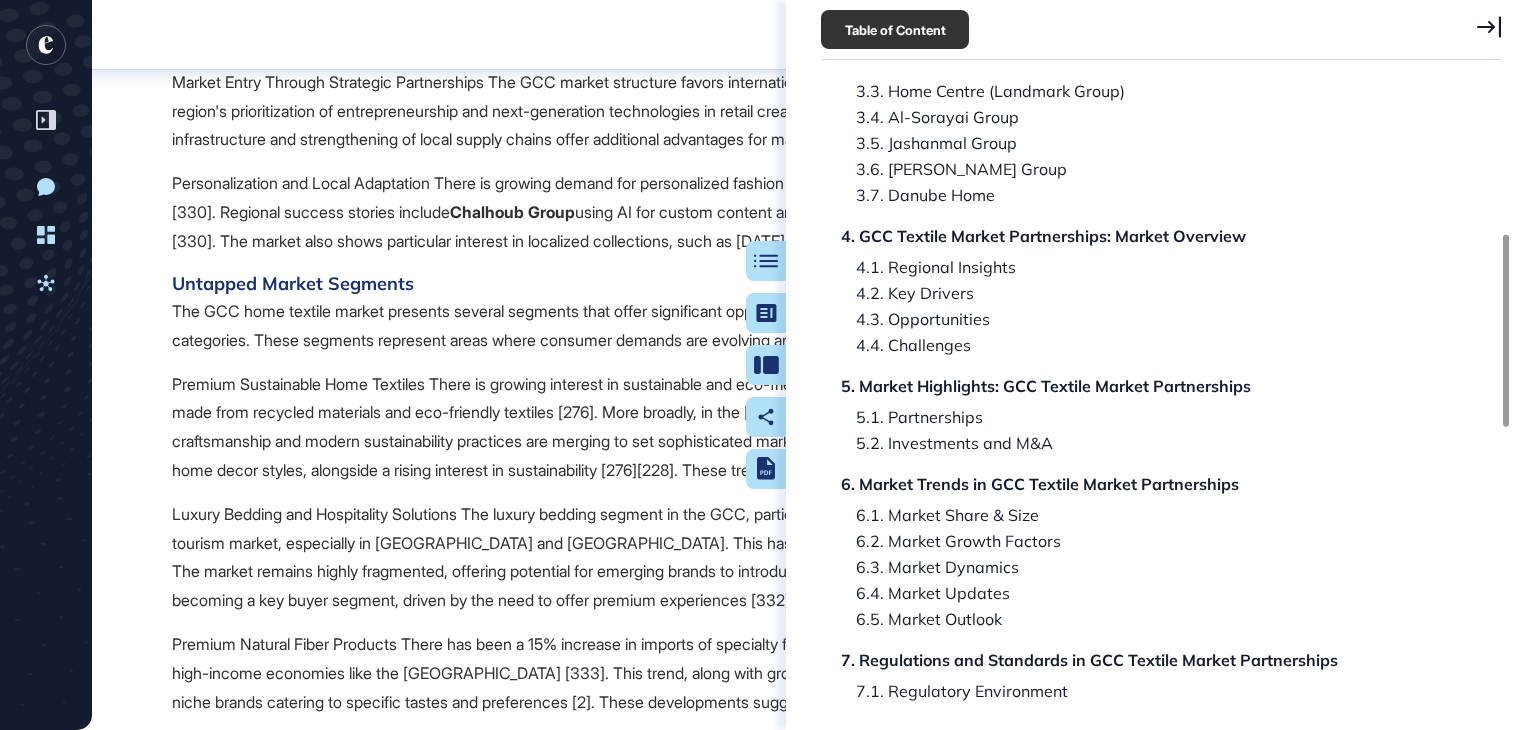 click 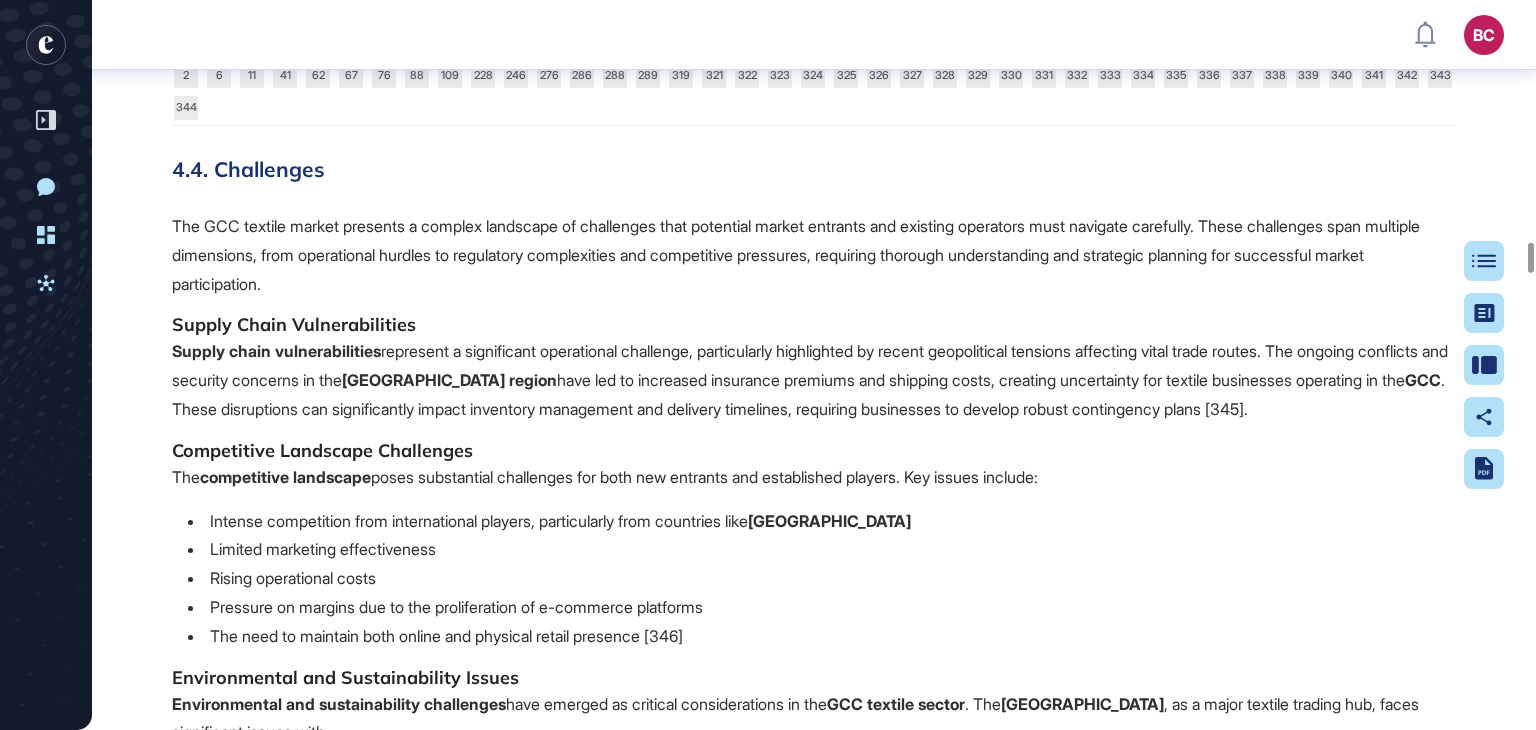 scroll, scrollTop: 69956, scrollLeft: 0, axis: vertical 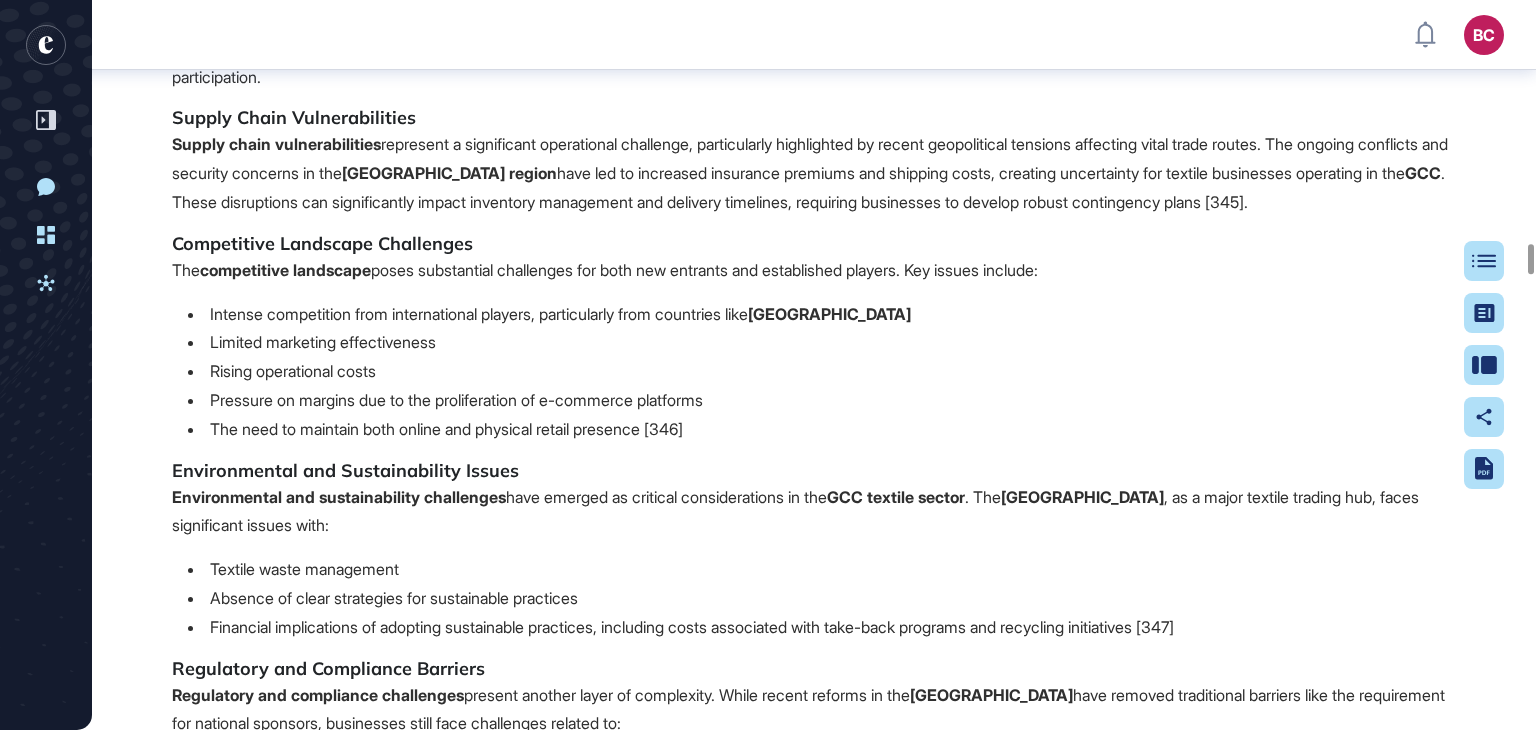drag, startPoint x: 174, startPoint y: 157, endPoint x: 720, endPoint y: 613, distance: 711.3733 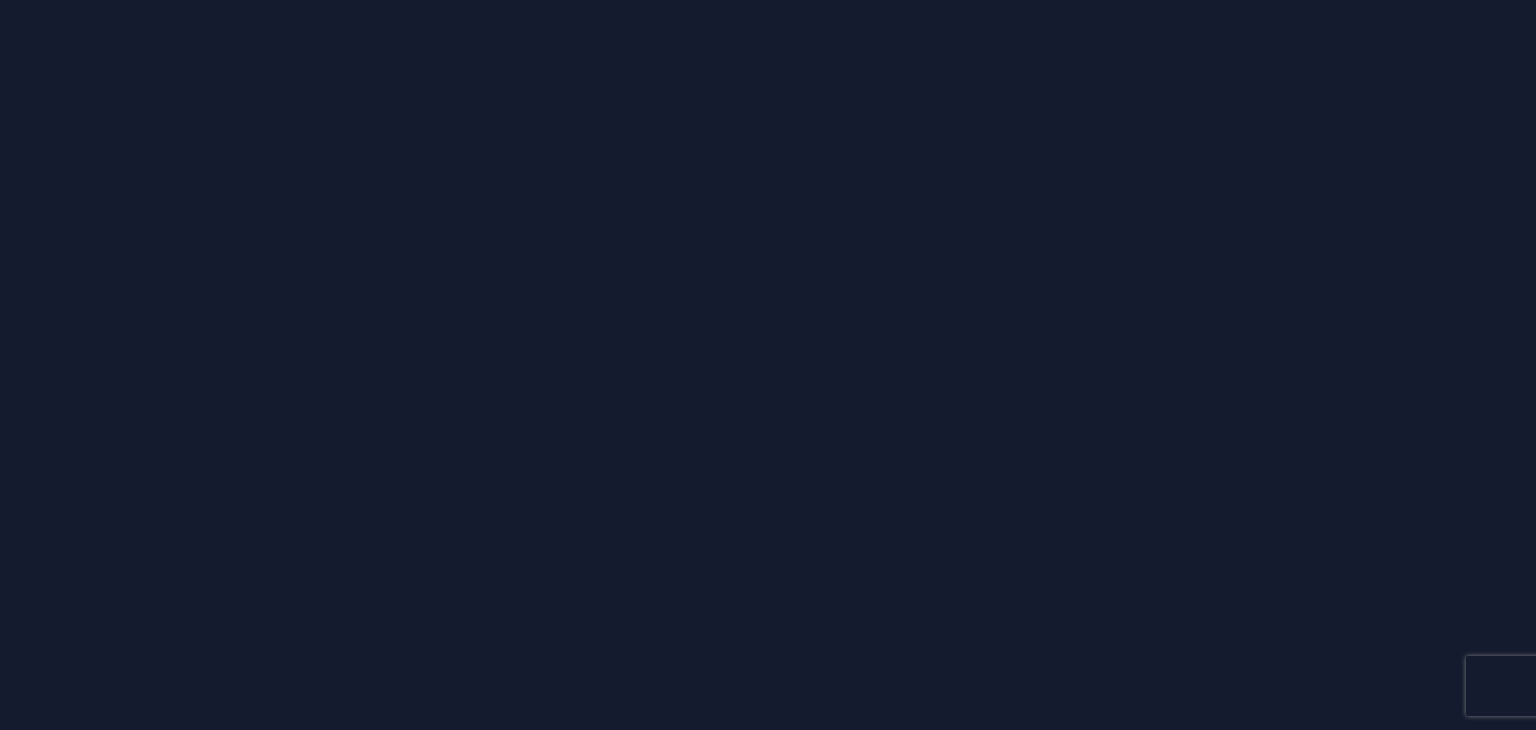 scroll, scrollTop: 0, scrollLeft: 0, axis: both 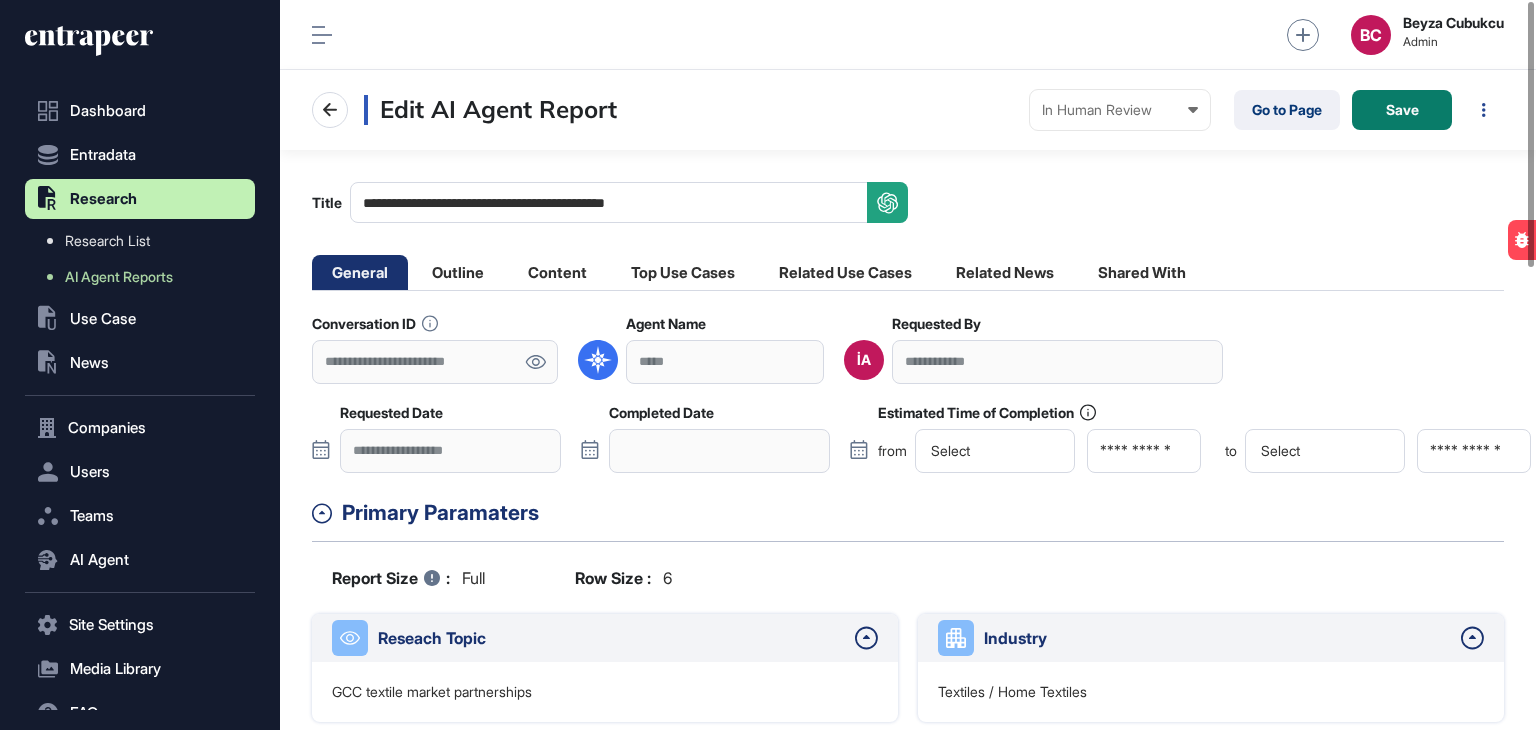 click on "Content" 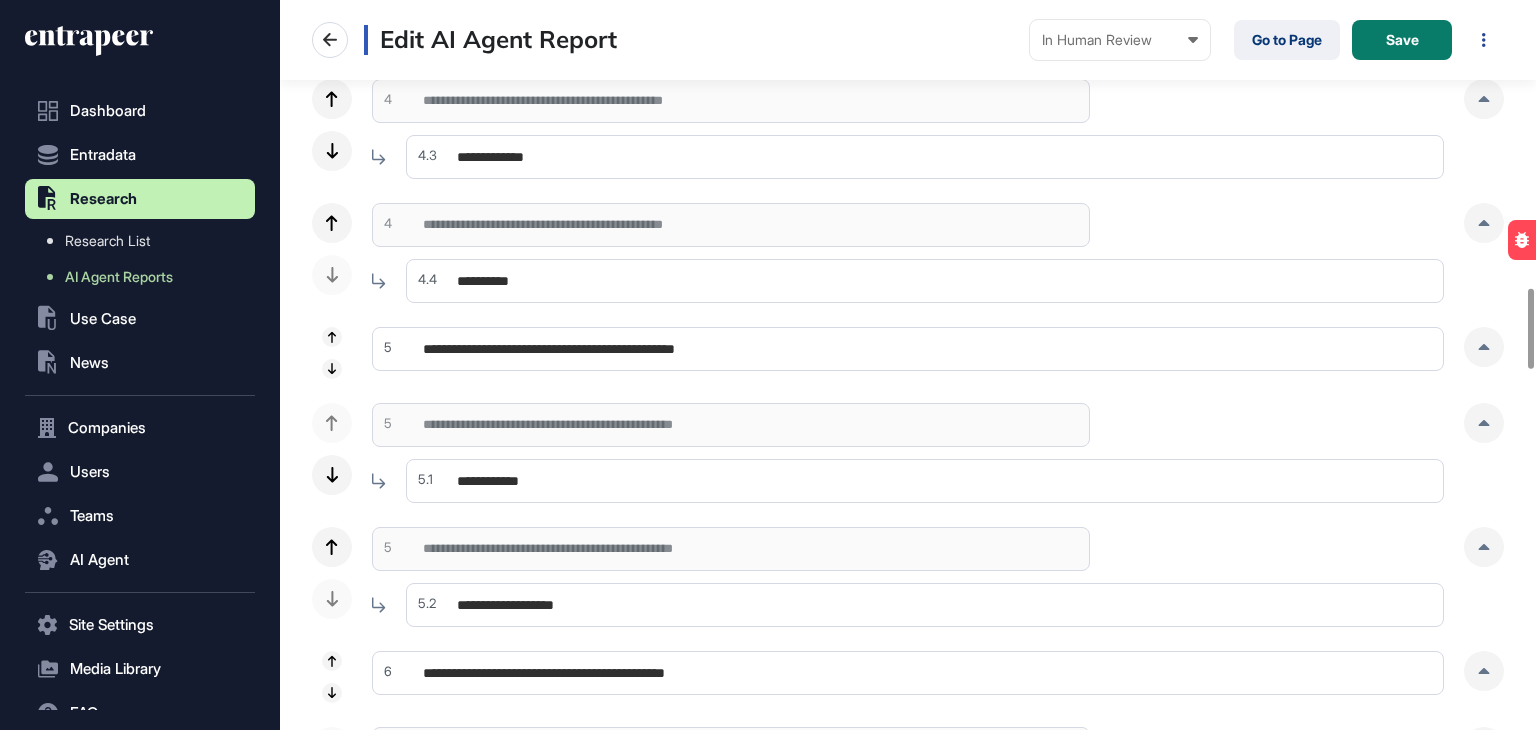 scroll, scrollTop: 2600, scrollLeft: 0, axis: vertical 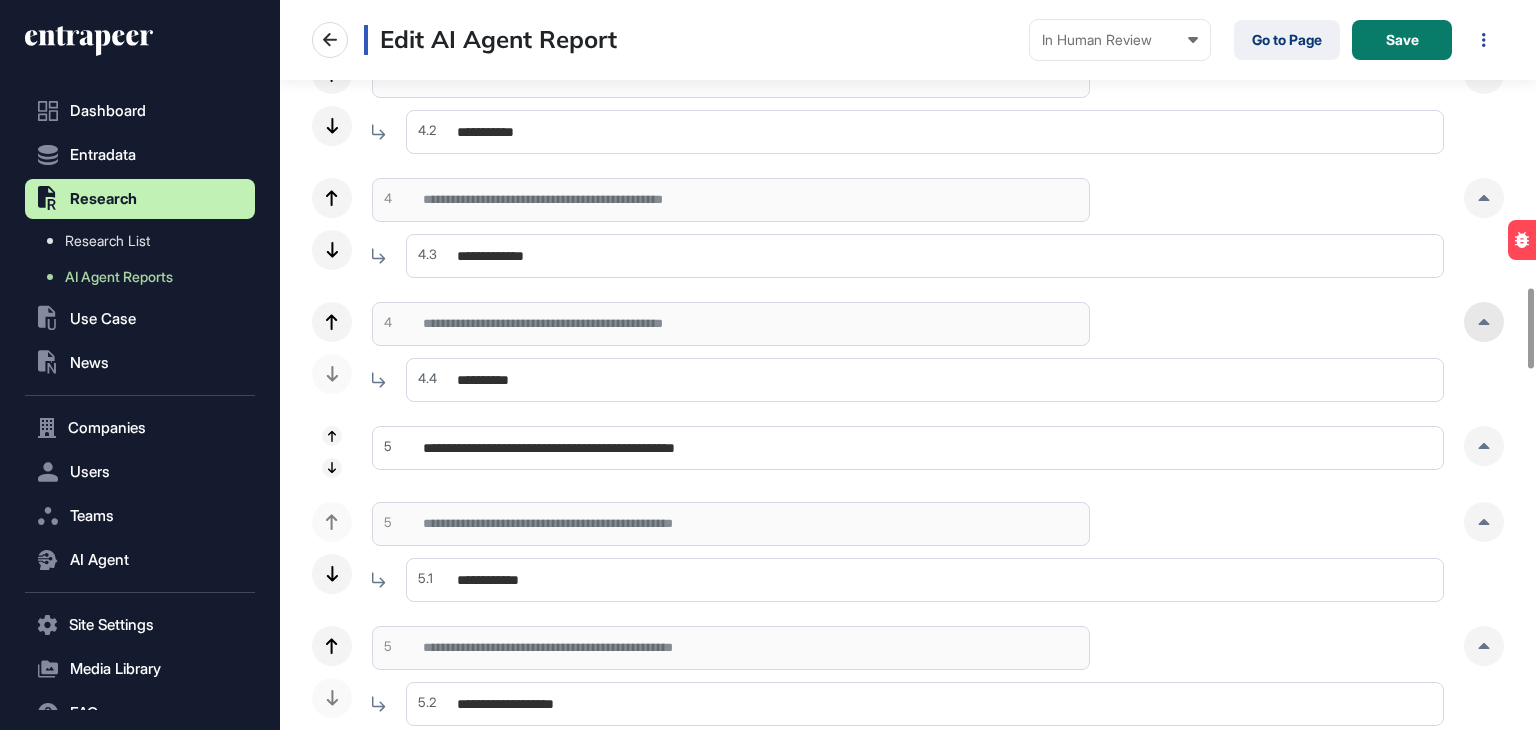 click 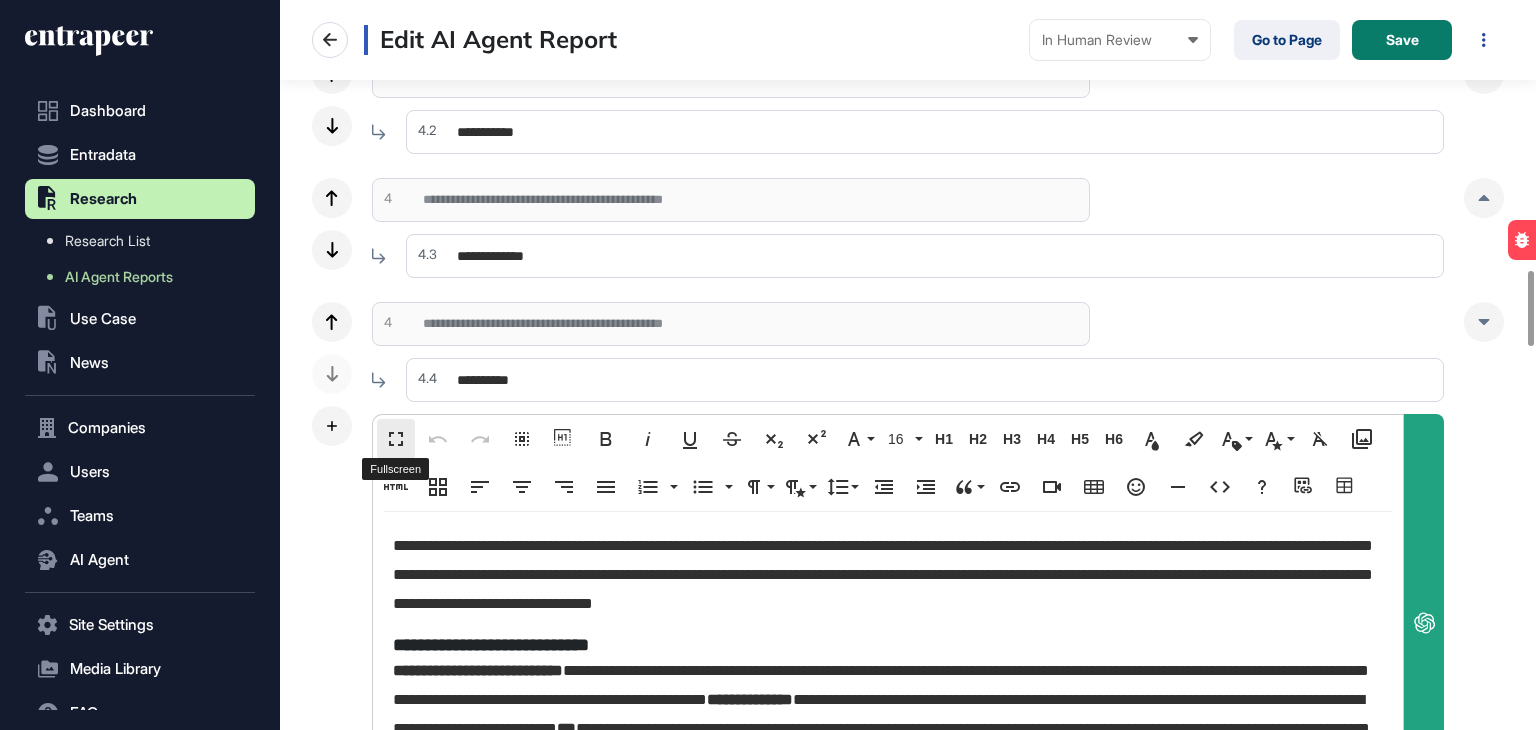 click on "Fullscreen" at bounding box center (396, 439) 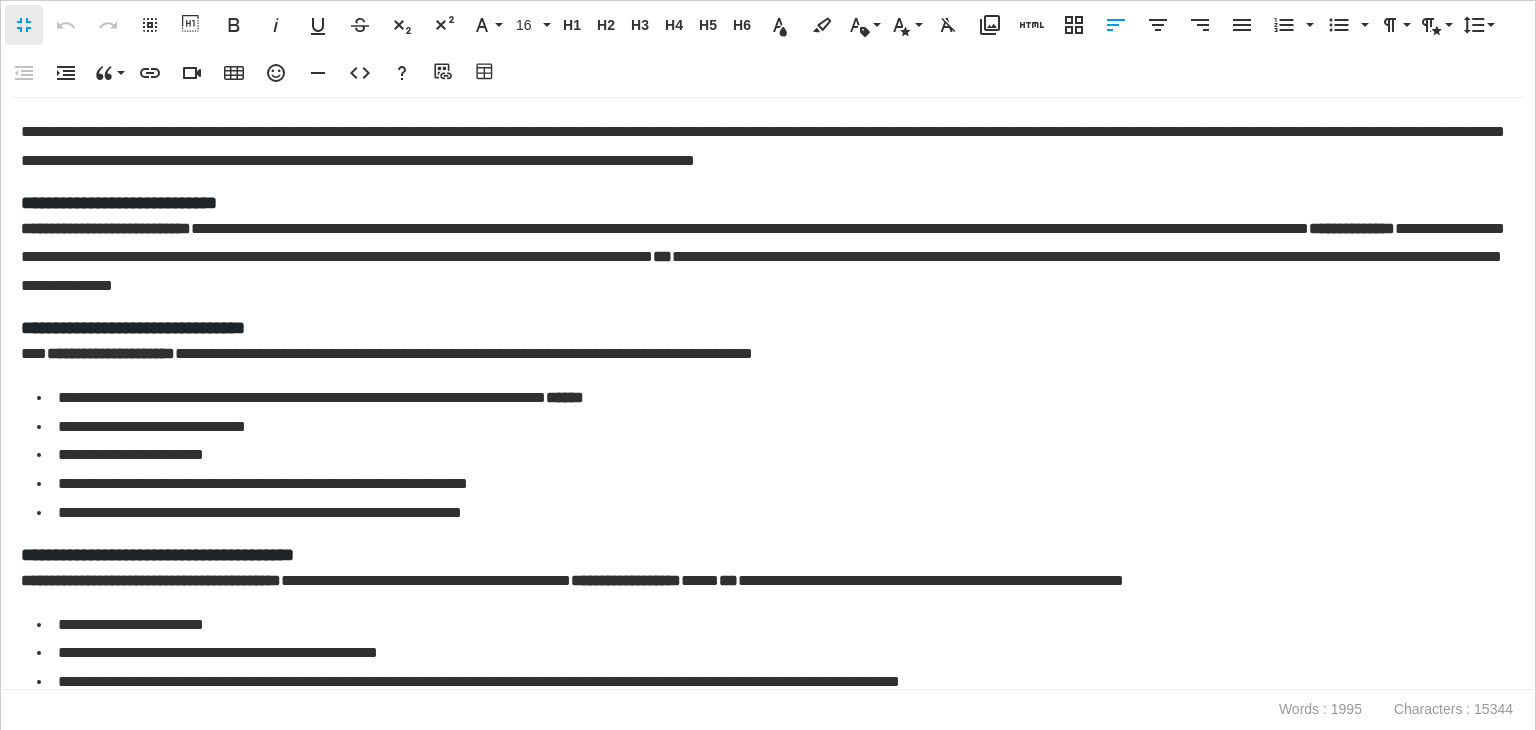 scroll, scrollTop: 0, scrollLeft: 9, axis: horizontal 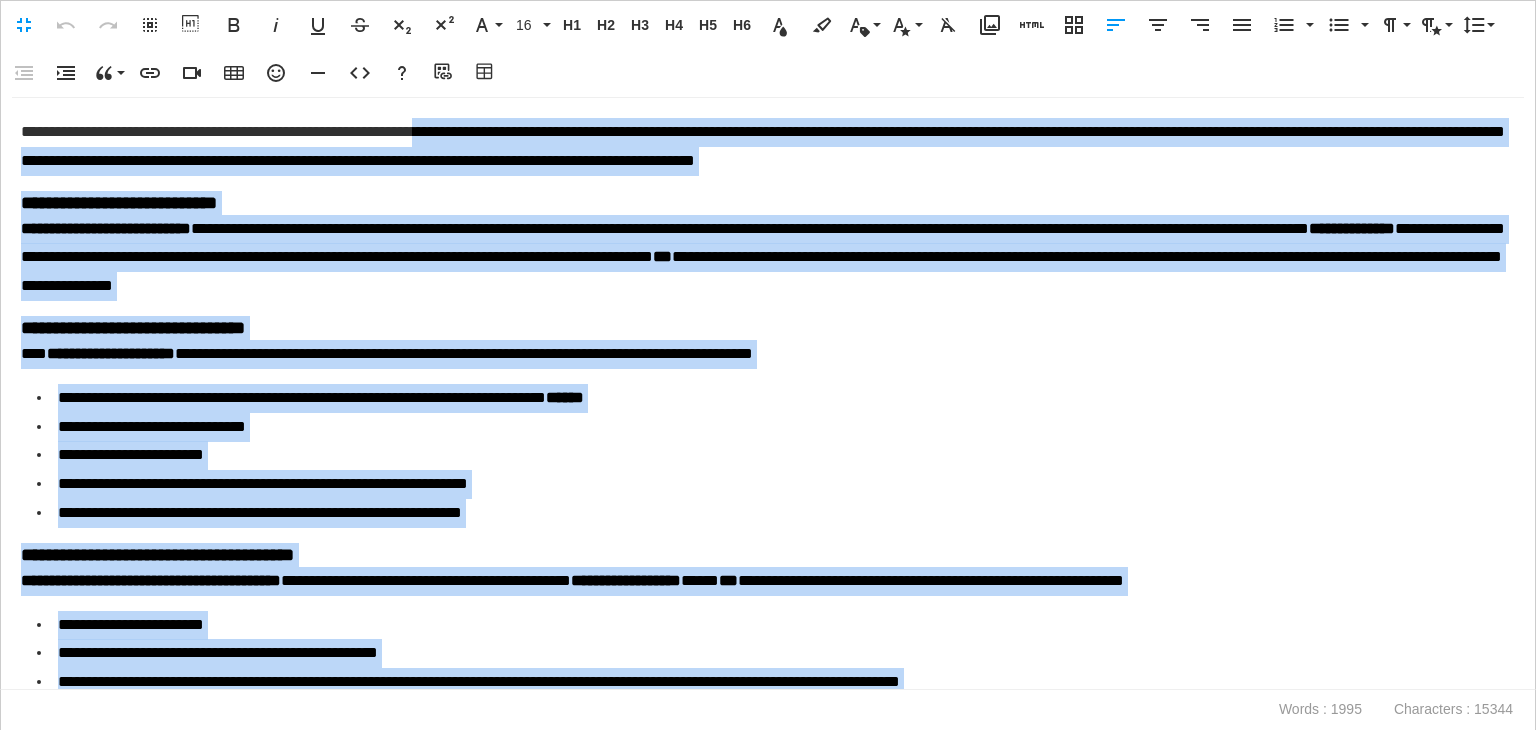 drag, startPoint x: 853, startPoint y: 266, endPoint x: 528, endPoint y: -87, distance: 479.82706 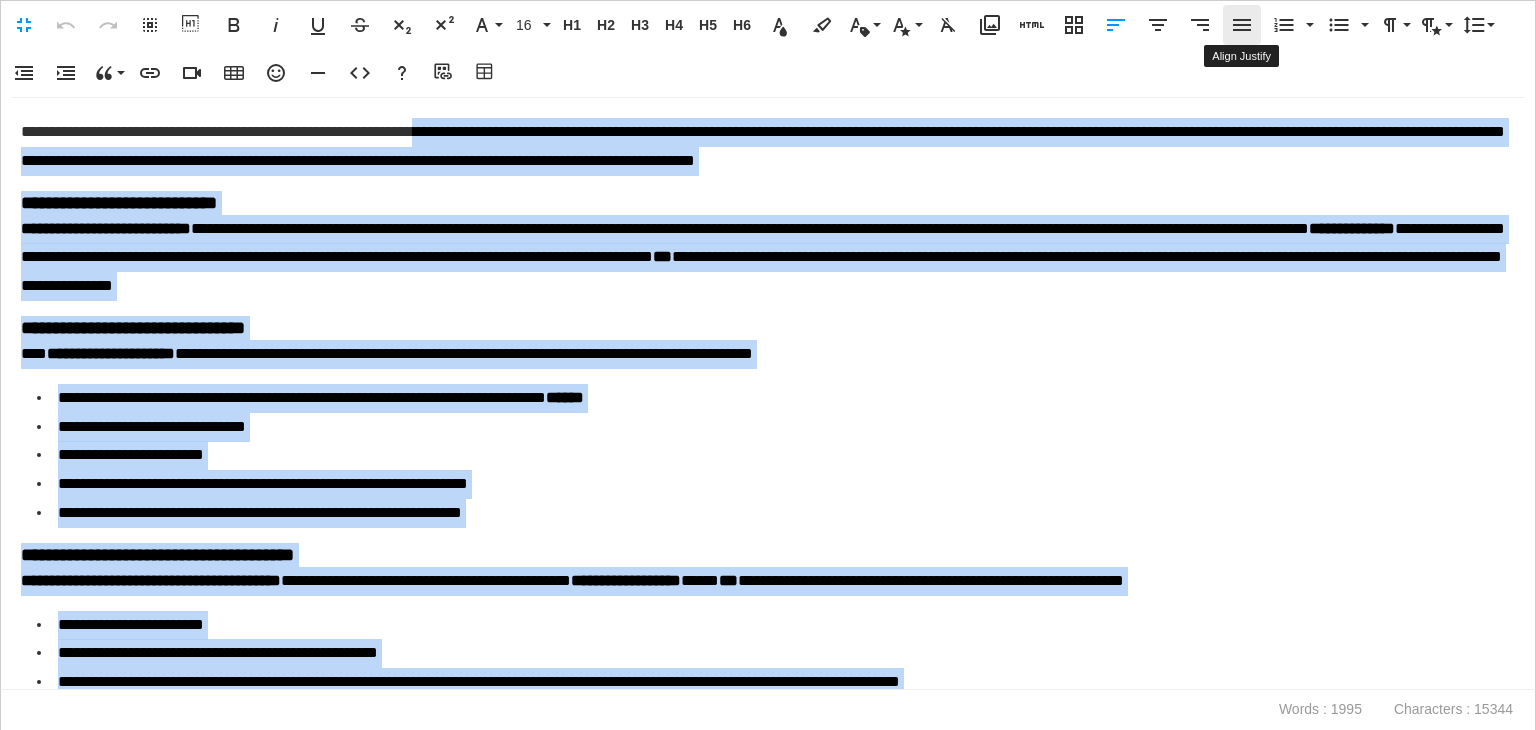 click 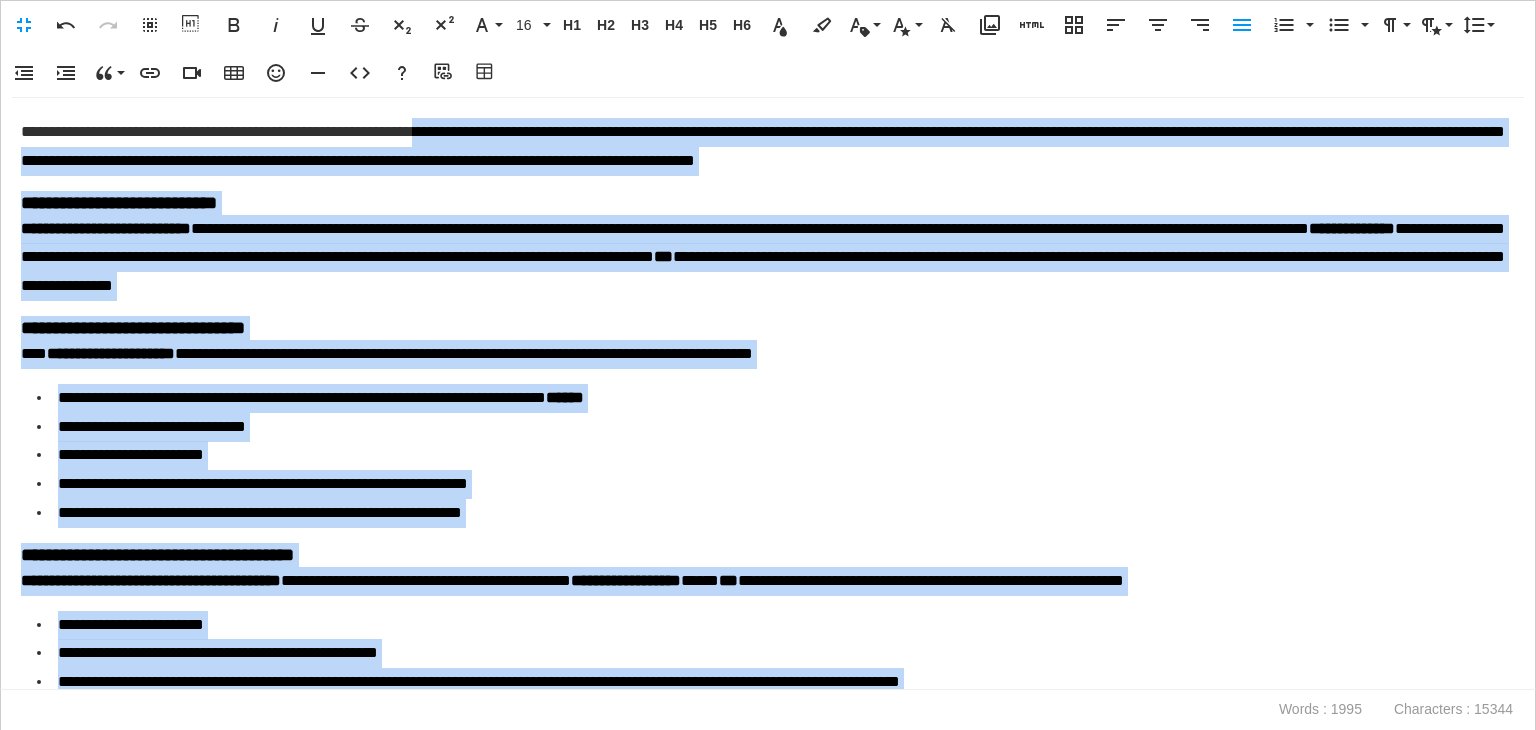 click on "**********" at bounding box center (763, 258) 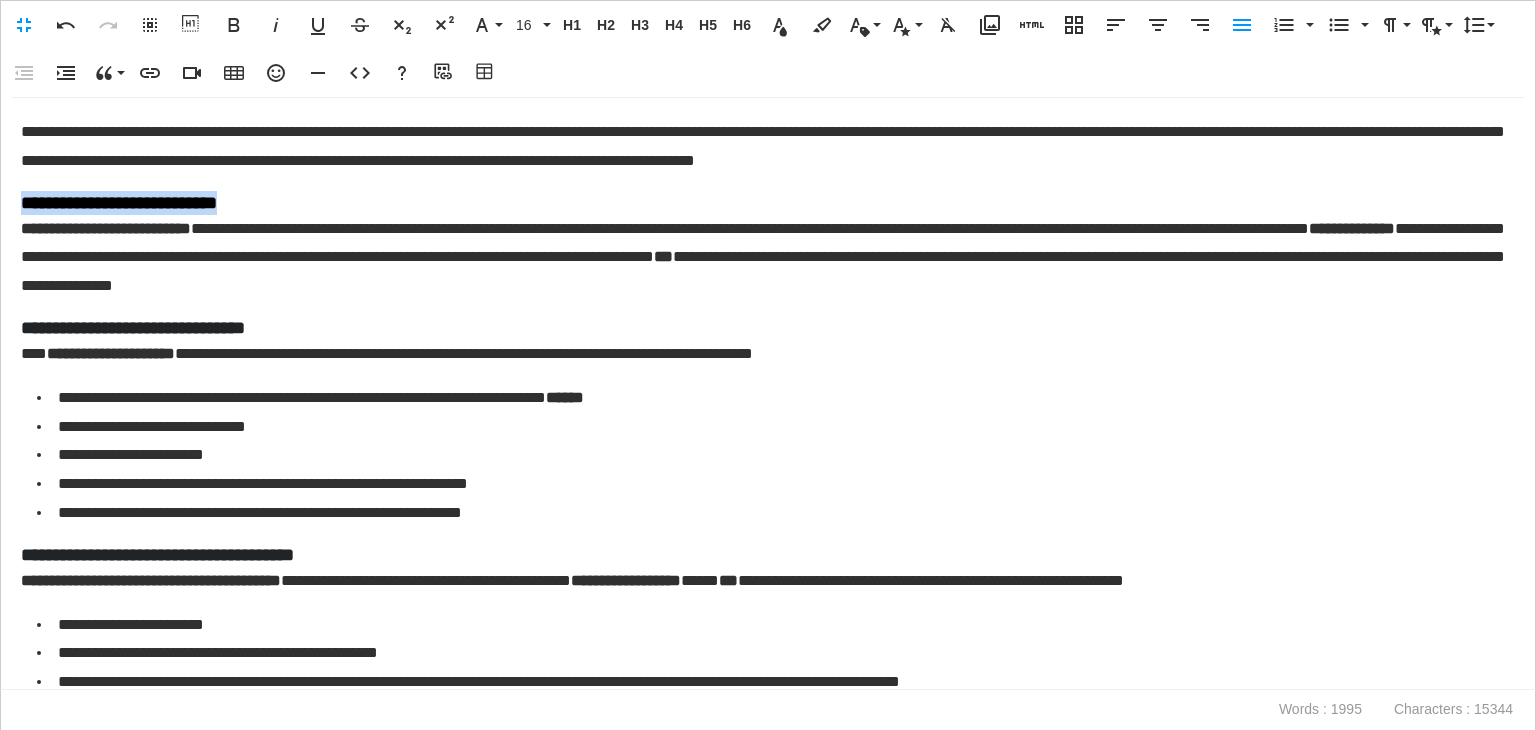 drag, startPoint x: 272, startPoint y: 191, endPoint x: 0, endPoint y: 190, distance: 272.00183 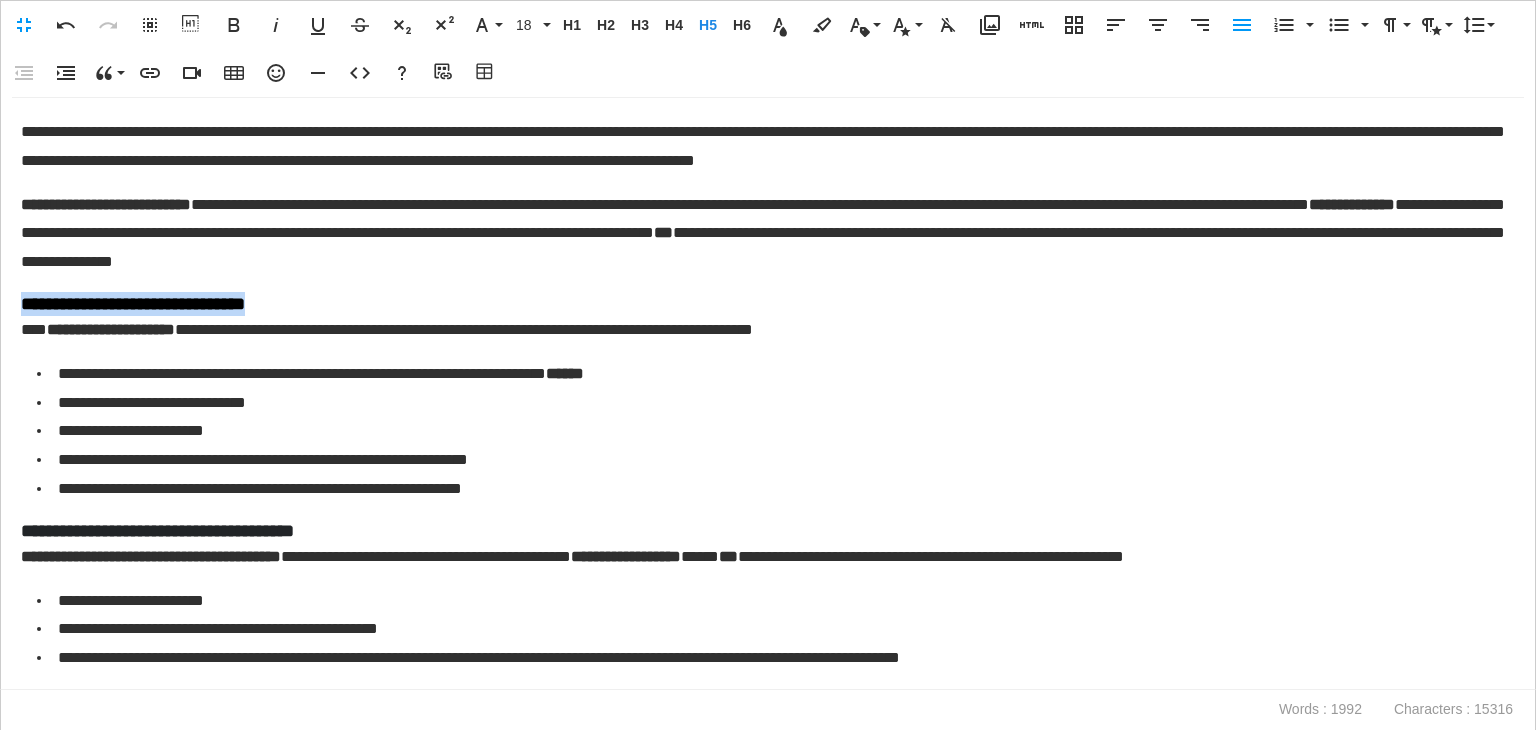 drag, startPoint x: 364, startPoint y: 301, endPoint x: 0, endPoint y: 306, distance: 364.03433 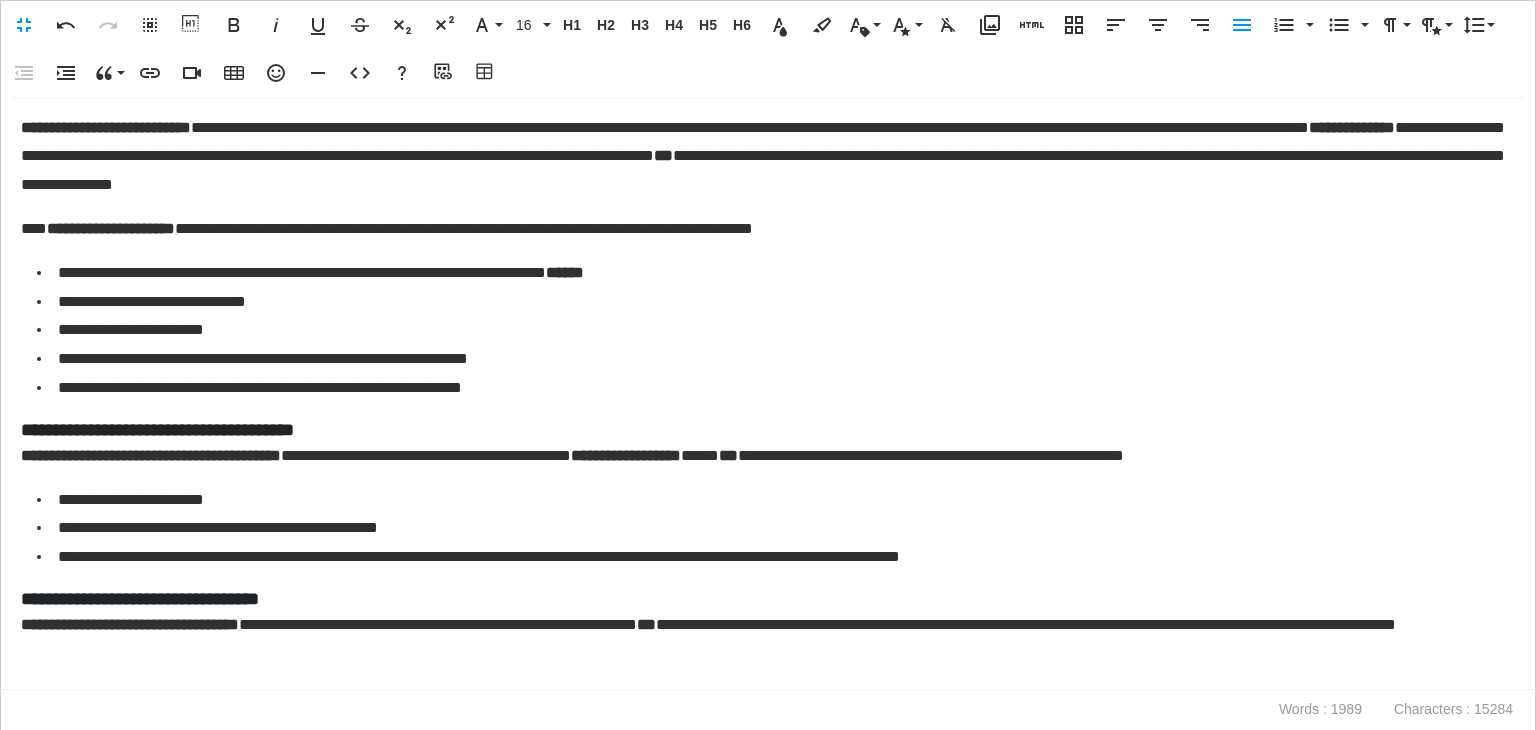 scroll, scrollTop: 100, scrollLeft: 0, axis: vertical 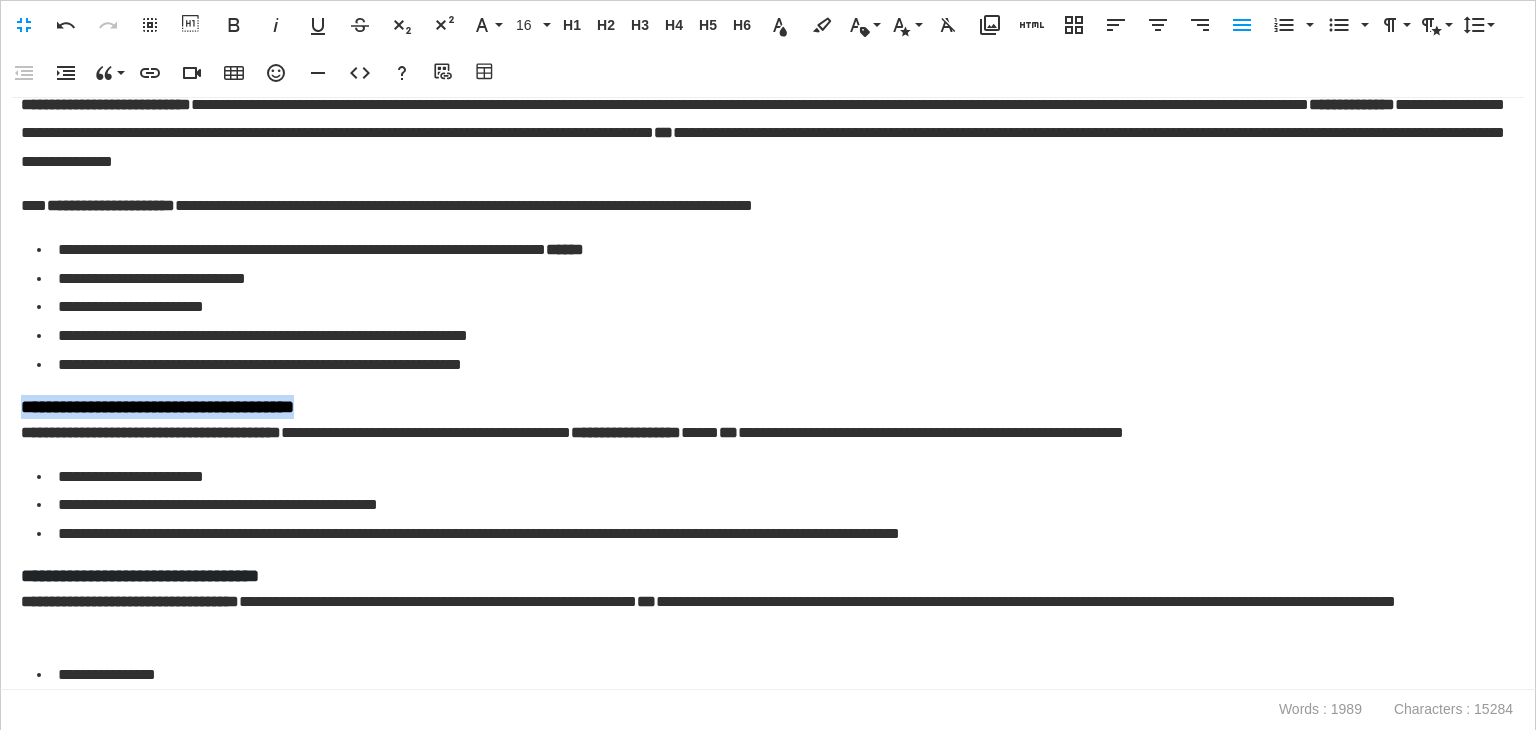 drag, startPoint x: 220, startPoint y: 398, endPoint x: 0, endPoint y: 393, distance: 220.05681 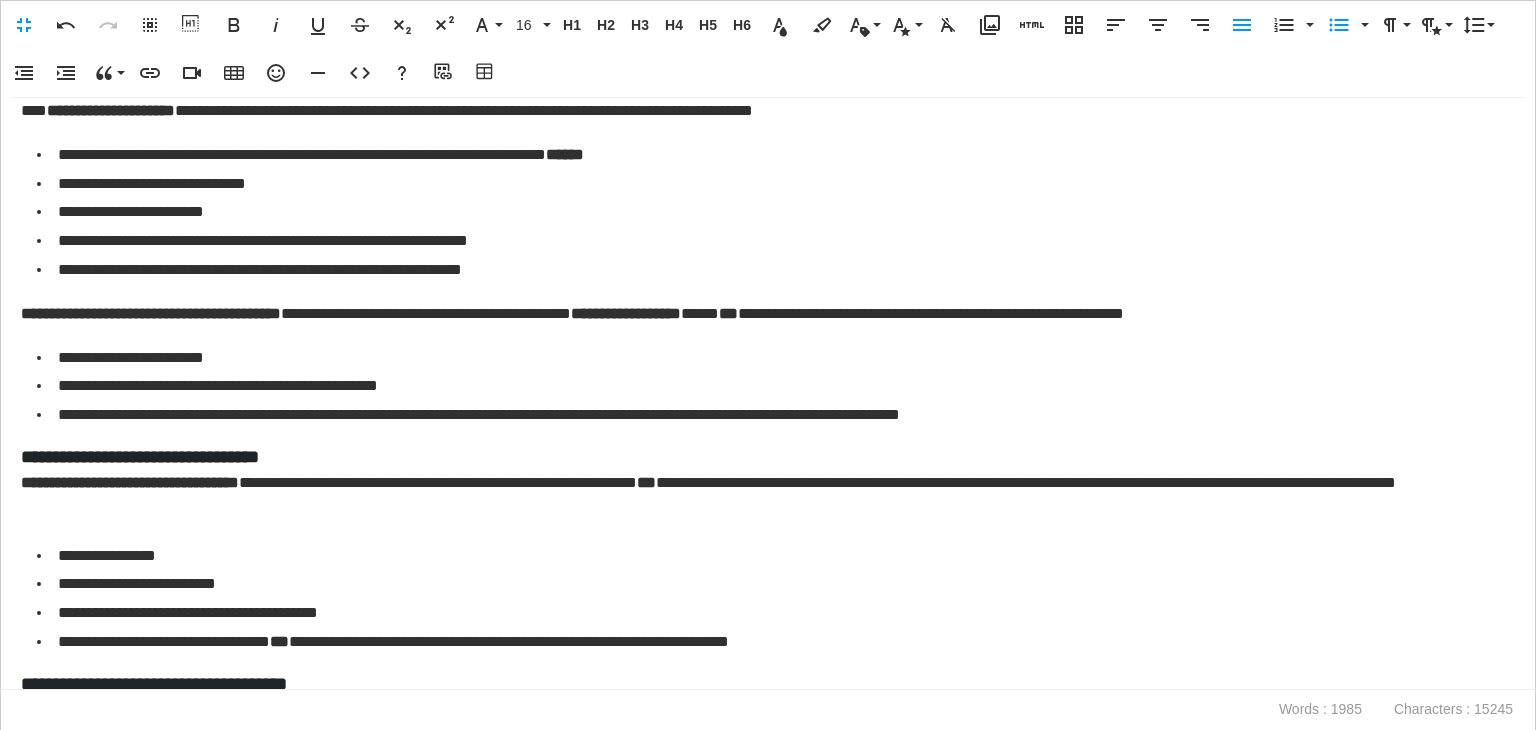 scroll, scrollTop: 300, scrollLeft: 0, axis: vertical 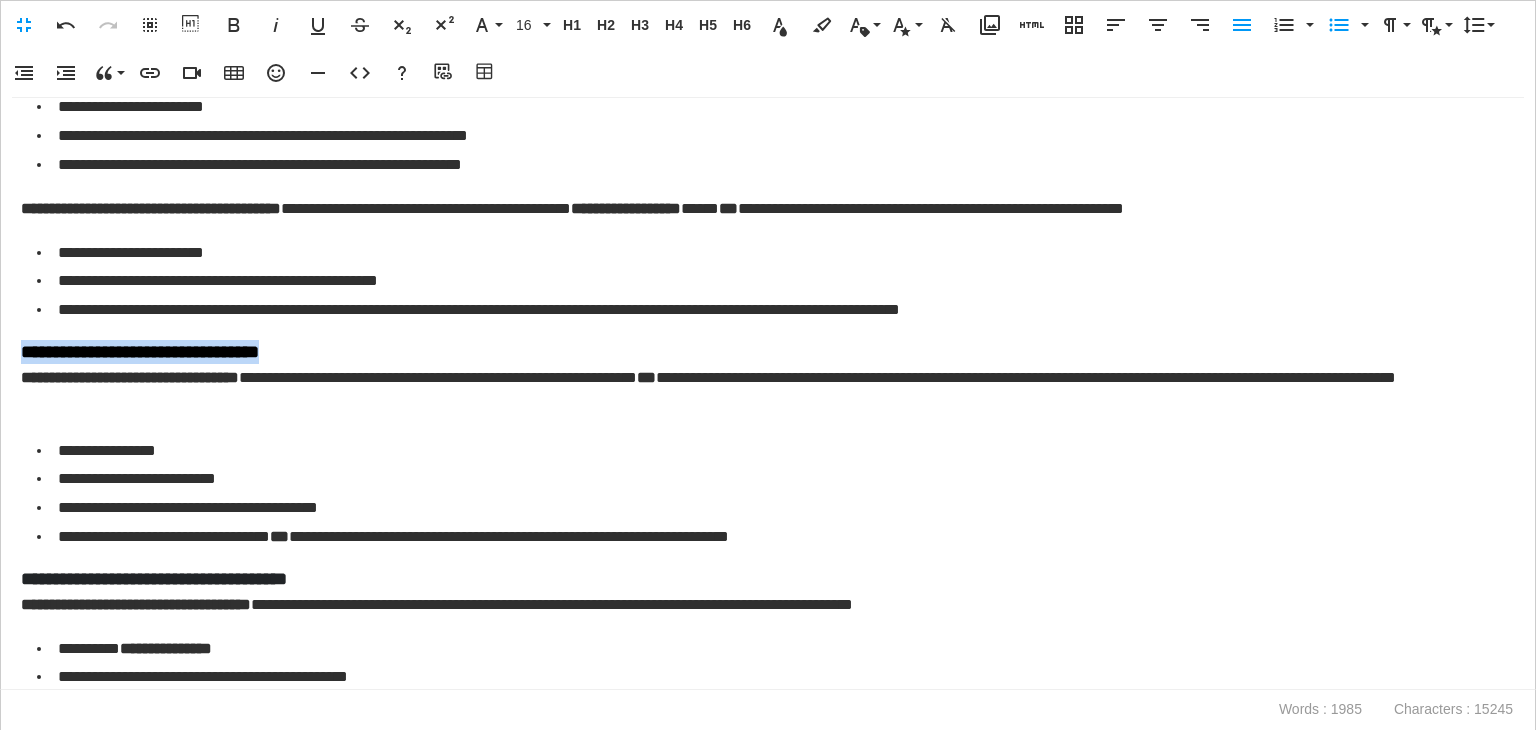 drag, startPoint x: 328, startPoint y: 343, endPoint x: 0, endPoint y: 353, distance: 328.1524 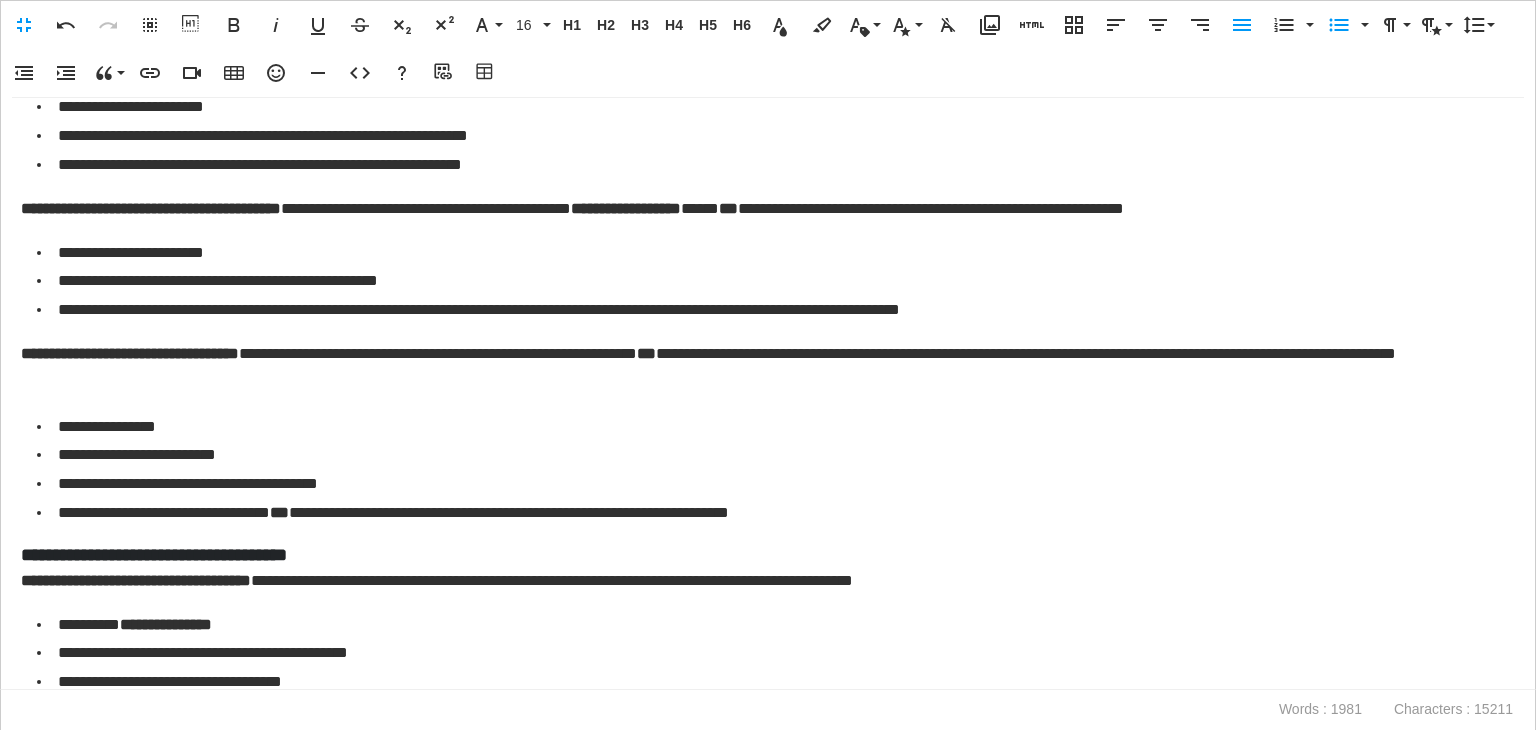 scroll, scrollTop: 500, scrollLeft: 0, axis: vertical 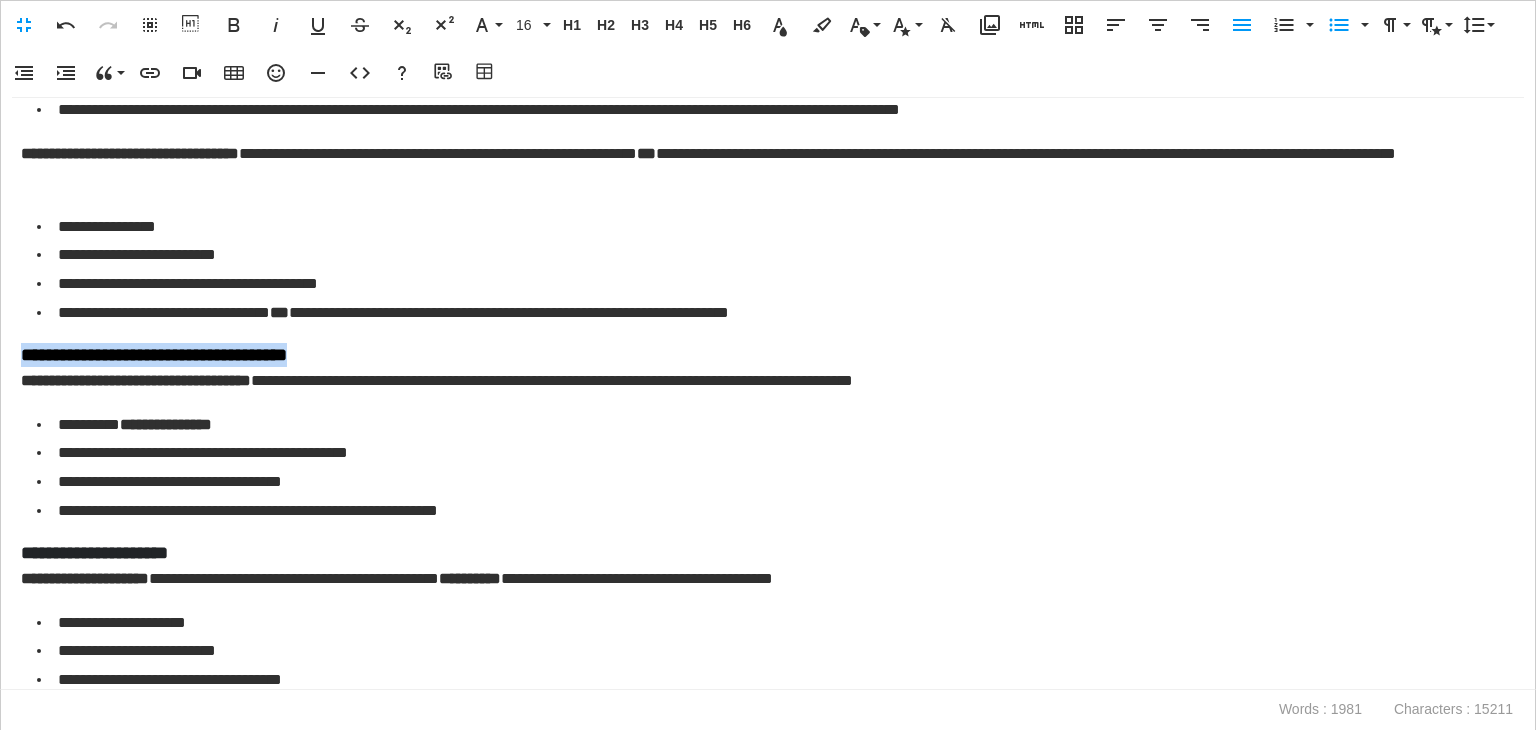 drag, startPoint x: 388, startPoint y: 356, endPoint x: 0, endPoint y: 364, distance: 388.08246 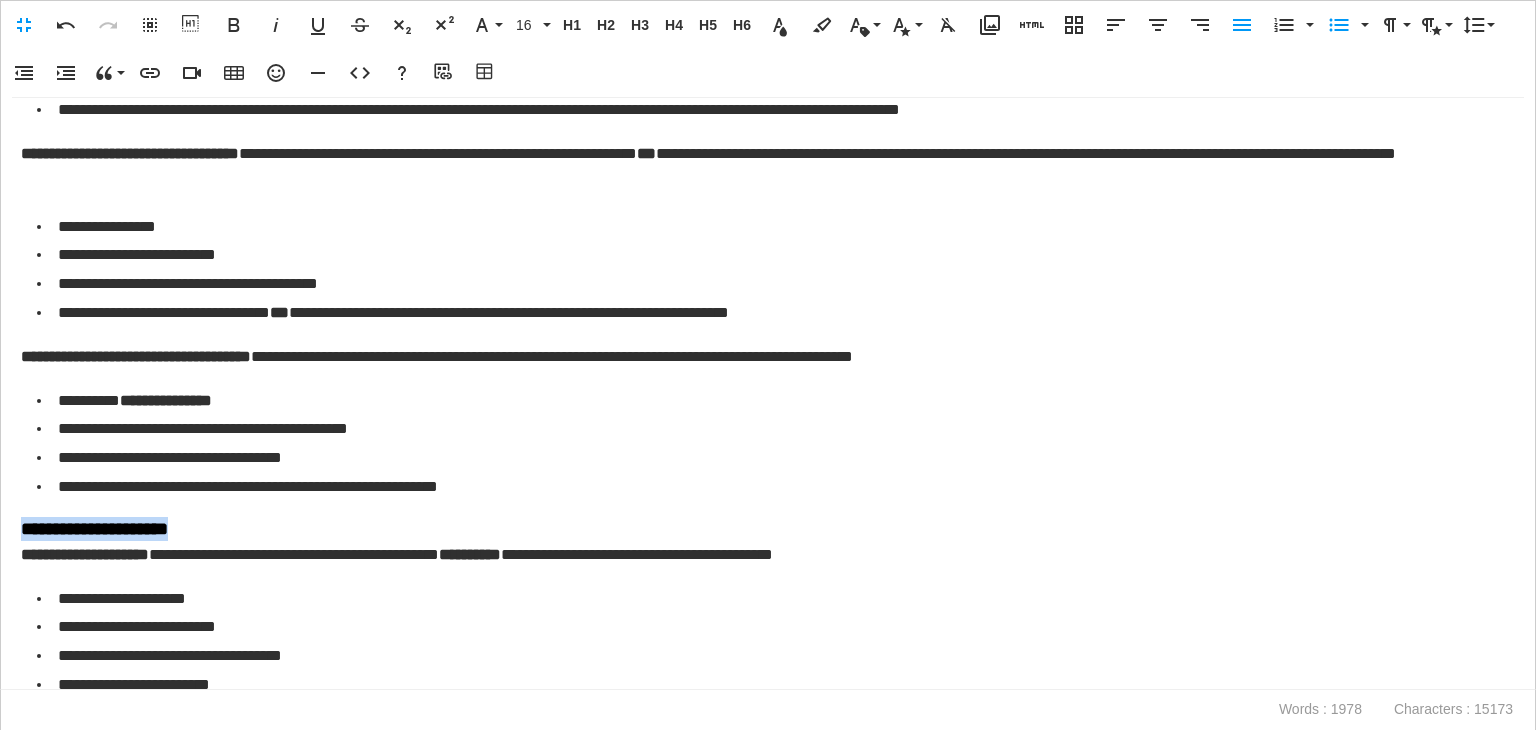 drag, startPoint x: 221, startPoint y: 532, endPoint x: 0, endPoint y: 516, distance: 221.57843 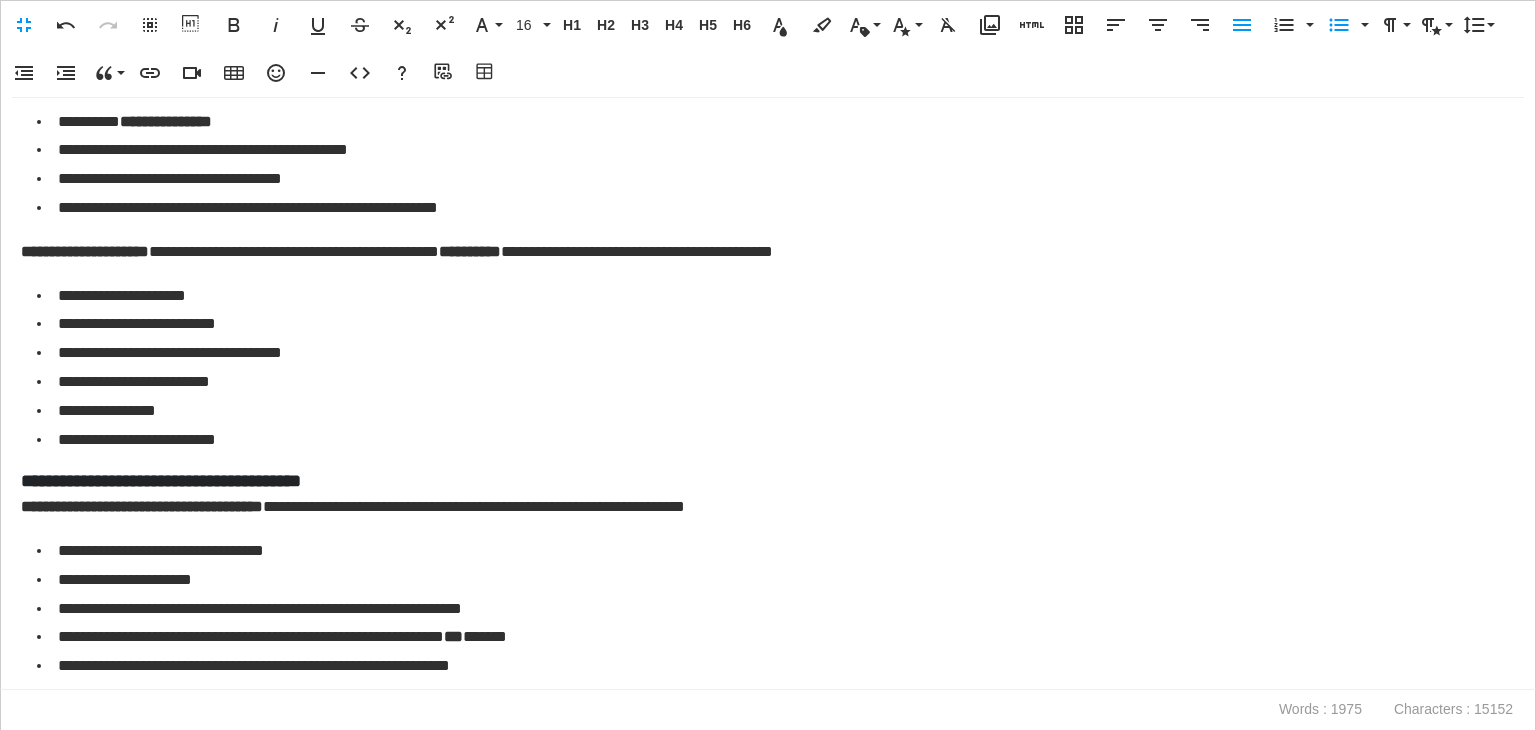 scroll, scrollTop: 800, scrollLeft: 0, axis: vertical 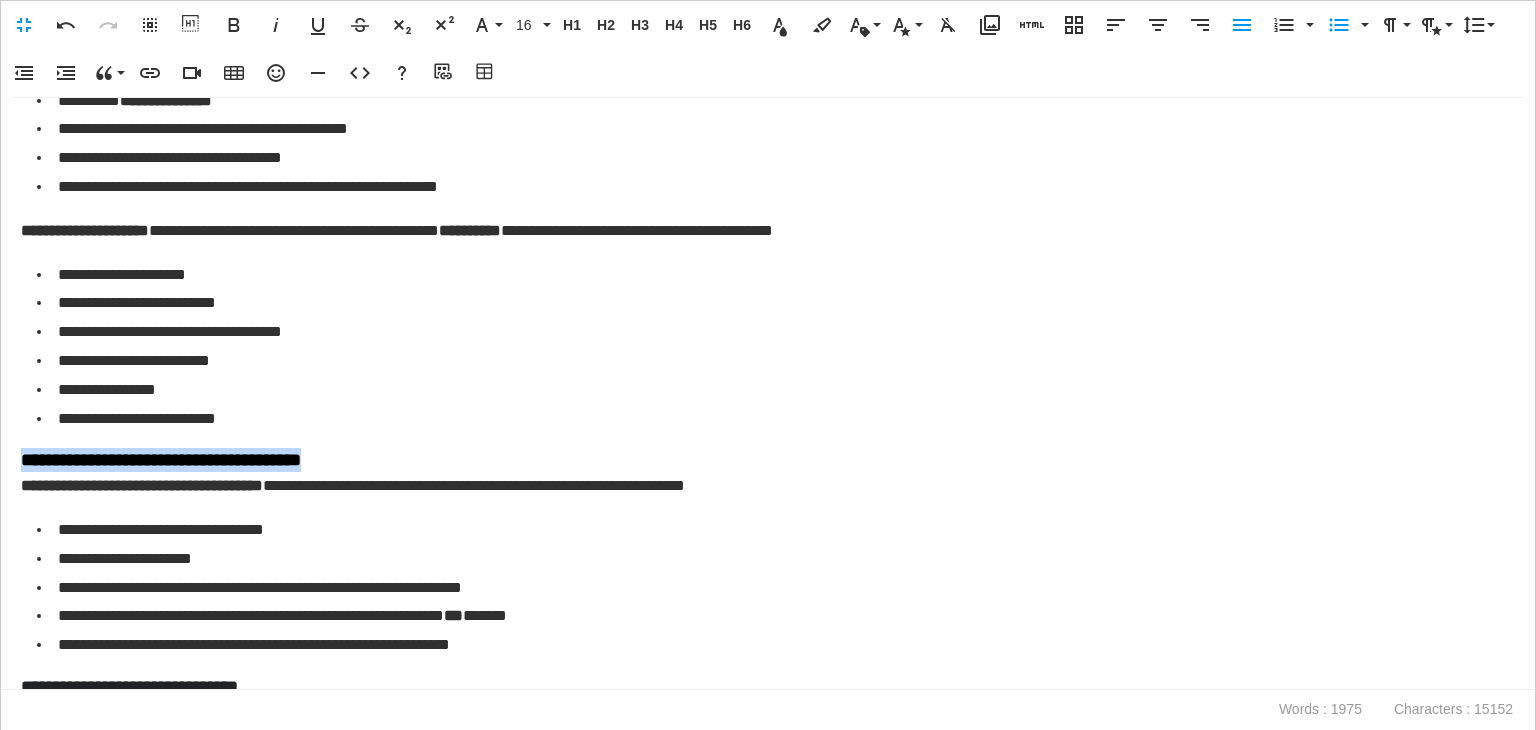 drag, startPoint x: 388, startPoint y: 456, endPoint x: 0, endPoint y: 460, distance: 388.02063 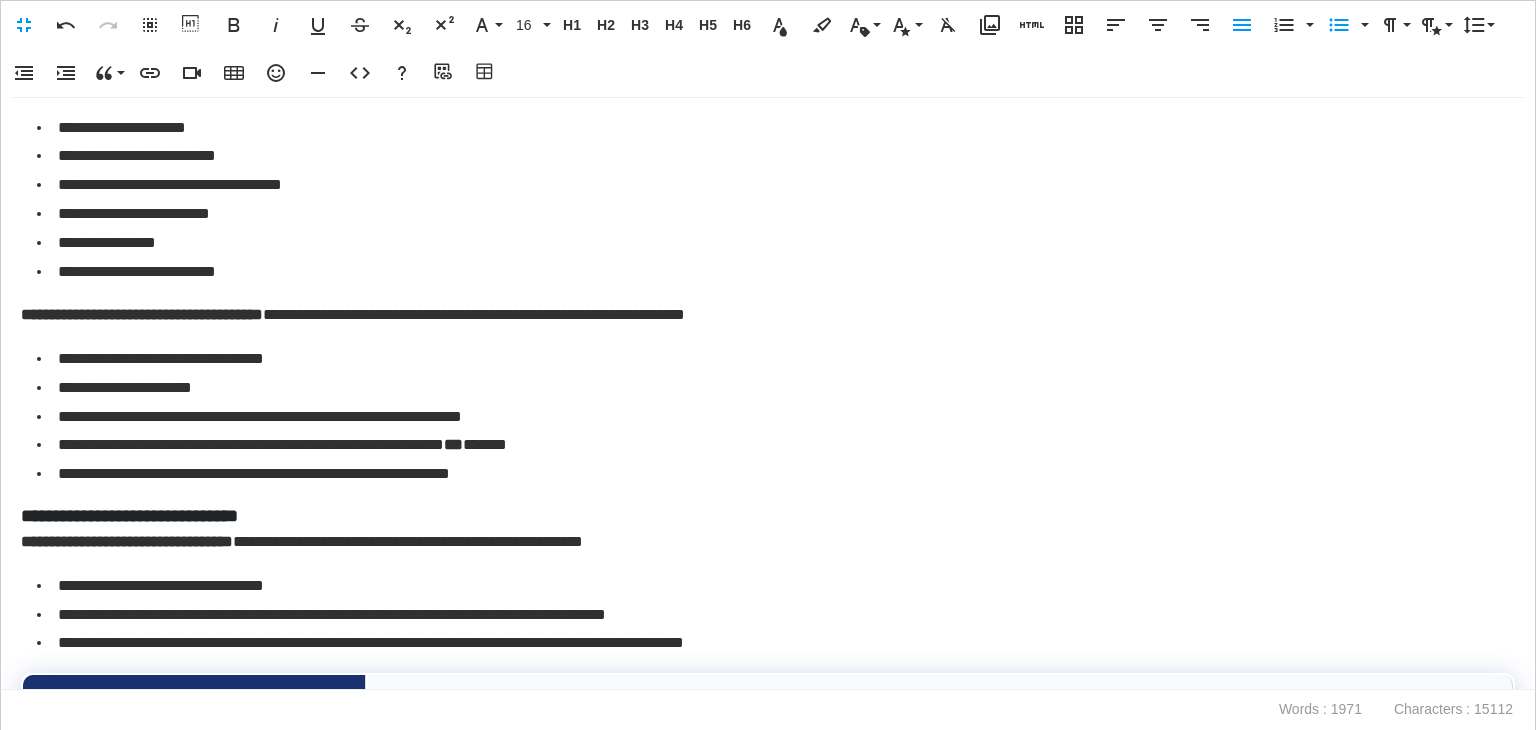 scroll, scrollTop: 1000, scrollLeft: 0, axis: vertical 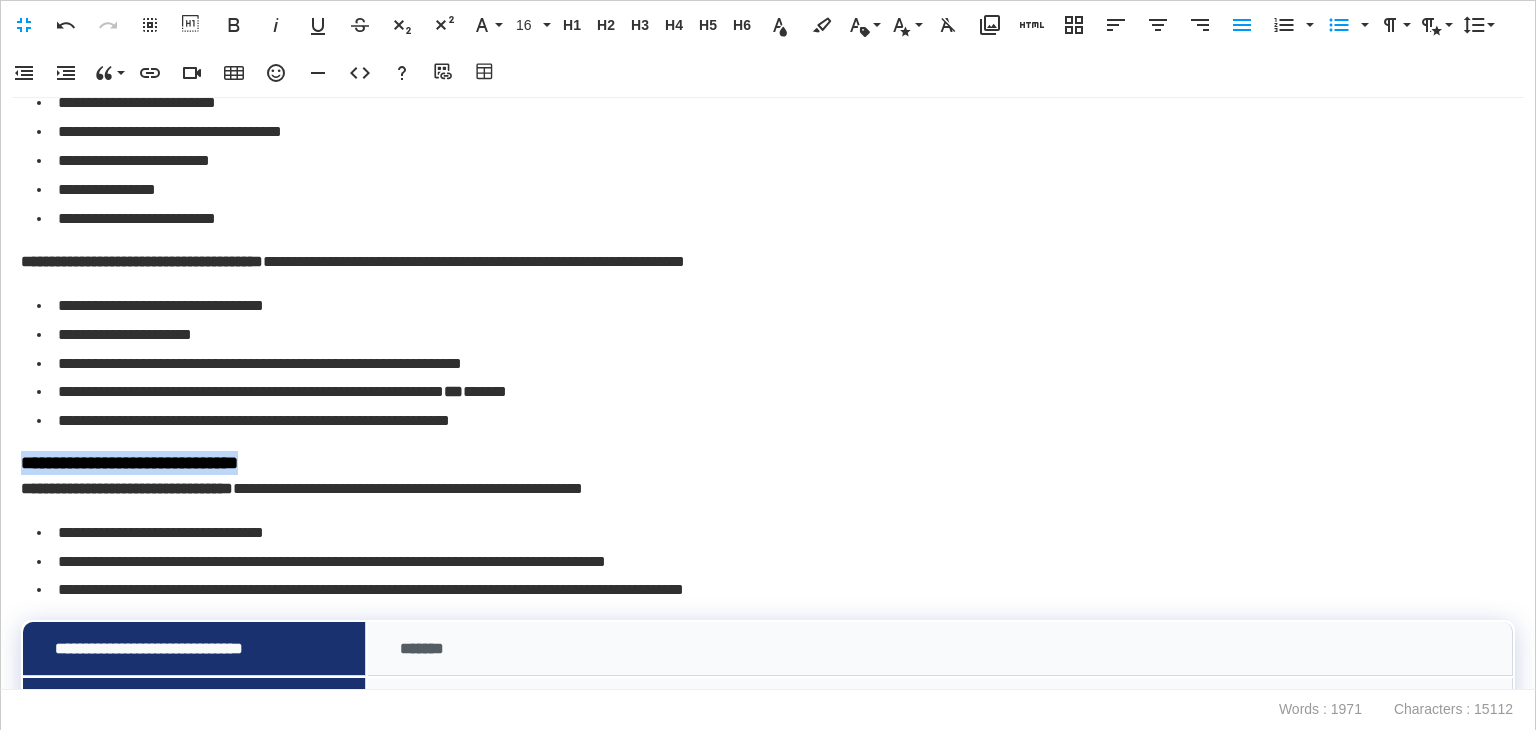 drag, startPoint x: 292, startPoint y: 454, endPoint x: 0, endPoint y: 443, distance: 292.20712 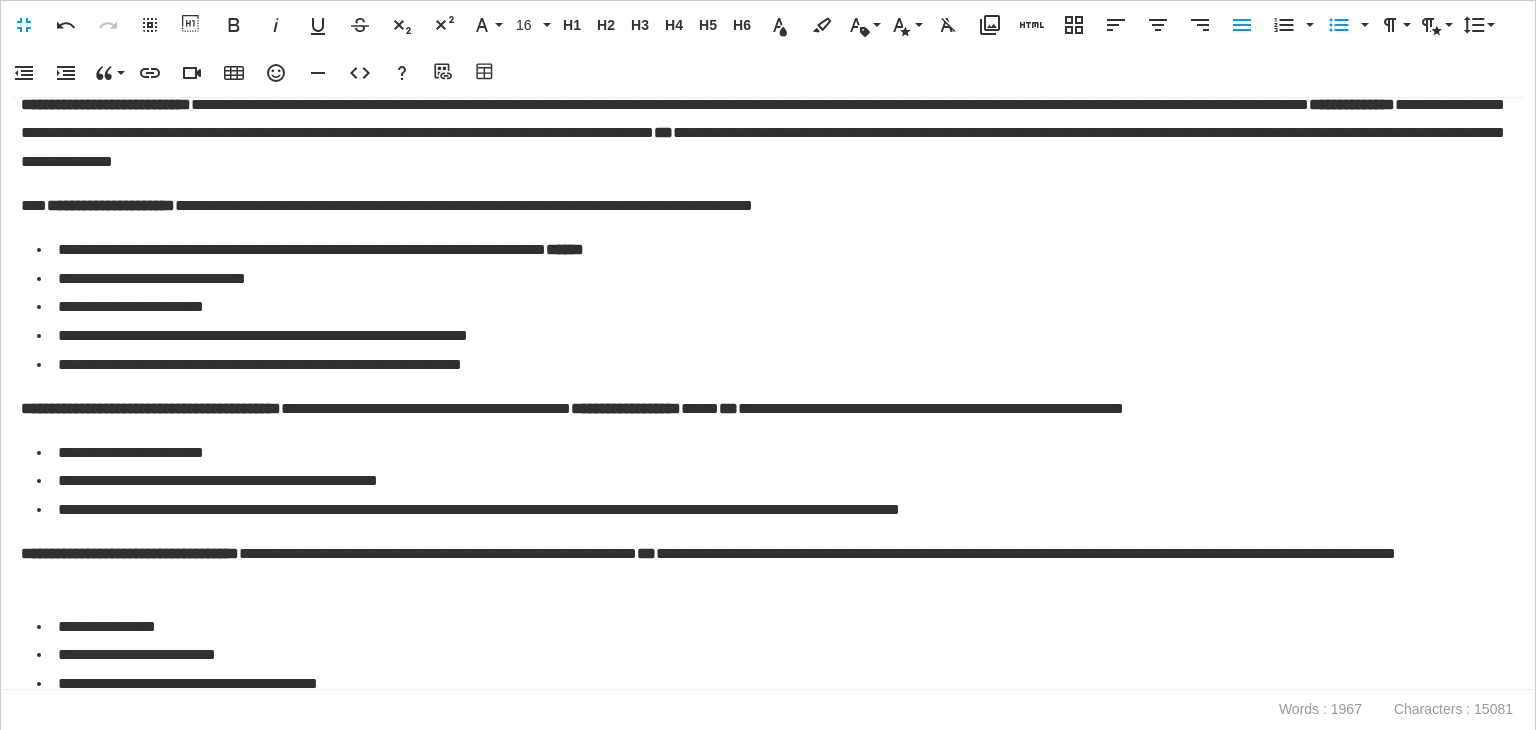 scroll, scrollTop: 0, scrollLeft: 0, axis: both 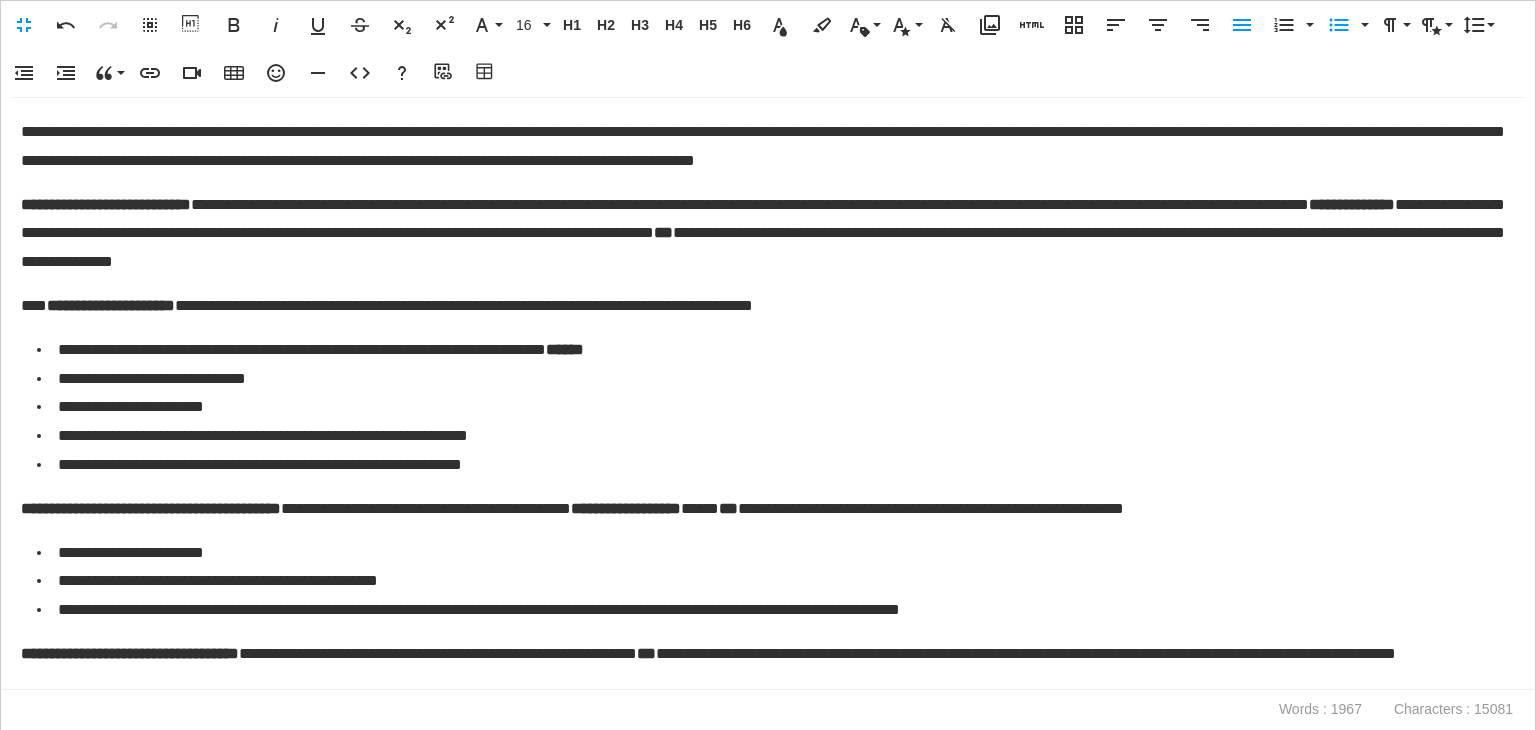 click on "**********" at bounding box center [763, 147] 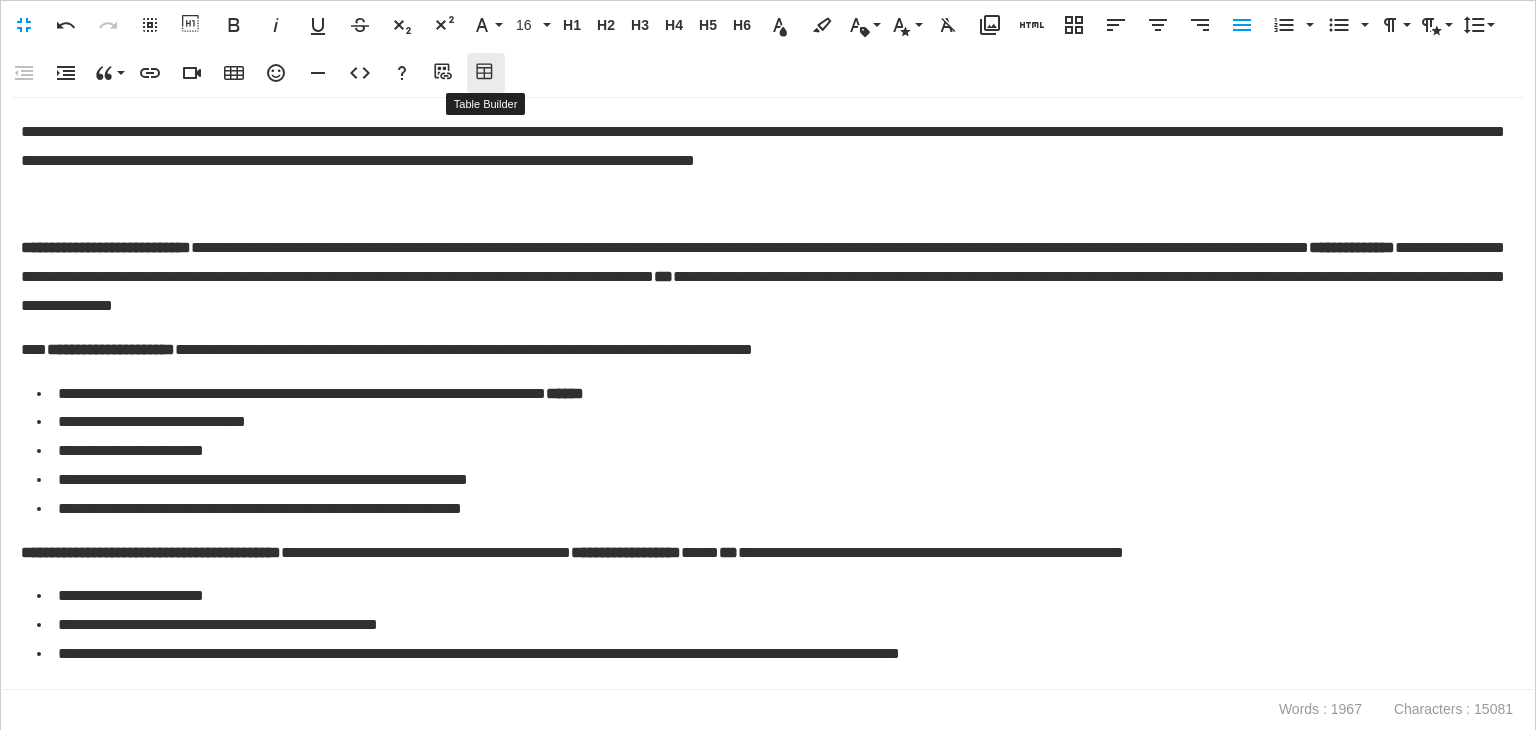 click 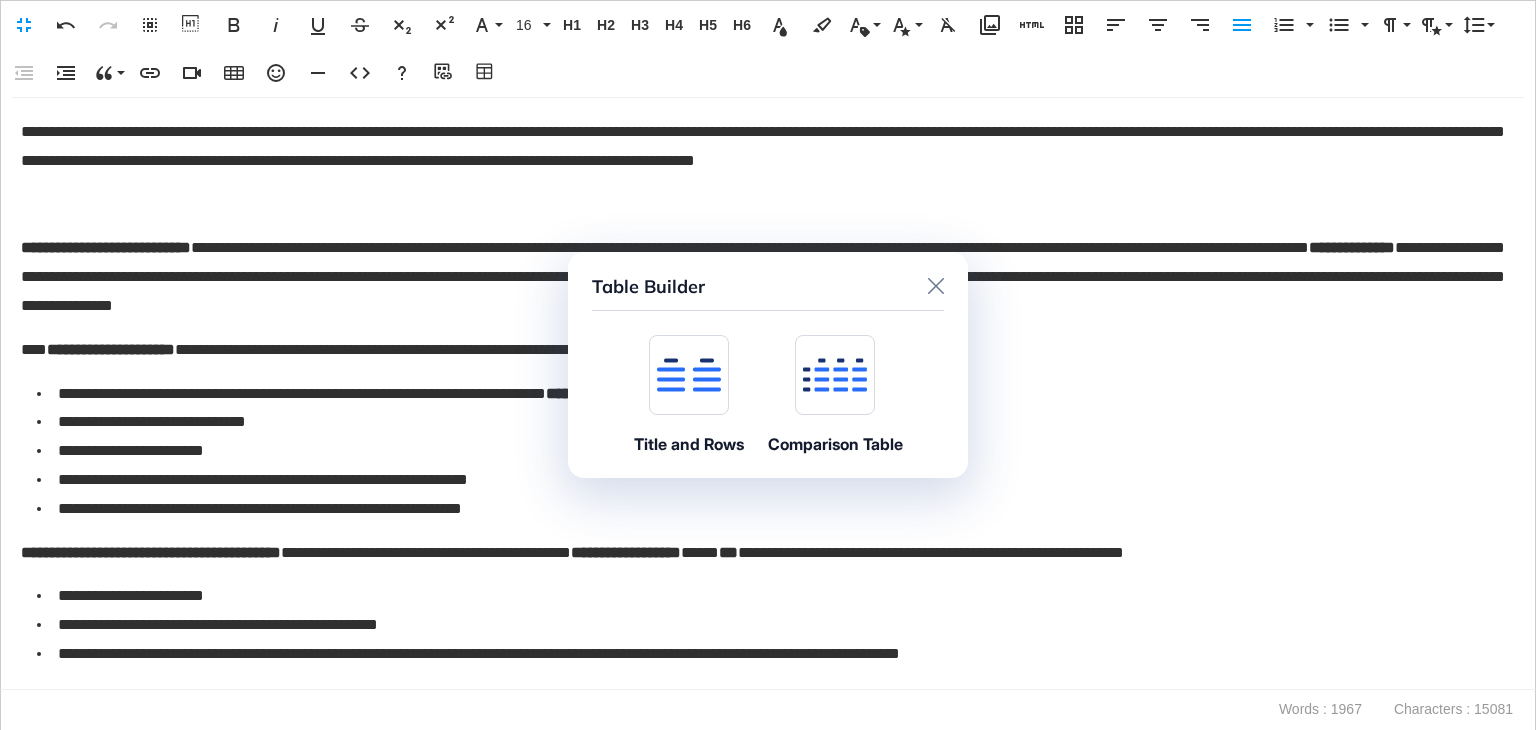 click at bounding box center [689, 375] 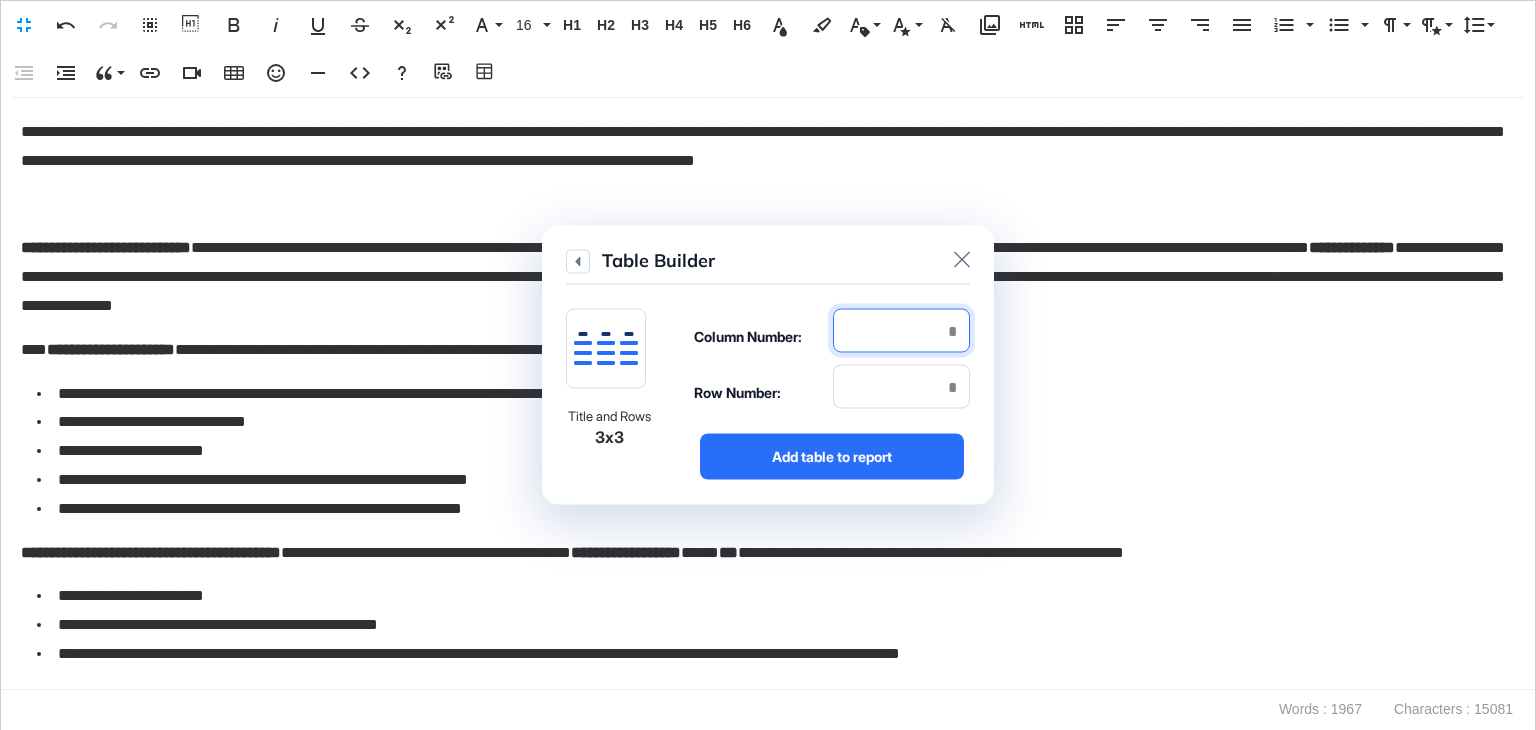 click at bounding box center [901, 331] 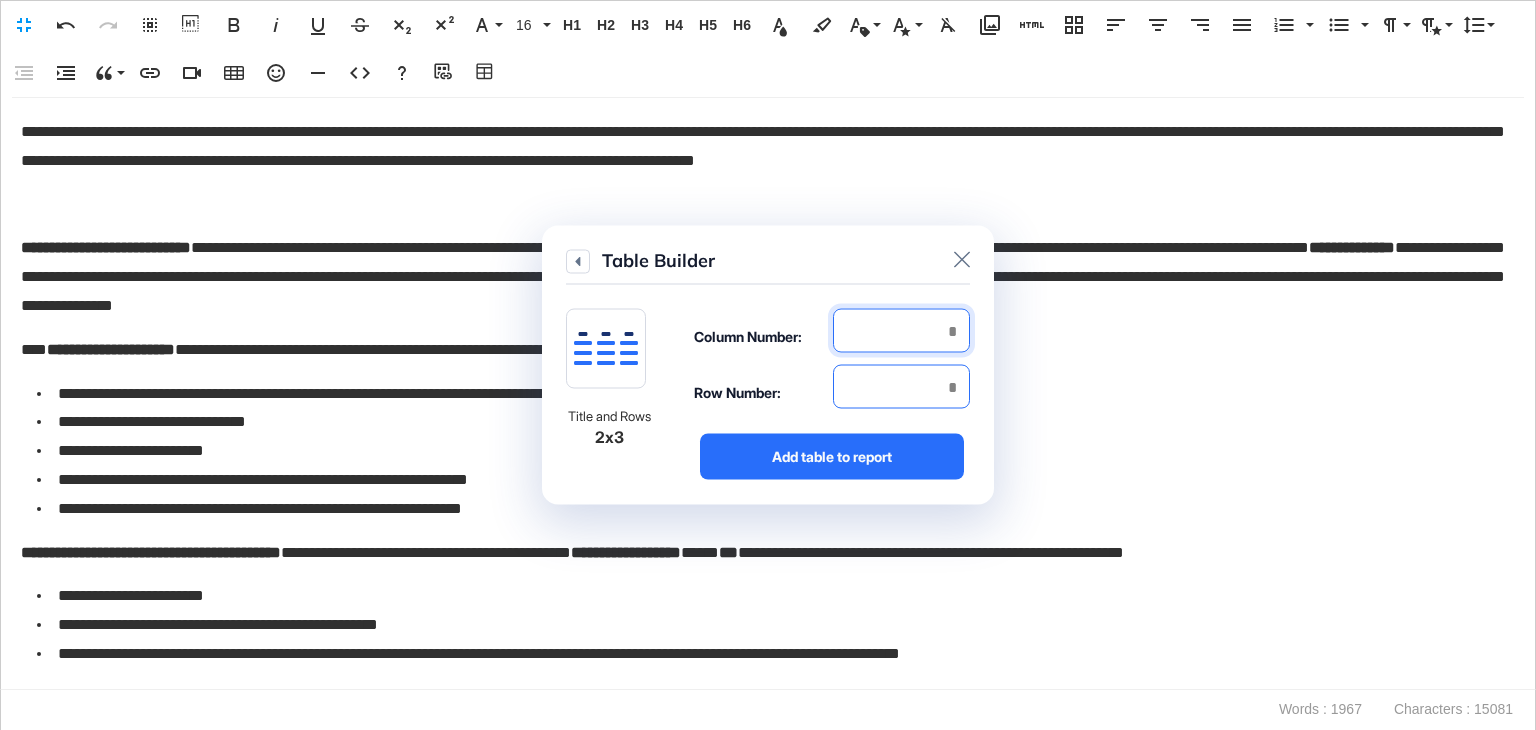 type on "*" 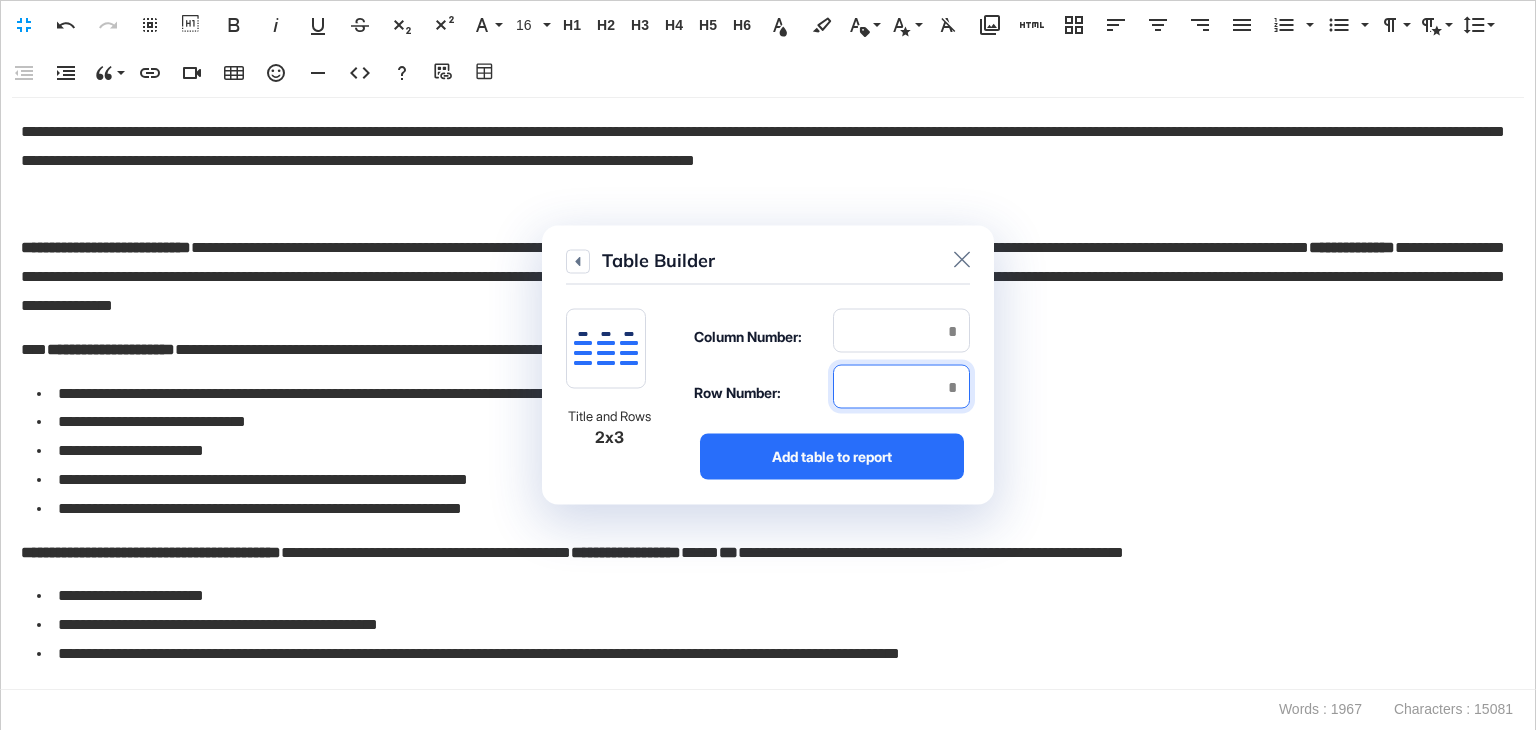 drag, startPoint x: 928, startPoint y: 384, endPoint x: 980, endPoint y: 383, distance: 52.009613 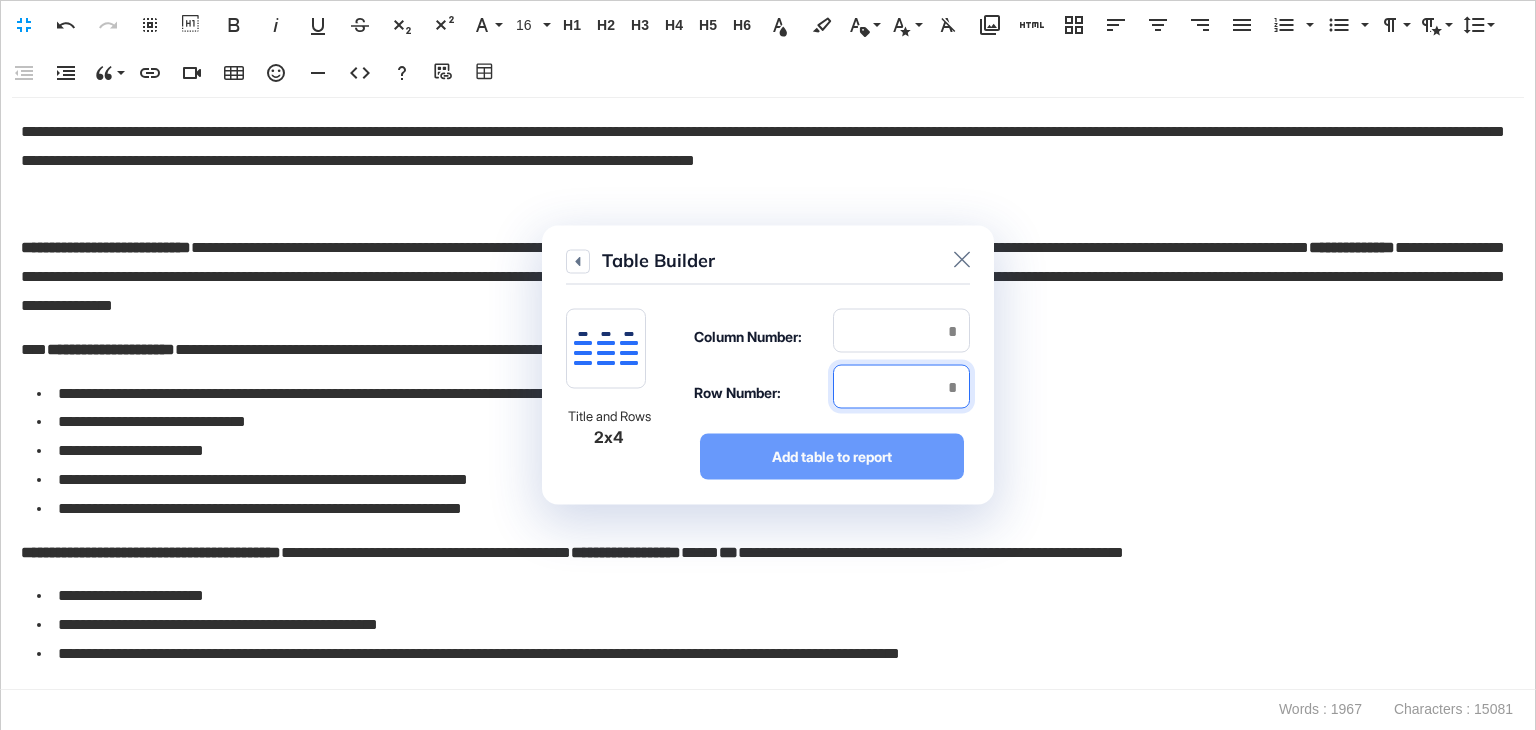 type on "*" 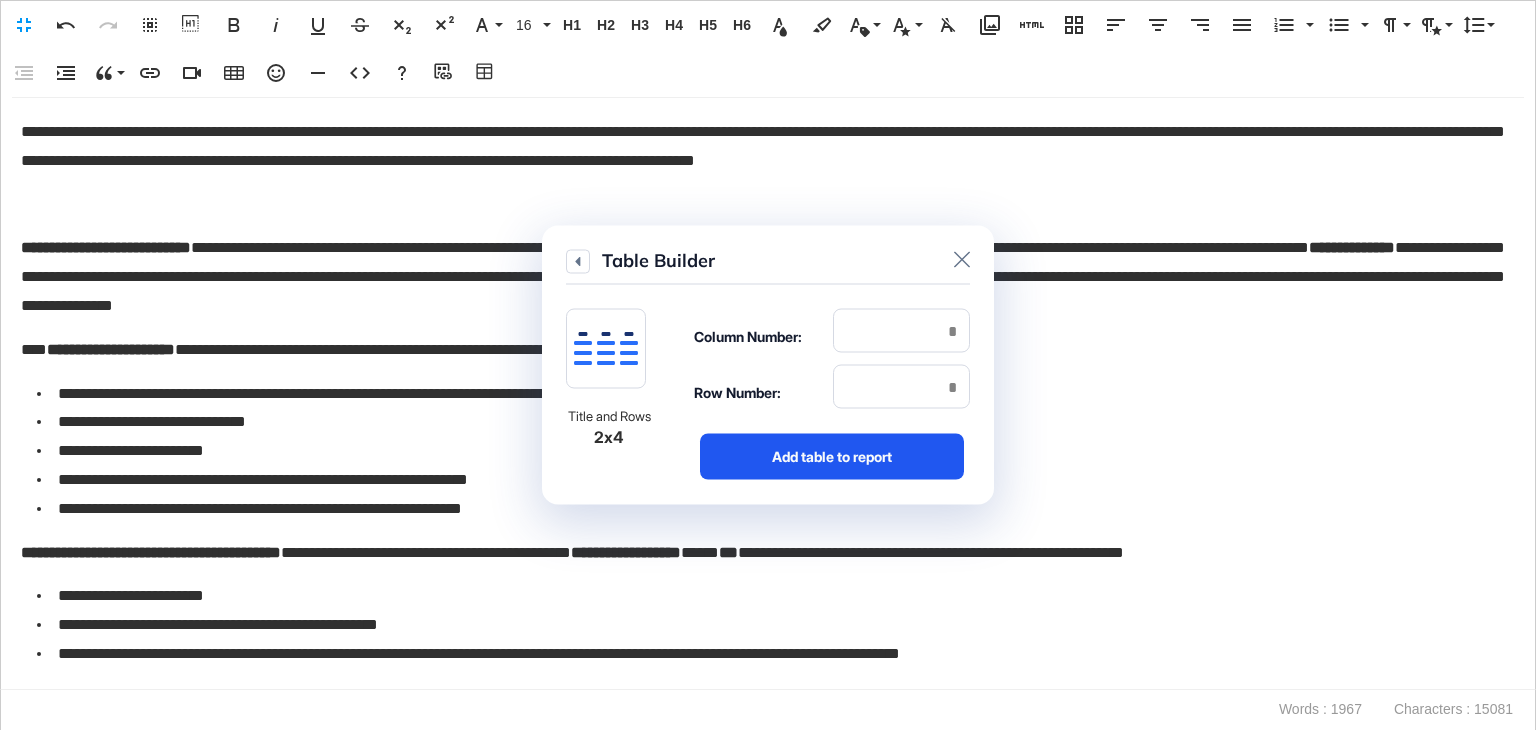click on "Add table to report" at bounding box center (832, 457) 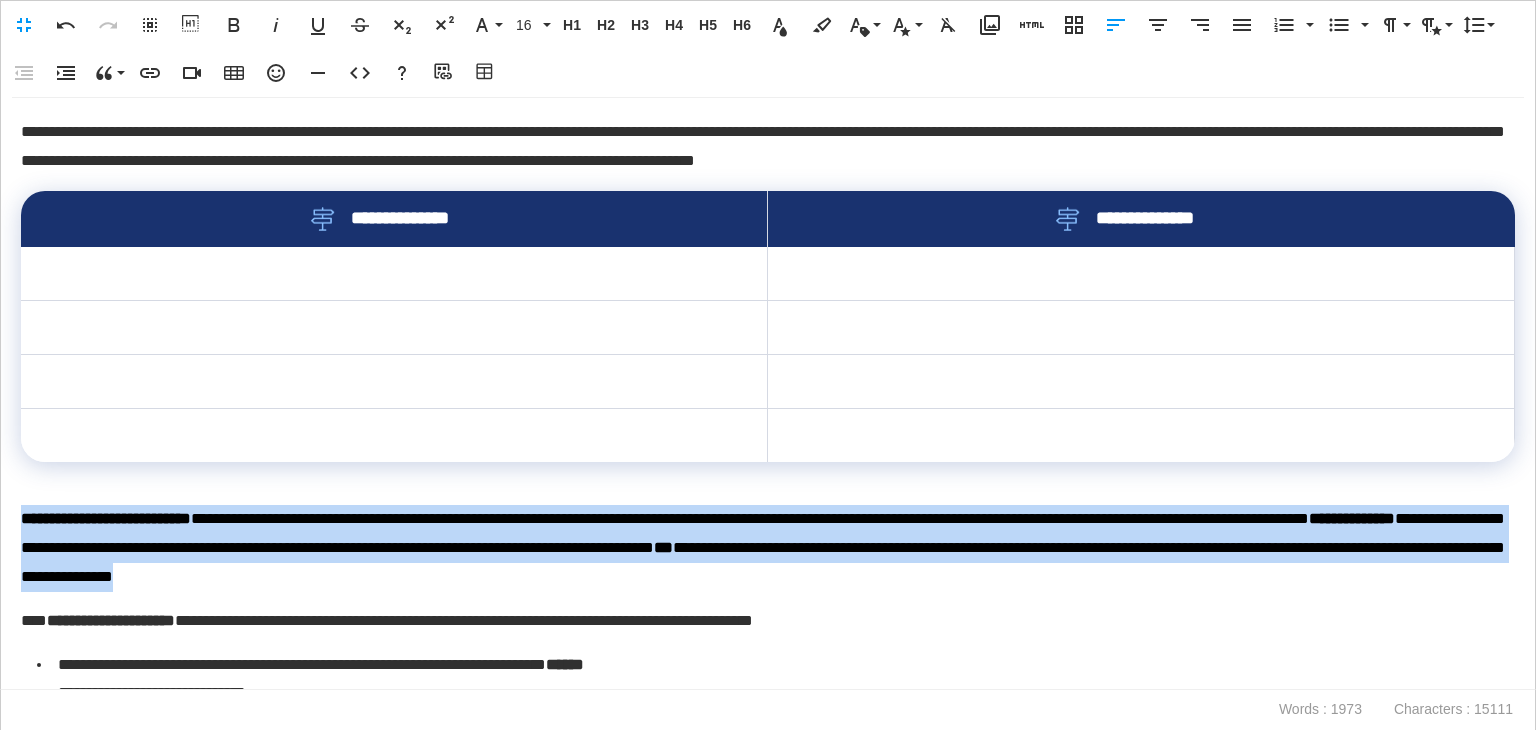 drag, startPoint x: 873, startPoint y: 585, endPoint x: 3, endPoint y: 531, distance: 871.67426 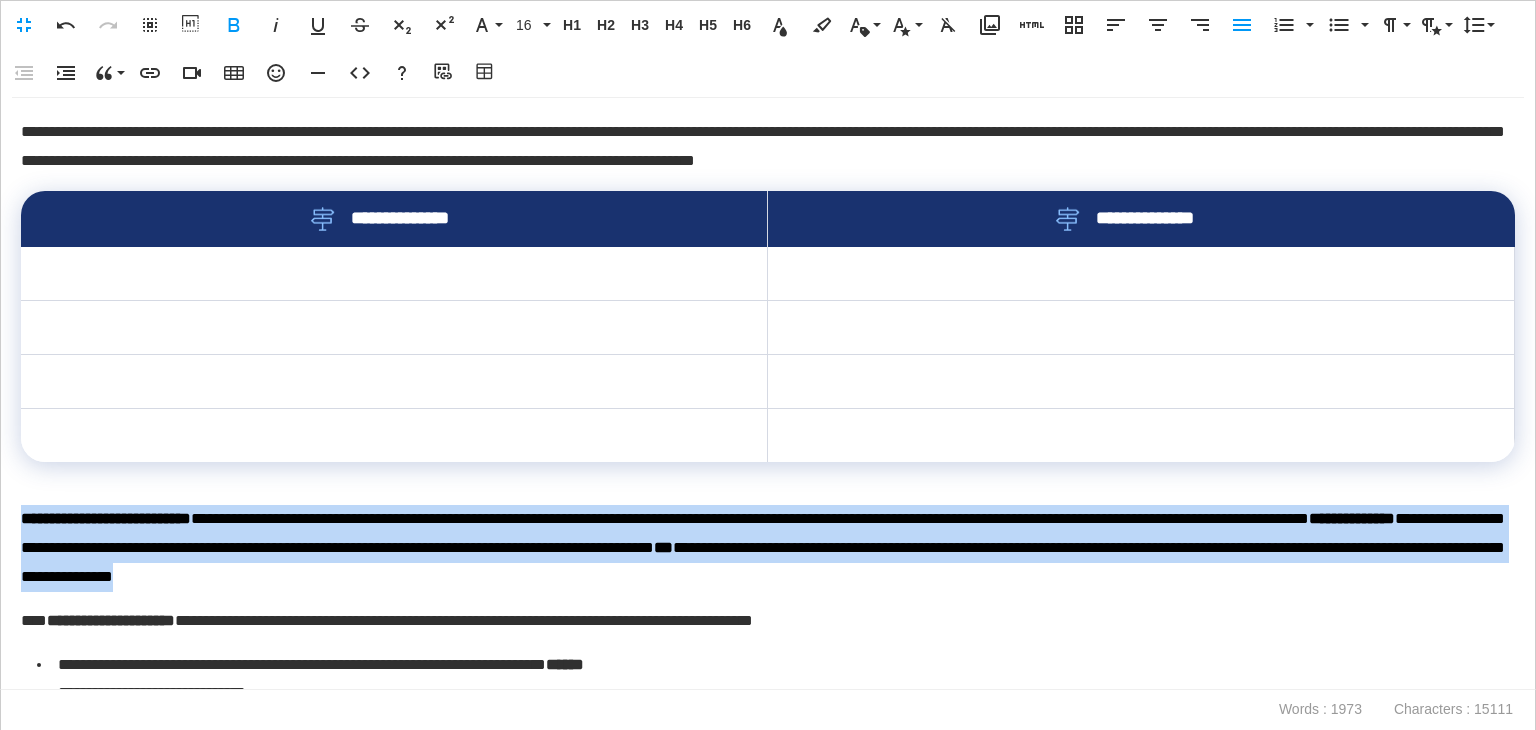 type 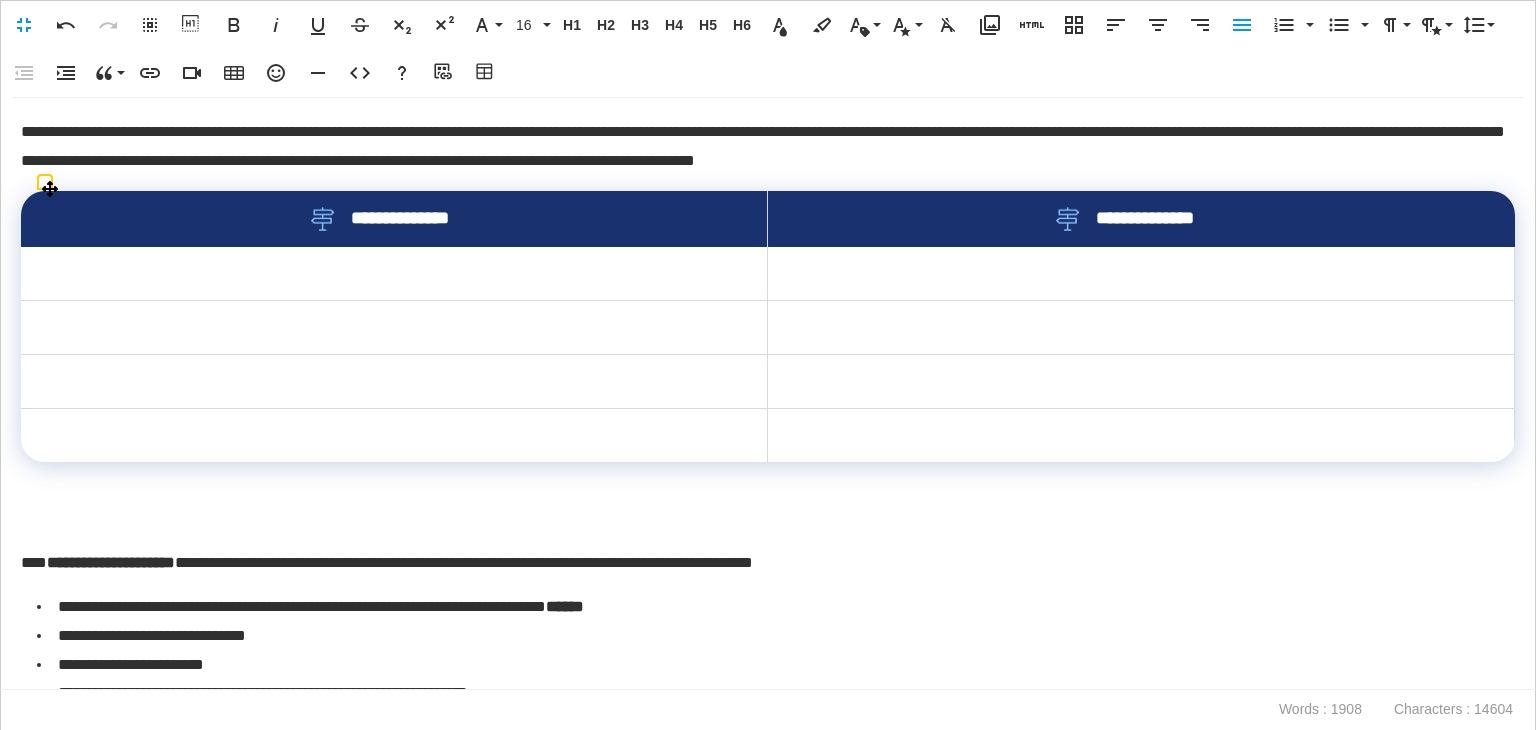 click at bounding box center (394, 274) 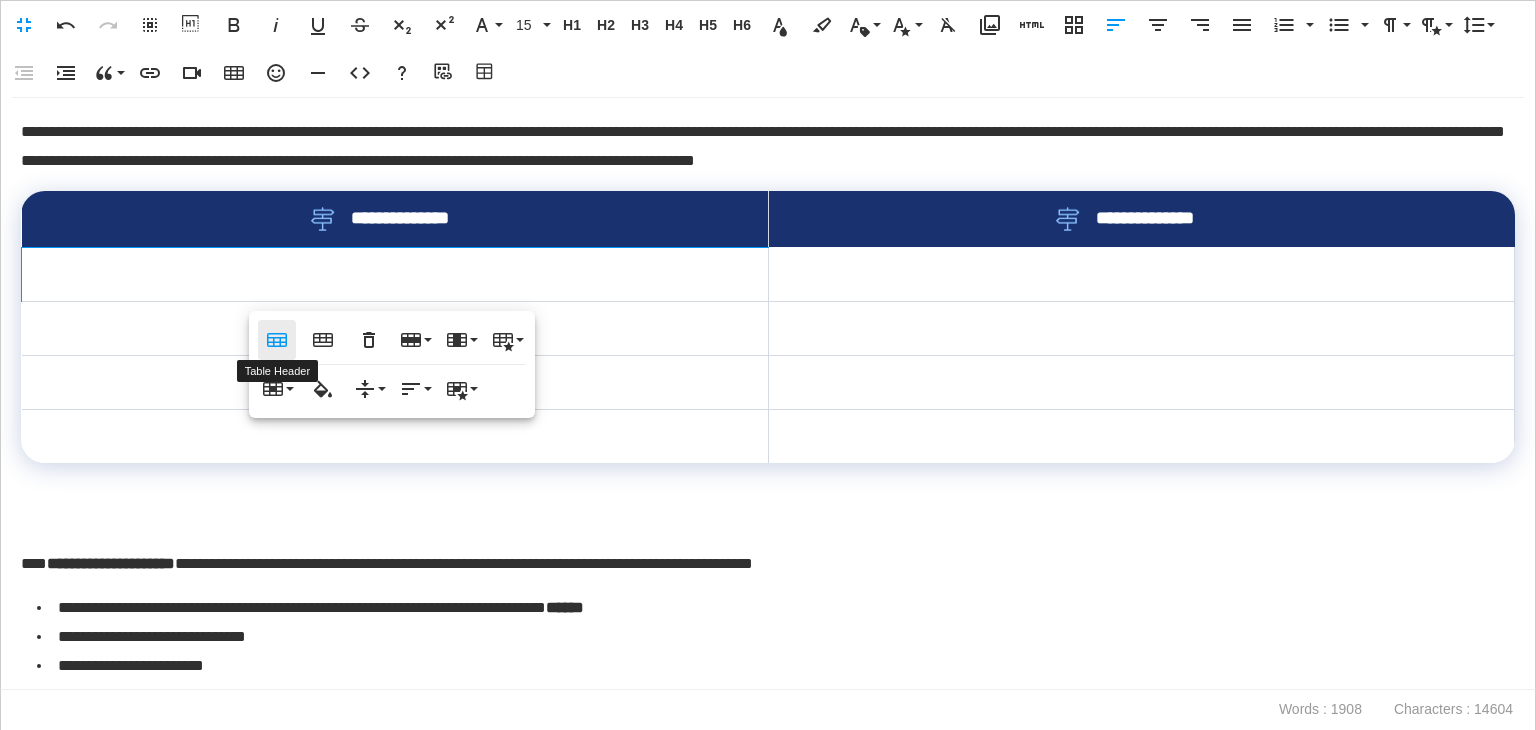 click on "Table Header" at bounding box center (277, 340) 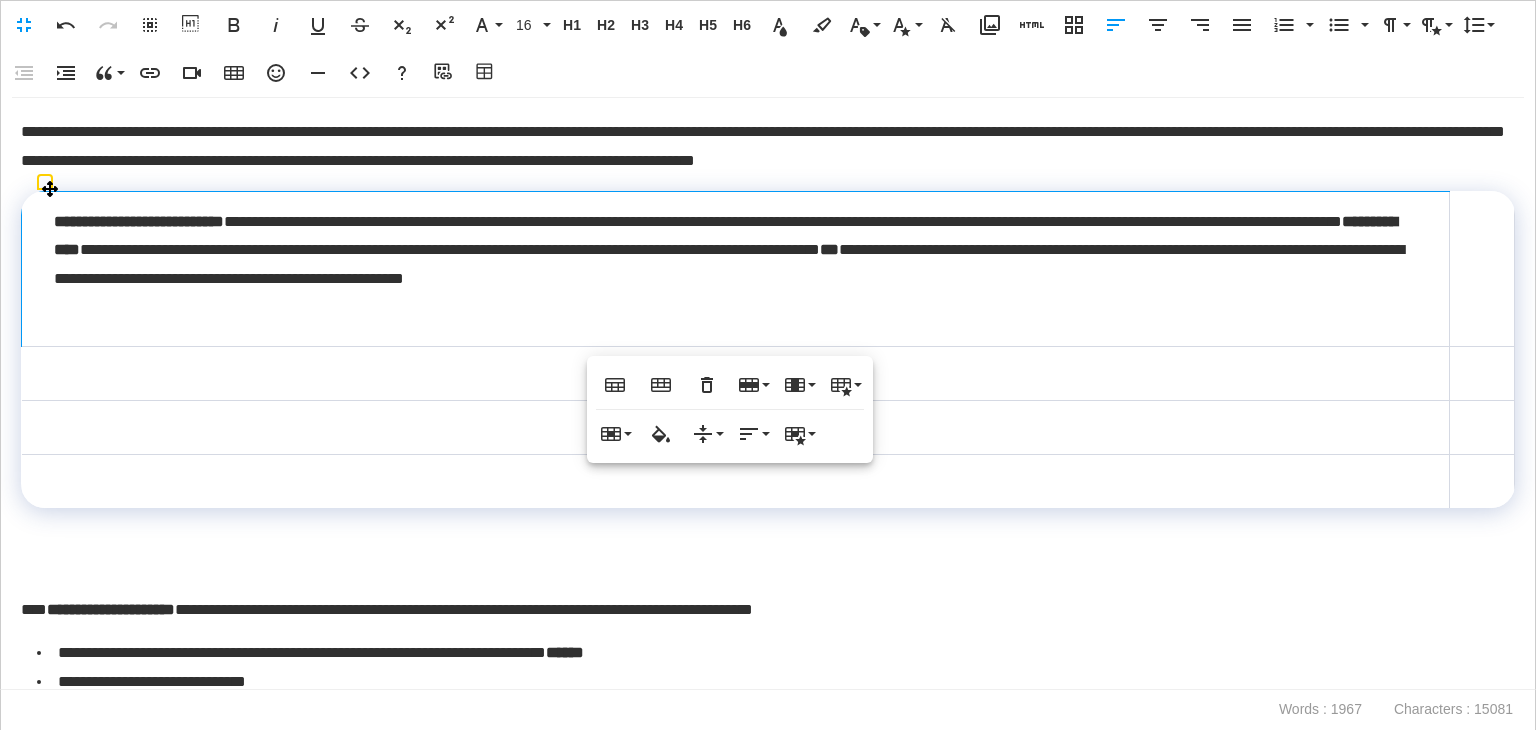 click on "**********" at bounding box center (736, 268) 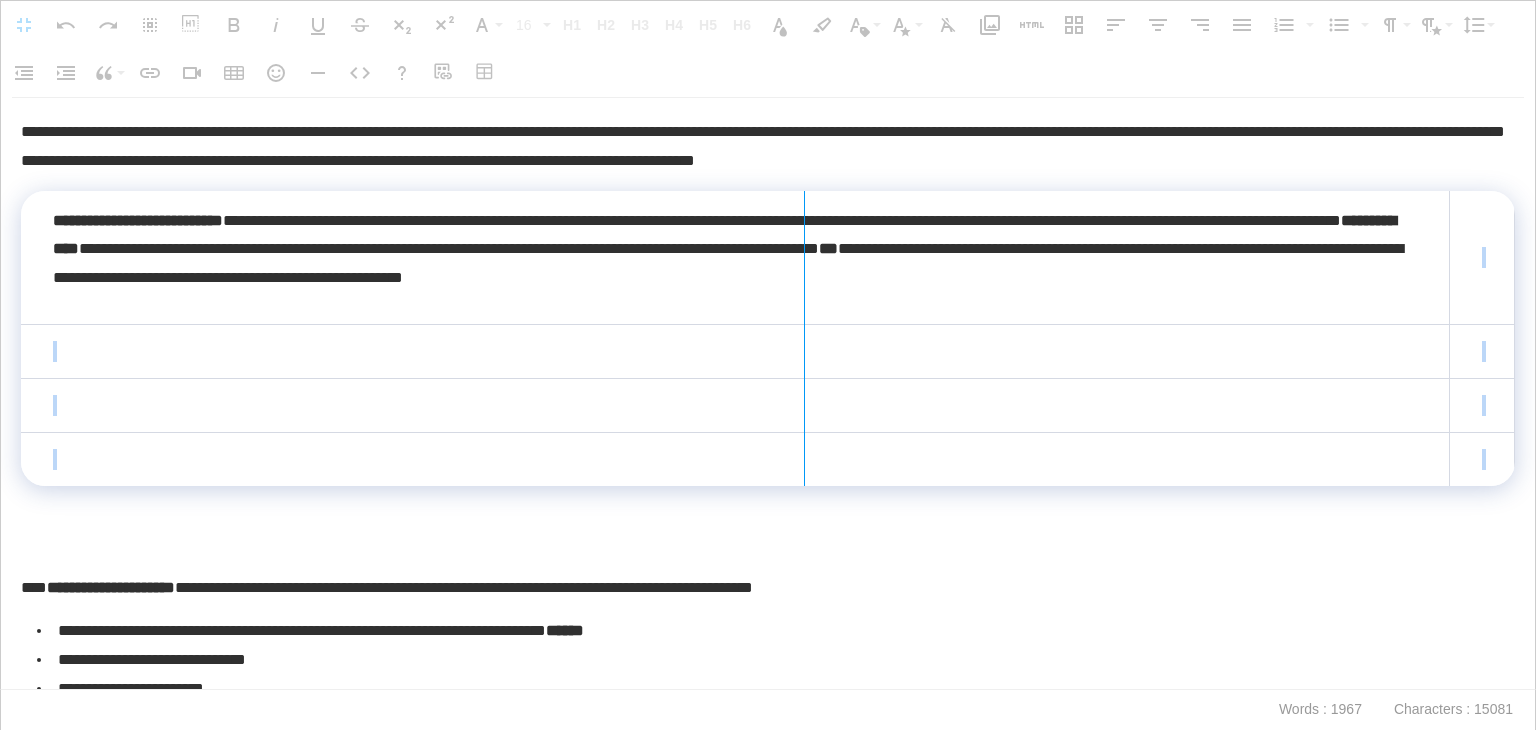 drag, startPoint x: 1436, startPoint y: 288, endPoint x: 803, endPoint y: 290, distance: 633.0032 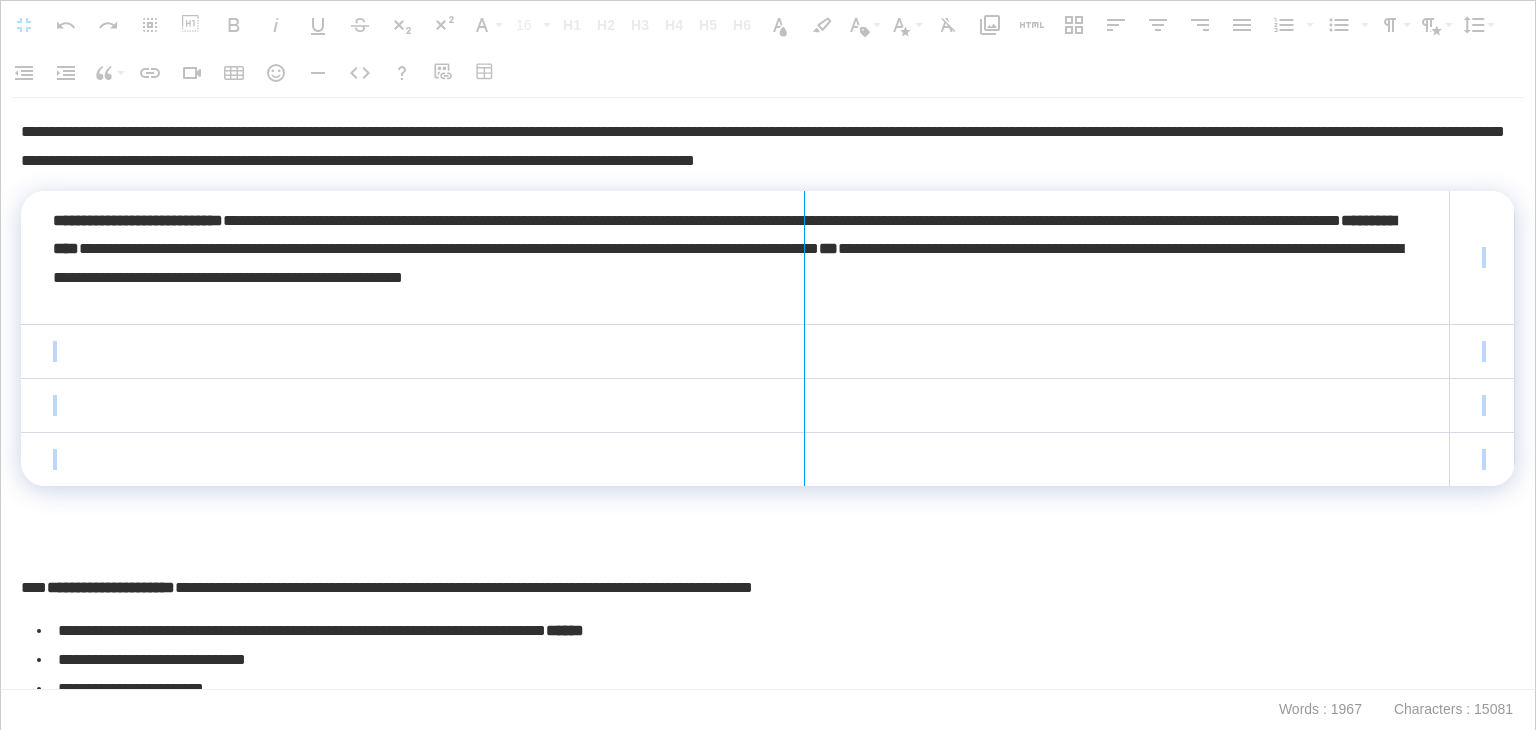 click at bounding box center (804, 338) 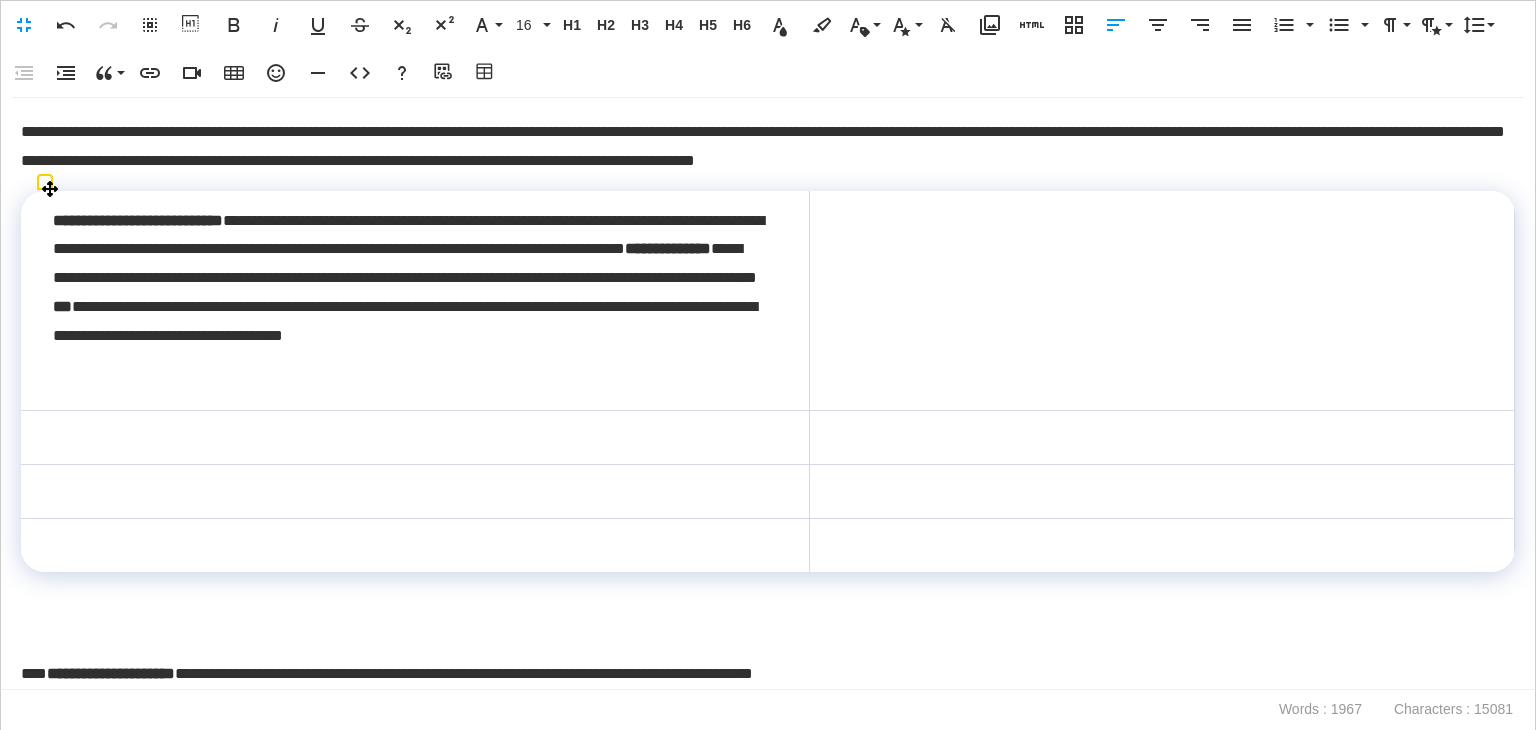 click on "**********" at bounding box center [412, 293] 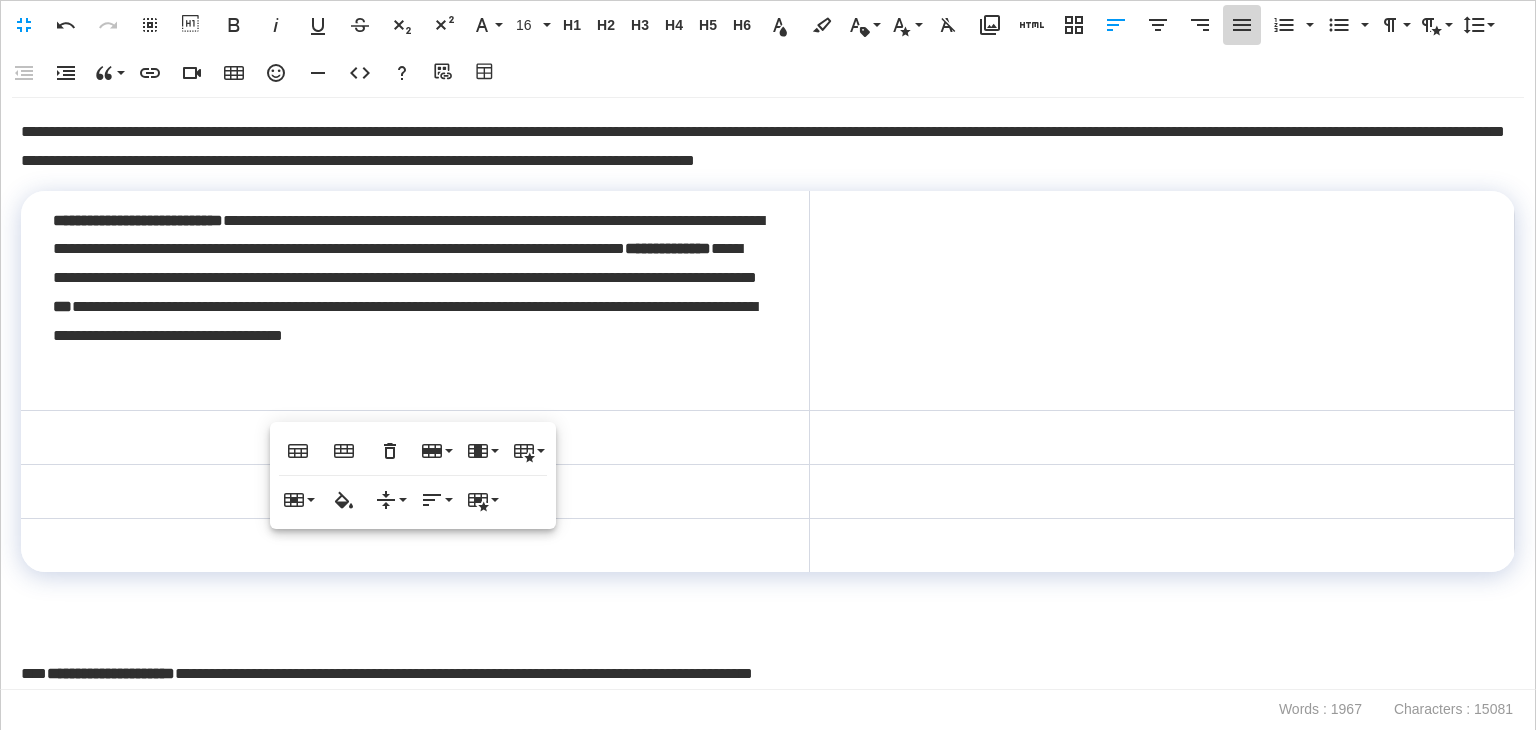 click 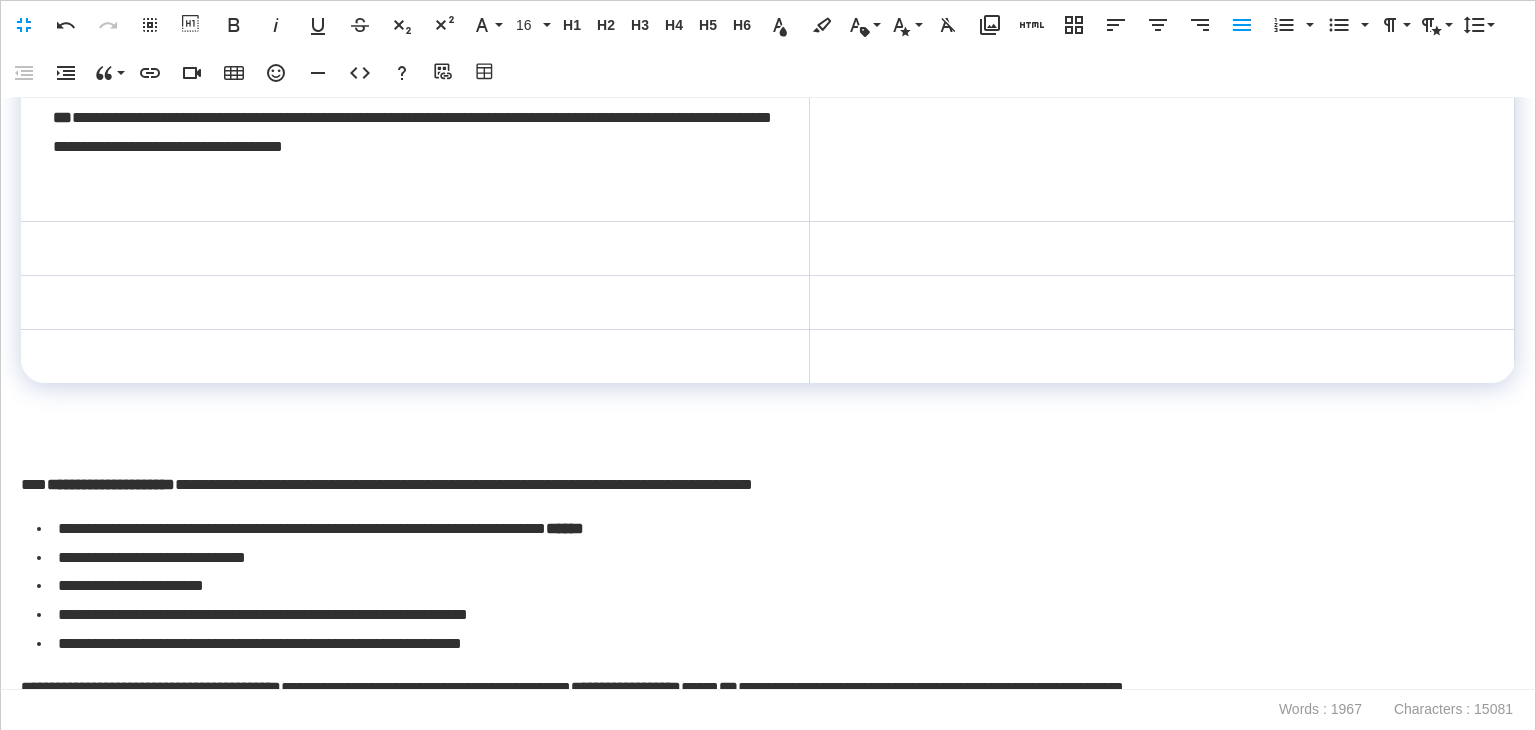 scroll, scrollTop: 200, scrollLeft: 0, axis: vertical 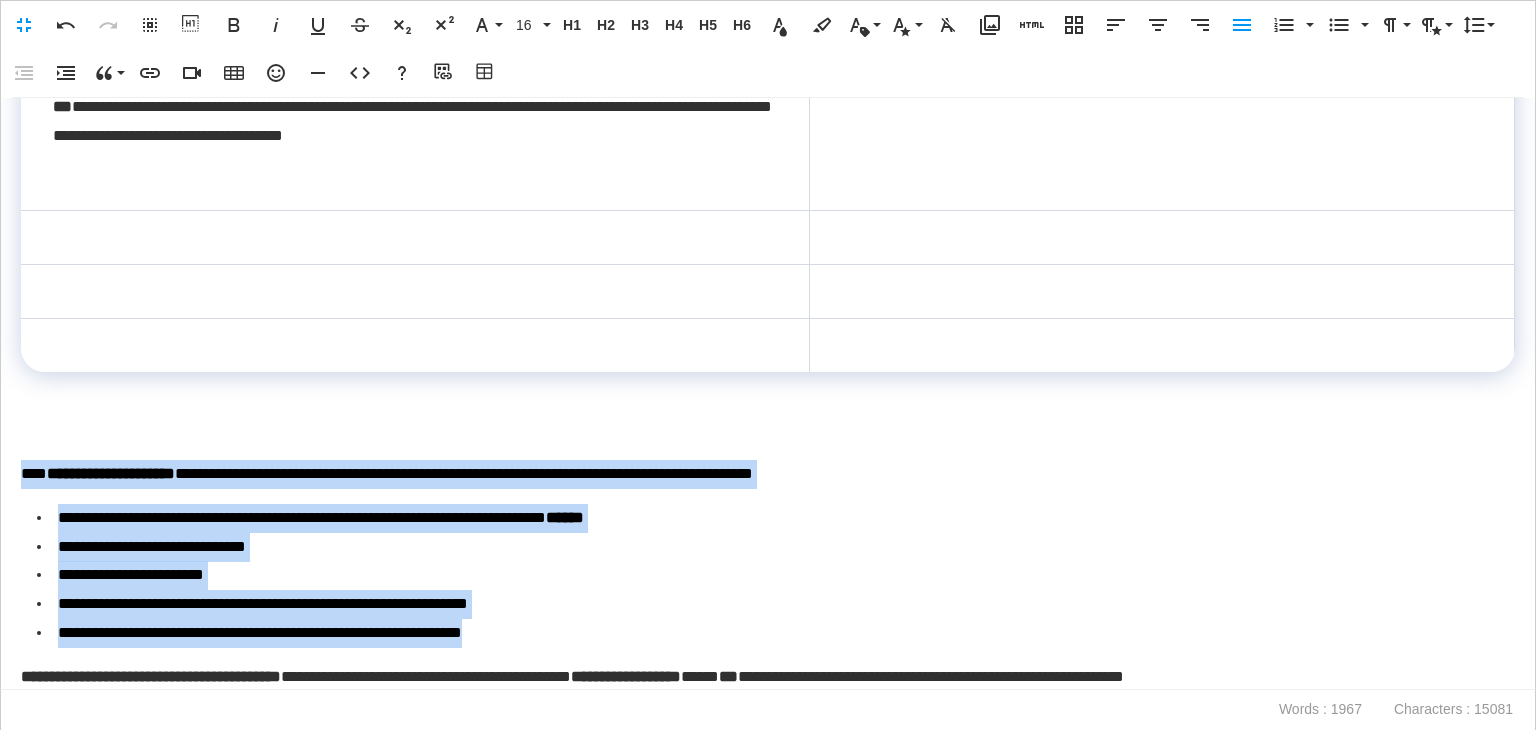 drag, startPoint x: 440, startPoint y: 618, endPoint x: 0, endPoint y: 477, distance: 462.04004 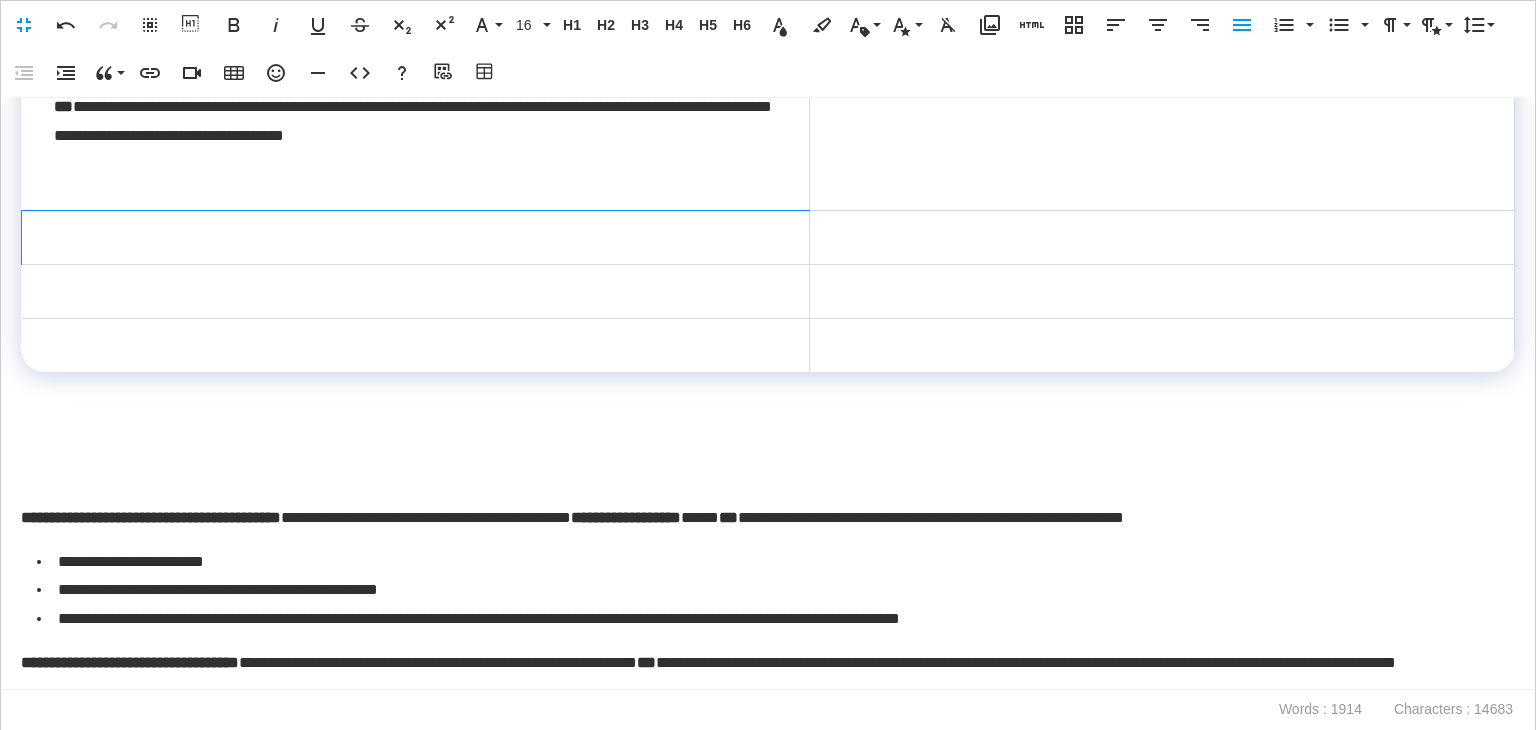 click at bounding box center [416, 238] 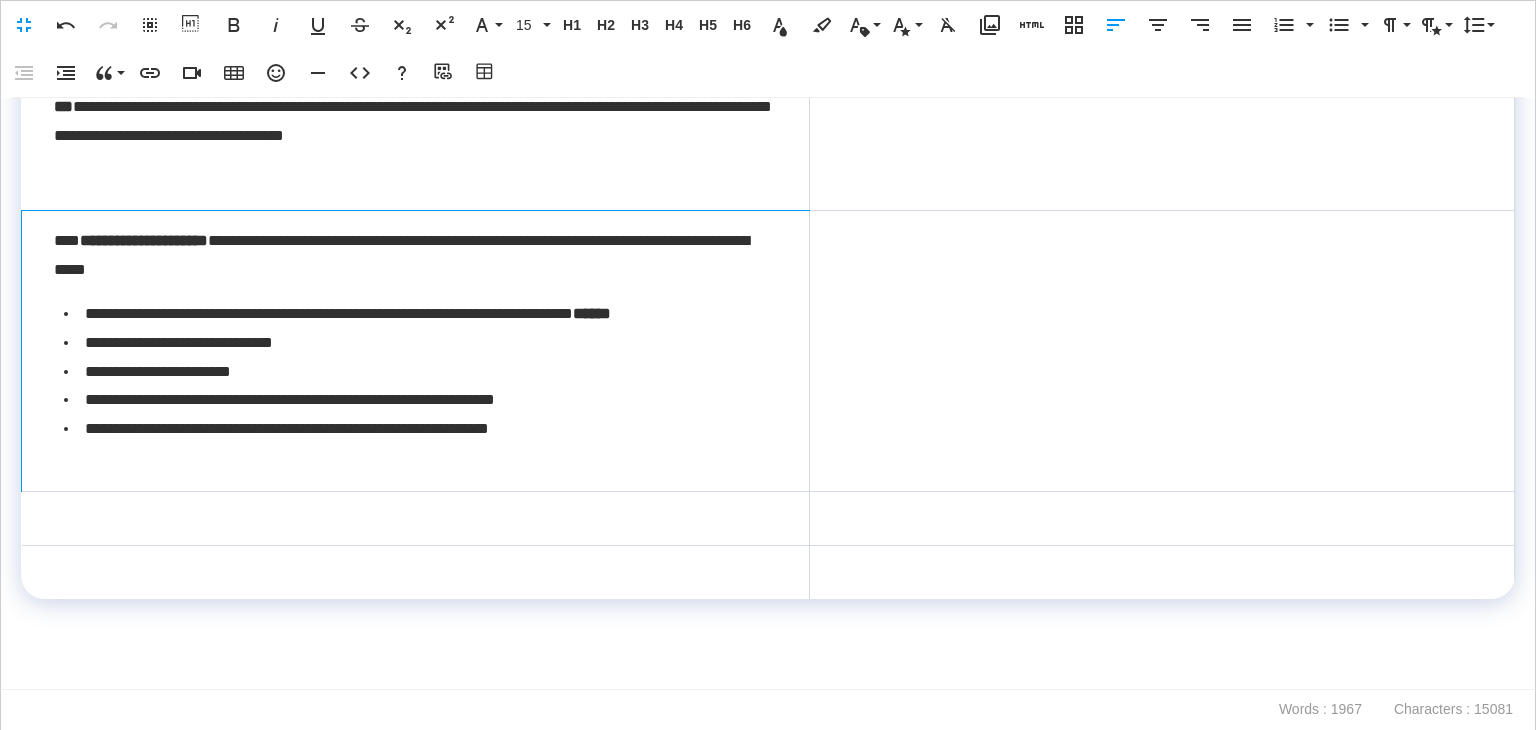 click on "**********" at bounding box center (416, 351) 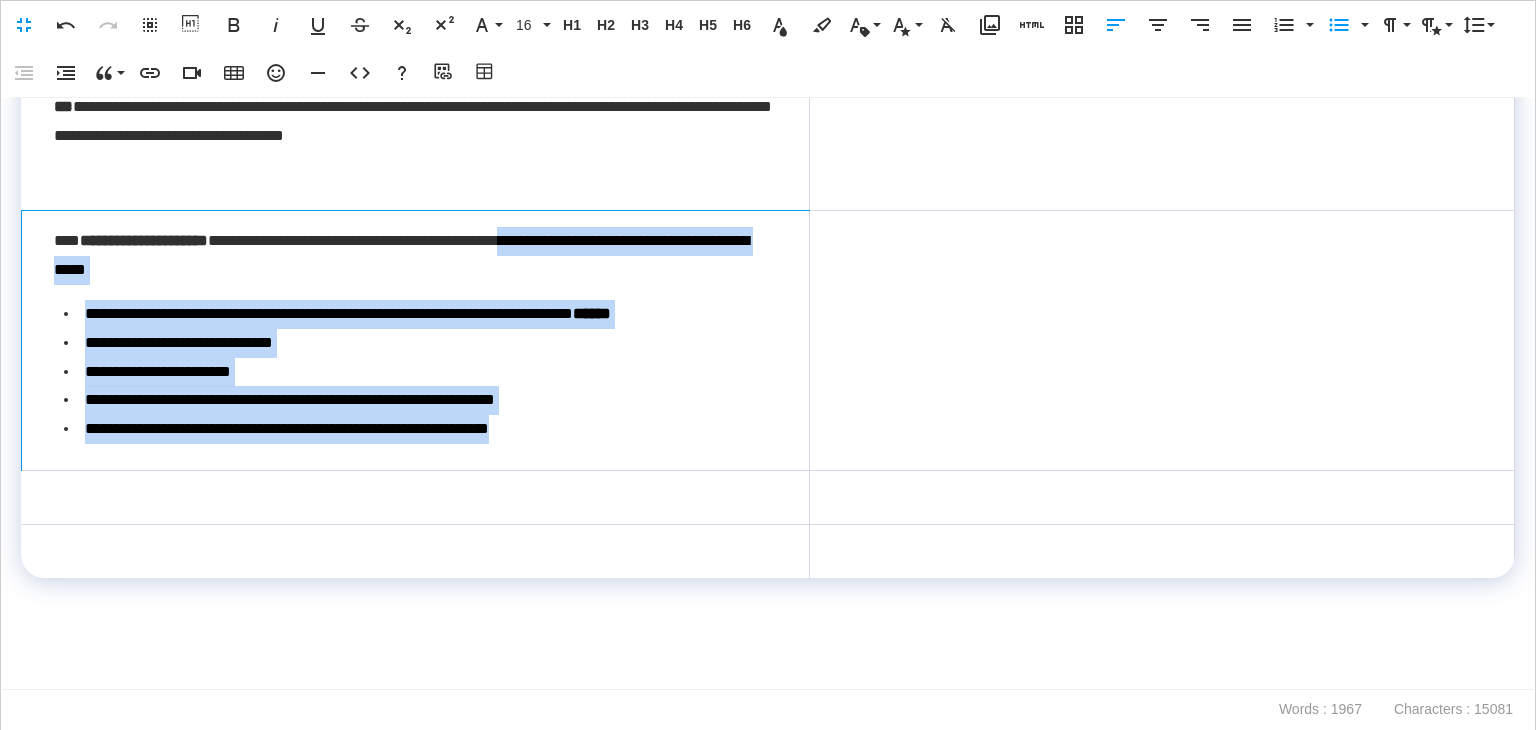 drag, startPoint x: 610, startPoint y: 422, endPoint x: 622, endPoint y: 228, distance: 194.37077 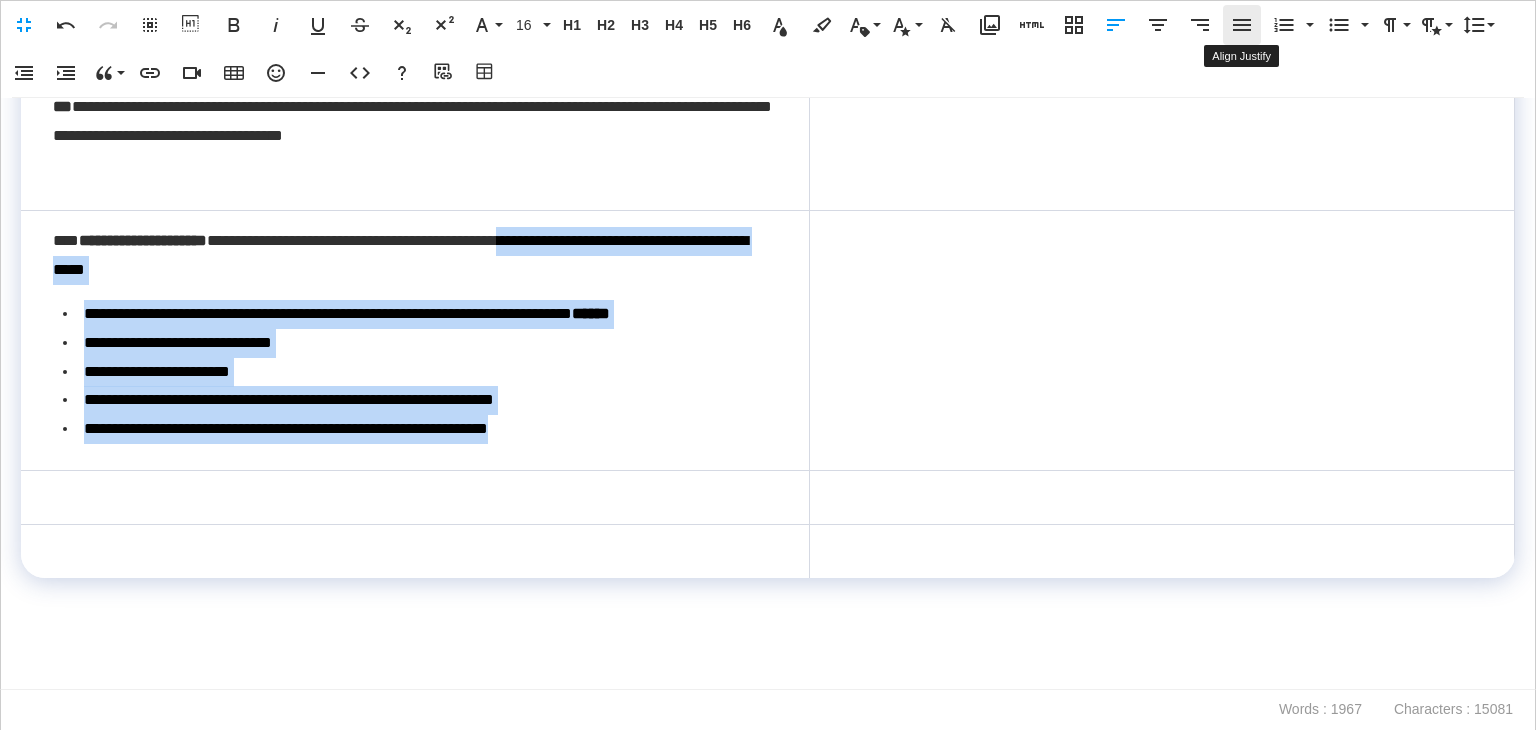 click 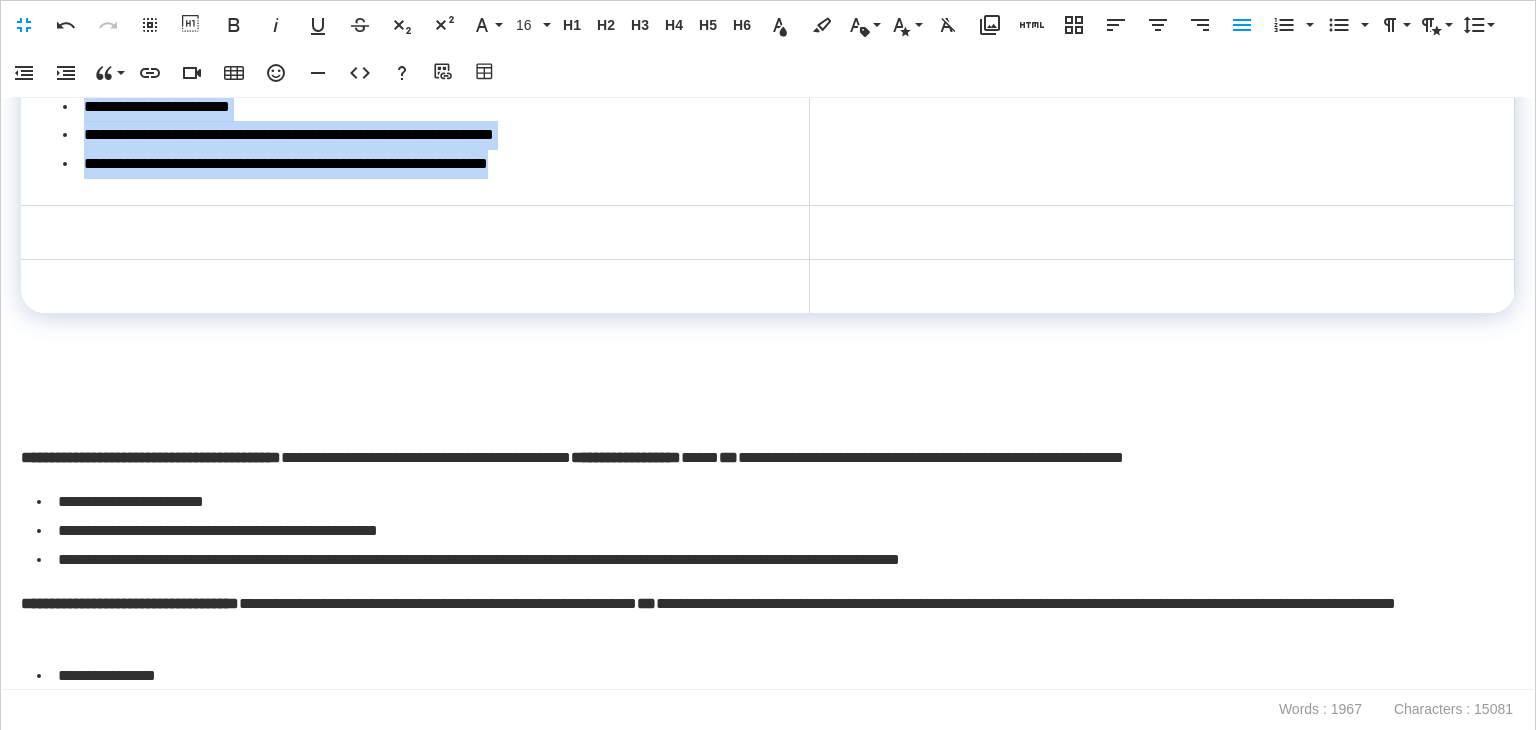 scroll, scrollTop: 500, scrollLeft: 0, axis: vertical 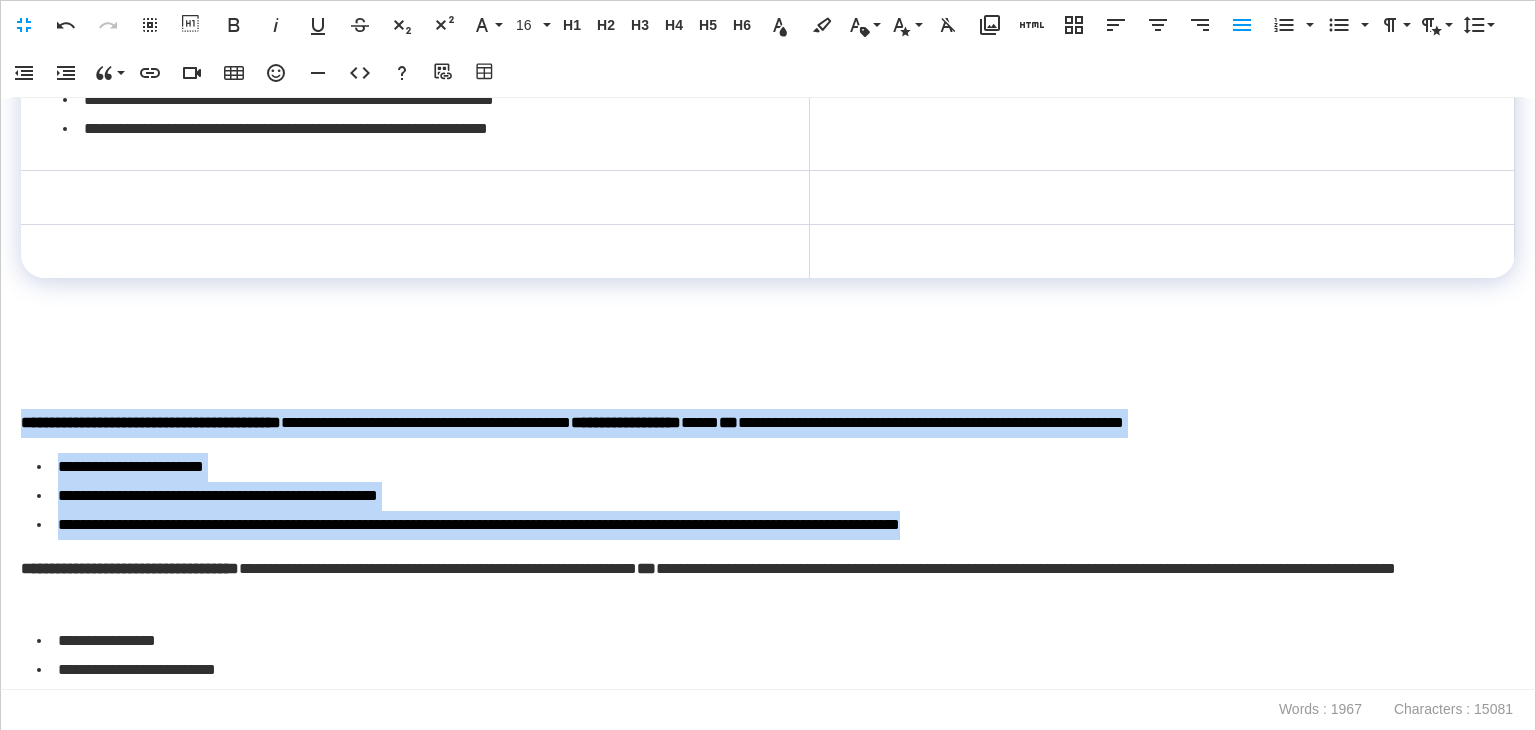 drag, startPoint x: 1128, startPoint y: 525, endPoint x: 0, endPoint y: 409, distance: 1133.9489 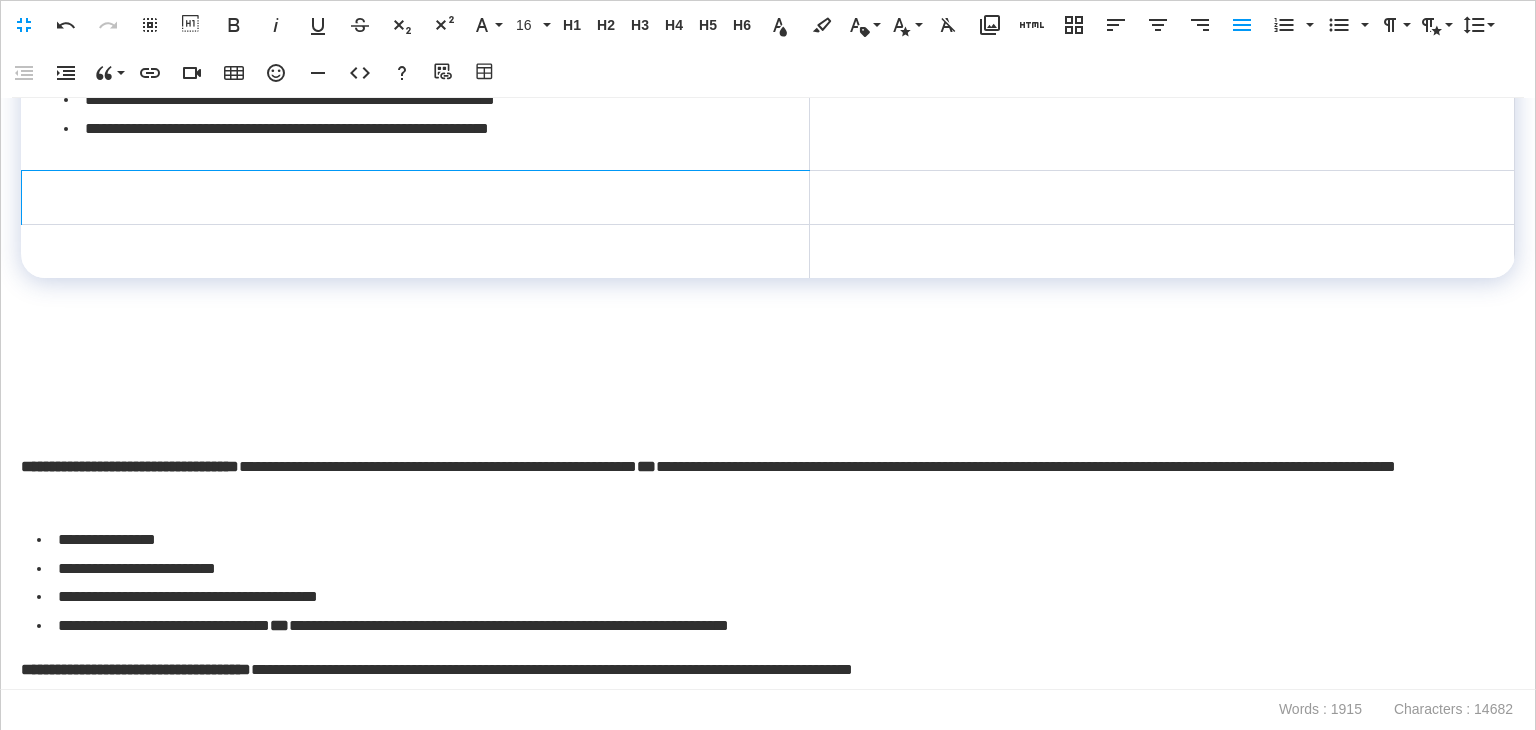 click at bounding box center [416, 197] 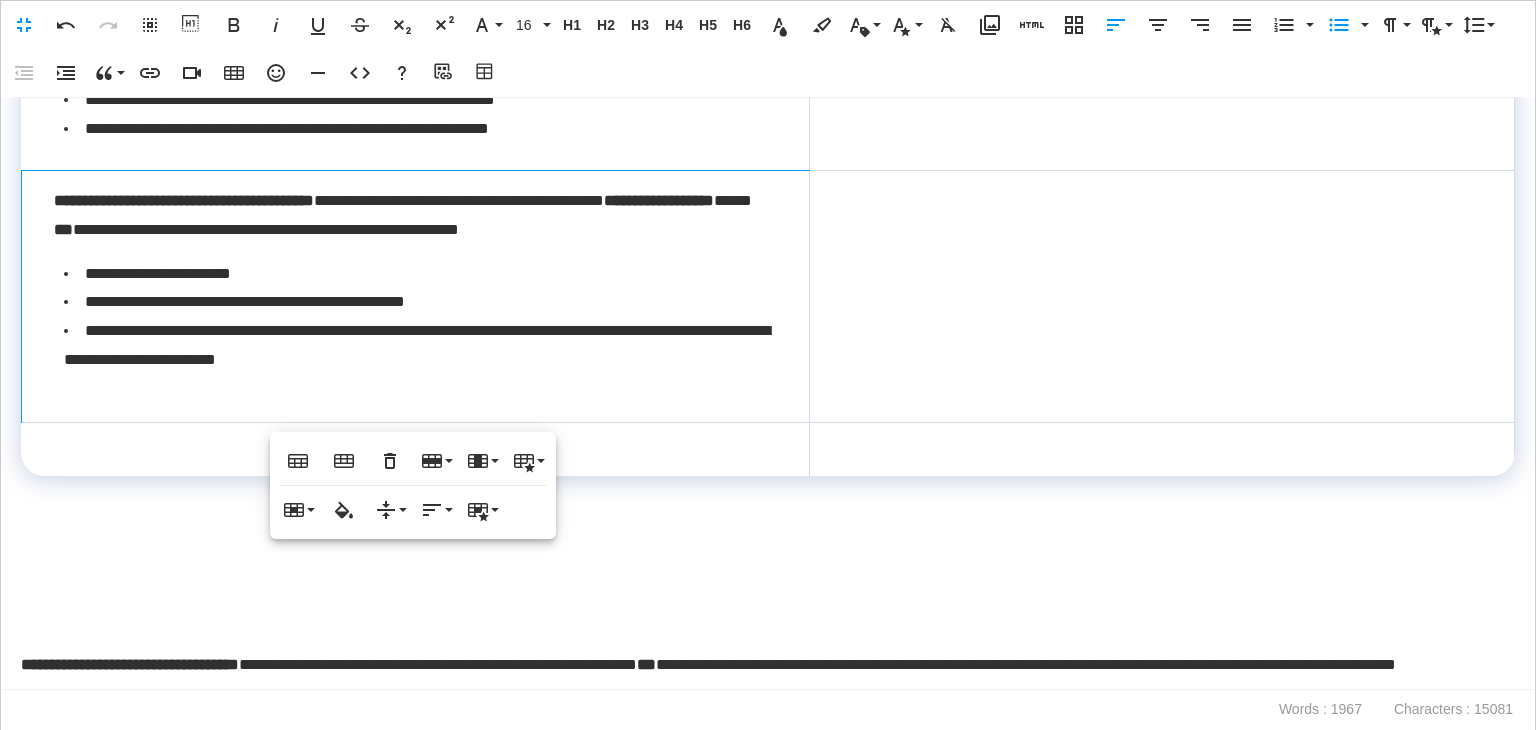click on "**********" at bounding box center (416, 296) 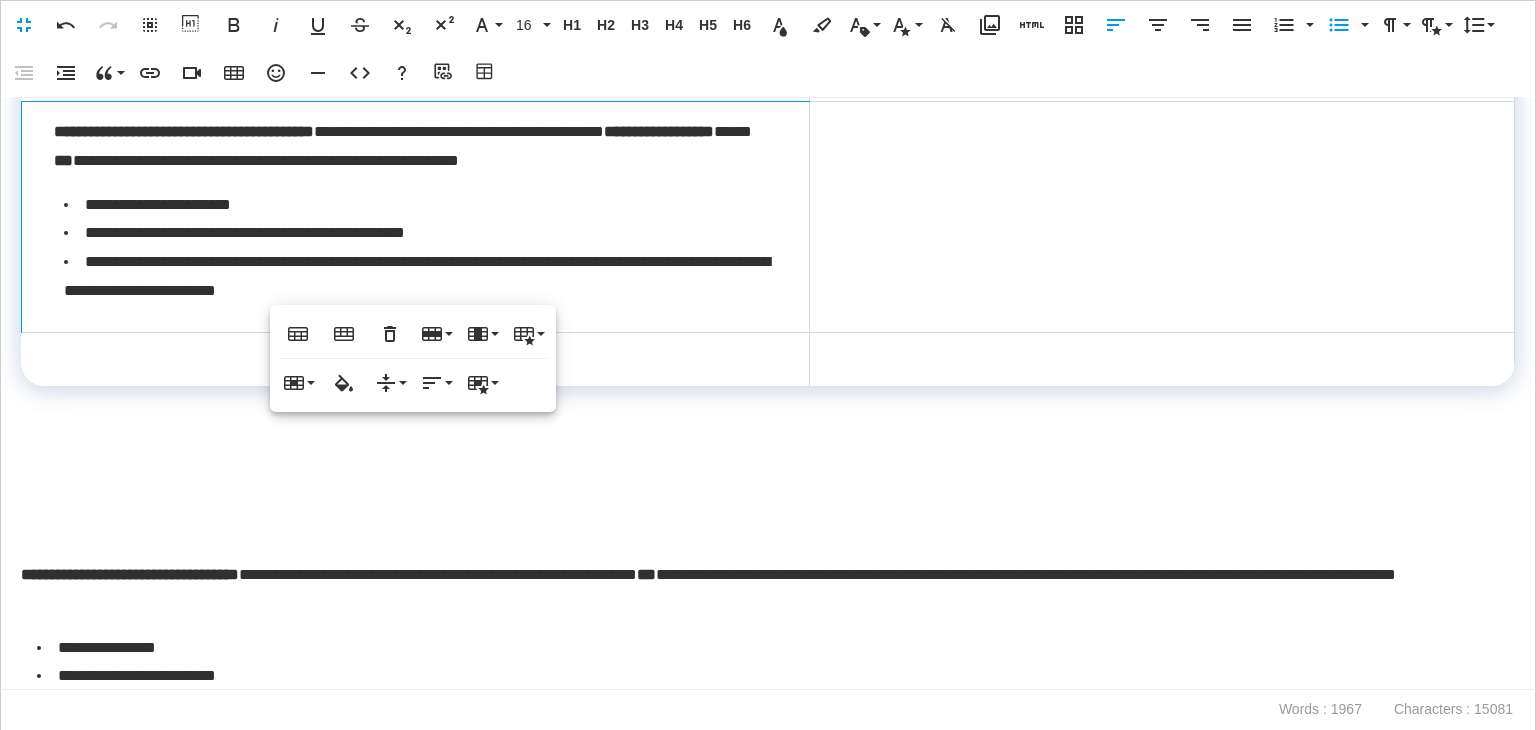 scroll, scrollTop: 700, scrollLeft: 0, axis: vertical 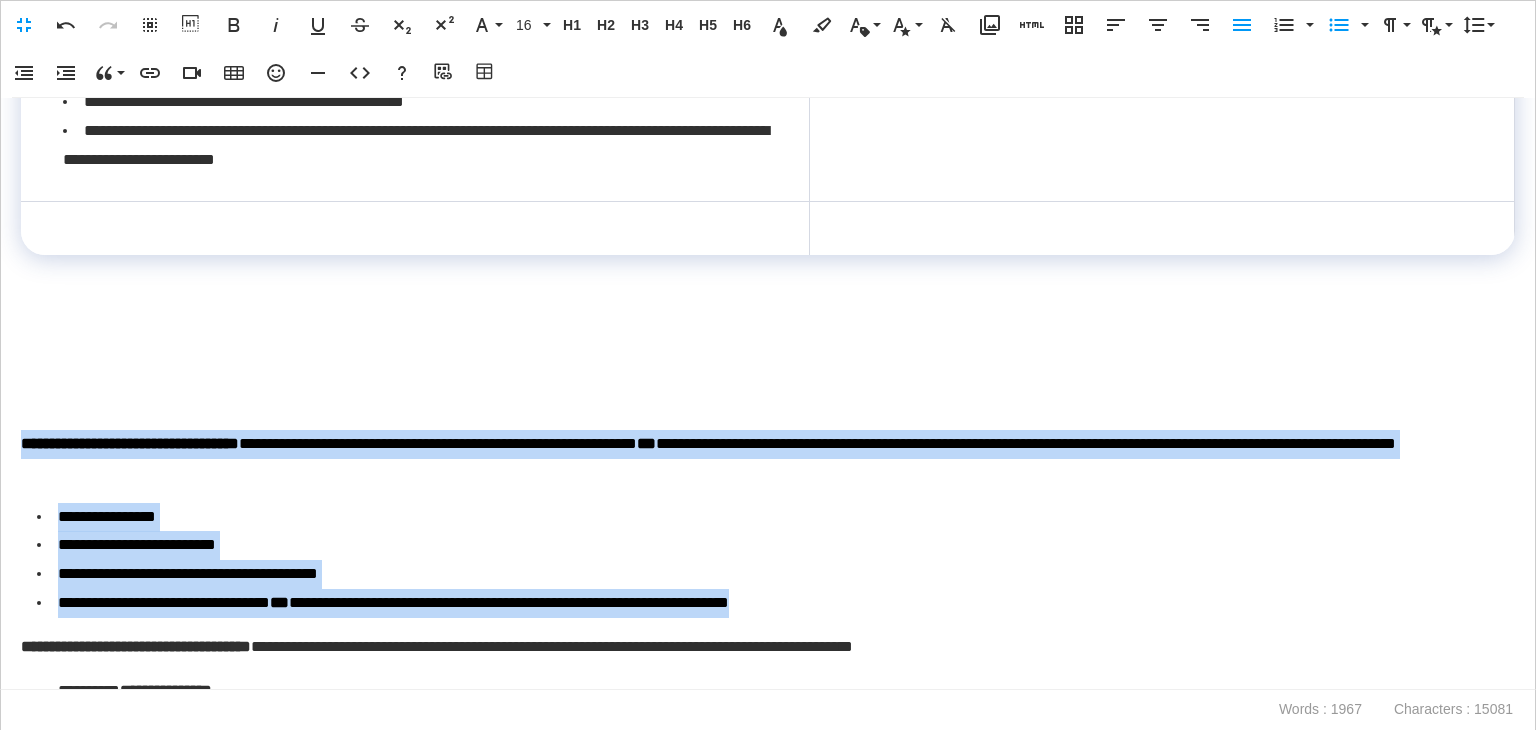 drag, startPoint x: 914, startPoint y: 597, endPoint x: 0, endPoint y: 432, distance: 928.7739 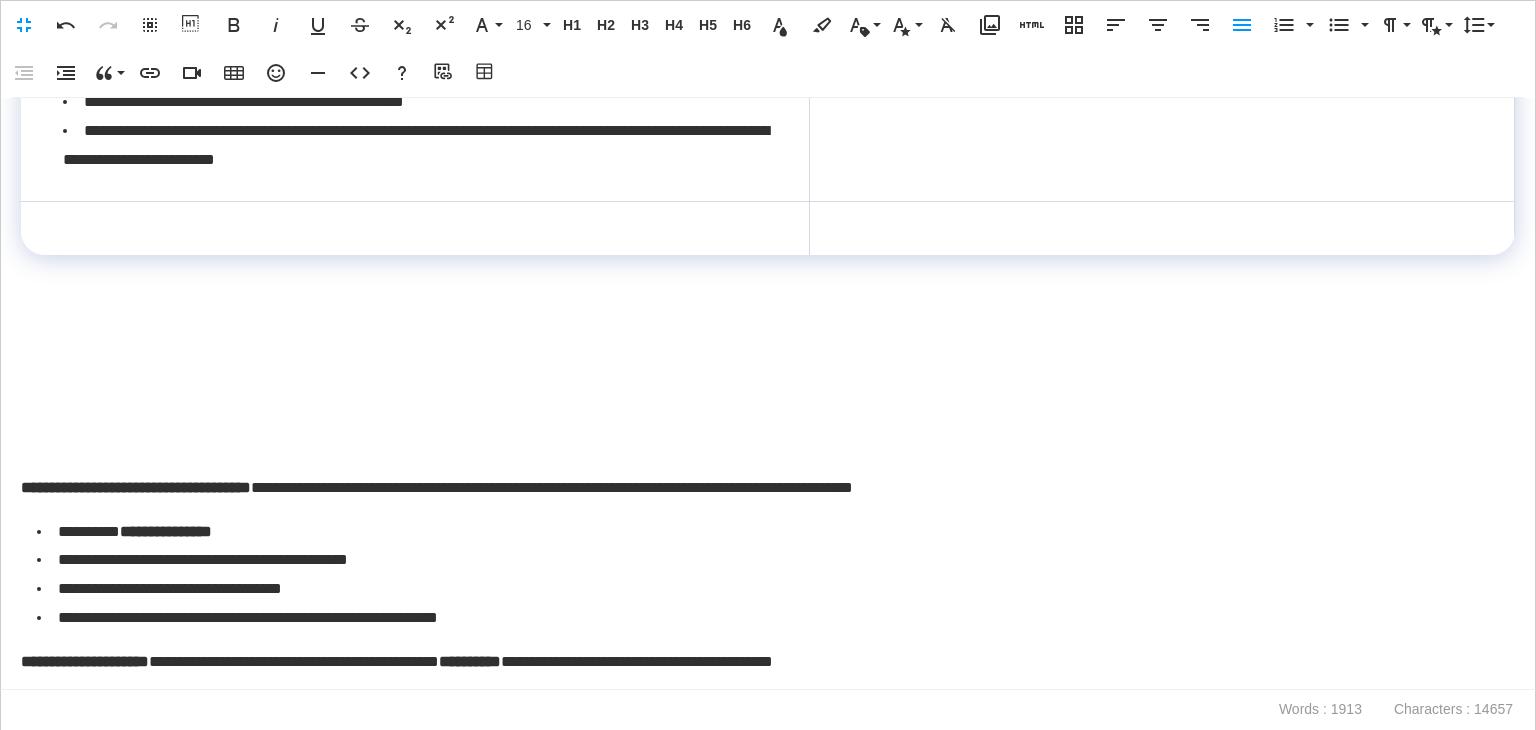 click at bounding box center (415, 228) 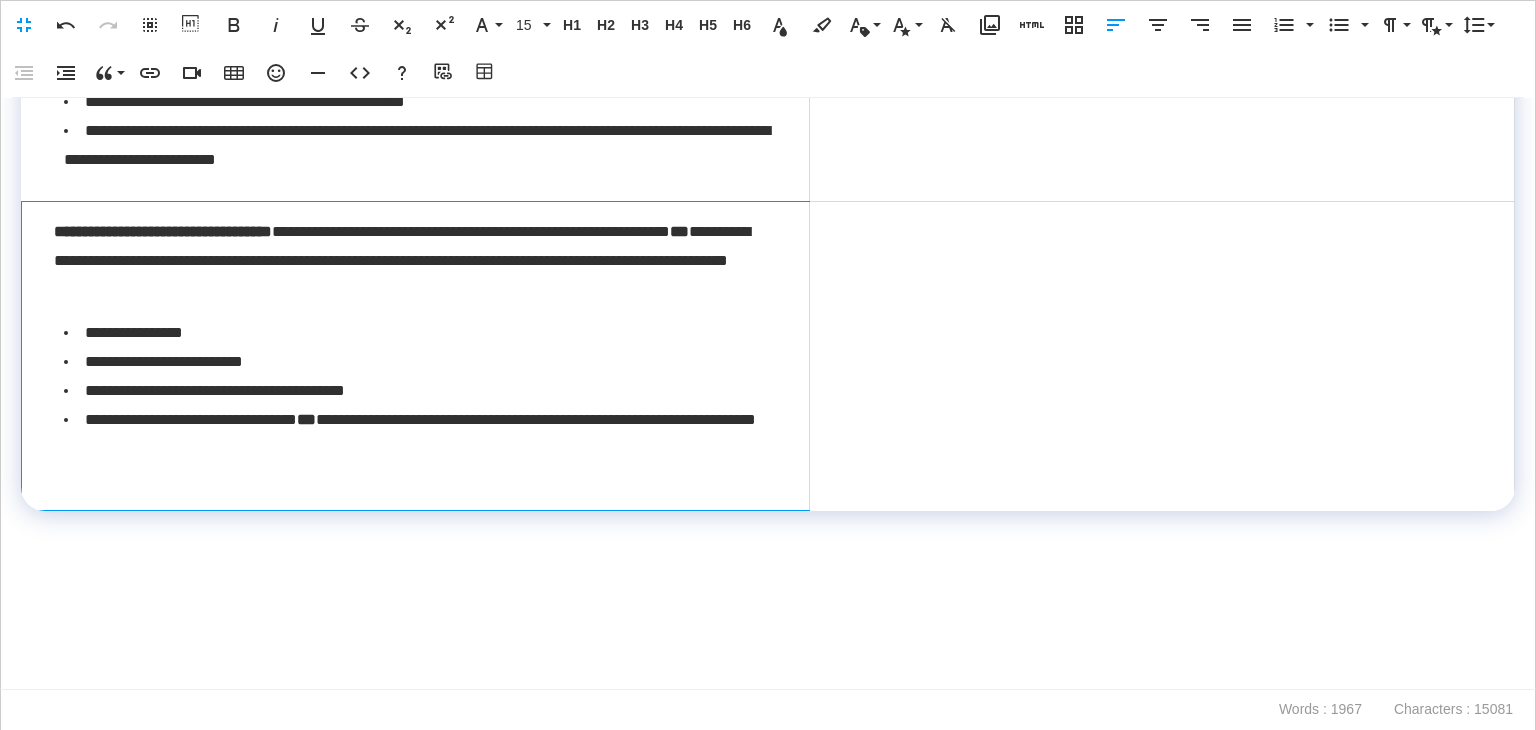 click on "**********" at bounding box center [416, 355] 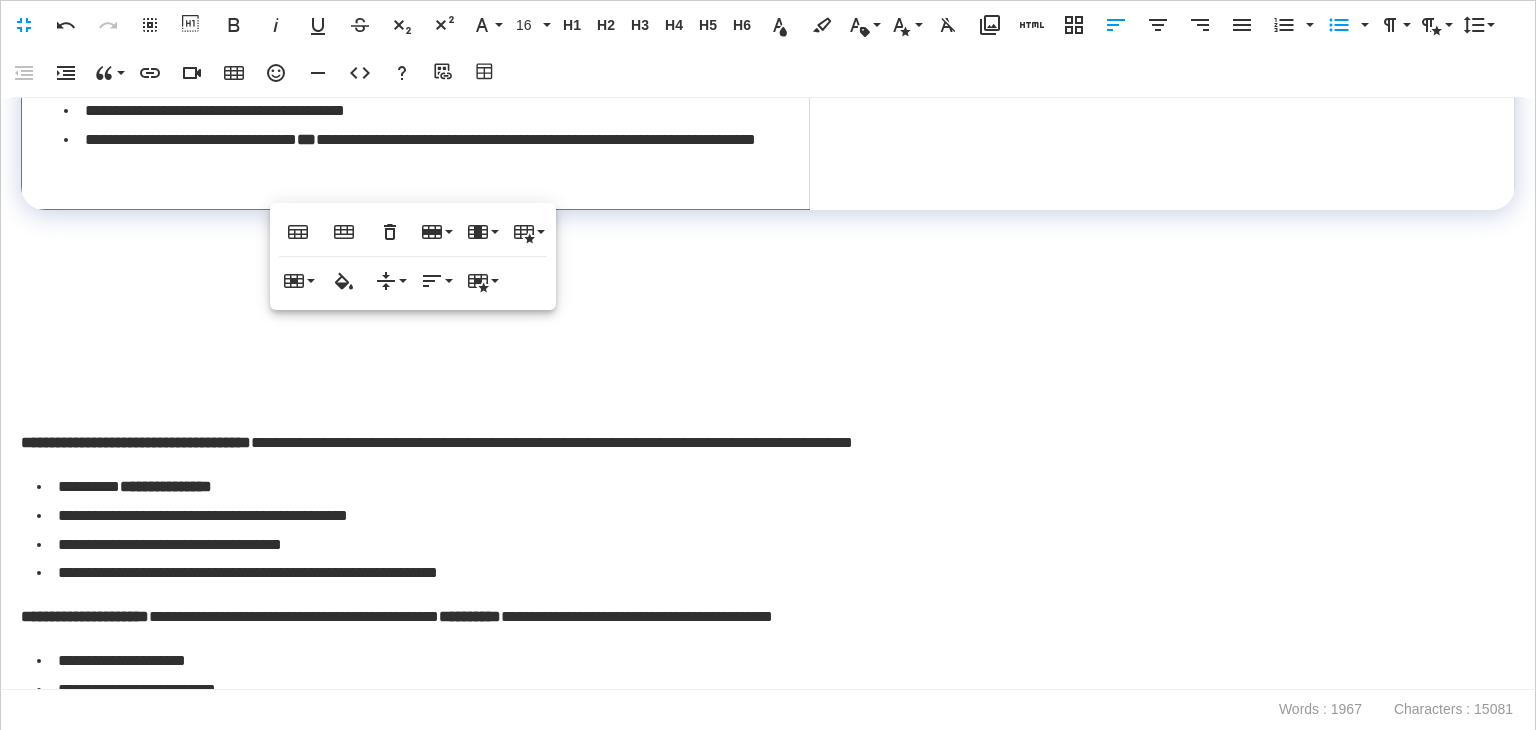 scroll, scrollTop: 1000, scrollLeft: 0, axis: vertical 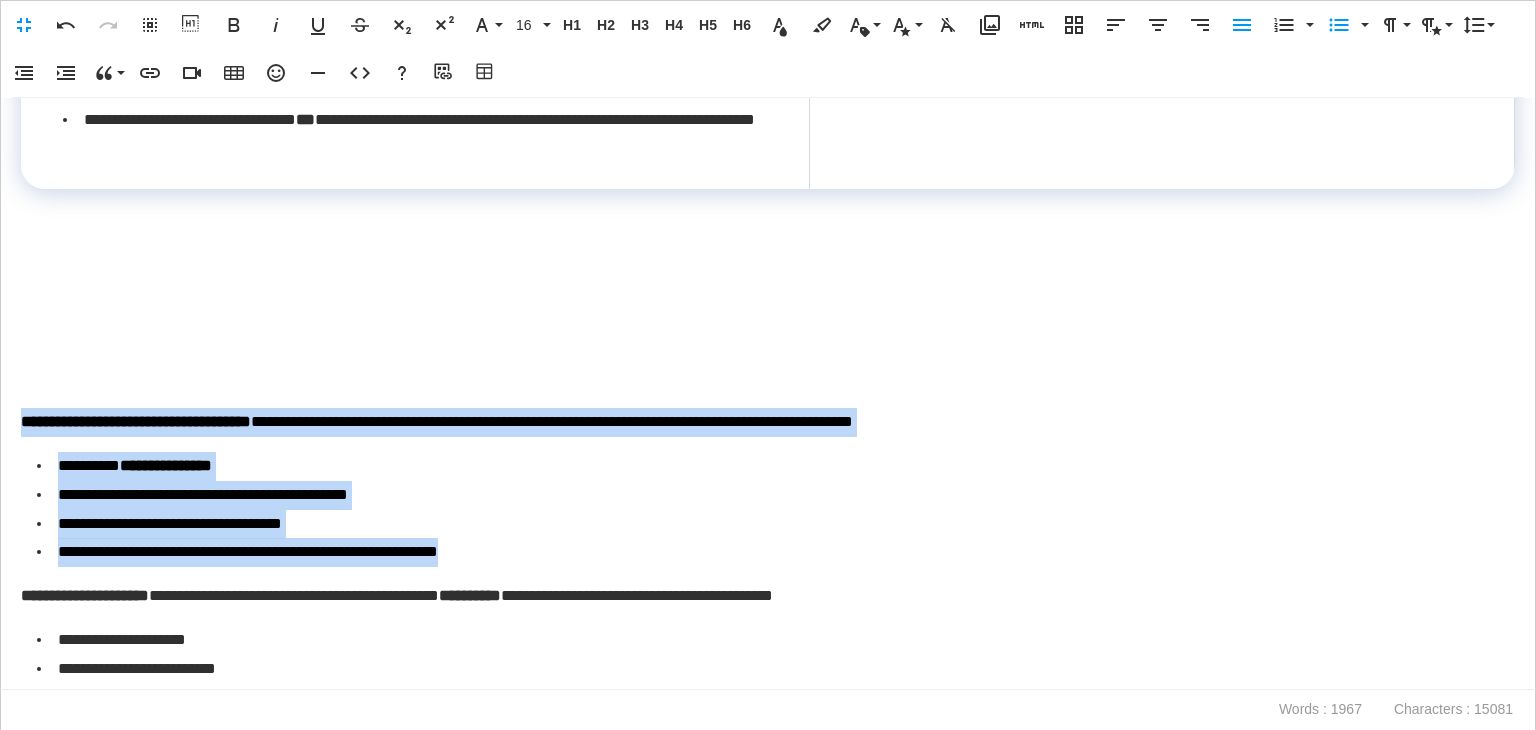 drag, startPoint x: 359, startPoint y: 509, endPoint x: 0, endPoint y: 394, distance: 376.96948 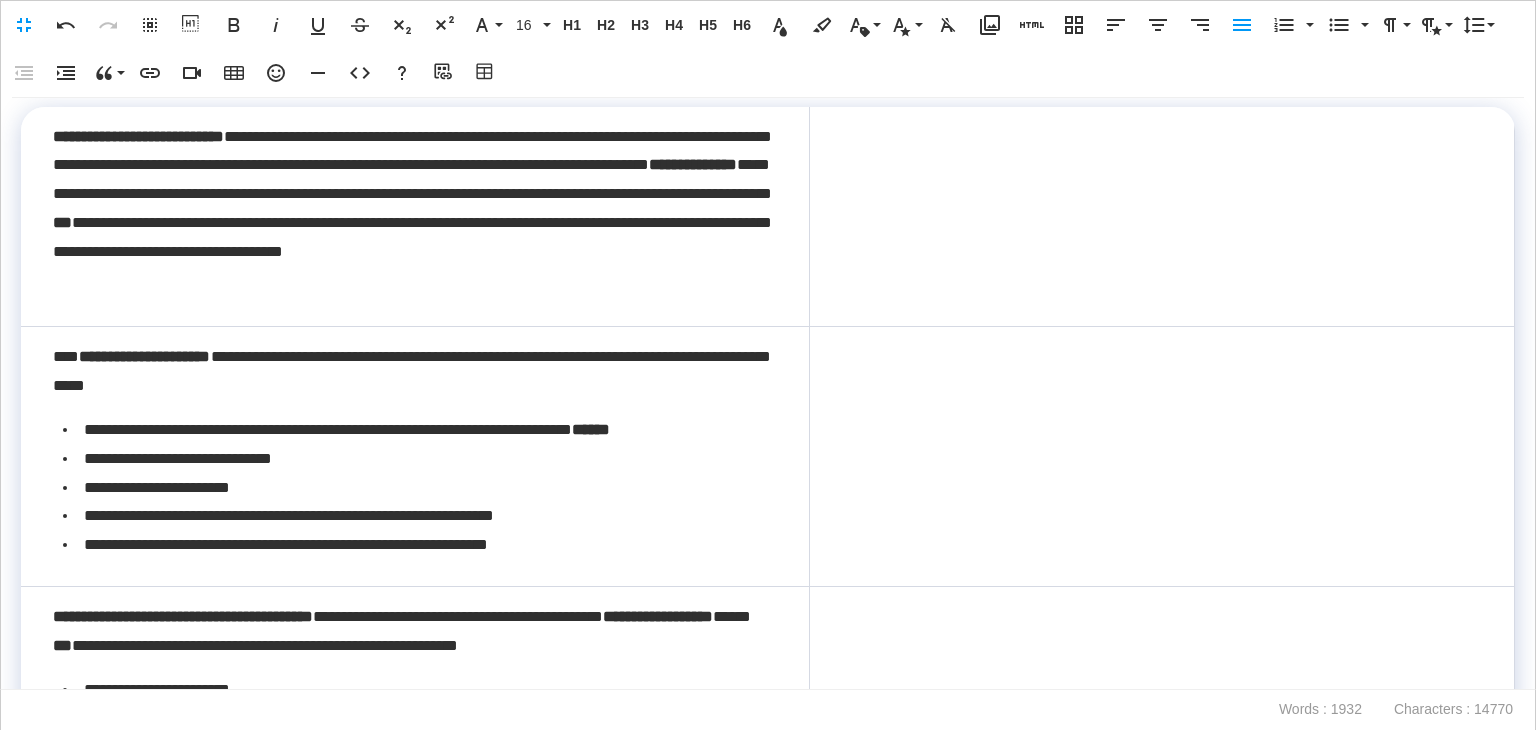 scroll, scrollTop: 0, scrollLeft: 0, axis: both 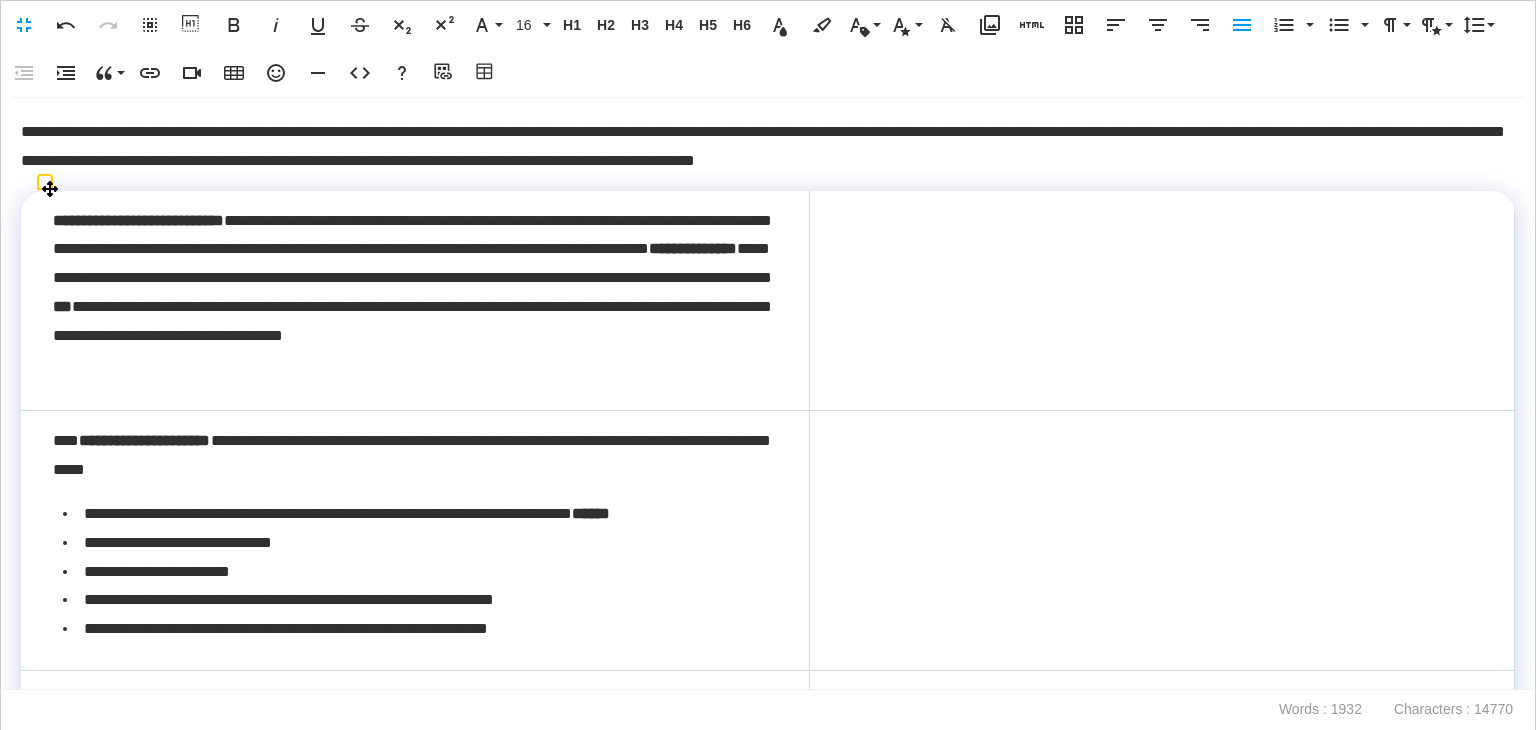 click at bounding box center (1161, 301) 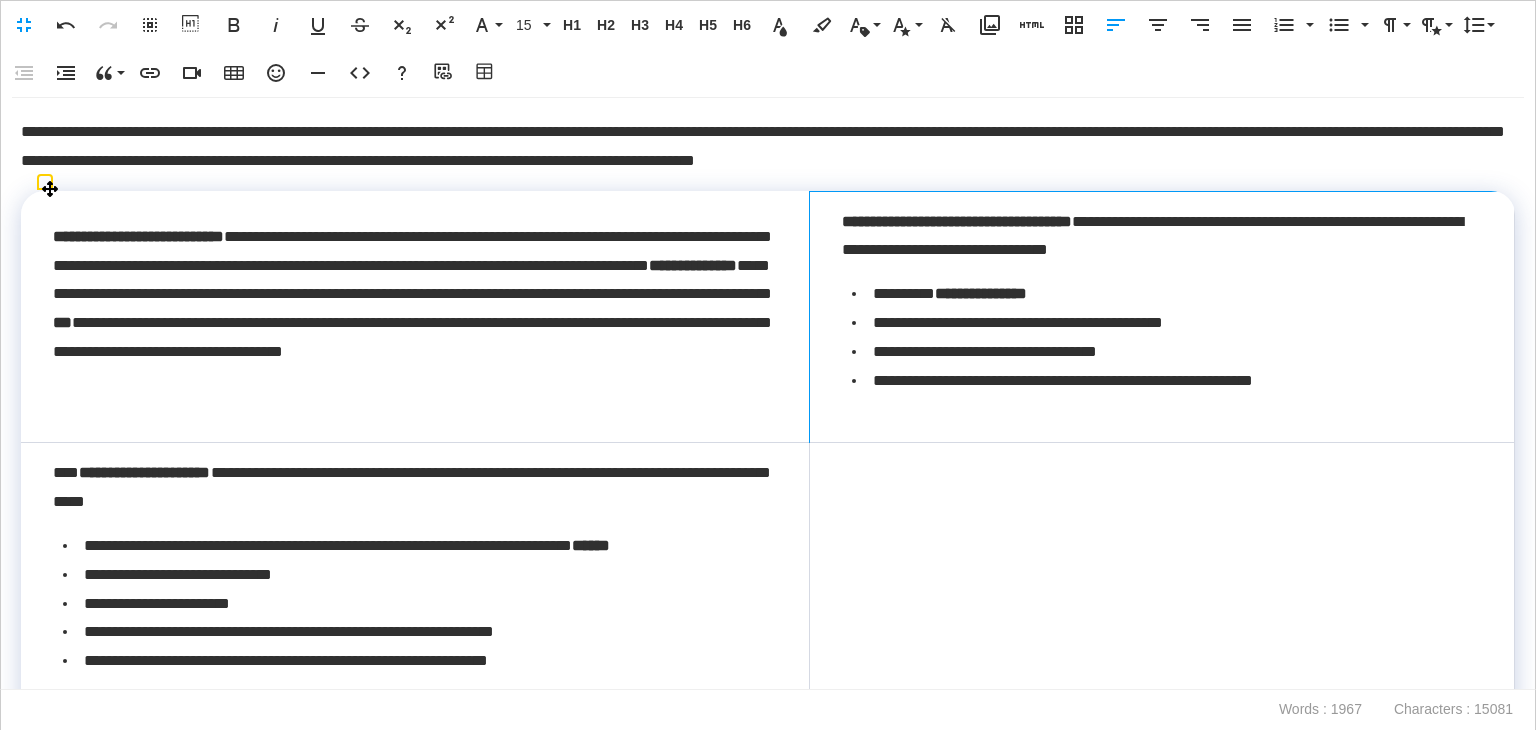 click on "**********" at bounding box center [1161, 317] 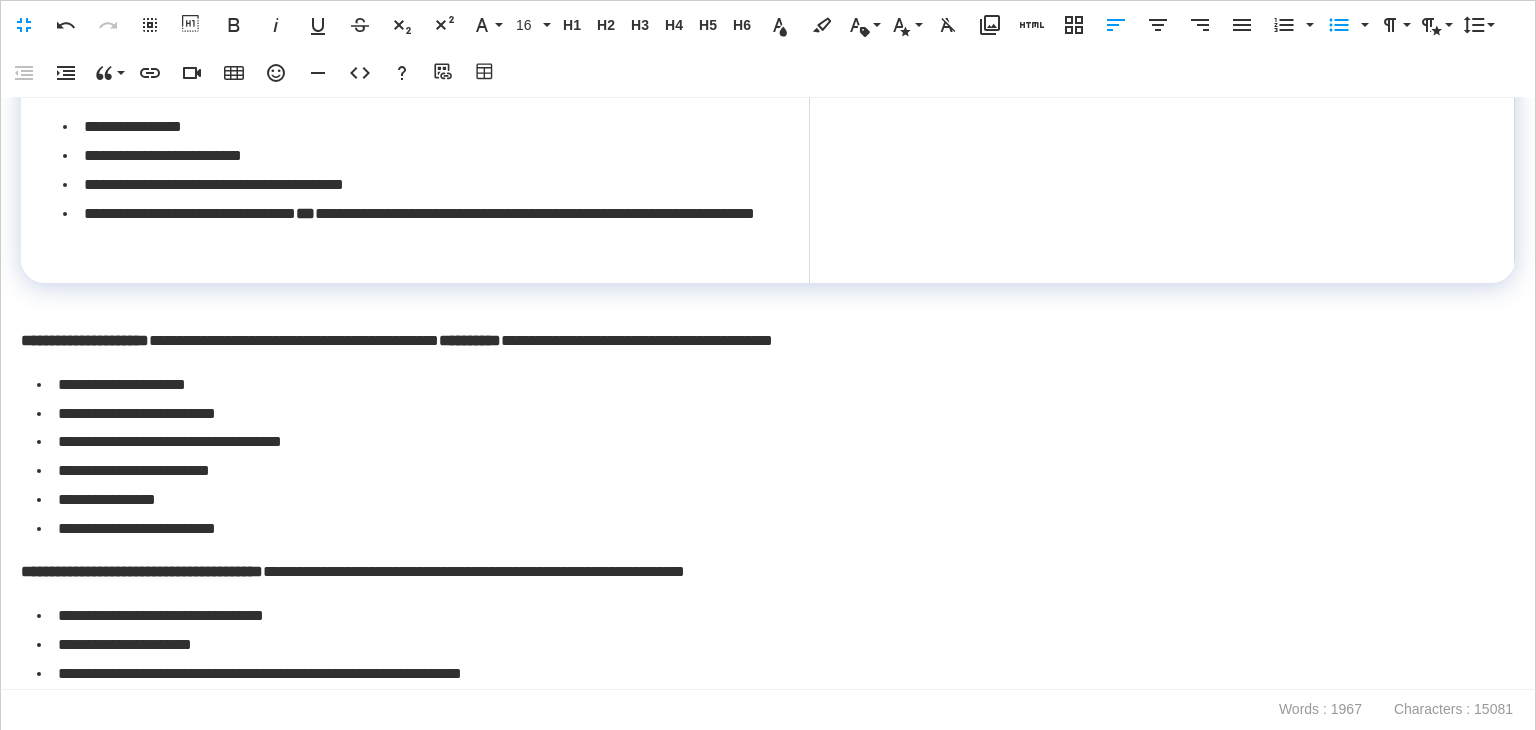 scroll, scrollTop: 1000, scrollLeft: 0, axis: vertical 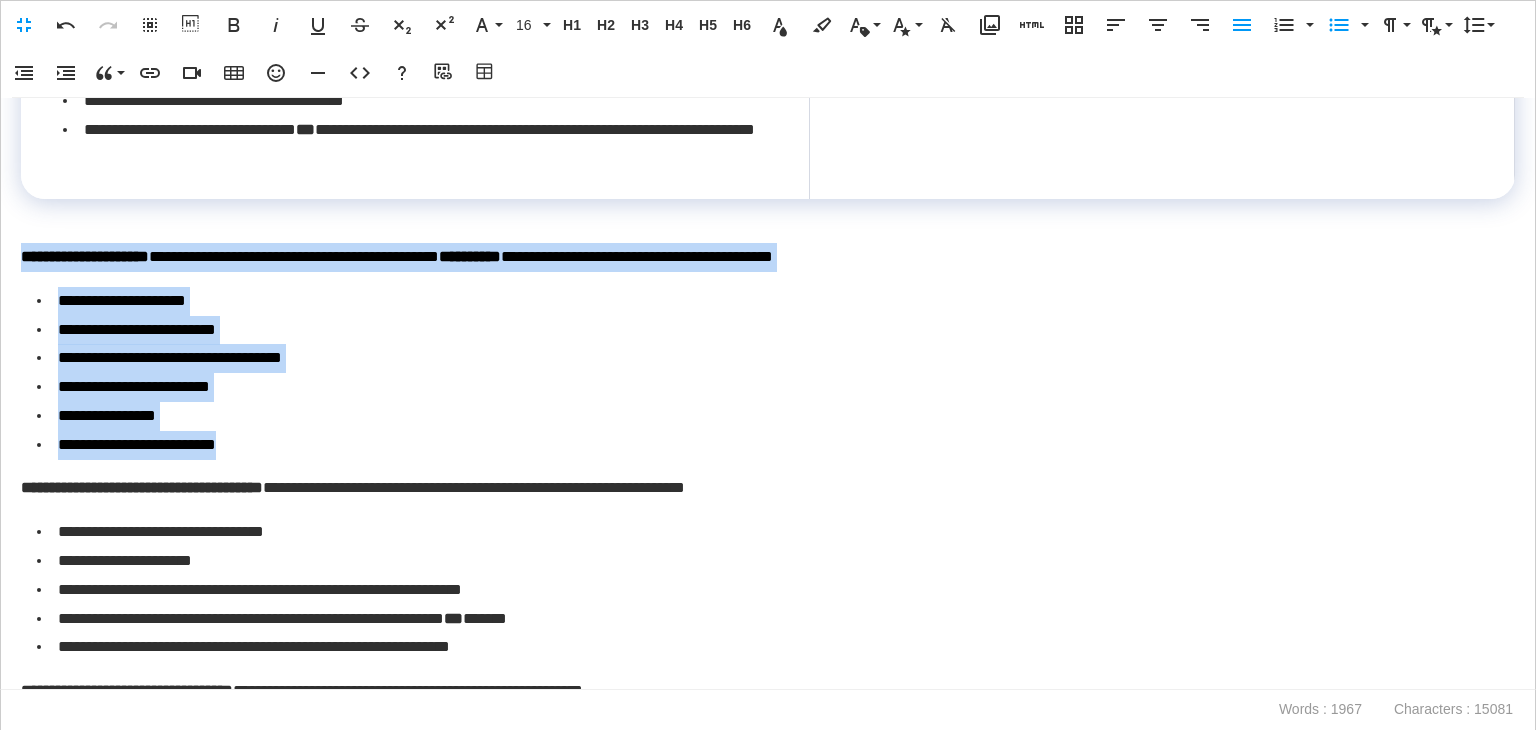 drag, startPoint x: 276, startPoint y: 455, endPoint x: 0, endPoint y: 262, distance: 336.7863 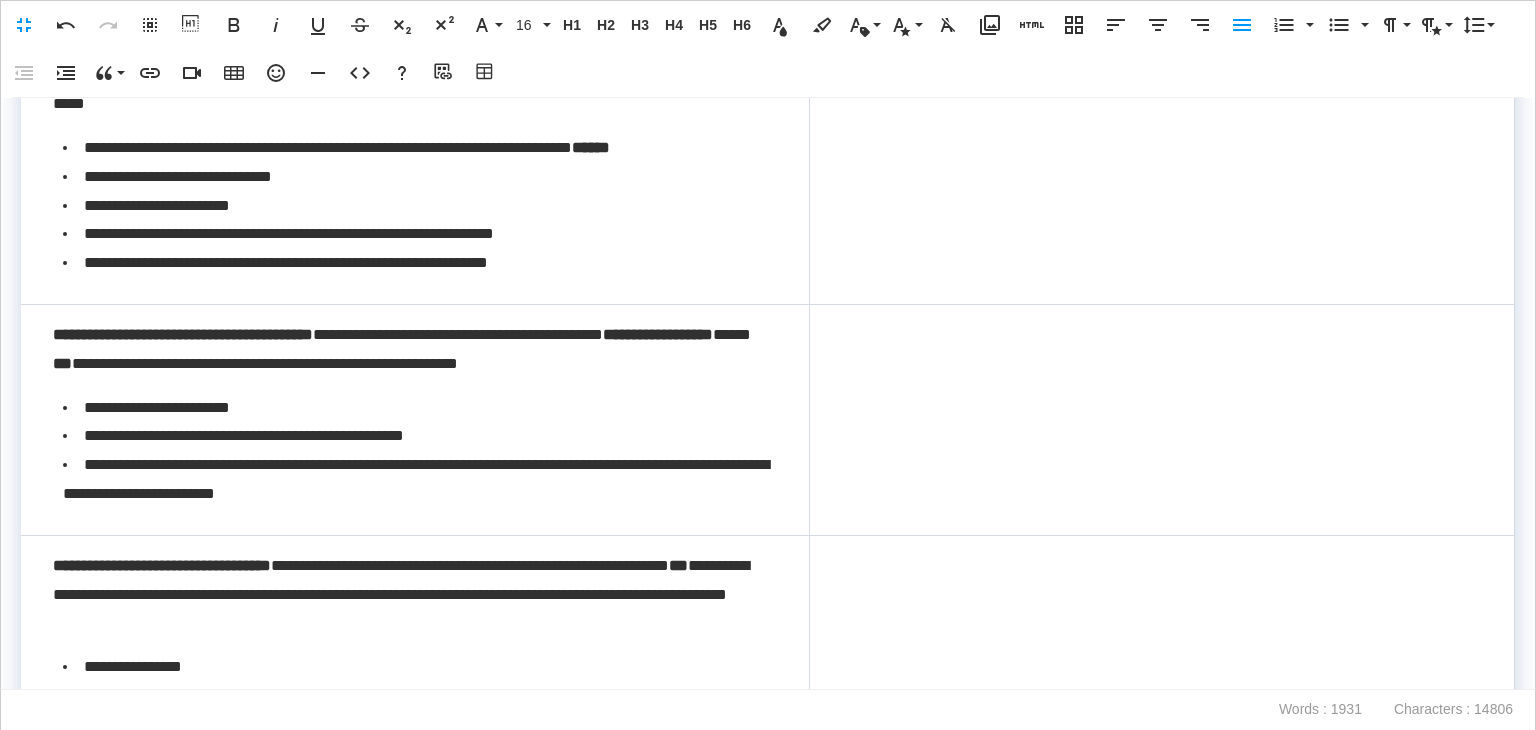 scroll, scrollTop: 100, scrollLeft: 0, axis: vertical 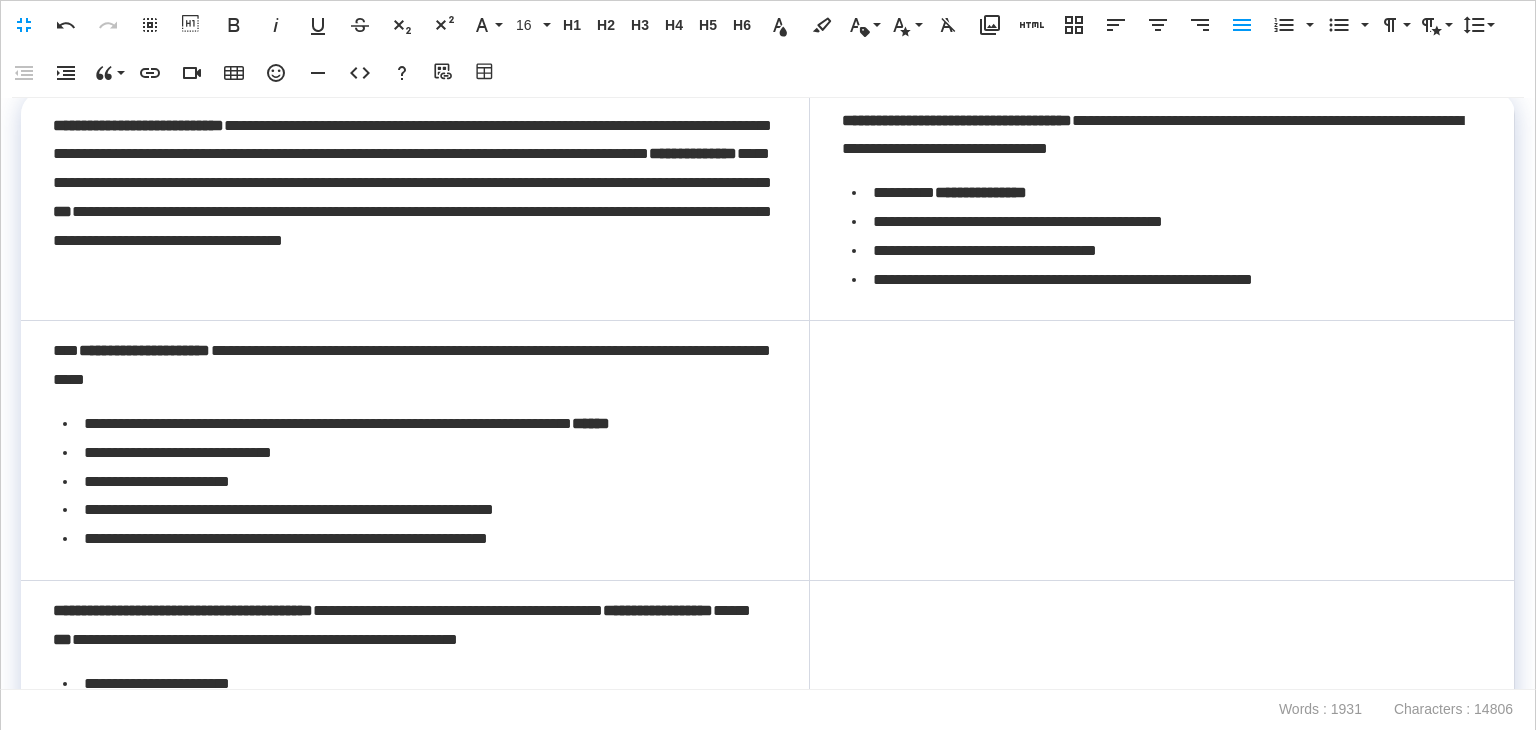 click at bounding box center [1161, 451] 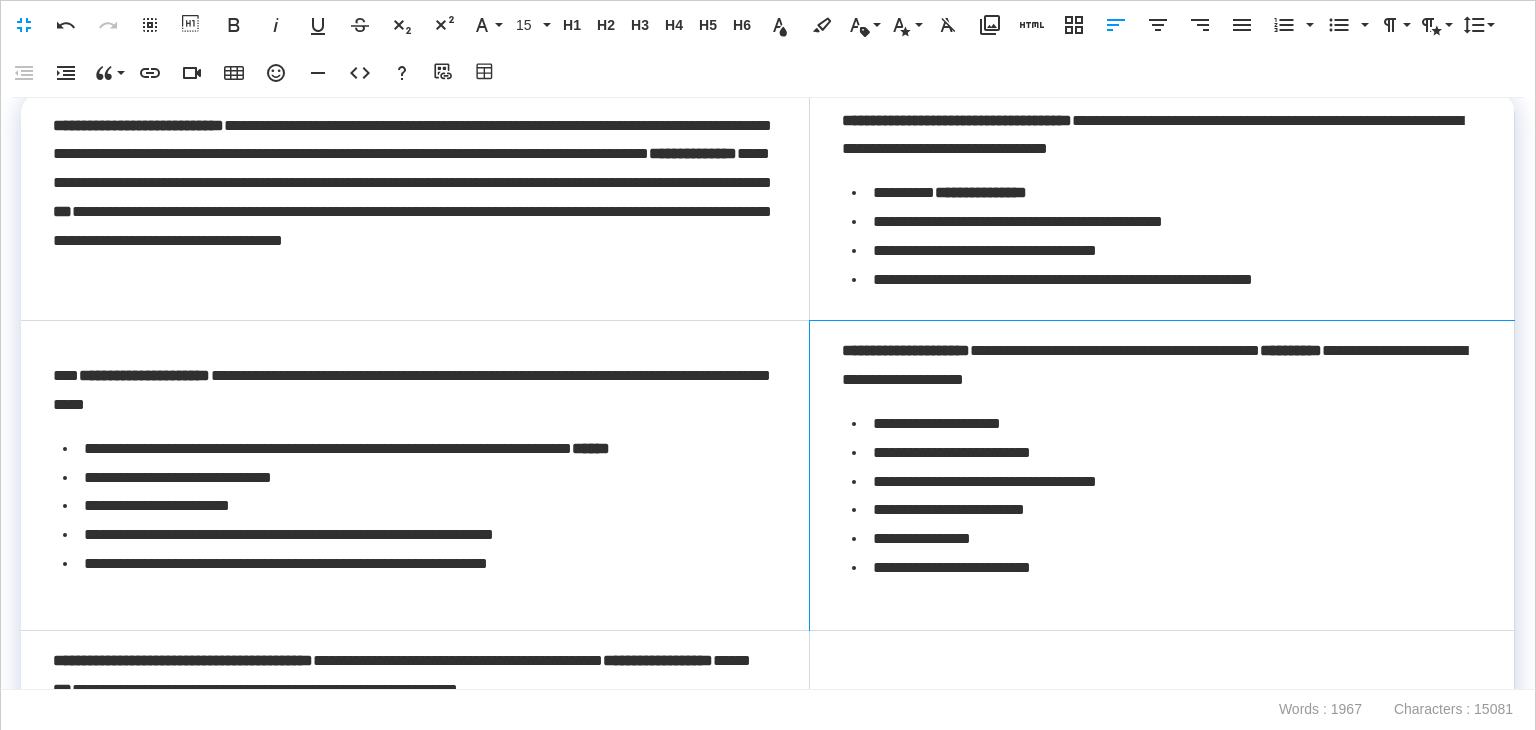 click on "**********" at bounding box center [1161, 475] 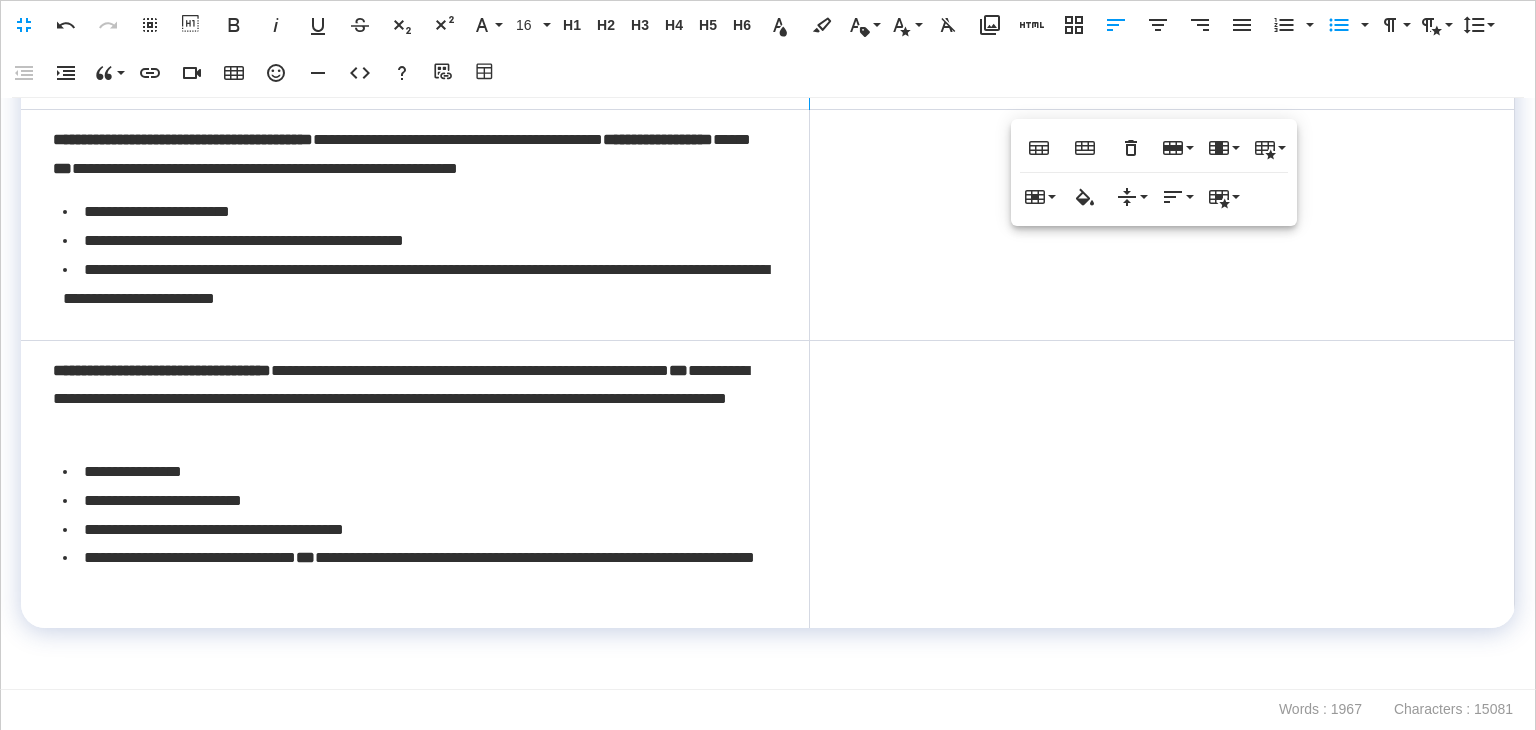scroll, scrollTop: 900, scrollLeft: 0, axis: vertical 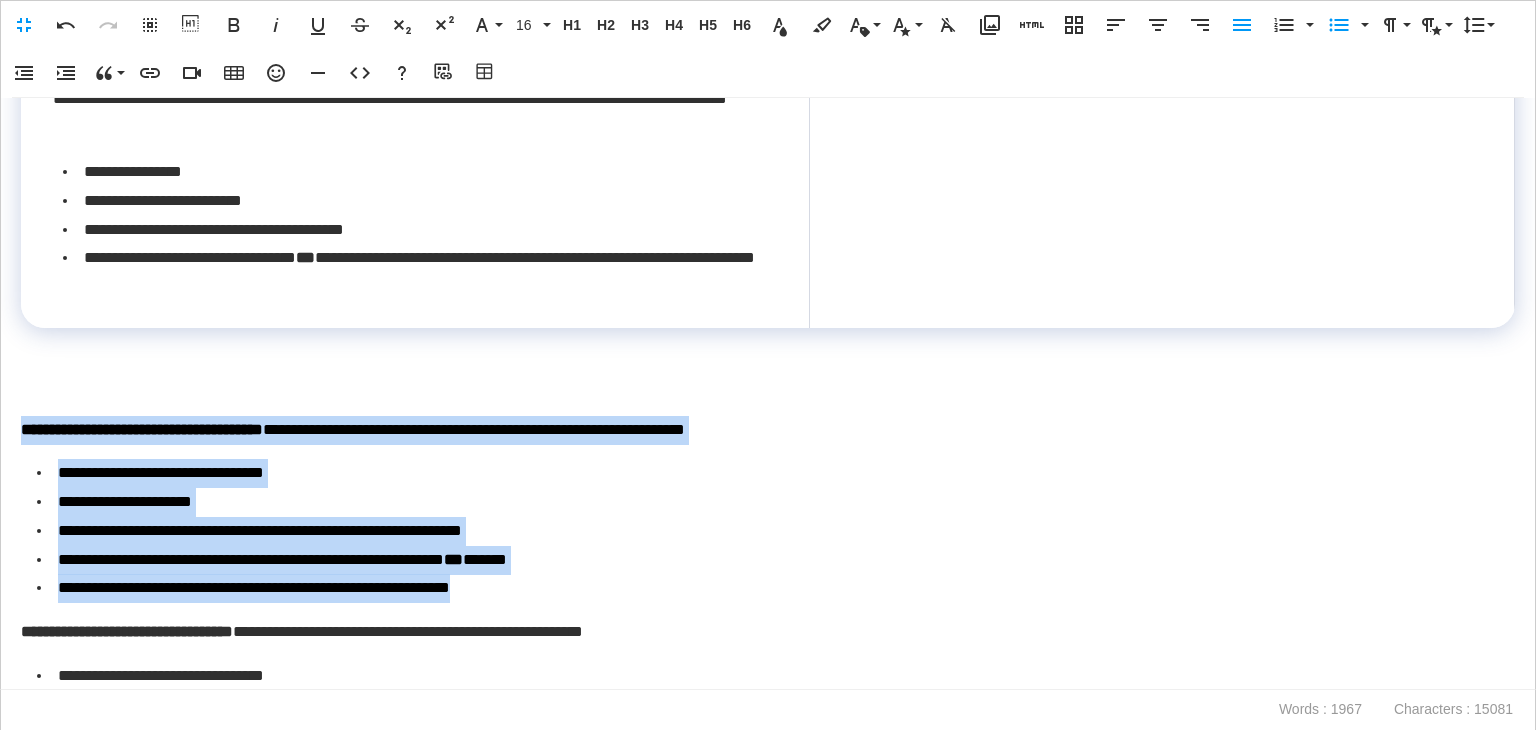 drag, startPoint x: 560, startPoint y: 589, endPoint x: 0, endPoint y: 425, distance: 583.5203 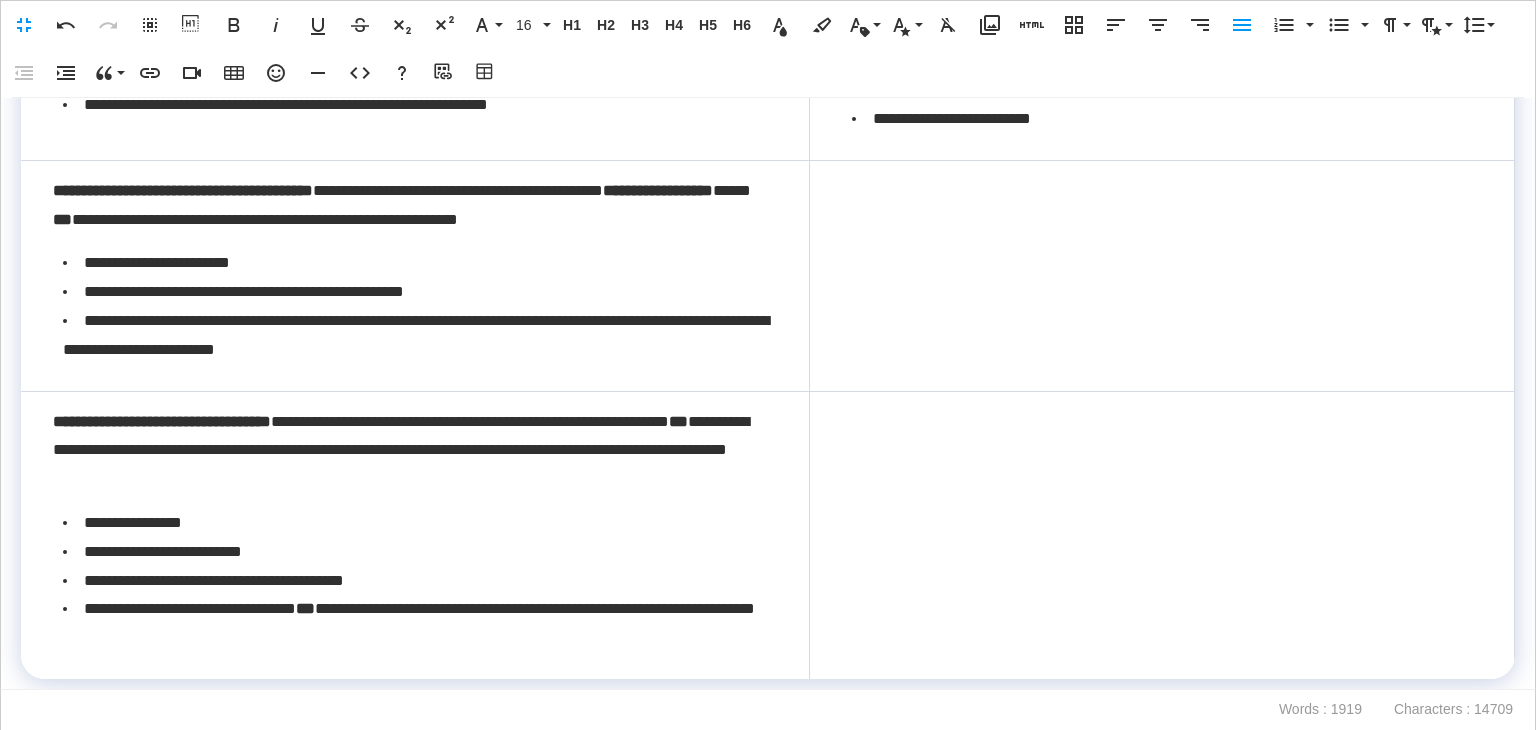 scroll, scrollTop: 500, scrollLeft: 0, axis: vertical 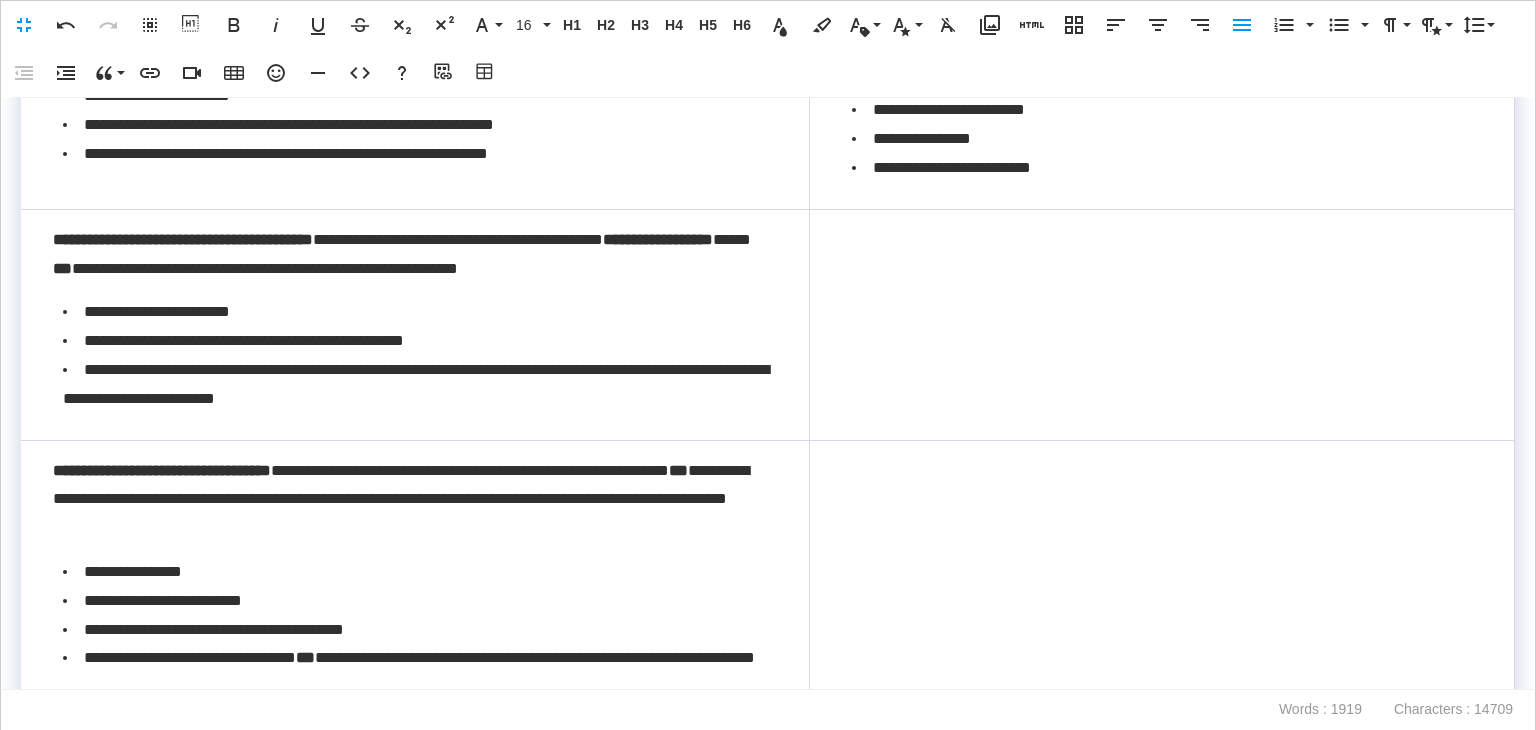 click at bounding box center (1161, 324) 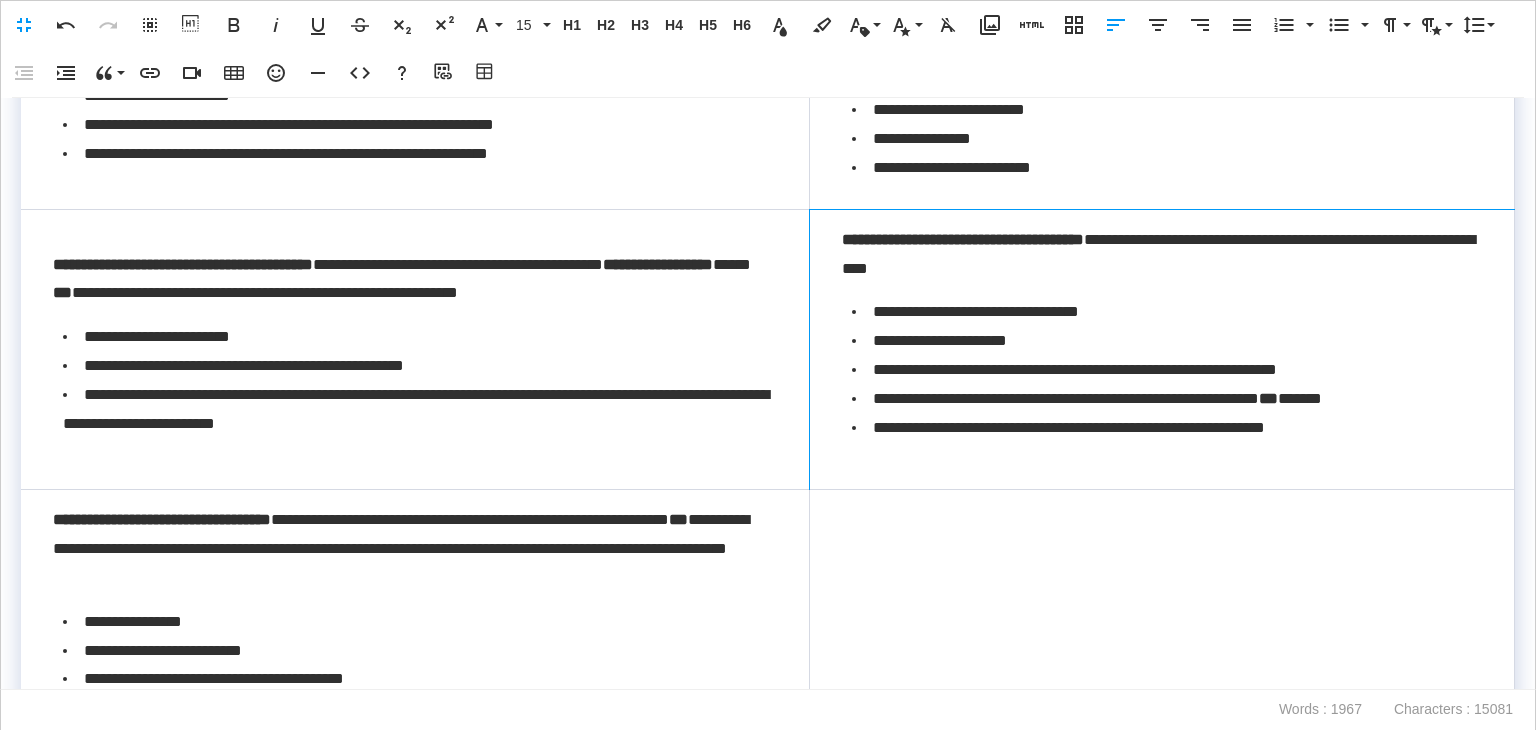 click on "**********" at bounding box center (1161, 349) 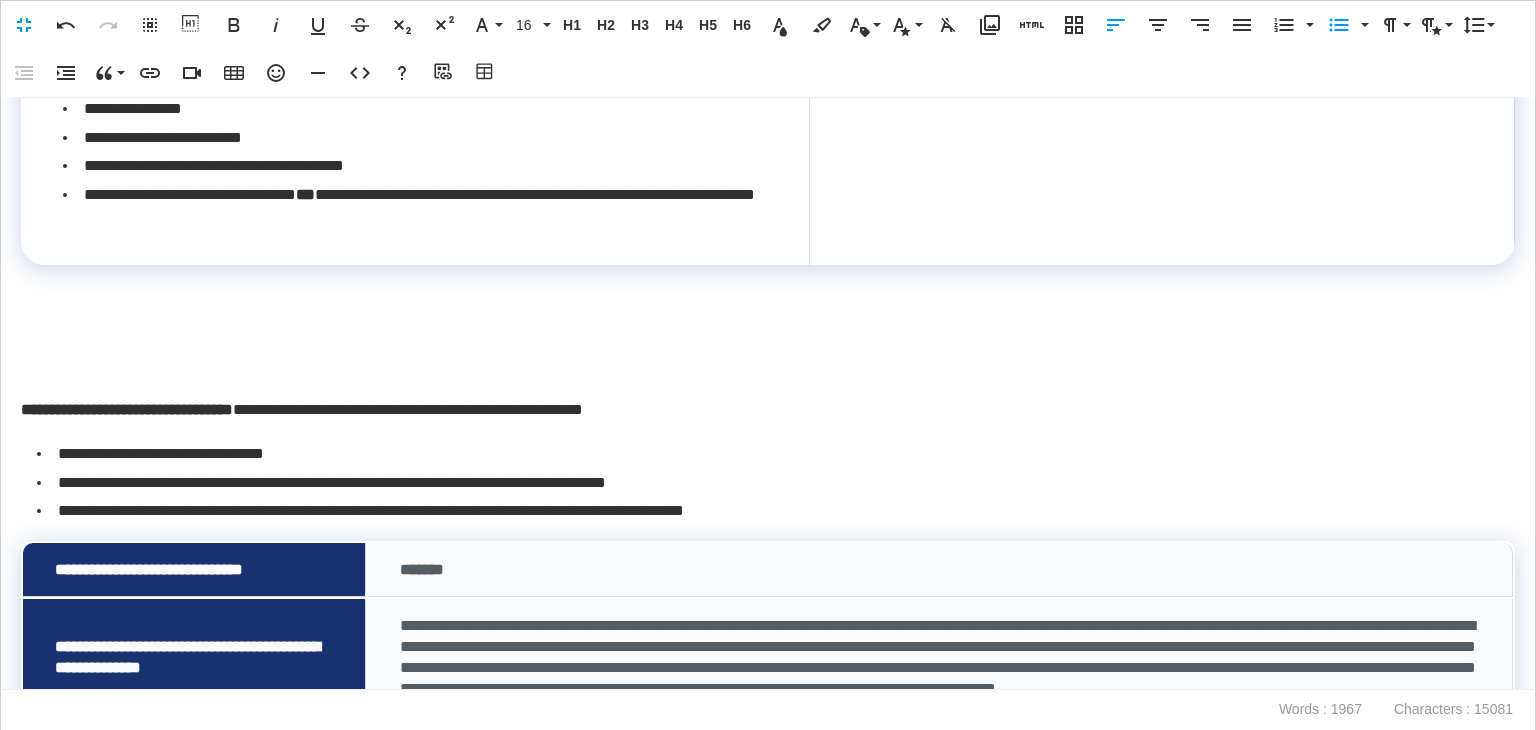 scroll, scrollTop: 1000, scrollLeft: 0, axis: vertical 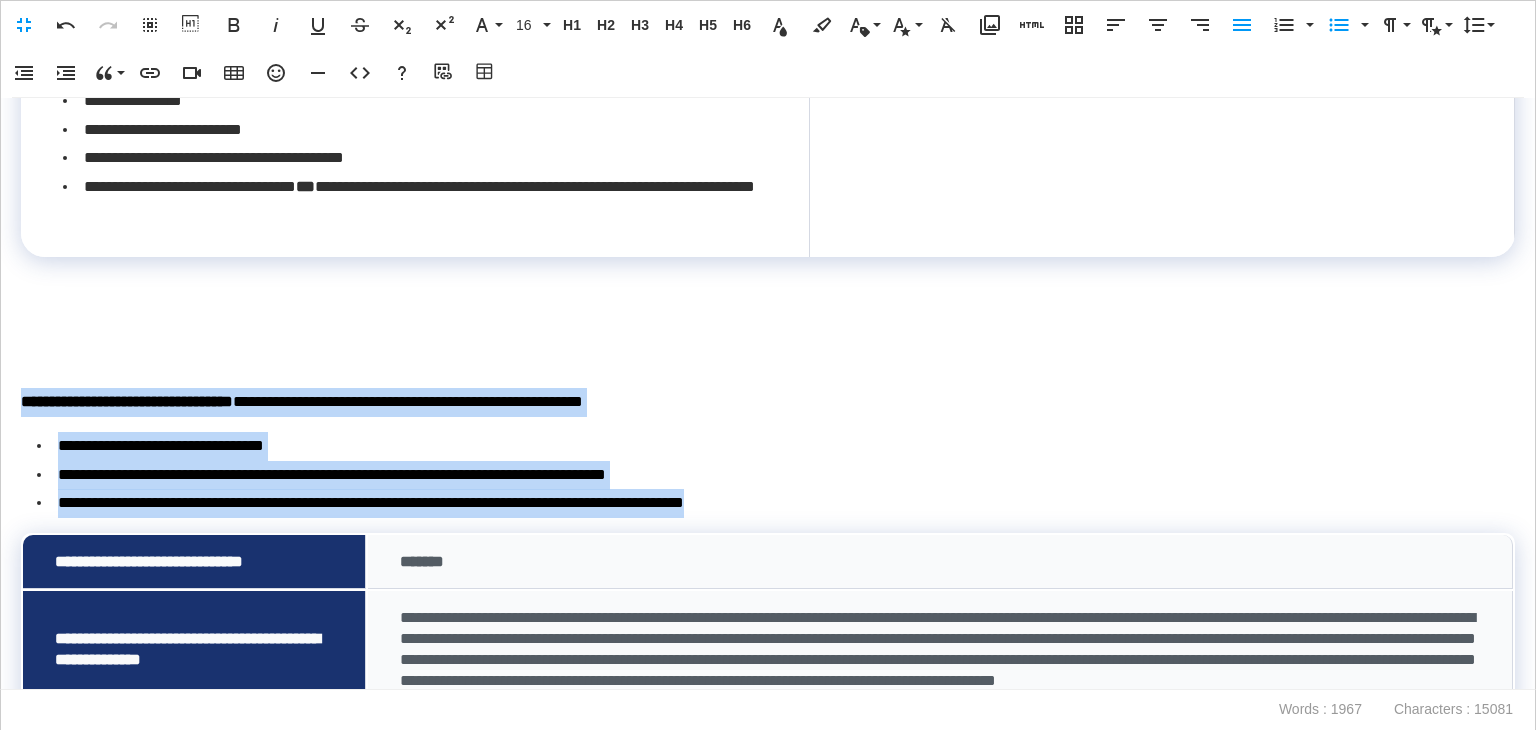 drag, startPoint x: 709, startPoint y: 497, endPoint x: 0, endPoint y: 402, distance: 715.3363 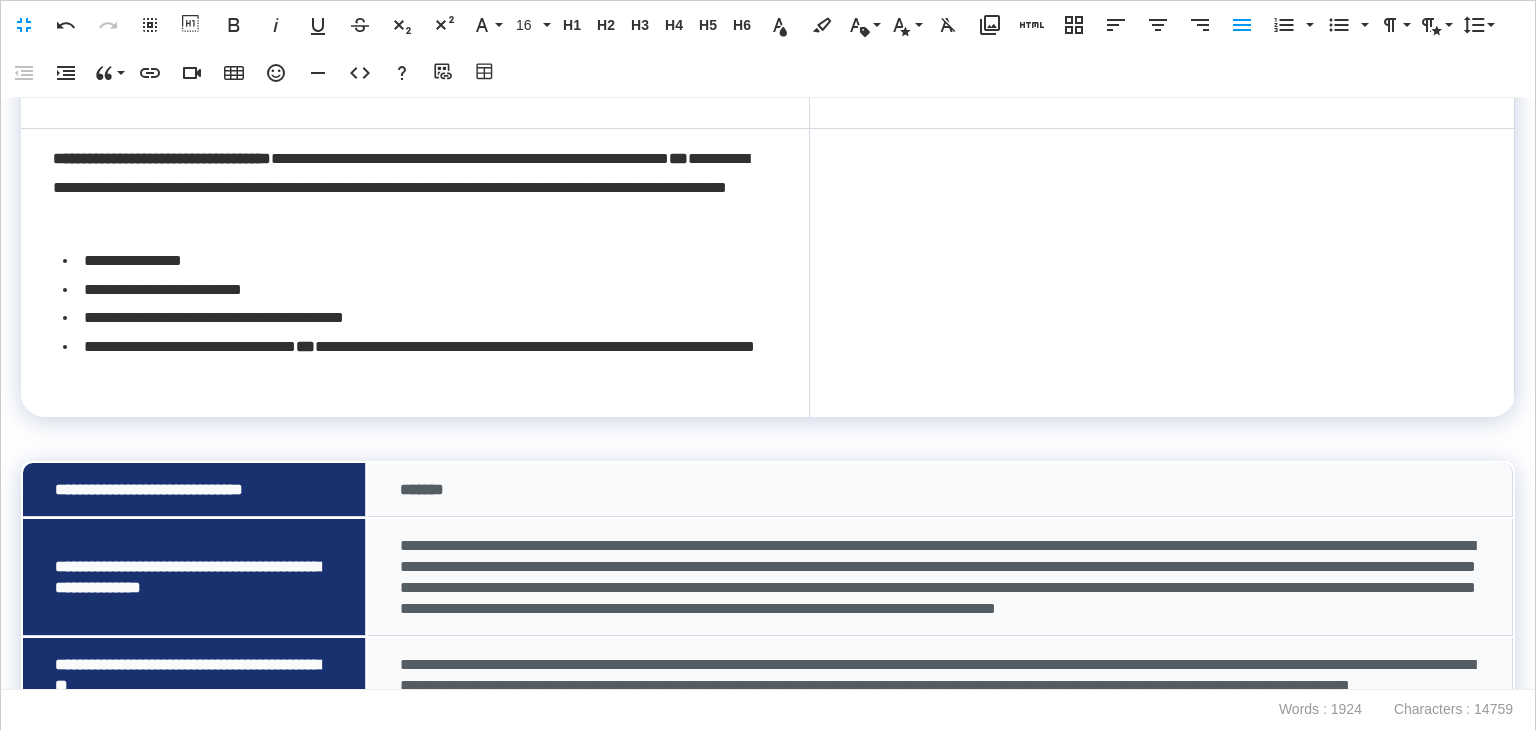 scroll, scrollTop: 800, scrollLeft: 0, axis: vertical 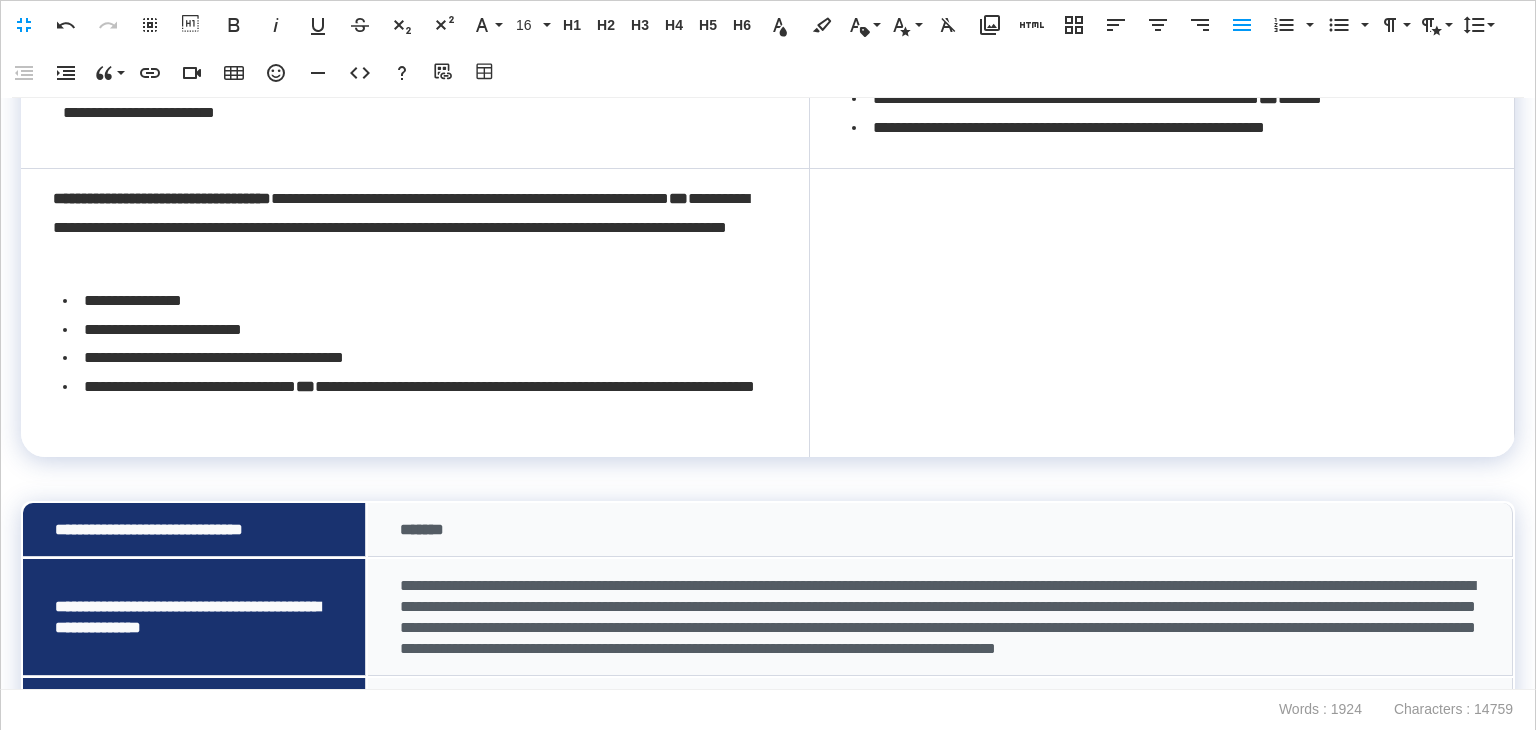 click at bounding box center (1161, 313) 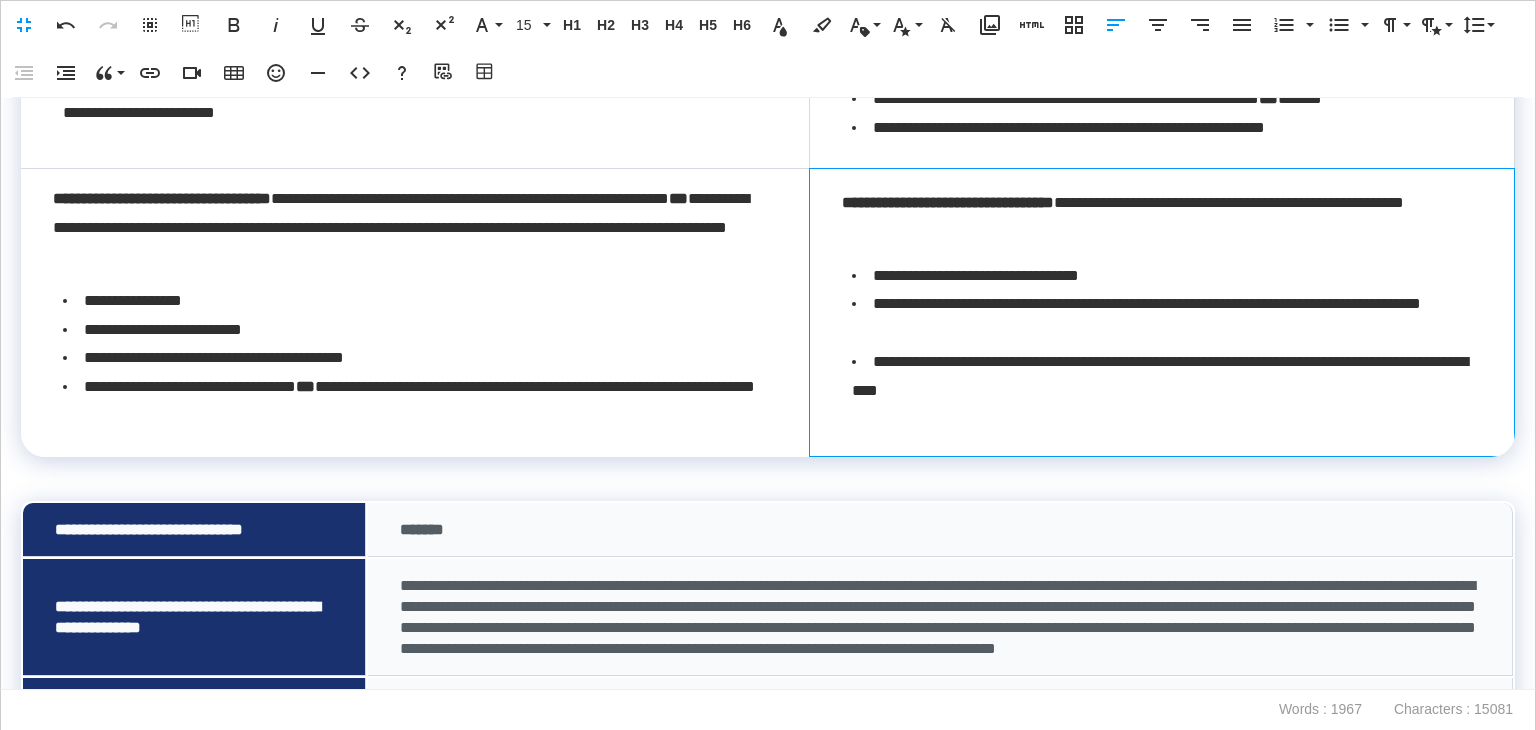 click on "**********" at bounding box center (1161, 313) 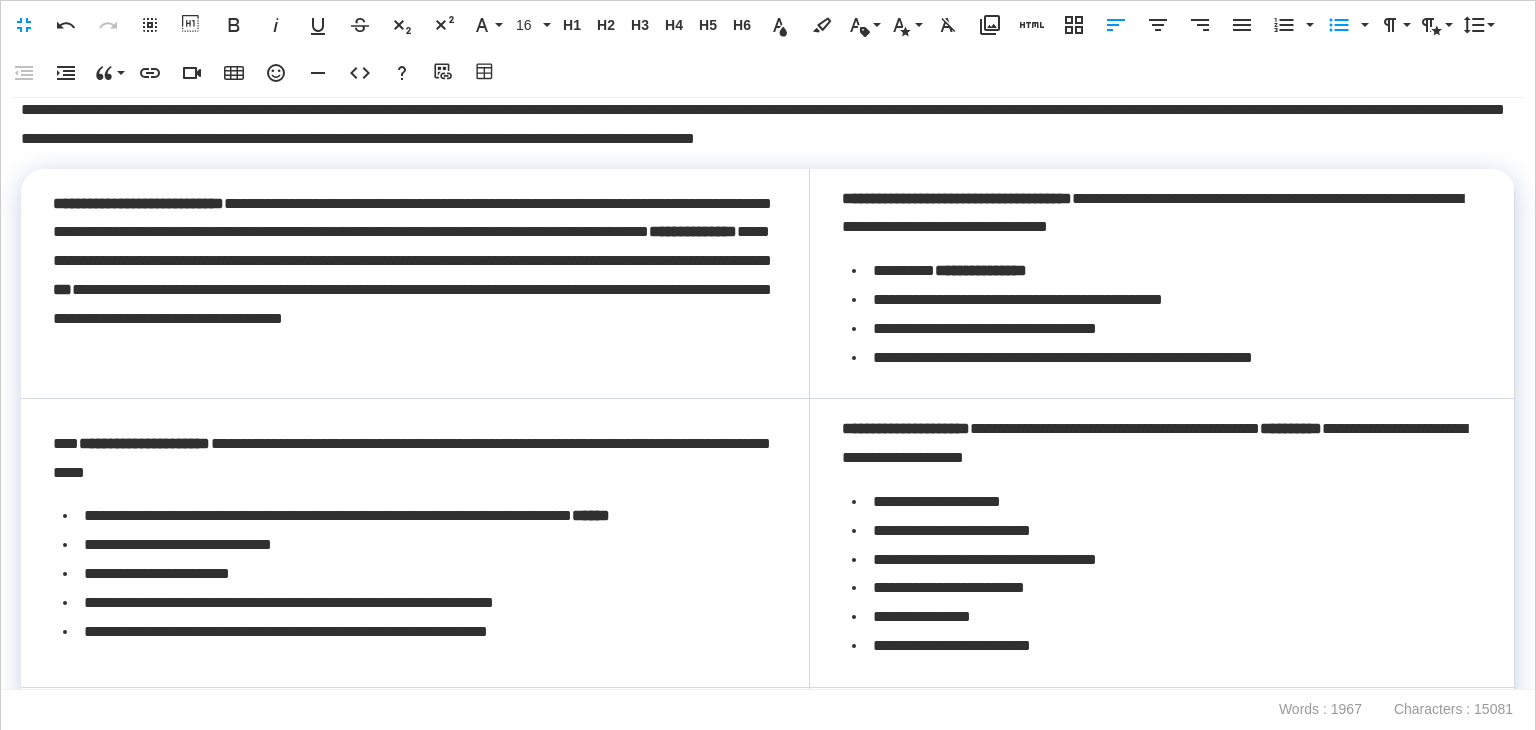 scroll, scrollTop: 0, scrollLeft: 0, axis: both 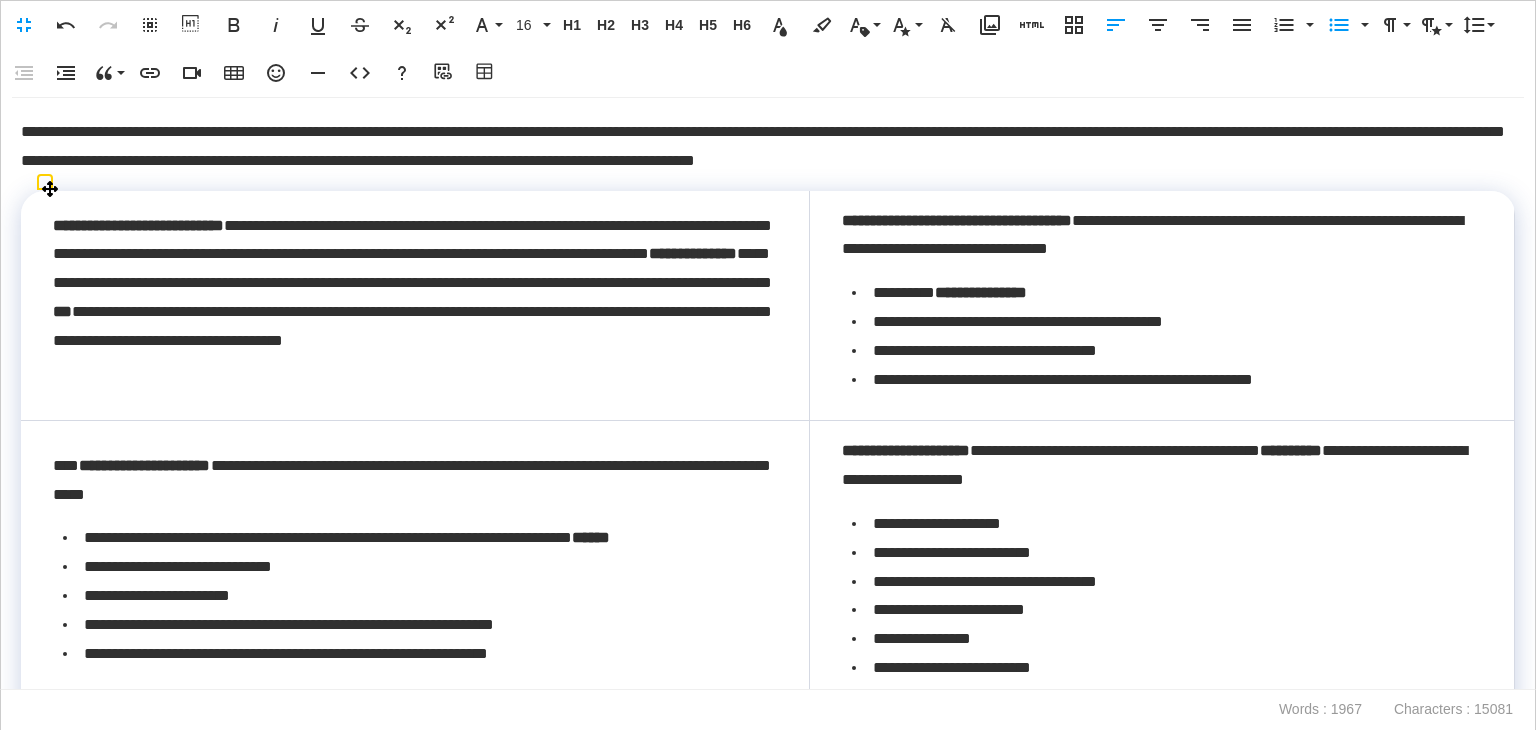 click on "**********" at bounding box center [1165, 293] 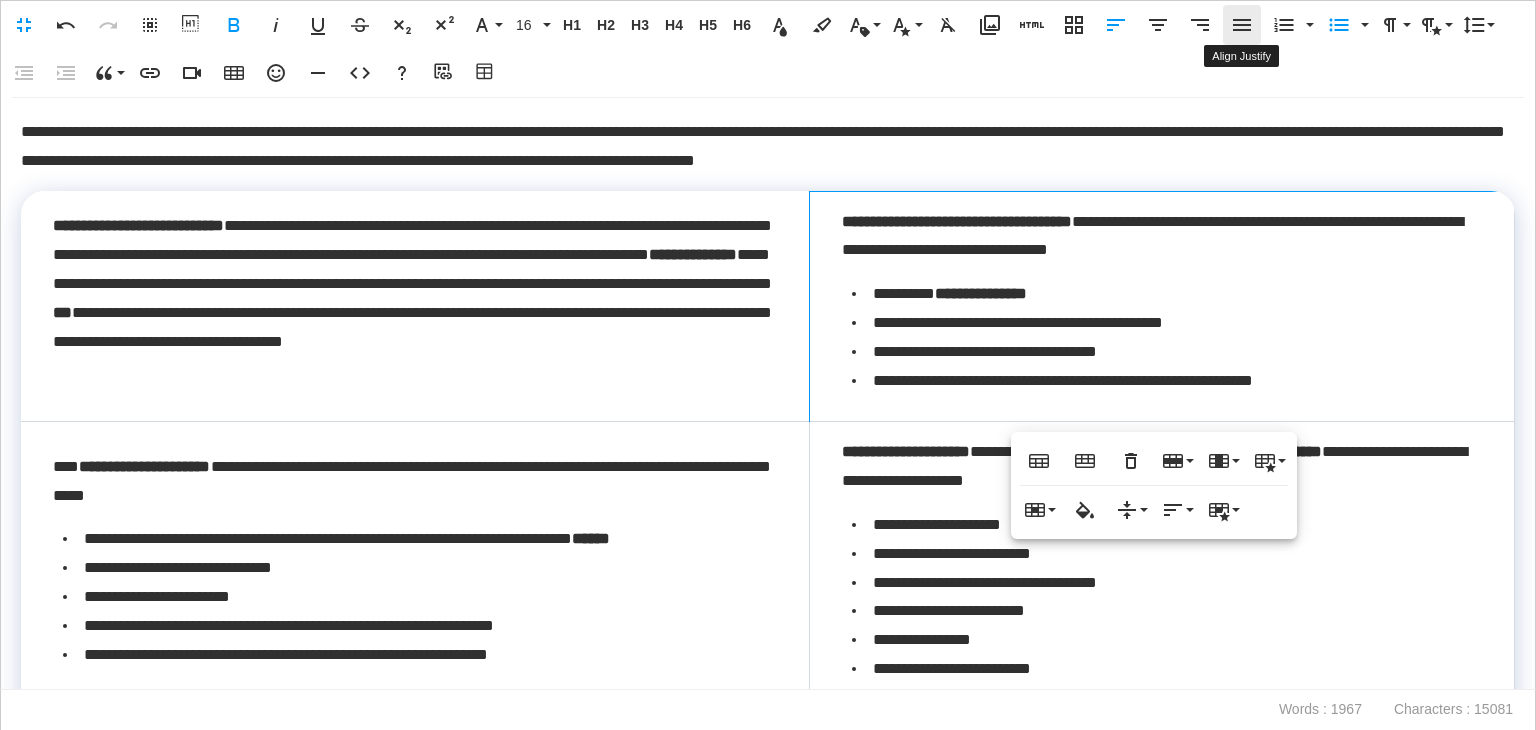 click 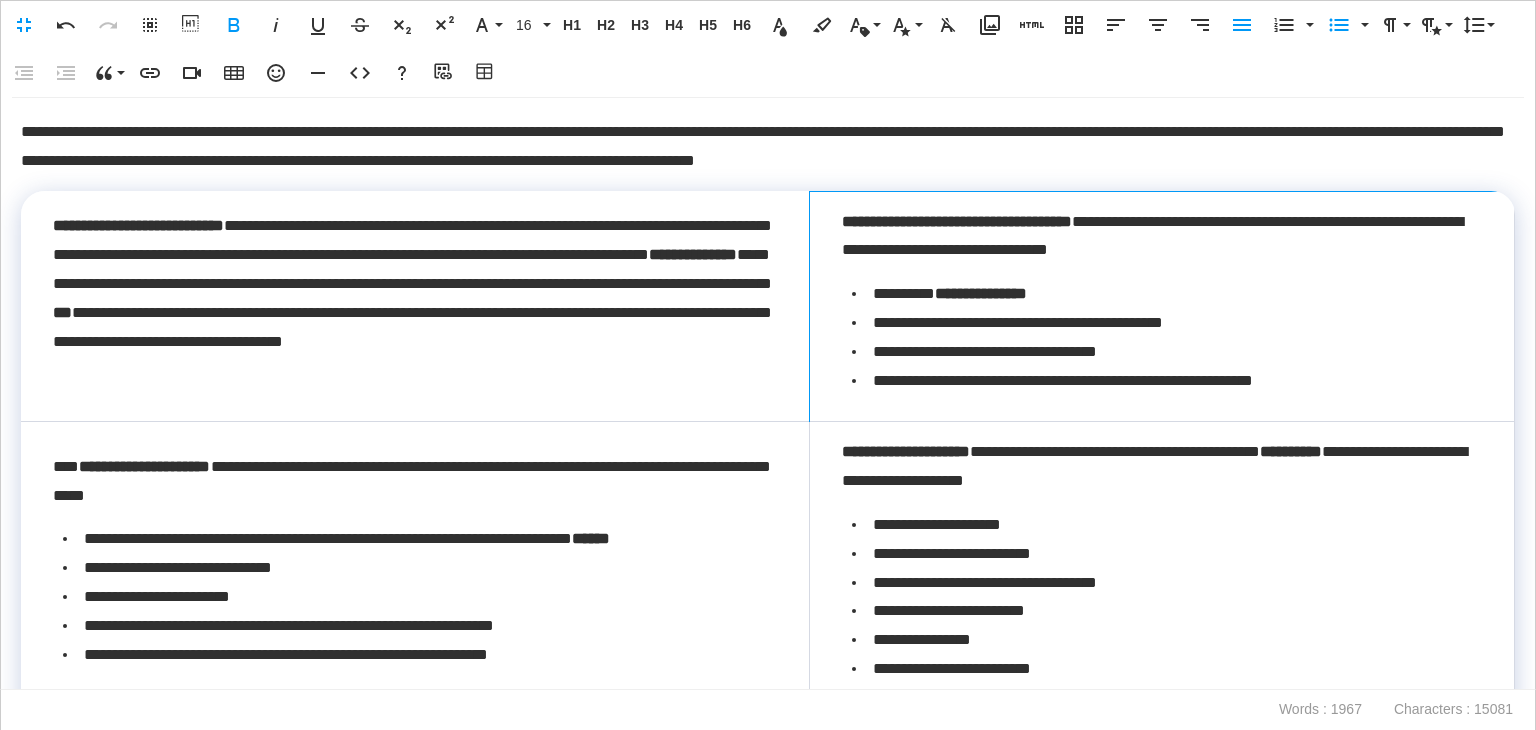 click on "**********" at bounding box center [1160, 237] 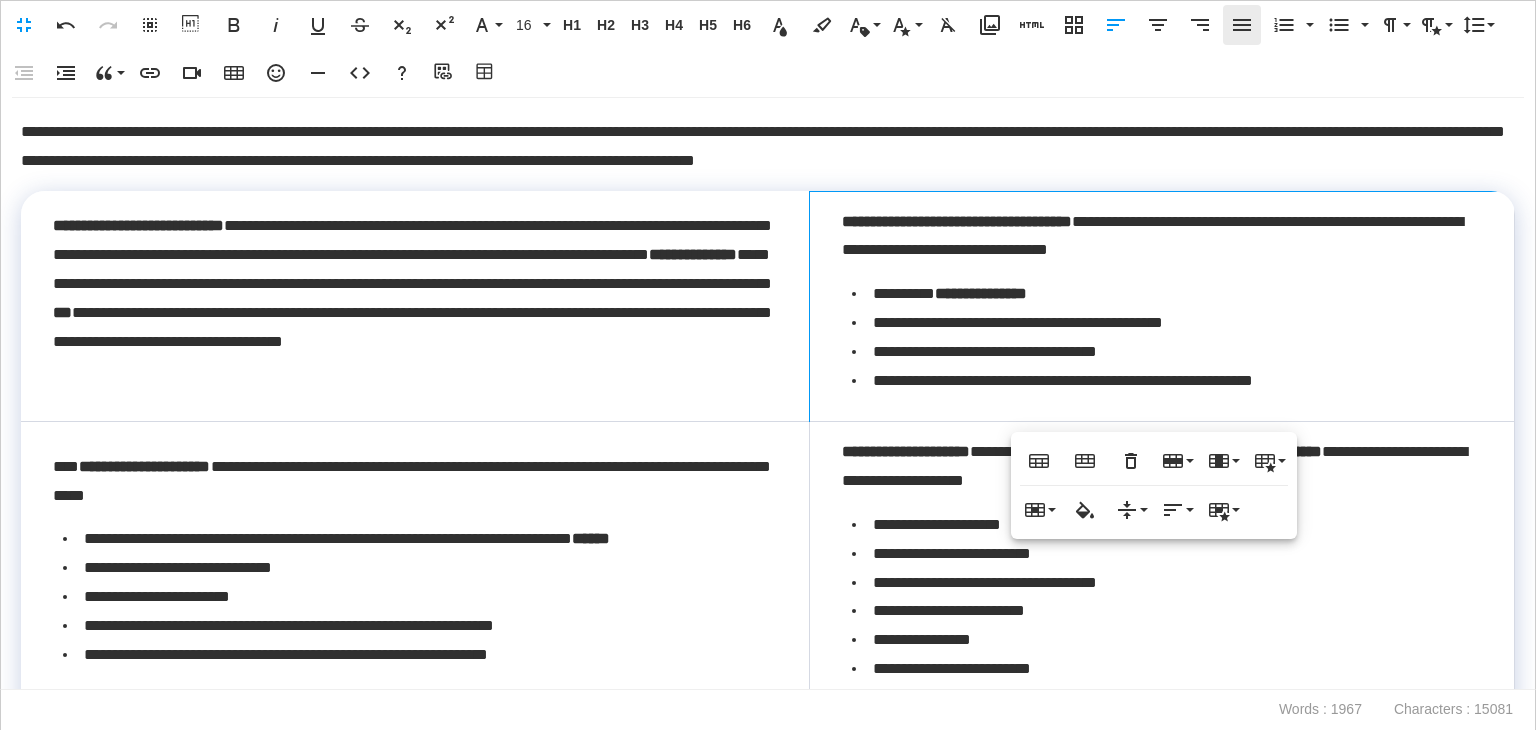 click on "Align Justify" at bounding box center (1242, 25) 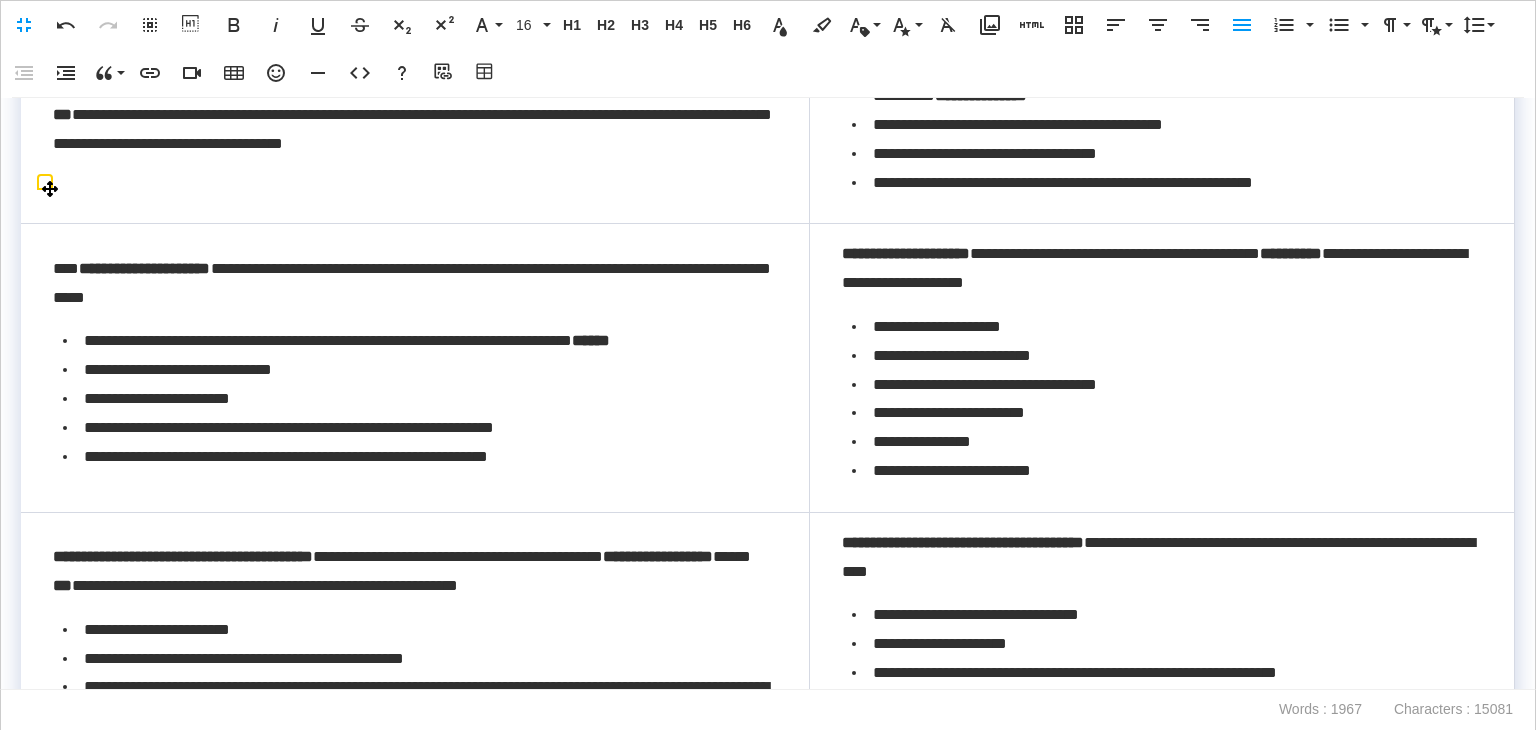 scroll, scrollTop: 300, scrollLeft: 0, axis: vertical 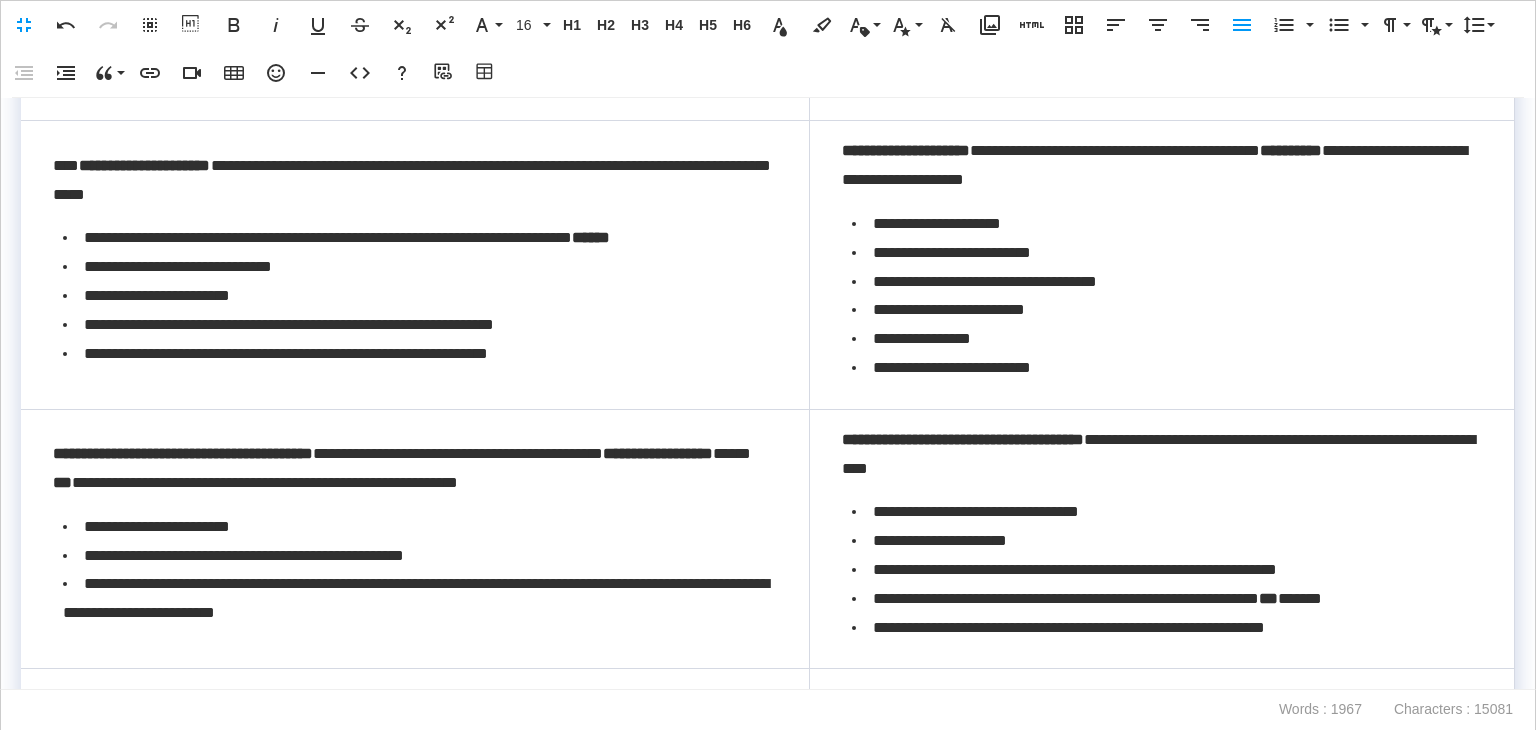 click on "**********" at bounding box center (1160, 166) 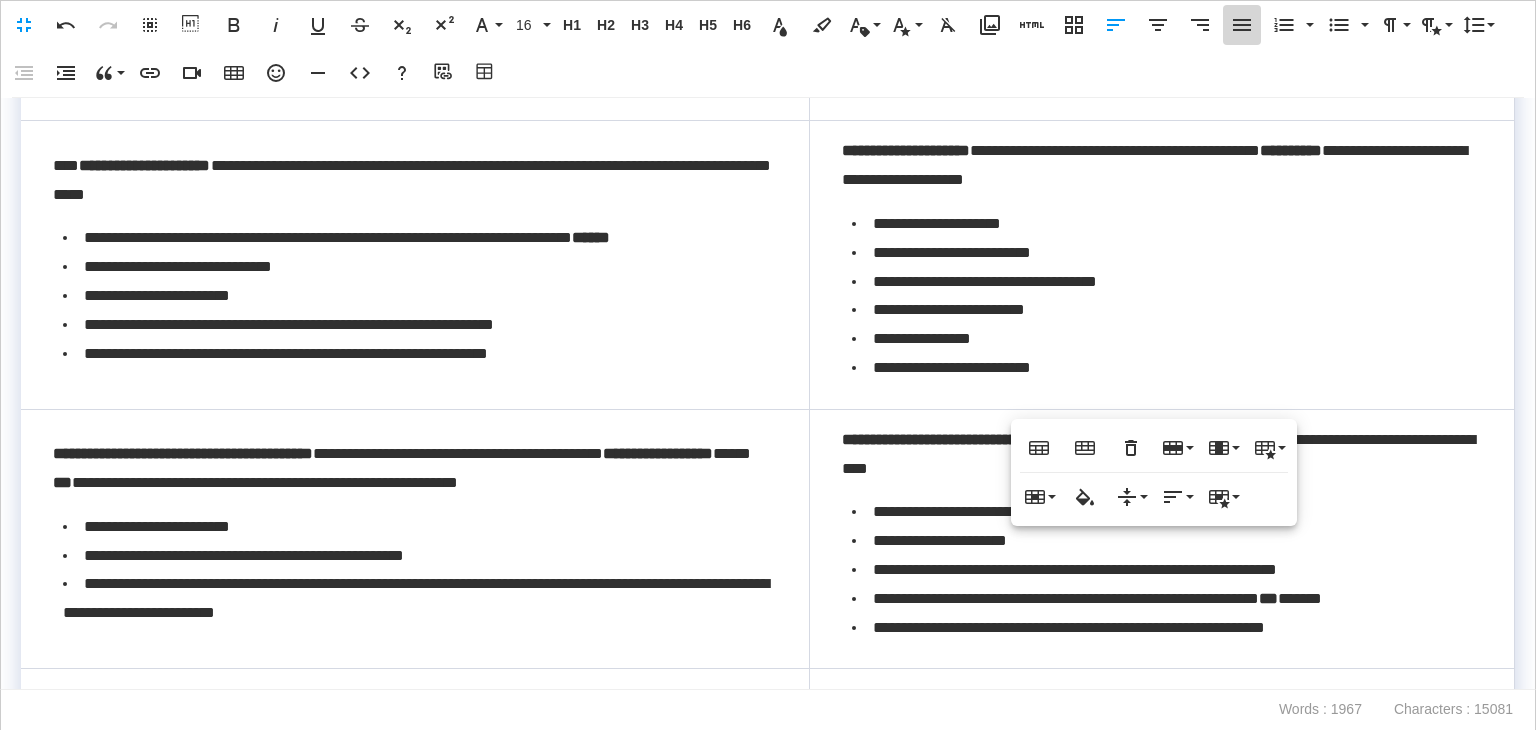 click 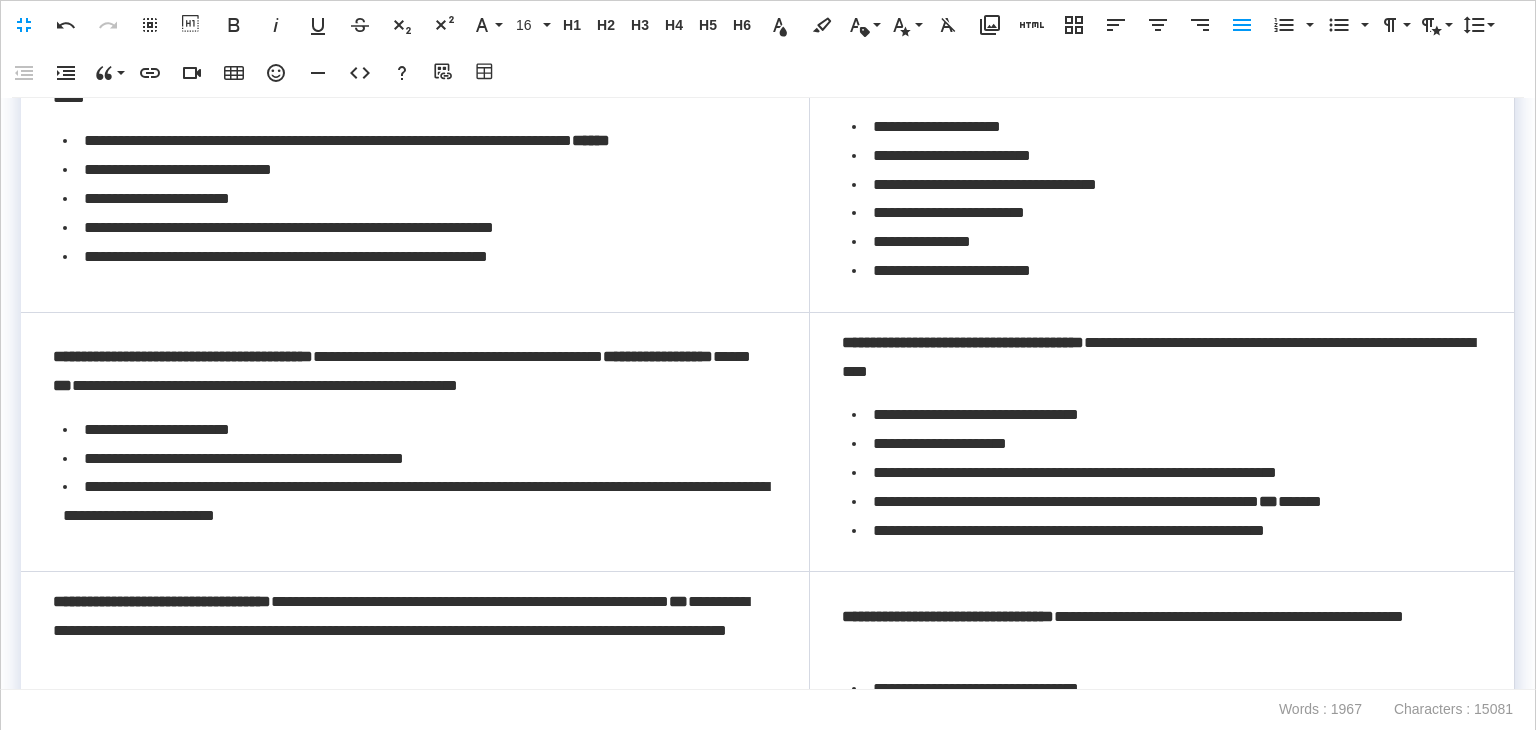 scroll, scrollTop: 600, scrollLeft: 0, axis: vertical 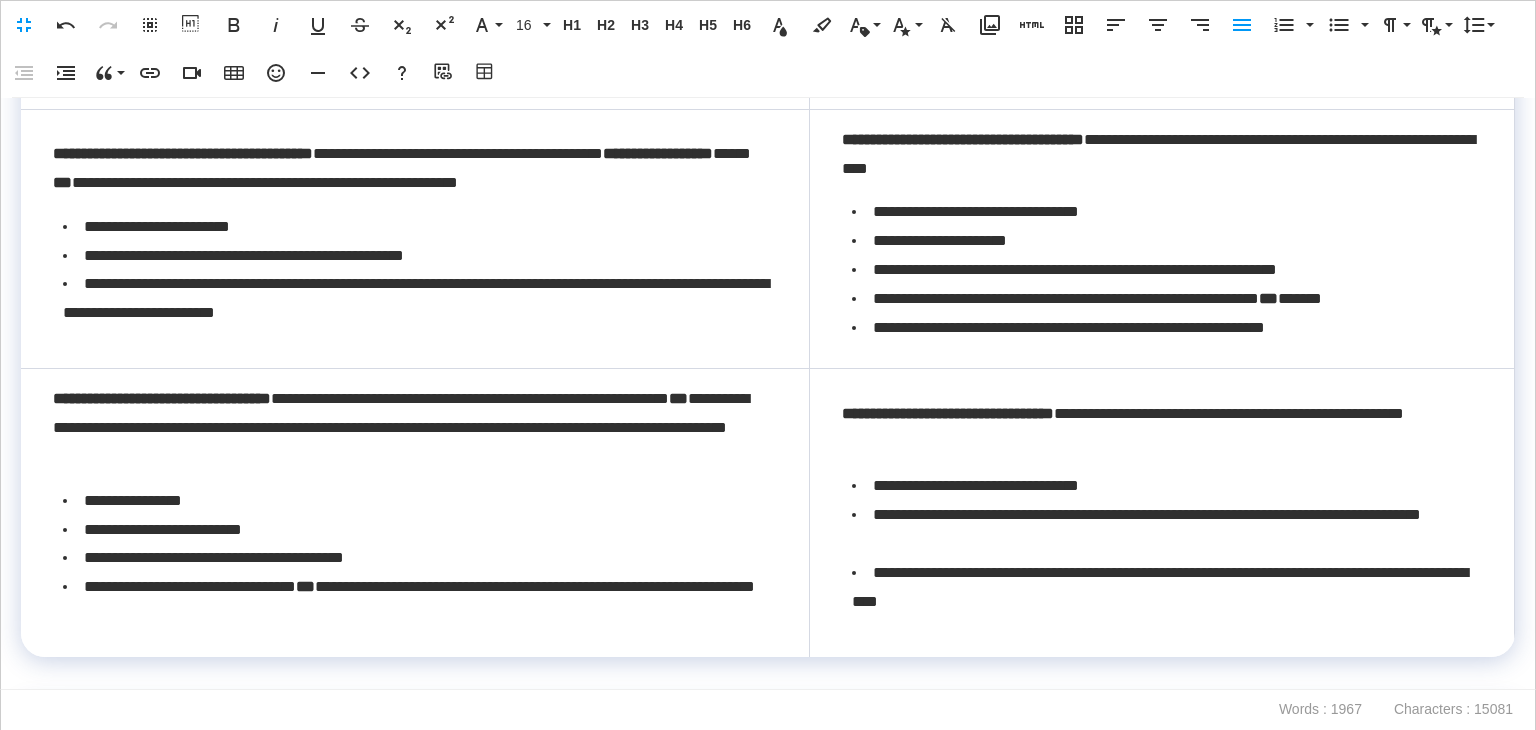 click on "**********" at bounding box center [1160, 155] 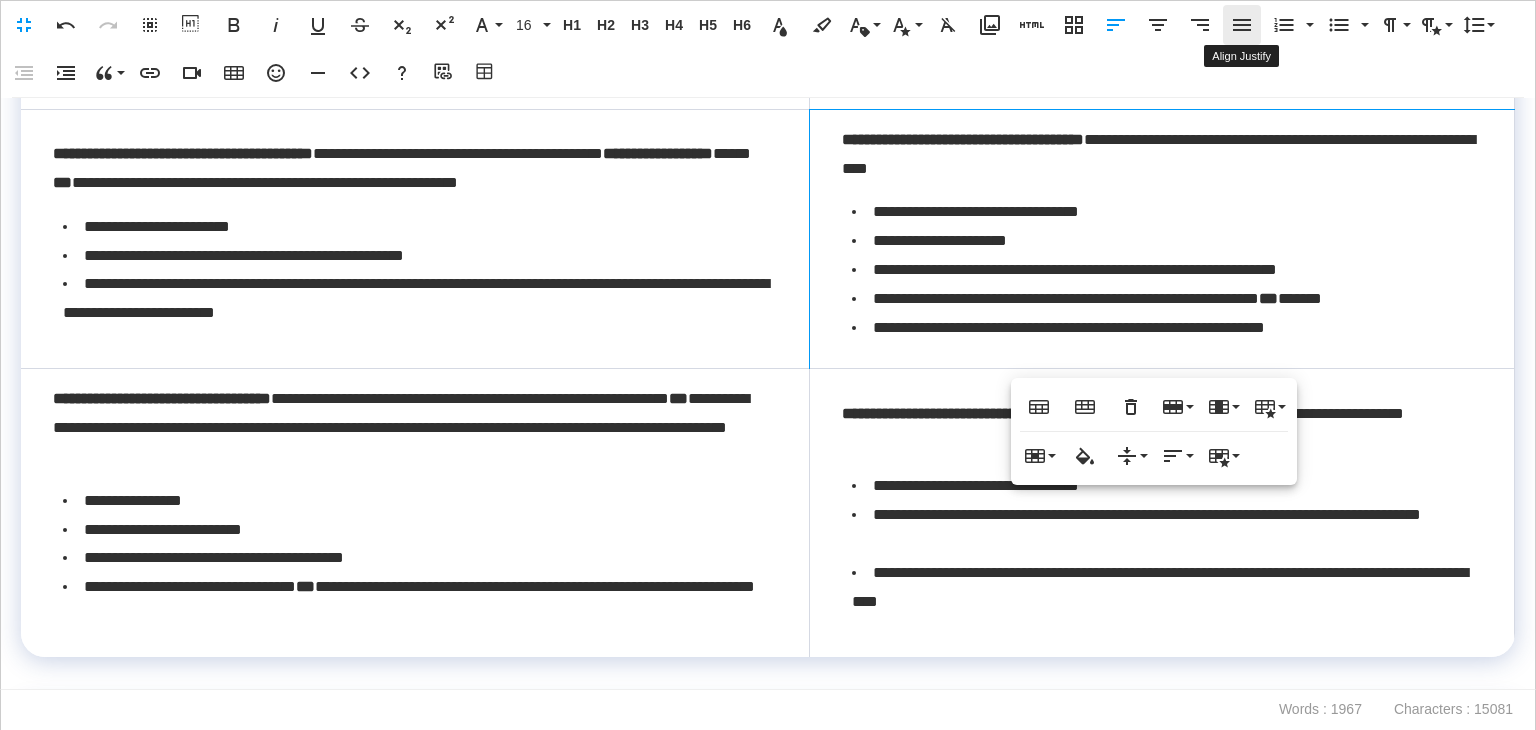 click 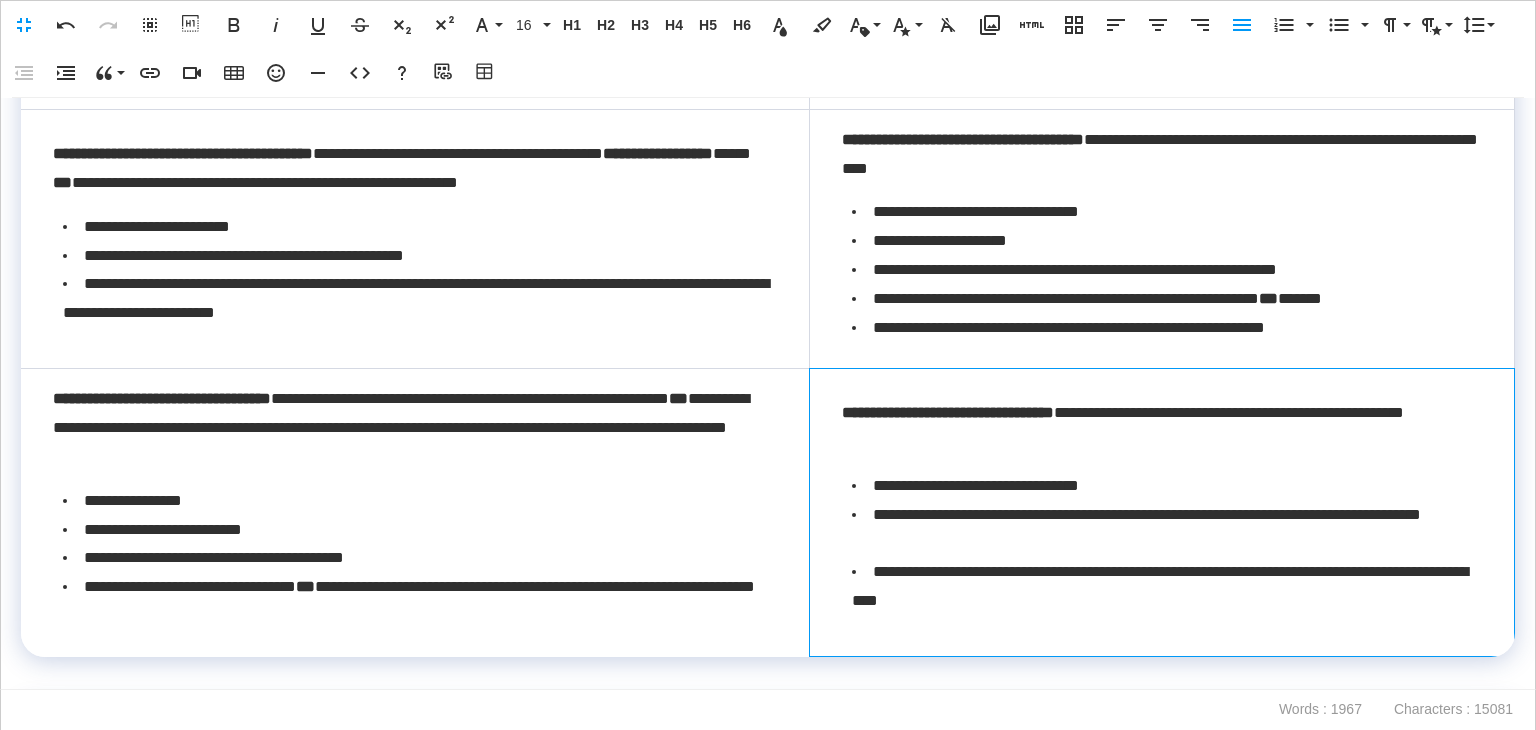 click on "**********" at bounding box center [948, 412] 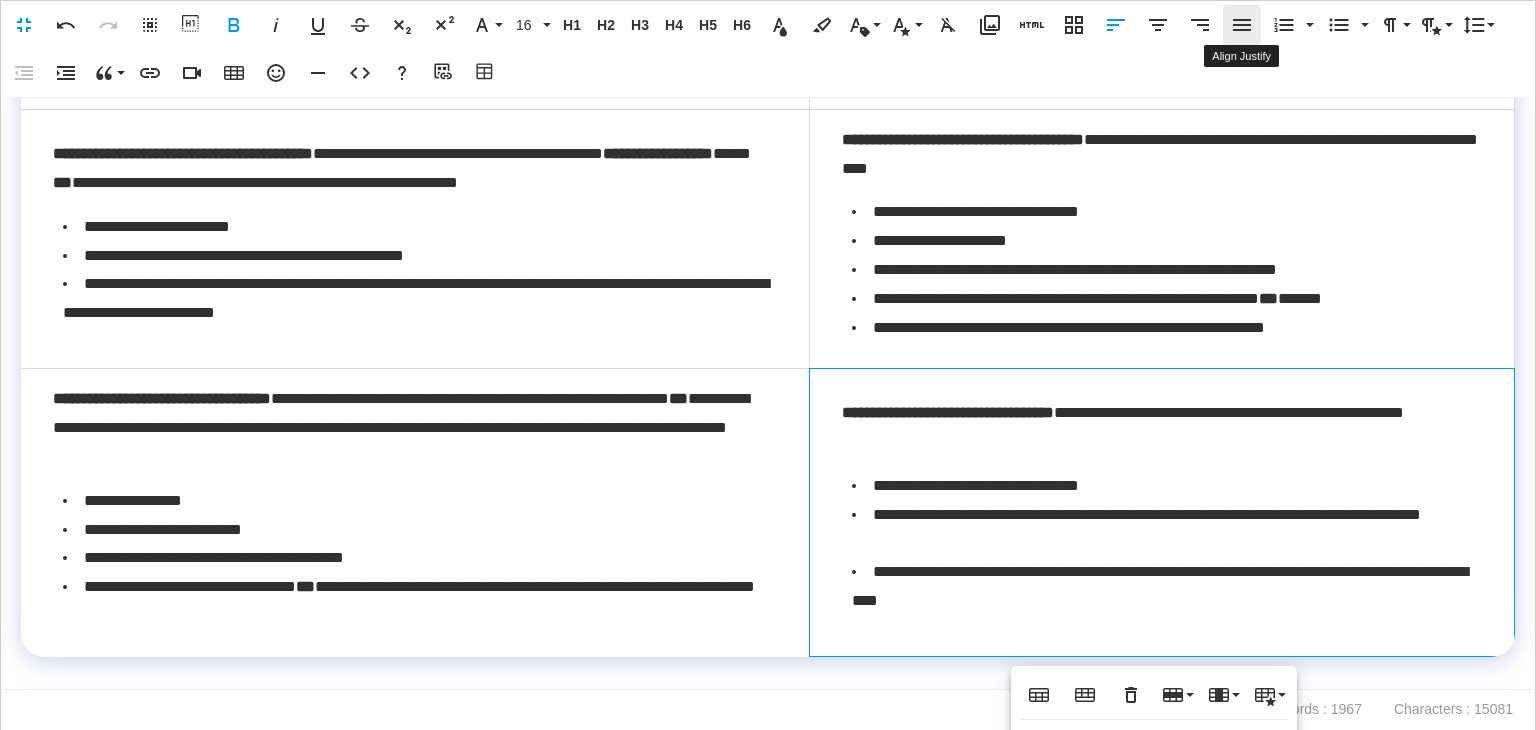 click on "Align Justify" at bounding box center [1242, 25] 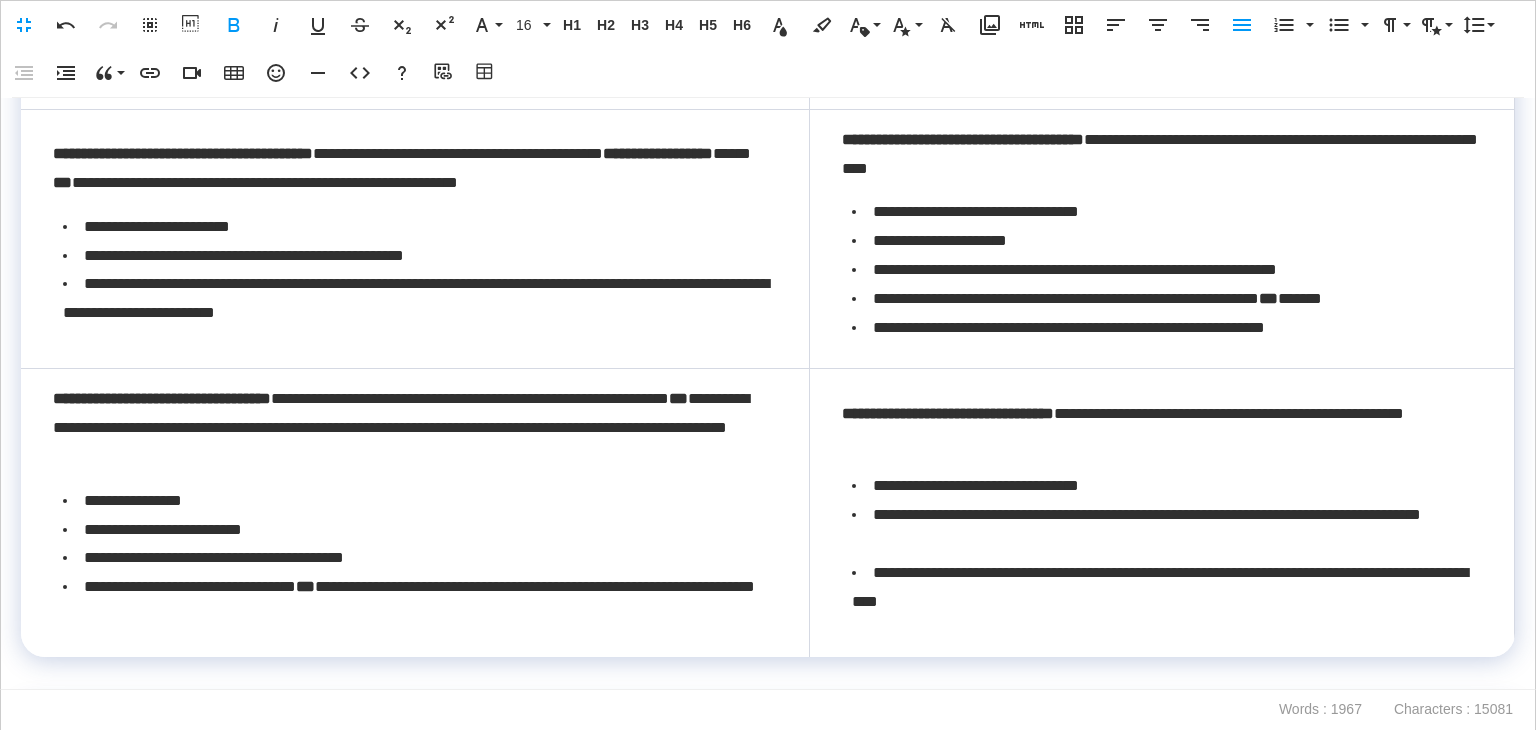 click on "**********" at bounding box center [412, 428] 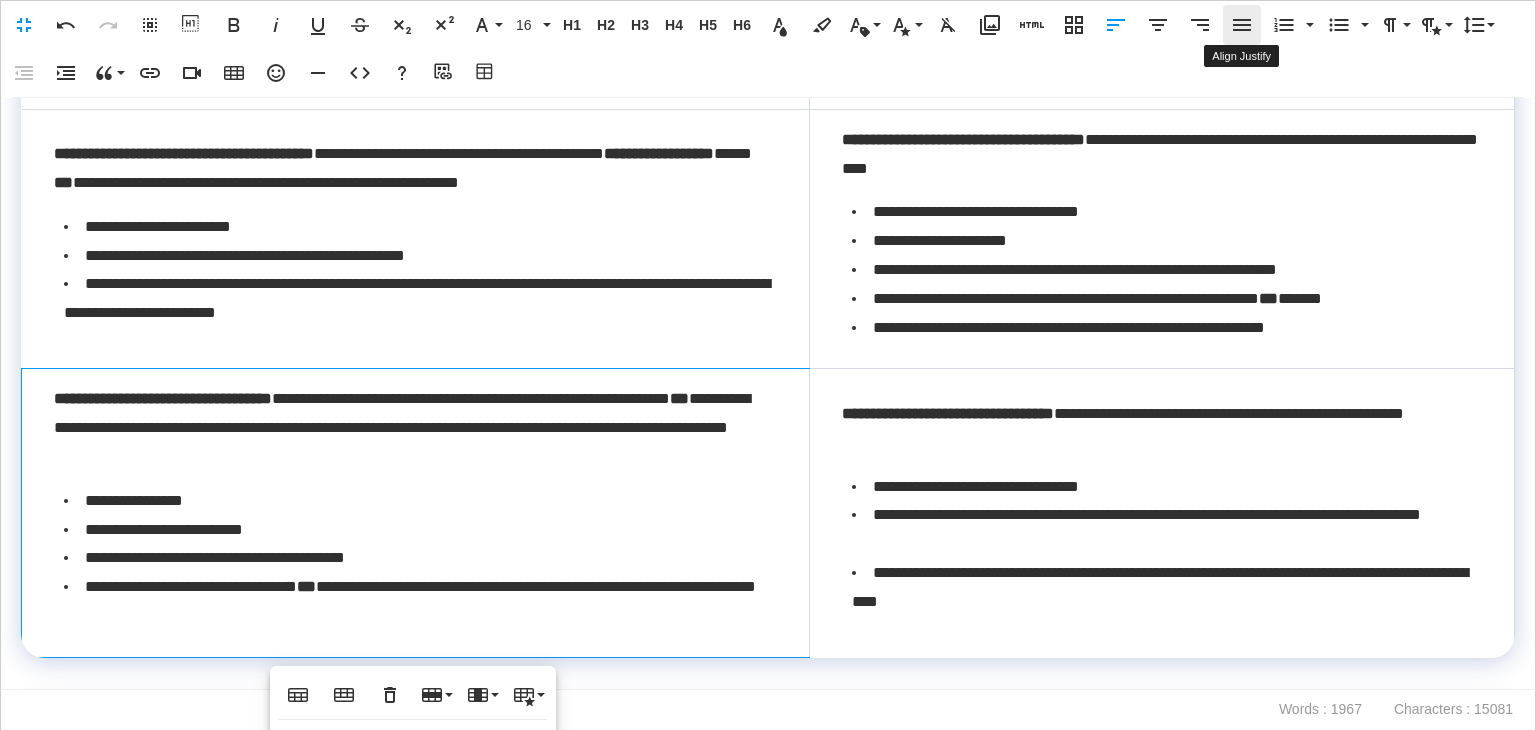 click 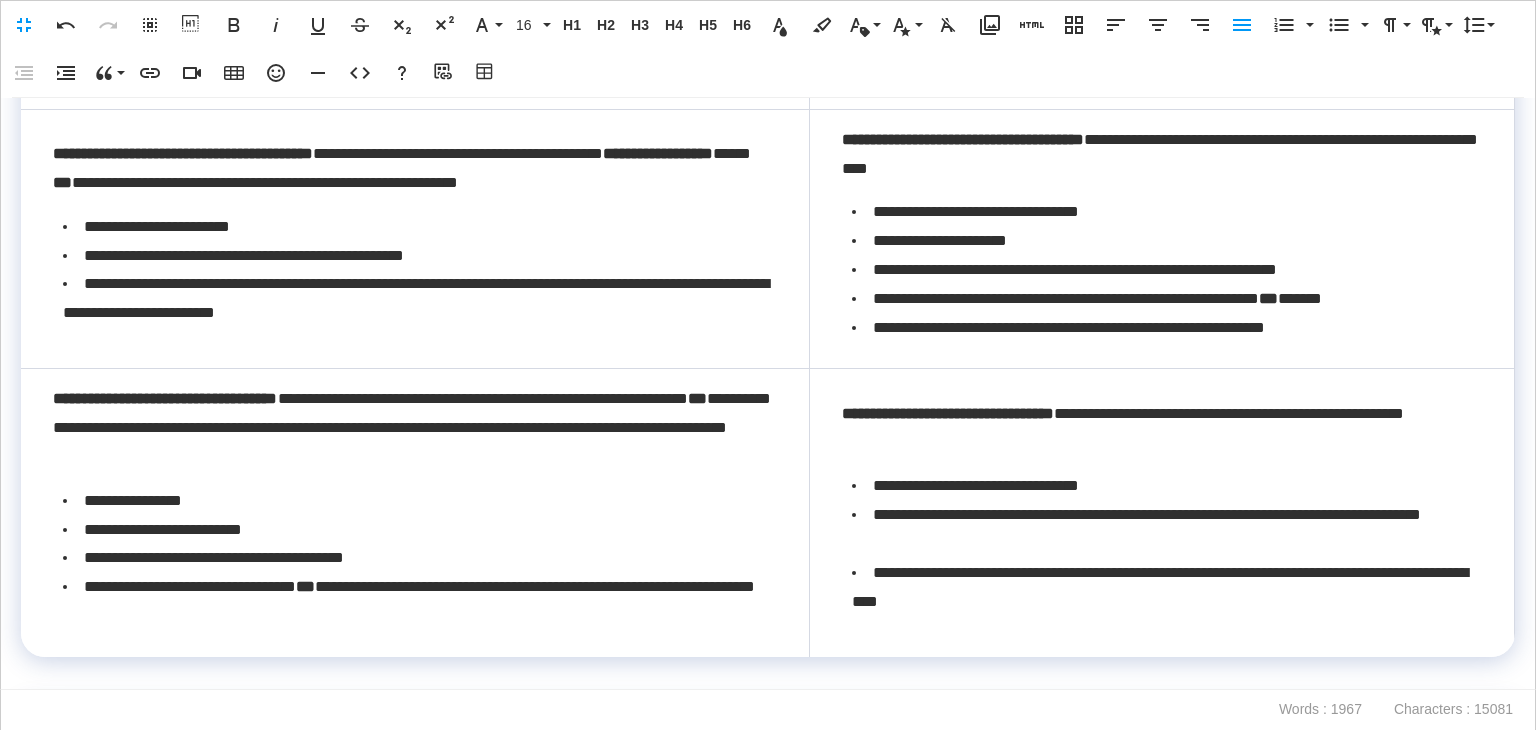click on "**********" at bounding box center [412, 169] 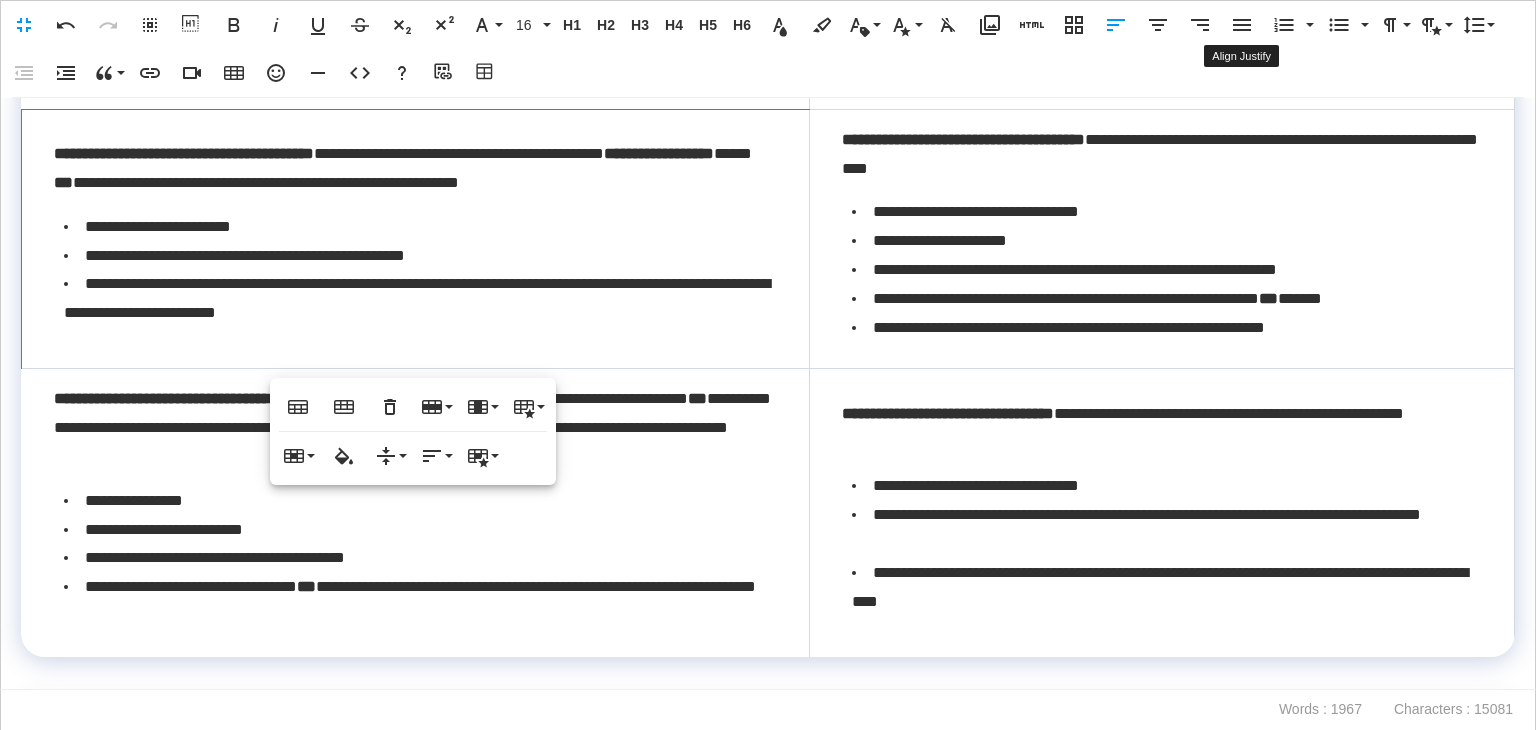 drag, startPoint x: 1232, startPoint y: 33, endPoint x: 1142, endPoint y: 49, distance: 91.411156 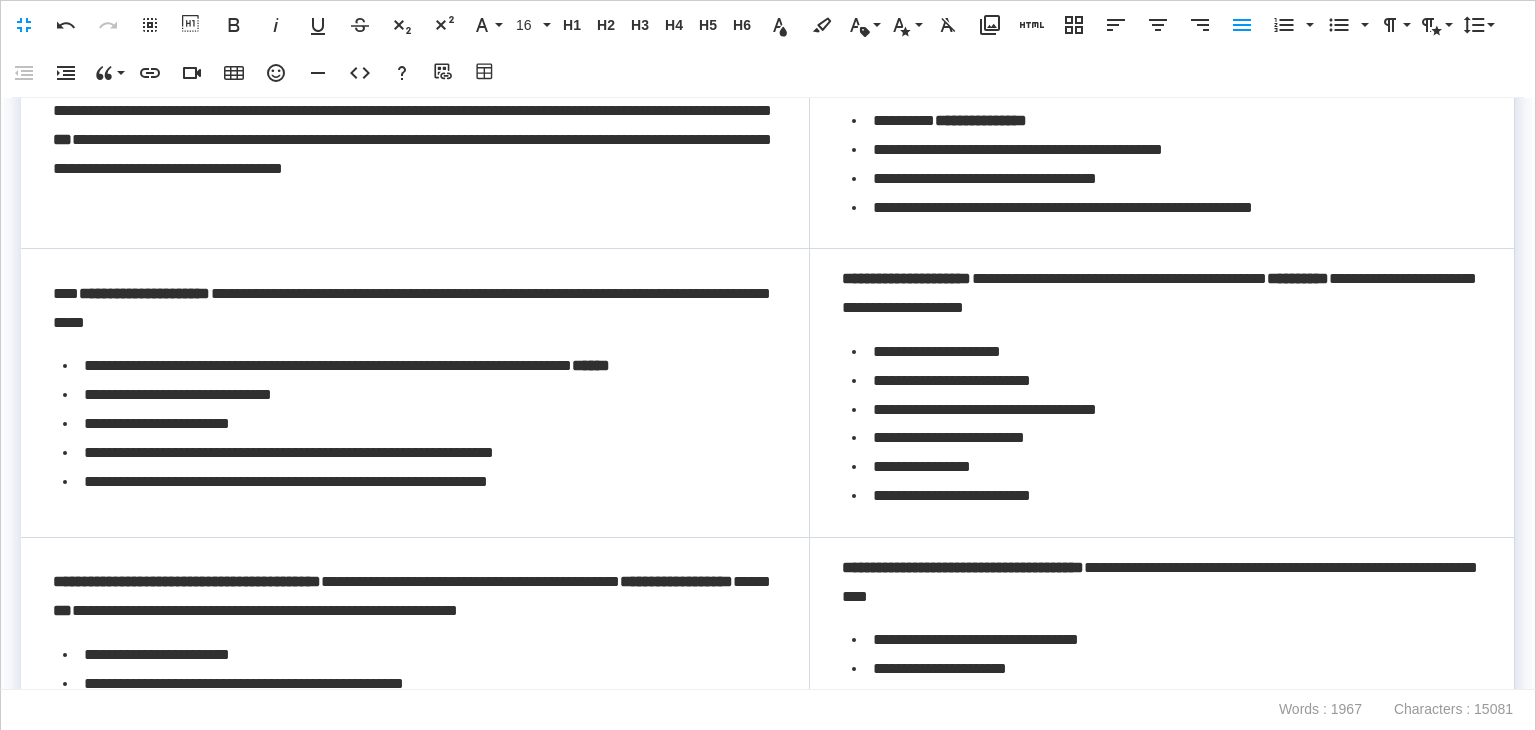 scroll, scrollTop: 100, scrollLeft: 0, axis: vertical 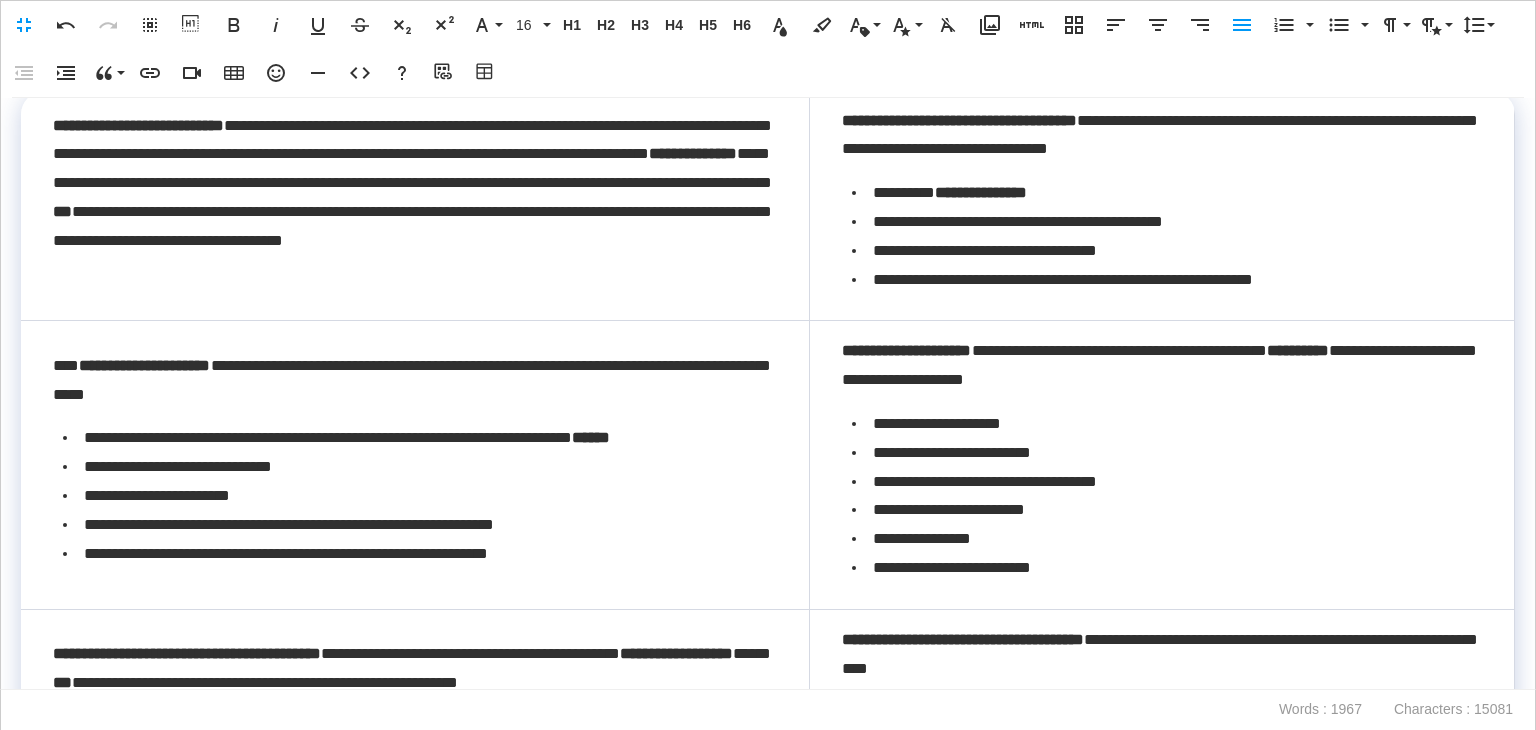 click on "**********" at bounding box center (412, 381) 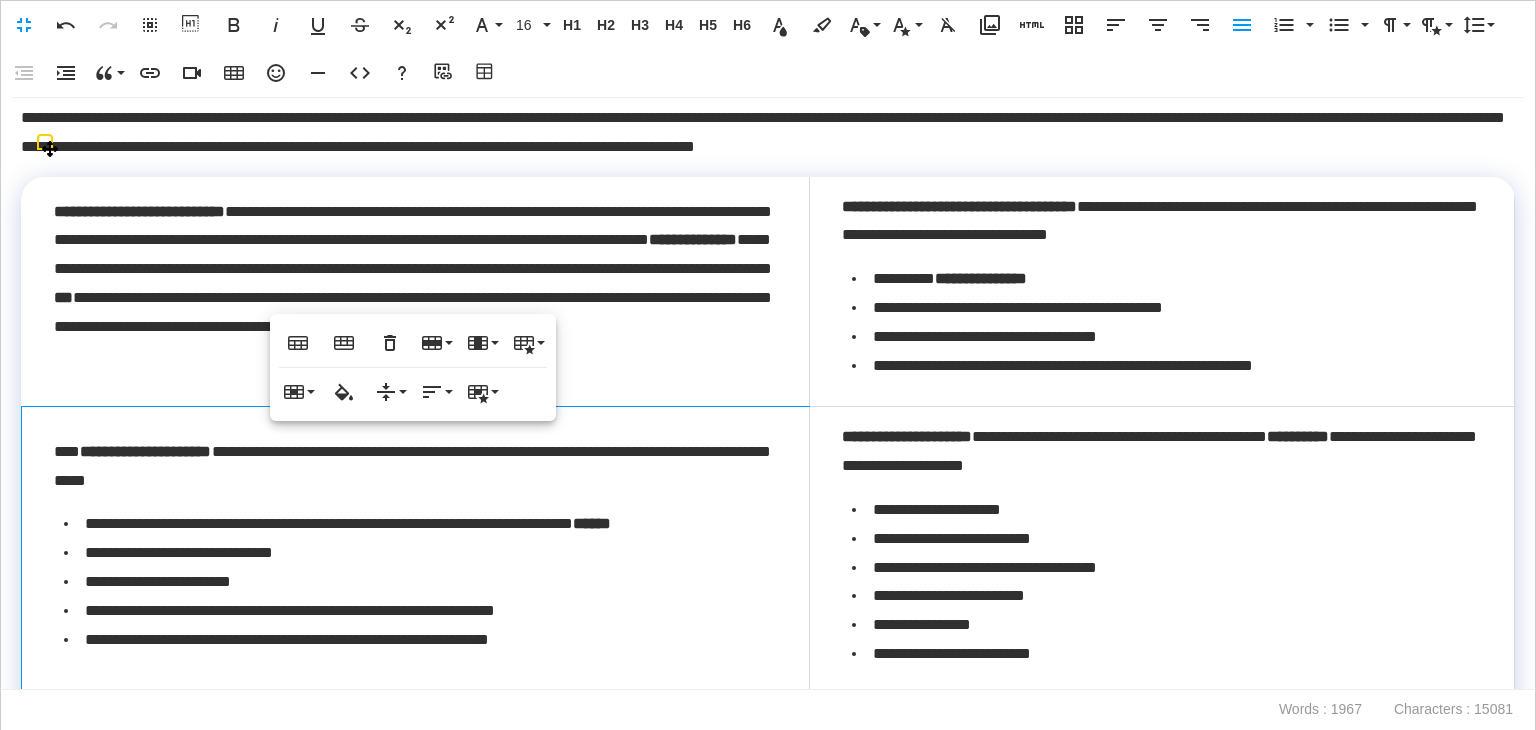 scroll, scrollTop: 0, scrollLeft: 0, axis: both 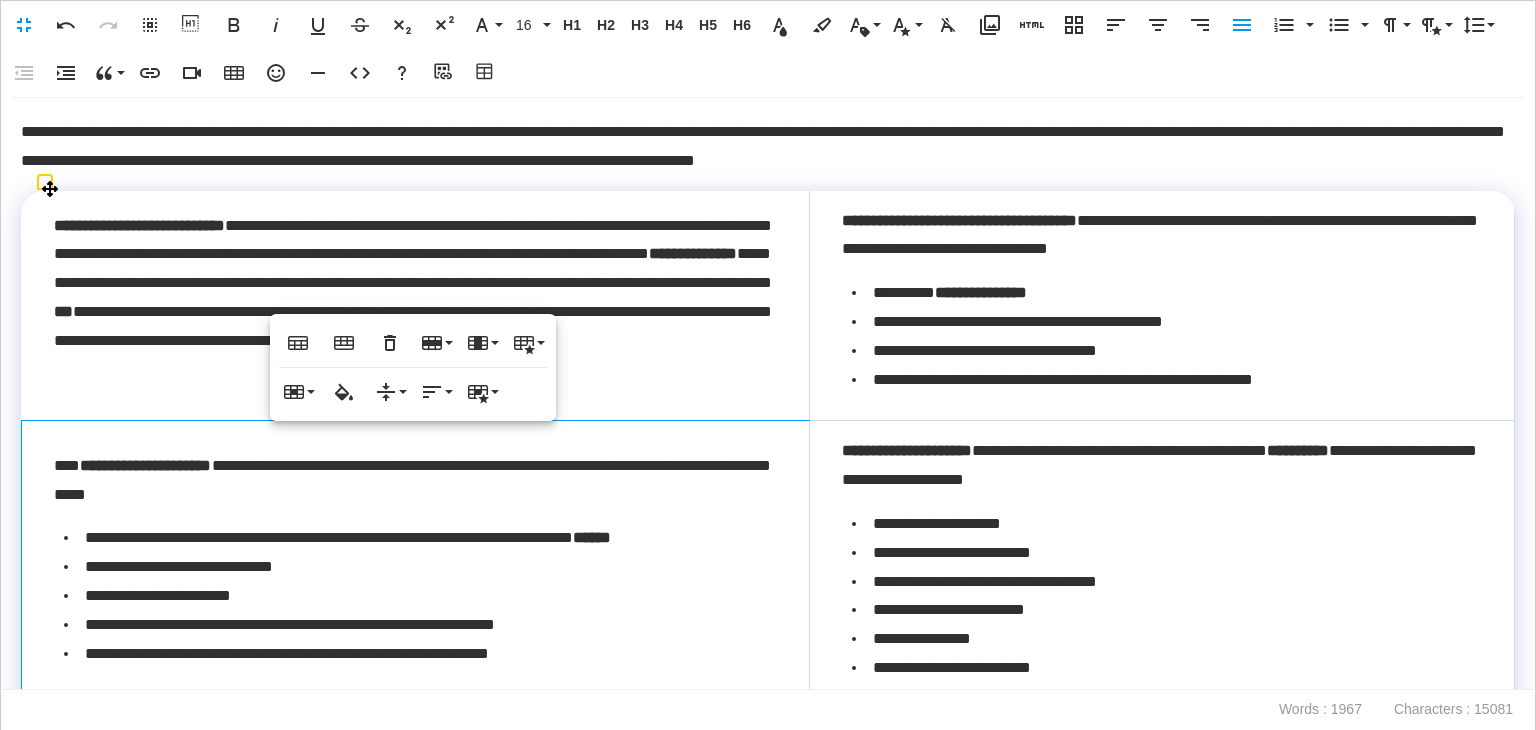 click on "**********" at bounding box center [139, 225] 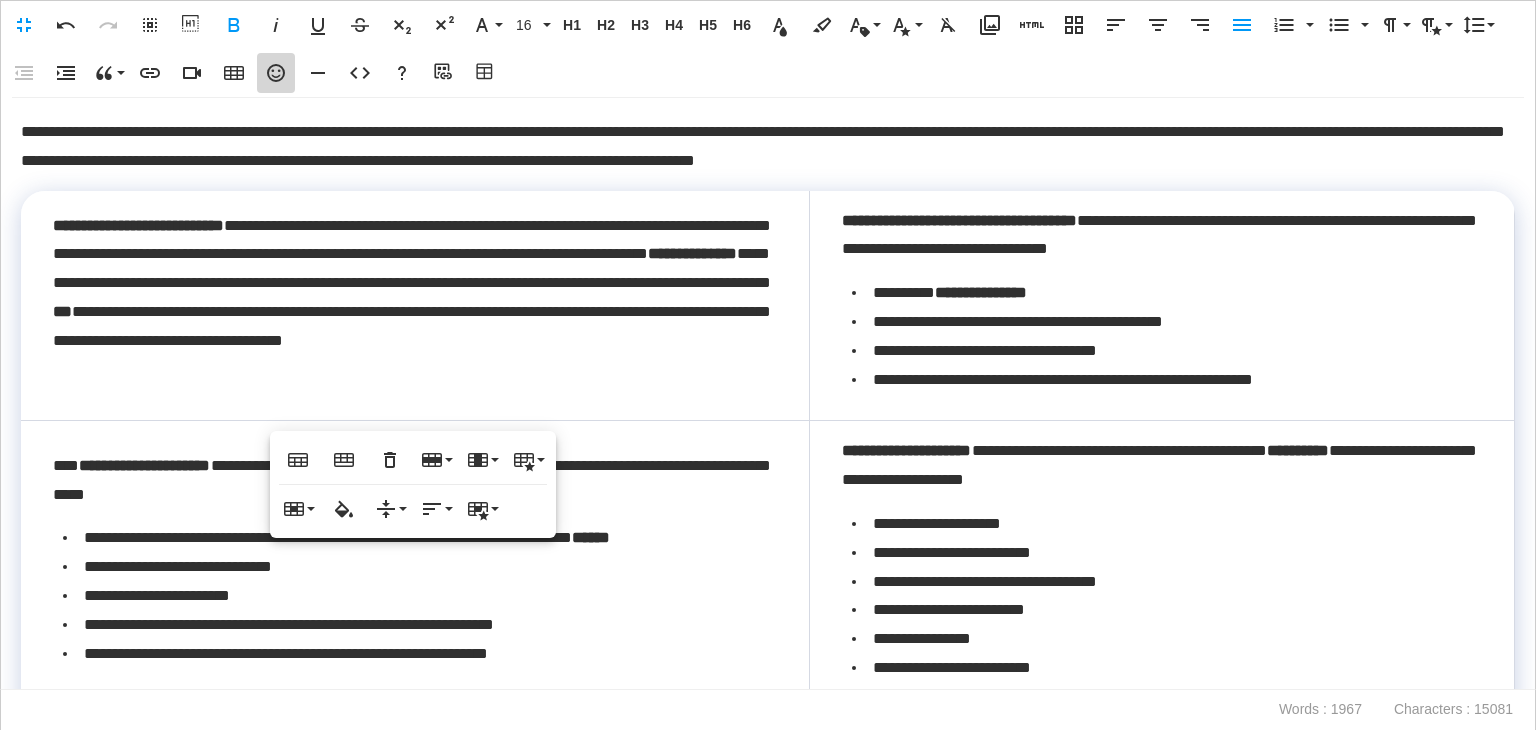 click 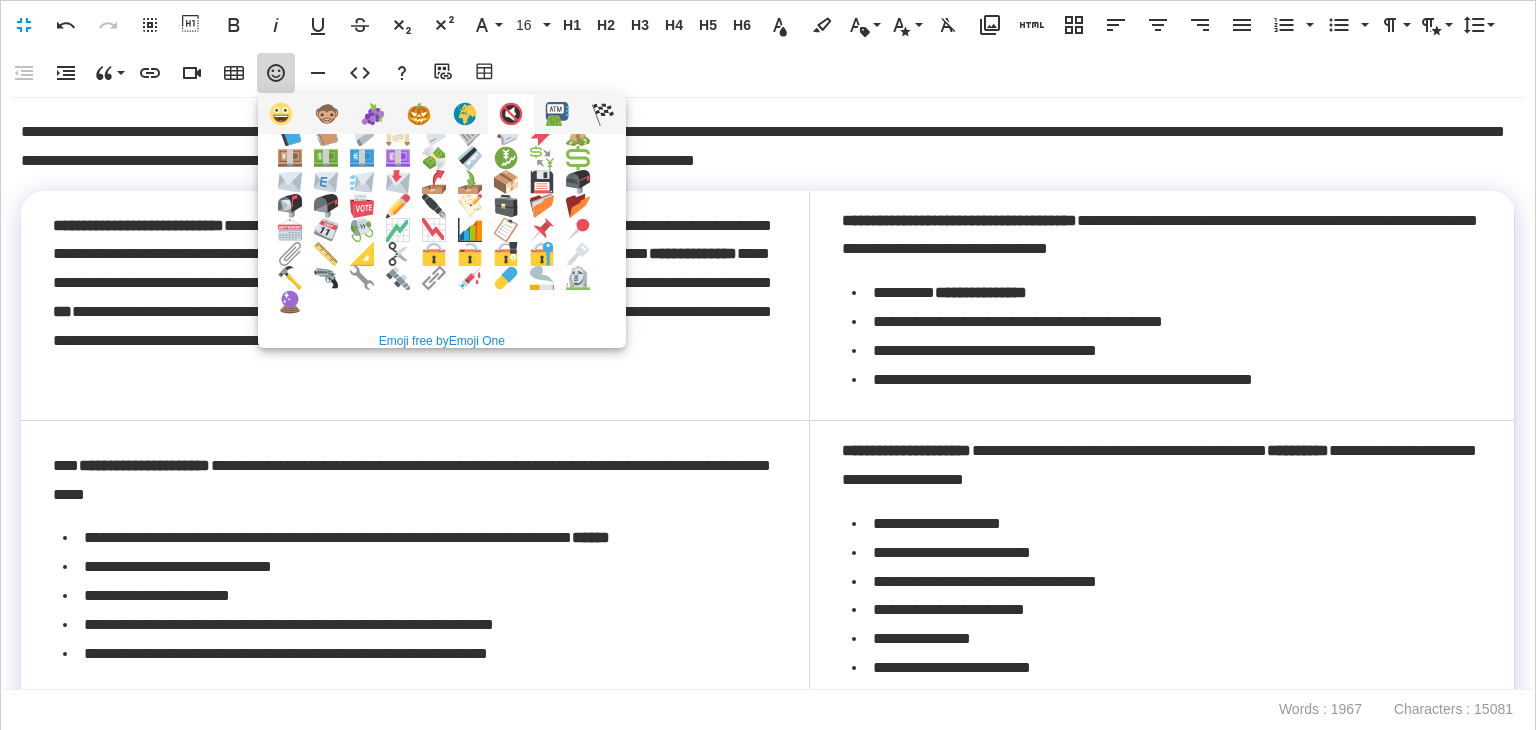scroll, scrollTop: 100, scrollLeft: 0, axis: vertical 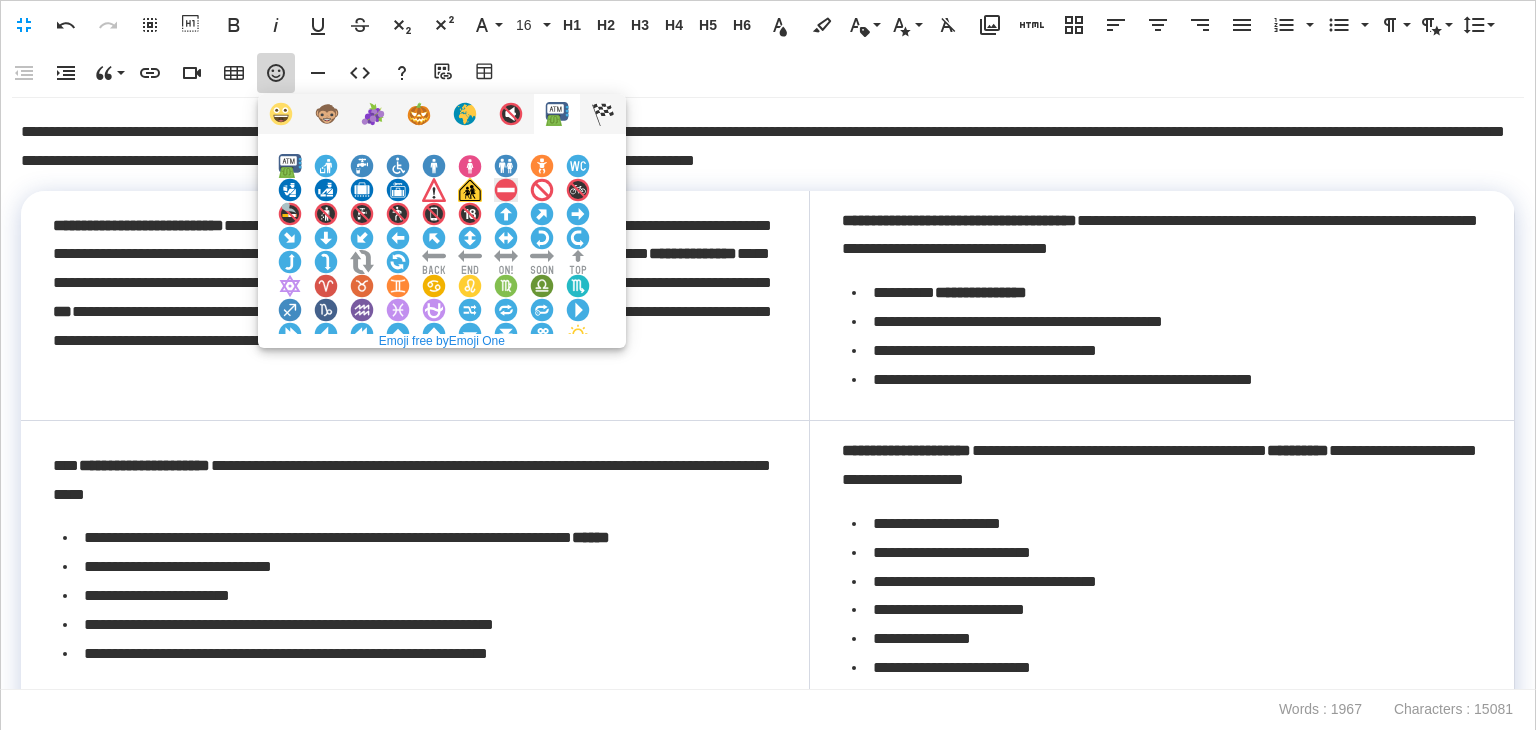 click at bounding box center [506, 190] 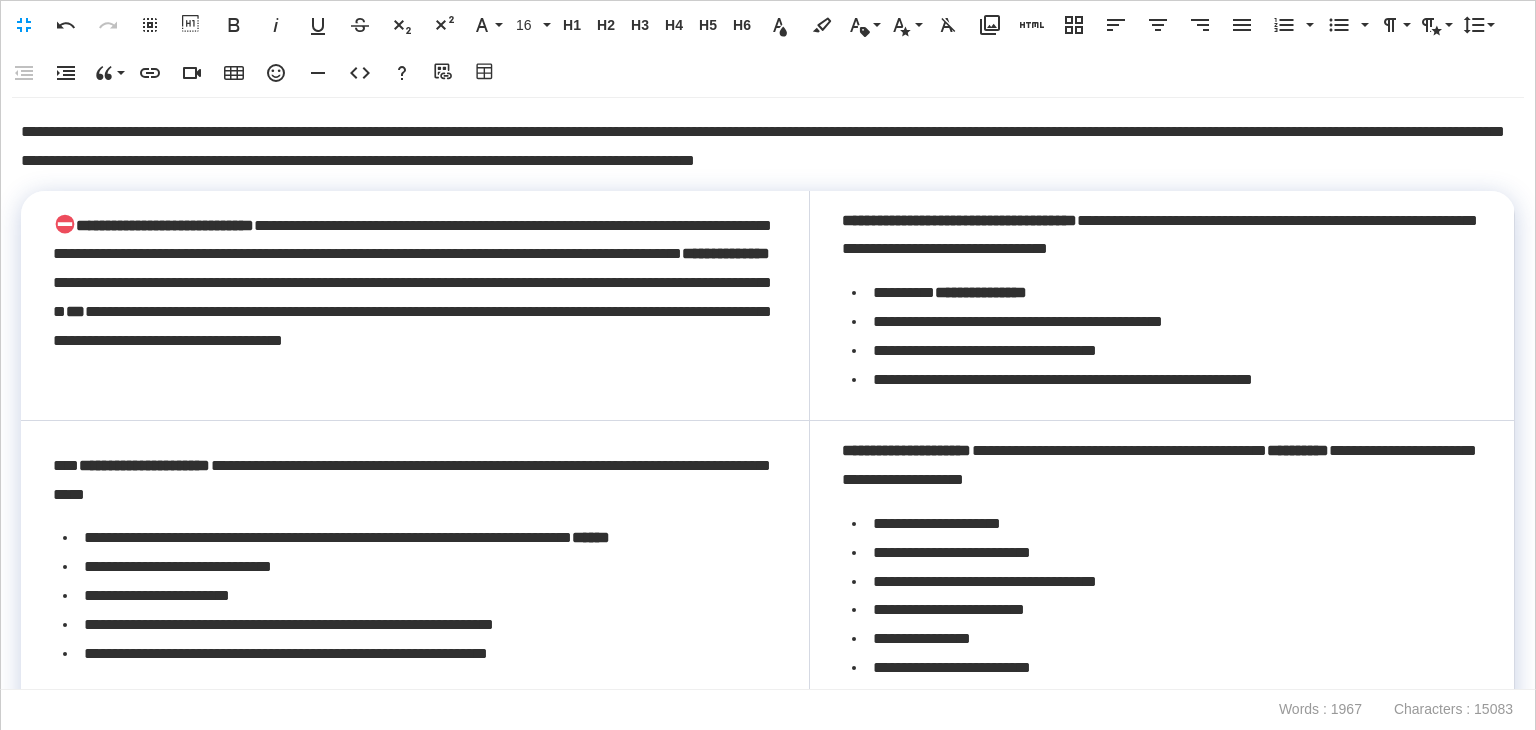 click on "**********" at bounding box center [1161, 306] 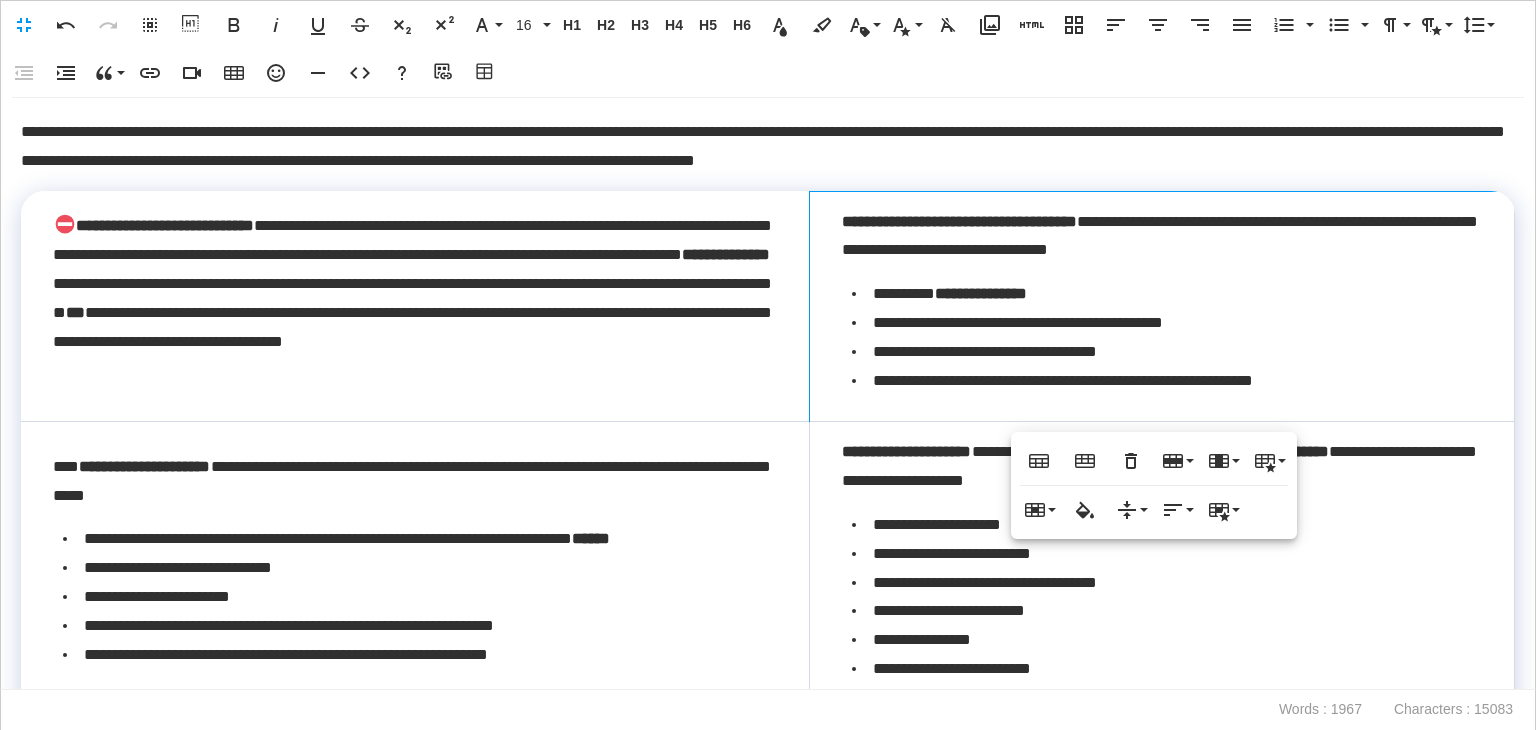 click 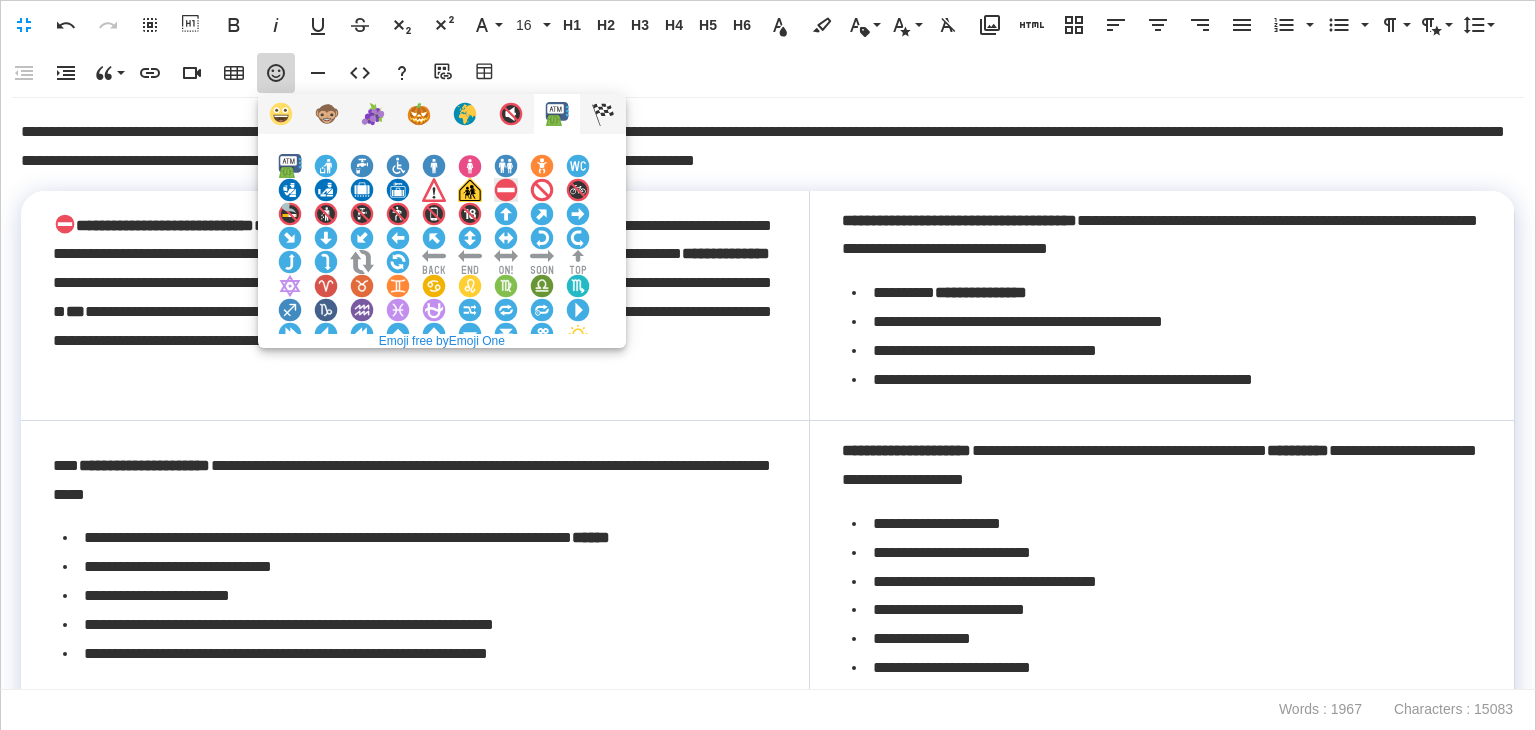 click at bounding box center [506, 190] 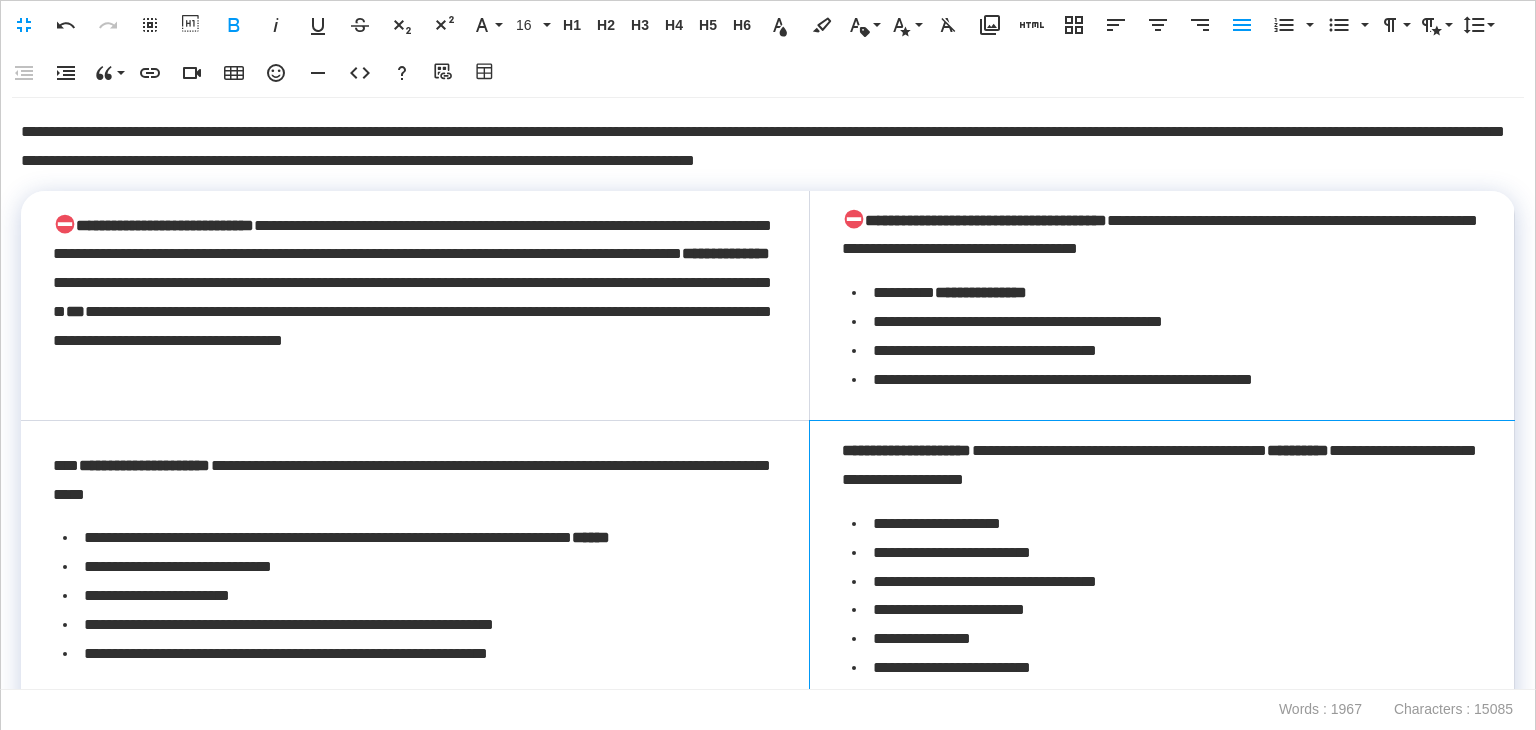 click on "**********" at bounding box center (1161, 565) 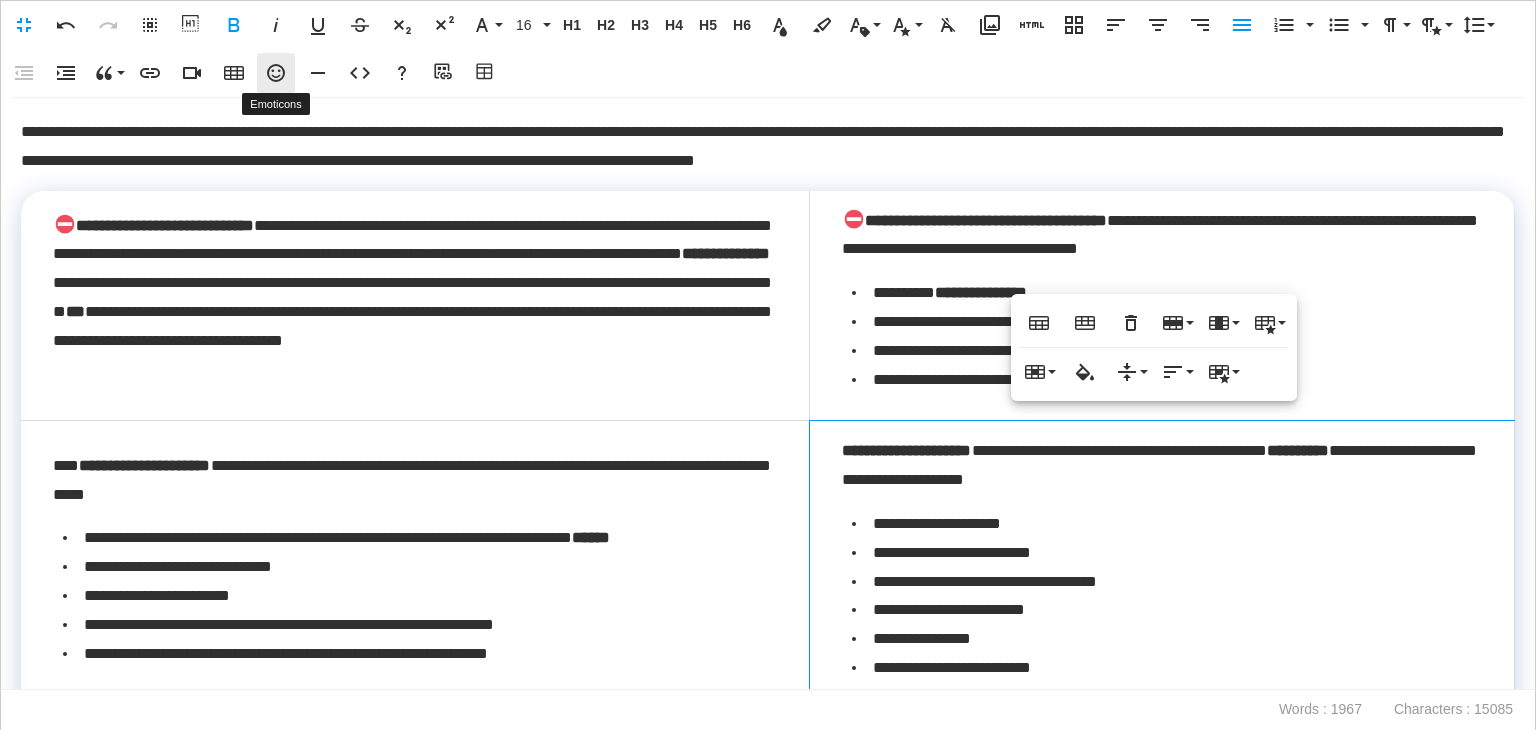 click 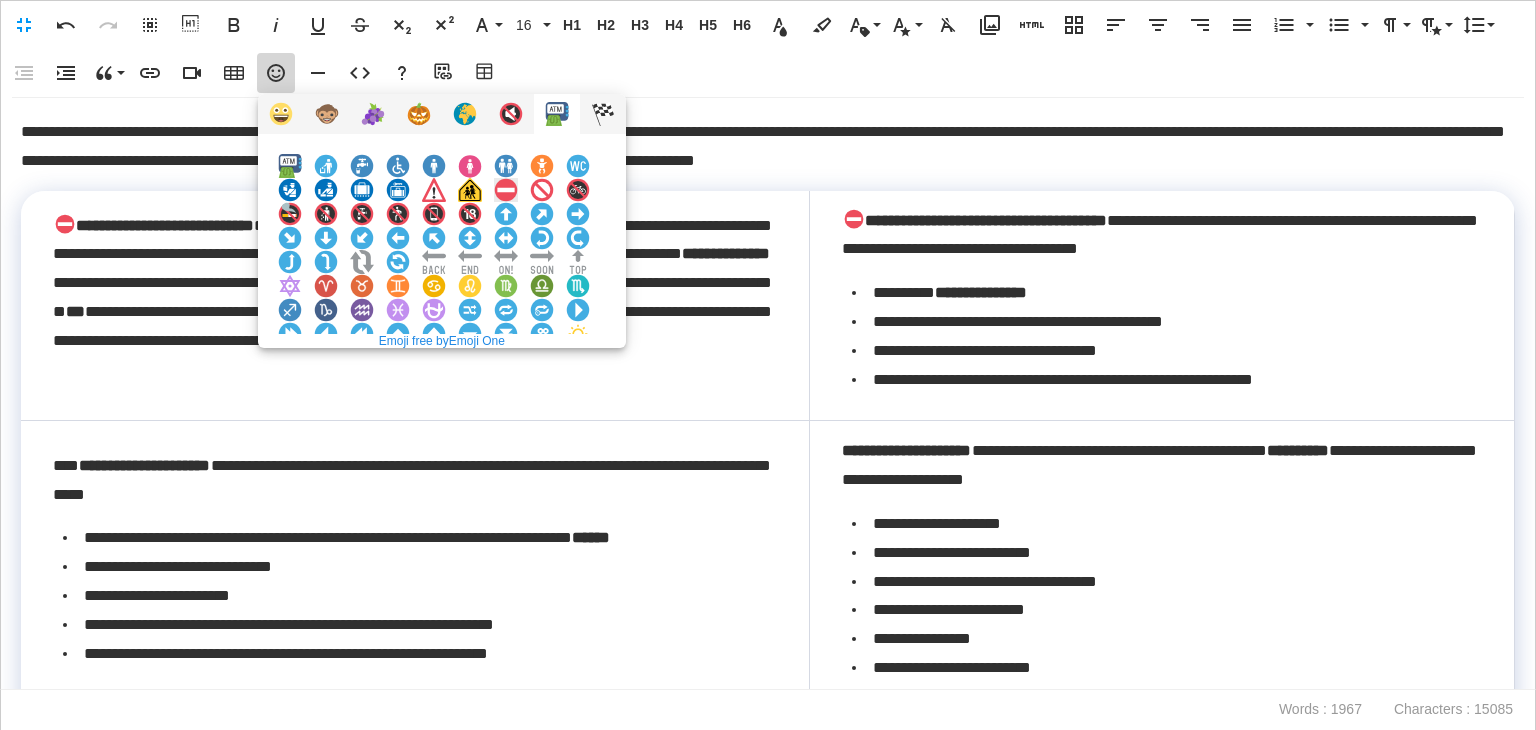 click at bounding box center (506, 190) 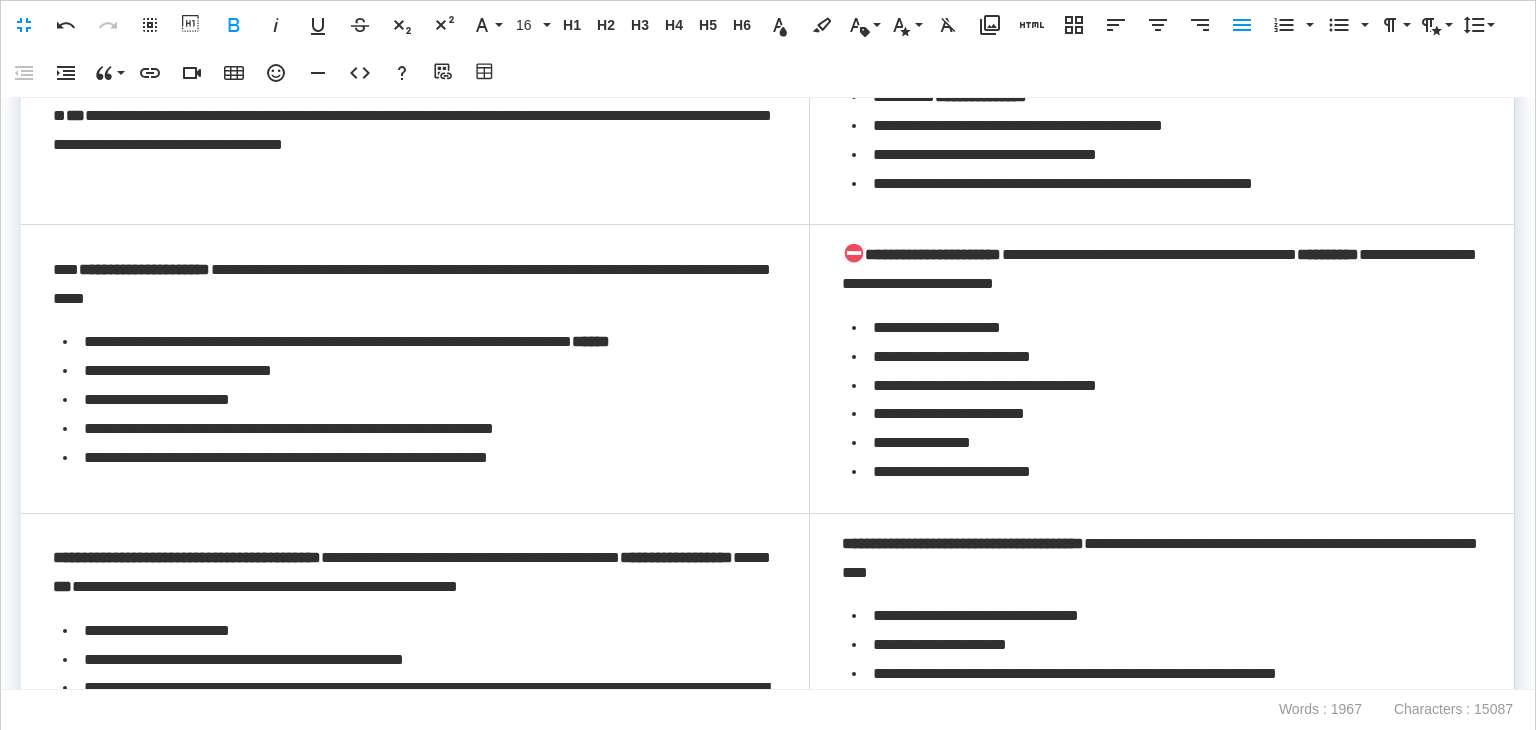 scroll, scrollTop: 200, scrollLeft: 0, axis: vertical 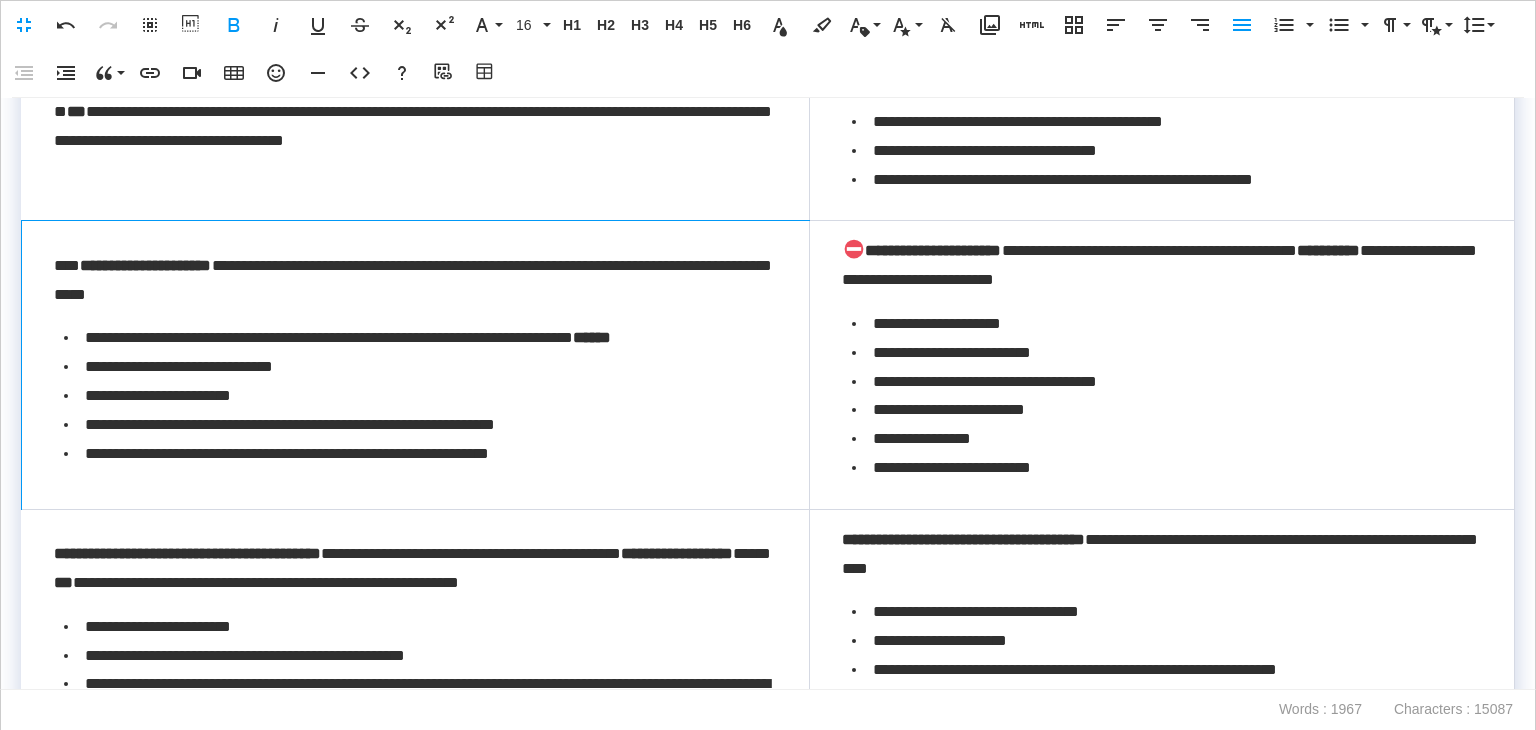 click on "**********" at bounding box center [416, 365] 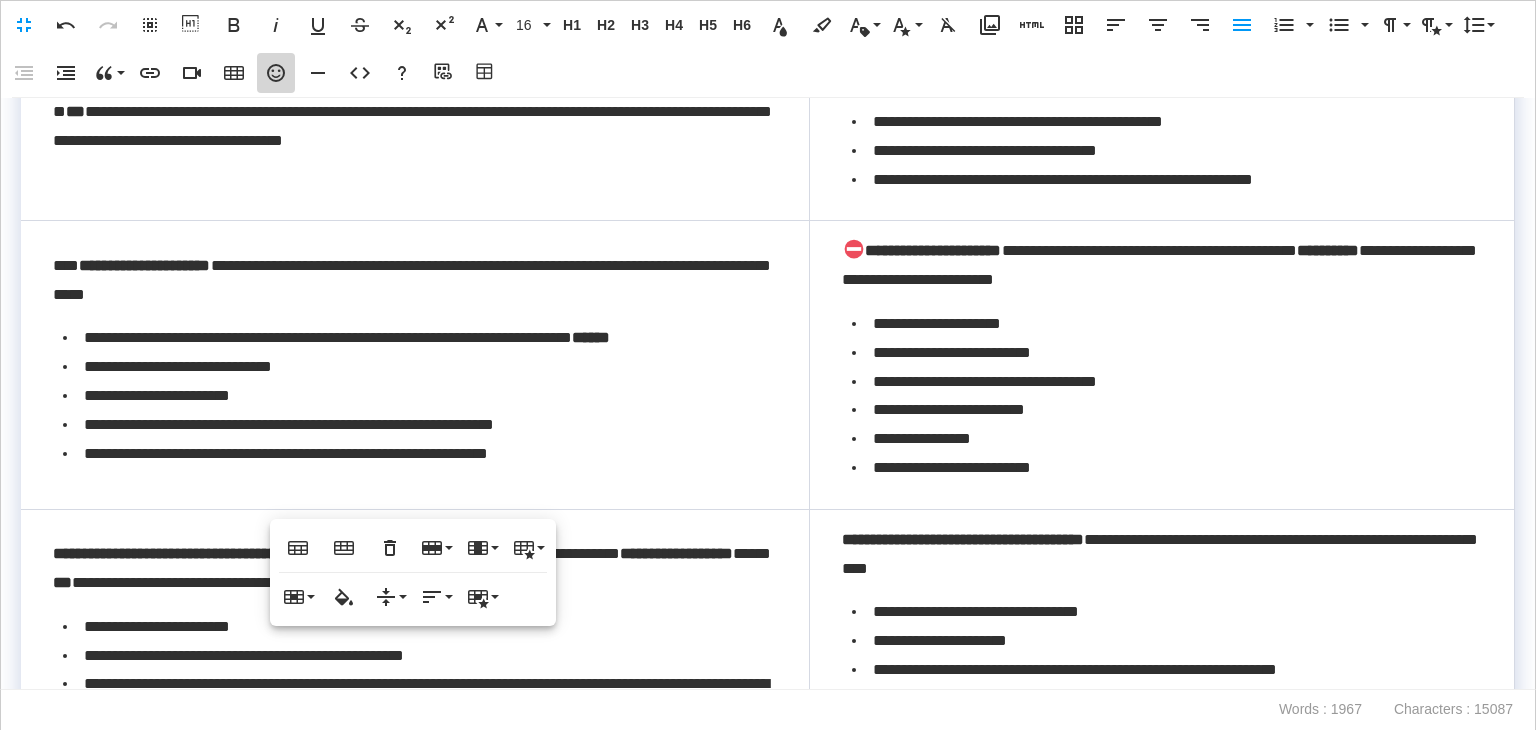 click 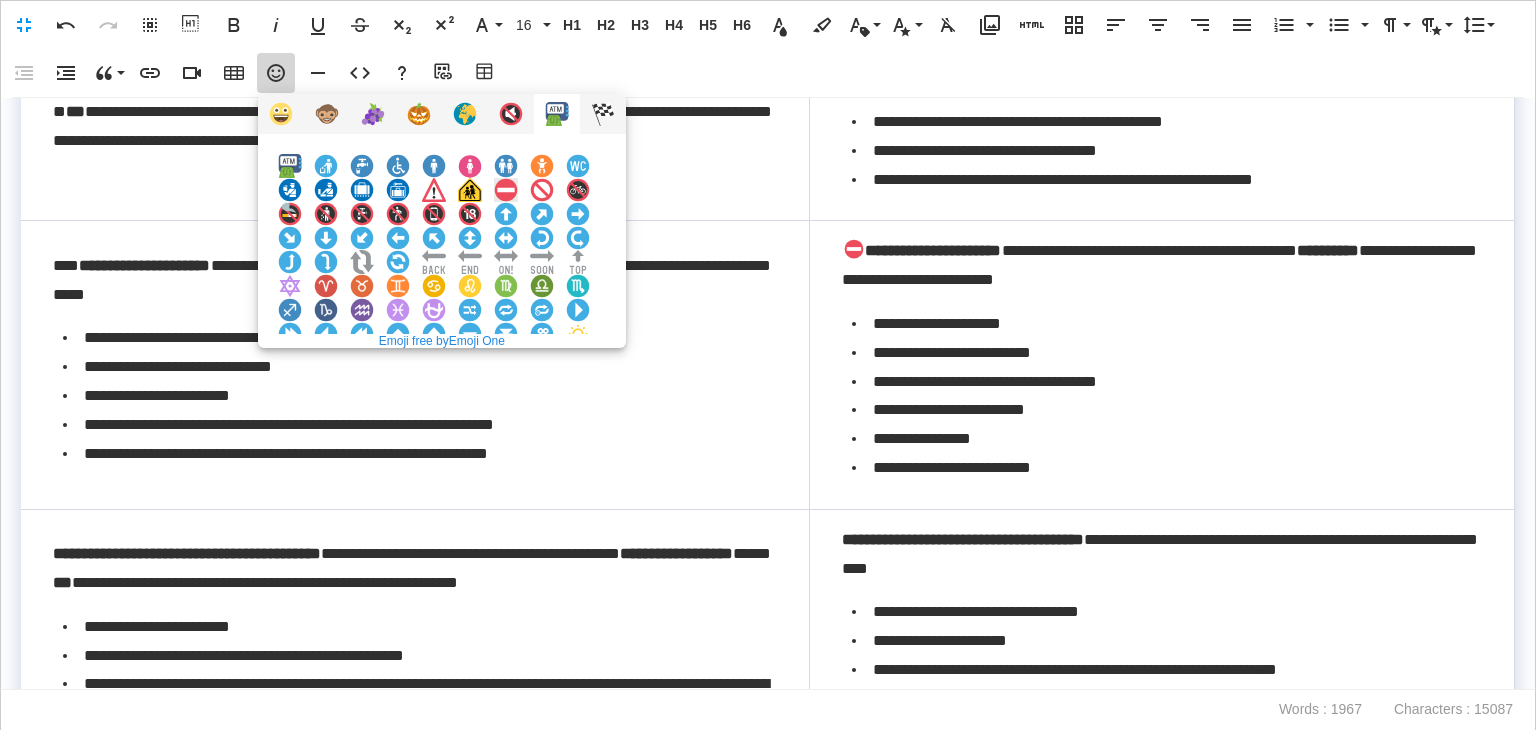click at bounding box center (506, 190) 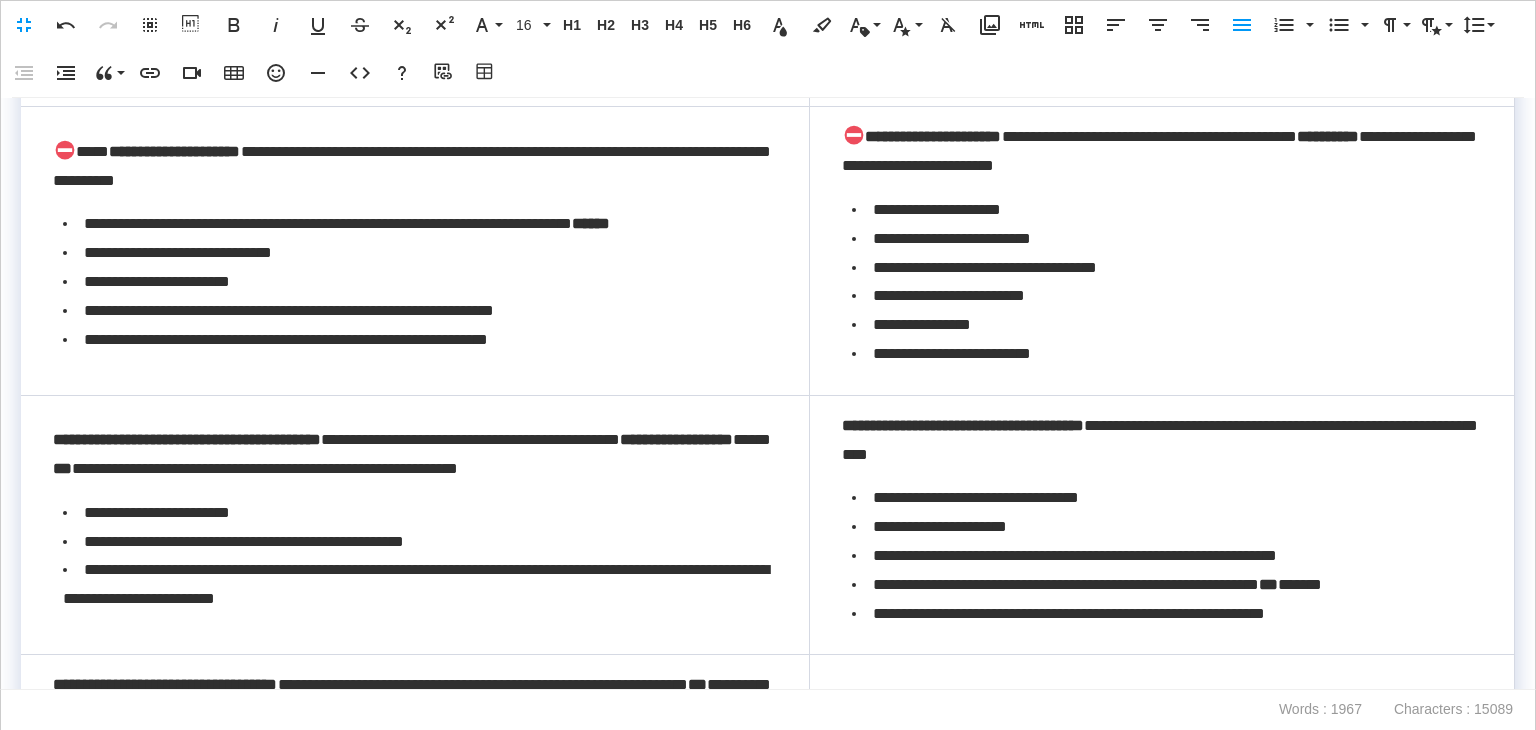 scroll, scrollTop: 400, scrollLeft: 0, axis: vertical 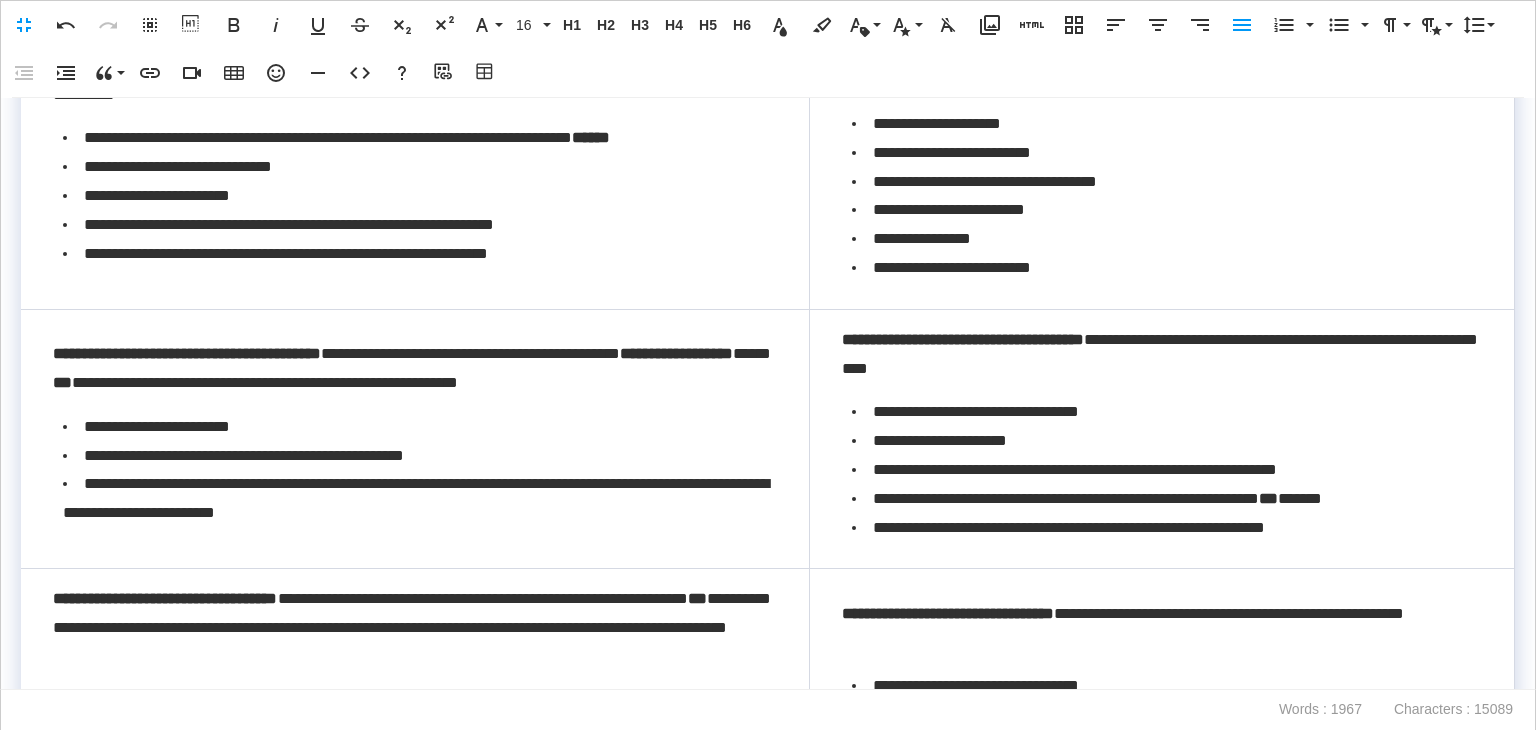 click on "**********" at bounding box center [187, 353] 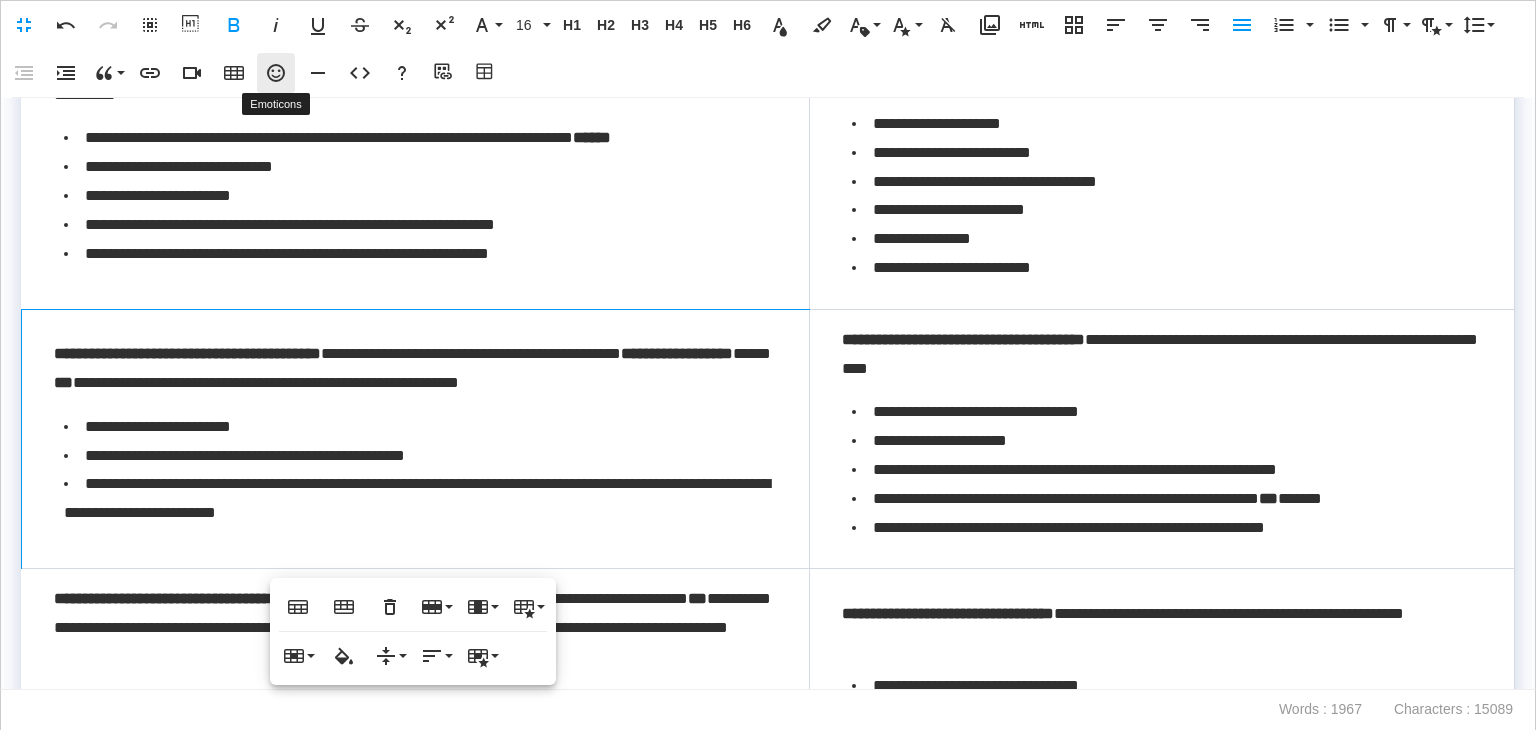 click 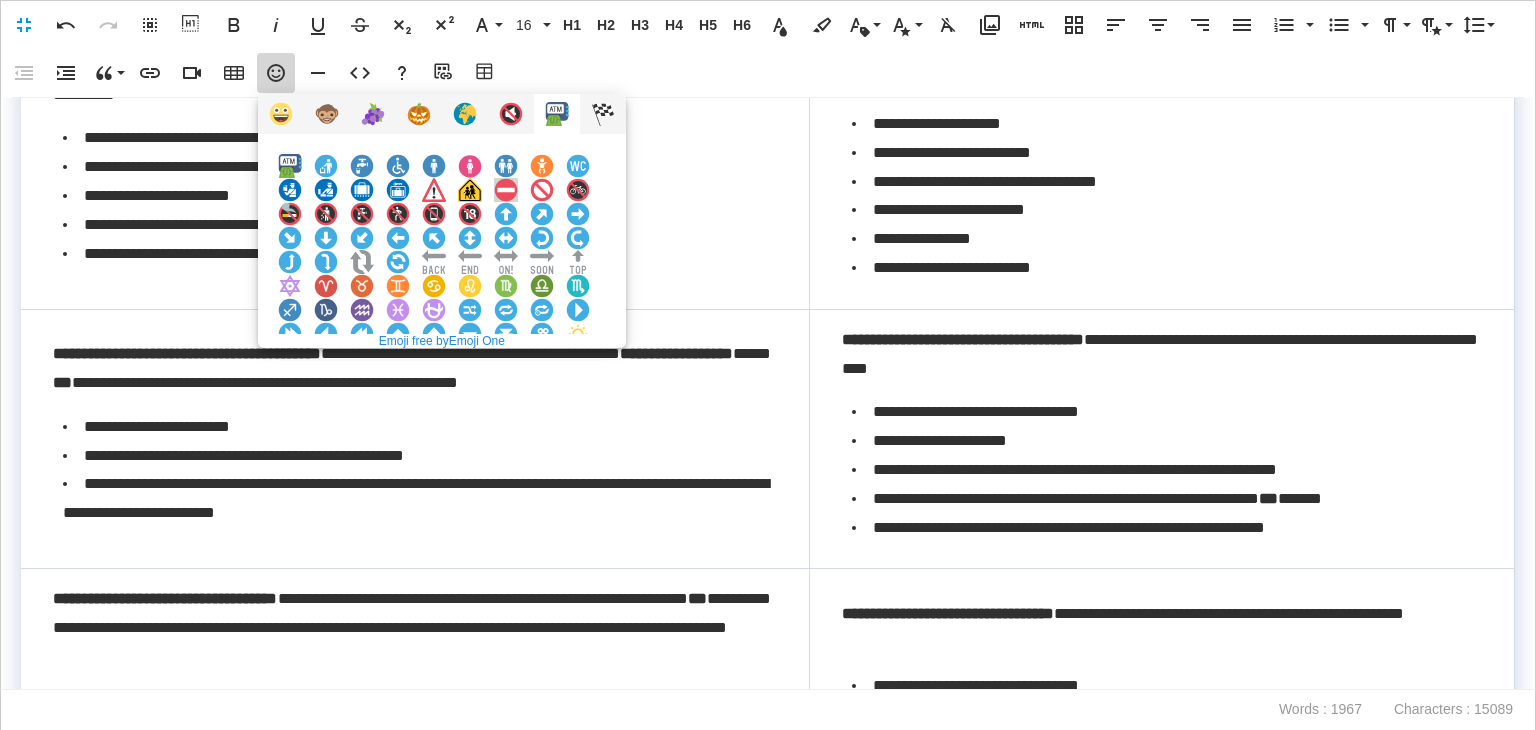click at bounding box center (506, 190) 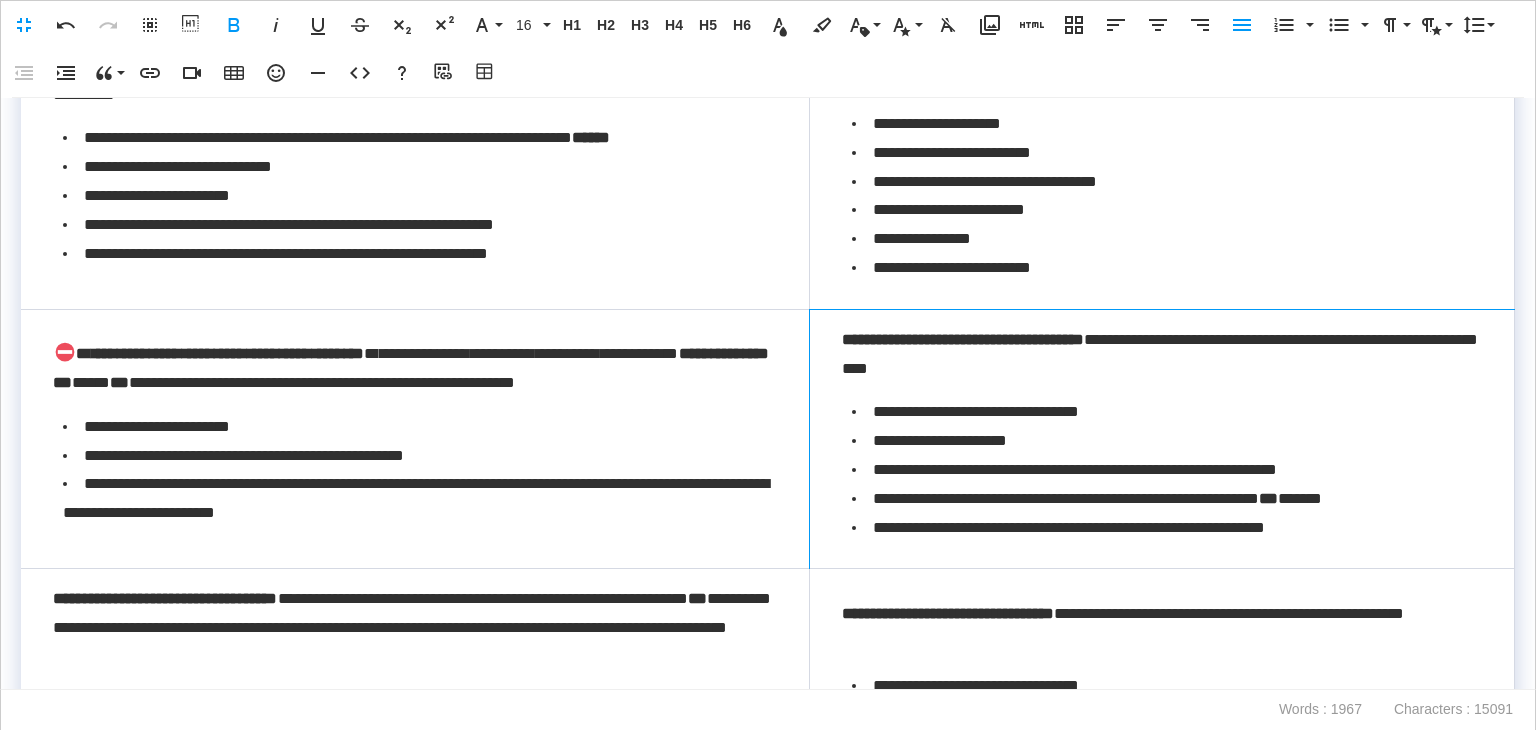 click on "**********" at bounding box center [963, 339] 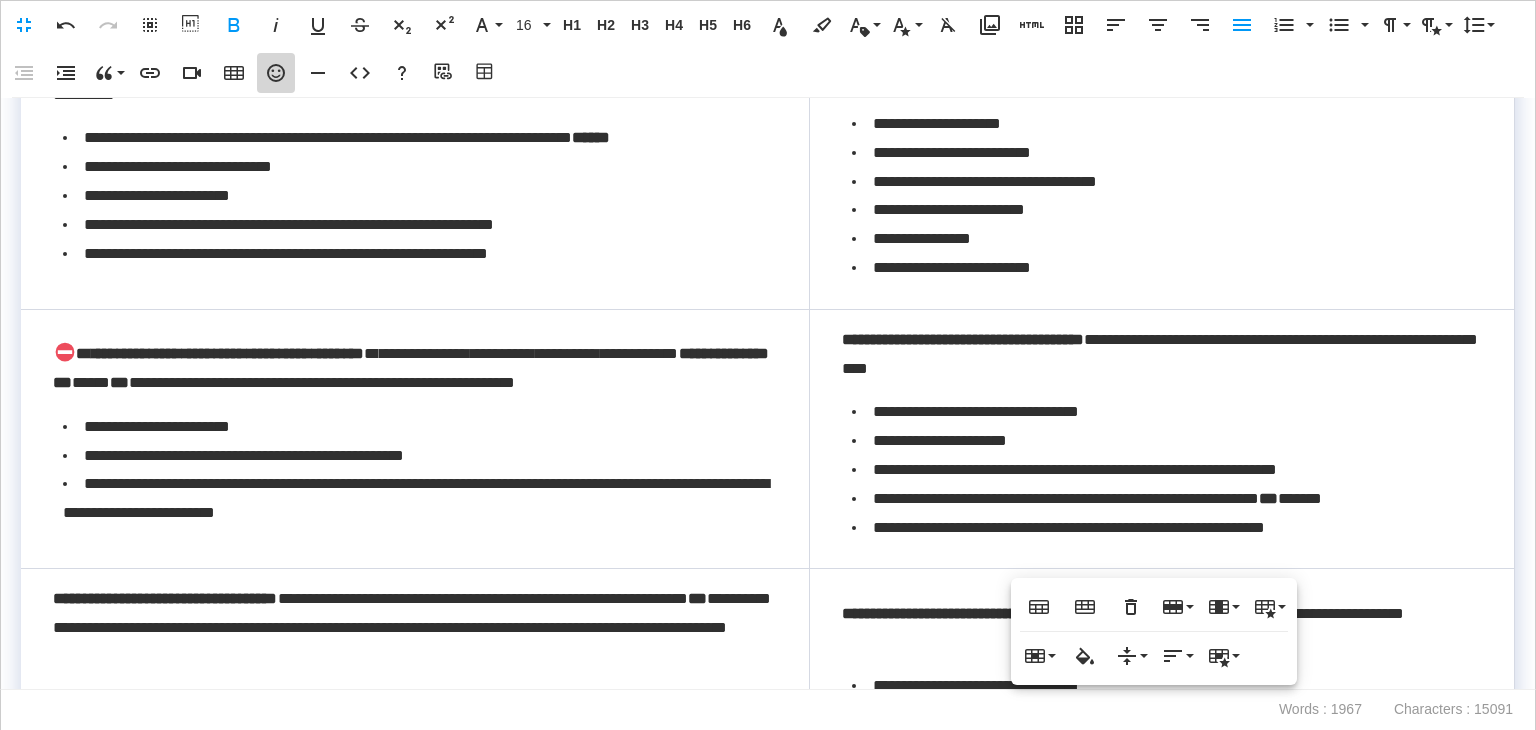 click 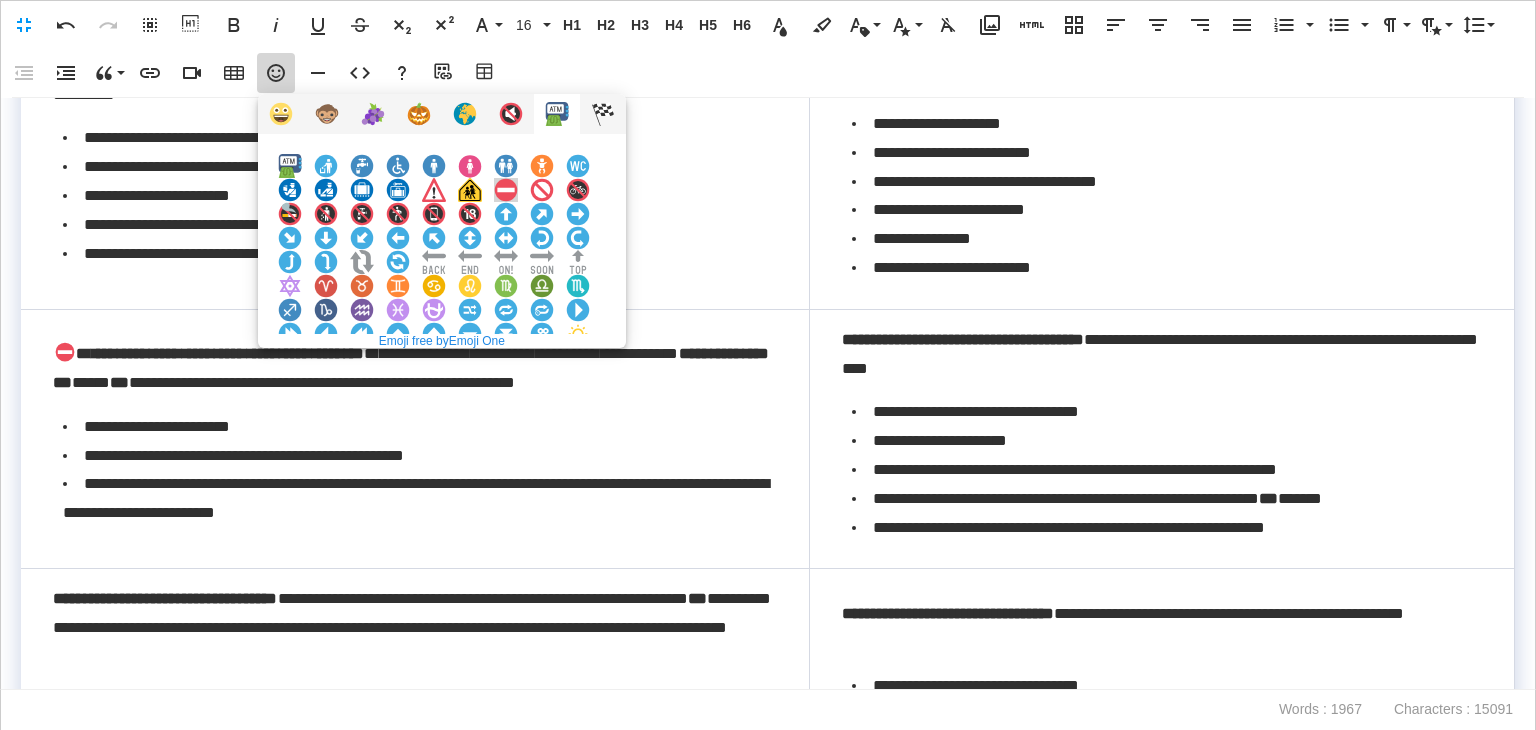 click at bounding box center (506, 190) 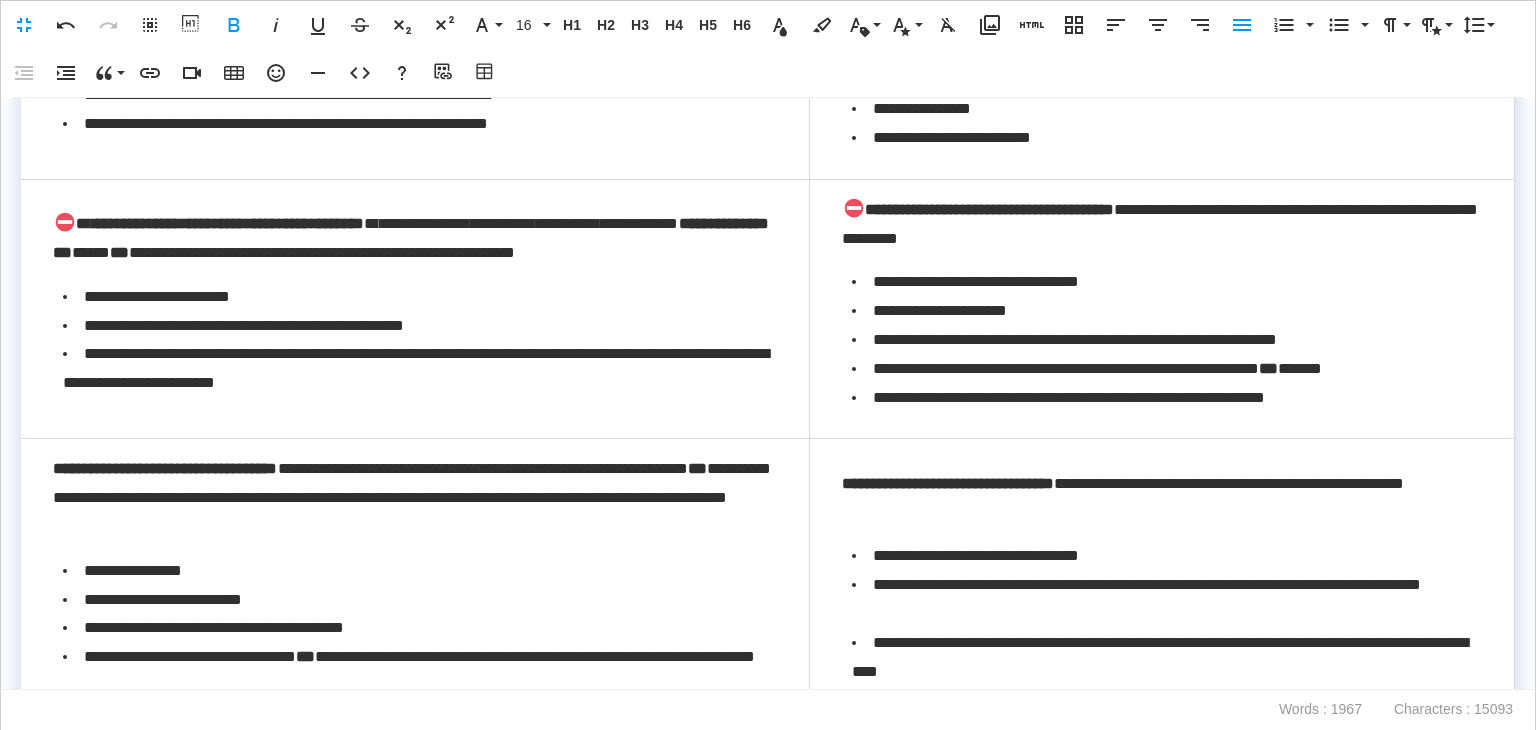 scroll, scrollTop: 600, scrollLeft: 0, axis: vertical 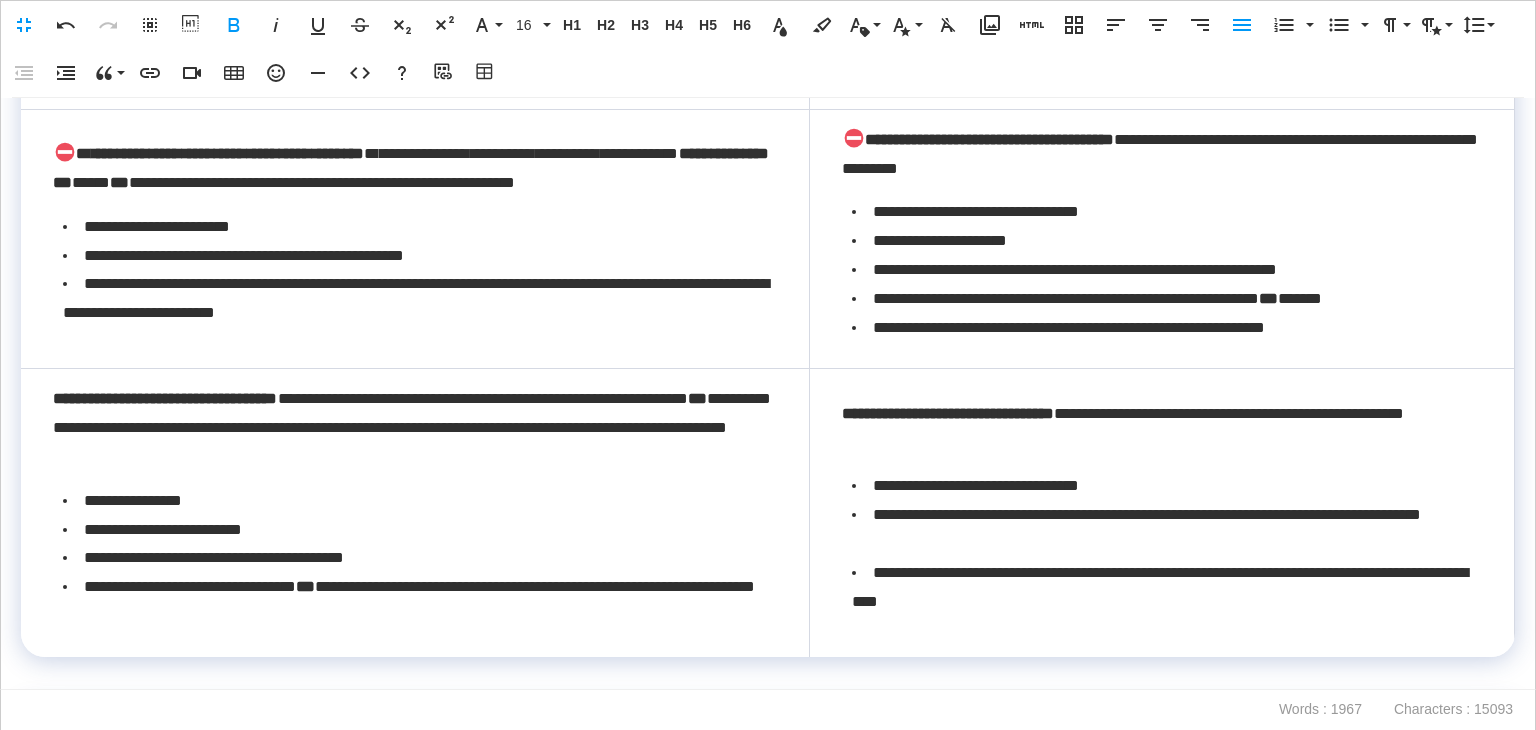 click on "**********" at bounding box center [165, 398] 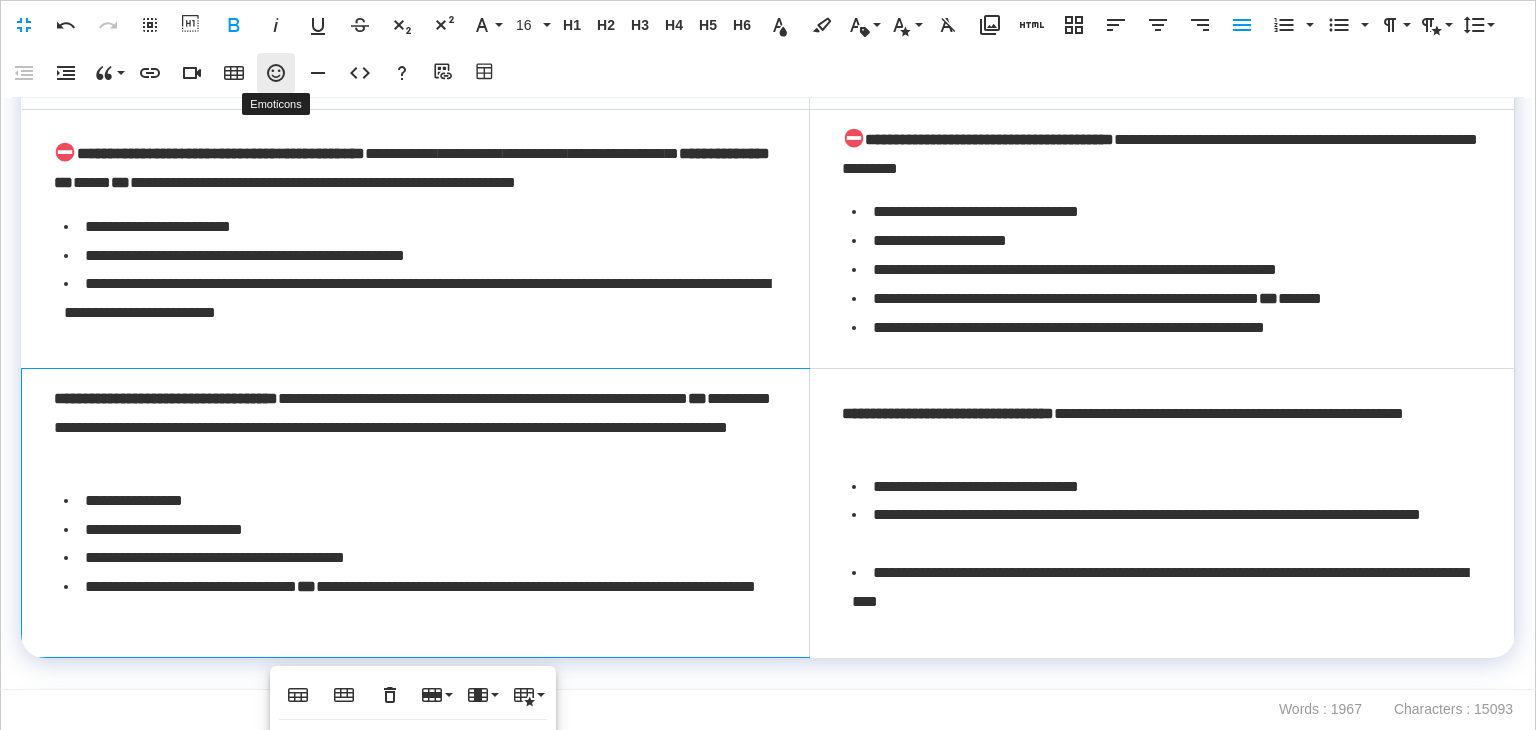 click 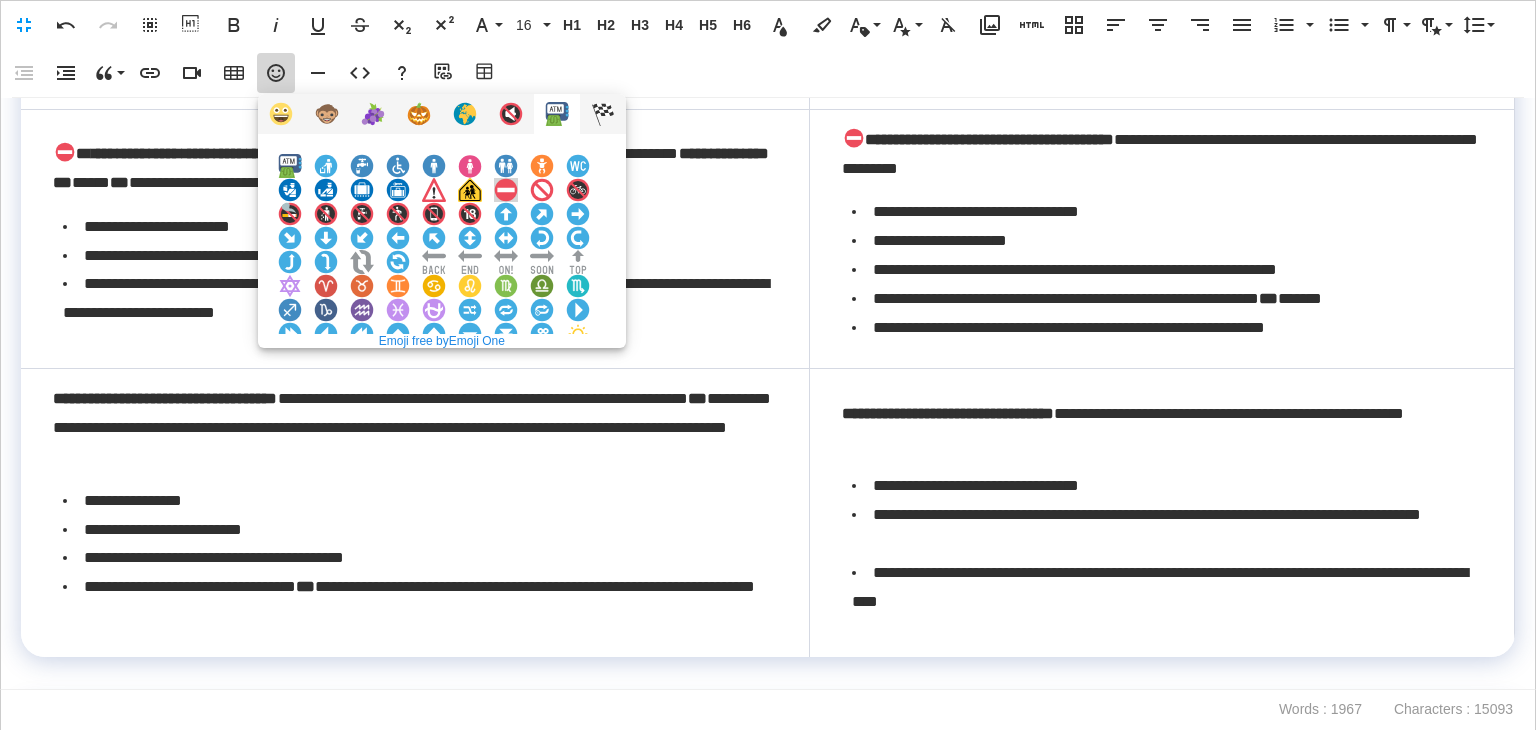 click at bounding box center (506, 190) 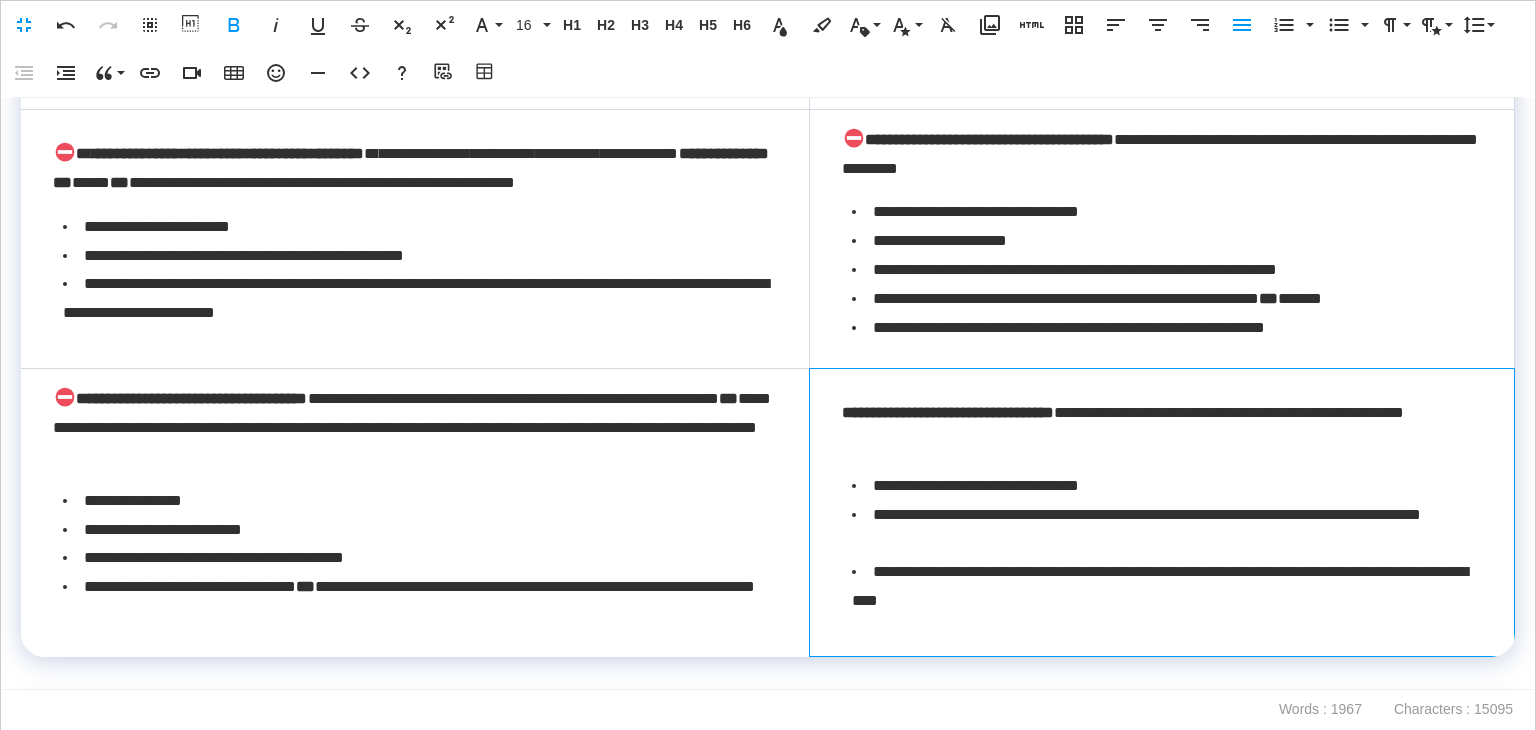 click on "**********" at bounding box center (948, 412) 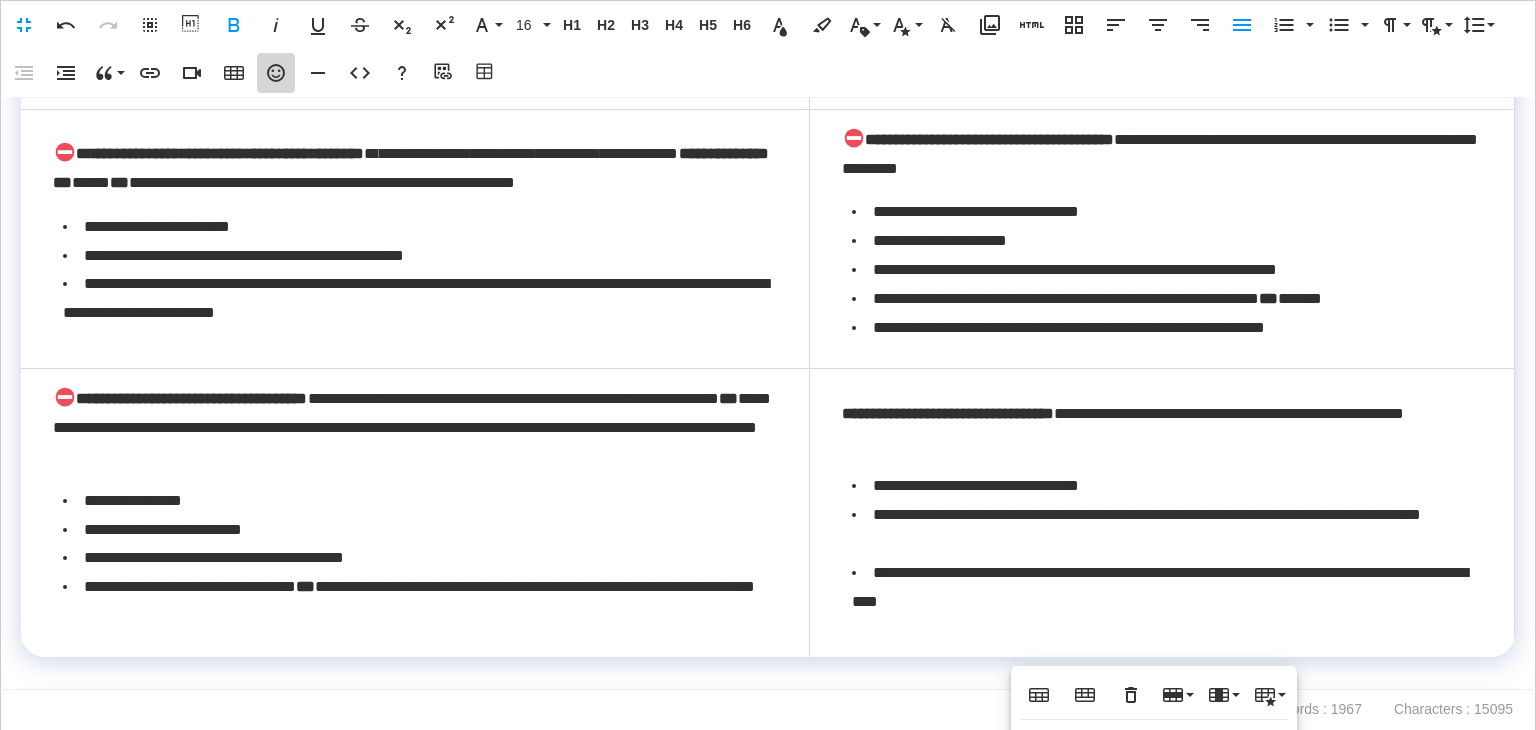 click 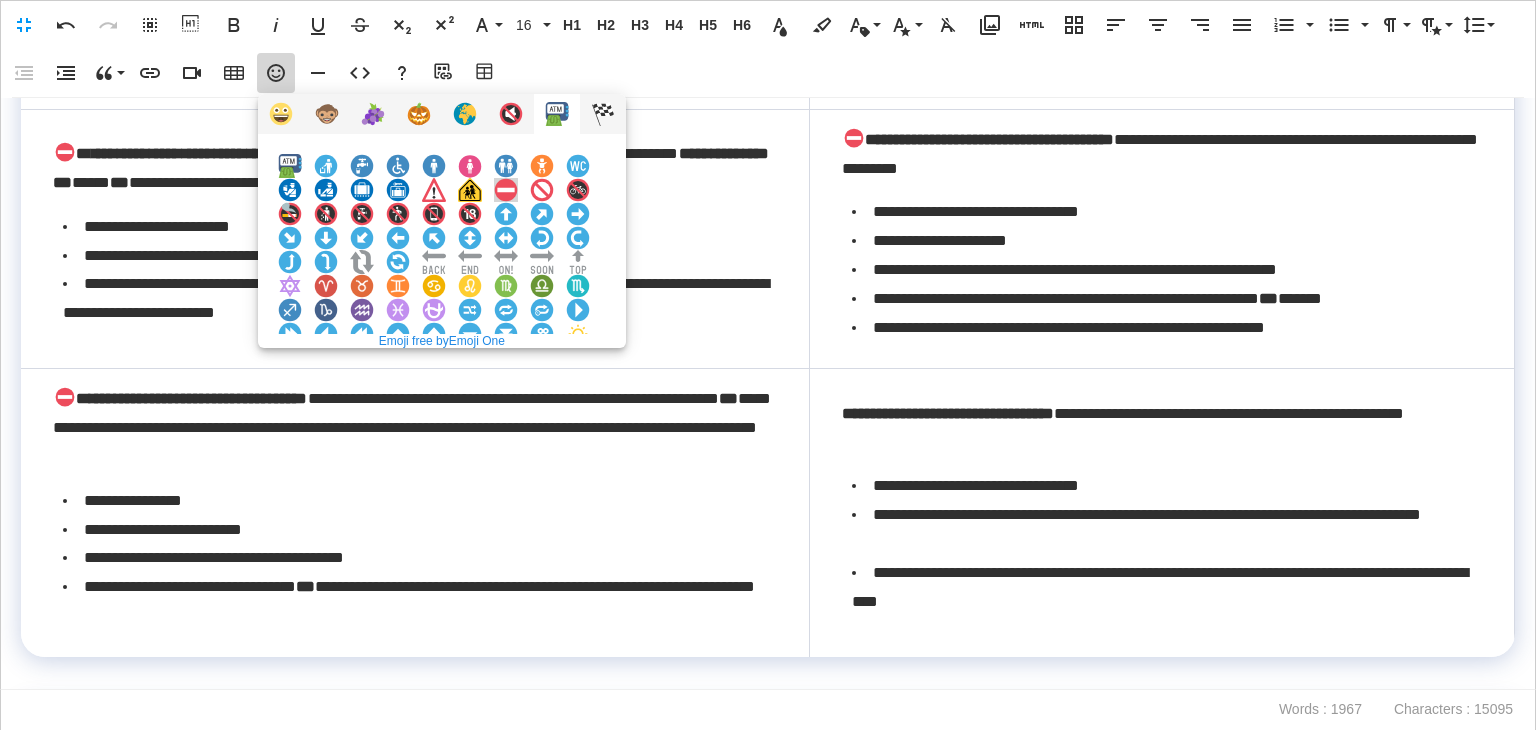 click at bounding box center (506, 190) 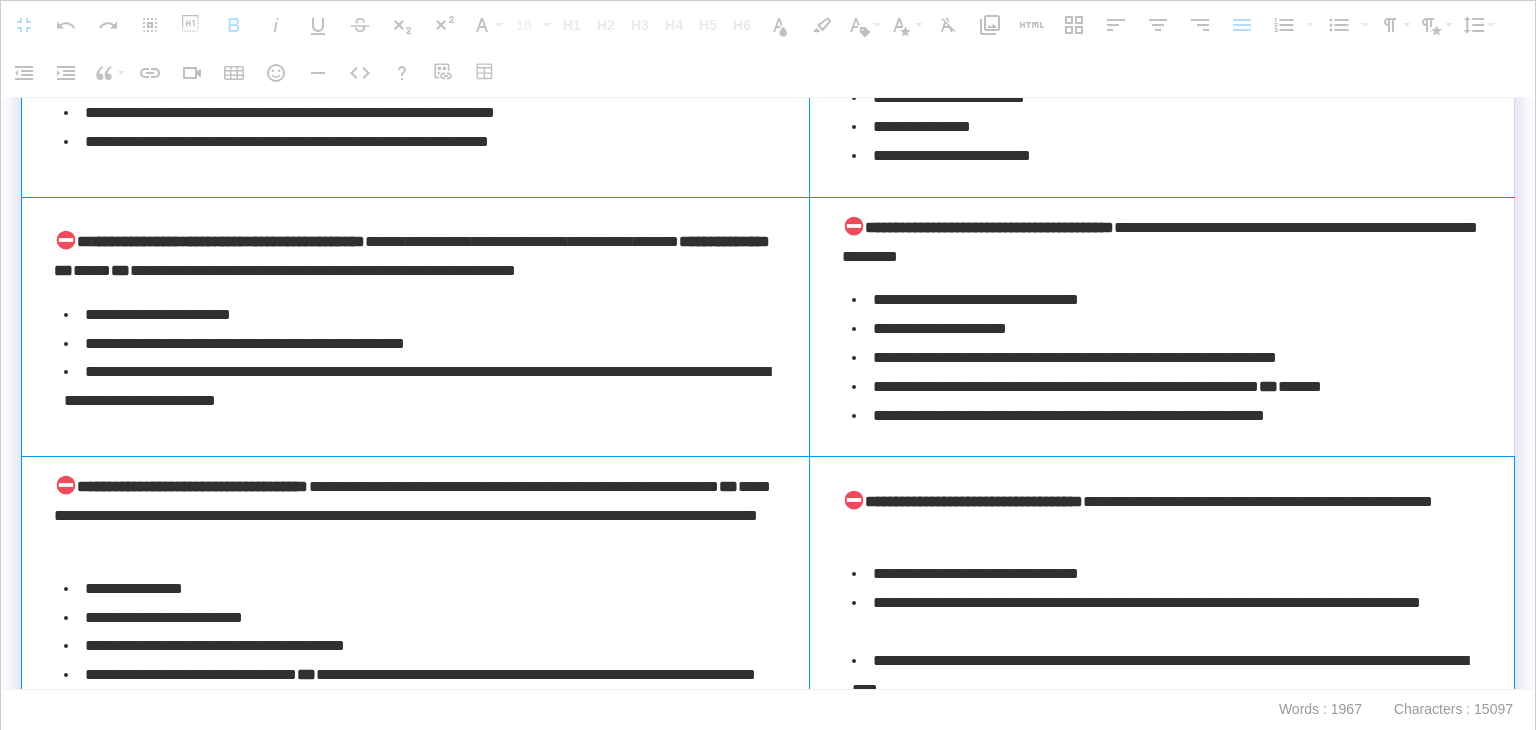 scroll, scrollTop: 1000, scrollLeft: 0, axis: vertical 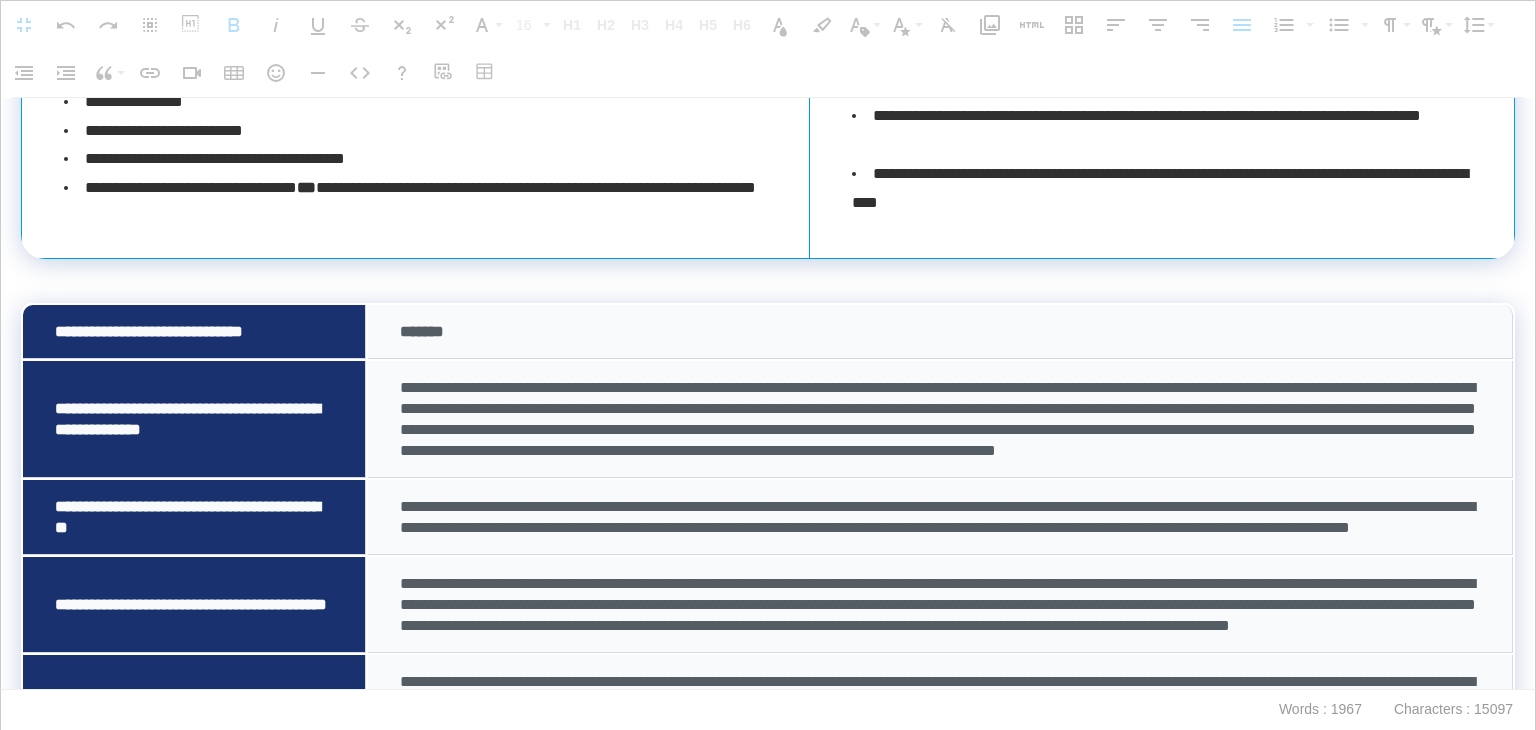 drag, startPoint x: 638, startPoint y: 269, endPoint x: 940, endPoint y: 153, distance: 323.51196 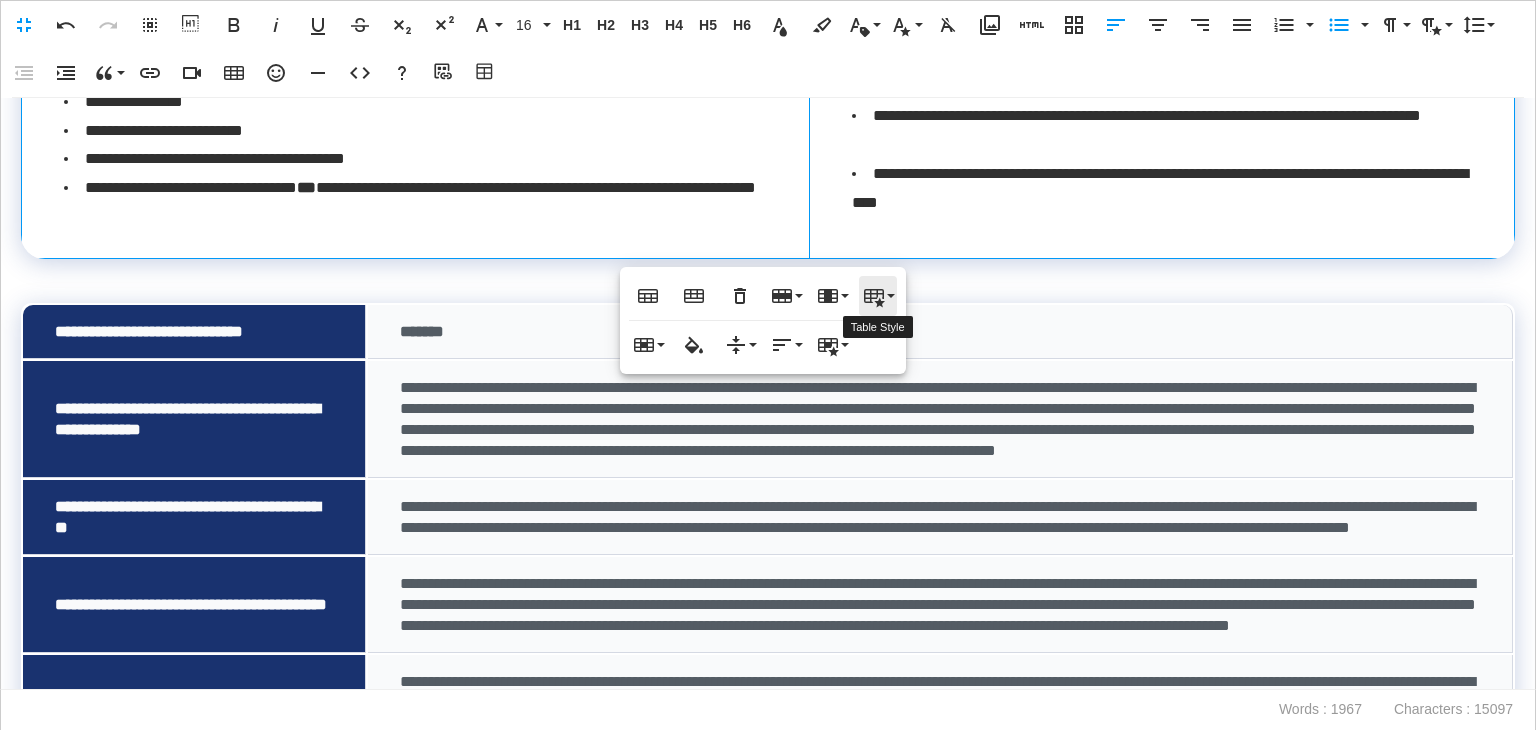 click on "Table Style" at bounding box center (878, 296) 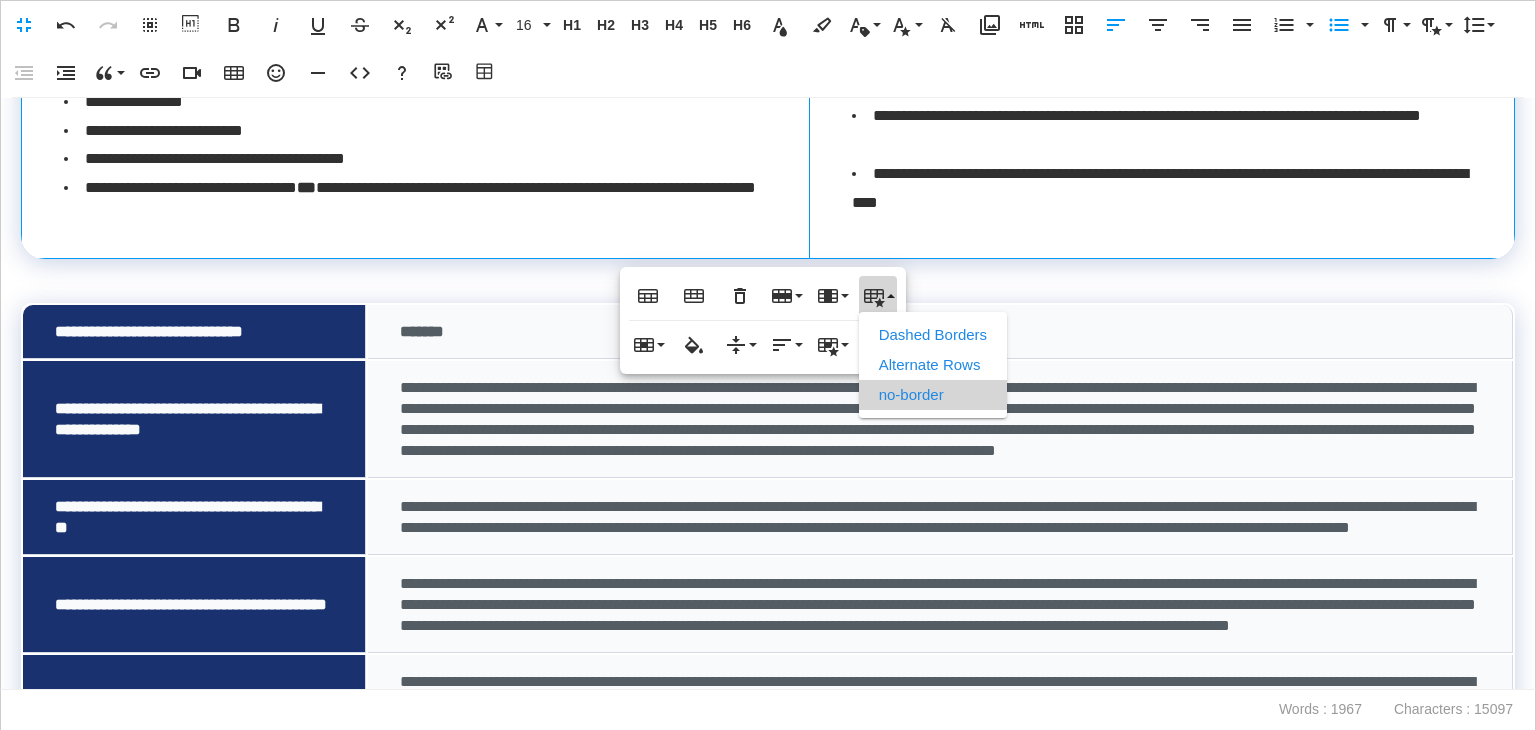 click on "no-border" at bounding box center [933, 395] 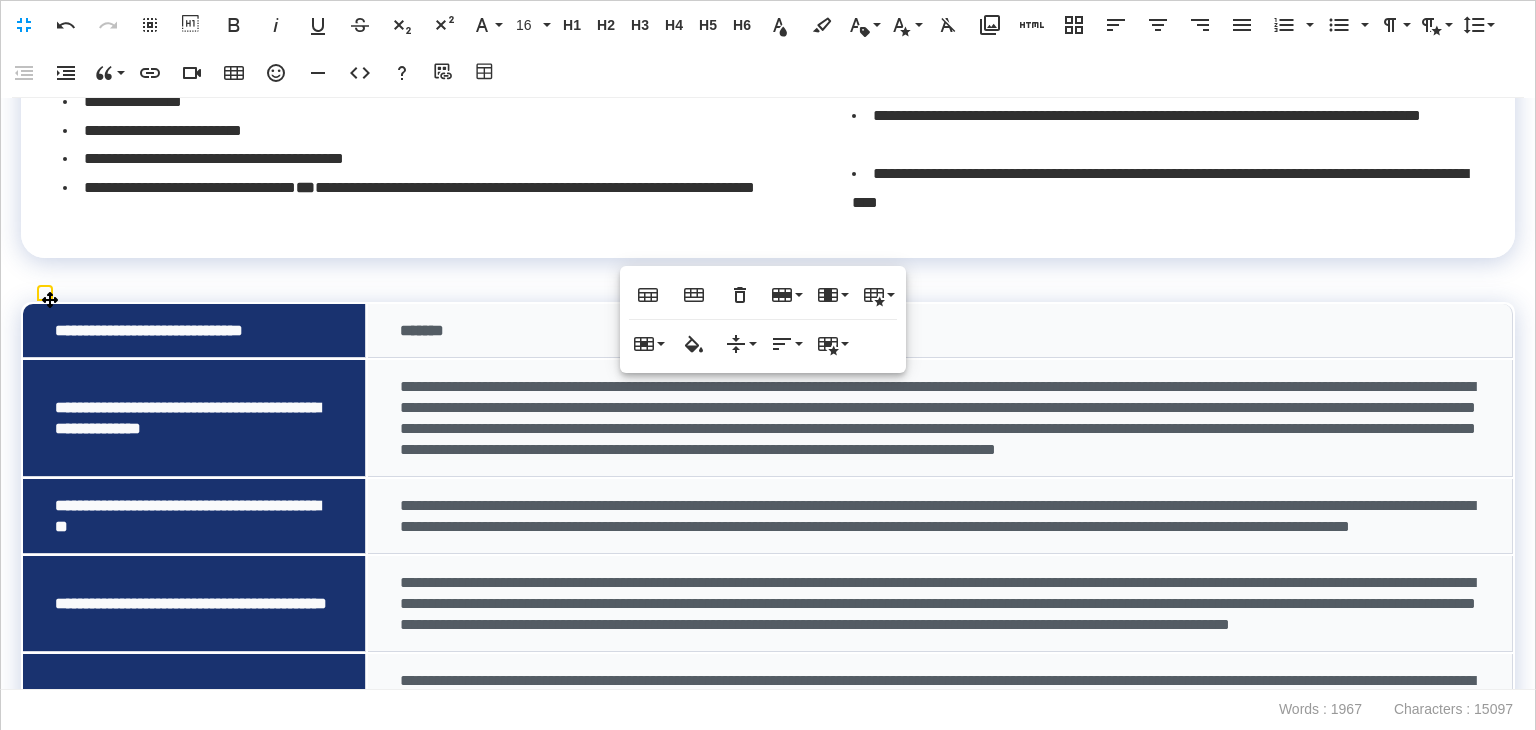 click on "**********" at bounding box center (768, 394) 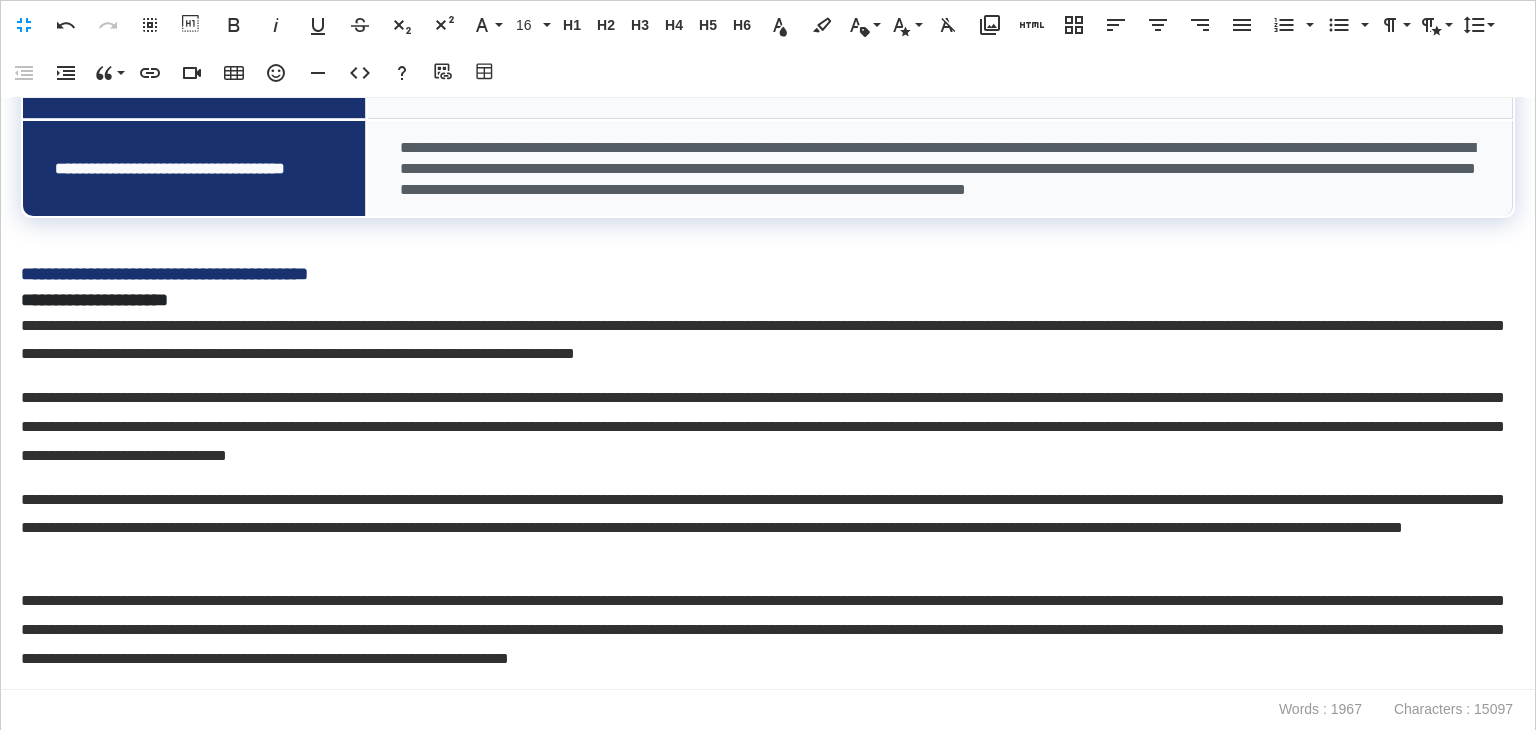 scroll, scrollTop: 1700, scrollLeft: 0, axis: vertical 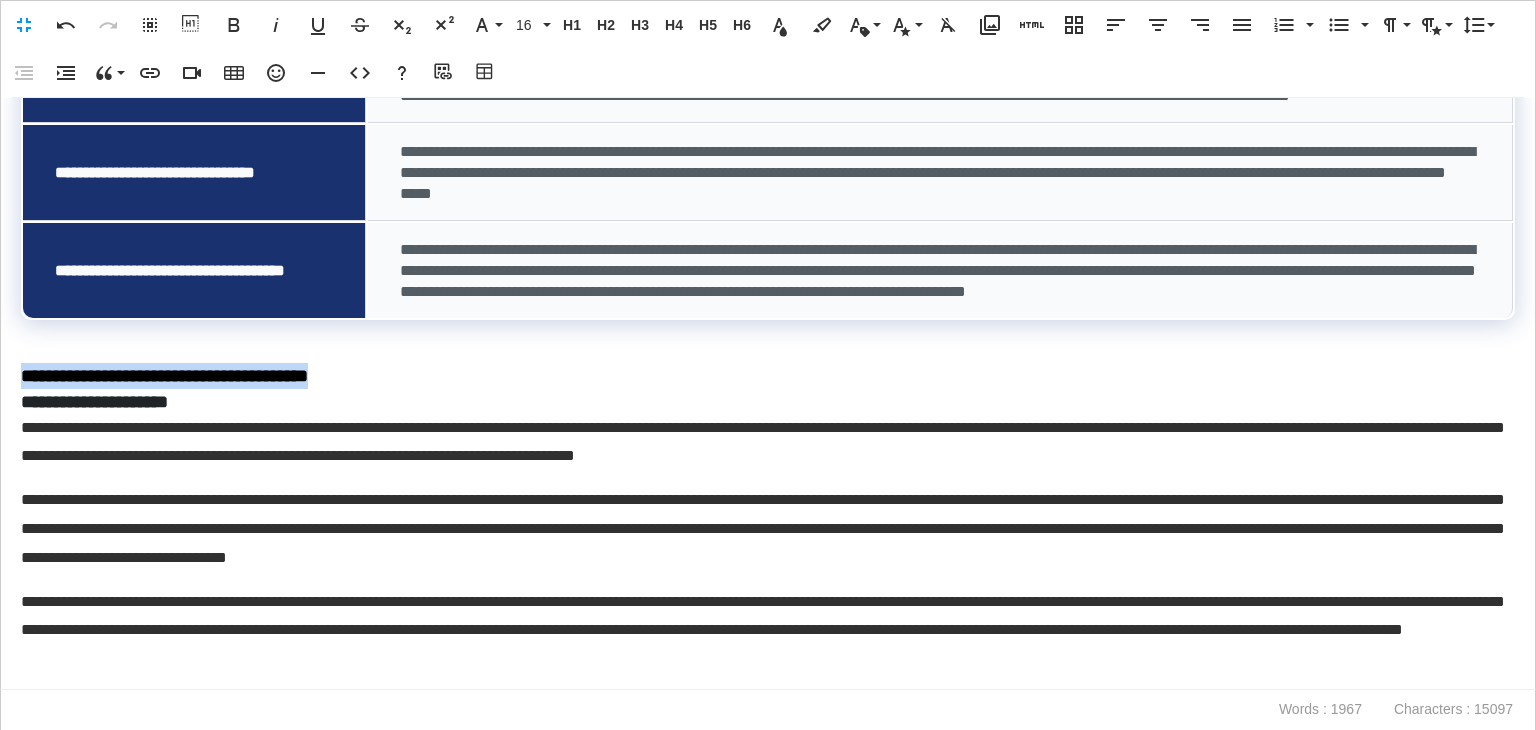 drag, startPoint x: 420, startPoint y: 514, endPoint x: 0, endPoint y: 525, distance: 420.144 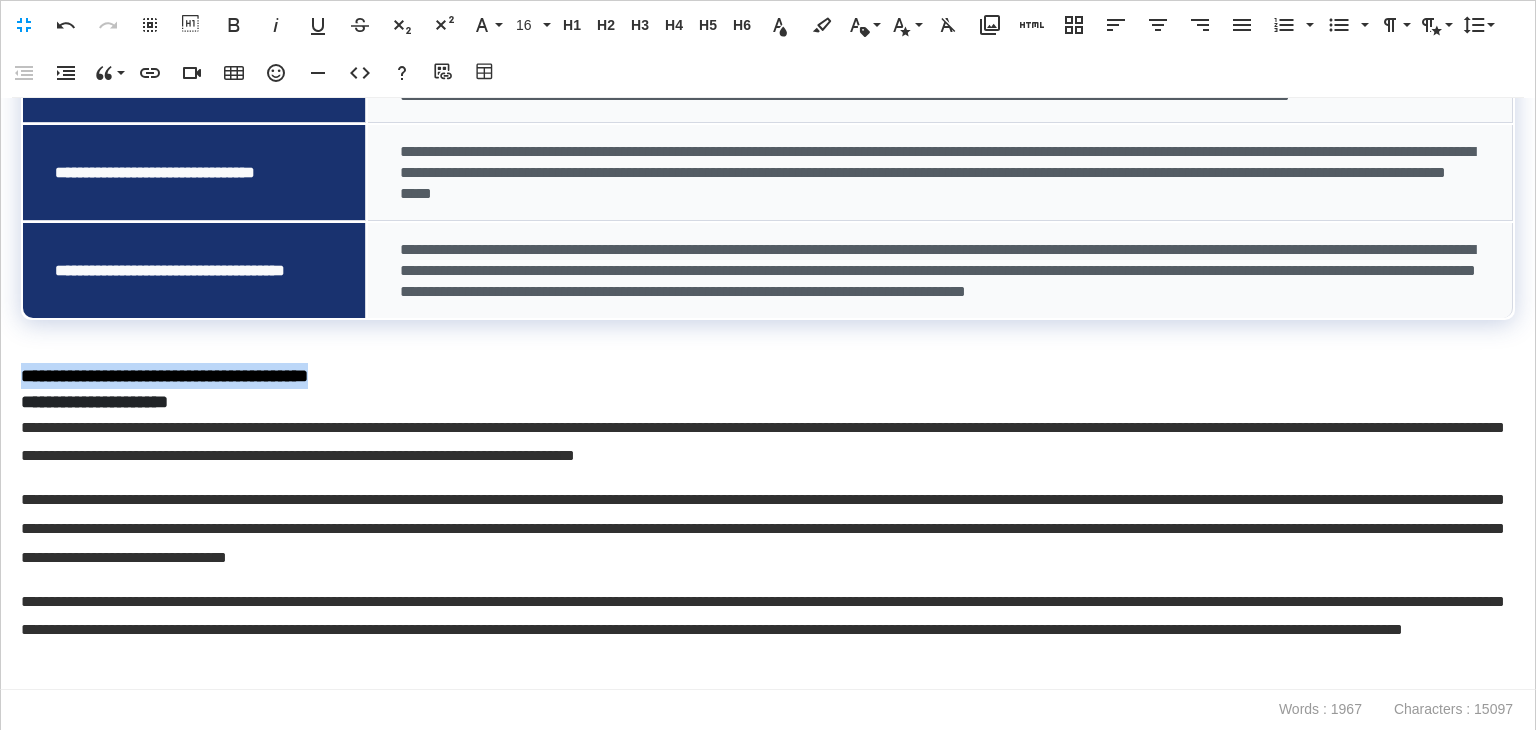 click on "**********" at bounding box center (768, 394) 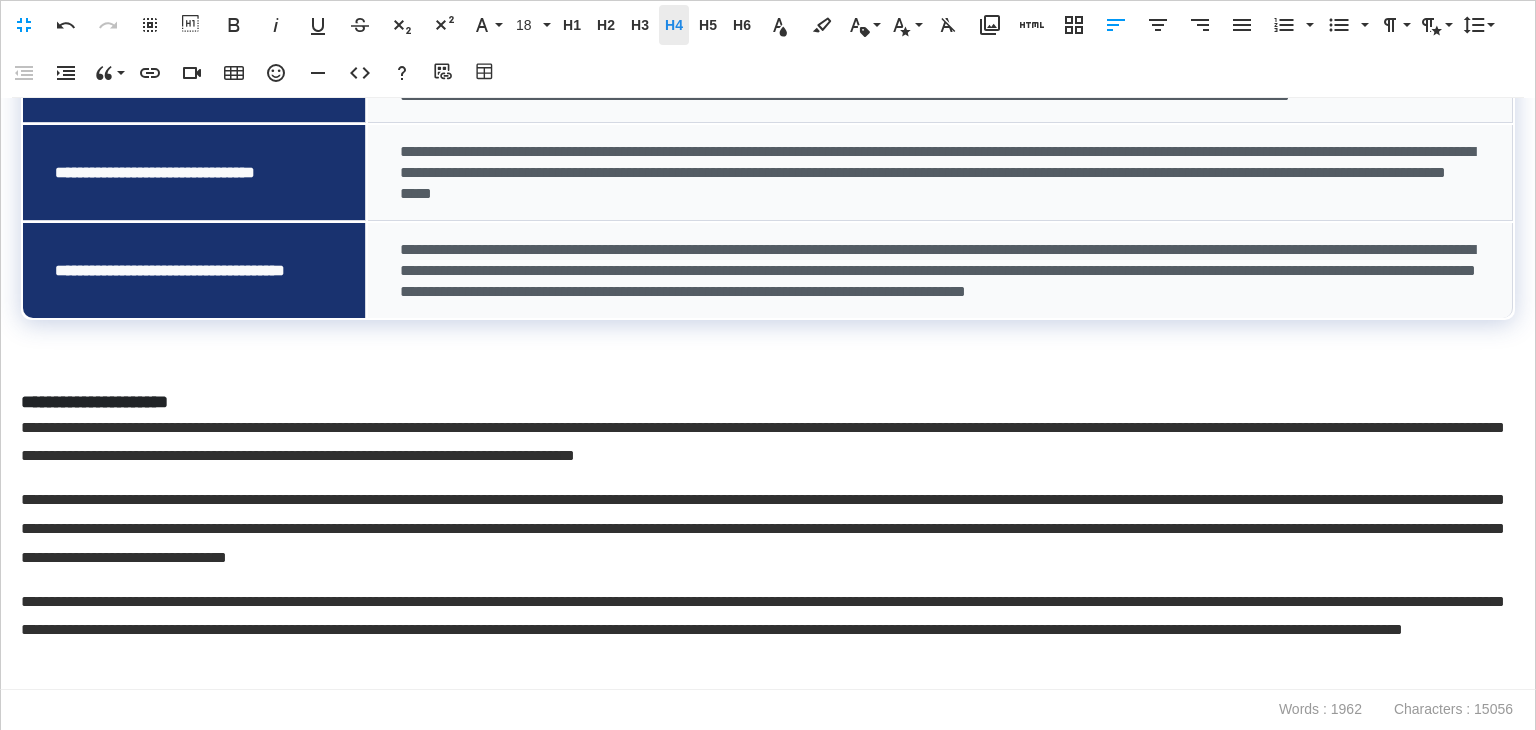 click on "H4" at bounding box center [674, 25] 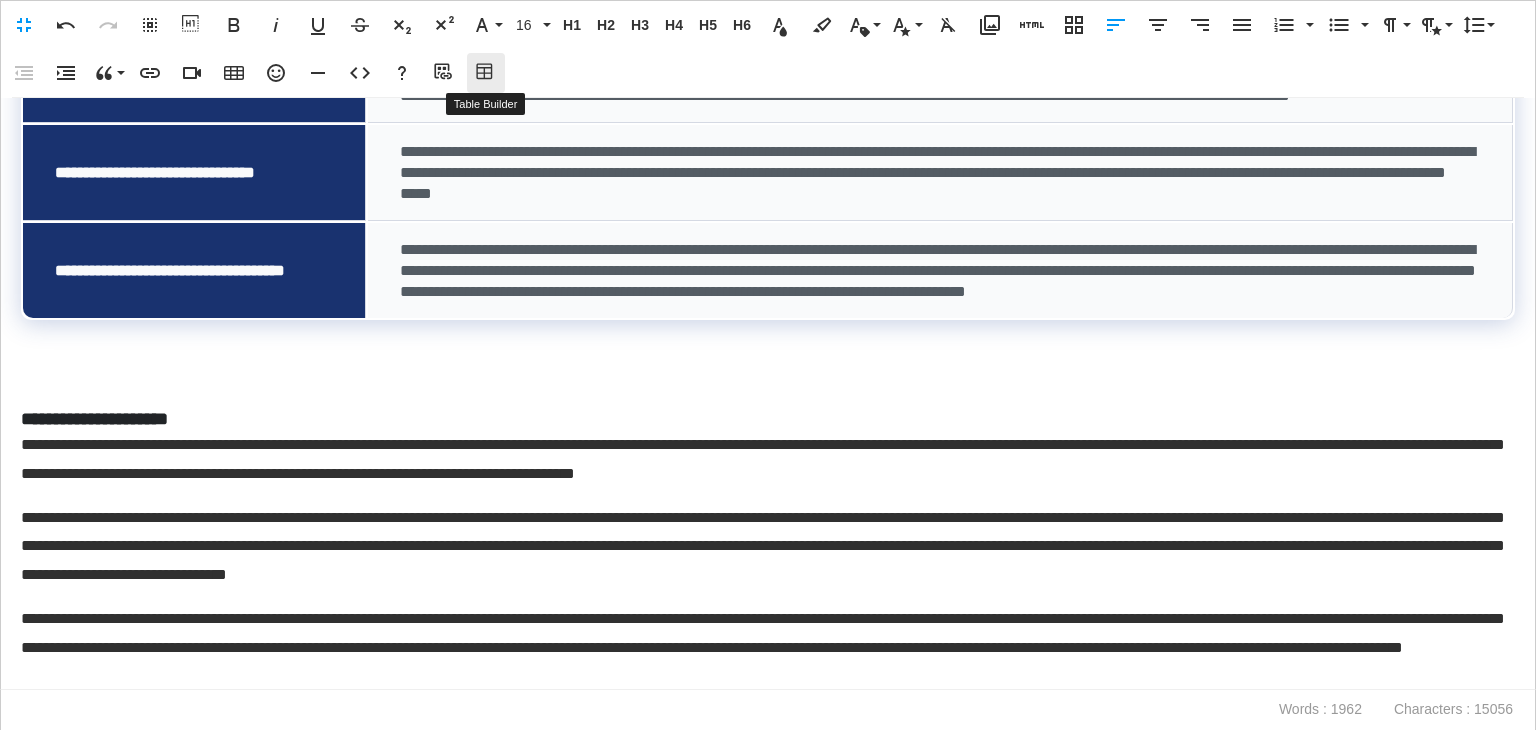 click 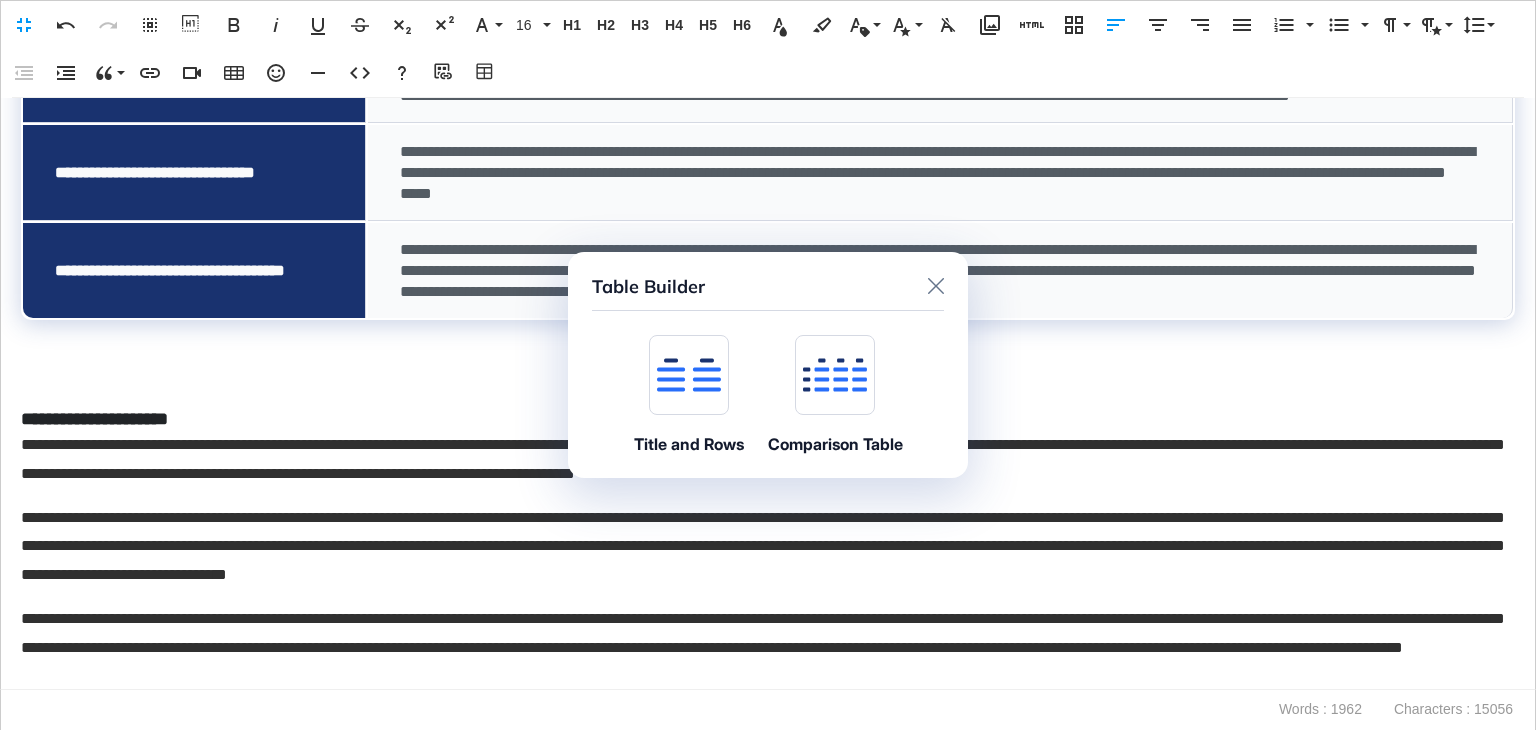click 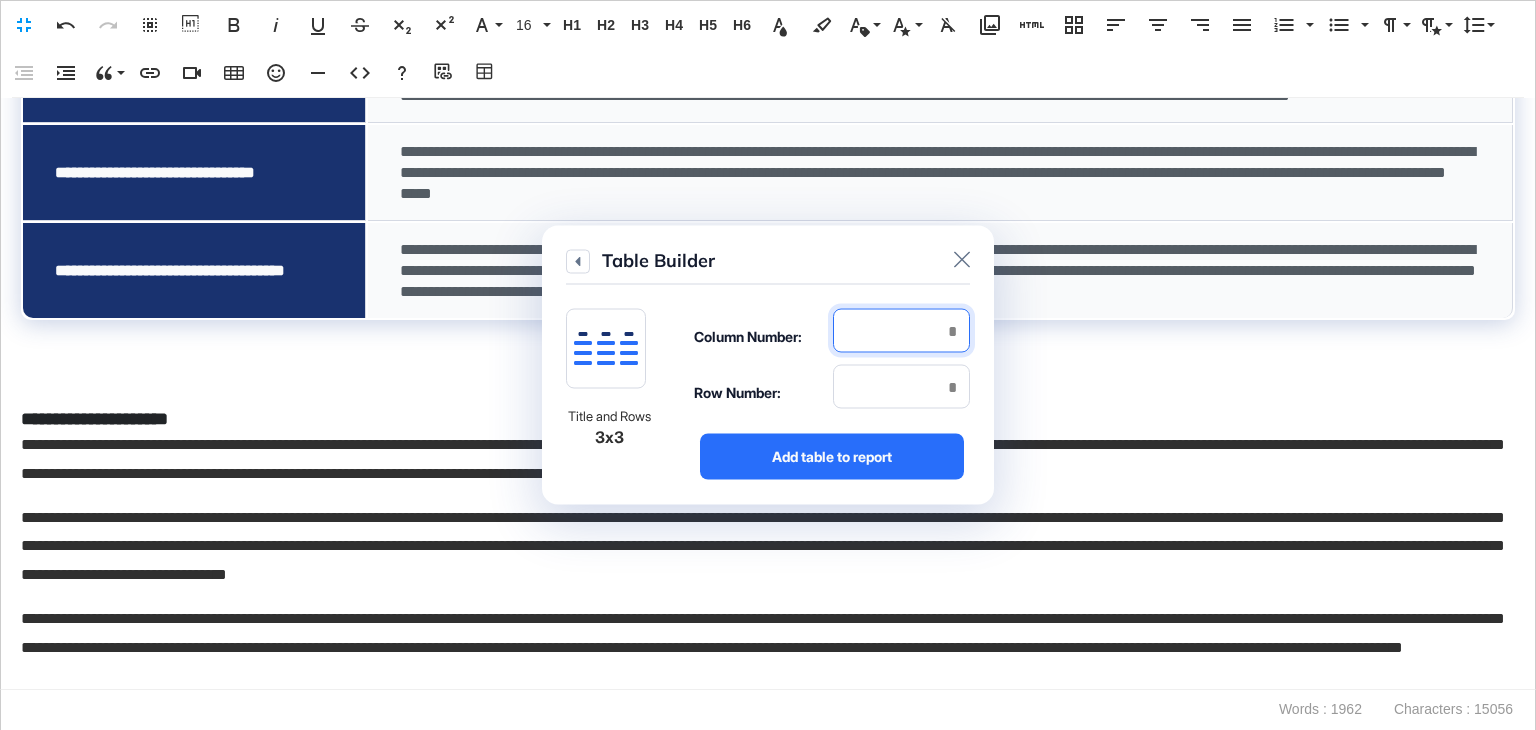 click at bounding box center [901, 331] 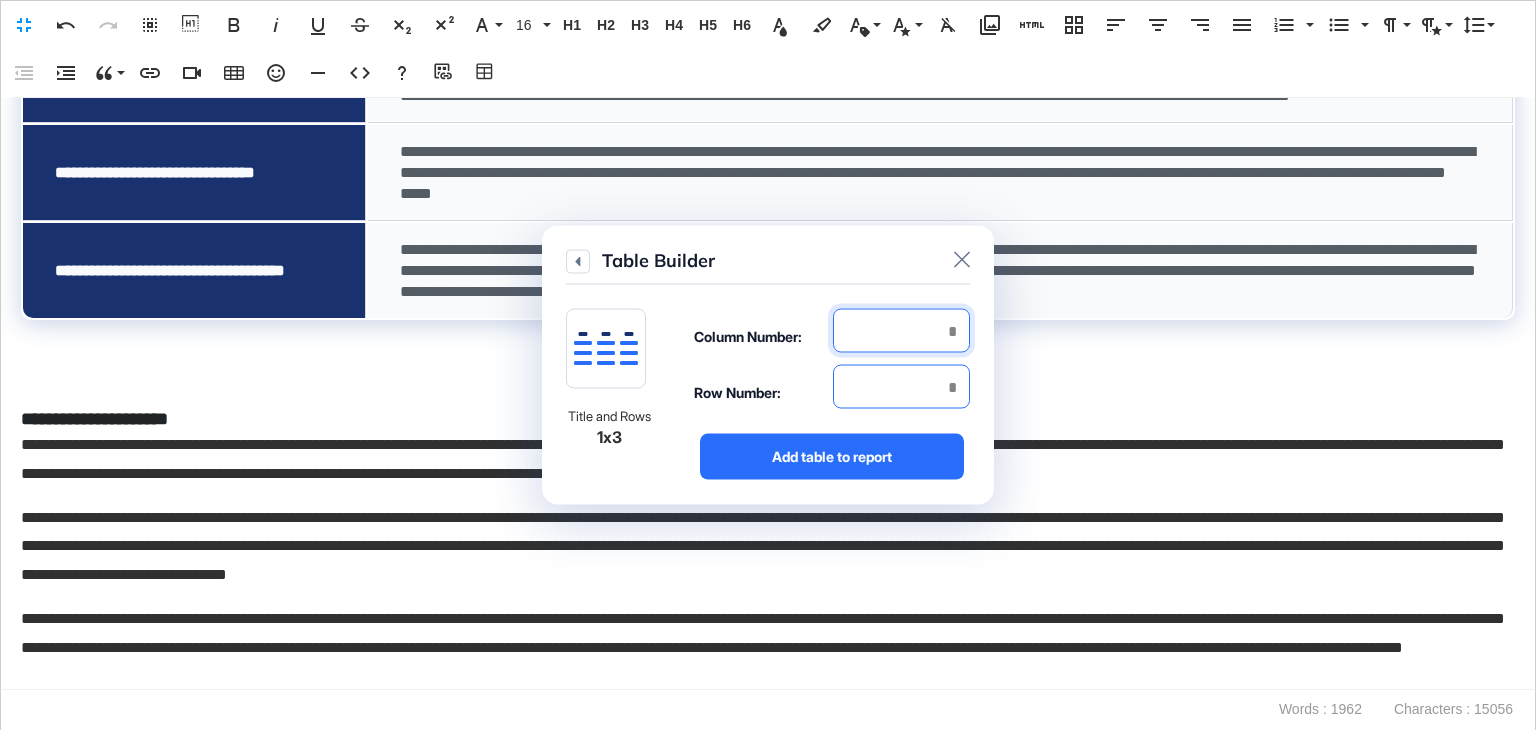 type on "*" 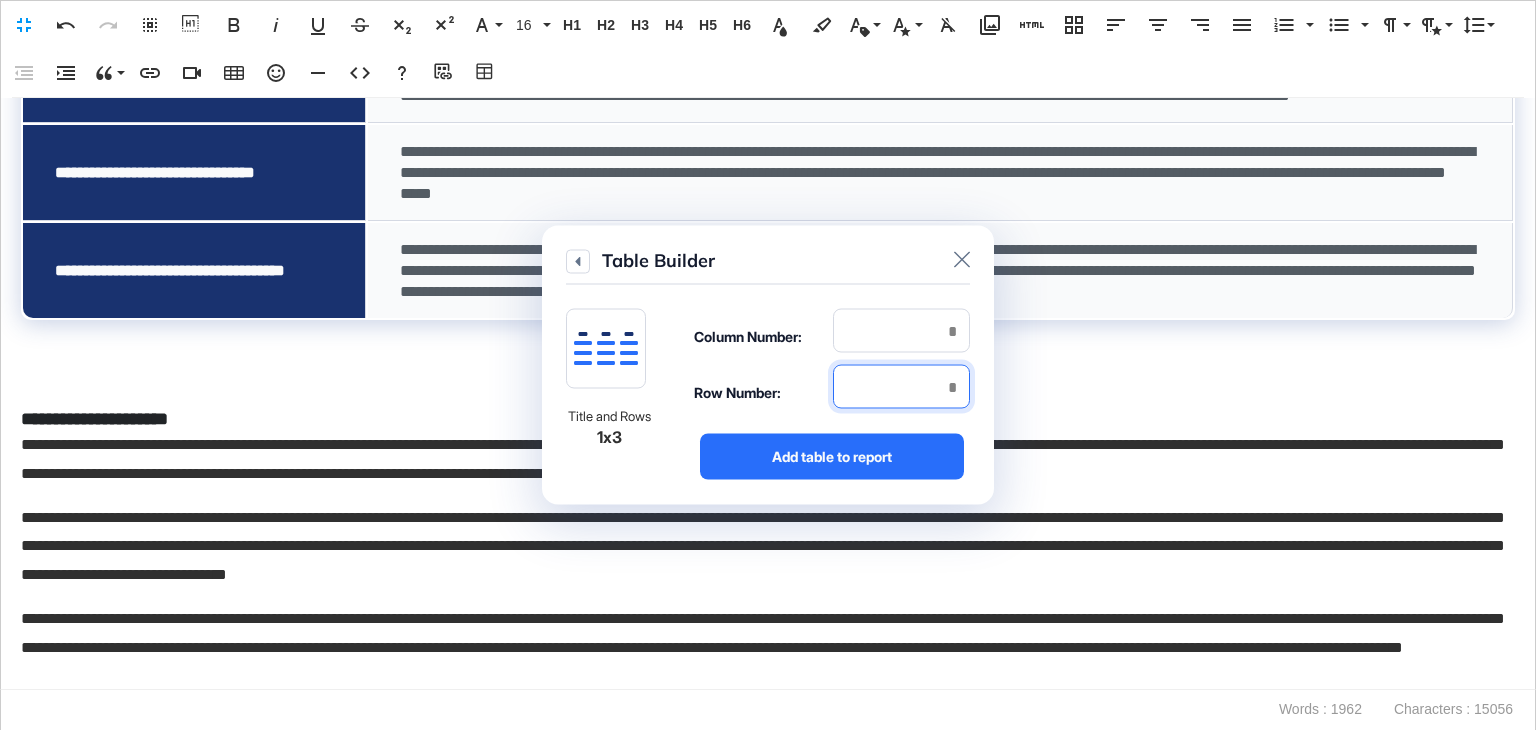 click at bounding box center [901, 387] 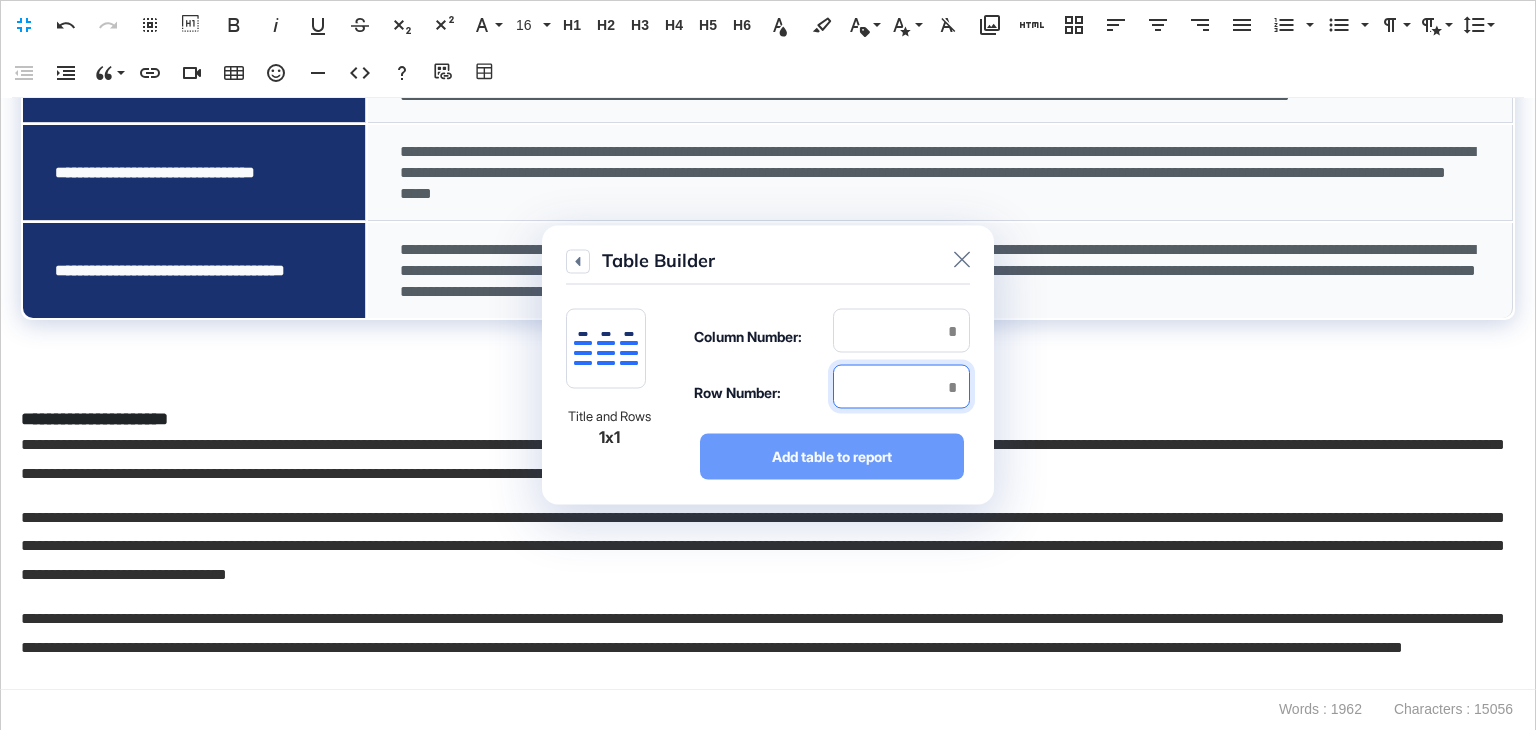 type on "*" 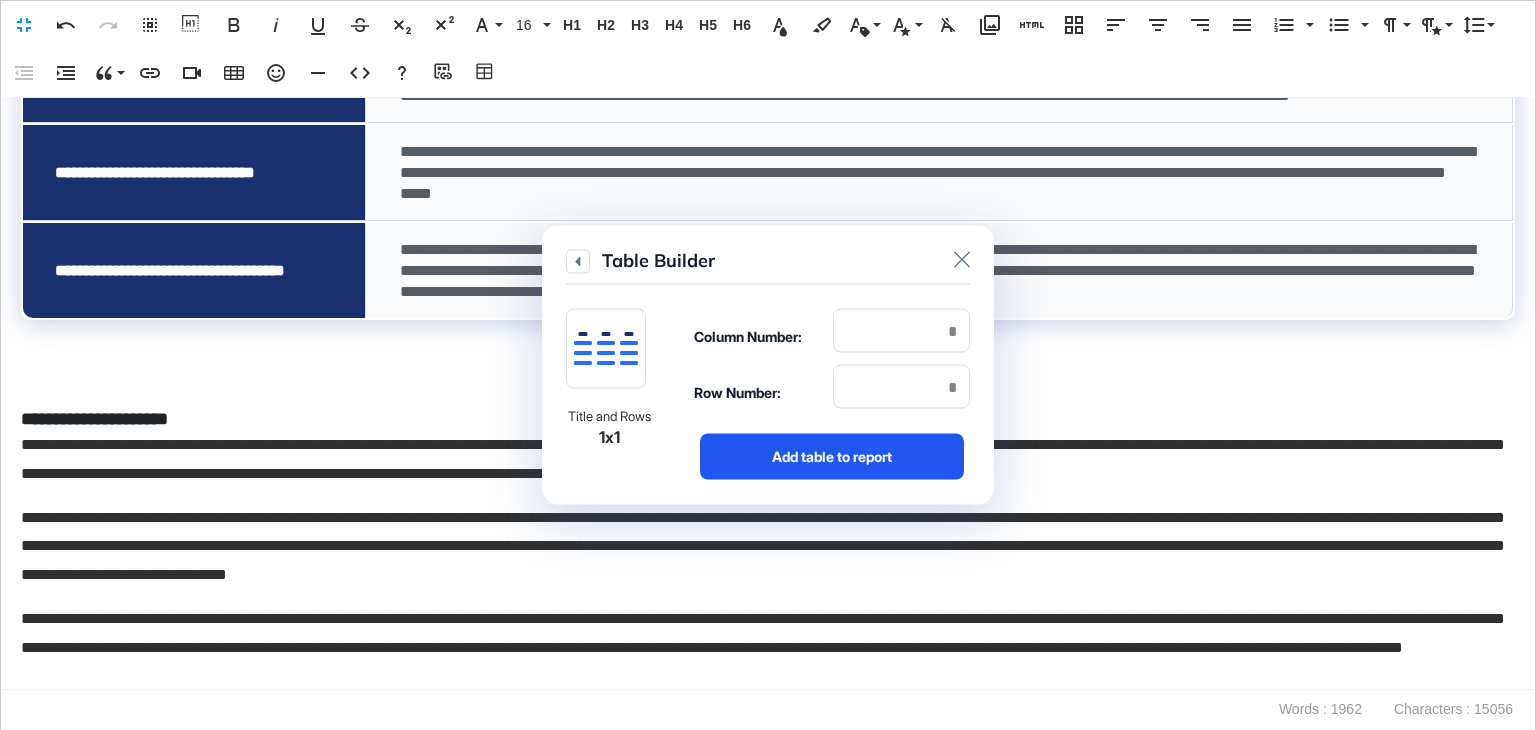 click on "Add table to report" at bounding box center (832, 457) 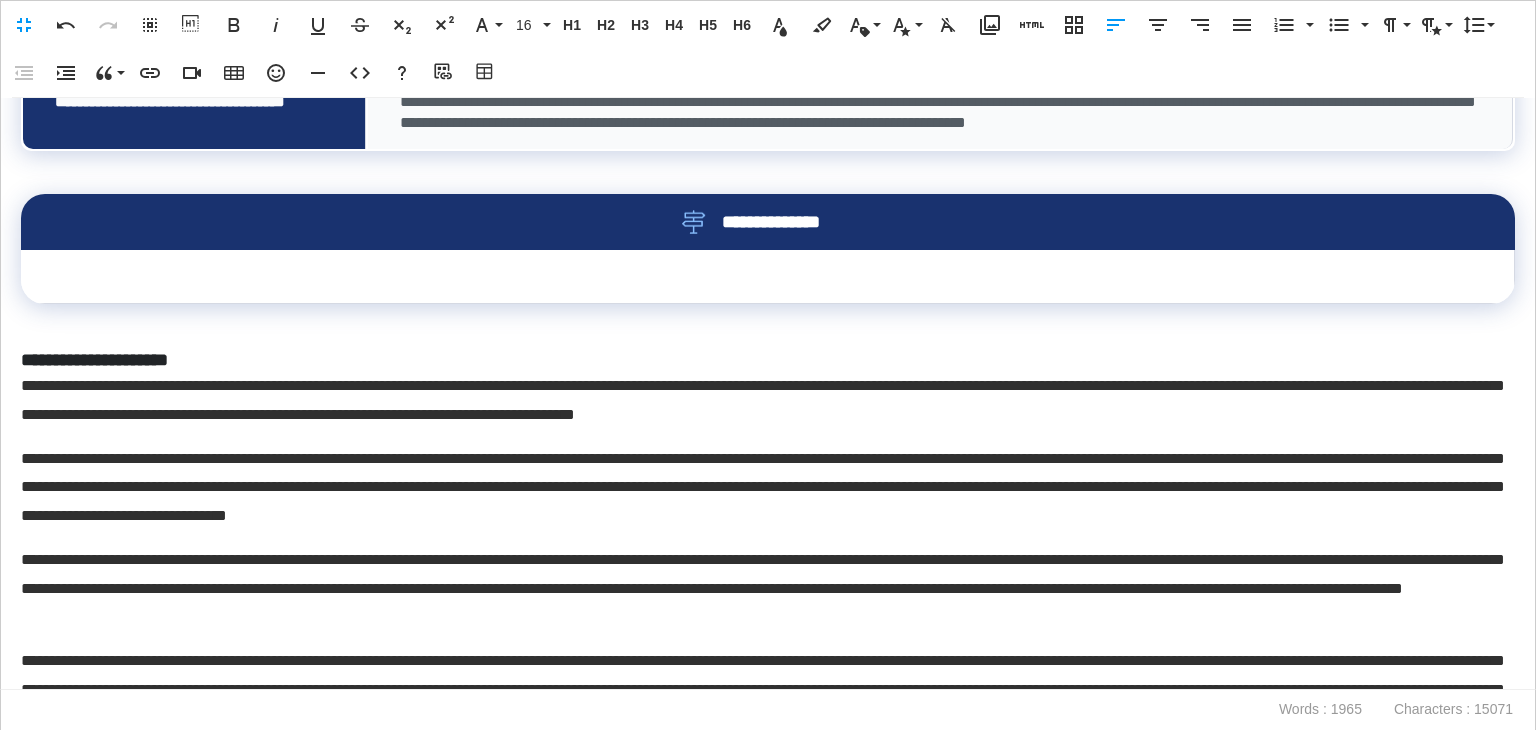 scroll, scrollTop: 1900, scrollLeft: 0, axis: vertical 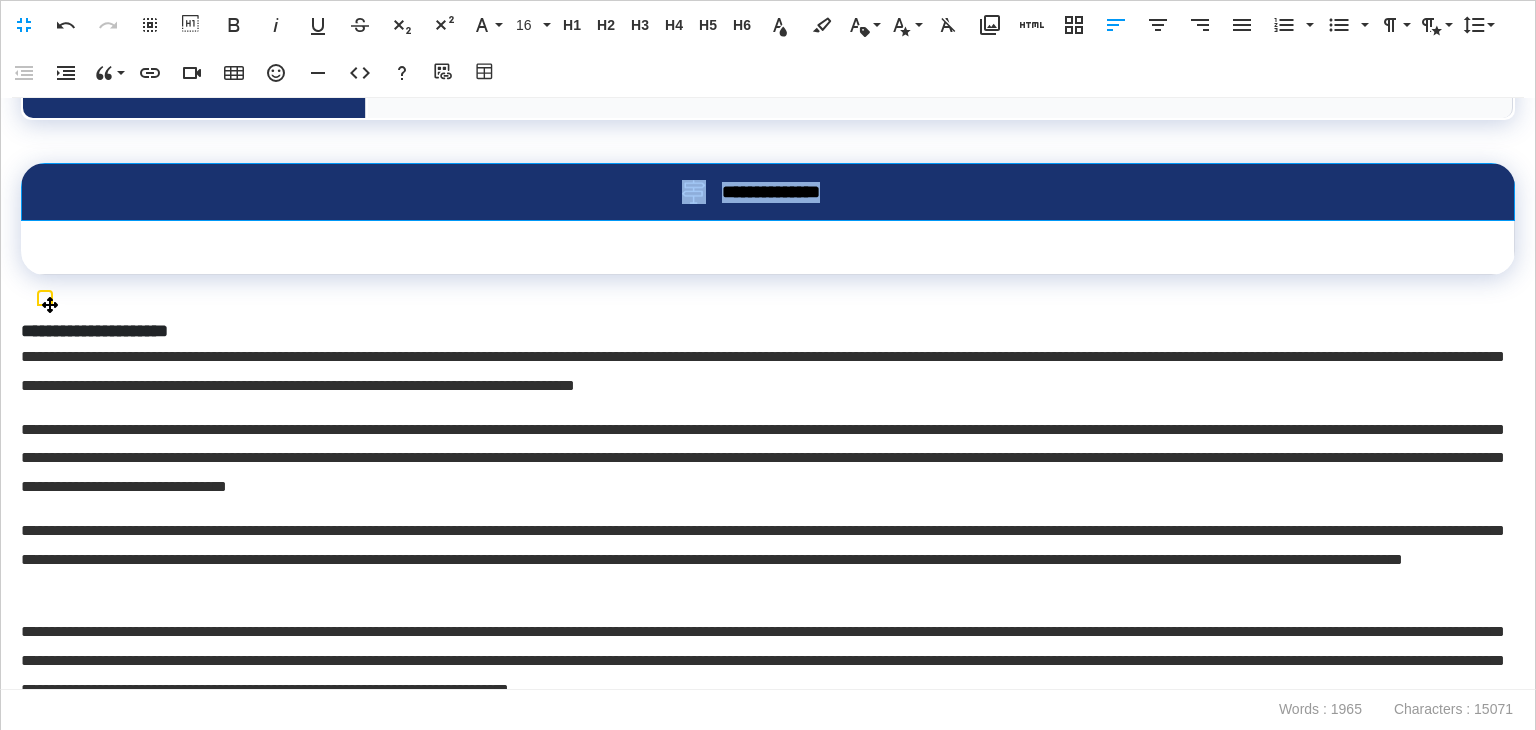 drag, startPoint x: 788, startPoint y: 344, endPoint x: 661, endPoint y: 332, distance: 127.56567 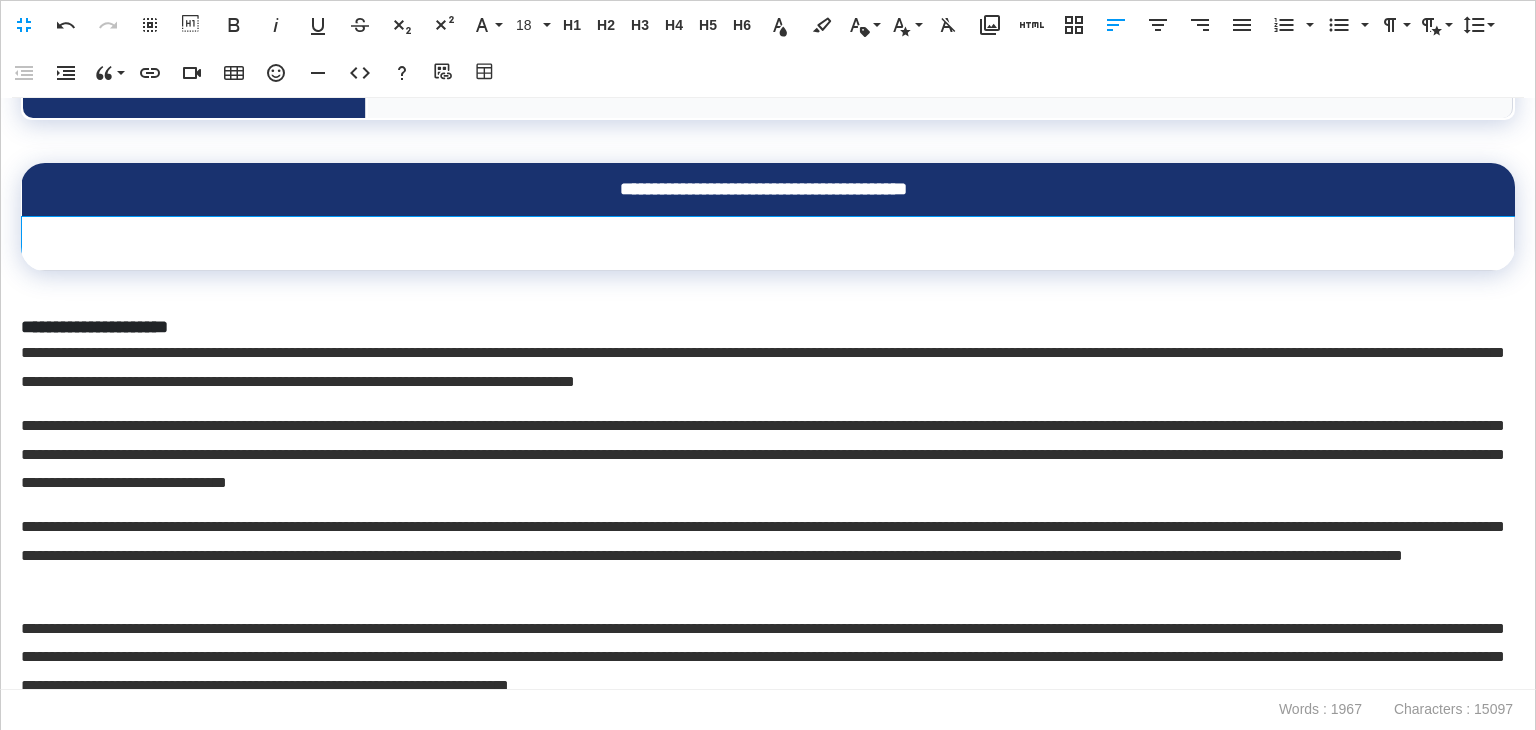 click at bounding box center (768, 244) 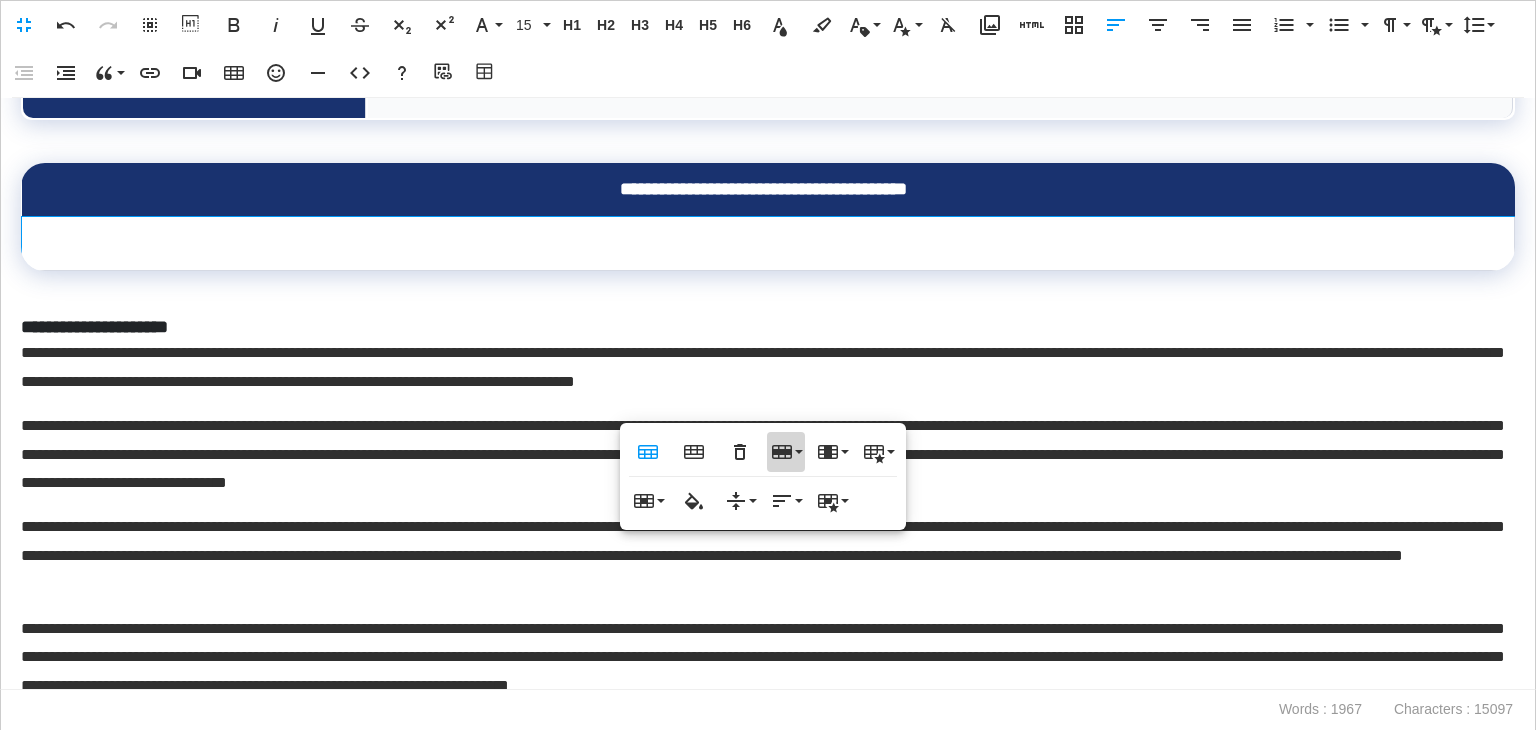 click 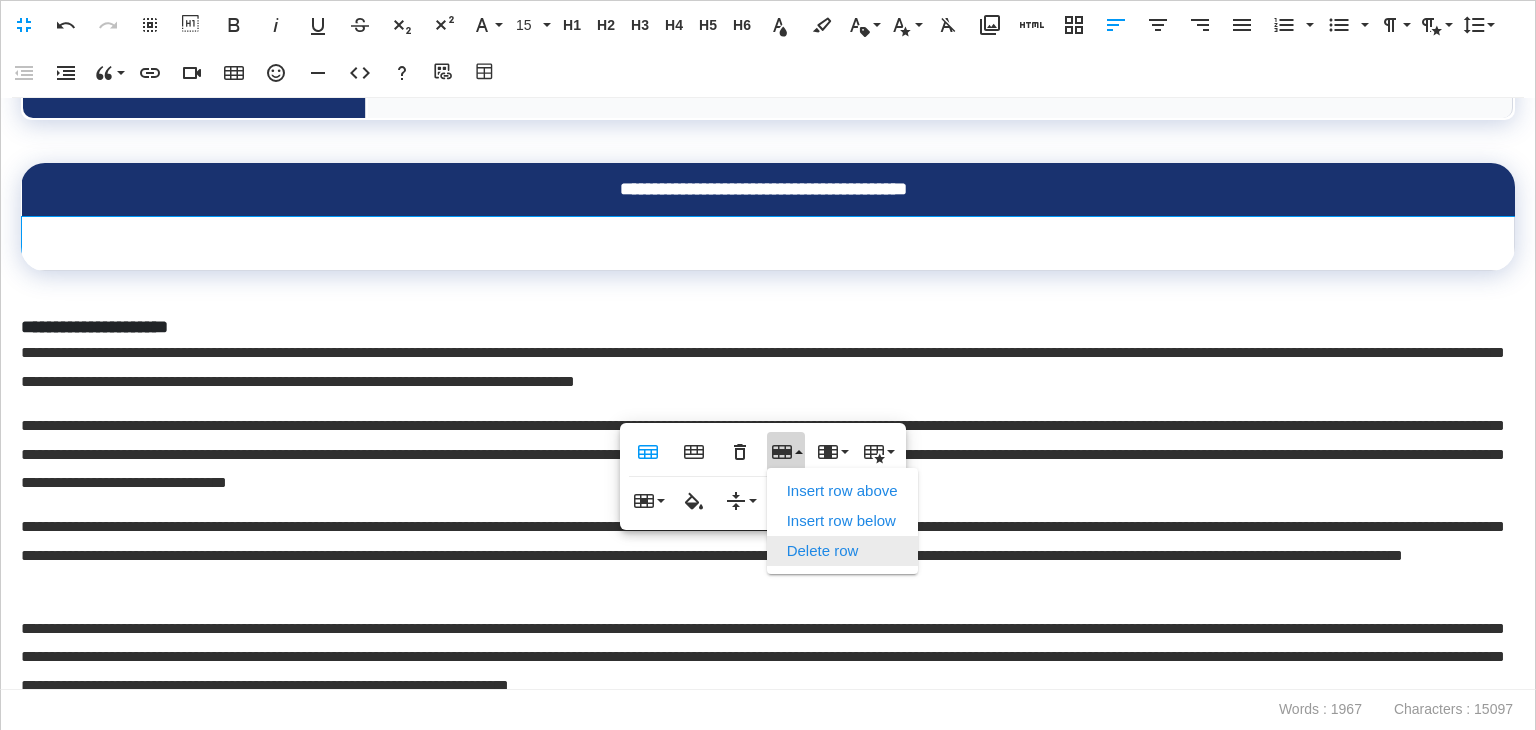 click on "Delete row" at bounding box center (842, 551) 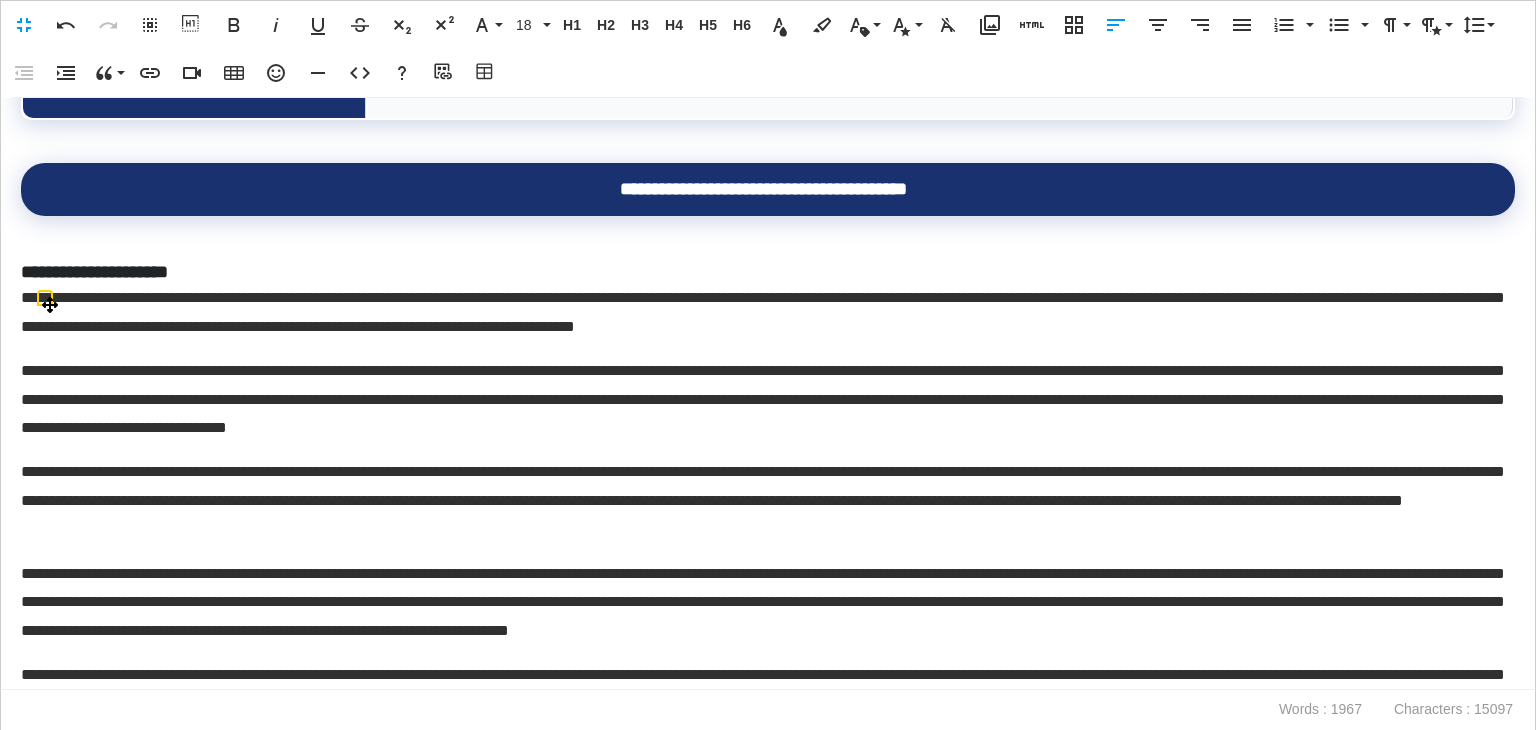 click on "**********" at bounding box center [768, 189] 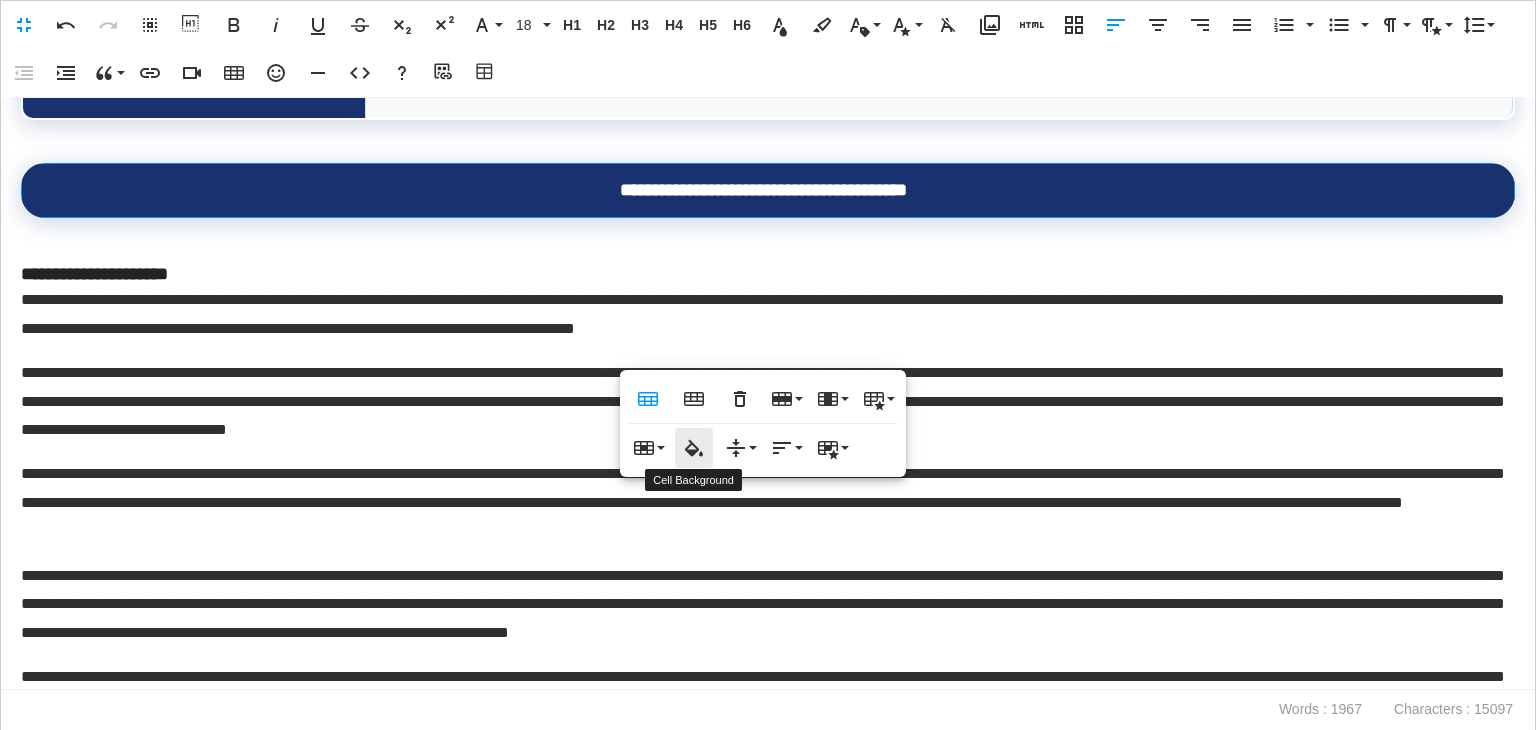 click 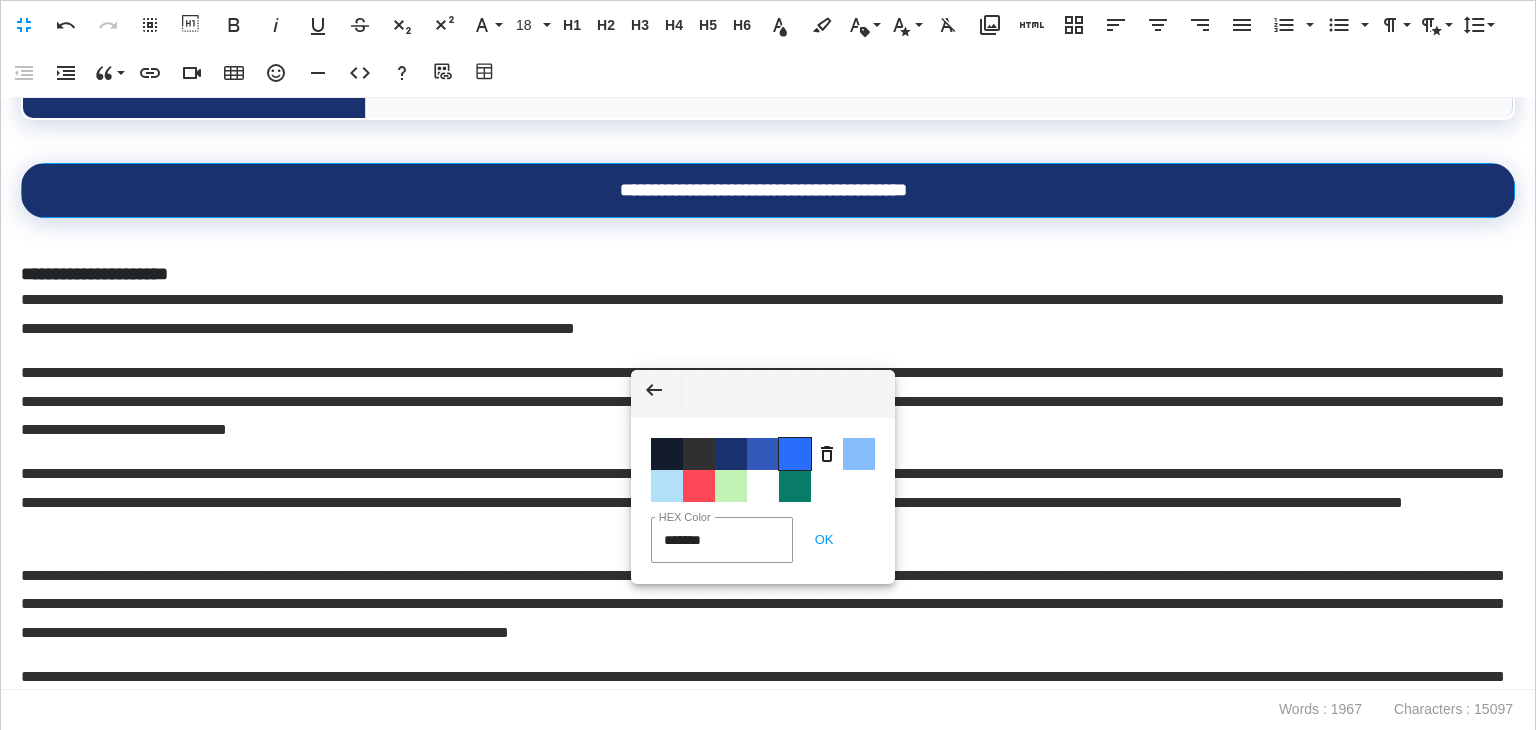 click on "Color #286EFA" at bounding box center (795, 454) 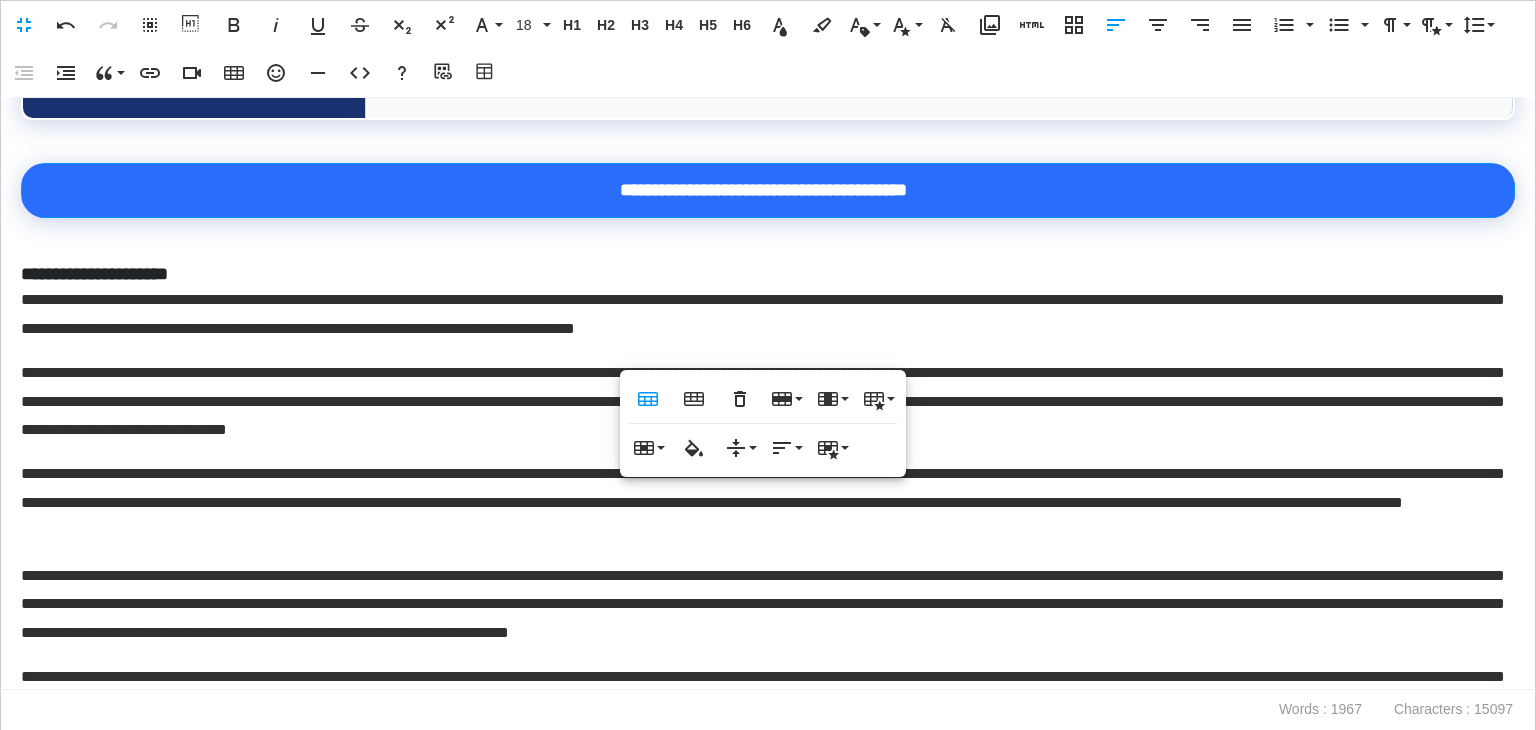 click on "**********" at bounding box center [763, 315] 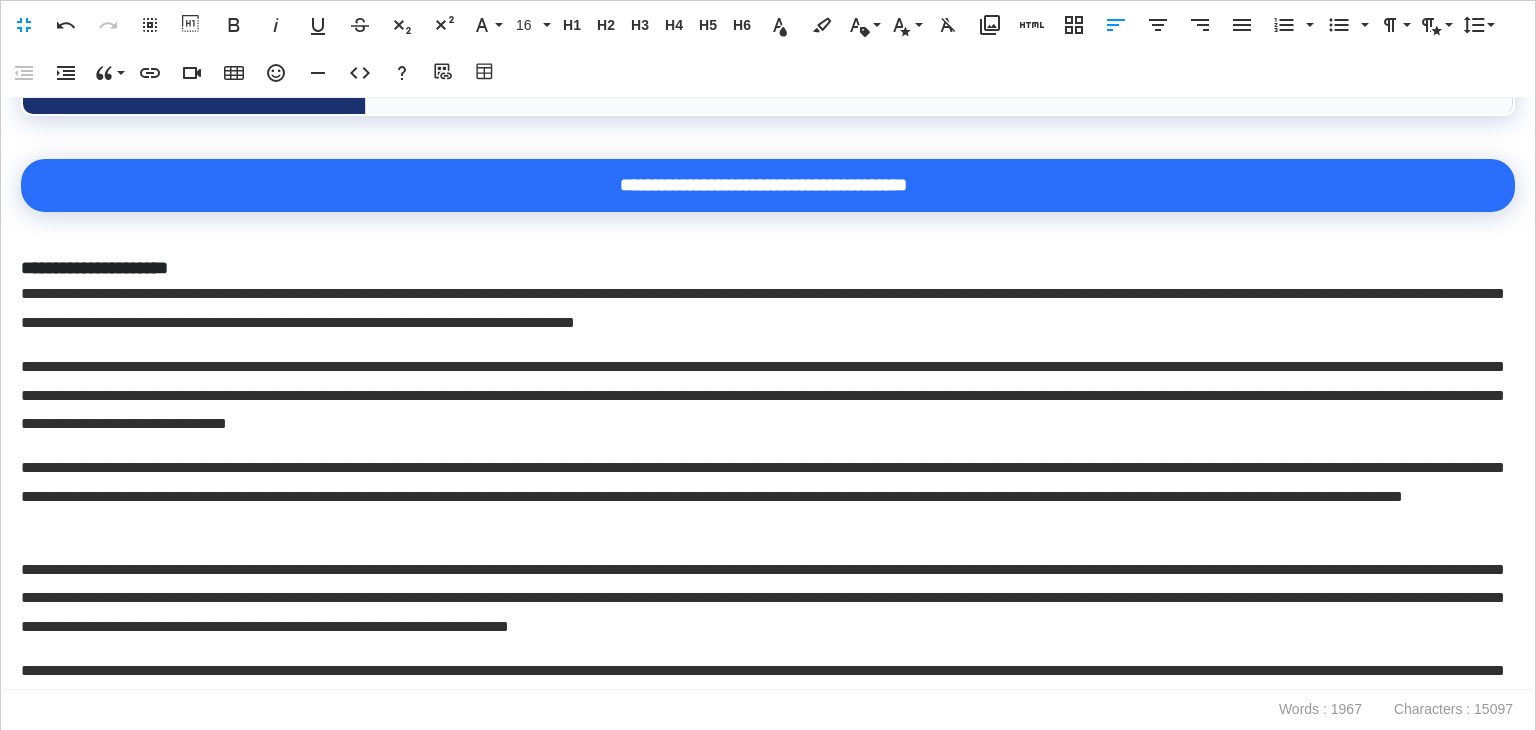 scroll, scrollTop: 1900, scrollLeft: 0, axis: vertical 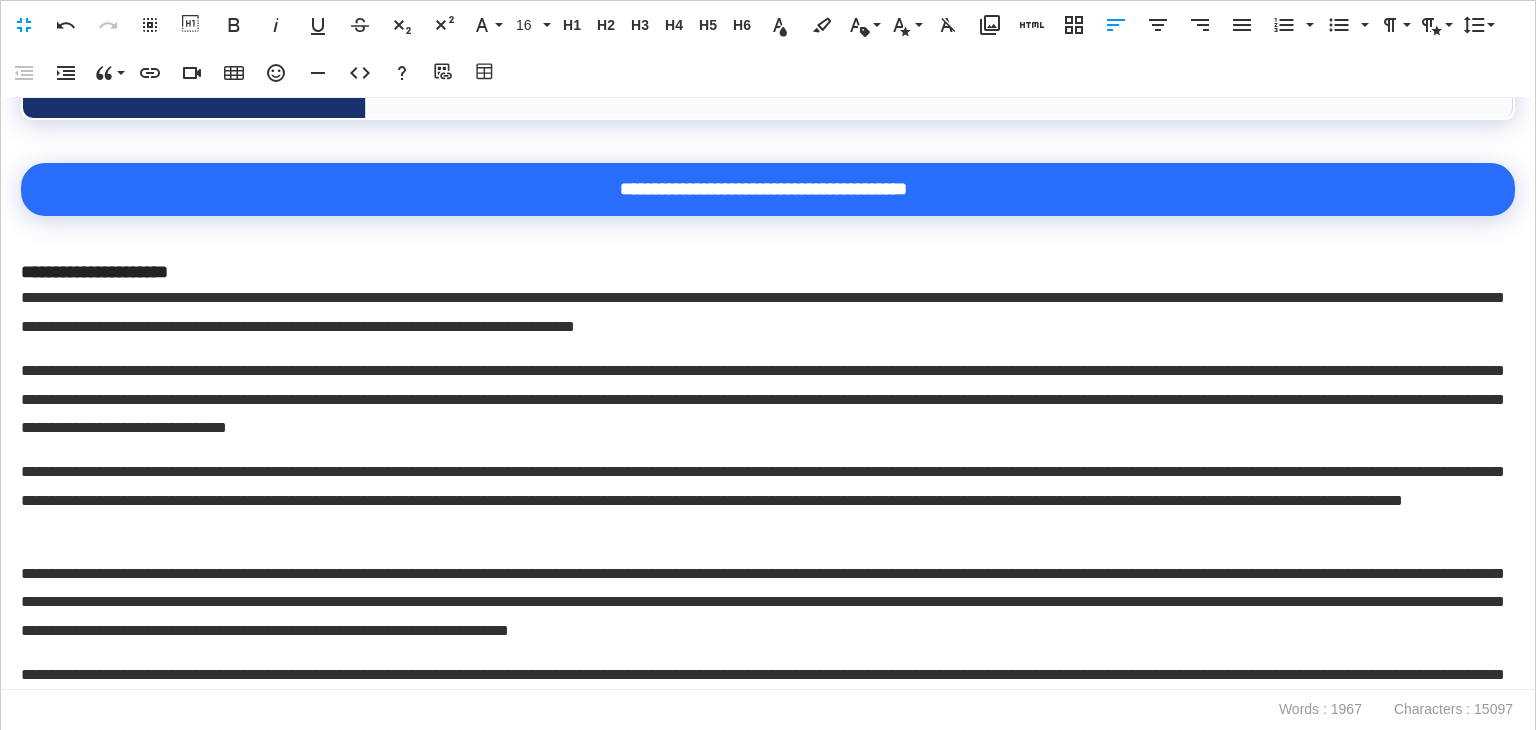 click on "**********" at bounding box center [763, 272] 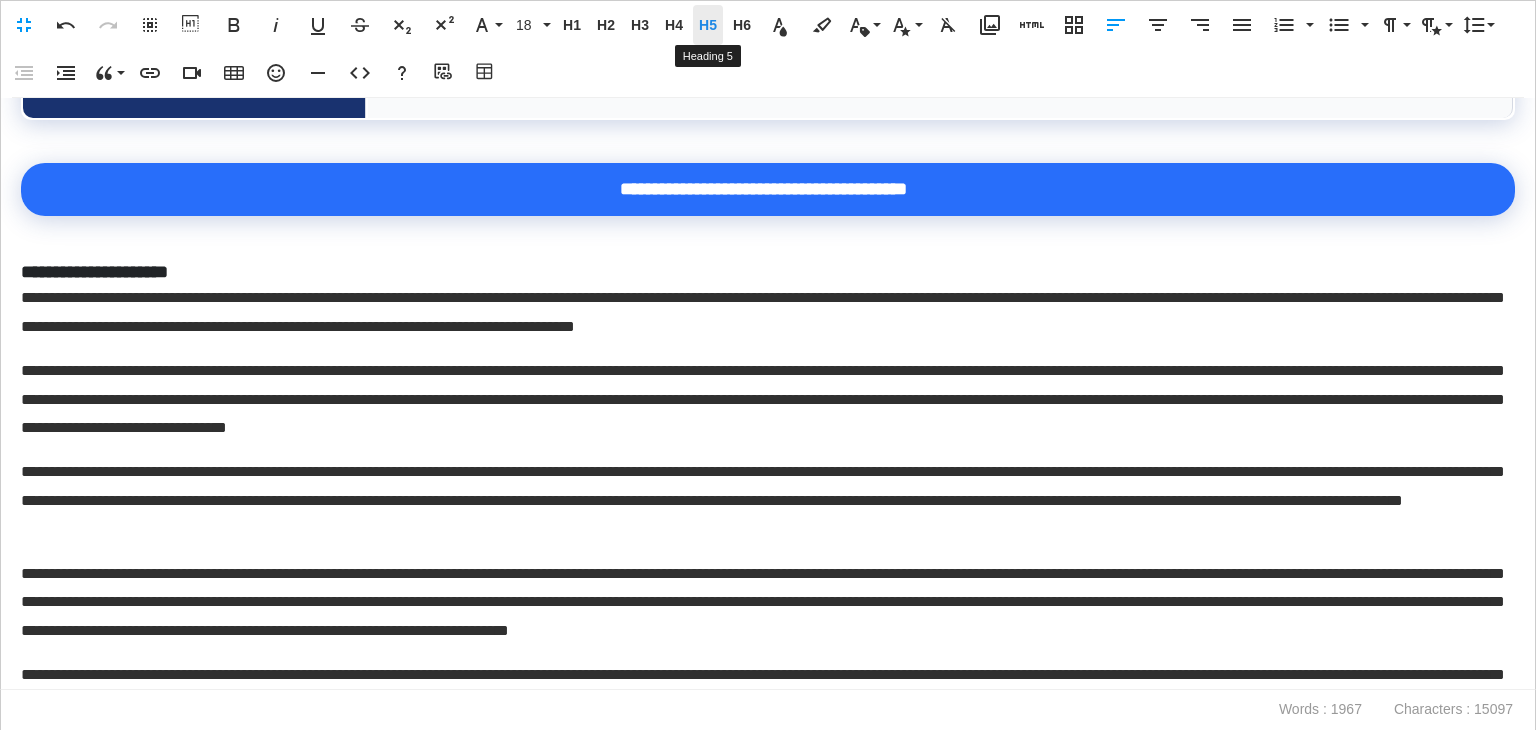 click on "H5" at bounding box center [708, 25] 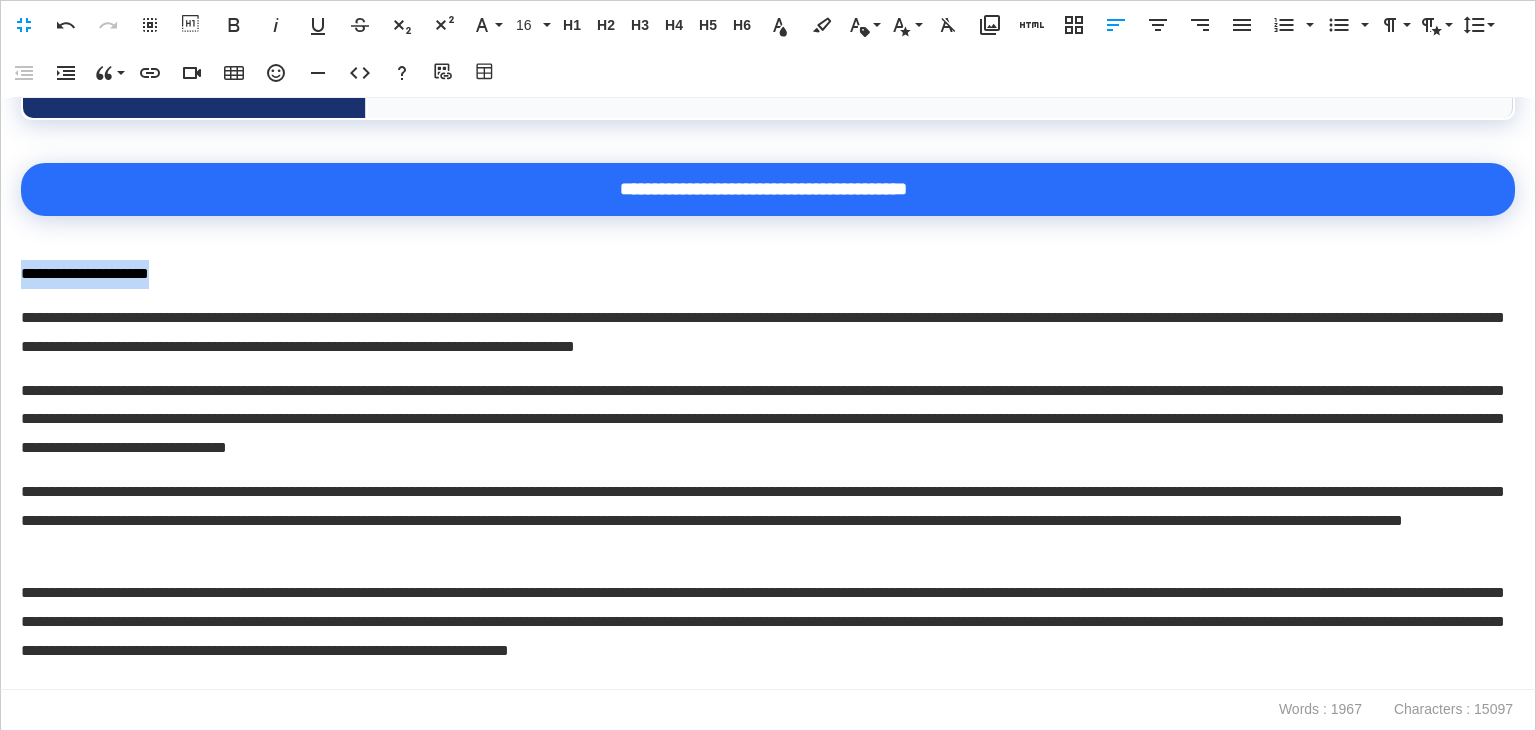 drag, startPoint x: 249, startPoint y: 408, endPoint x: 0, endPoint y: 419, distance: 249.24286 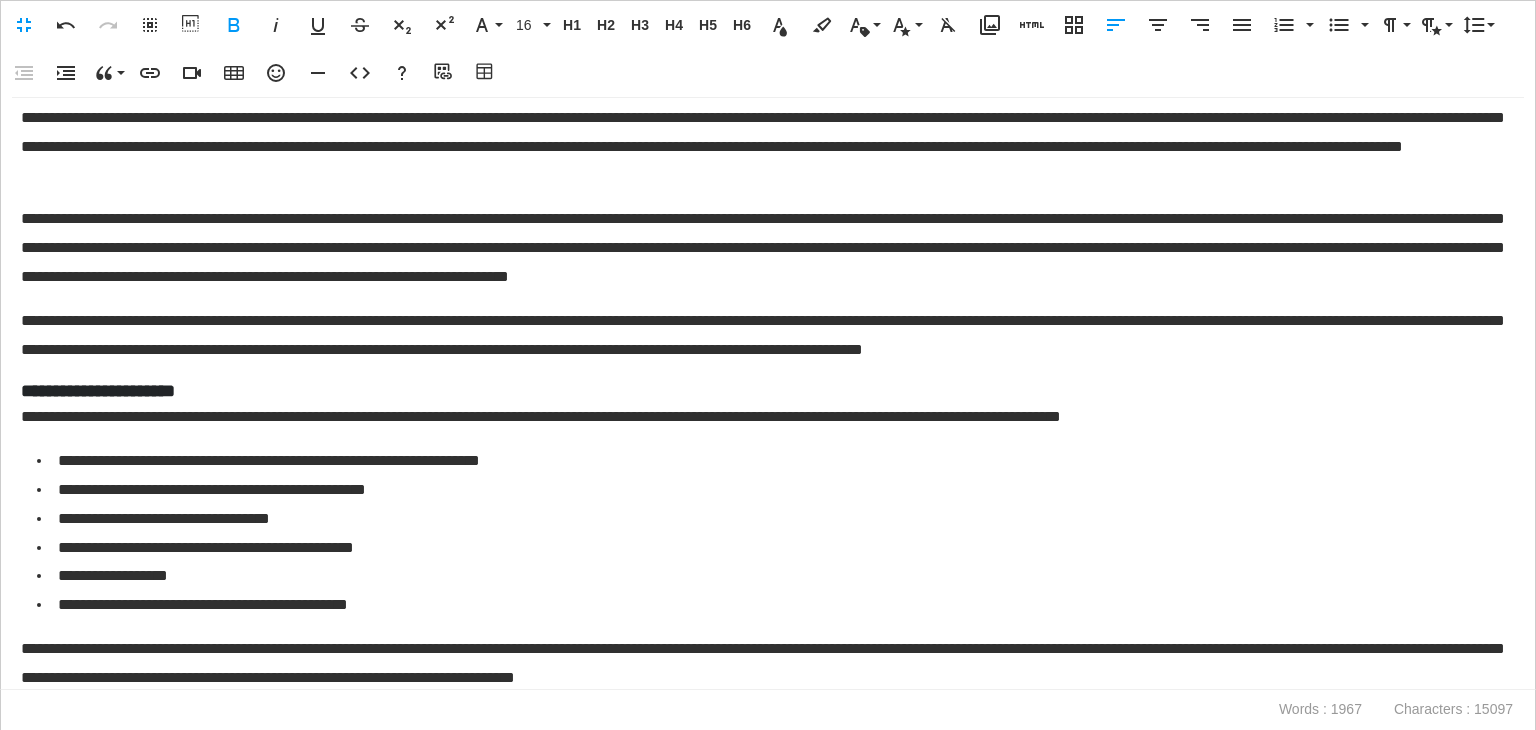 scroll, scrollTop: 2400, scrollLeft: 0, axis: vertical 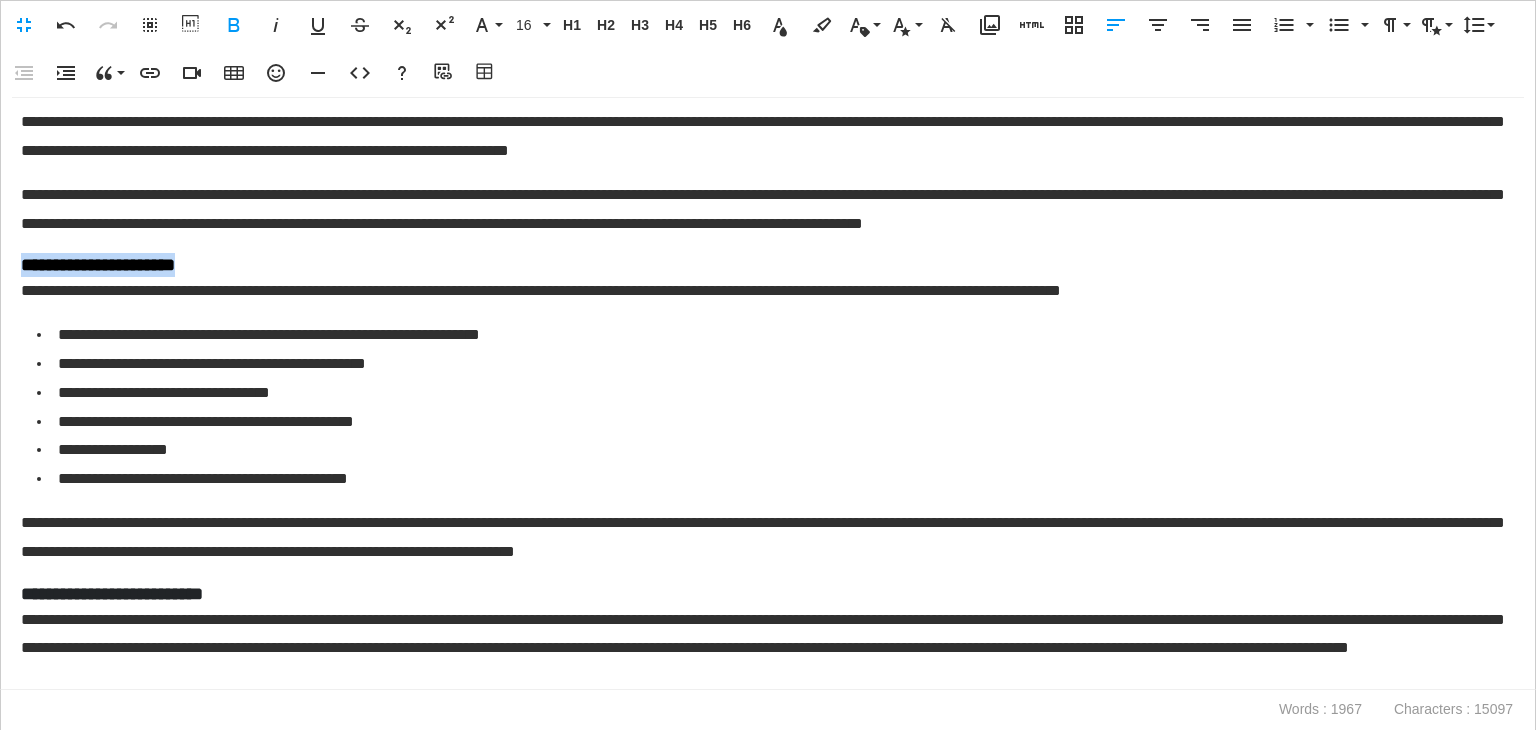 drag, startPoint x: 231, startPoint y: 400, endPoint x: 0, endPoint y: 383, distance: 231.6247 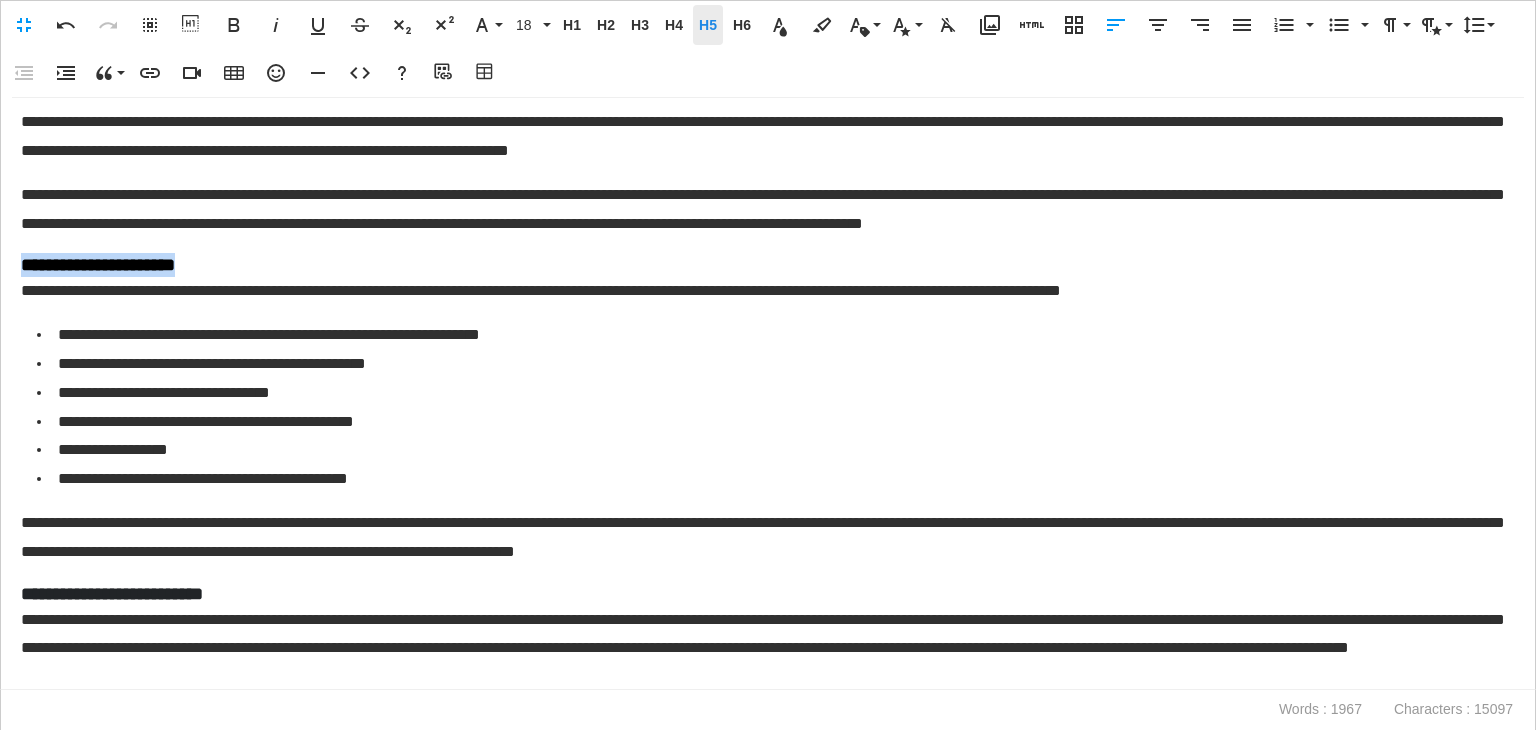 click on "H5" at bounding box center [708, 25] 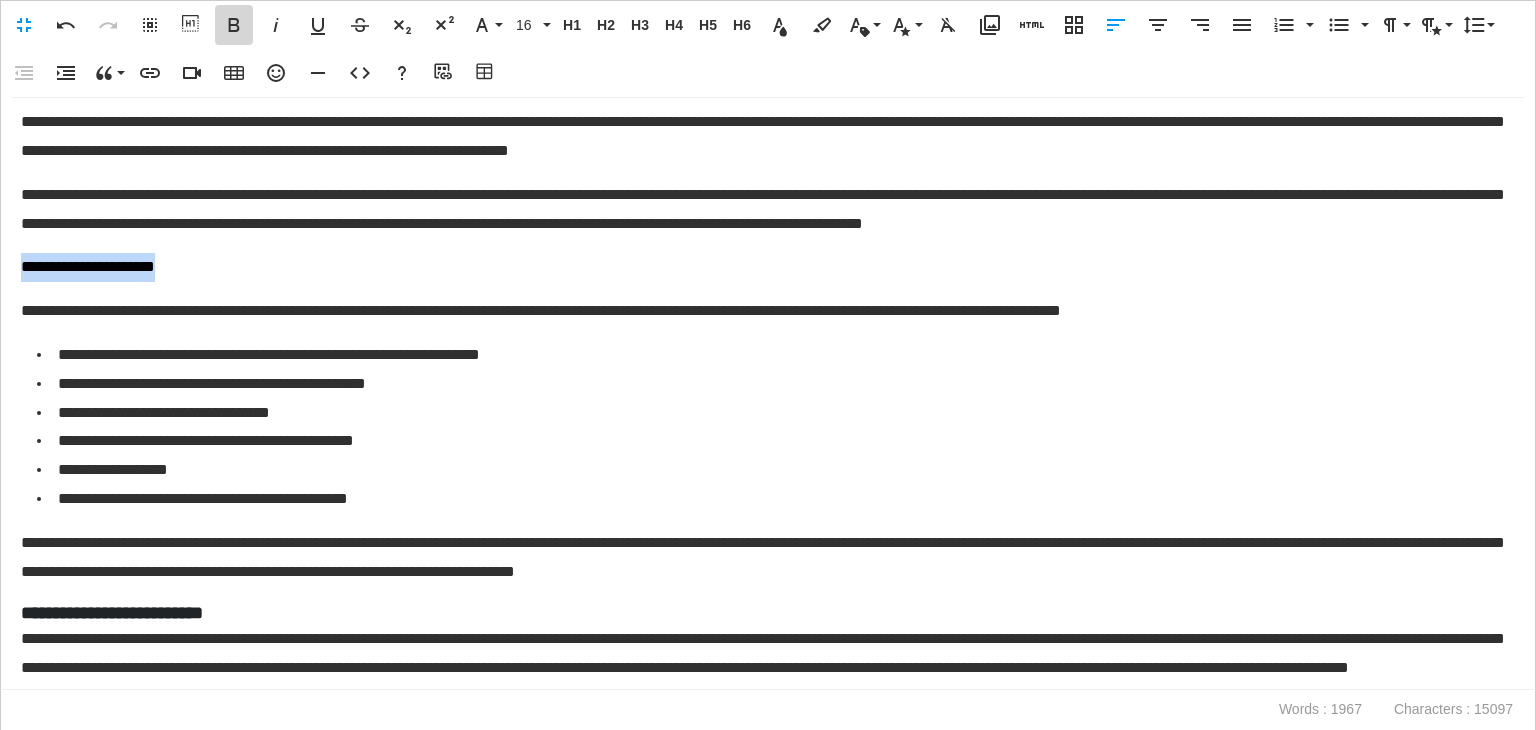 click 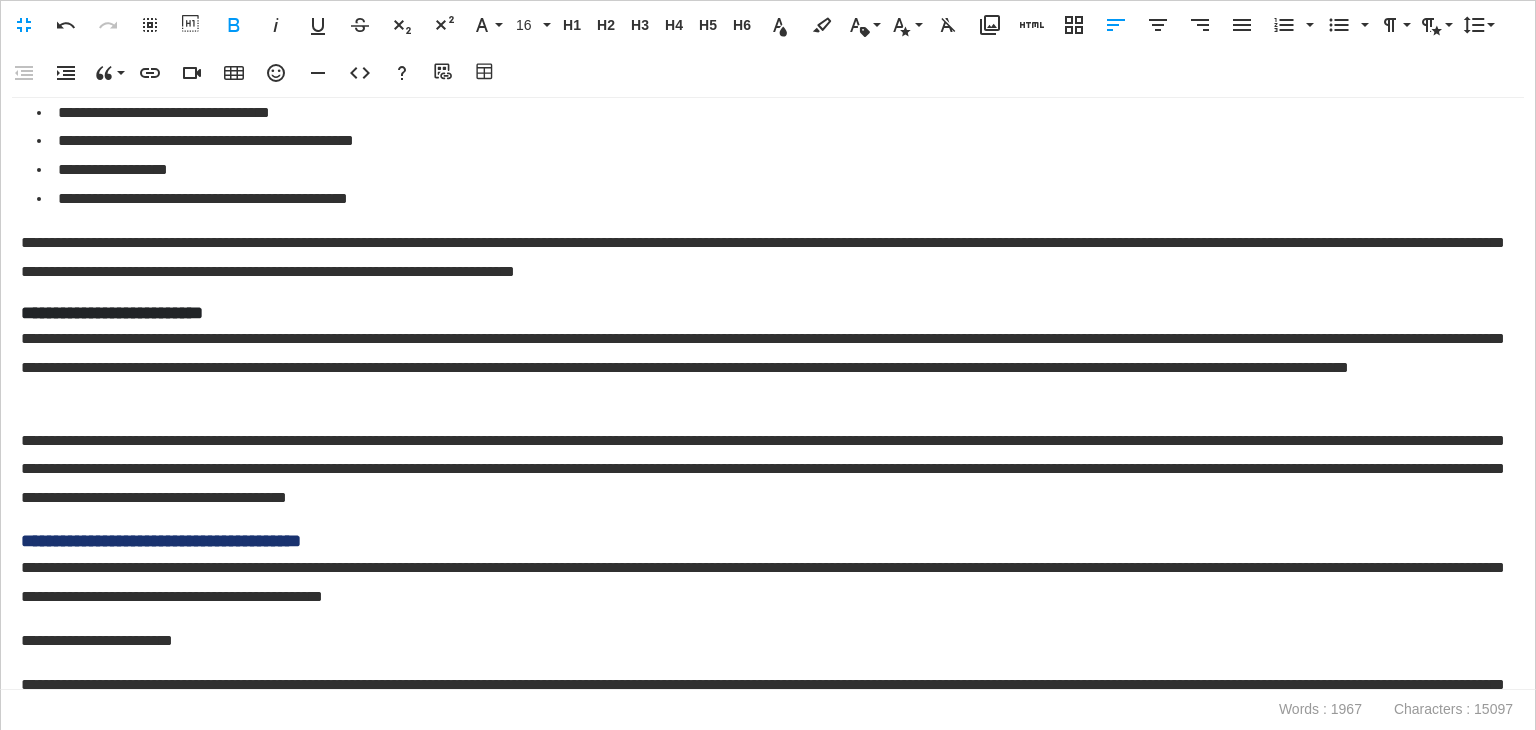 scroll, scrollTop: 2800, scrollLeft: 0, axis: vertical 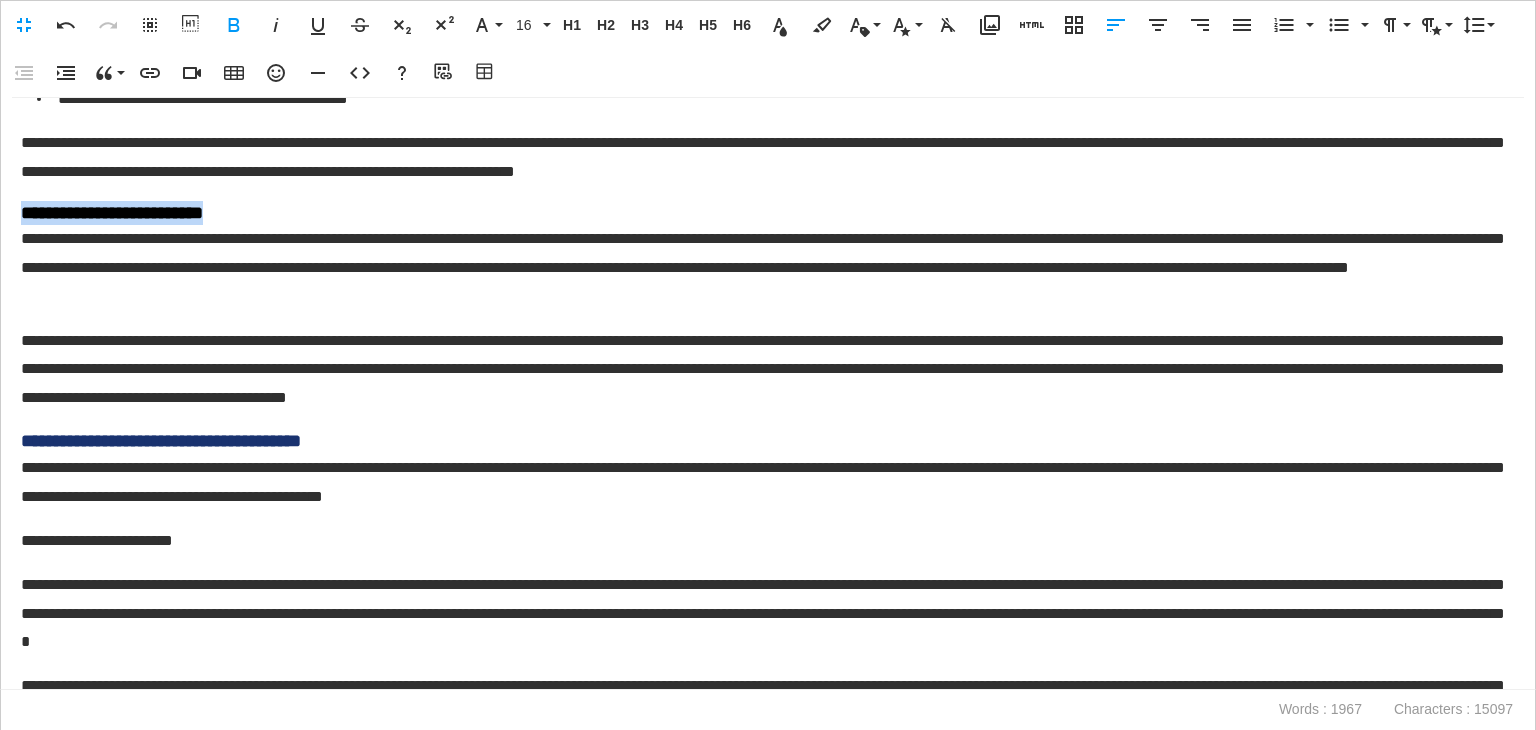 drag, startPoint x: 269, startPoint y: 349, endPoint x: 0, endPoint y: 352, distance: 269.01672 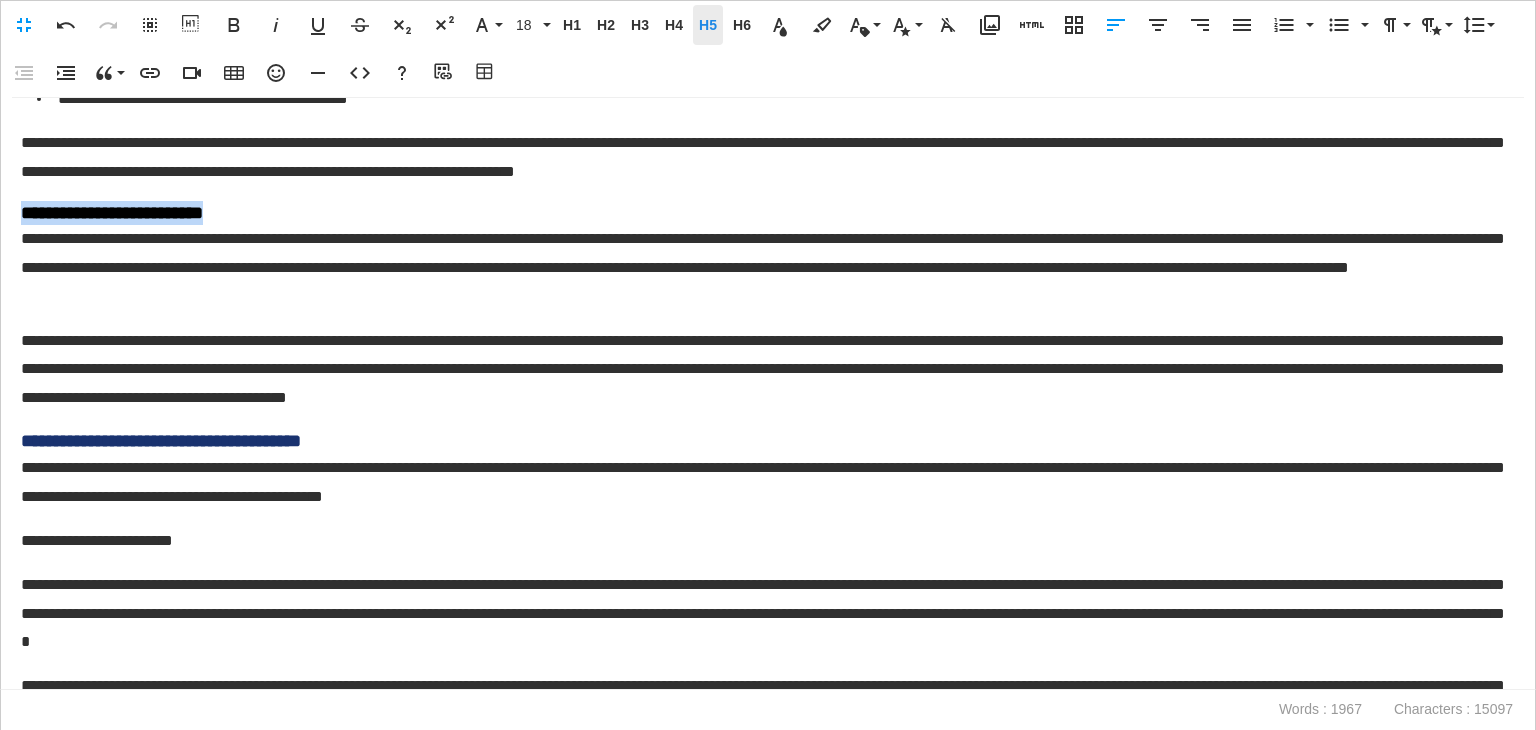 click on "H5" at bounding box center [708, 25] 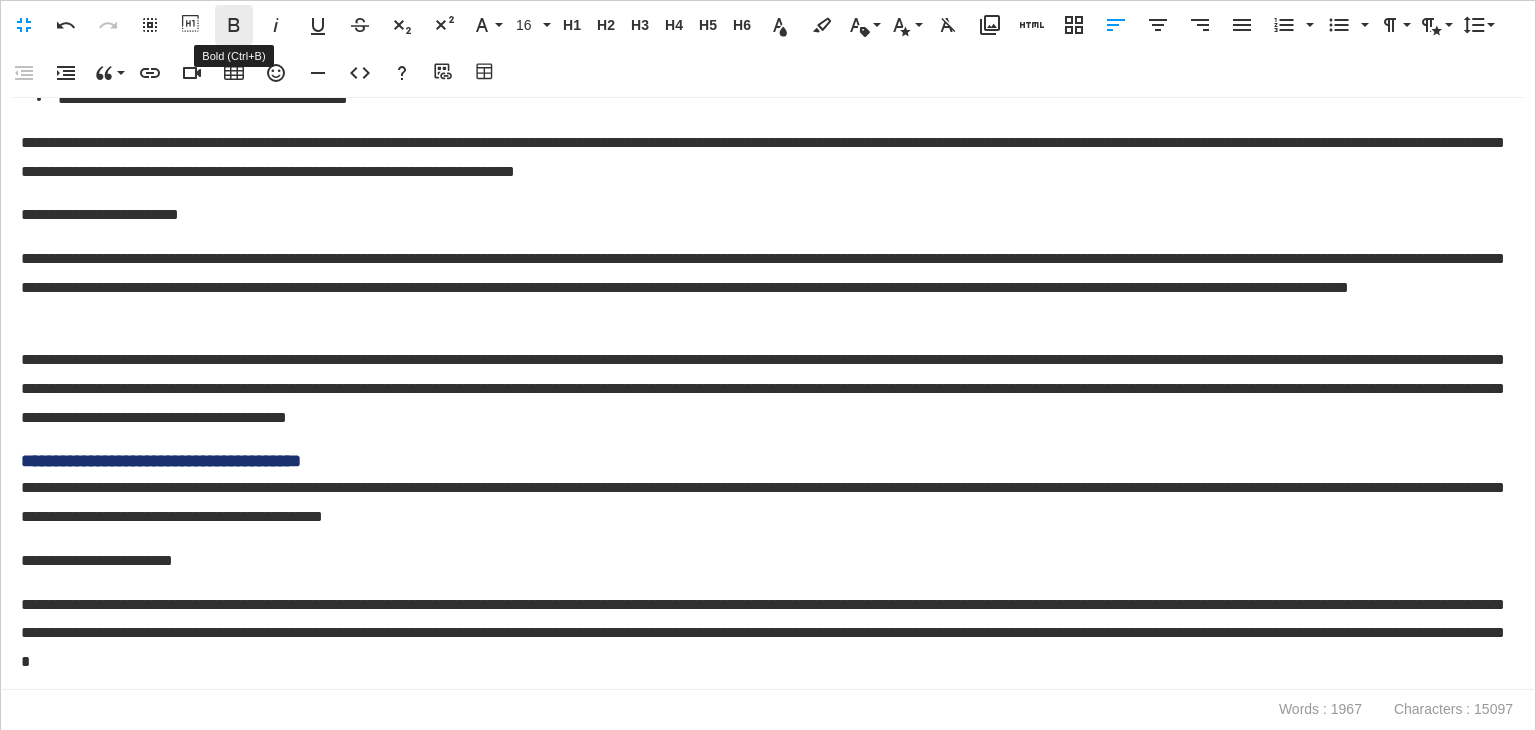 click 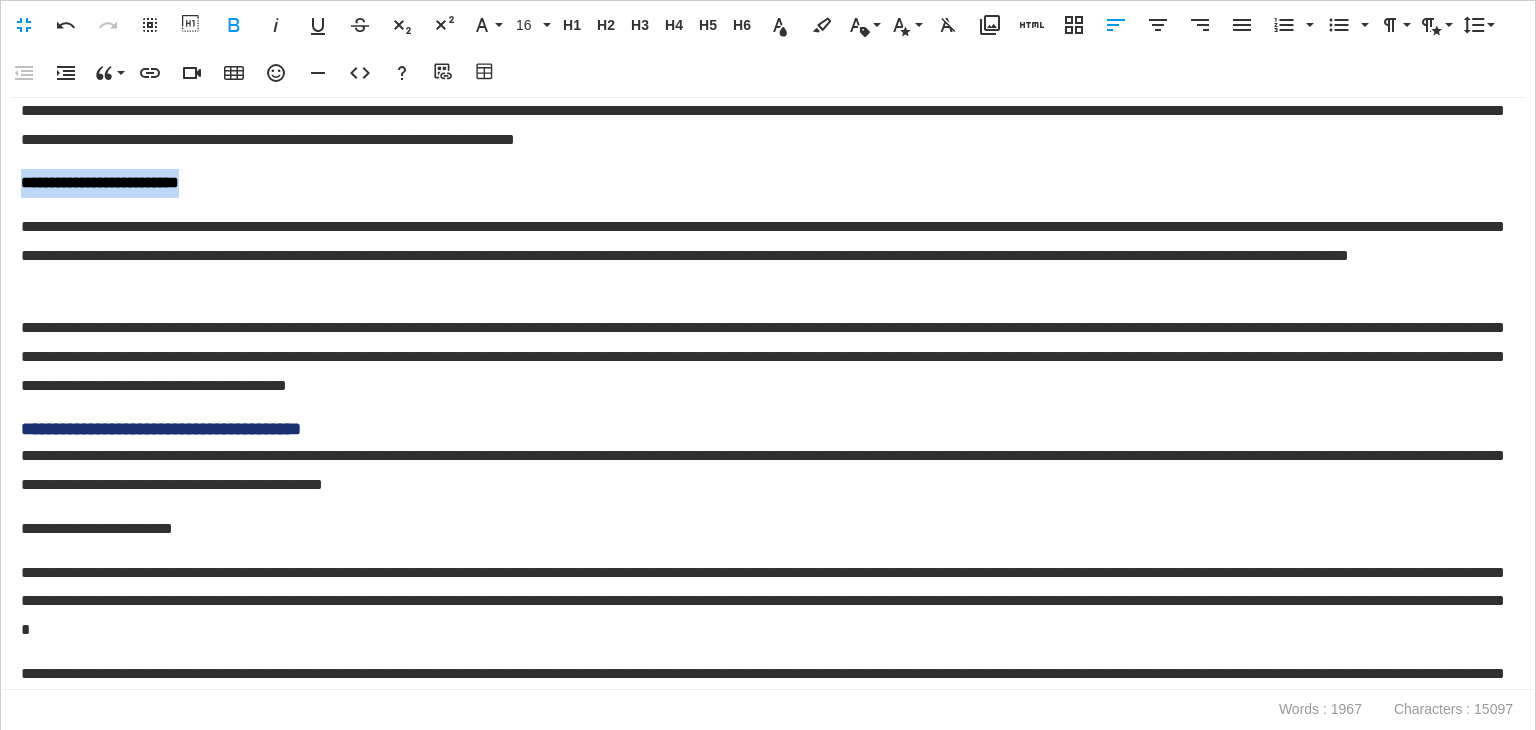 scroll, scrollTop: 3100, scrollLeft: 0, axis: vertical 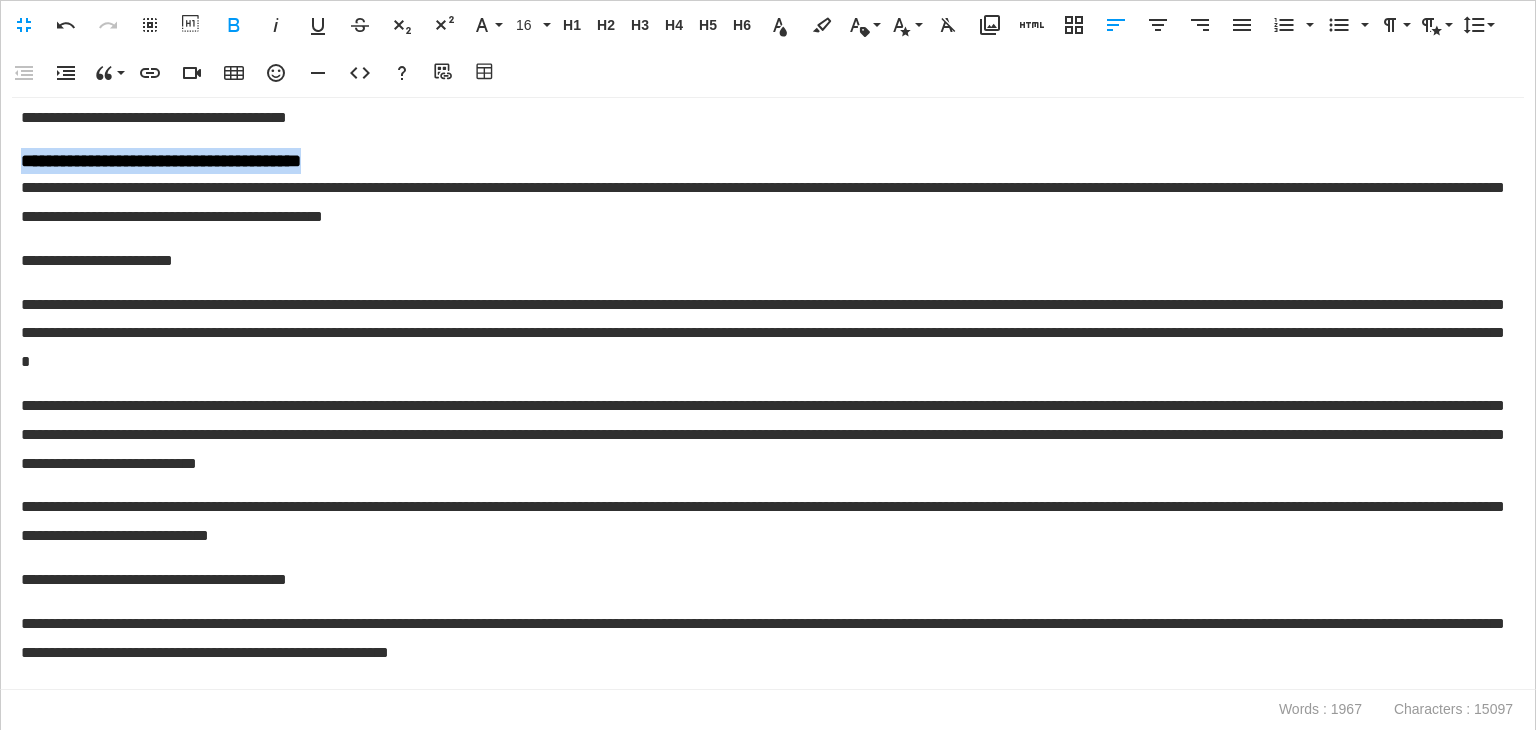drag, startPoint x: 294, startPoint y: 298, endPoint x: 0, endPoint y: 283, distance: 294.38242 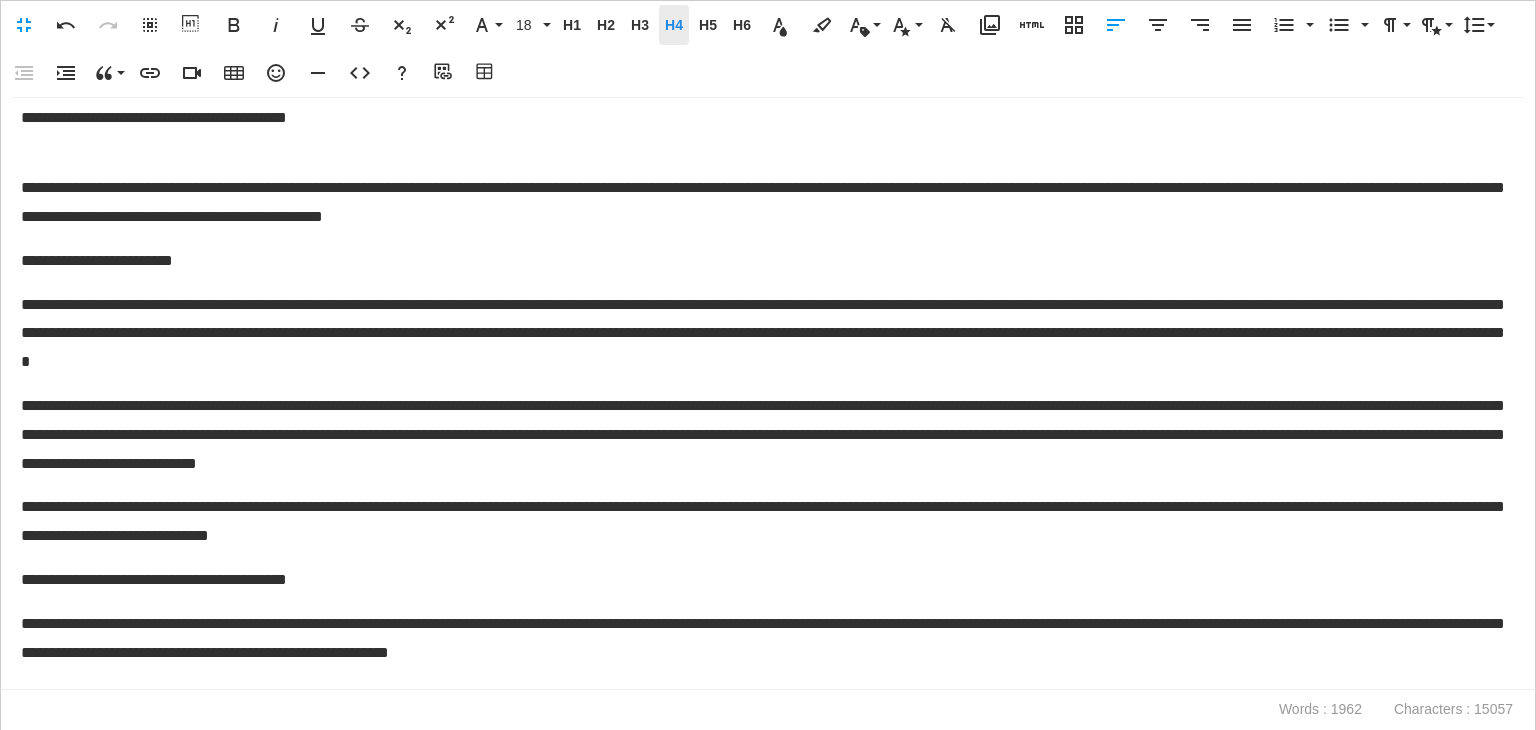 click on "H4" at bounding box center [674, 25] 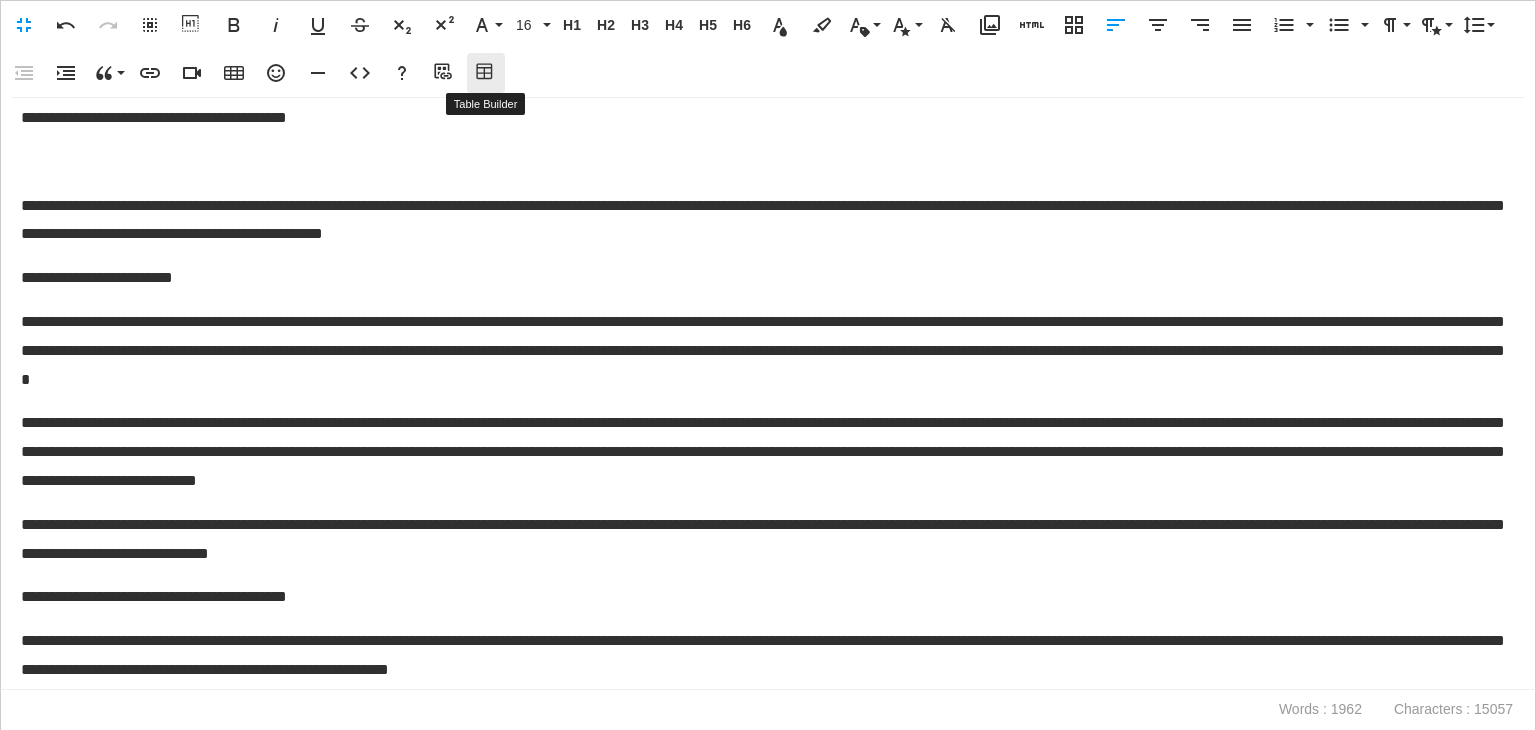 click 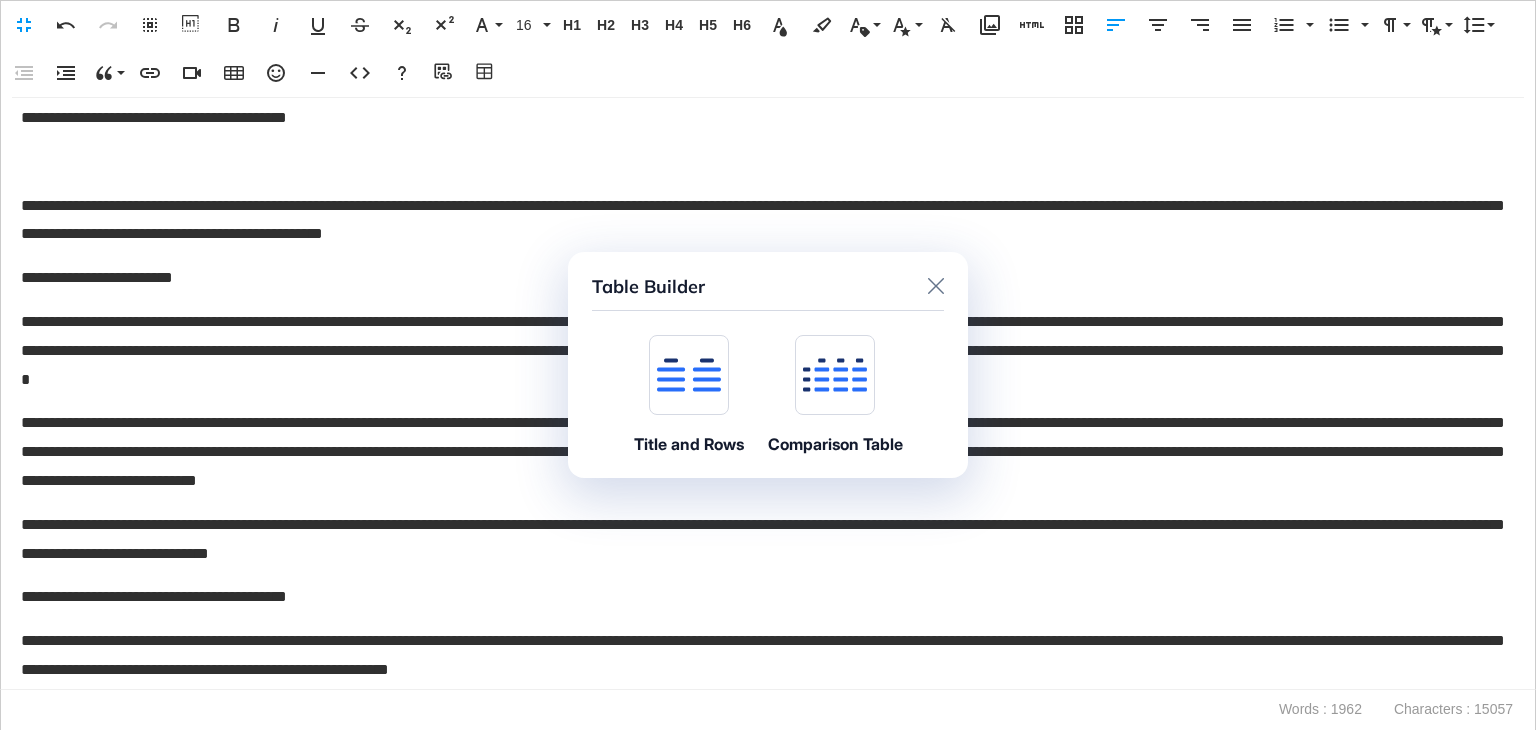 click 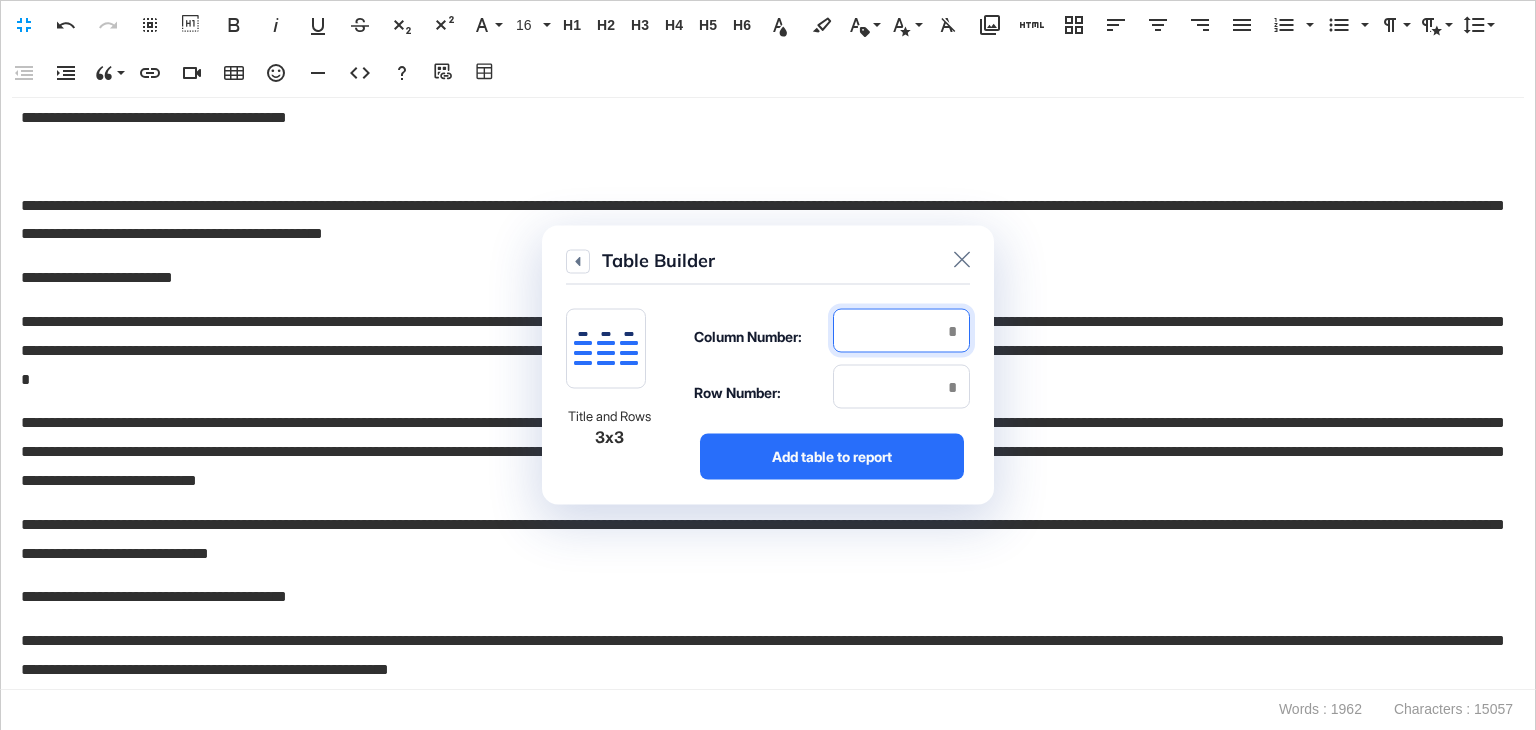 click at bounding box center (901, 331) 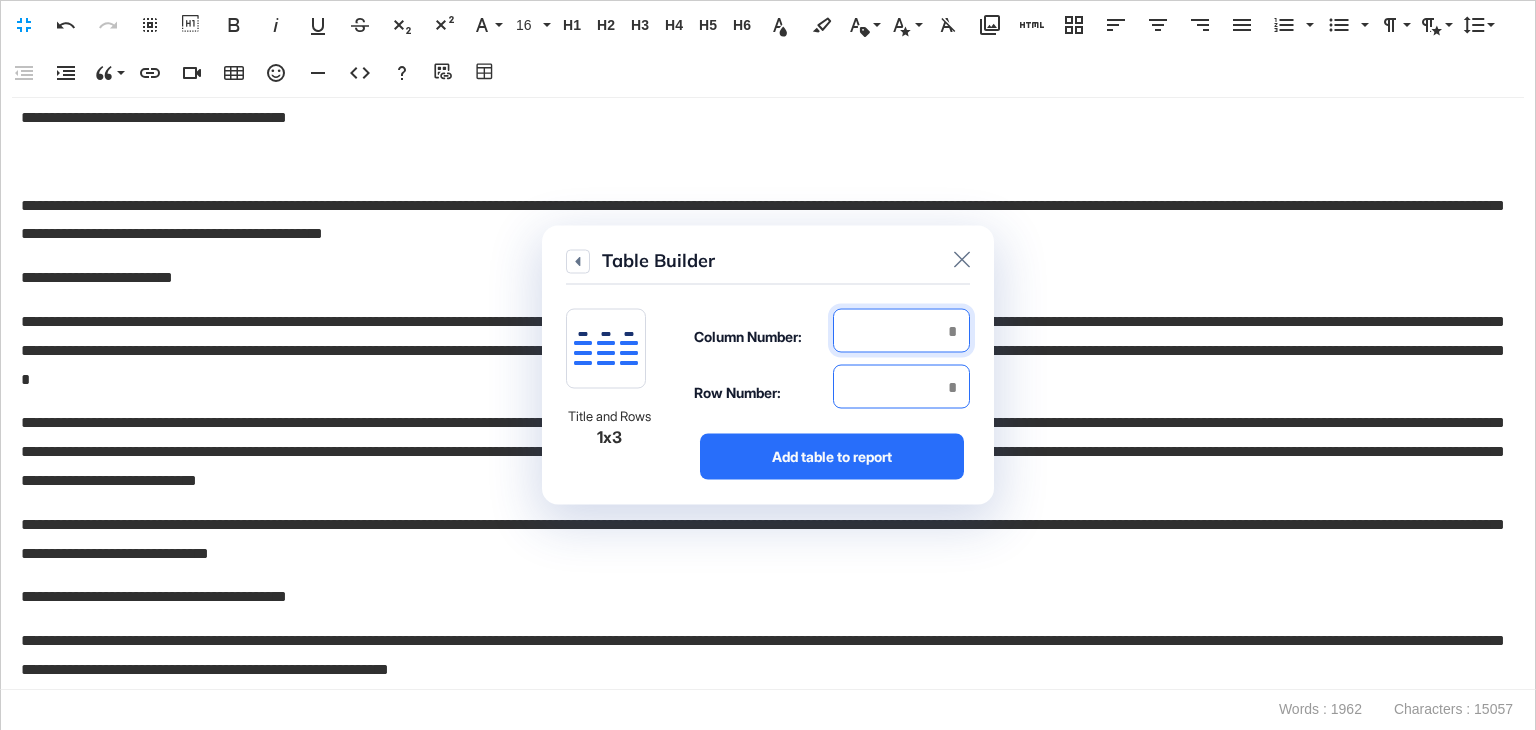type on "*" 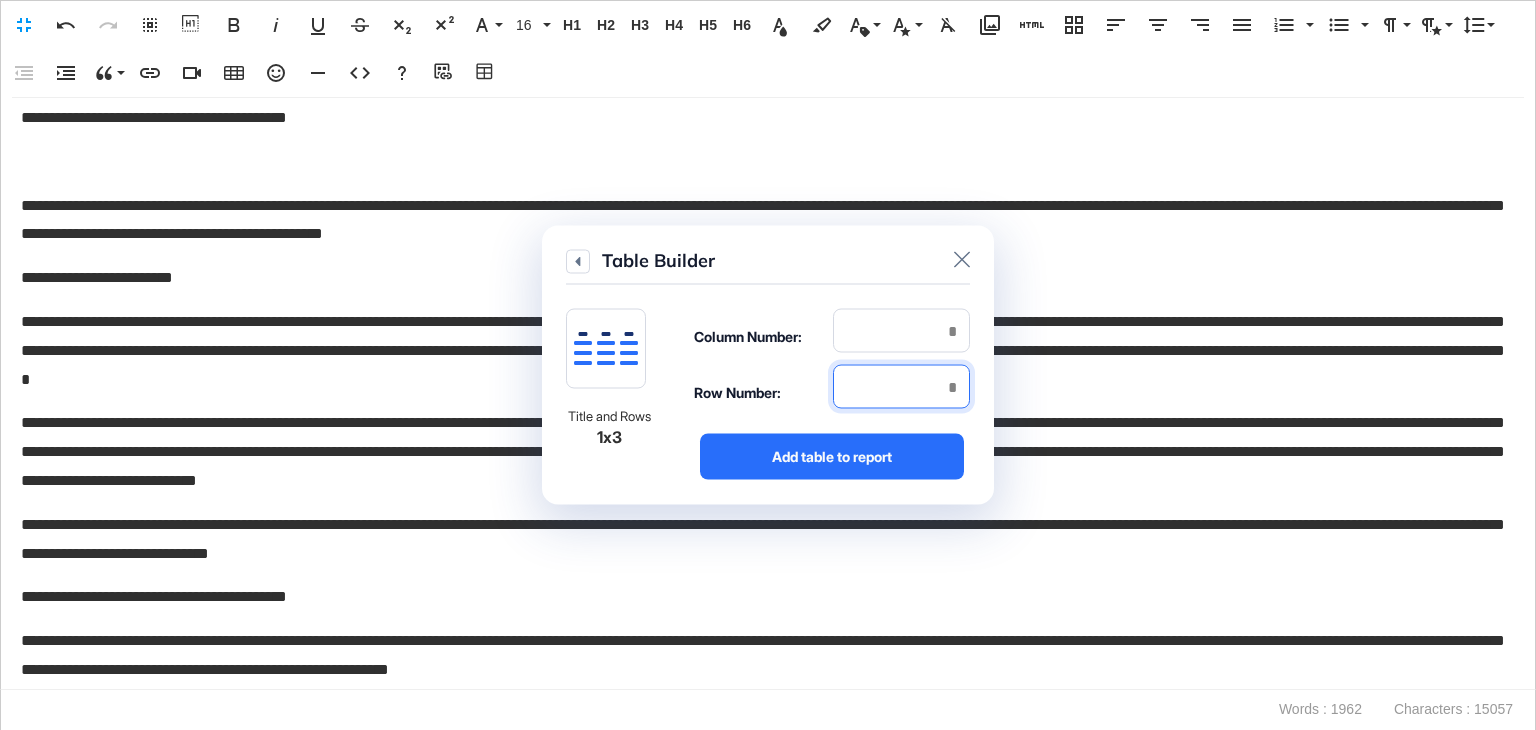 click at bounding box center (901, 387) 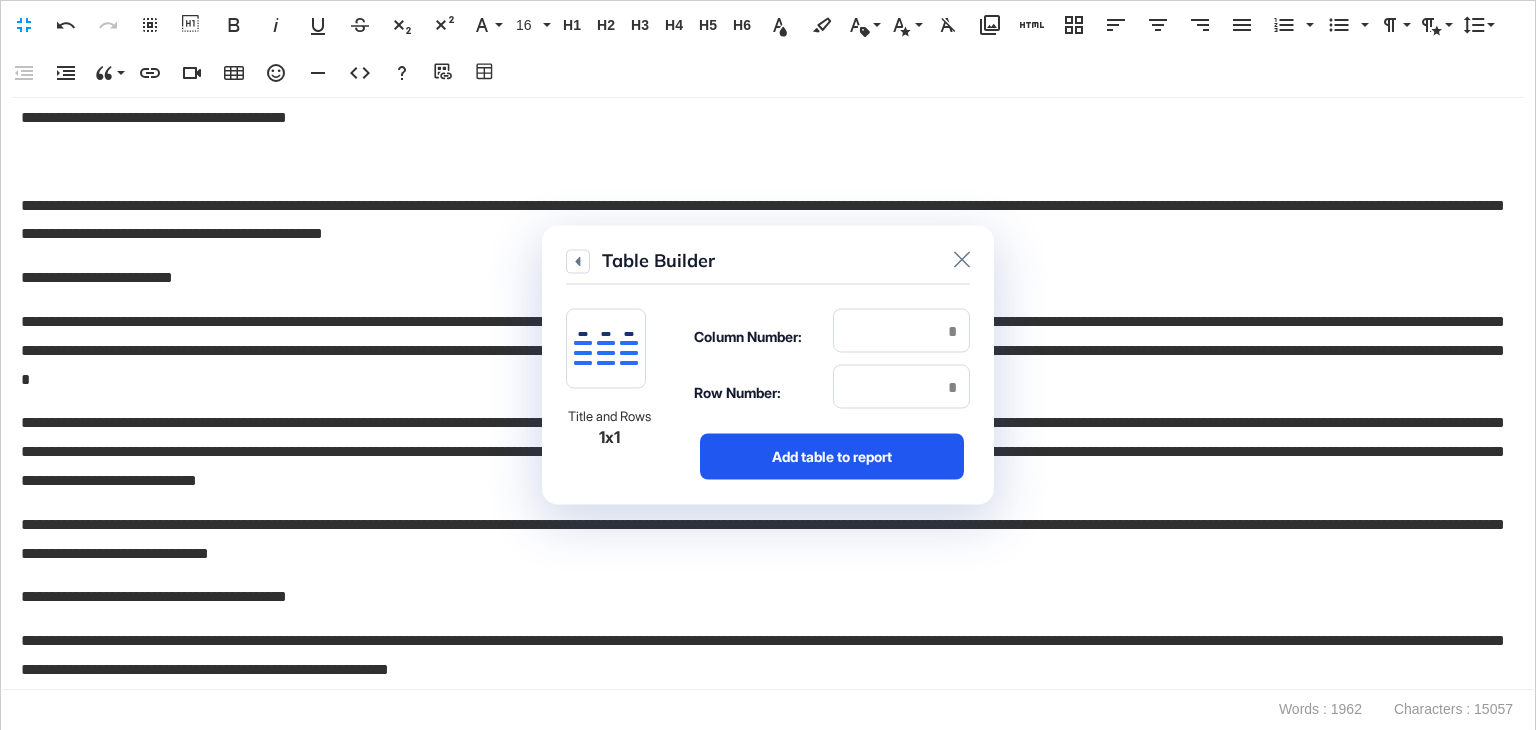 click on "Add table to report" at bounding box center (832, 457) 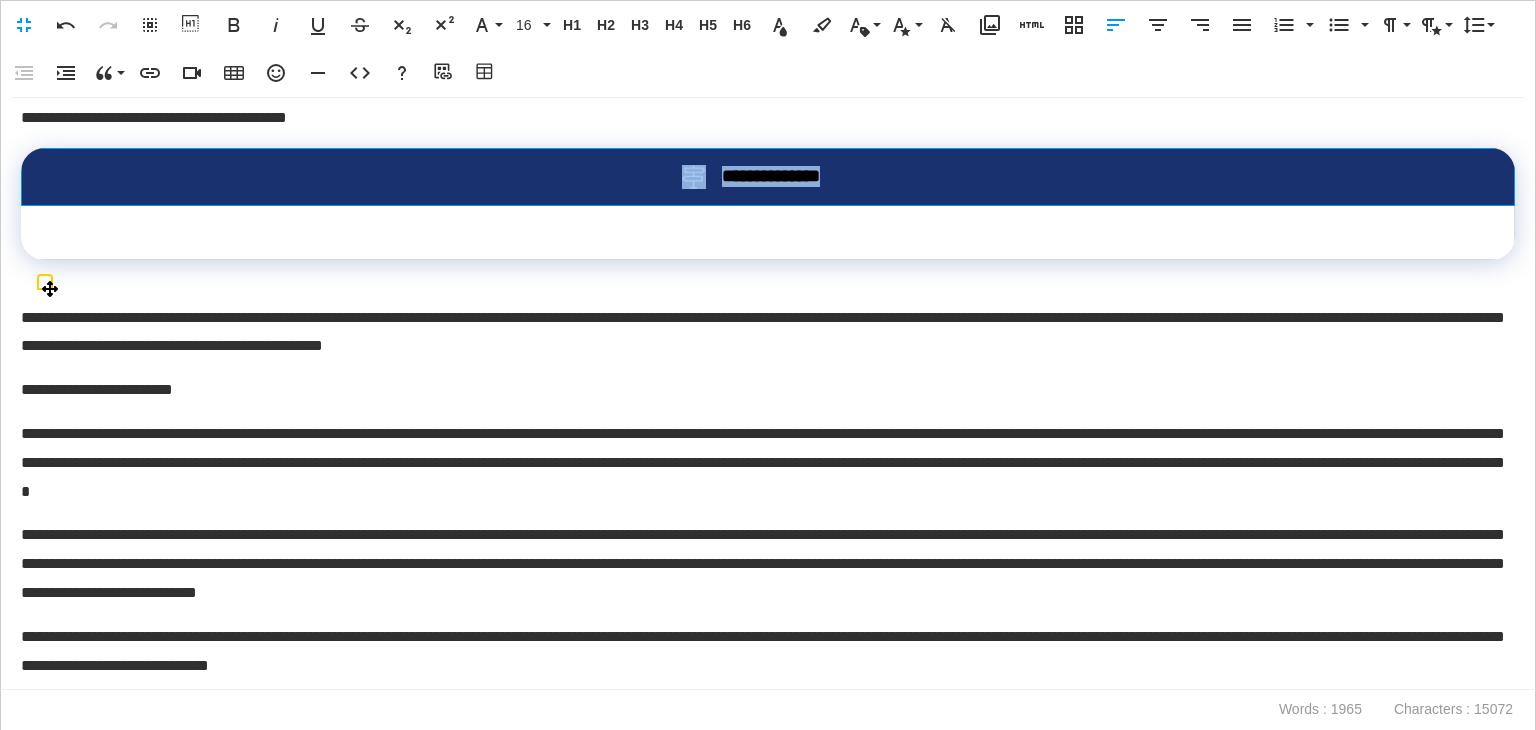 drag, startPoint x: 912, startPoint y: 303, endPoint x: 523, endPoint y: 286, distance: 389.37128 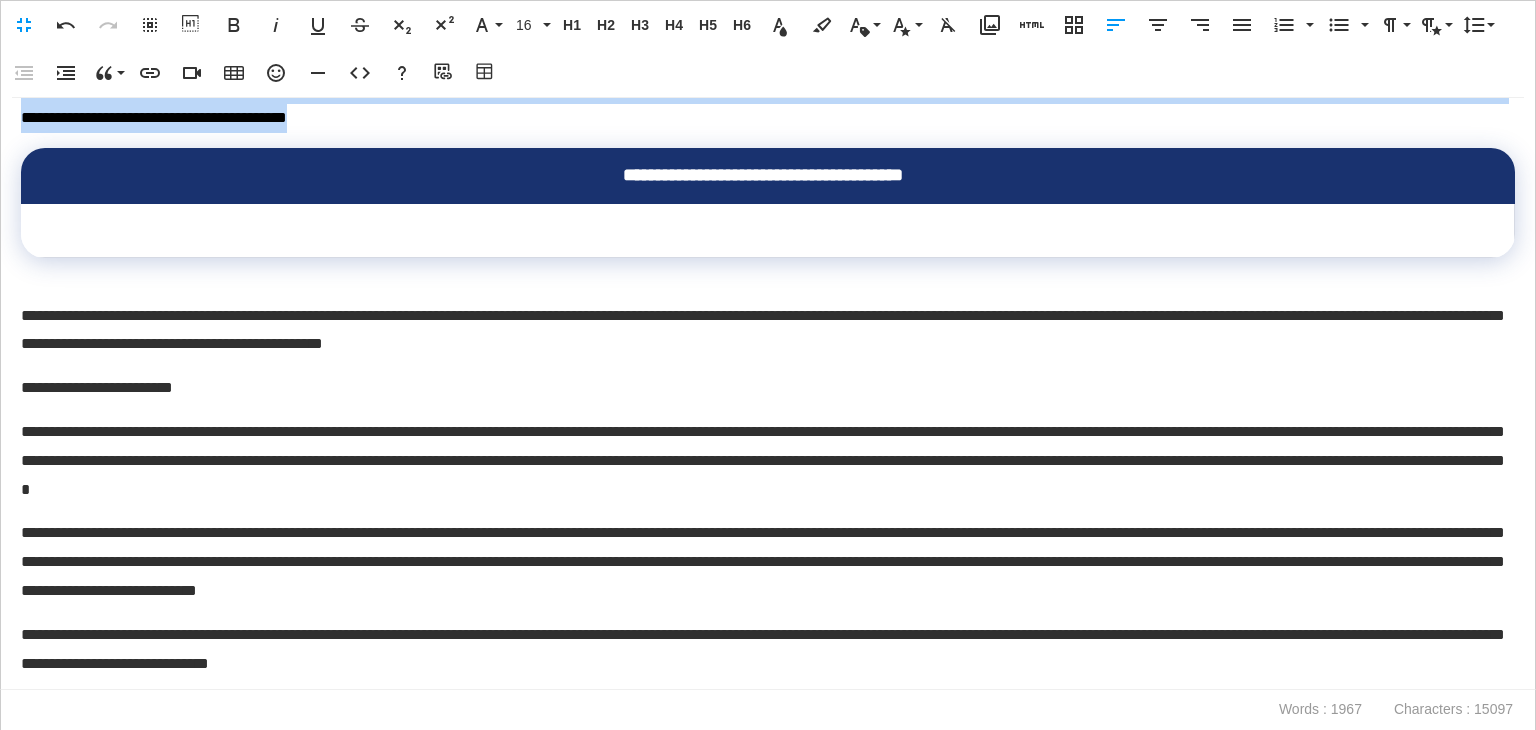 scroll, scrollTop: 76, scrollLeft: 7, axis: both 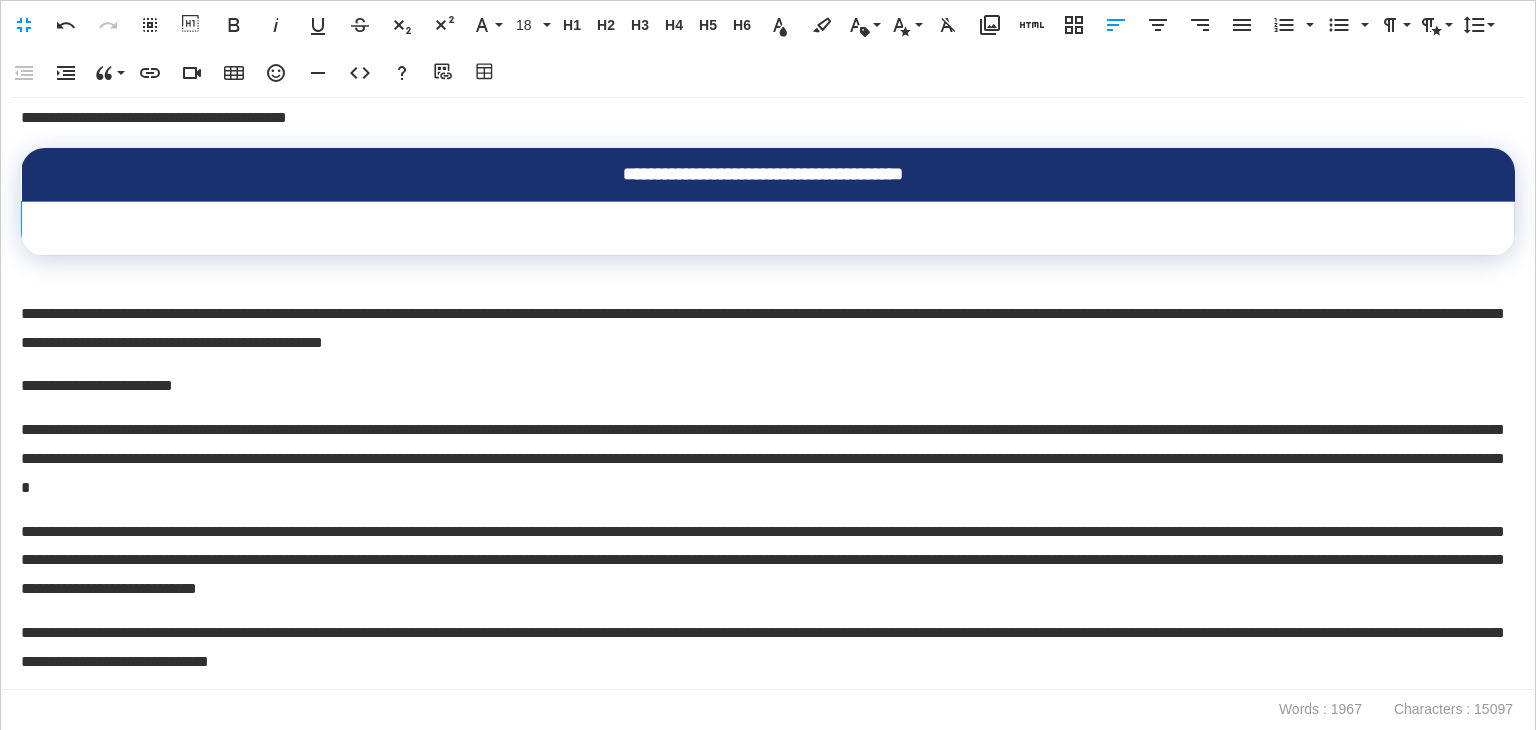 click at bounding box center (768, 228) 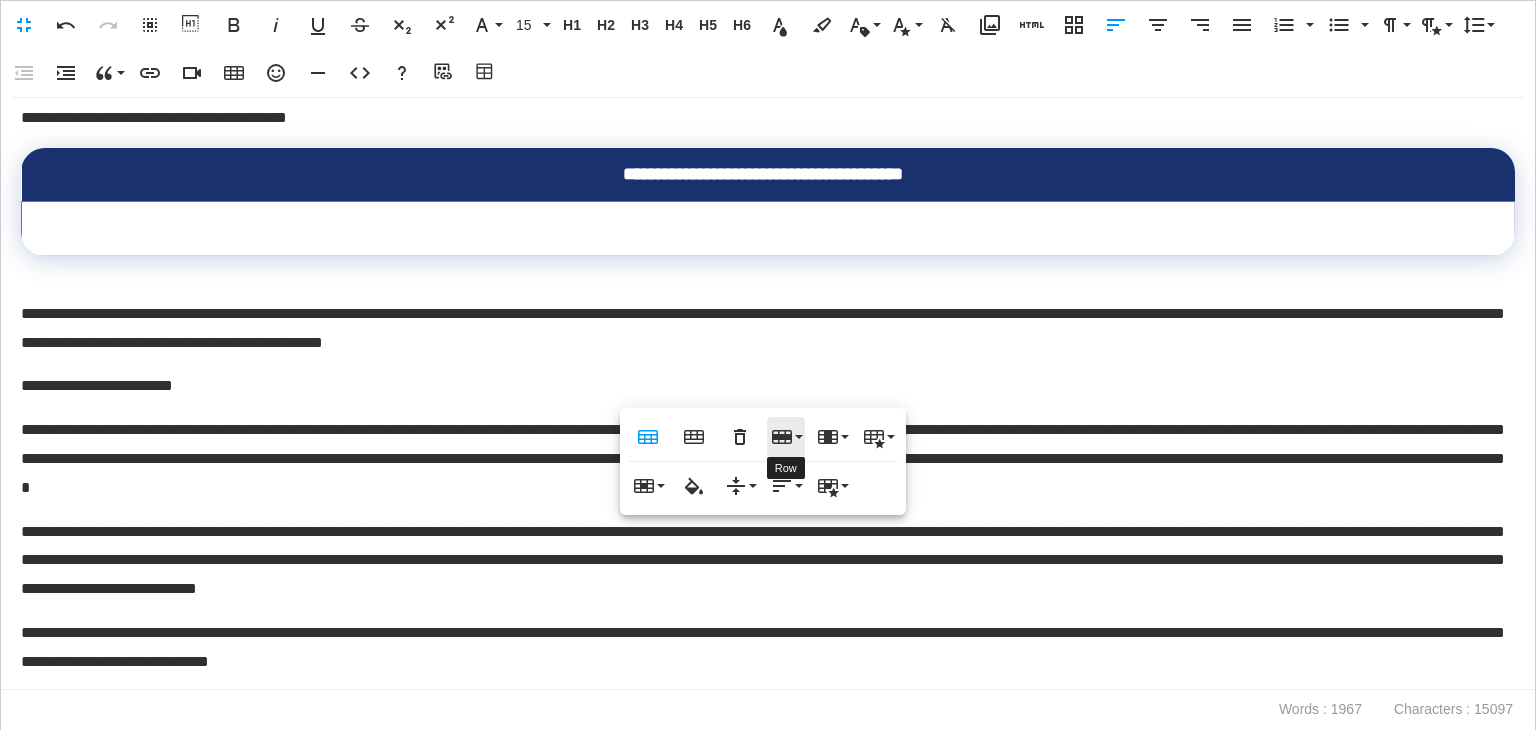 click 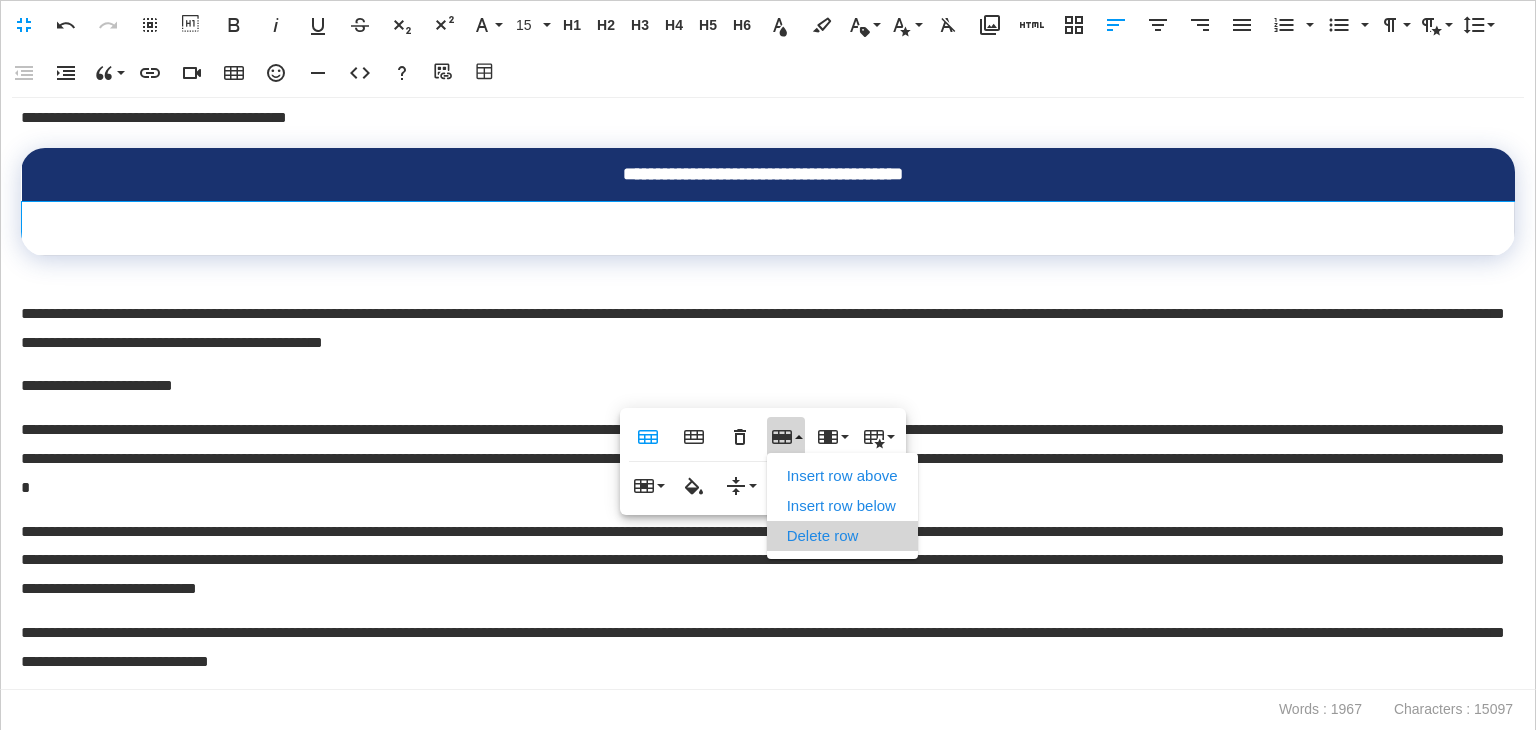 click on "Delete row" at bounding box center (842, 536) 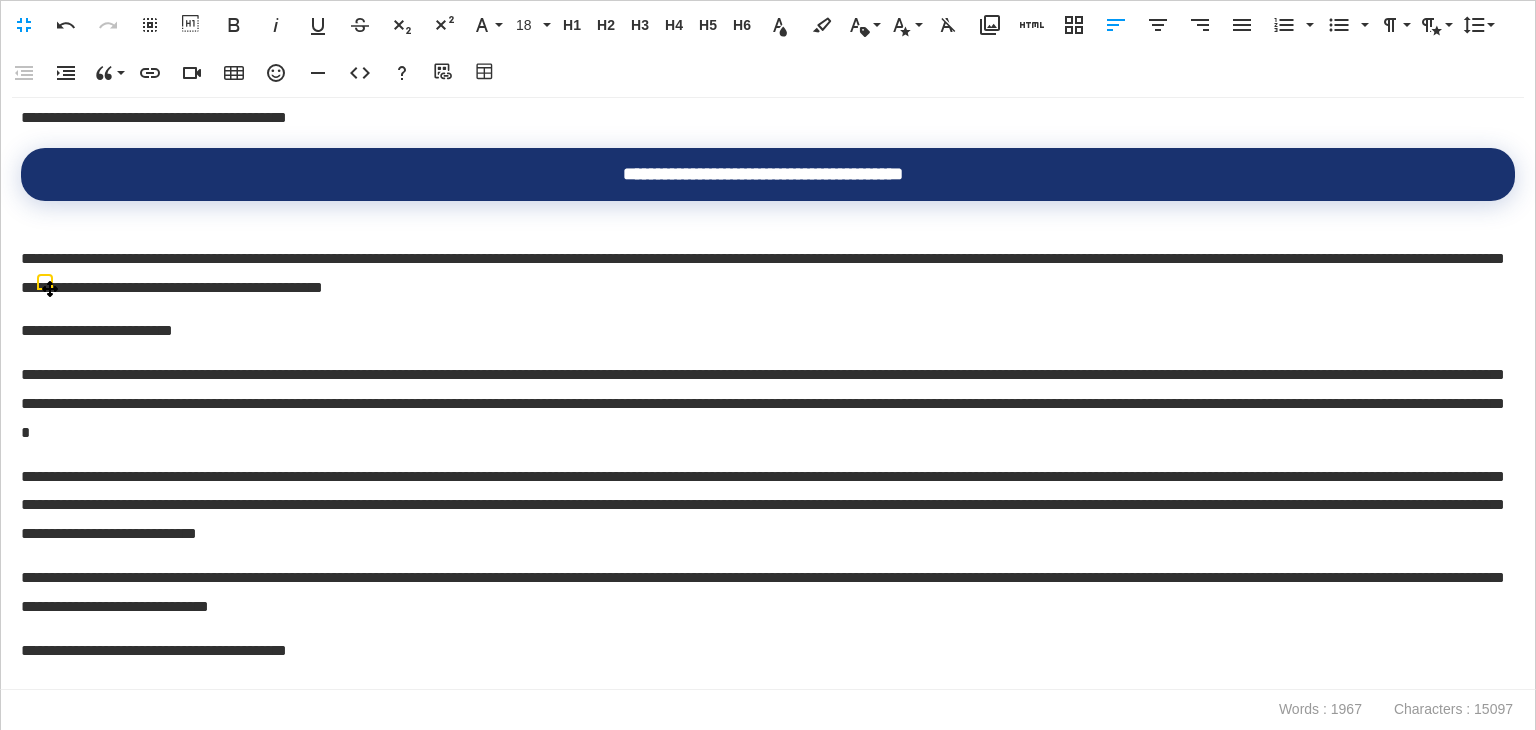 click on "**********" at bounding box center [763, 174] 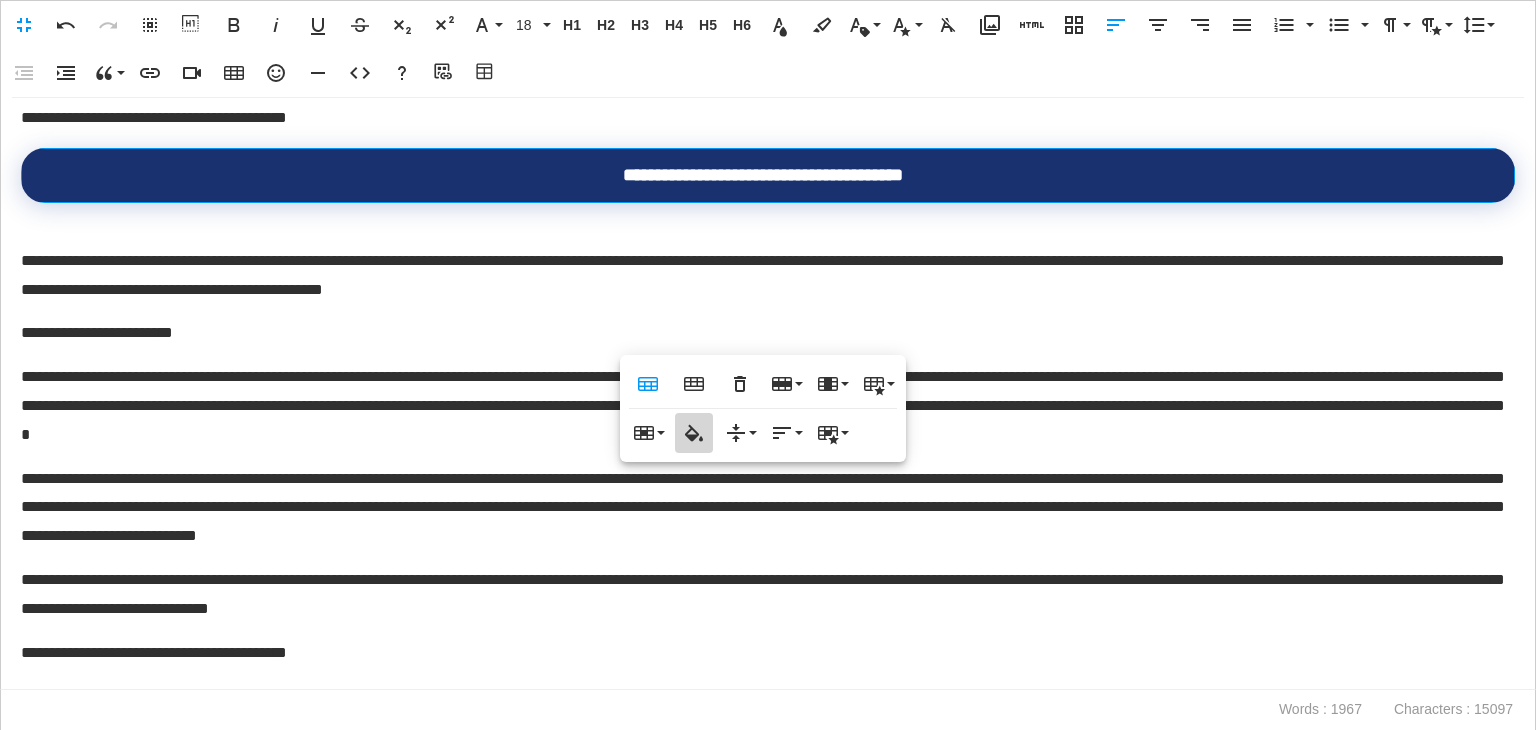 click on "Cell Background" at bounding box center [694, 433] 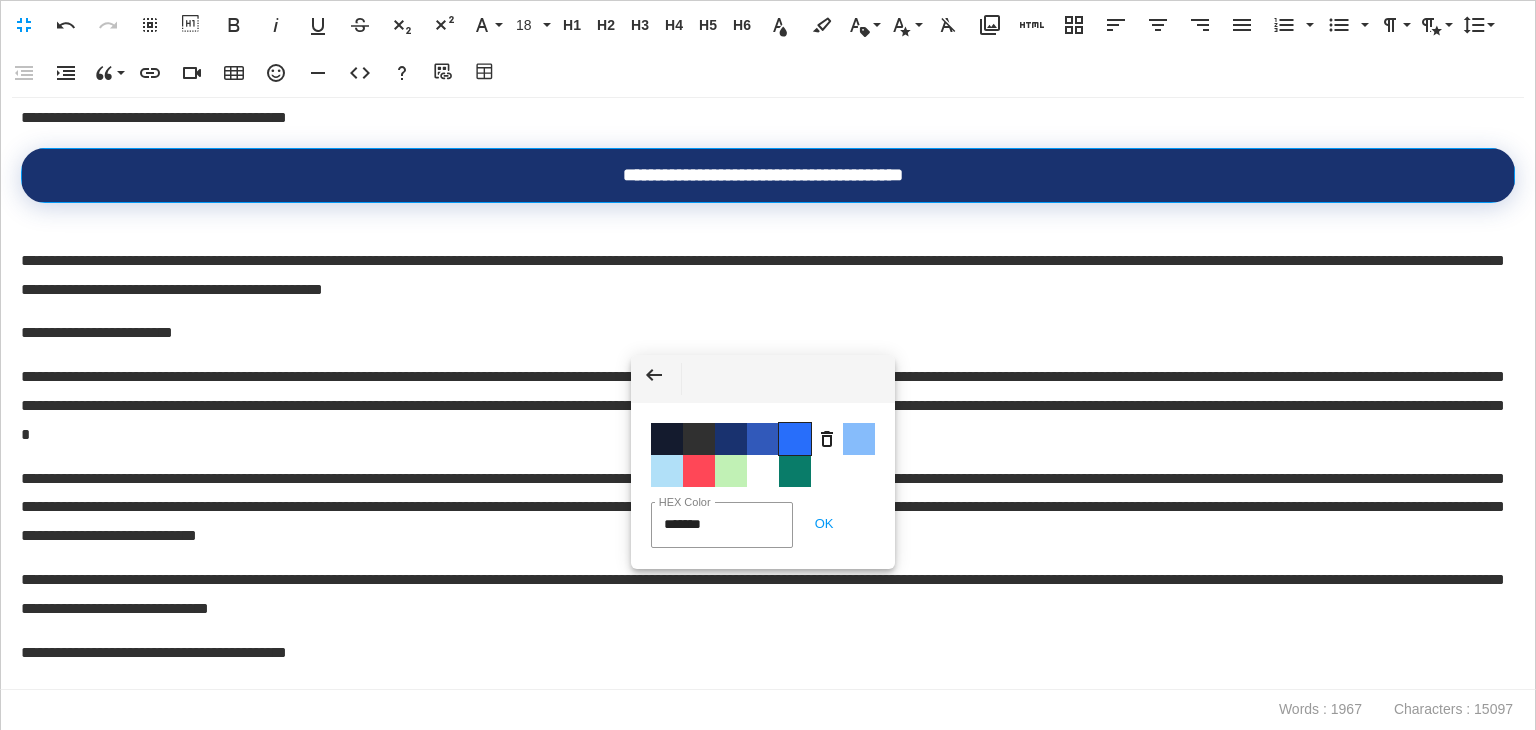 click on "Color #286EFA" at bounding box center (795, 439) 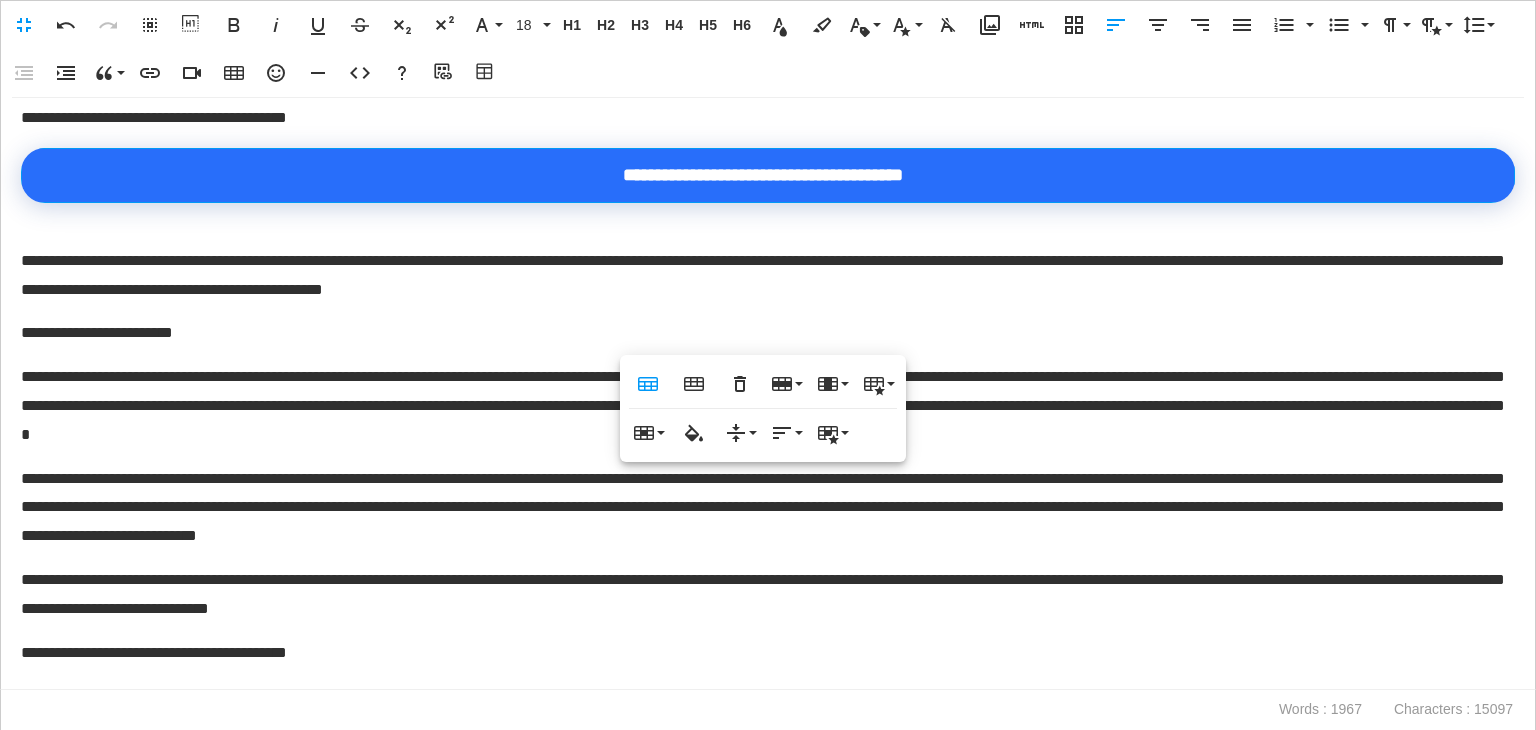 click on "**********" at bounding box center (768, 394) 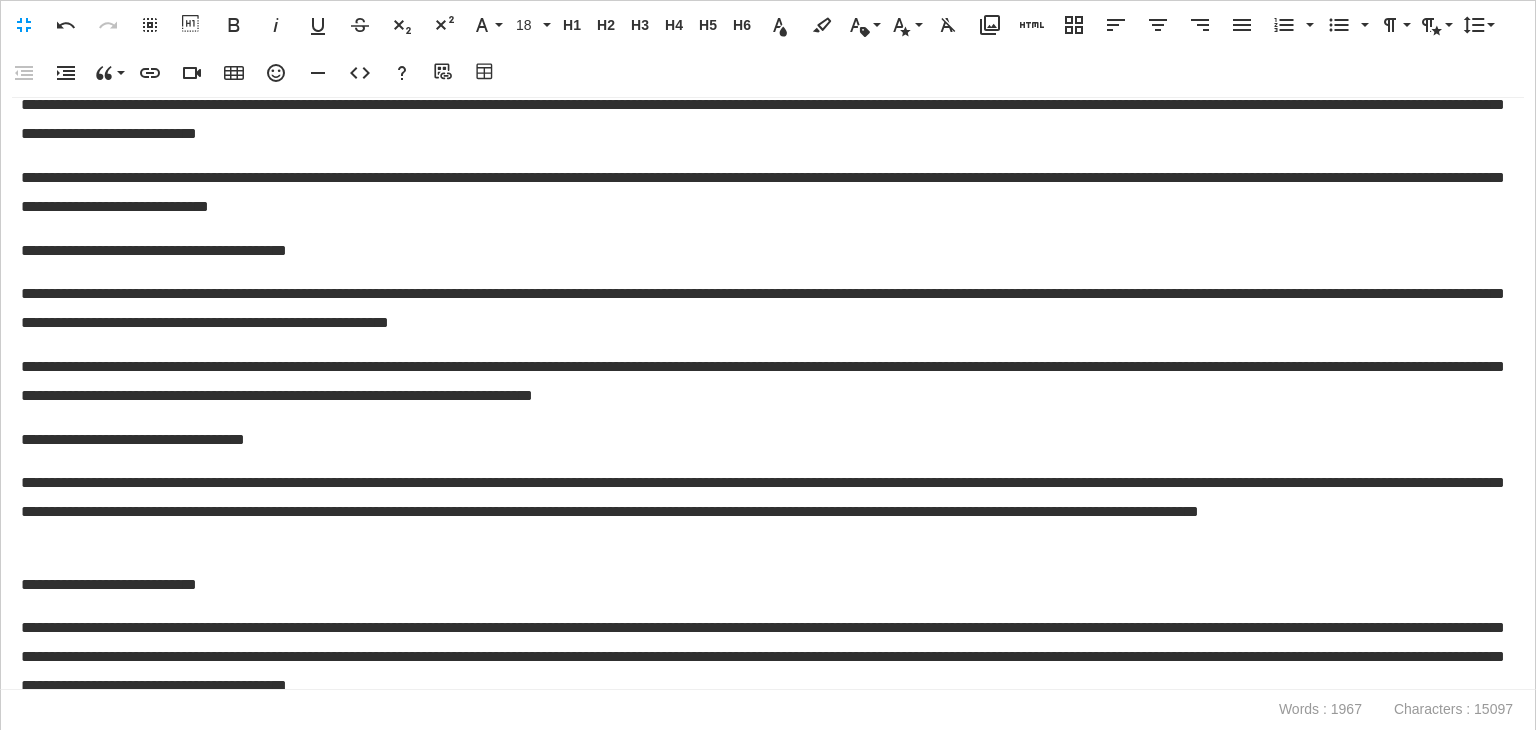 scroll, scrollTop: 3200, scrollLeft: 0, axis: vertical 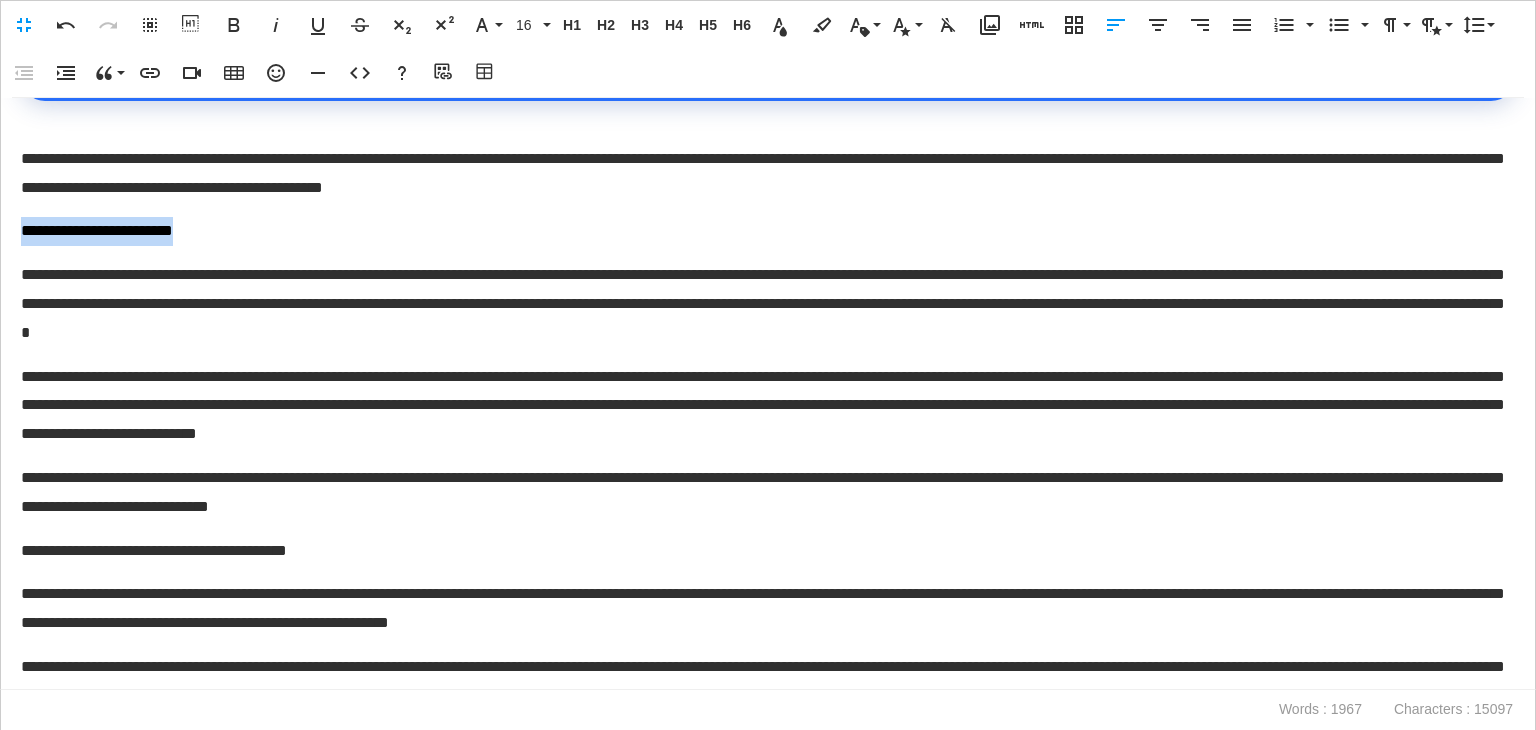 drag, startPoint x: 285, startPoint y: 365, endPoint x: 0, endPoint y: 375, distance: 285.17538 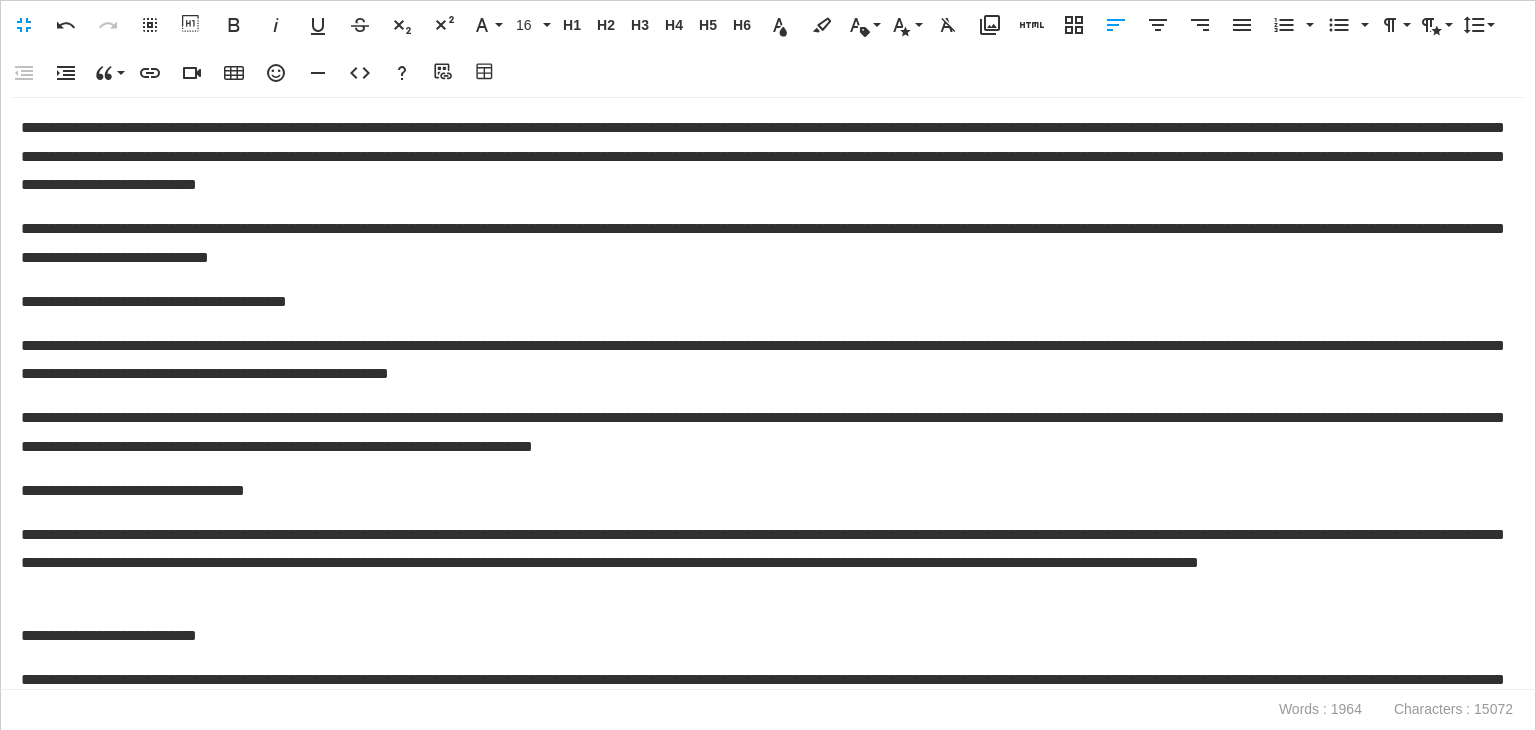 scroll, scrollTop: 3500, scrollLeft: 0, axis: vertical 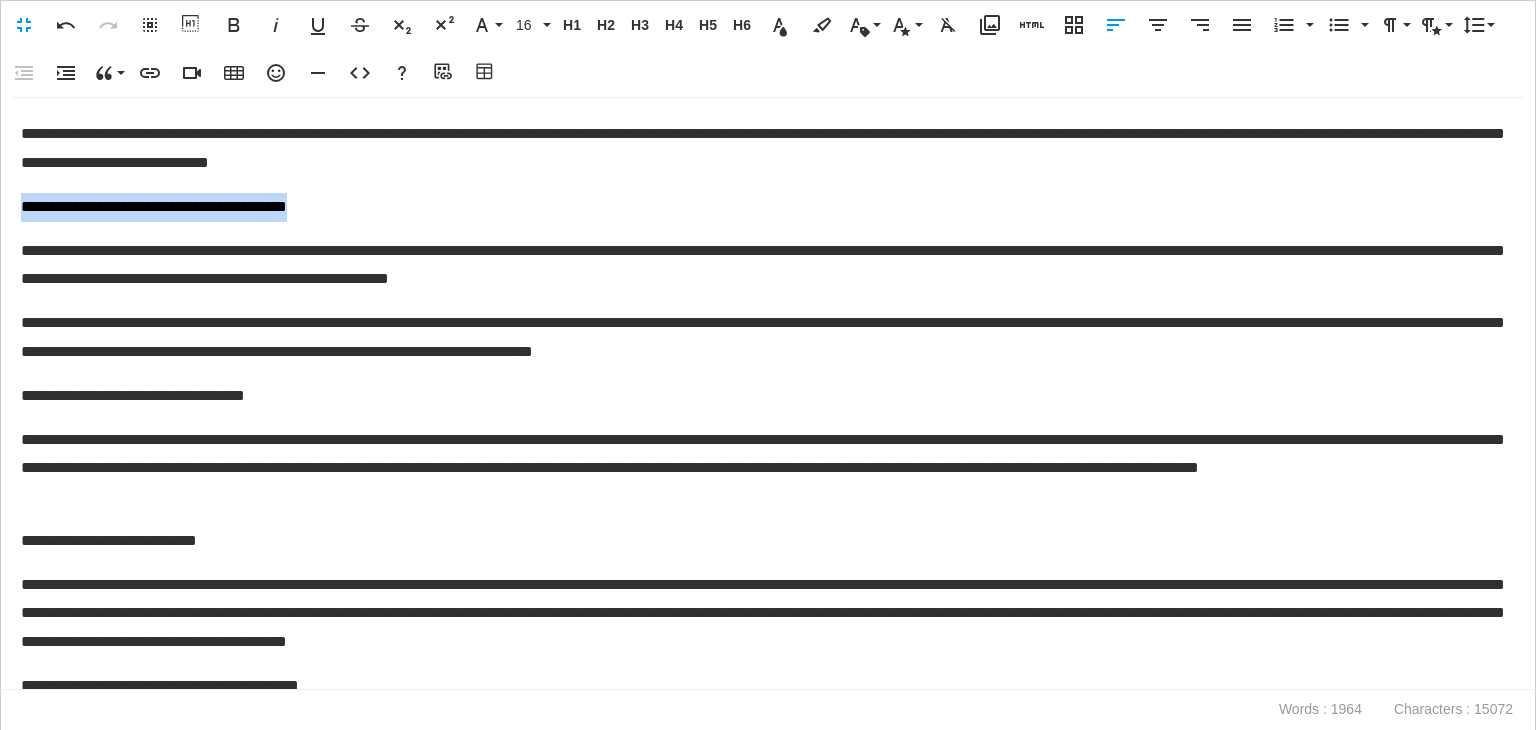 drag, startPoint x: 391, startPoint y: 347, endPoint x: 0, endPoint y: 341, distance: 391.04602 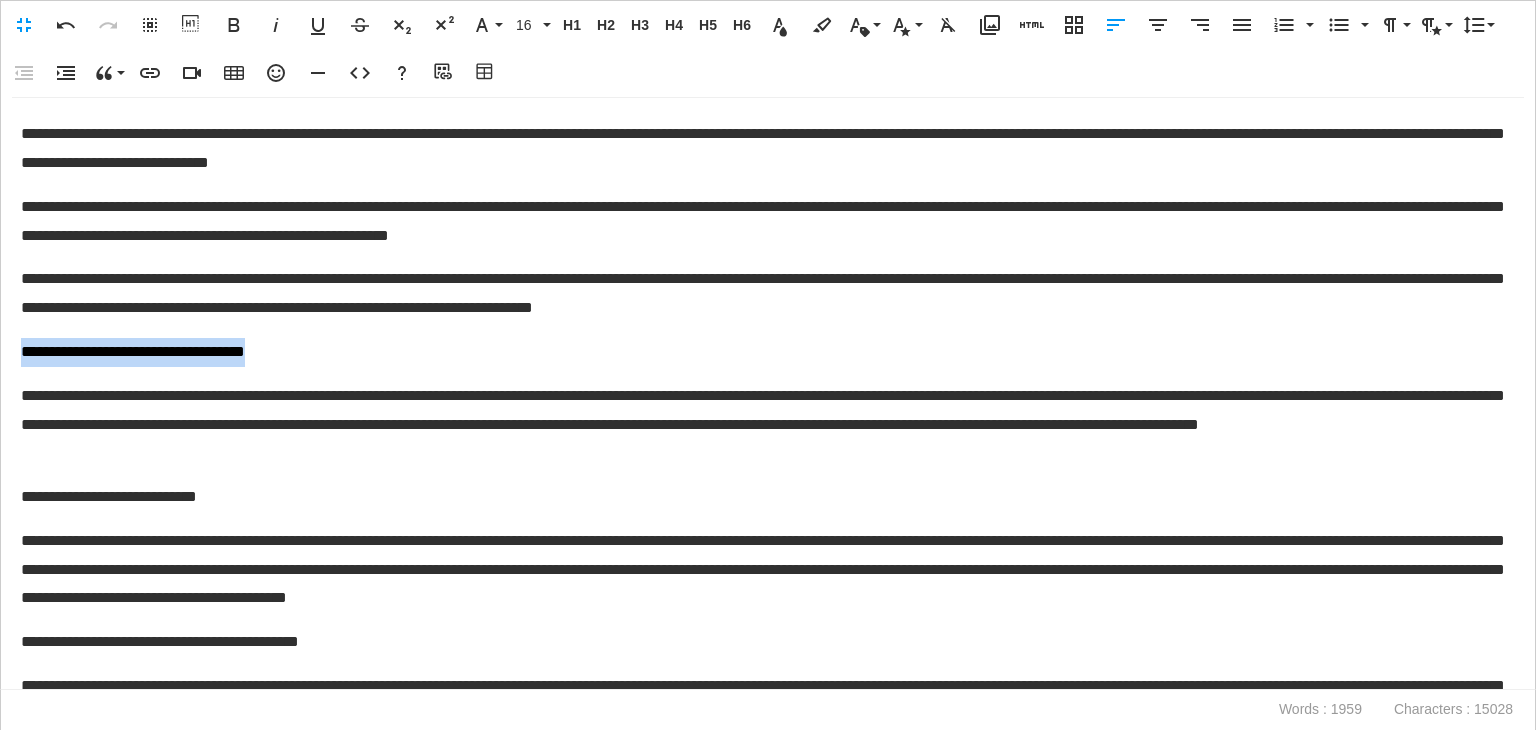 drag, startPoint x: 378, startPoint y: 503, endPoint x: 0, endPoint y: 477, distance: 378.89313 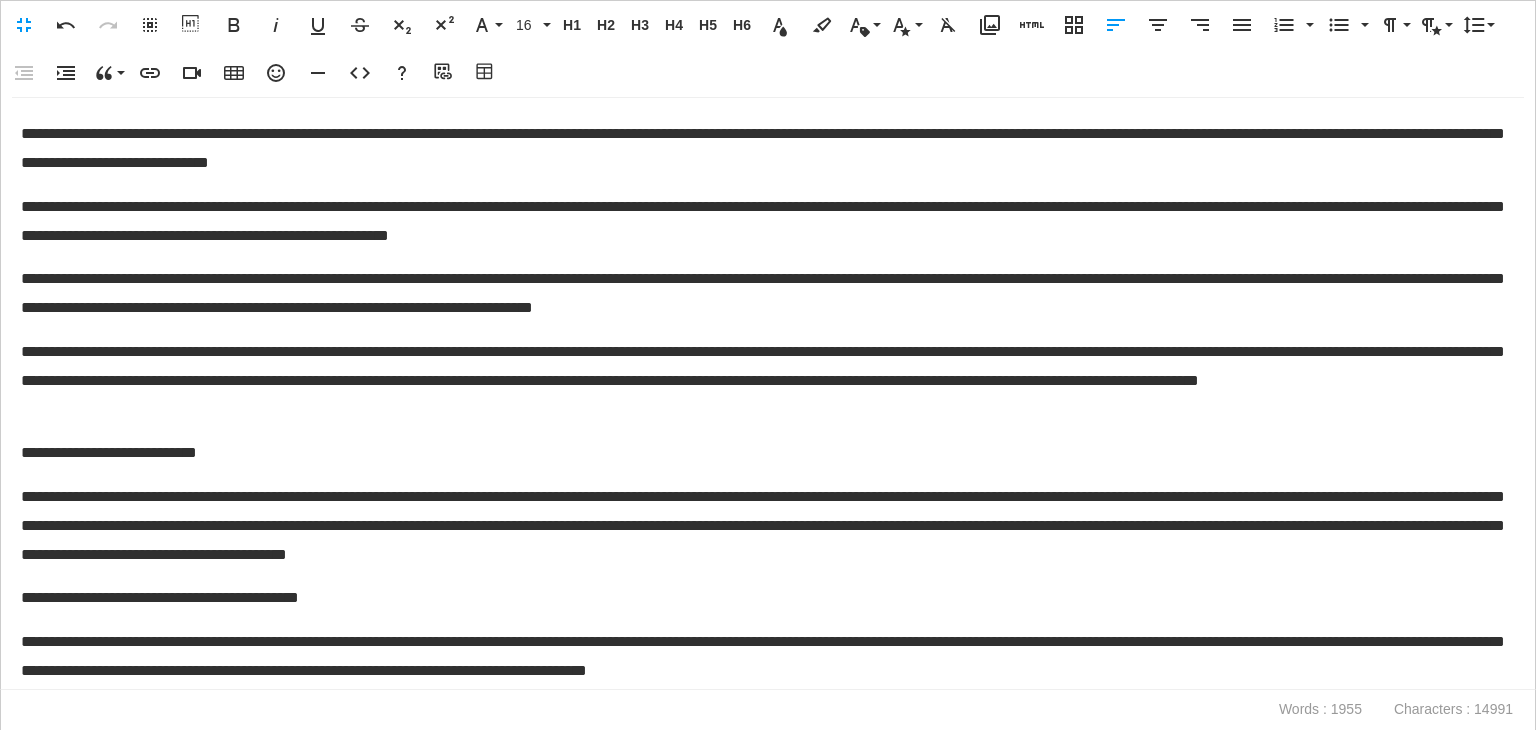 scroll, scrollTop: 3700, scrollLeft: 0, axis: vertical 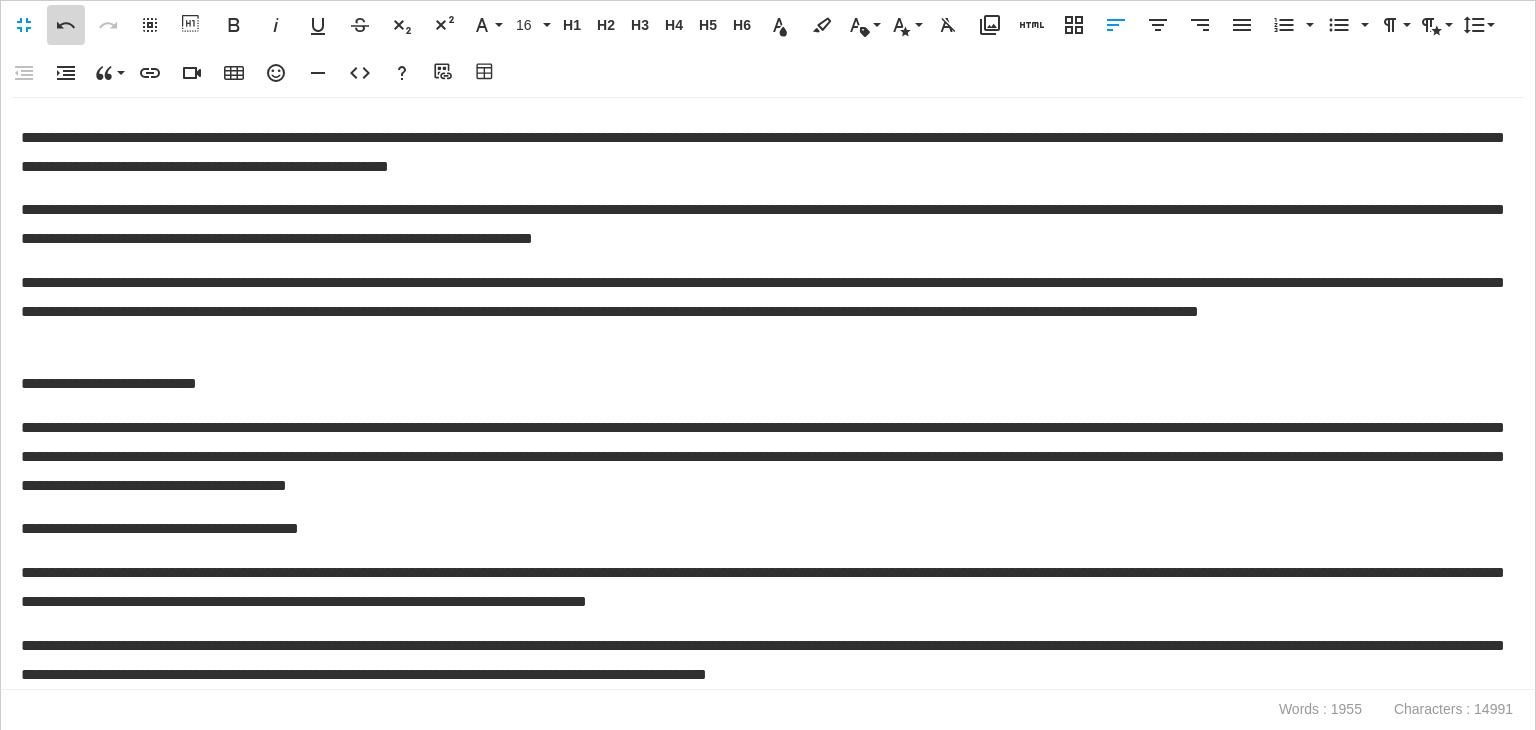 click 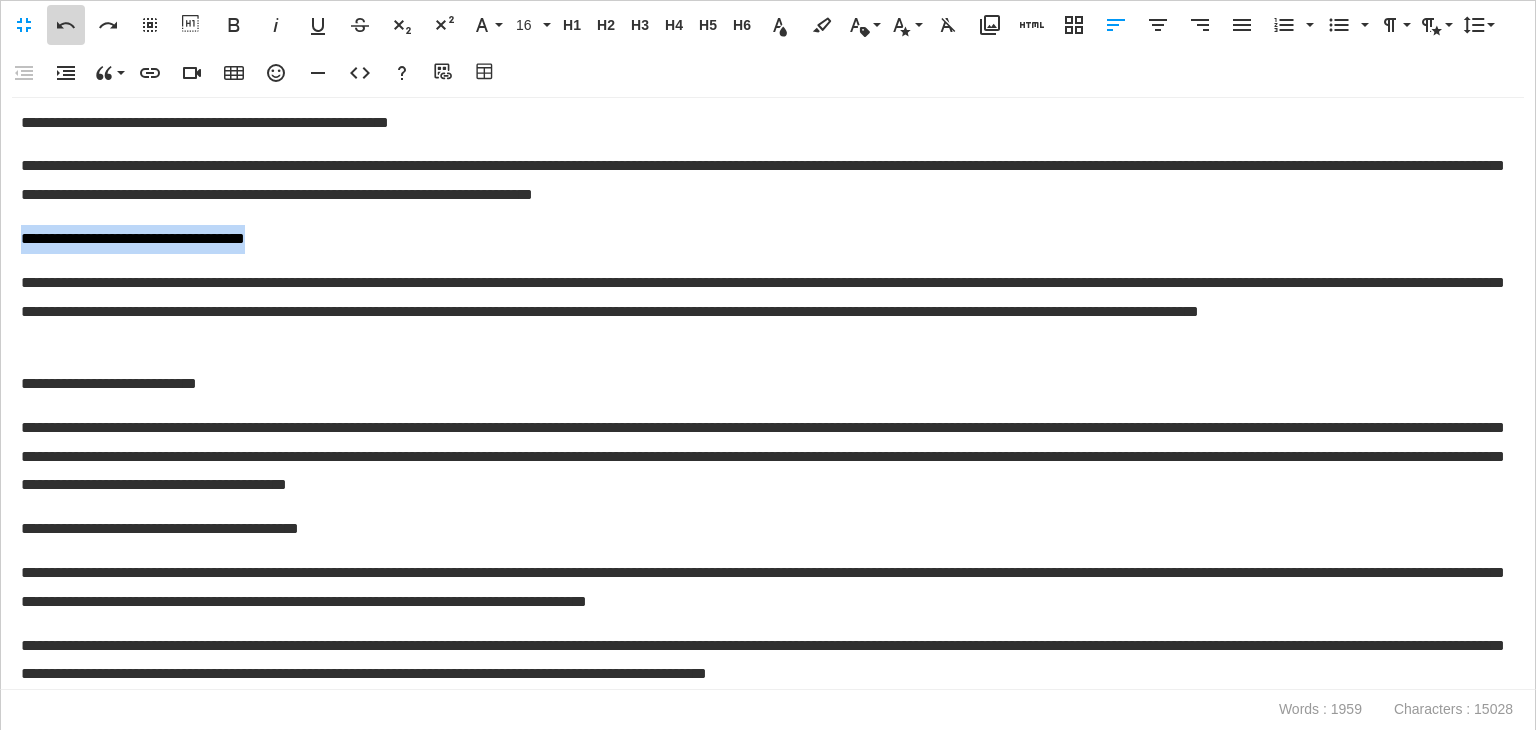 click 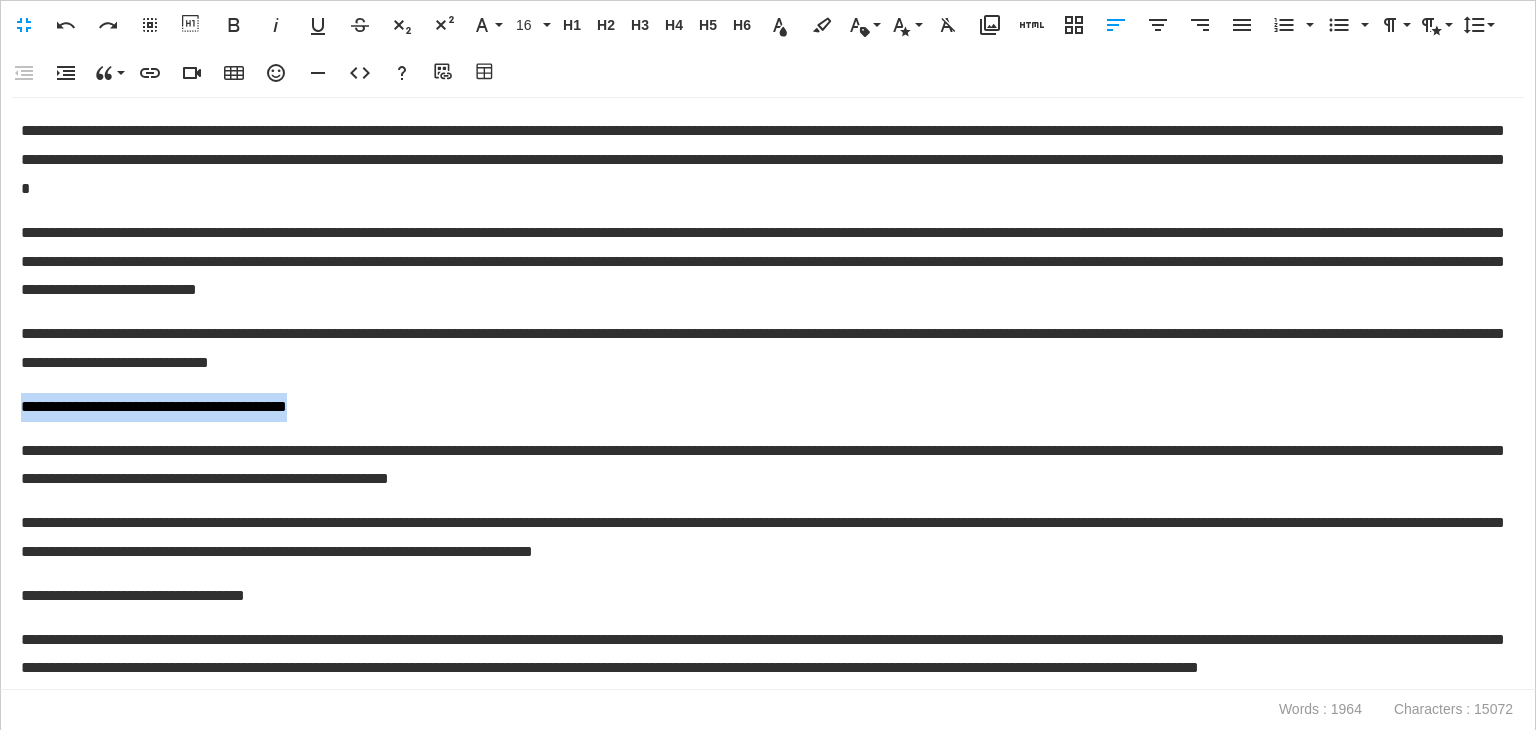 scroll, scrollTop: 3200, scrollLeft: 0, axis: vertical 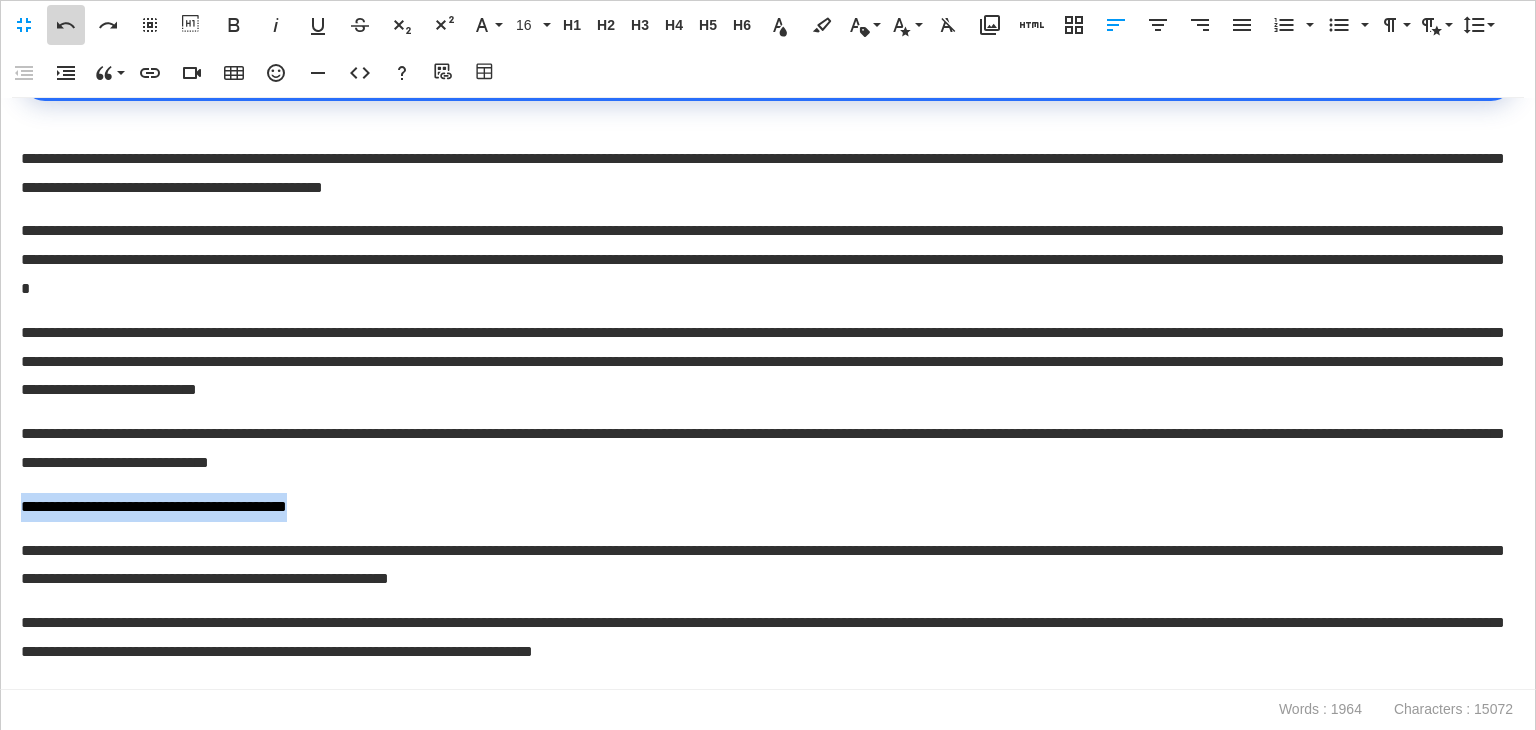 click 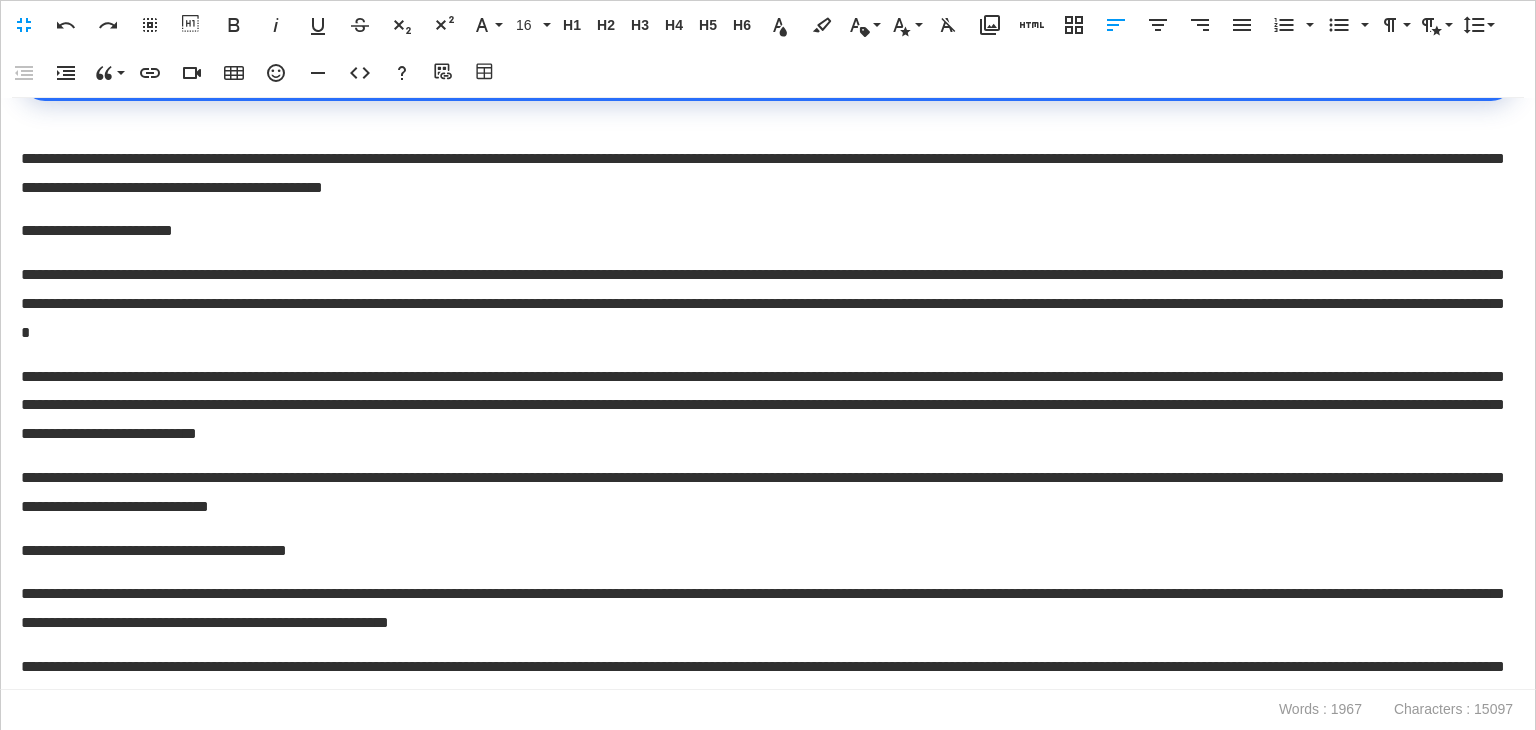 click on "**********" at bounding box center (763, 304) 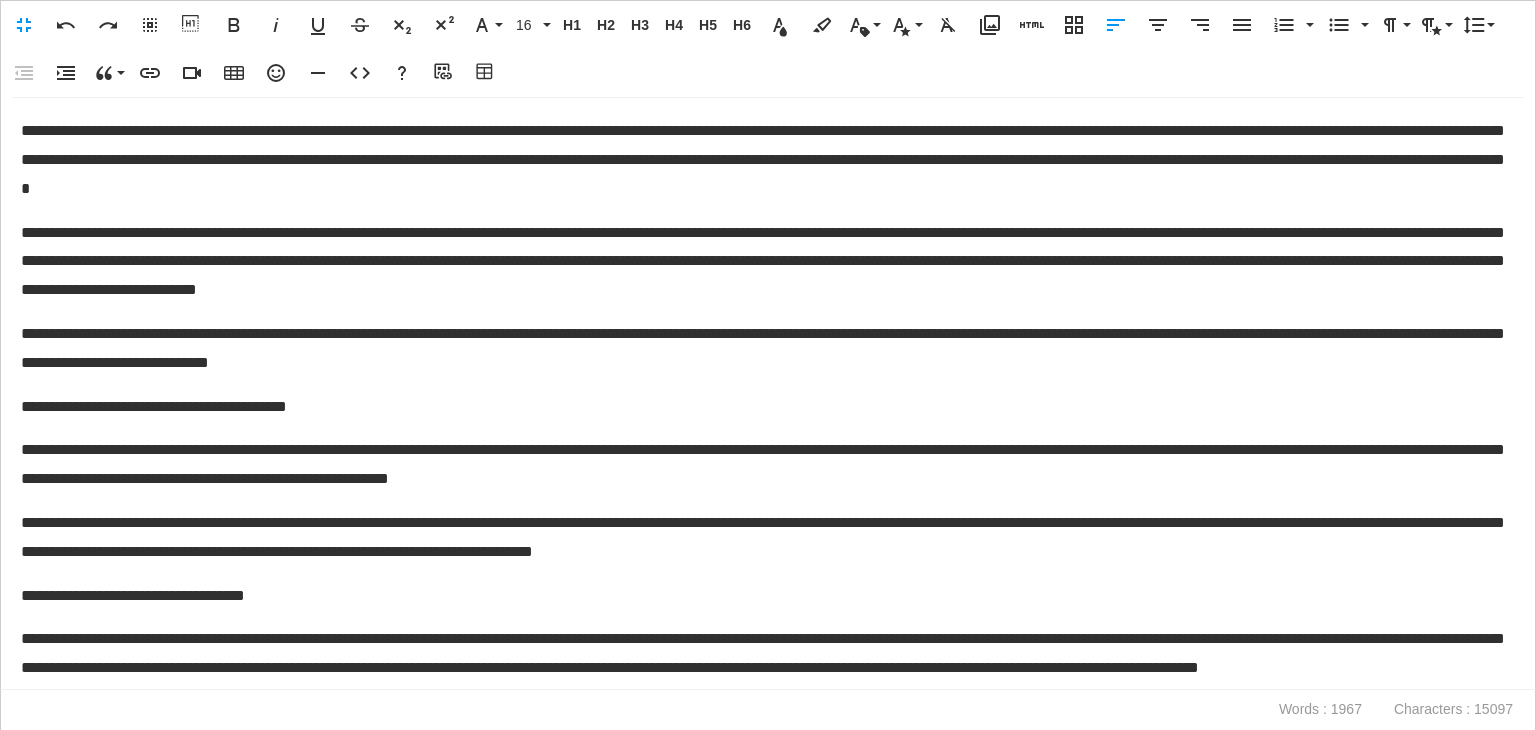 scroll, scrollTop: 3244, scrollLeft: 0, axis: vertical 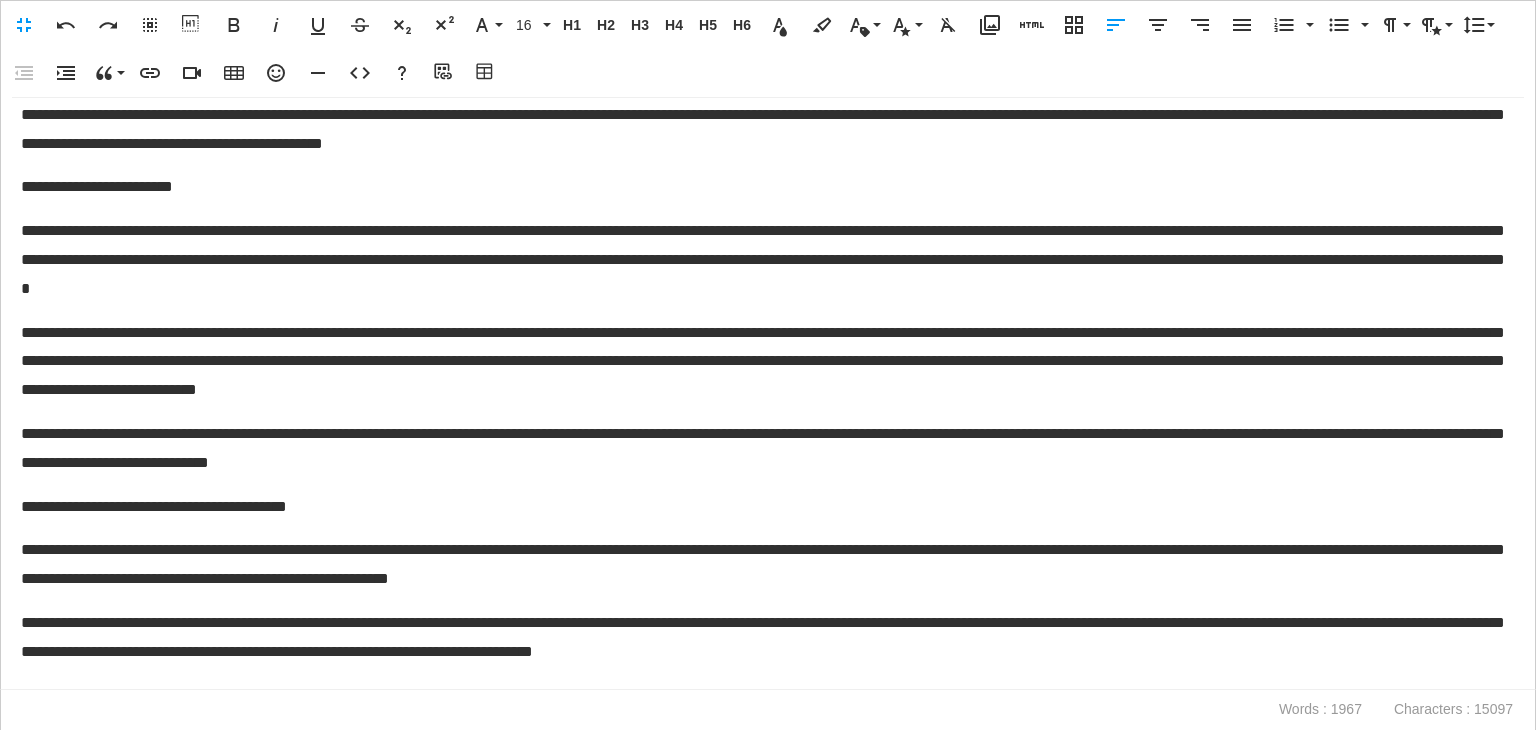click on "**********" at bounding box center [763, 130] 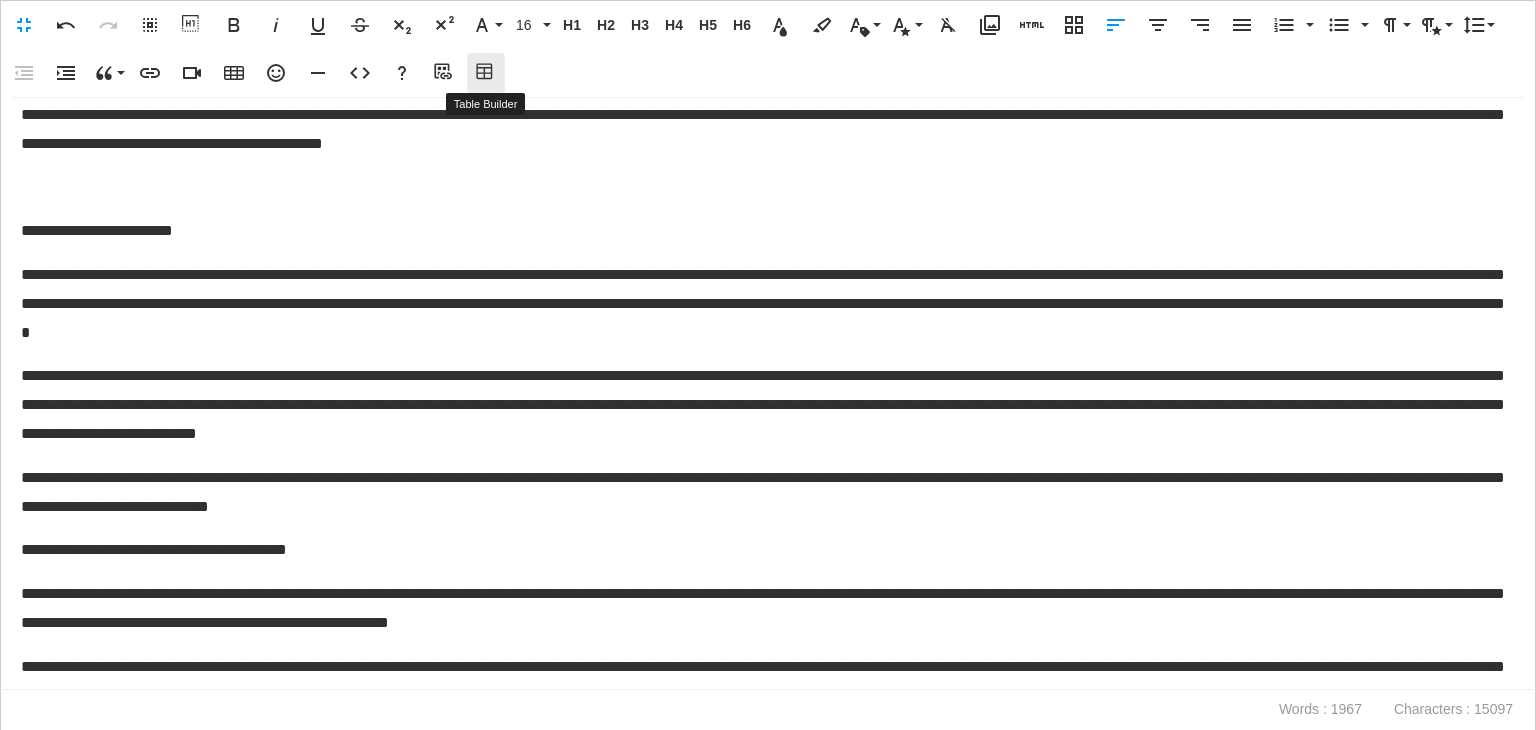 click 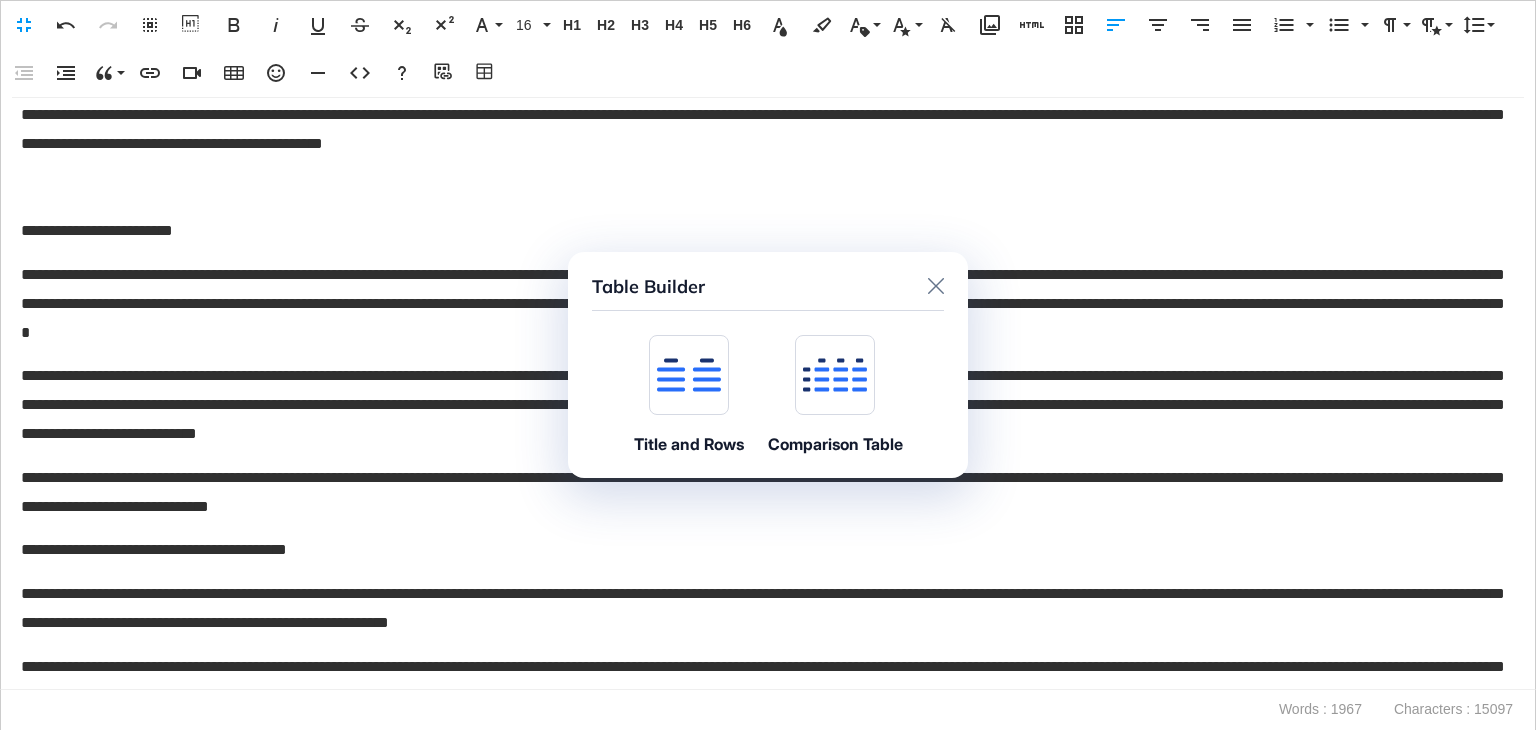 click 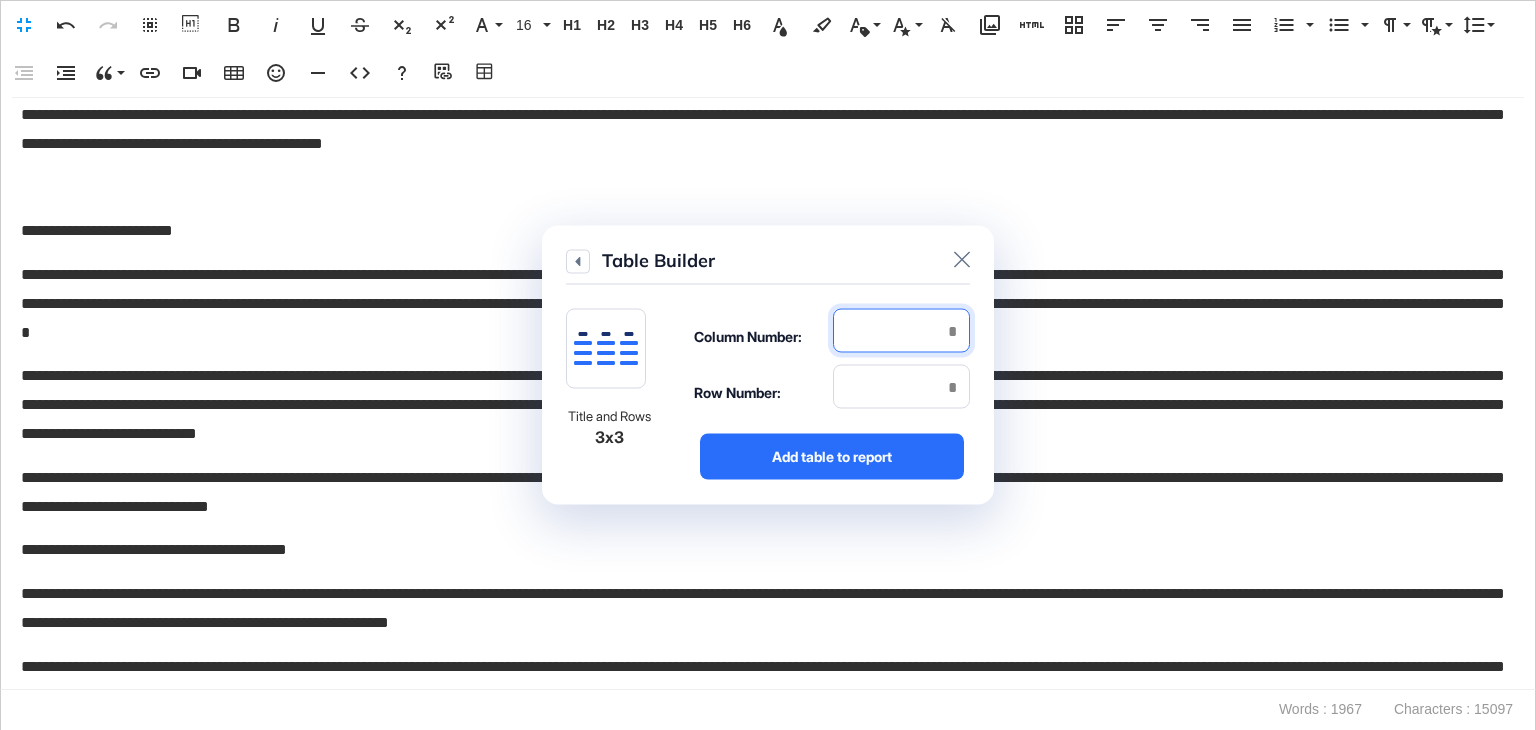 click at bounding box center [901, 331] 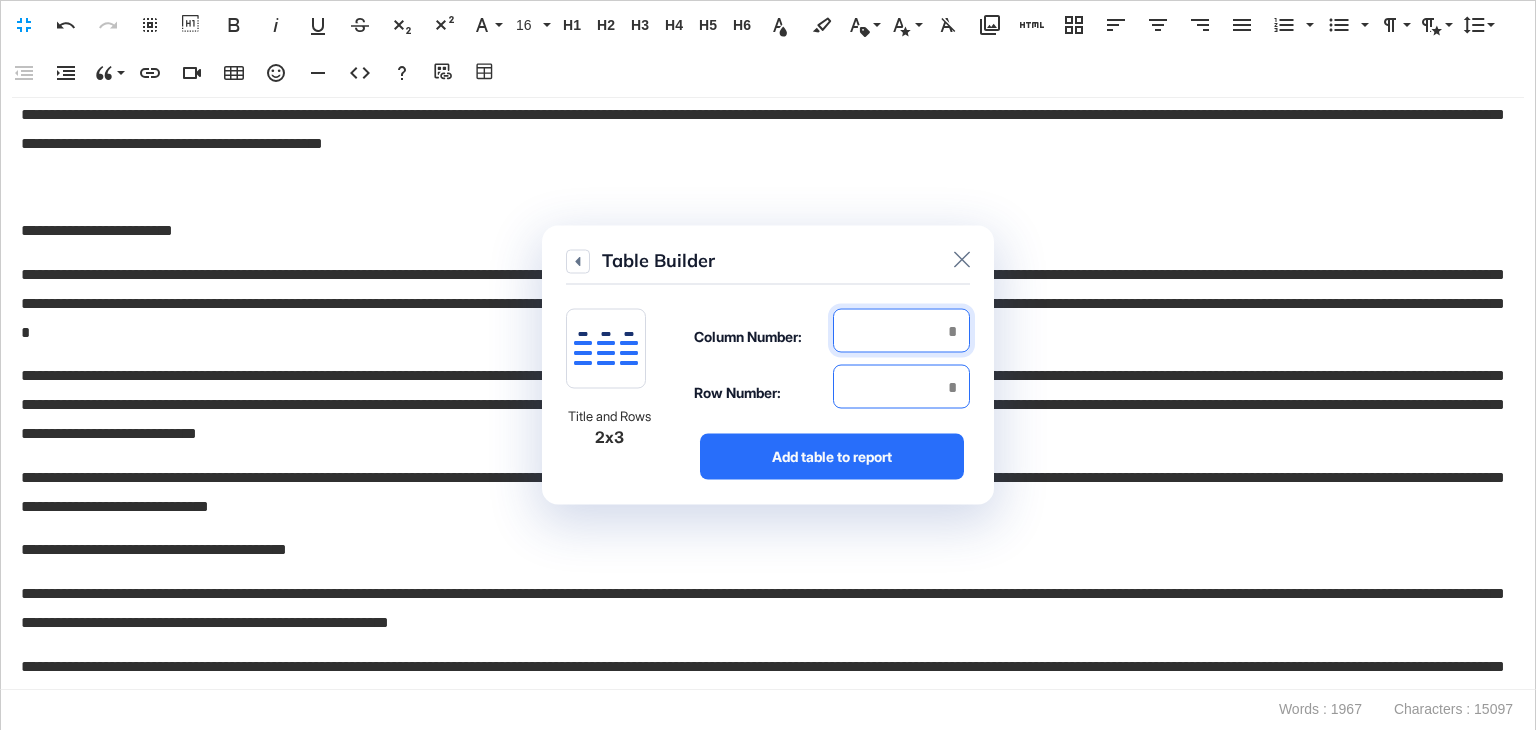 type on "*" 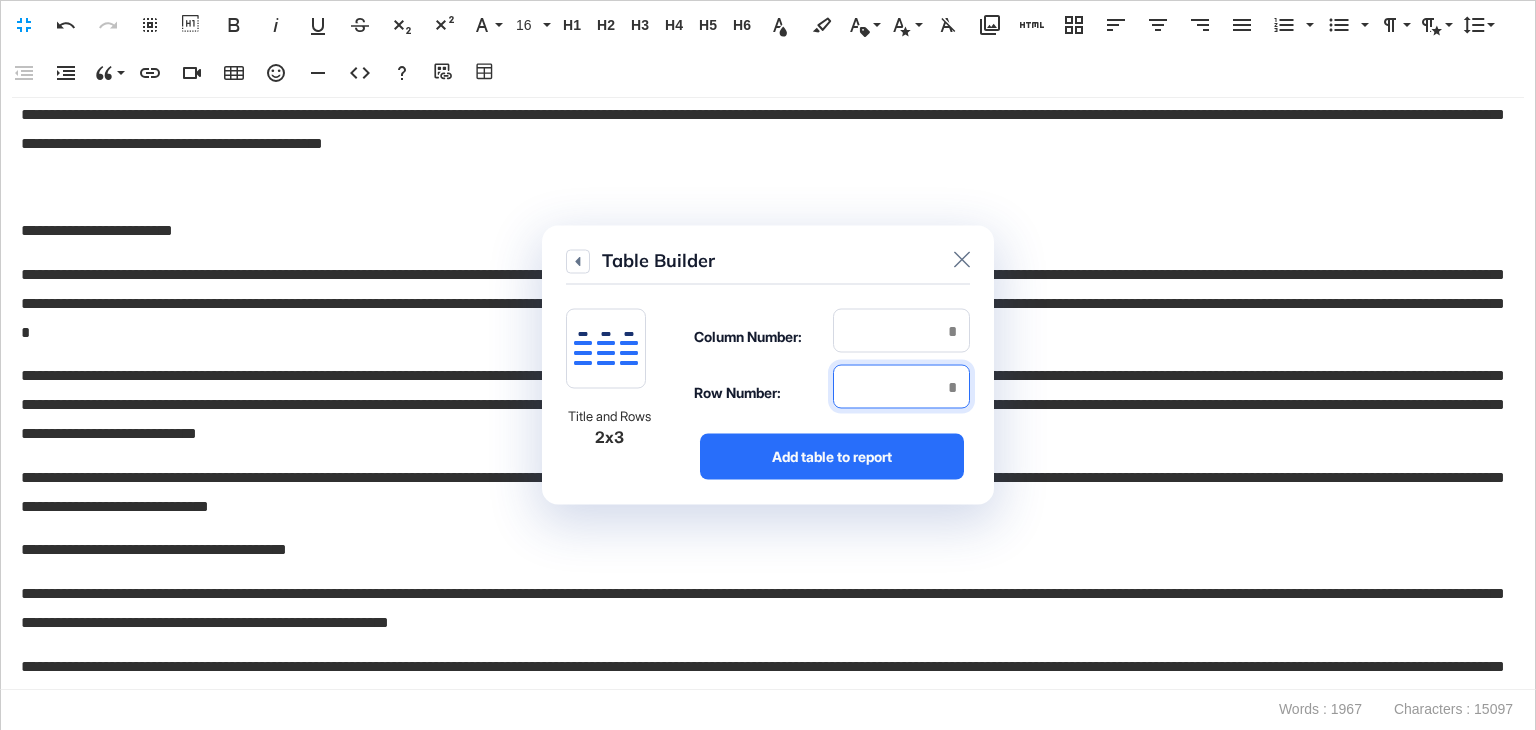 click at bounding box center (901, 387) 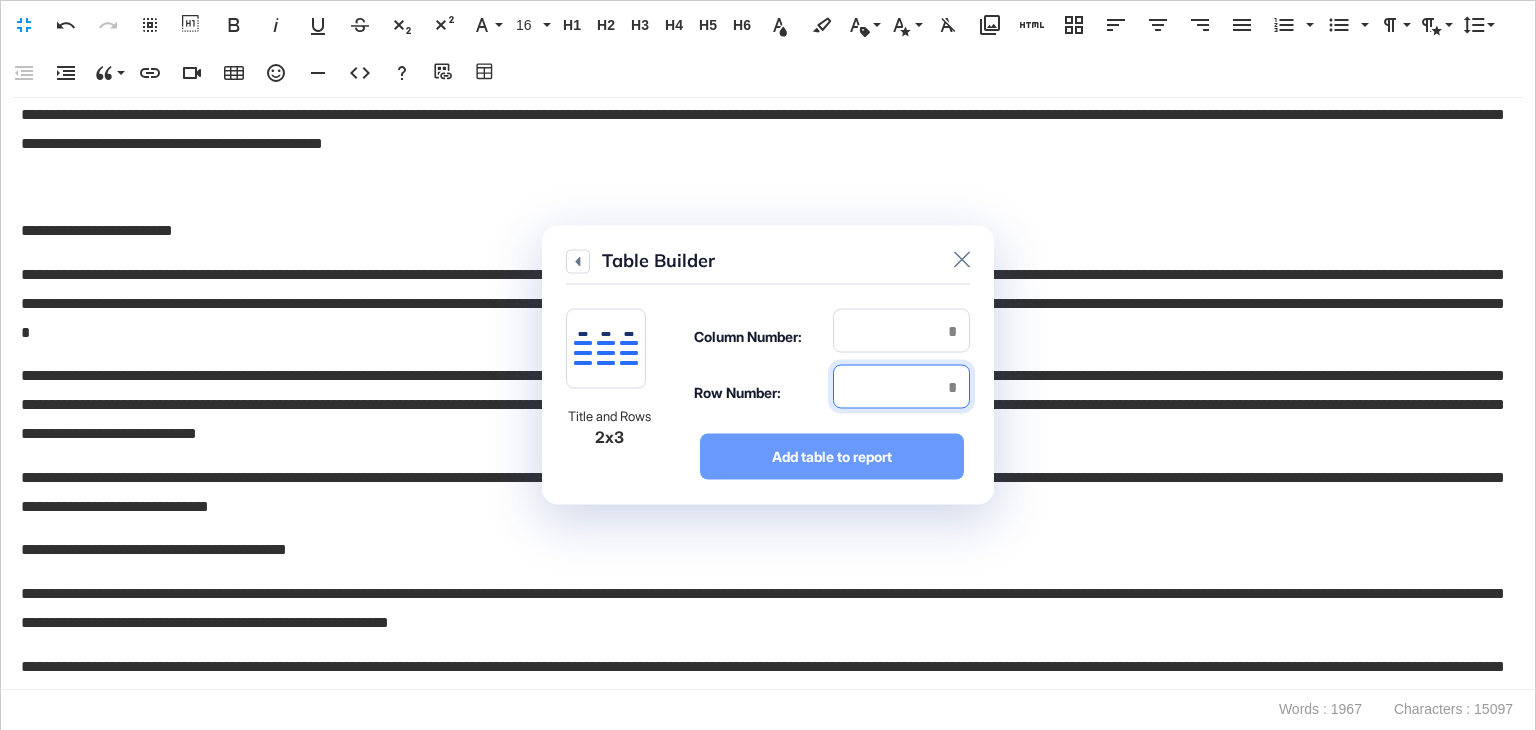 type on "*" 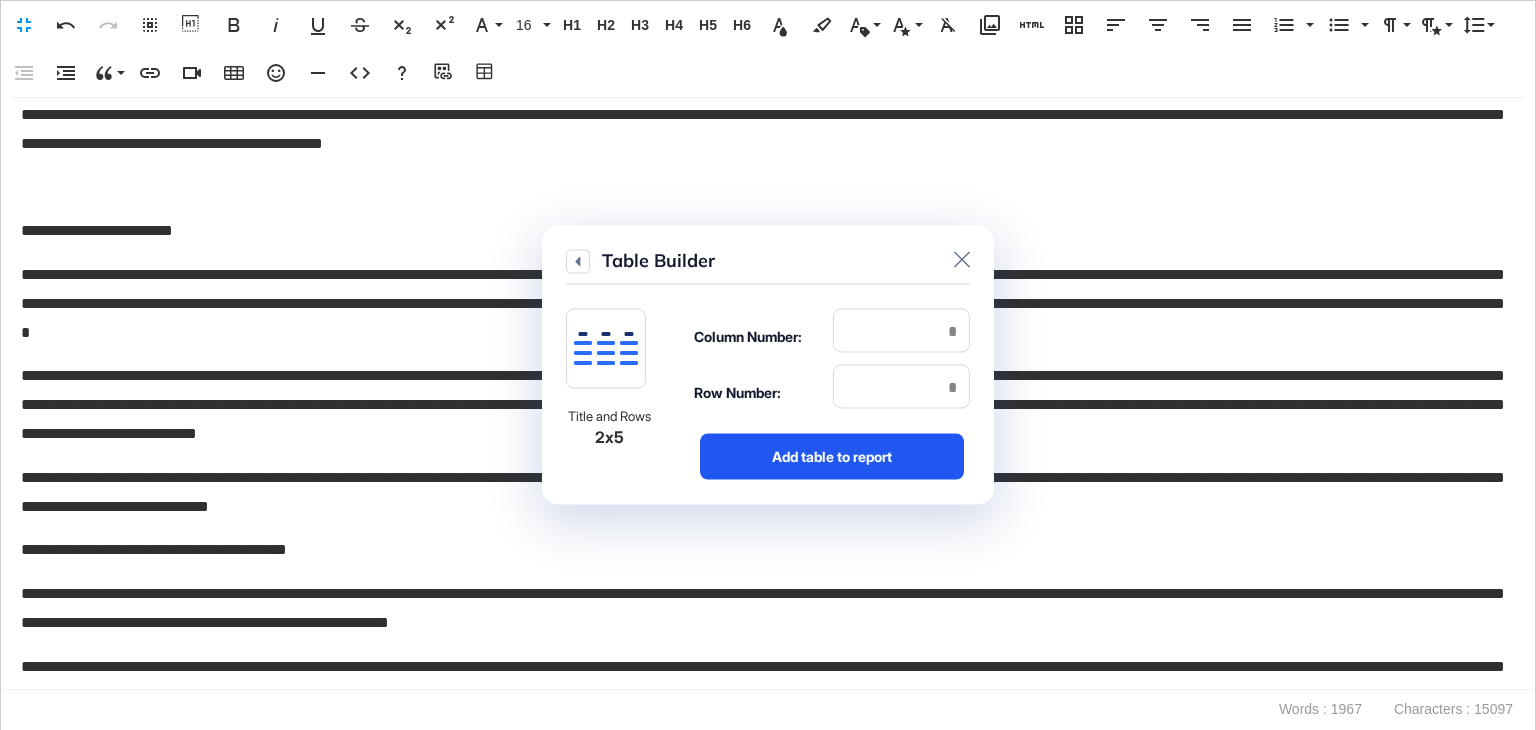 click on "Add table to report" at bounding box center (832, 457) 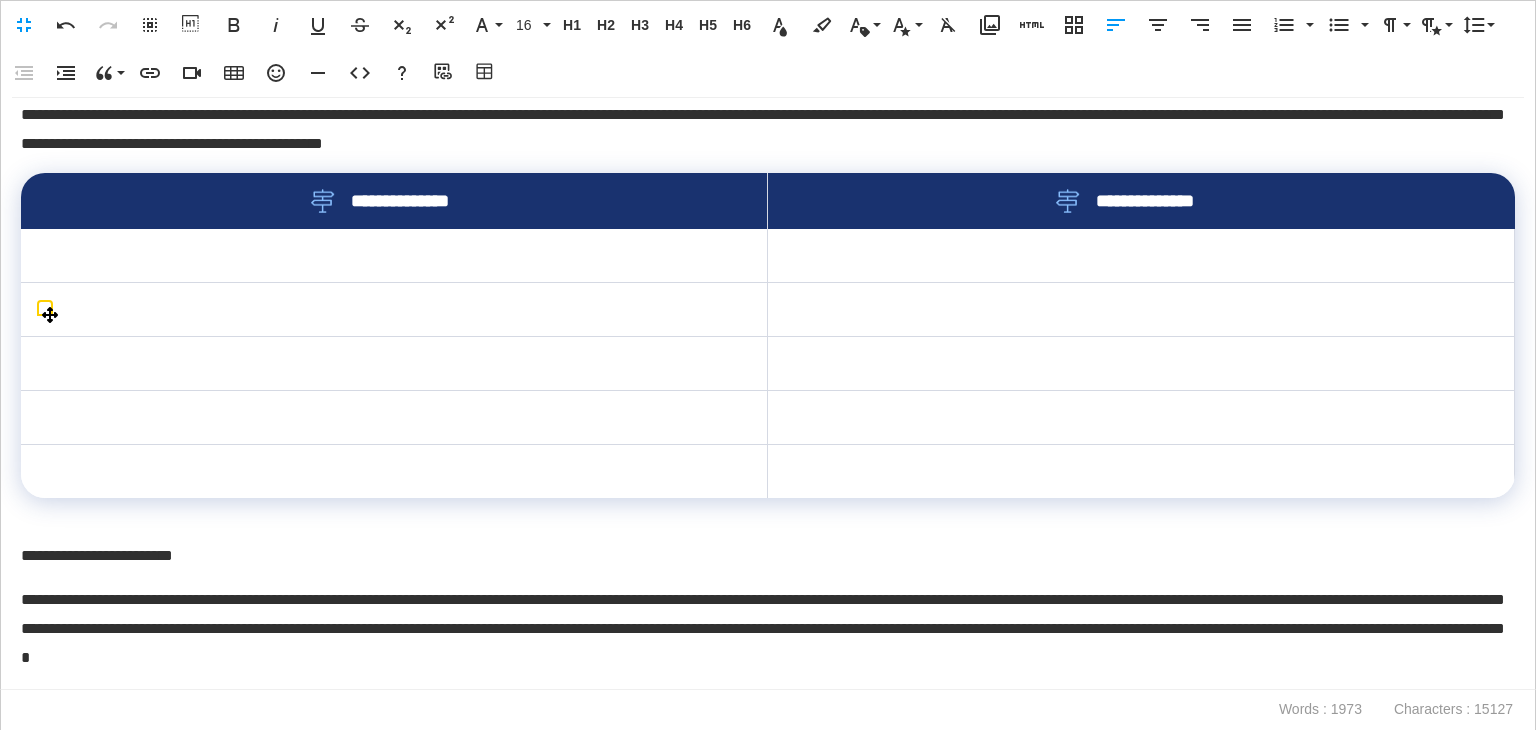 scroll, scrollTop: 3444, scrollLeft: 0, axis: vertical 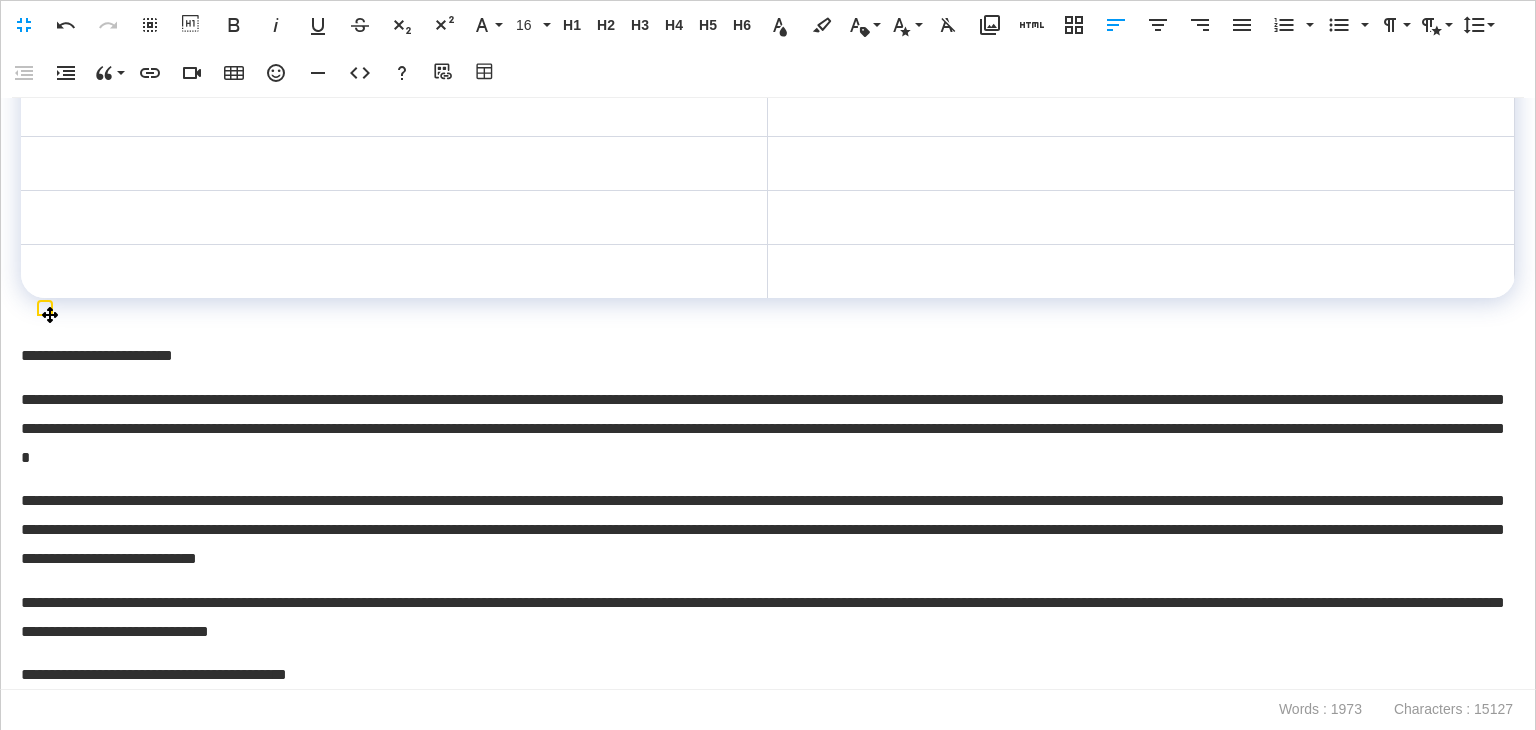 click at bounding box center [394, 56] 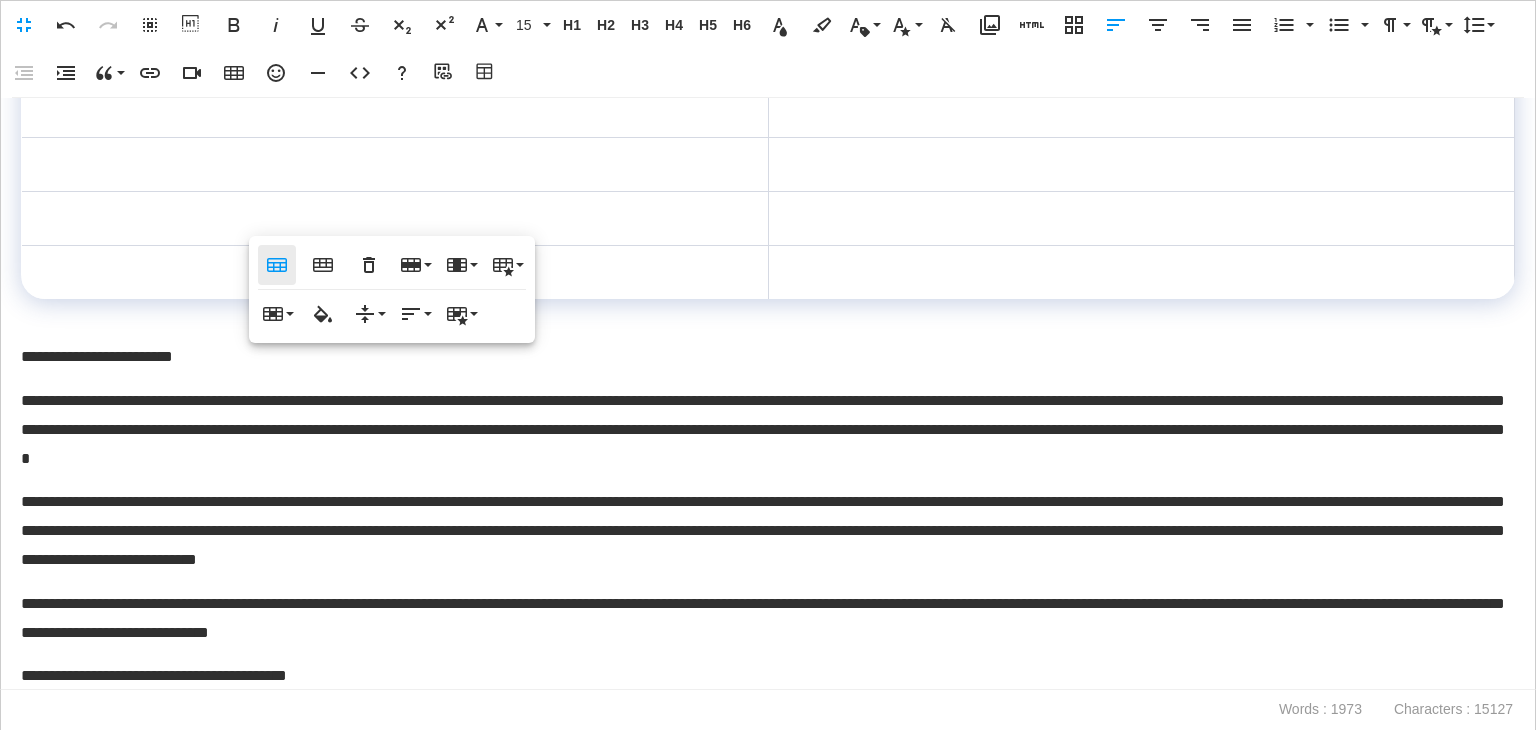 click 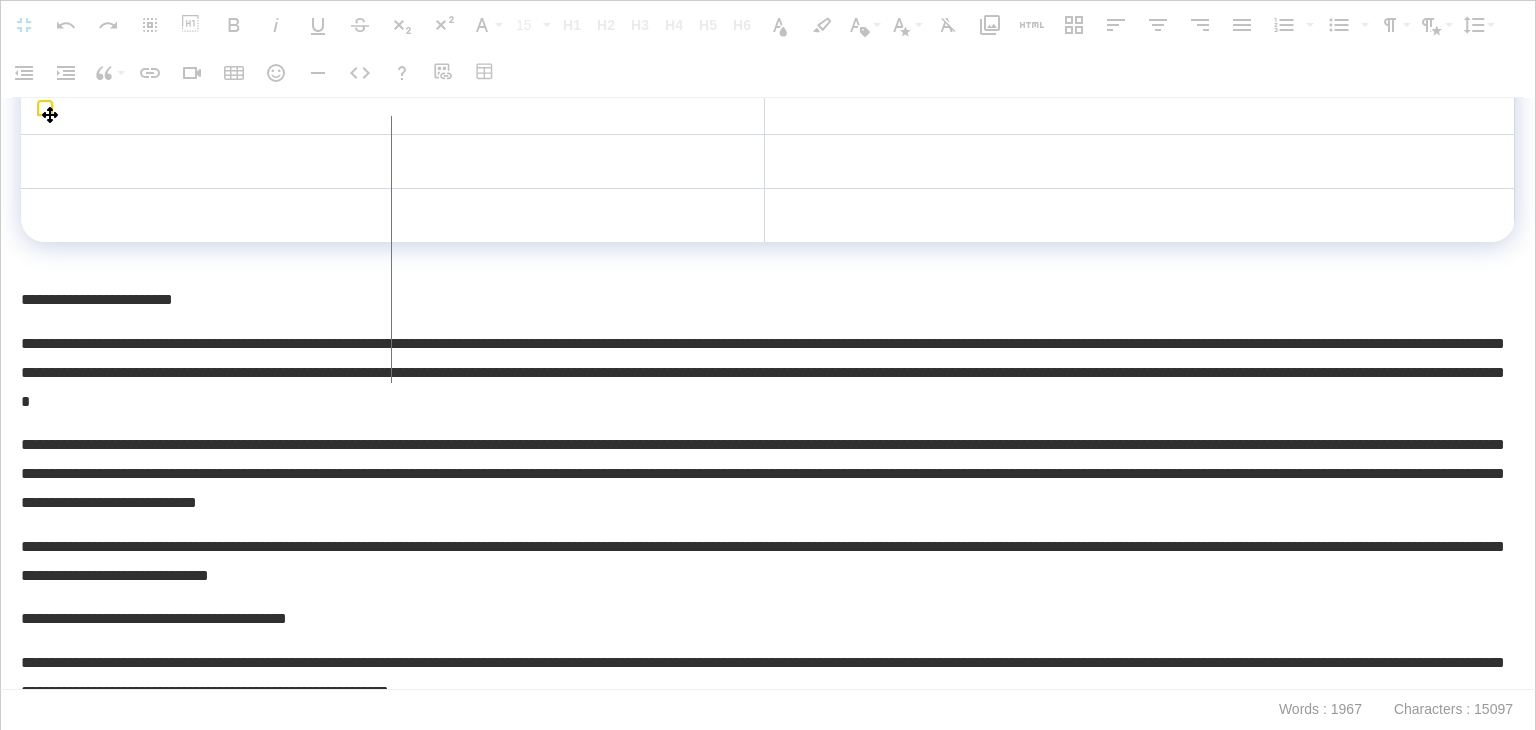 drag, startPoint x: 761, startPoint y: 205, endPoint x: 390, endPoint y: 215, distance: 371.13474 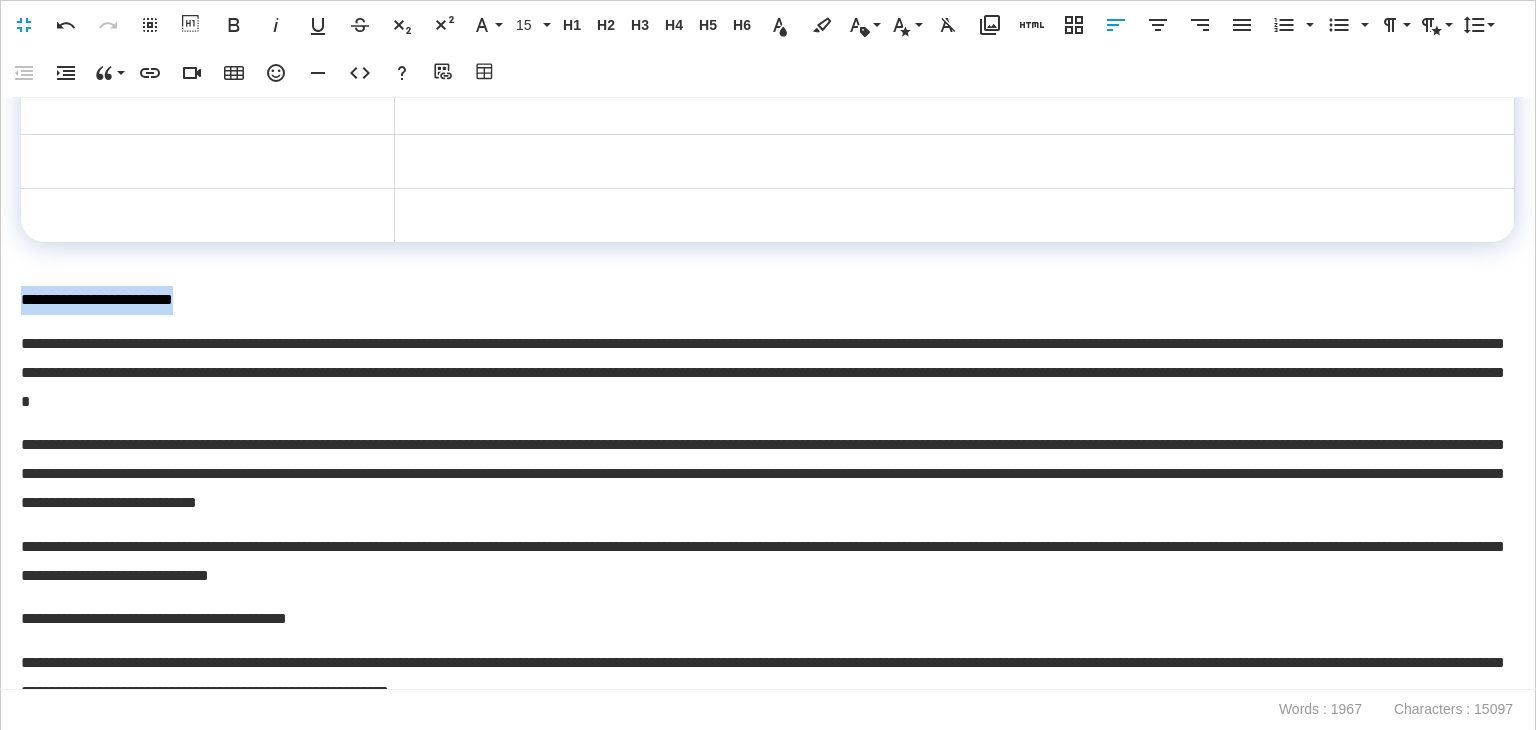 drag, startPoint x: 237, startPoint y: 445, endPoint x: 8, endPoint y: 447, distance: 229.00873 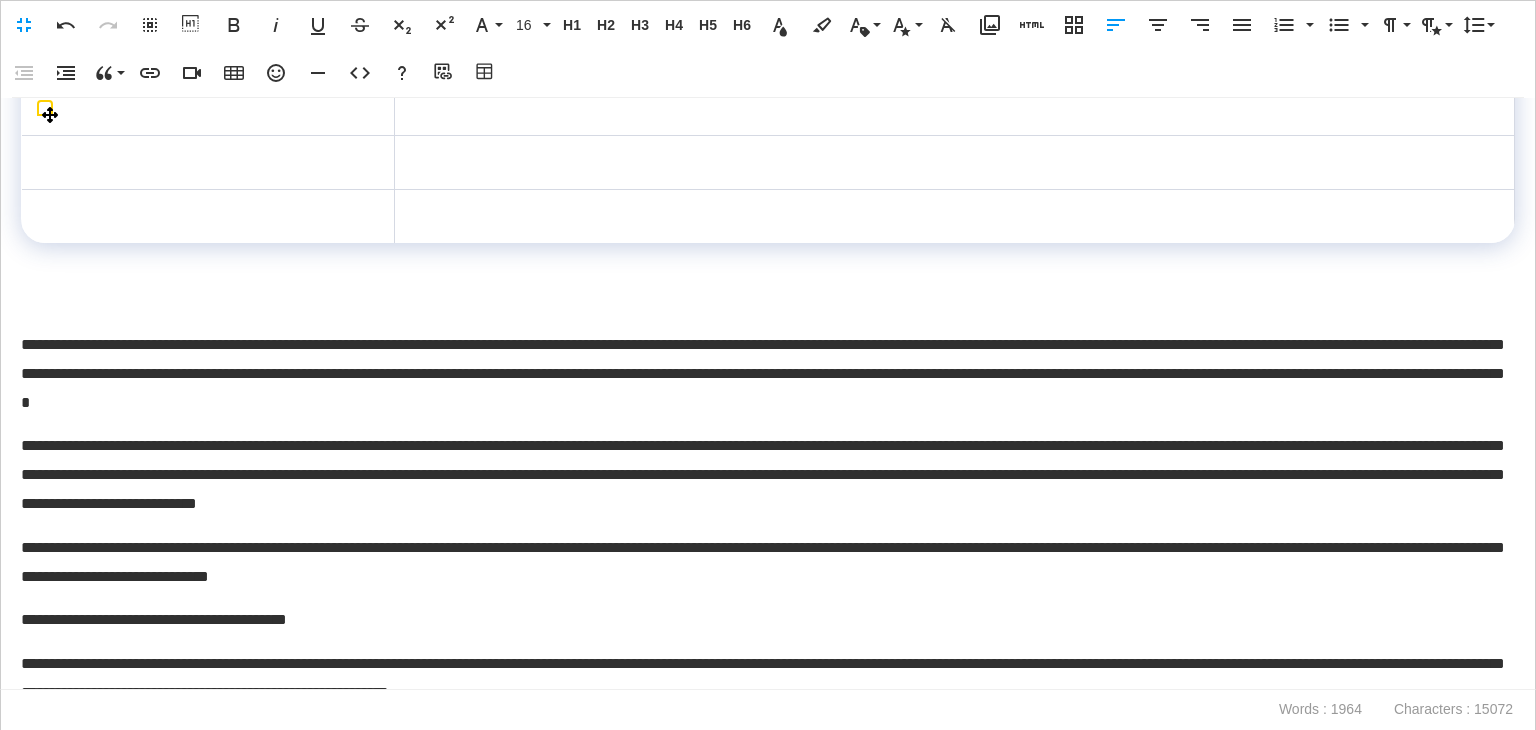 click at bounding box center (208, 1) 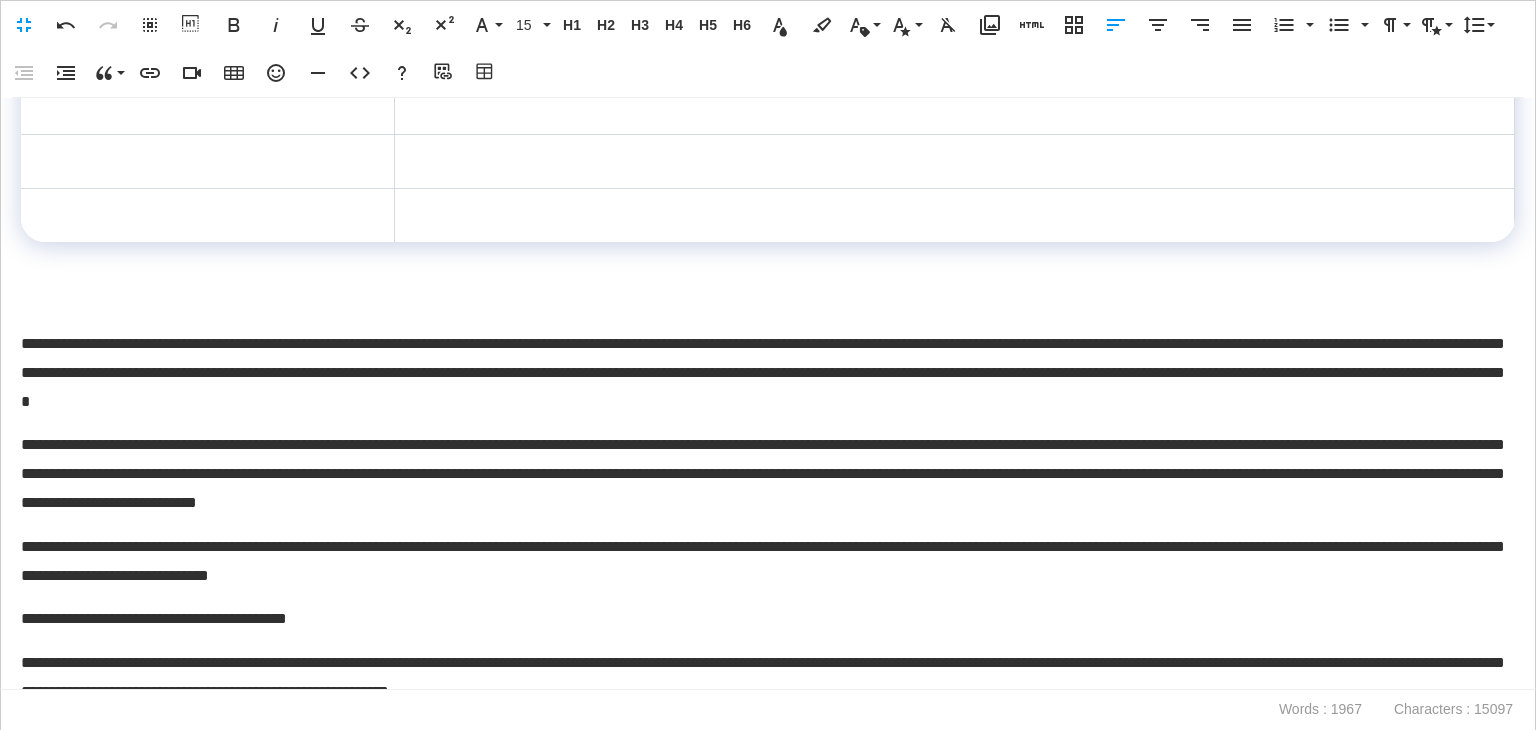 scroll, scrollTop: 0, scrollLeft: 7, axis: horizontal 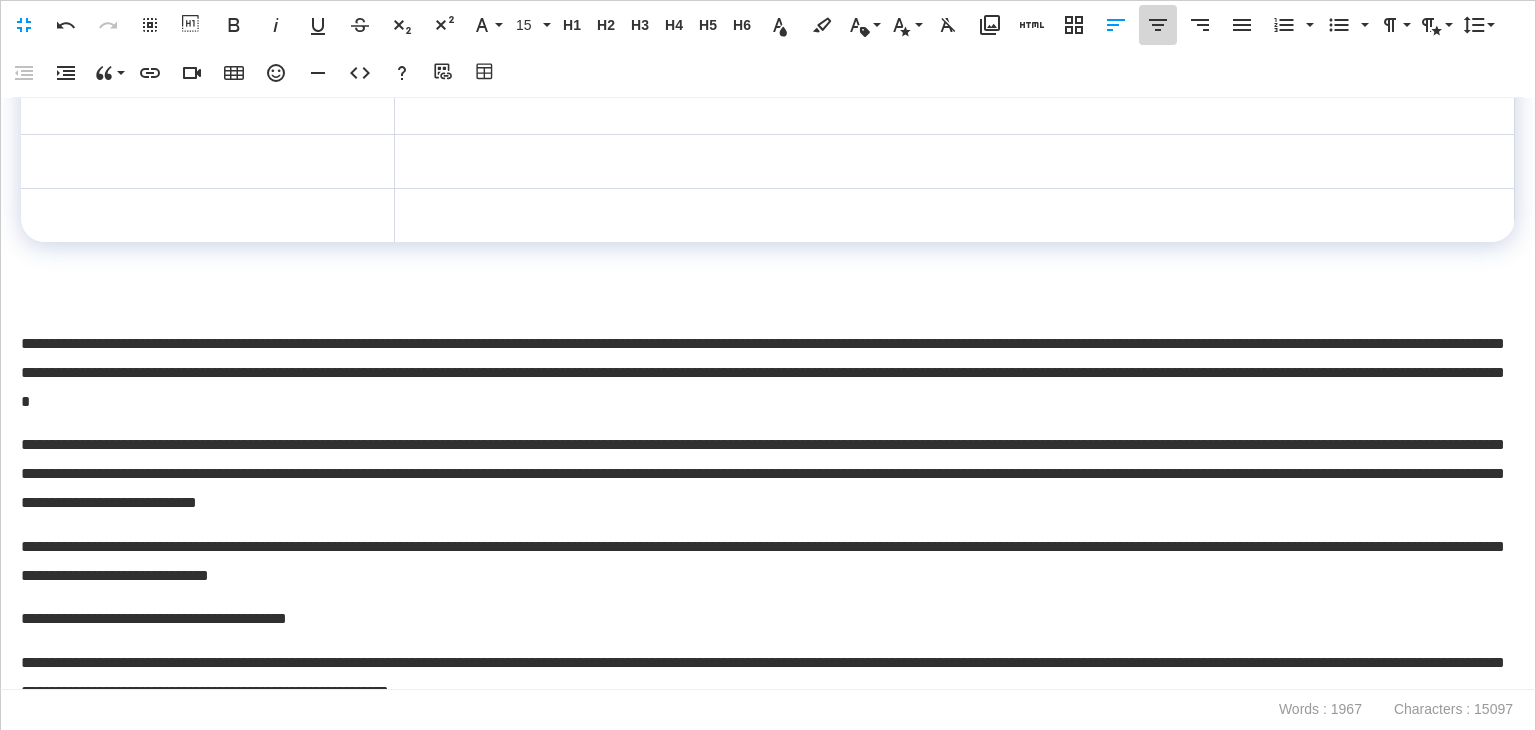 click 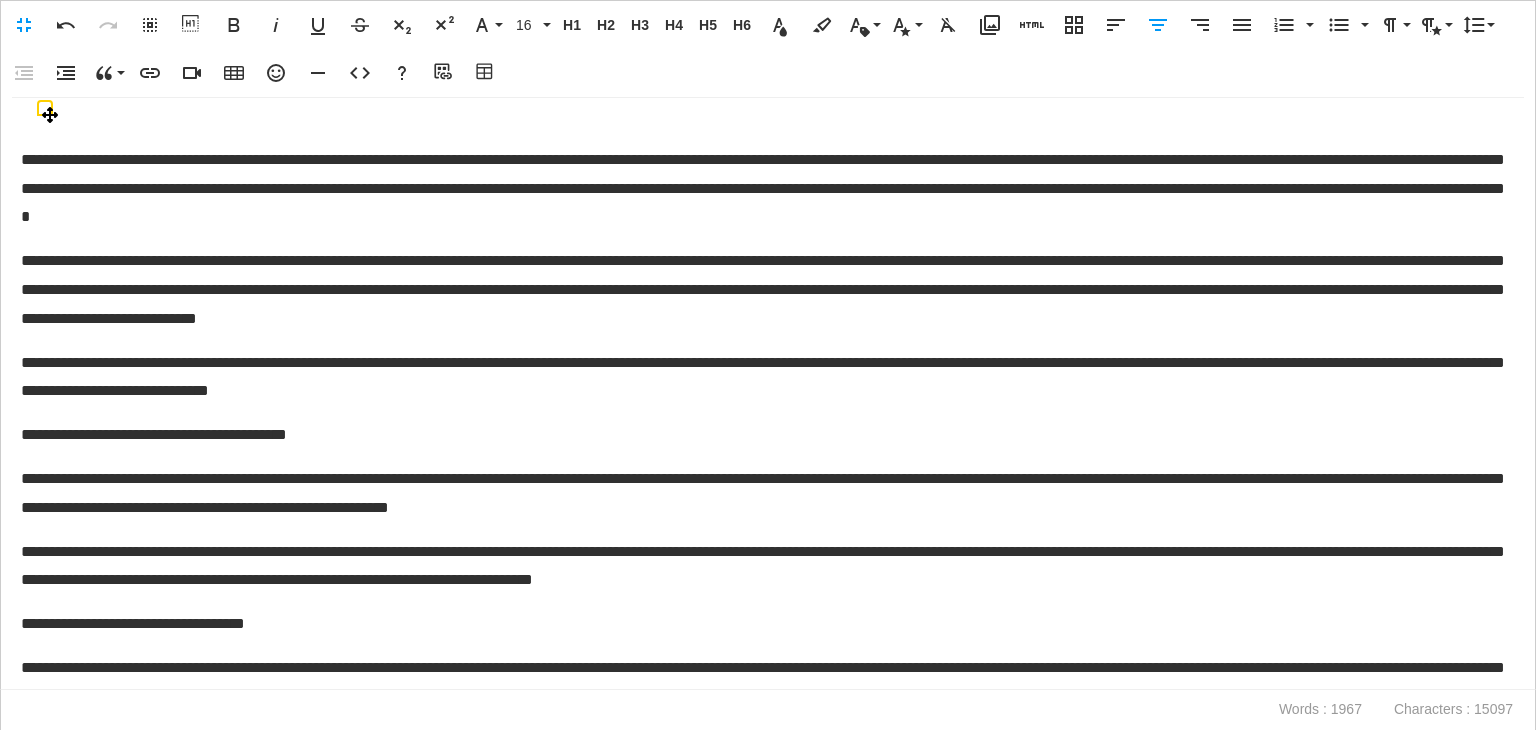 scroll, scrollTop: 3644, scrollLeft: 0, axis: vertical 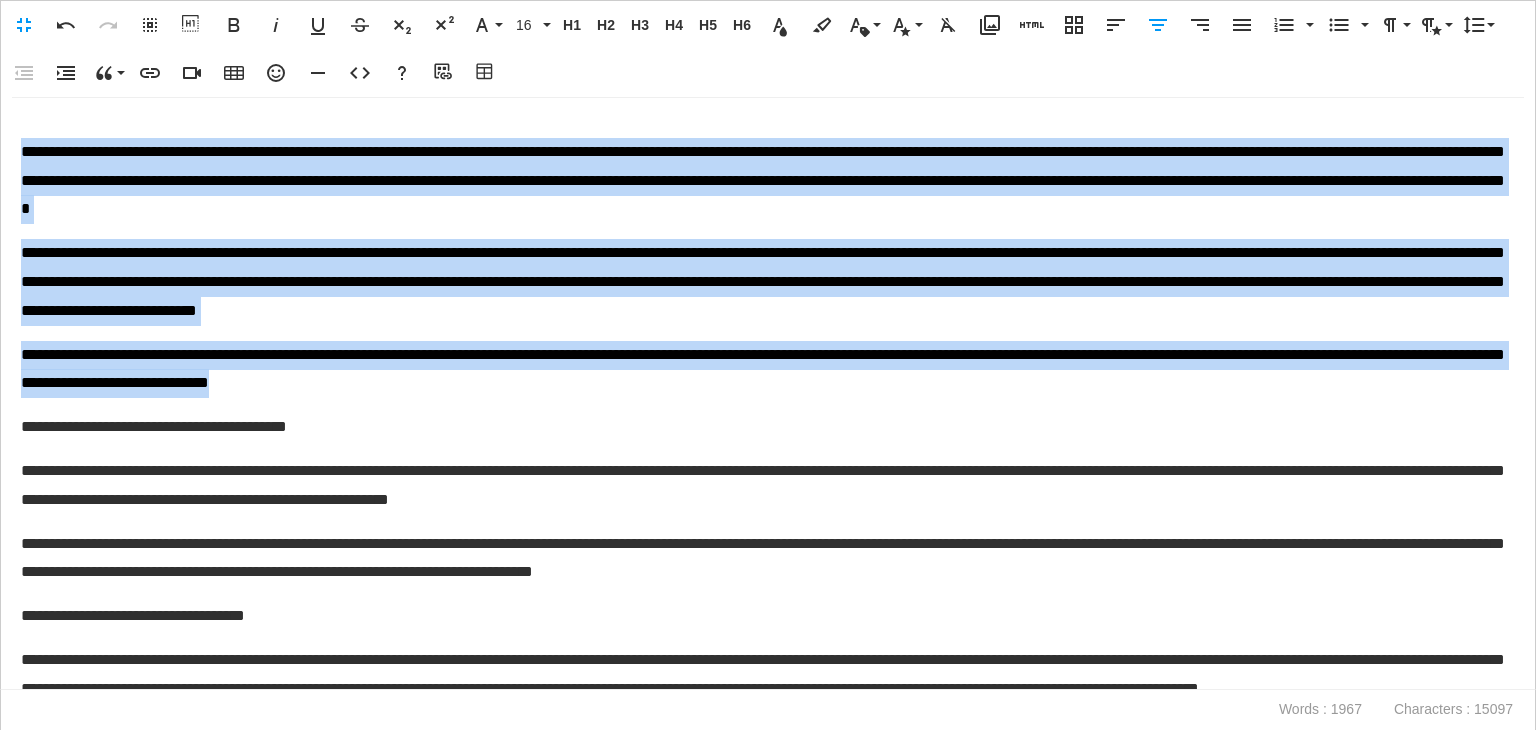 drag, startPoint x: 623, startPoint y: 532, endPoint x: 0, endPoint y: 276, distance: 673.5466 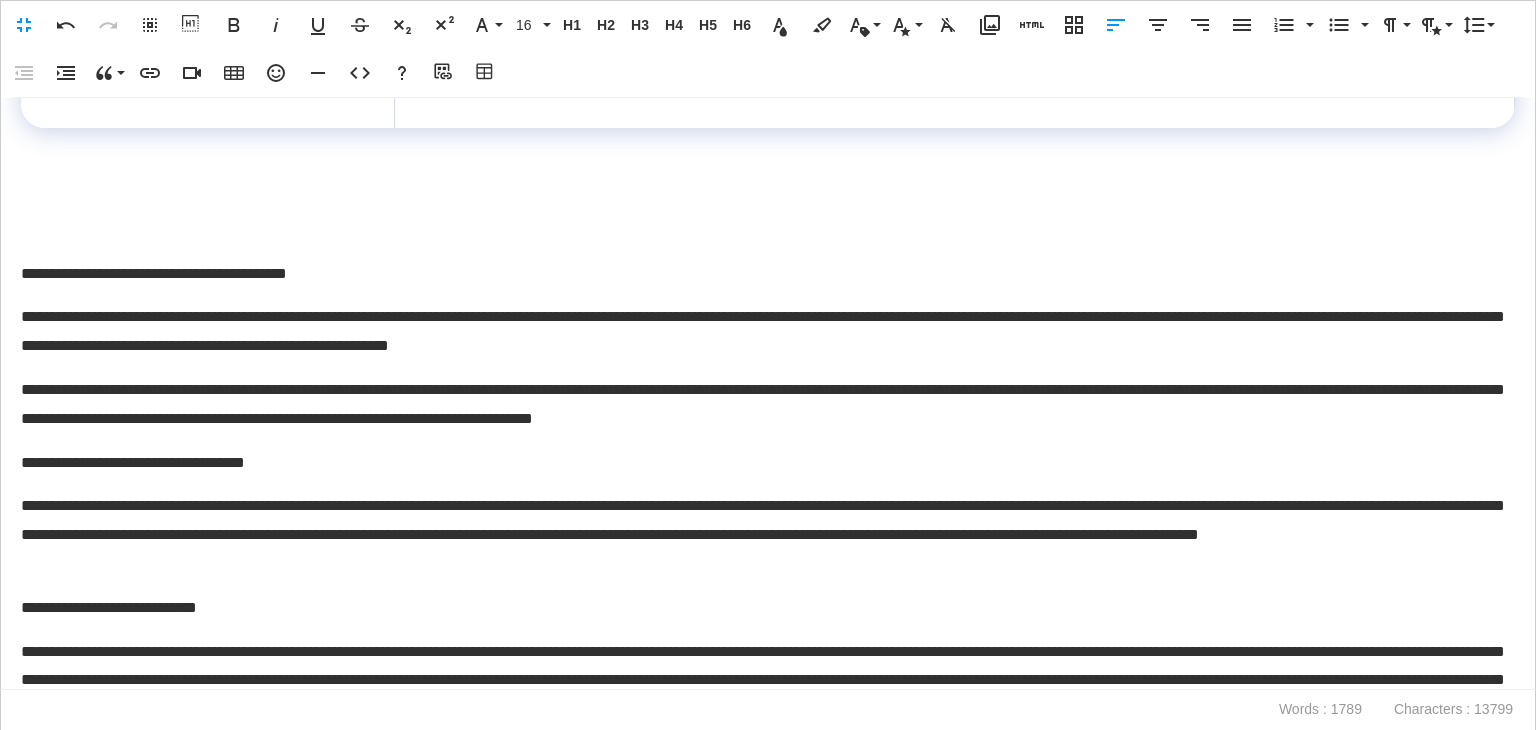 scroll, scrollTop: 3444, scrollLeft: 0, axis: vertical 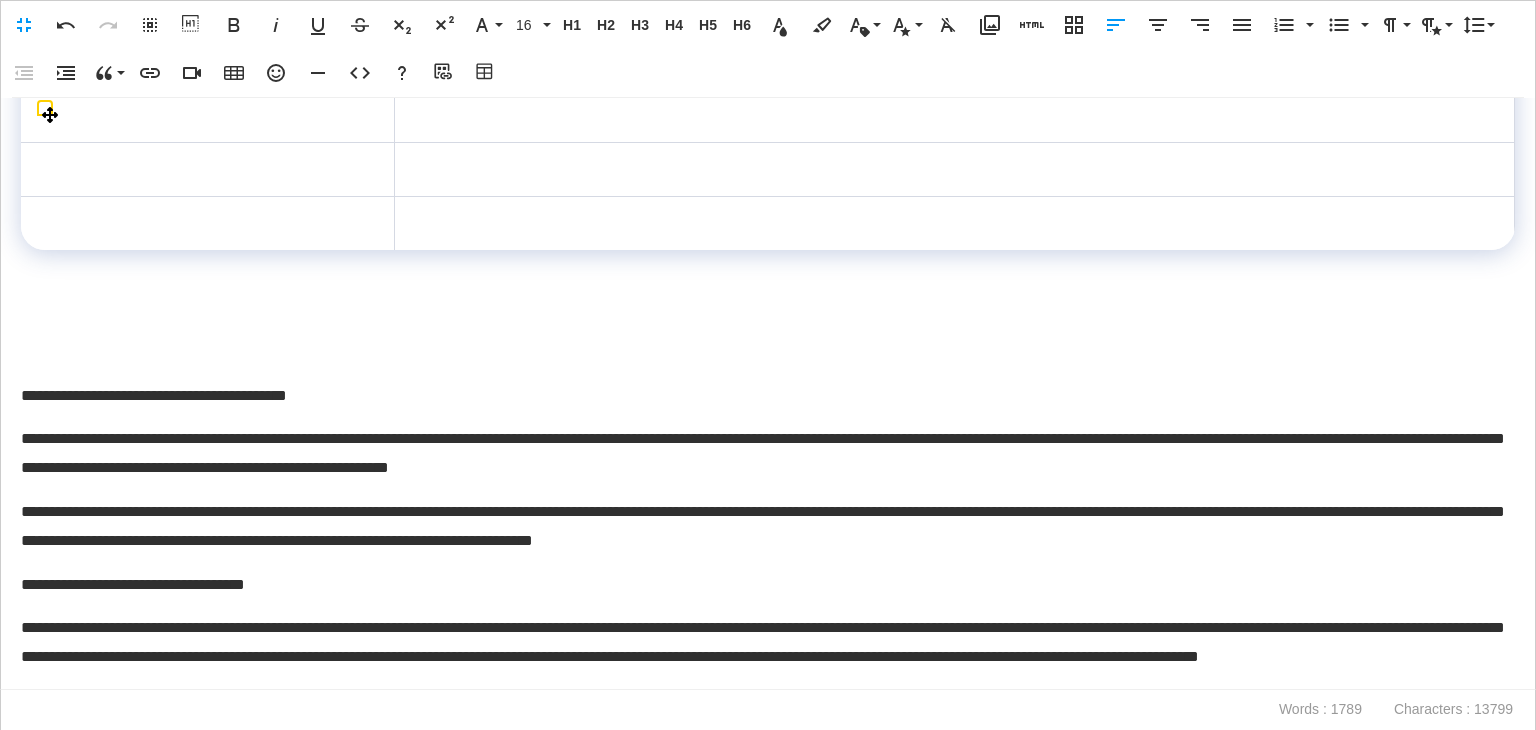 click at bounding box center (954, 3) 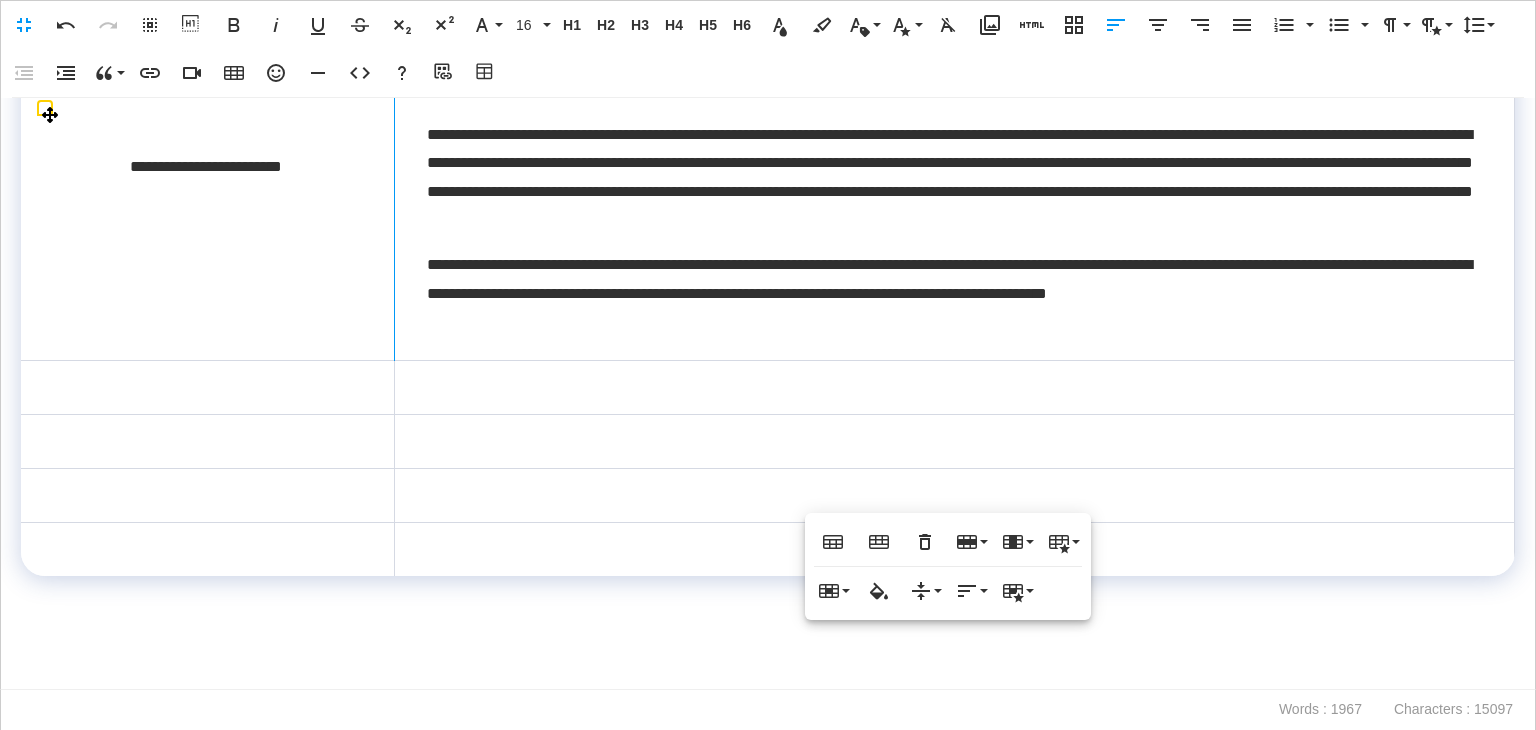 click on "**********" at bounding box center (954, 167) 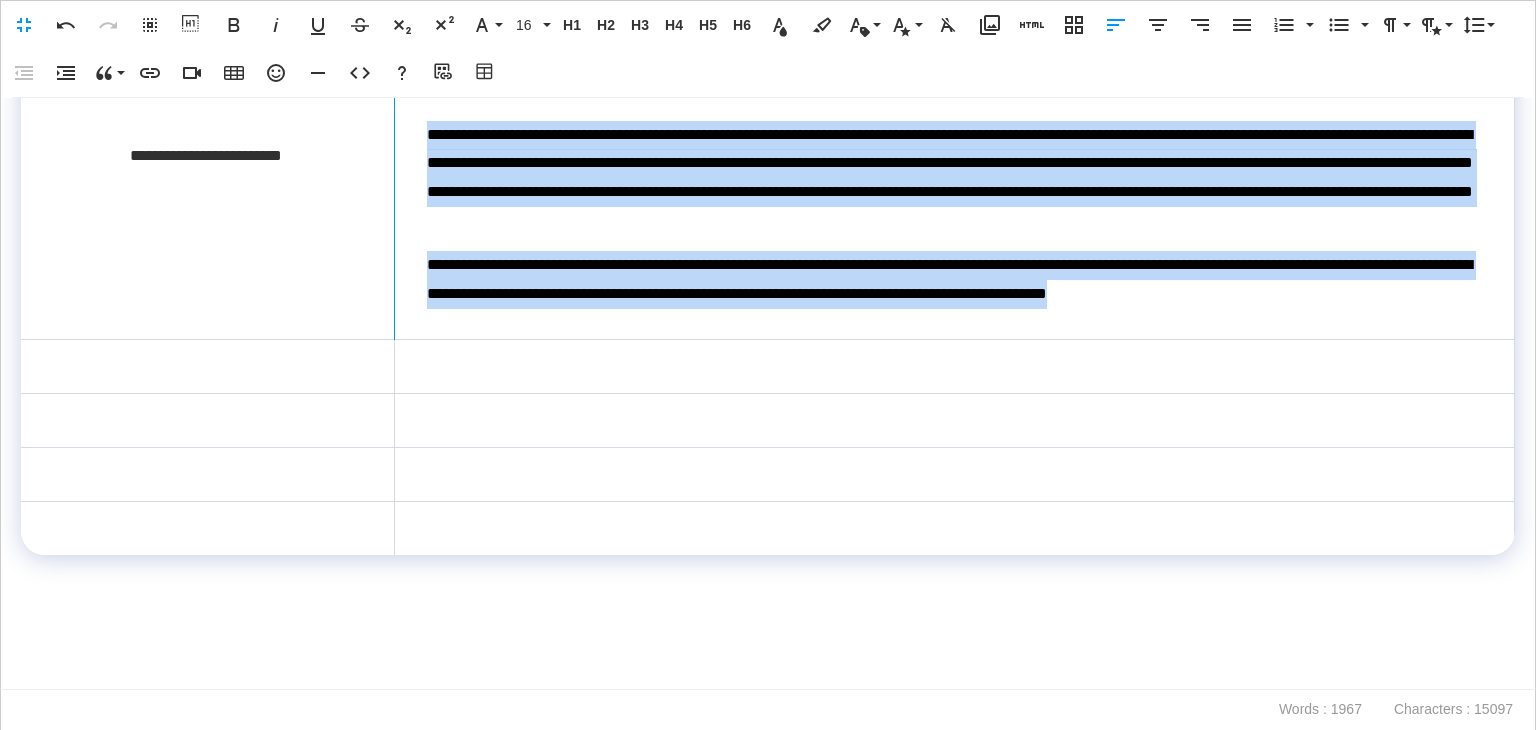 drag, startPoint x: 1463, startPoint y: 433, endPoint x: 1307, endPoint y: 182, distance: 295.52835 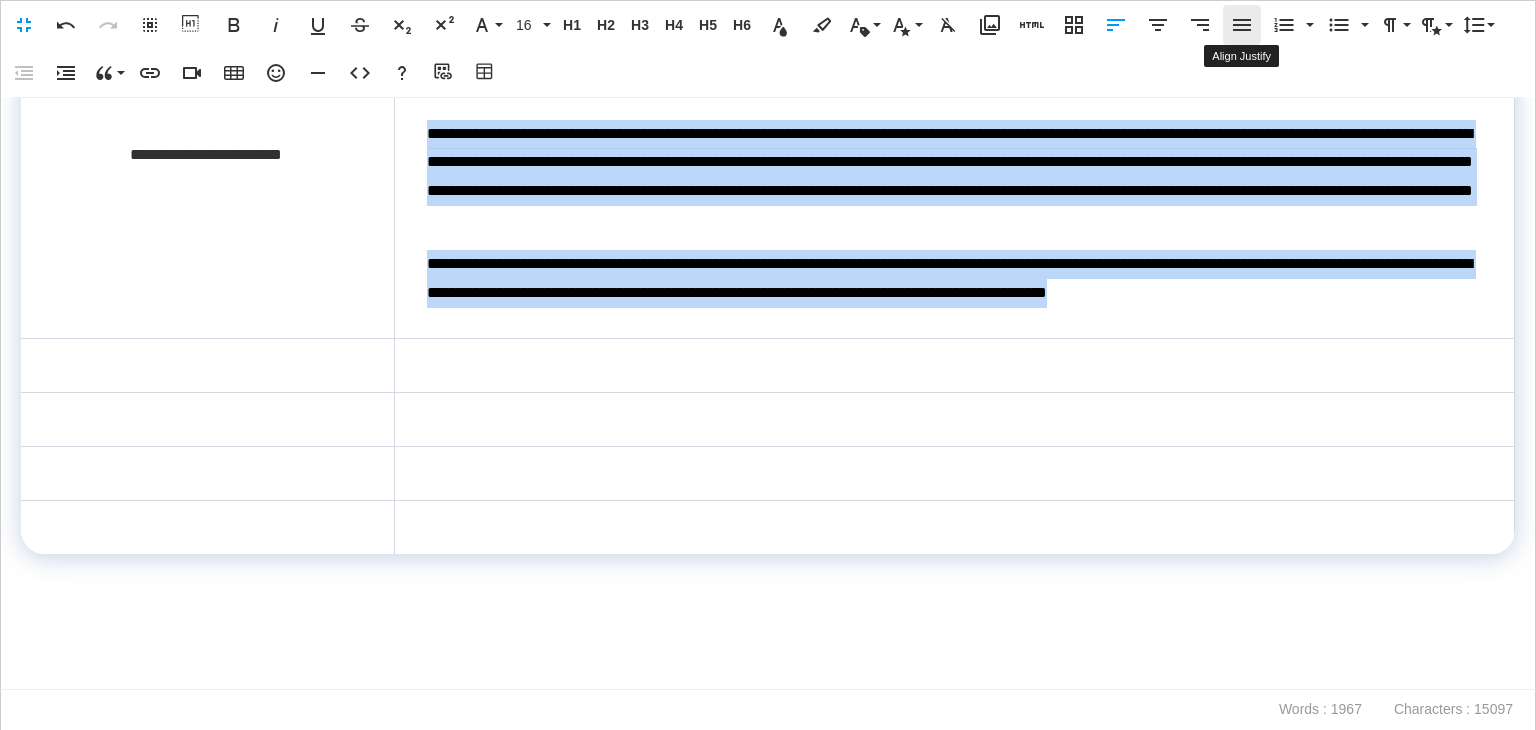 click 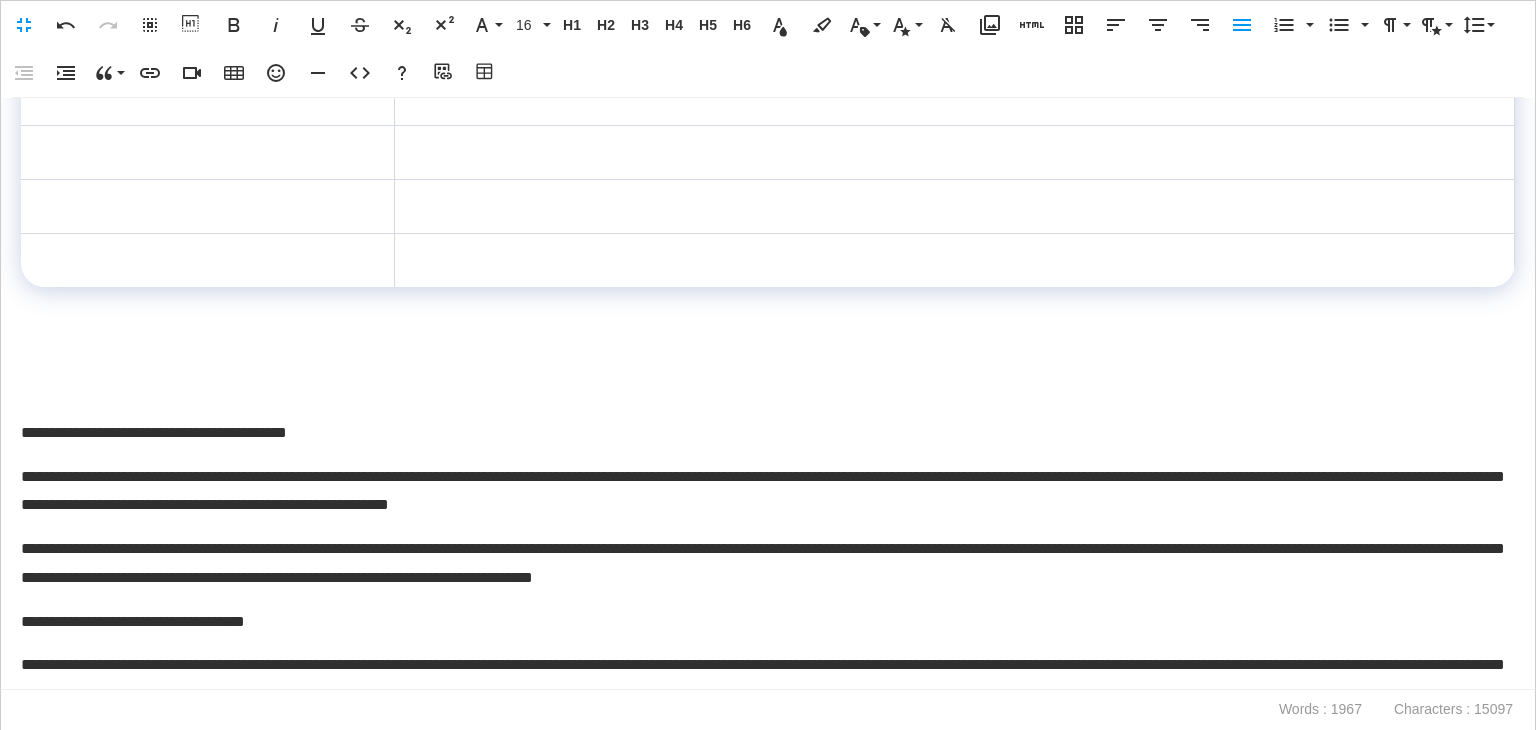 scroll, scrollTop: 3744, scrollLeft: 0, axis: vertical 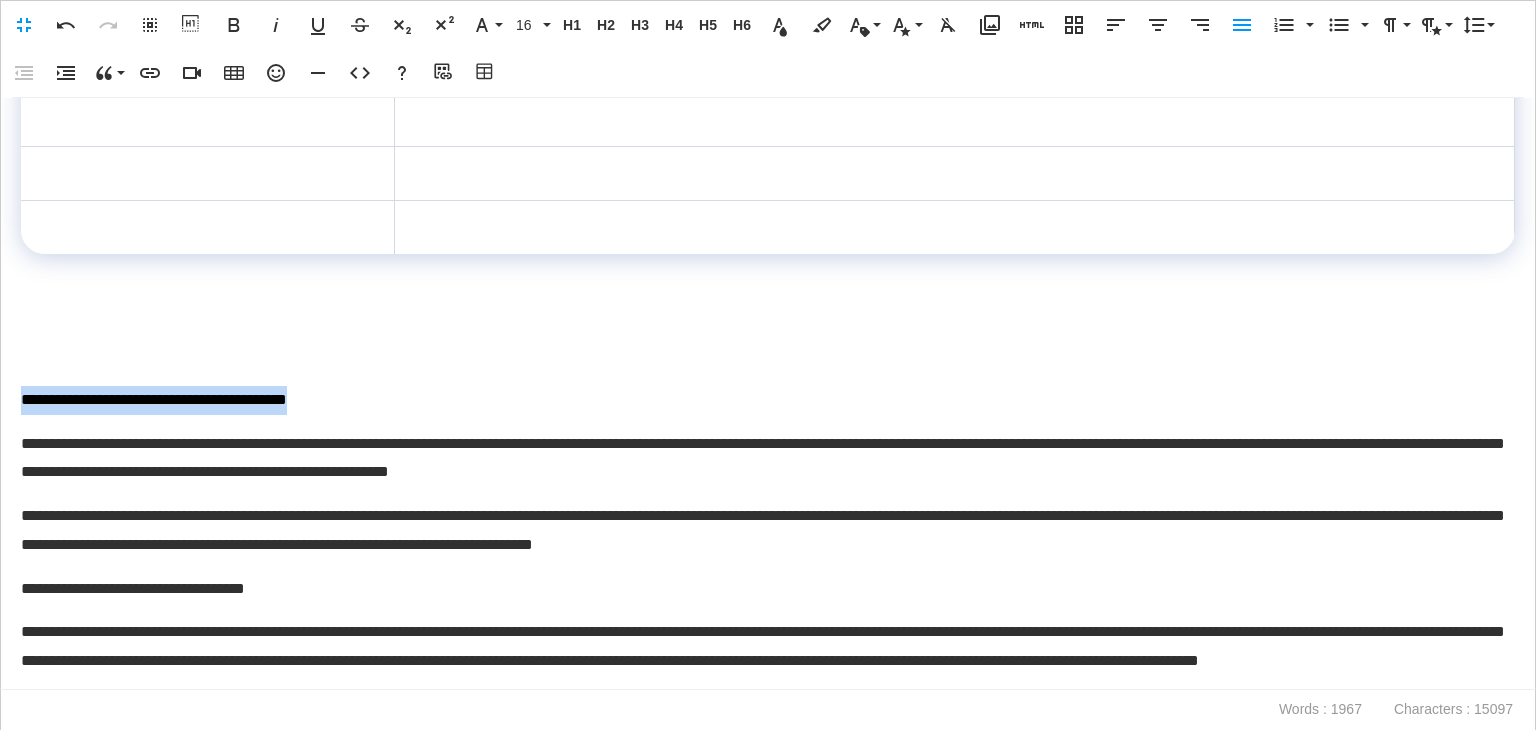 drag, startPoint x: 315, startPoint y: 531, endPoint x: 0, endPoint y: 545, distance: 315.31094 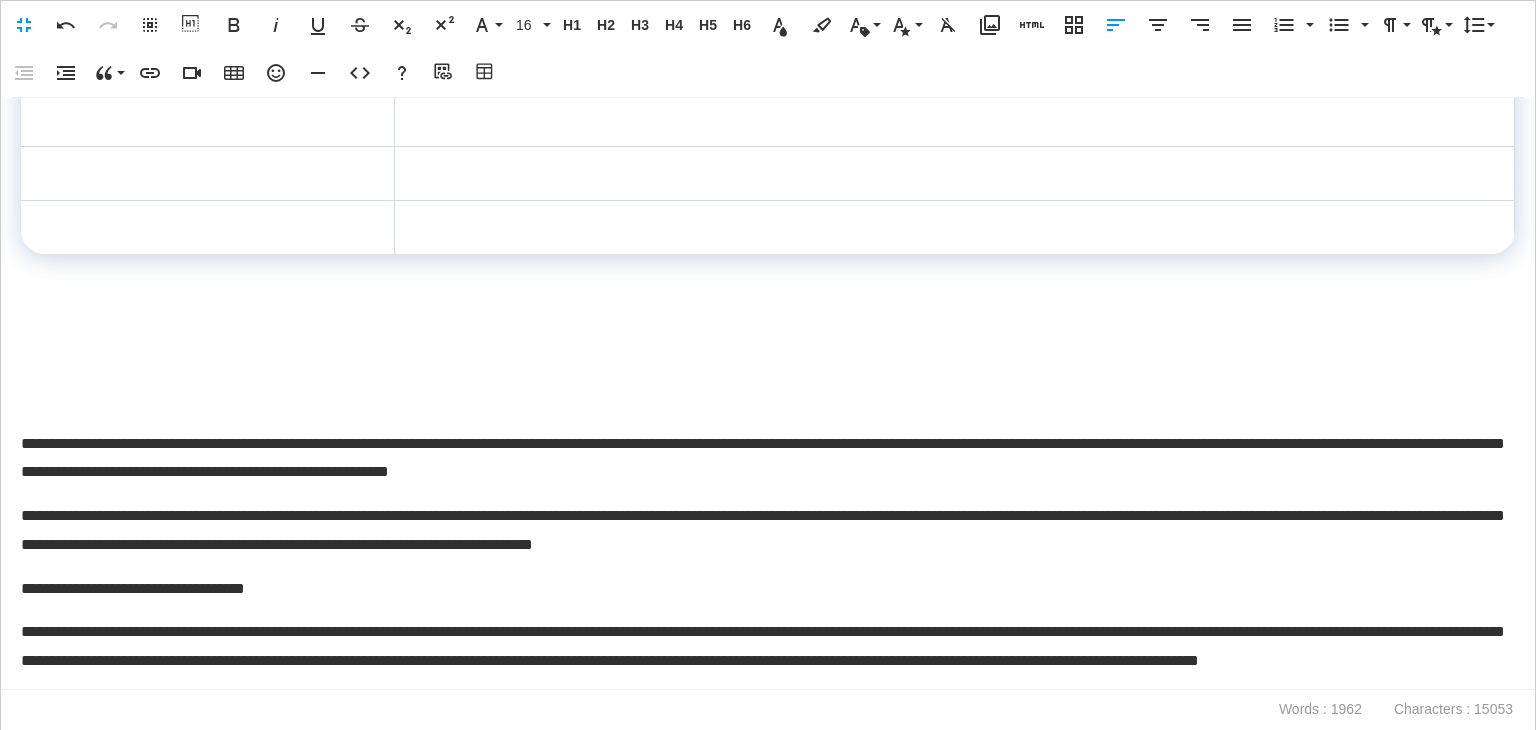 click at bounding box center [207, 66] 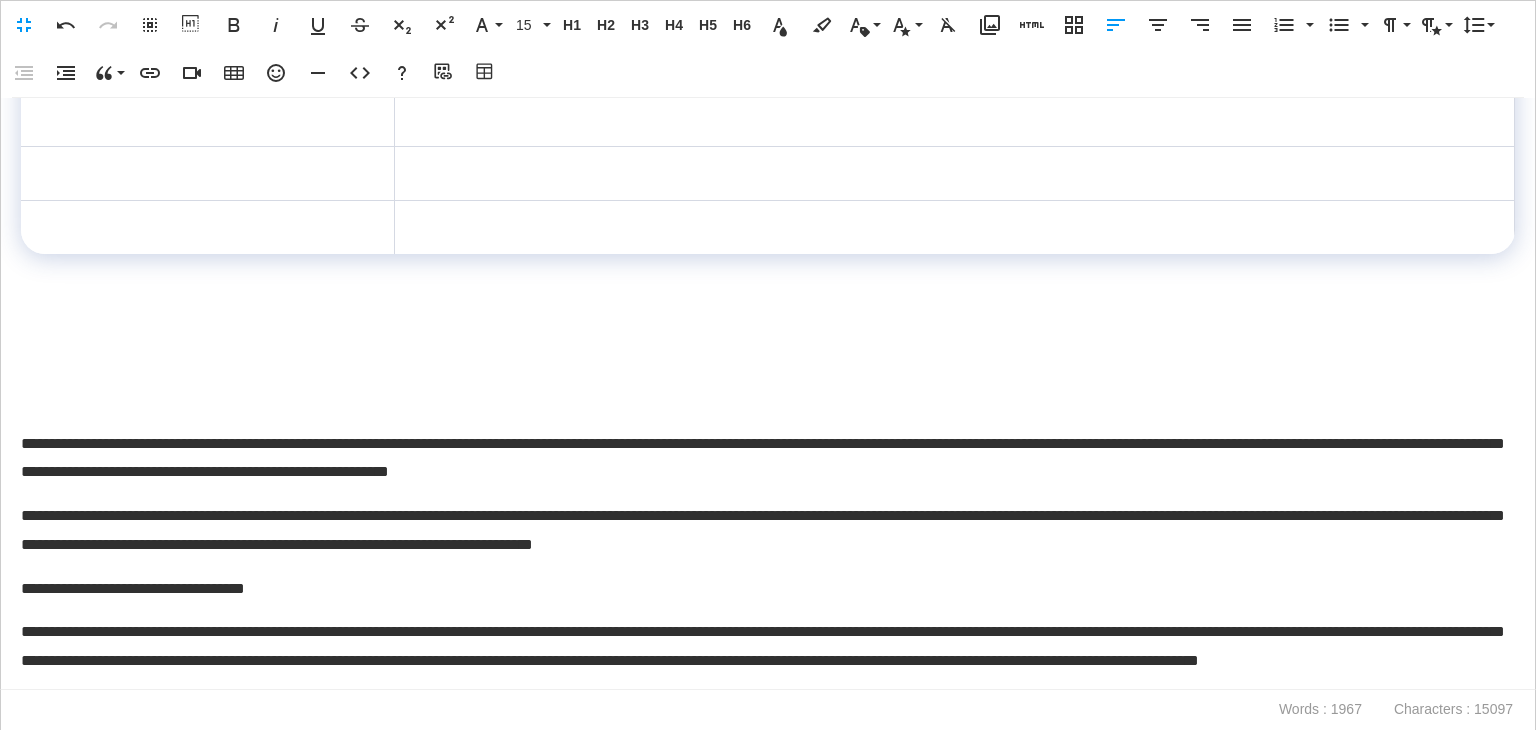 scroll, scrollTop: 165, scrollLeft: 8, axis: both 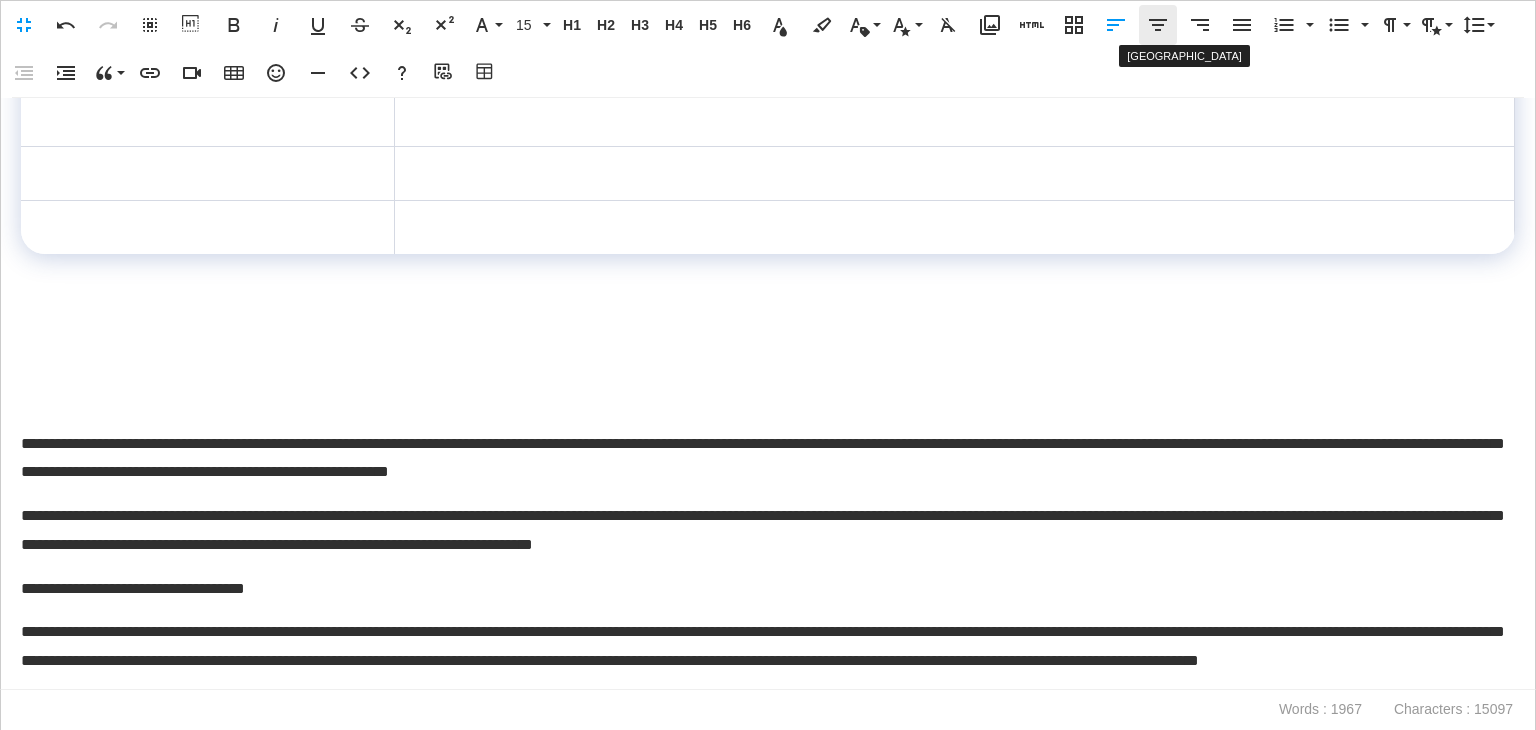 click 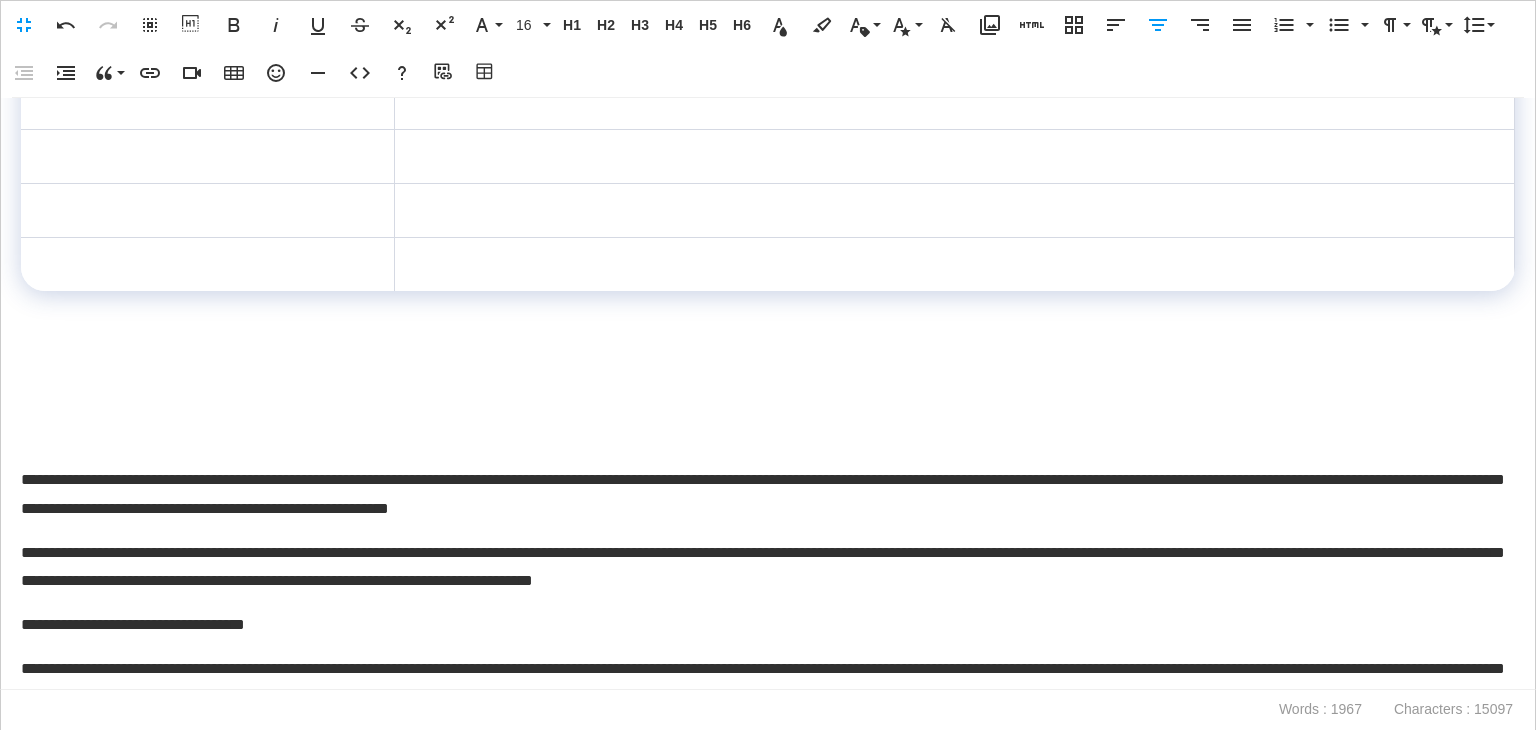 scroll, scrollTop: 4044, scrollLeft: 0, axis: vertical 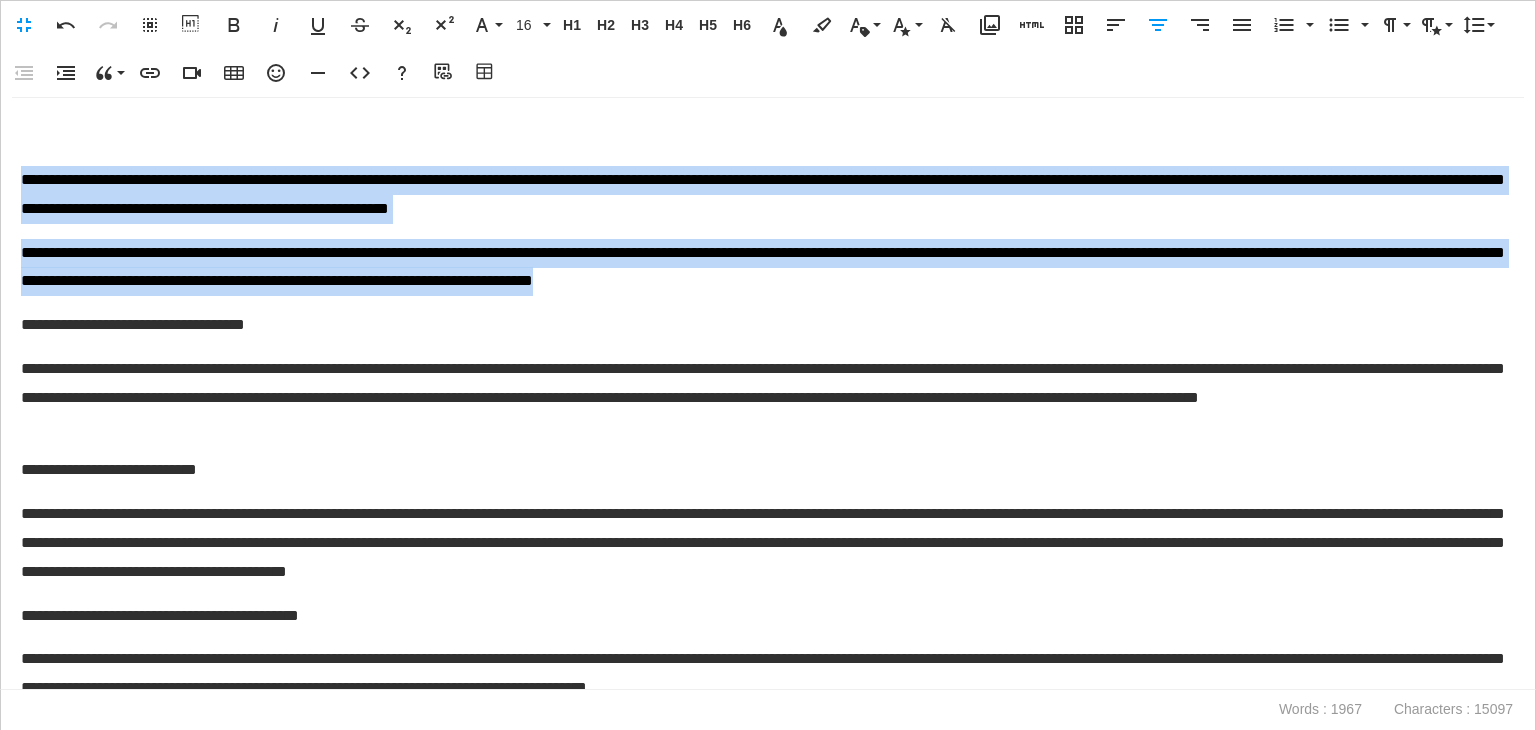 drag, startPoint x: 898, startPoint y: 417, endPoint x: 0, endPoint y: 300, distance: 905.58984 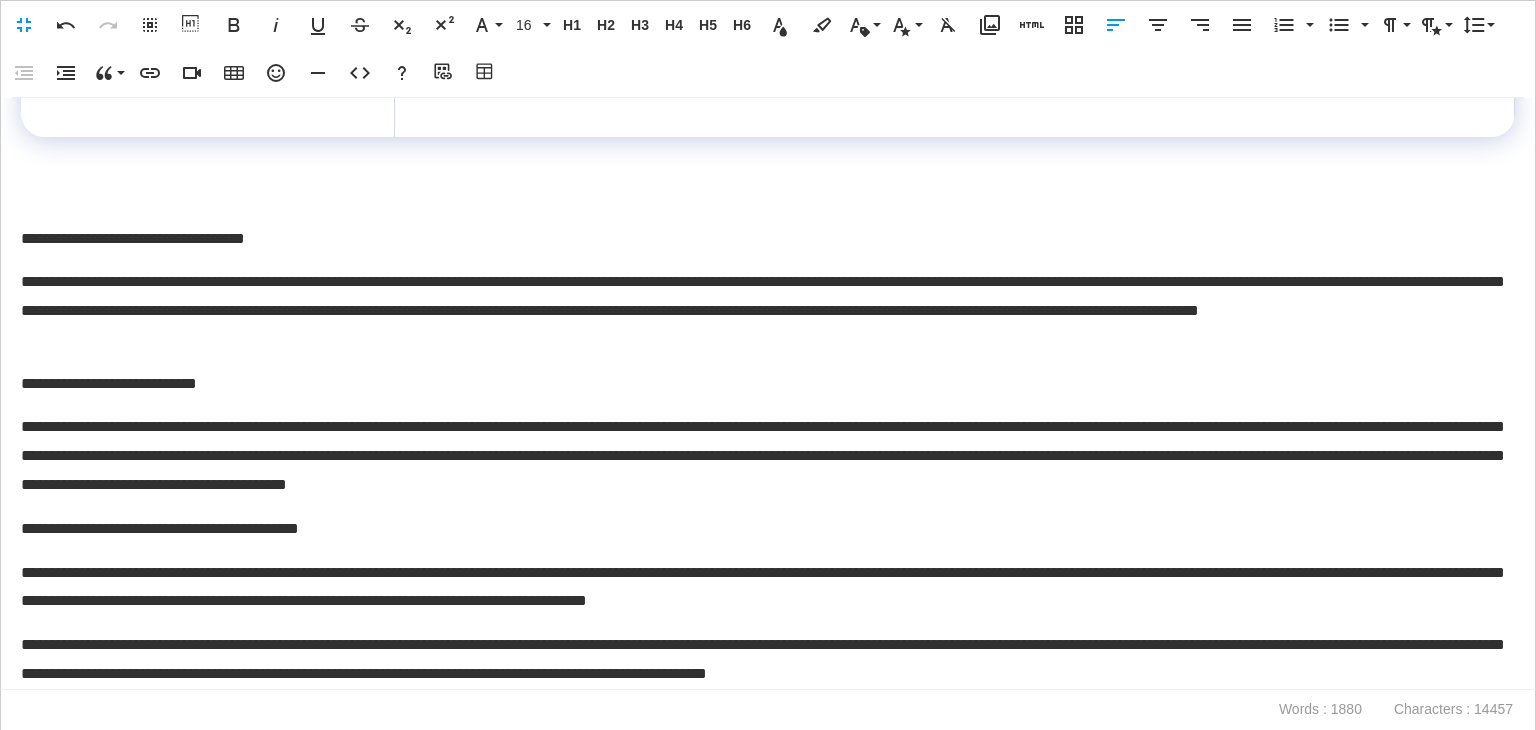 scroll, scrollTop: 3740, scrollLeft: 0, axis: vertical 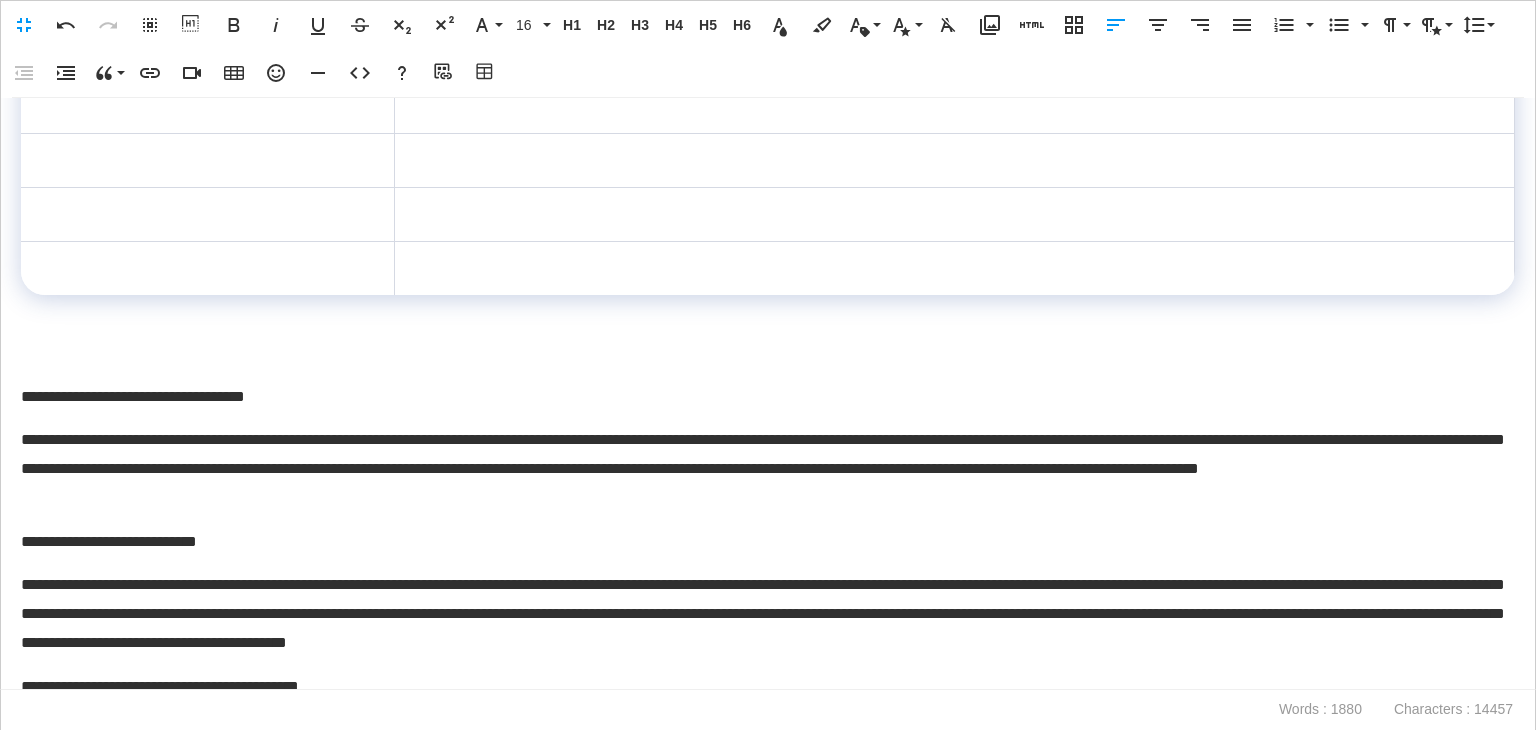 click at bounding box center [954, 88] 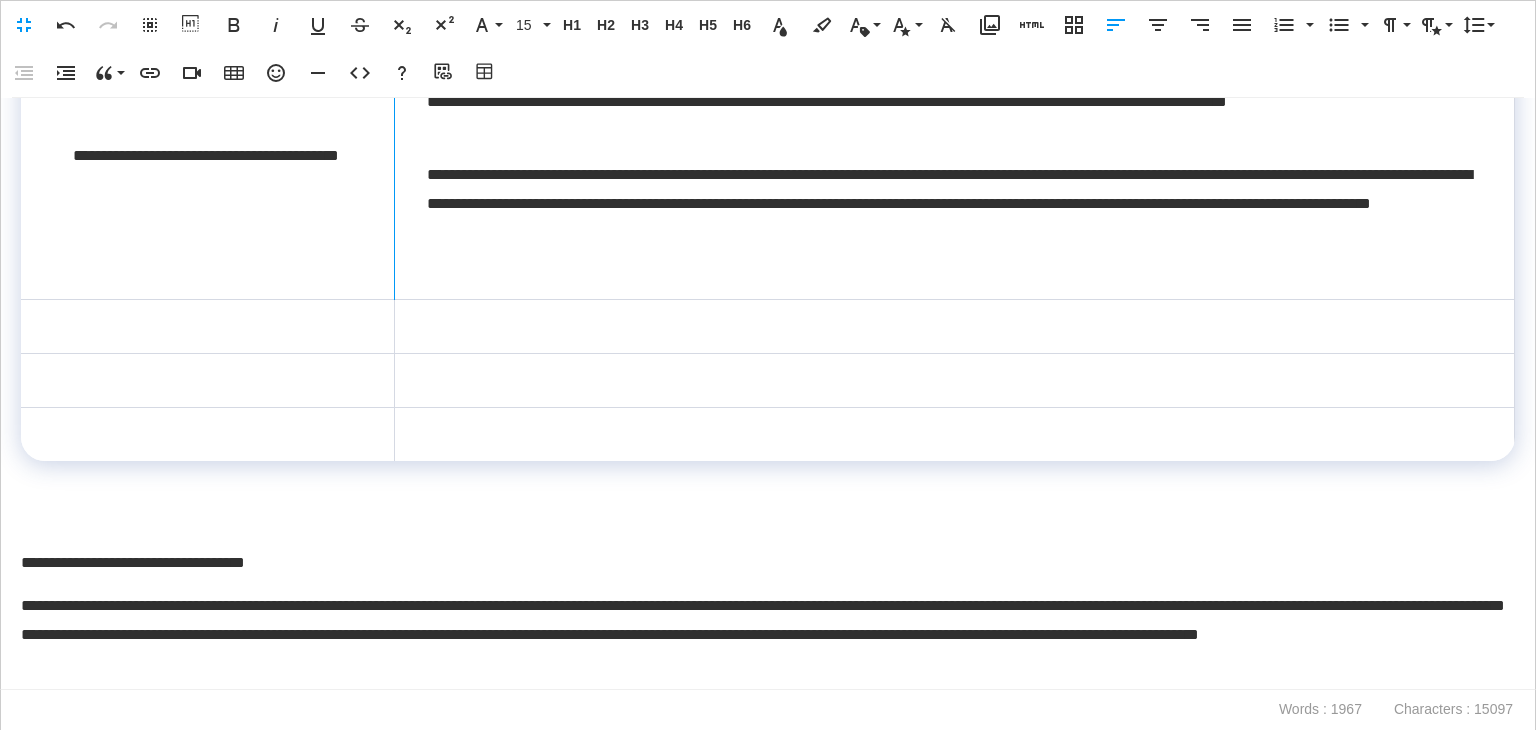 click on "**********" at bounding box center (954, 171) 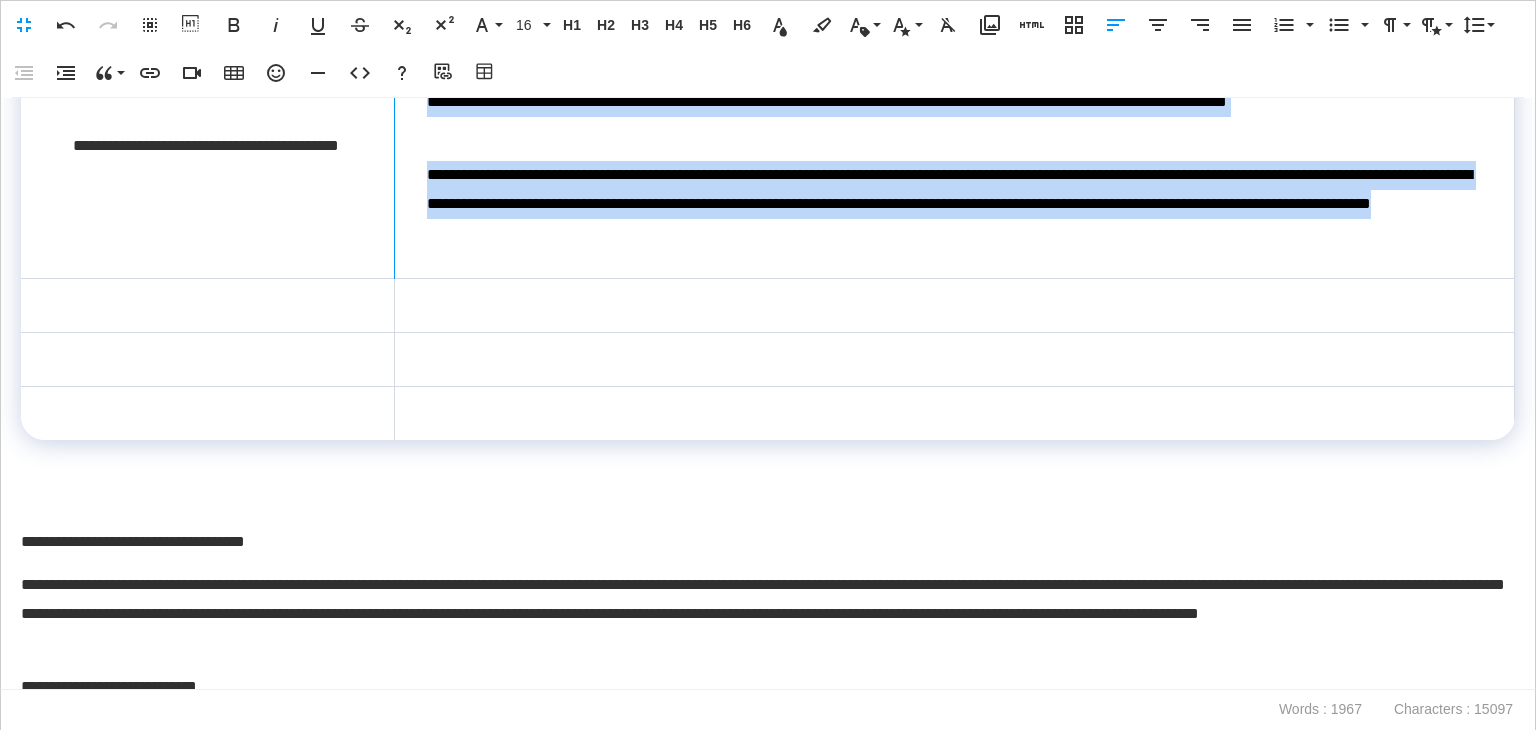 drag, startPoint x: 884, startPoint y: 270, endPoint x: 1052, endPoint y: 127, distance: 220.61958 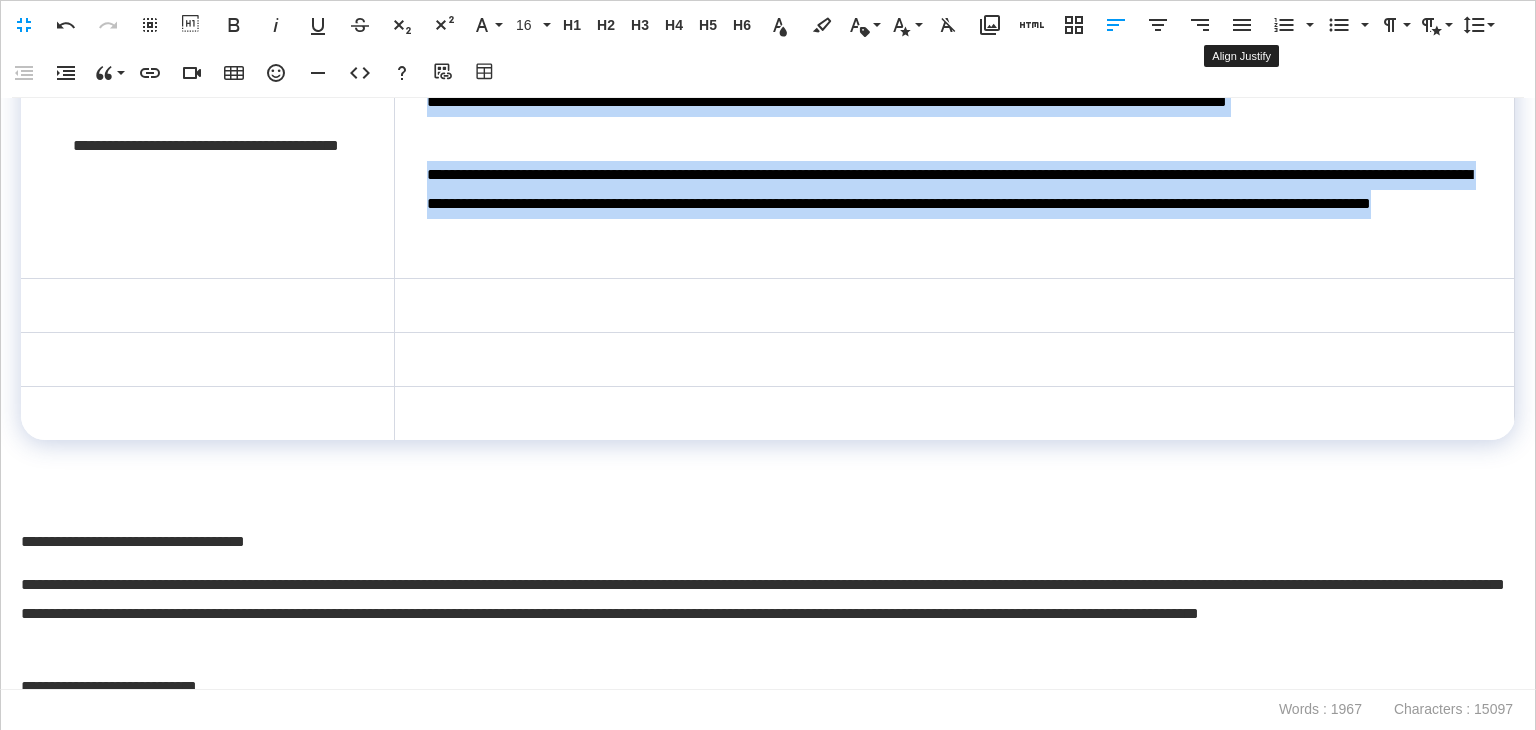 click 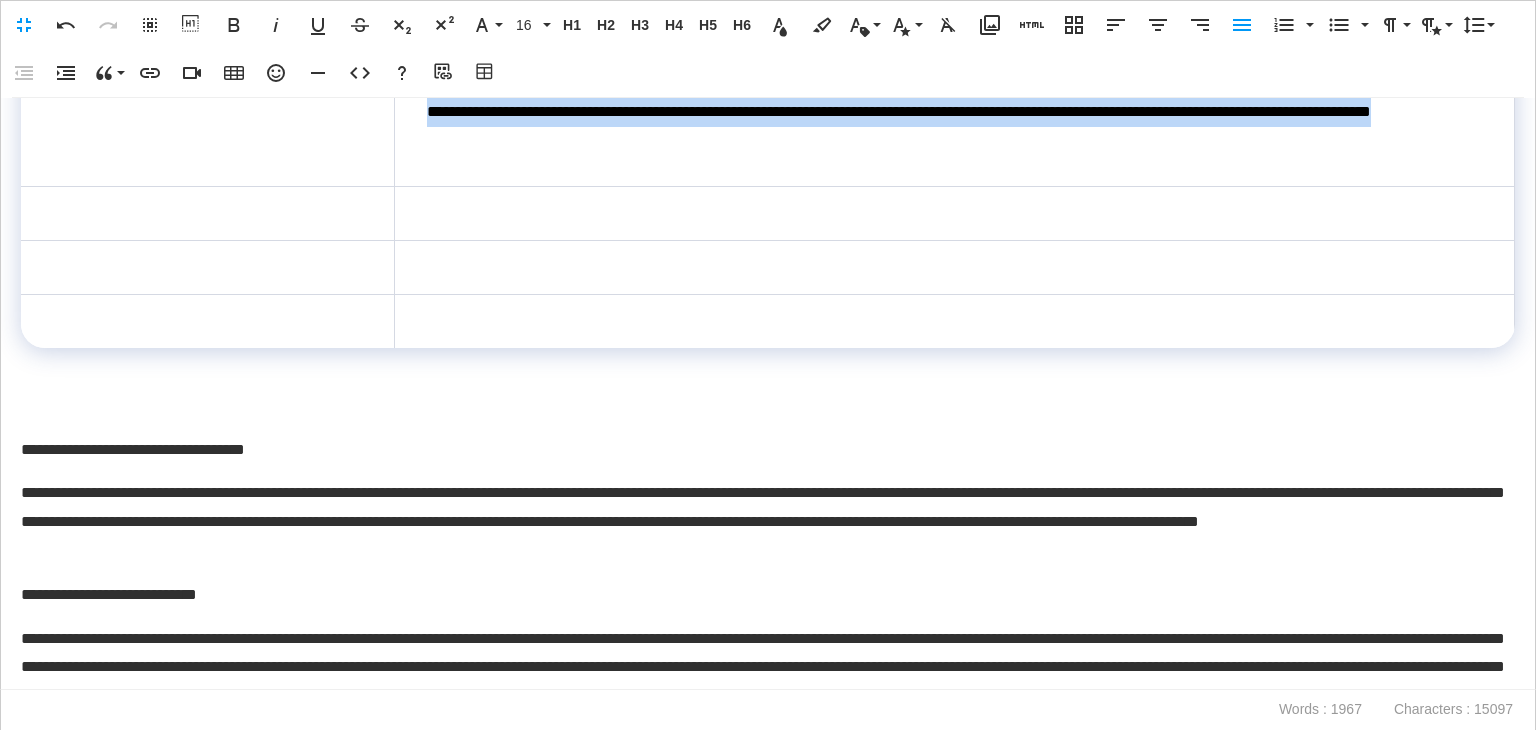 scroll, scrollTop: 3940, scrollLeft: 0, axis: vertical 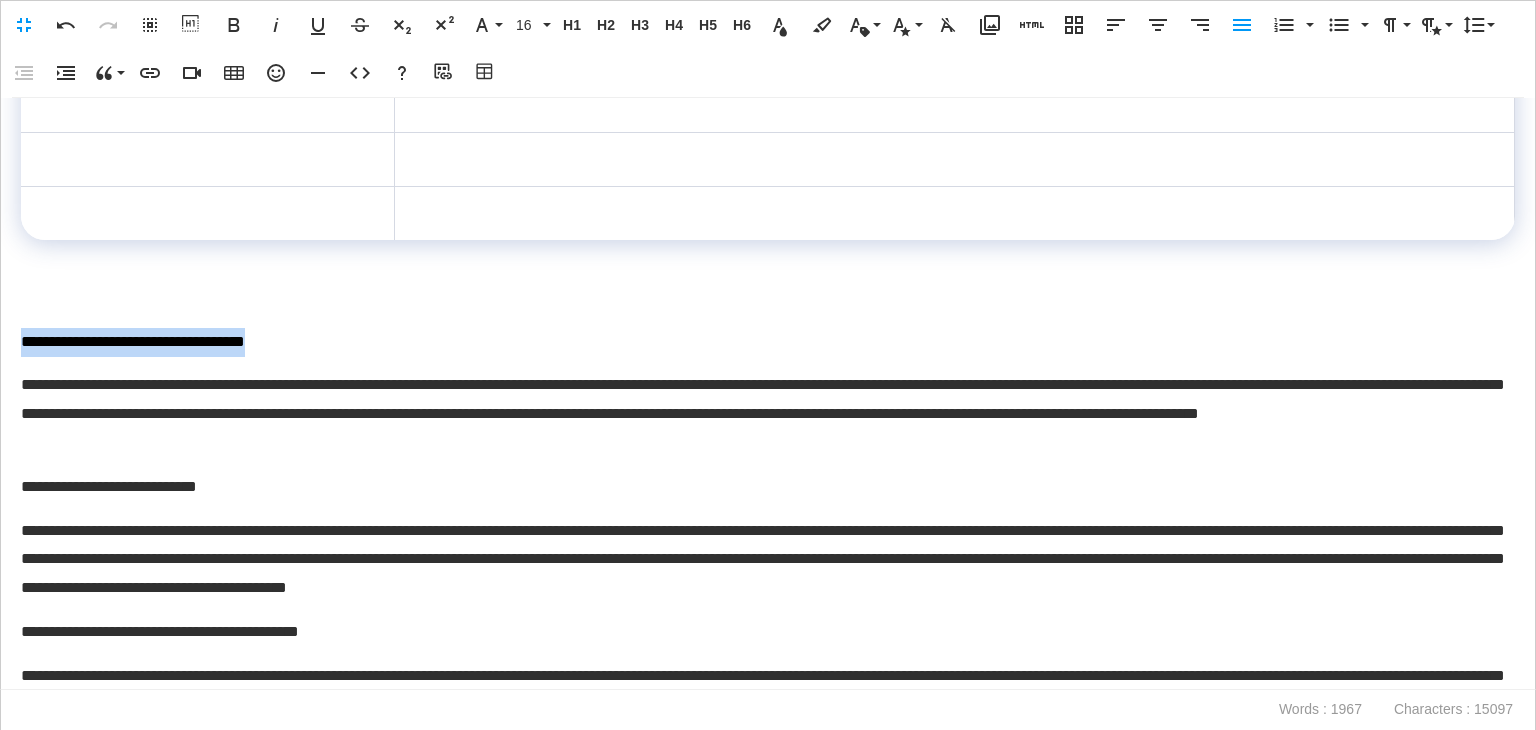 drag, startPoint x: 290, startPoint y: 482, endPoint x: 0, endPoint y: 473, distance: 290.13962 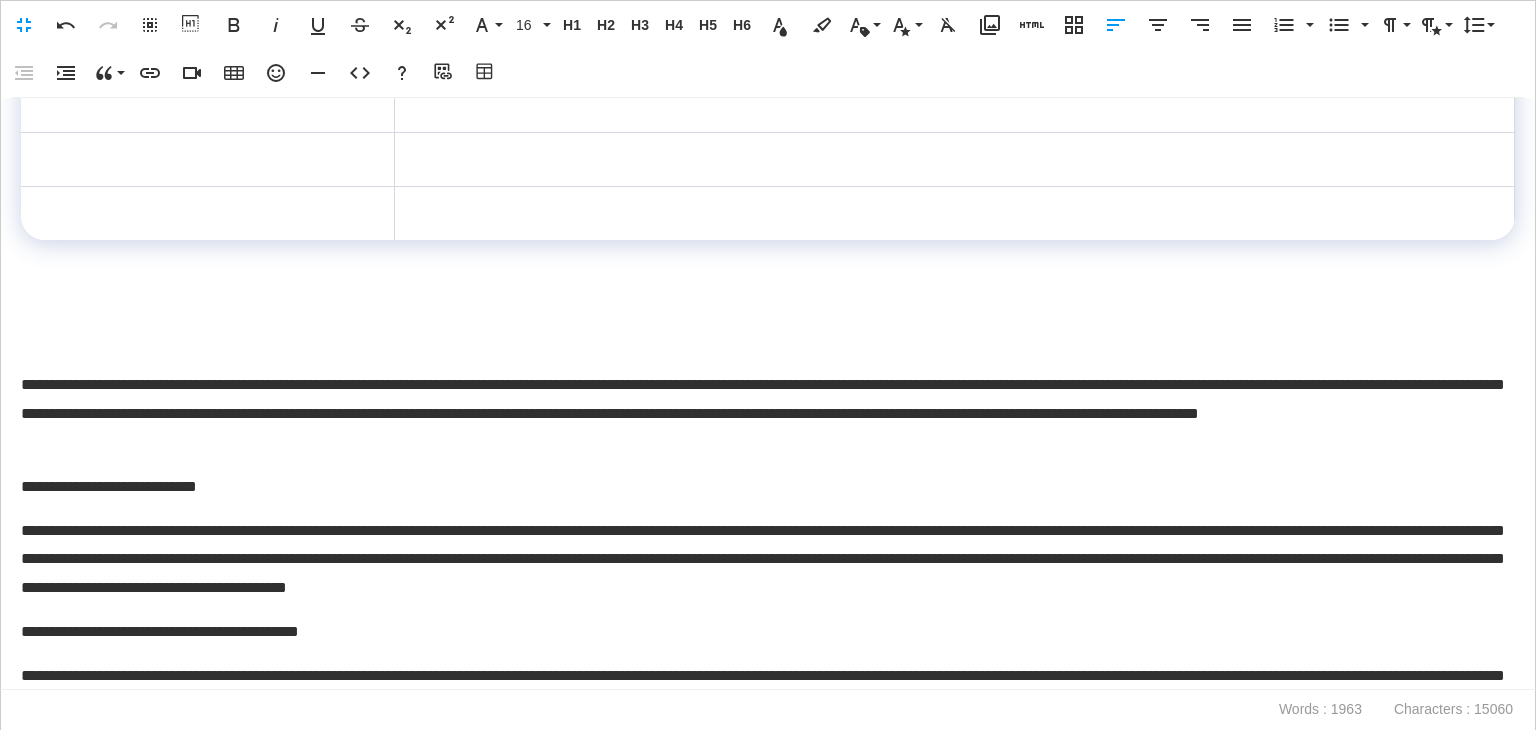 click at bounding box center (207, 106) 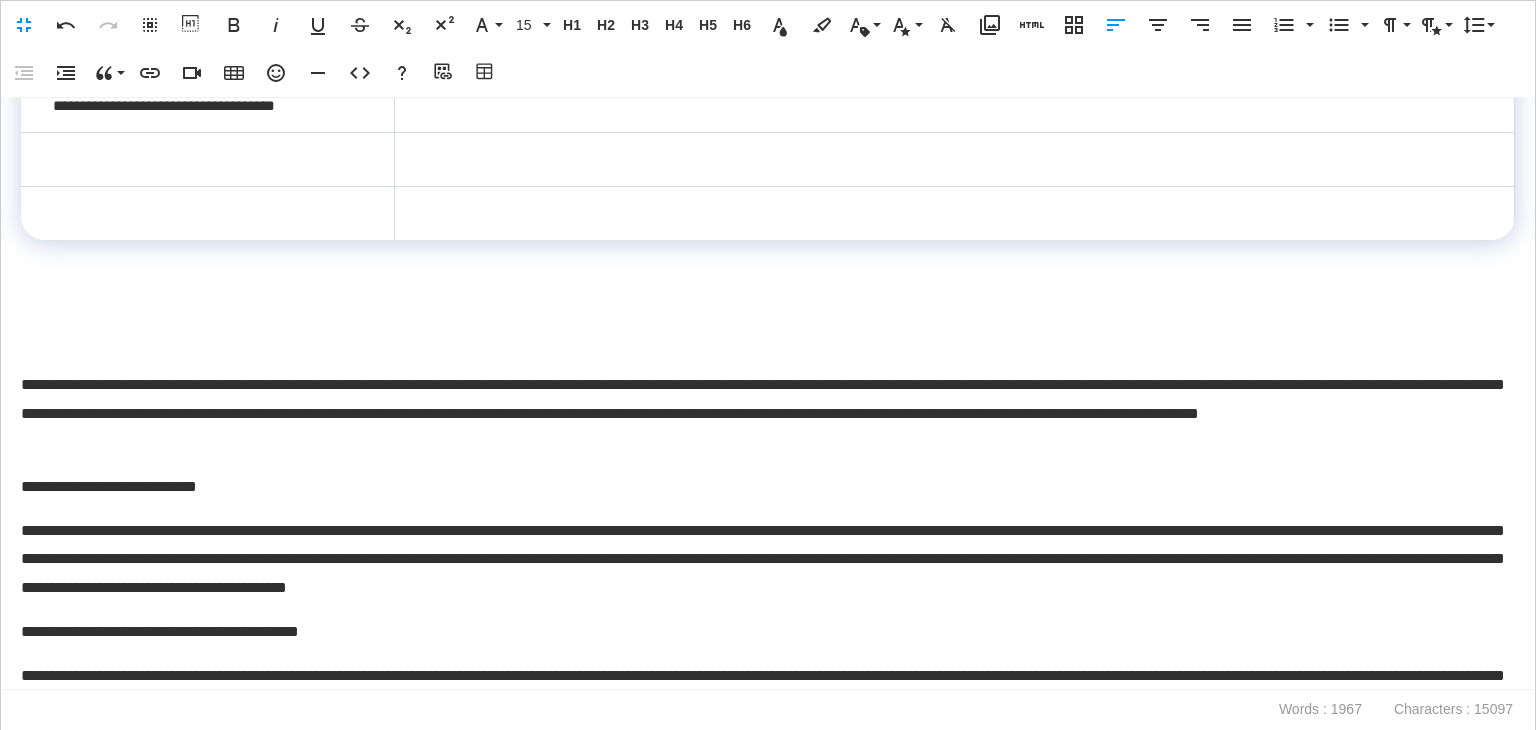 scroll, scrollTop: 31, scrollLeft: 7, axis: both 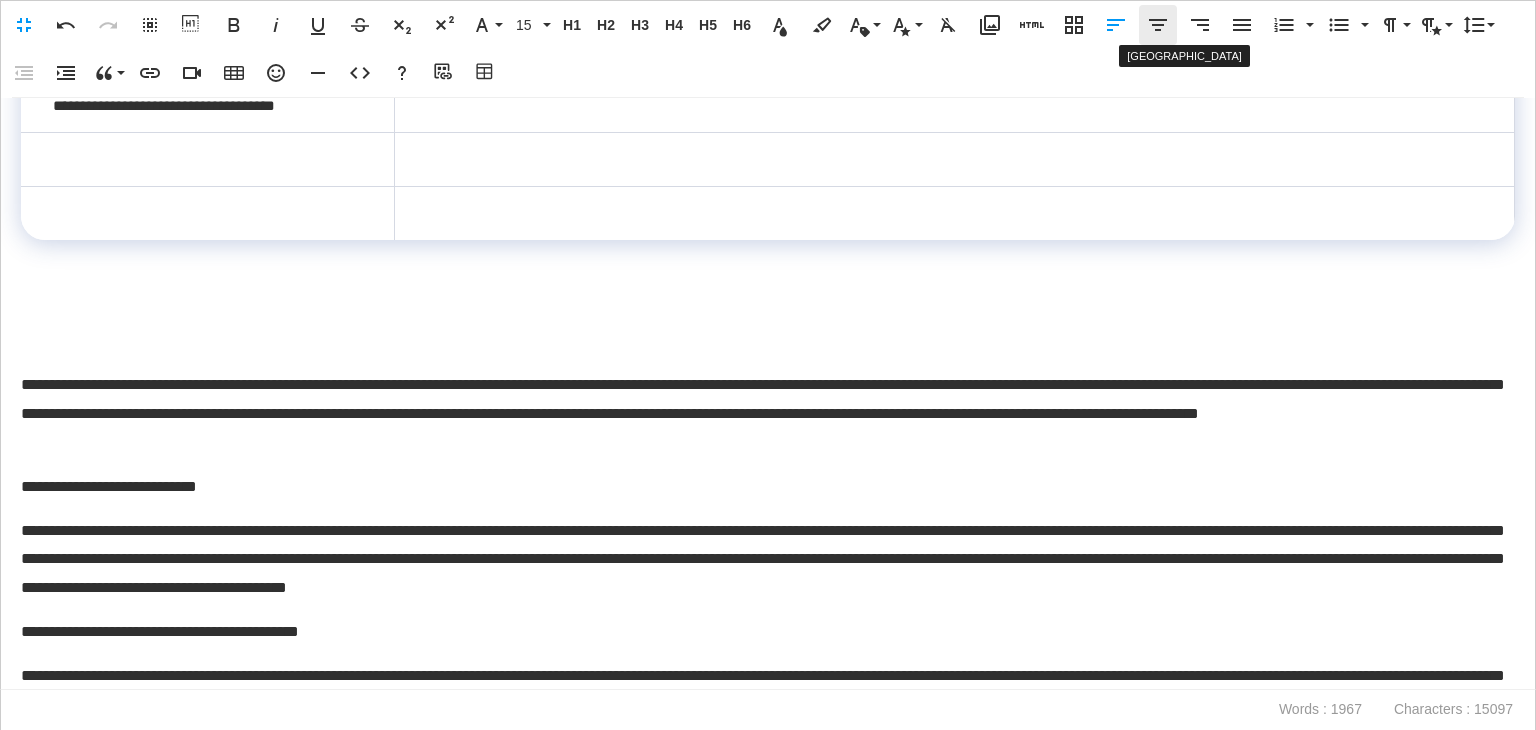 click 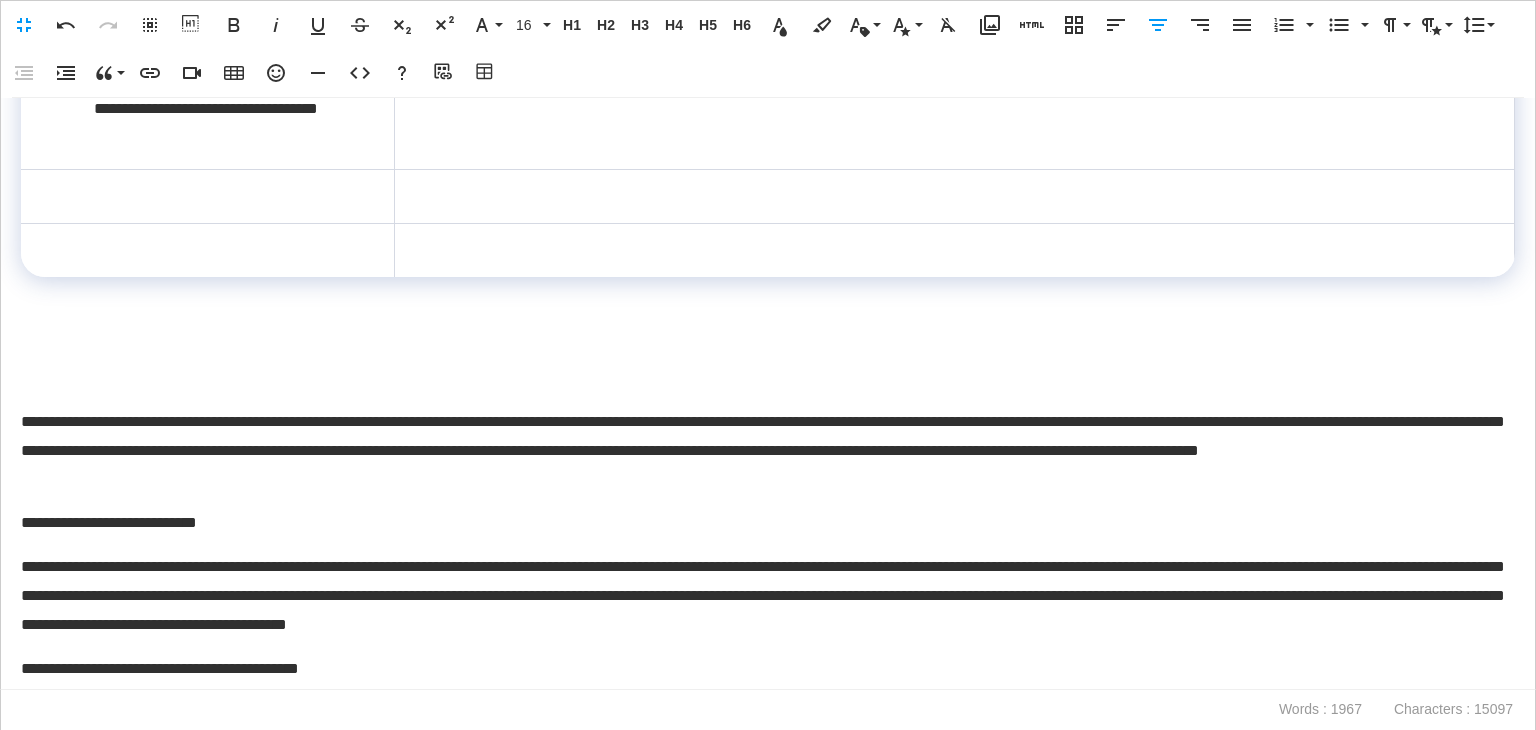 scroll, scrollTop: 4140, scrollLeft: 0, axis: vertical 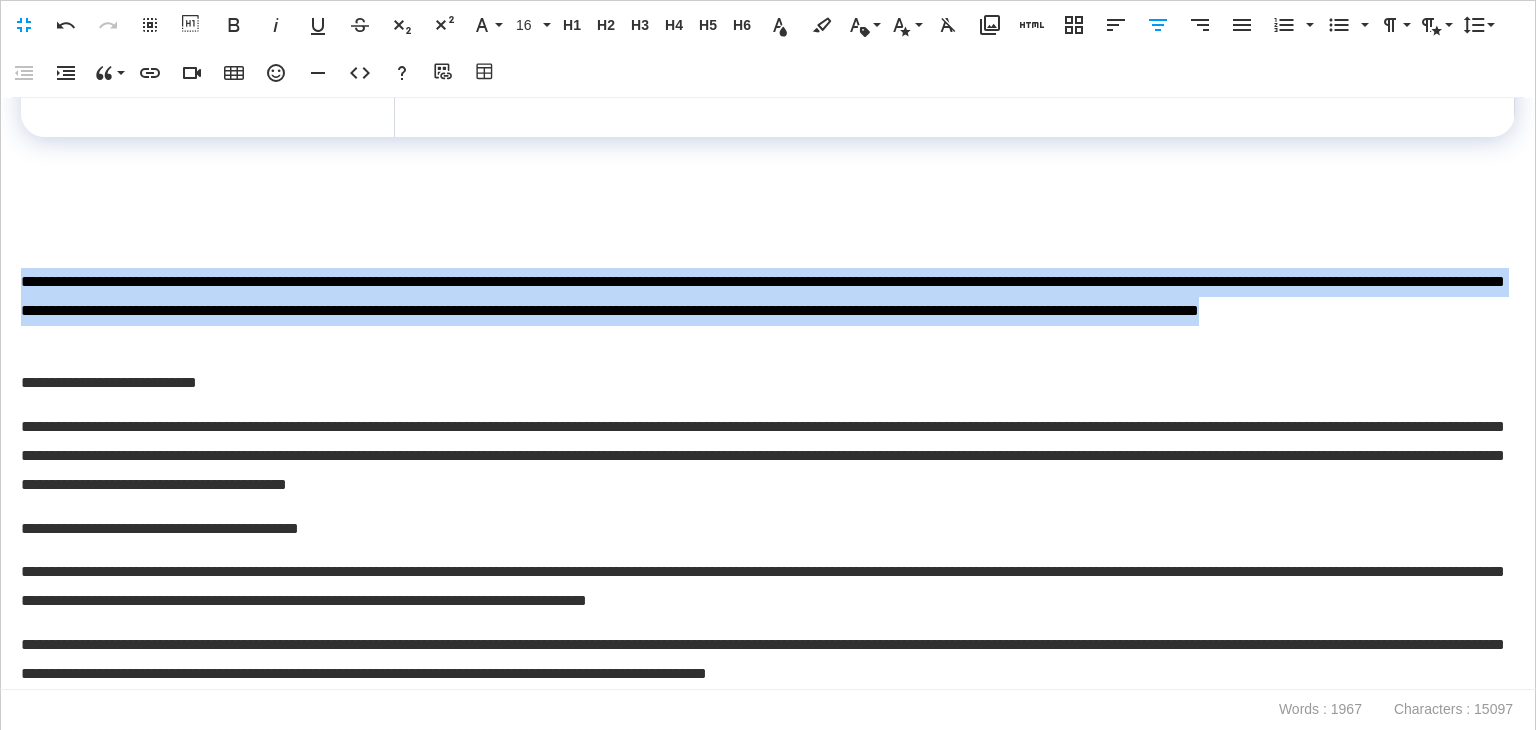 drag, startPoint x: 372, startPoint y: 417, endPoint x: 0, endPoint y: 364, distance: 375.75656 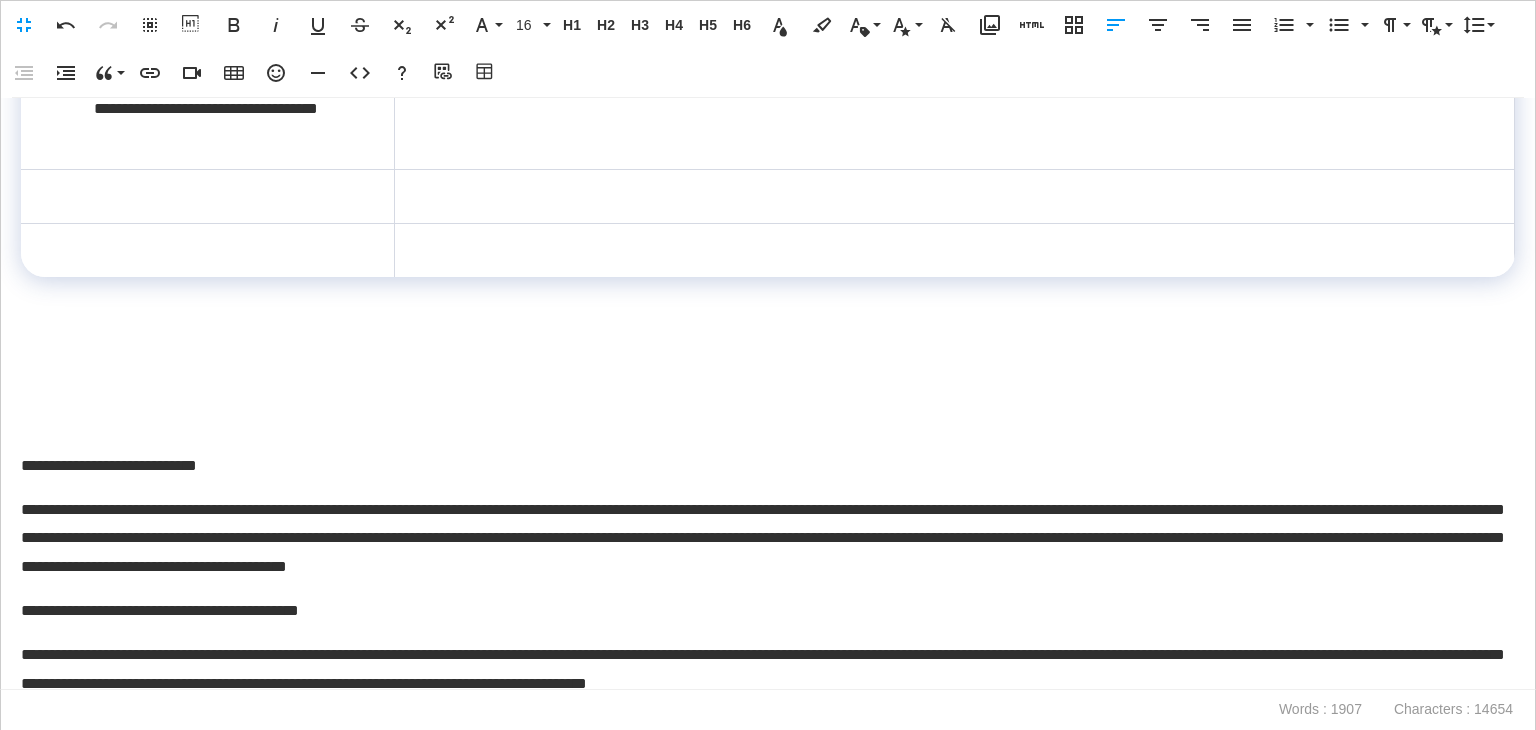 scroll, scrollTop: 3940, scrollLeft: 0, axis: vertical 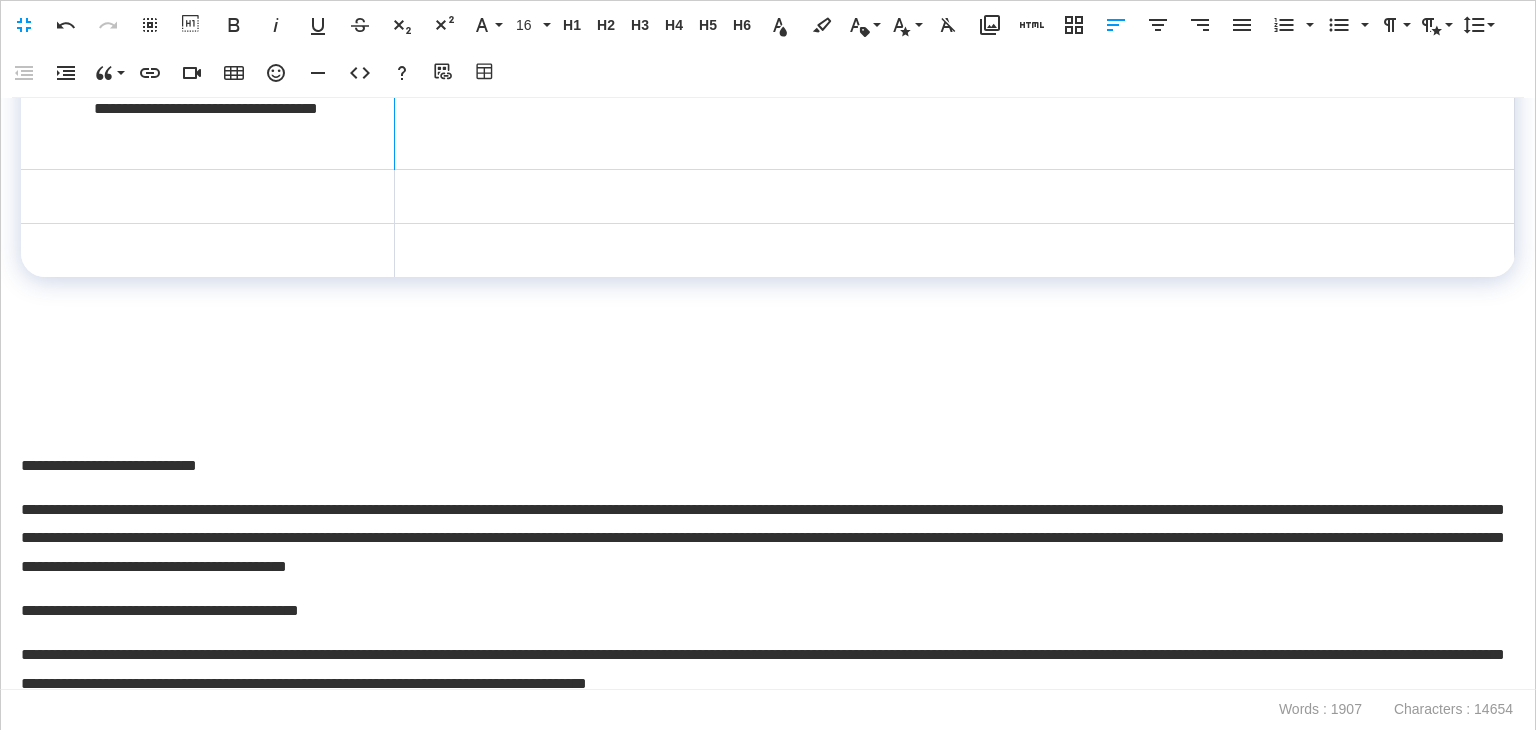 click at bounding box center [954, 124] 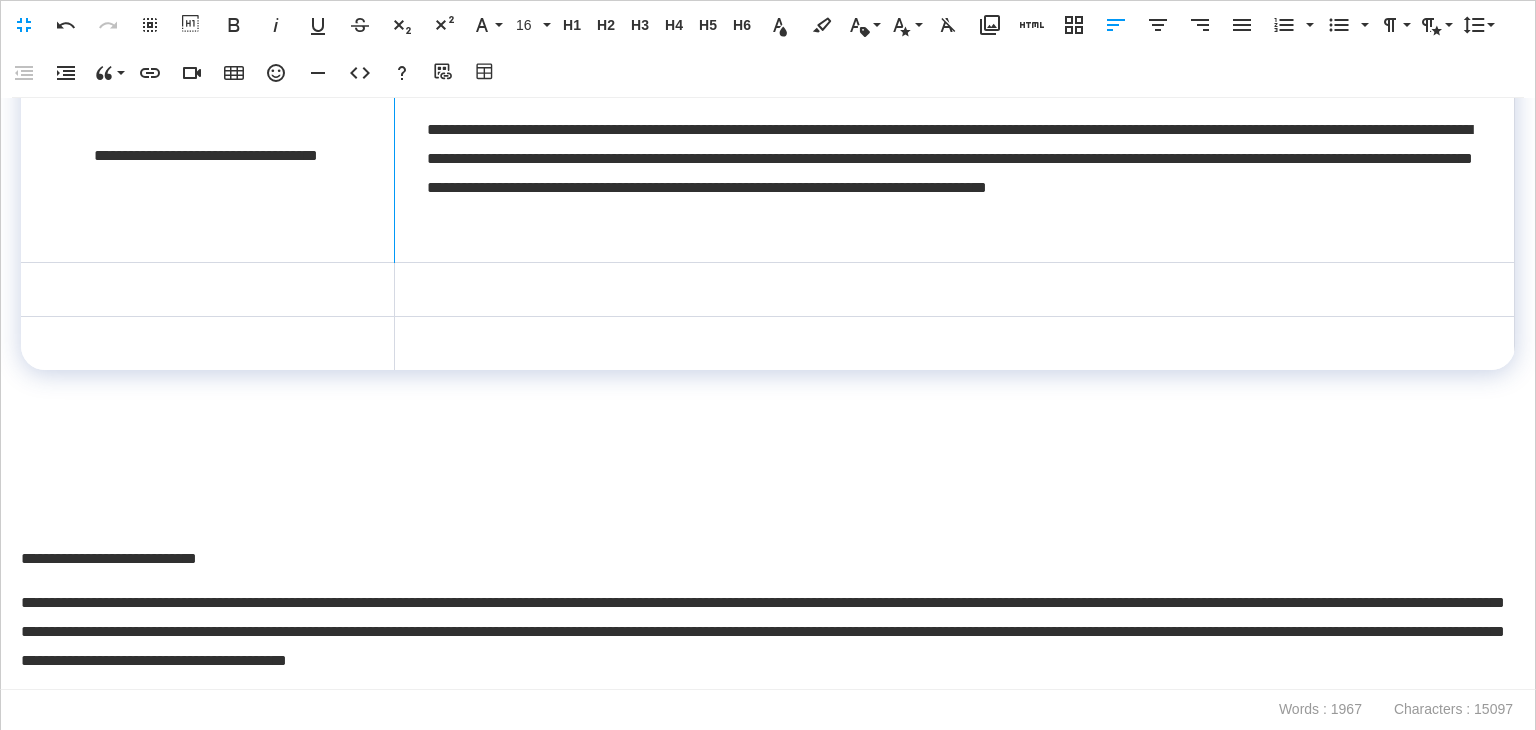 click on "**********" at bounding box center (954, 171) 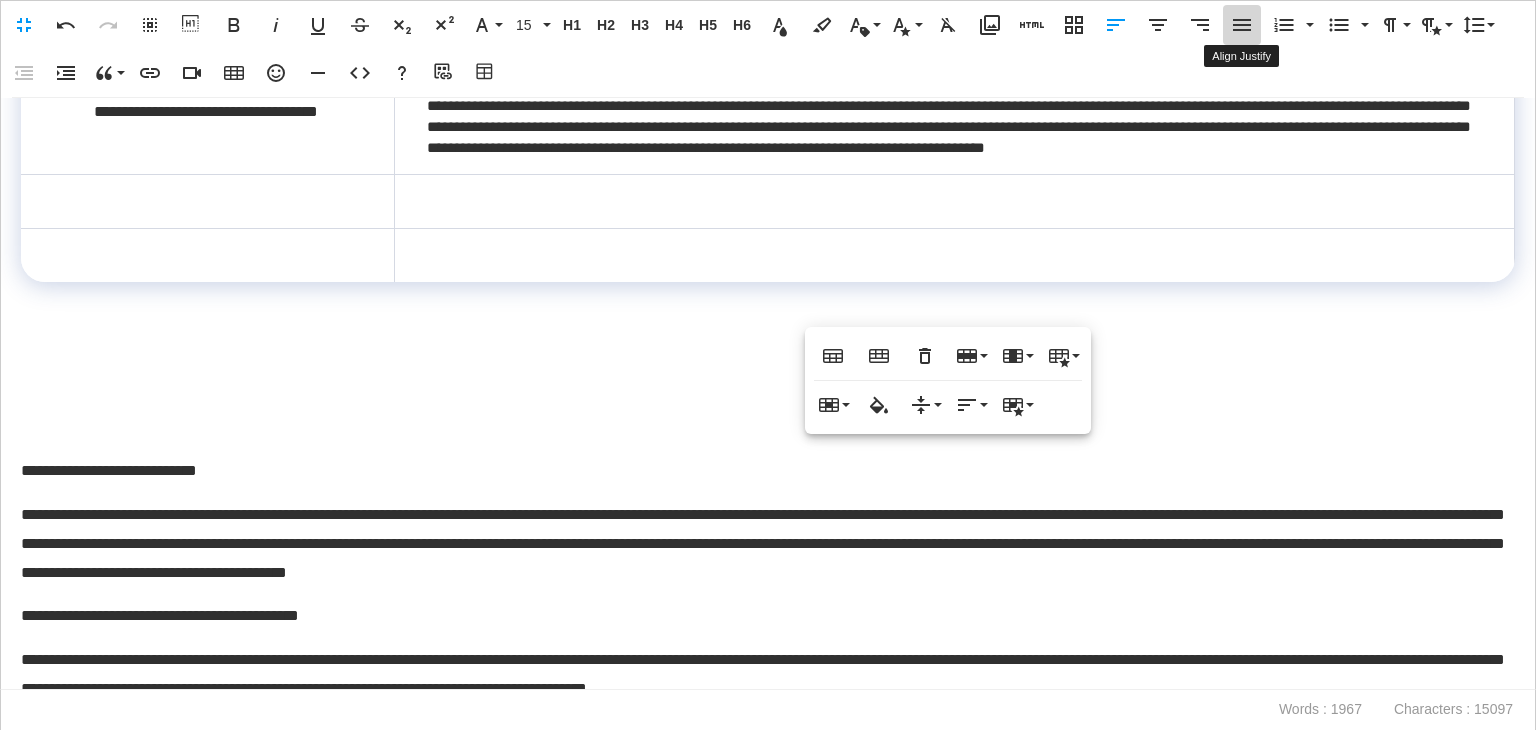 click on "Align Justify" at bounding box center [1242, 25] 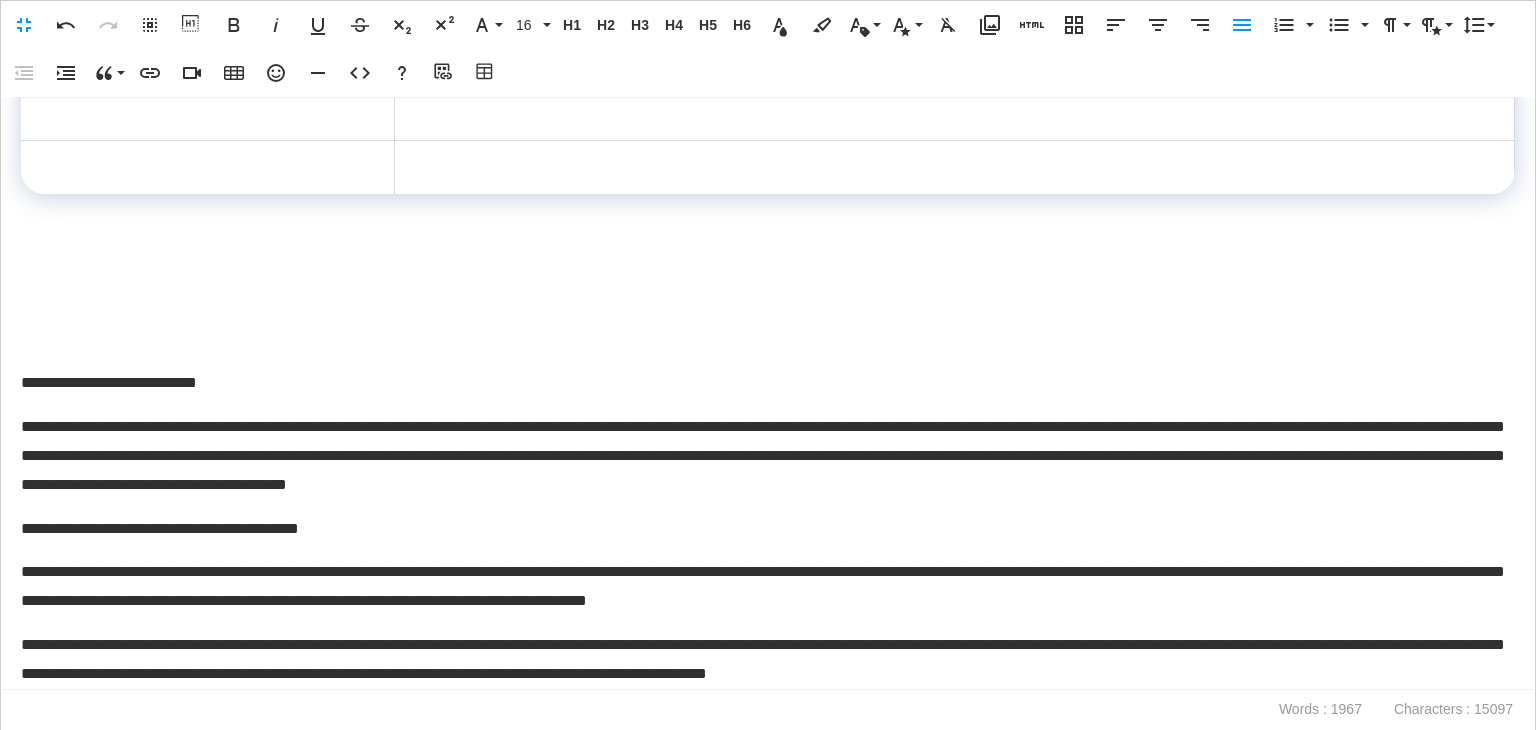 scroll, scrollTop: 4140, scrollLeft: 0, axis: vertical 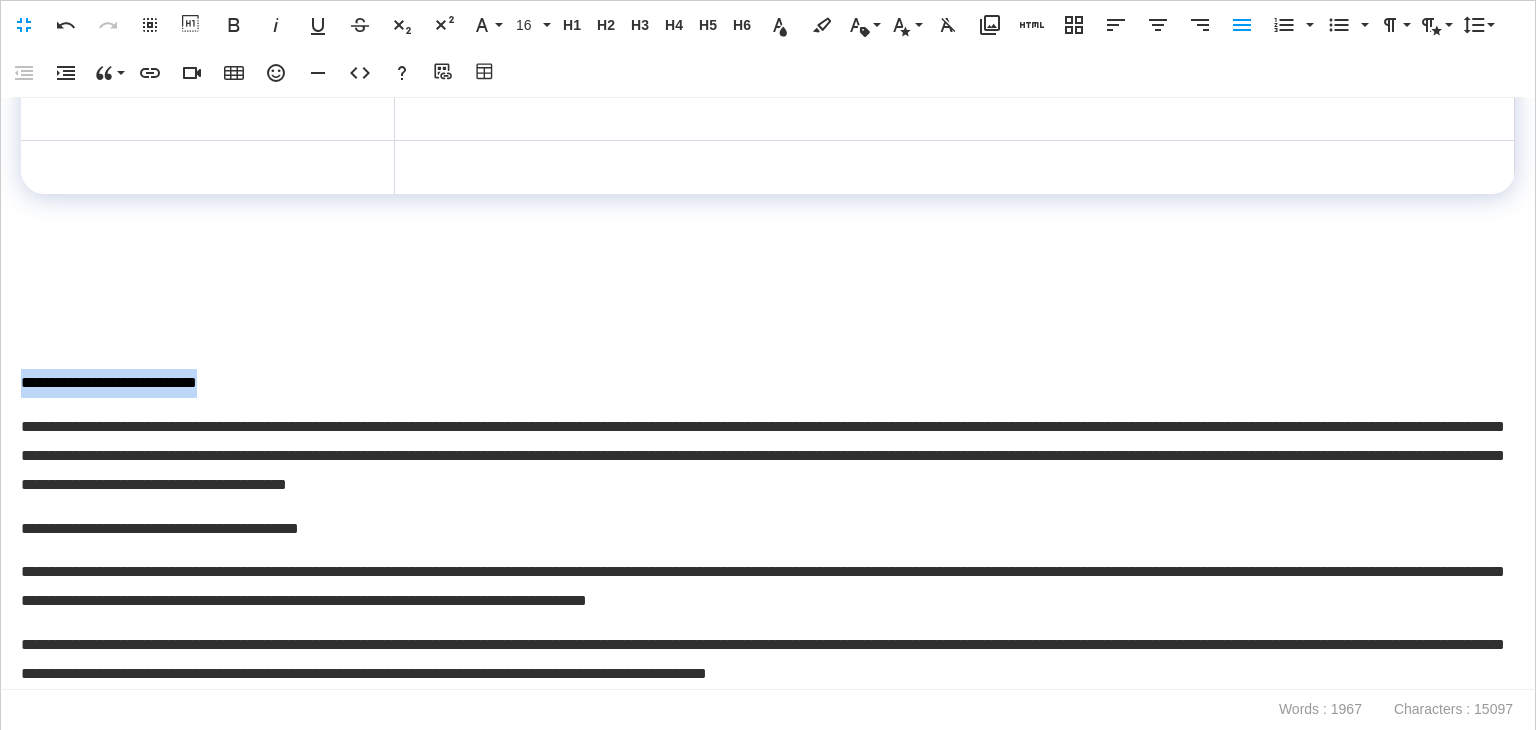 drag, startPoint x: 264, startPoint y: 461, endPoint x: 0, endPoint y: 457, distance: 264.0303 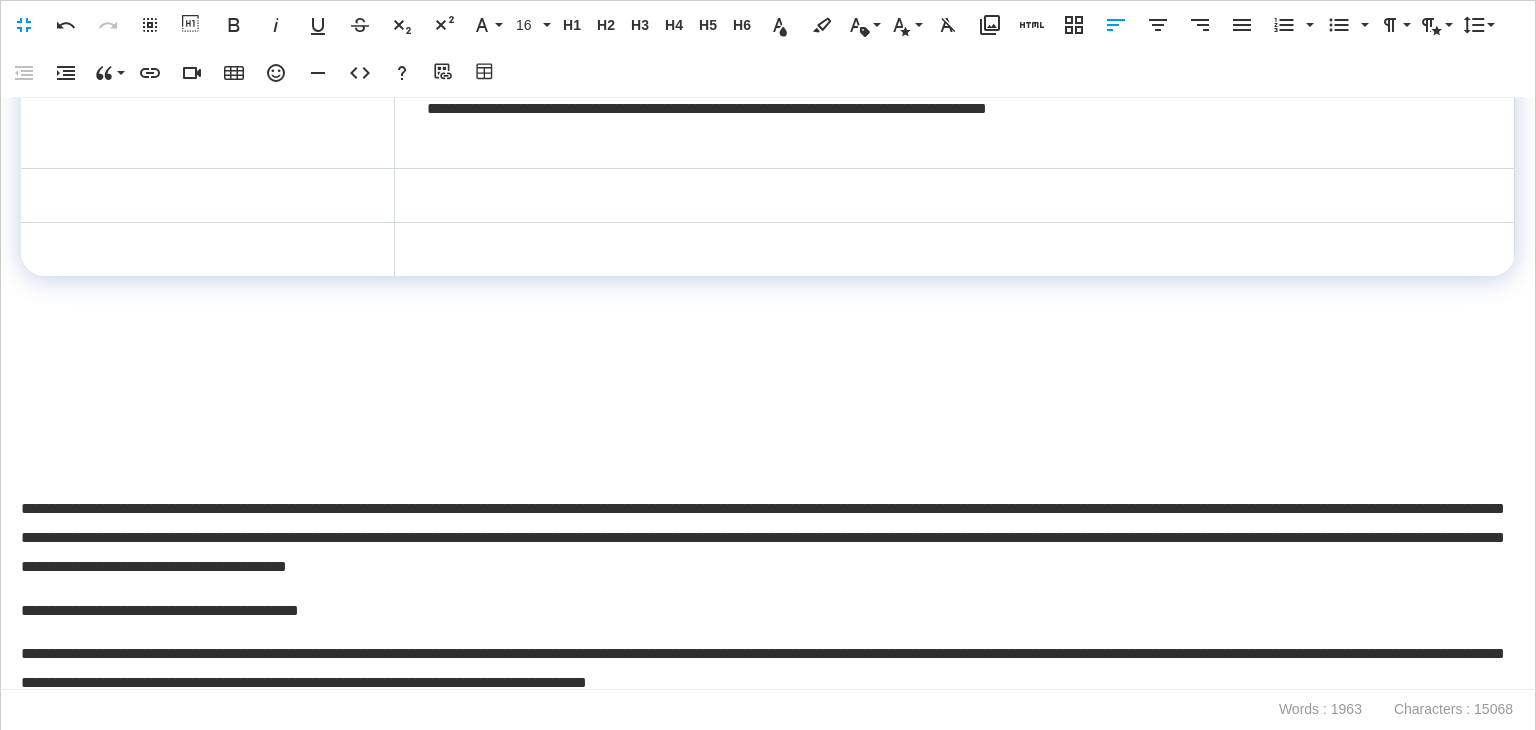 scroll, scrollTop: 3940, scrollLeft: 0, axis: vertical 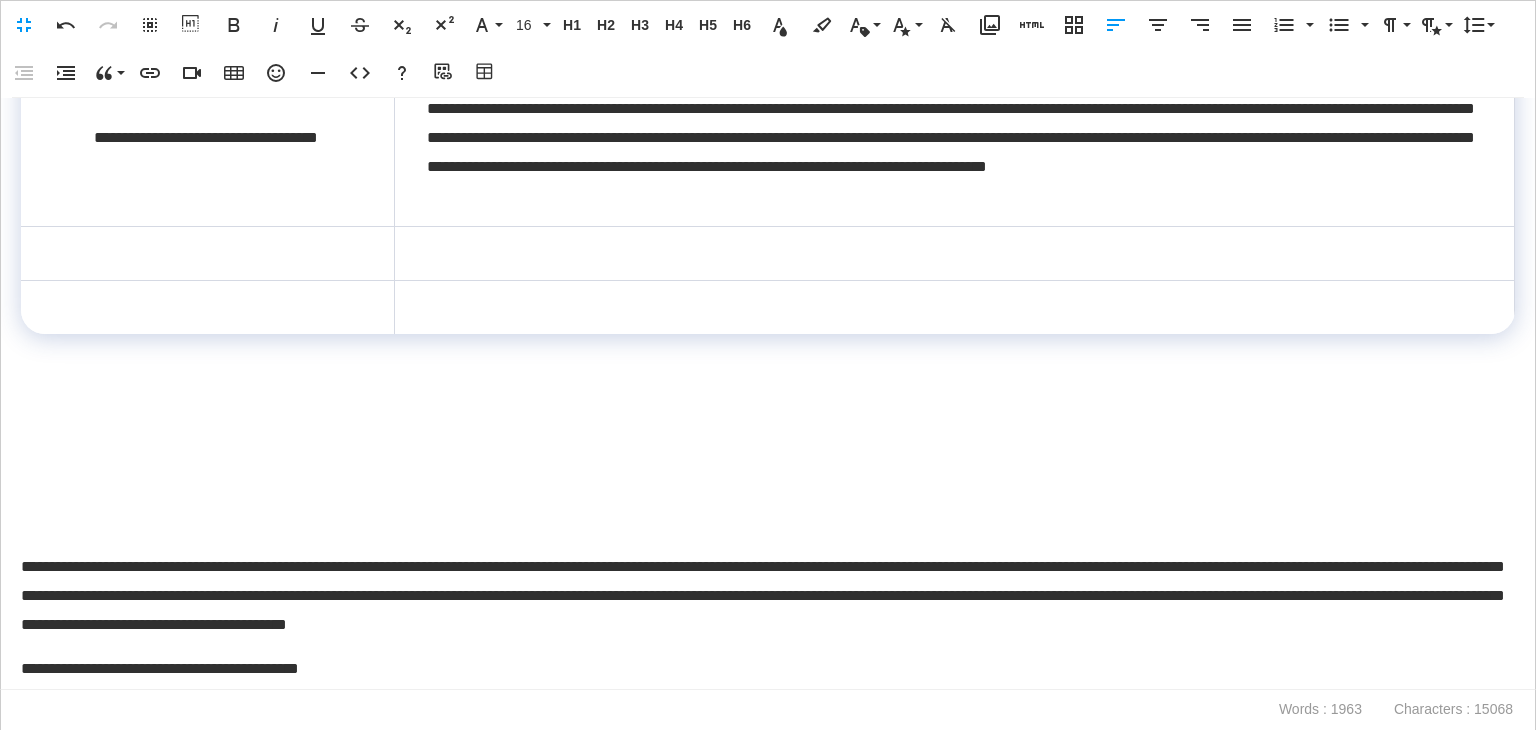 click at bounding box center [207, 254] 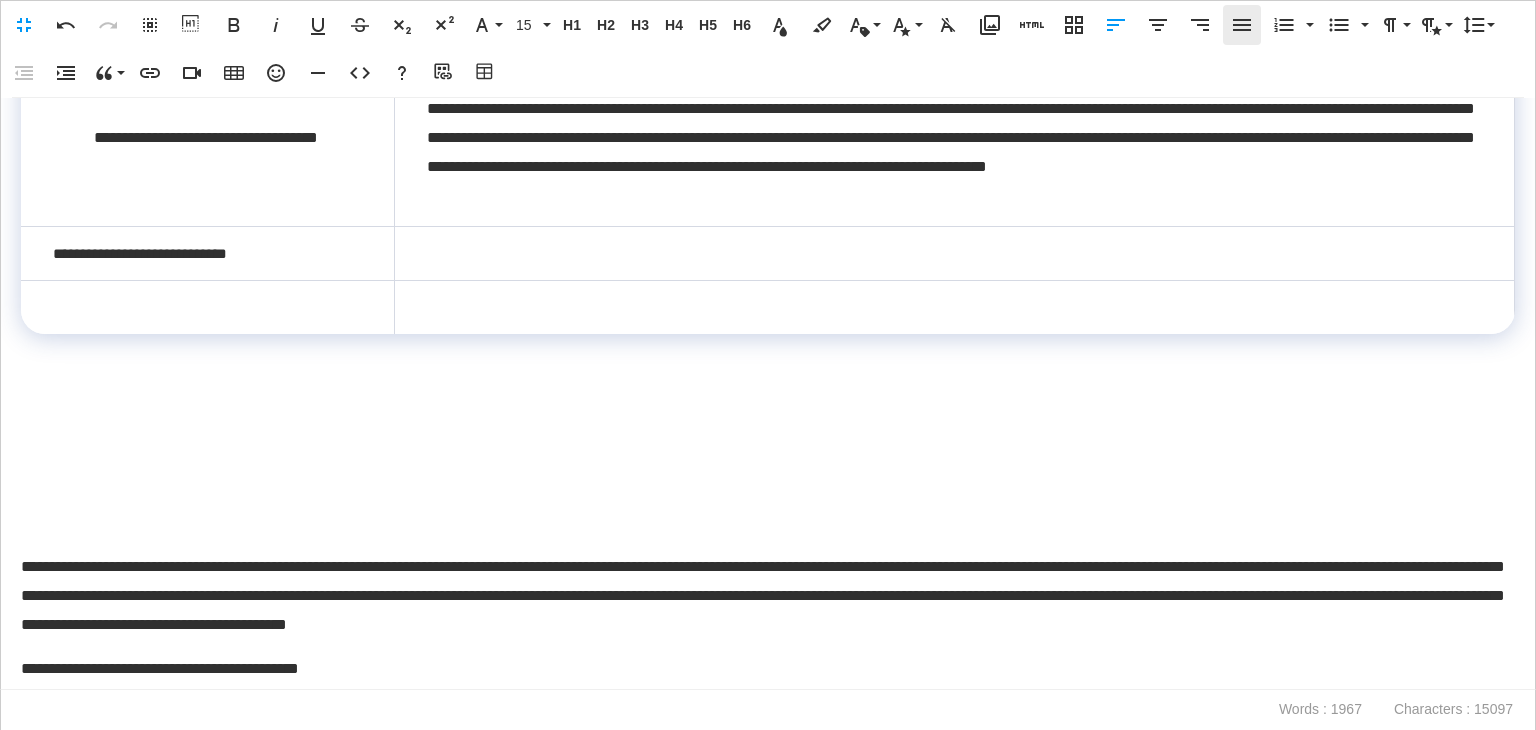 scroll, scrollTop: 0, scrollLeft: 7, axis: horizontal 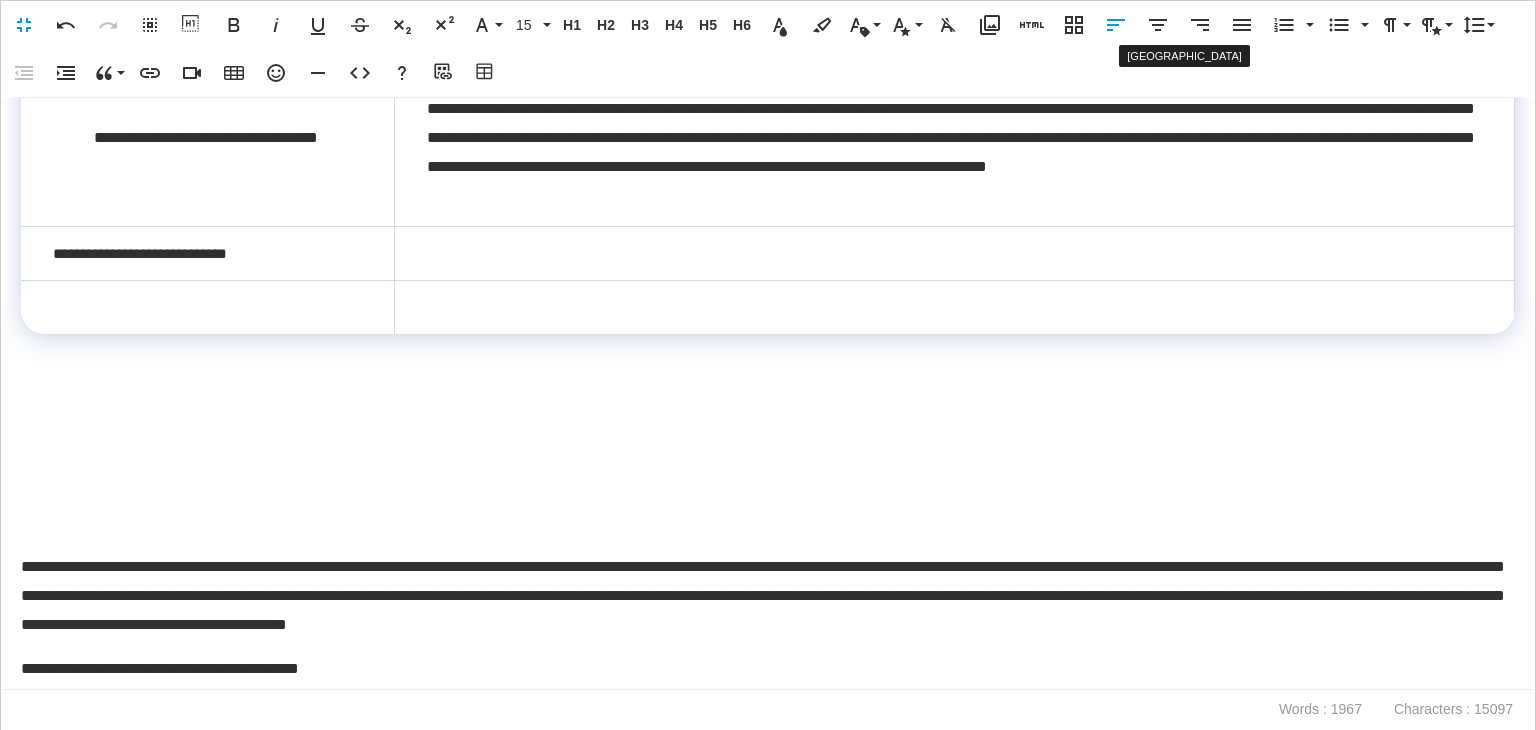 click 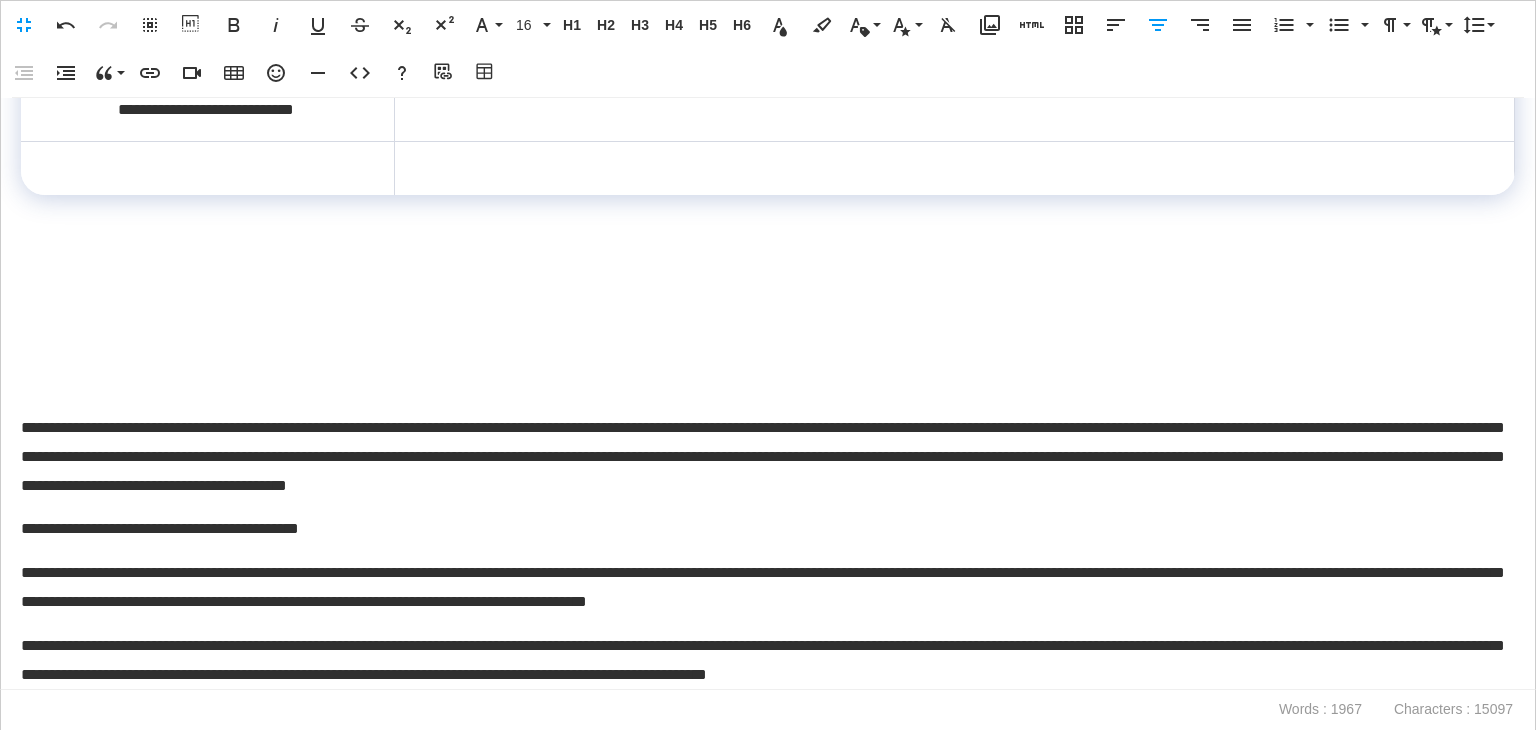 scroll, scrollTop: 4229, scrollLeft: 0, axis: vertical 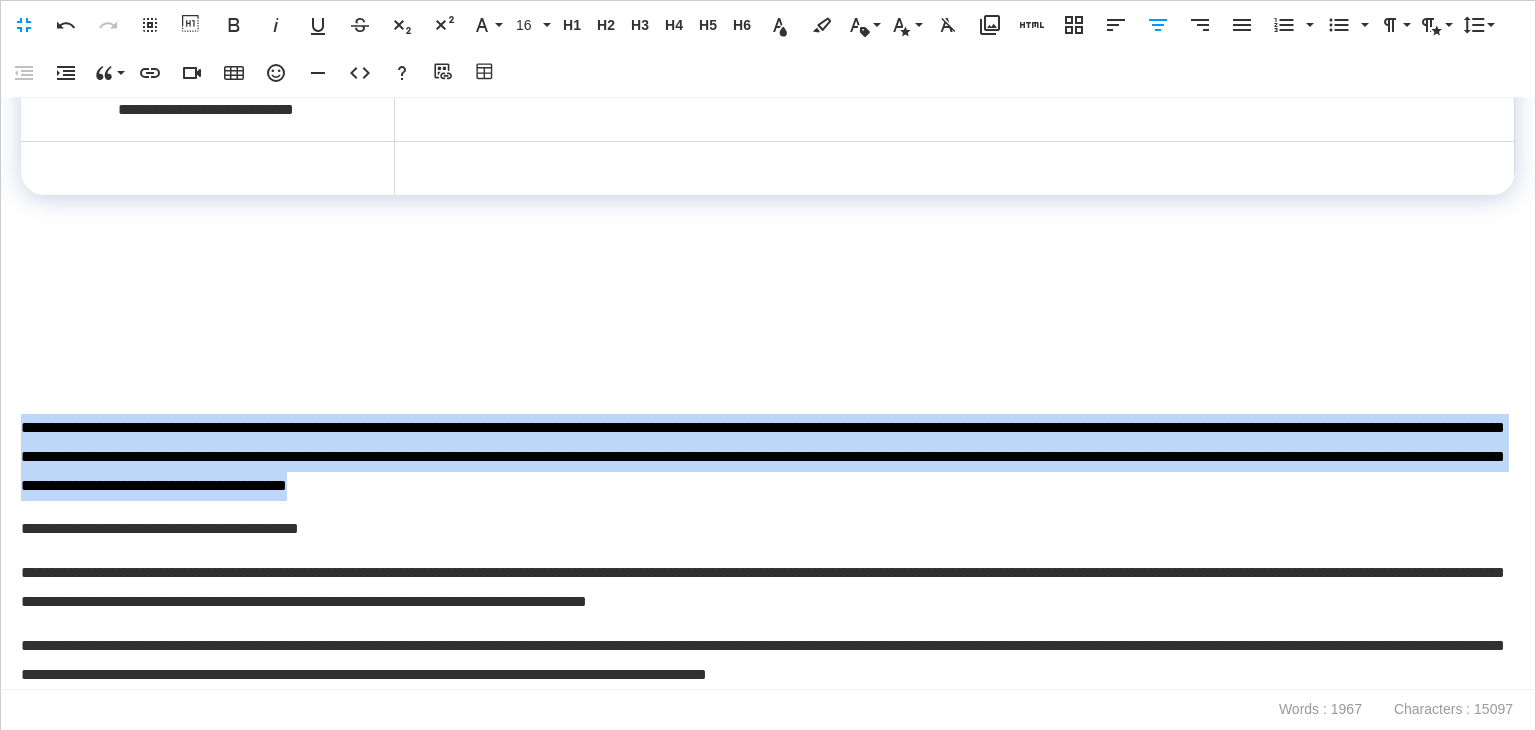 drag, startPoint x: 1031, startPoint y: 489, endPoint x: 8, endPoint y: 417, distance: 1025.5306 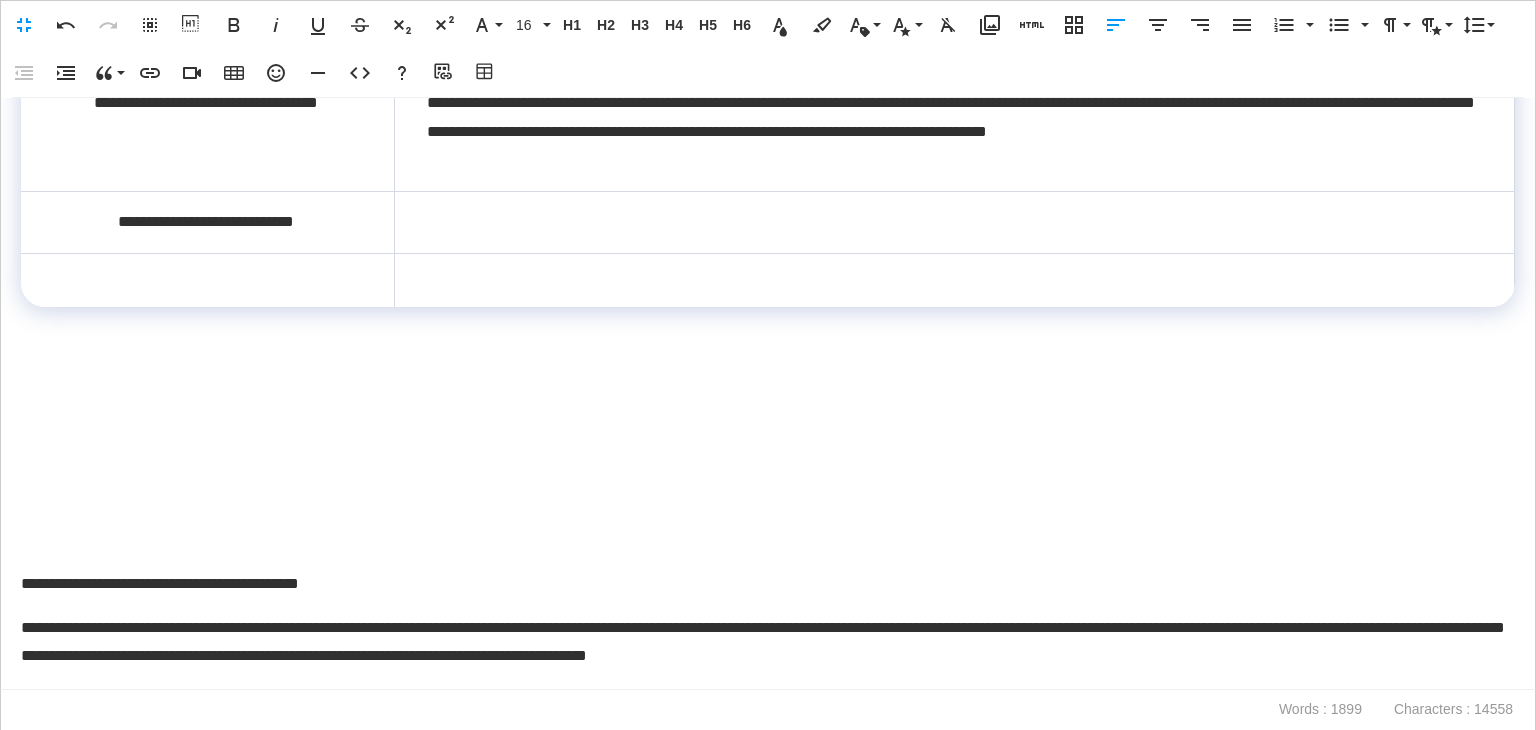 scroll, scrollTop: 3972, scrollLeft: 0, axis: vertical 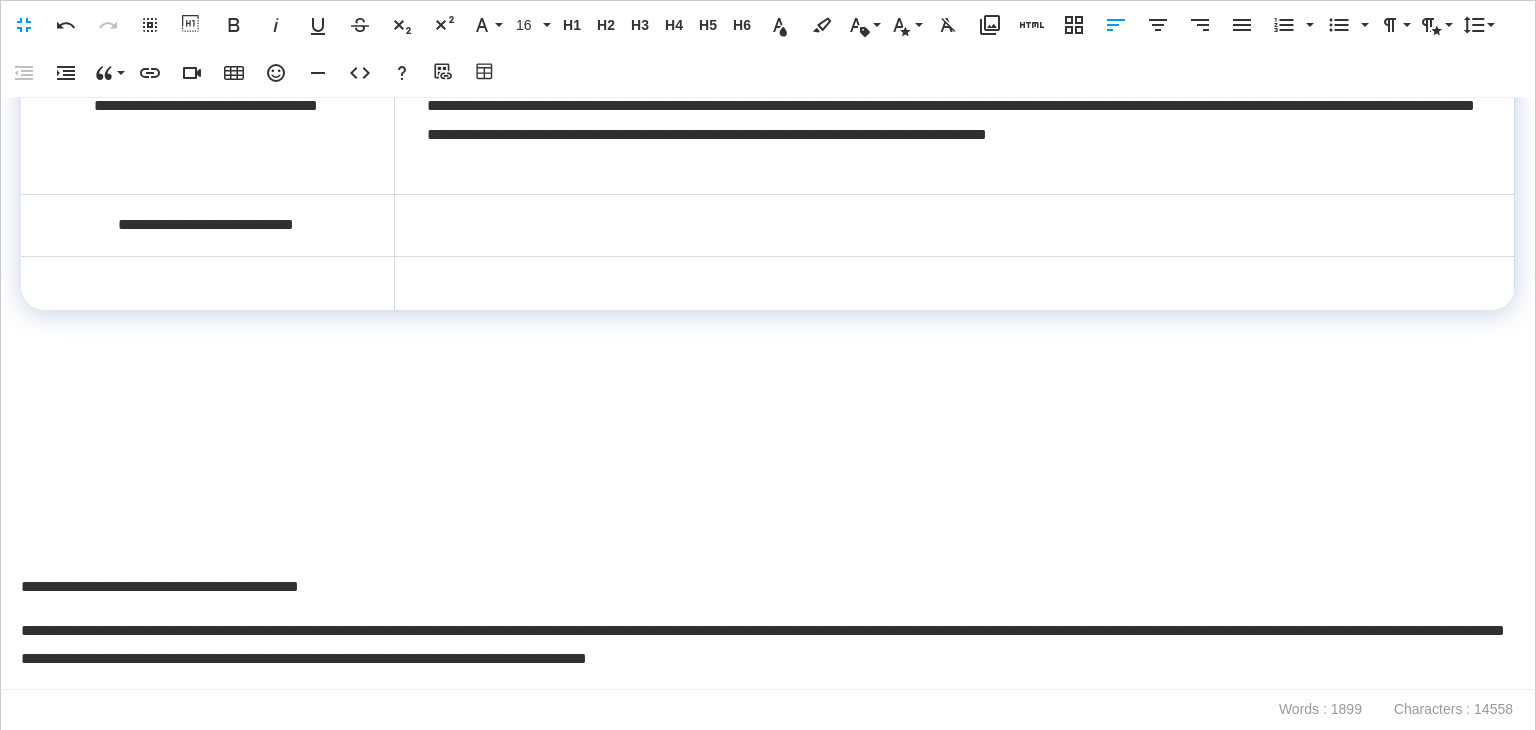 click at bounding box center (954, 226) 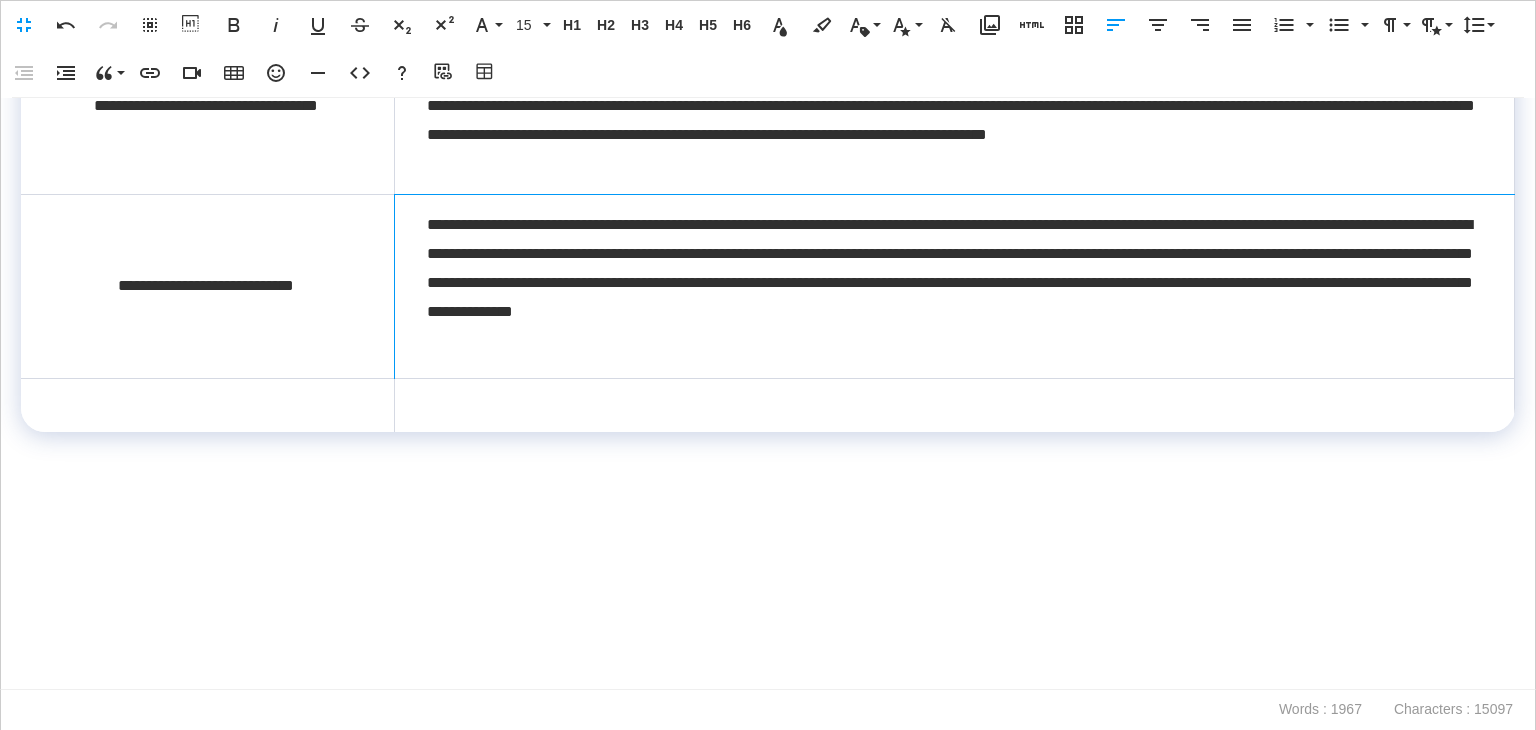 click on "**********" at bounding box center (954, 287) 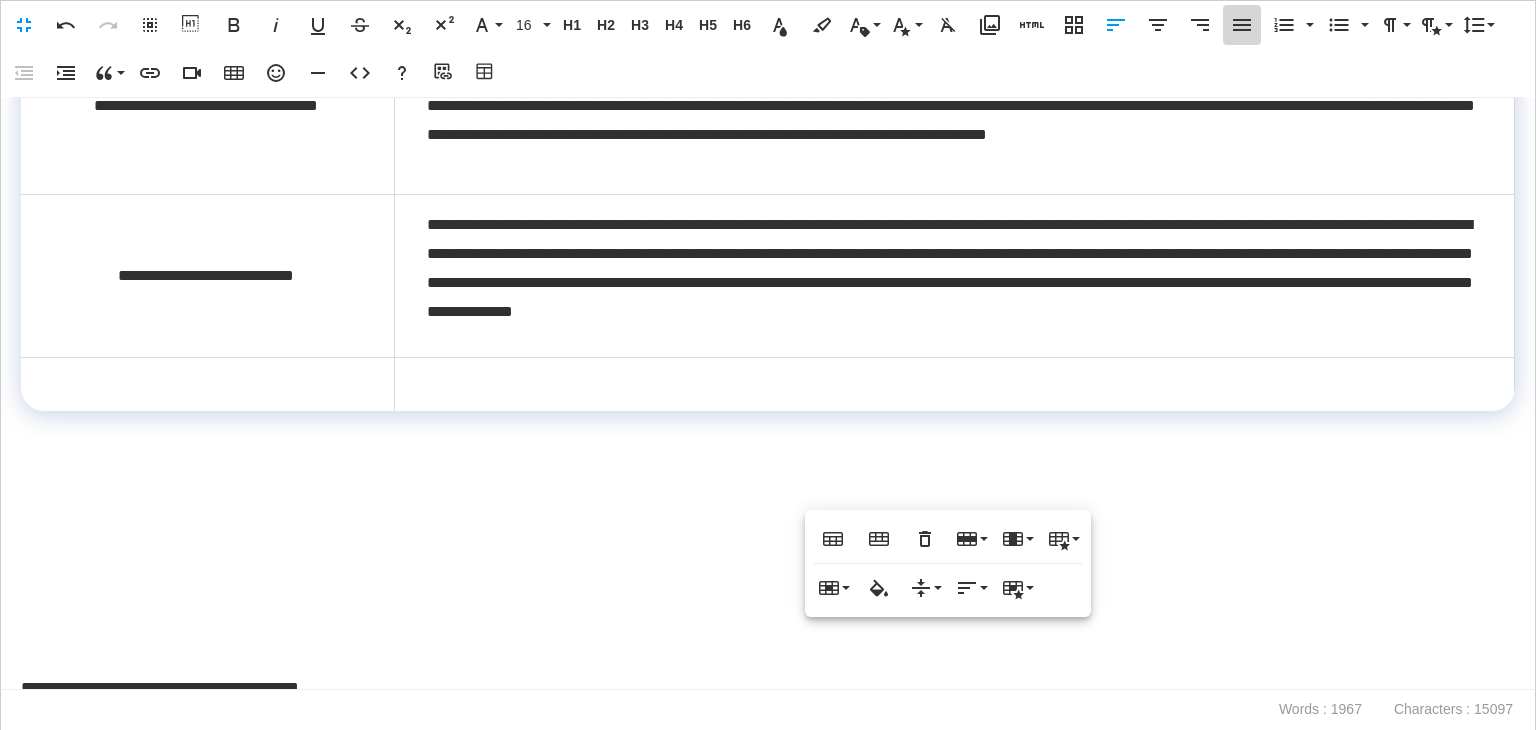 click 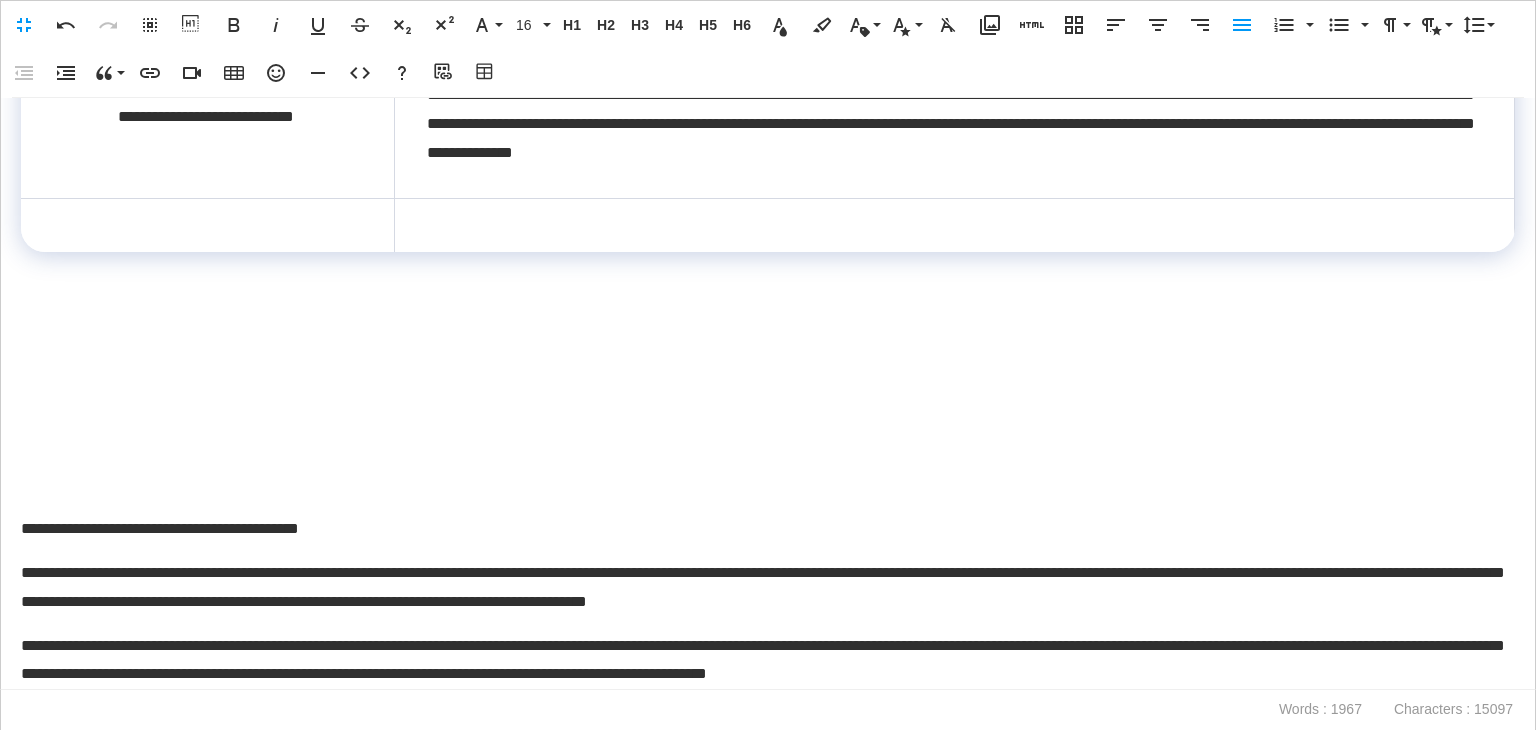 scroll, scrollTop: 4272, scrollLeft: 0, axis: vertical 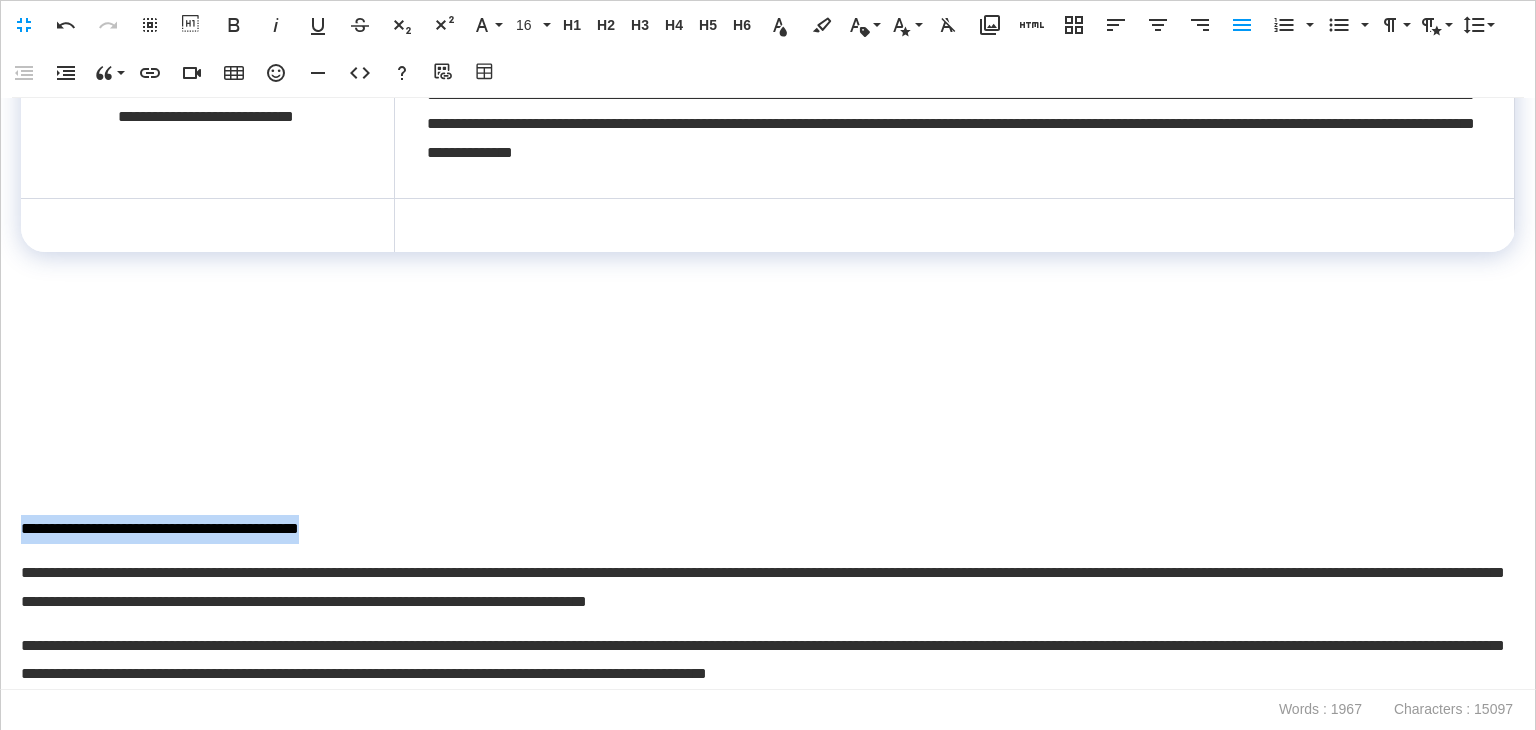 drag, startPoint x: 422, startPoint y: 525, endPoint x: 0, endPoint y: 533, distance: 422.07584 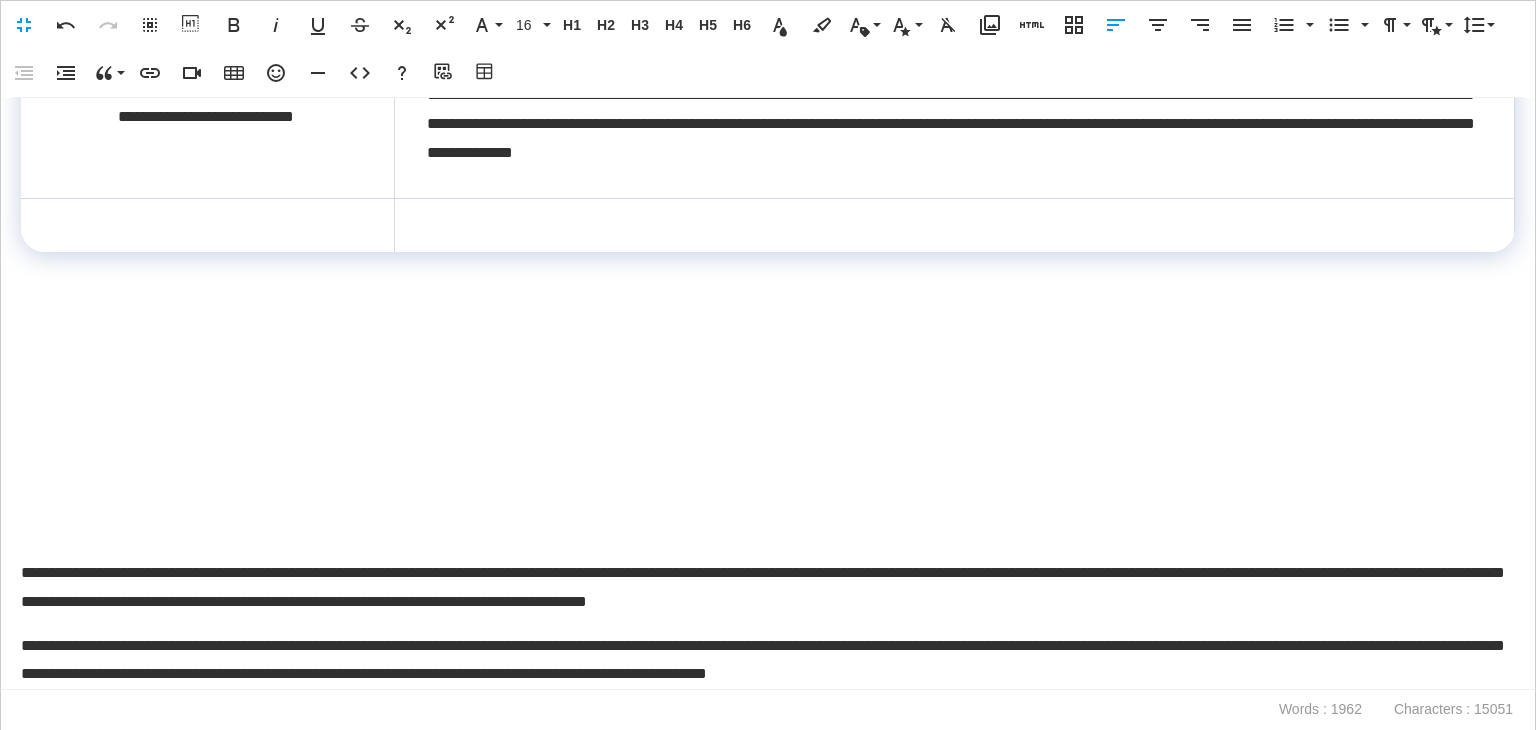 click at bounding box center [207, 226] 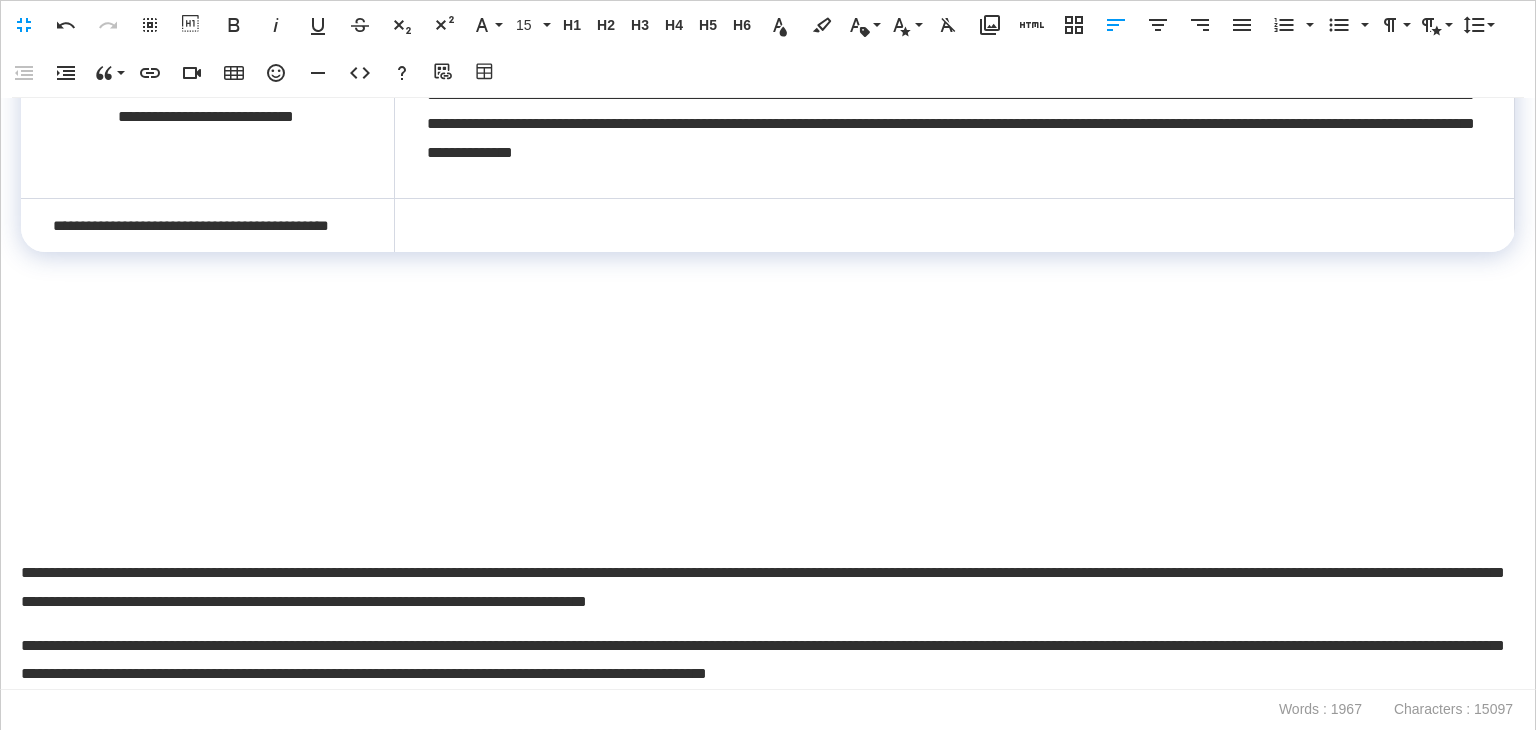 scroll, scrollTop: 210, scrollLeft: 7, axis: both 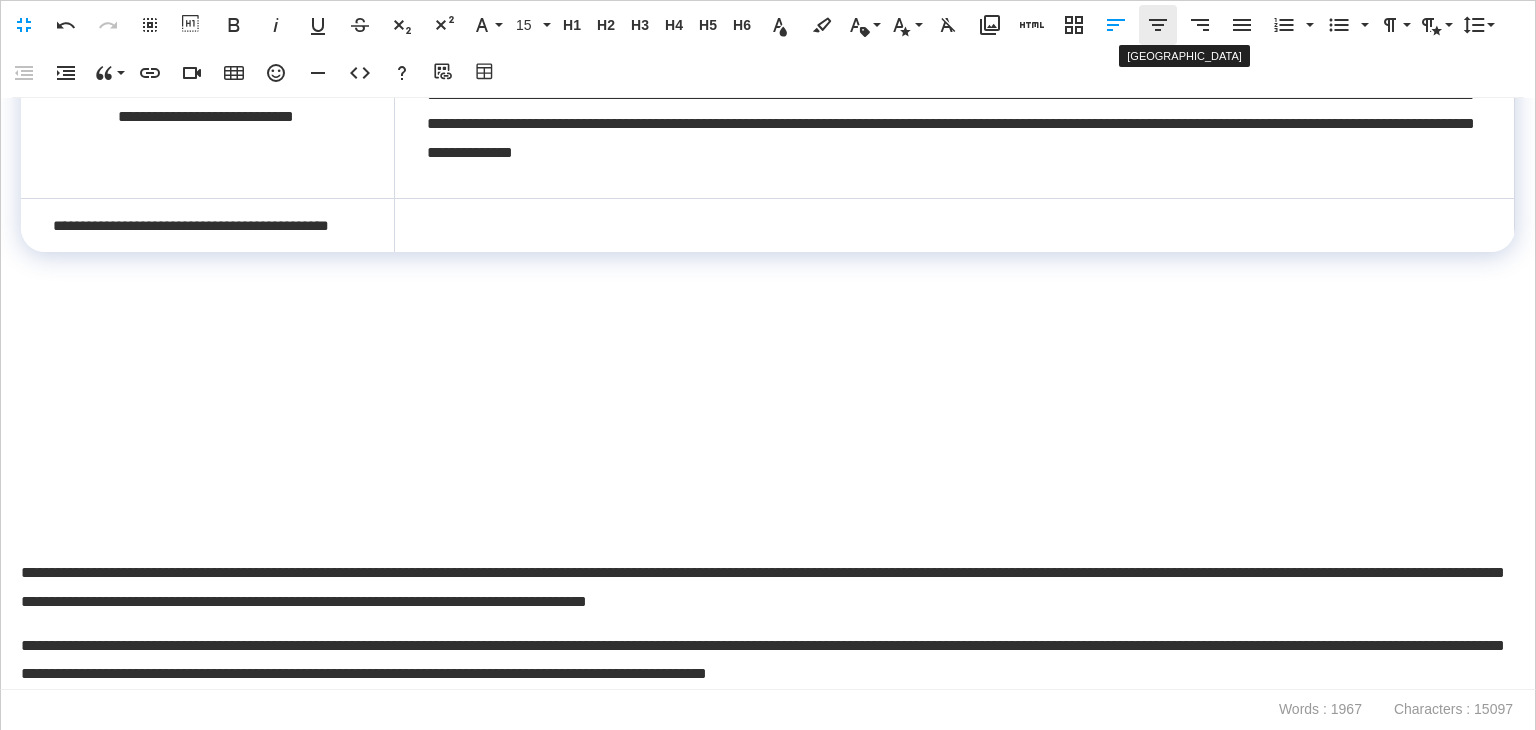 click 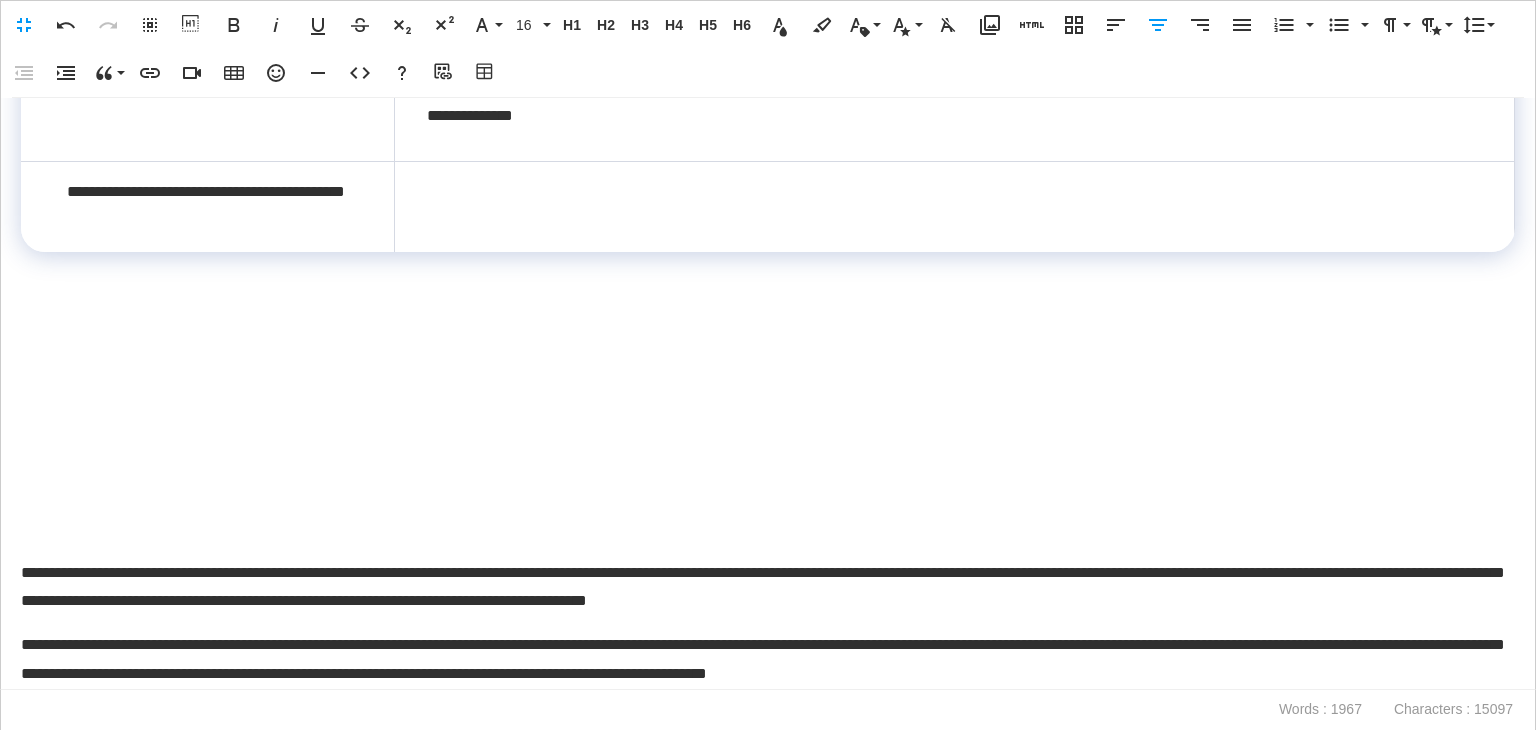 scroll, scrollTop: 4309, scrollLeft: 0, axis: vertical 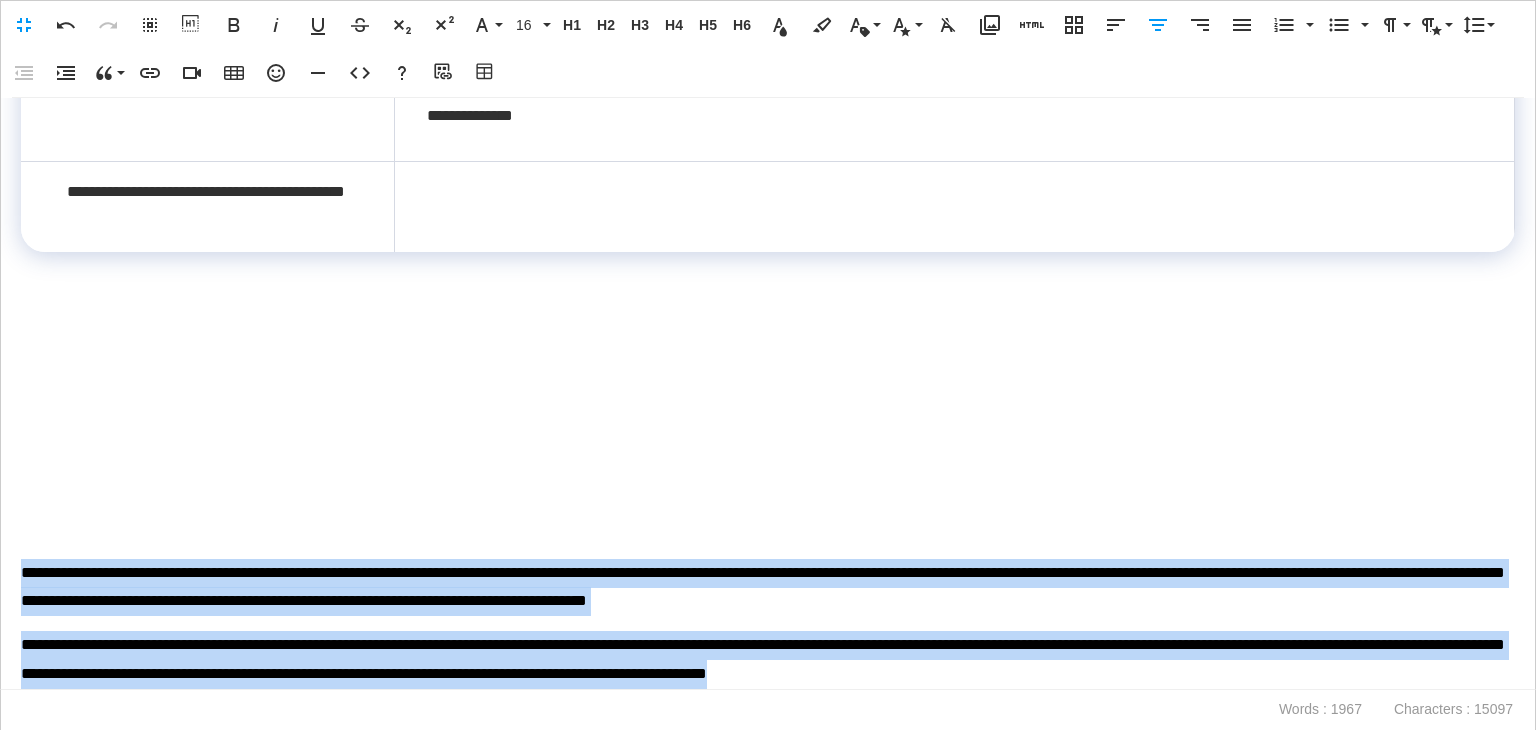 drag, startPoint x: 1335, startPoint y: 673, endPoint x: 0, endPoint y: 553, distance: 1340.3824 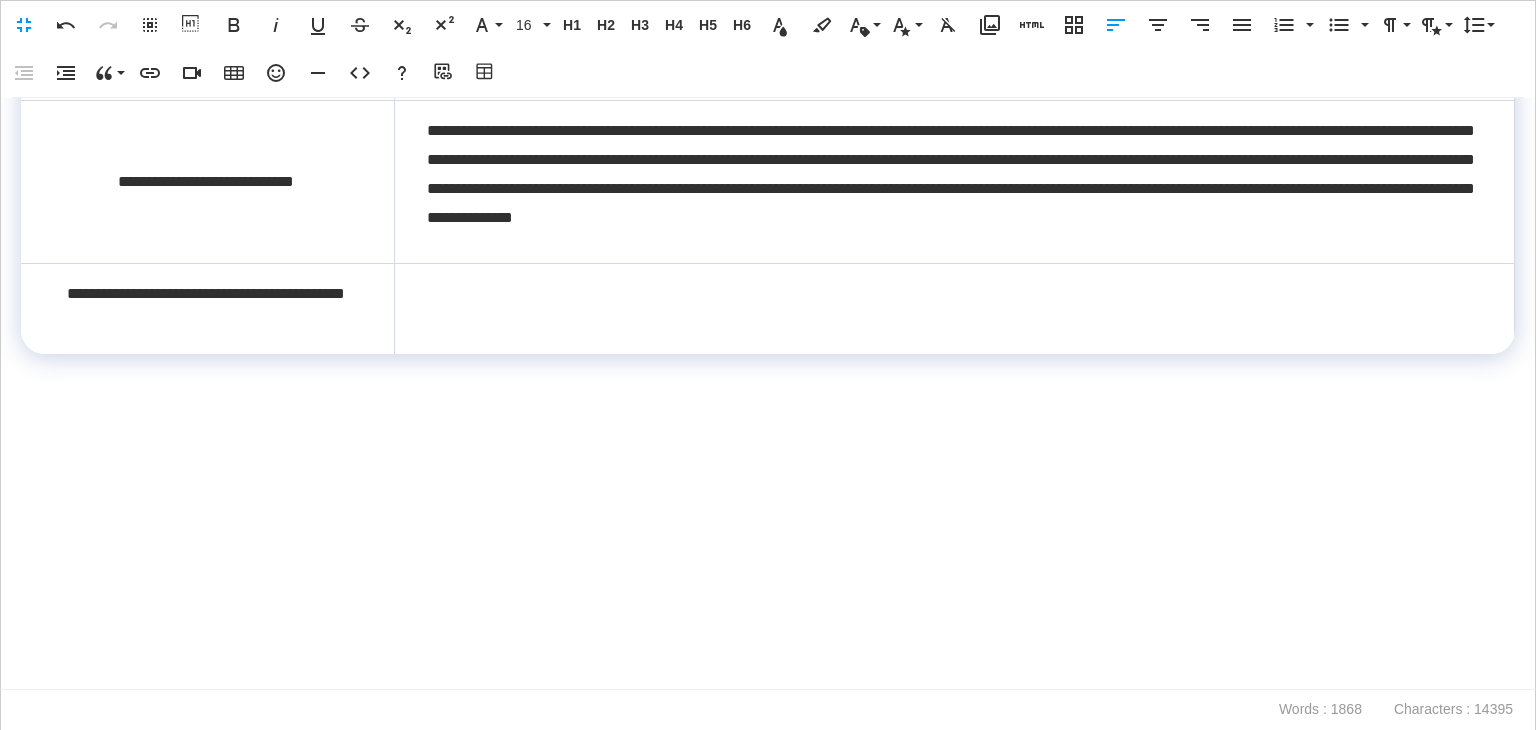 click at bounding box center [954, 309] 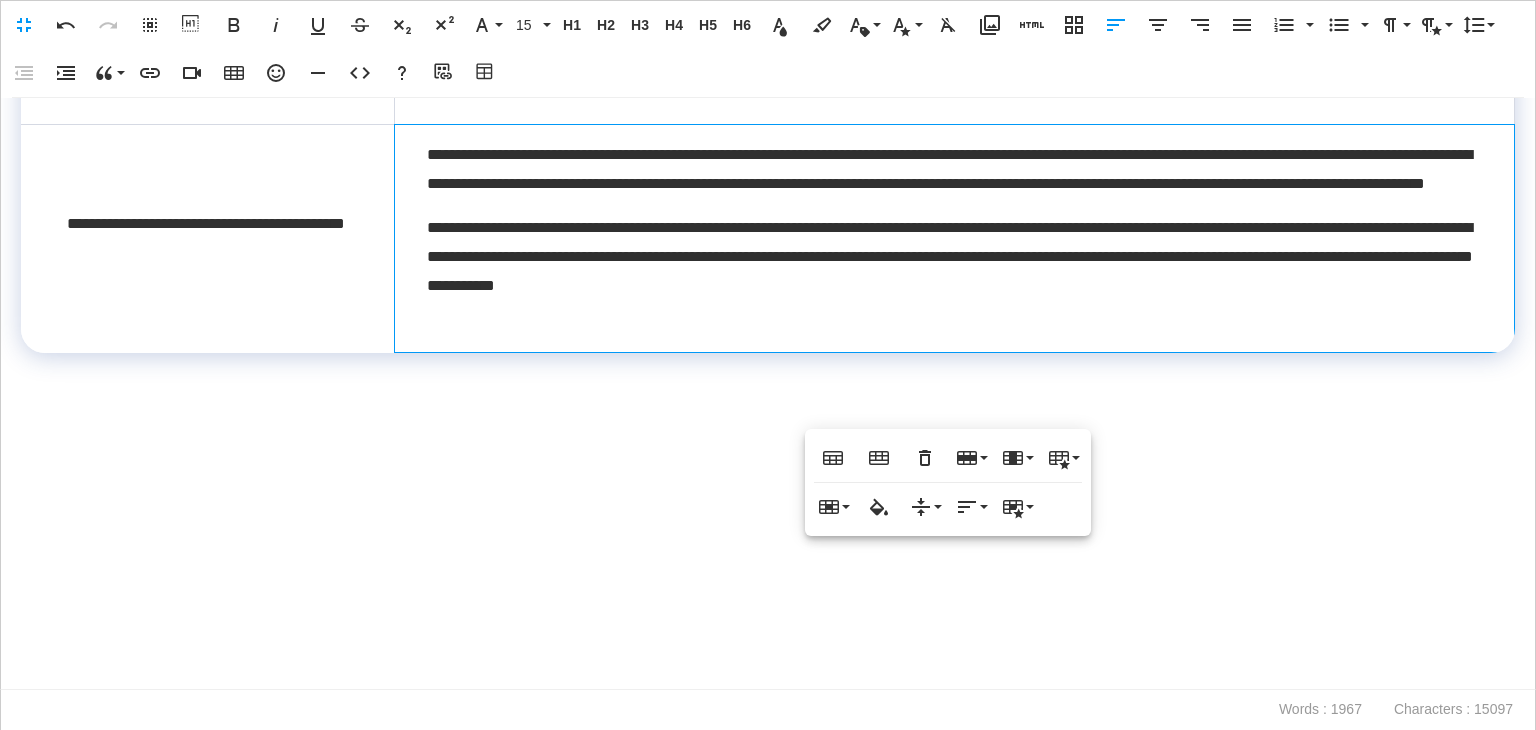 scroll, scrollTop: 4309, scrollLeft: 0, axis: vertical 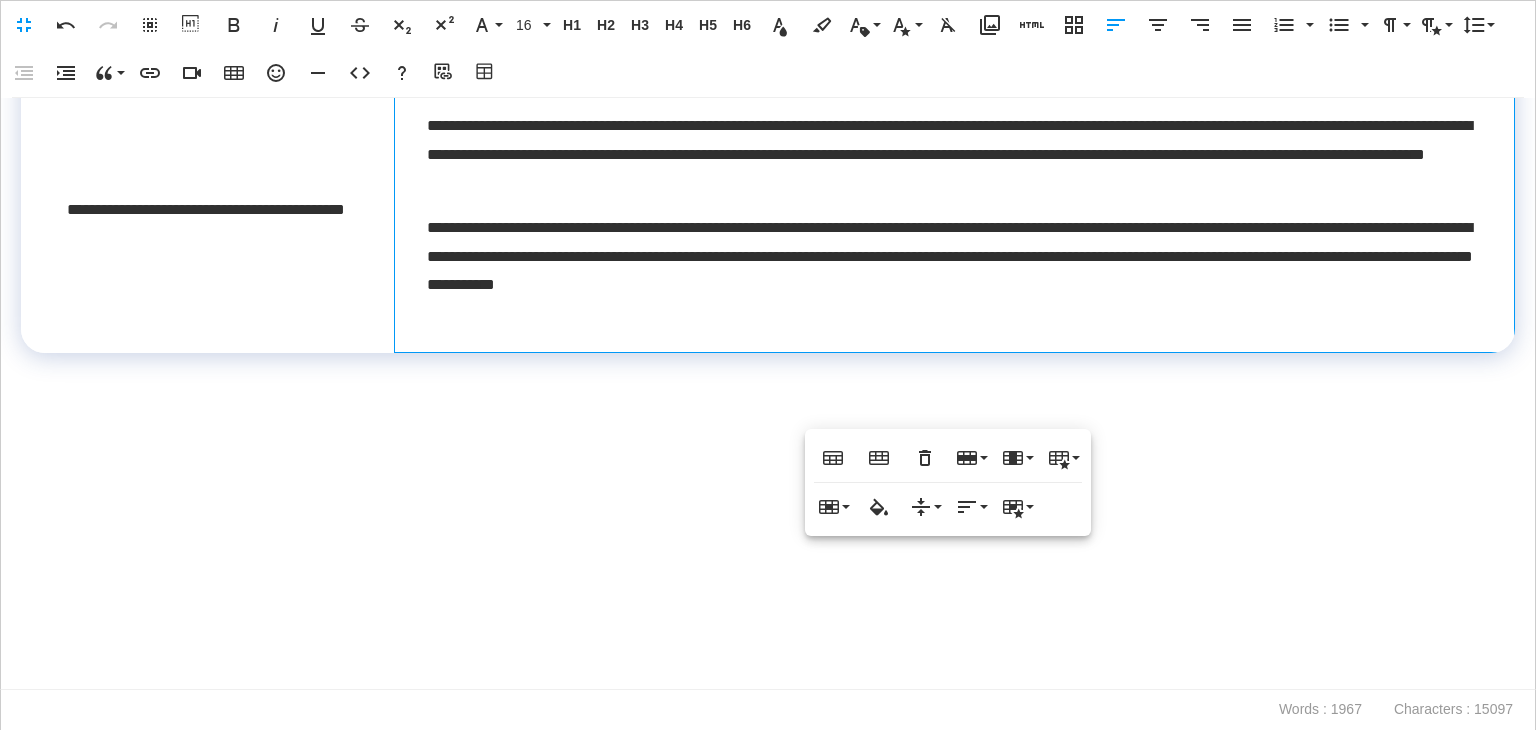 click on "**********" at bounding box center (954, 224) 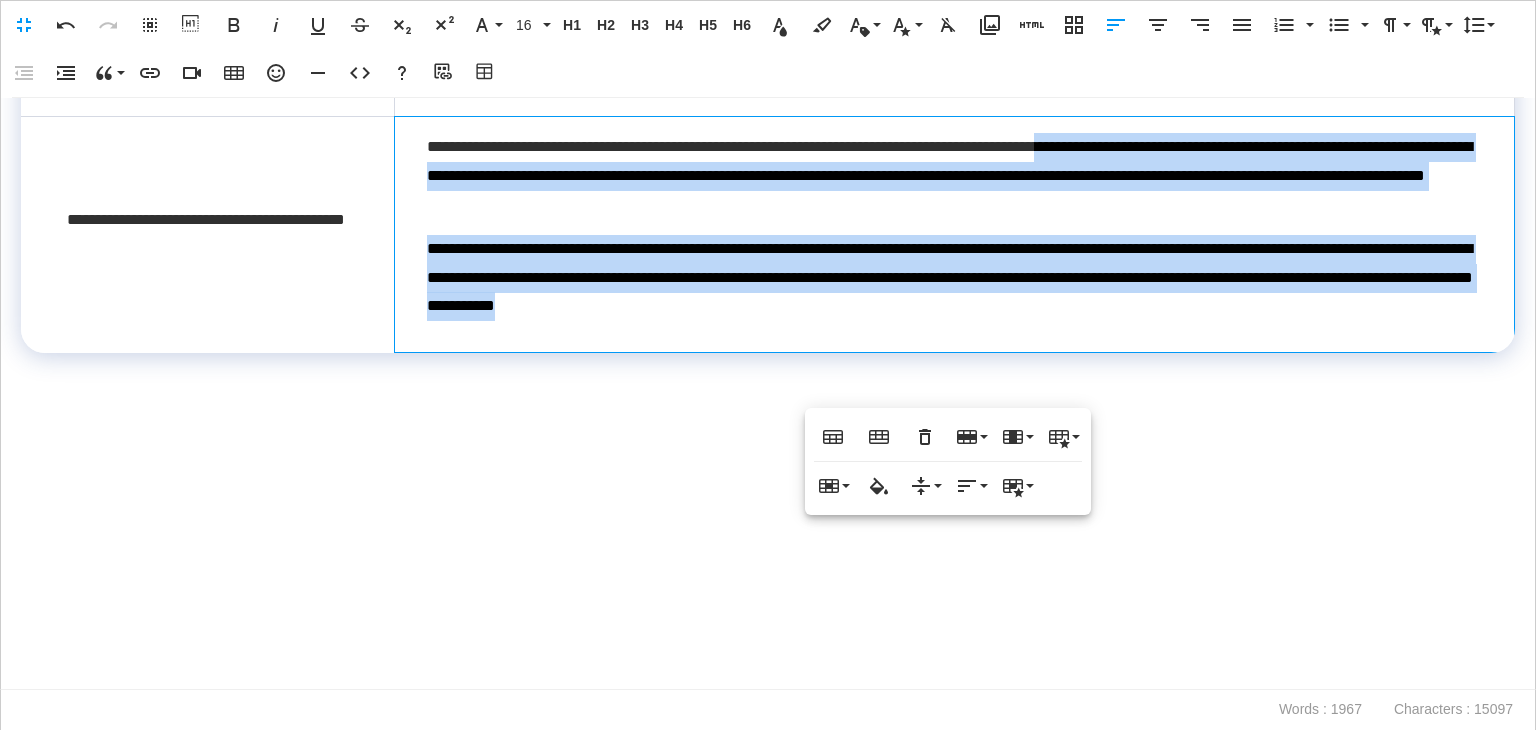 drag, startPoint x: 1253, startPoint y: 365, endPoint x: 1180, endPoint y: 189, distance: 190.53871 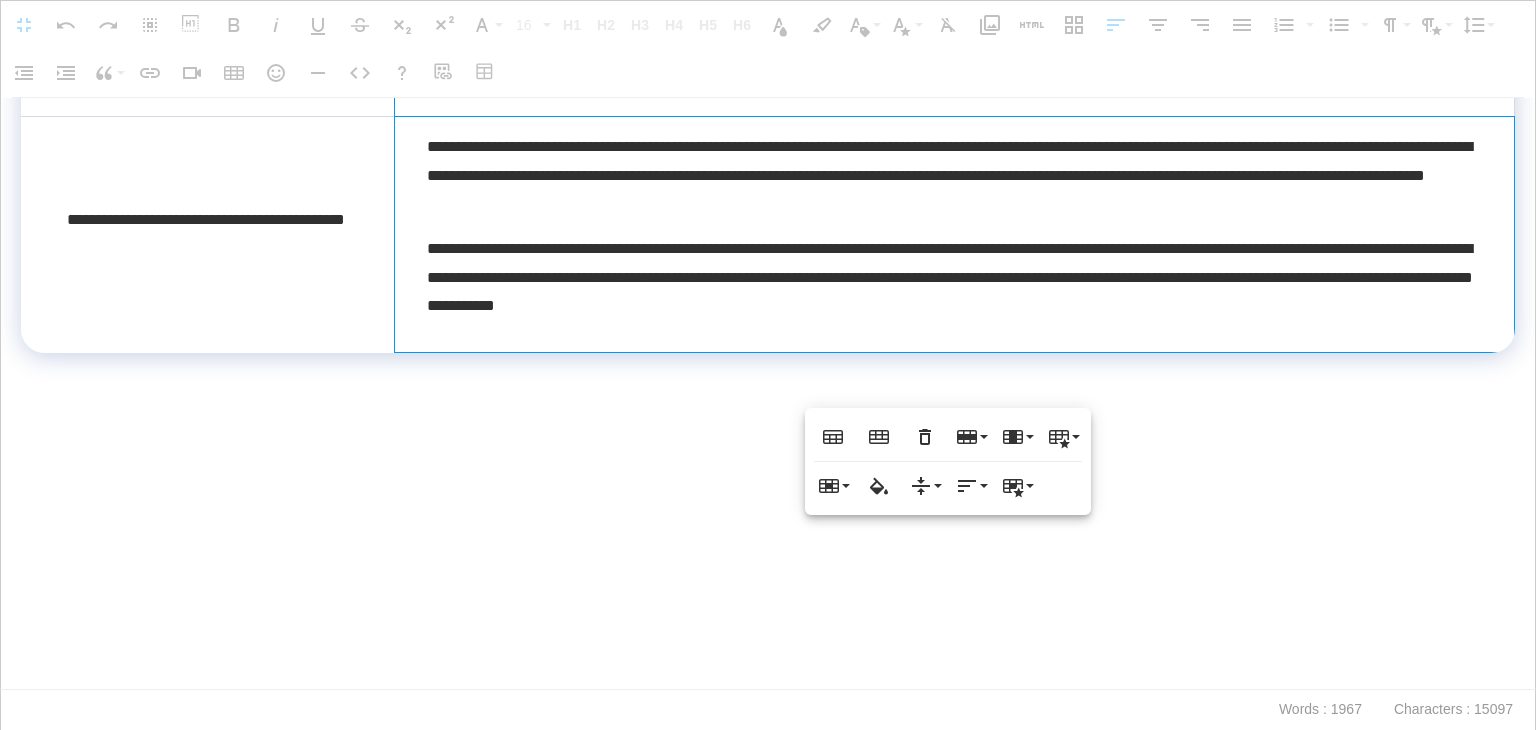 click 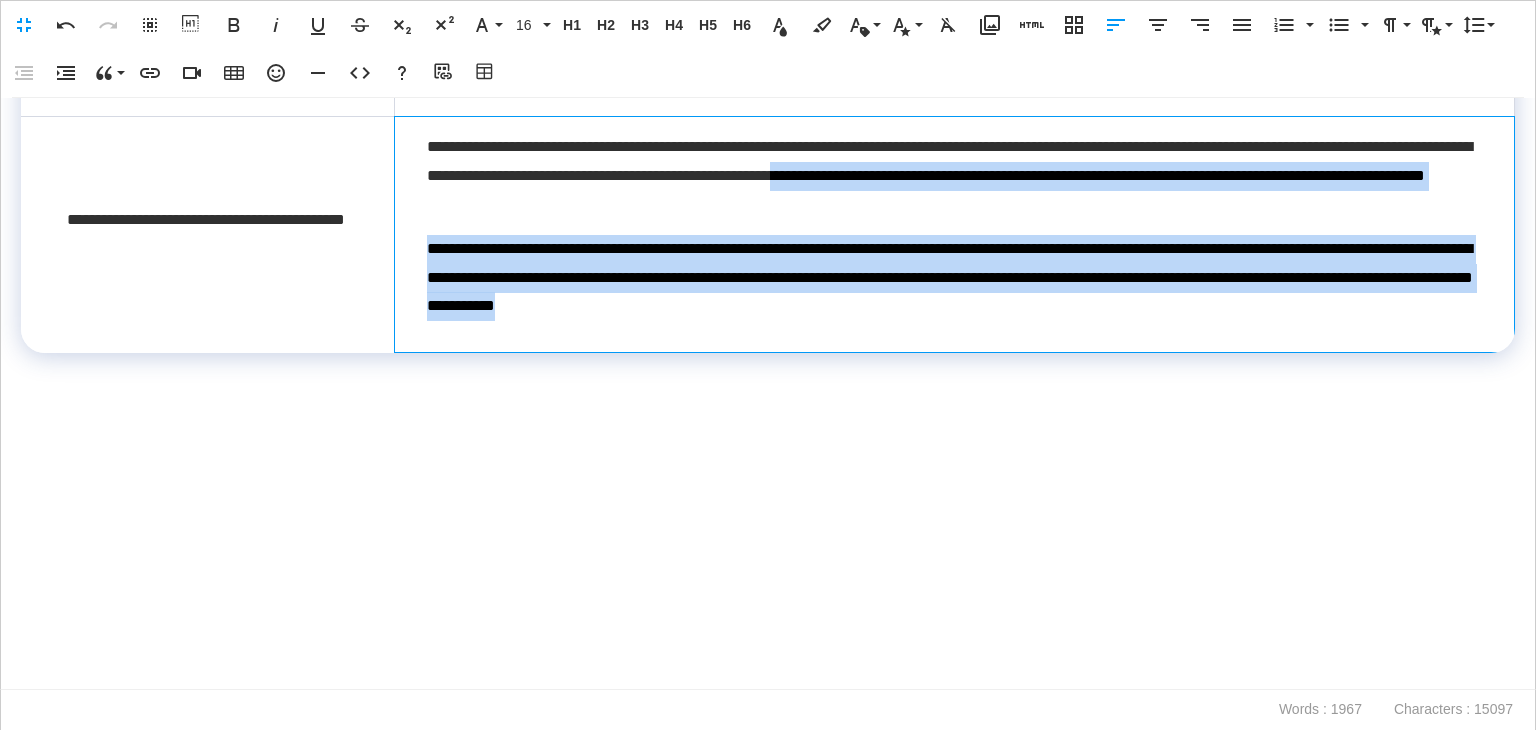drag, startPoint x: 1196, startPoint y: 349, endPoint x: 1193, endPoint y: 143, distance: 206.02185 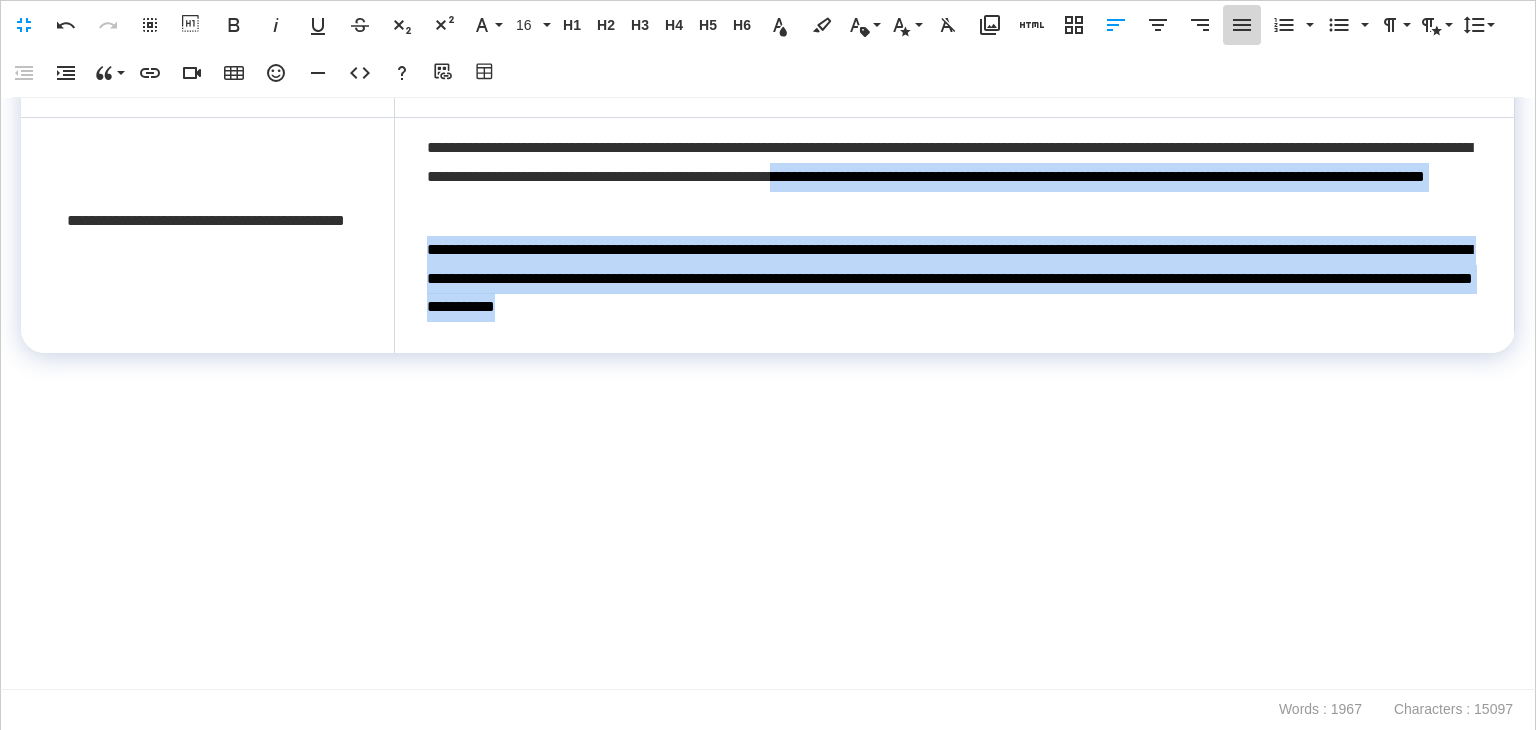 click 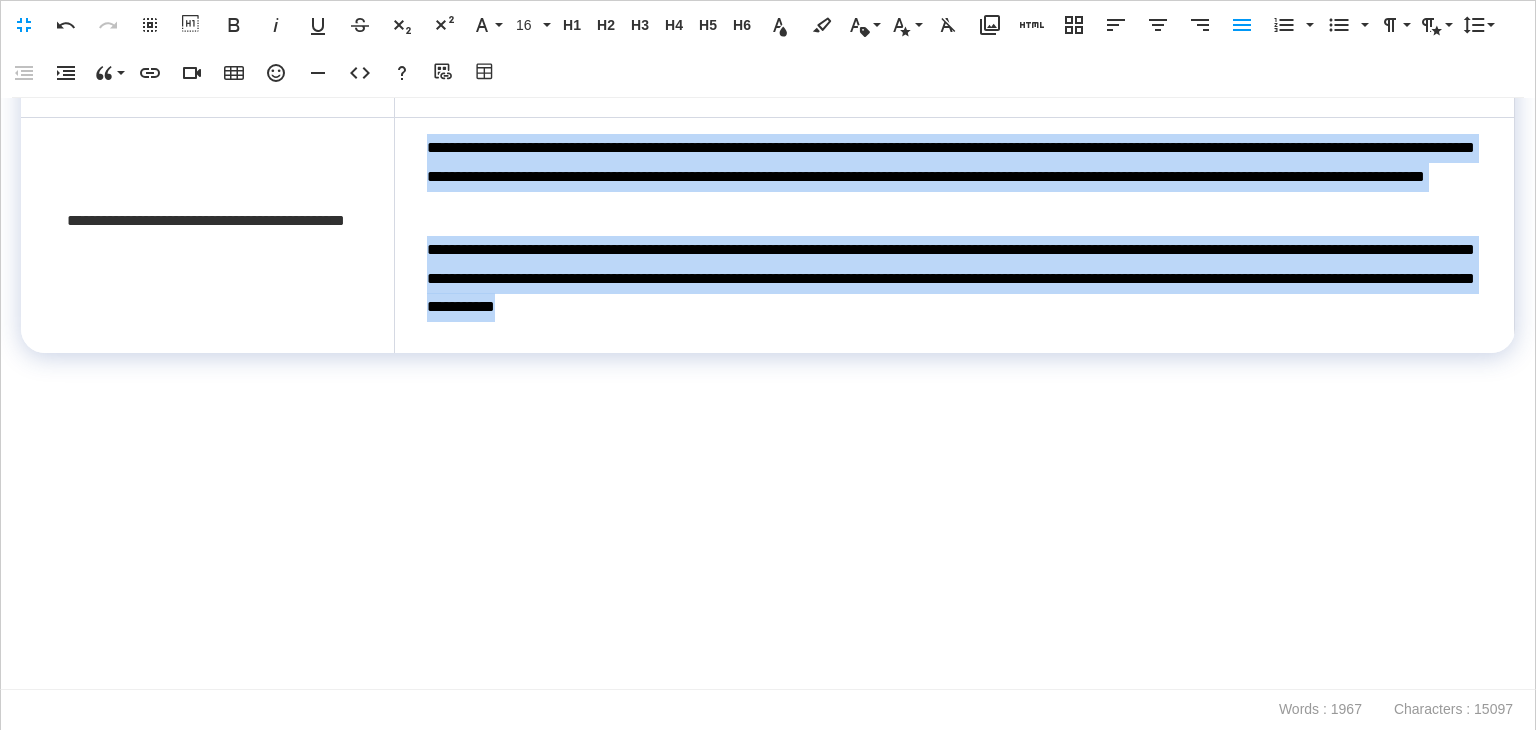 scroll, scrollTop: 4353, scrollLeft: 0, axis: vertical 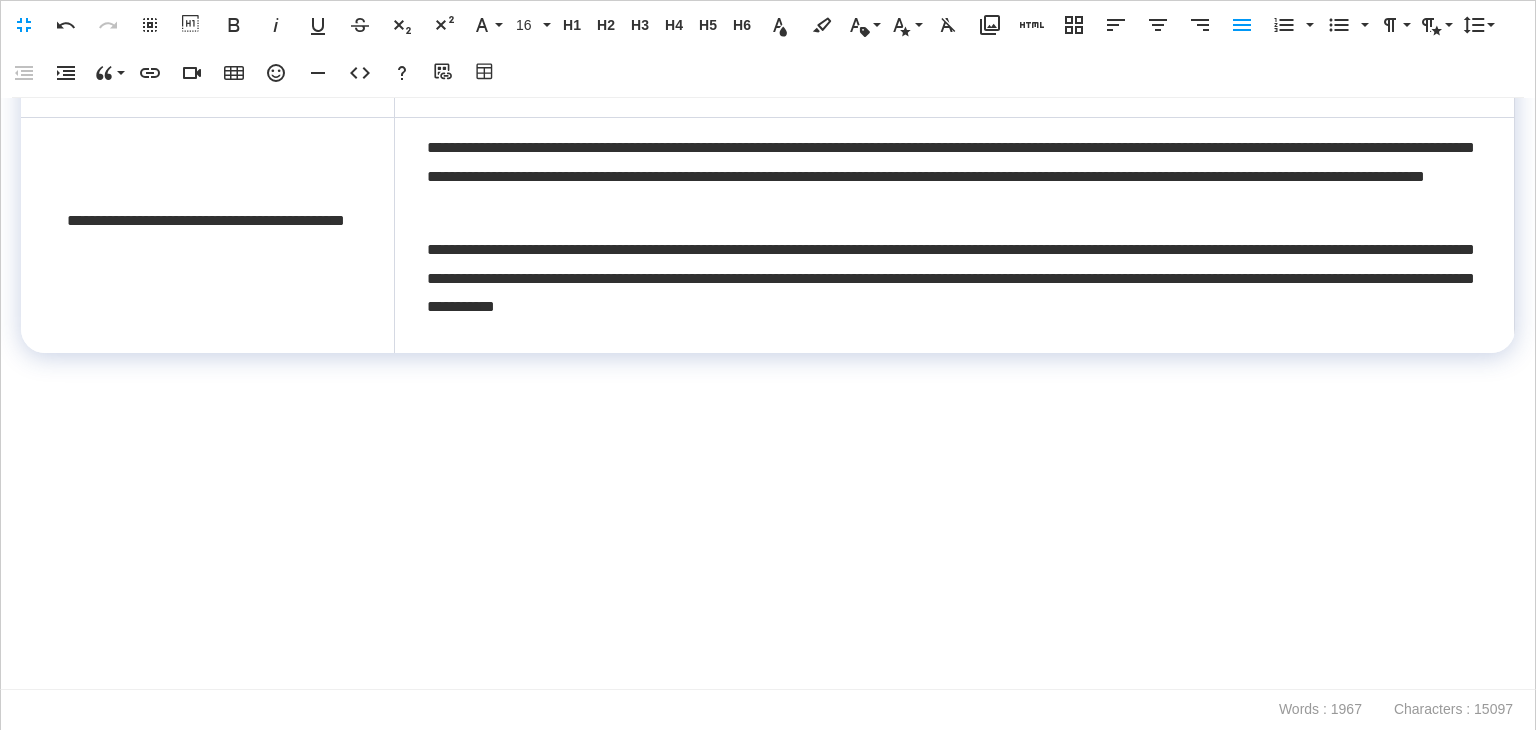click on "**********" at bounding box center (768, 394) 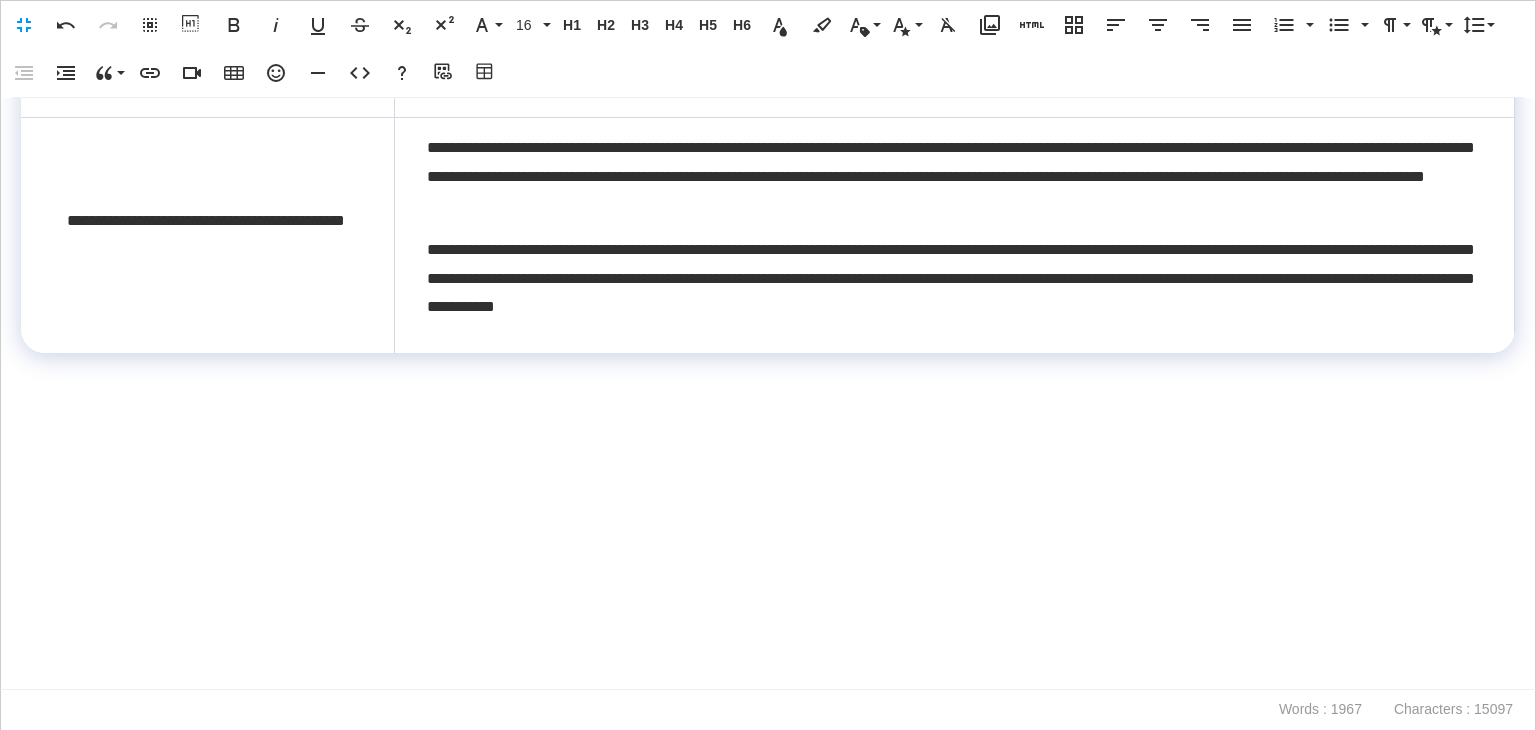 click at bounding box center [763, 674] 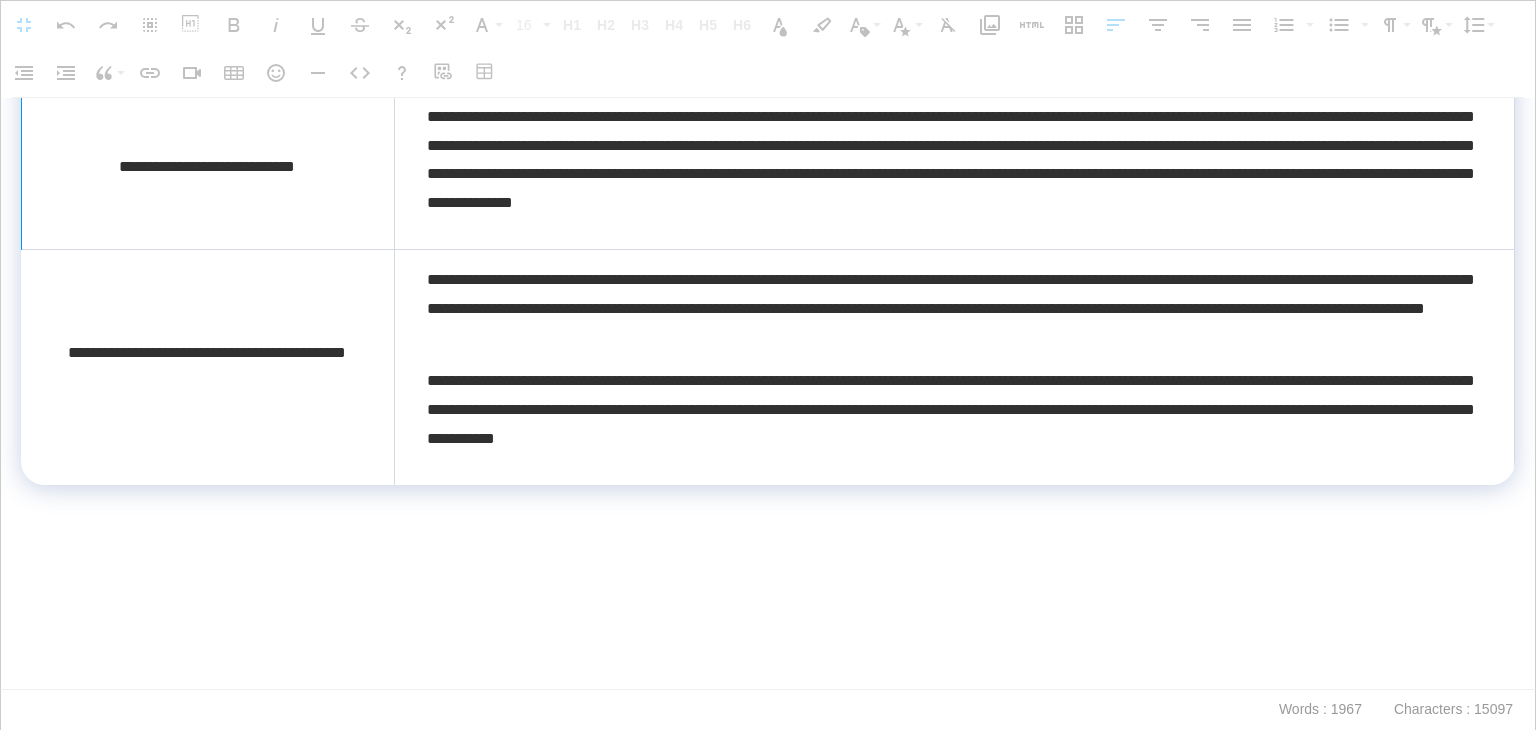 scroll, scrollTop: 4222, scrollLeft: 0, axis: vertical 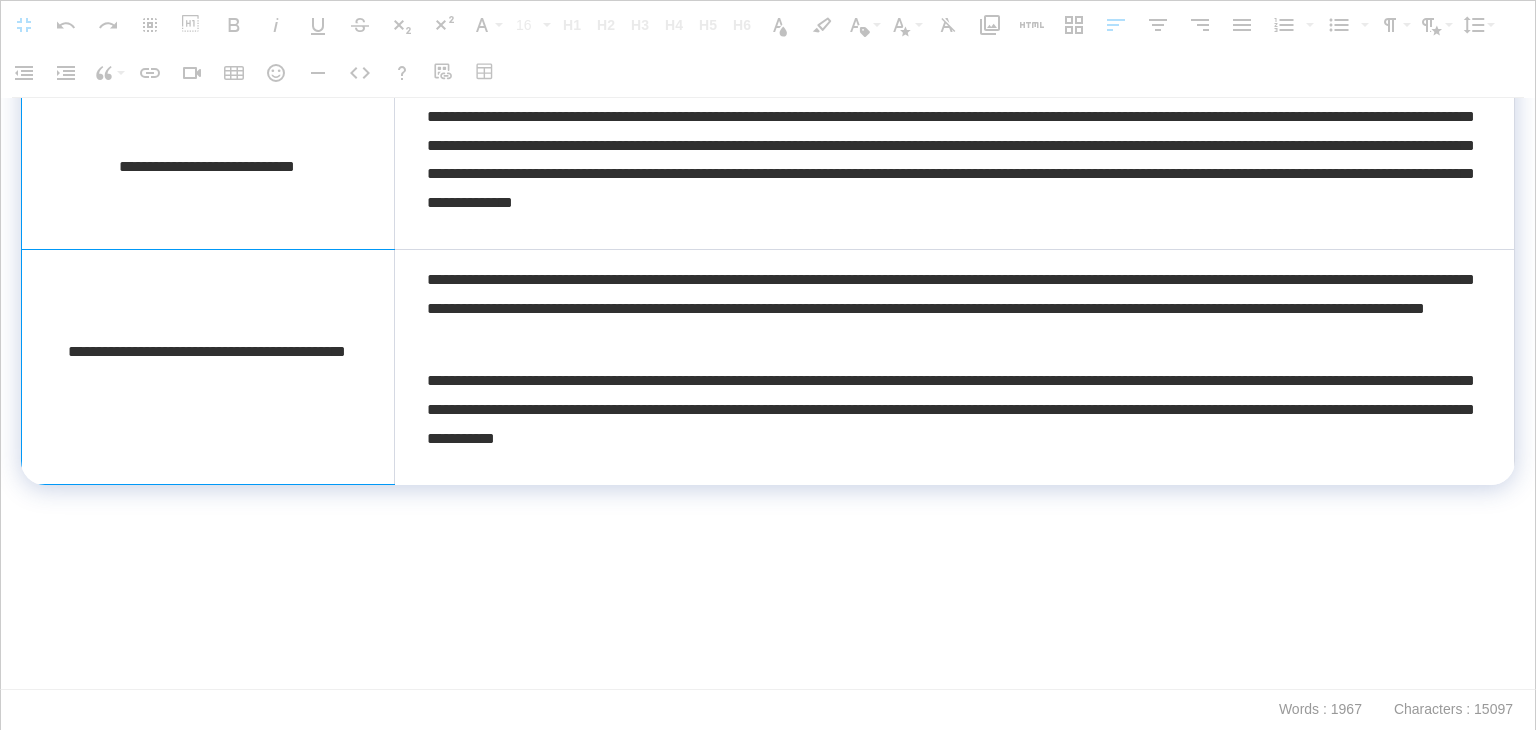 click on "**********" at bounding box center (768, -89) 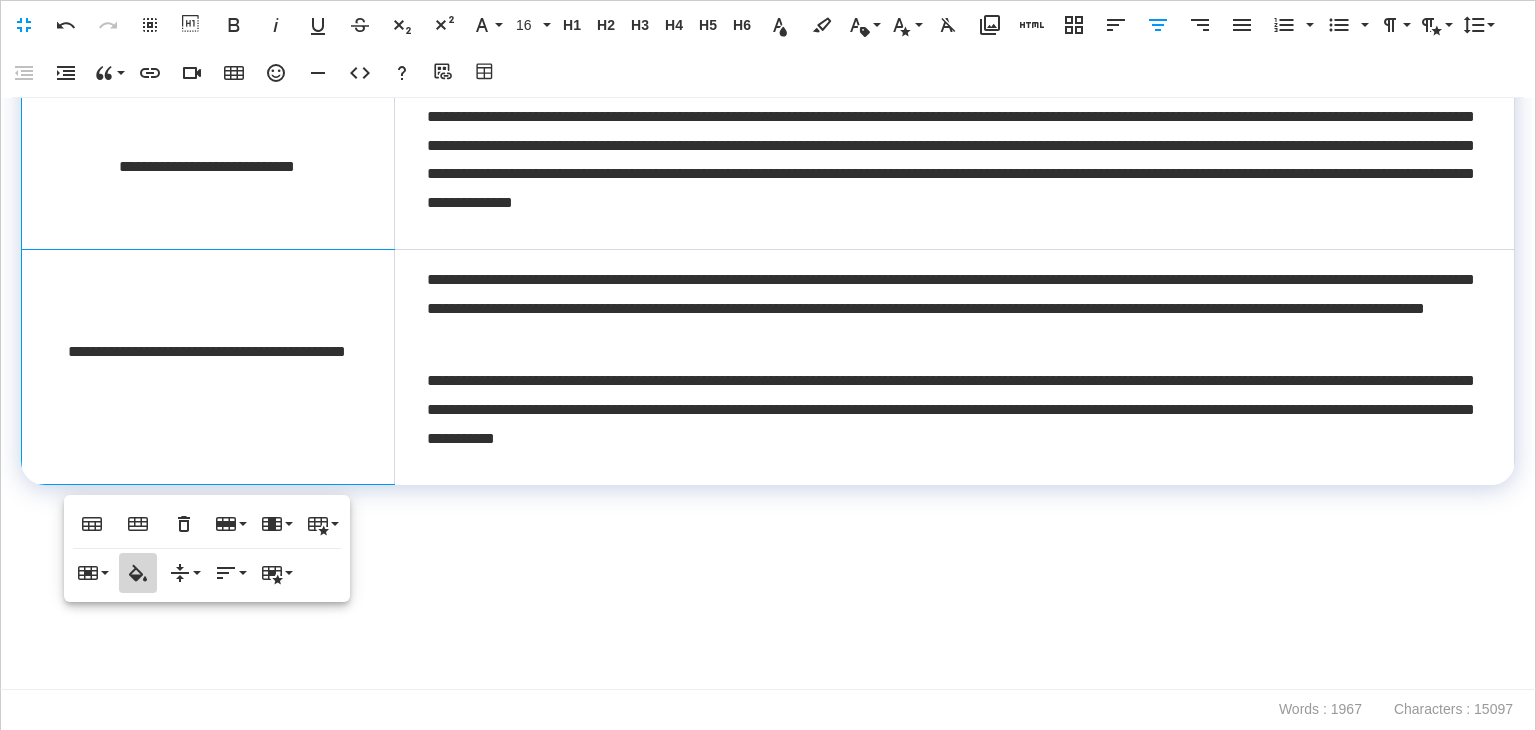 type on "*******" 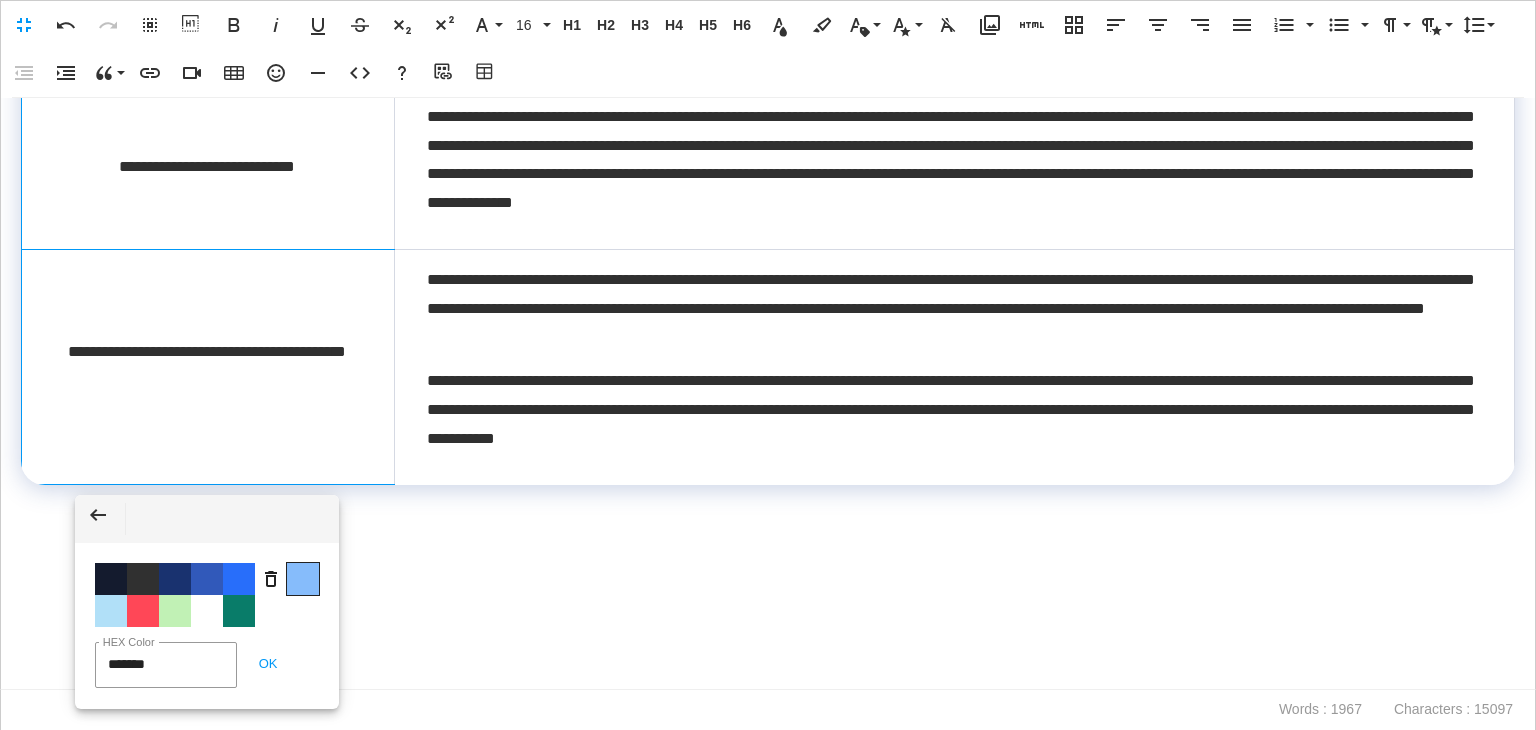 click on "Color #86BCFB" at bounding box center [303, 579] 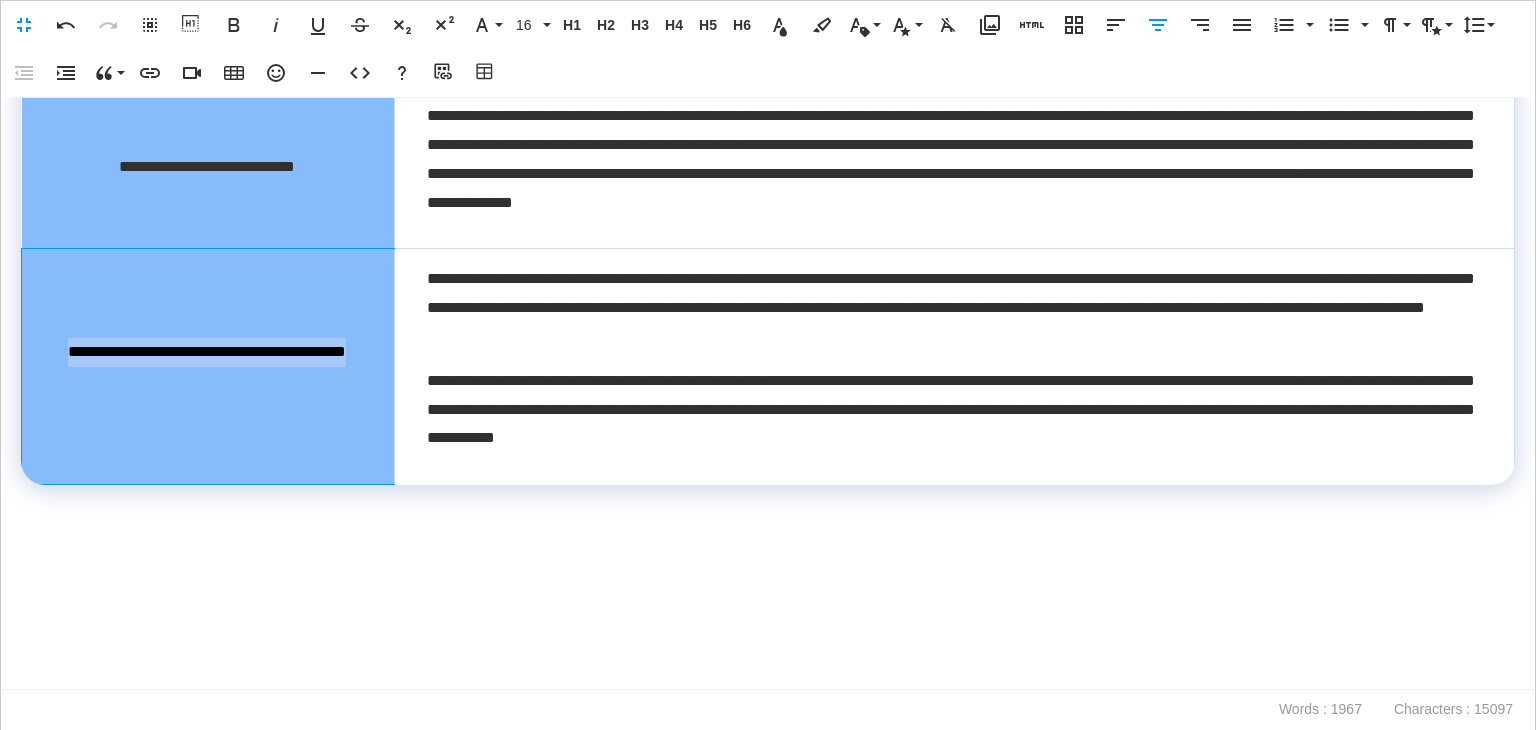 drag, startPoint x: 213, startPoint y: 386, endPoint x: 40, endPoint y: 333, distance: 180.93645 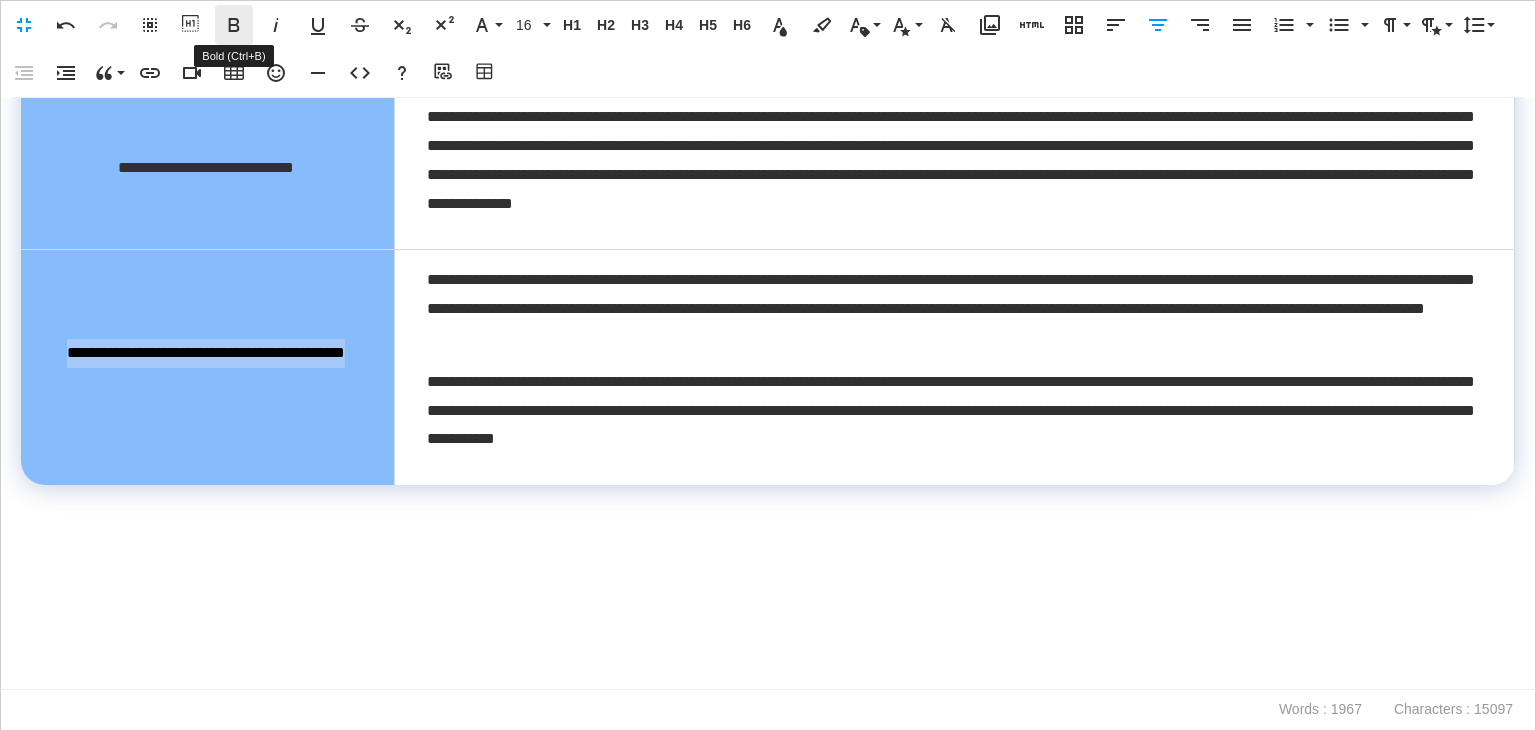 click 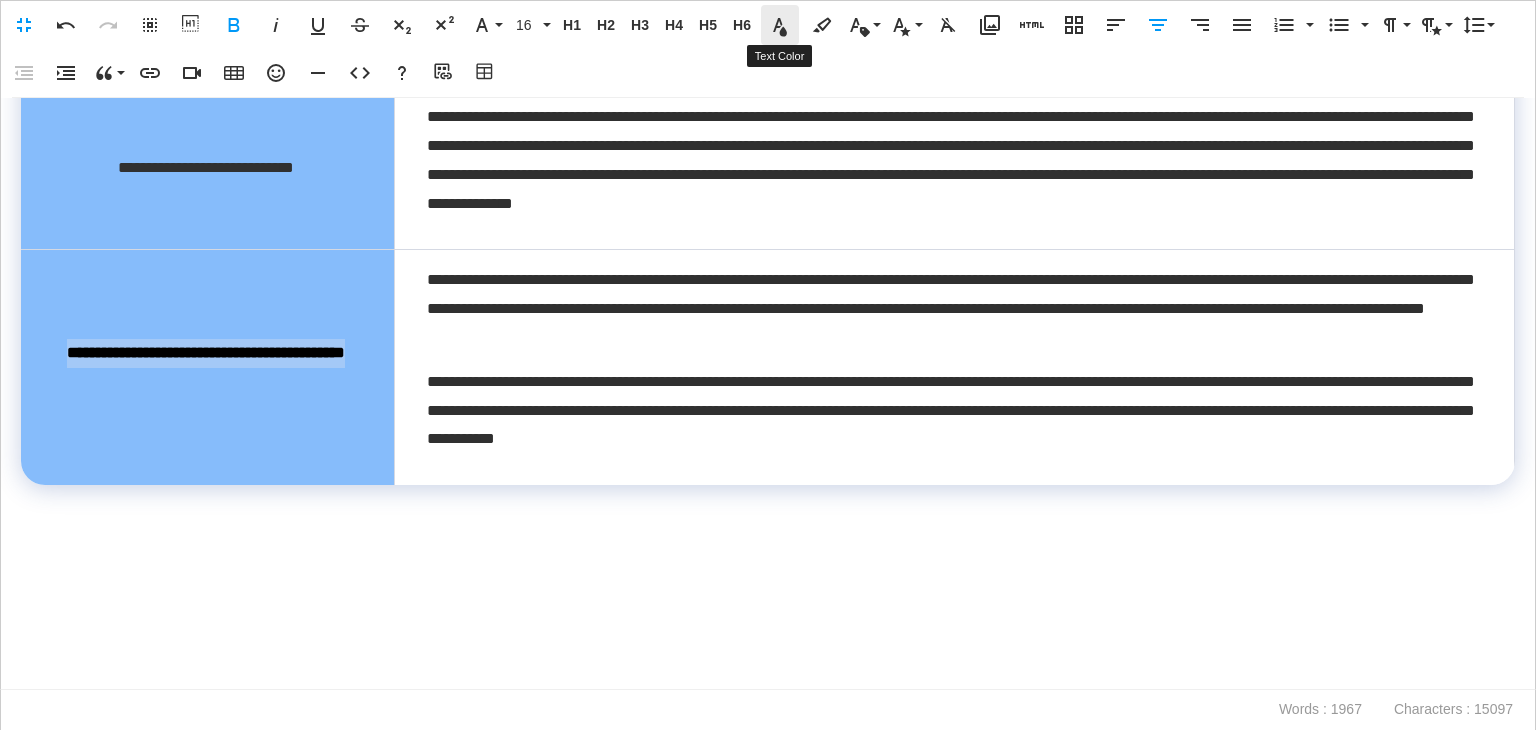 click 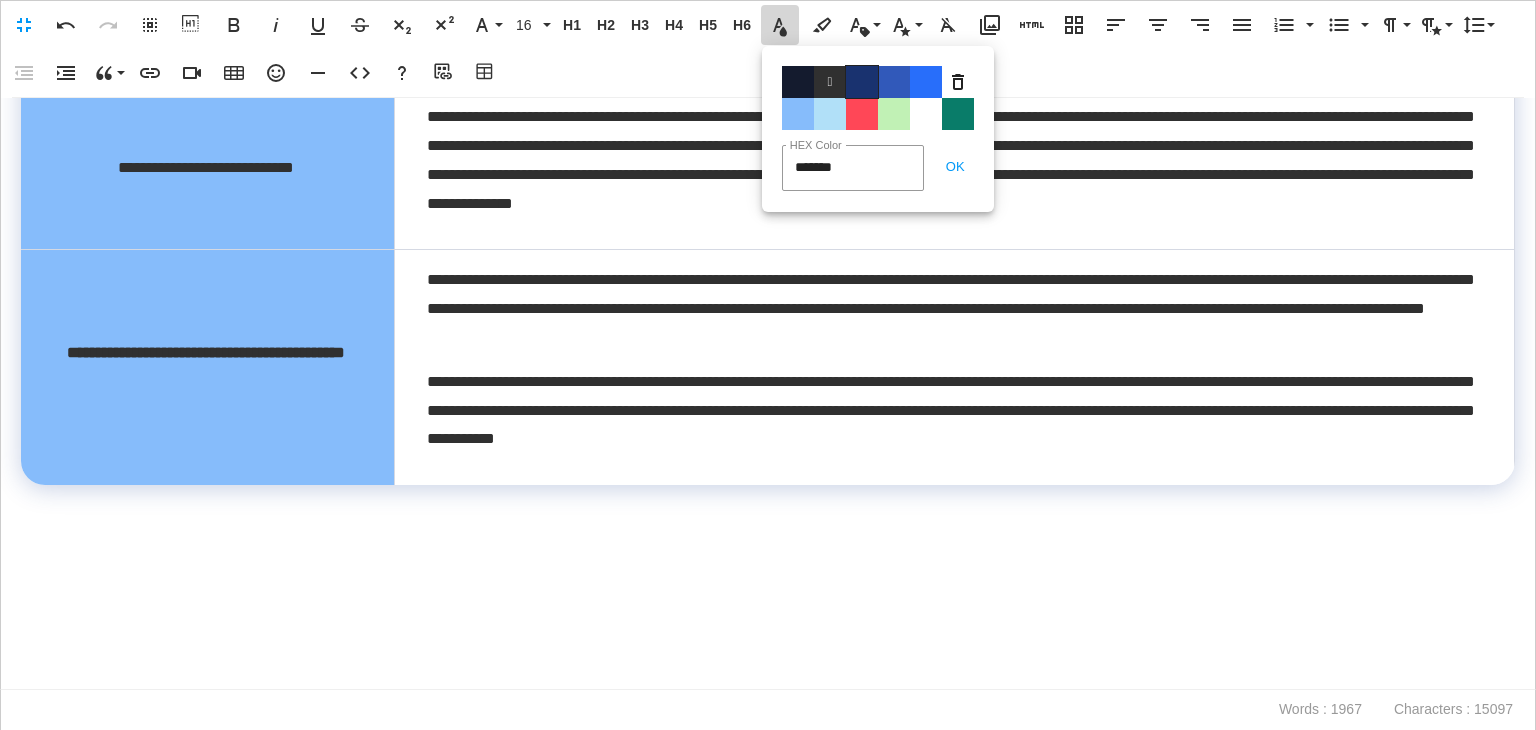 click on "Color#19326F" at bounding box center (862, 82) 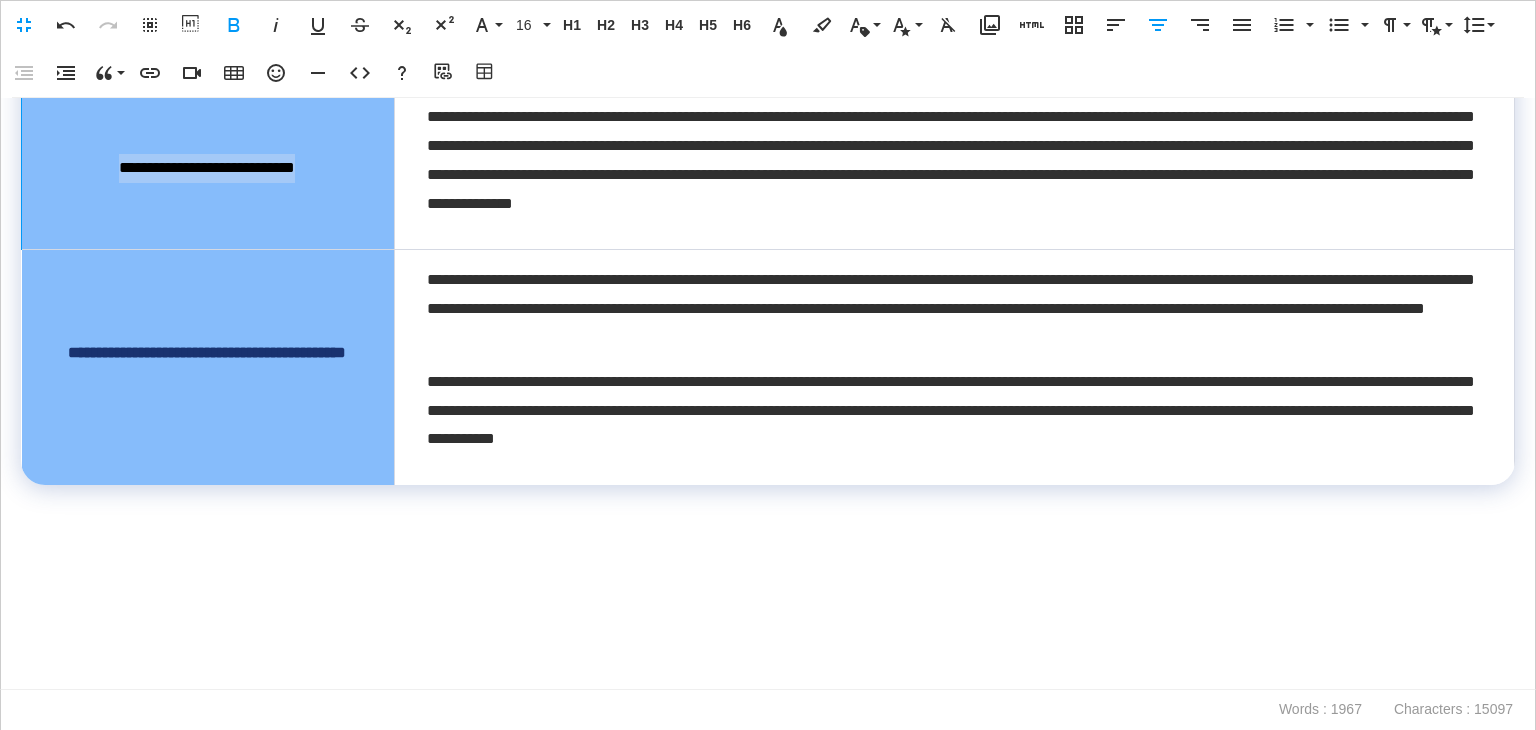 drag, startPoint x: 324, startPoint y: 173, endPoint x: 87, endPoint y: 171, distance: 237.00844 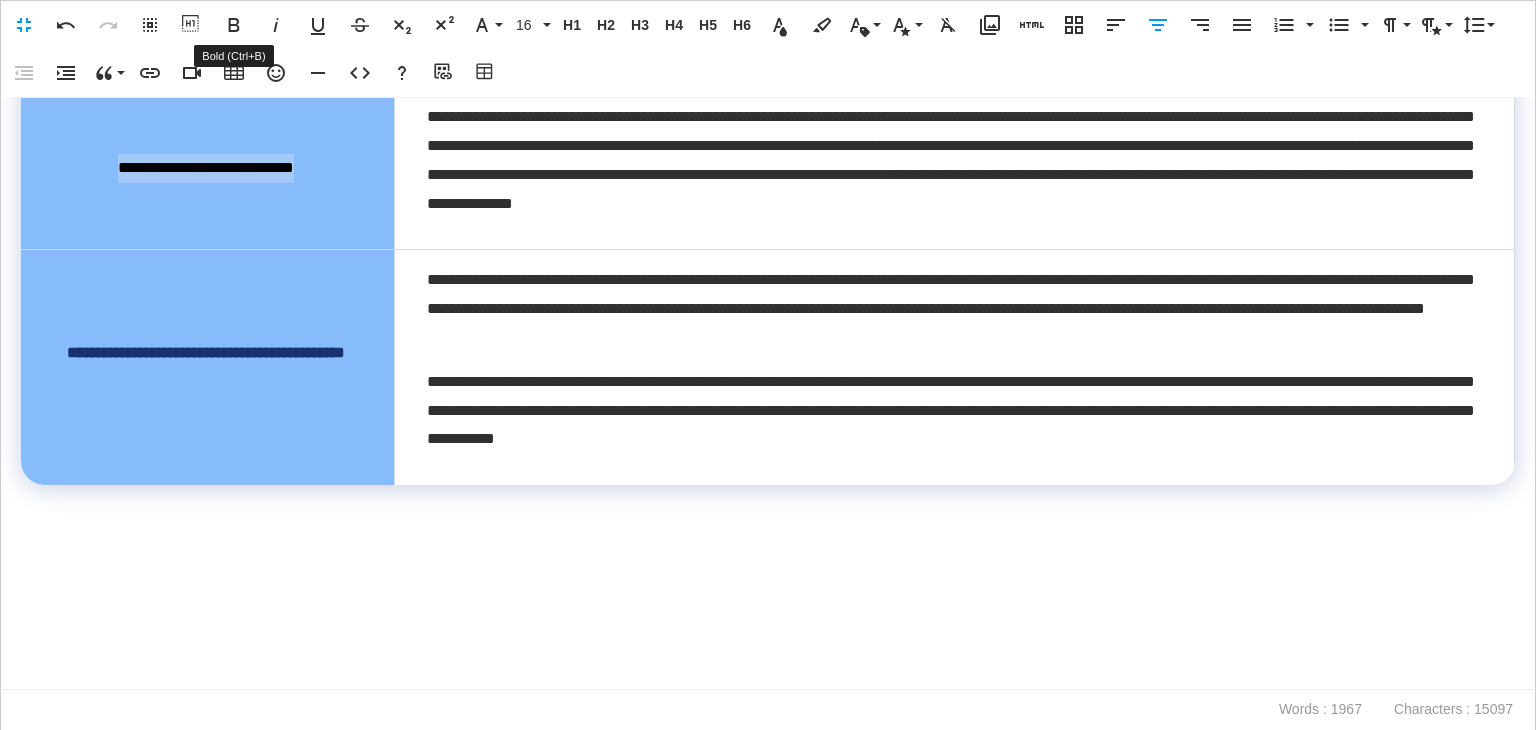 click 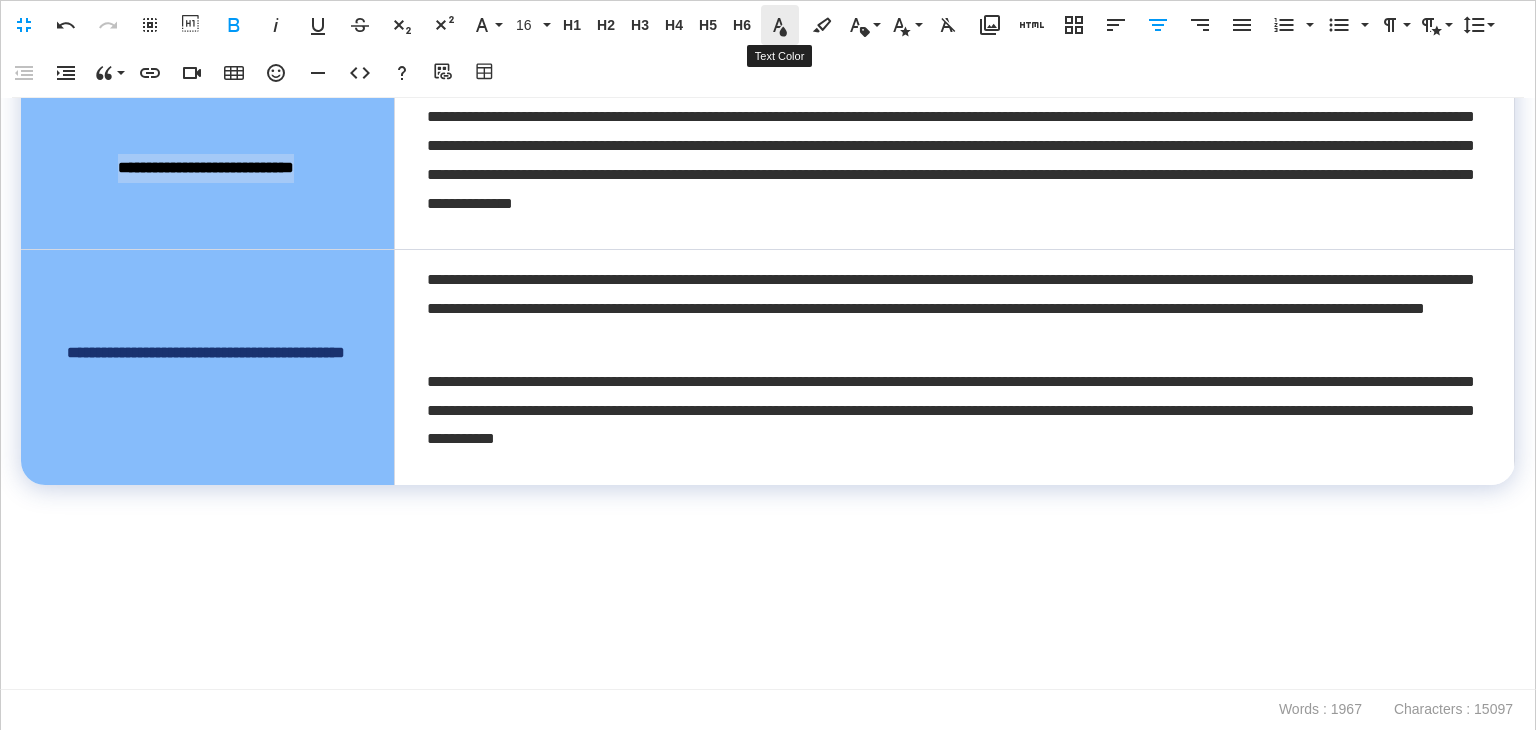 click 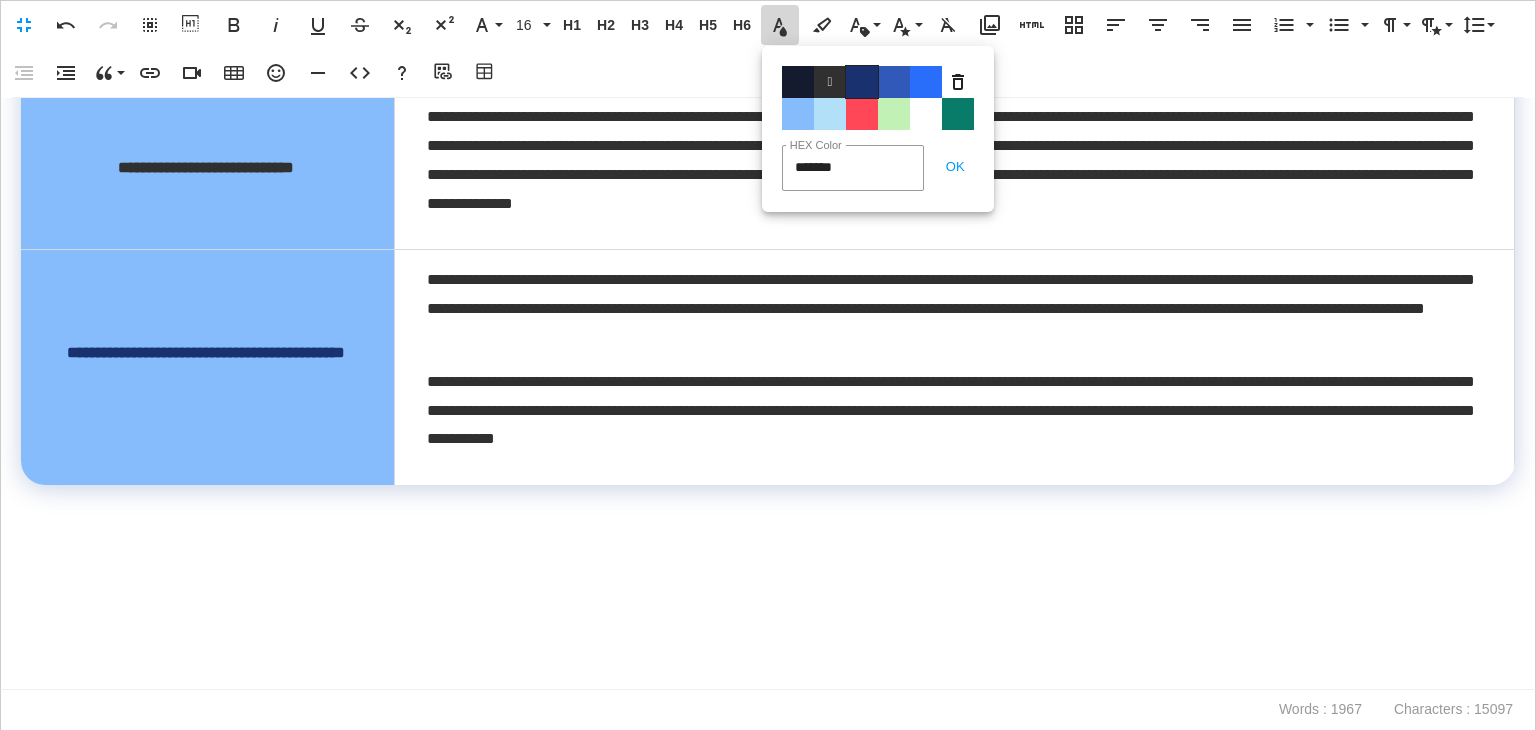 click on "Color#19326F" at bounding box center [862, 82] 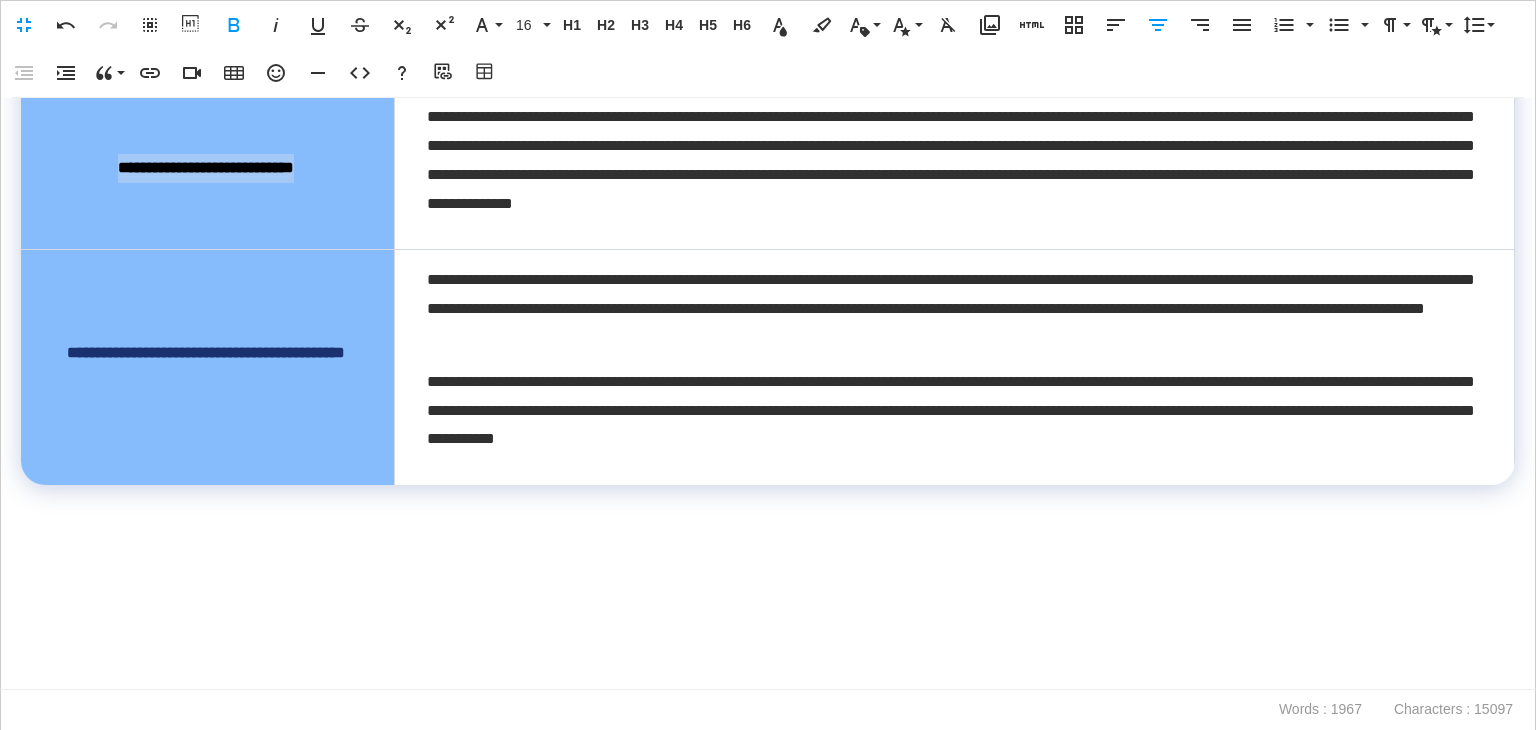 scroll, scrollTop: 3822, scrollLeft: 0, axis: vertical 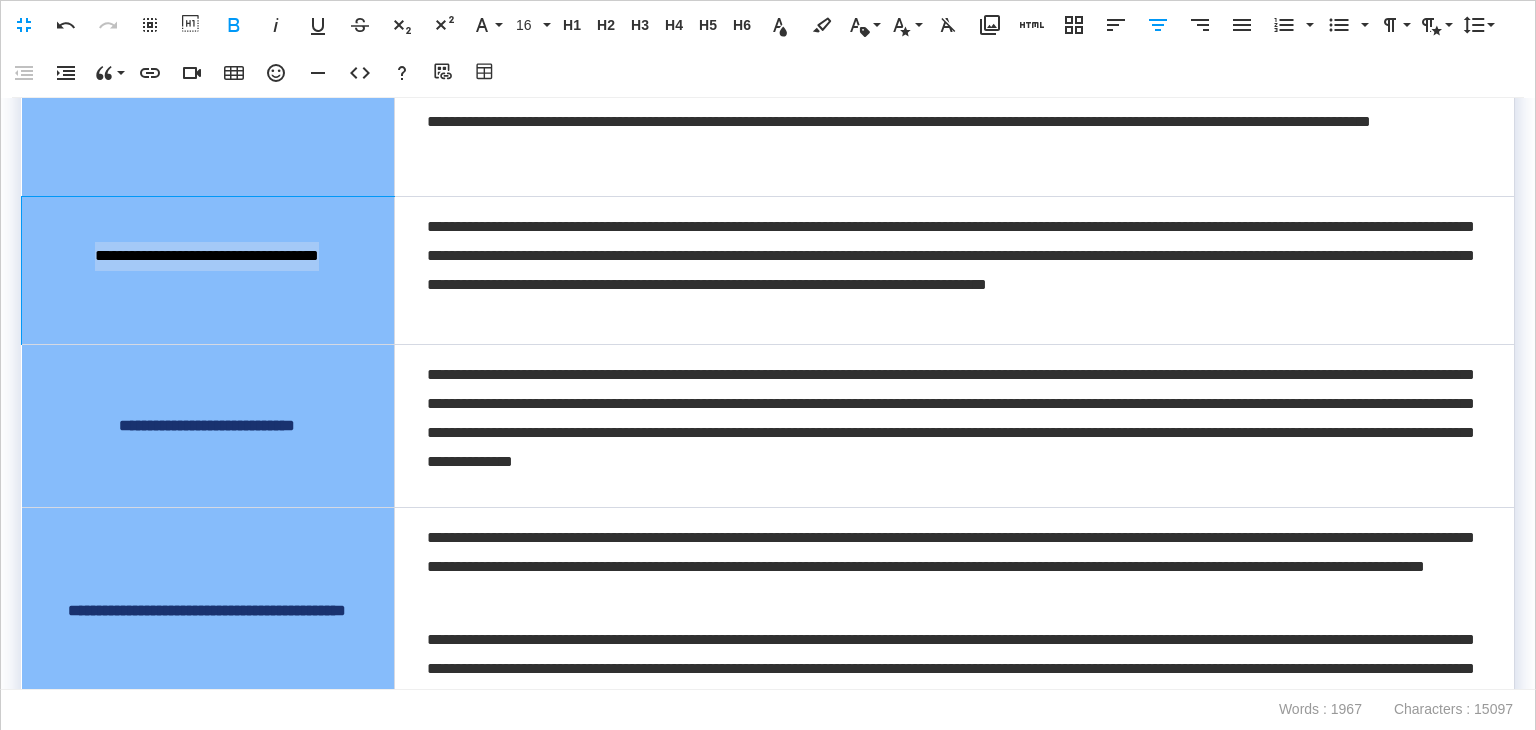 drag, startPoint x: 244, startPoint y: 429, endPoint x: 73, endPoint y: 397, distance: 173.96838 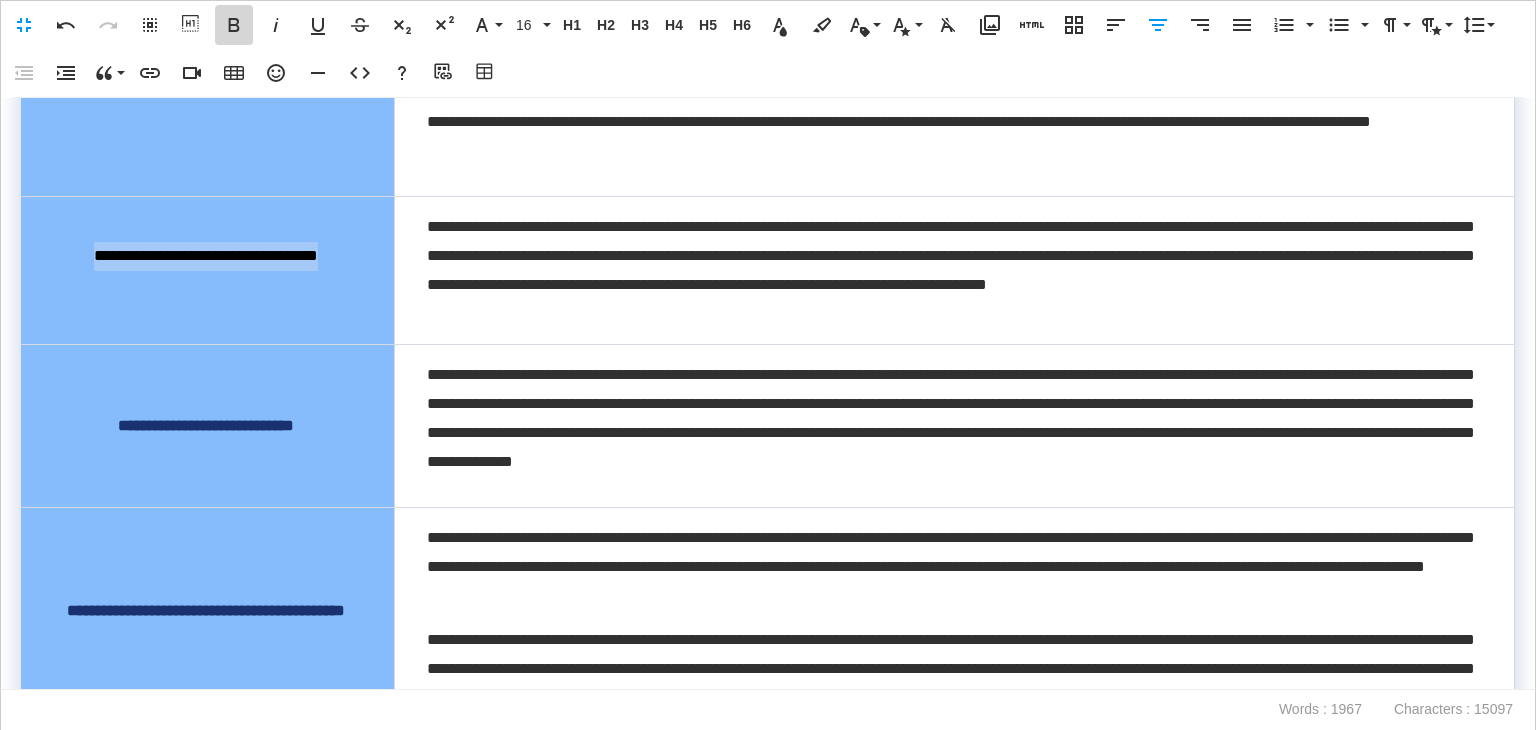 click 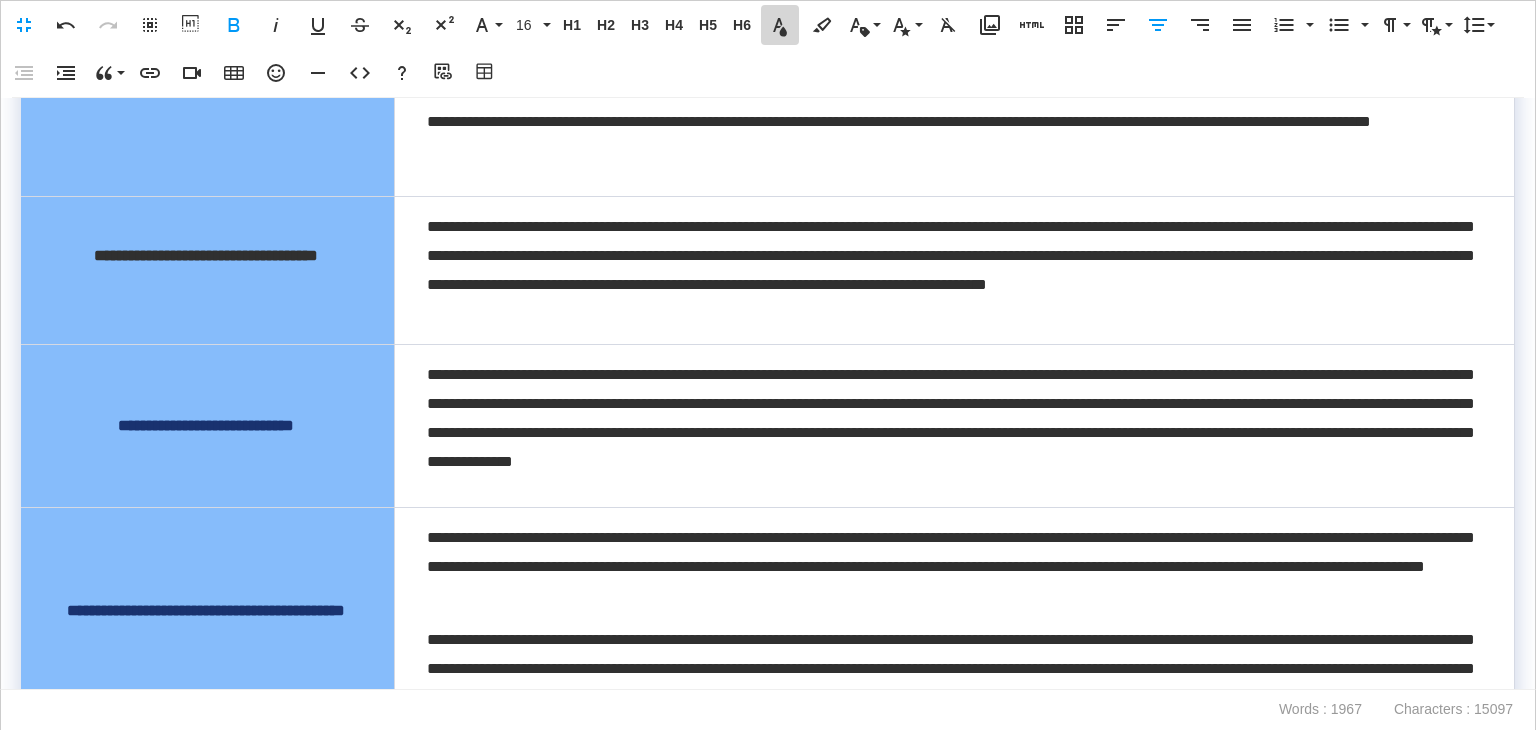 click 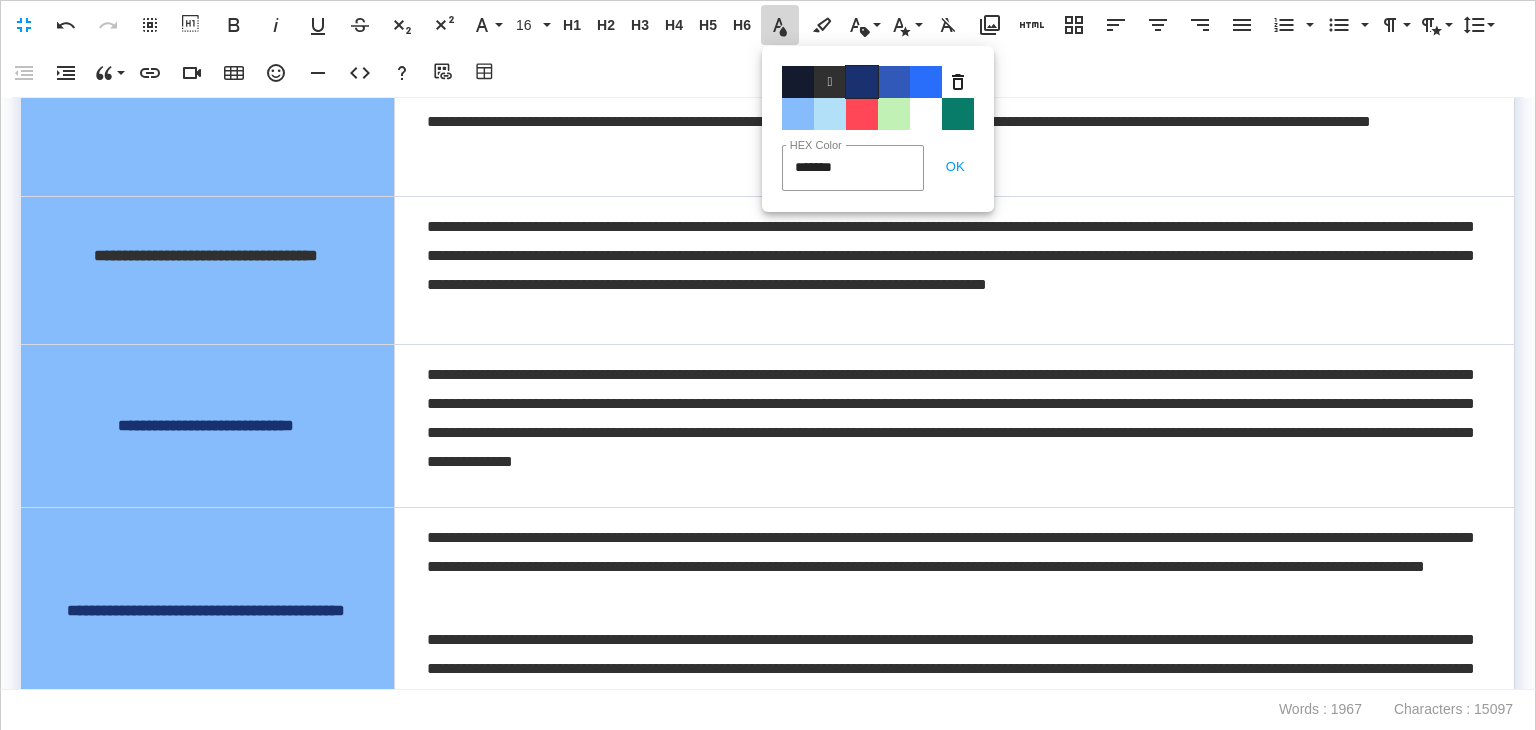 click on "Color#19326F" at bounding box center (862, 82) 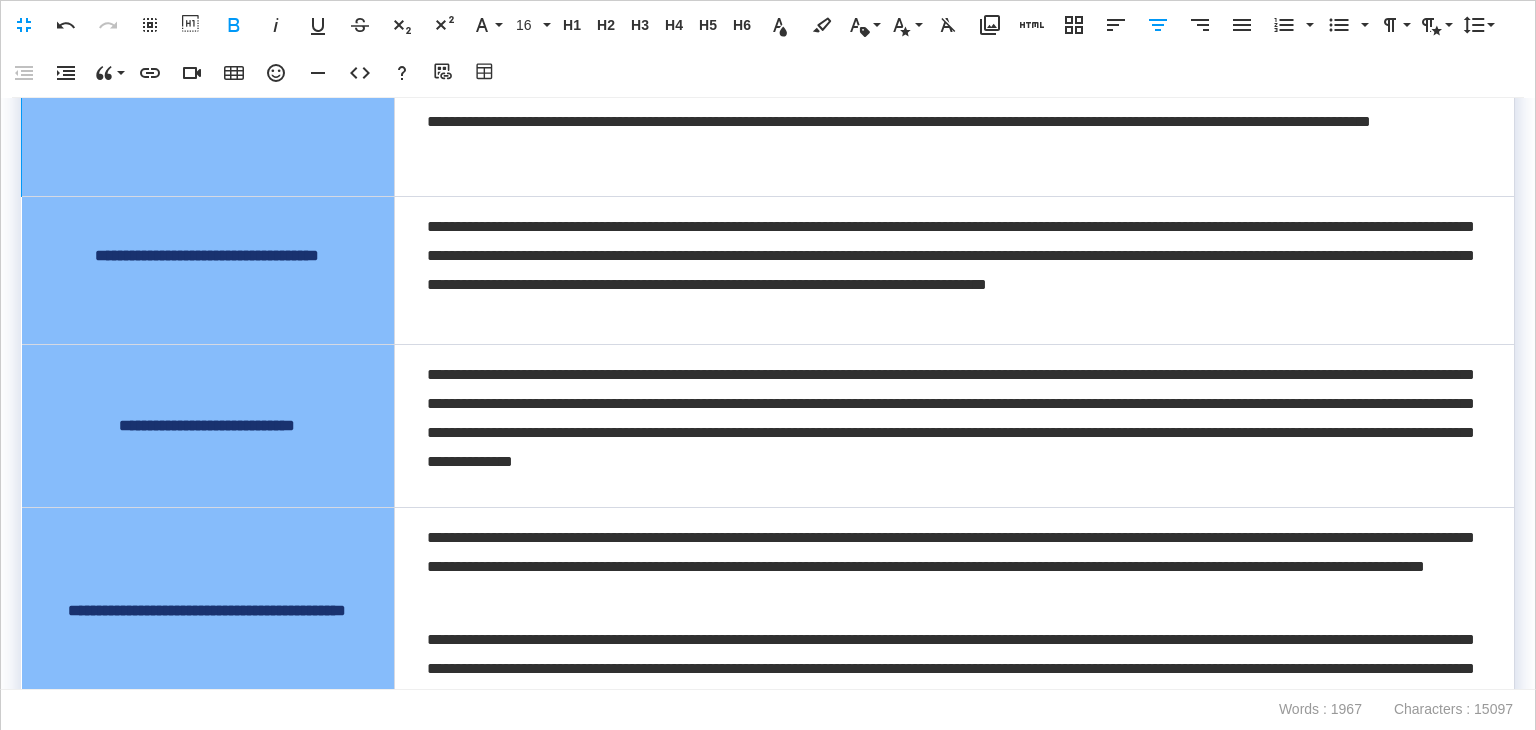 drag, startPoint x: 272, startPoint y: 246, endPoint x: 48, endPoint y: 196, distance: 229.51253 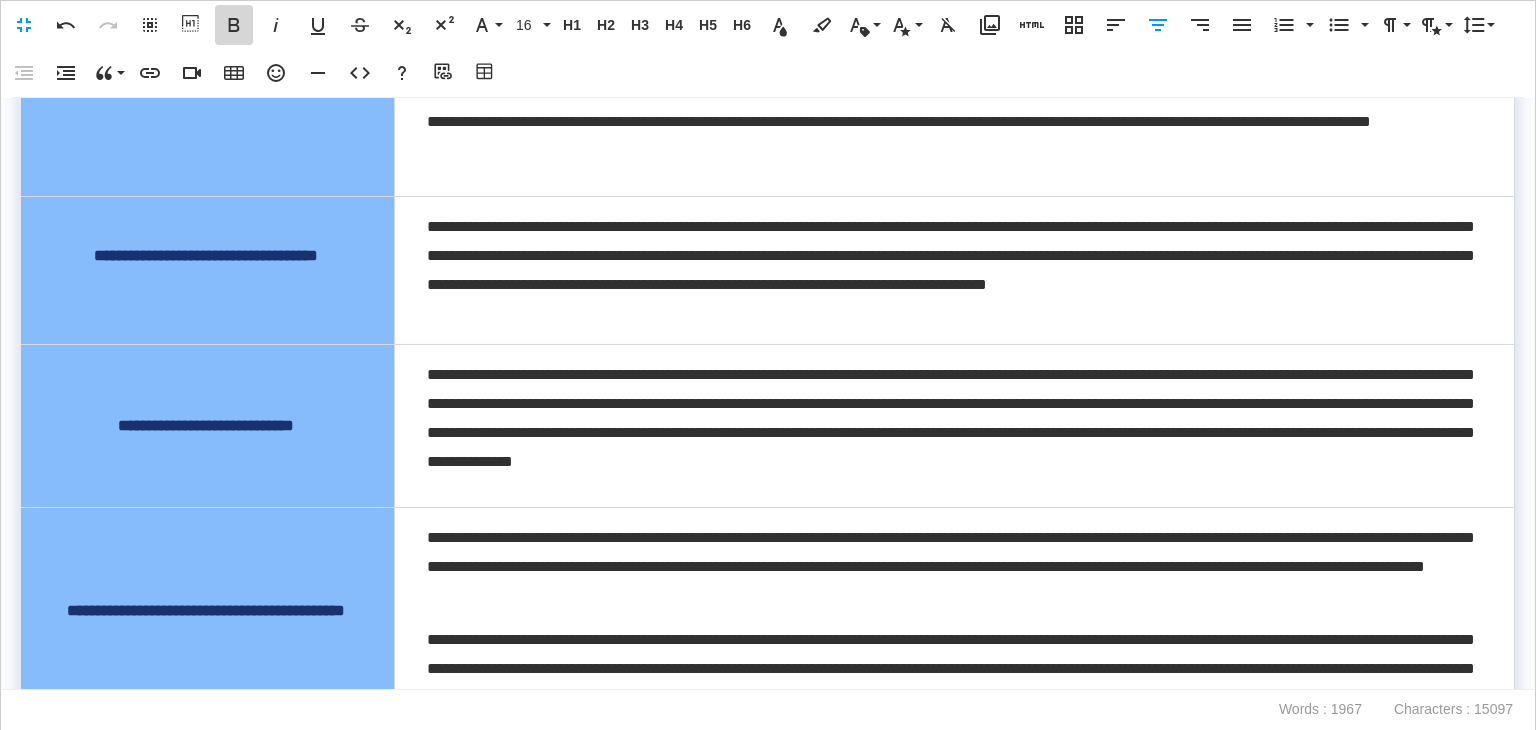 click 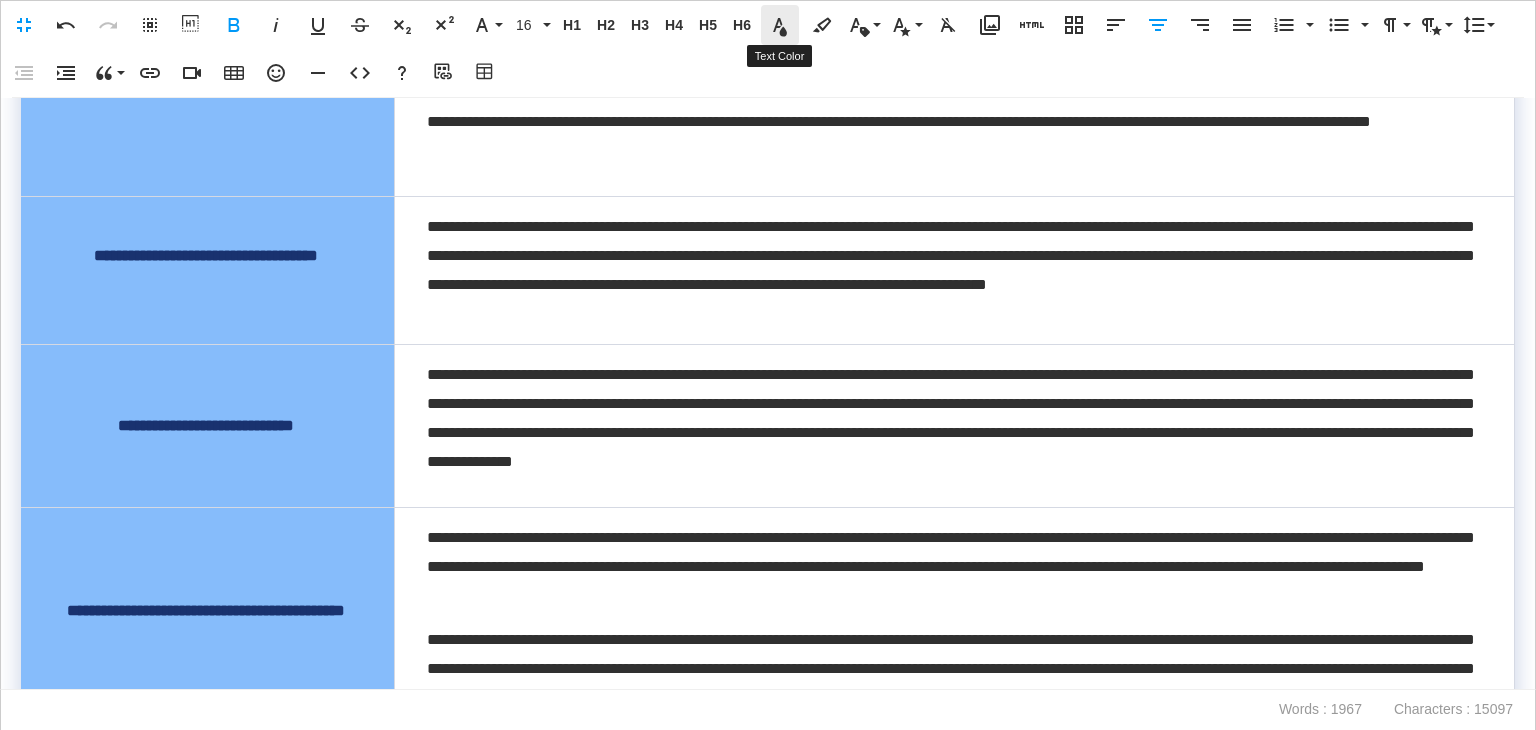 click 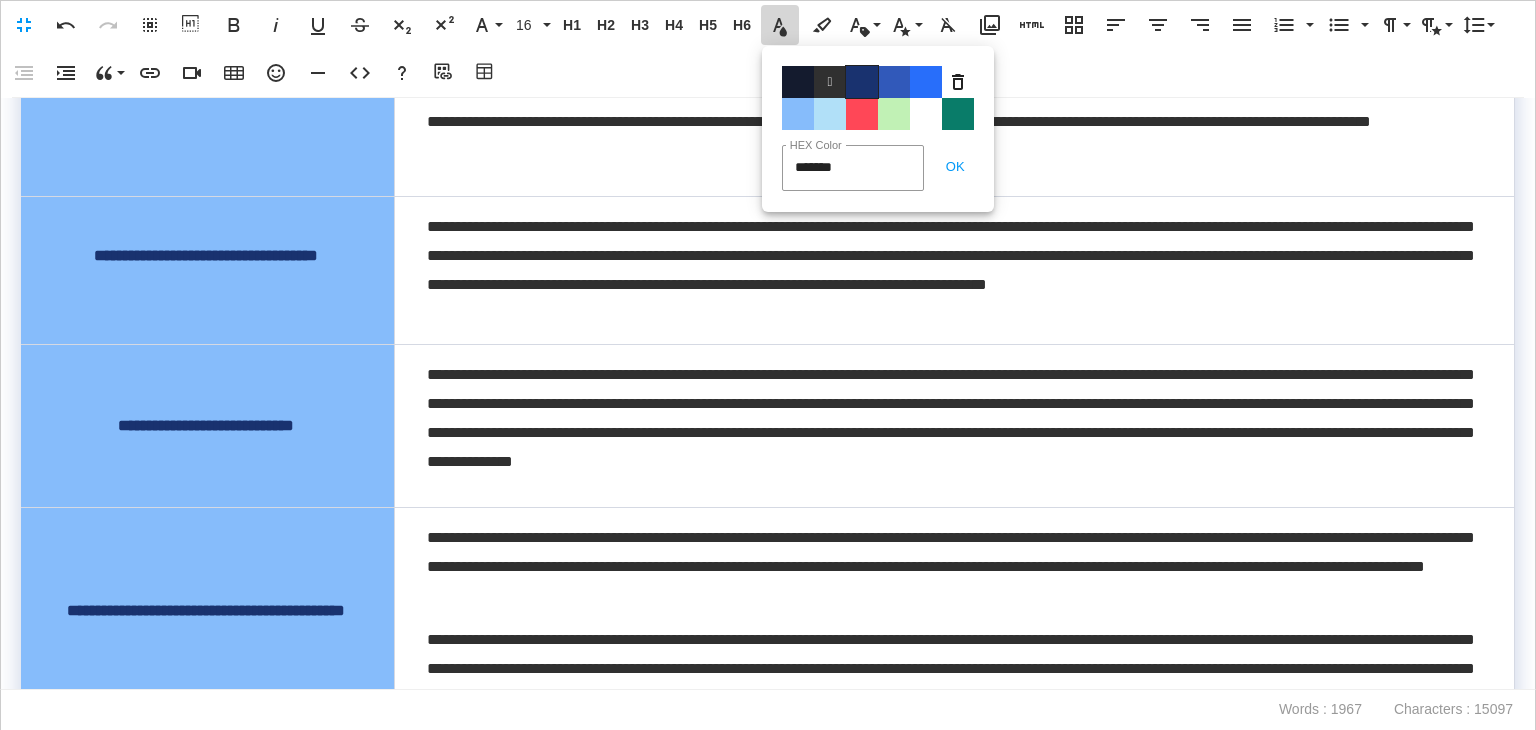 click on "Color#19326F" at bounding box center [862, 82] 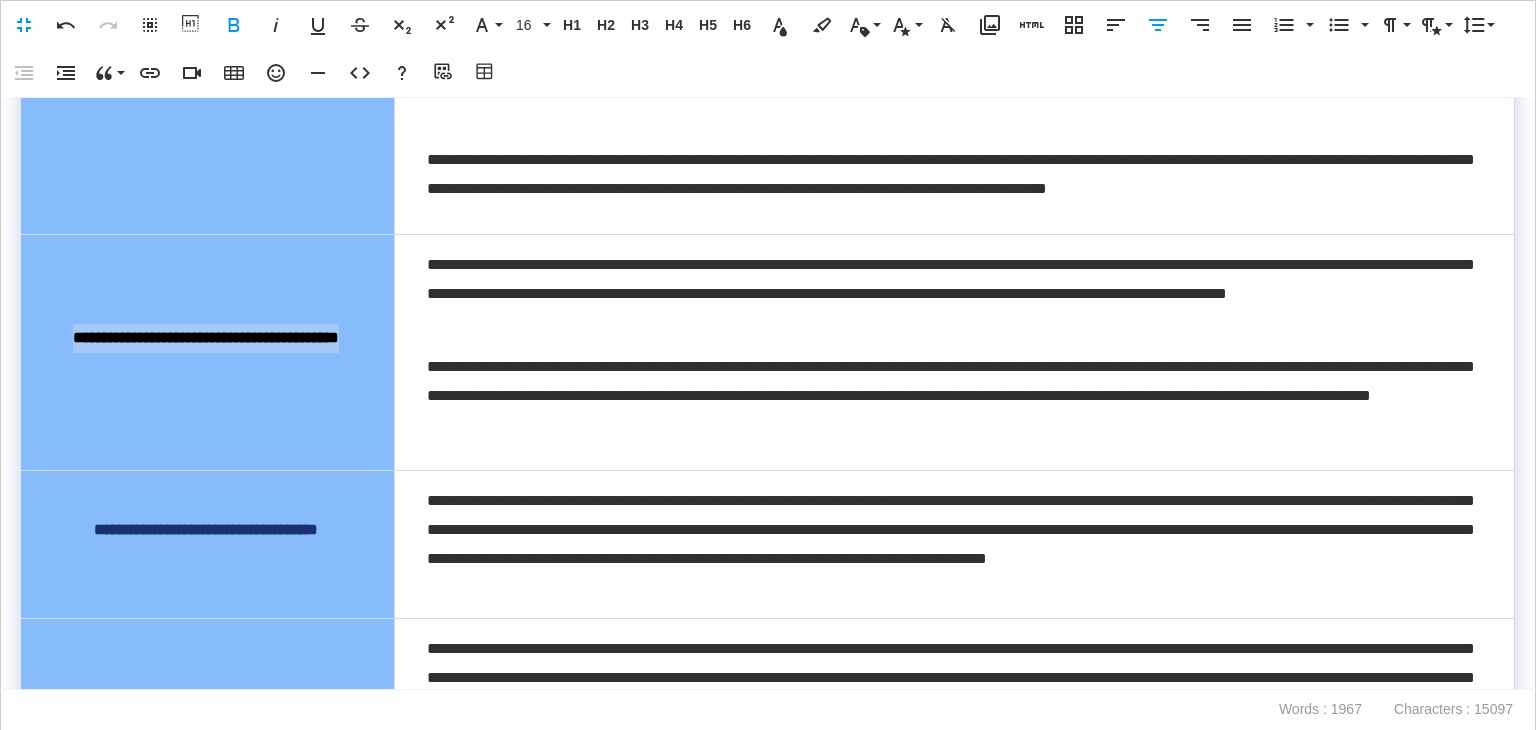 scroll, scrollTop: 3522, scrollLeft: 0, axis: vertical 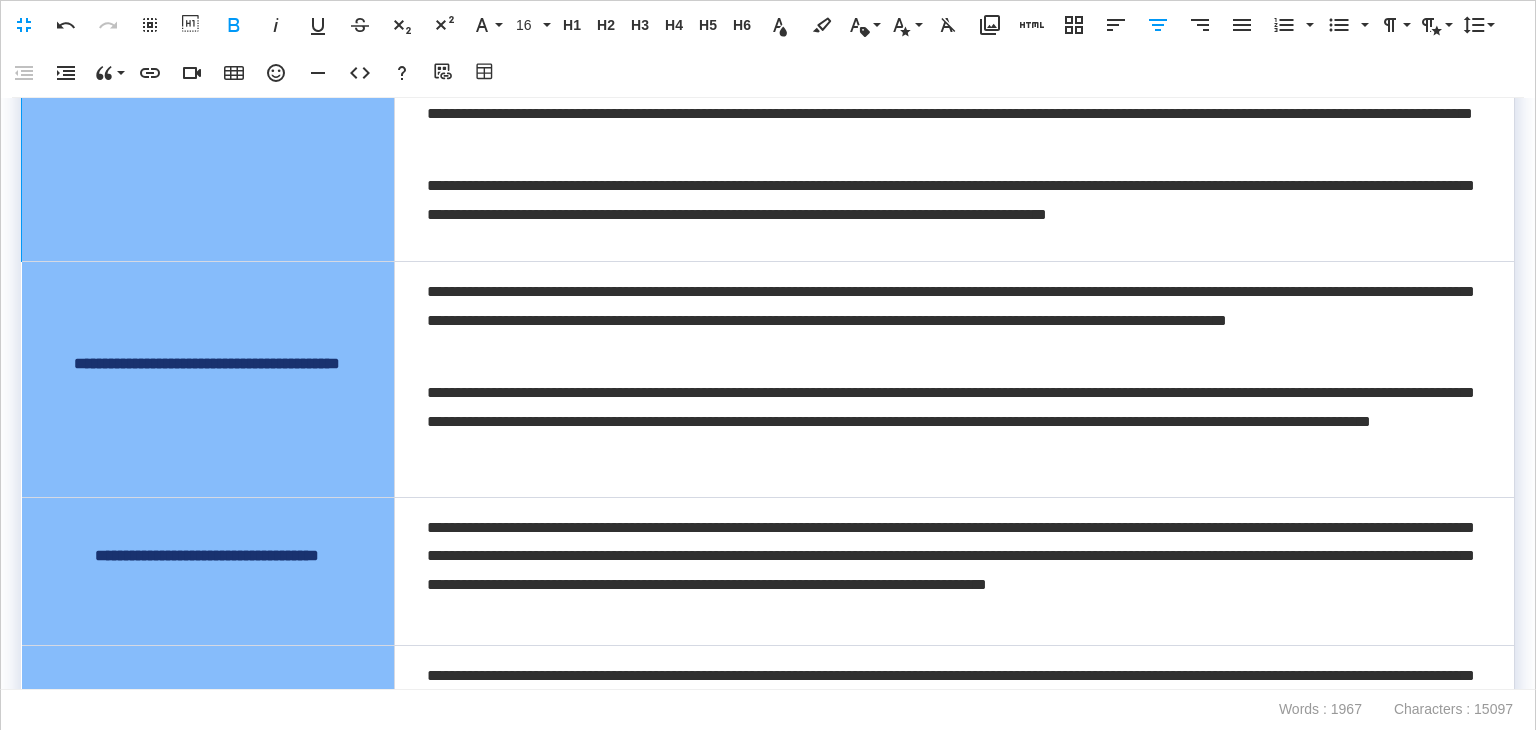 drag, startPoint x: 277, startPoint y: 230, endPoint x: 96, endPoint y: 221, distance: 181.22362 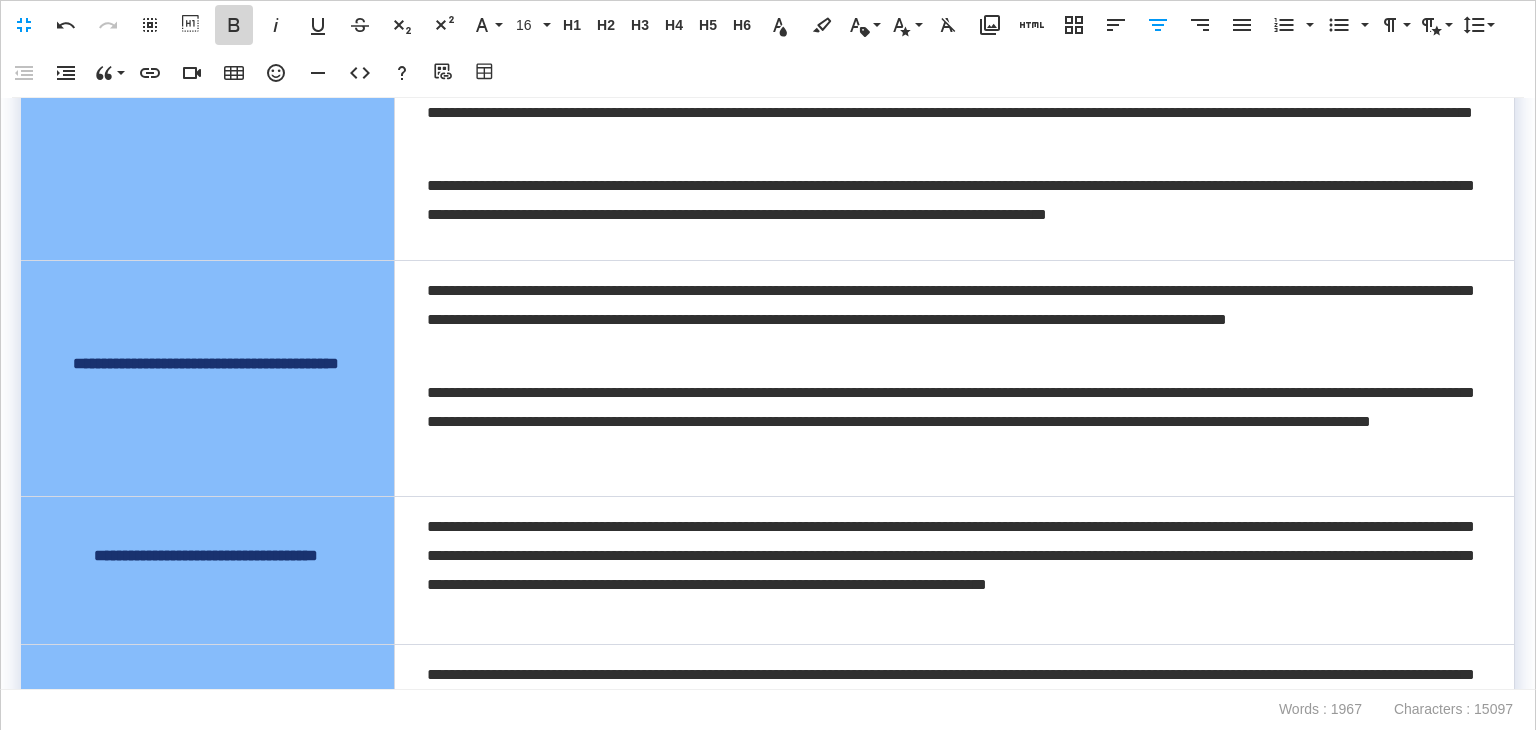 click 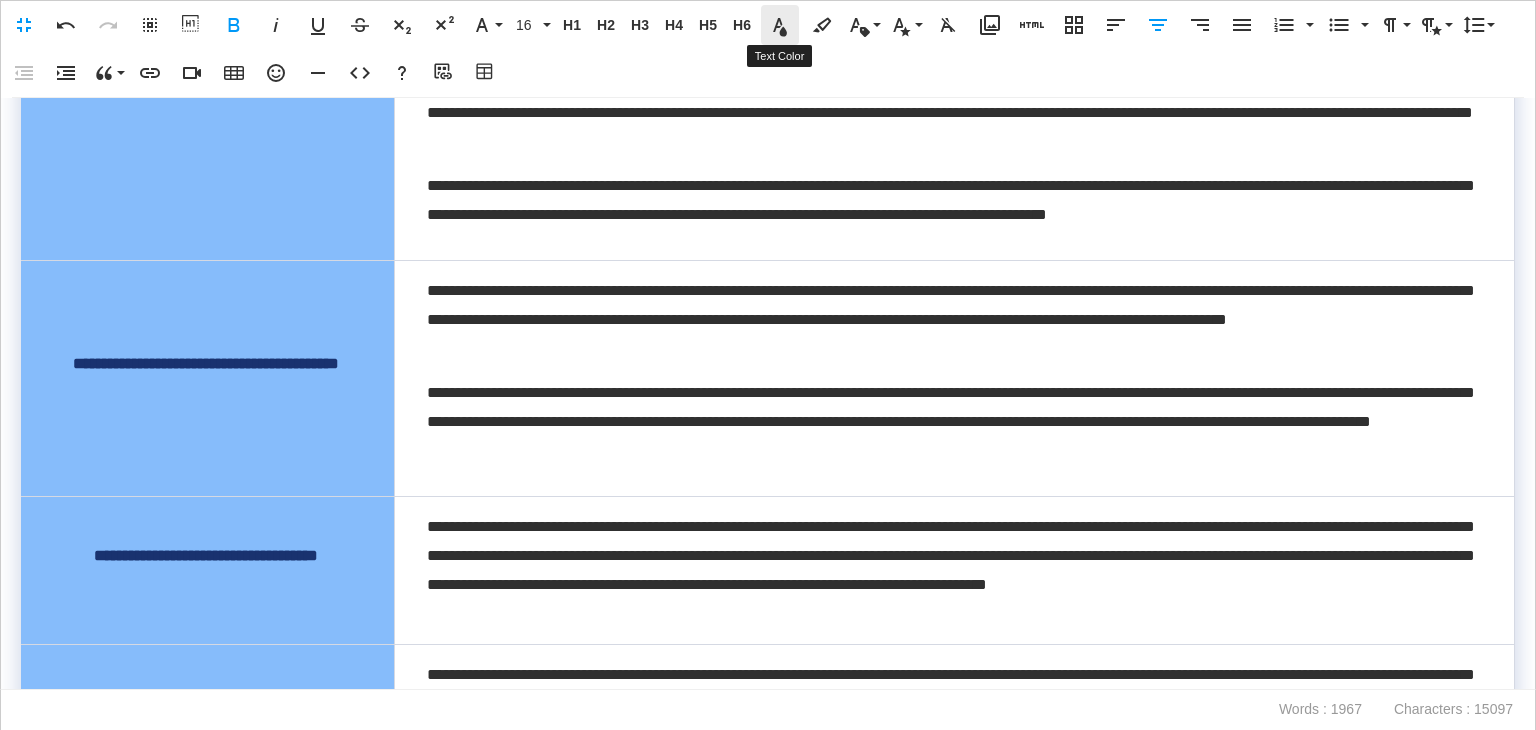click 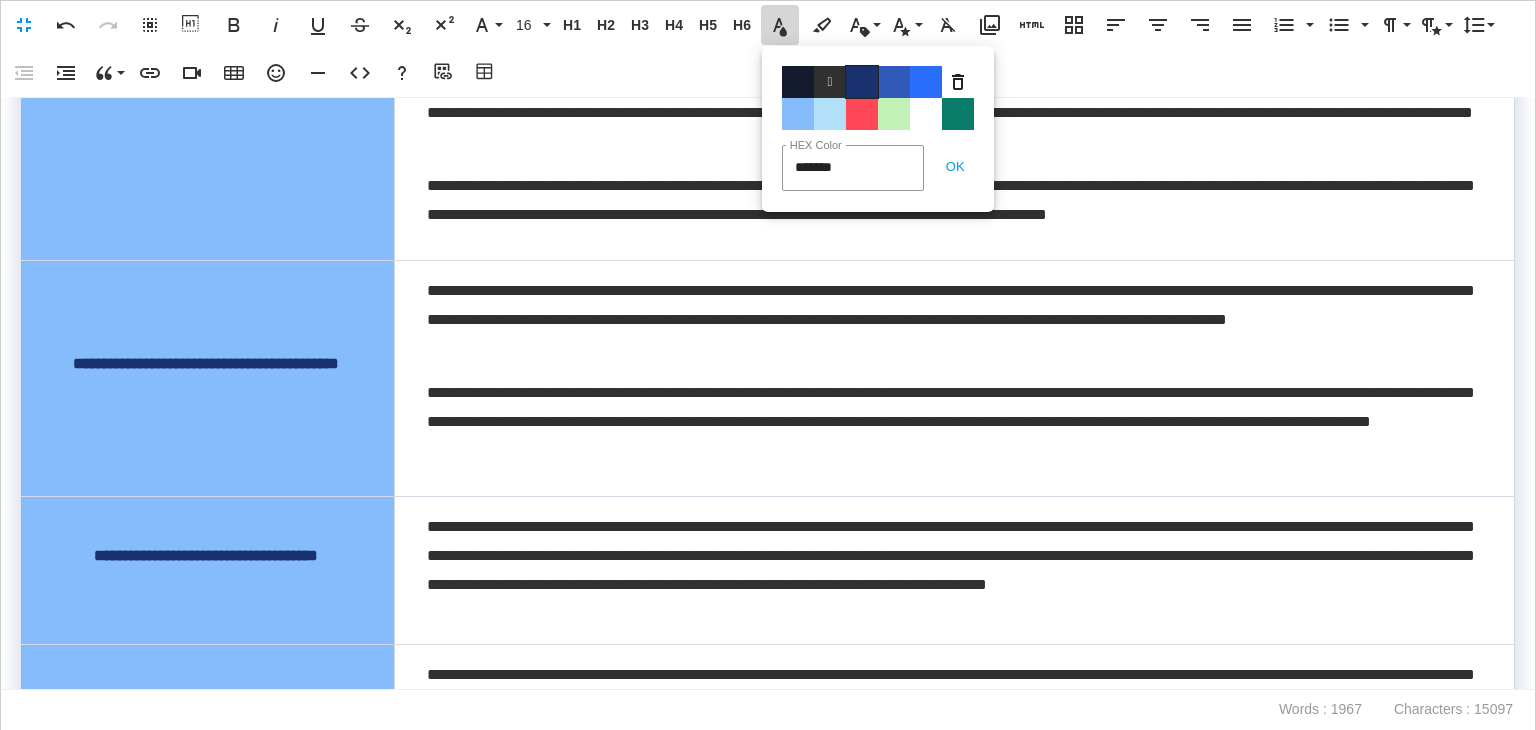 click on "Color#19326F" at bounding box center (862, 82) 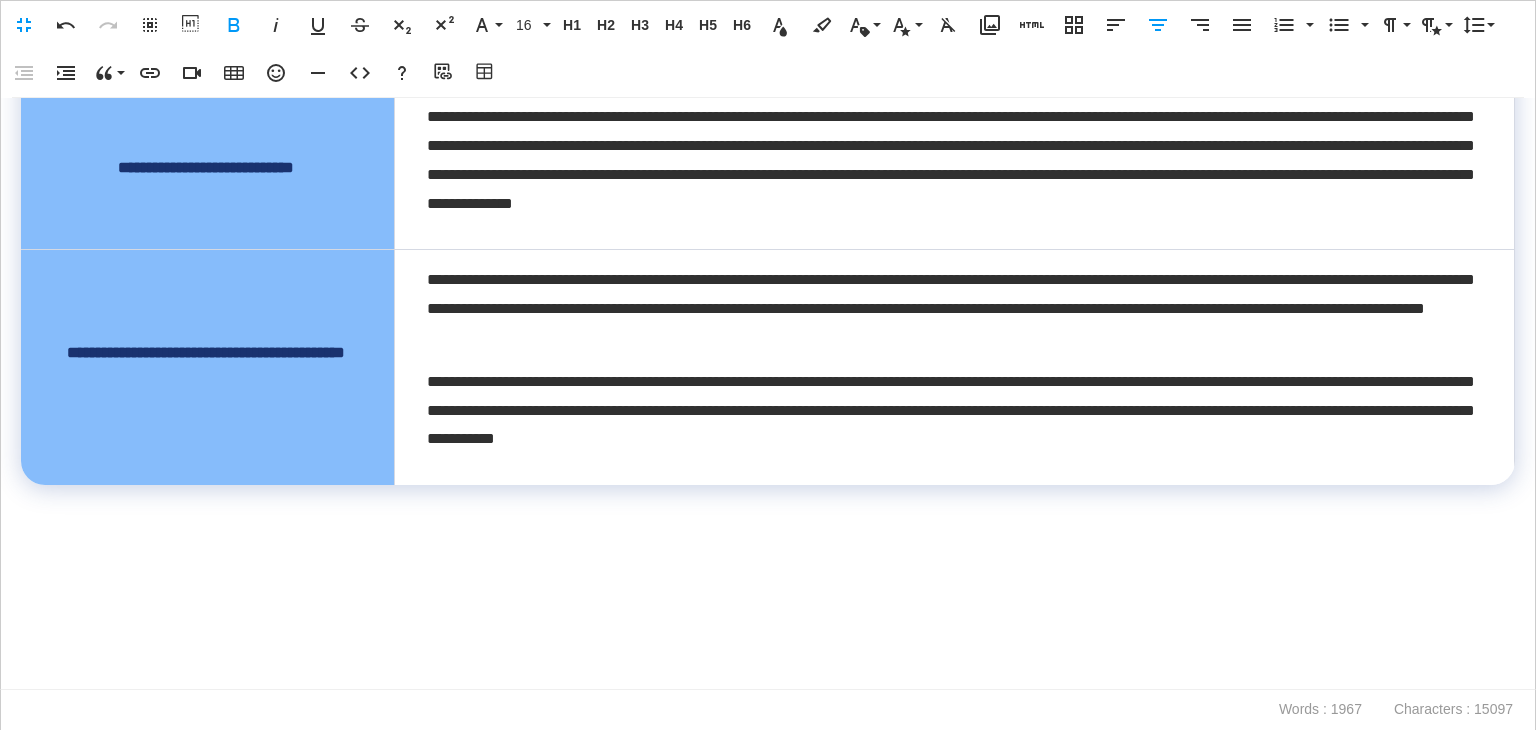 scroll, scrollTop: 4222, scrollLeft: 0, axis: vertical 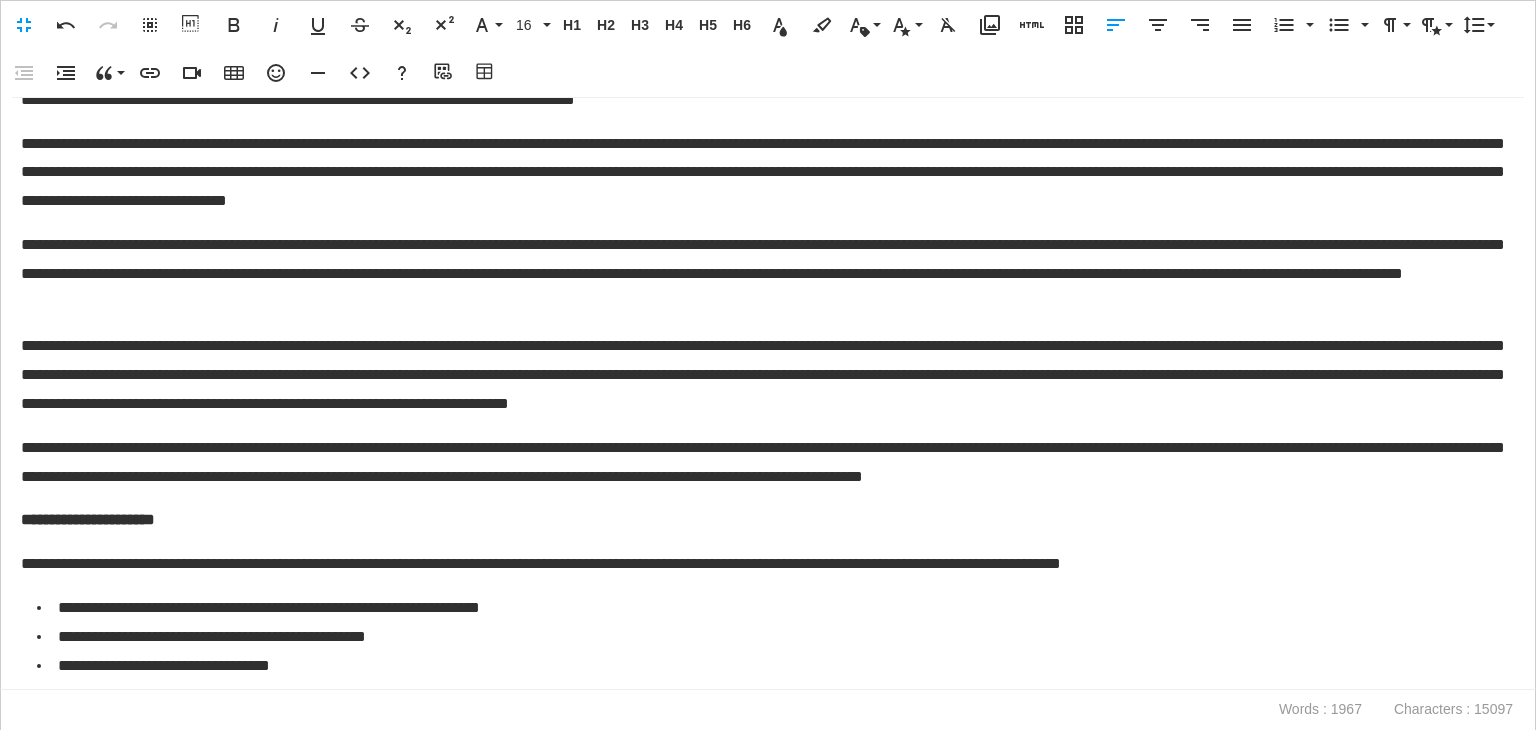 drag, startPoint x: 204, startPoint y: 160, endPoint x: 4, endPoint y: 154, distance: 200.08998 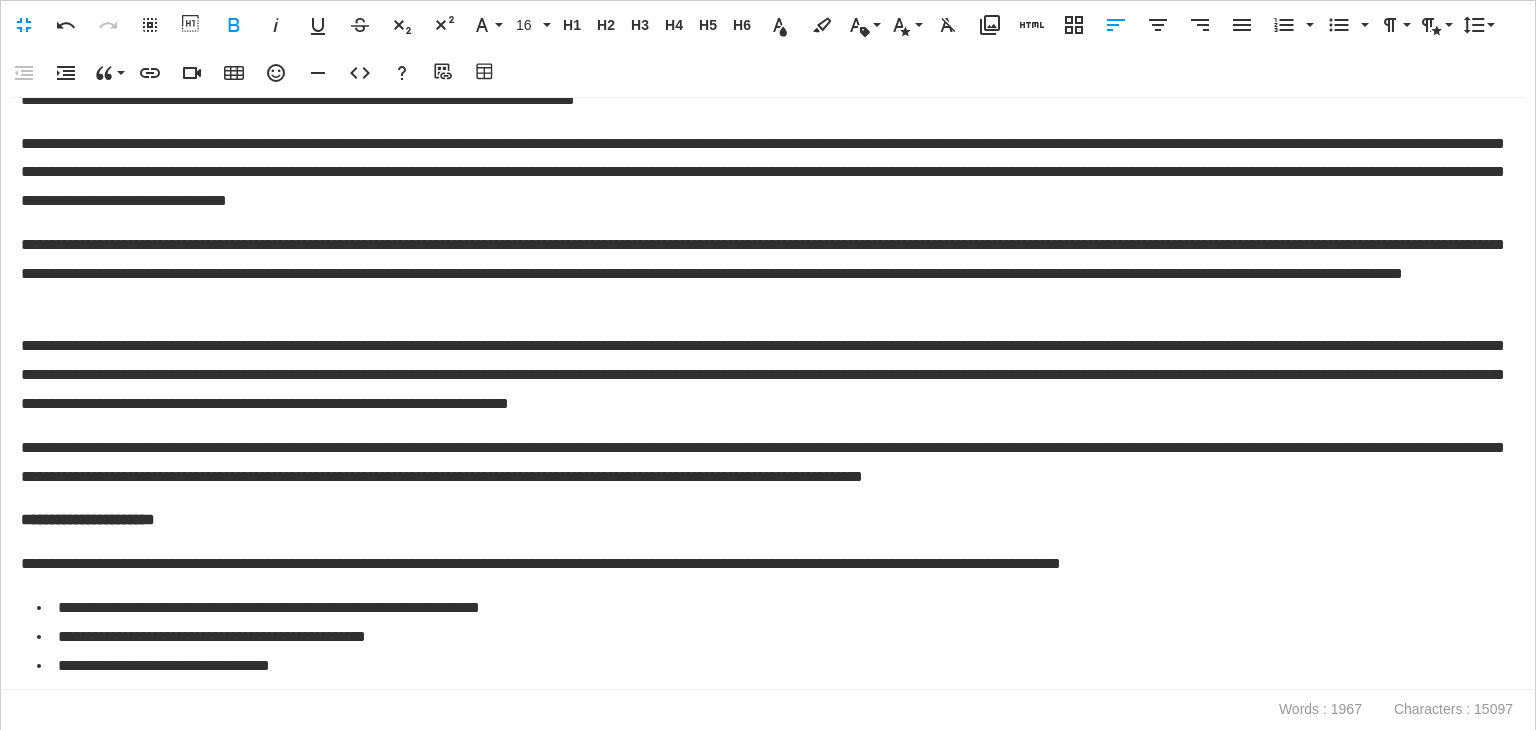 click on "**********" at bounding box center [85, 26] 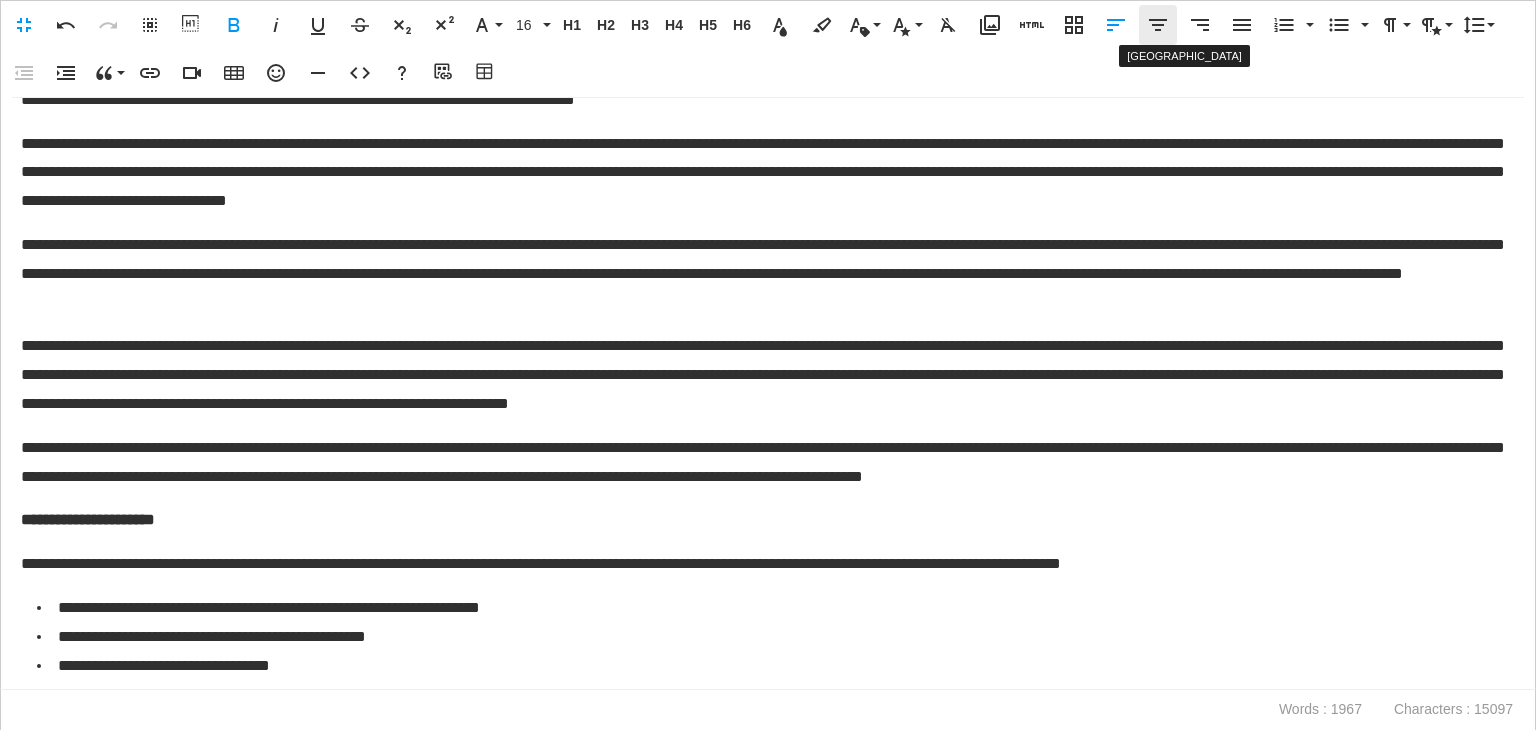 click 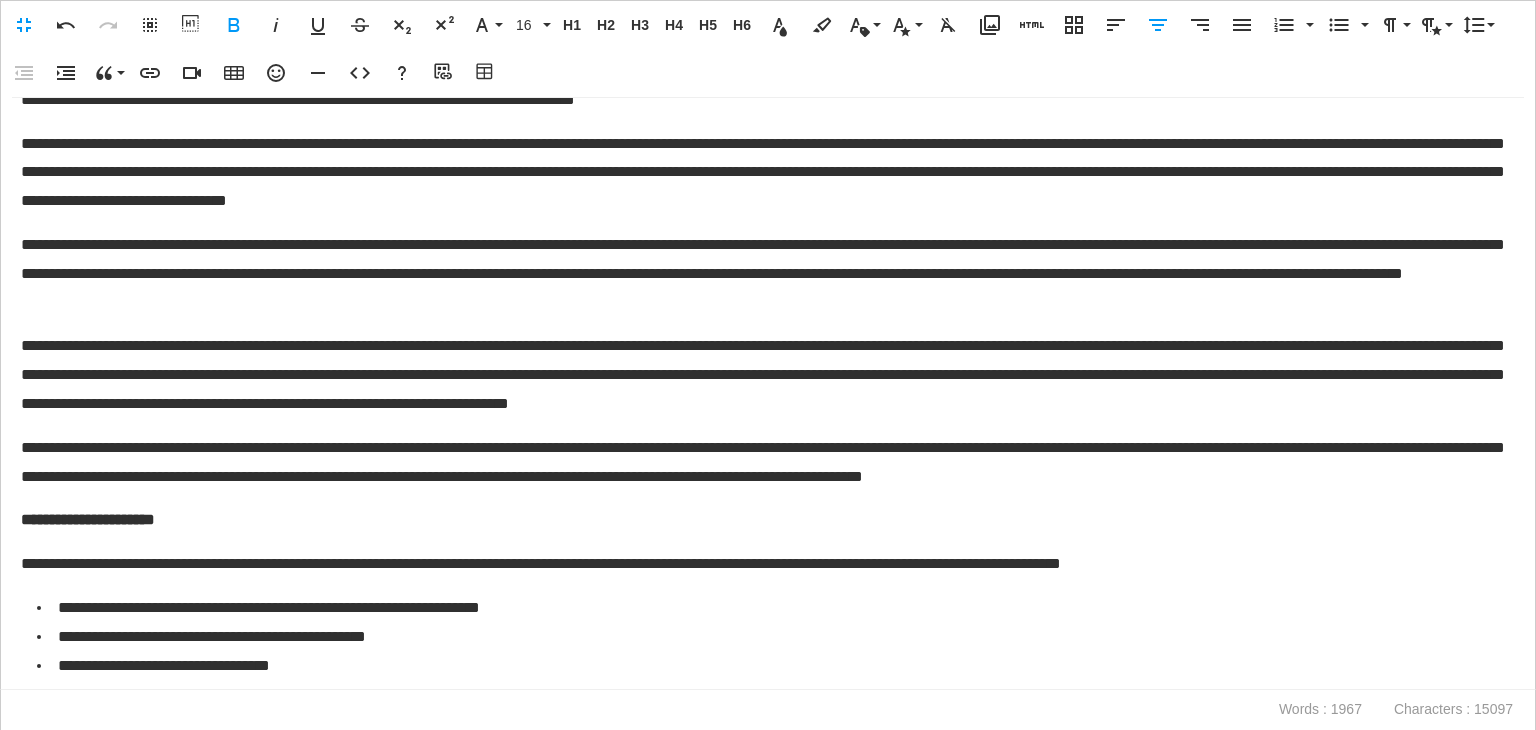 drag, startPoint x: 870, startPoint y: 165, endPoint x: 632, endPoint y: 169, distance: 238.03362 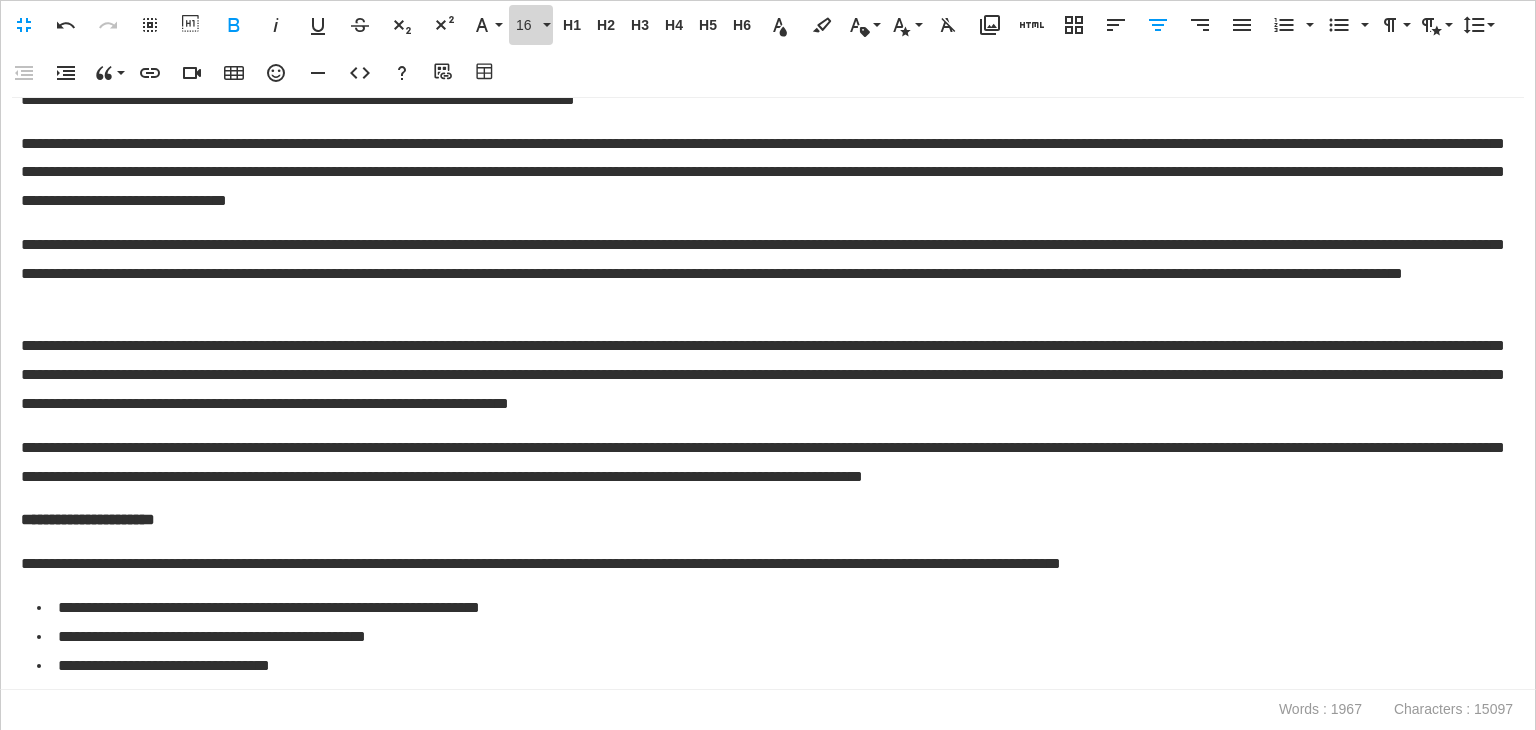 click on "16" at bounding box center [531, 25] 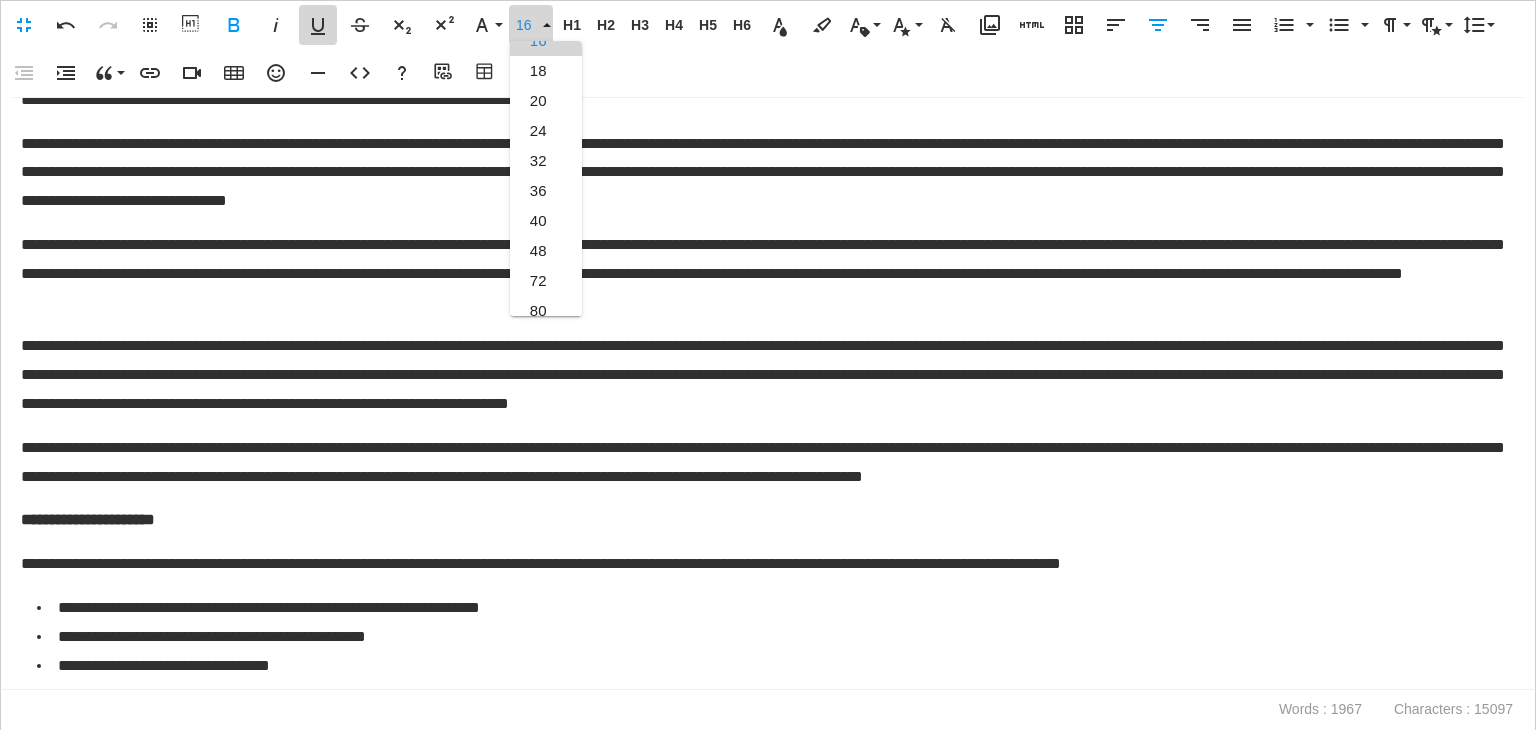 click 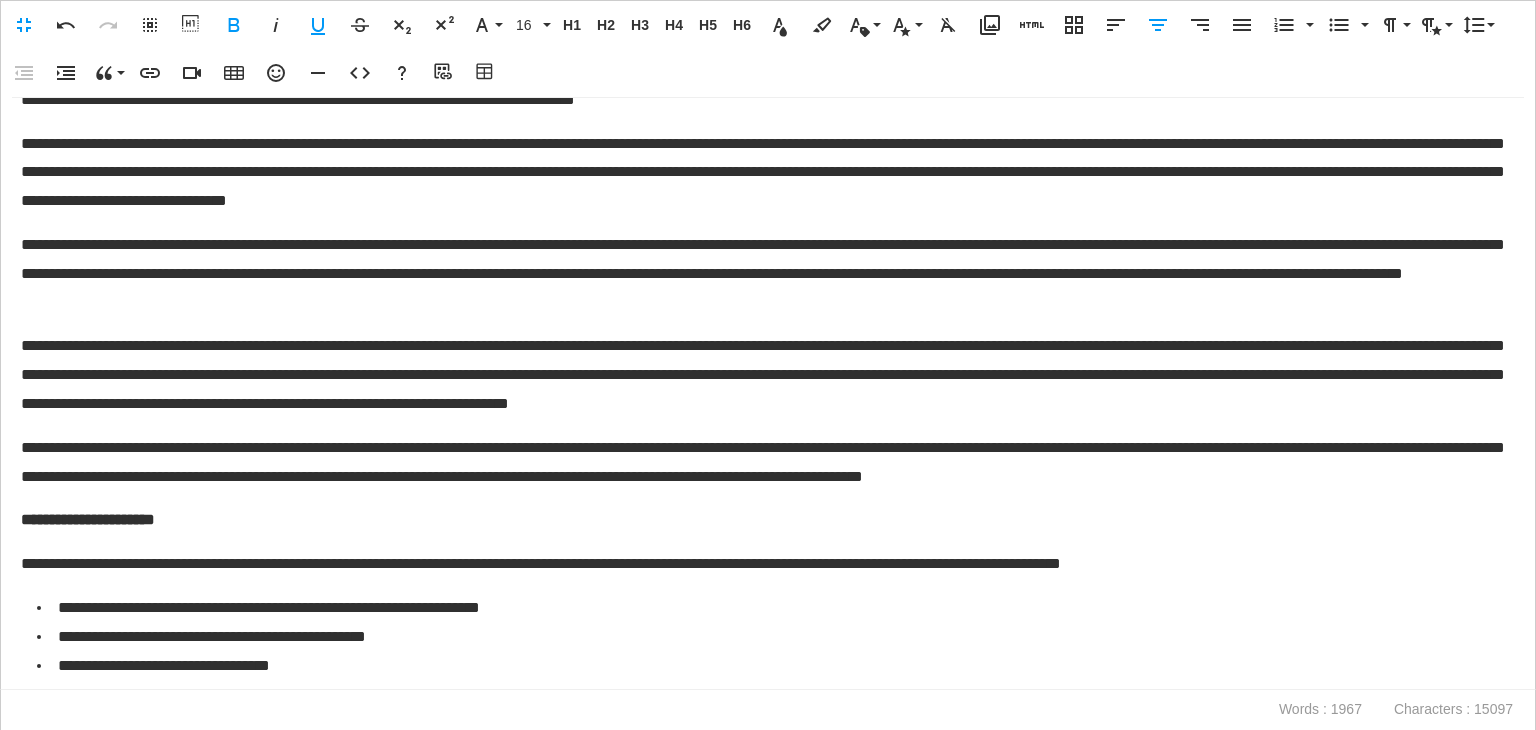 click on "**********" at bounding box center [763, 86] 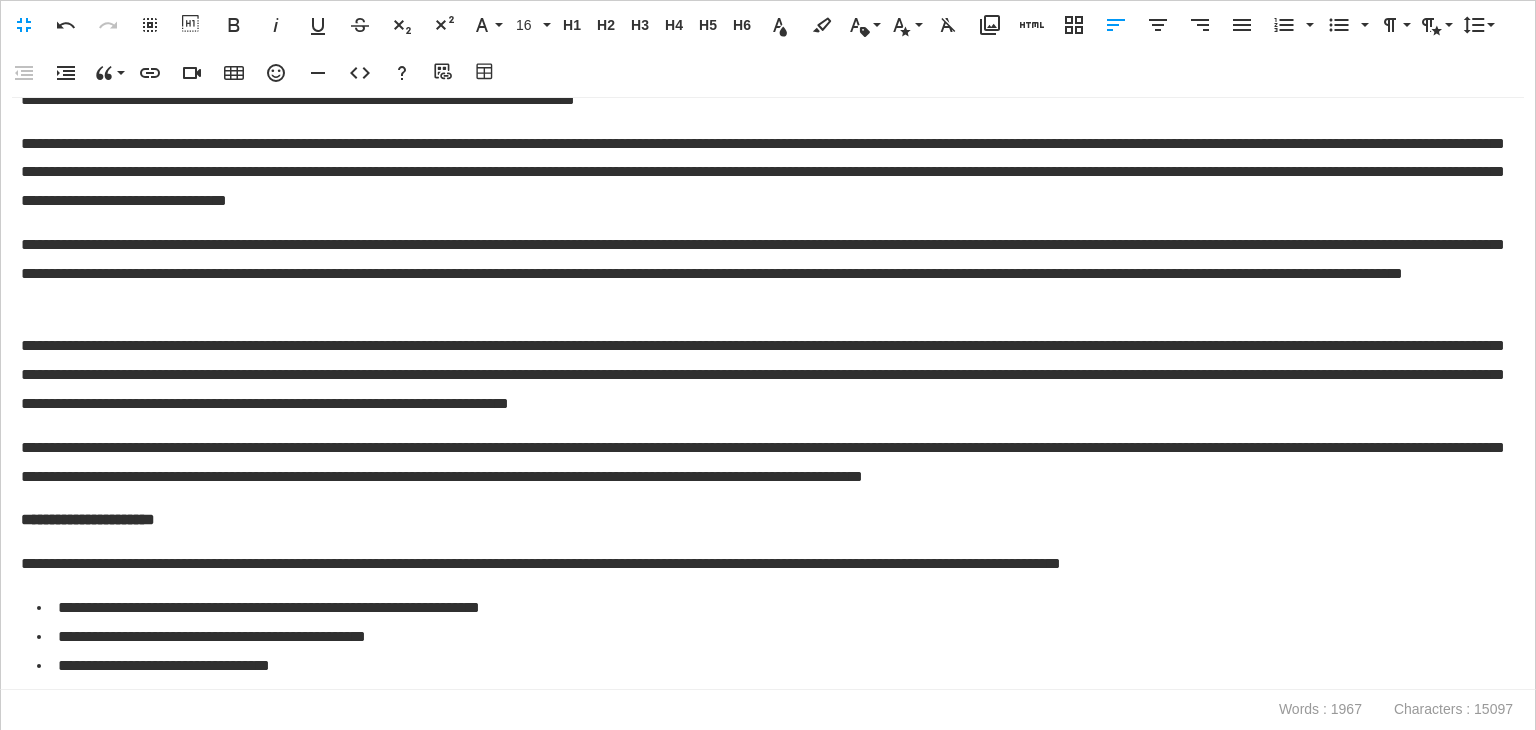 scroll, scrollTop: 2347, scrollLeft: 0, axis: vertical 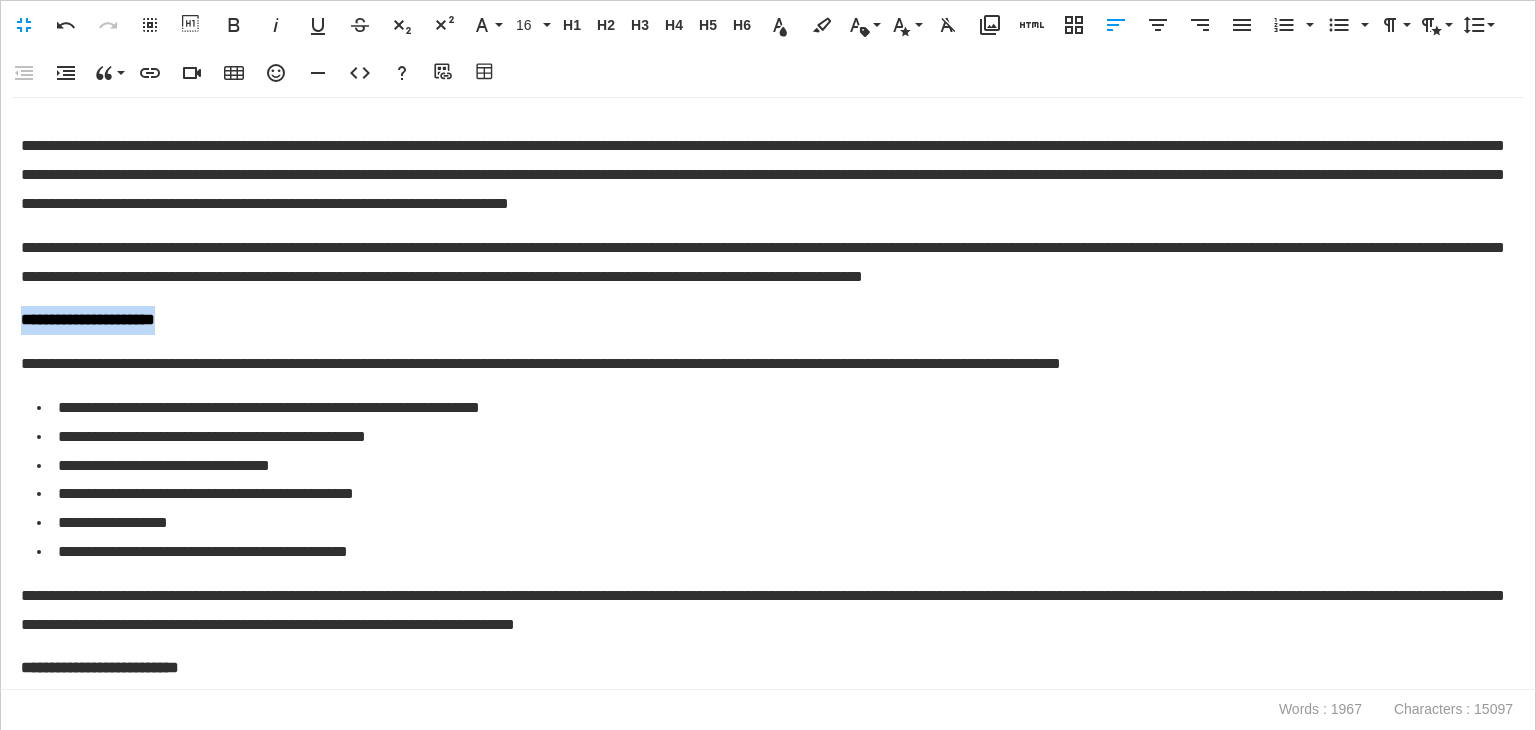 drag, startPoint x: 212, startPoint y: 465, endPoint x: 0, endPoint y: 453, distance: 212.33936 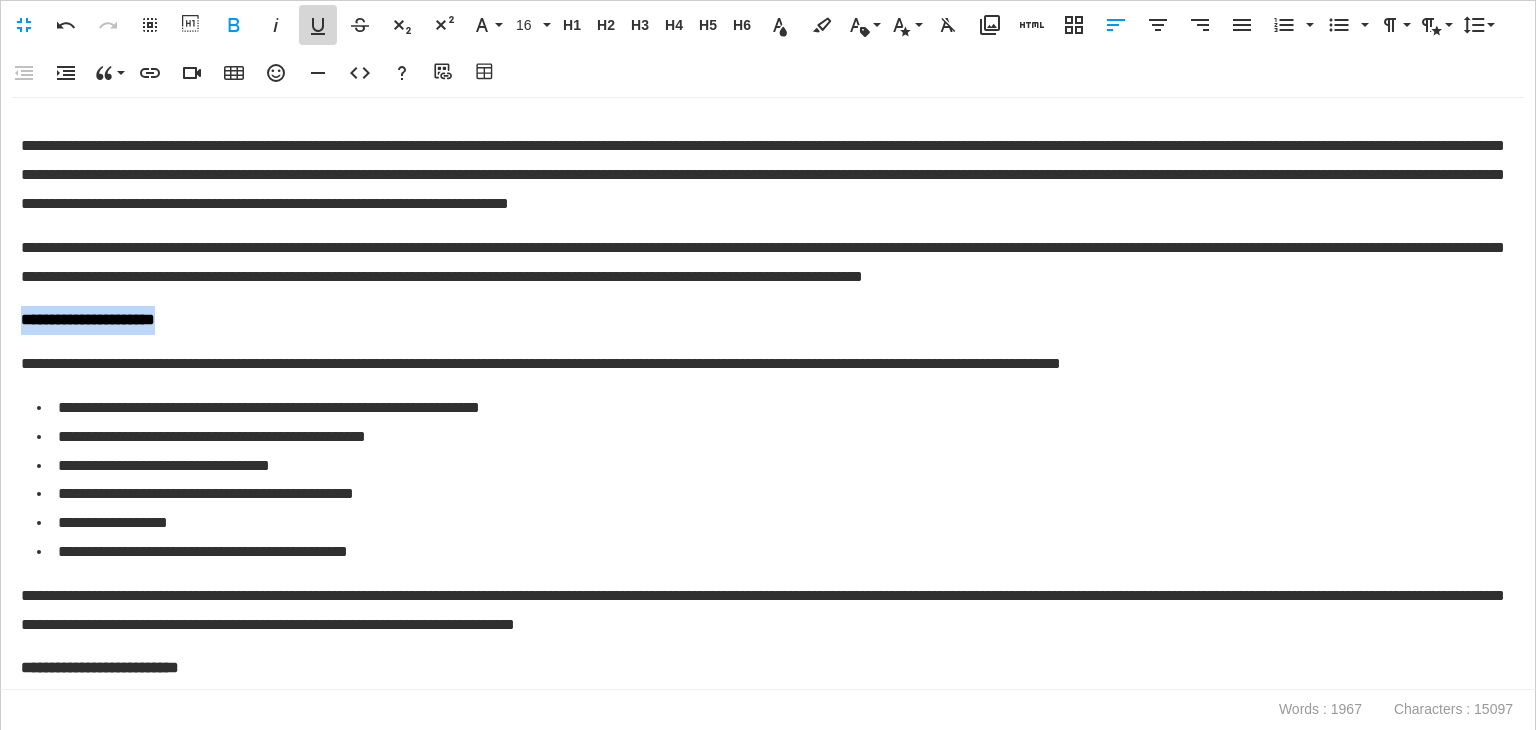 click 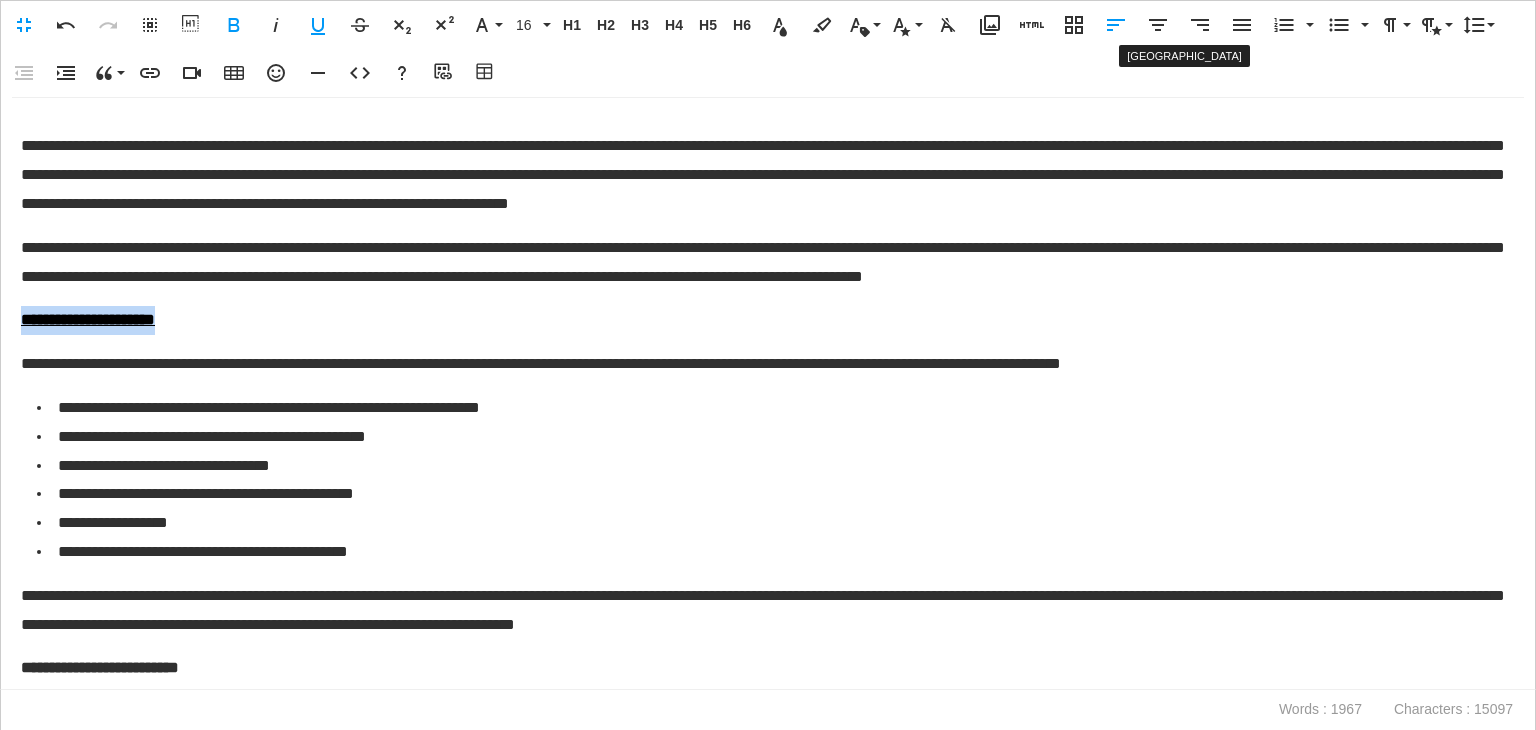 click 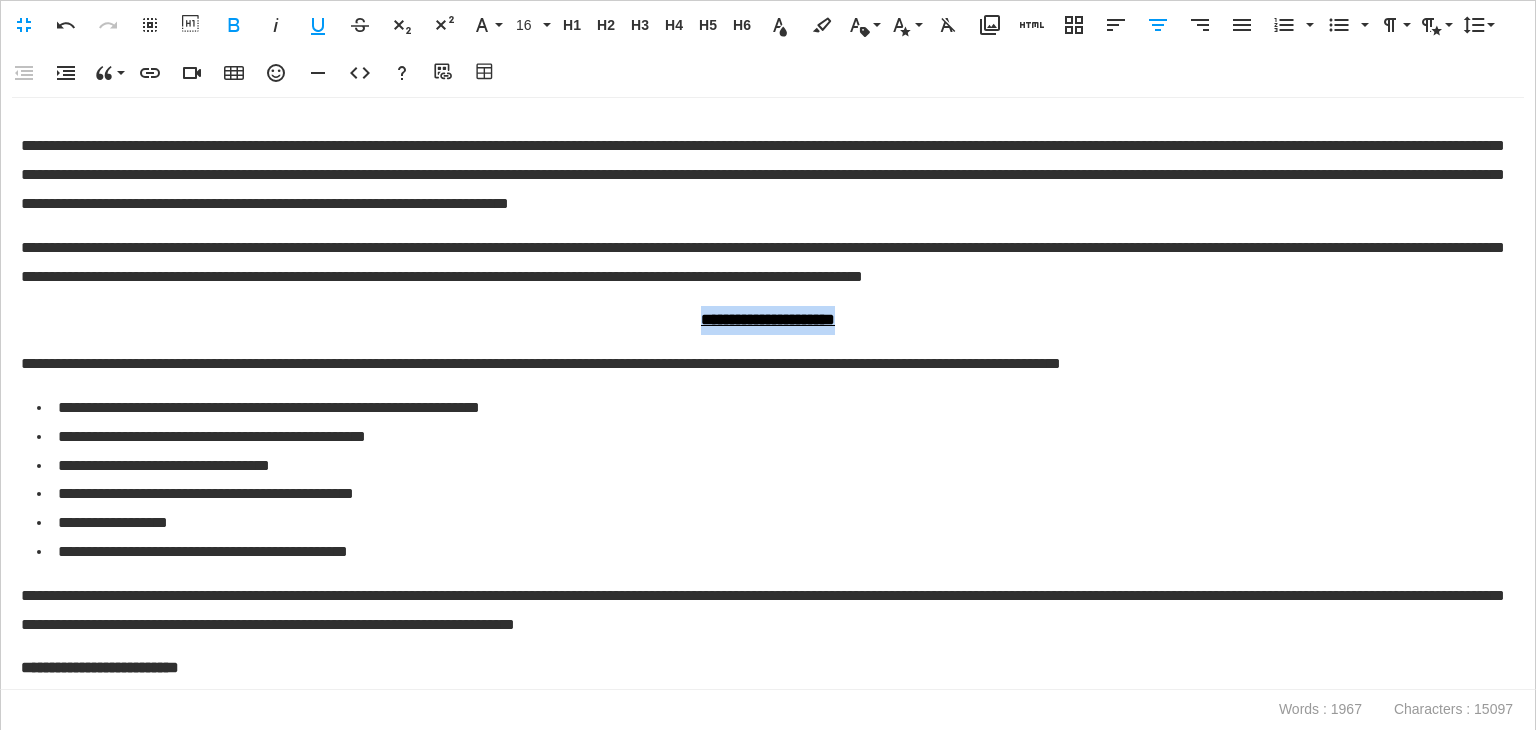 click on "**********" at bounding box center (763, 263) 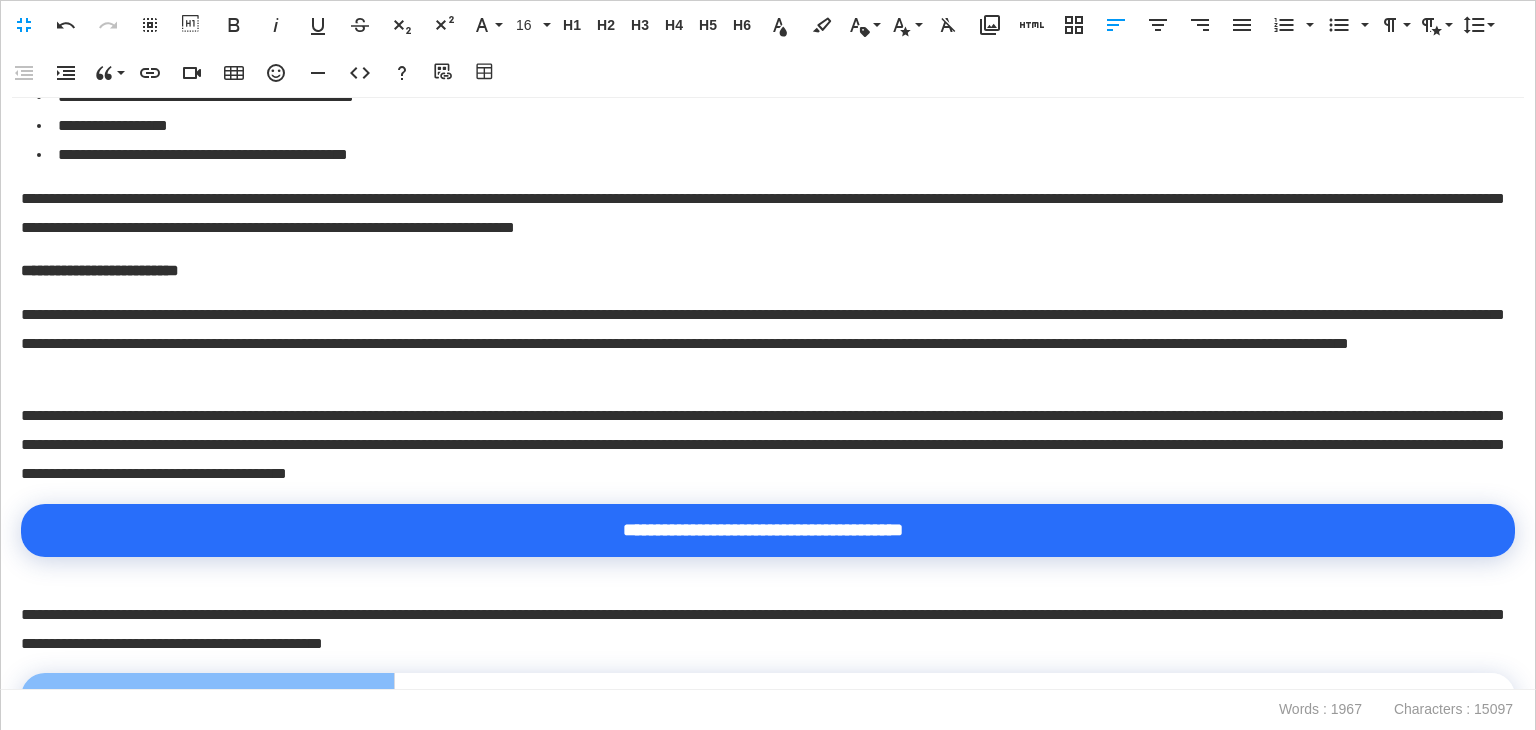 scroll, scrollTop: 2747, scrollLeft: 0, axis: vertical 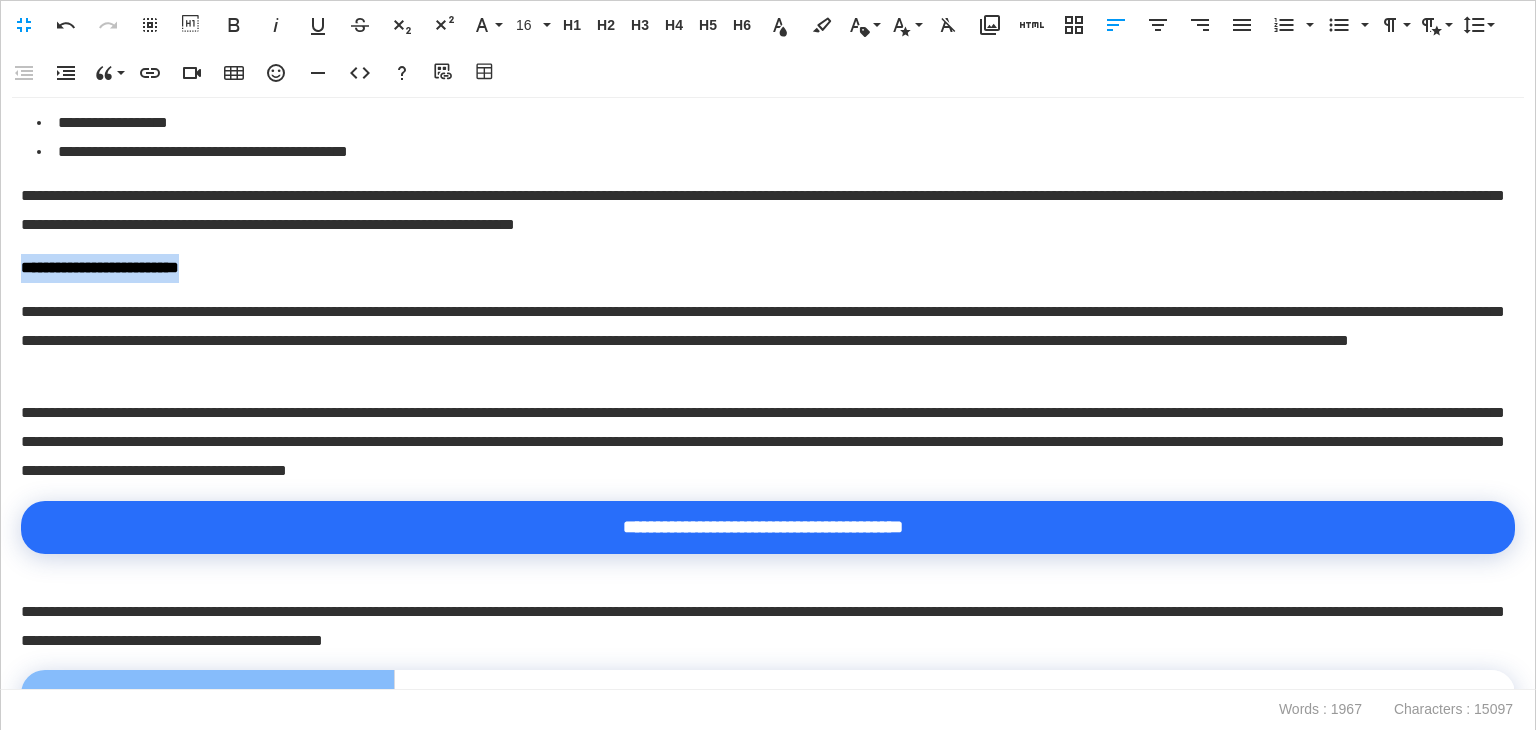 drag, startPoint x: 220, startPoint y: 410, endPoint x: 0, endPoint y: 397, distance: 220.38376 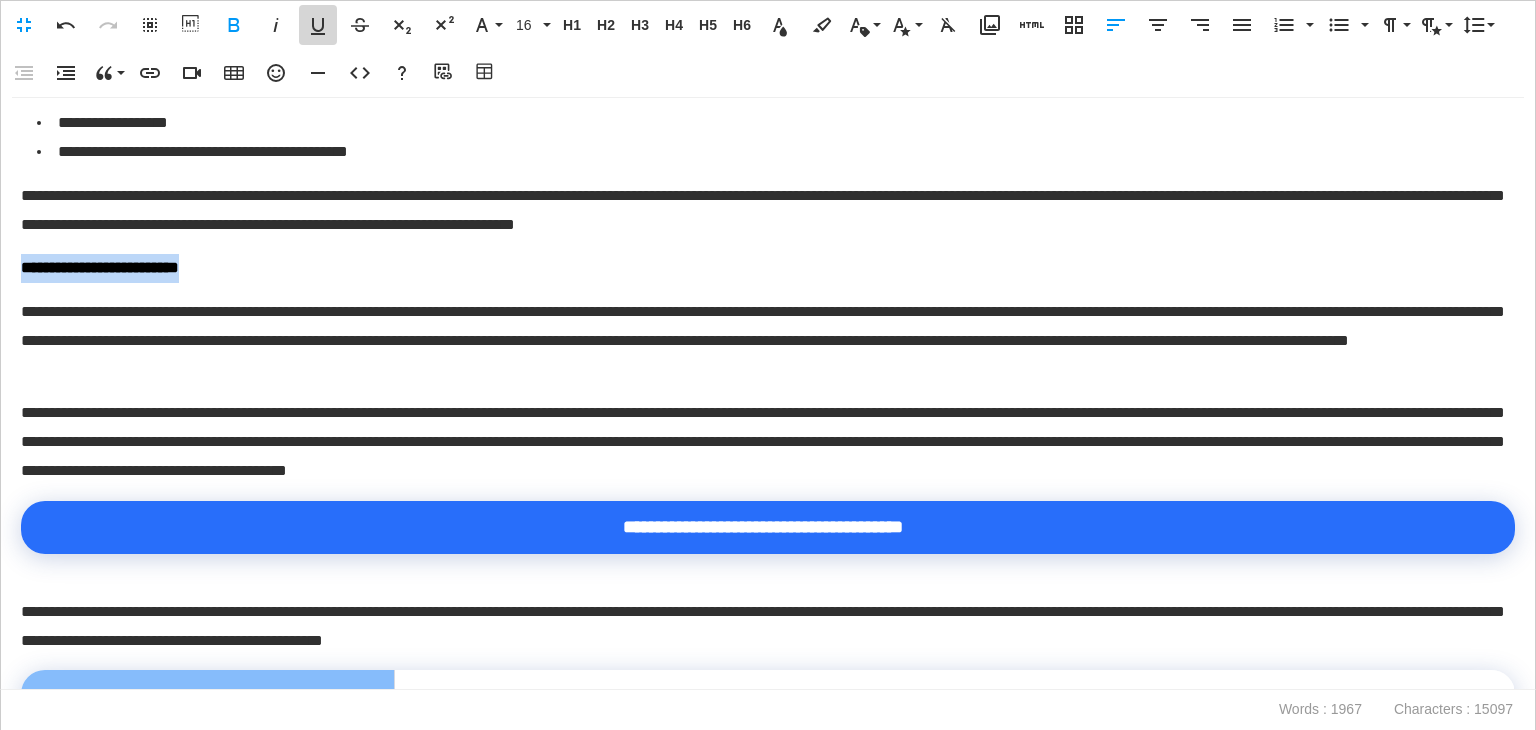 click 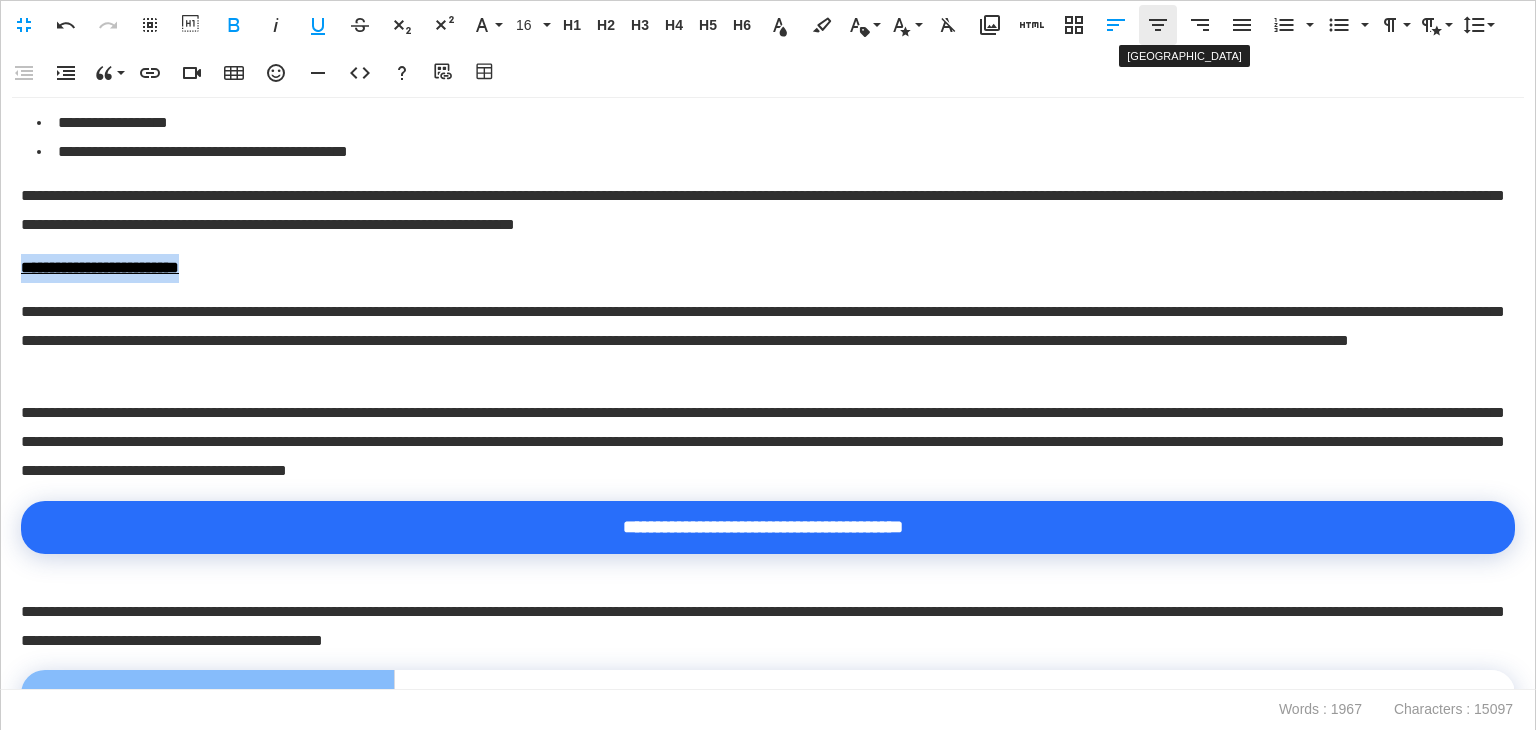 click 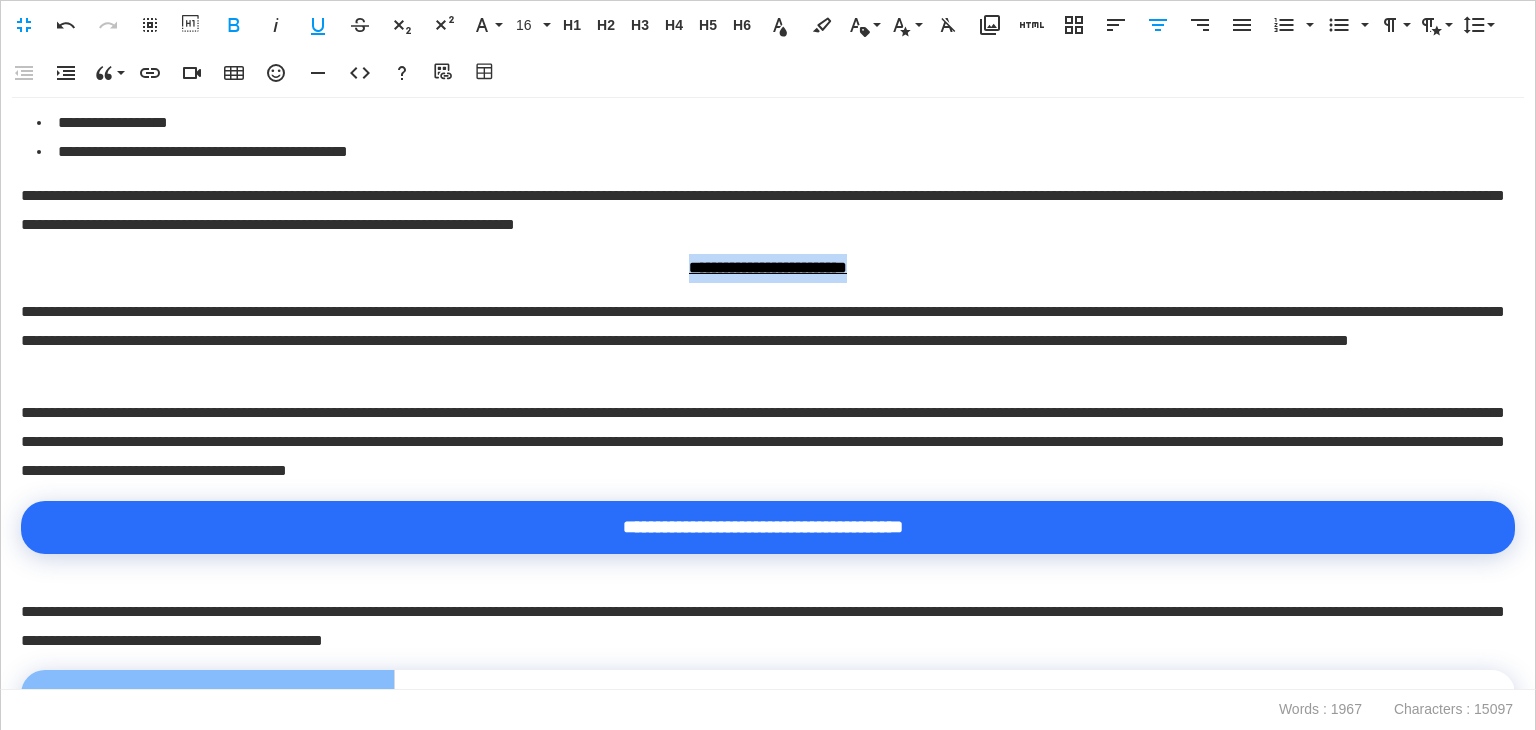click on "**********" at bounding box center [768, 394] 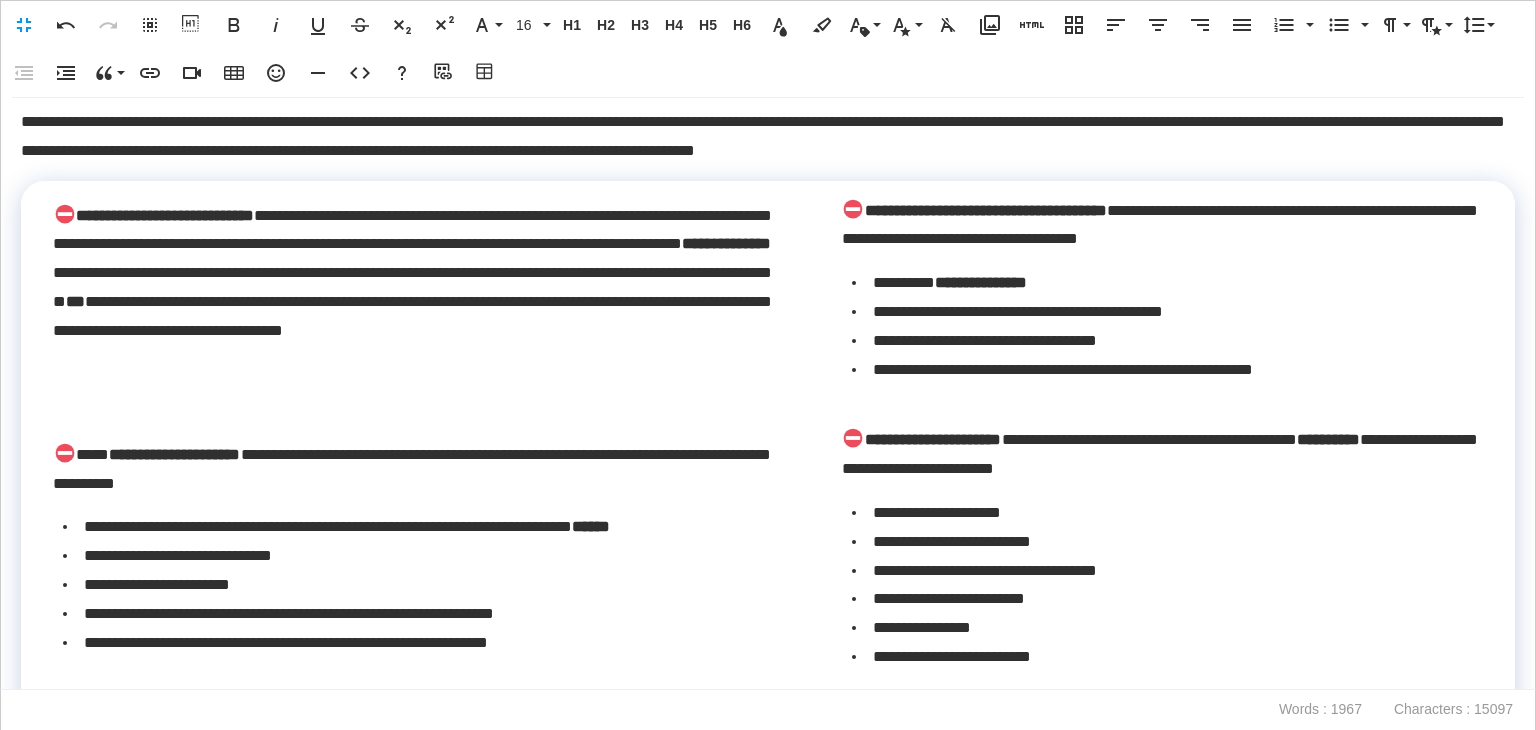 scroll, scrollTop: 0, scrollLeft: 0, axis: both 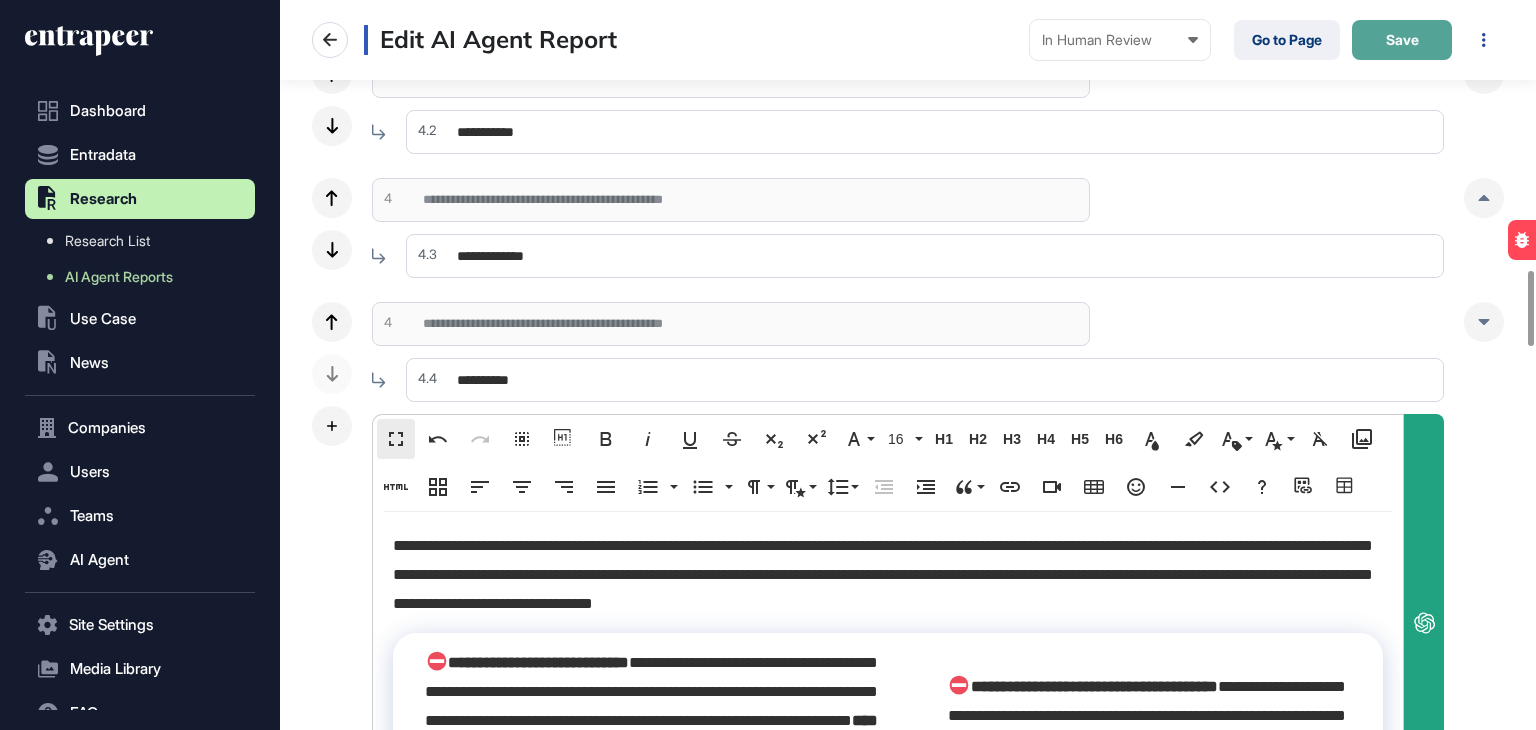 click on "Save" 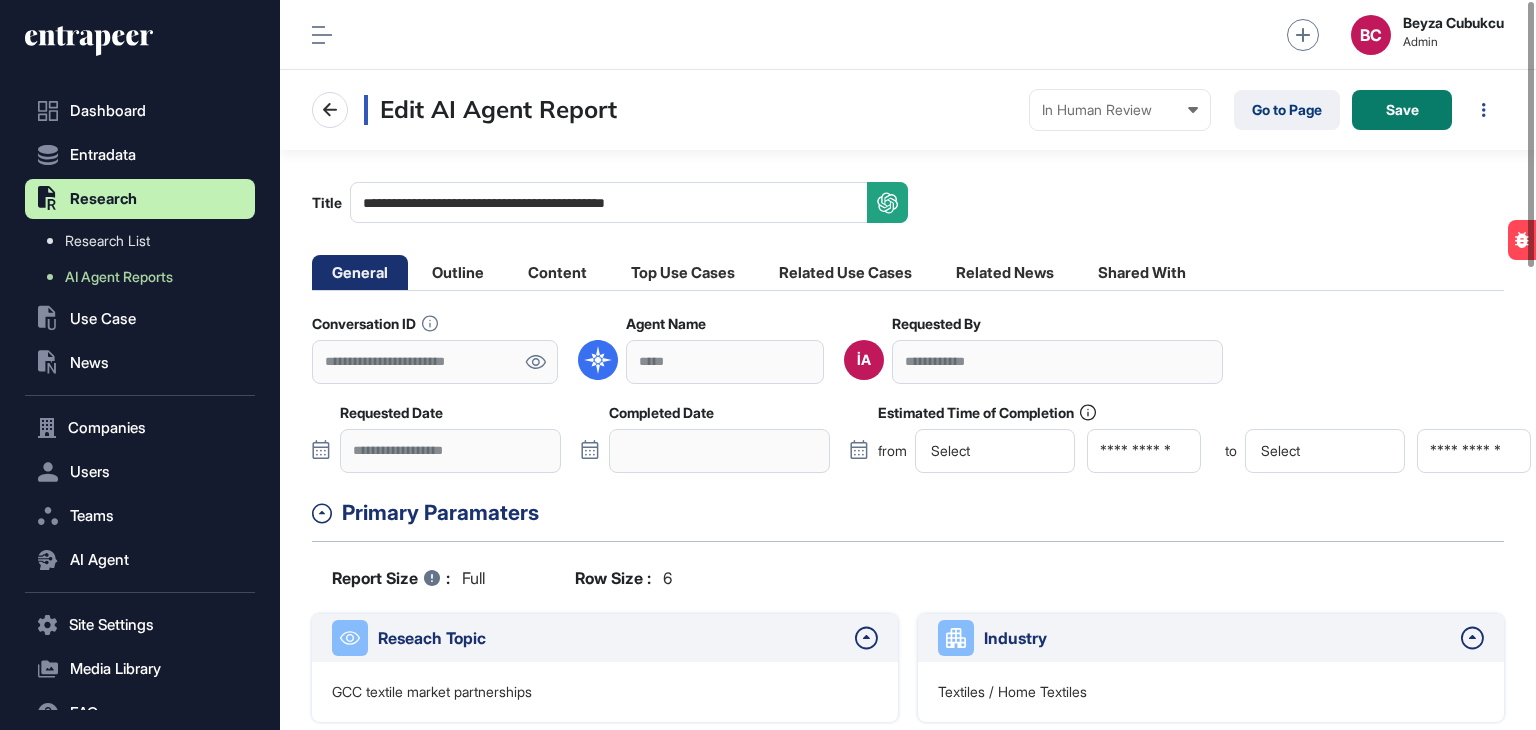 scroll, scrollTop: 0, scrollLeft: 0, axis: both 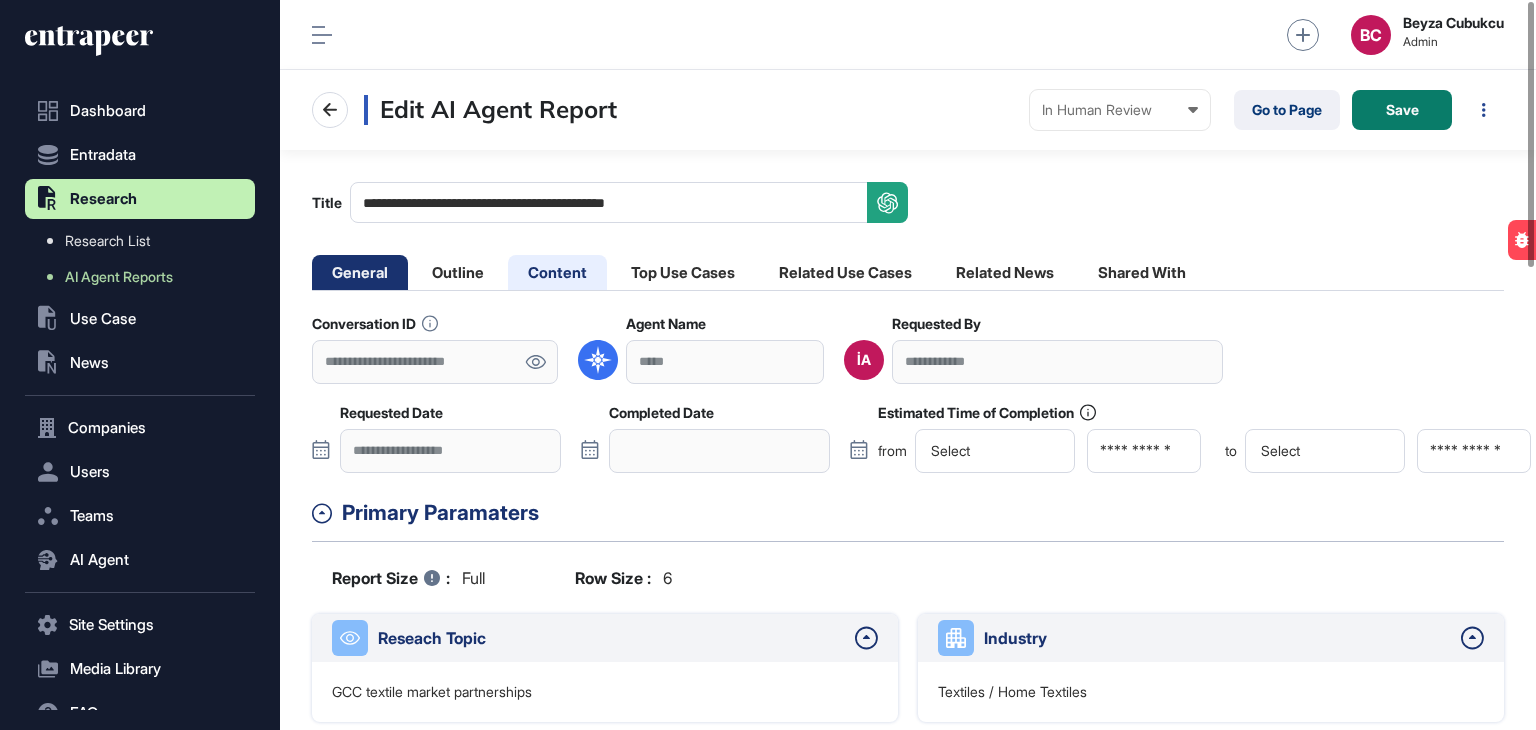 click on "Content" 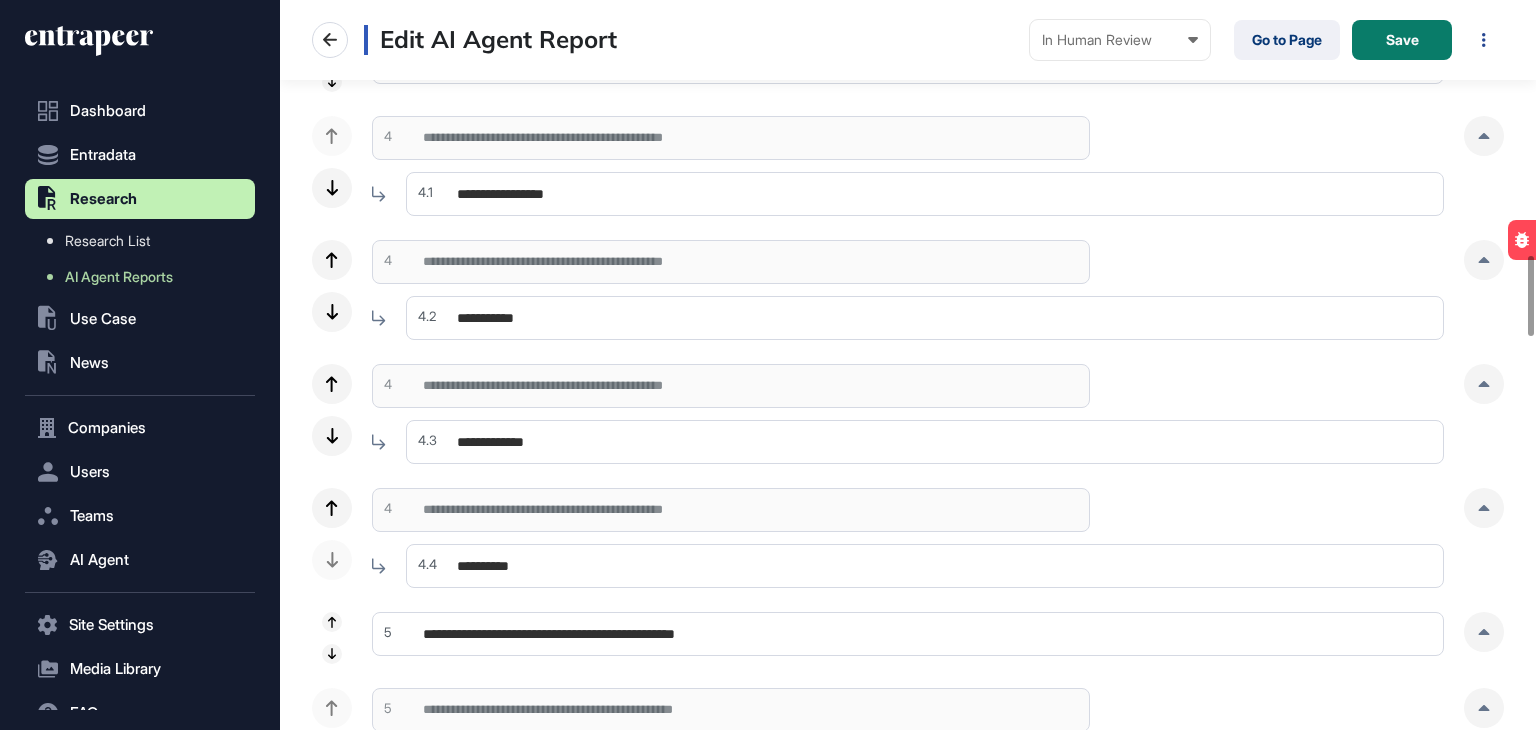 scroll, scrollTop: 2300, scrollLeft: 0, axis: vertical 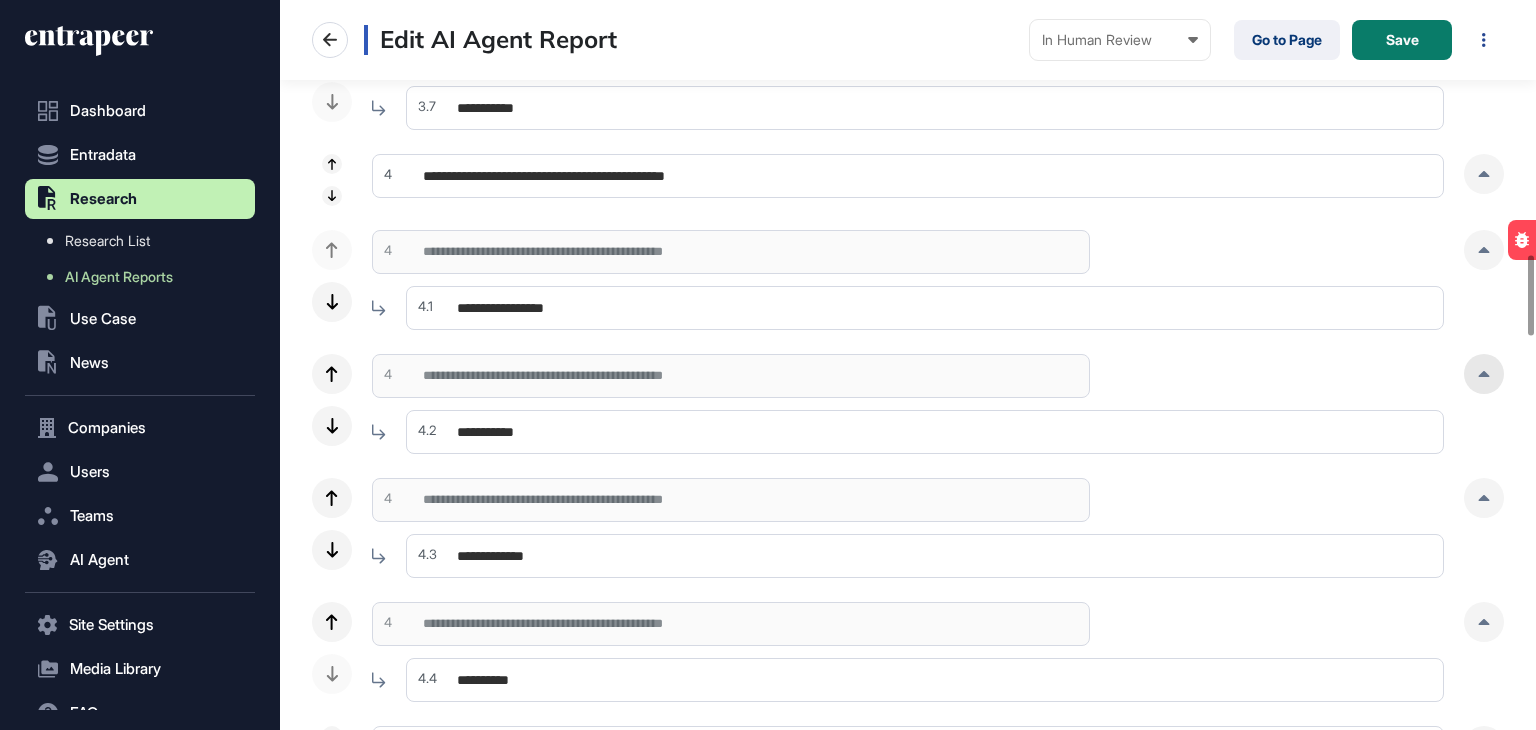 click 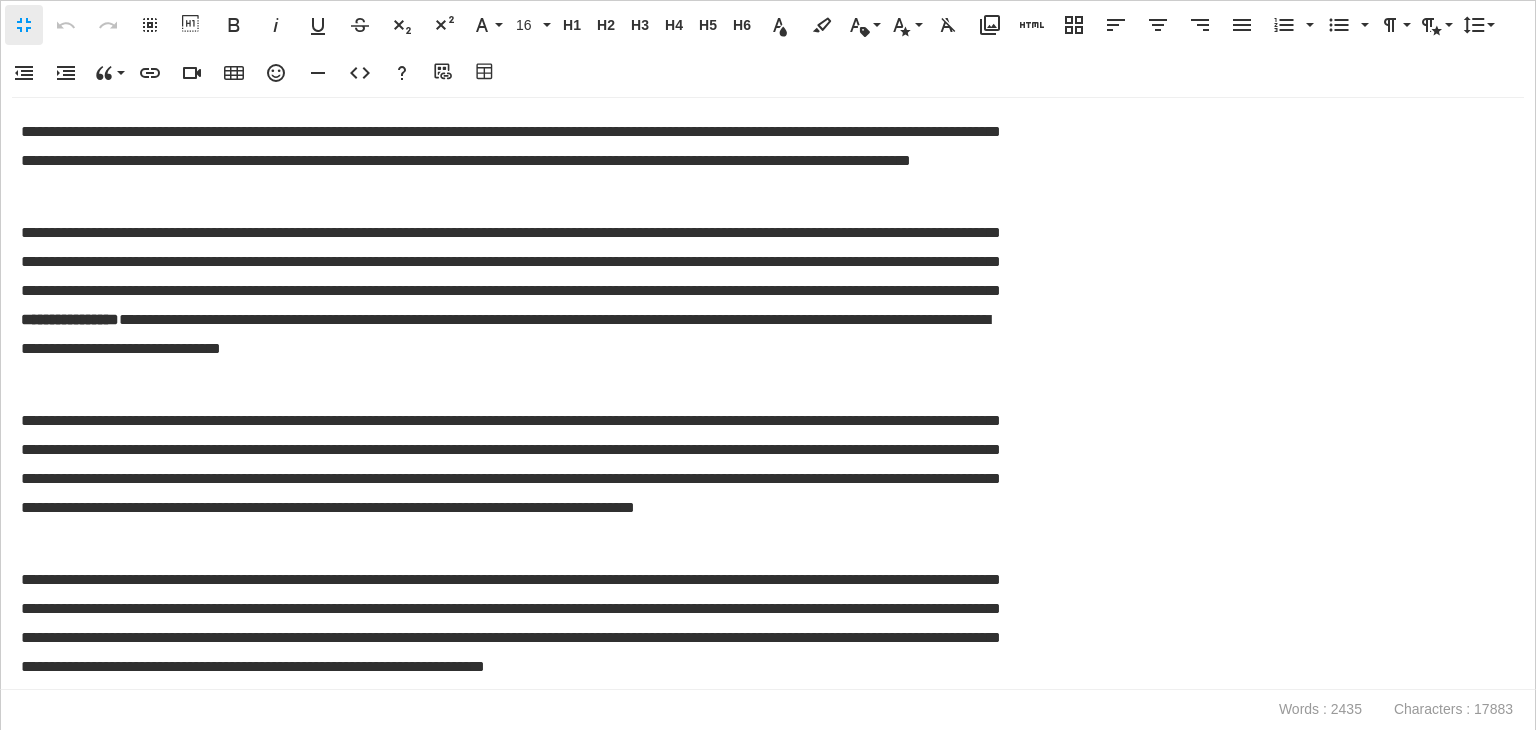 scroll, scrollTop: 0, scrollLeft: 9, axis: horizontal 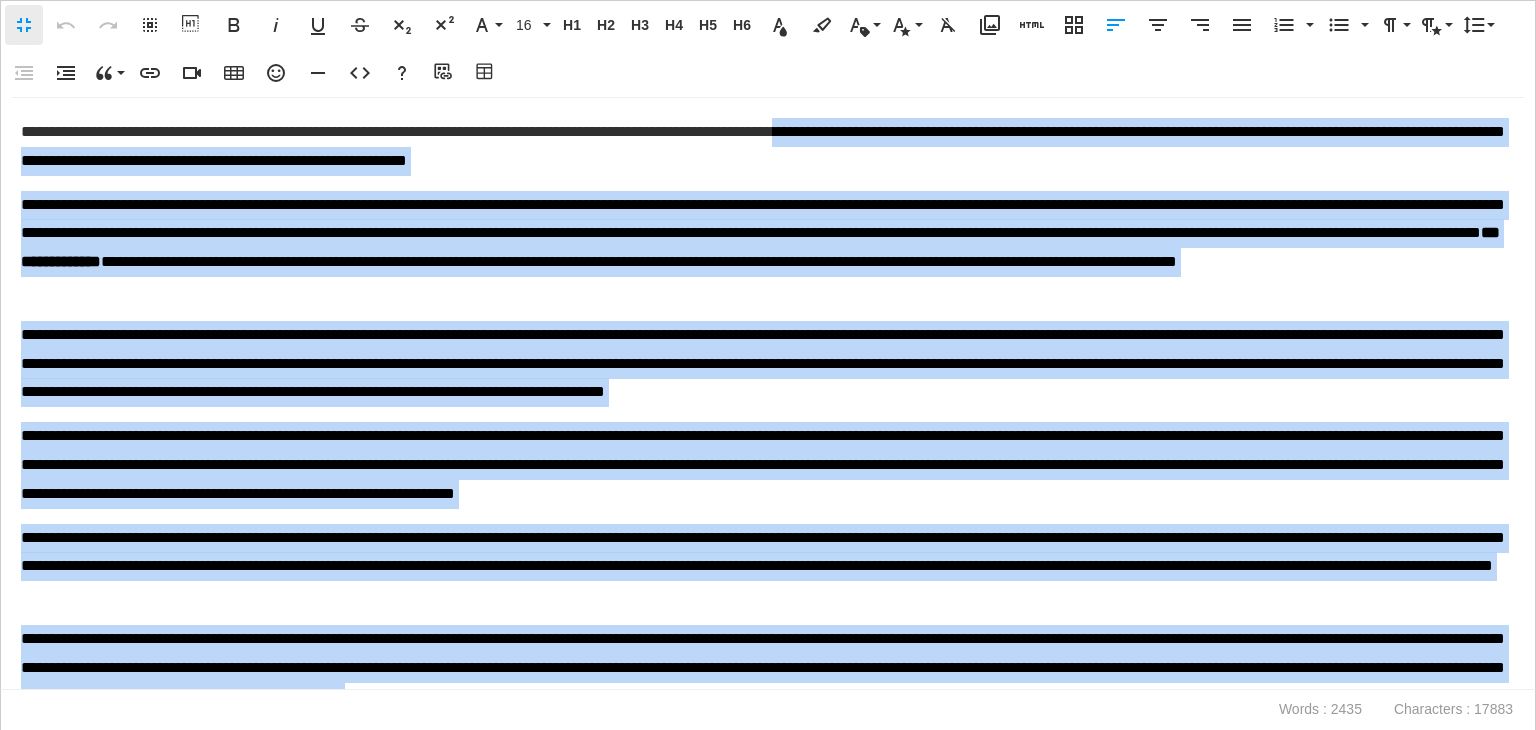 drag, startPoint x: 1405, startPoint y: 677, endPoint x: 962, endPoint y: -87, distance: 883.14496 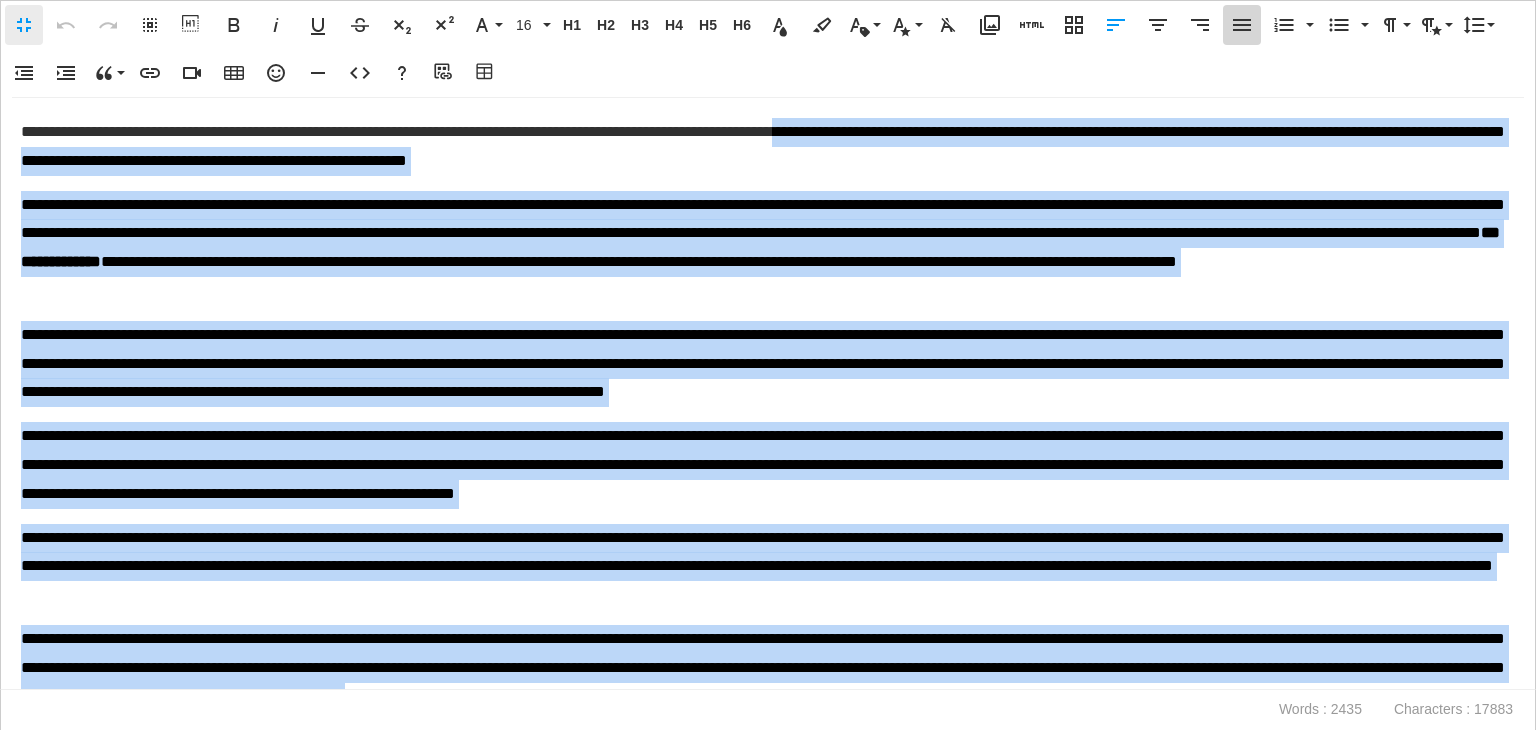 click 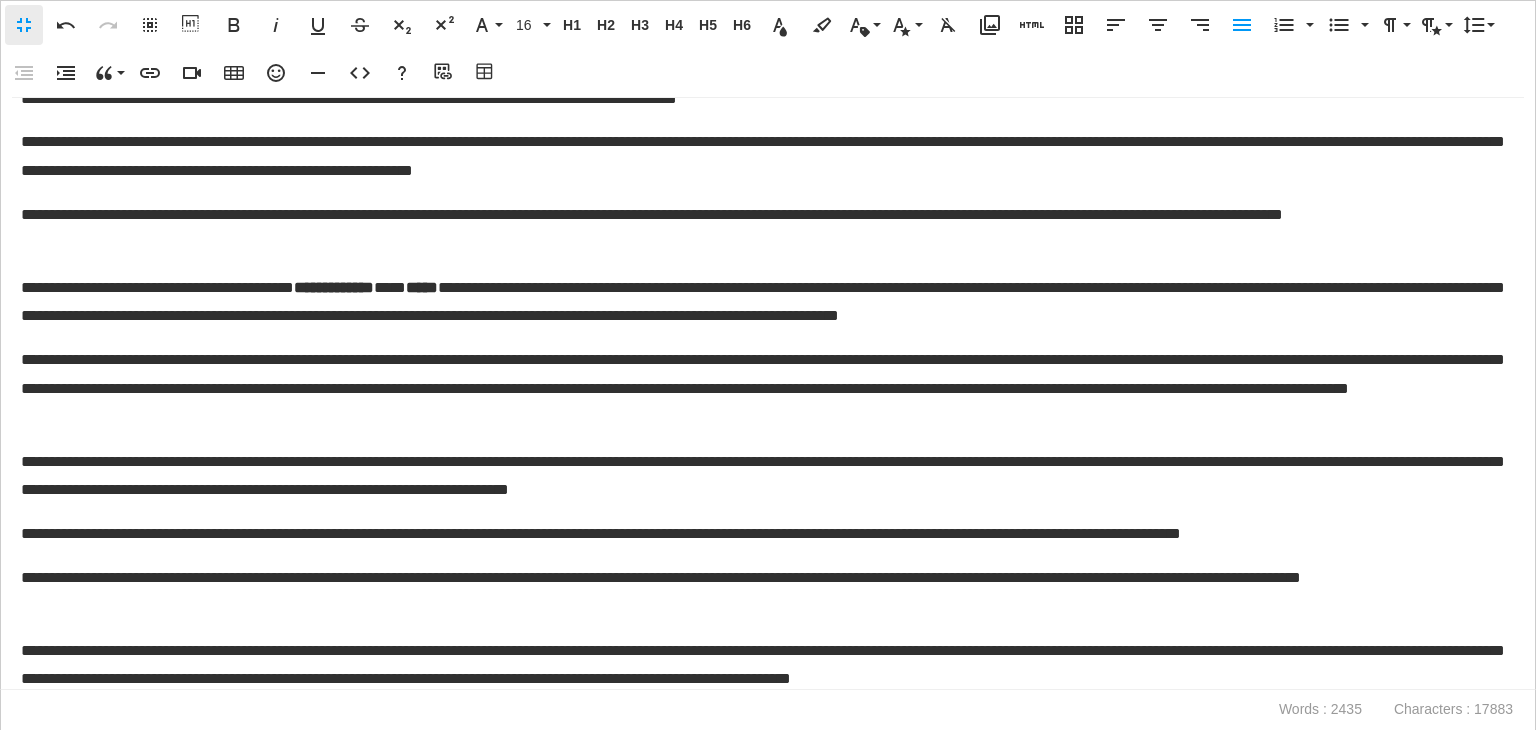 scroll, scrollTop: 3719, scrollLeft: 0, axis: vertical 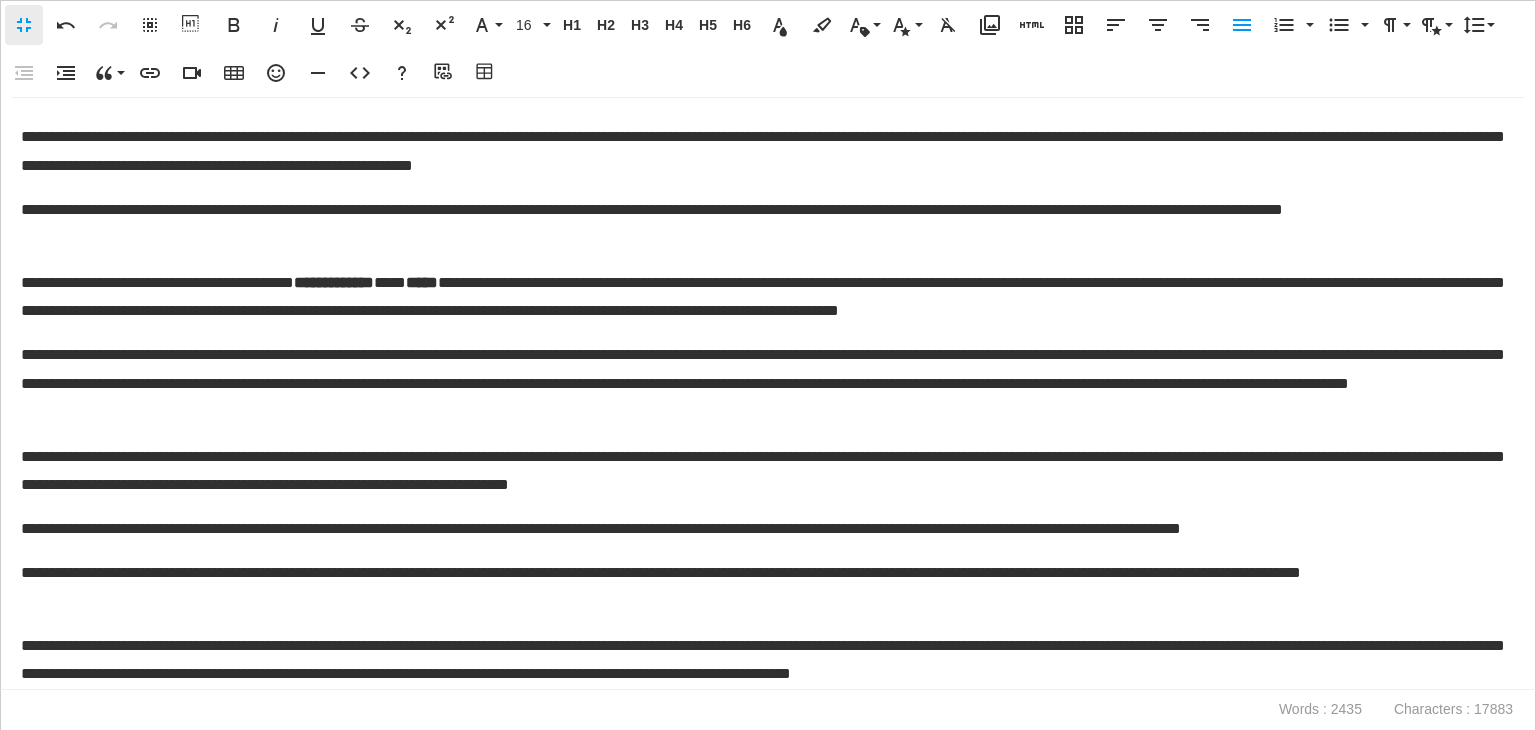 click on "Fullscreen" at bounding box center (24, 25) 